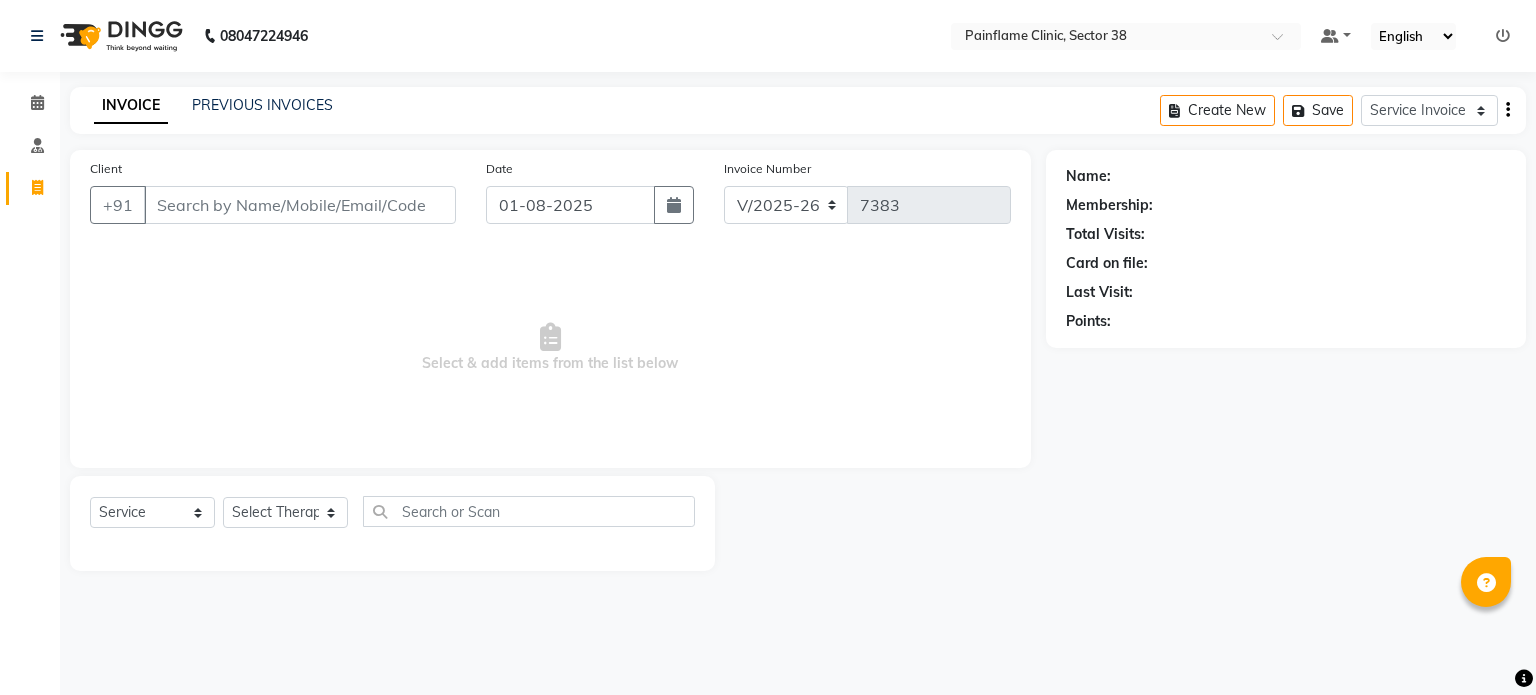 select on "3964" 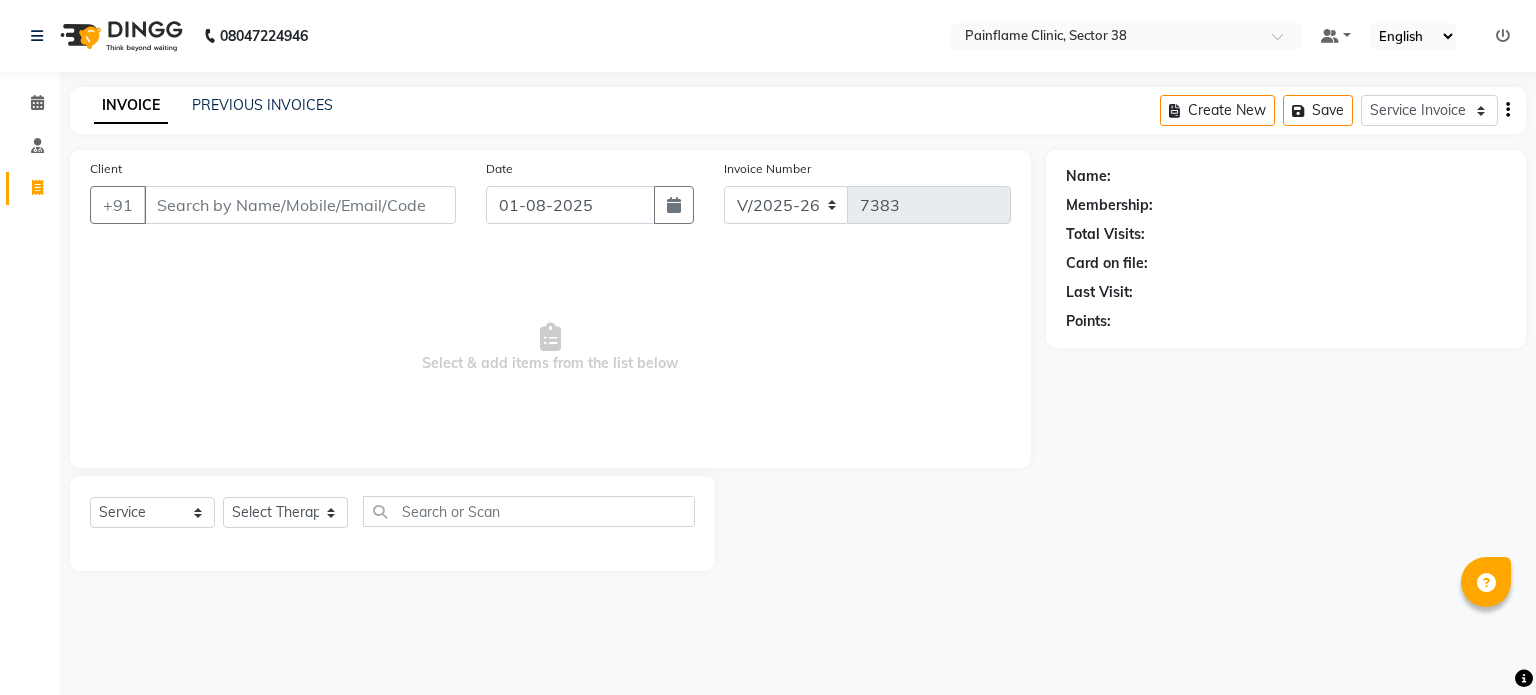 scroll, scrollTop: 0, scrollLeft: 0, axis: both 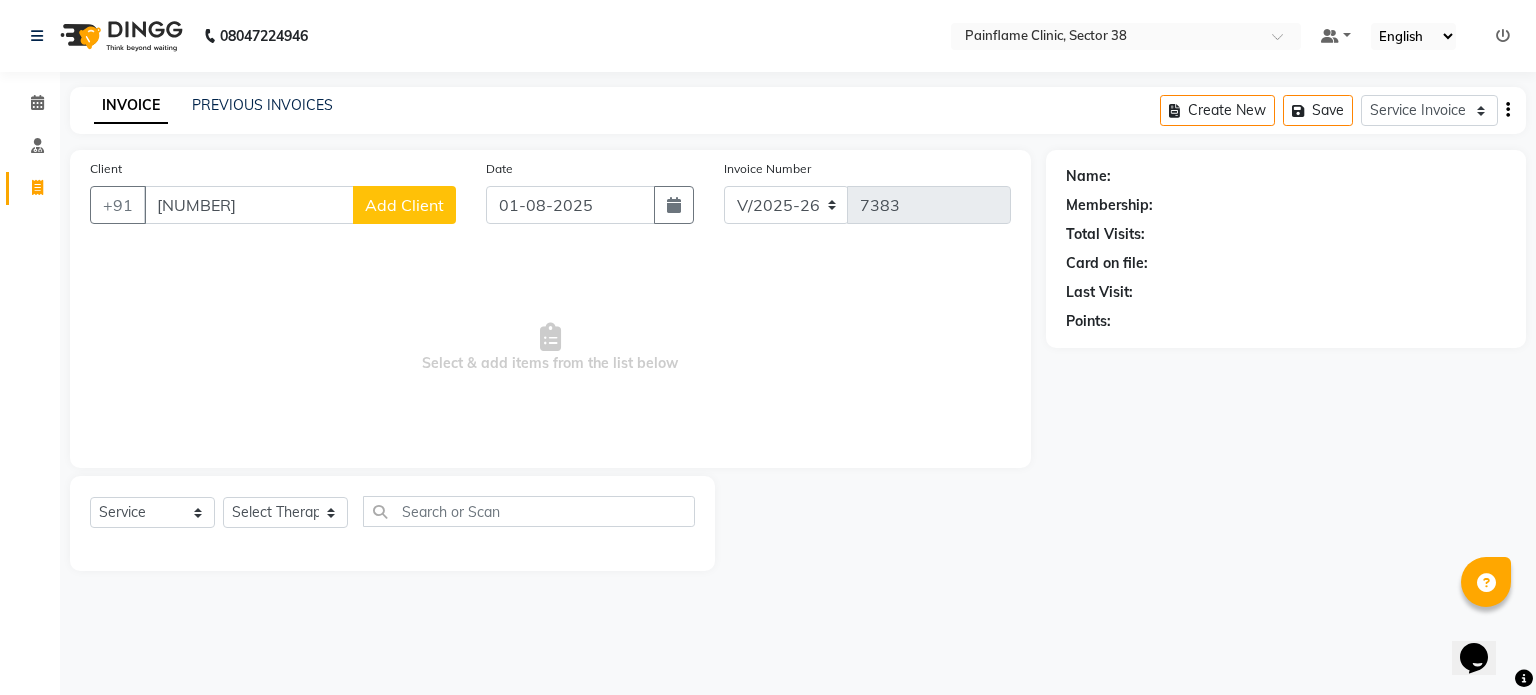 type on "[NUMBER]" 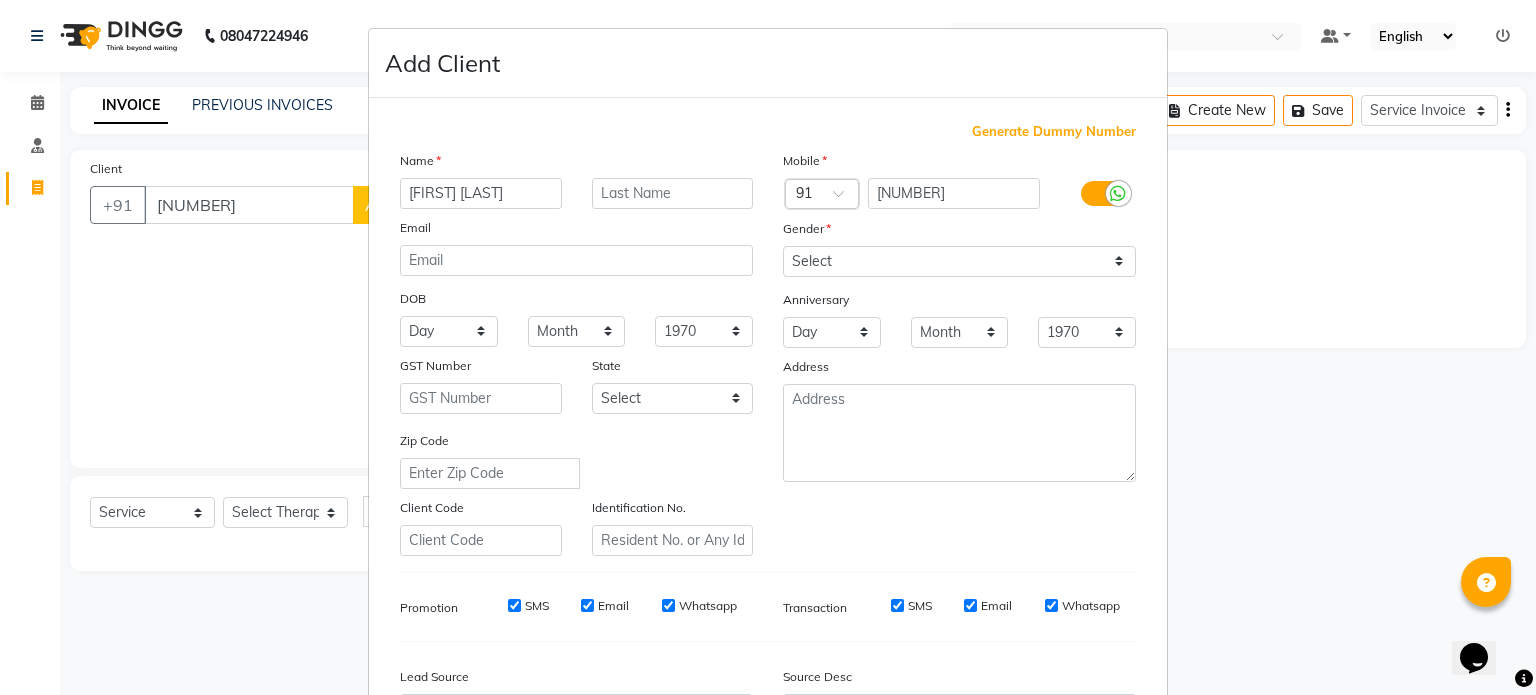 type on "[FIRST] [LAST]" 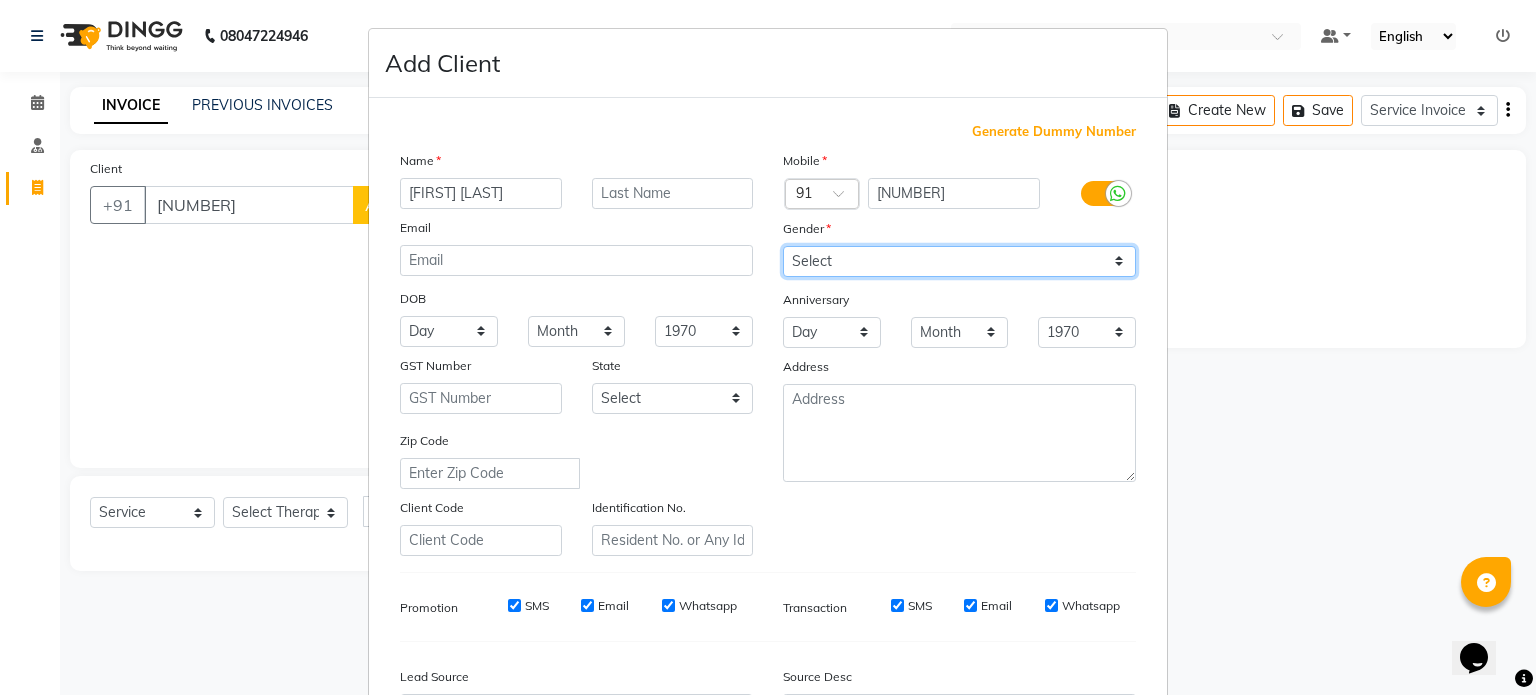 click on "Select Male Female Other Prefer Not To Say" at bounding box center (959, 261) 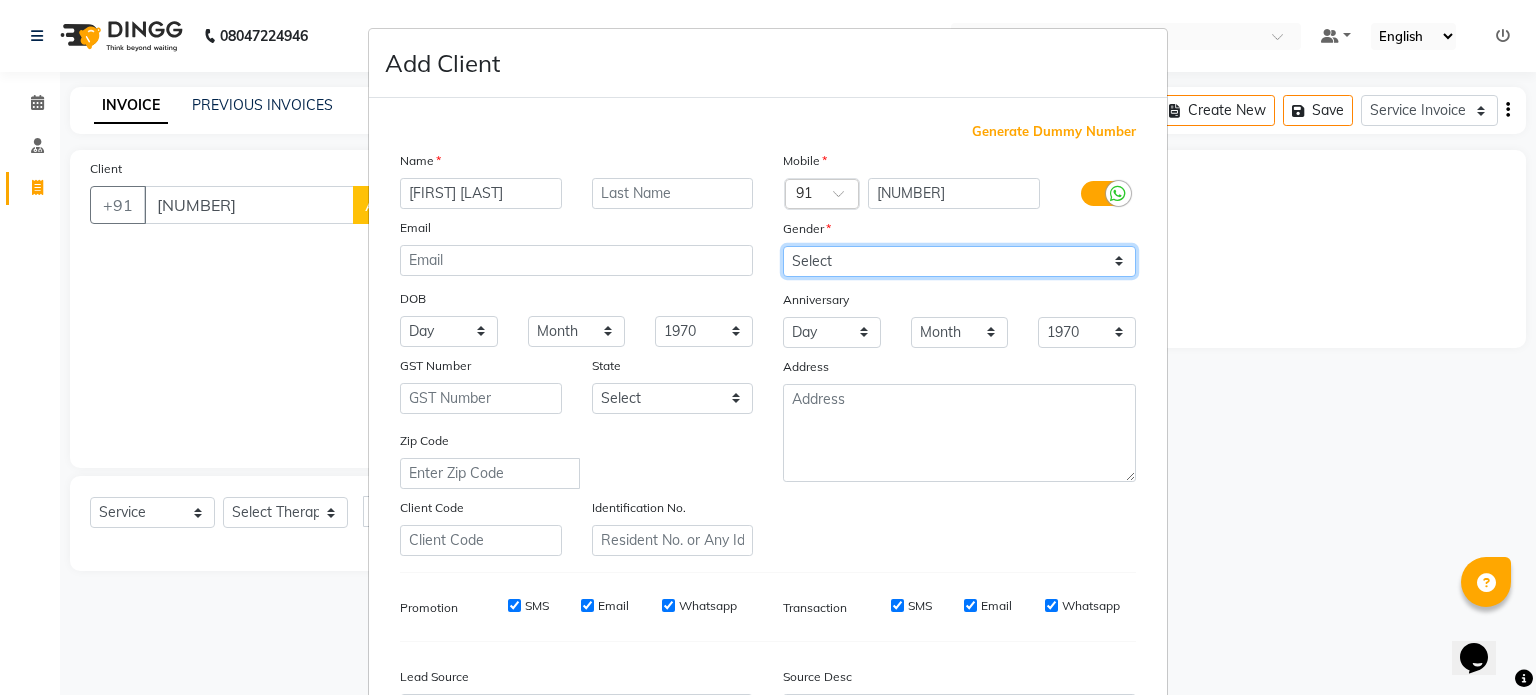 select on "male" 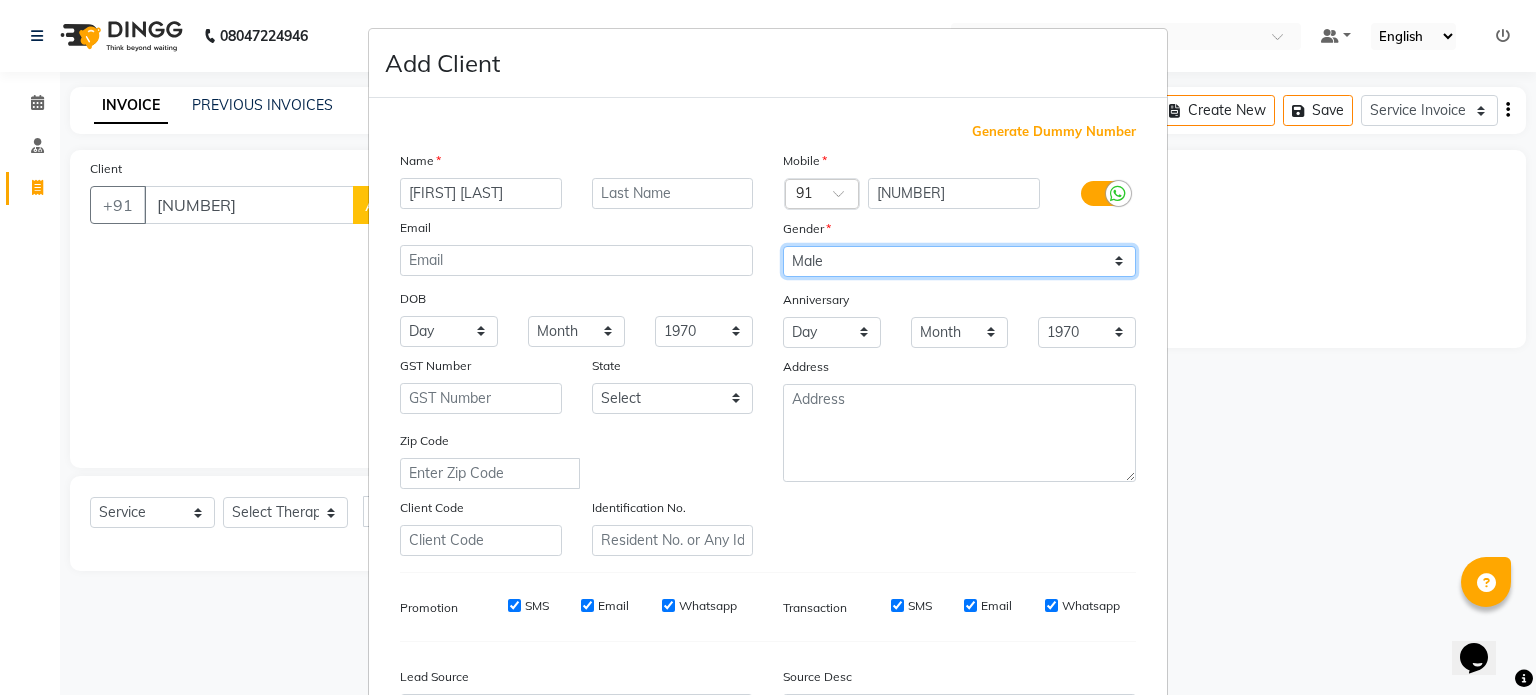 click on "Select Male Female Other Prefer Not To Say" at bounding box center (959, 261) 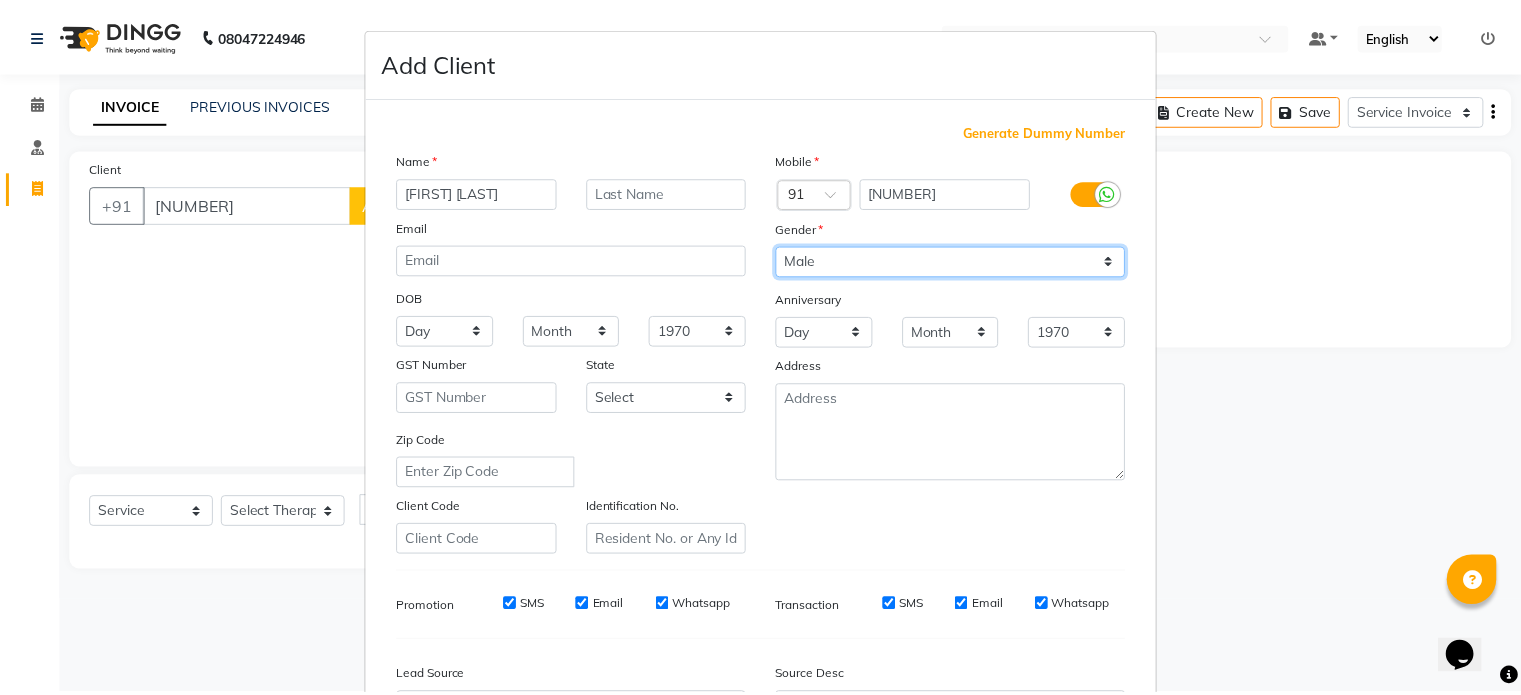 scroll, scrollTop: 237, scrollLeft: 0, axis: vertical 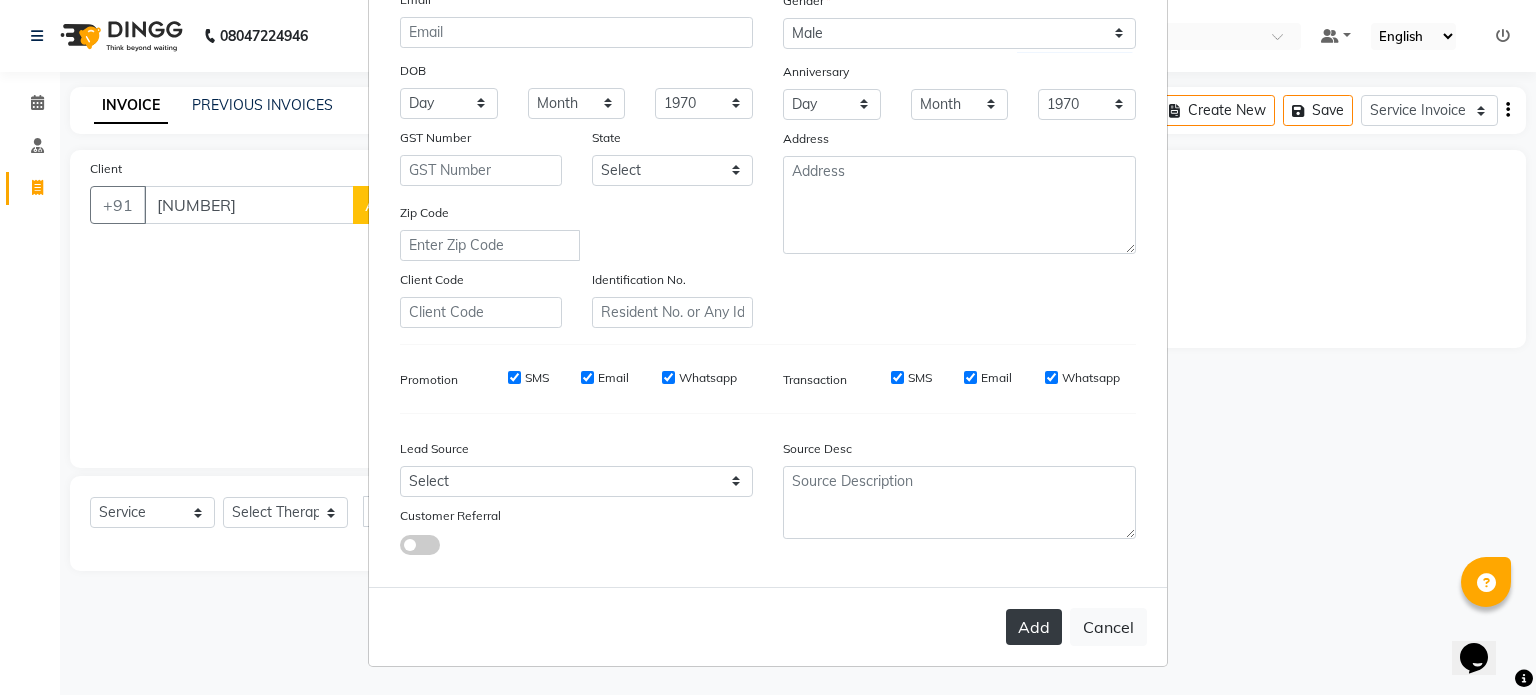 click on "Add" at bounding box center [1034, 627] 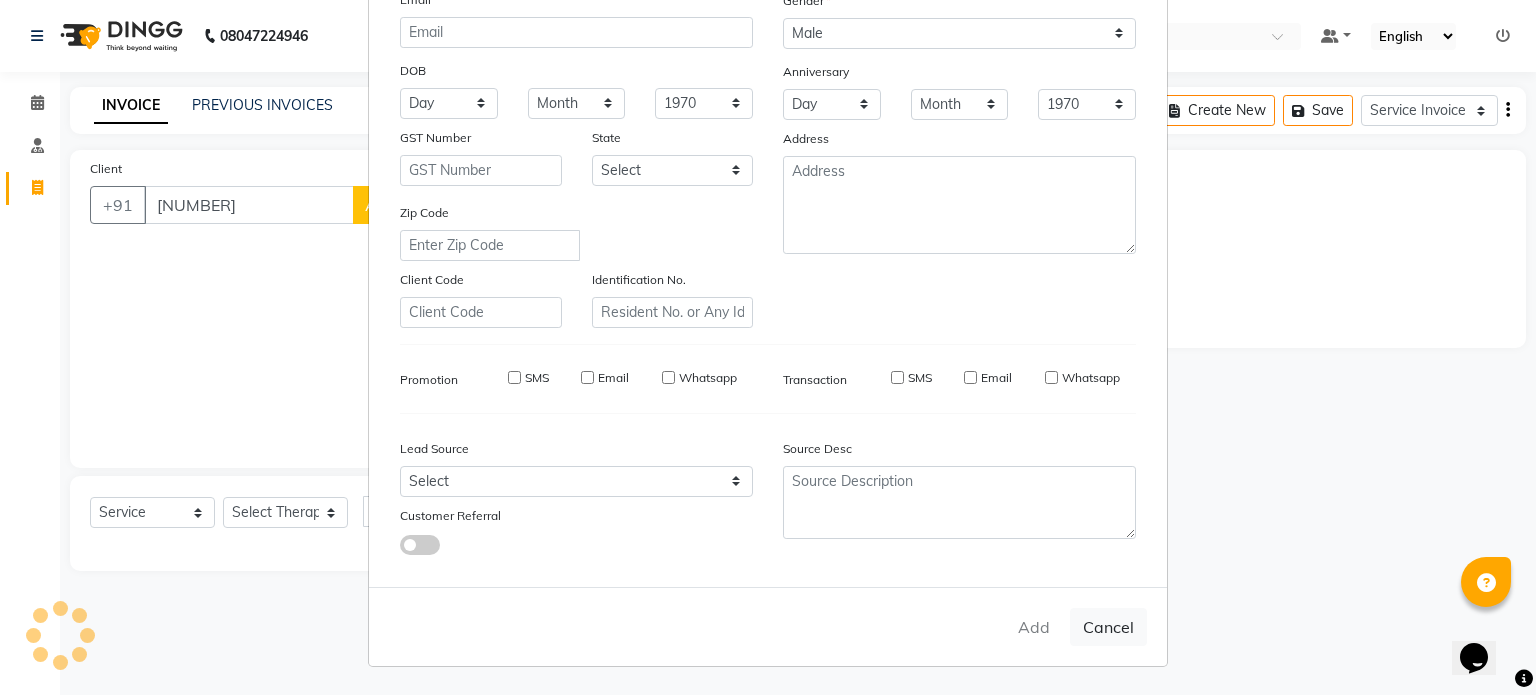 type on "86******64" 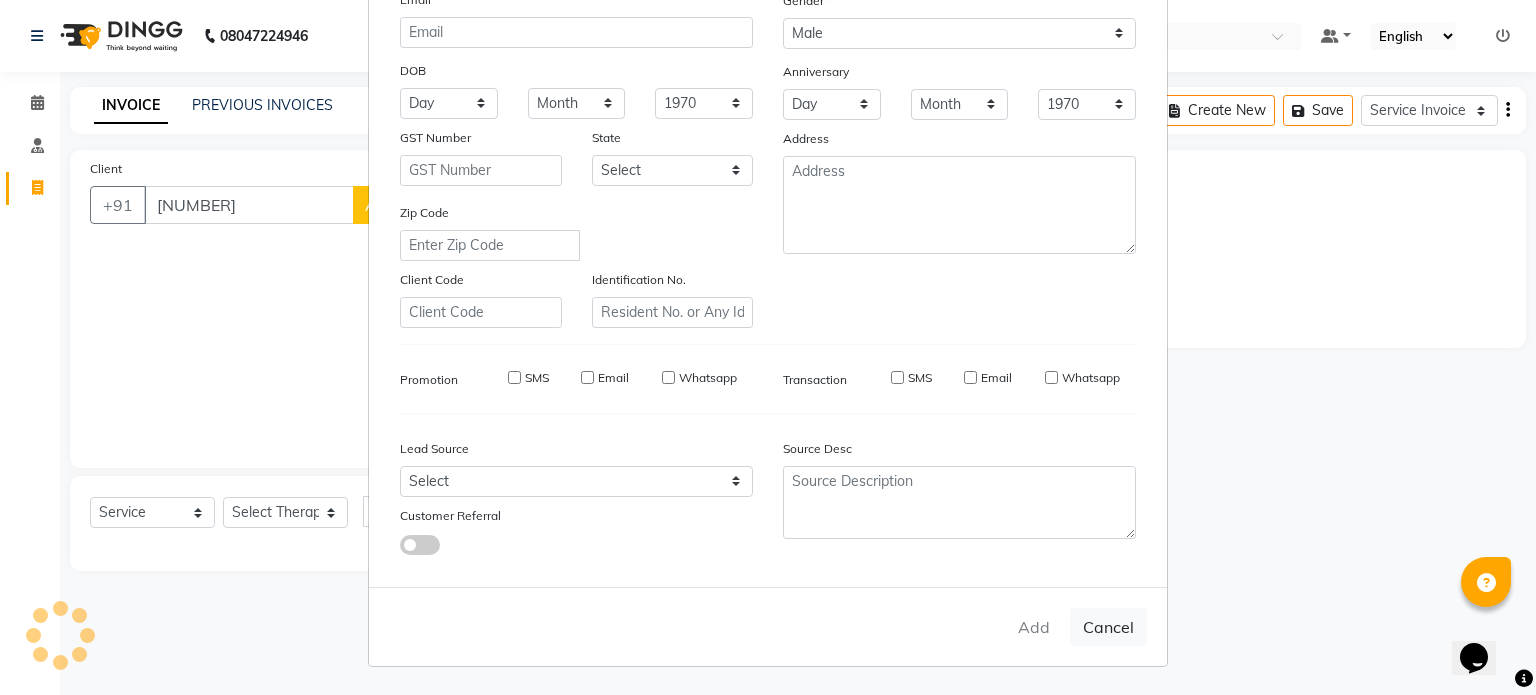 type 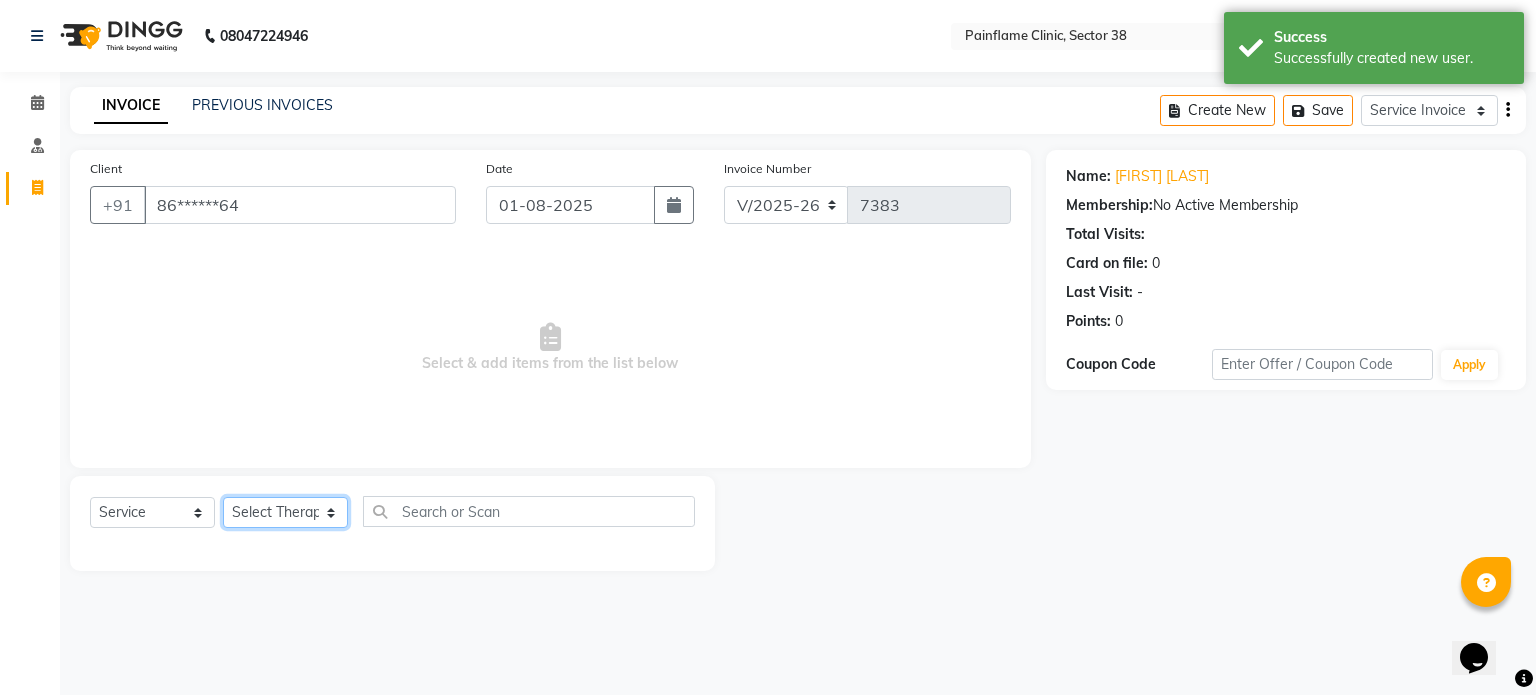 click on "Select Therapist Dr [LAST] Dr [LAST] Dr [LAST] Dr [LAST] Dr. [LAST] Dr. [LAST] [FIRST] [LAST] Reception 1  Reception 2 Reception 3" 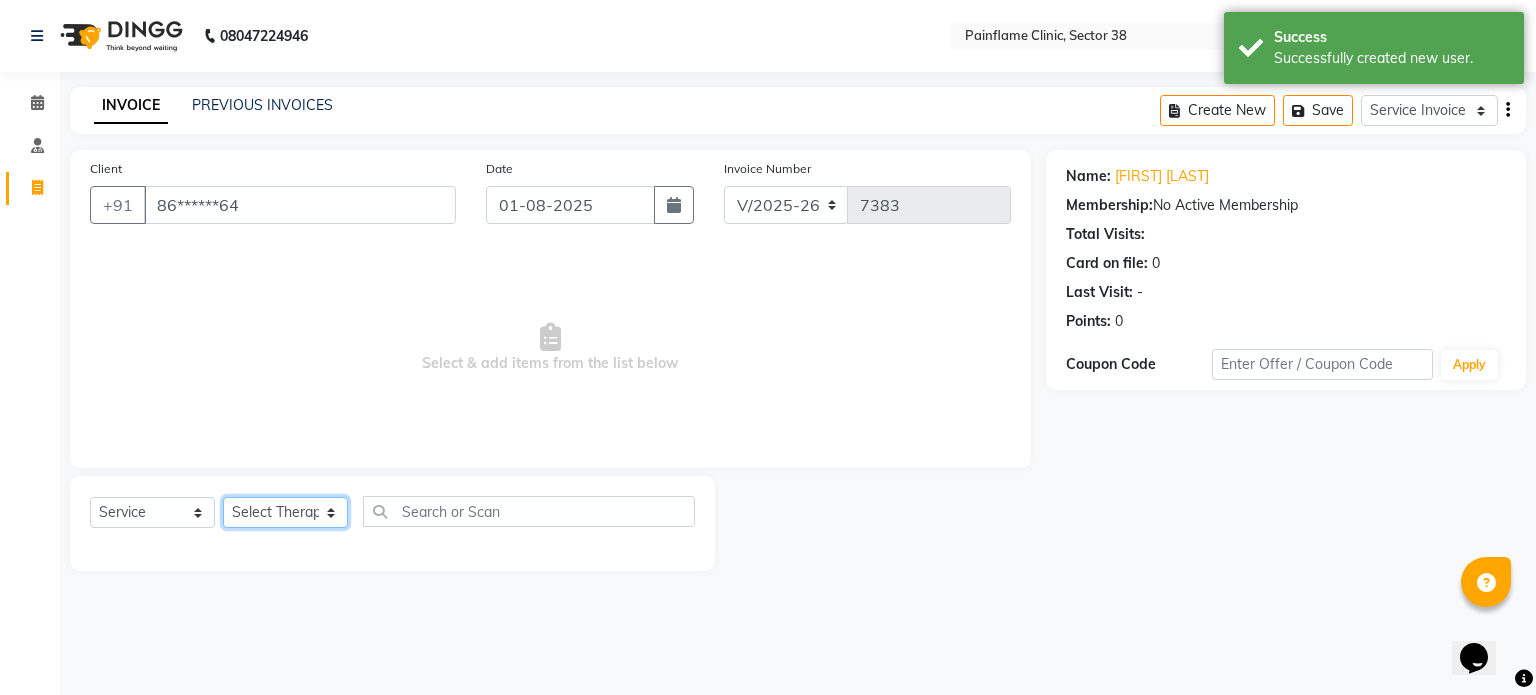 select on "20209" 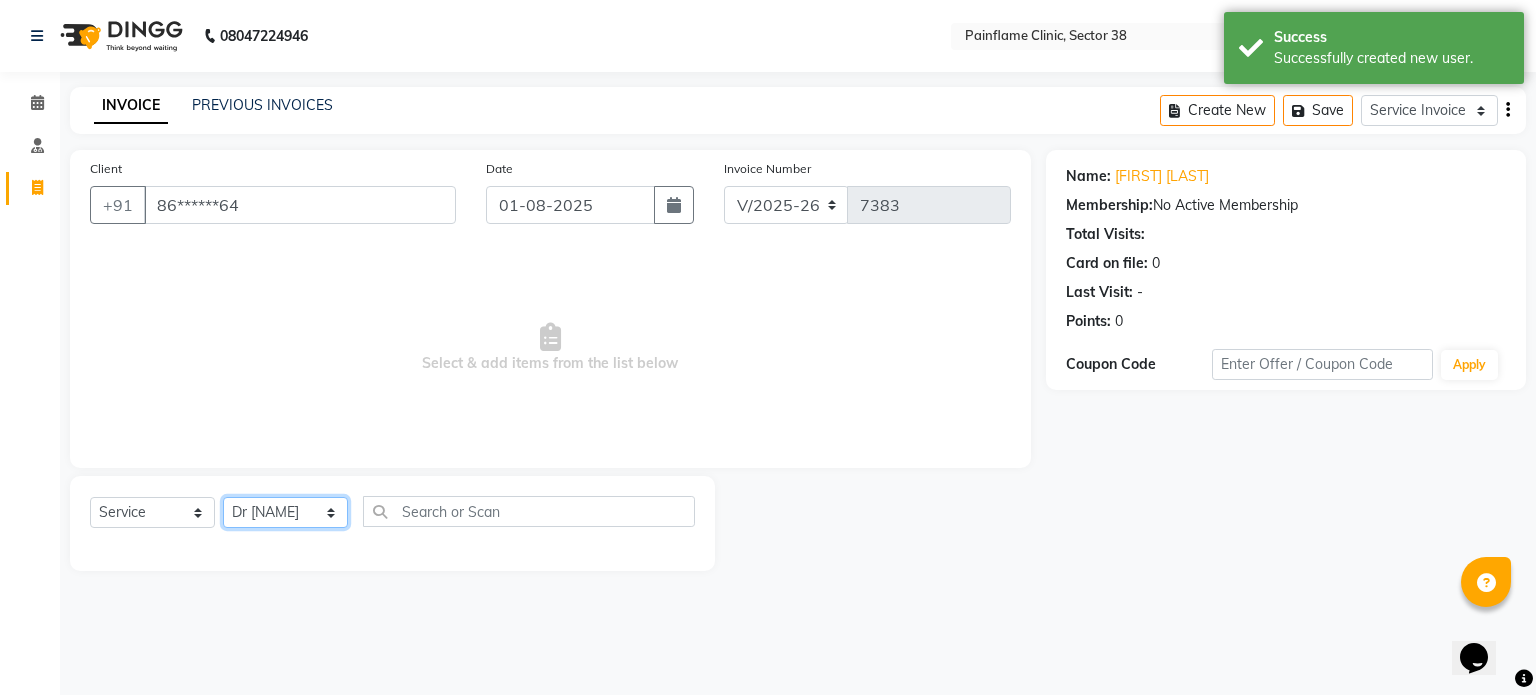 click on "Select Therapist Dr [LAST] Dr [LAST] Dr [LAST] Dr [LAST] Dr. [LAST] Dr. [LAST] [FIRST] [LAST] Reception 1  Reception 2 Reception 3" 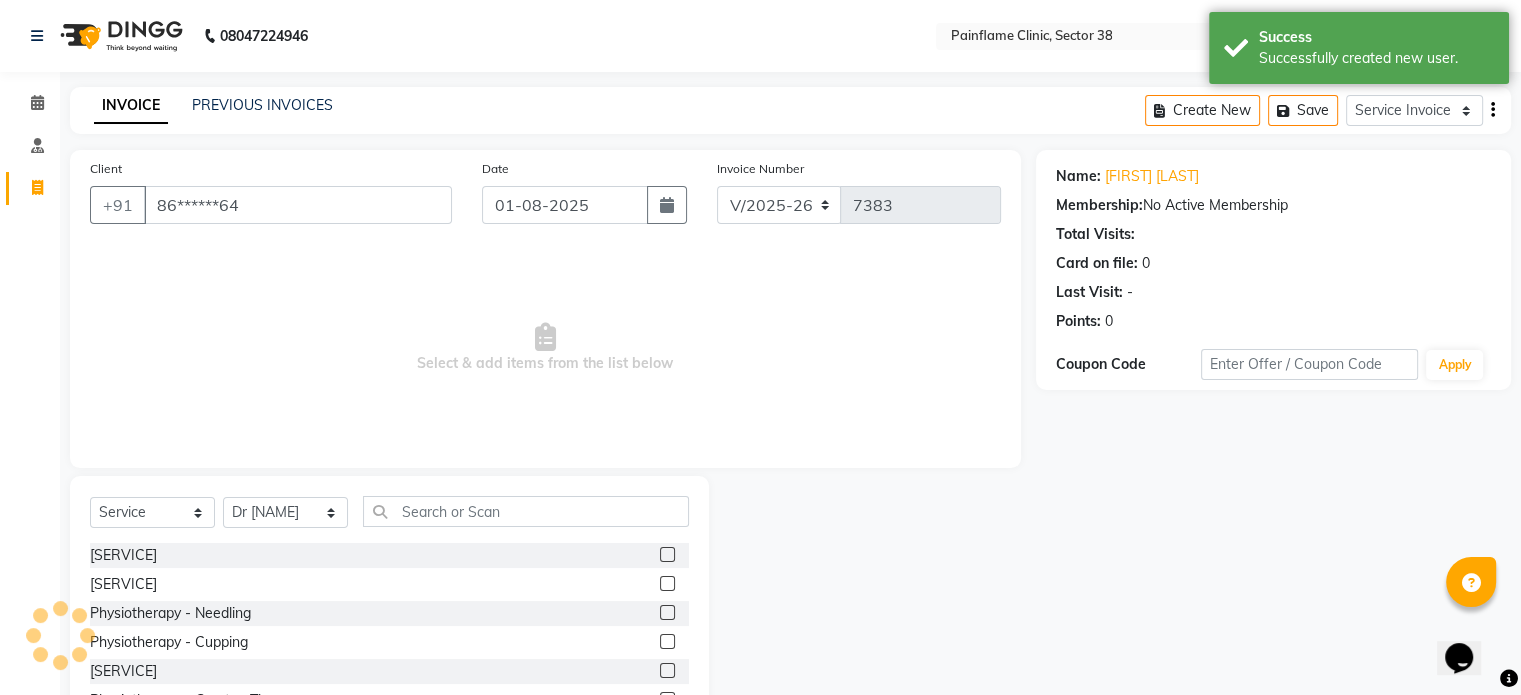 click 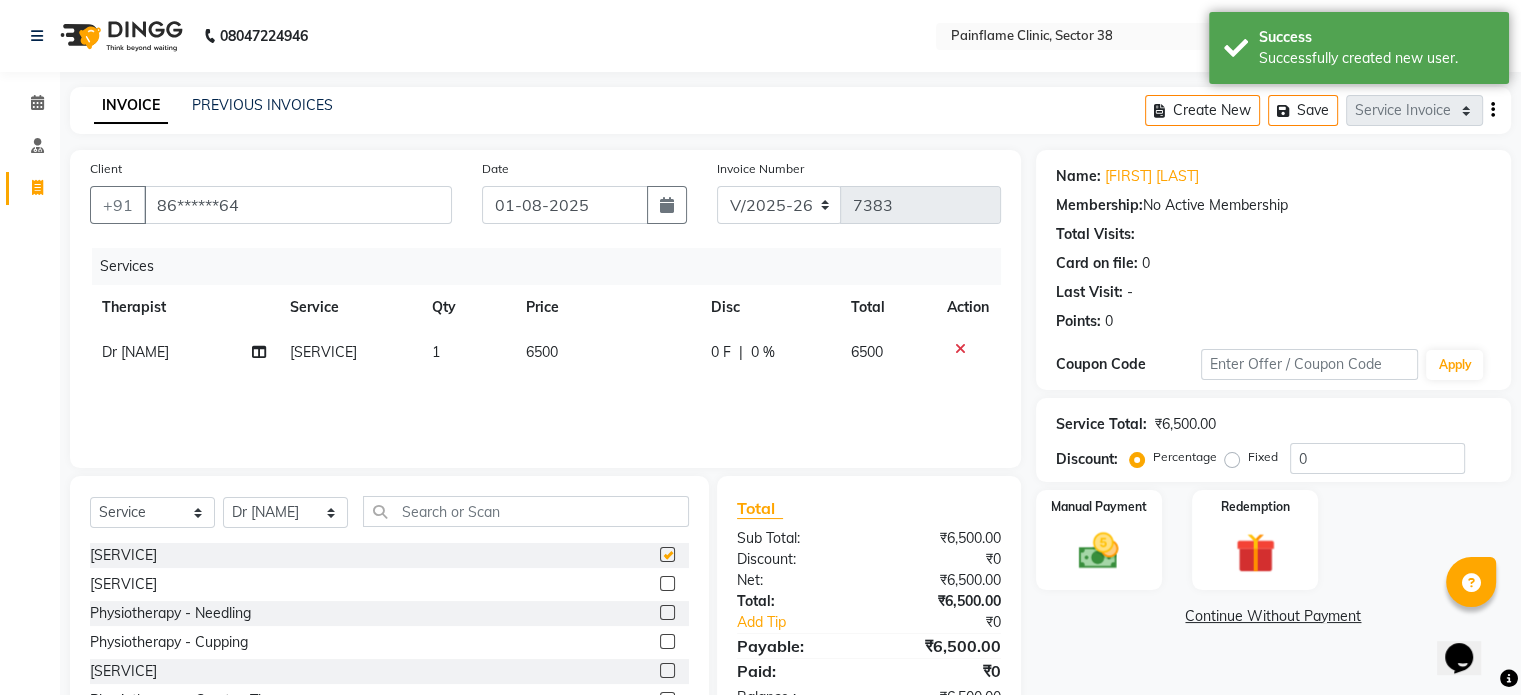 checkbox on "false" 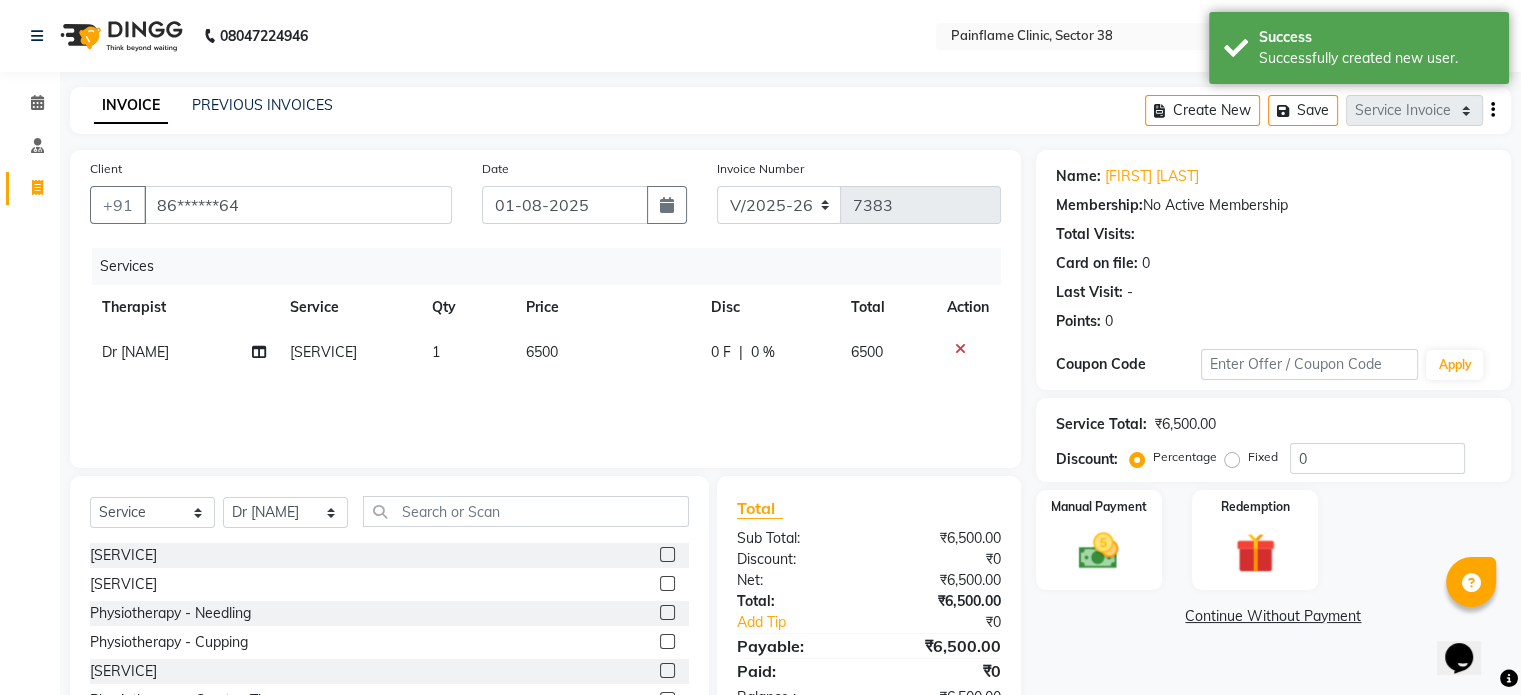 scroll, scrollTop: 119, scrollLeft: 0, axis: vertical 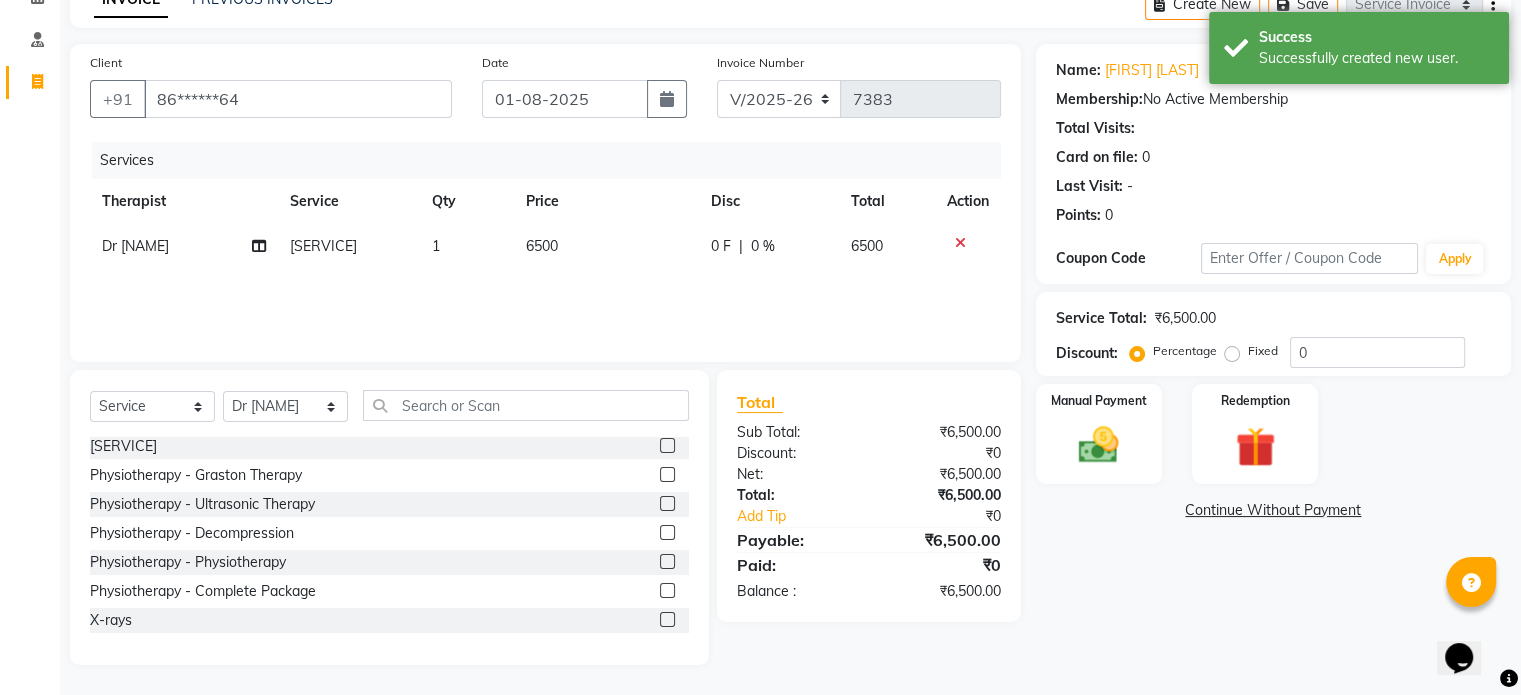 click 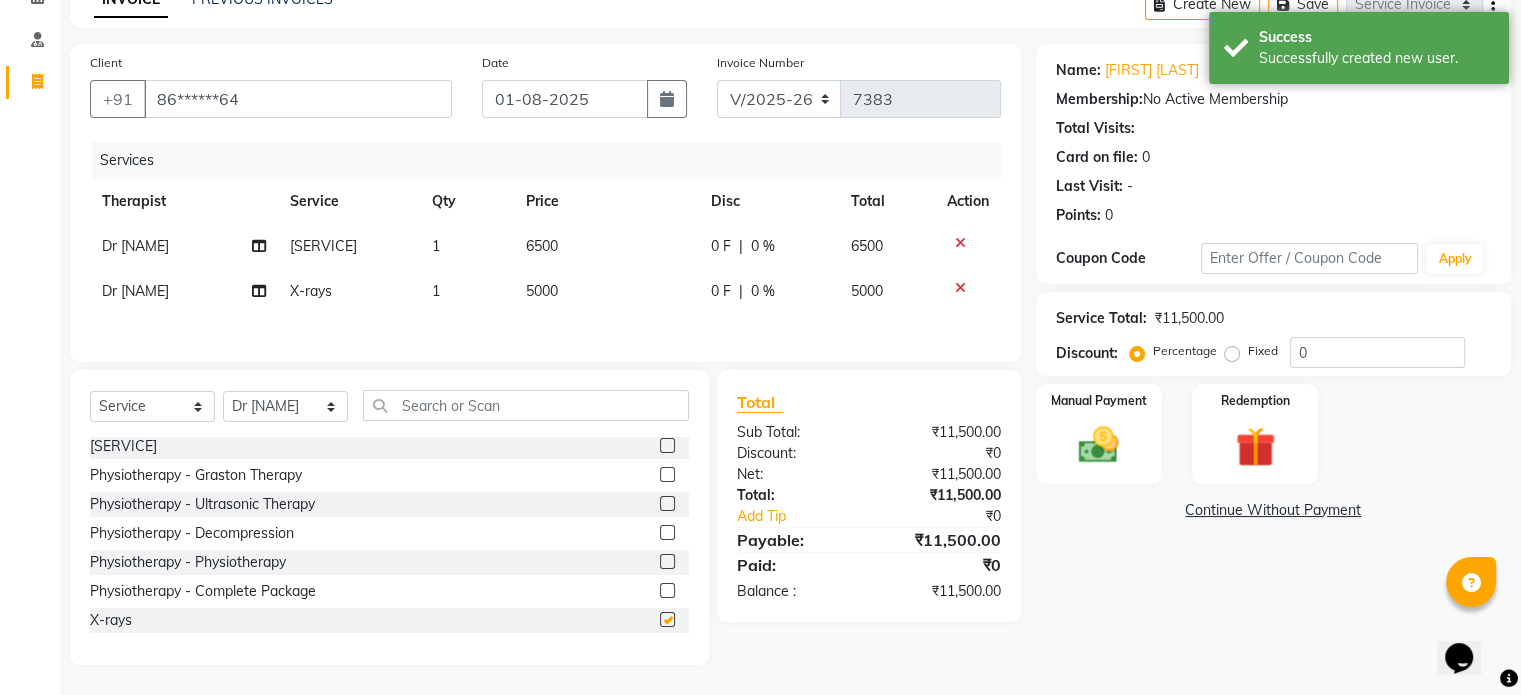 checkbox on "false" 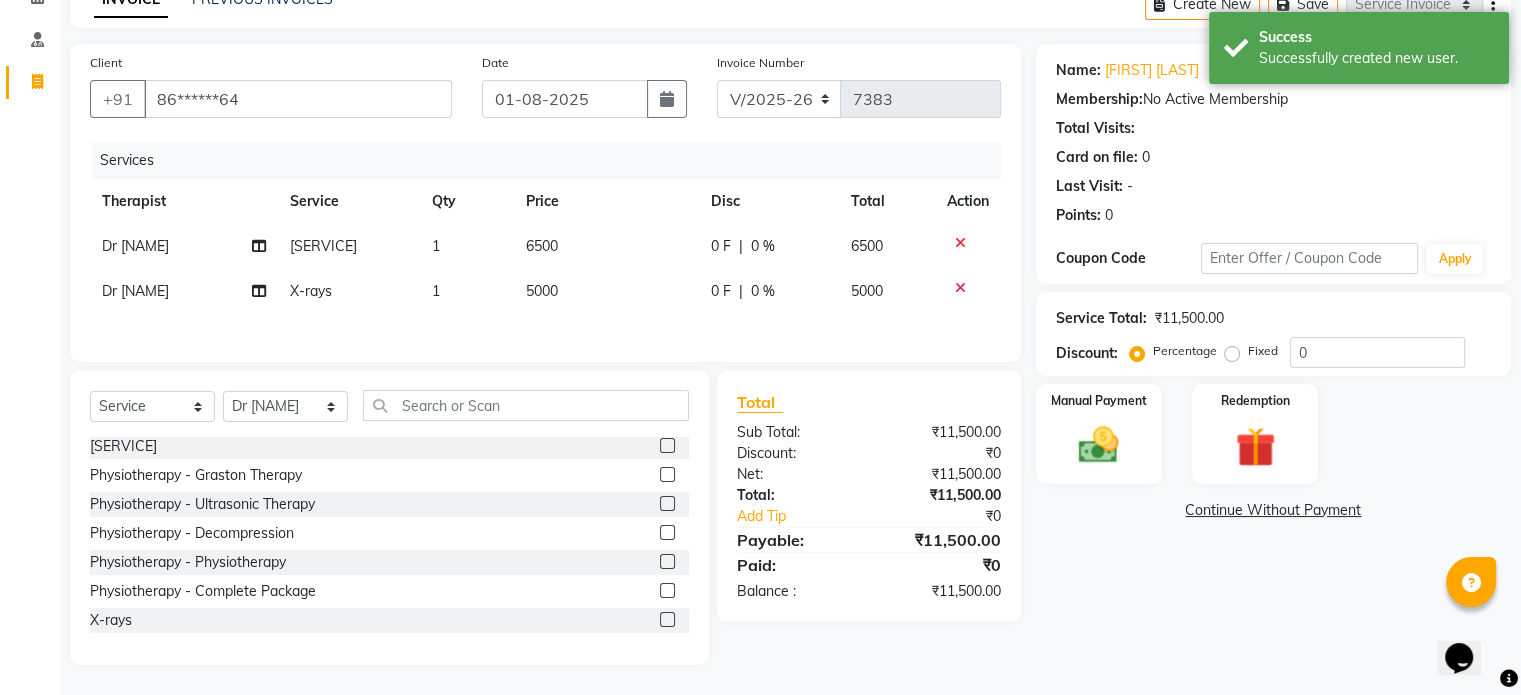 click on "5000" 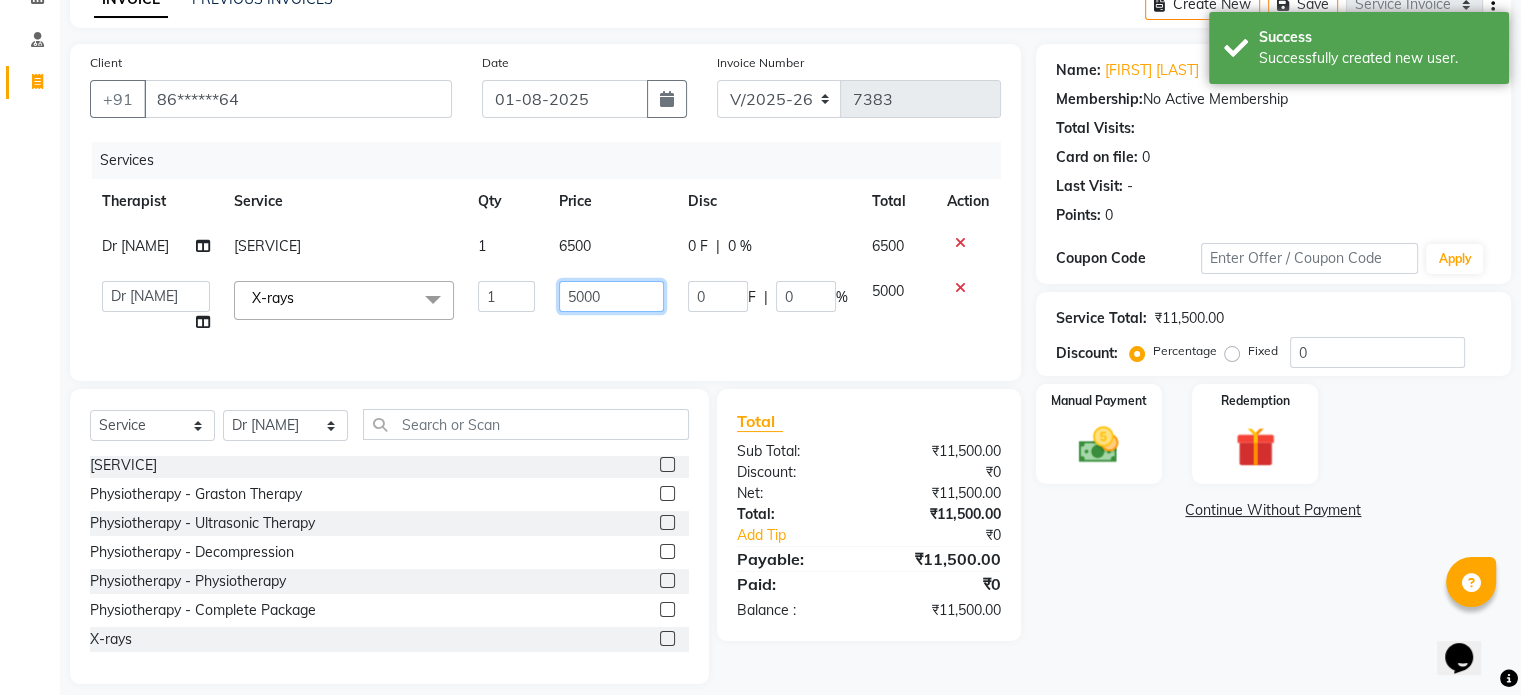 click on "5000" 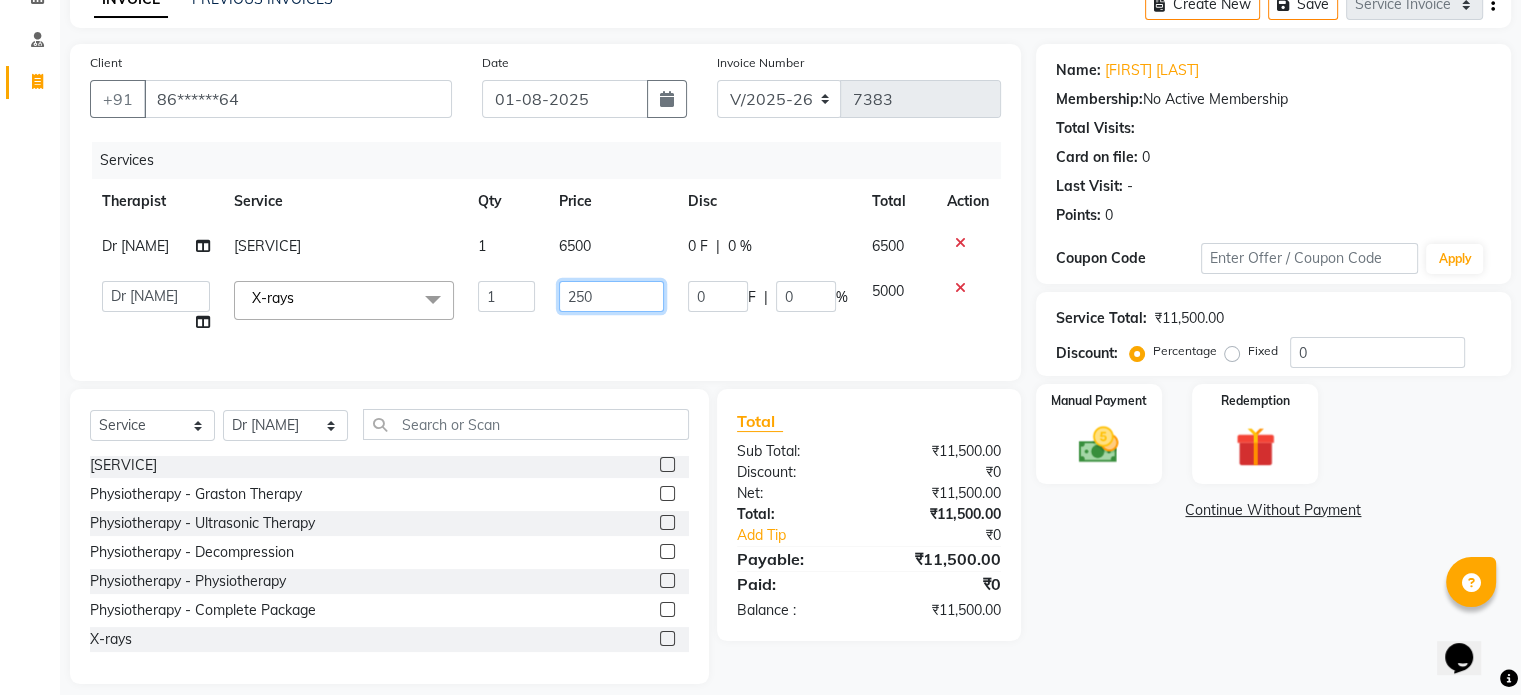 type on "2500" 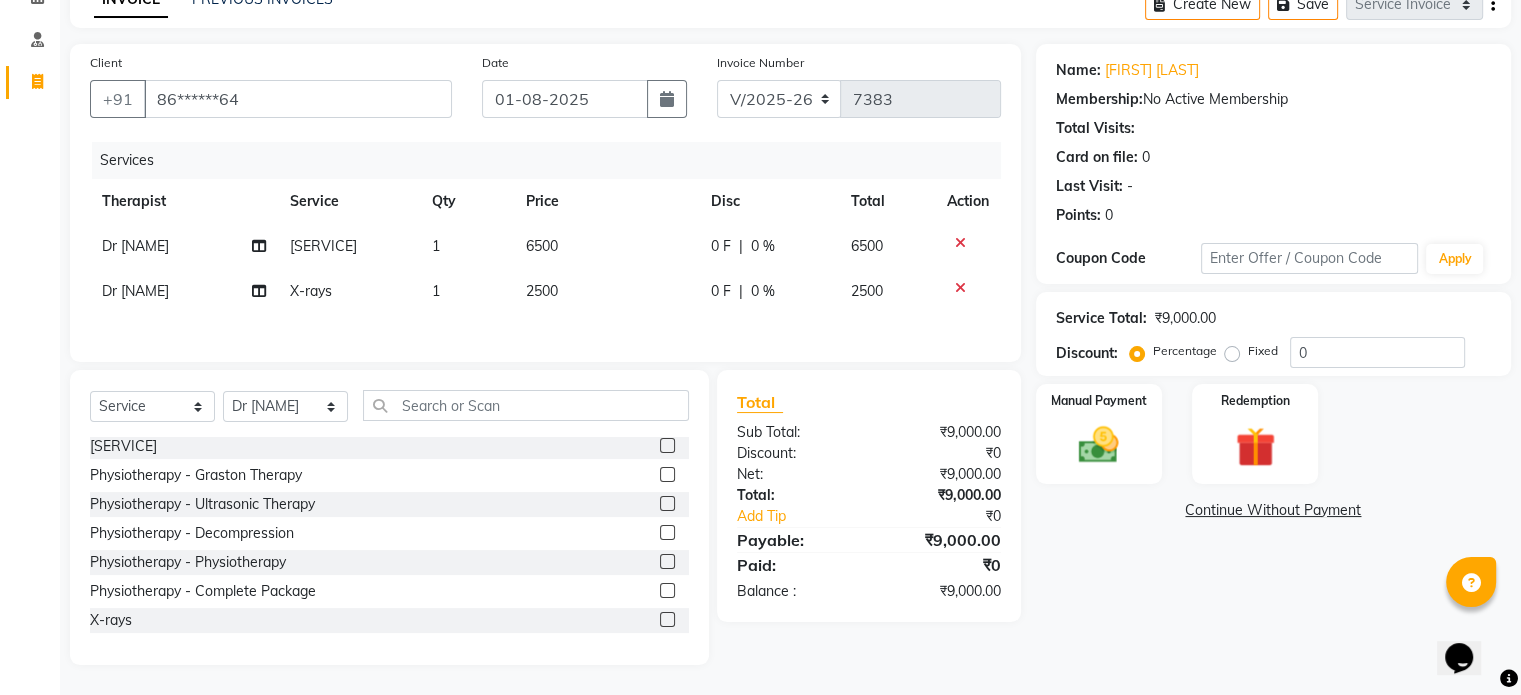 click on "Fixed" 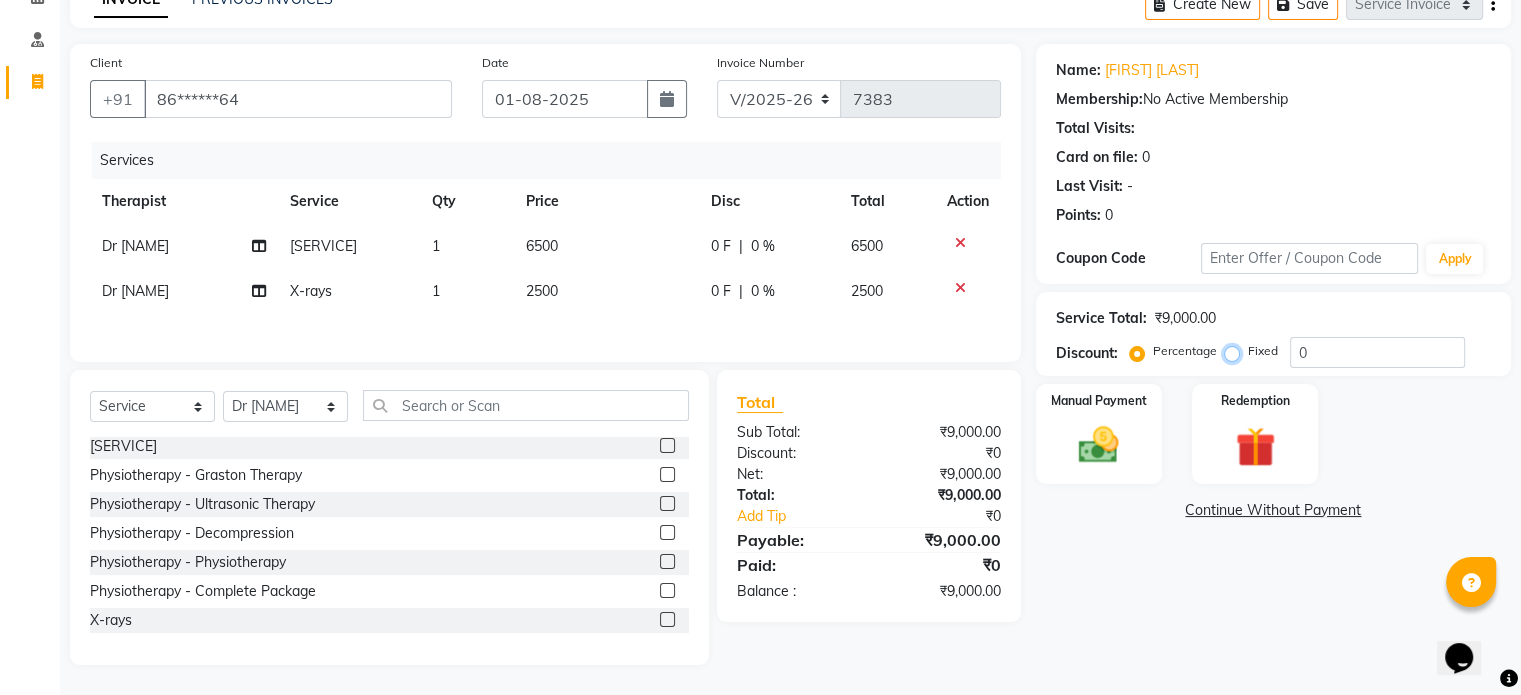 click on "Fixed" at bounding box center [1236, 351] 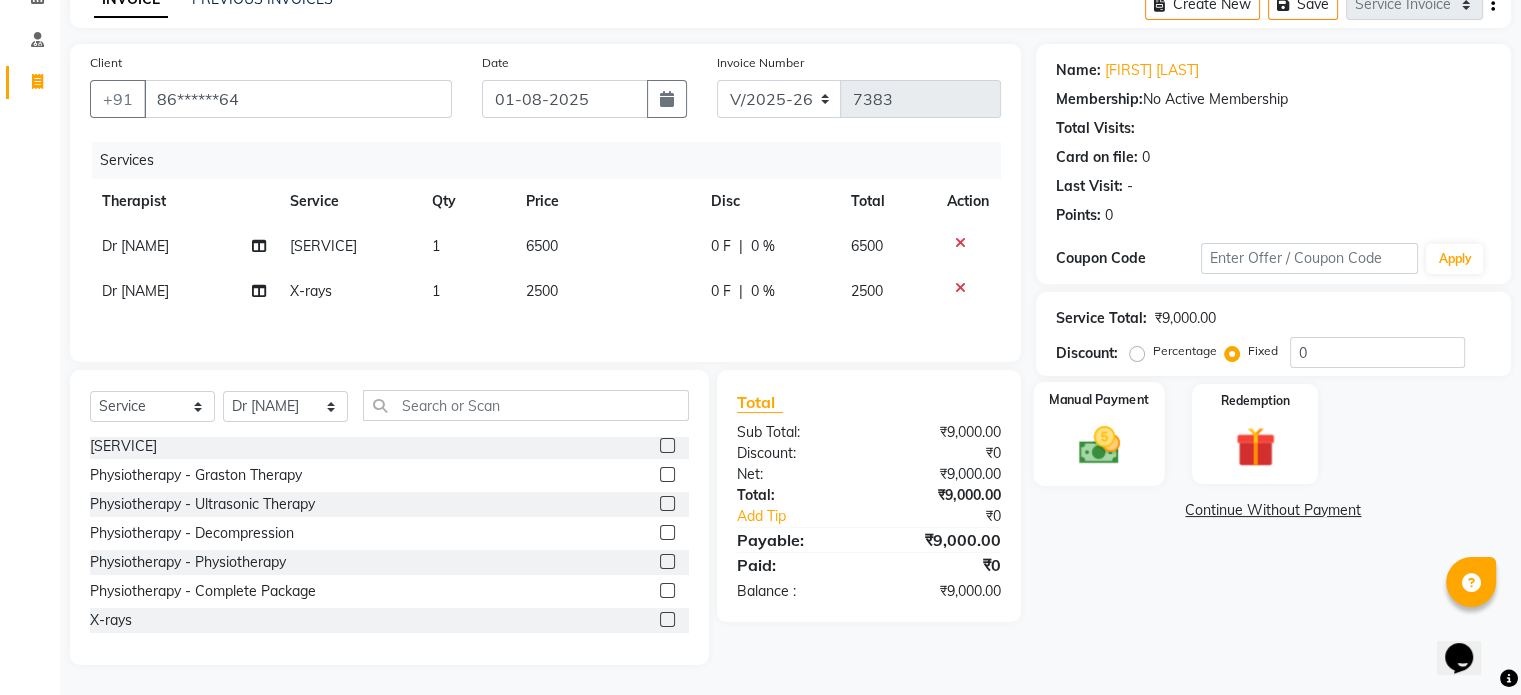 click 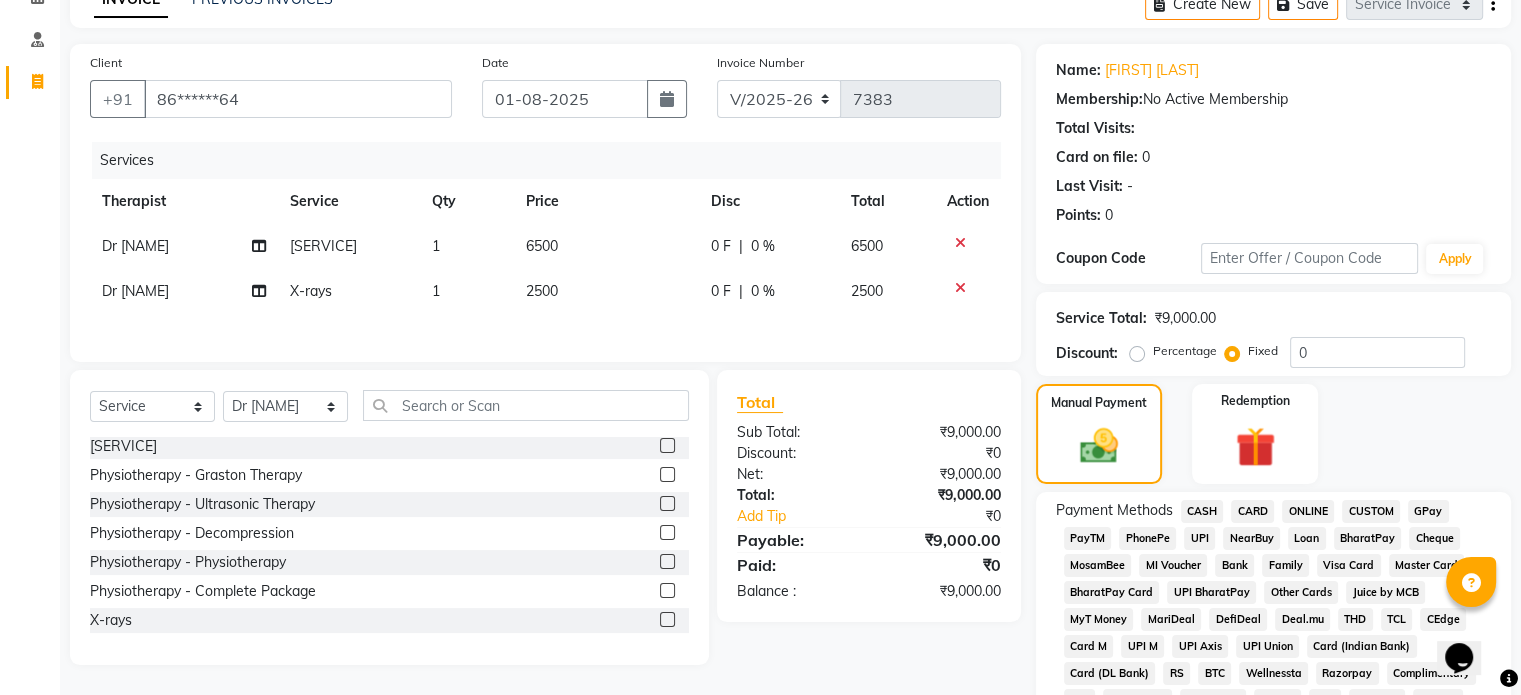 click on "UPI" 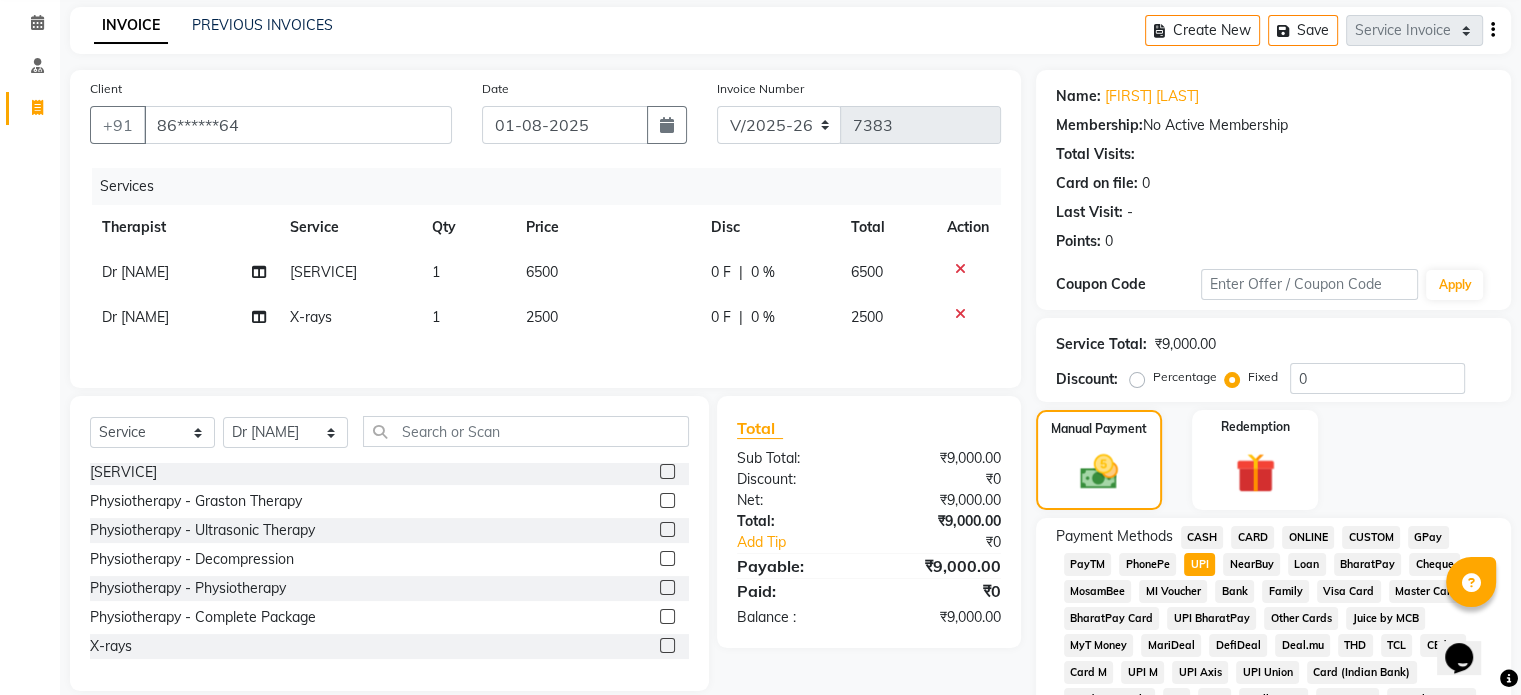 scroll, scrollTop: 0, scrollLeft: 0, axis: both 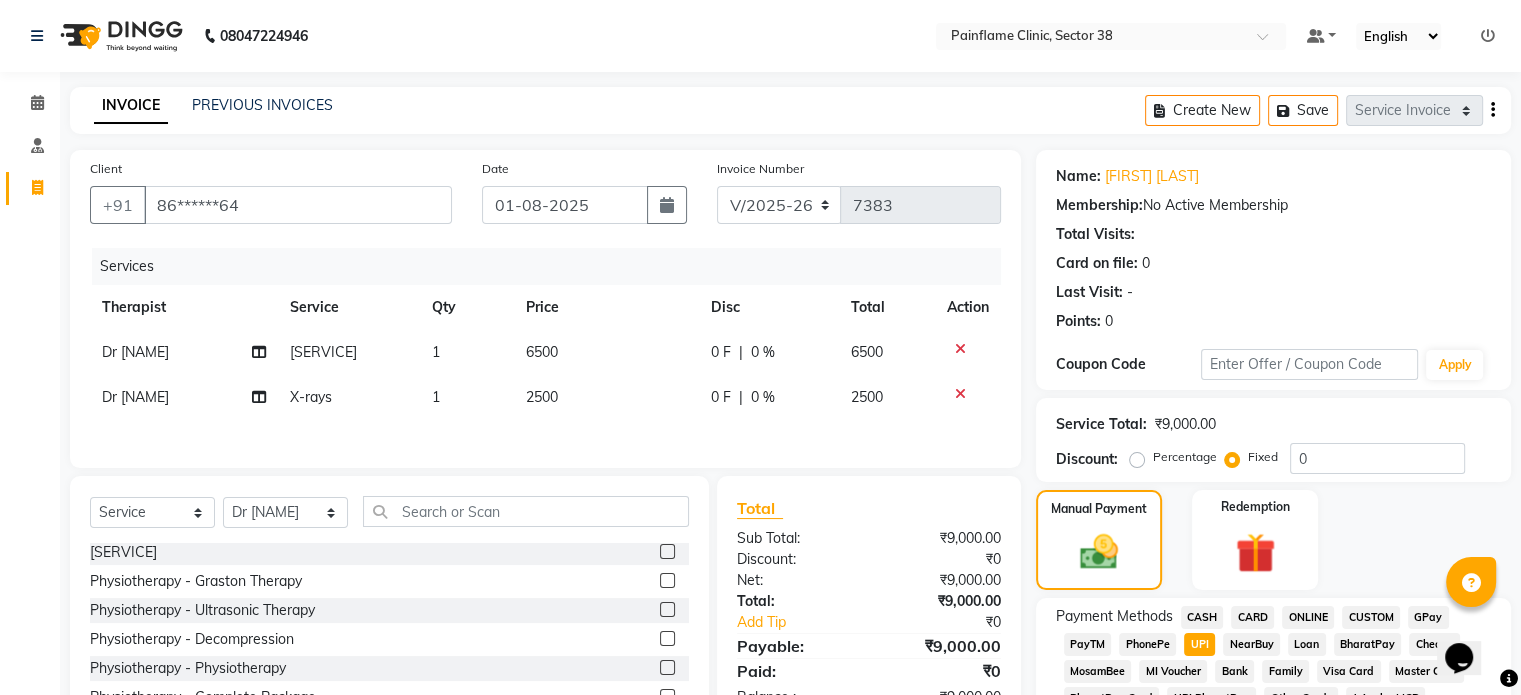 click on "2500" 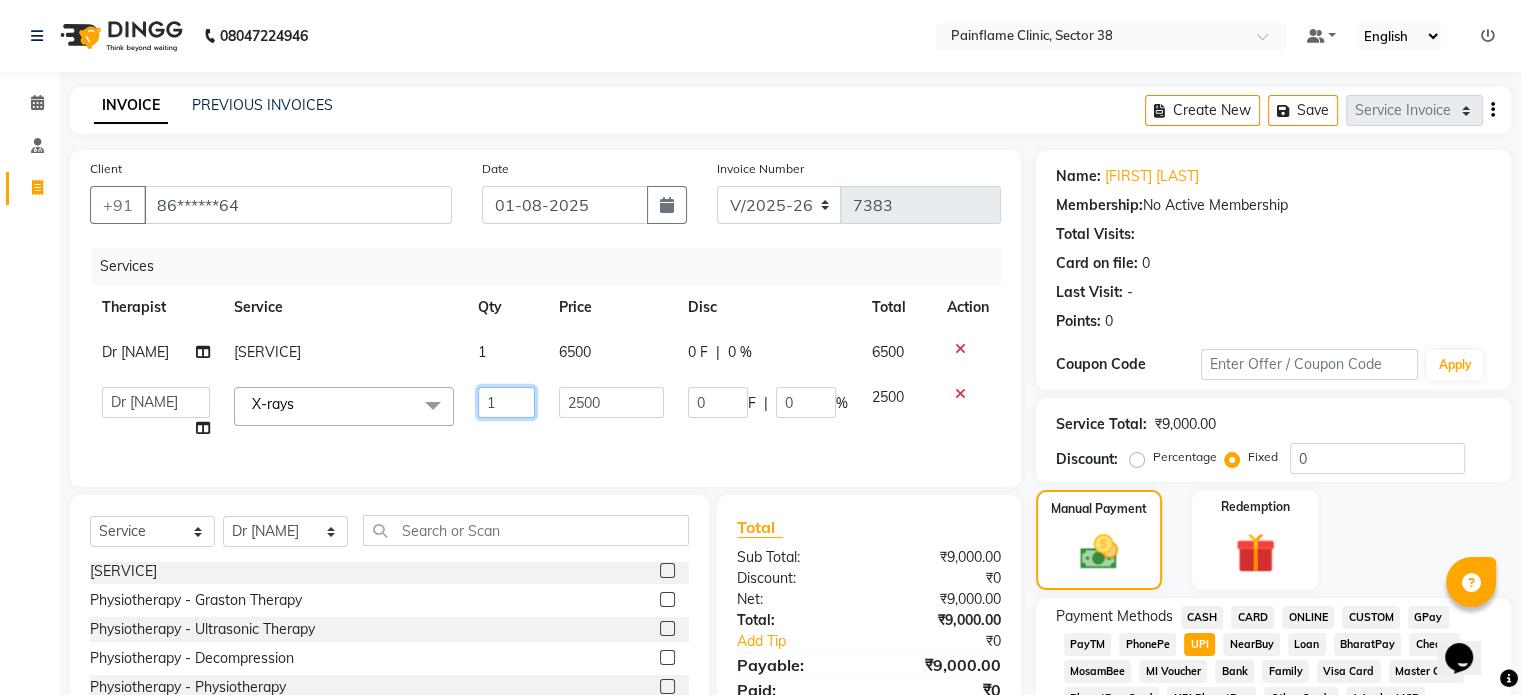 click on "1" 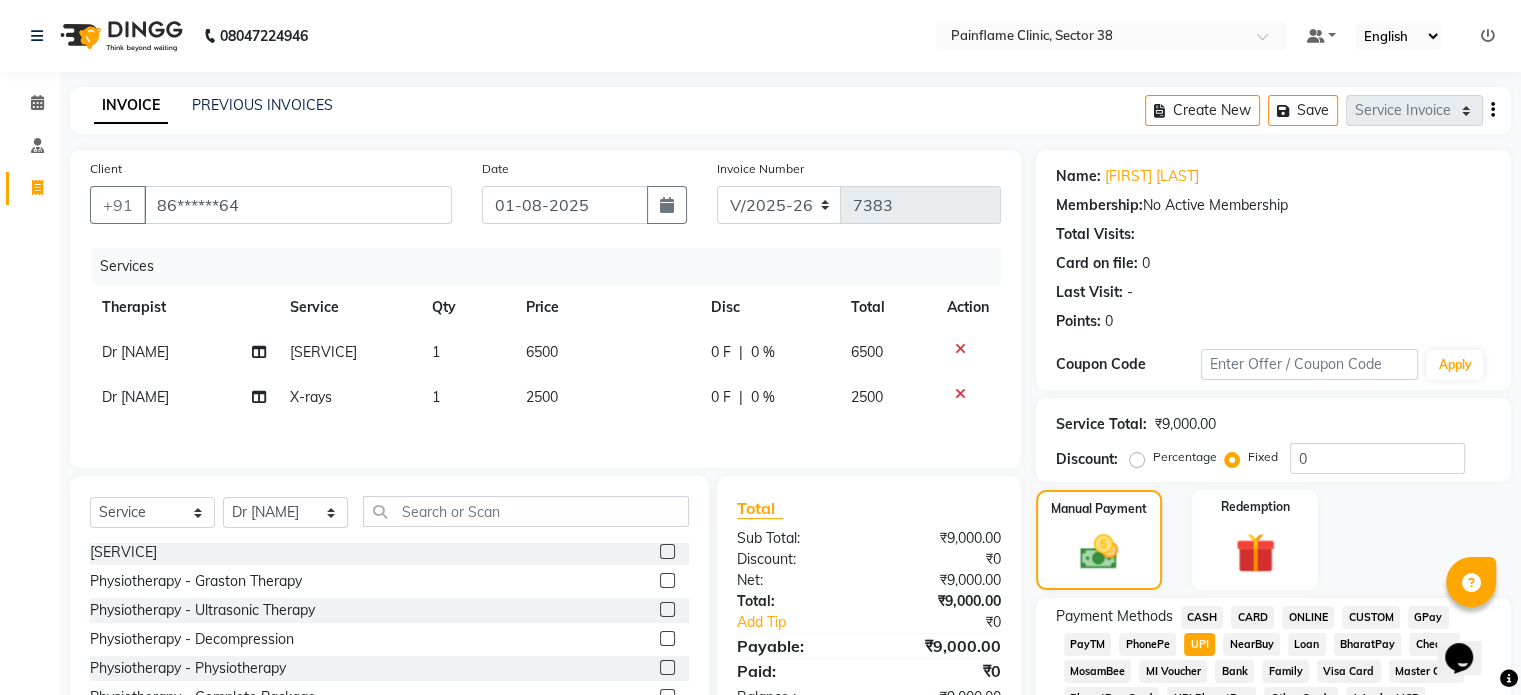 click on "2500" 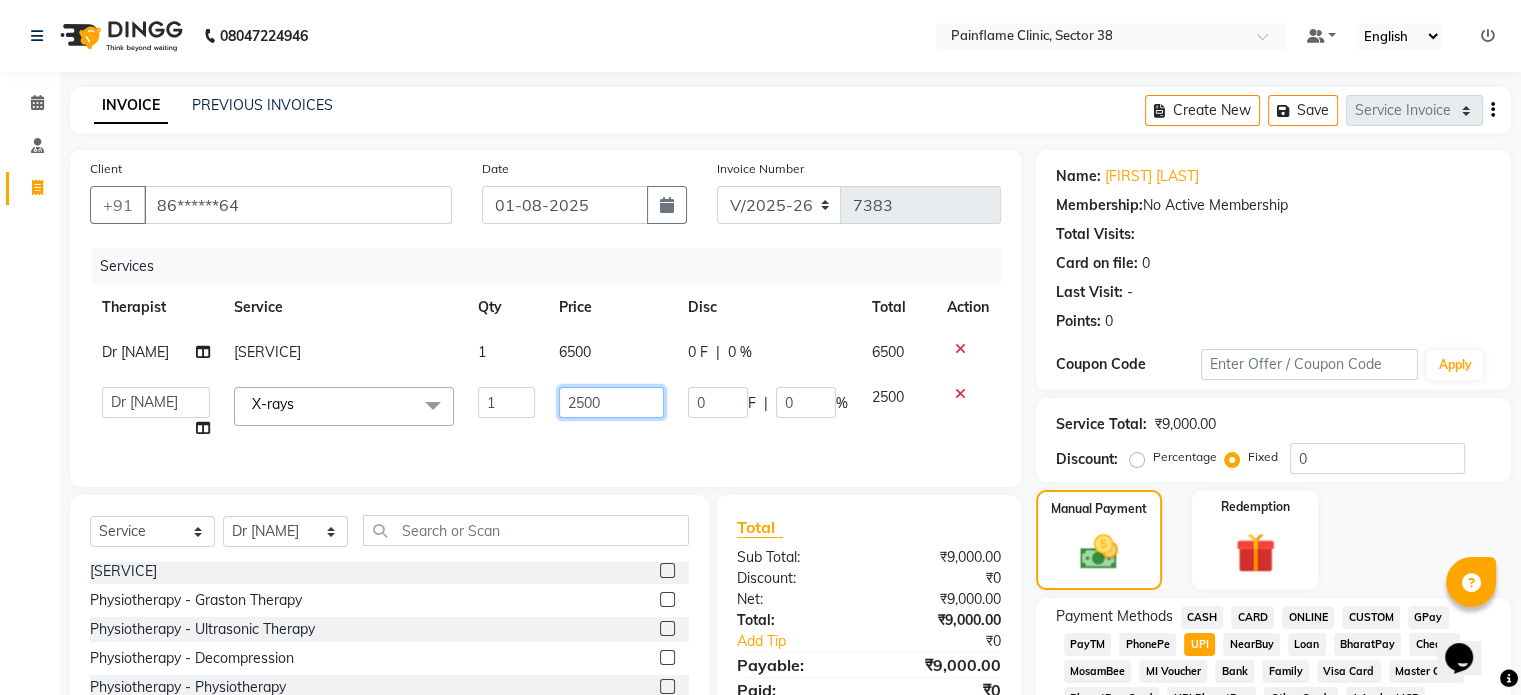 click on "2500" 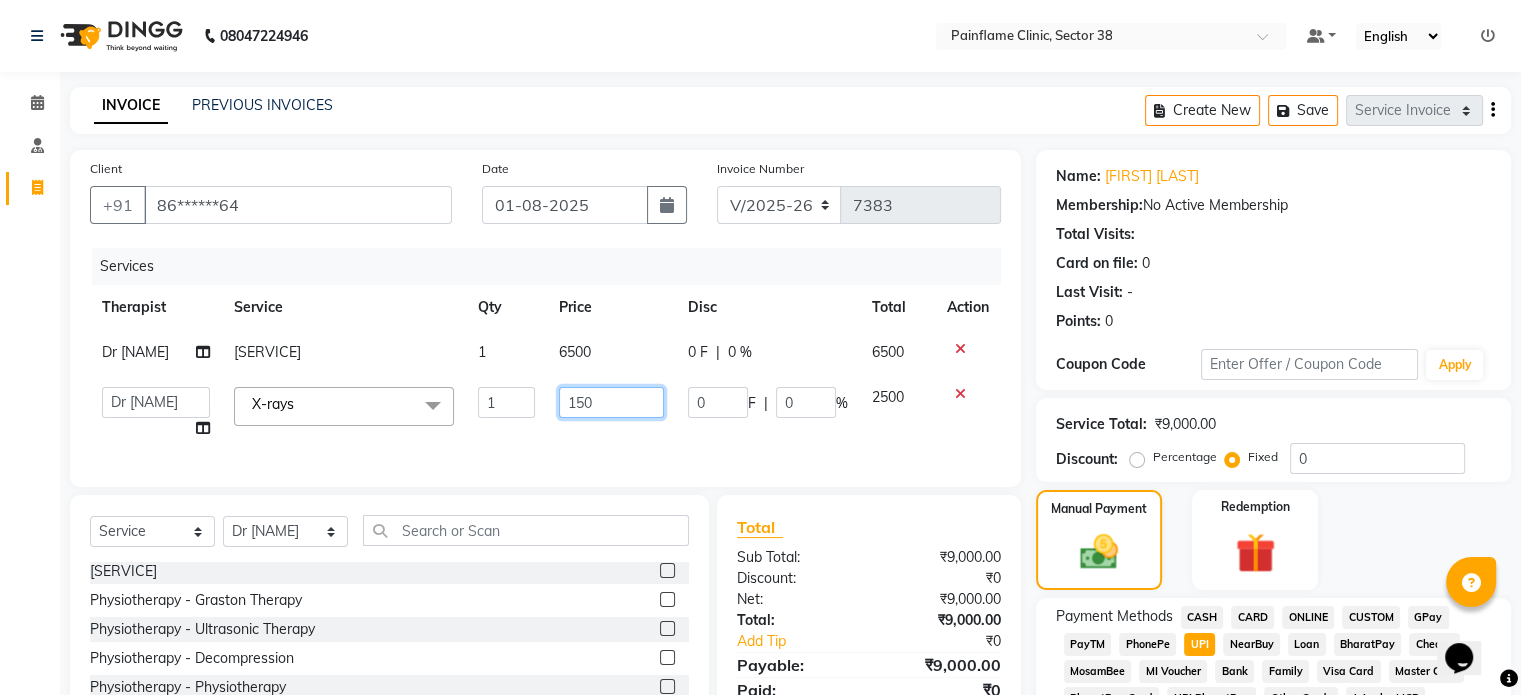 type on "1500" 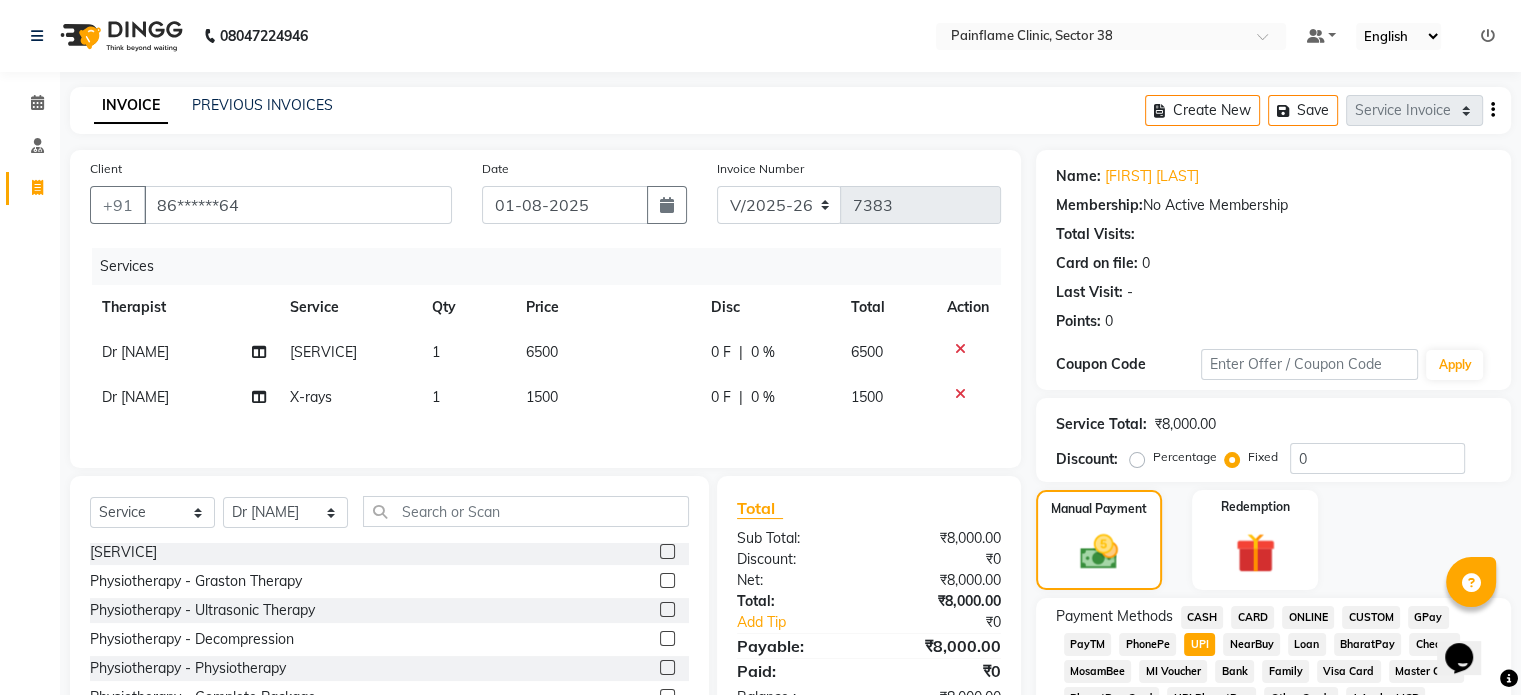 click on "UPI" 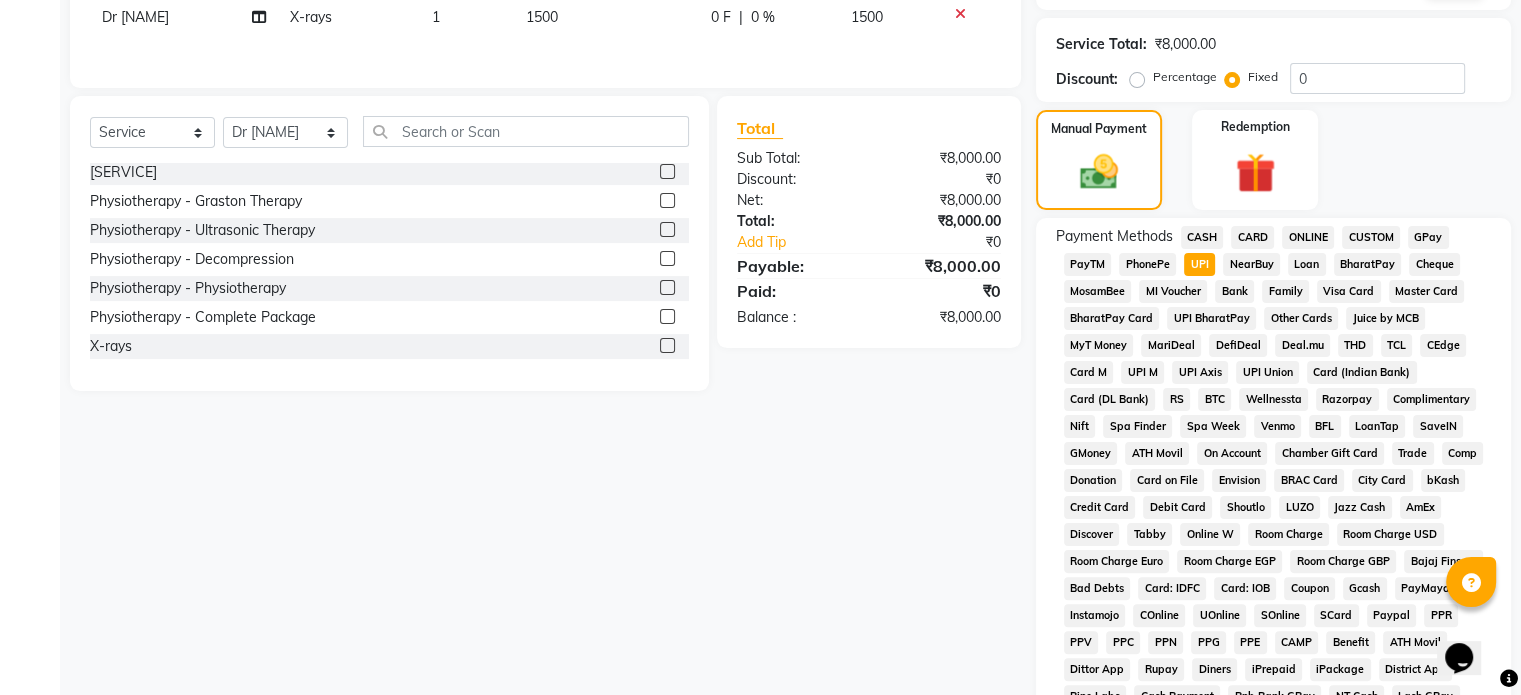 scroll, scrollTop: 652, scrollLeft: 0, axis: vertical 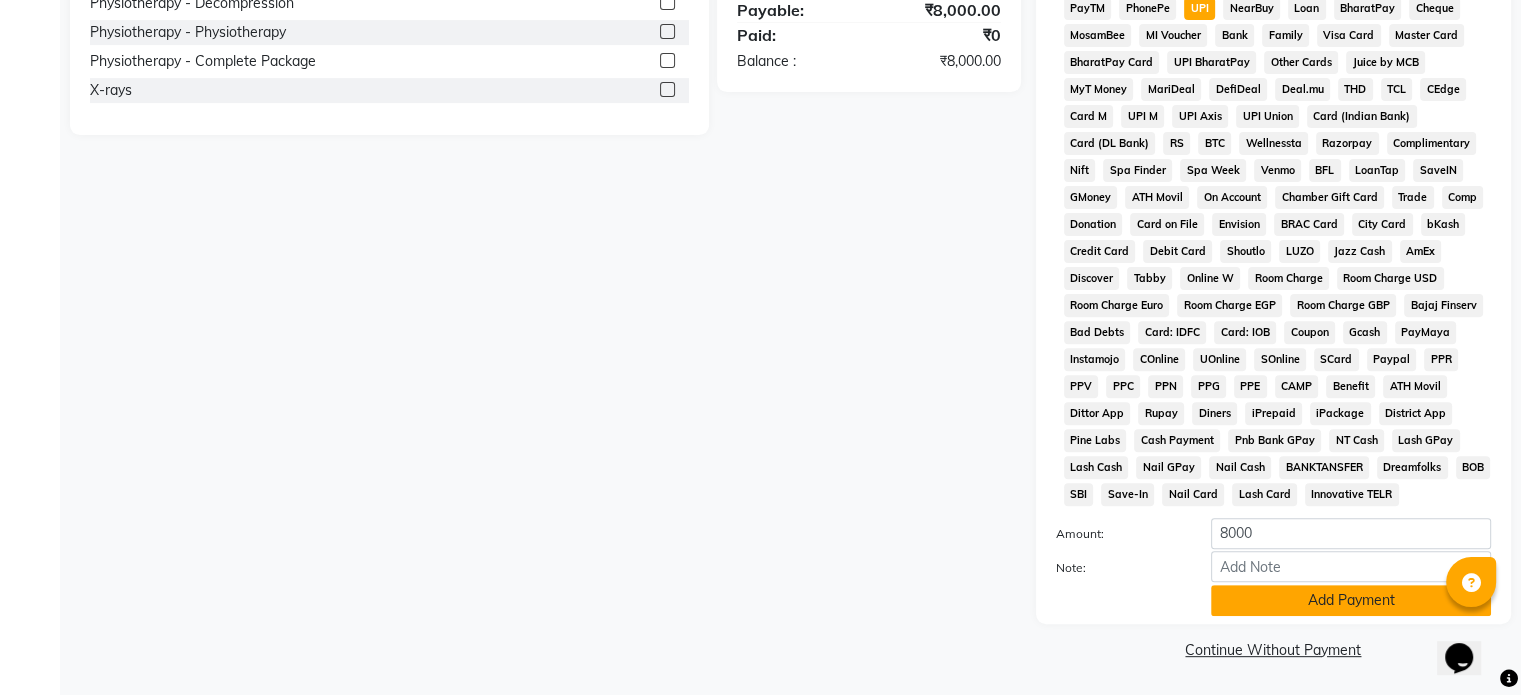 click on "Add Payment" 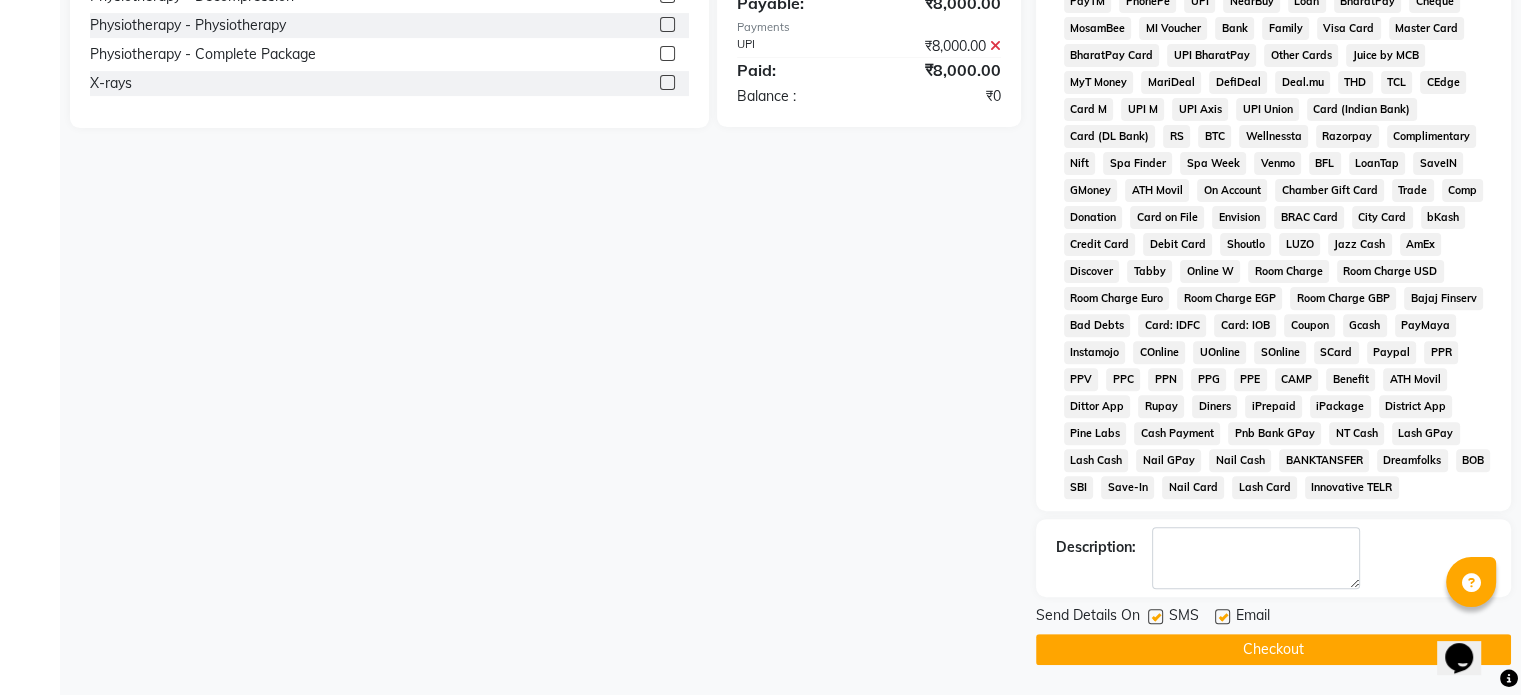 click 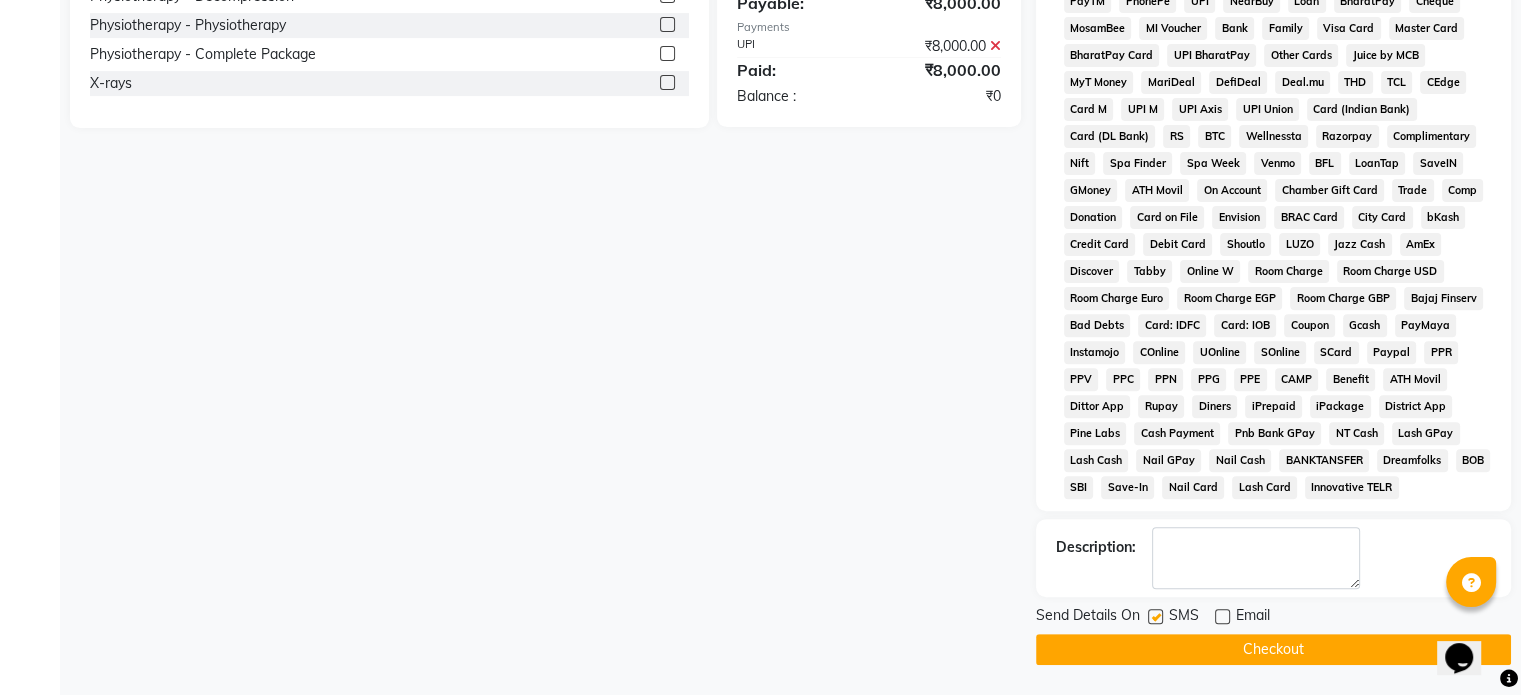 click 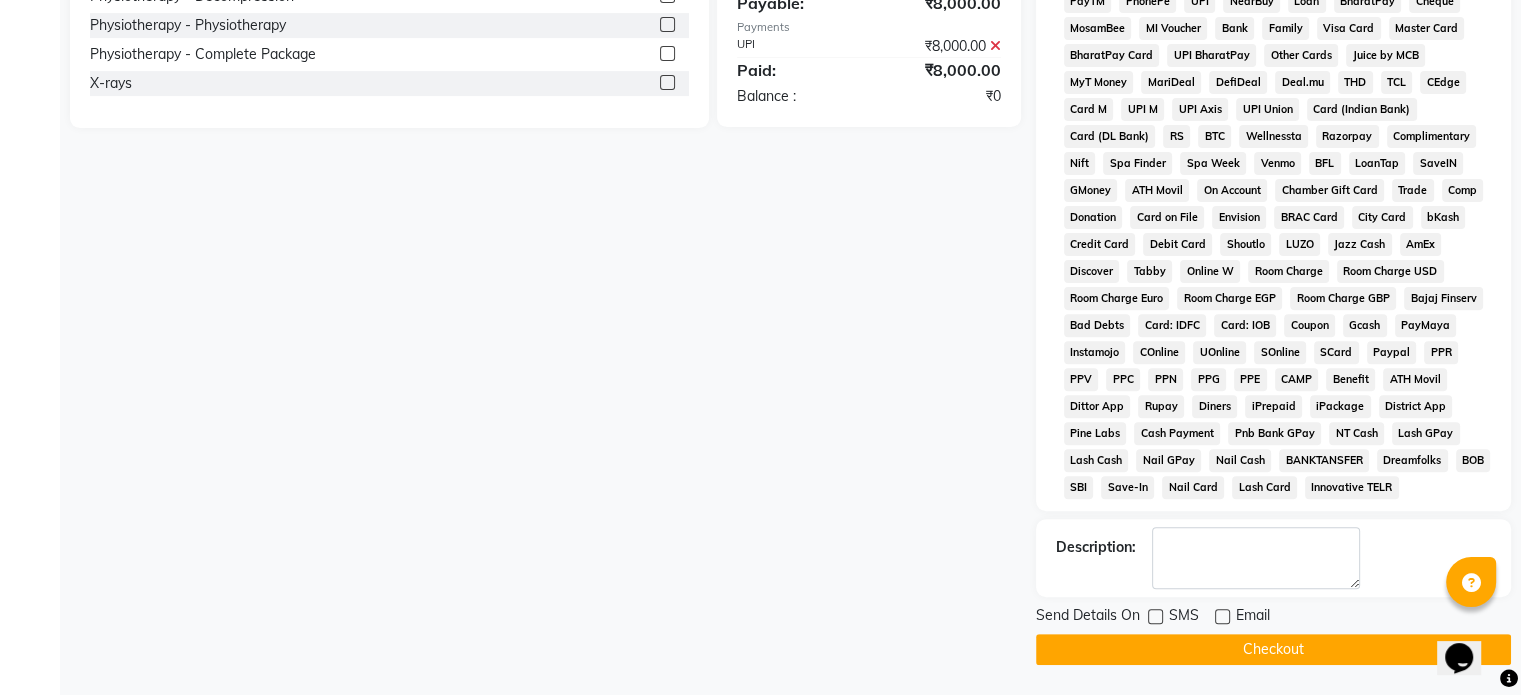 click on "INVOICE PREVIOUS INVOICES Create New   Save  Service Invoice Product Invoice Client +91 86******64 Date 01-08-2025 Invoice Number V/2025 V/2025-26 7383 Services Therapist Service Qty Price Disc Total Action Dr Harish Full Body Chiropractic alignment 1 6500 0 F | 0 % 6500 Dr Harish X-rays 1 1500 0 F | 0 % 1500 Select  Service  Membership  Package Voucher Prepaid Gift Card  Select Therapist Dr Durgesh Dr Harish Dr Ranjana Dr Saurabh Dr. Suraj Dr. Tejpal Mehlawat KUSHAL MOHIT SEMWAL Nancy Singhai Reception 1  Reception 2 Reception 3 Full Body Chiropractic alignment  General Chiropractic alignment  Physiotherapy - Needling  Physiotherapy - Cupping  Physiotherapy - Thermotherapy  Physiotherapy - Graston Therapy  Physiotherapy - Ultrasonic Therapy  Physiotherapy - Decompression  Physiotherapy - Physiotherapy  Physiotherapy - Complete Package  X-rays  Total Sub Total: ₹8,000.00 Discount: ₹0 Net: ₹8,000.00 Total: ₹8,000.00 Add Tip ₹0 Payable: ₹8,000.00 Payments UPI ₹8,000.00  Paid: ₹8,000.00 Balance" 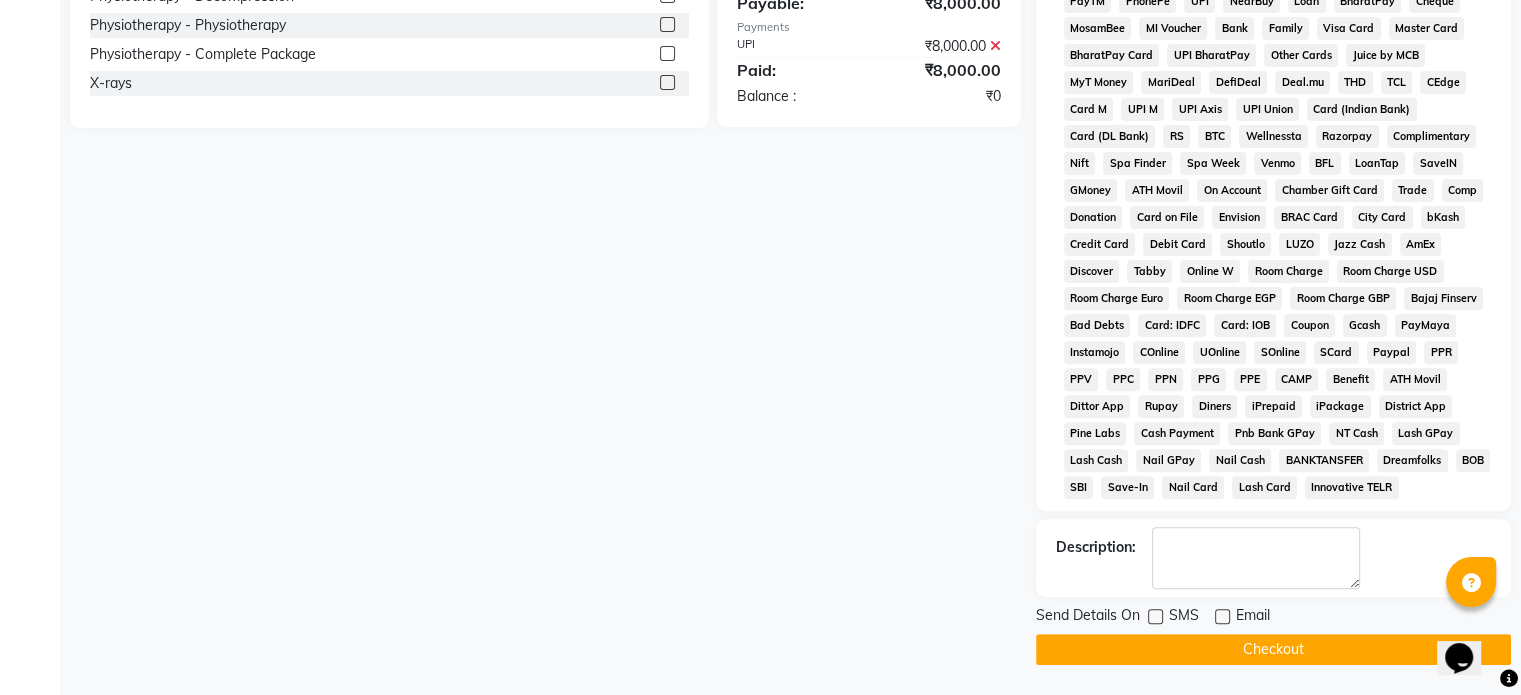 click on "Checkout" 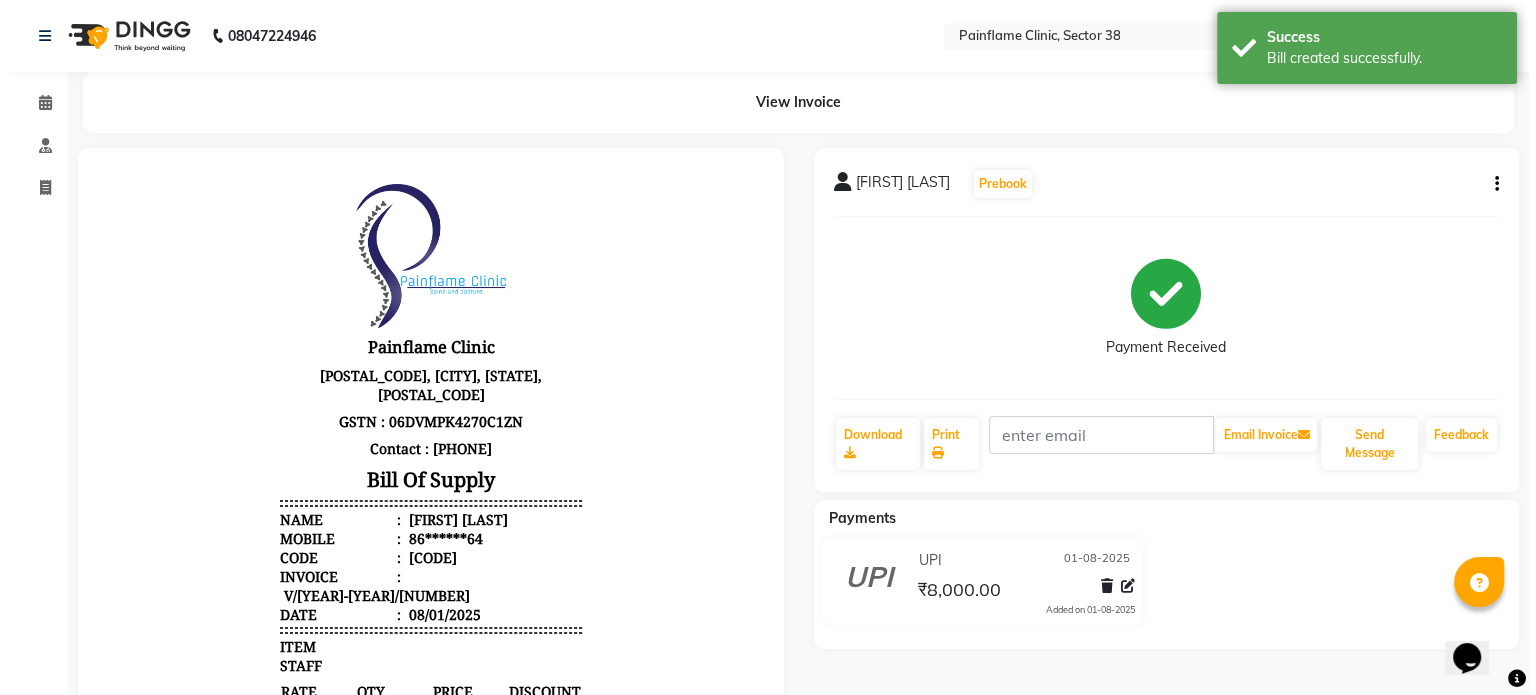 scroll, scrollTop: 0, scrollLeft: 0, axis: both 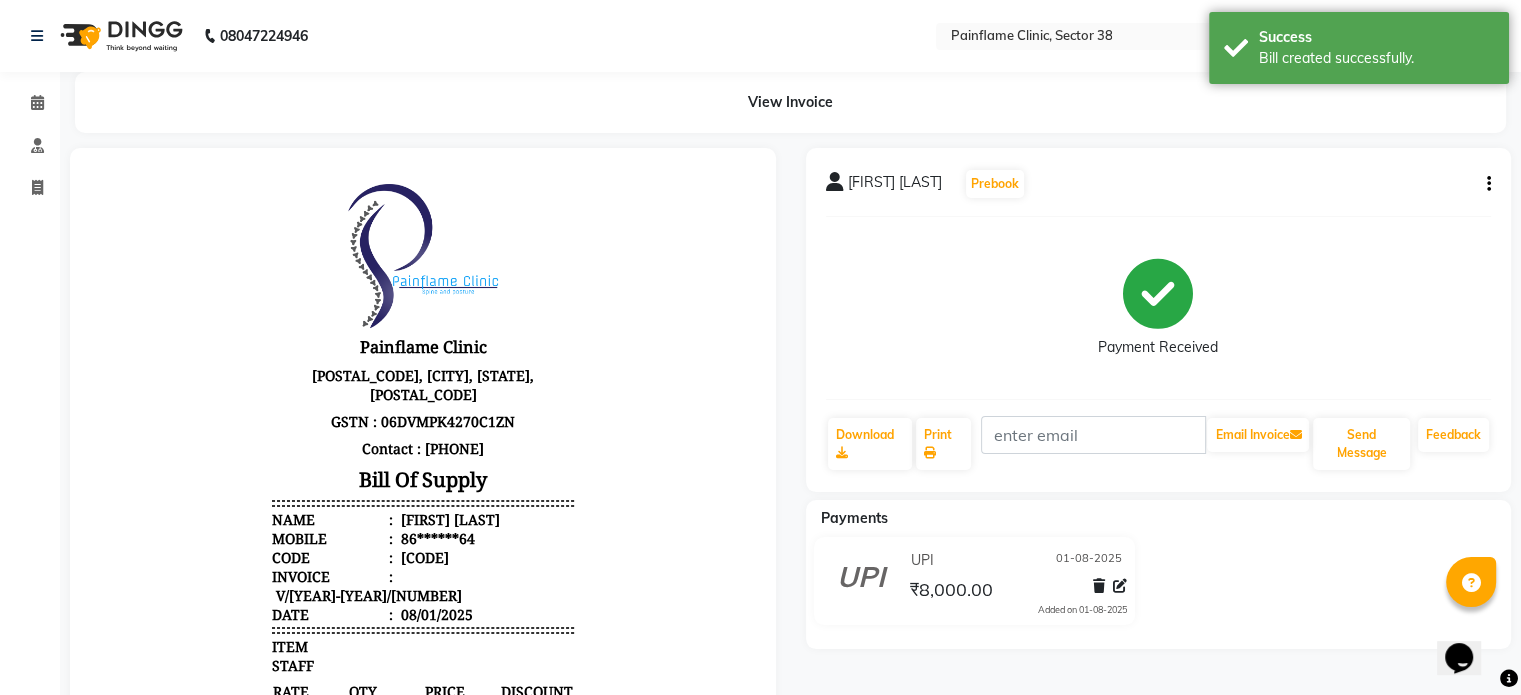 select on "service" 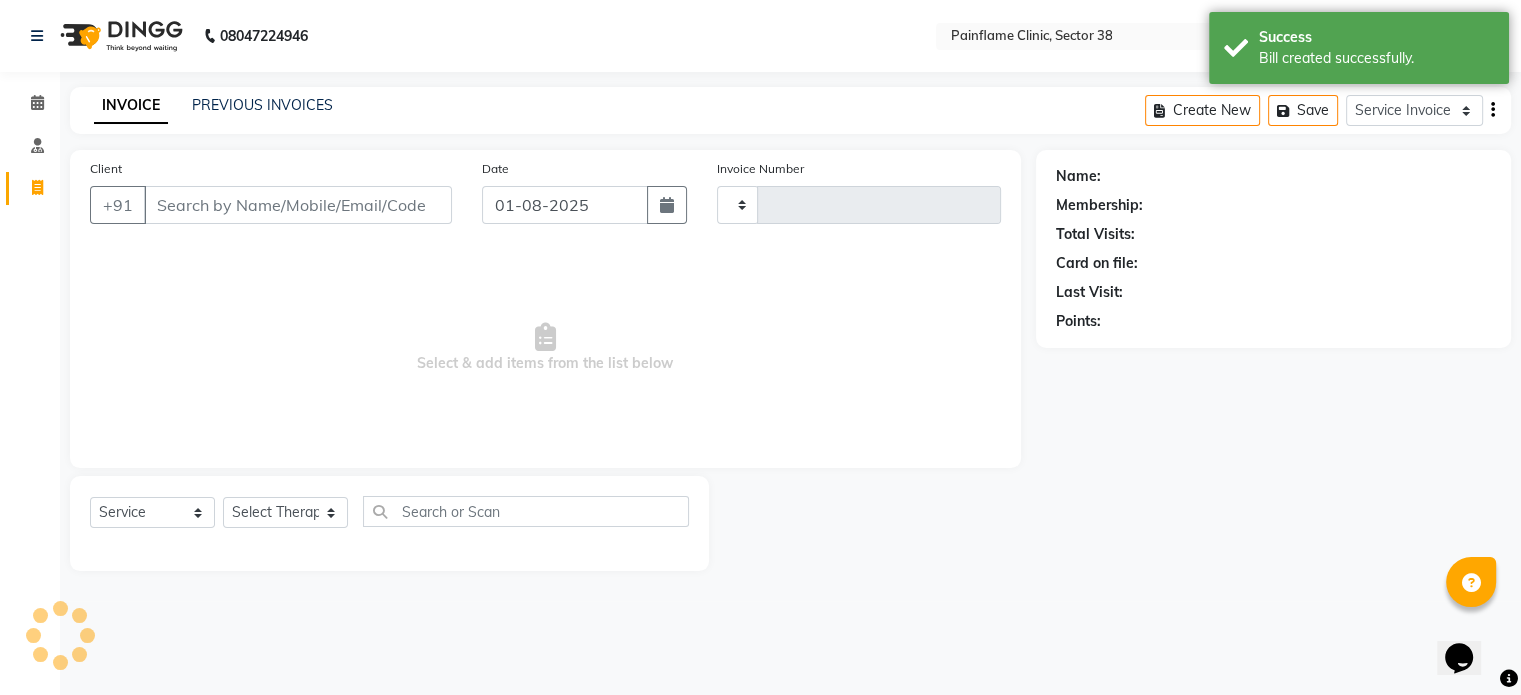 type on "7384" 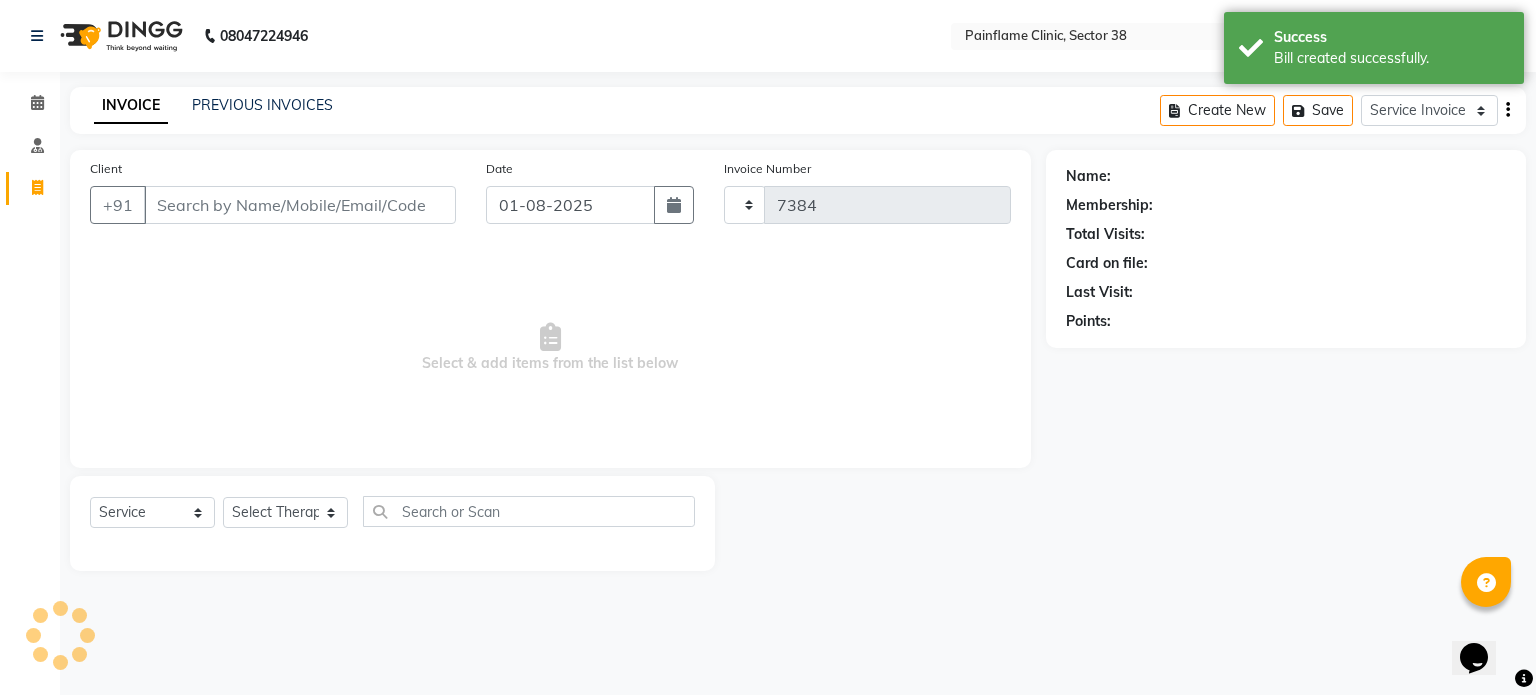 select on "3964" 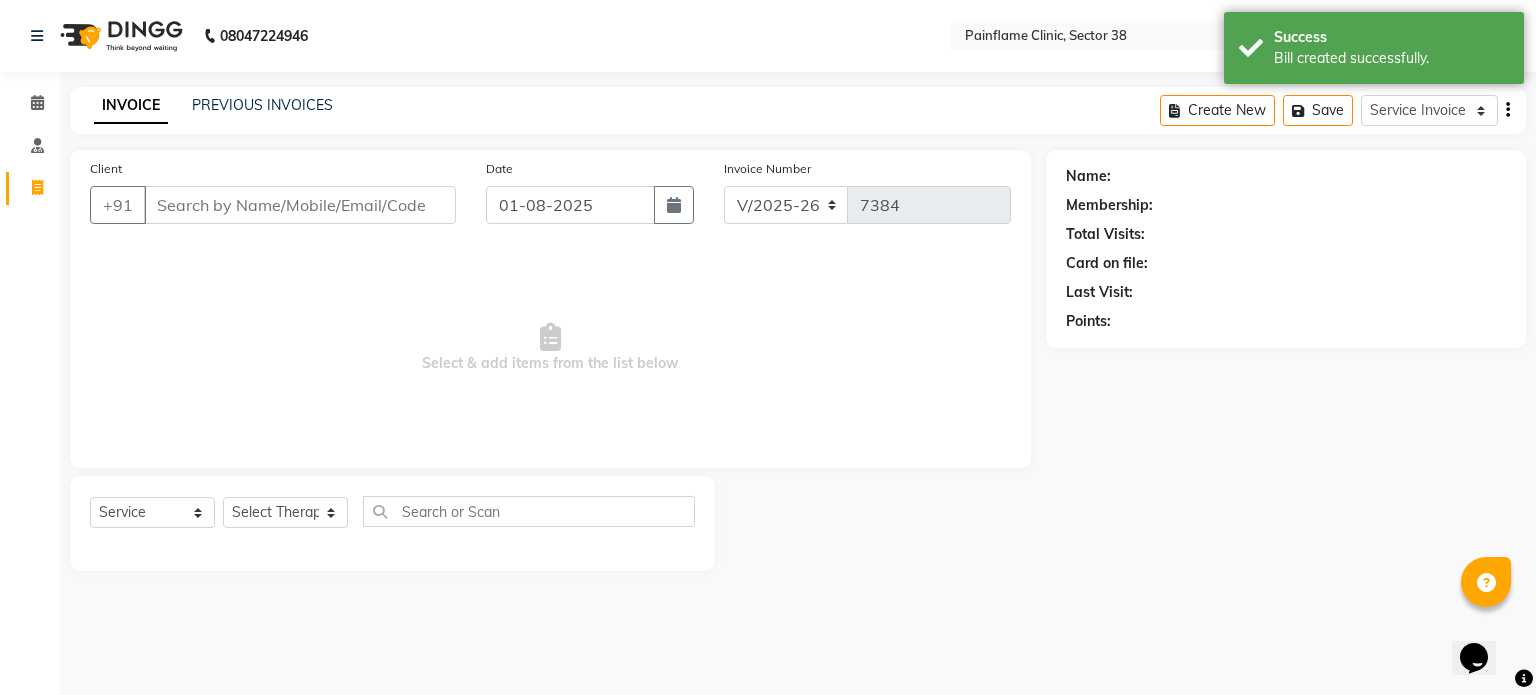 click 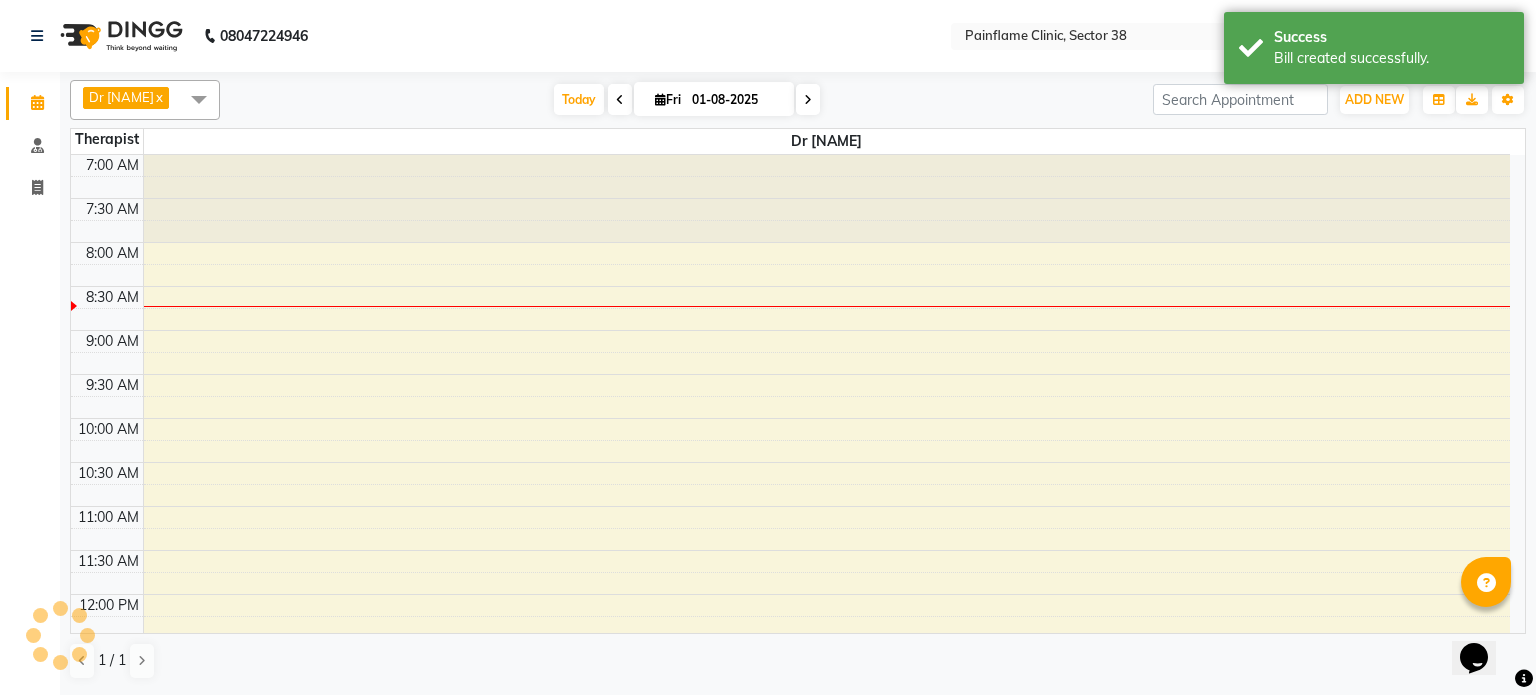 scroll, scrollTop: 0, scrollLeft: 0, axis: both 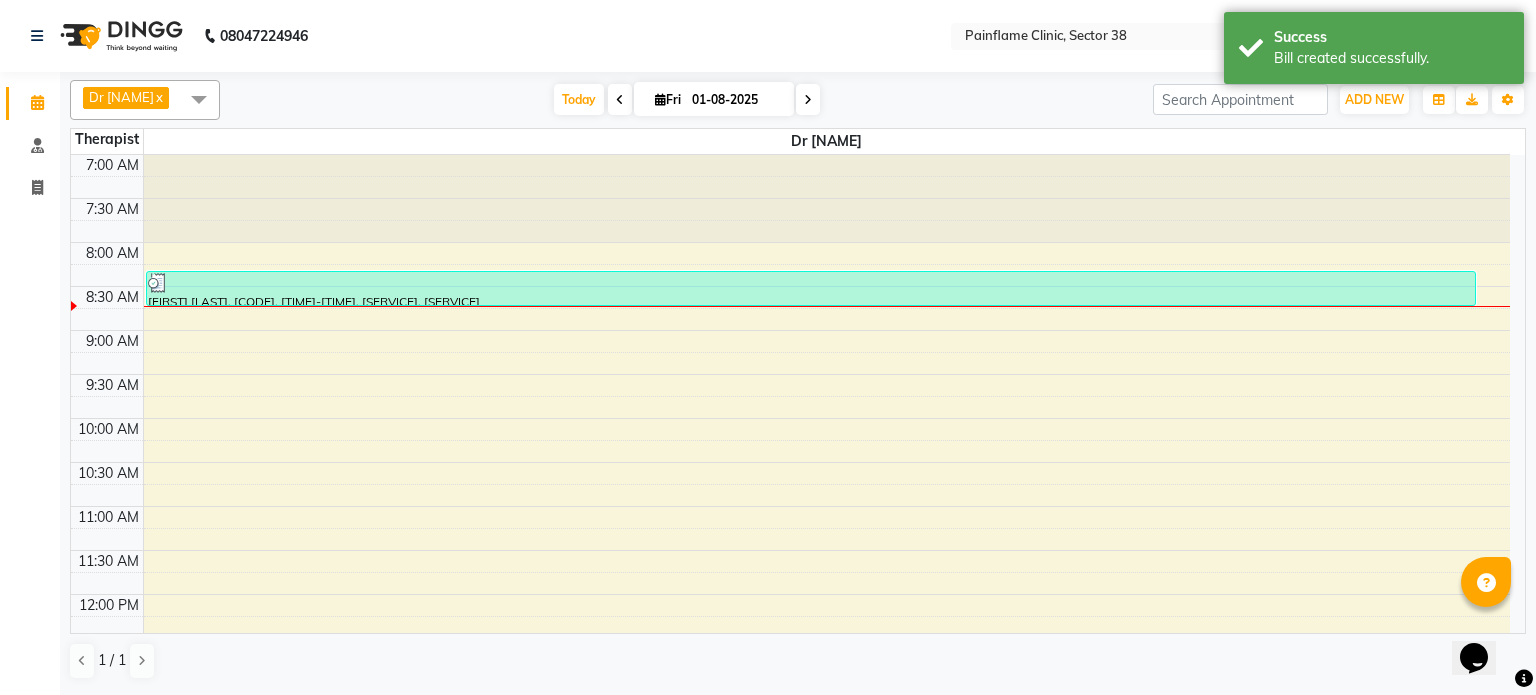 select on "3964" 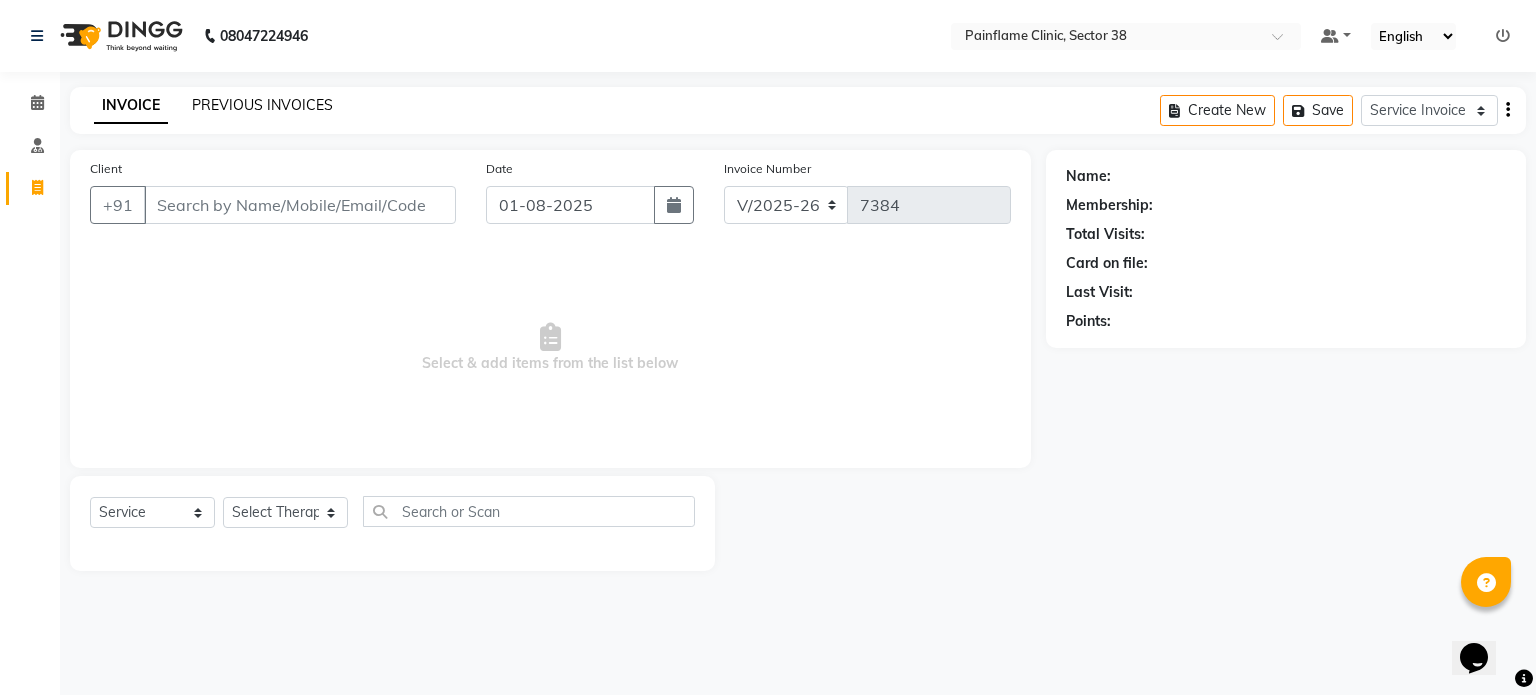 click on "PREVIOUS INVOICES" 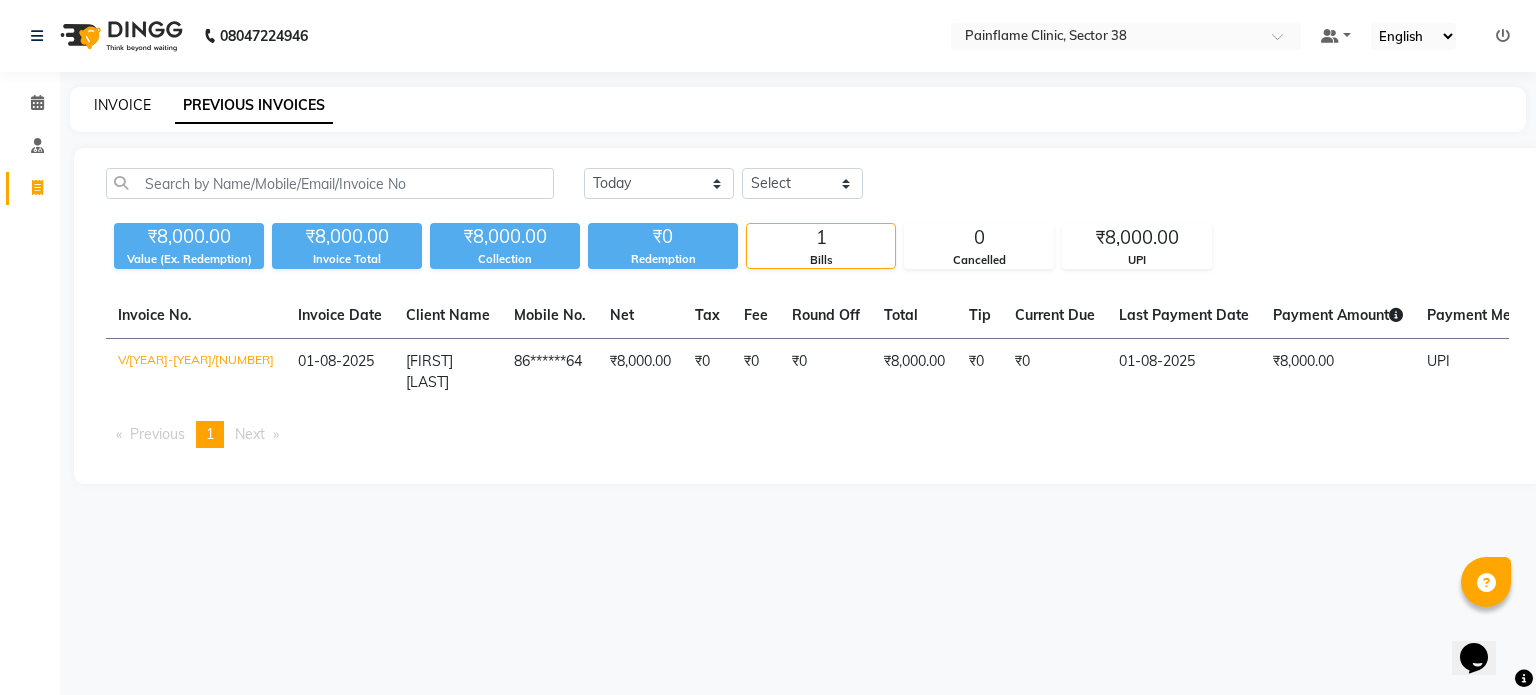 click on "INVOICE" 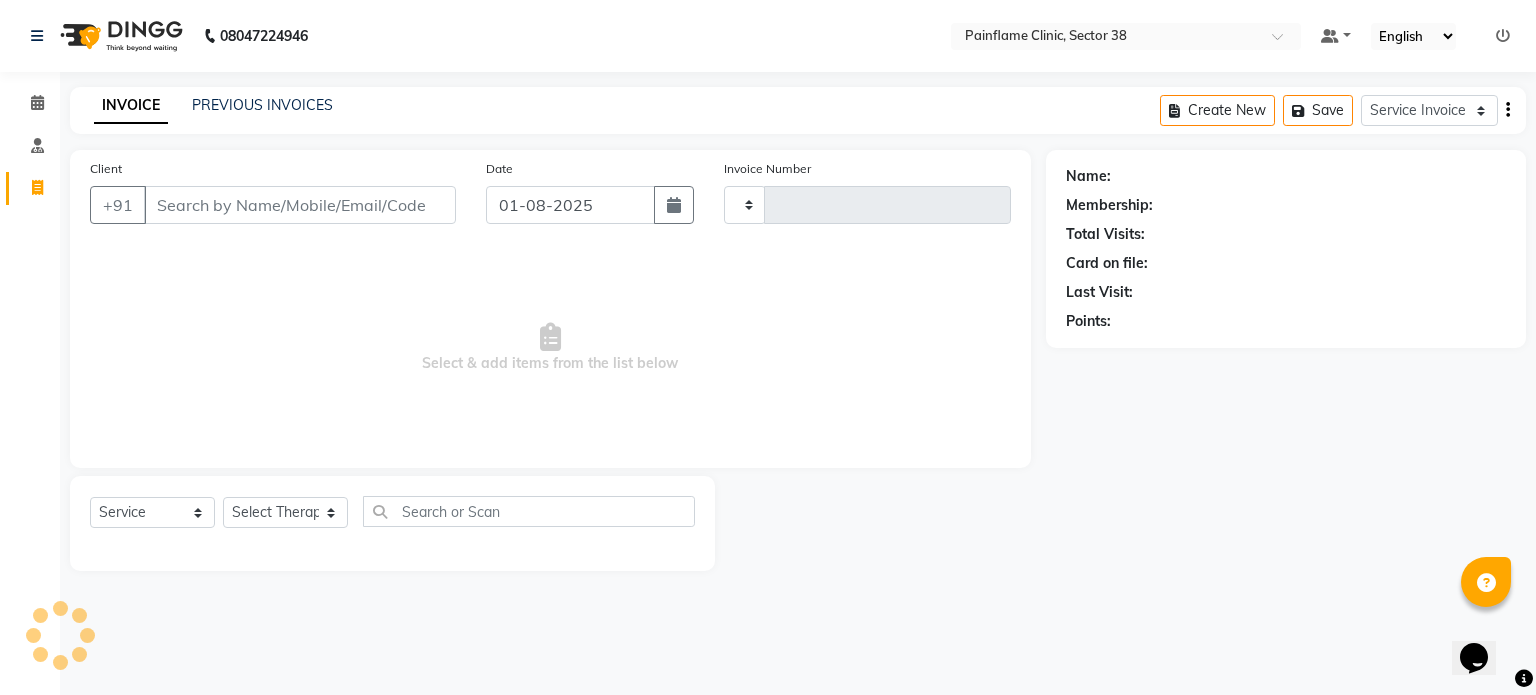 type on "7384" 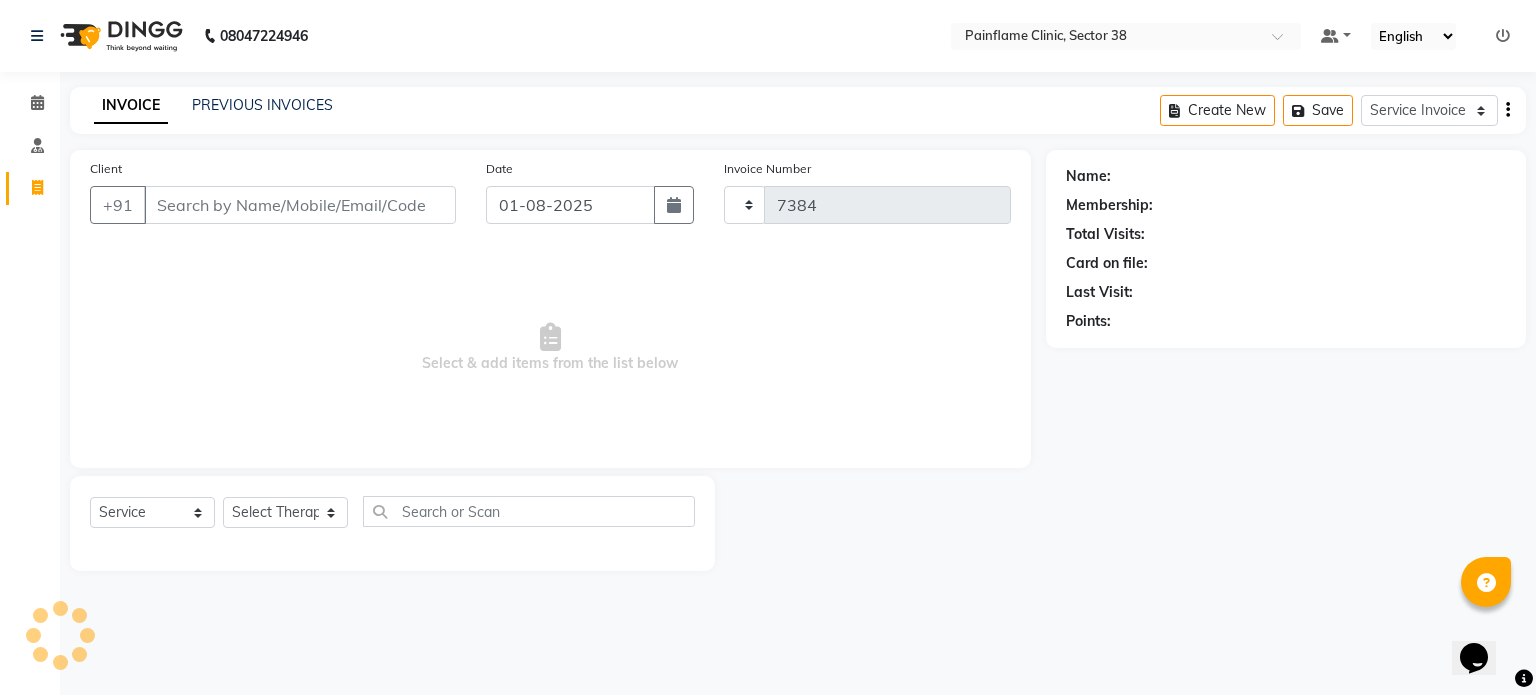 select on "3964" 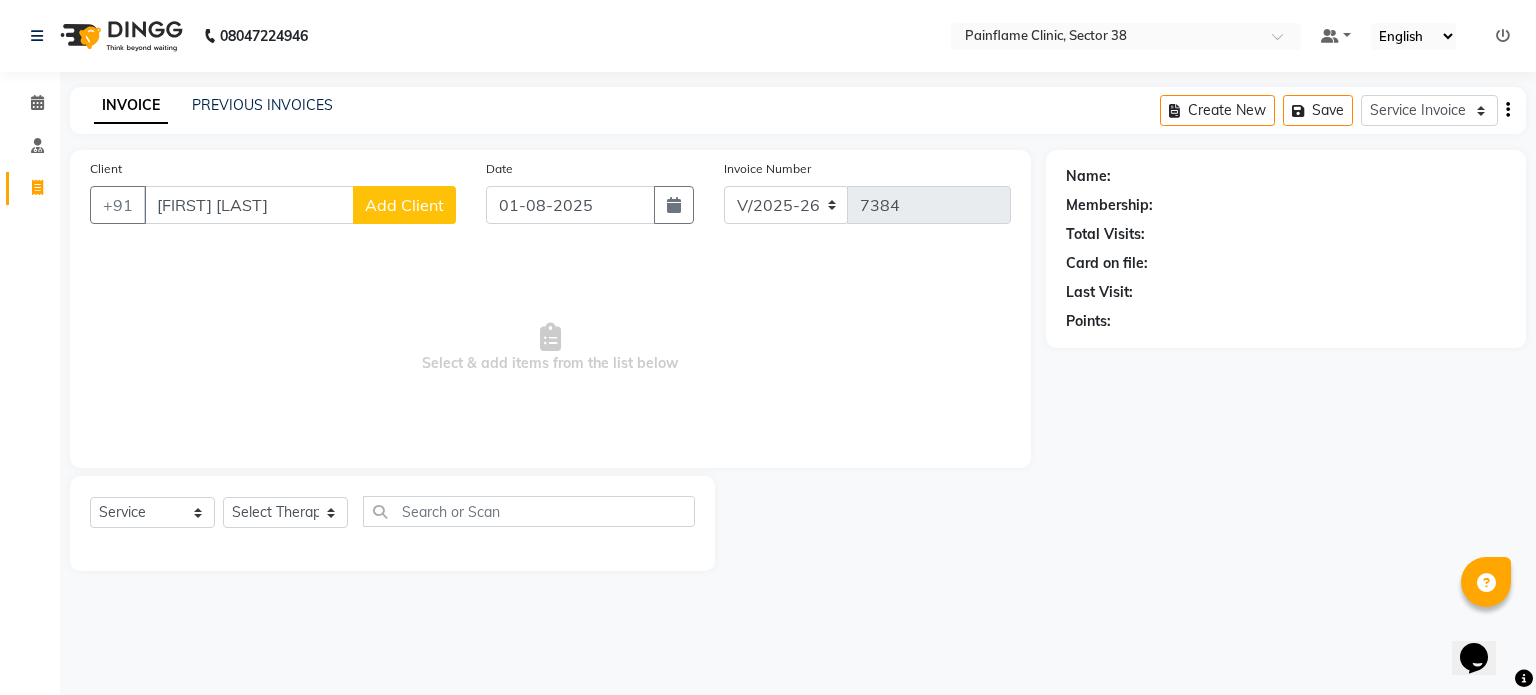 type on "[FIRST] [LAST]" 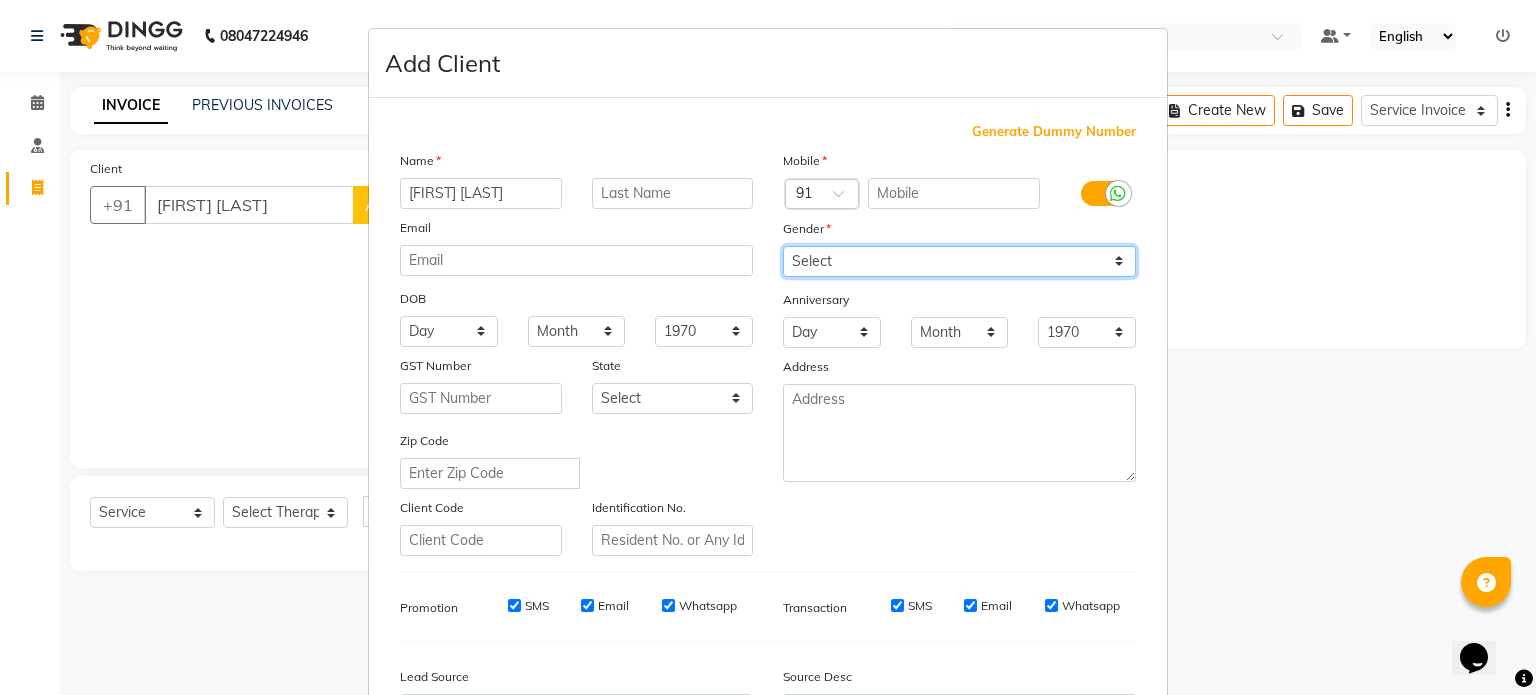 click on "Select Male Female Other Prefer Not To Say" at bounding box center (959, 261) 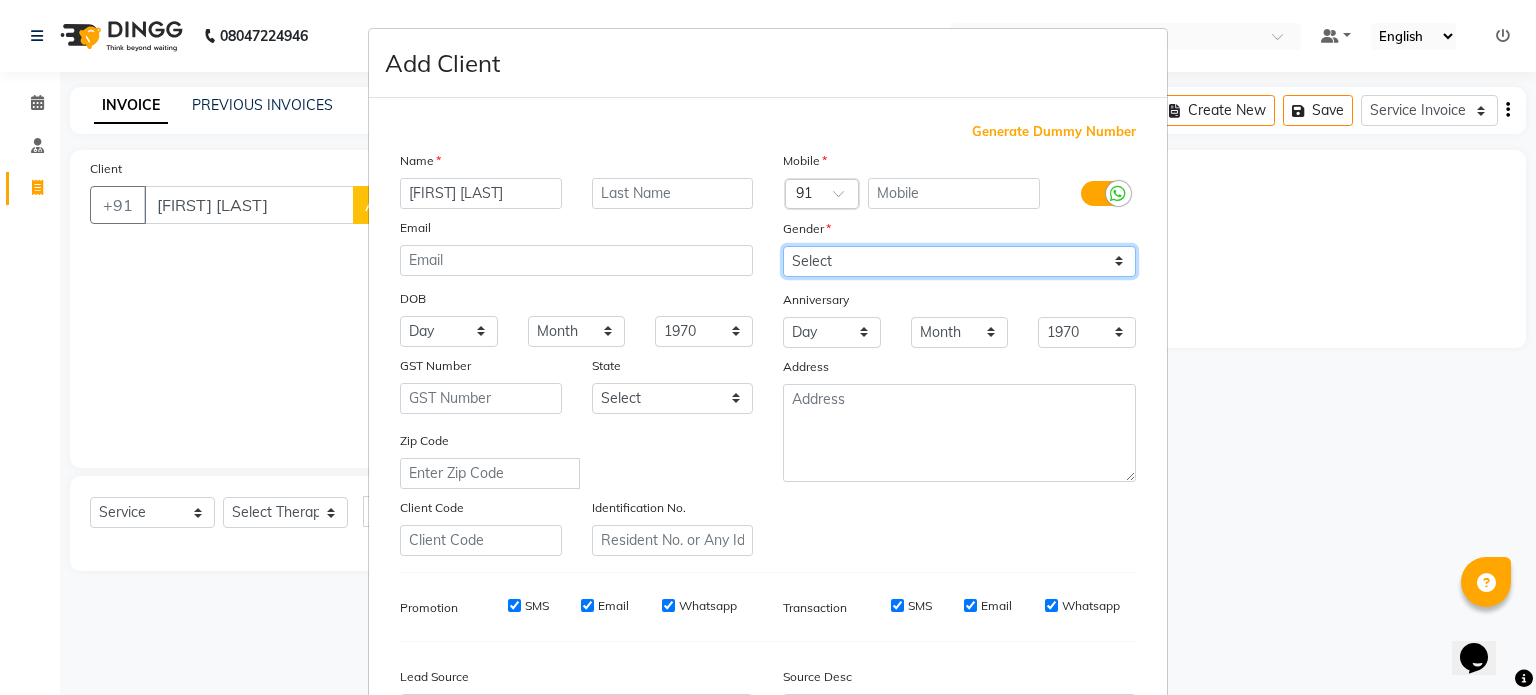 select on "female" 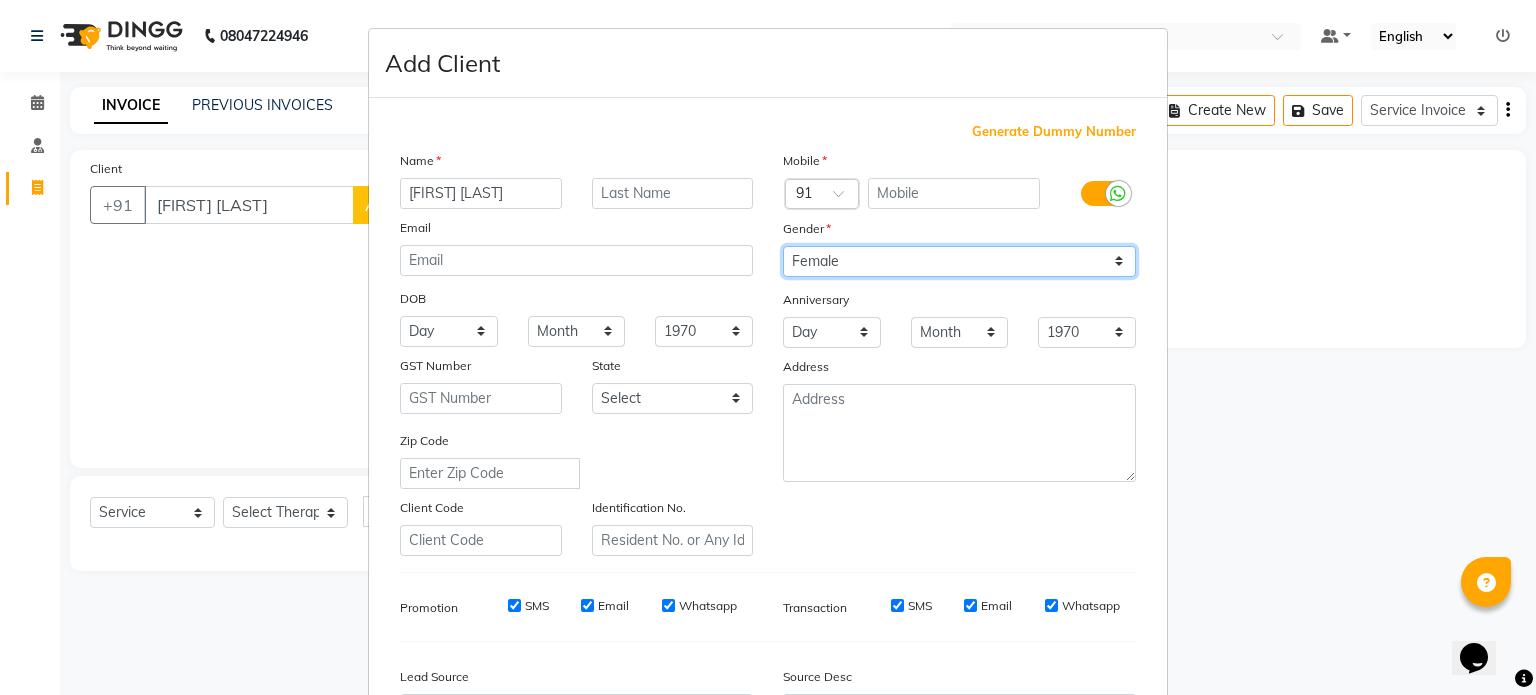 click on "Select Male Female Other Prefer Not To Say" at bounding box center [959, 261] 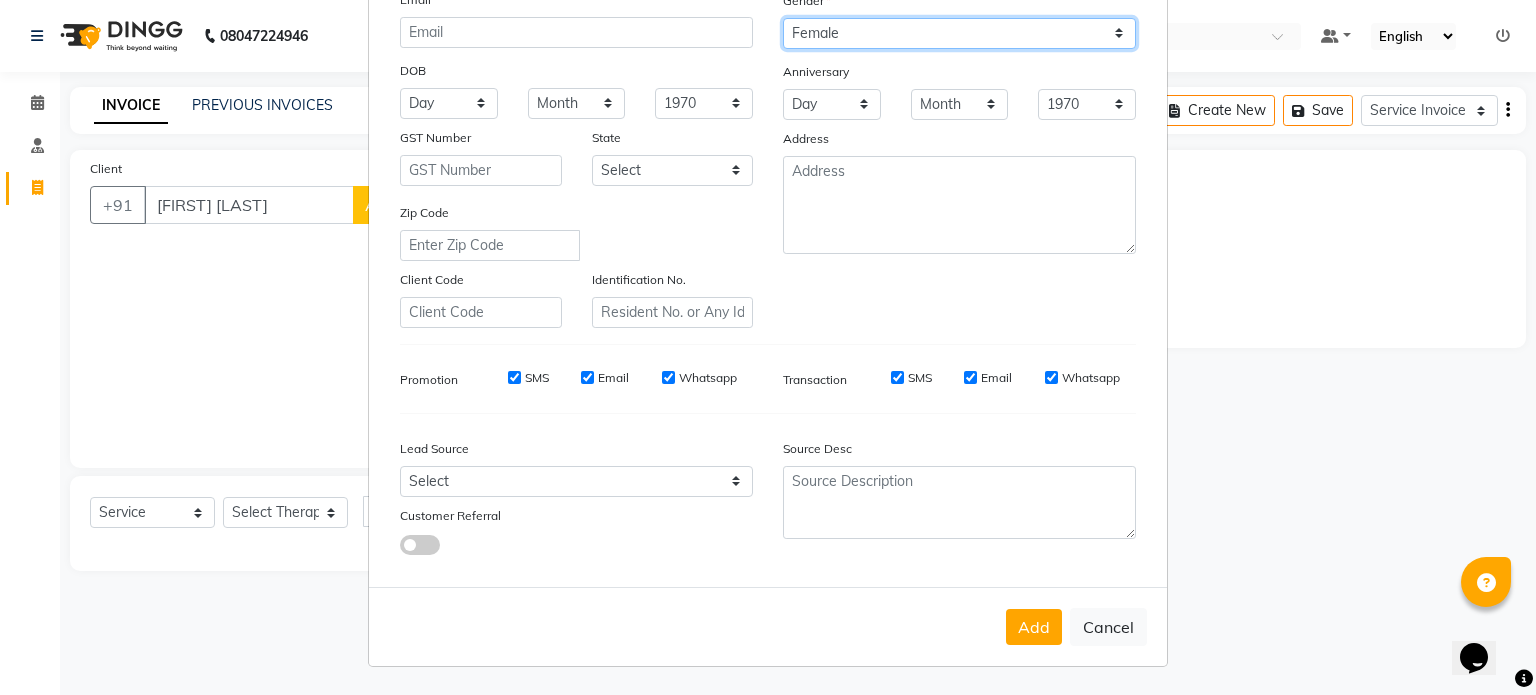 scroll, scrollTop: 0, scrollLeft: 0, axis: both 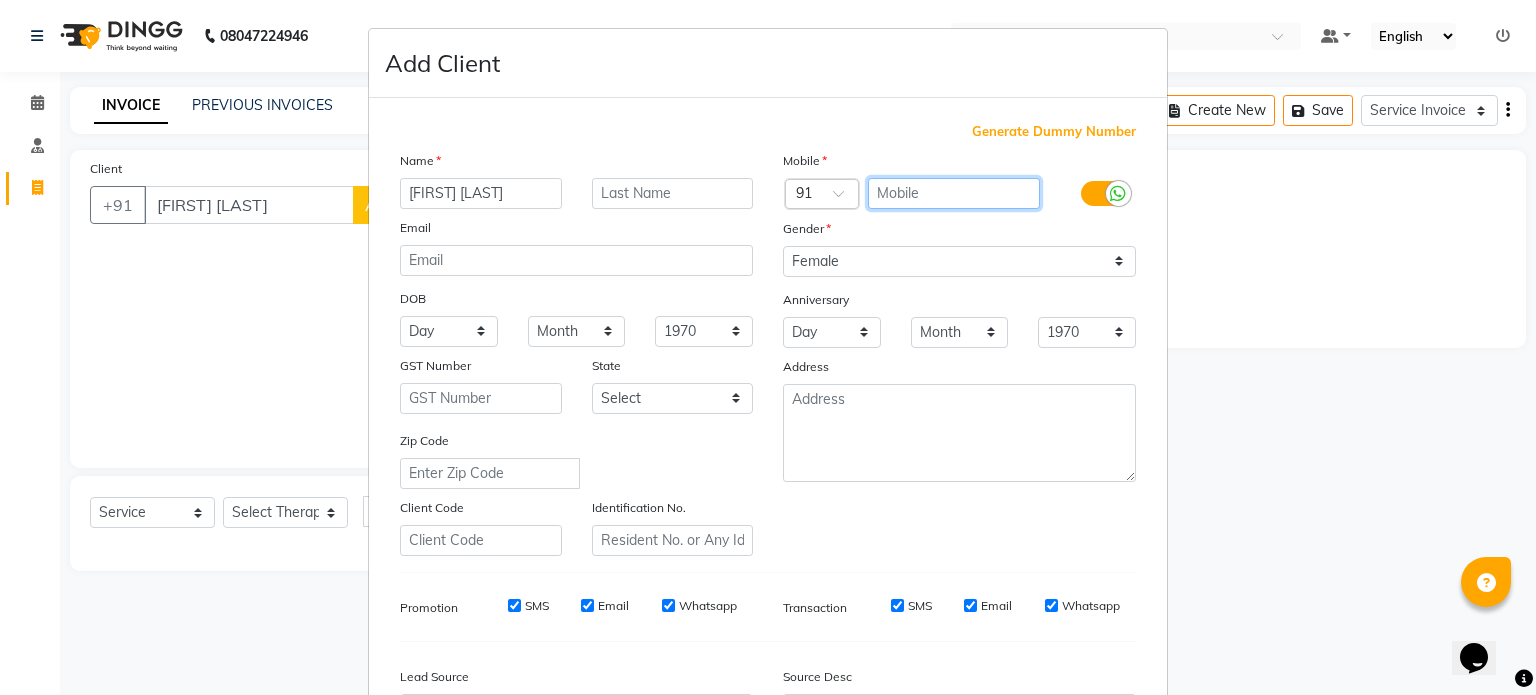 click at bounding box center (954, 193) 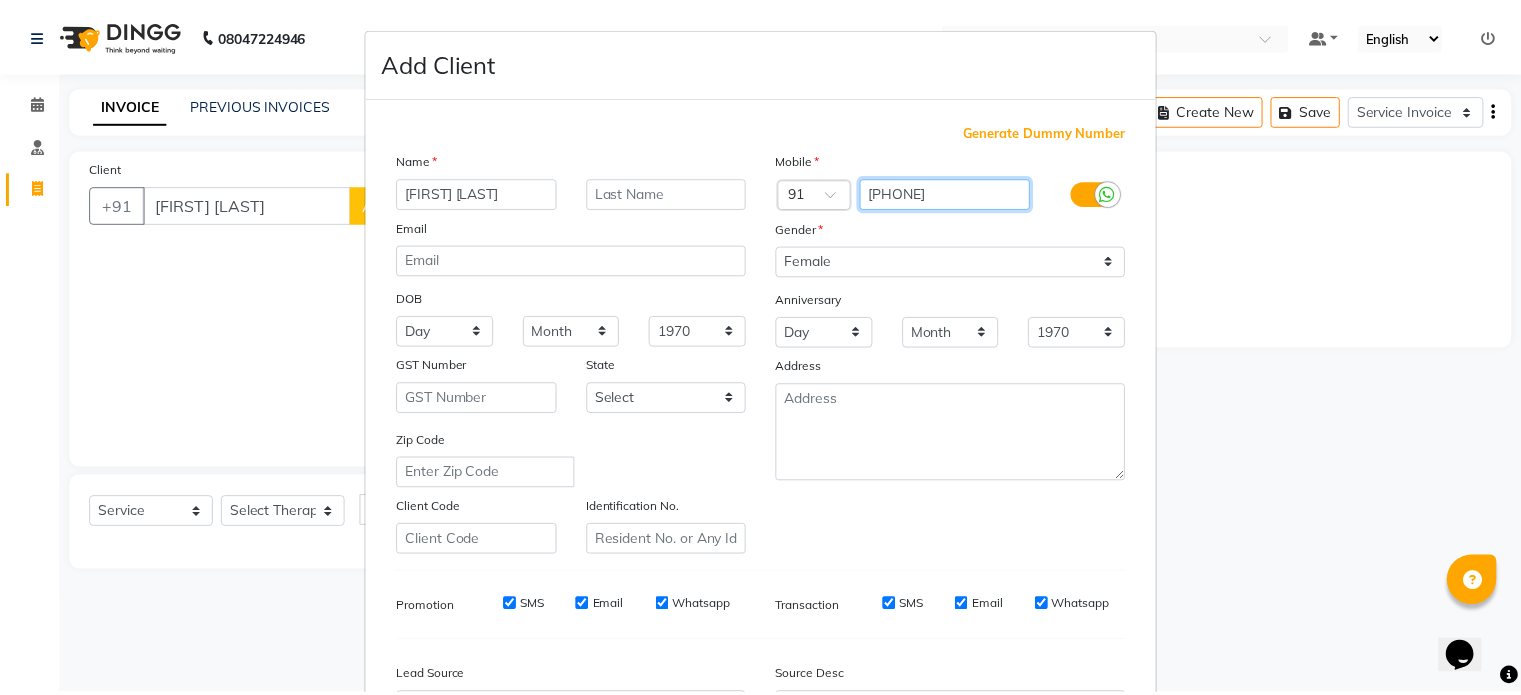 scroll, scrollTop: 237, scrollLeft: 0, axis: vertical 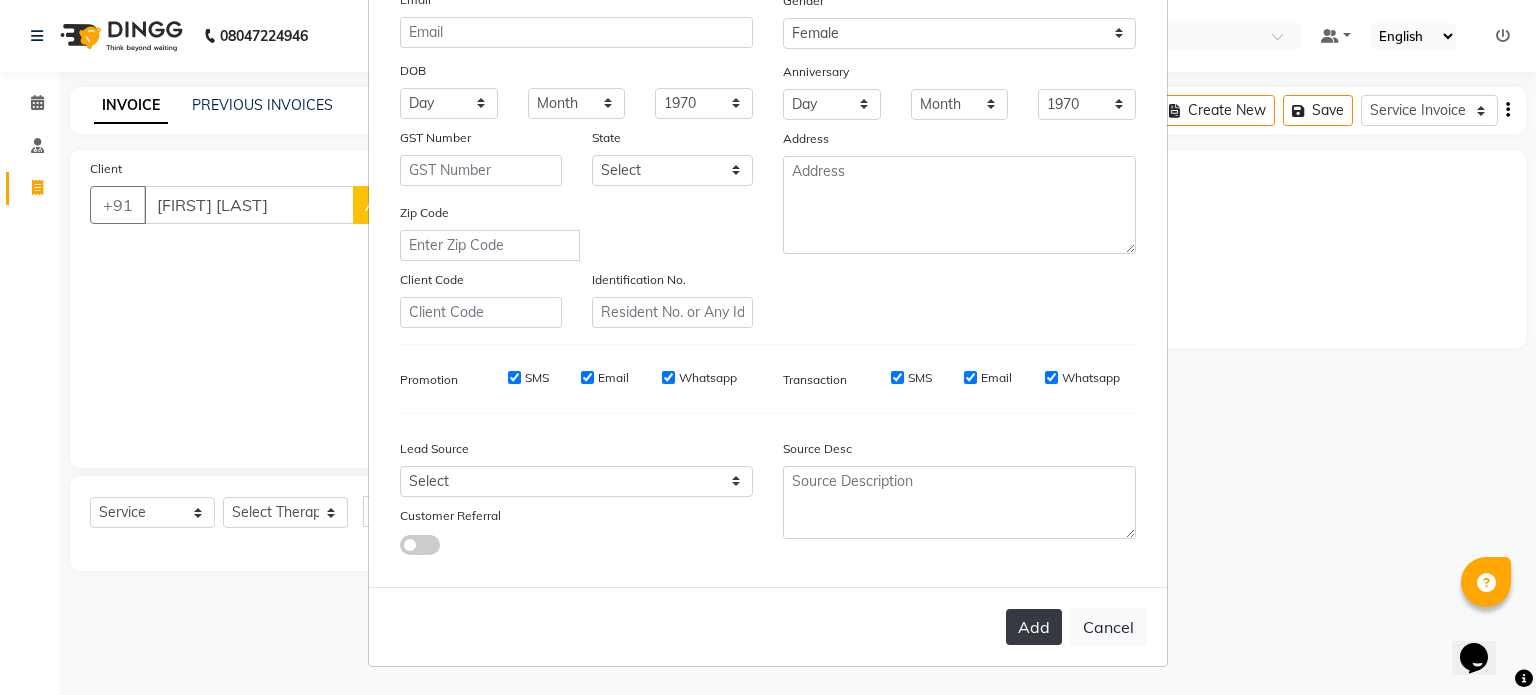type on "8050811060" 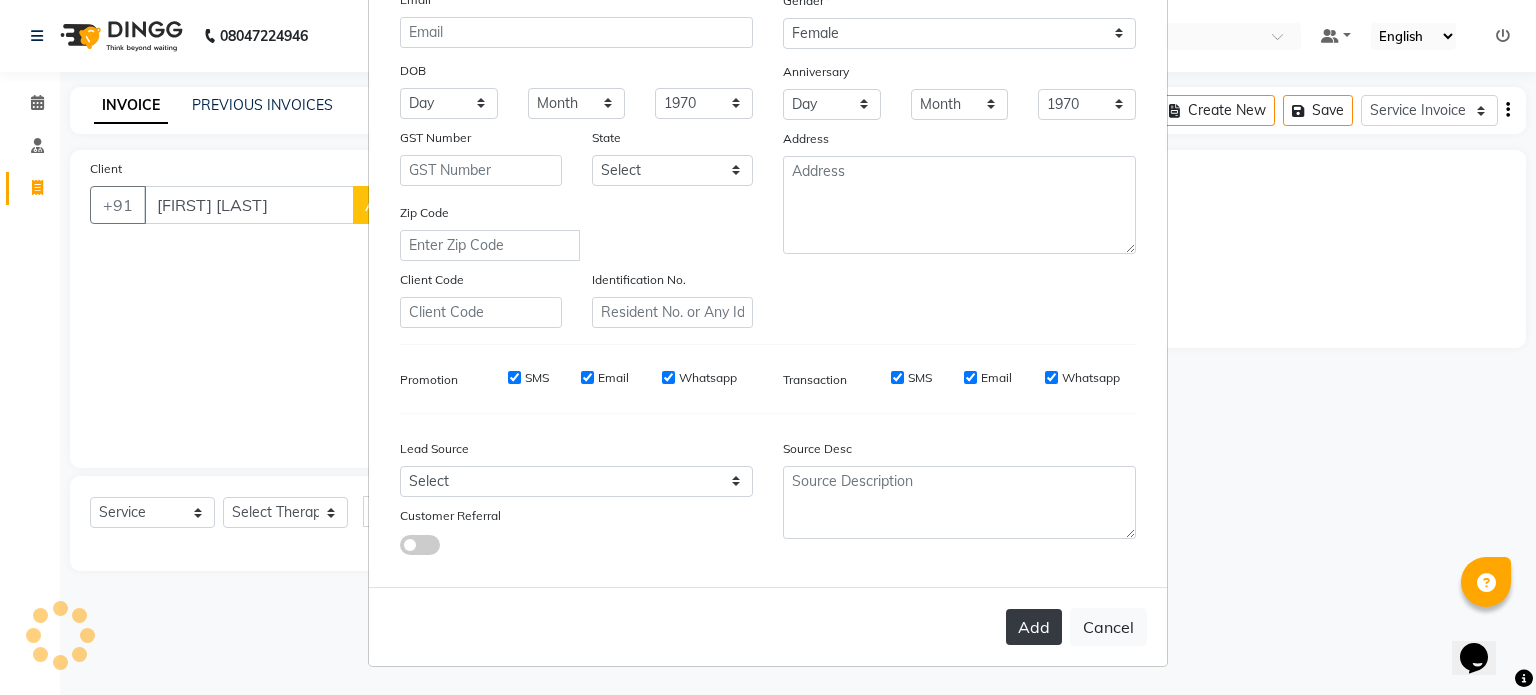 click on "Add" at bounding box center [1034, 627] 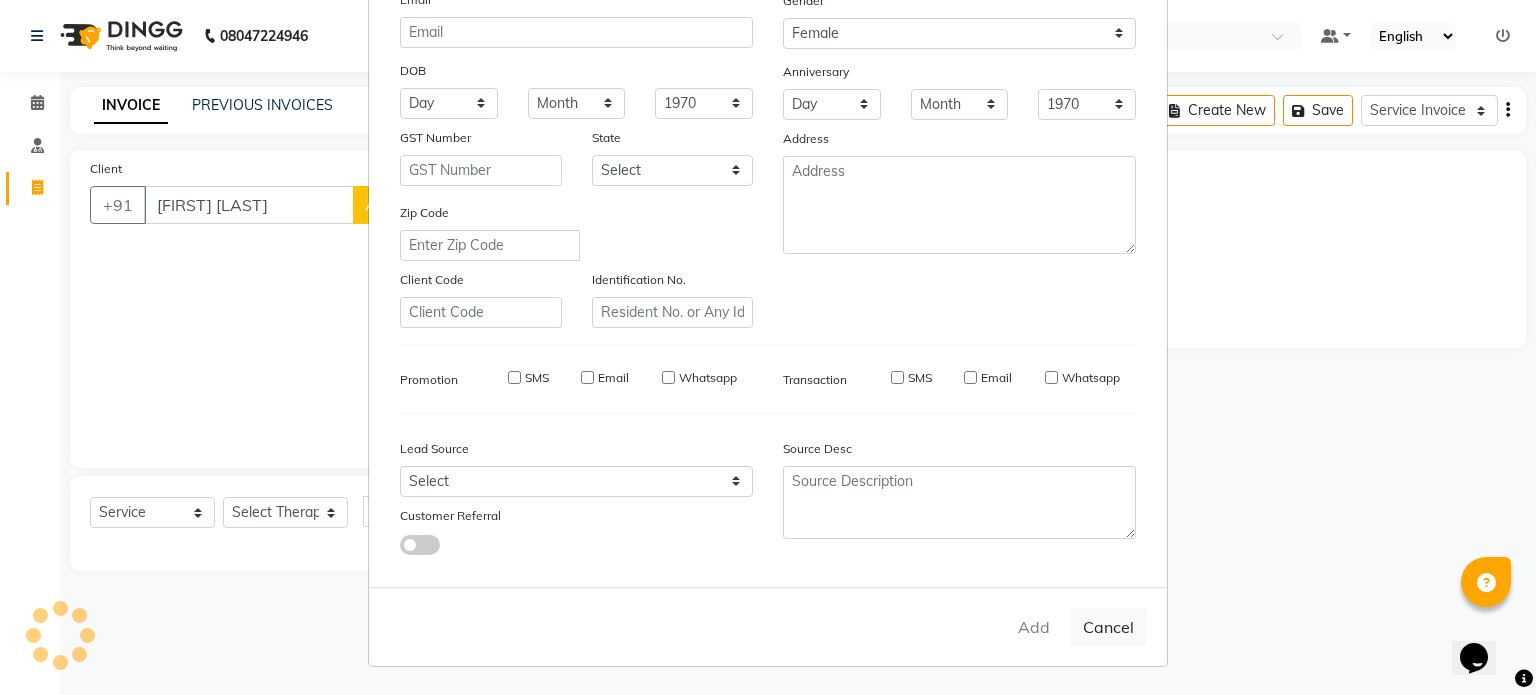 type on "80******60" 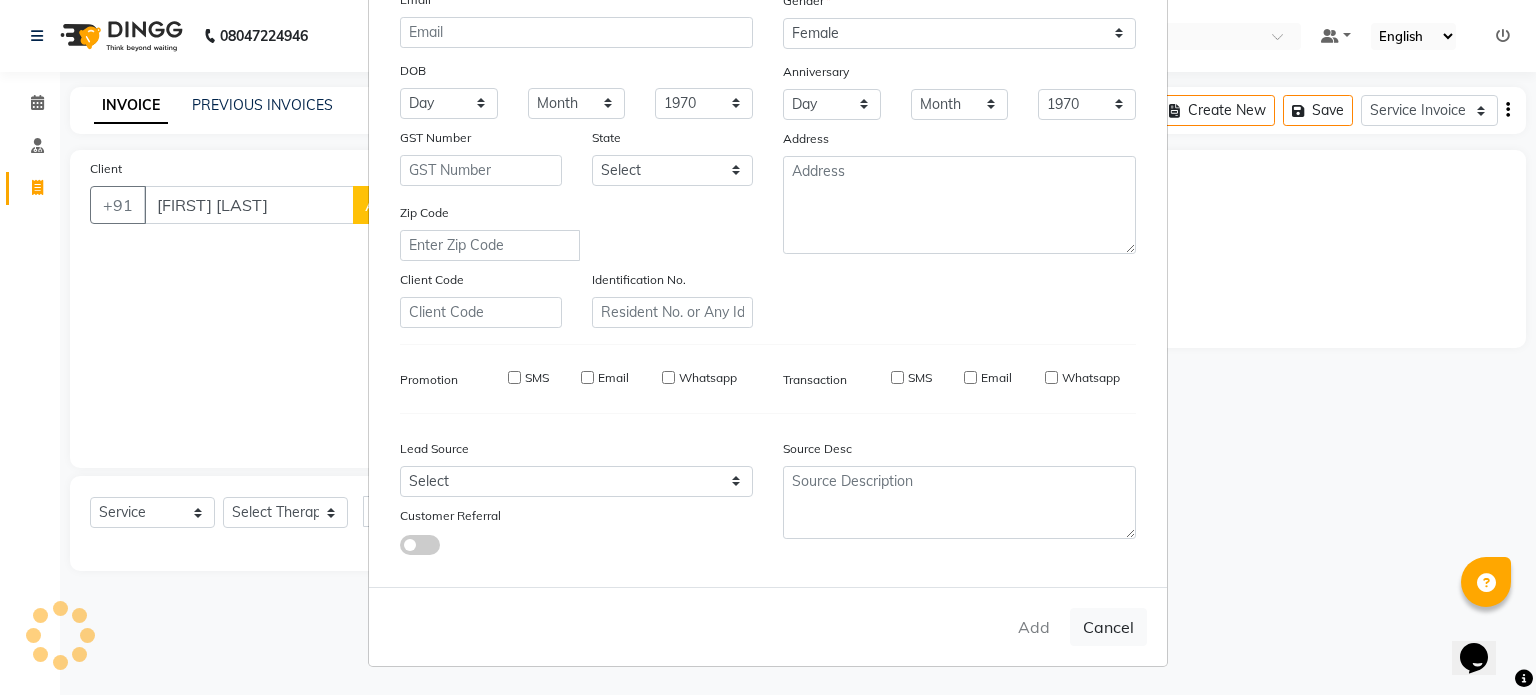 type 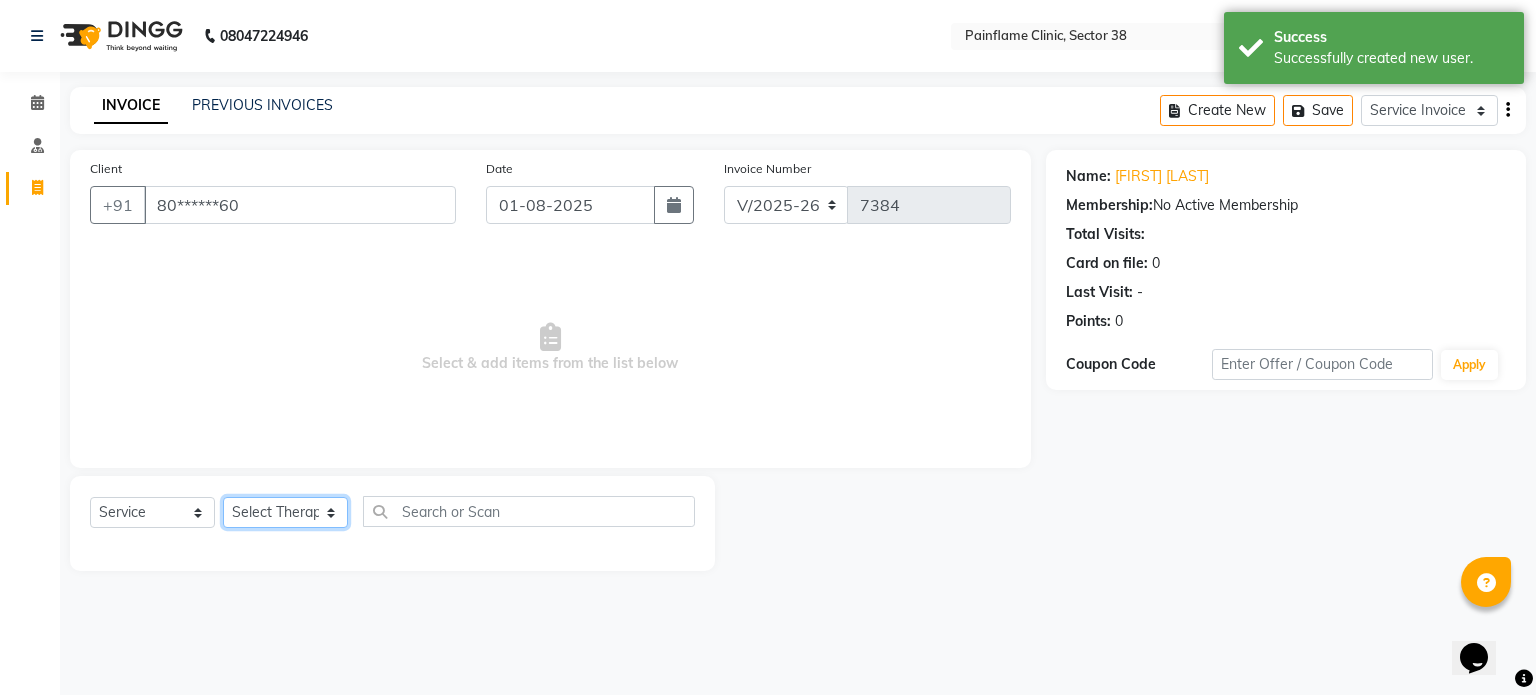 click on "Select Therapist Dr Durgesh Dr Harish Dr Ranjana Dr Saurabh Dr. Suraj Dr. Tejpal Mehlawat KUSHAL MOHIT SEMWAL Nancy Singhai Reception 1  Reception 2 Reception 3" 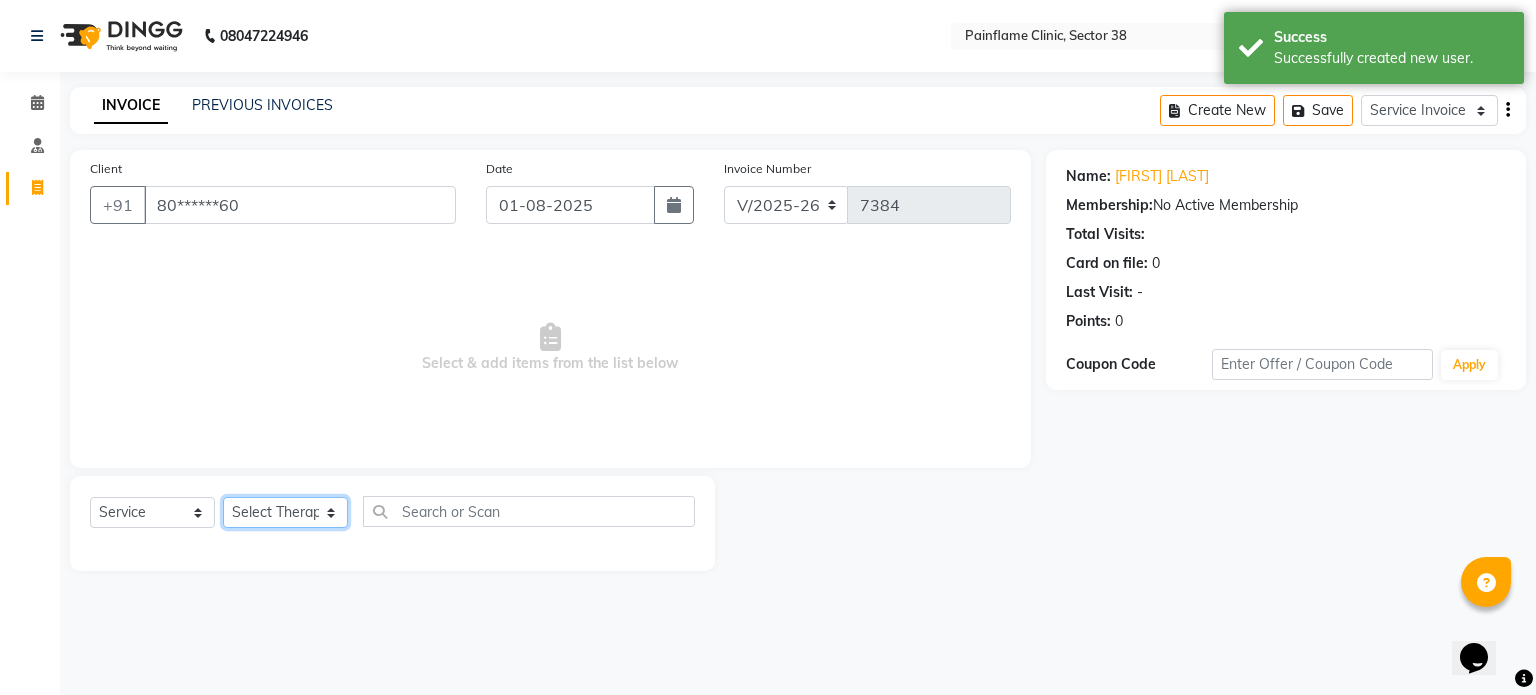 select on "20209" 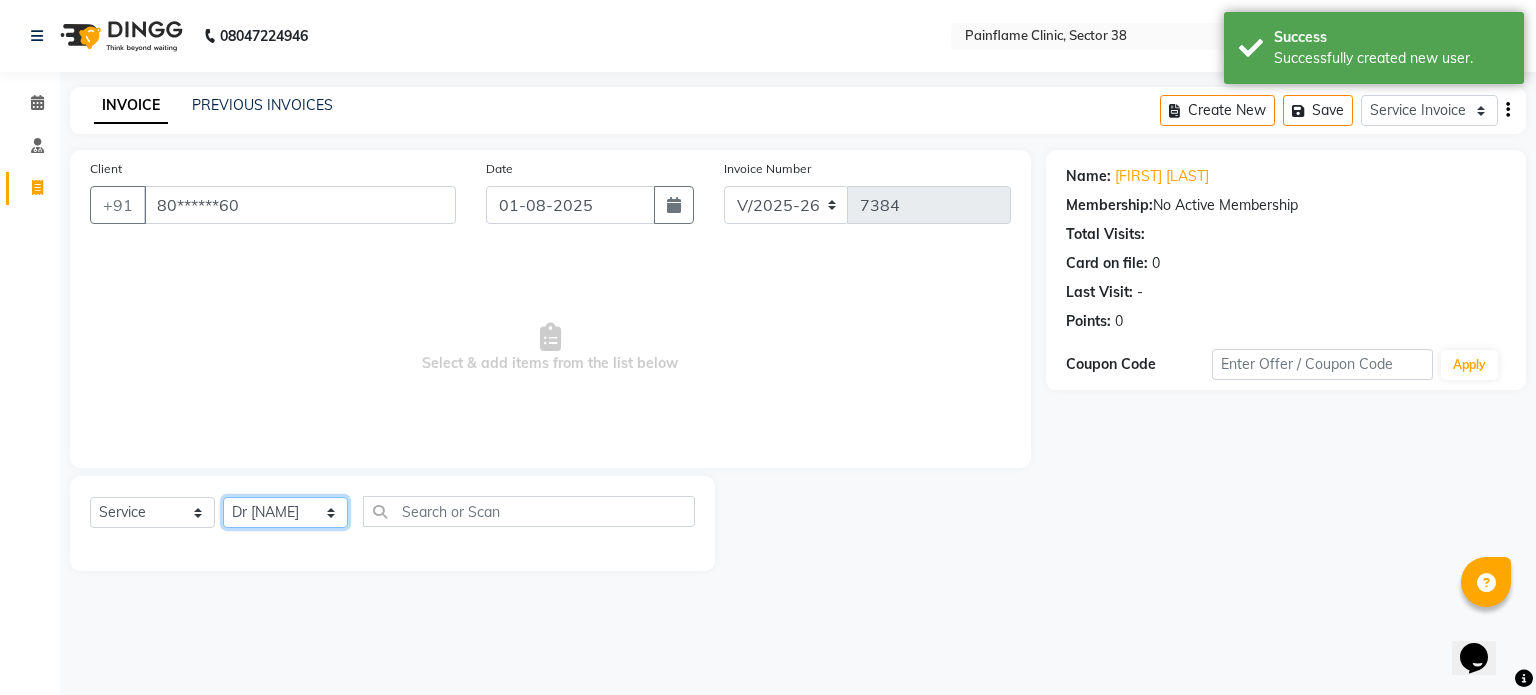 click on "Select Therapist Dr Durgesh Dr Harish Dr Ranjana Dr Saurabh Dr. Suraj Dr. Tejpal Mehlawat KUSHAL MOHIT SEMWAL Nancy Singhai Reception 1  Reception 2 Reception 3" 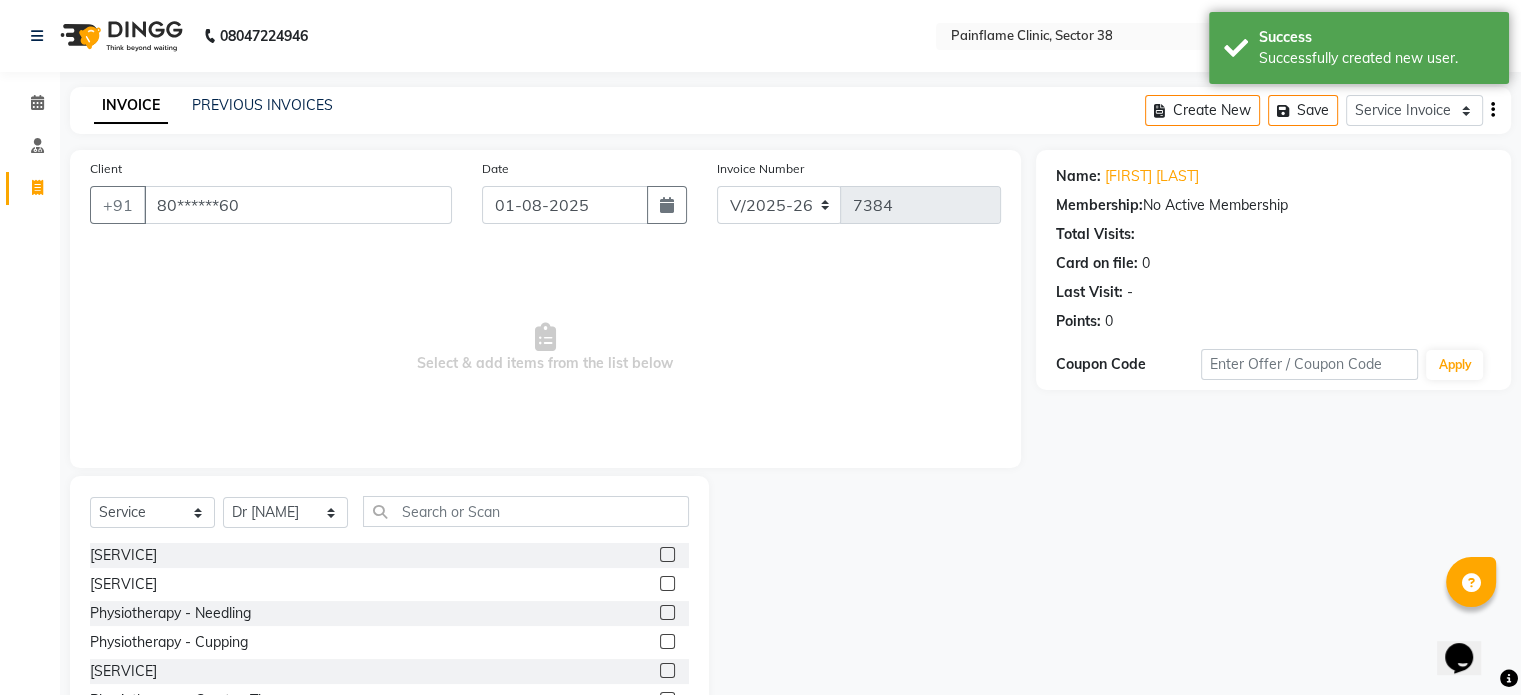click 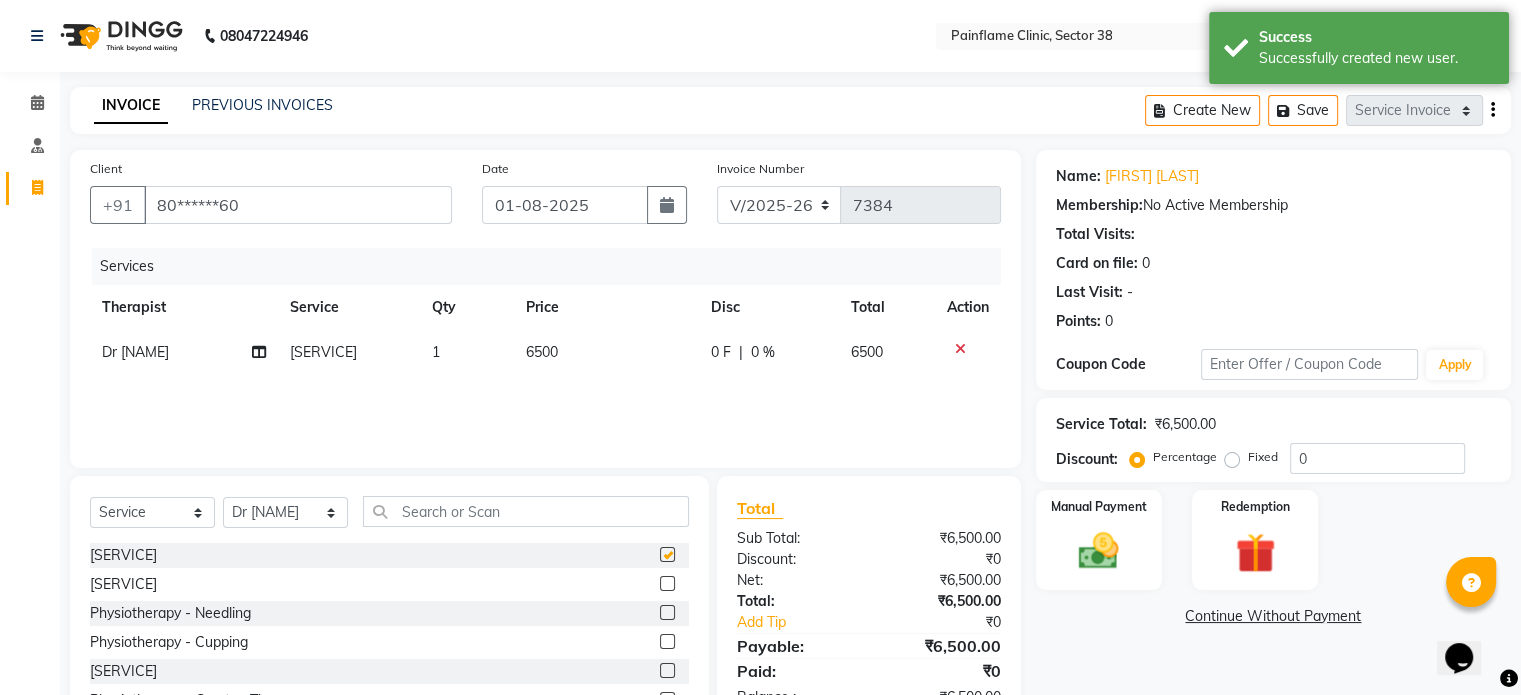 checkbox on "false" 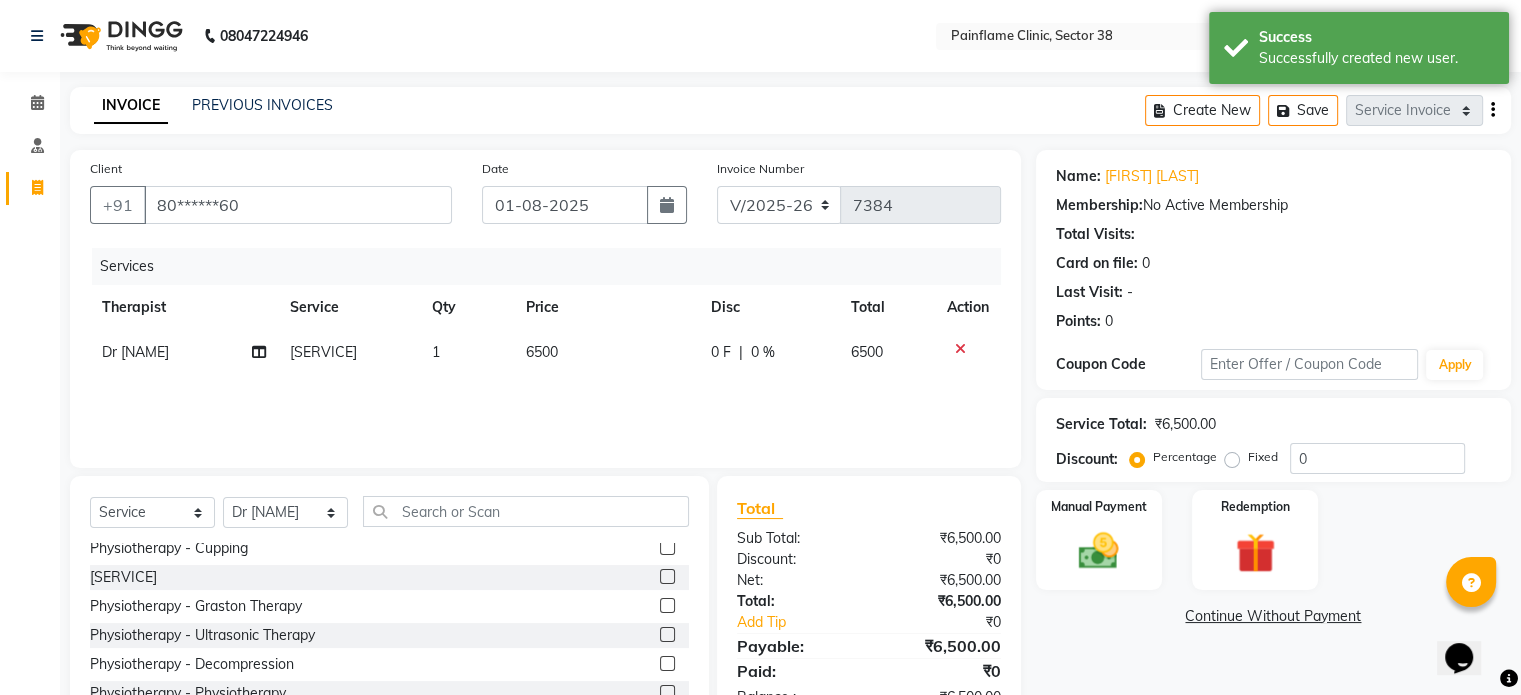 scroll, scrollTop: 119, scrollLeft: 0, axis: vertical 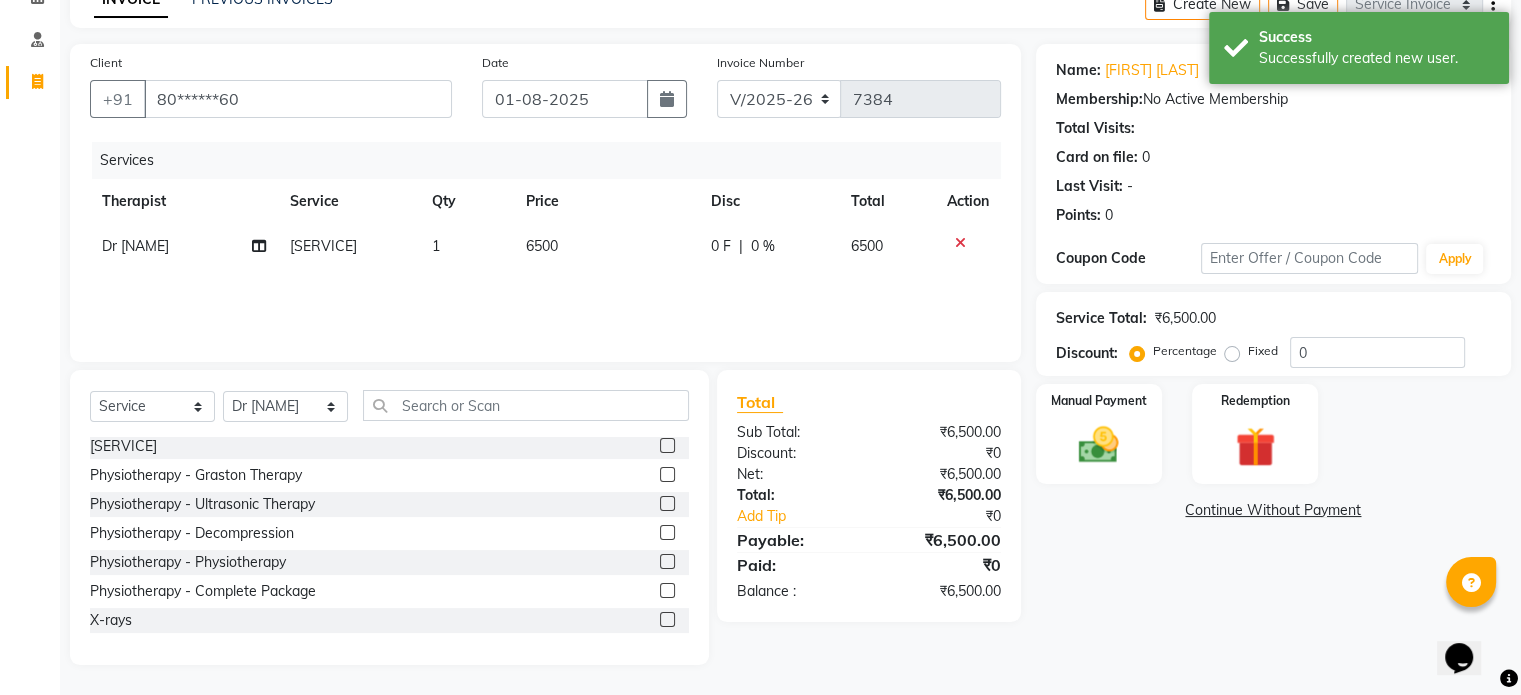 click 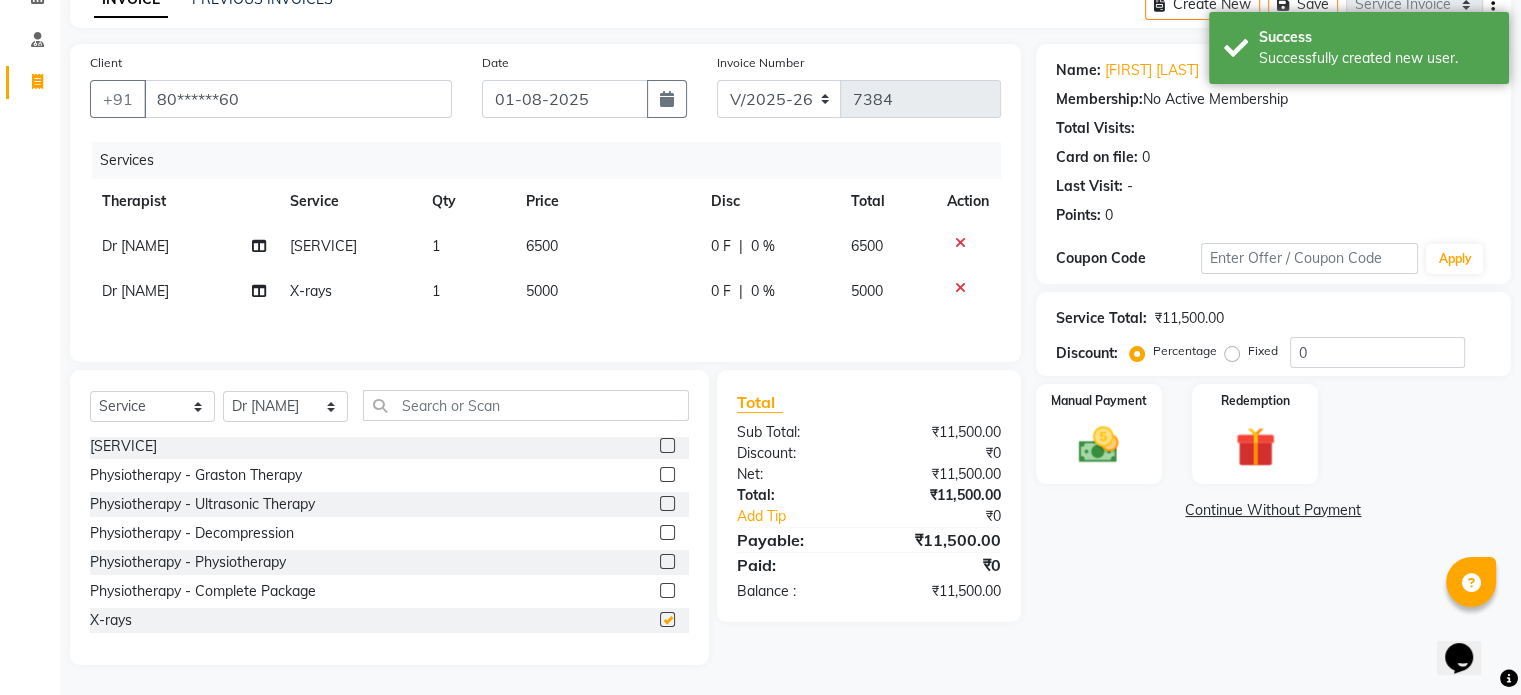 checkbox on "false" 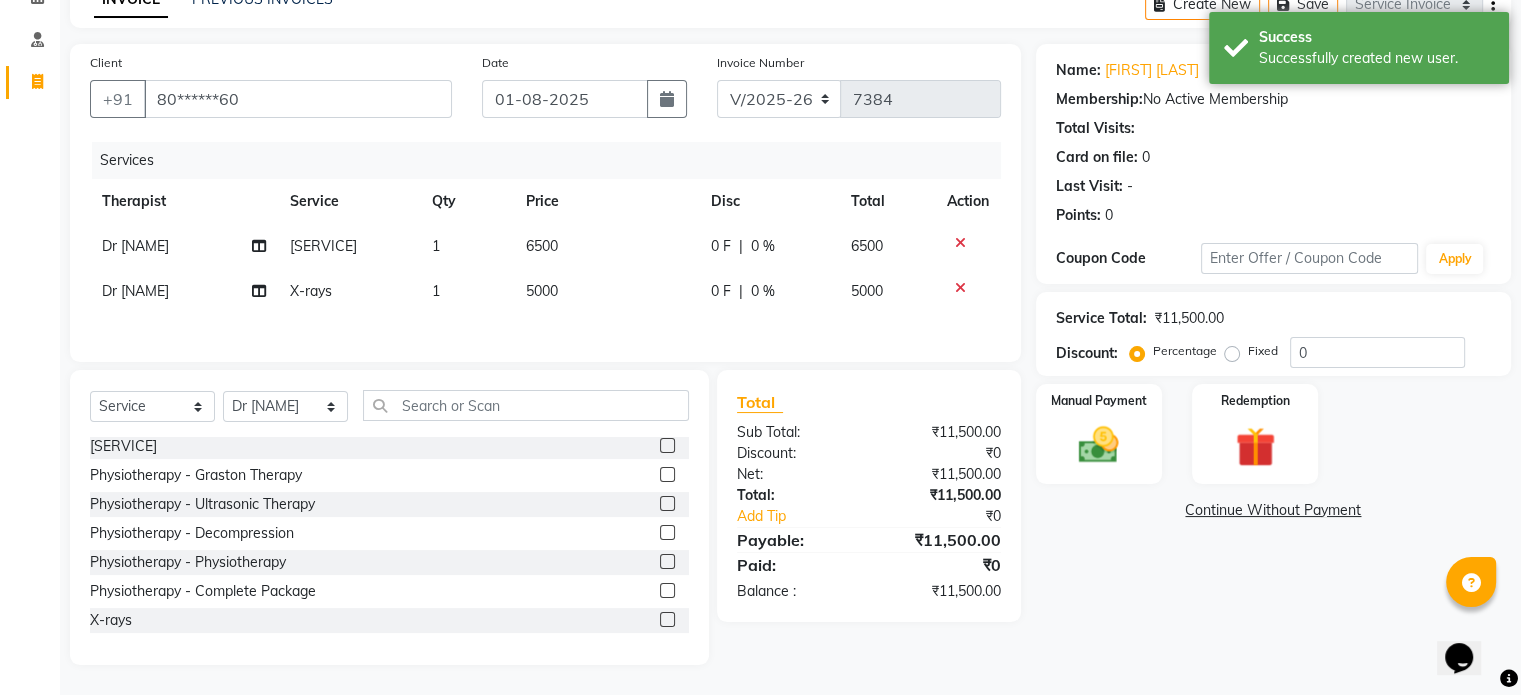 click on "5000" 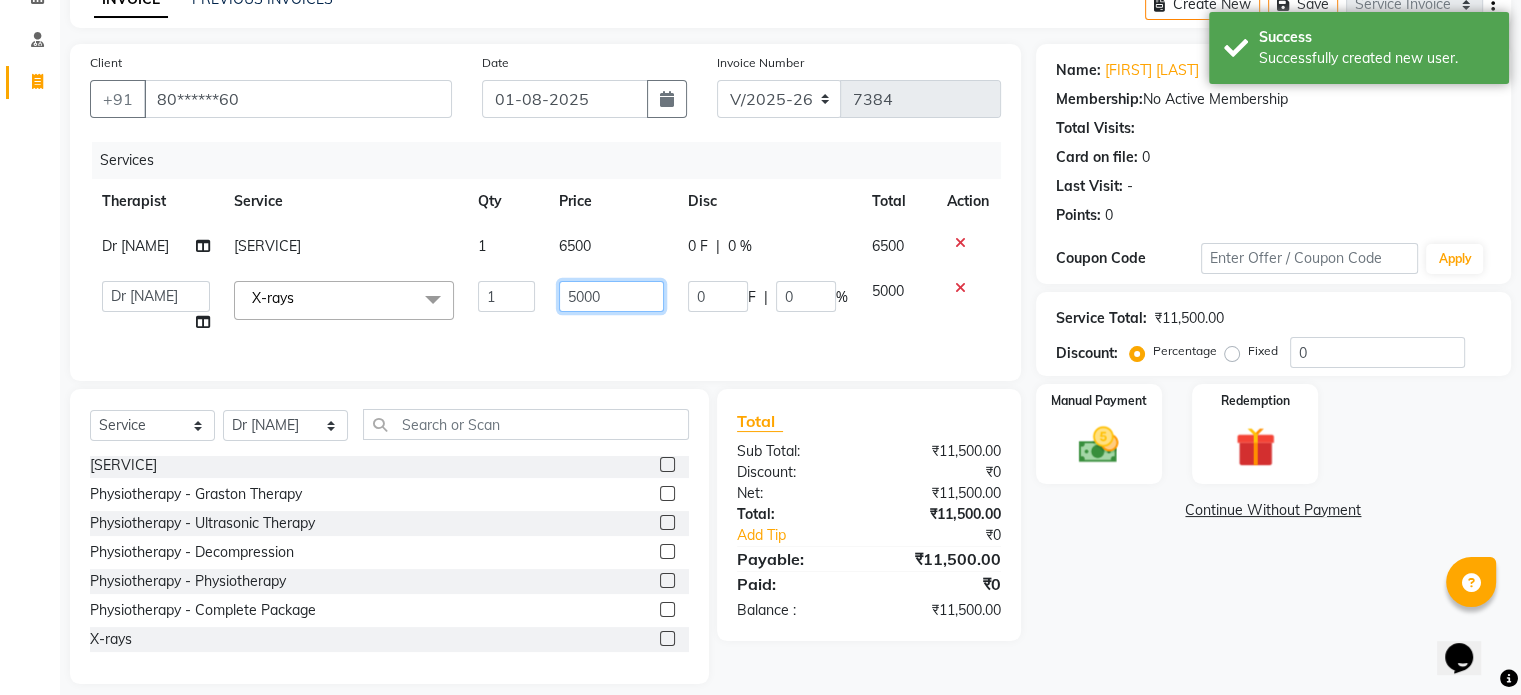 click on "5000" 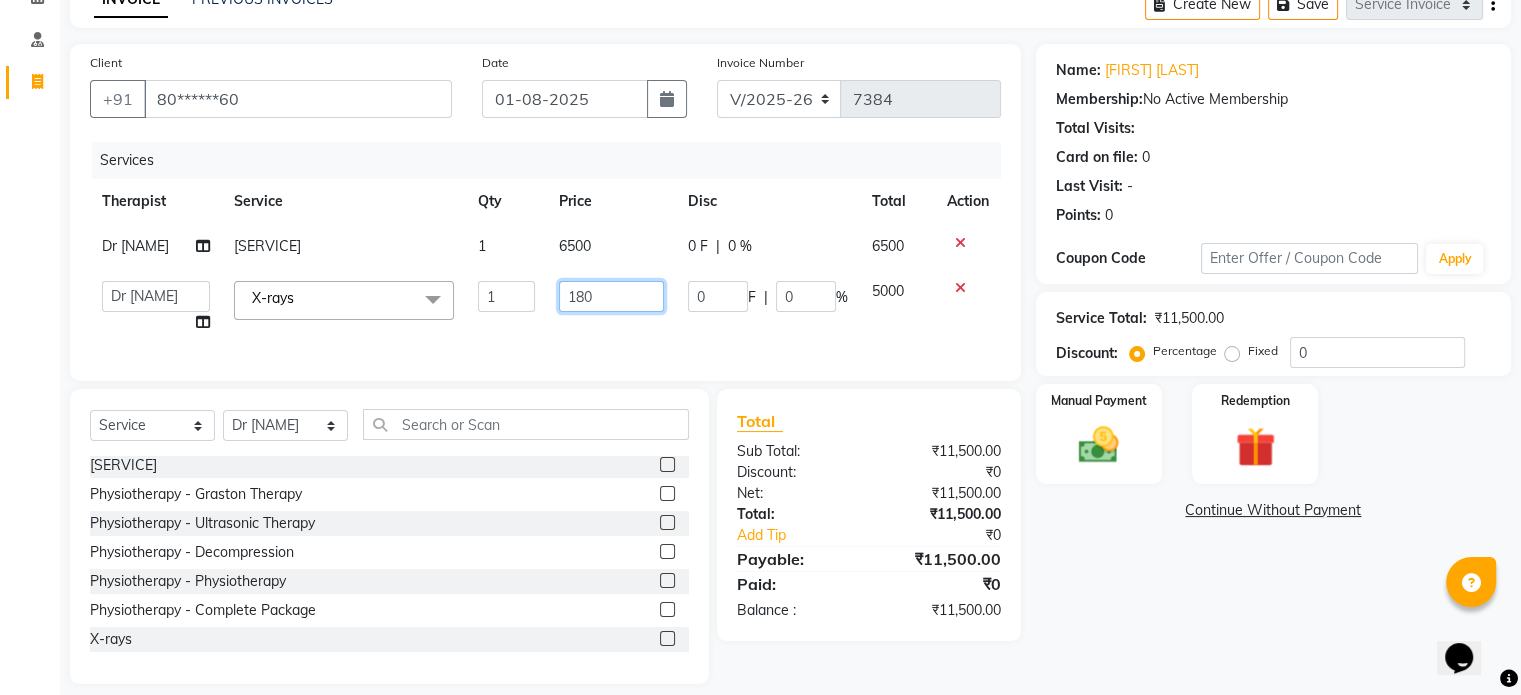 type on "1800" 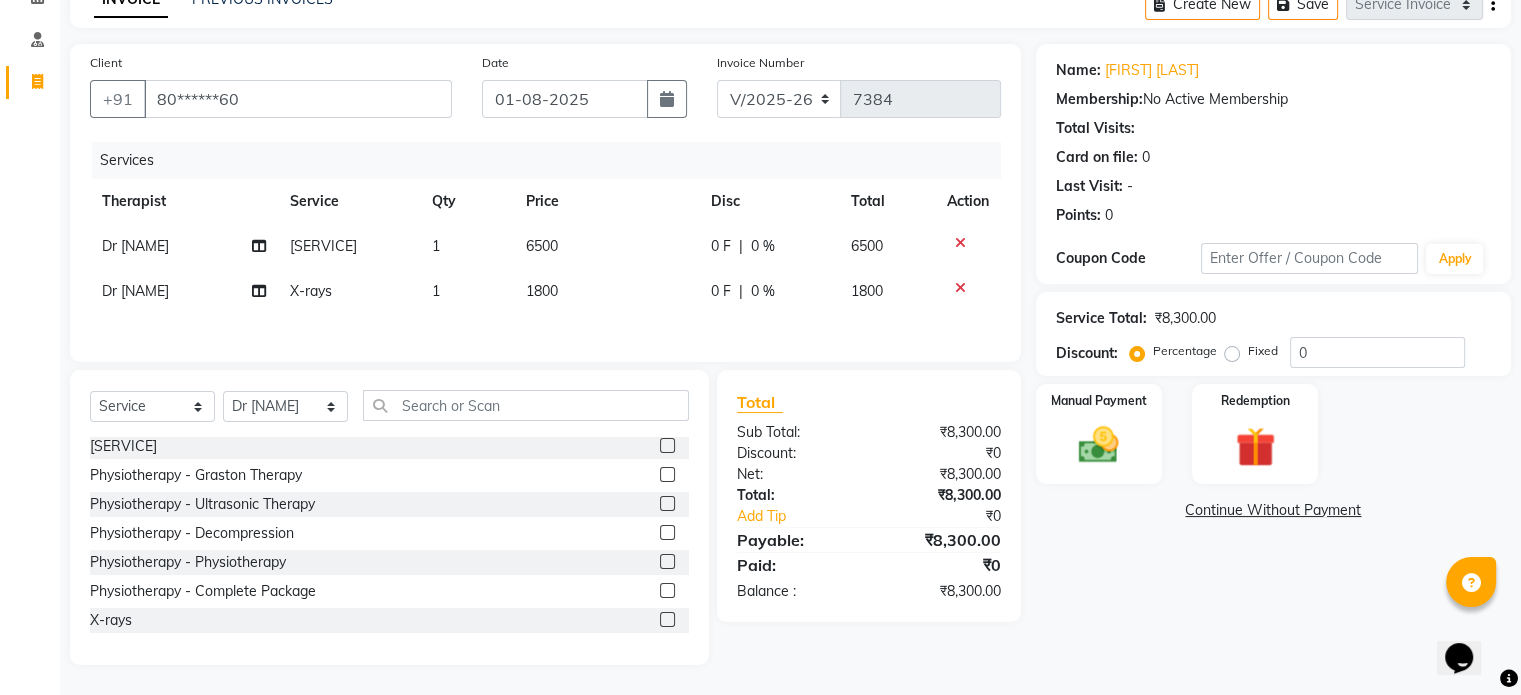 click on "Fixed" 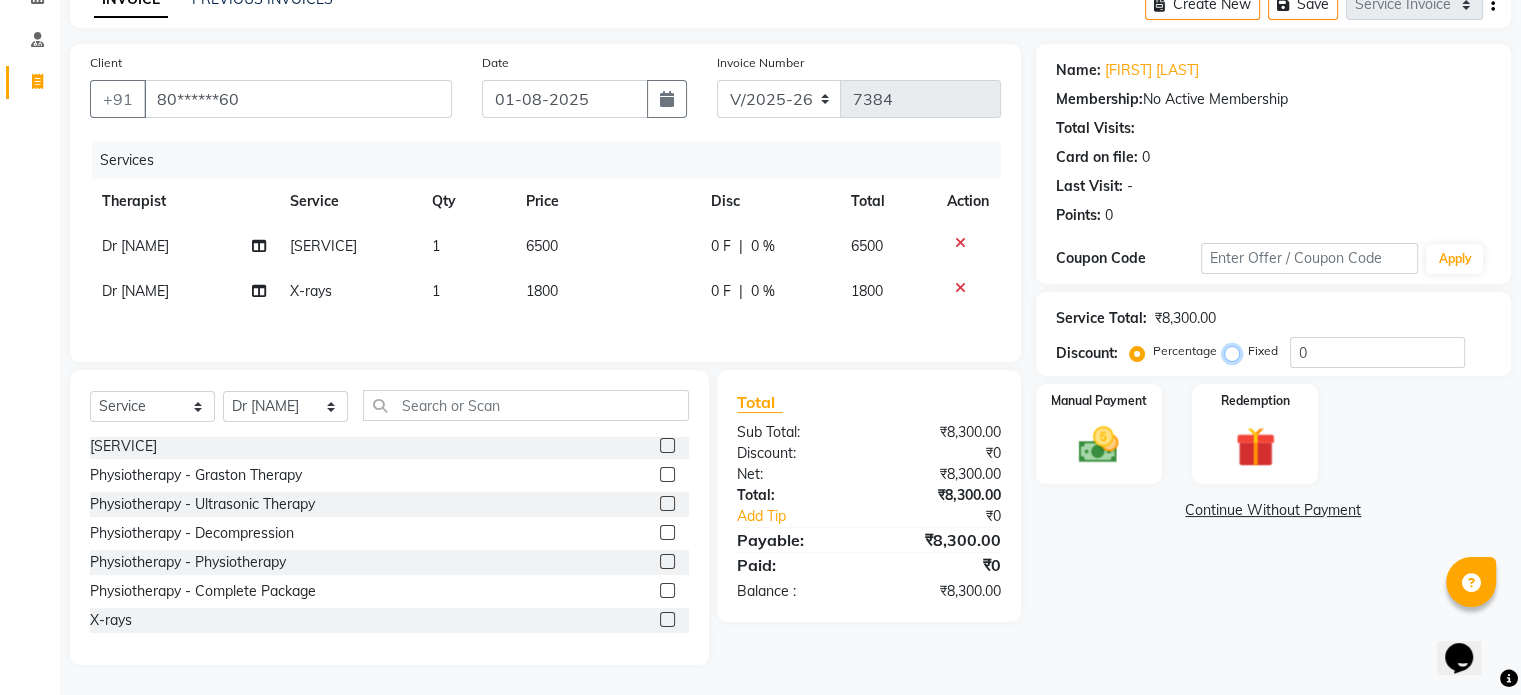 click on "Fixed" at bounding box center (1236, 351) 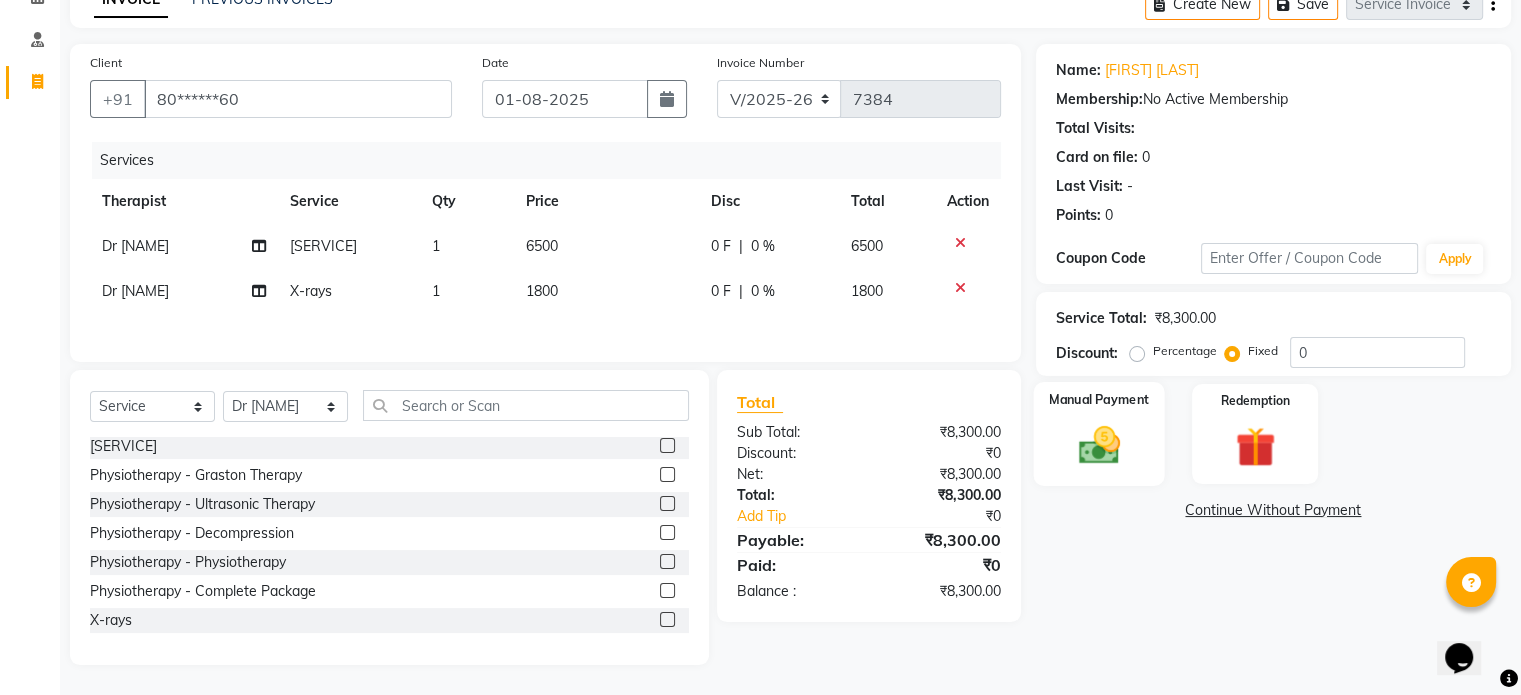 click on "Manual Payment" 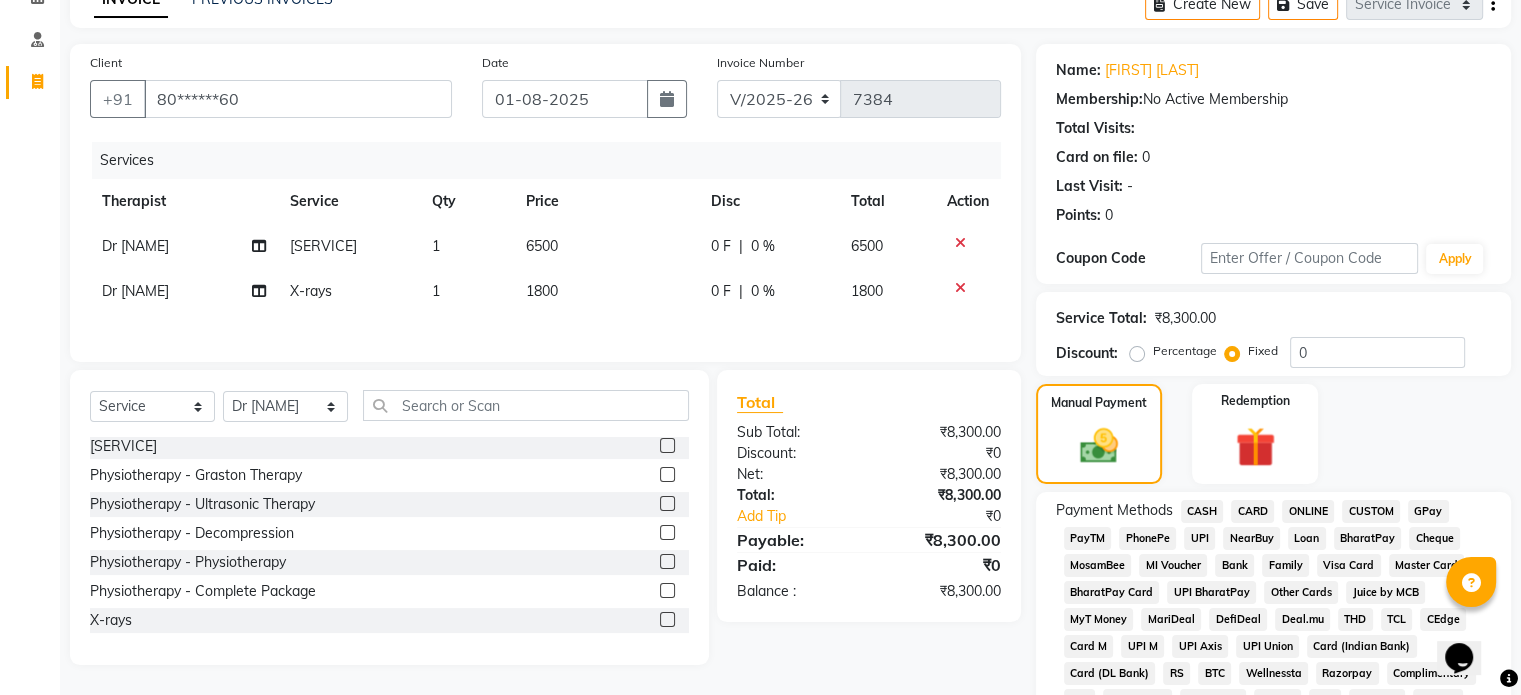 click on "UPI" 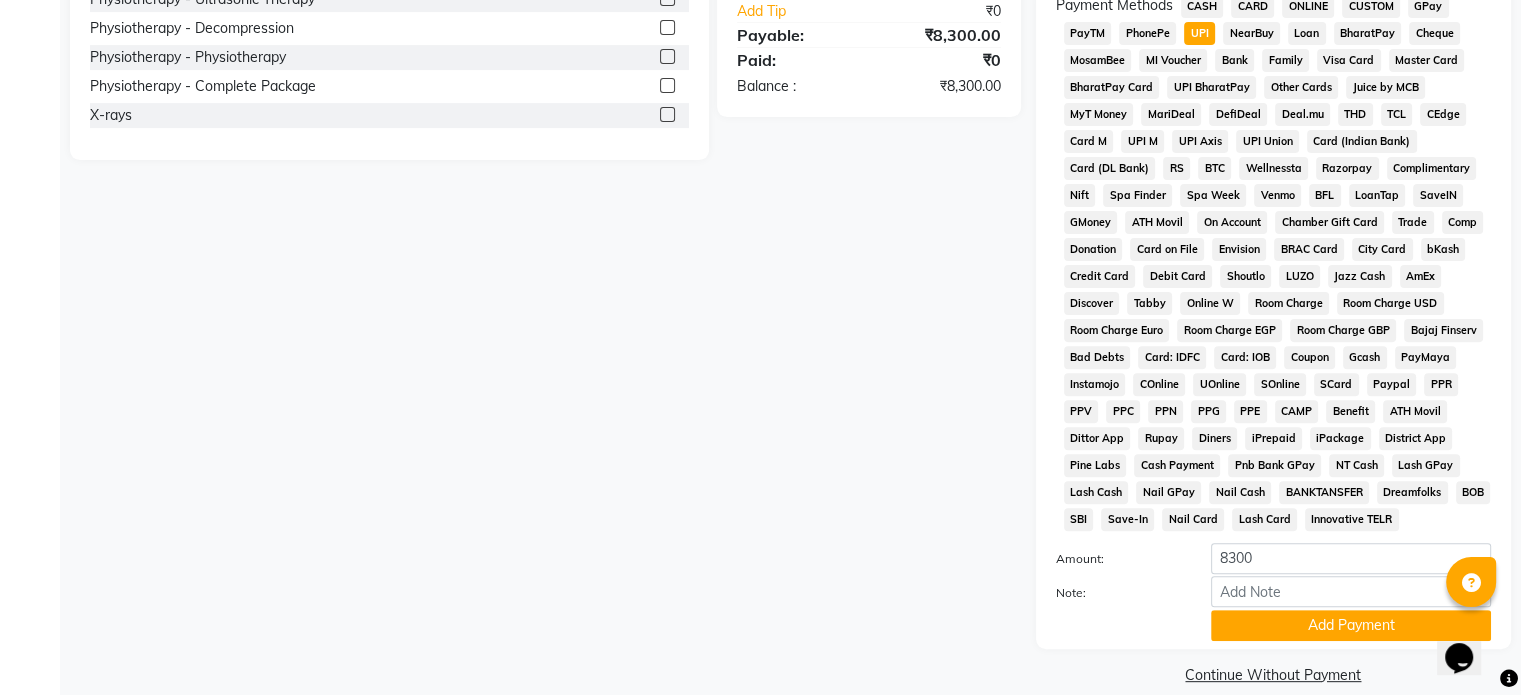 scroll, scrollTop: 652, scrollLeft: 0, axis: vertical 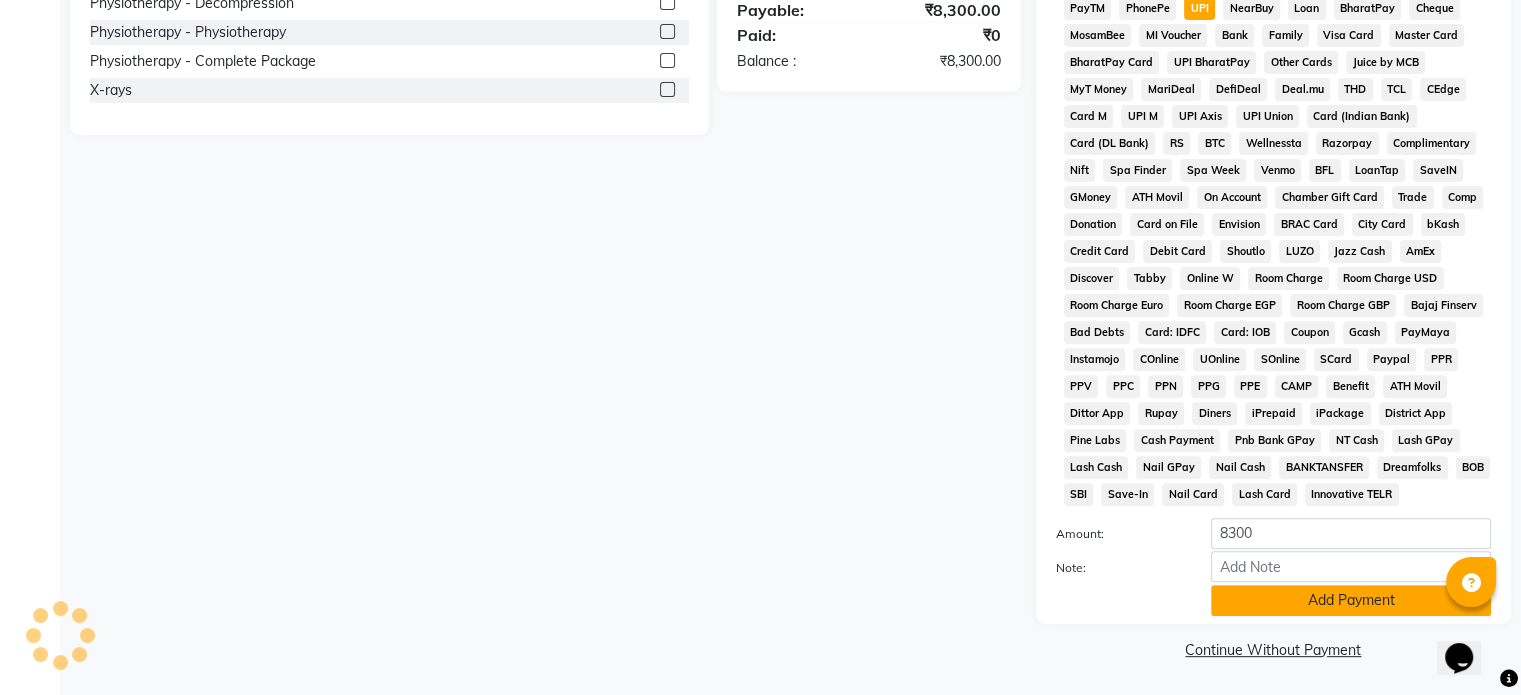 click on "Add Payment" 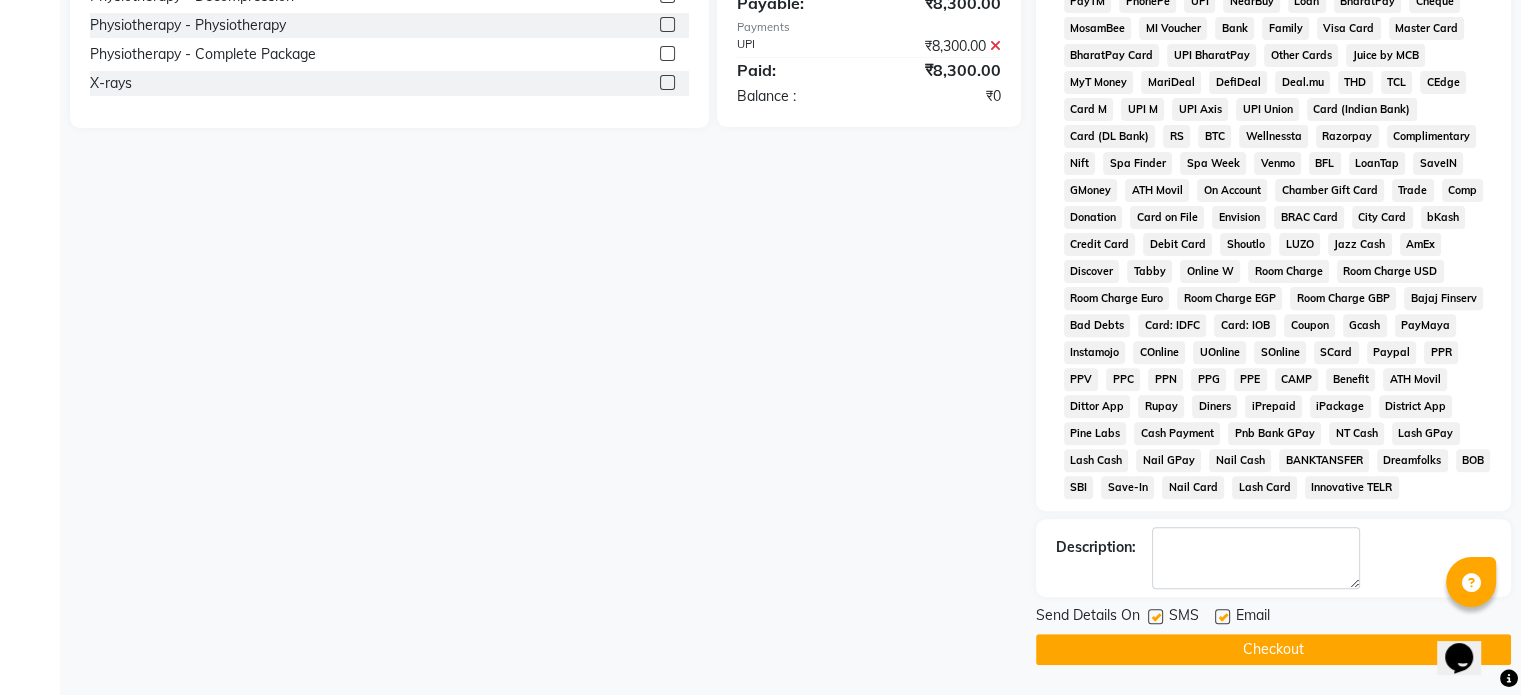 click 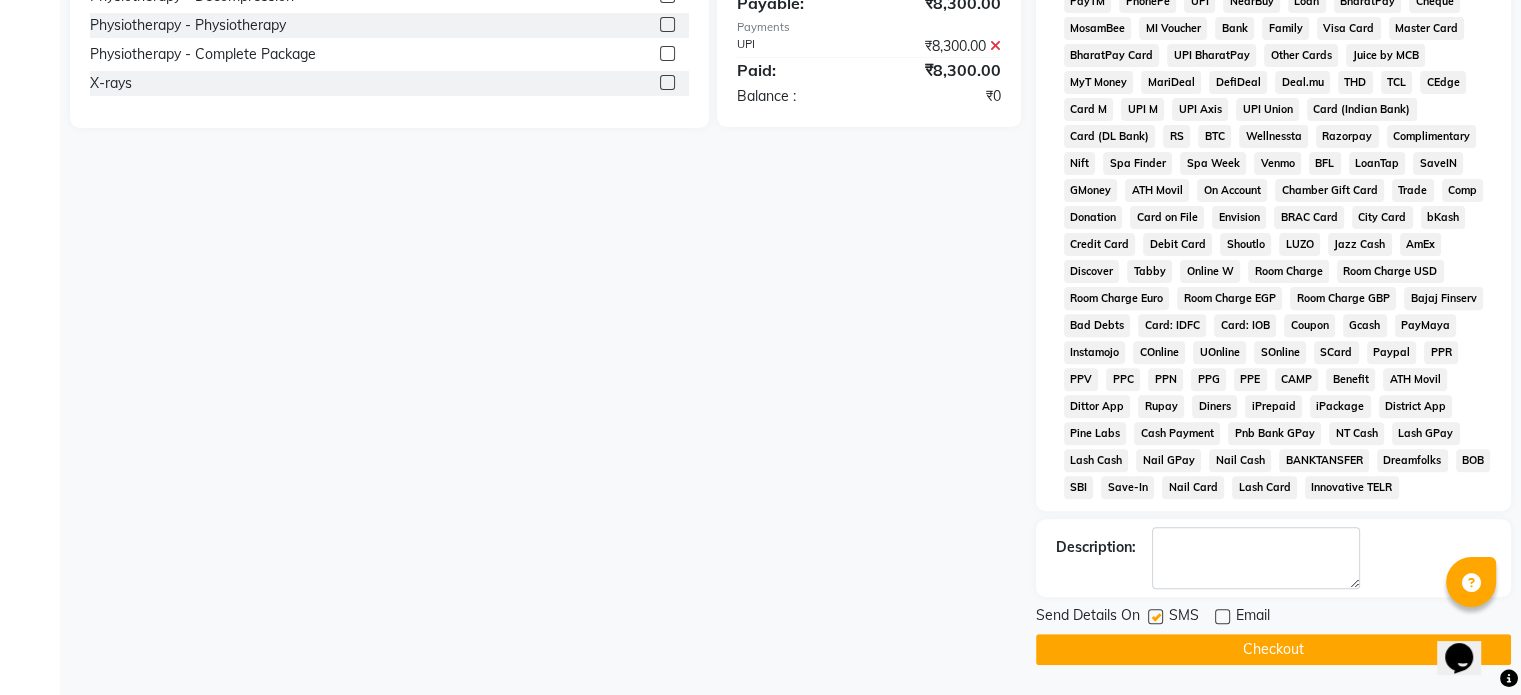 click 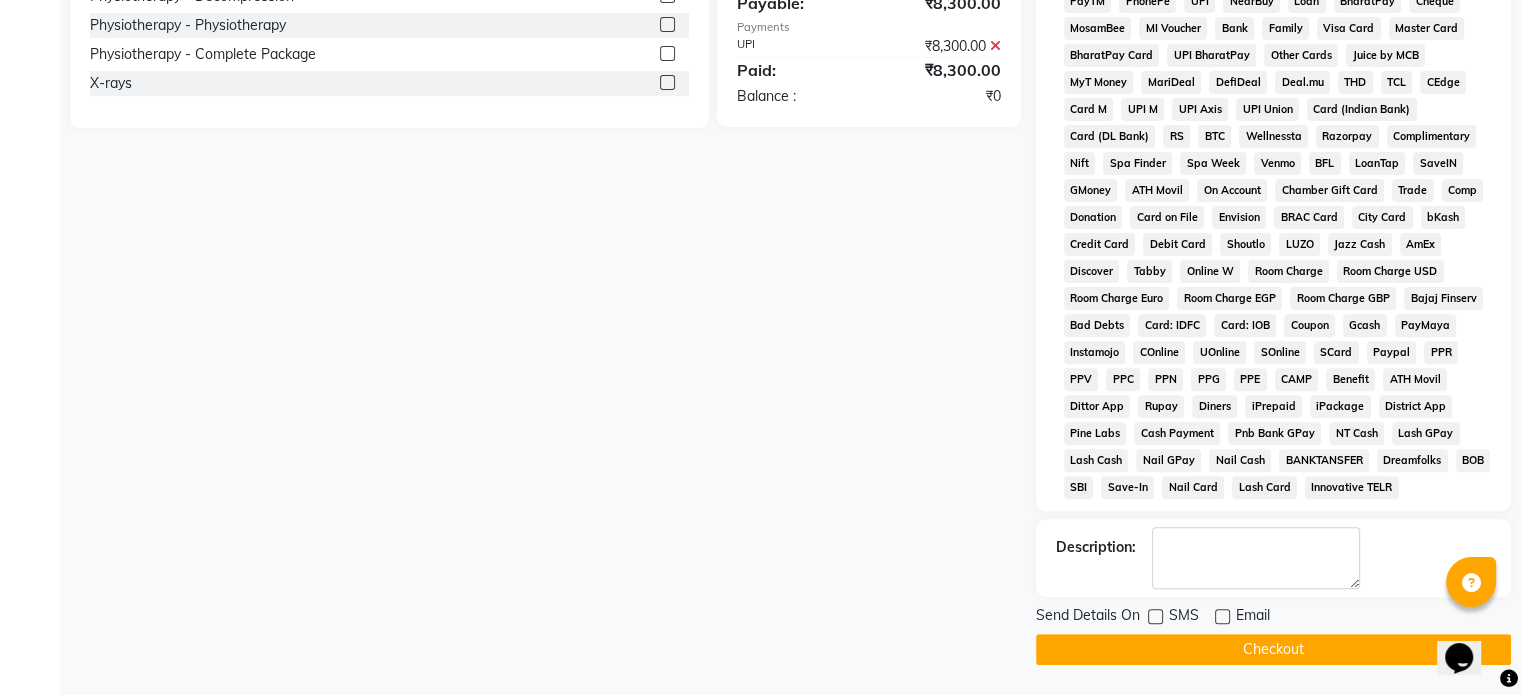 click on "Checkout" 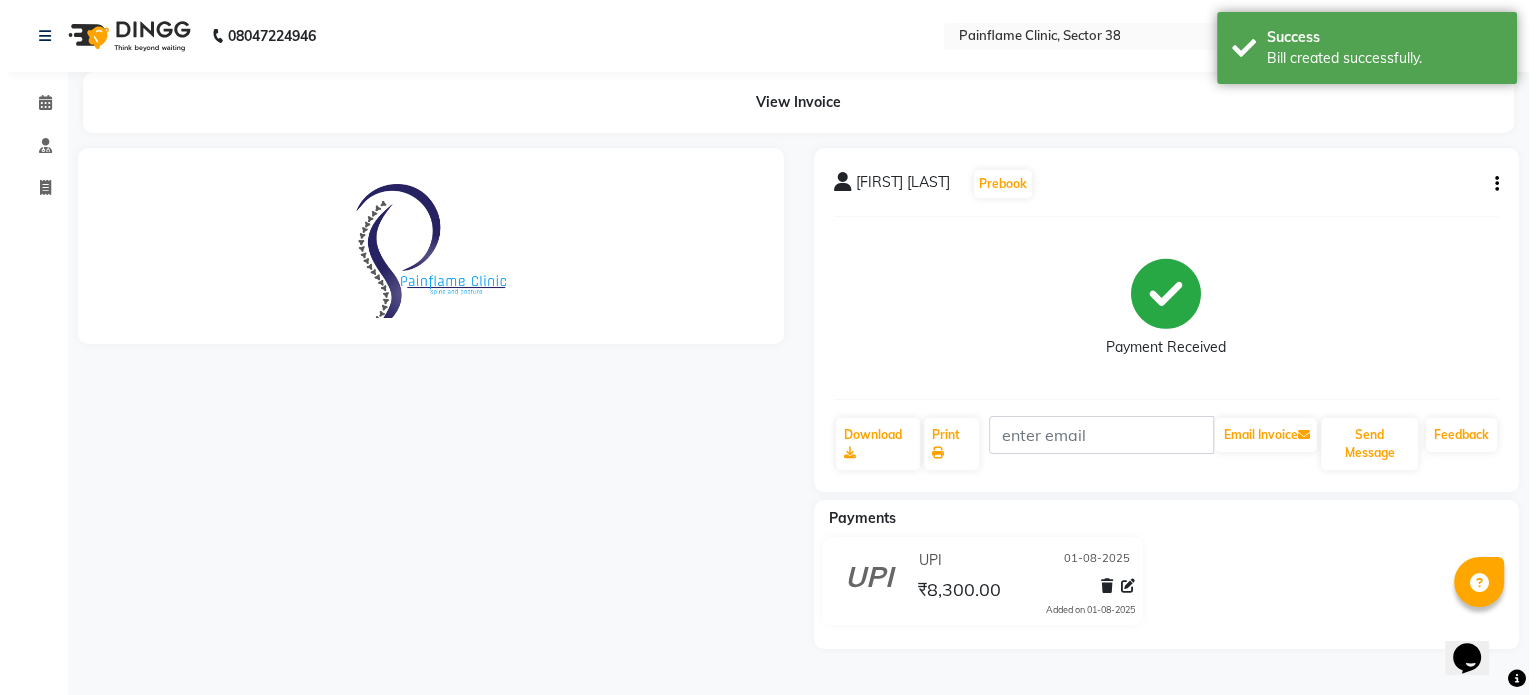 scroll, scrollTop: 0, scrollLeft: 0, axis: both 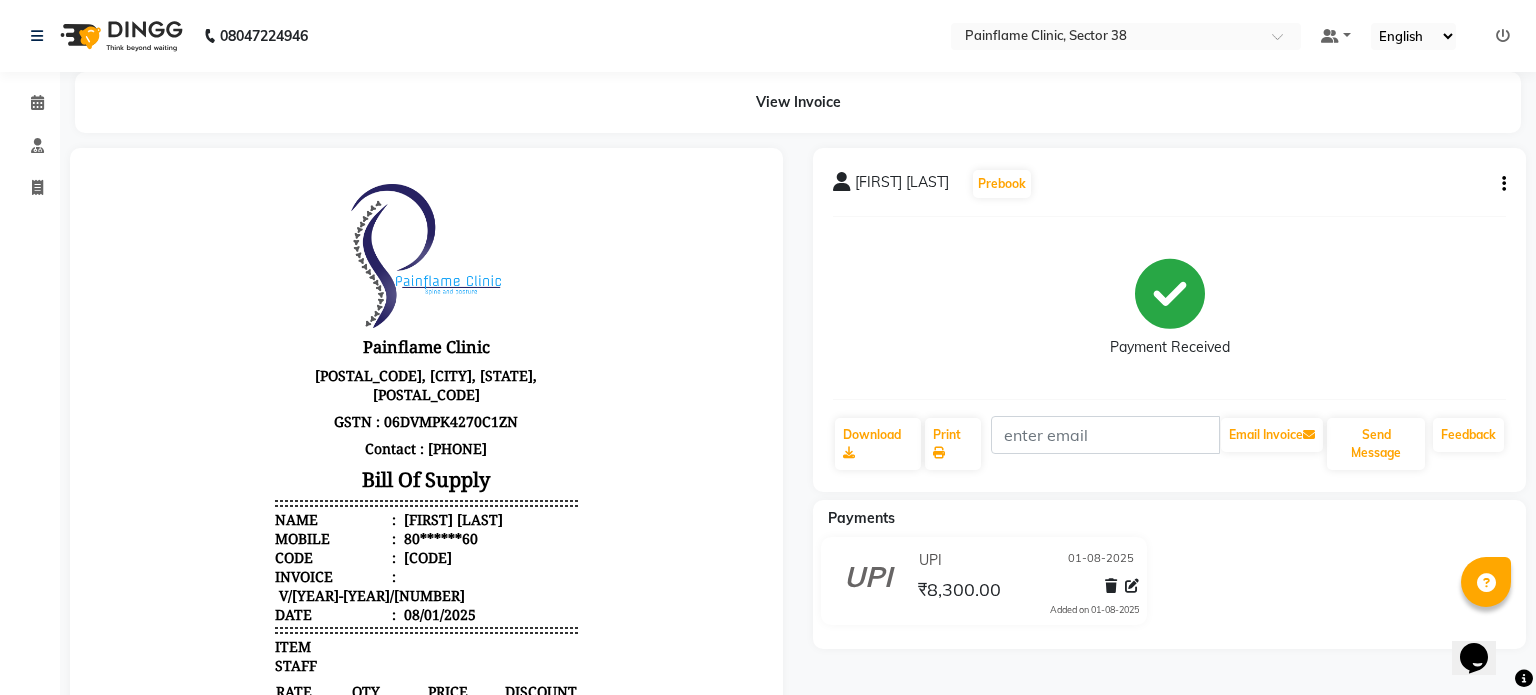 select on "3964" 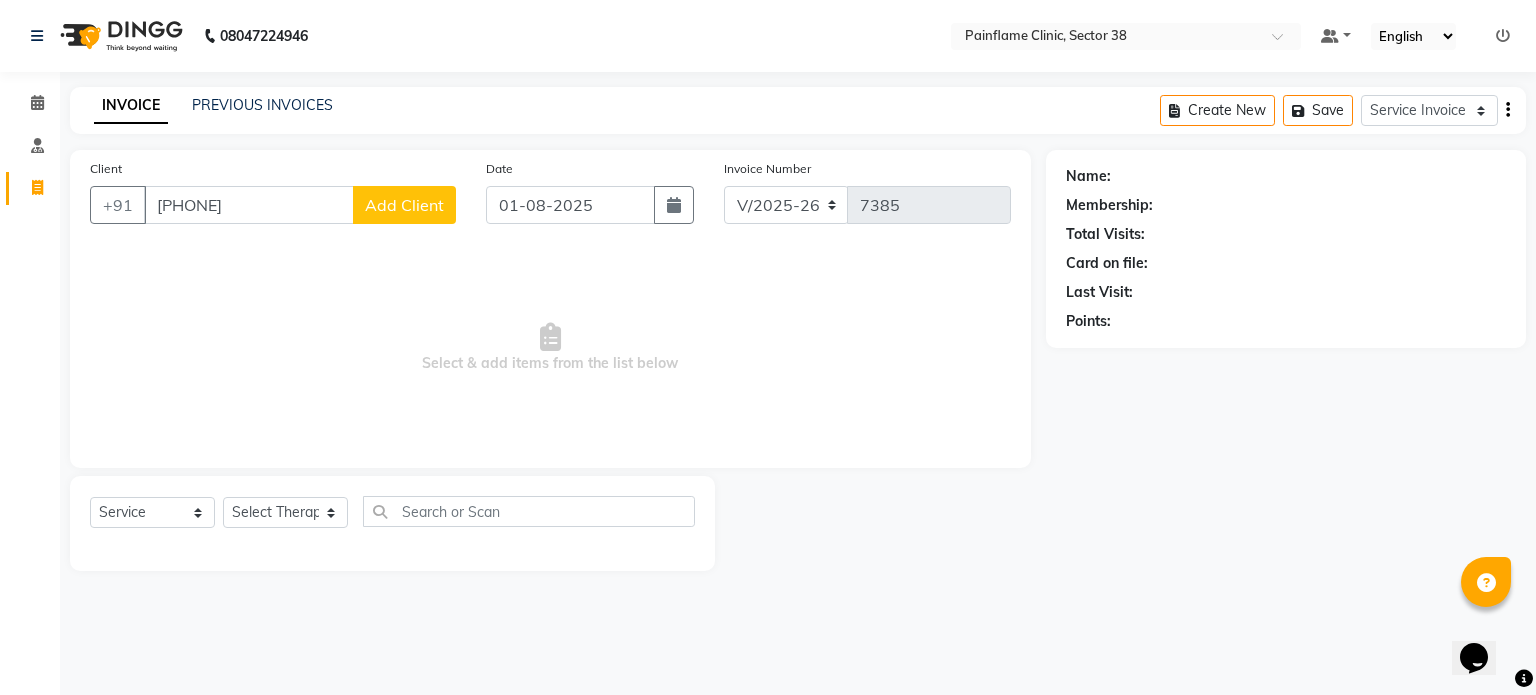 type on "9696603841" 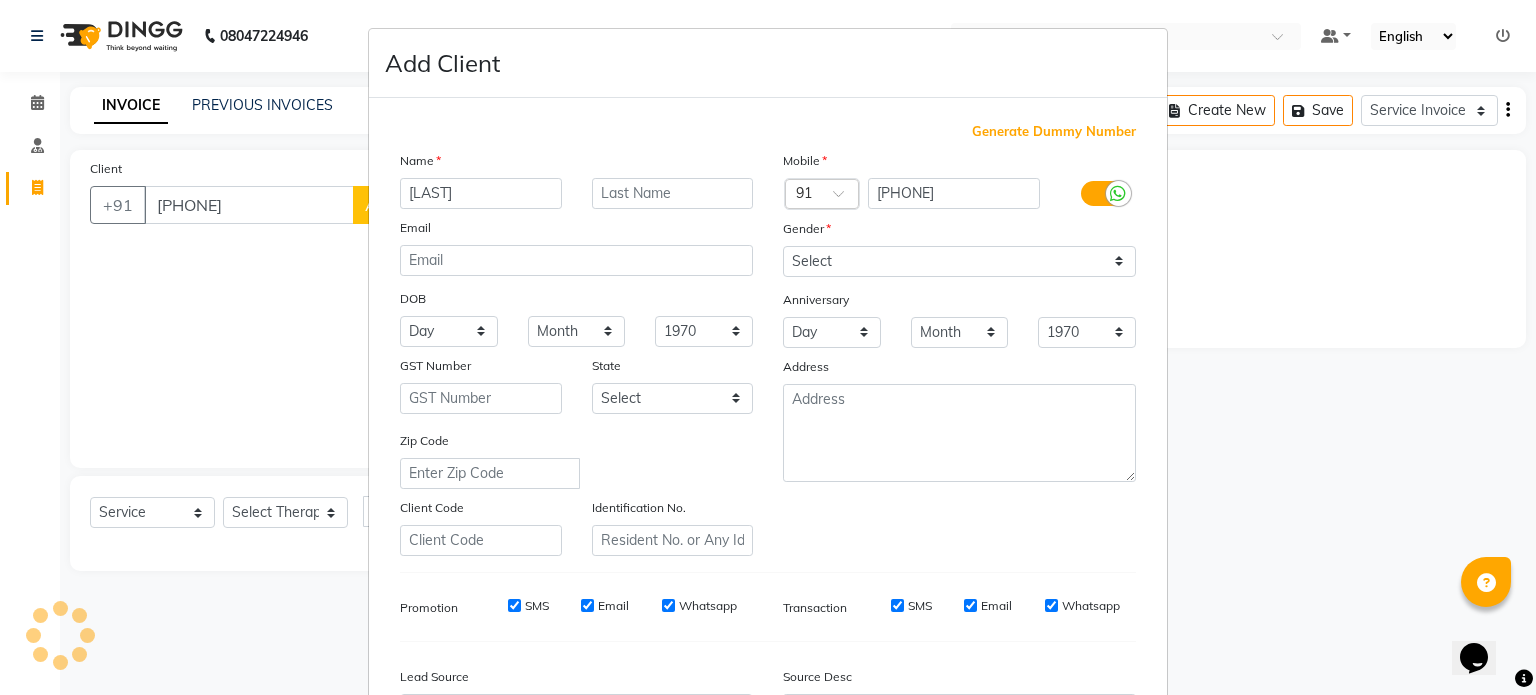 type on "[FIRST] [LAST]" 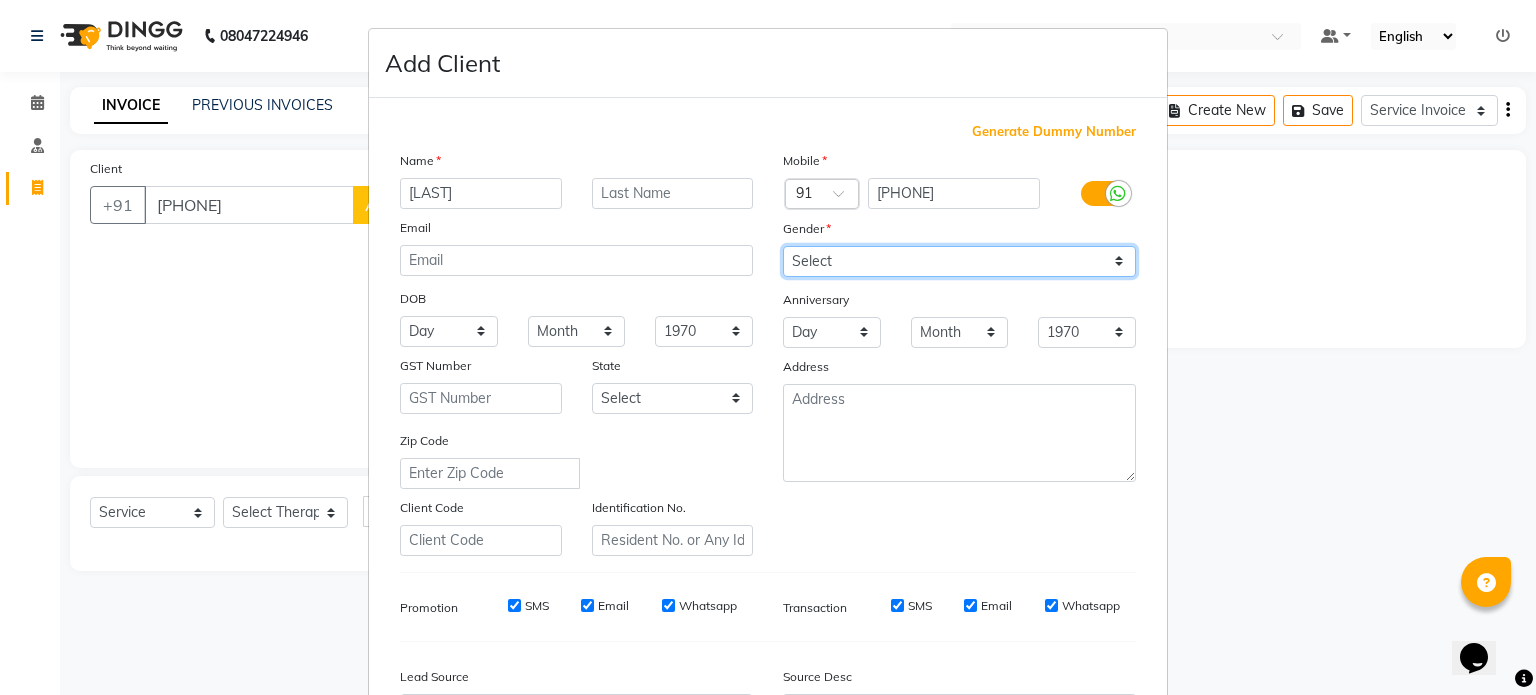 click on "Select Male Female Other Prefer Not To Say" at bounding box center [959, 261] 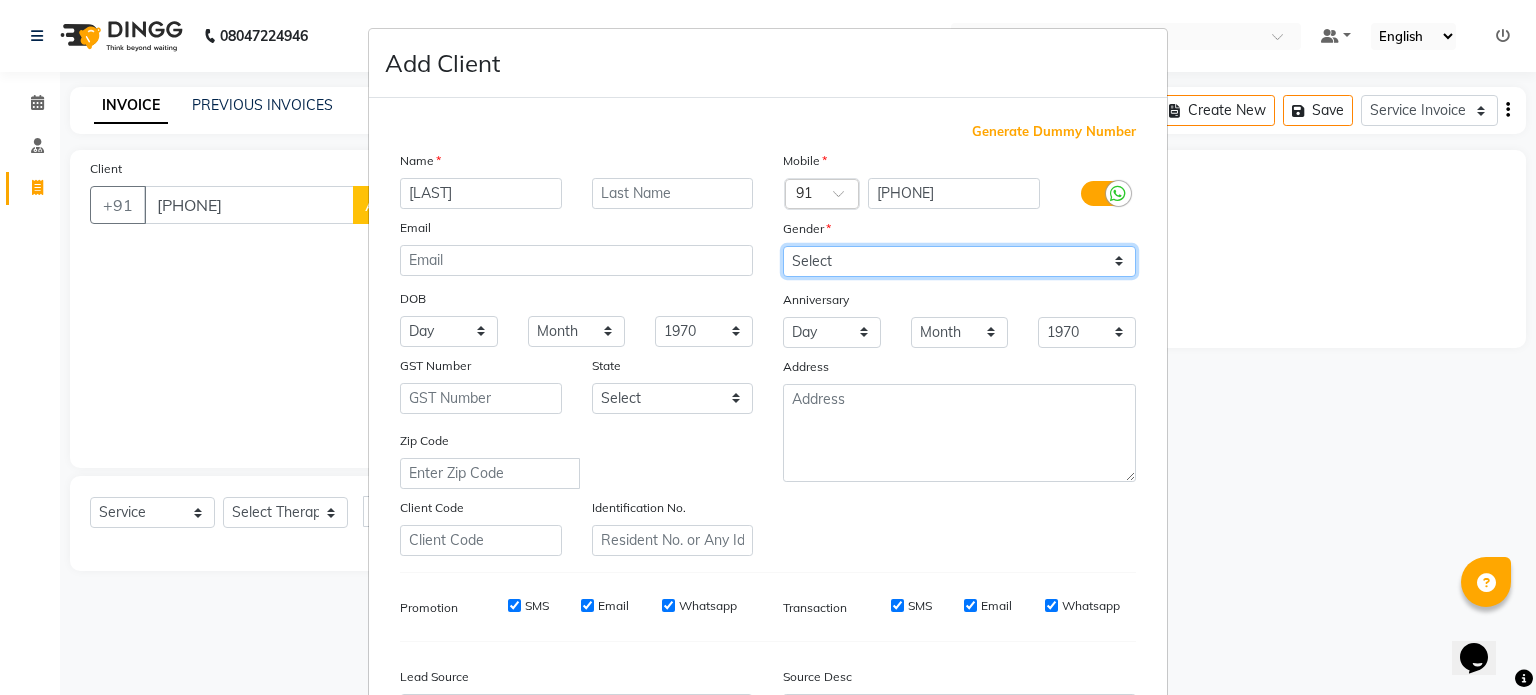 select on "male" 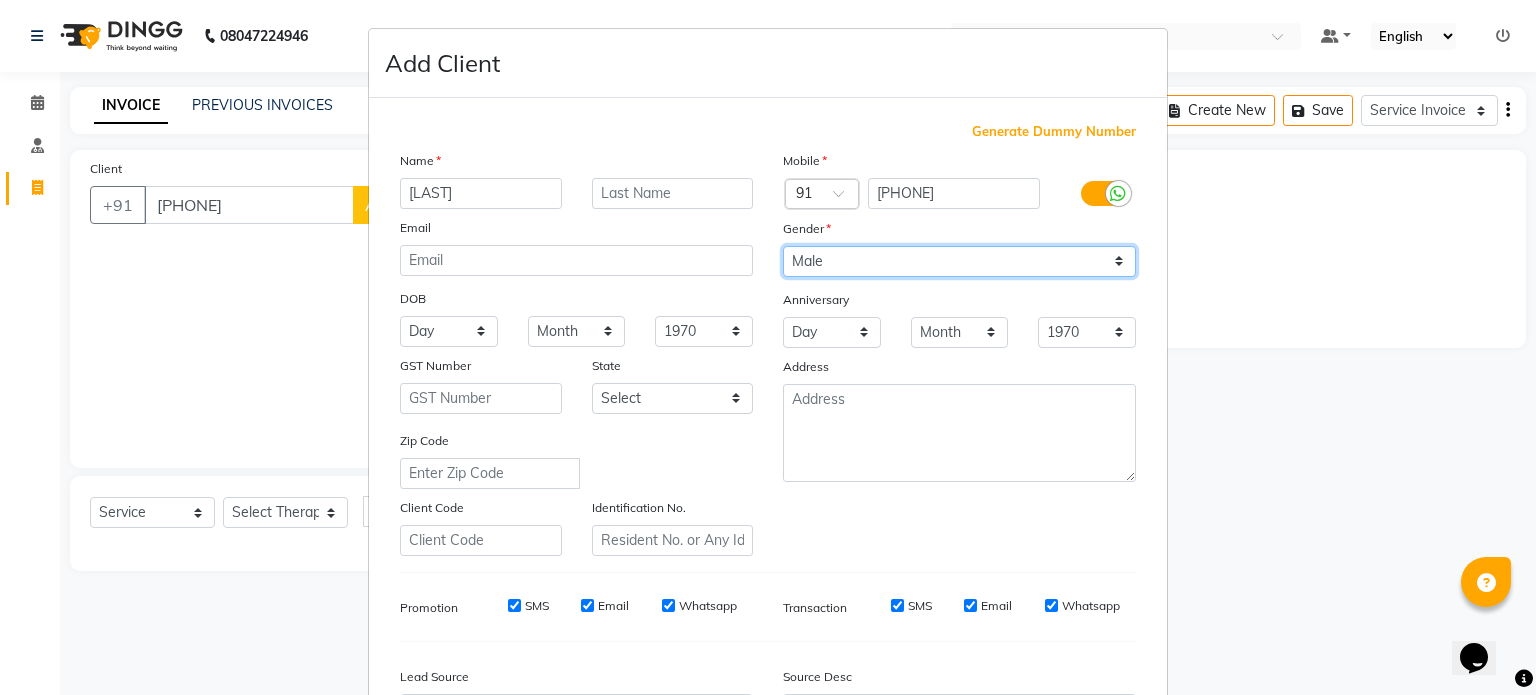 click on "Select Male Female Other Prefer Not To Say" at bounding box center [959, 261] 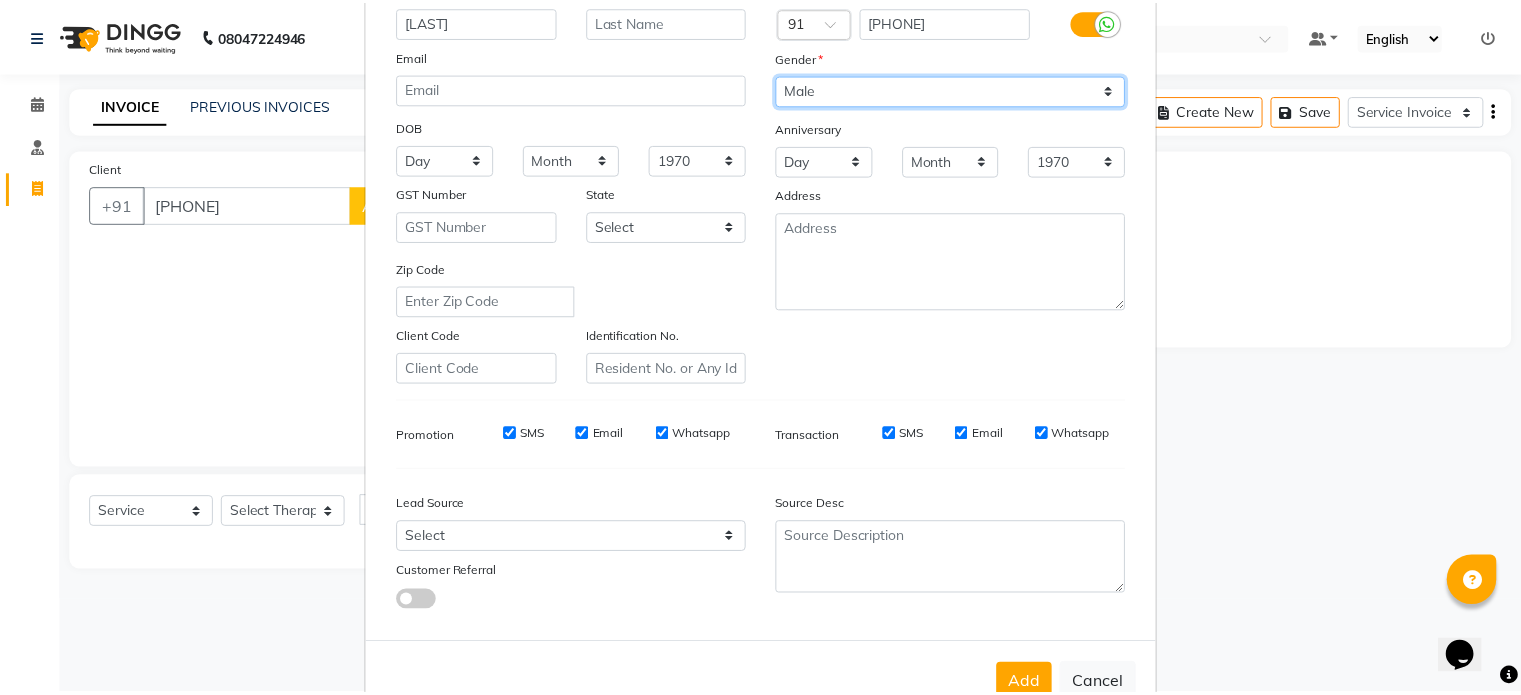 scroll, scrollTop: 237, scrollLeft: 0, axis: vertical 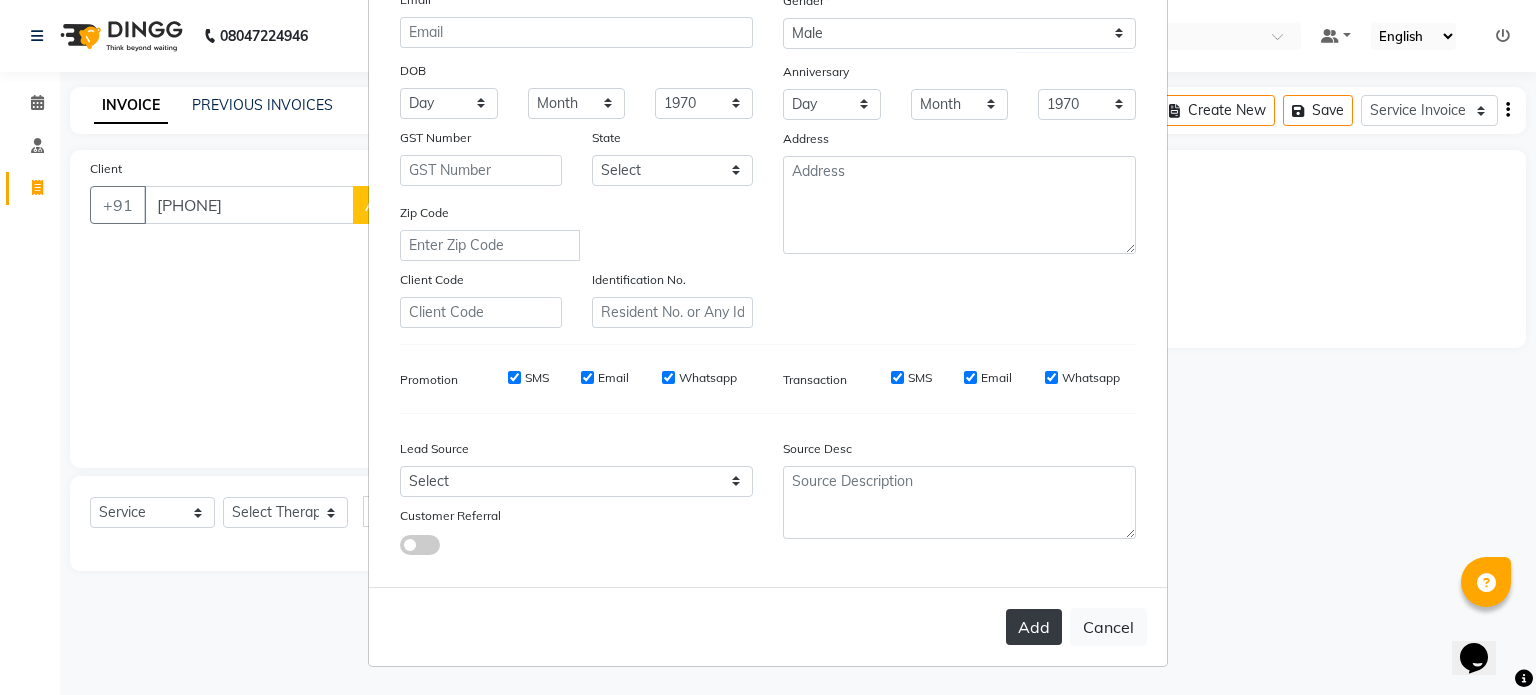 click on "Add" at bounding box center [1034, 627] 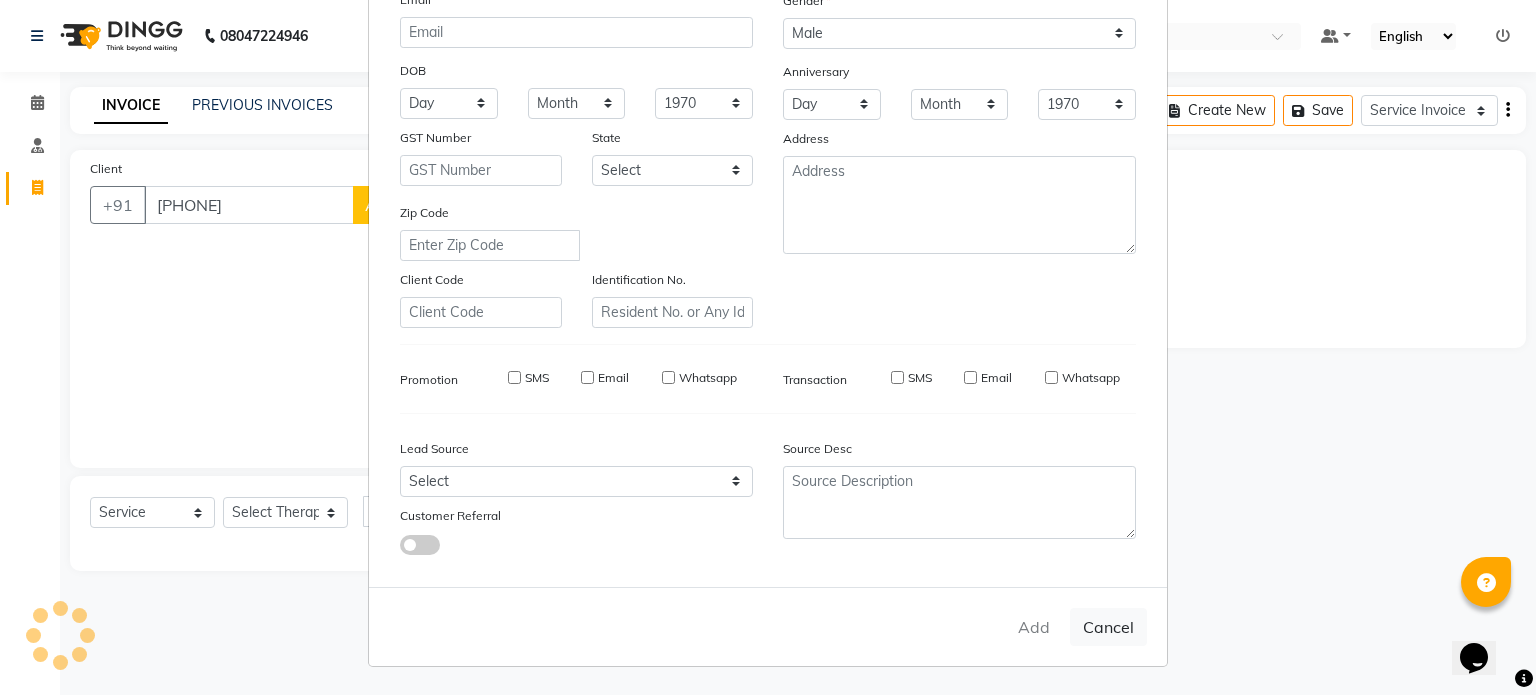 type on "96******41" 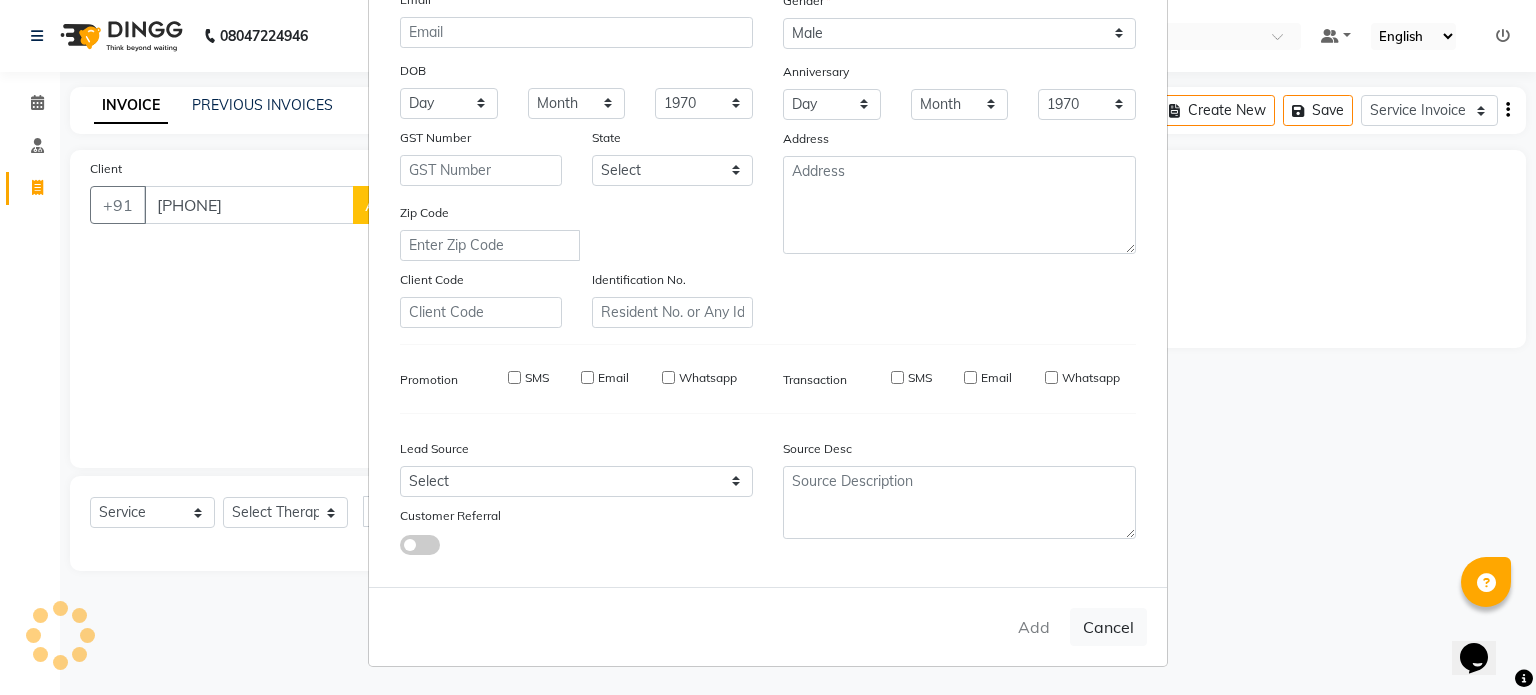 type 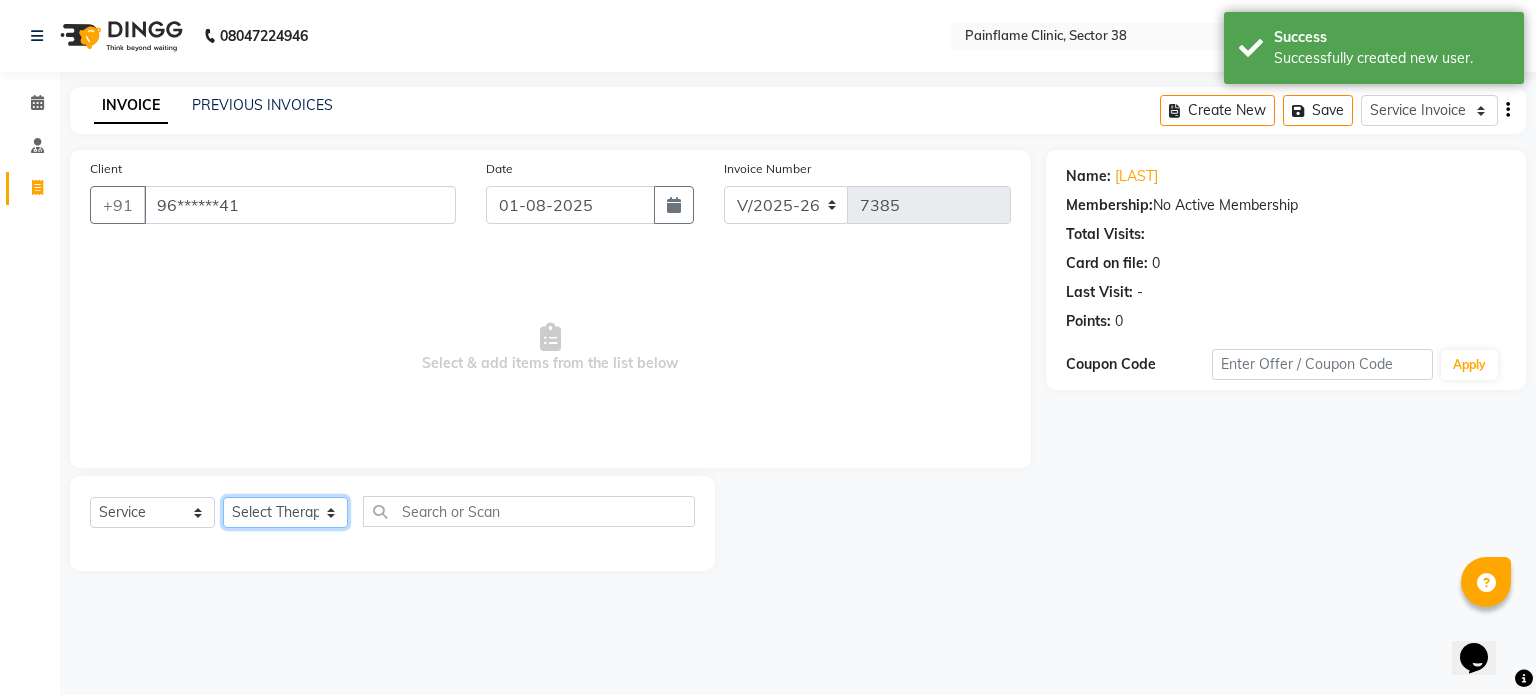 click on "Select Therapist Dr Durgesh Dr Harish Dr Ranjana Dr Saurabh Dr. Suraj Dr. Tejpal Mehlawat KUSHAL MOHIT SEMWAL Nancy Singhai Reception 1  Reception 2 Reception 3" 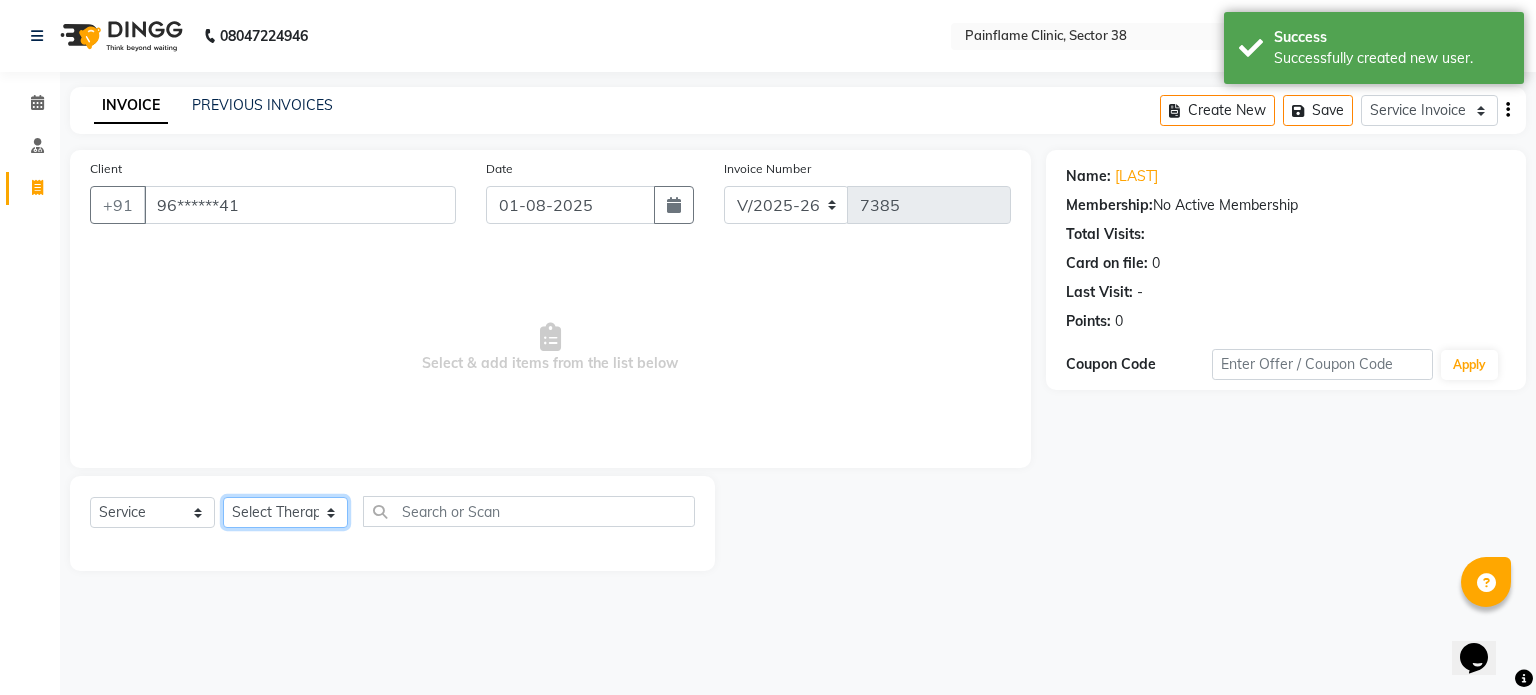 select on "20209" 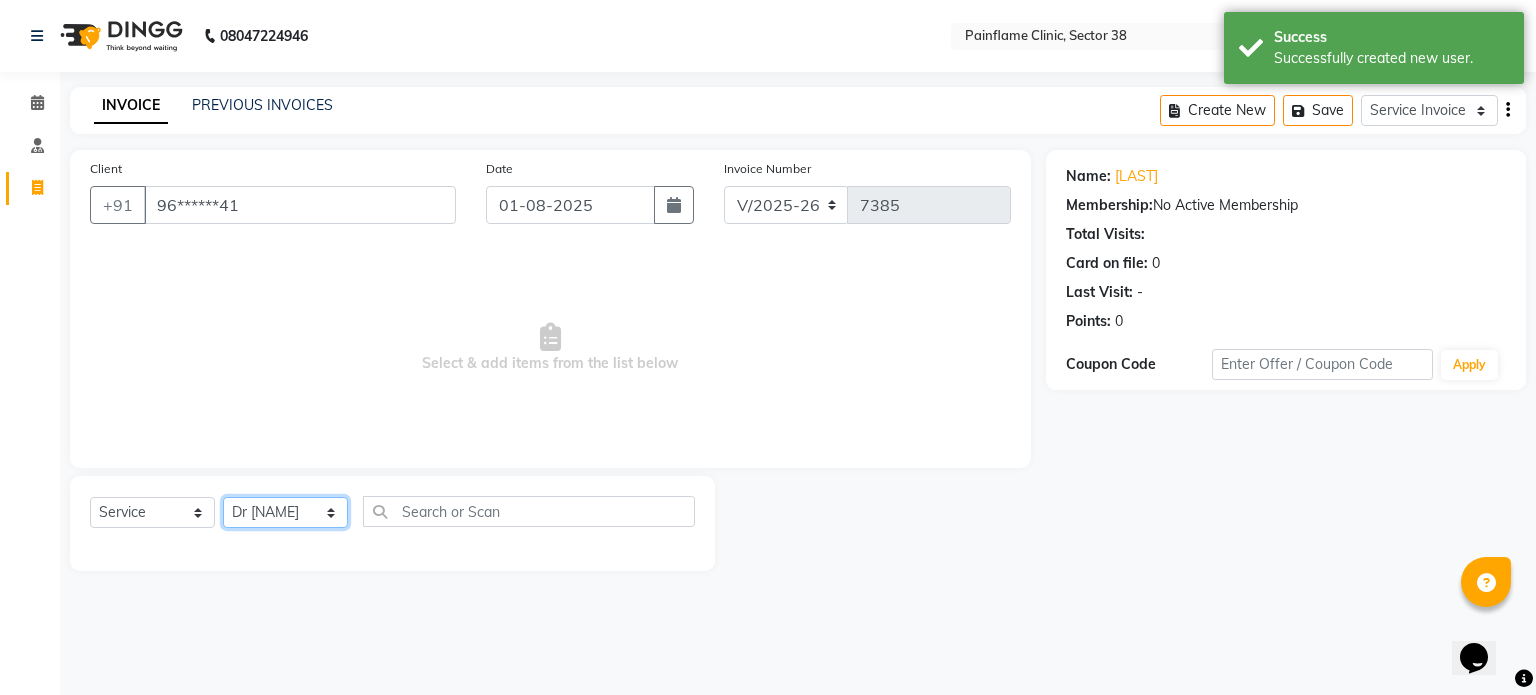 click on "Select Therapist Dr Durgesh Dr Harish Dr Ranjana Dr Saurabh Dr. Suraj Dr. Tejpal Mehlawat KUSHAL MOHIT SEMWAL Nancy Singhai Reception 1  Reception 2 Reception 3" 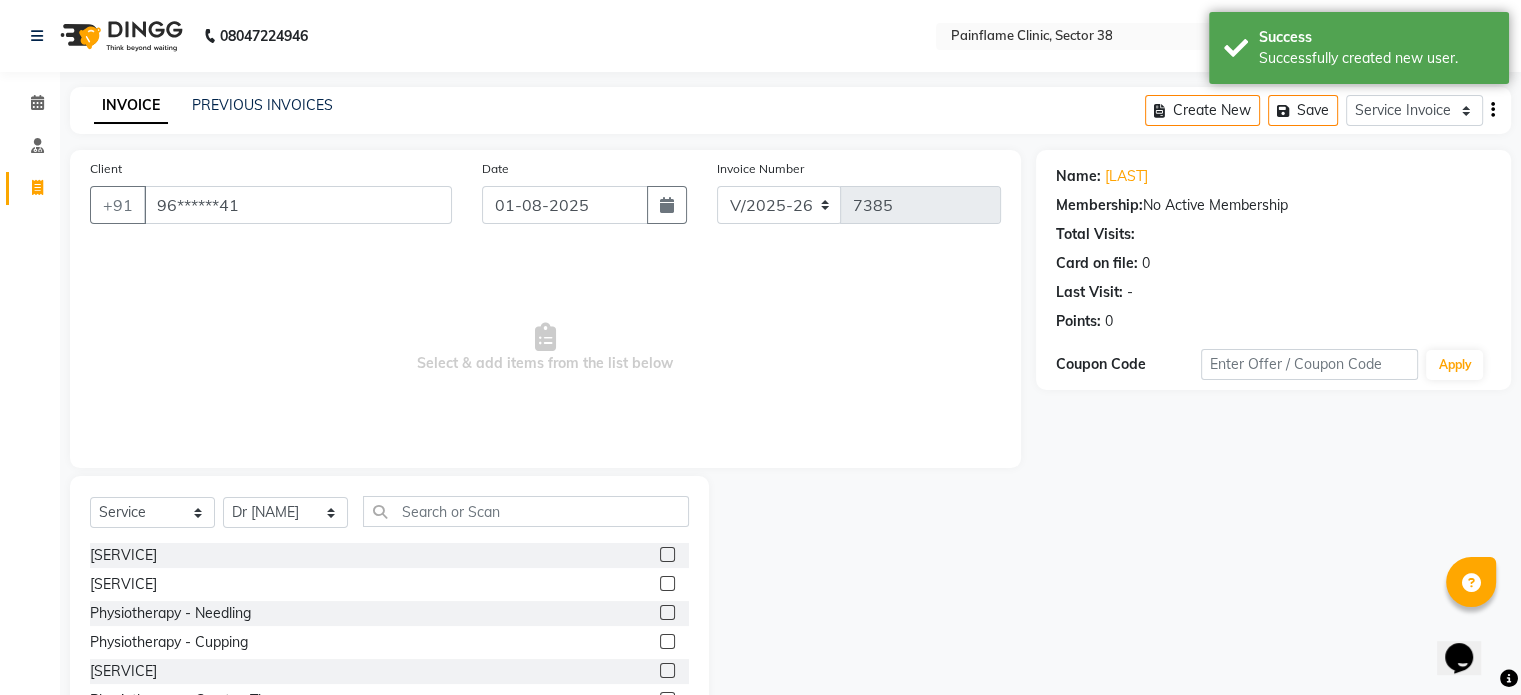 click 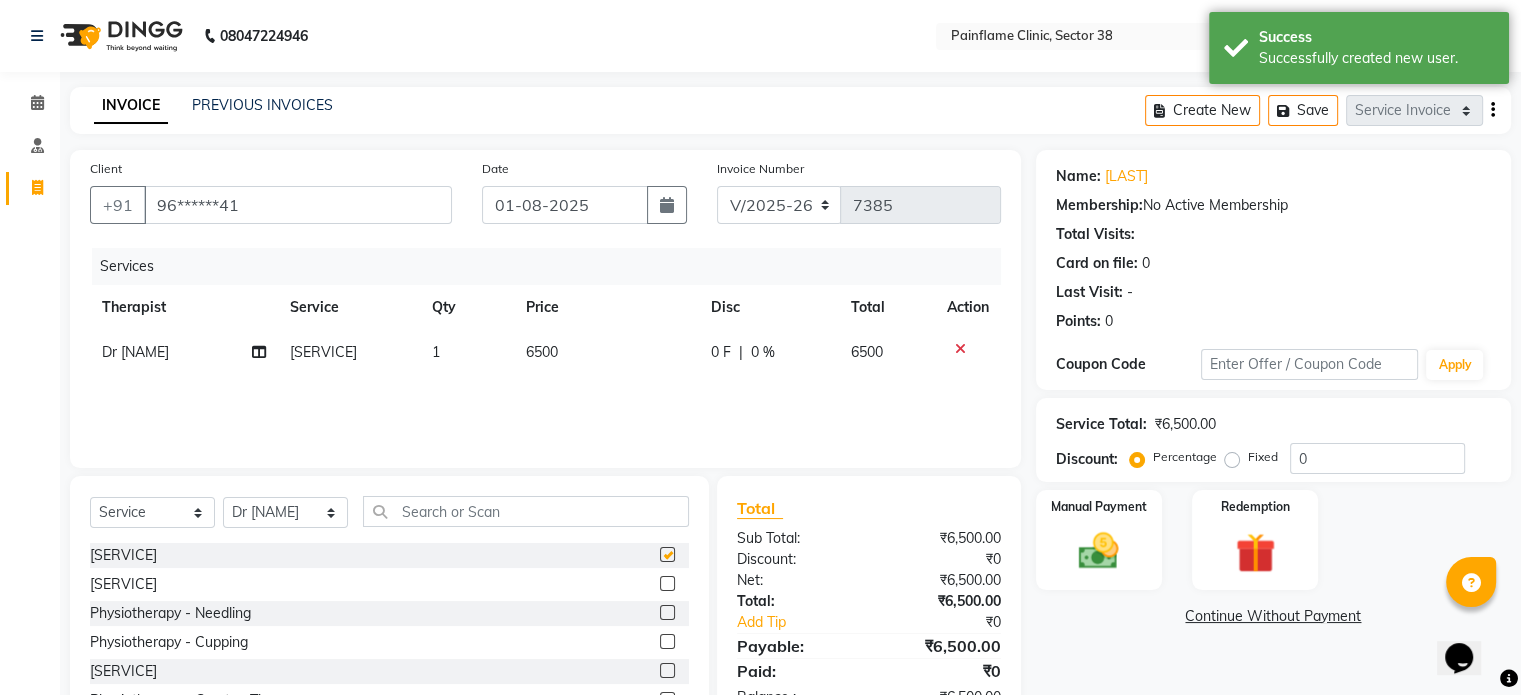 checkbox on "false" 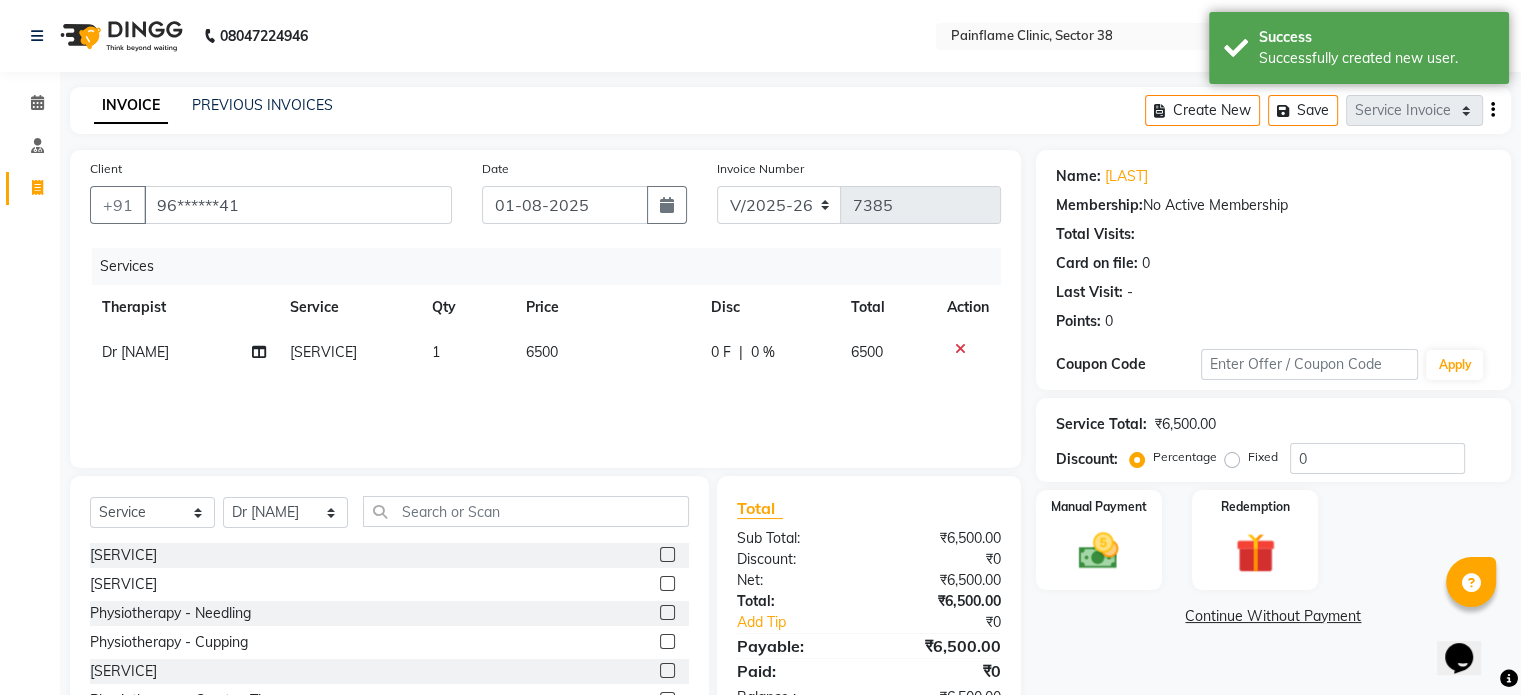 scroll, scrollTop: 119, scrollLeft: 0, axis: vertical 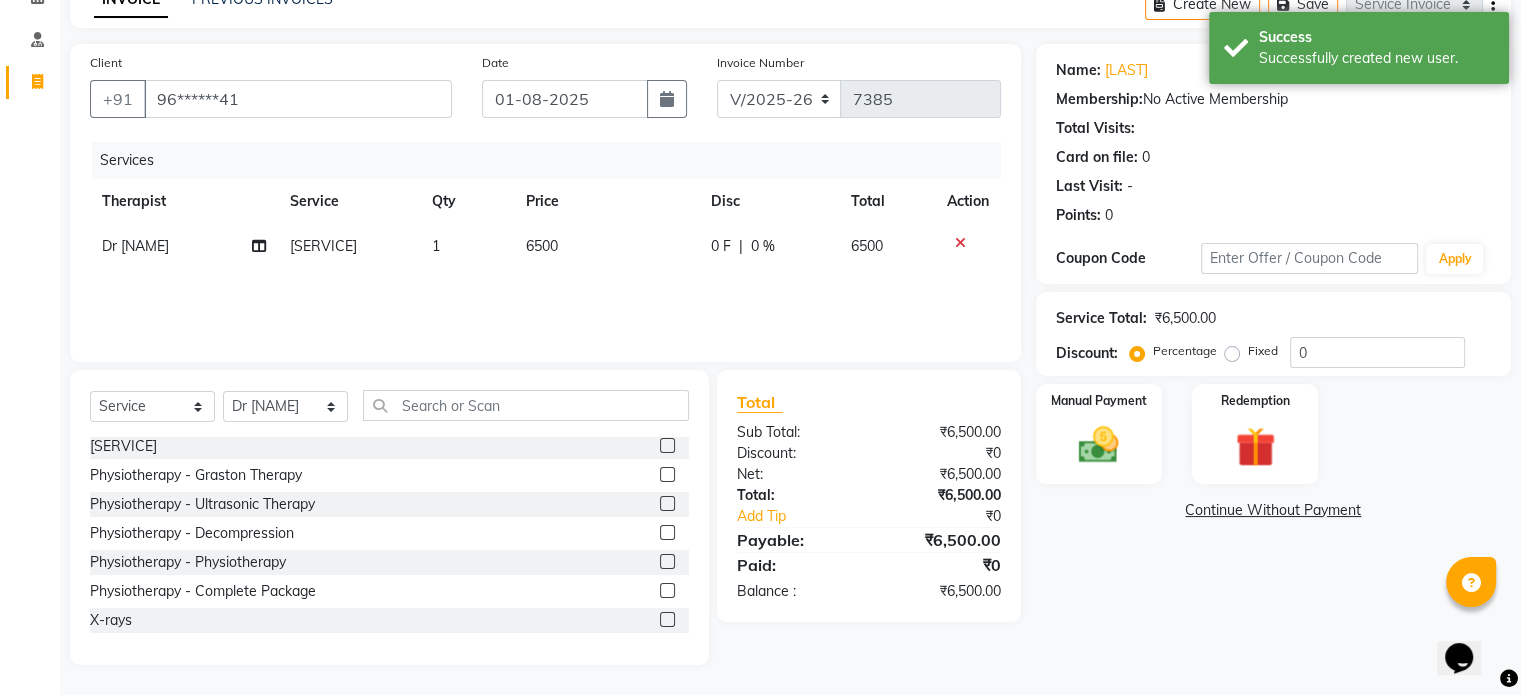 click 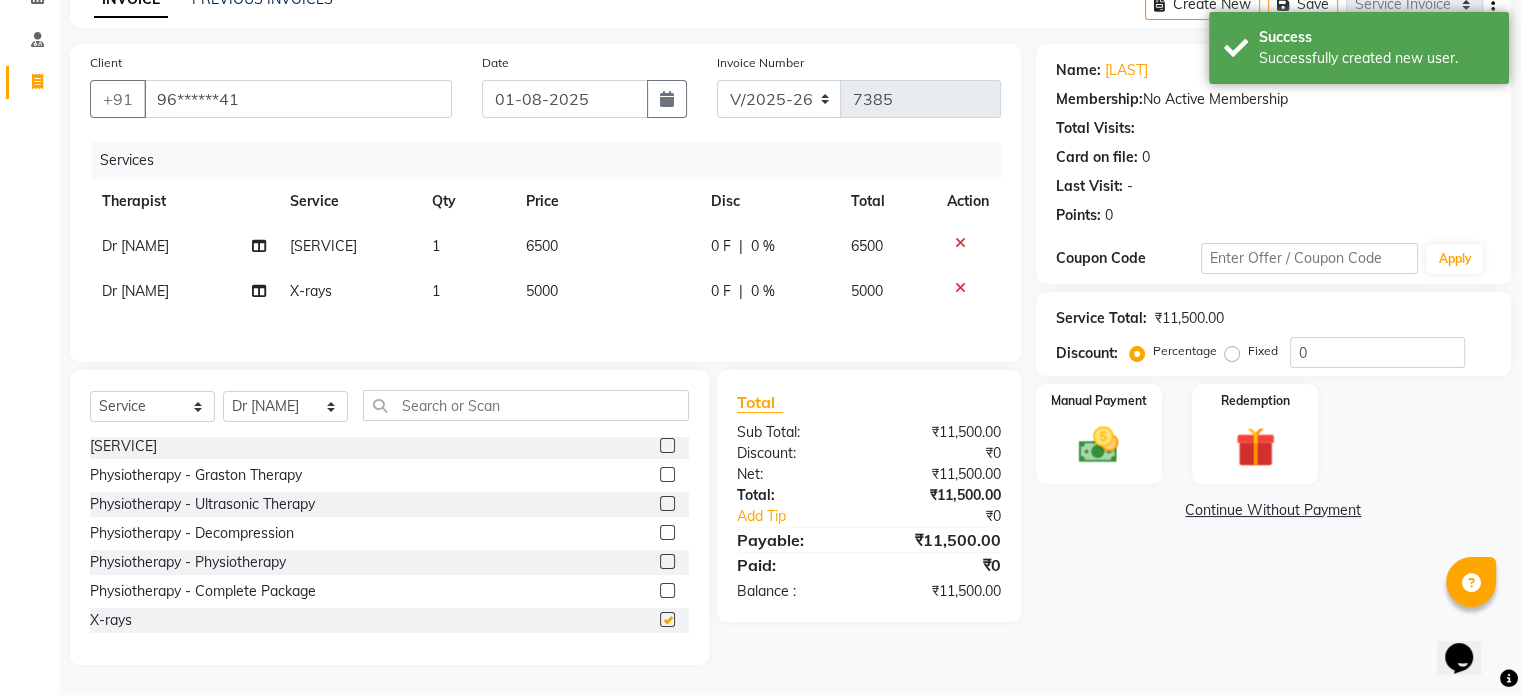 checkbox on "false" 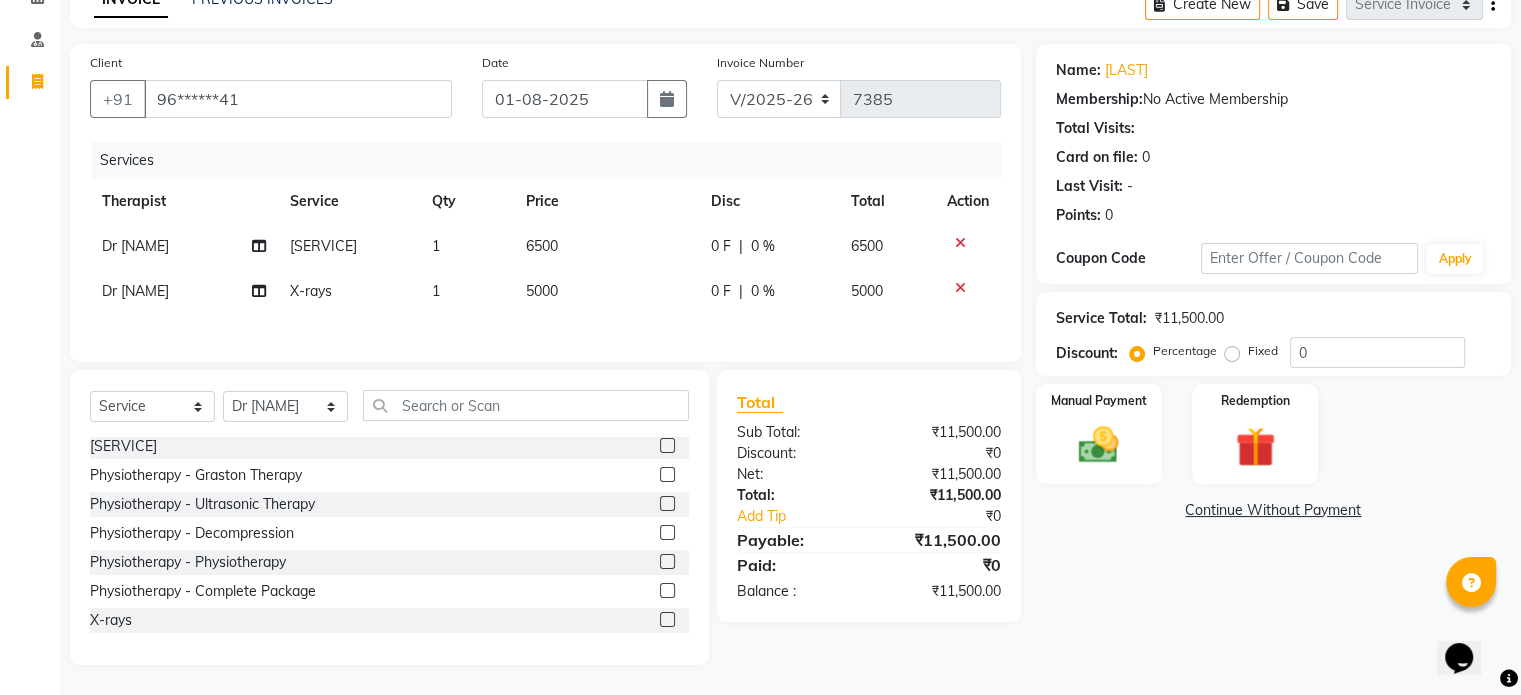 click on "5000" 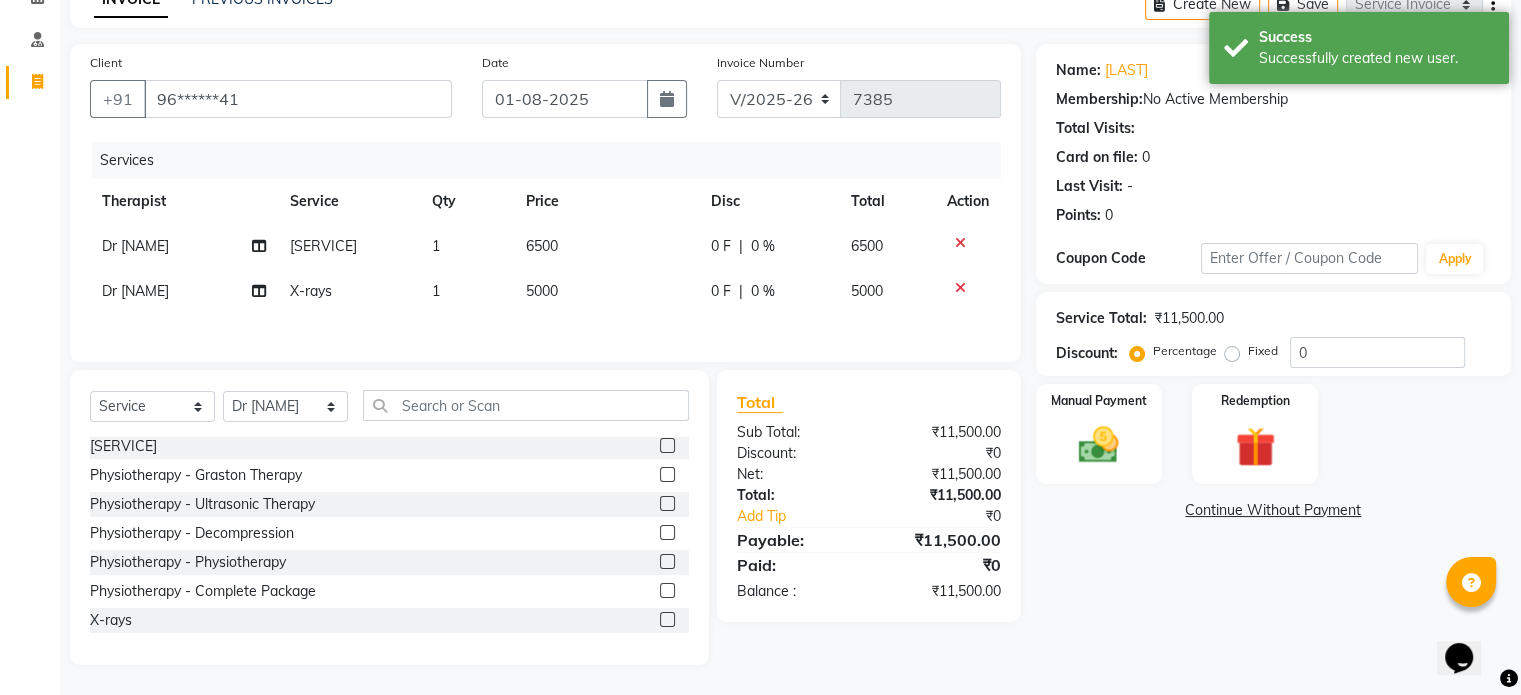 select on "20209" 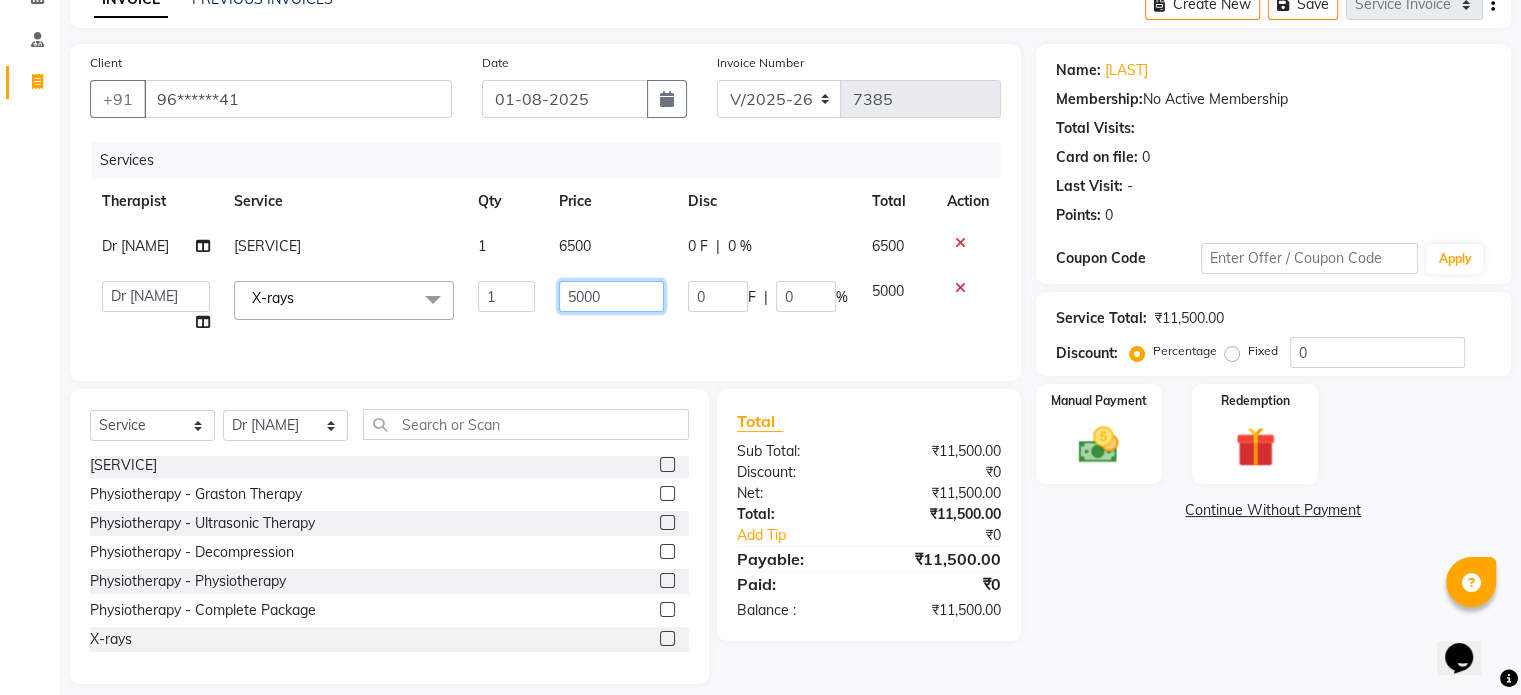 click on "5000" 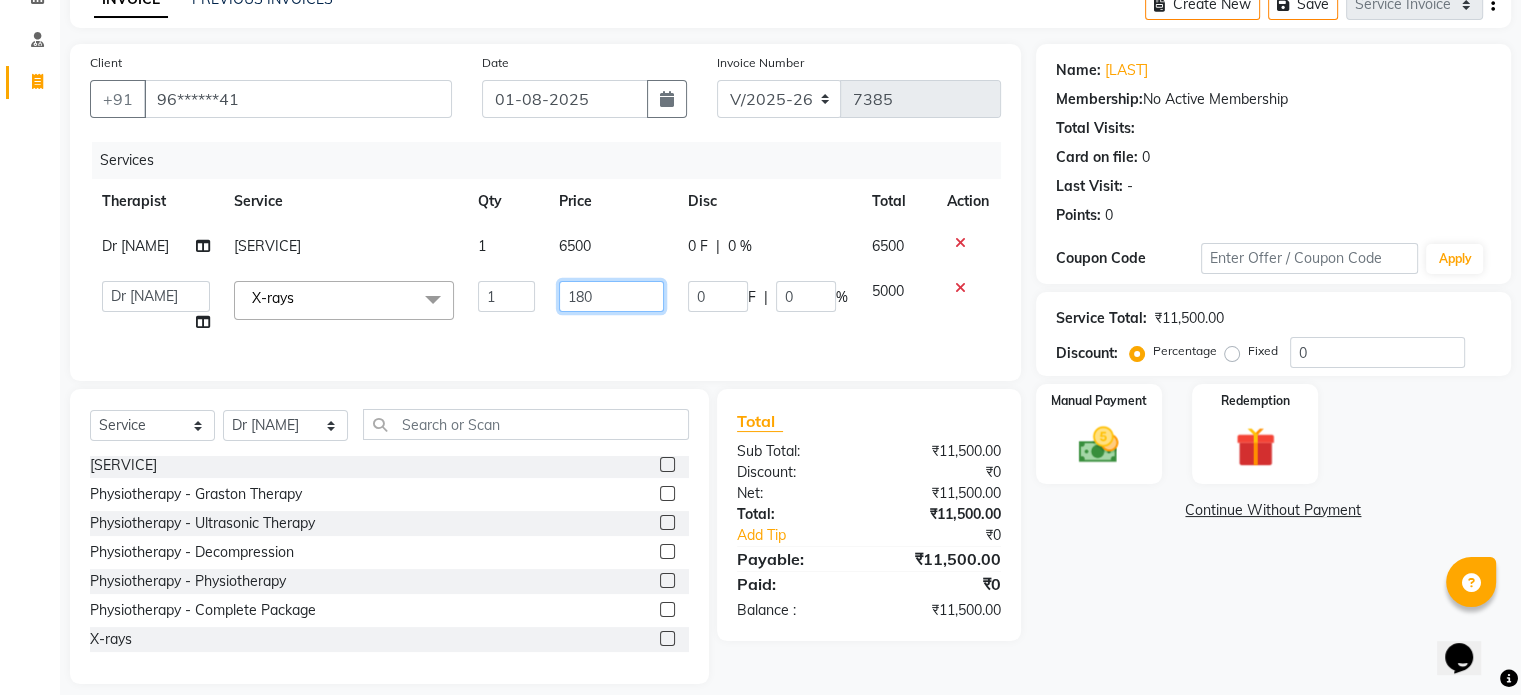 type on "1800" 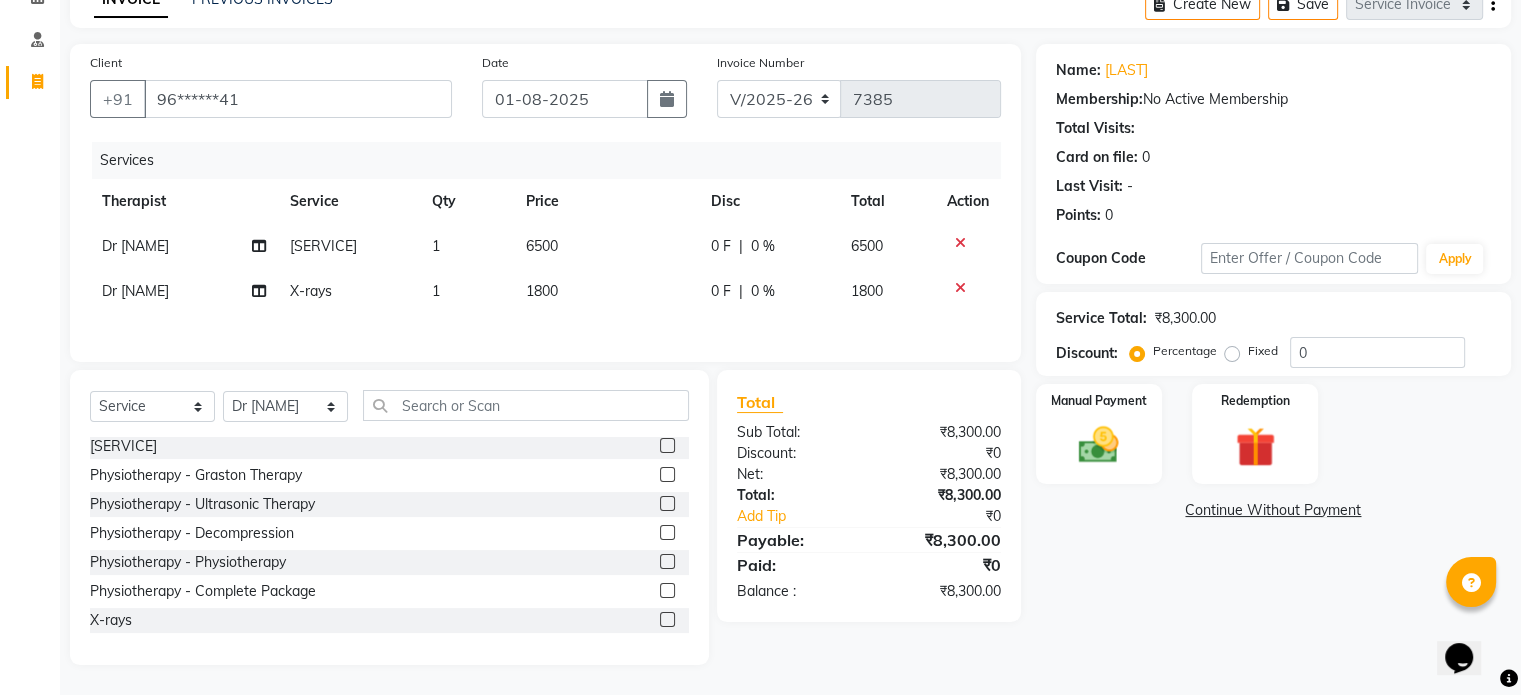 click on "Fixed" 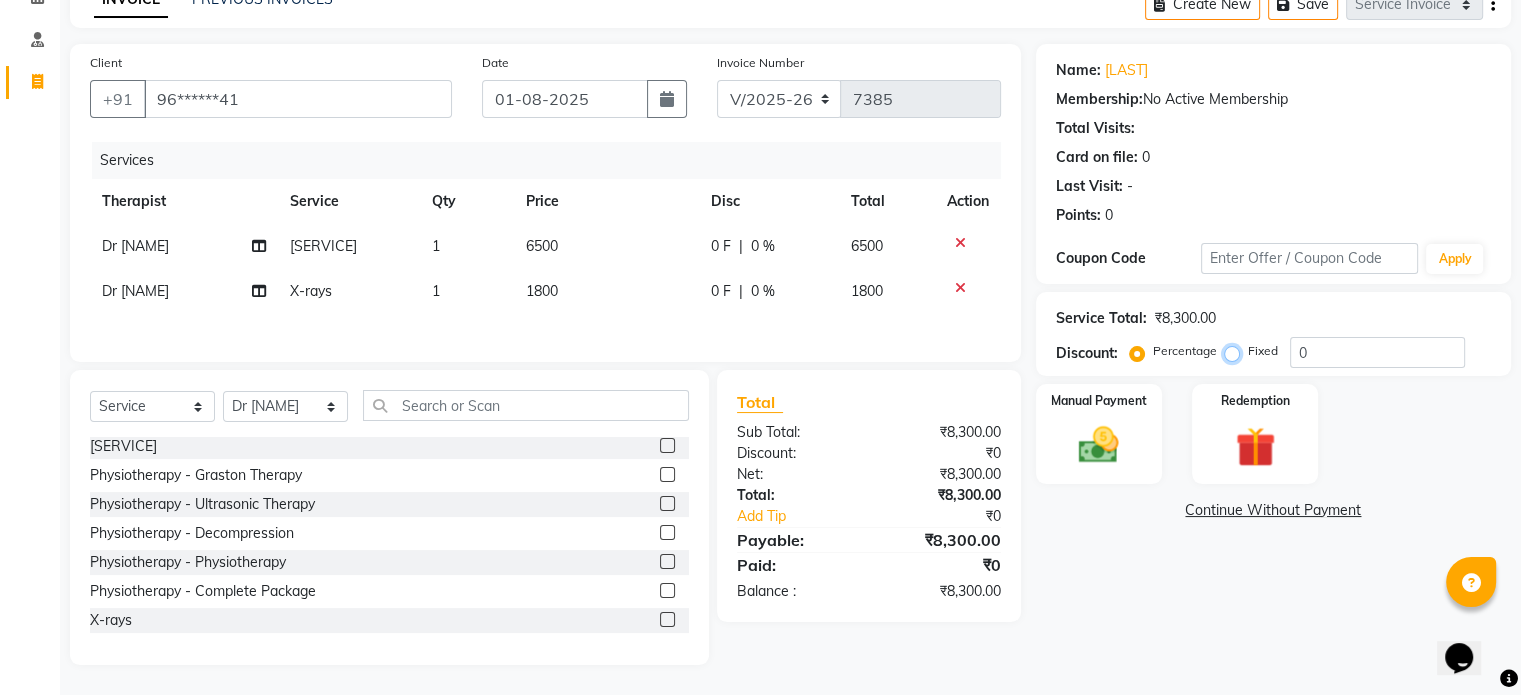 click on "Fixed" at bounding box center (1236, 351) 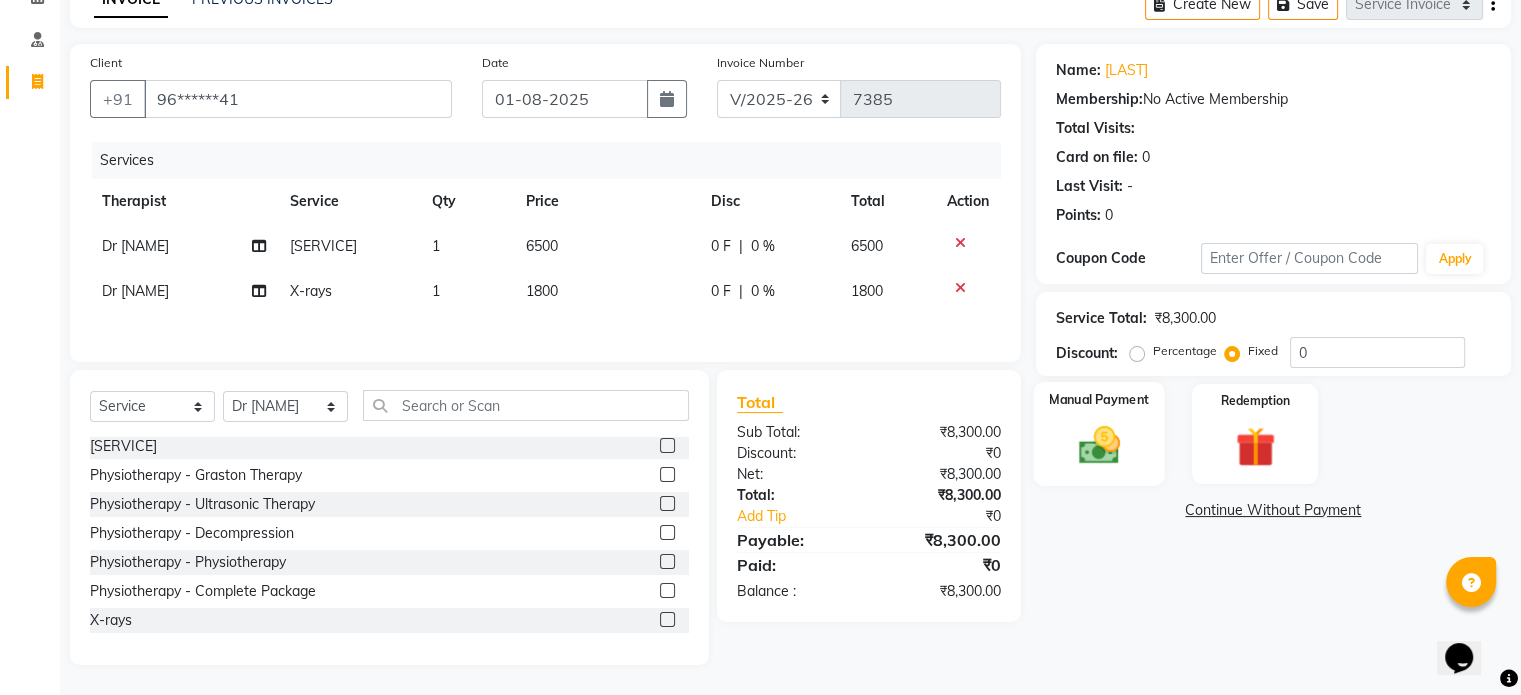 click 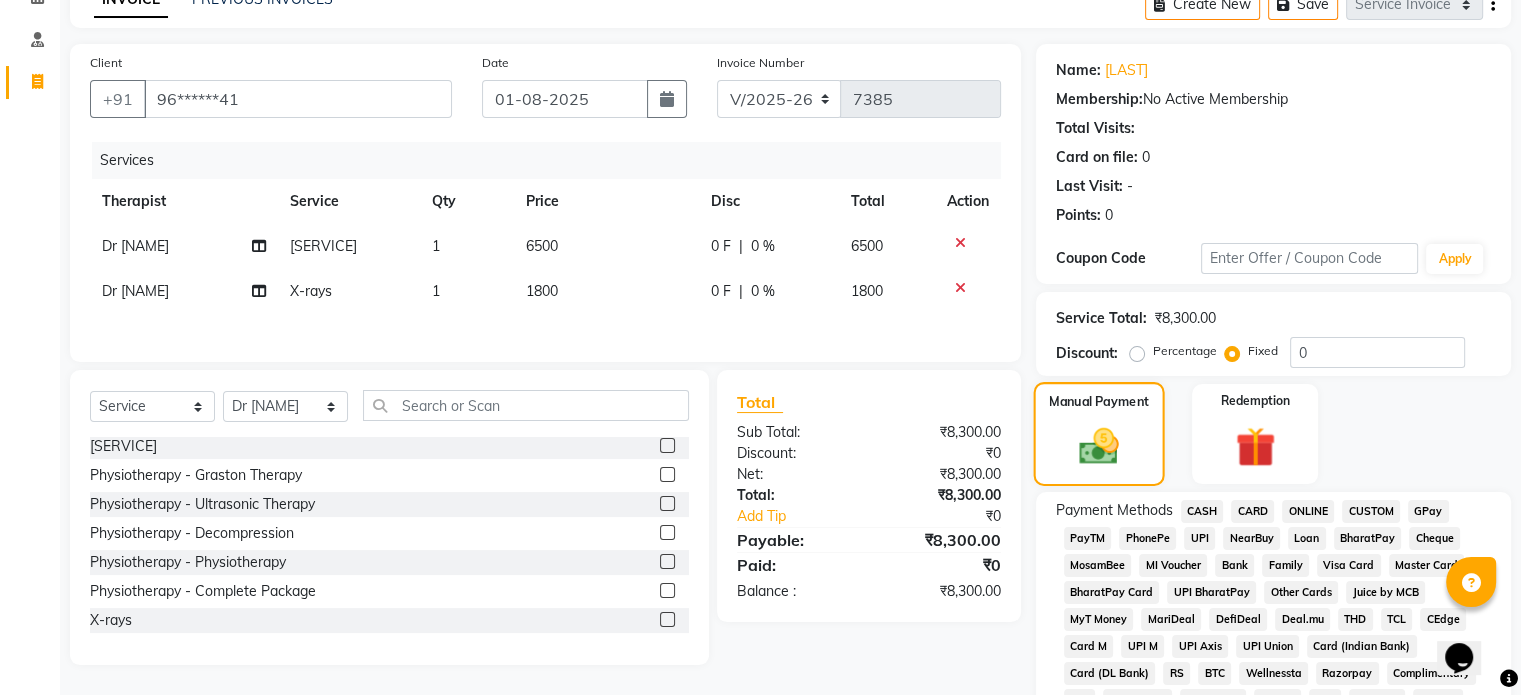 click 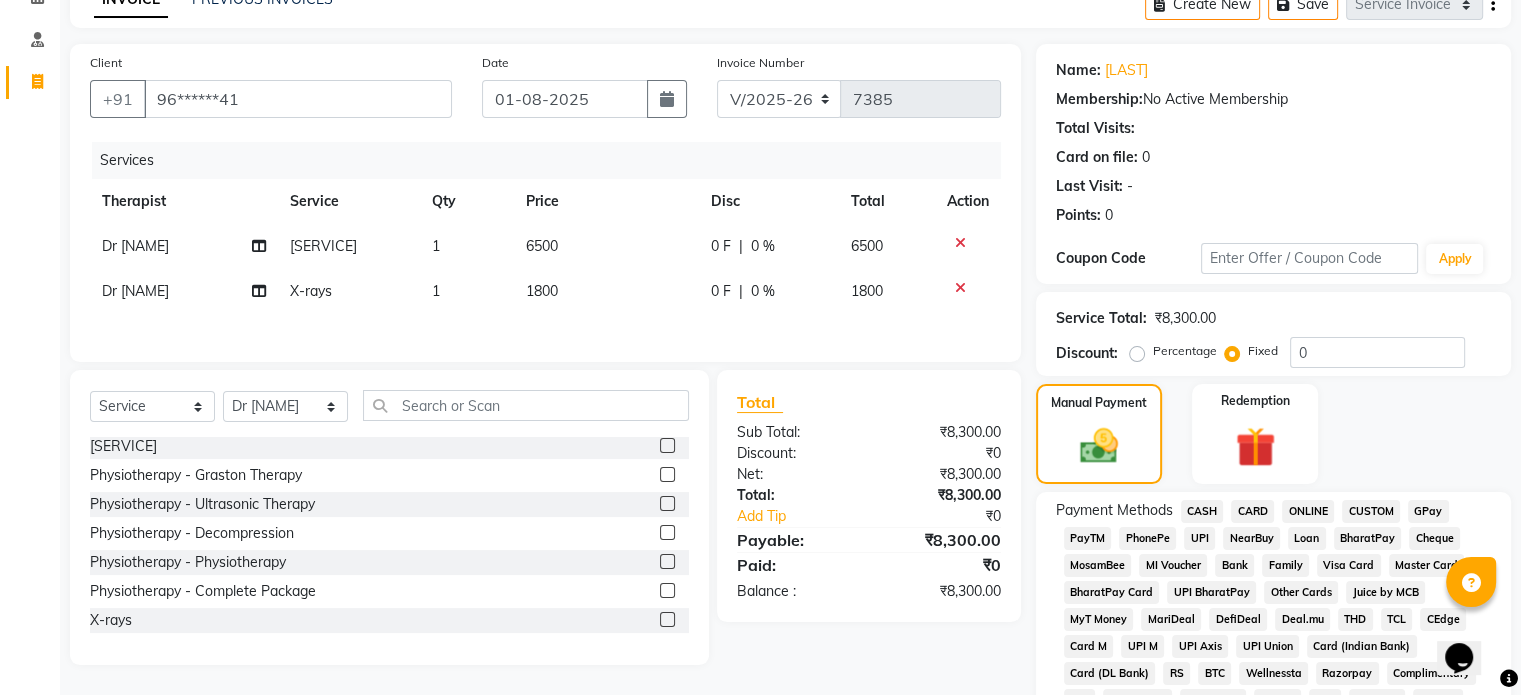click on "UPI" 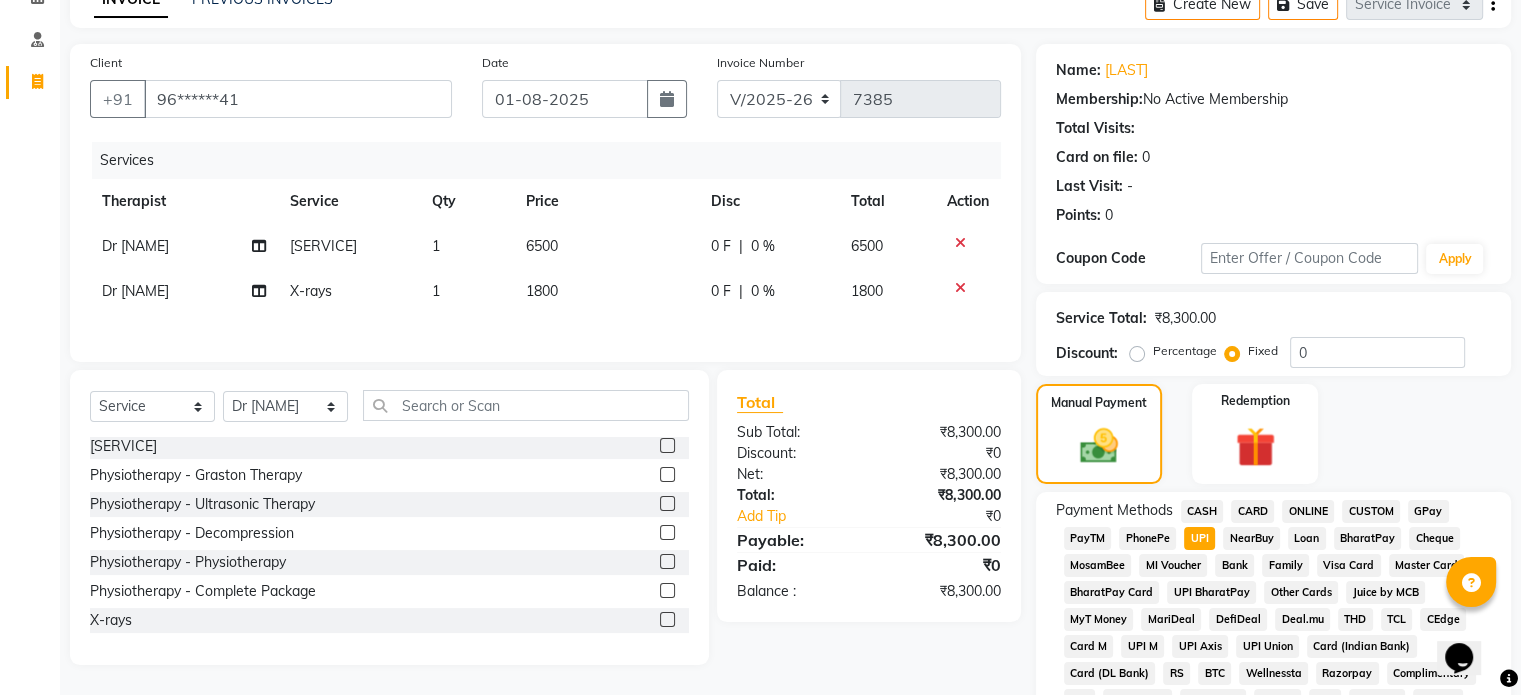 scroll, scrollTop: 652, scrollLeft: 0, axis: vertical 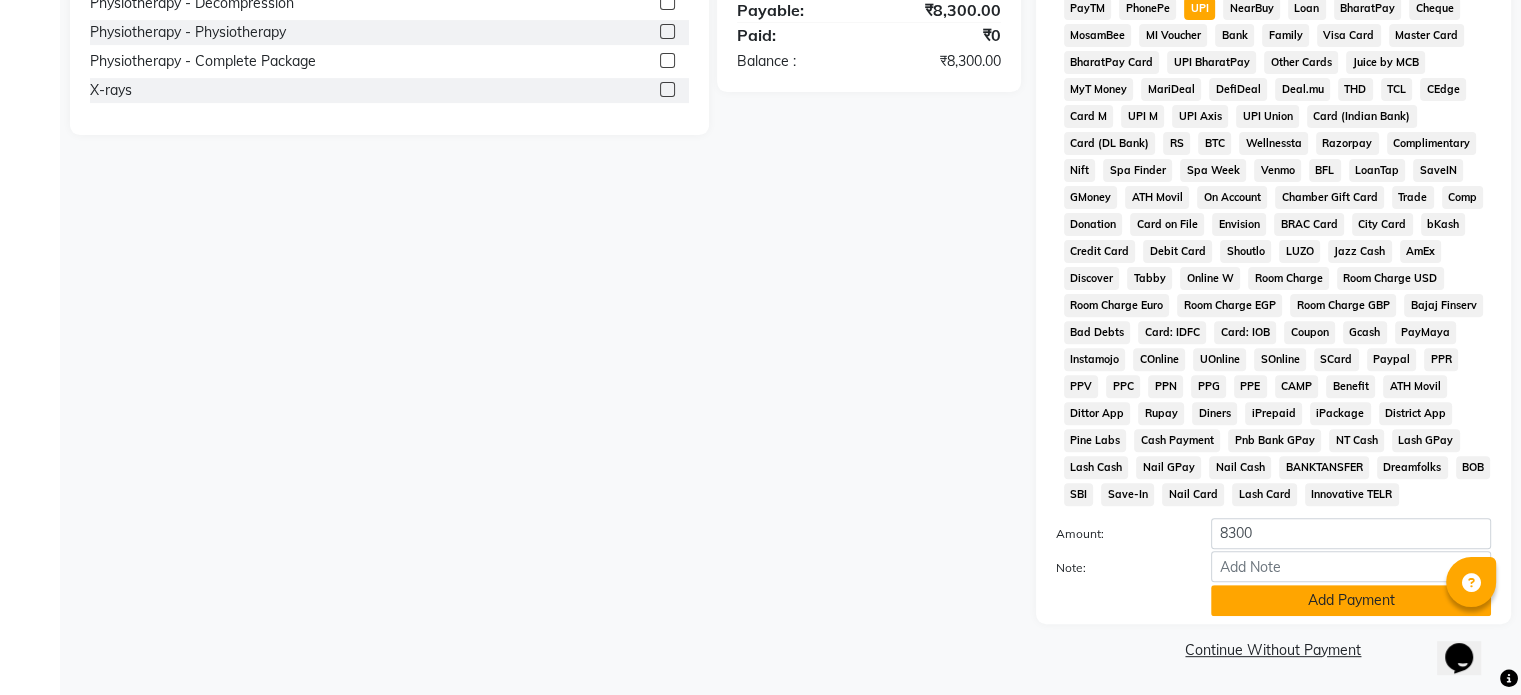 click on "Add Payment" 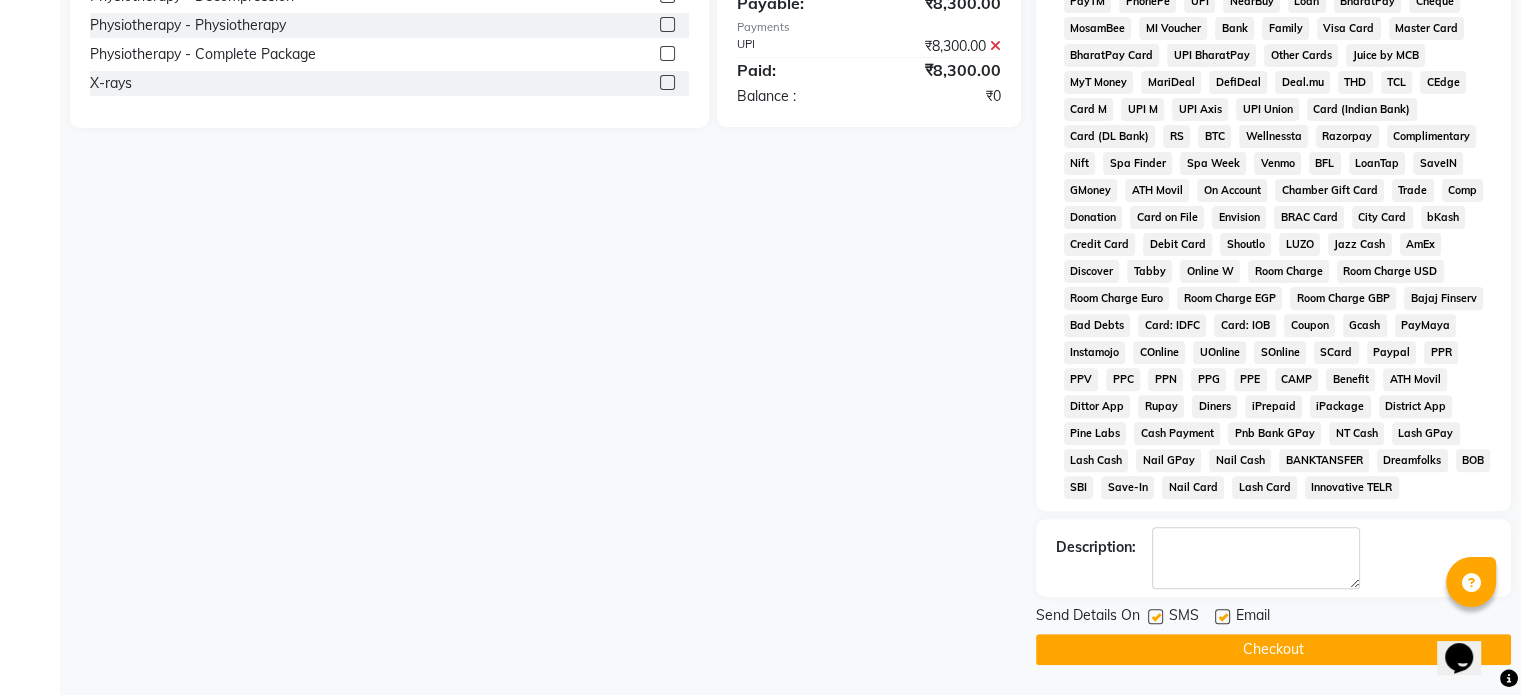 click 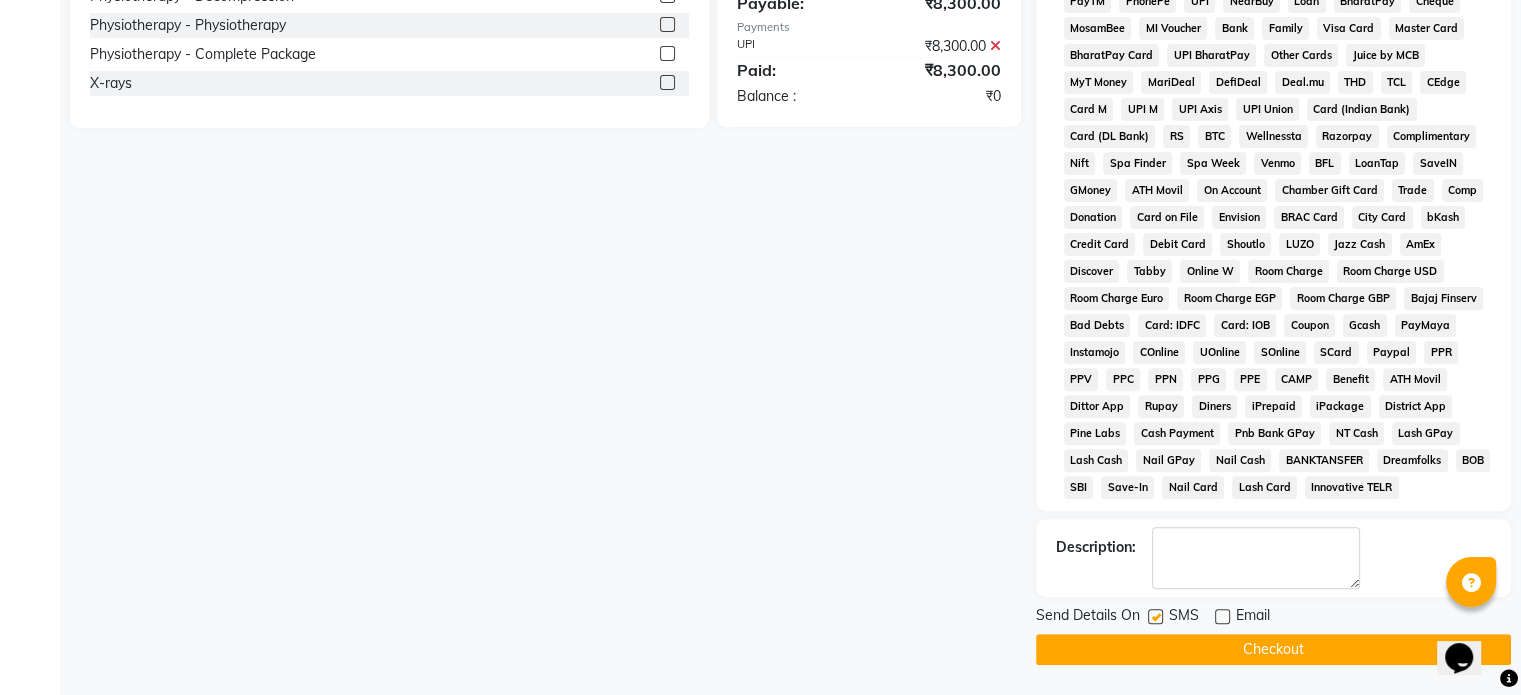 click 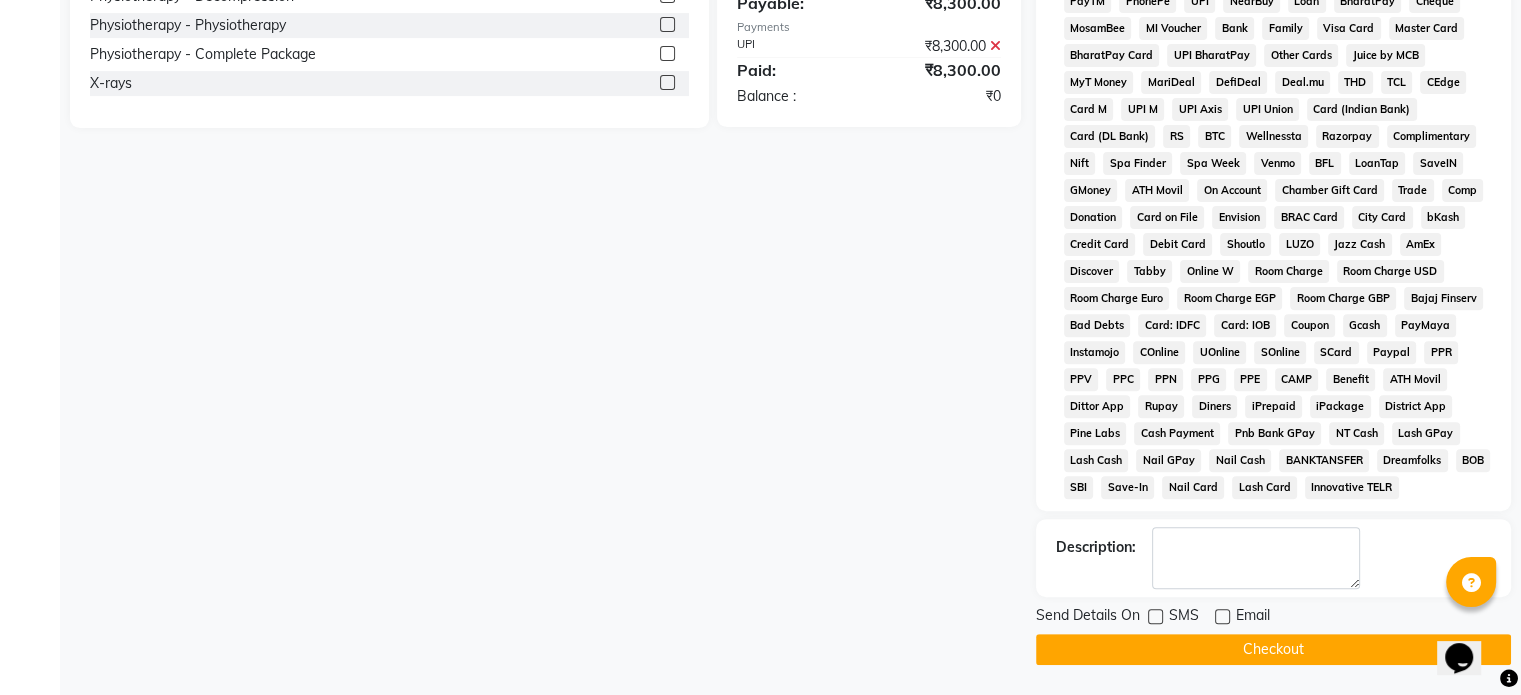 click on "Checkout" 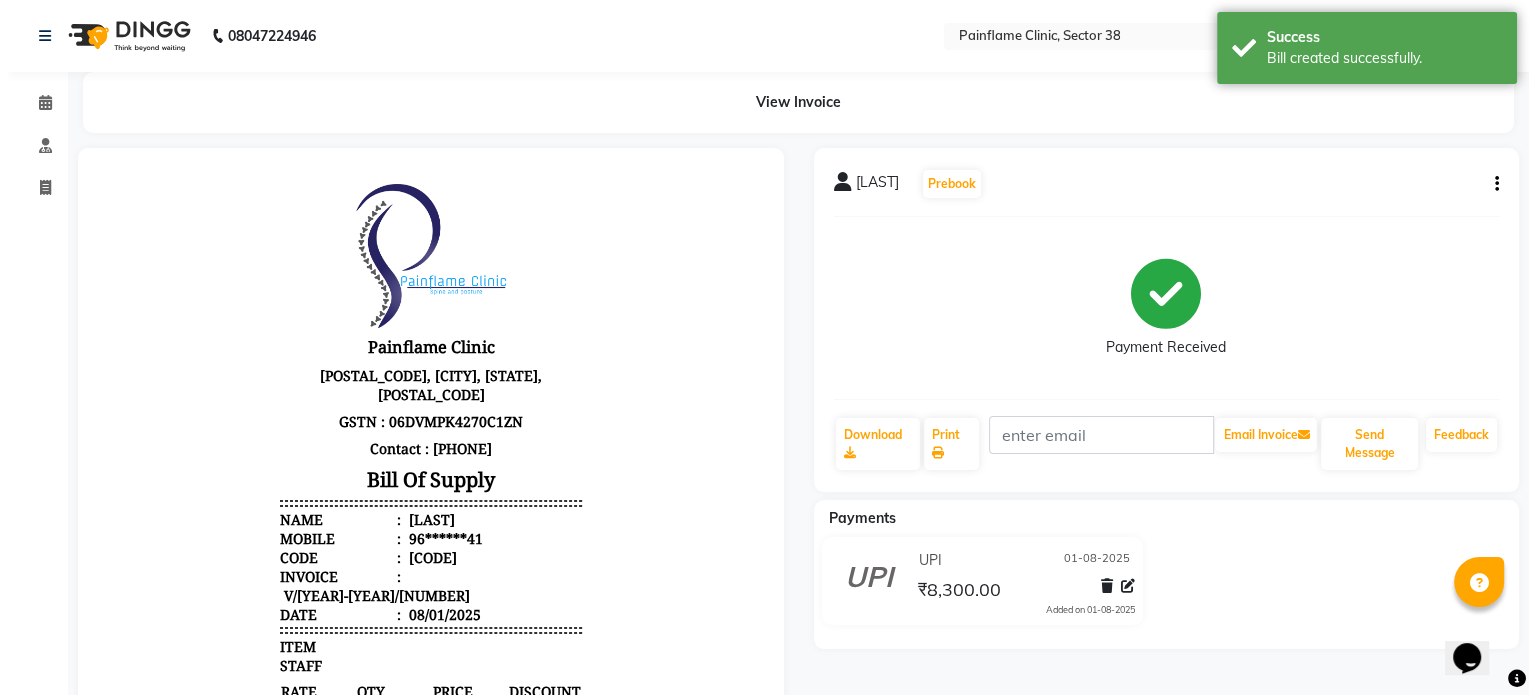 scroll, scrollTop: 0, scrollLeft: 0, axis: both 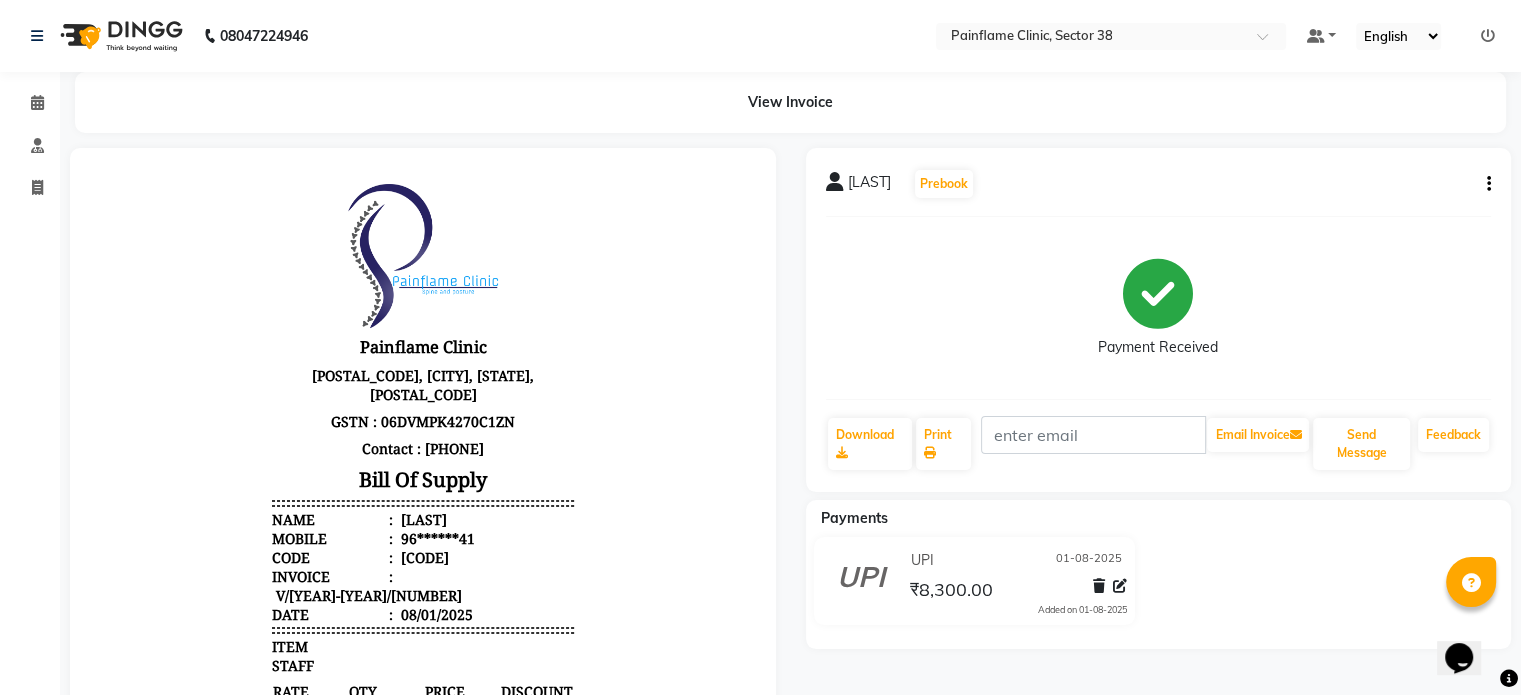 select on "service" 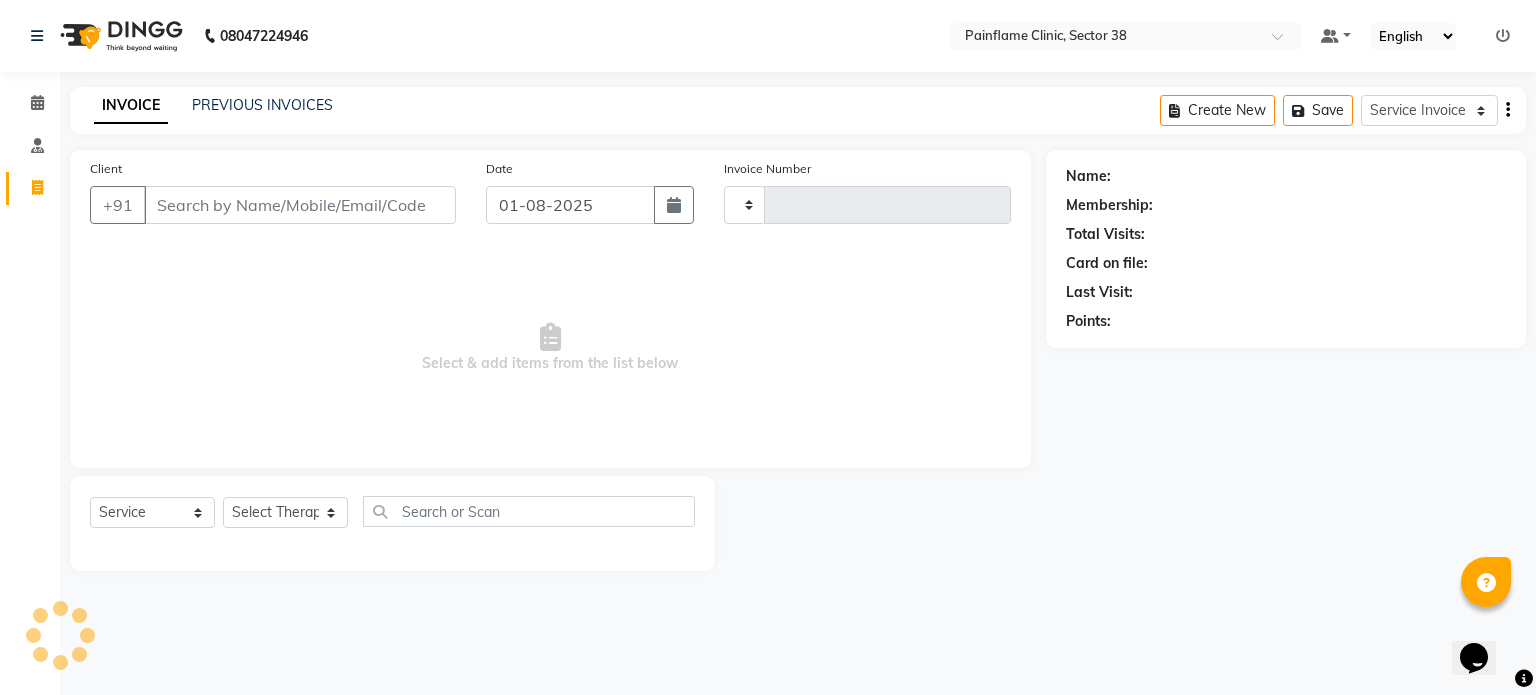type on "7386" 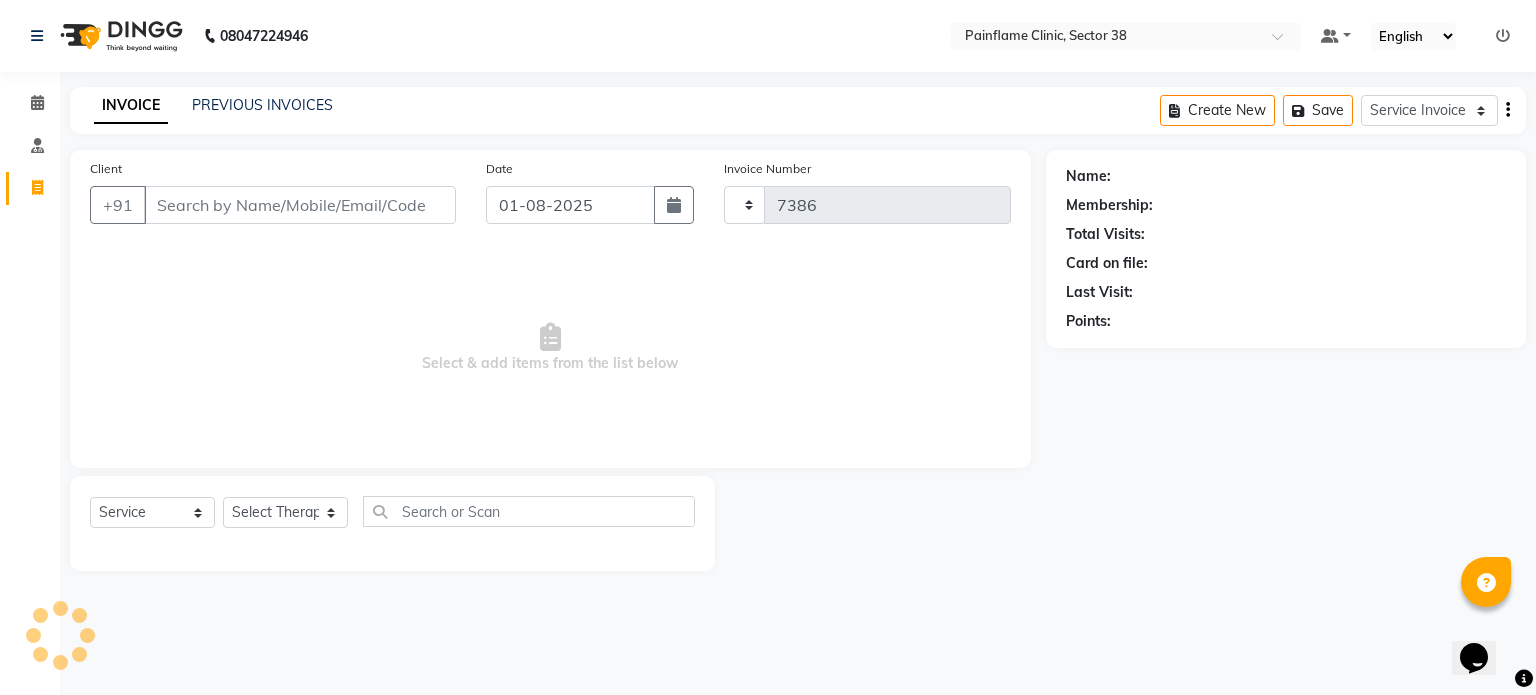 select on "3964" 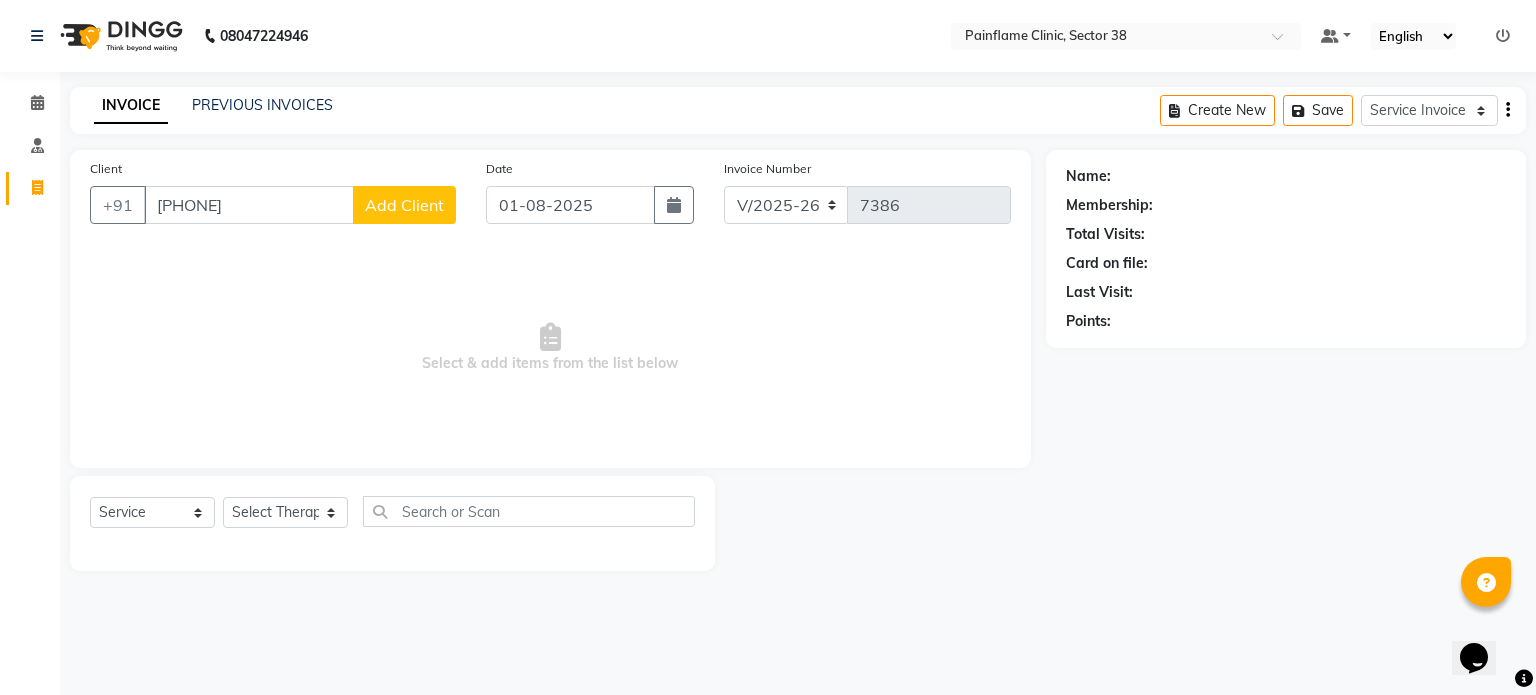 type on "9756421891" 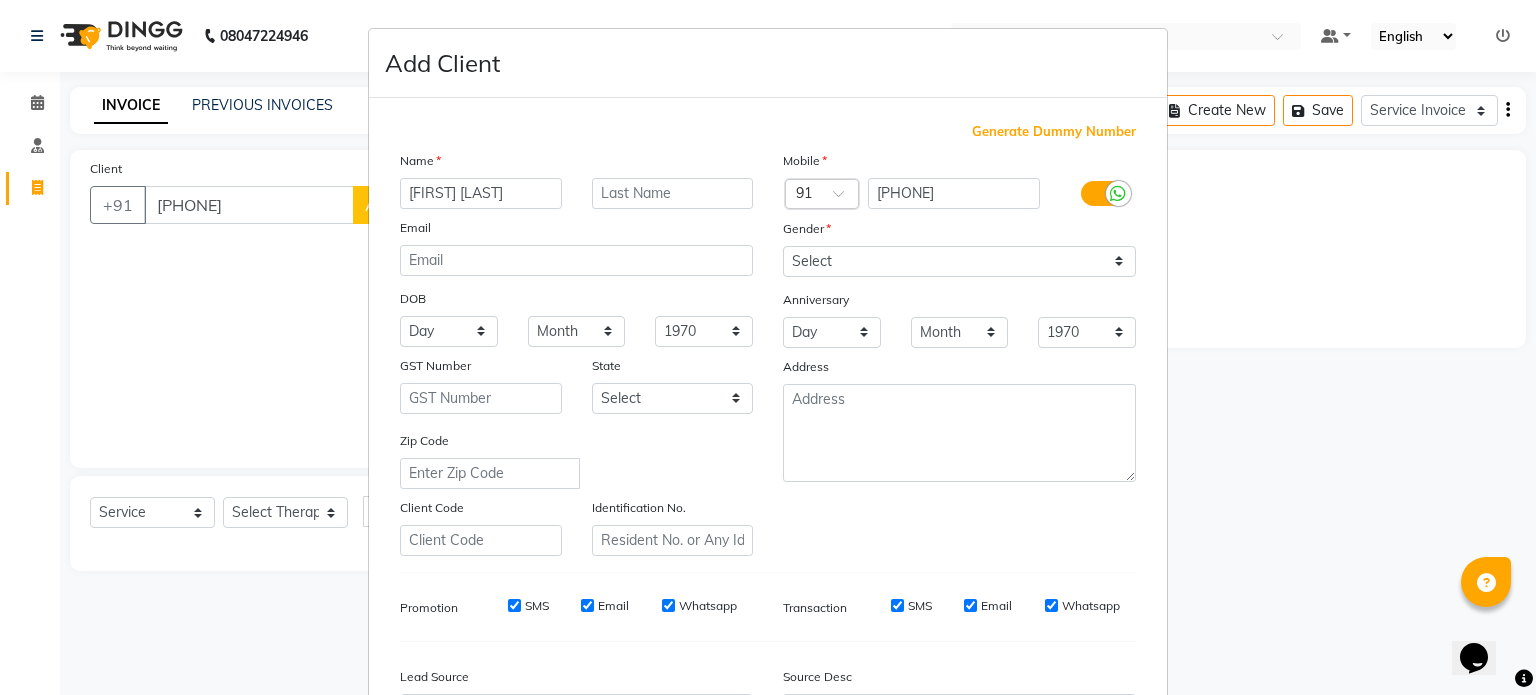 type on "[FIRST] [LAST]" 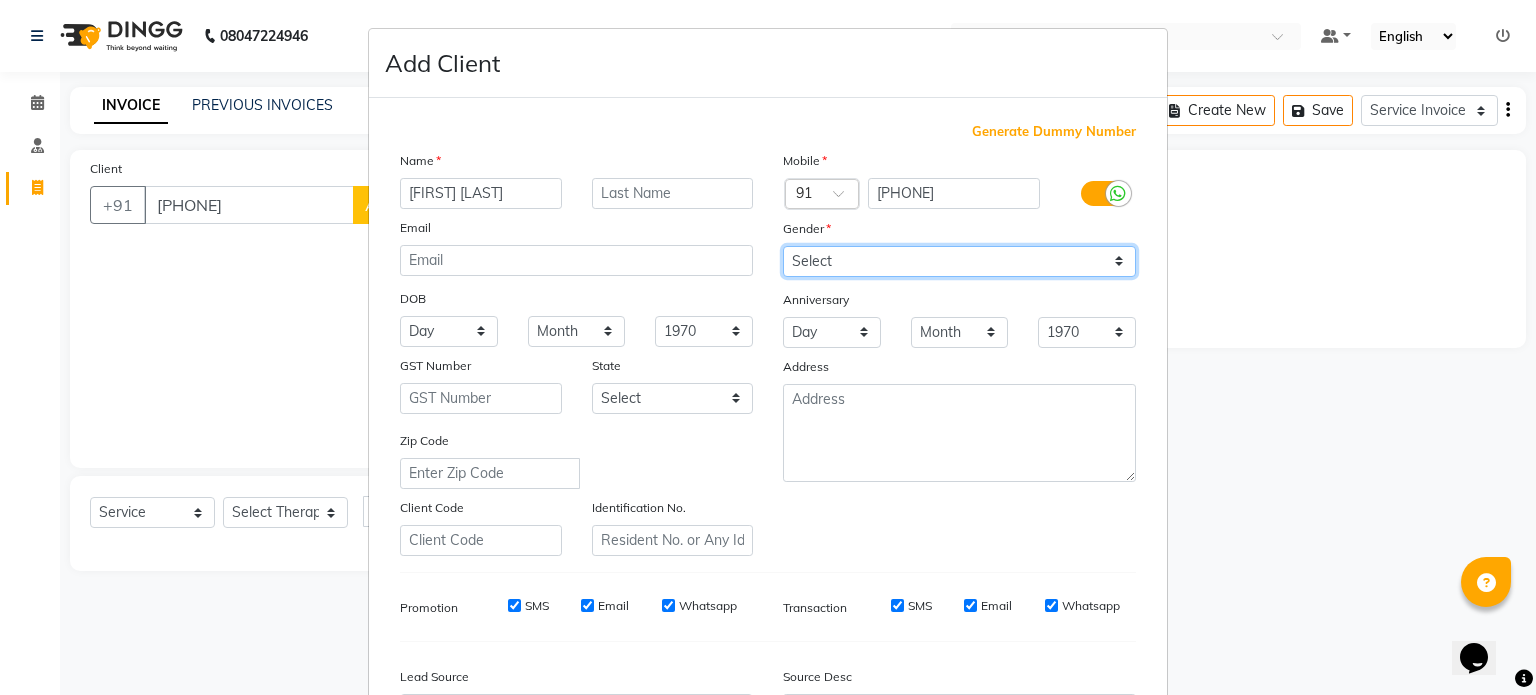drag, startPoint x: 956, startPoint y: 268, endPoint x: 911, endPoint y: 320, distance: 68.76772 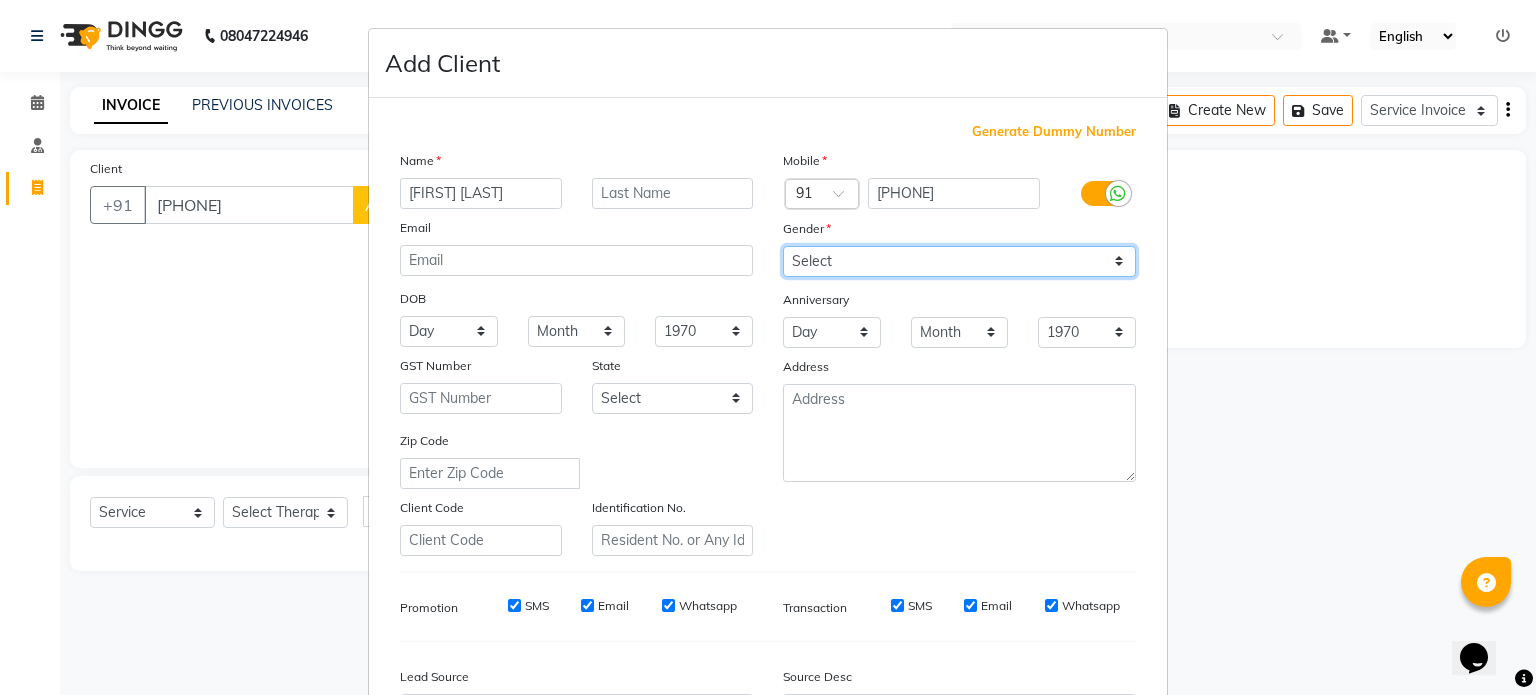 click on "Mobile Country Code × 91 9756421891 Gender Select Male Female Other Prefer Not To Say Anniversary Day 01 02 03 04 05 06 07 08 09 10 11 12 13 14 15 16 17 18 19 20 21 22 23 24 25 26 27 28 29 30 31 Month January February March April May June July August September October November December 1970 1971 1972 1973 1974 1975 1976 1977 1978 1979 1980 1981 1982 1983 1984 1985 1986 1987 1988 1989 1990 1991 1992 1993 1994 1995 1996 1997 1998 1999 2000 2001 2002 2003 2004 2005 2006 2007 2008 2009 2010 2011 2012 2013 2014 2015 2016 2017 2018 2019 2020 2021 2022 2023 2024 2025 Address" at bounding box center [959, 353] 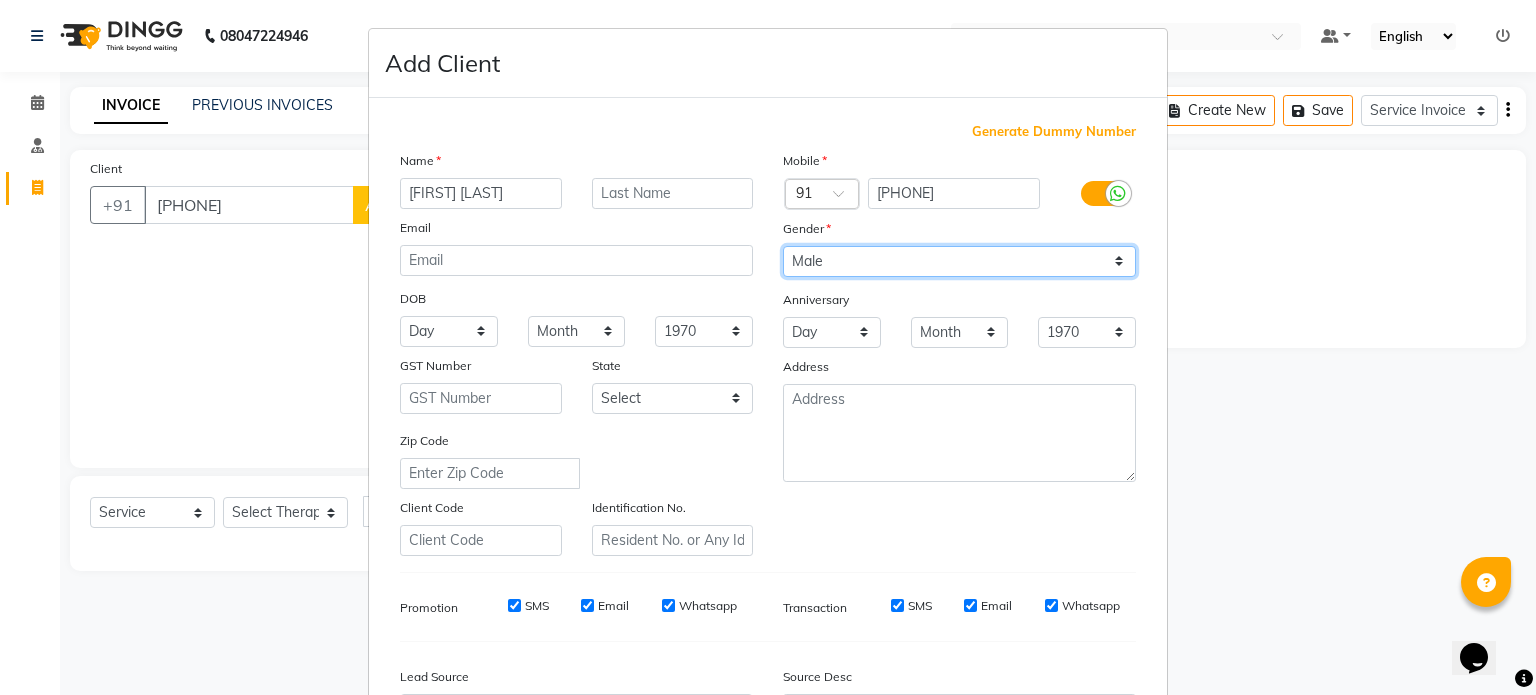 click on "Select Male Female Other Prefer Not To Say" at bounding box center (959, 261) 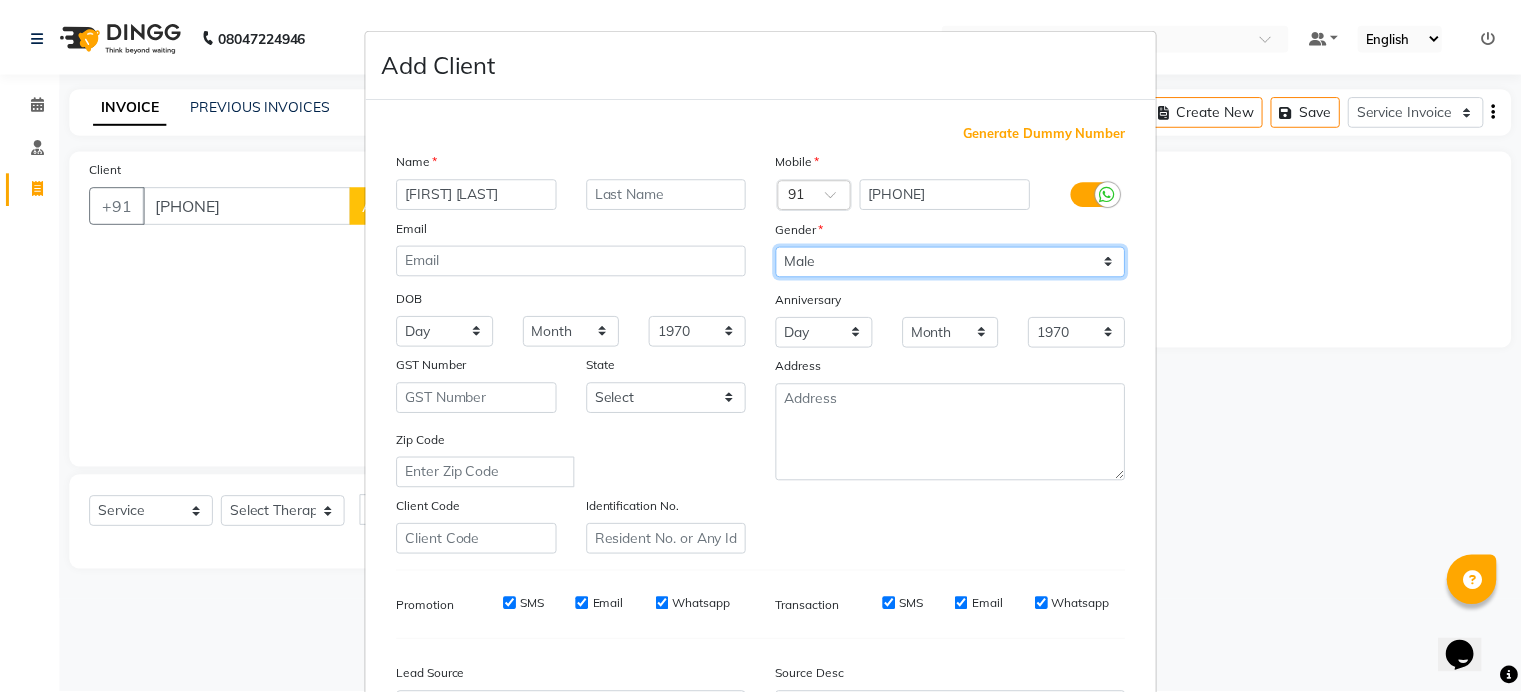 scroll, scrollTop: 237, scrollLeft: 0, axis: vertical 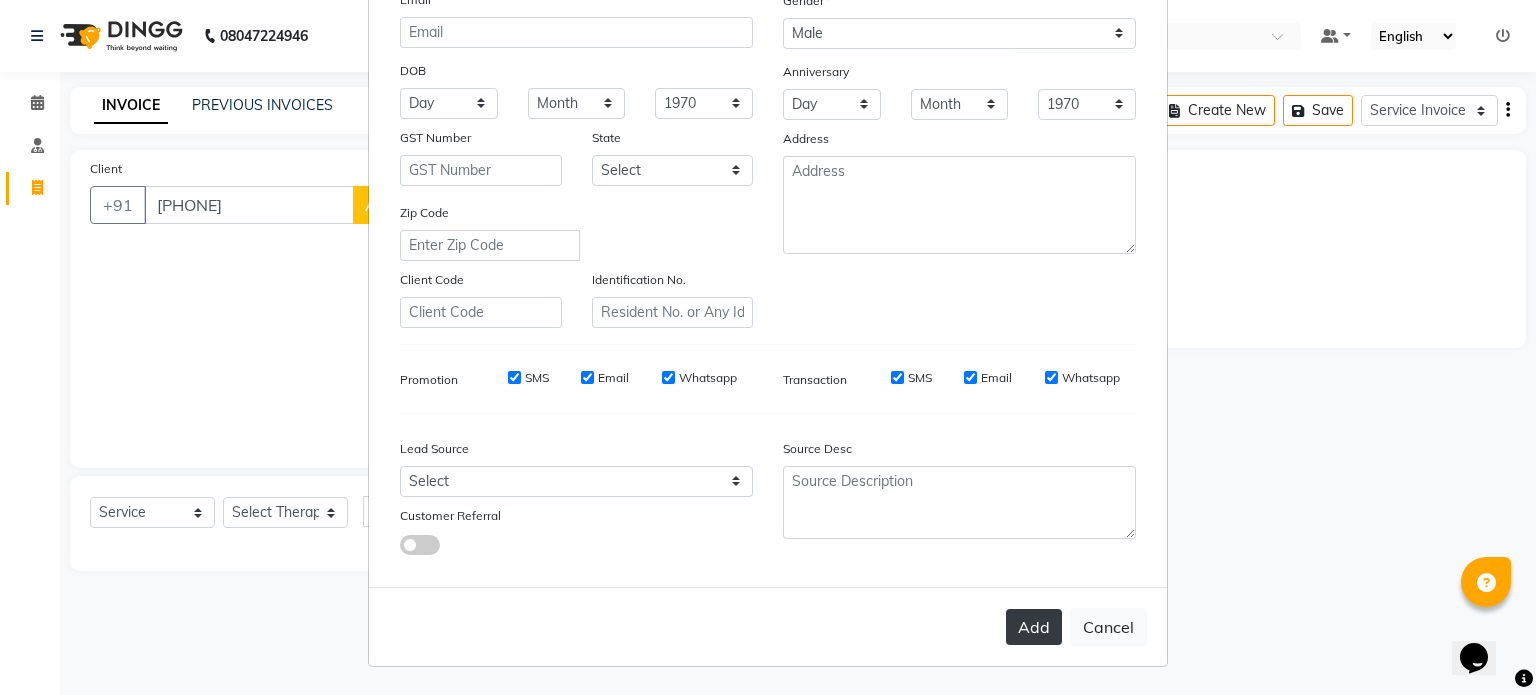 click on "Add" at bounding box center [1034, 627] 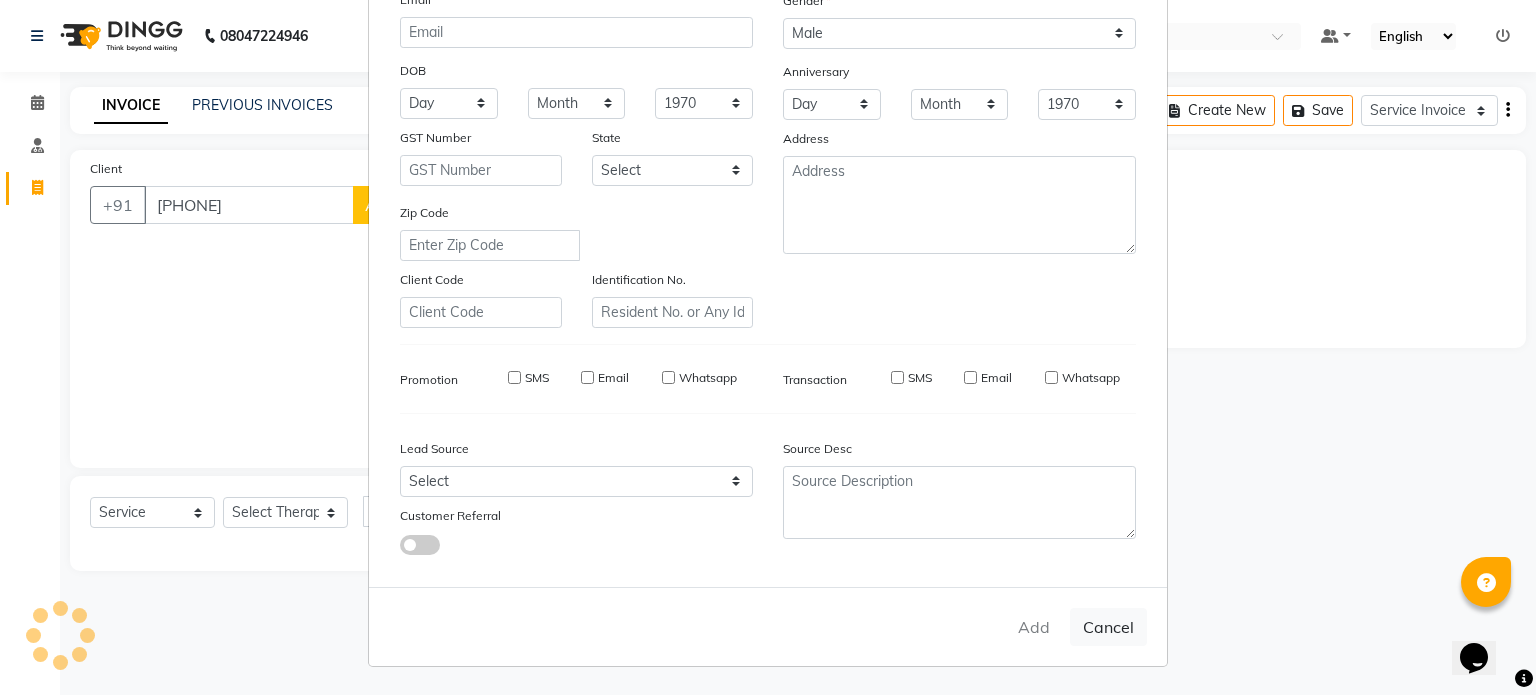 type on "97******91" 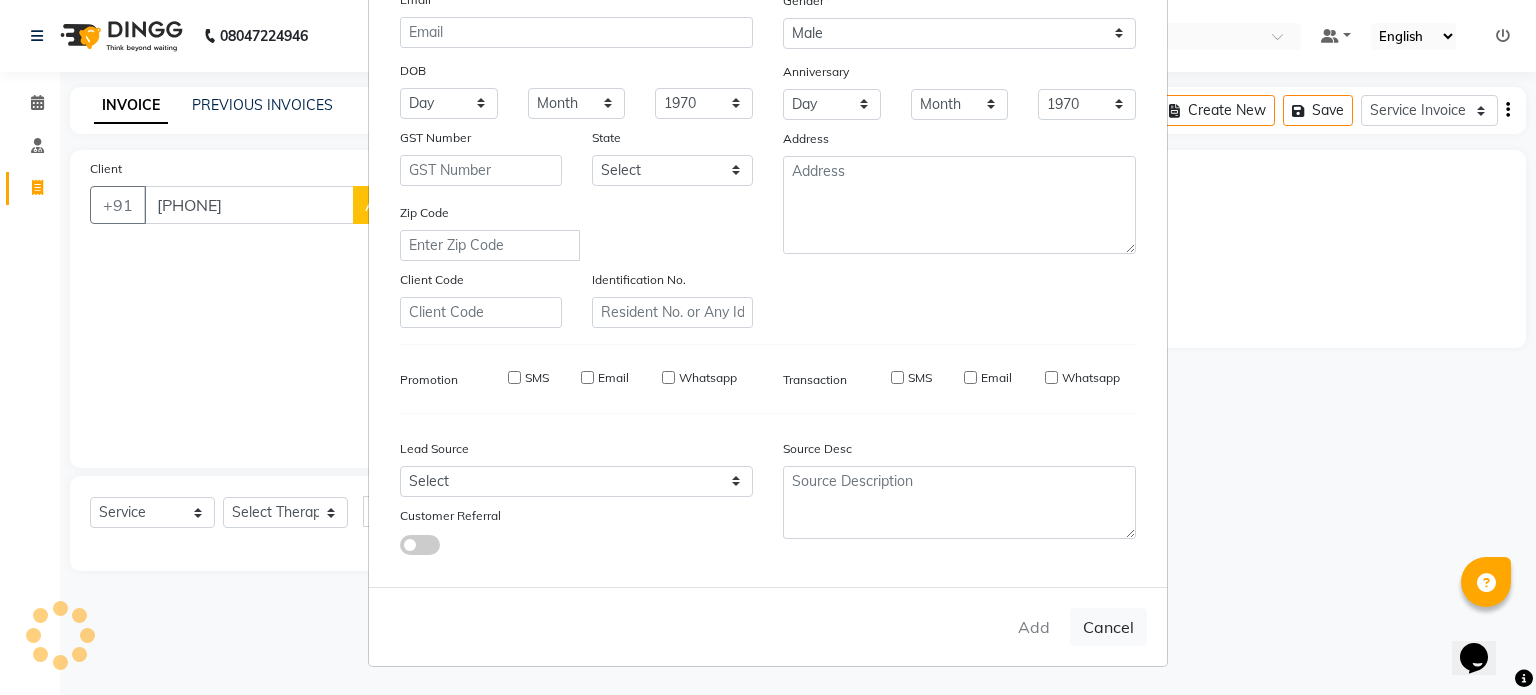 type 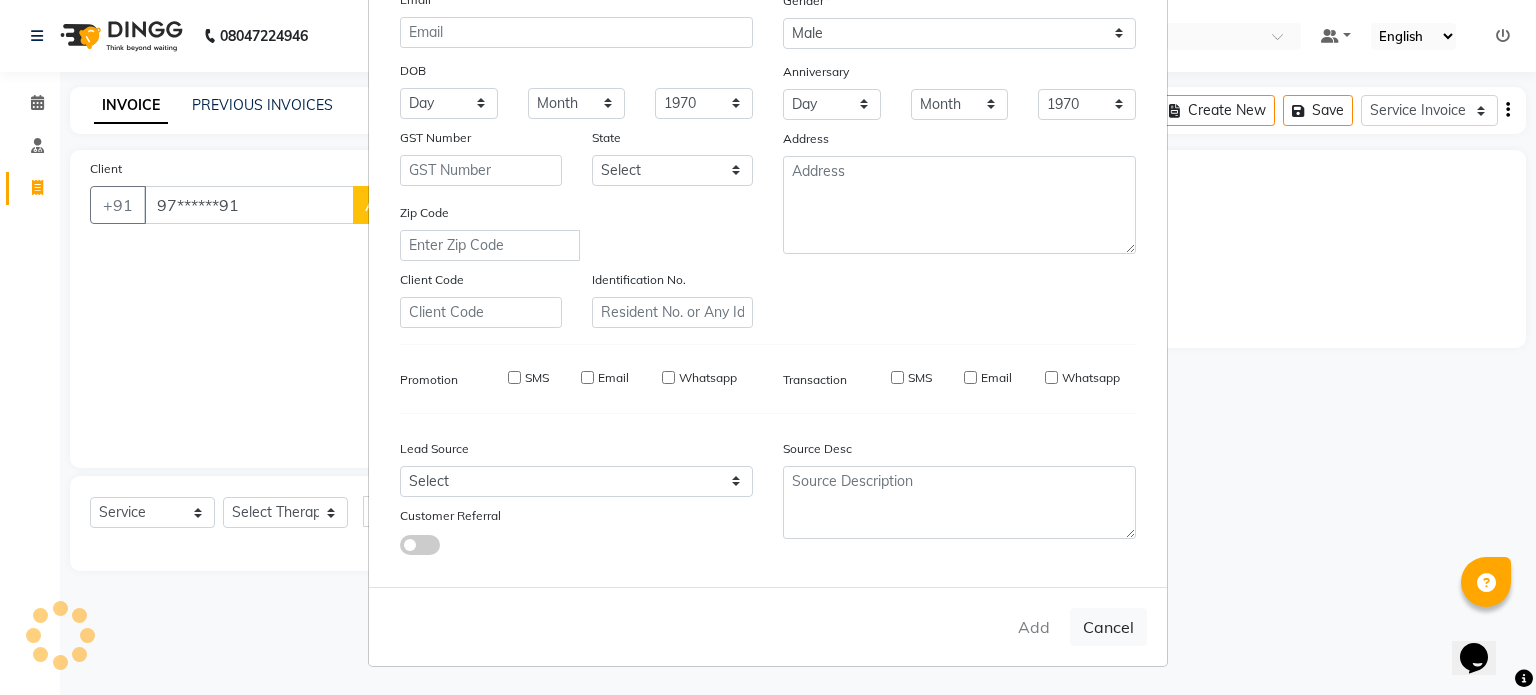 select 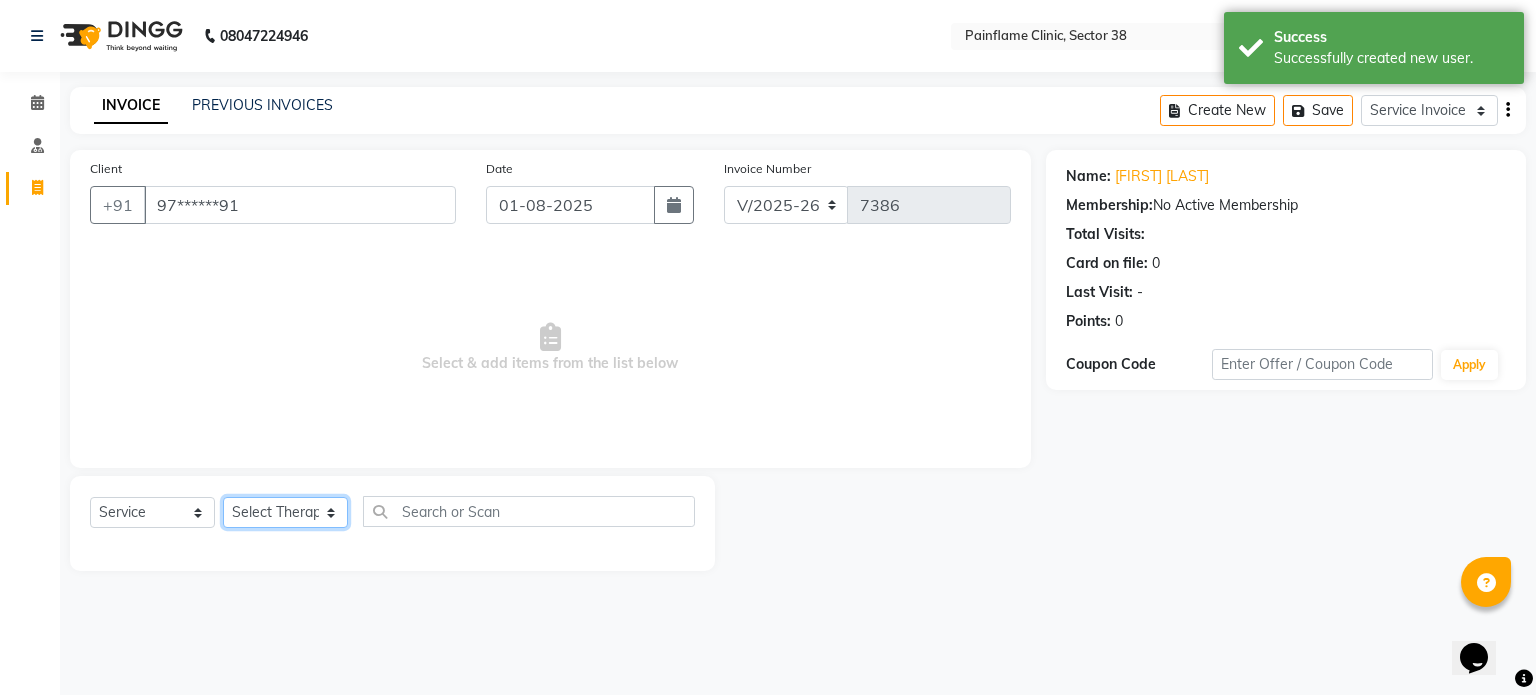 click on "Select Therapist Dr Durgesh Dr Harish Dr Ranjana Dr Saurabh Dr. Suraj Dr. Tejpal Mehlawat KUSHAL MOHIT SEMWAL Nancy Singhai Reception 1  Reception 2 Reception 3" 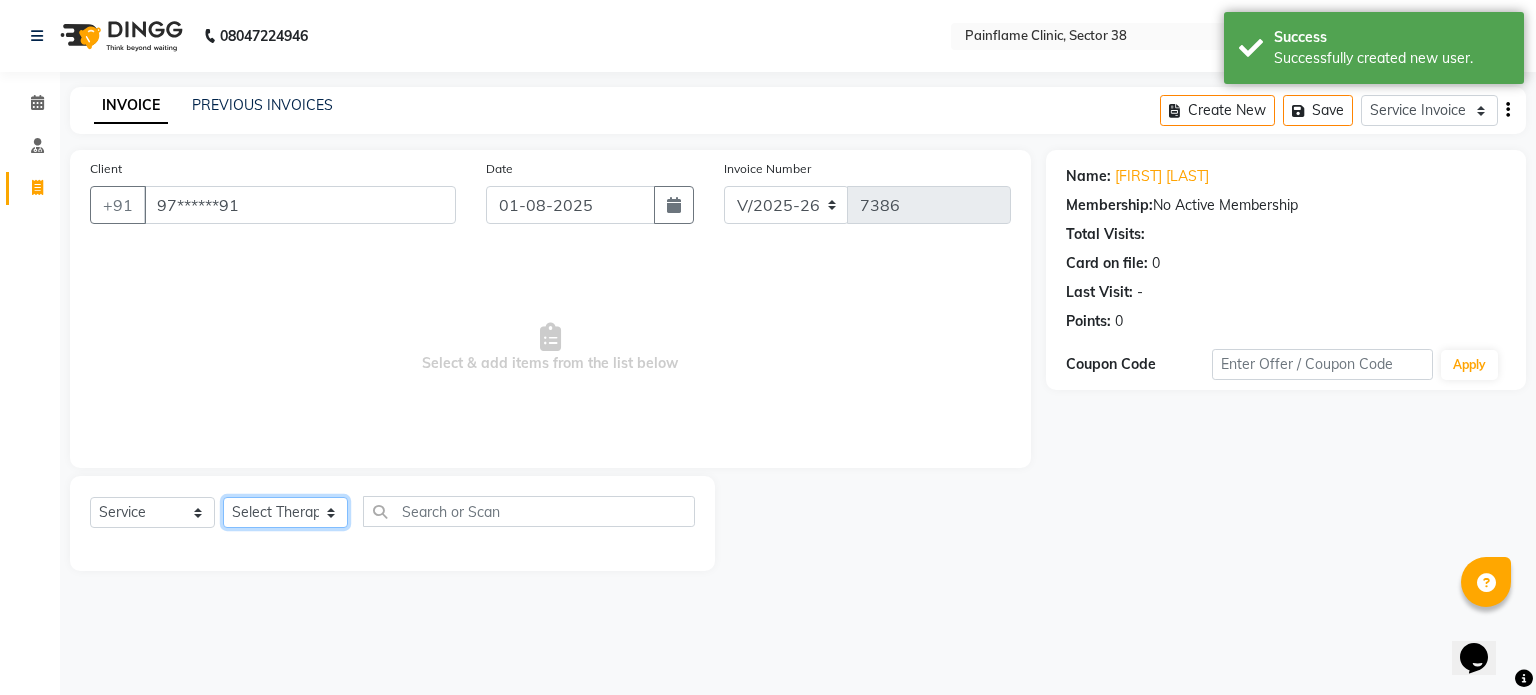 select on "20214" 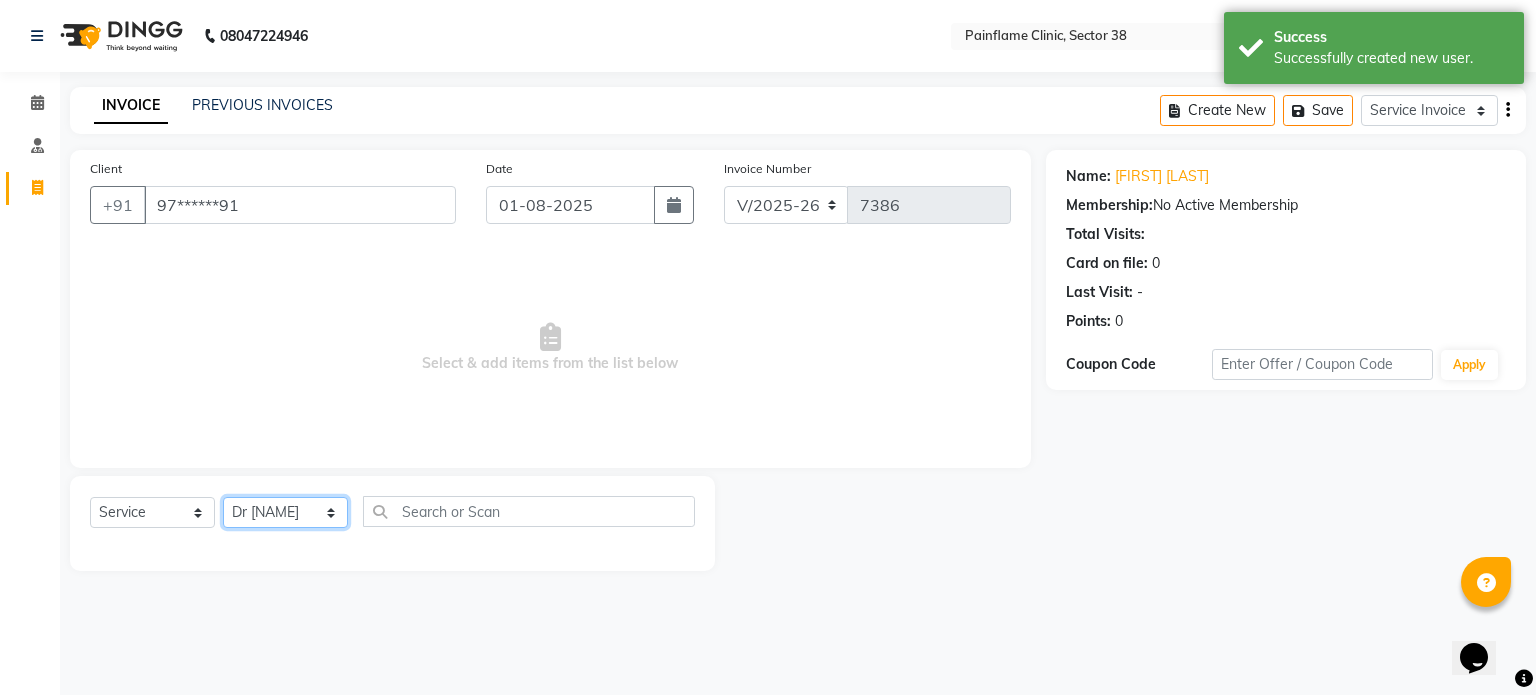 click on "Select Therapist Dr Durgesh Dr Harish Dr Ranjana Dr Saurabh Dr. Suraj Dr. Tejpal Mehlawat KUSHAL MOHIT SEMWAL Nancy Singhai Reception 1  Reception 2 Reception 3" 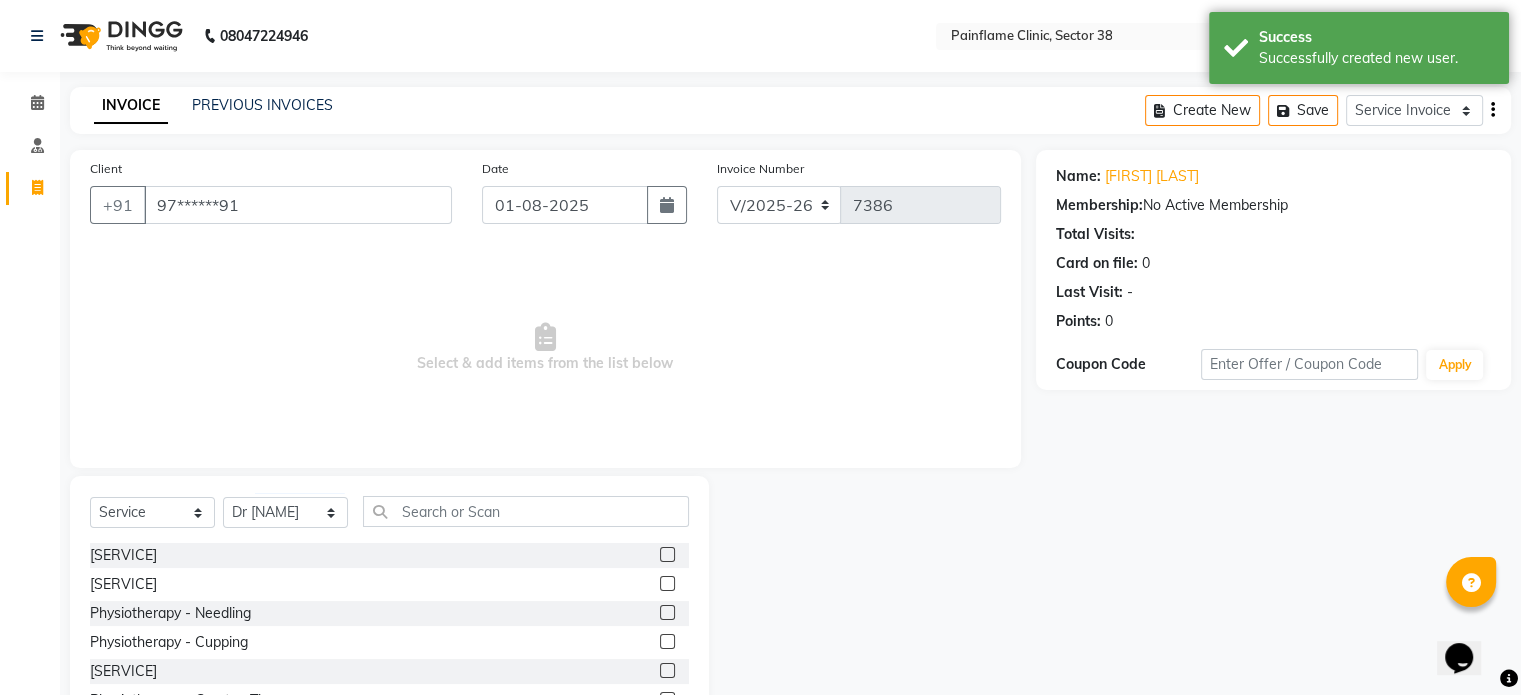 click 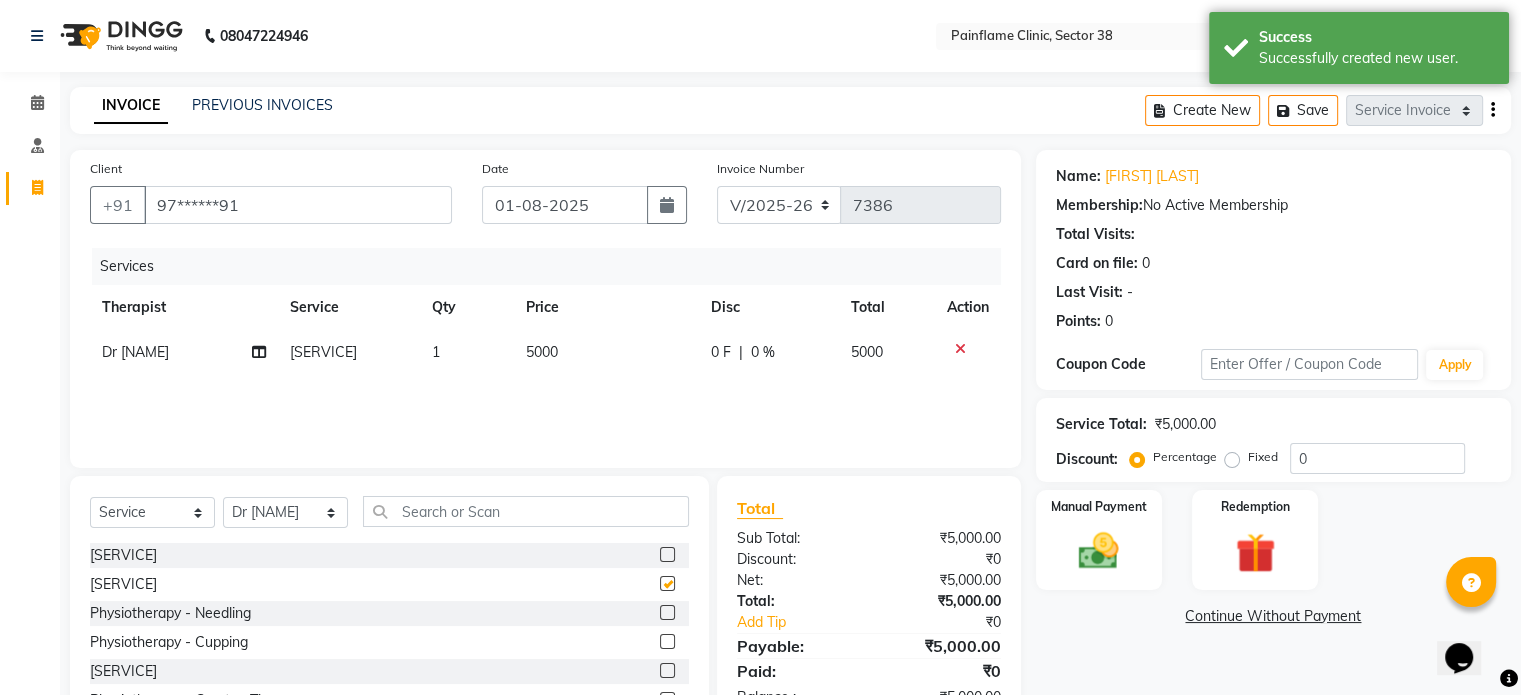 checkbox on "false" 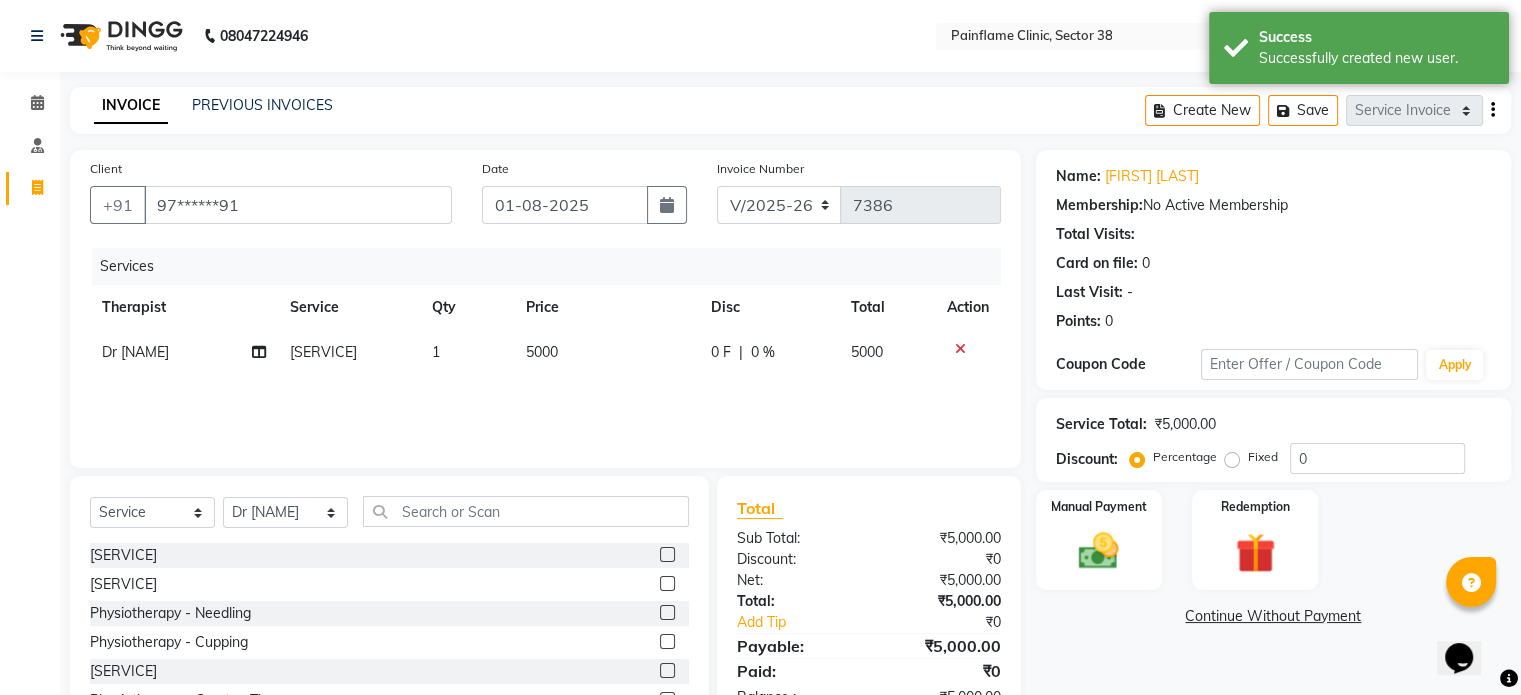 click on "5000" 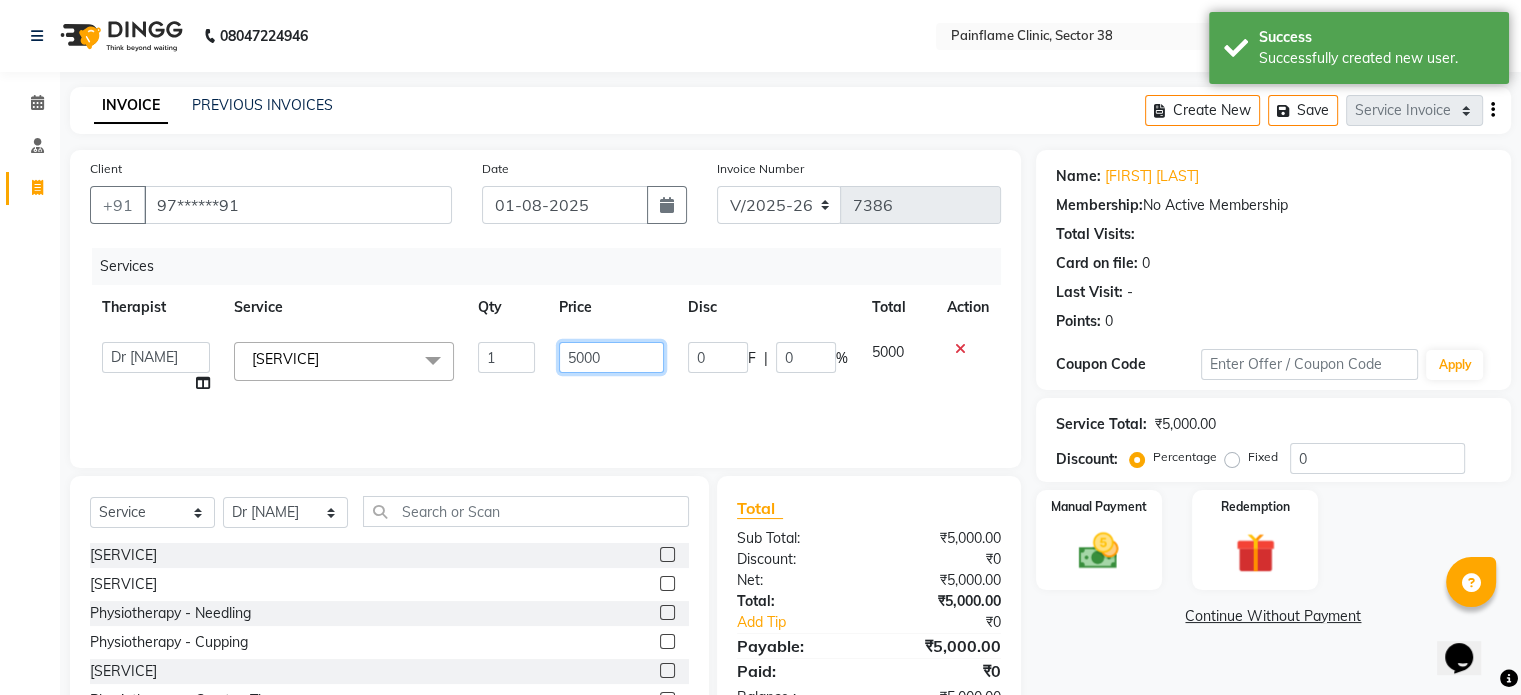 click on "5000" 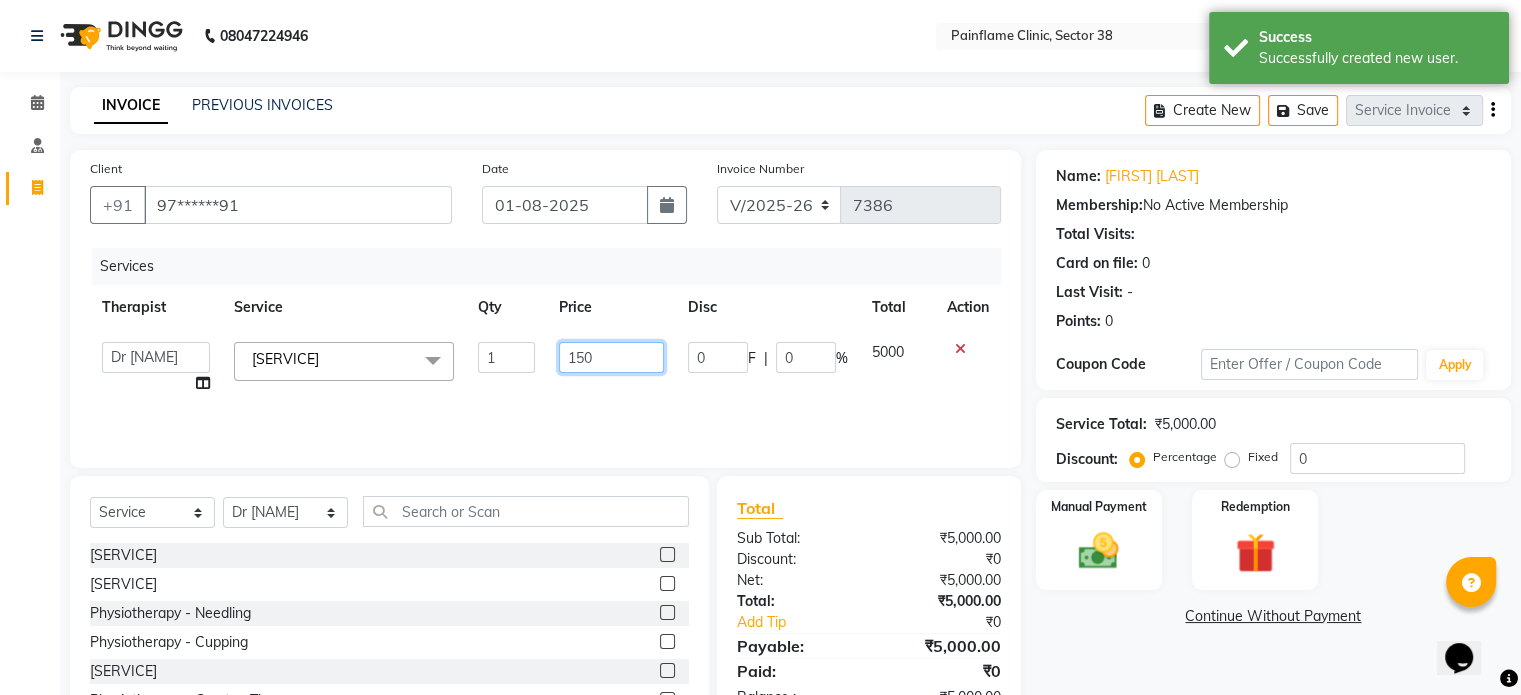 type on "1500" 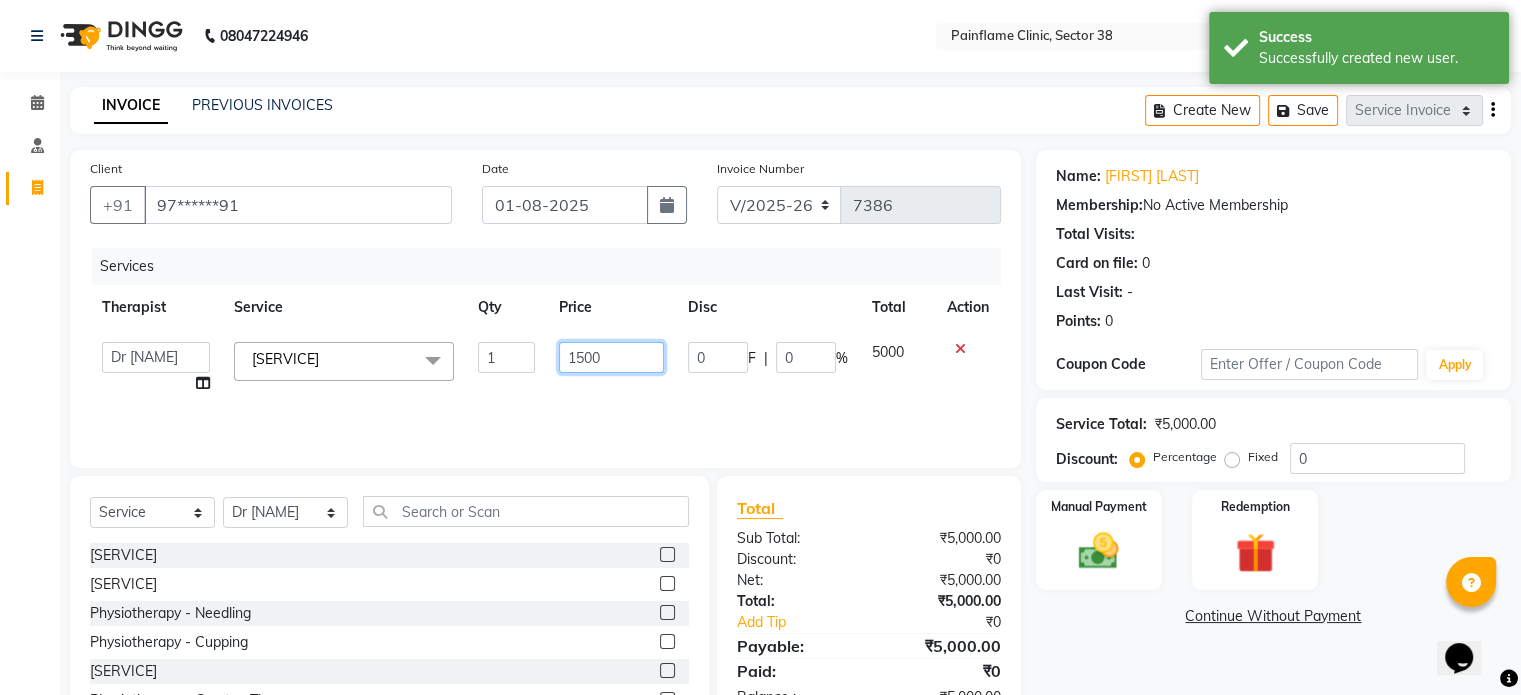scroll, scrollTop: 119, scrollLeft: 0, axis: vertical 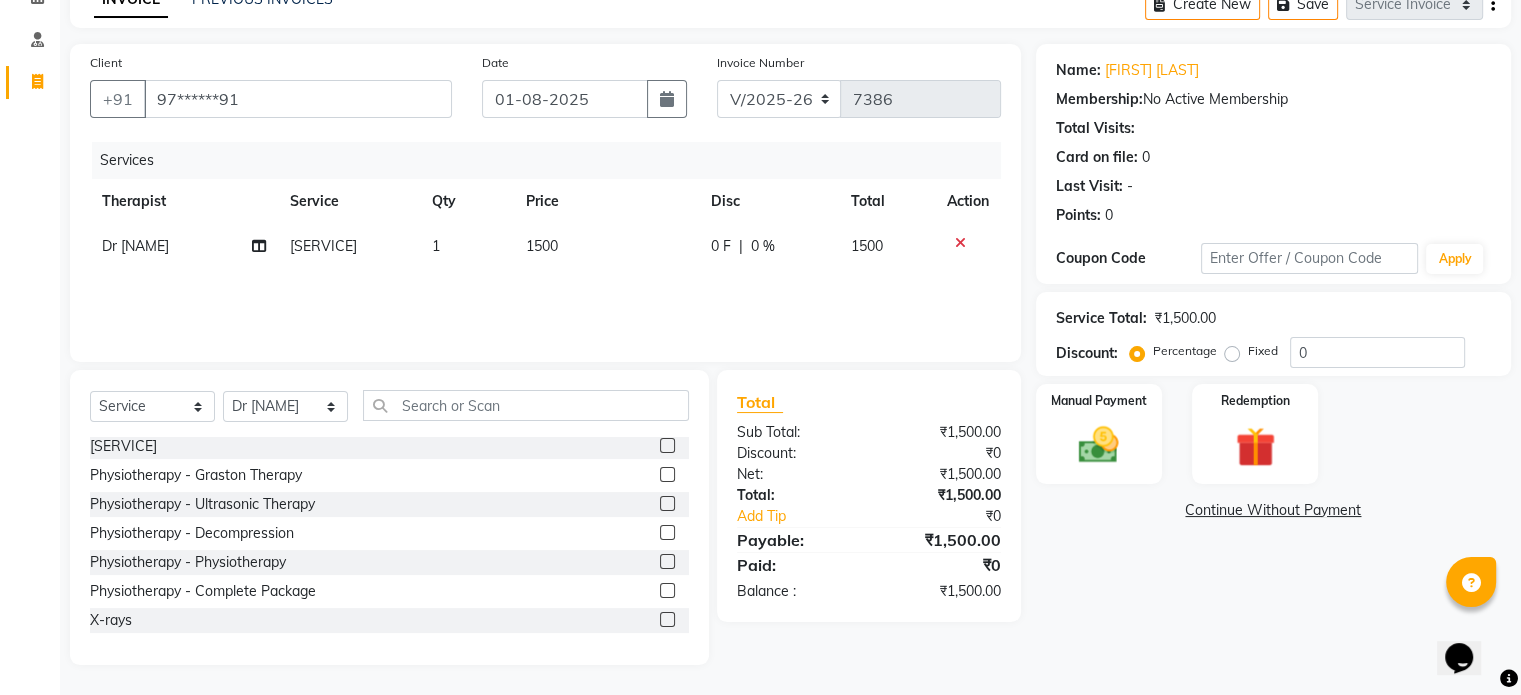 click 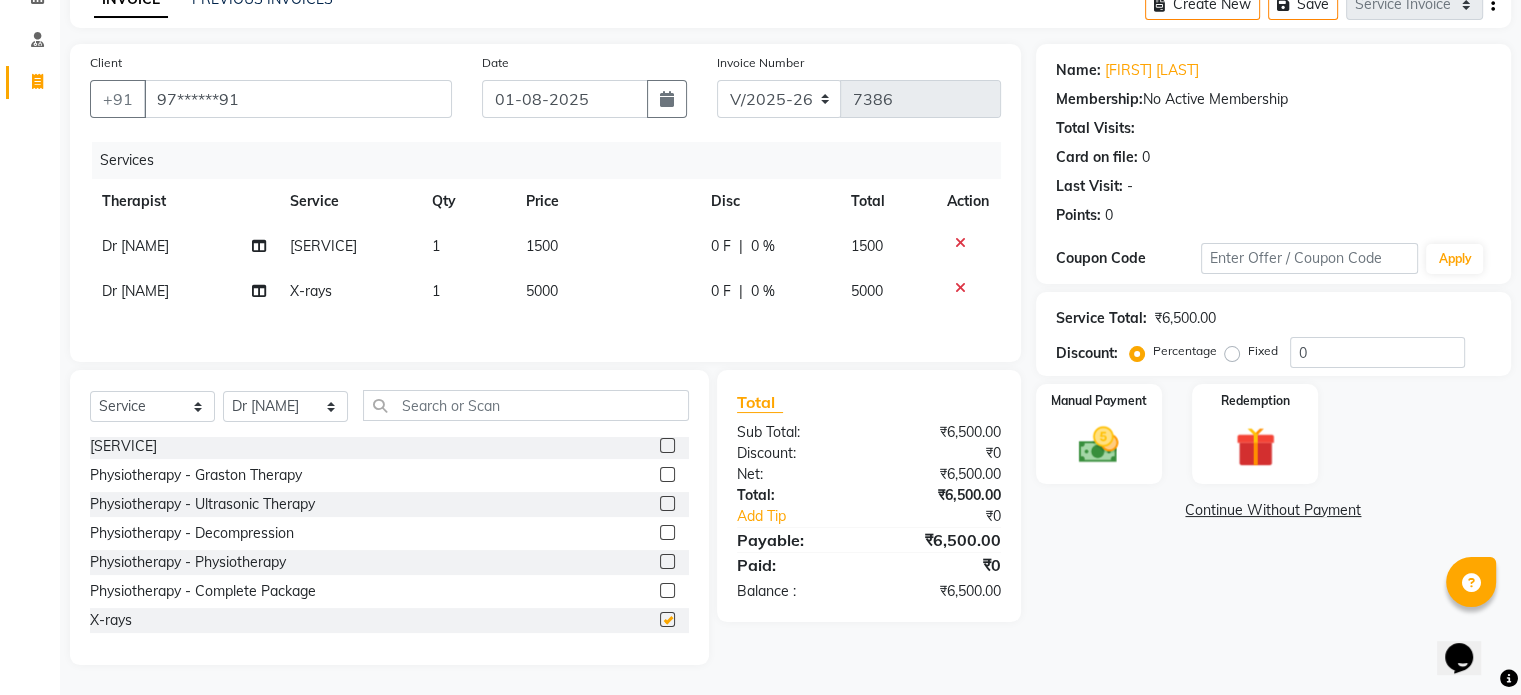 checkbox on "false" 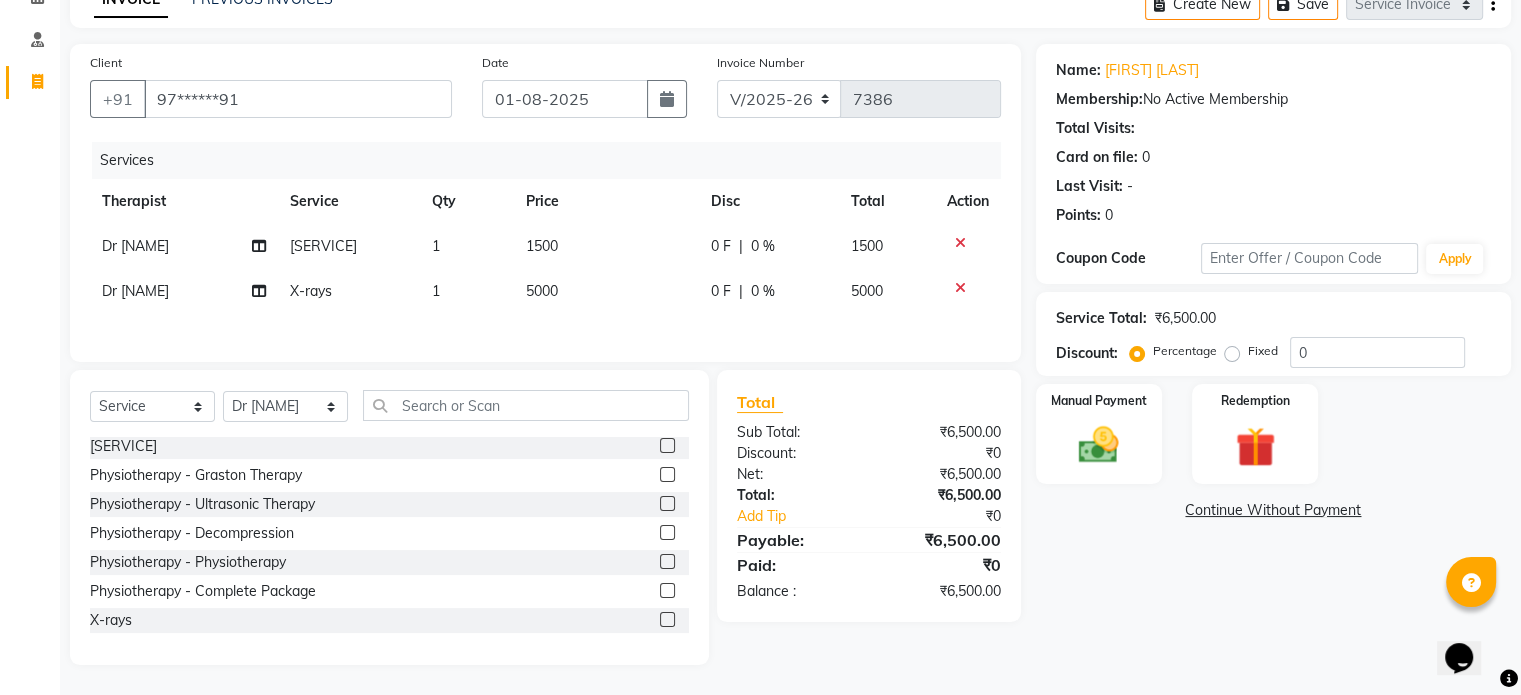 click on "5000" 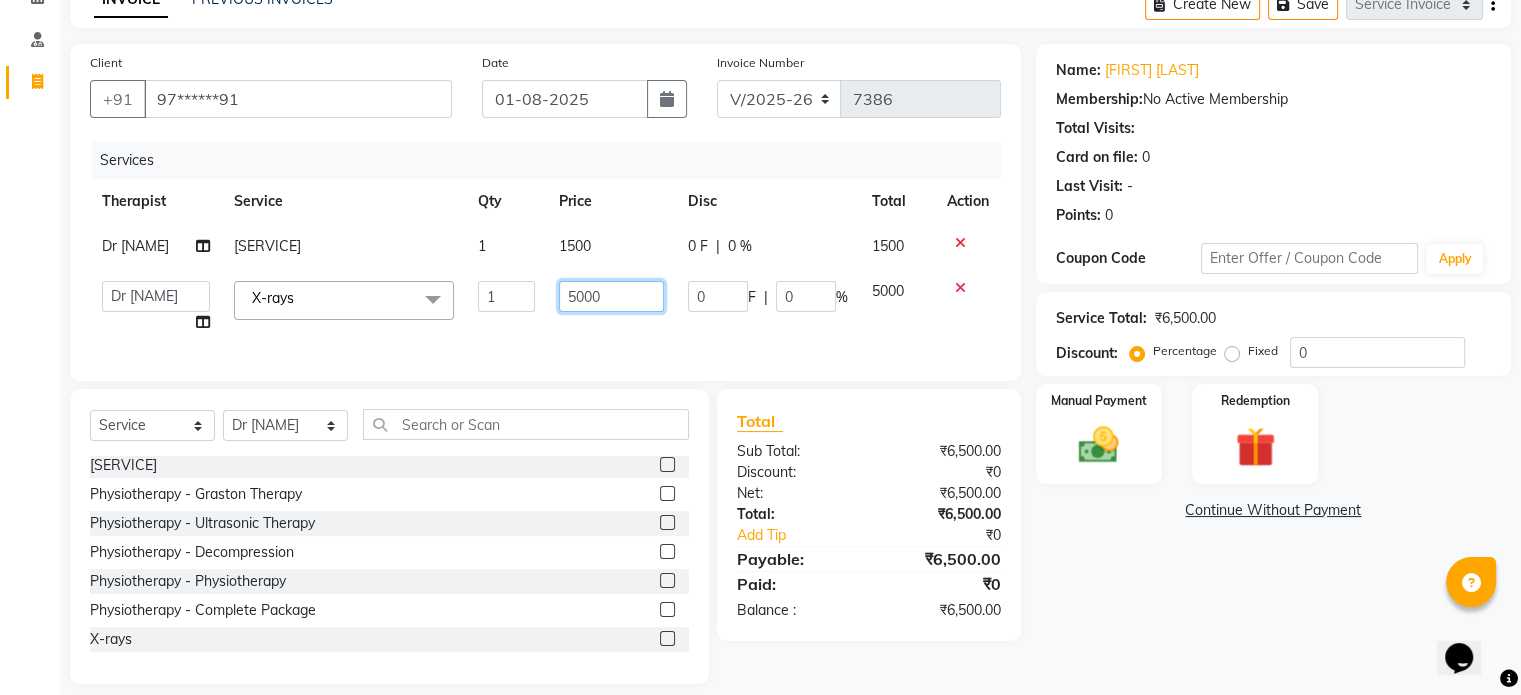 click on "5000" 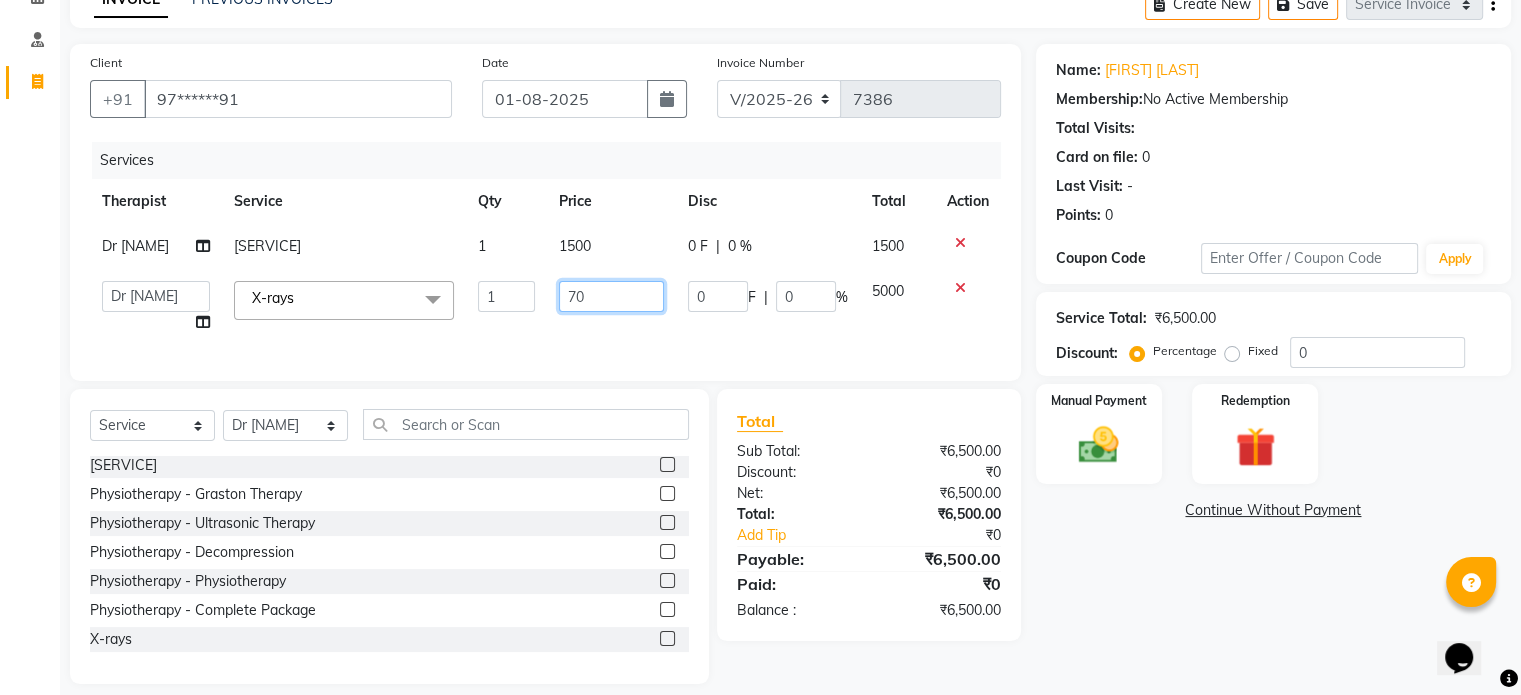 type on "700" 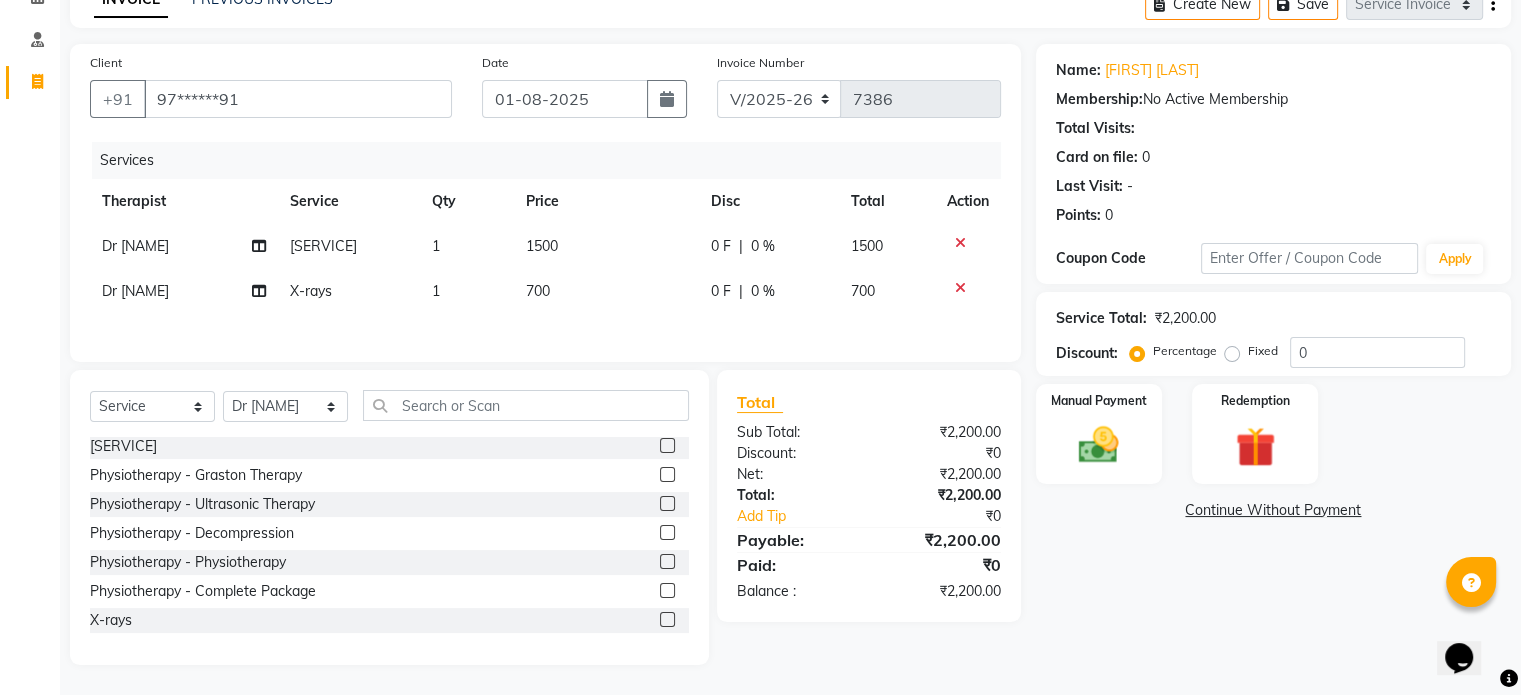 click on "Fixed" 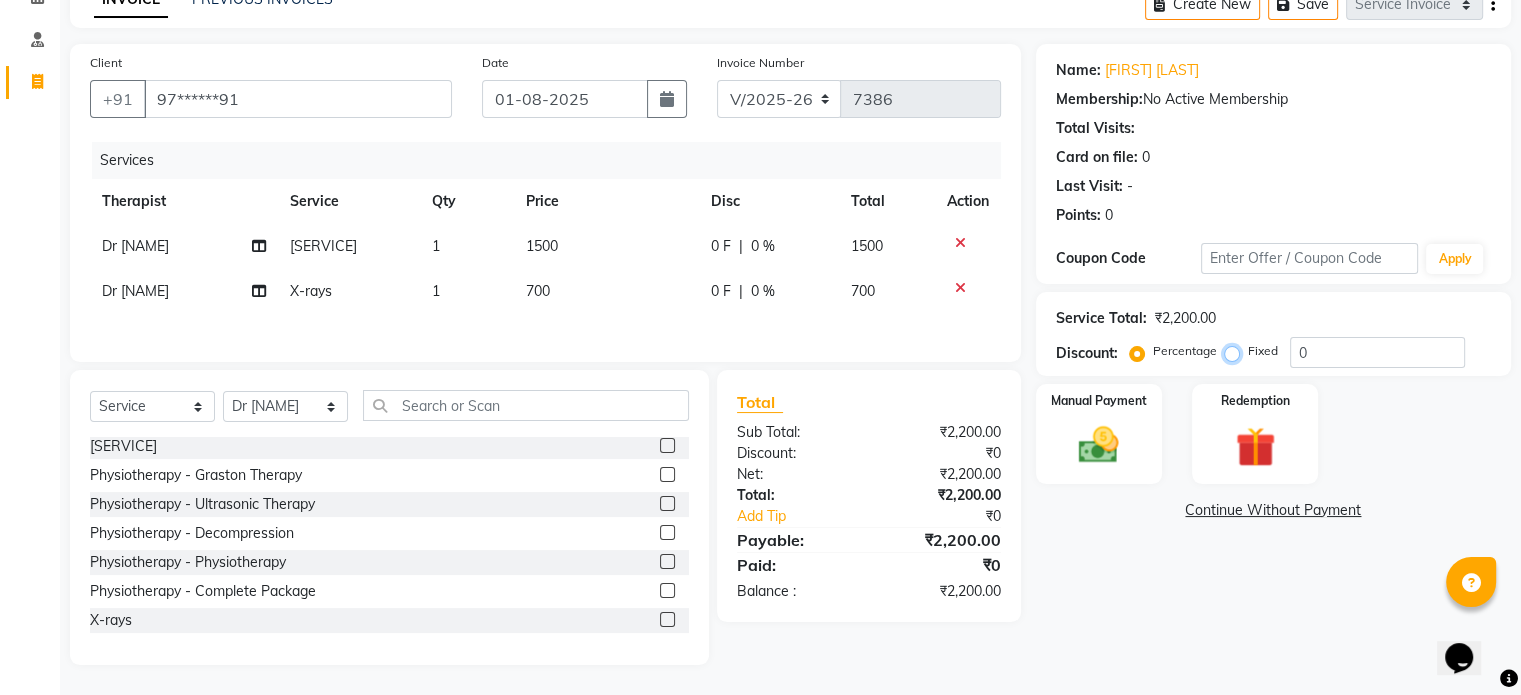 click on "Fixed" at bounding box center [1236, 351] 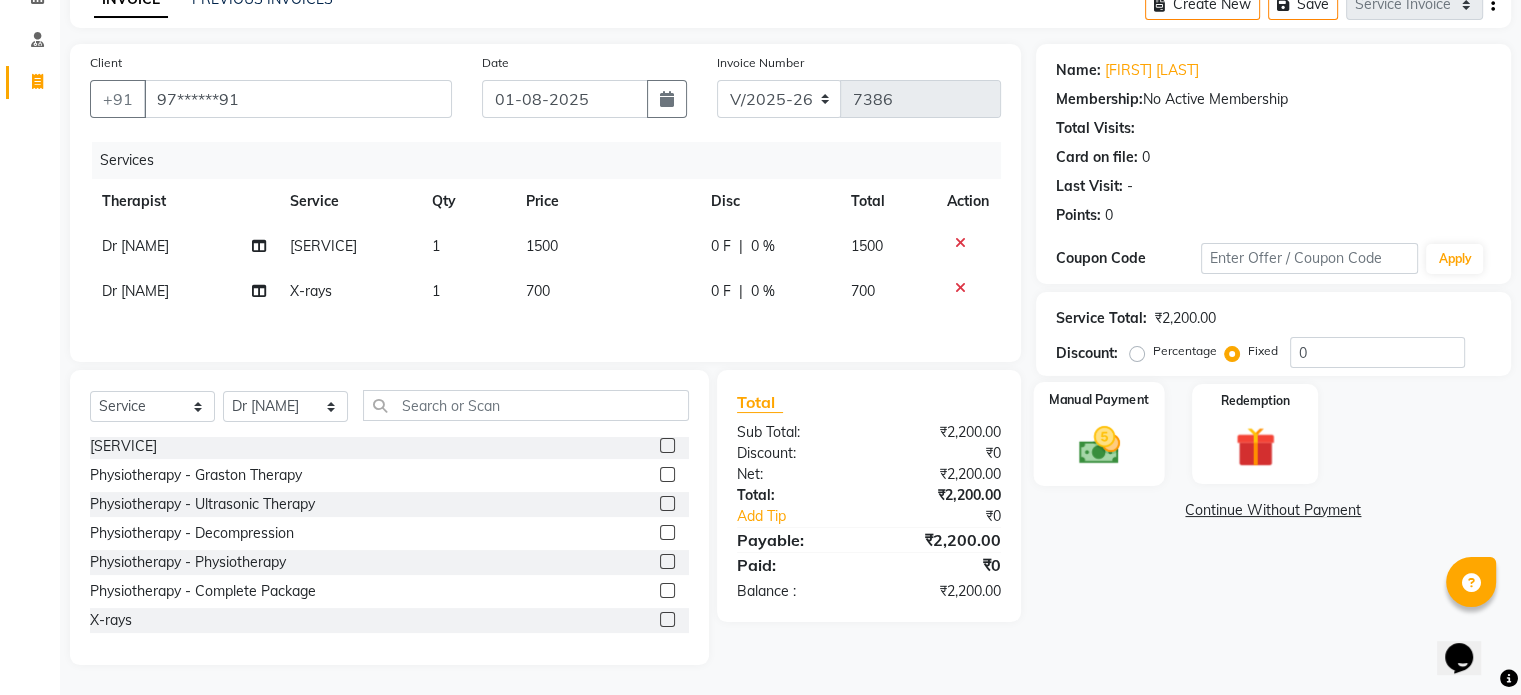 click 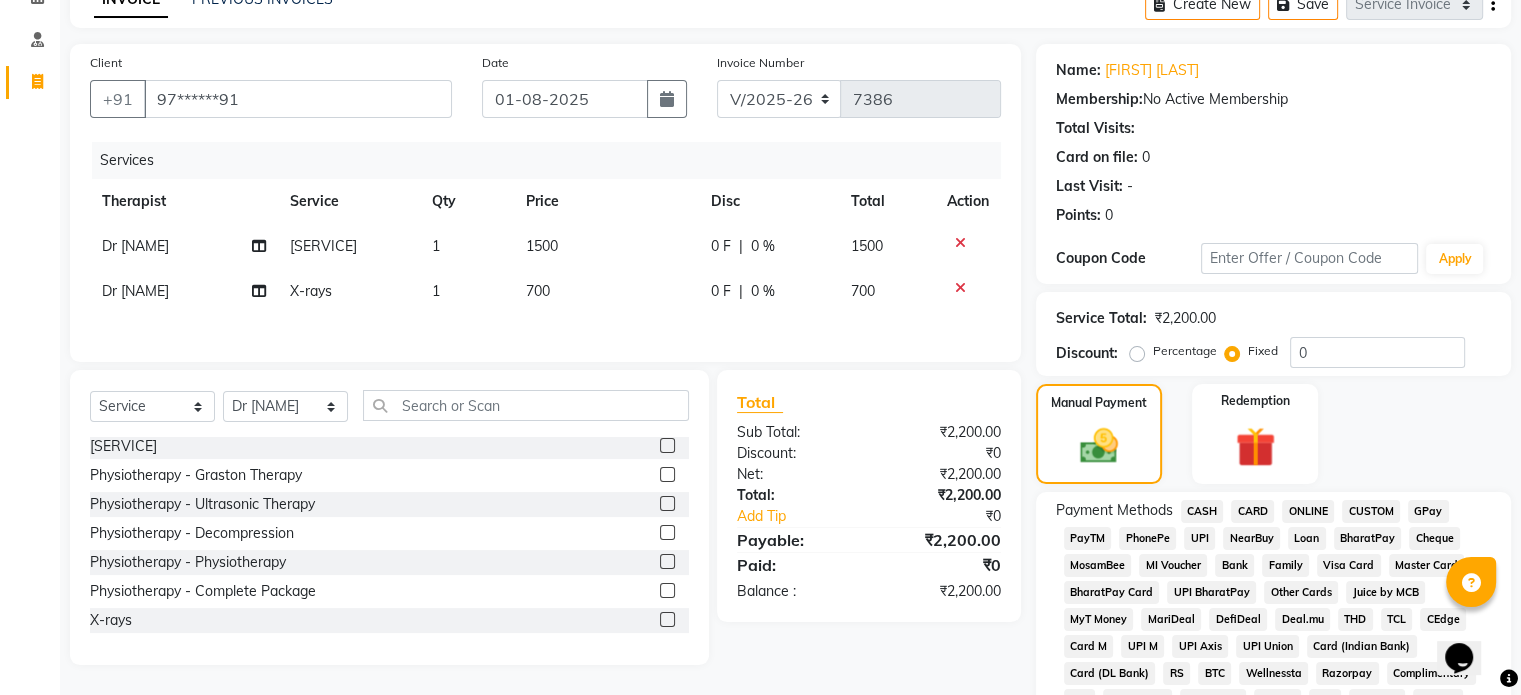 click on "UPI" 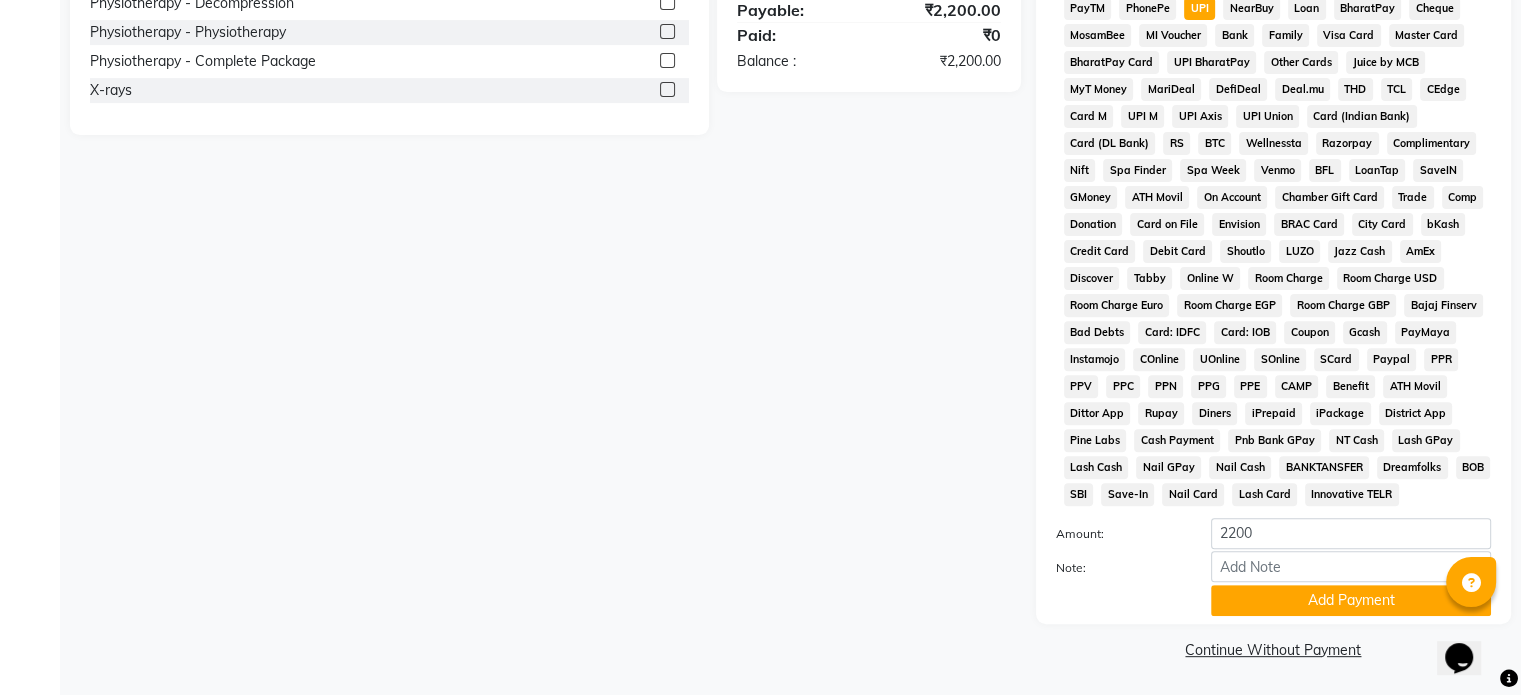 scroll, scrollTop: 652, scrollLeft: 0, axis: vertical 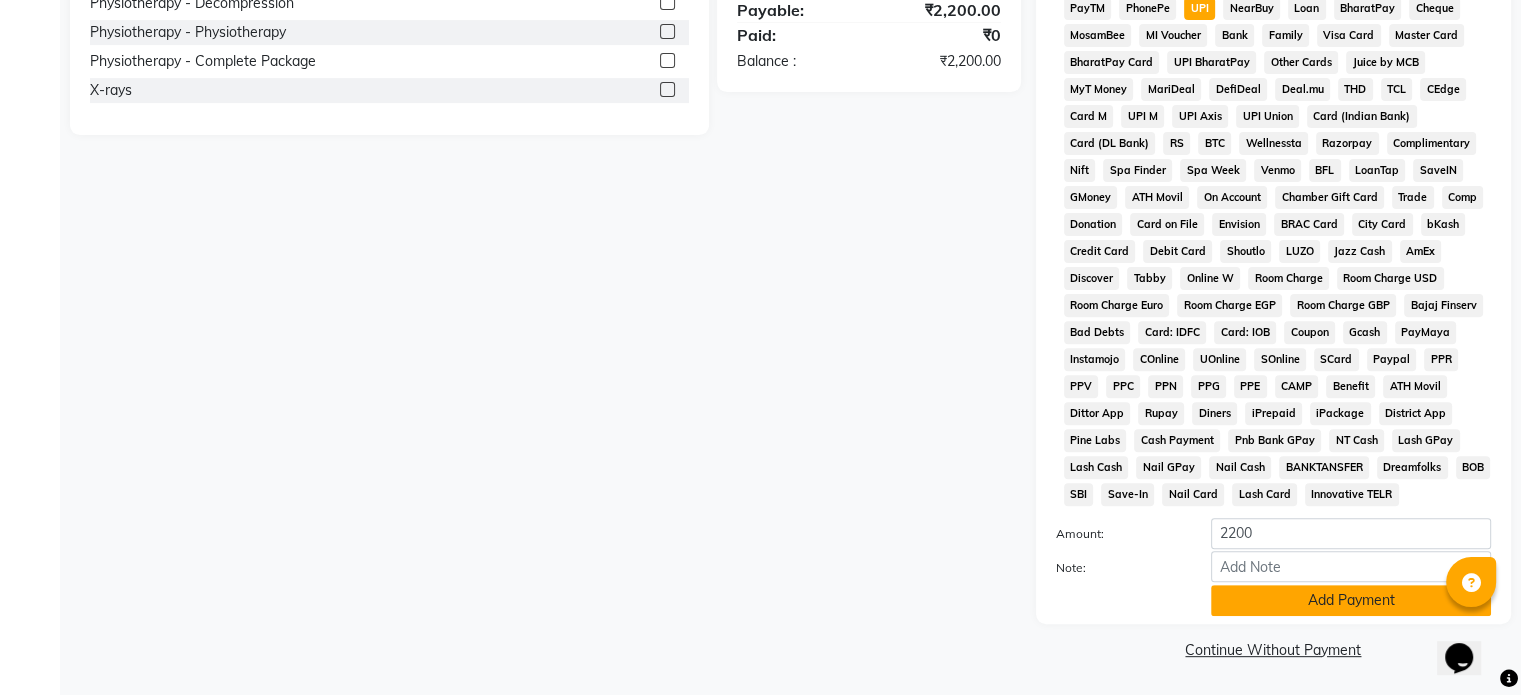 click on "Add Payment" 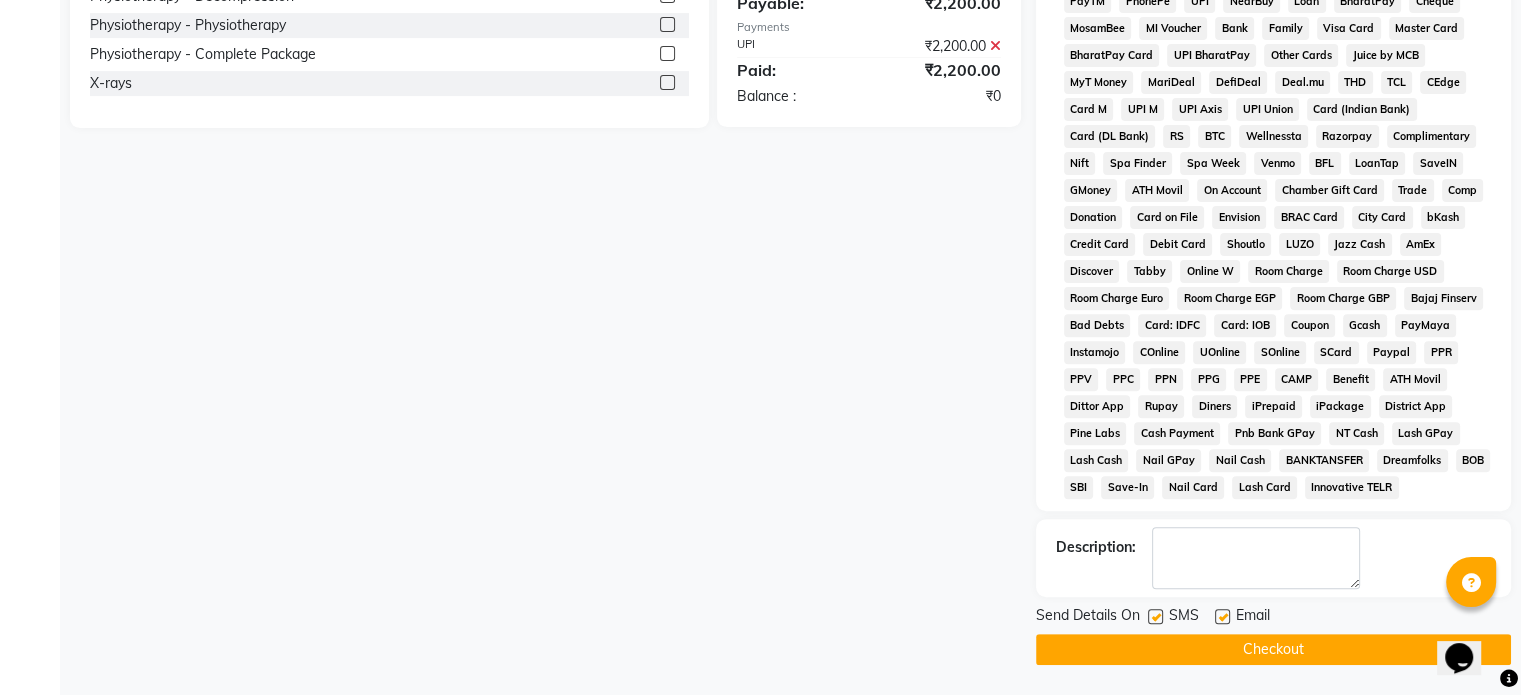 click 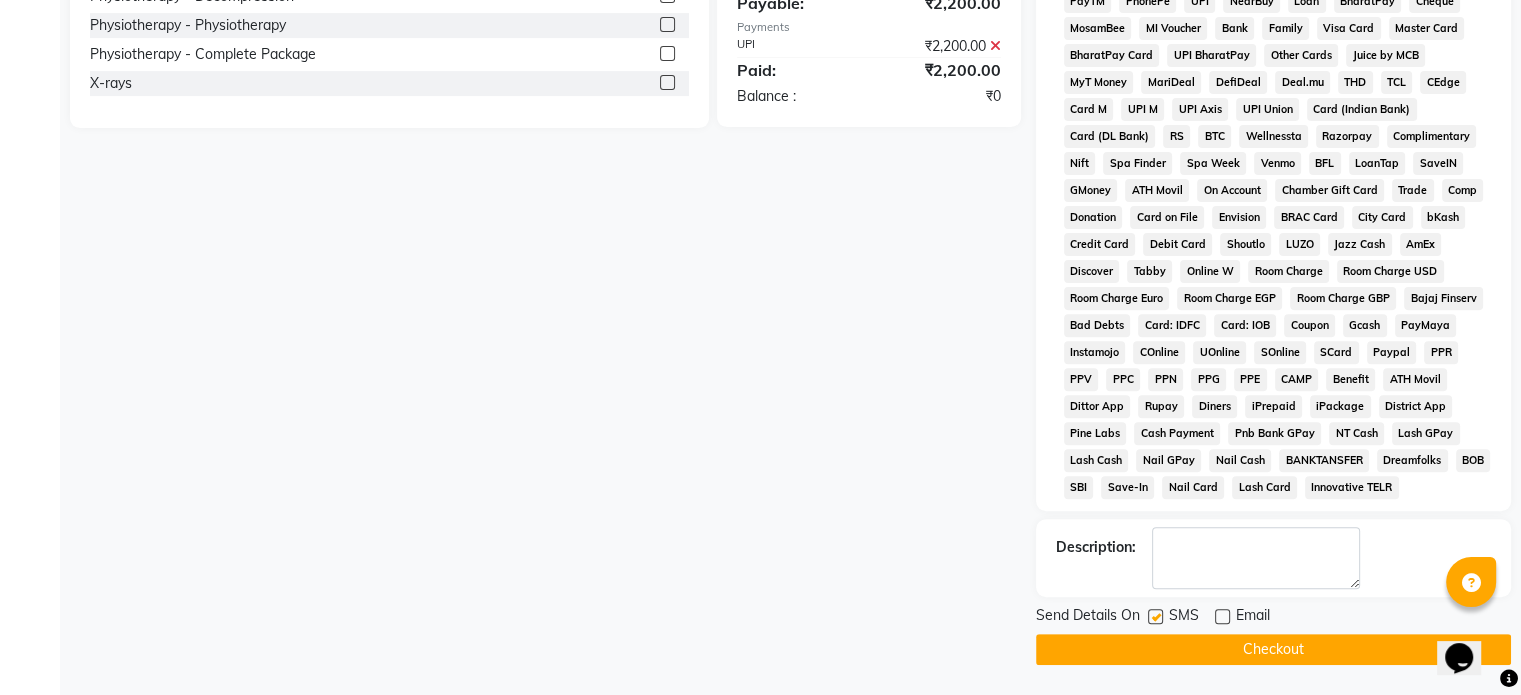 click 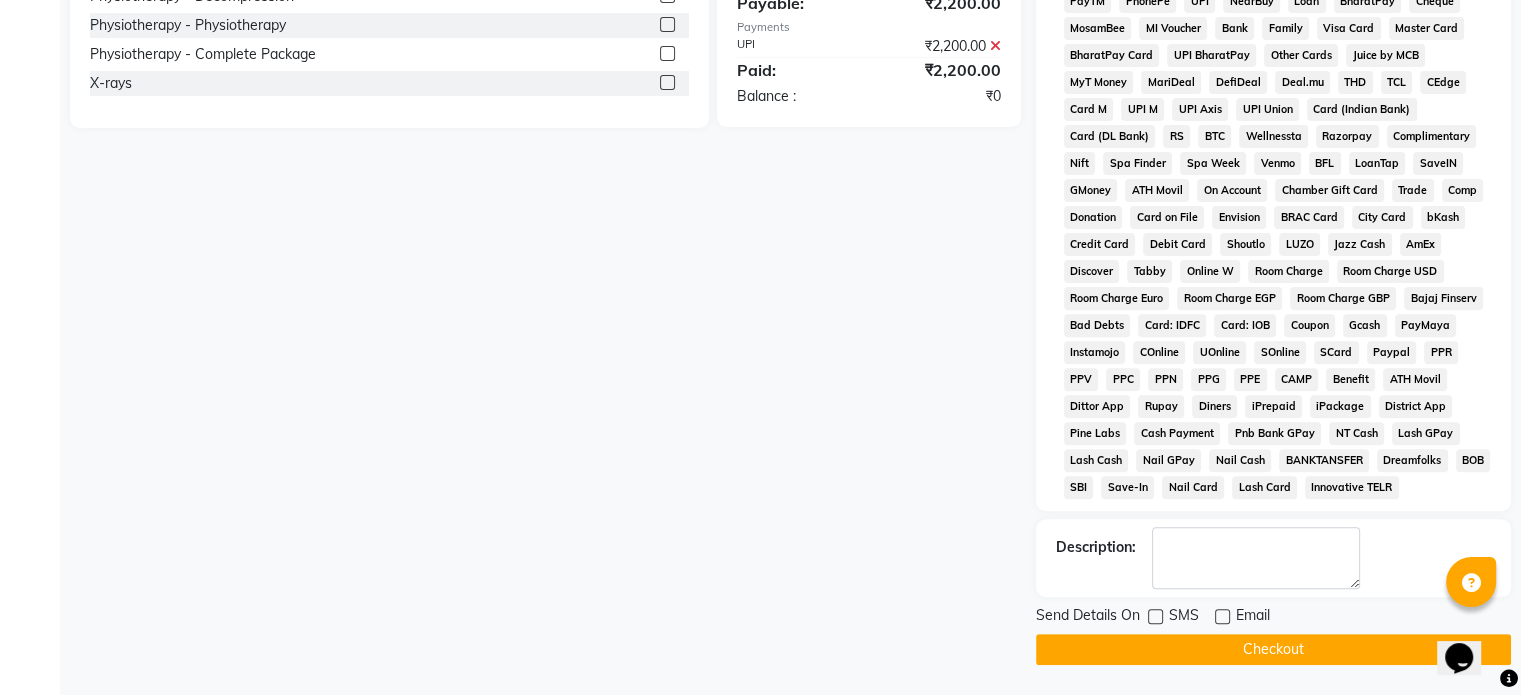 click on "Checkout" 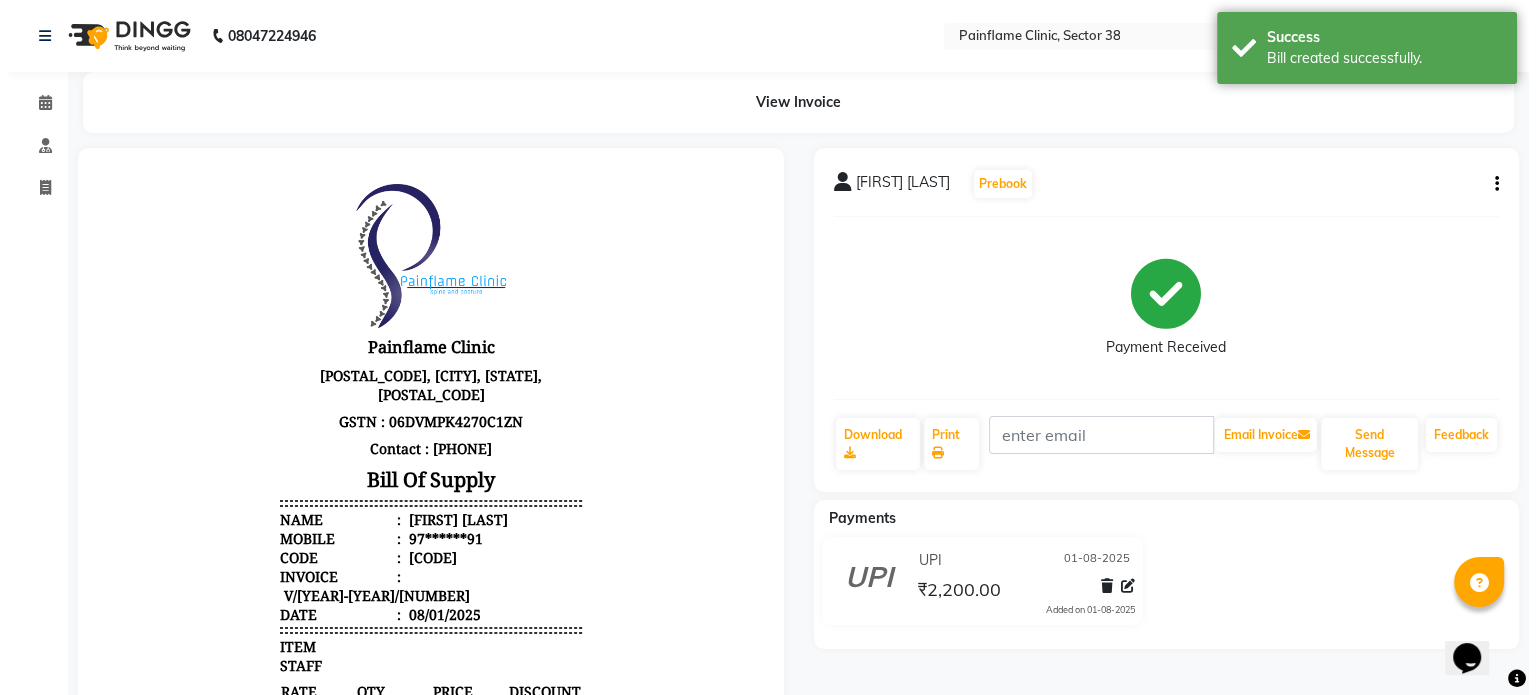 scroll, scrollTop: 0, scrollLeft: 0, axis: both 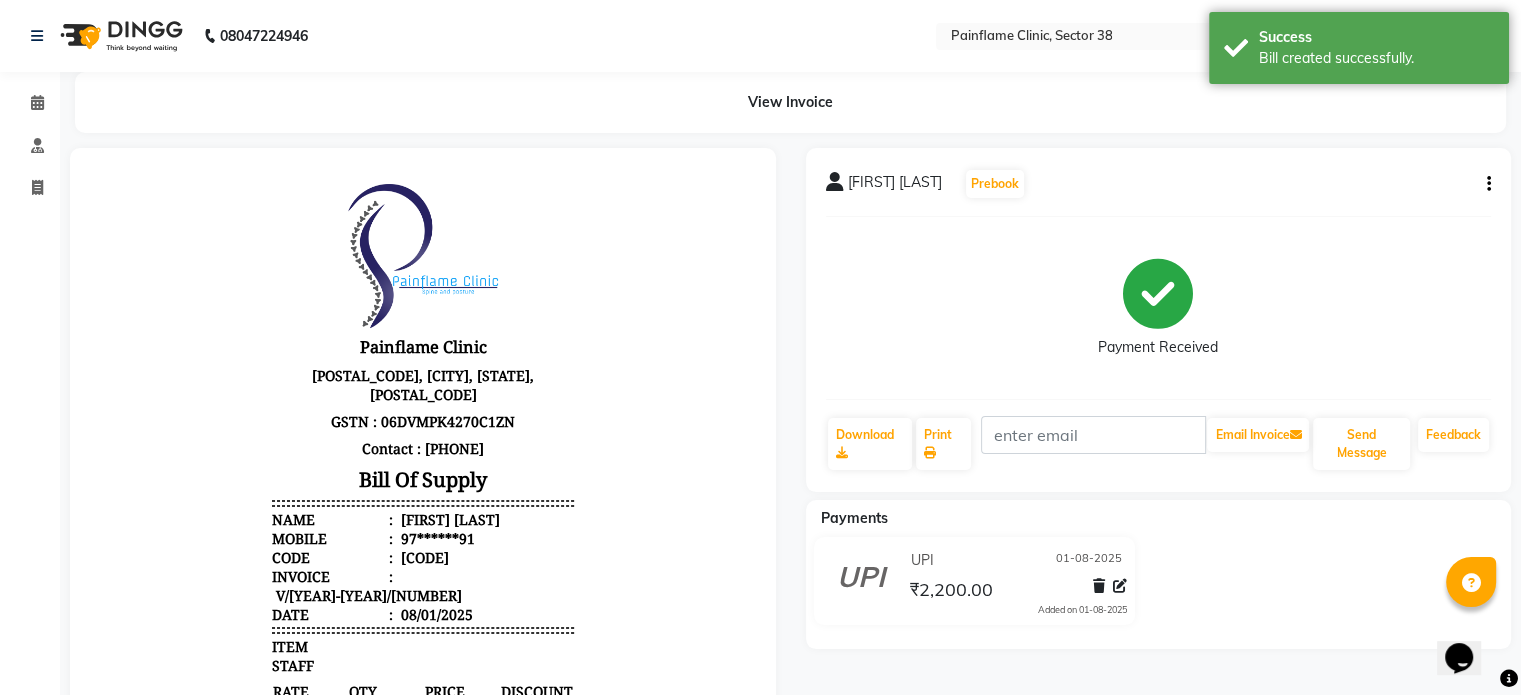 select on "service" 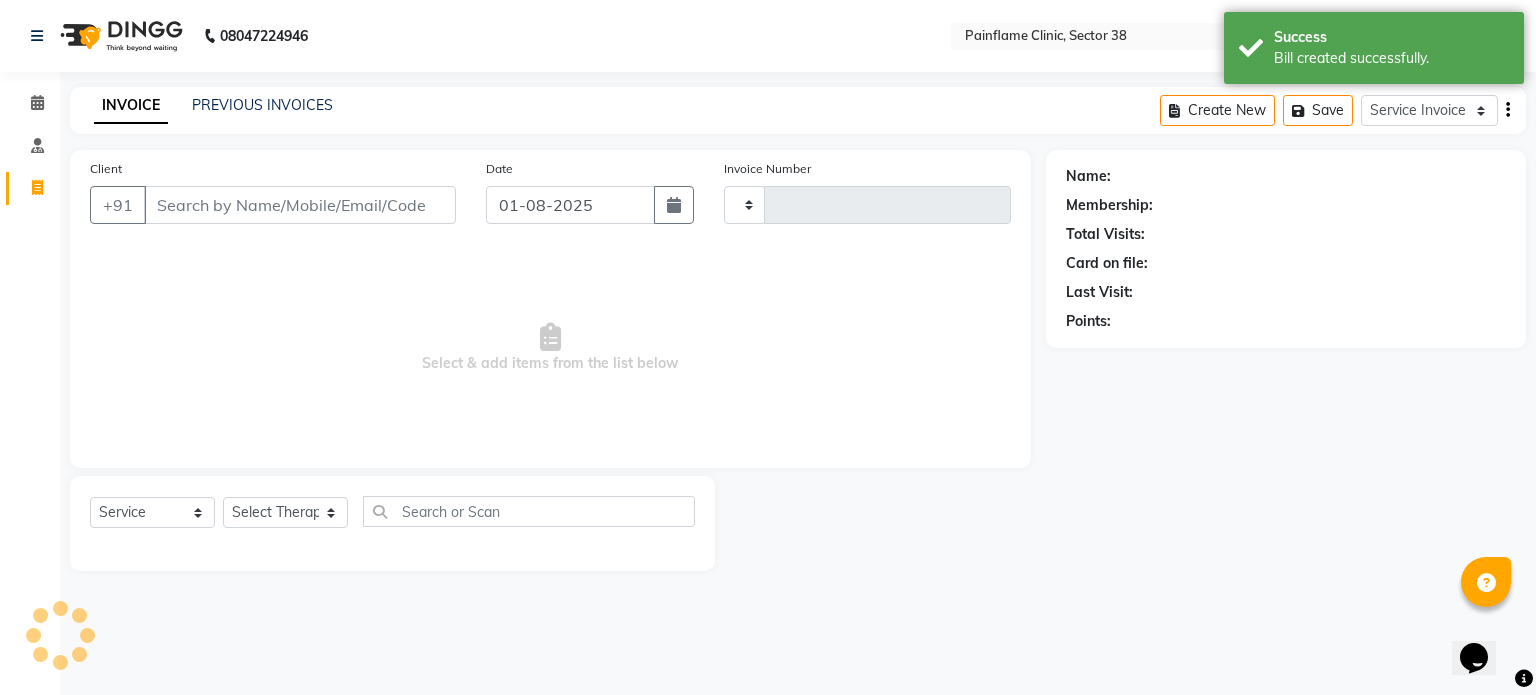type on "7387" 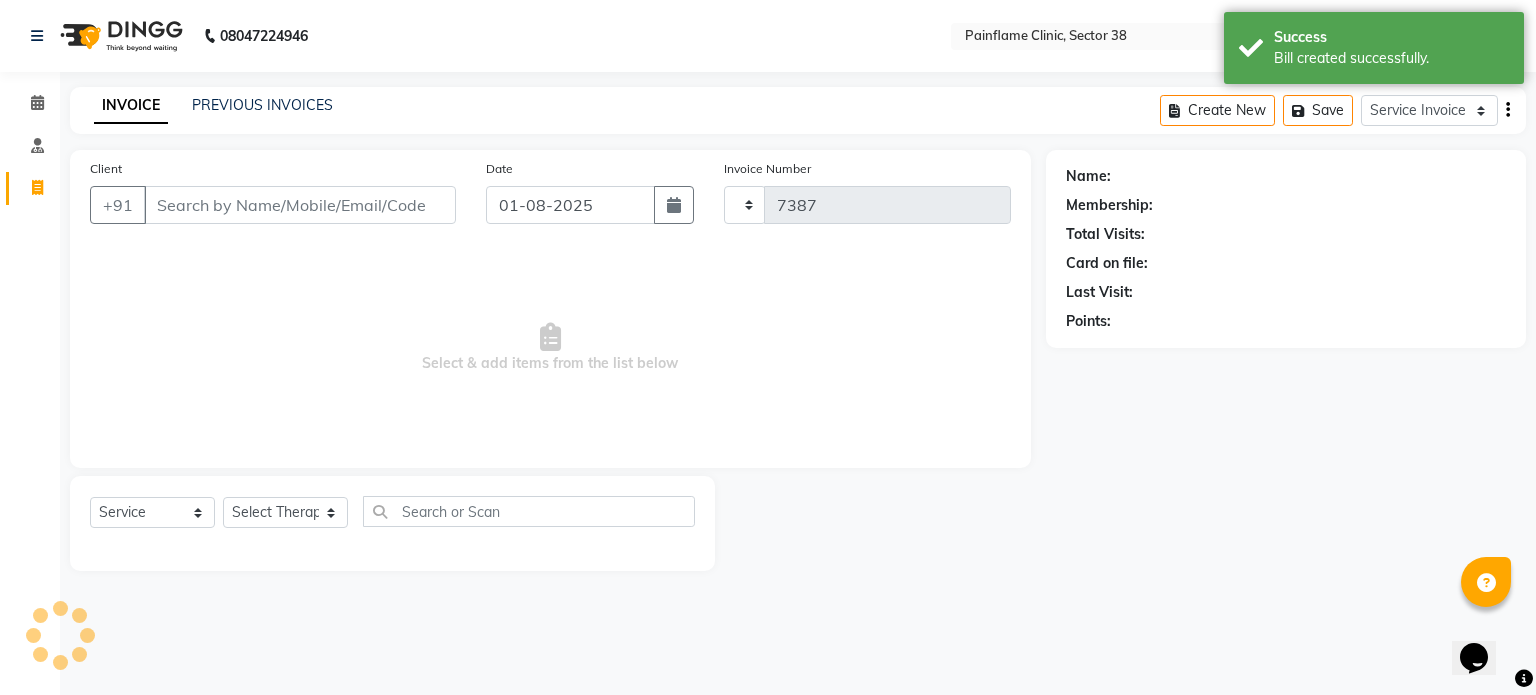 select on "3964" 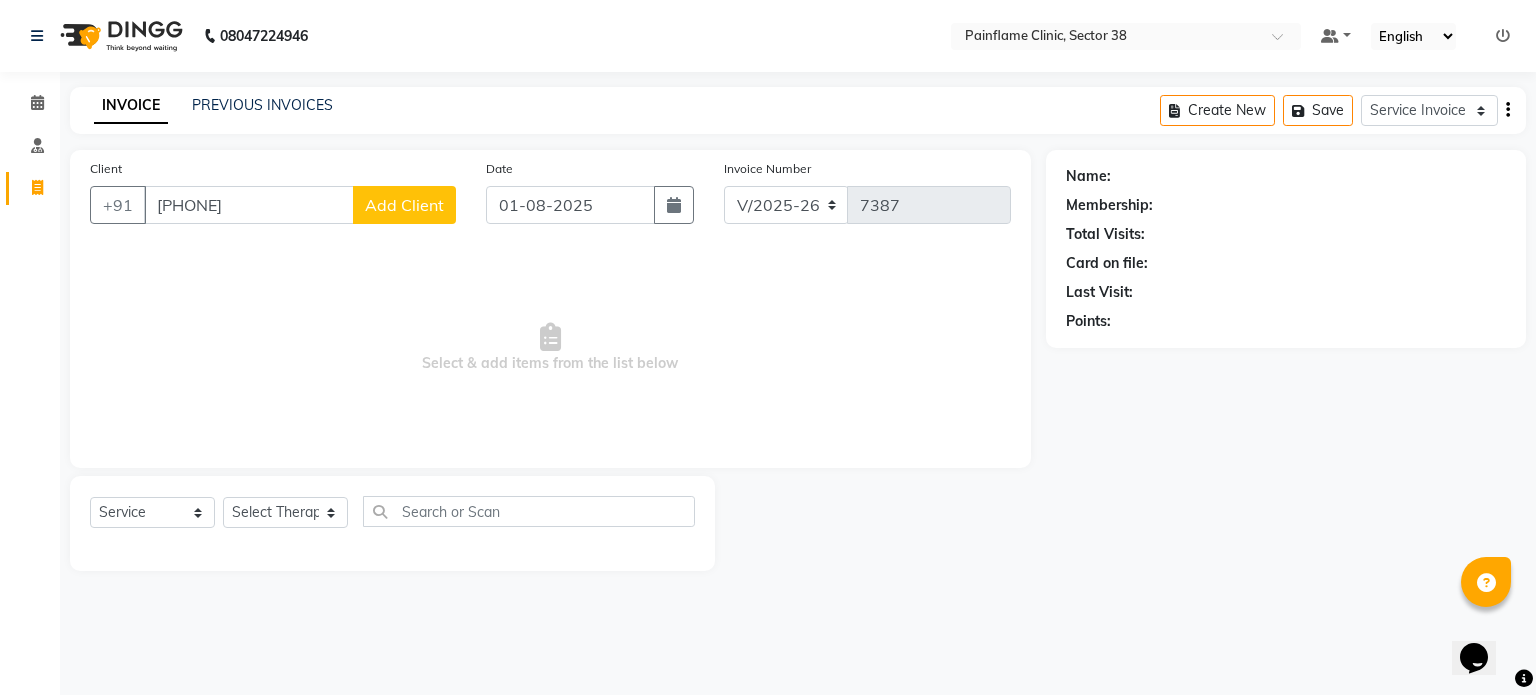 type on "9491580788" 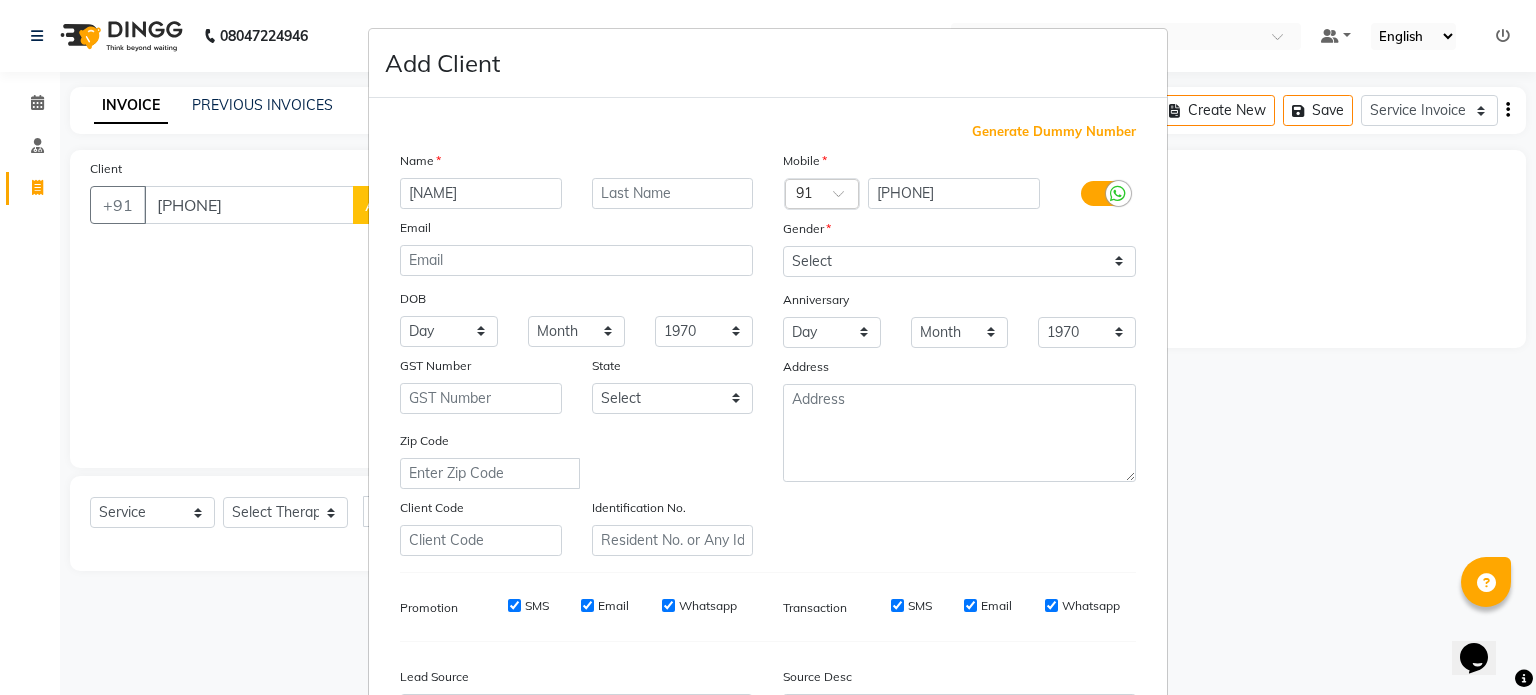 type on "[FIRST]" 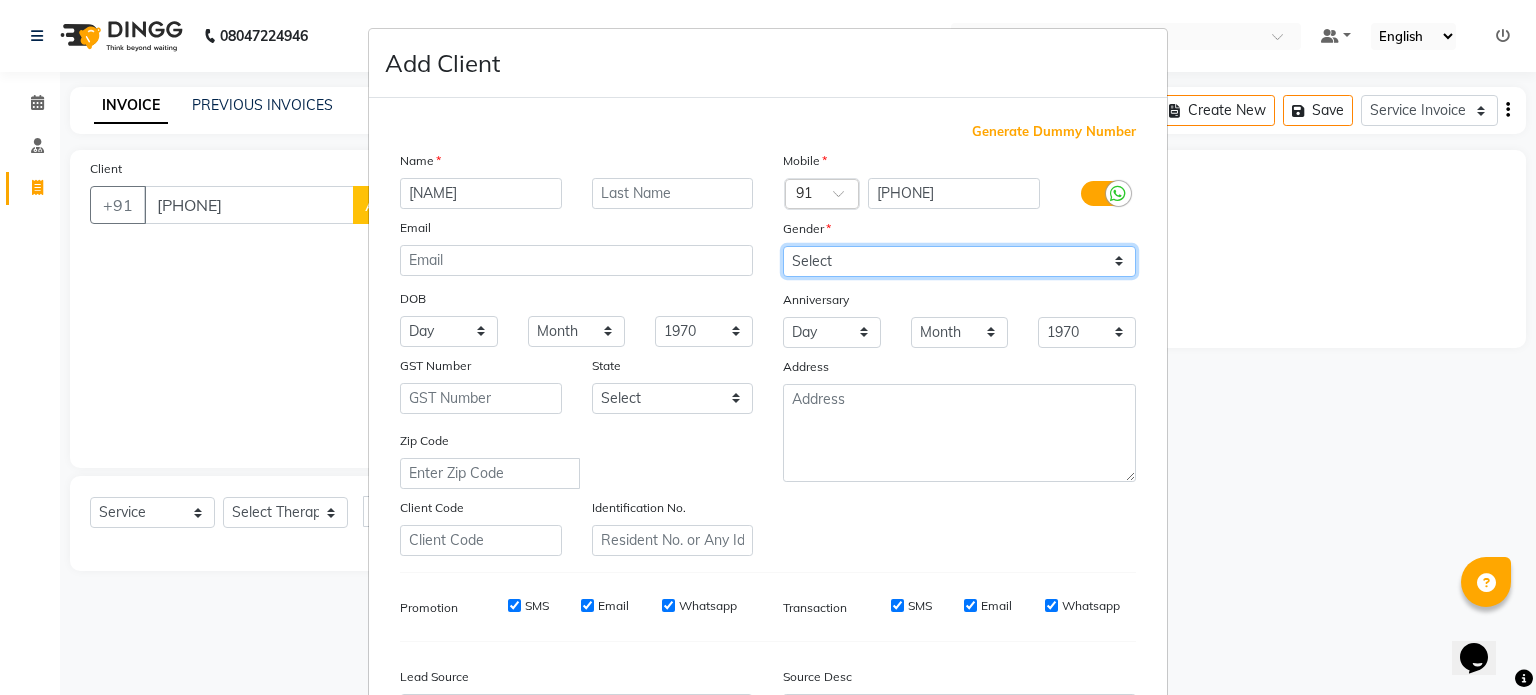 click on "Select Male Female Other Prefer Not To Say" at bounding box center (959, 261) 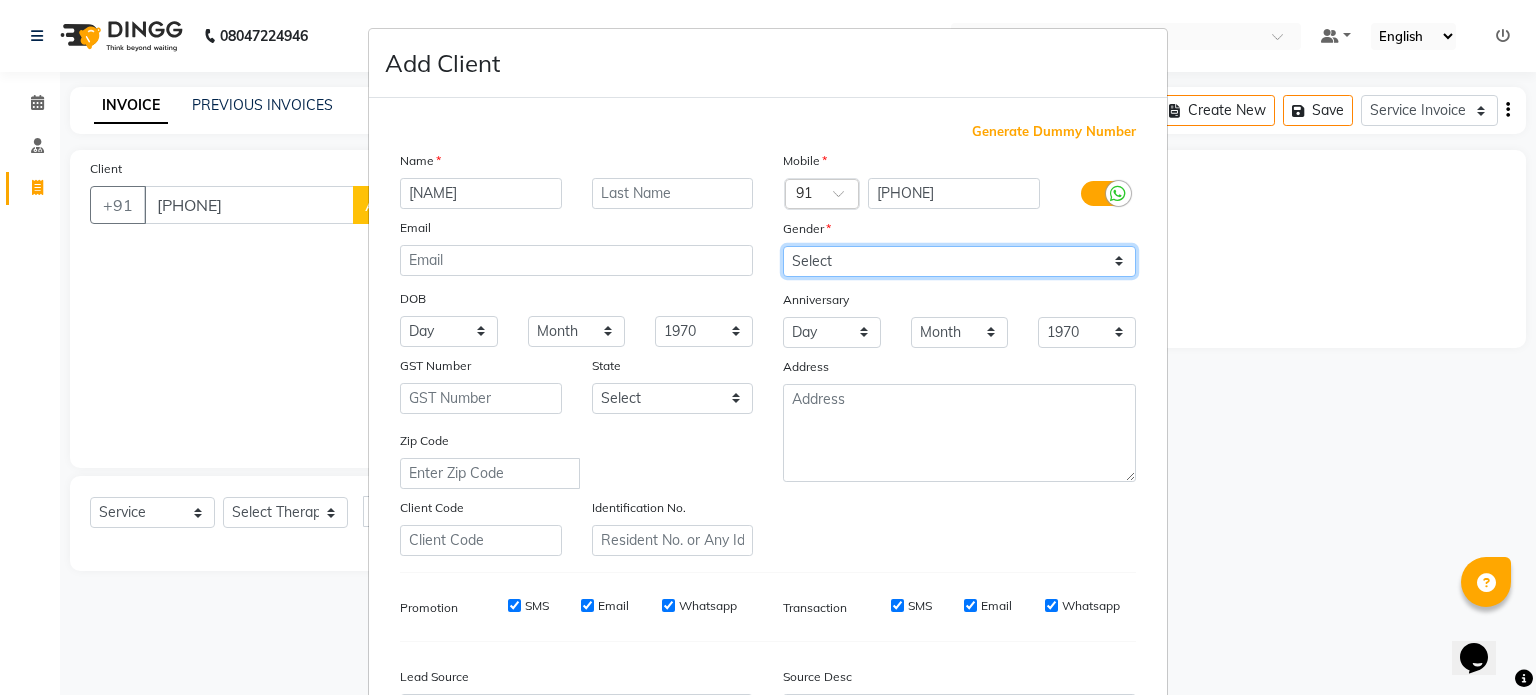 select on "male" 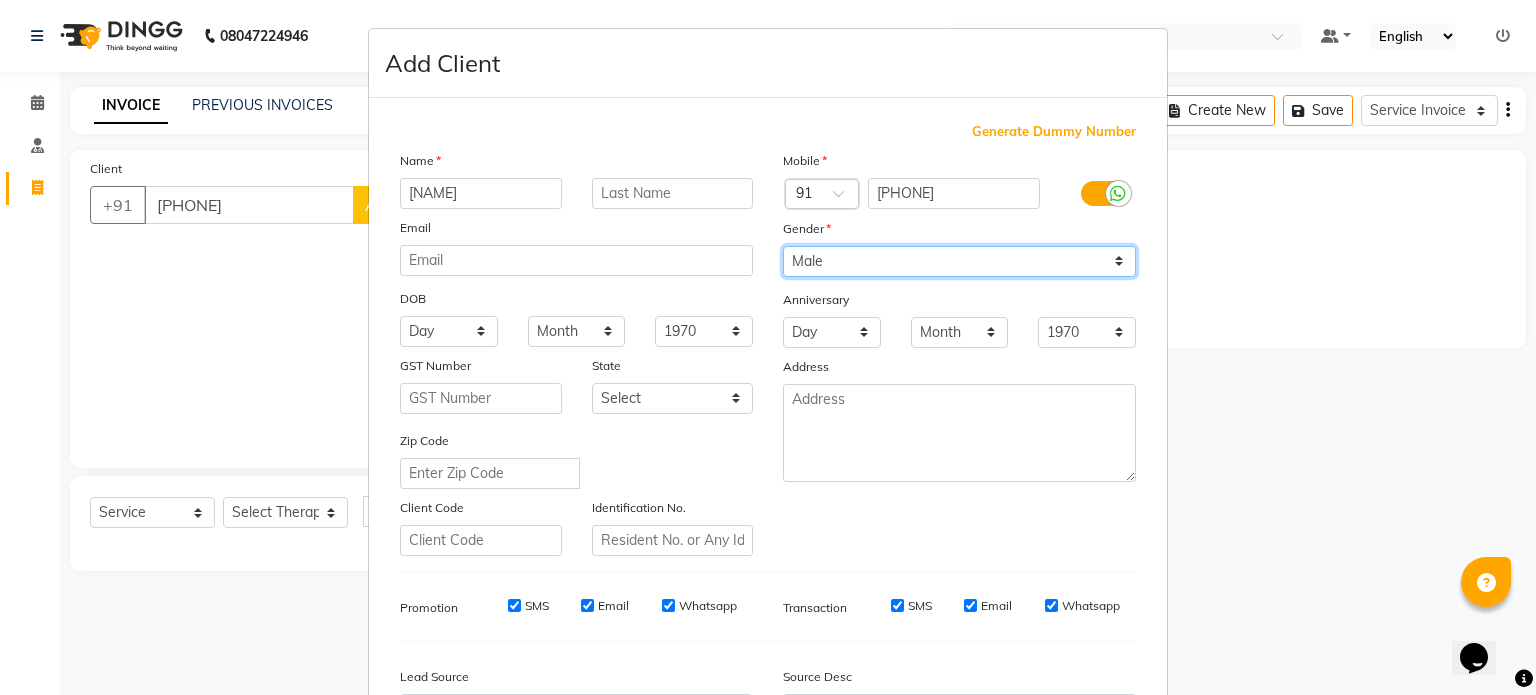 click on "Select Male Female Other Prefer Not To Say" at bounding box center [959, 261] 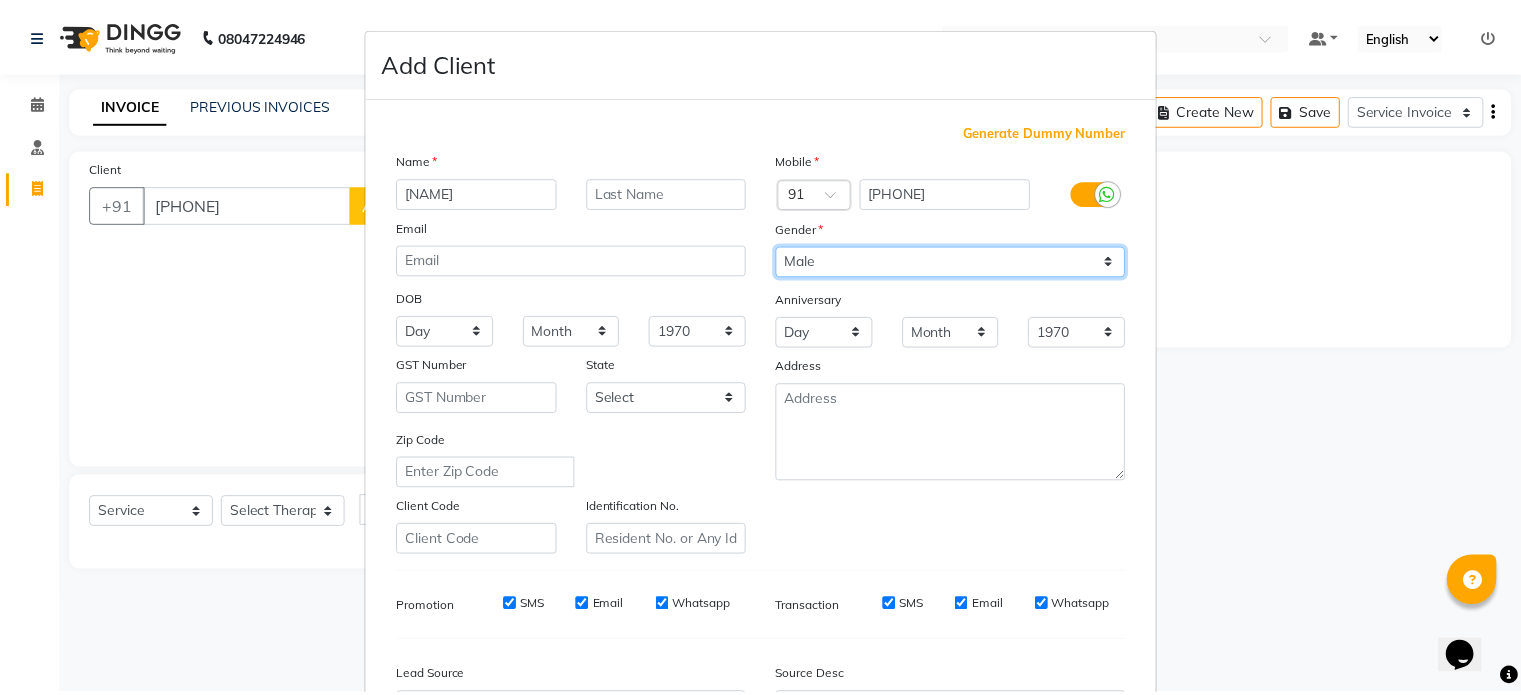 scroll, scrollTop: 237, scrollLeft: 0, axis: vertical 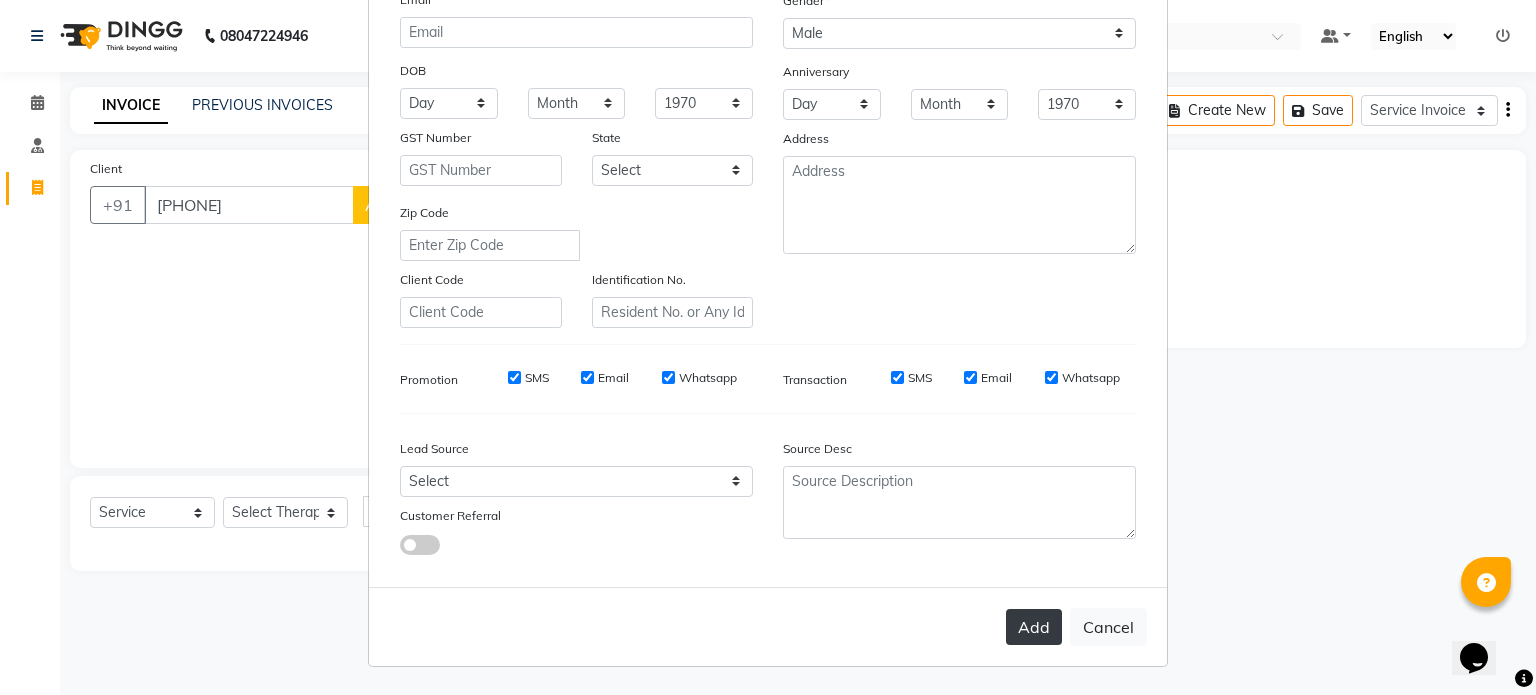click on "Add" at bounding box center (1034, 627) 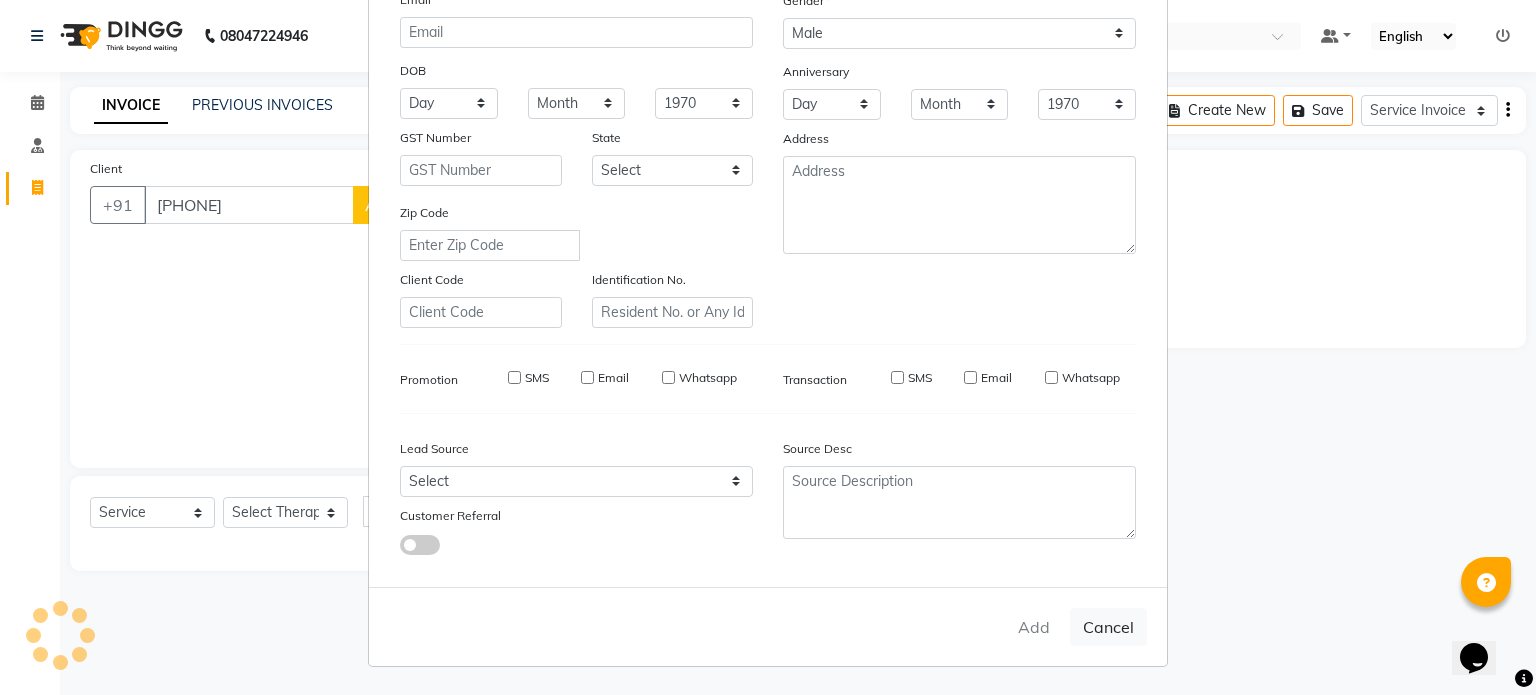 type on "94******88" 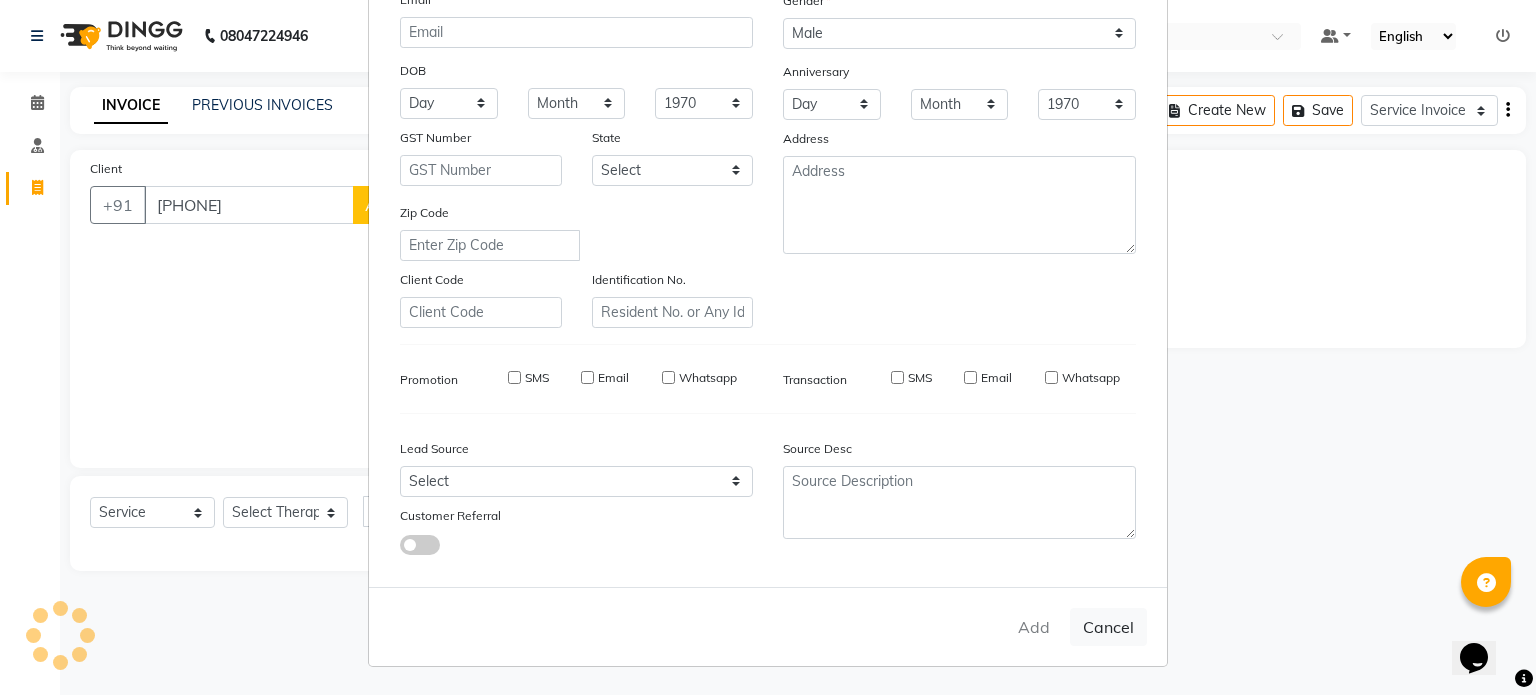 type 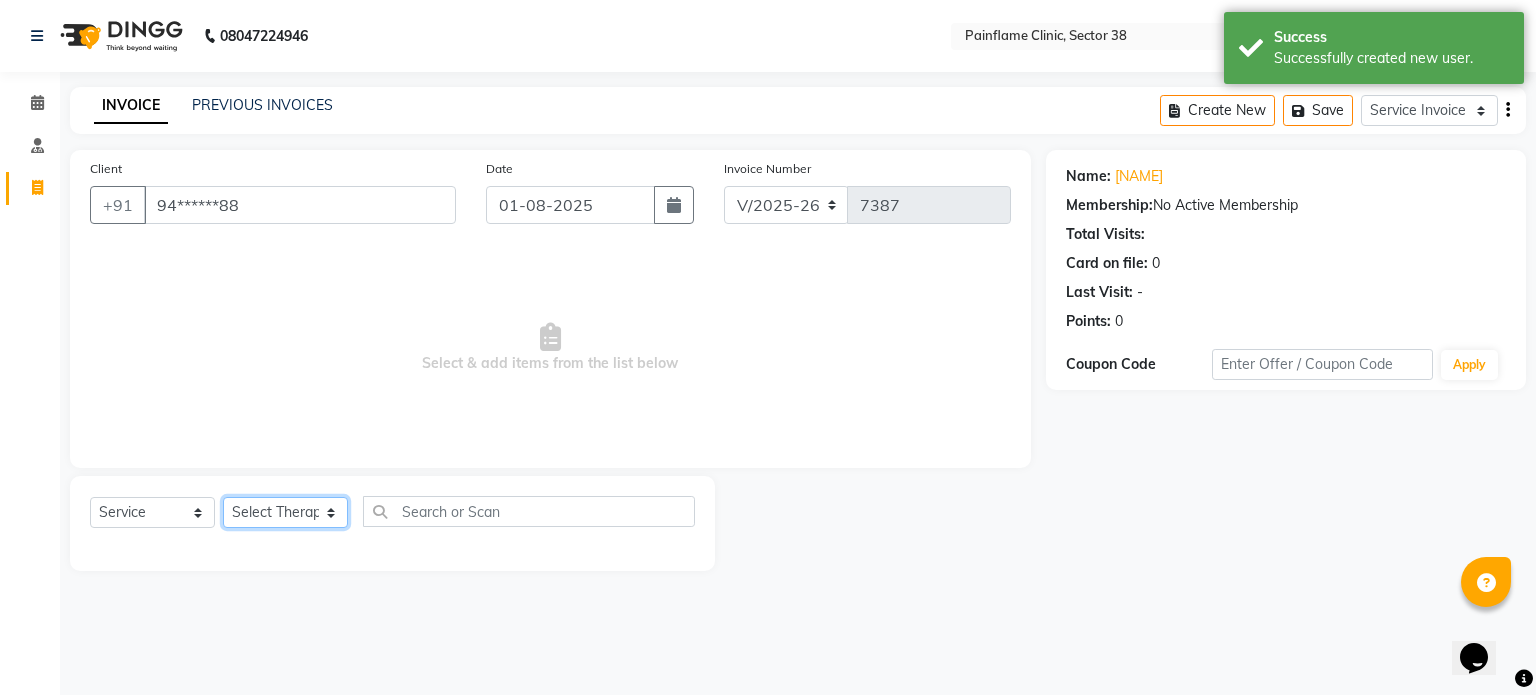 click on "Select Therapist Dr Durgesh Dr Harish Dr Ranjana Dr Saurabh Dr. Suraj Dr. Tejpal Mehlawat KUSHAL MOHIT SEMWAL Nancy Singhai Reception 1  Reception 2 Reception 3" 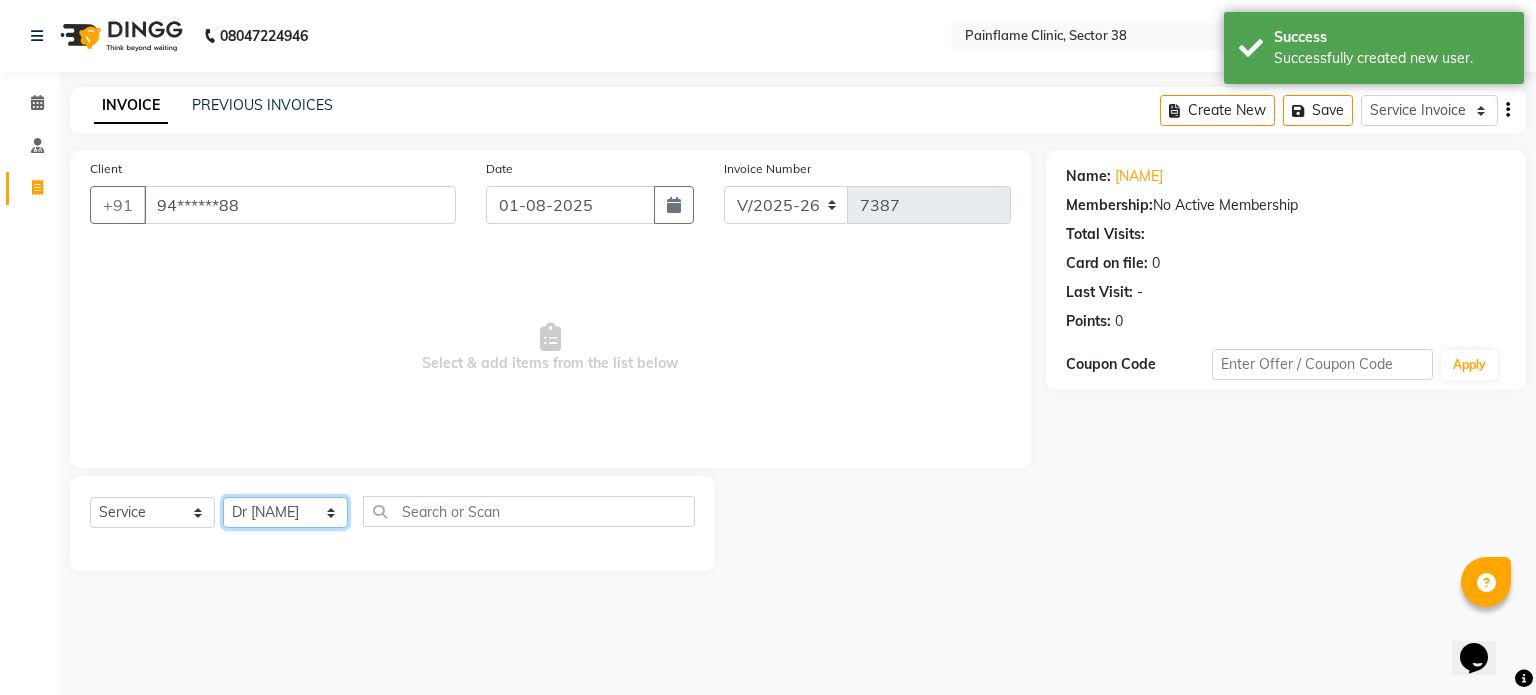 click on "Select Therapist Dr Durgesh Dr Harish Dr Ranjana Dr Saurabh Dr. Suraj Dr. Tejpal Mehlawat KUSHAL MOHIT SEMWAL Nancy Singhai Reception 1  Reception 2 Reception 3" 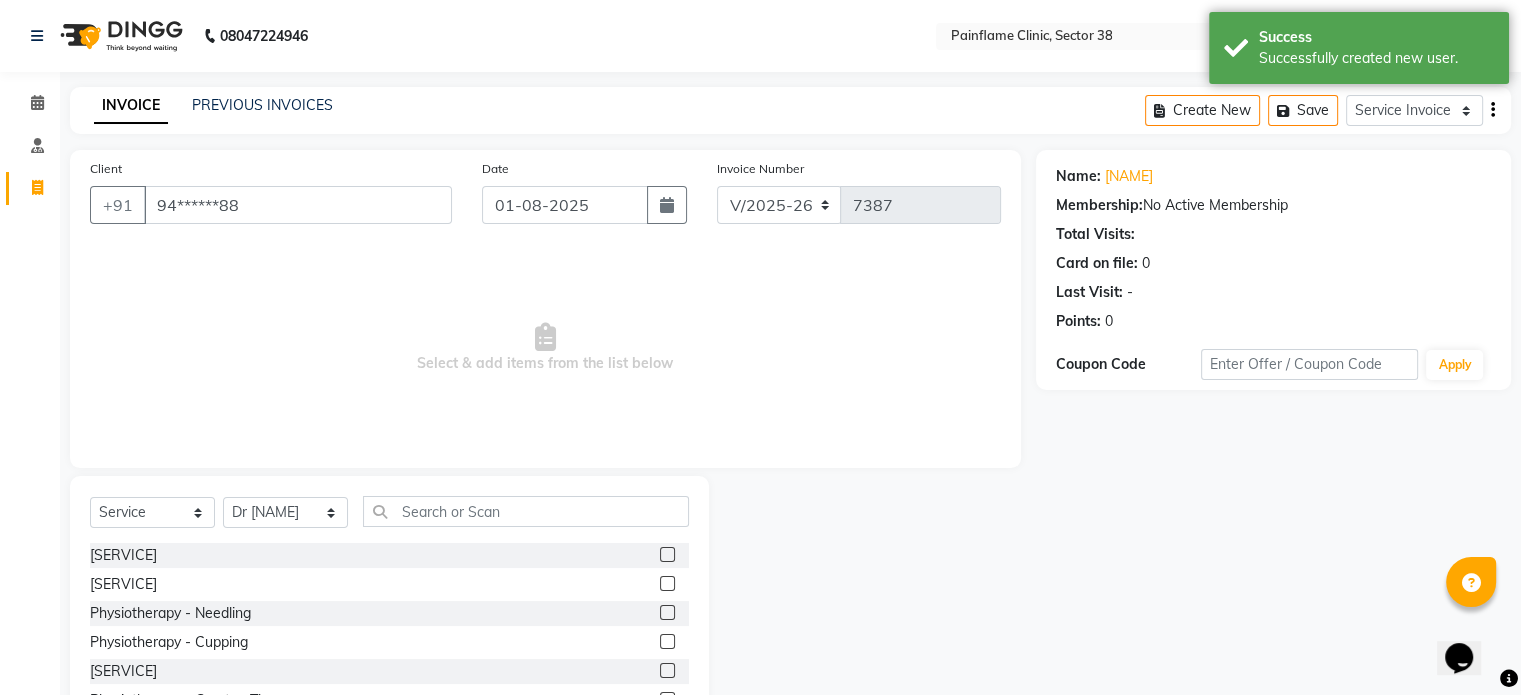 click 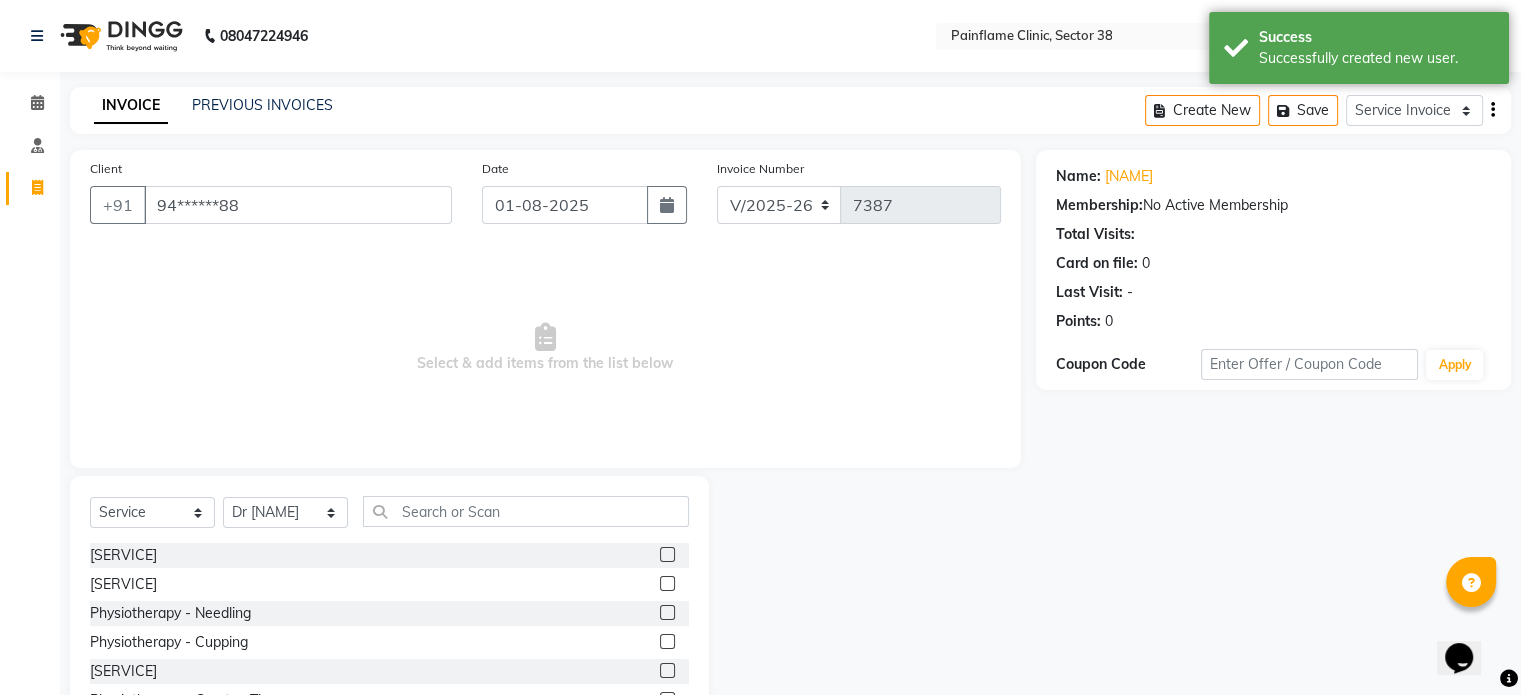 click at bounding box center [666, 584] 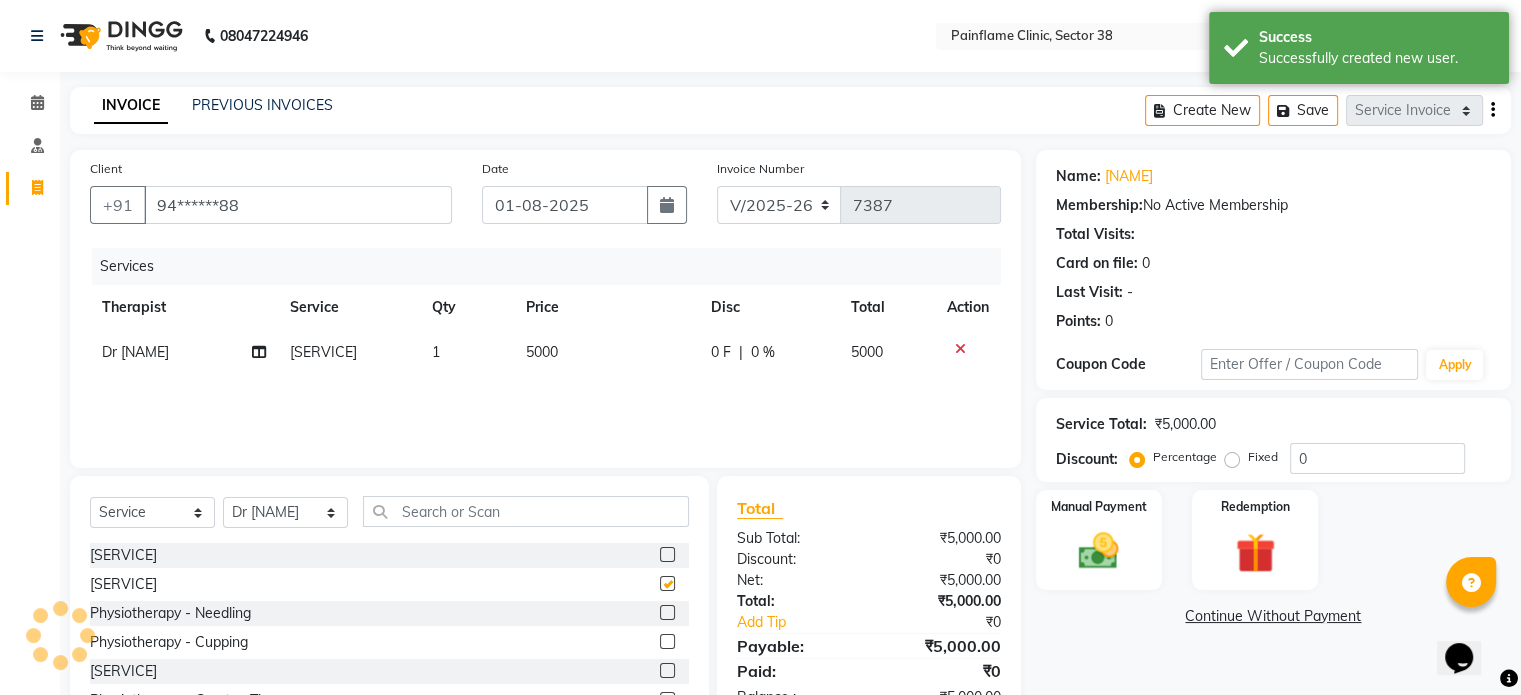 checkbox on "false" 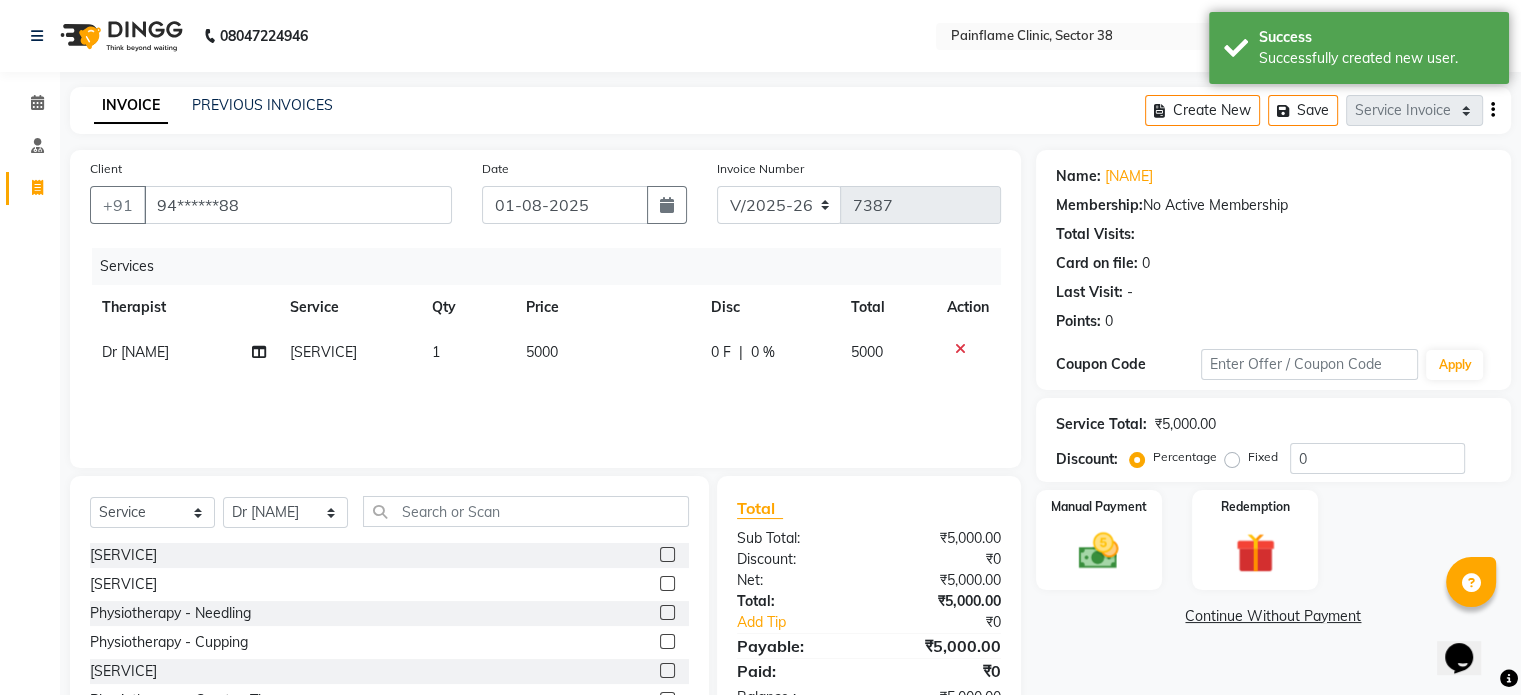 click on "5000" 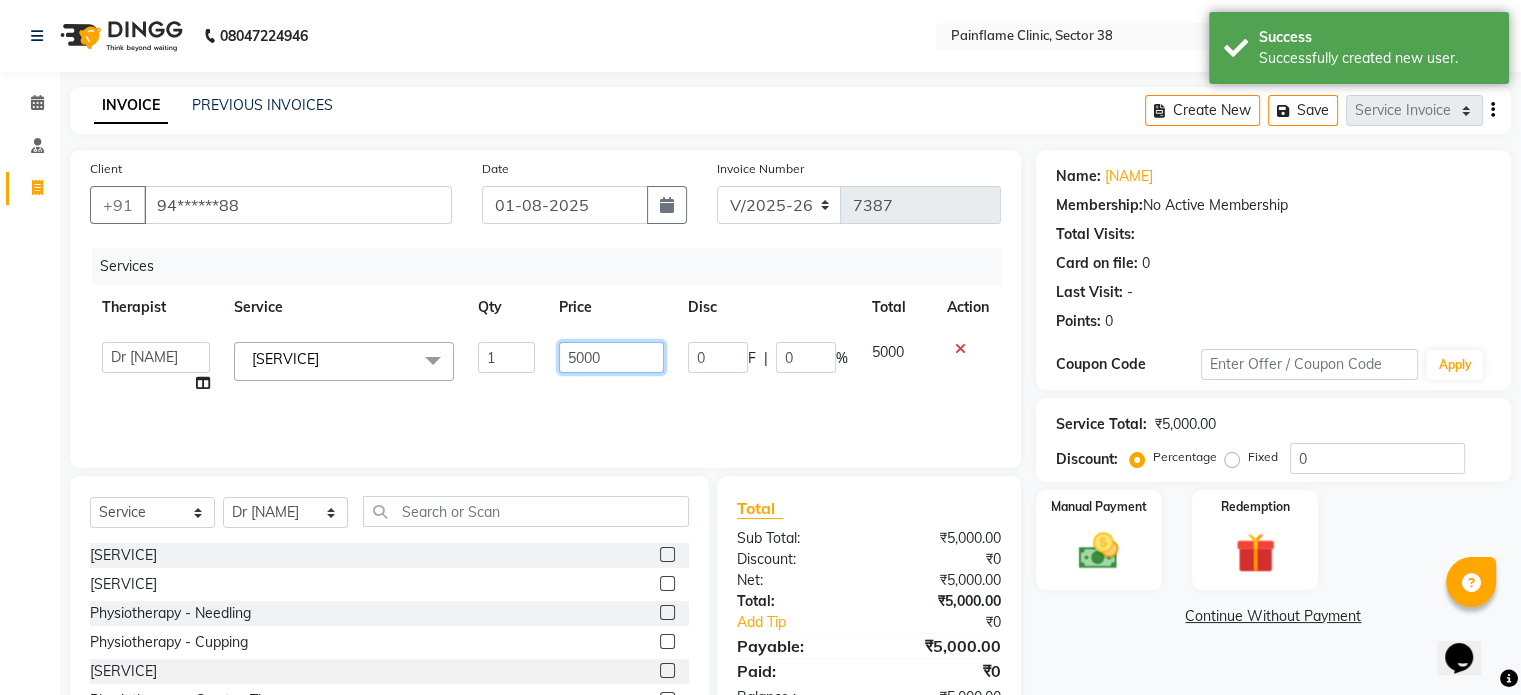 click on "5000" 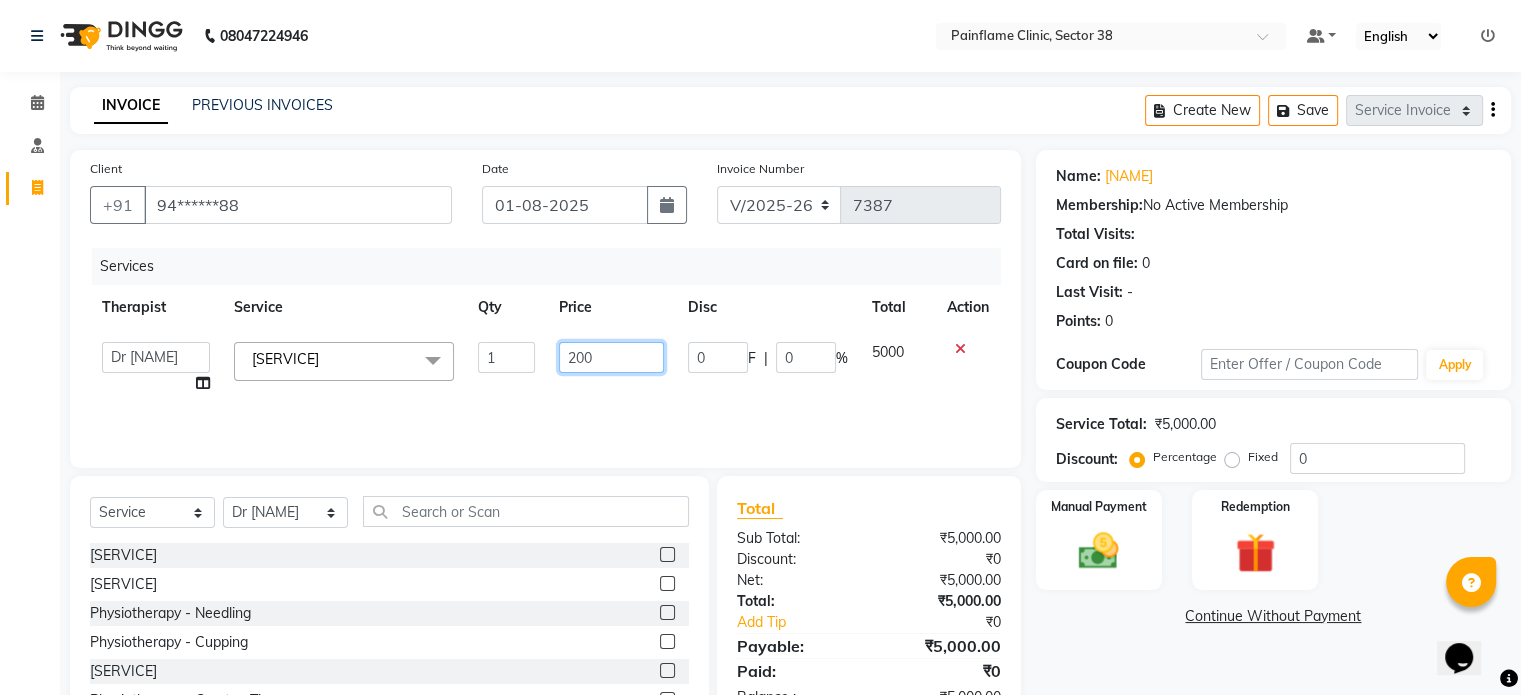 type on "2000" 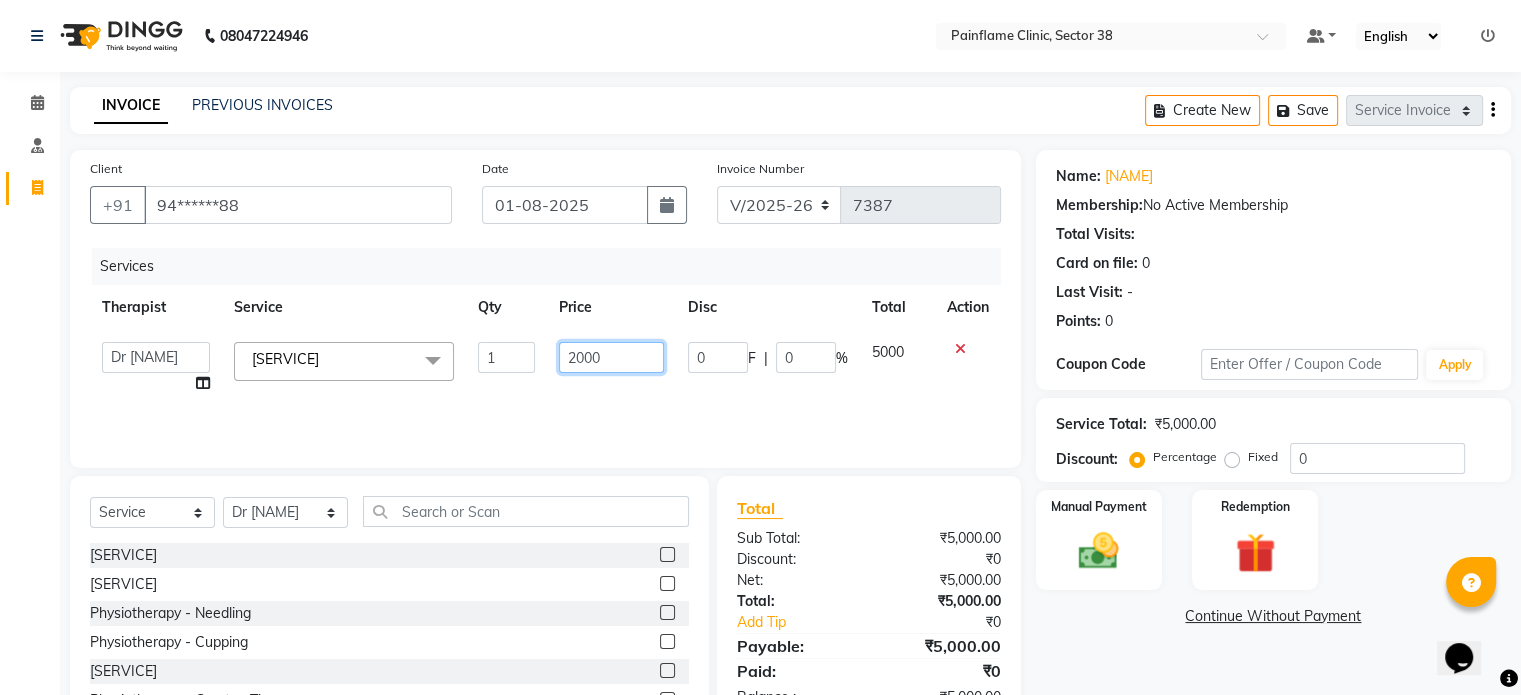 scroll, scrollTop: 119, scrollLeft: 0, axis: vertical 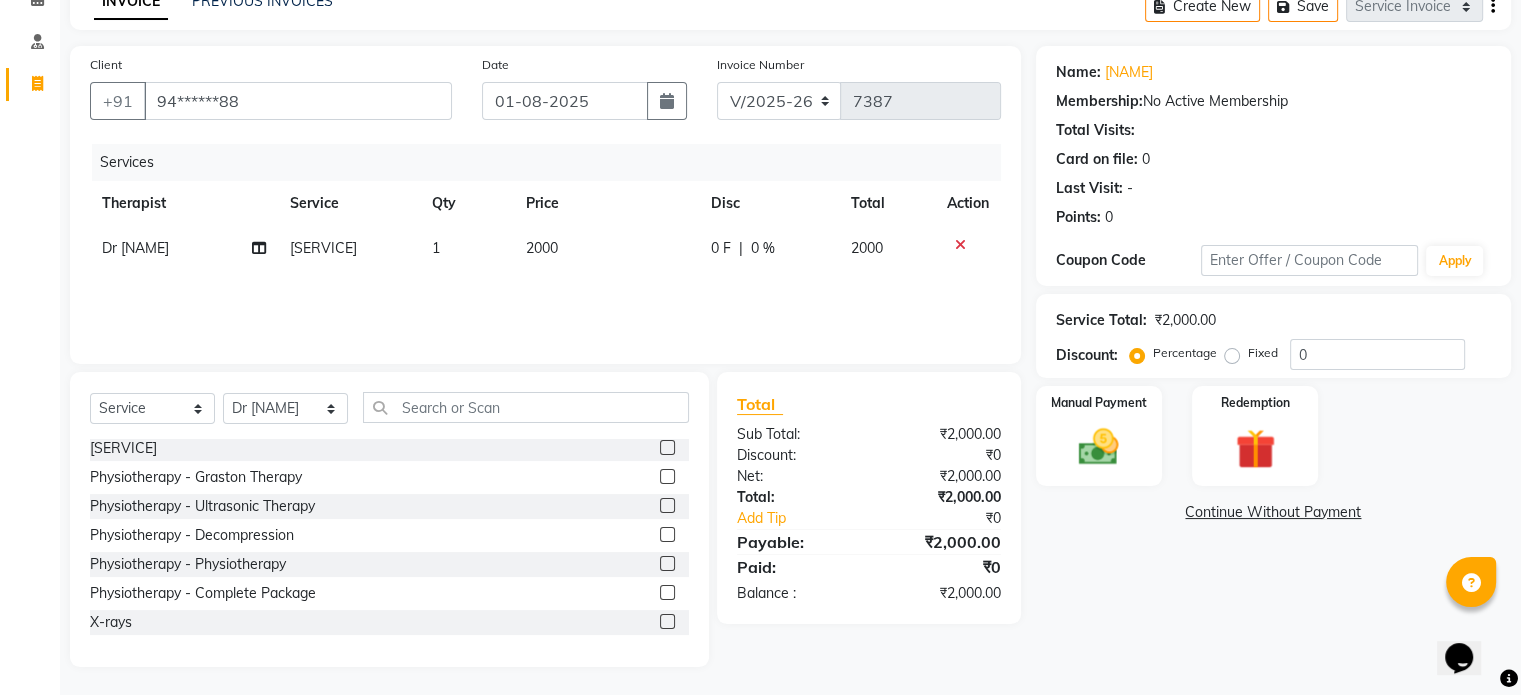 click 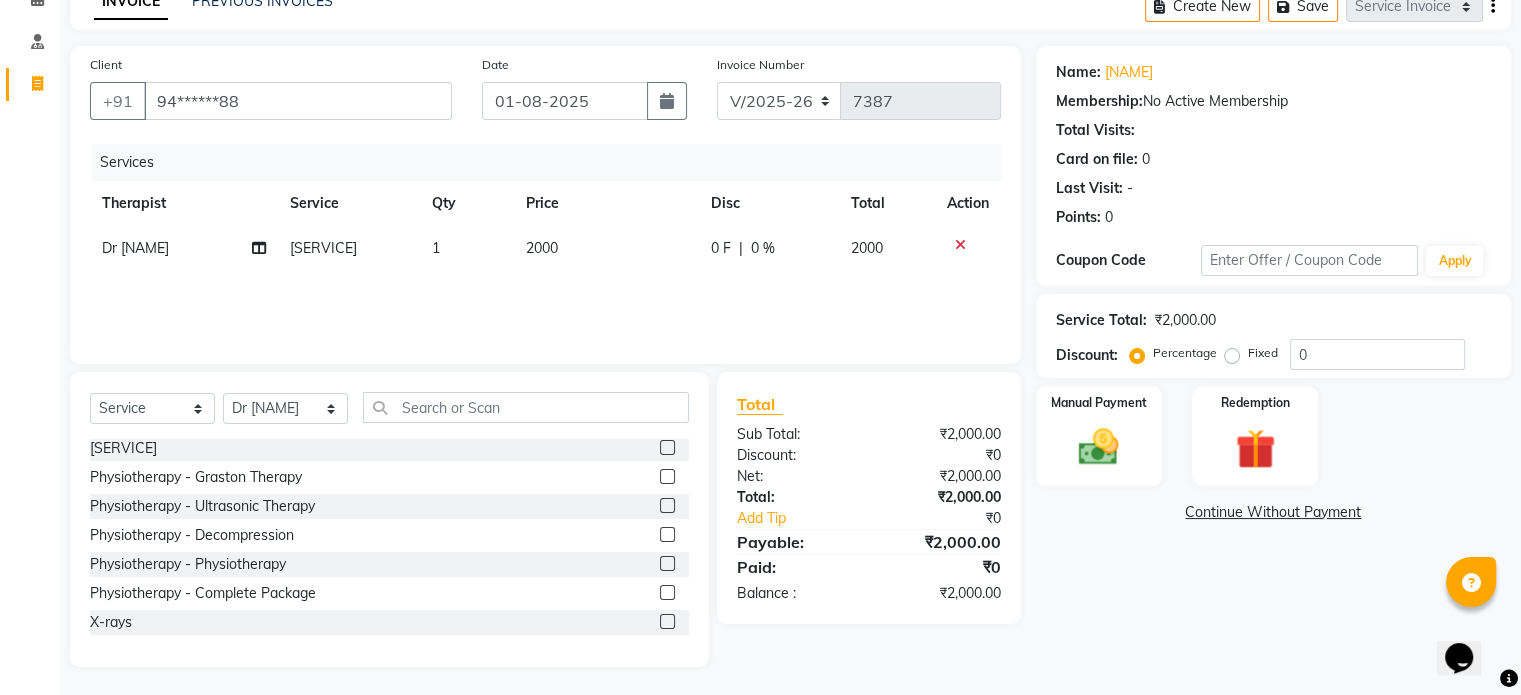 click at bounding box center [666, 622] 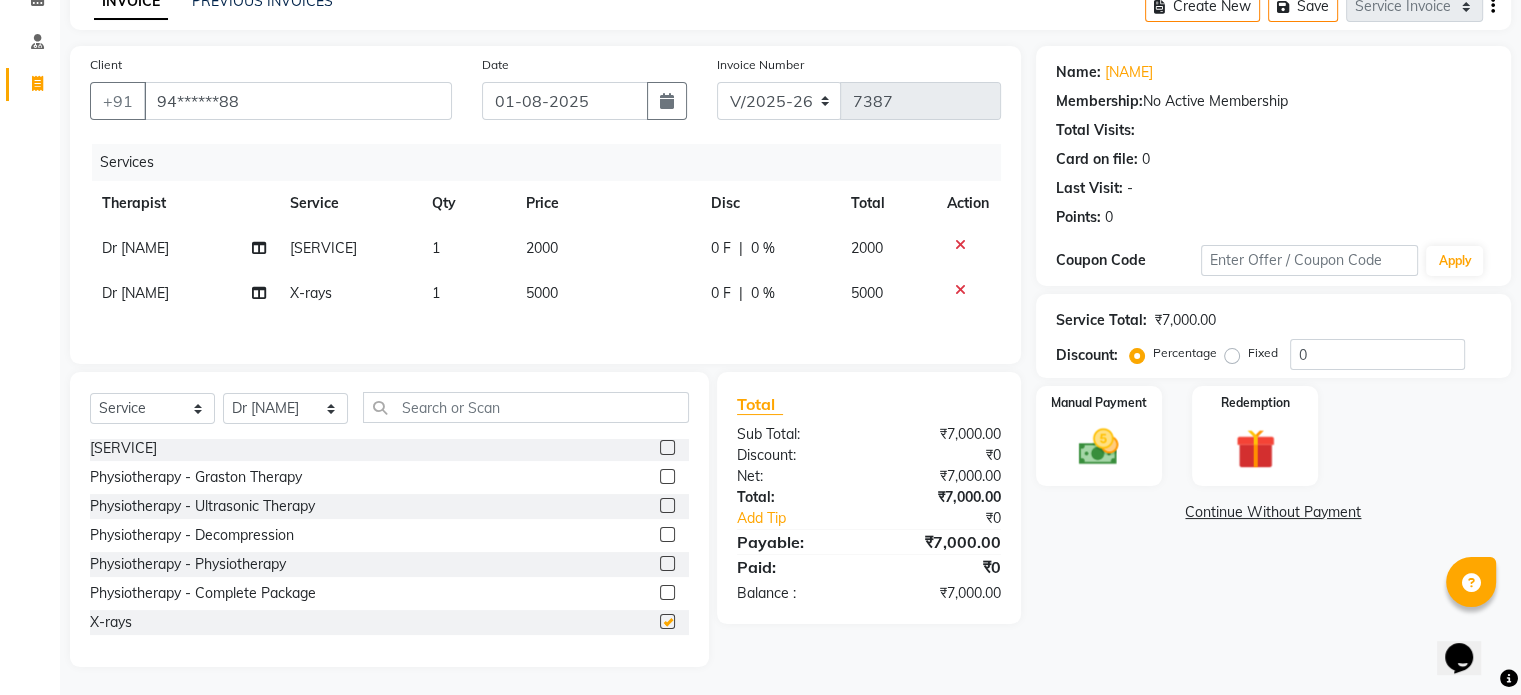 checkbox on "false" 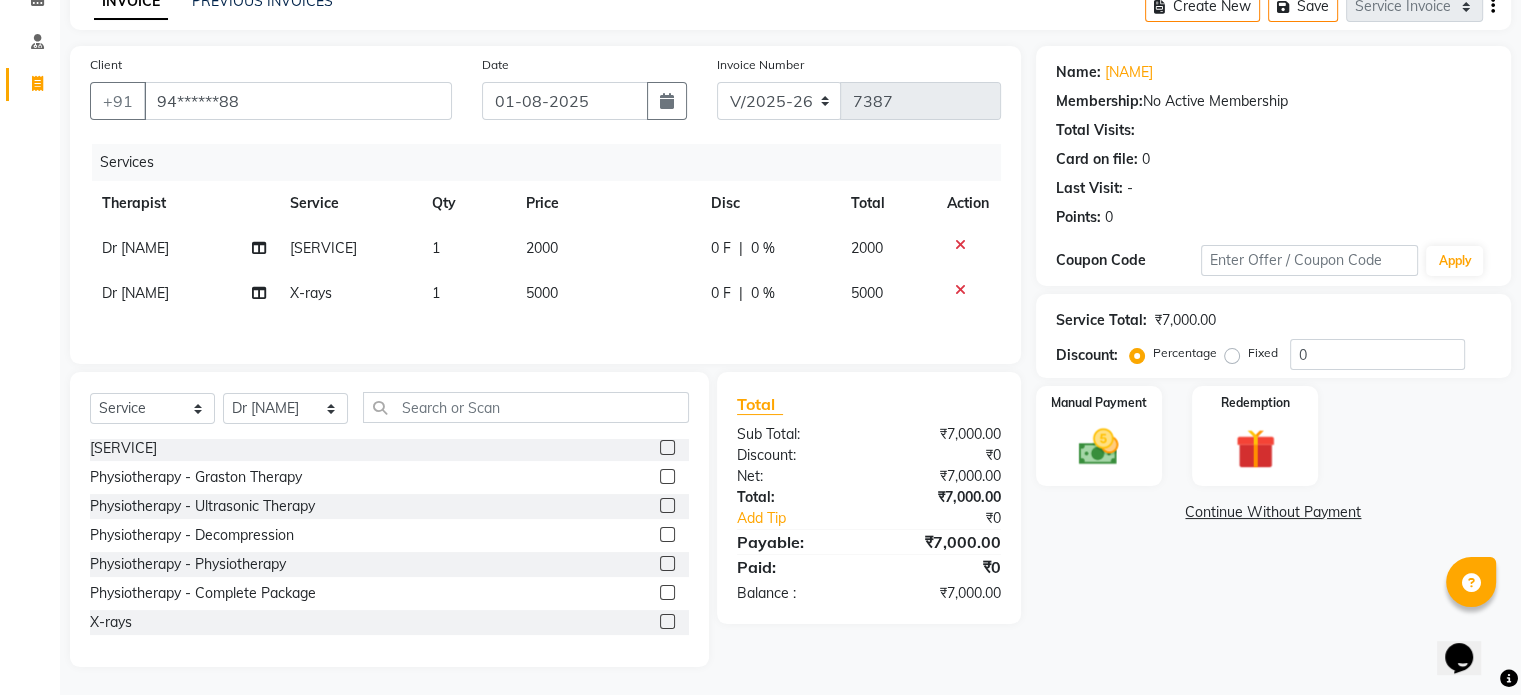 click on "5000" 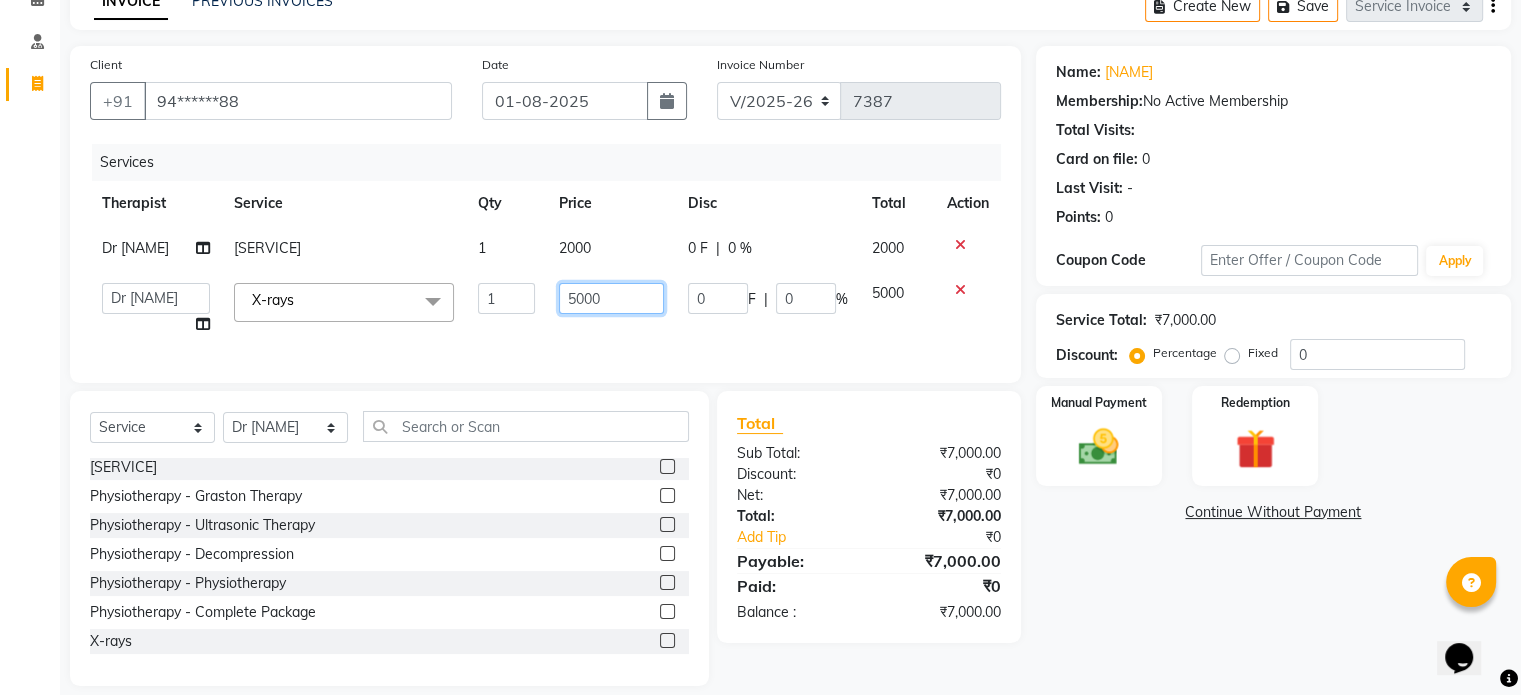 click on "5000" 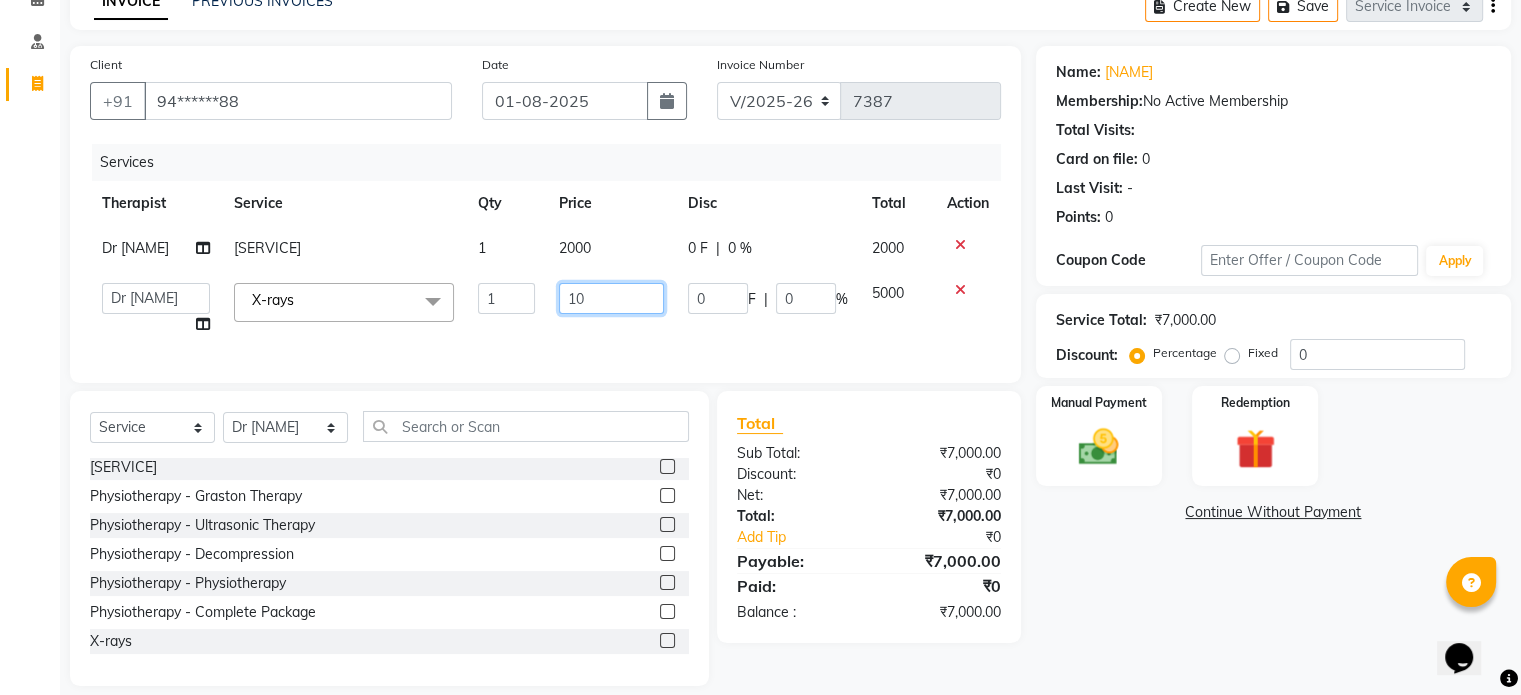 type on "1" 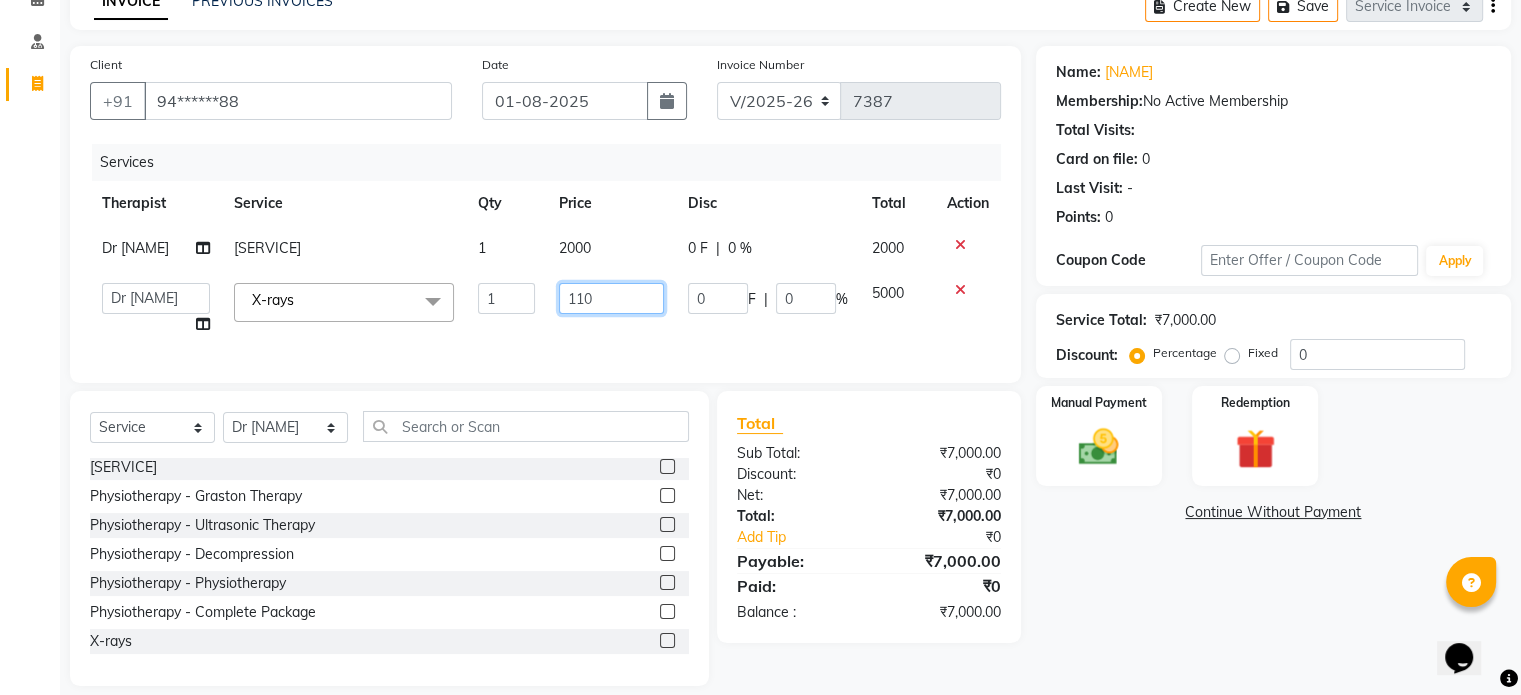 type on "1100" 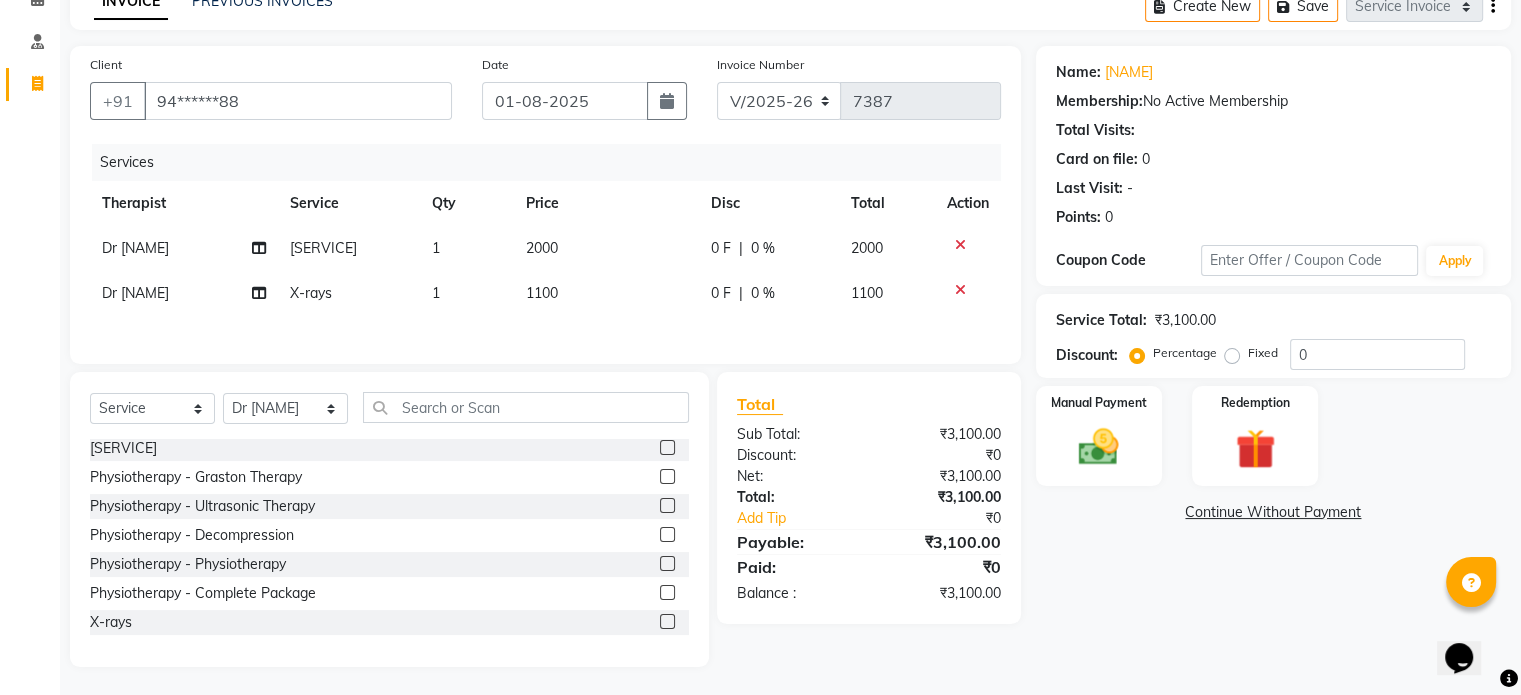 click on "Fixed" 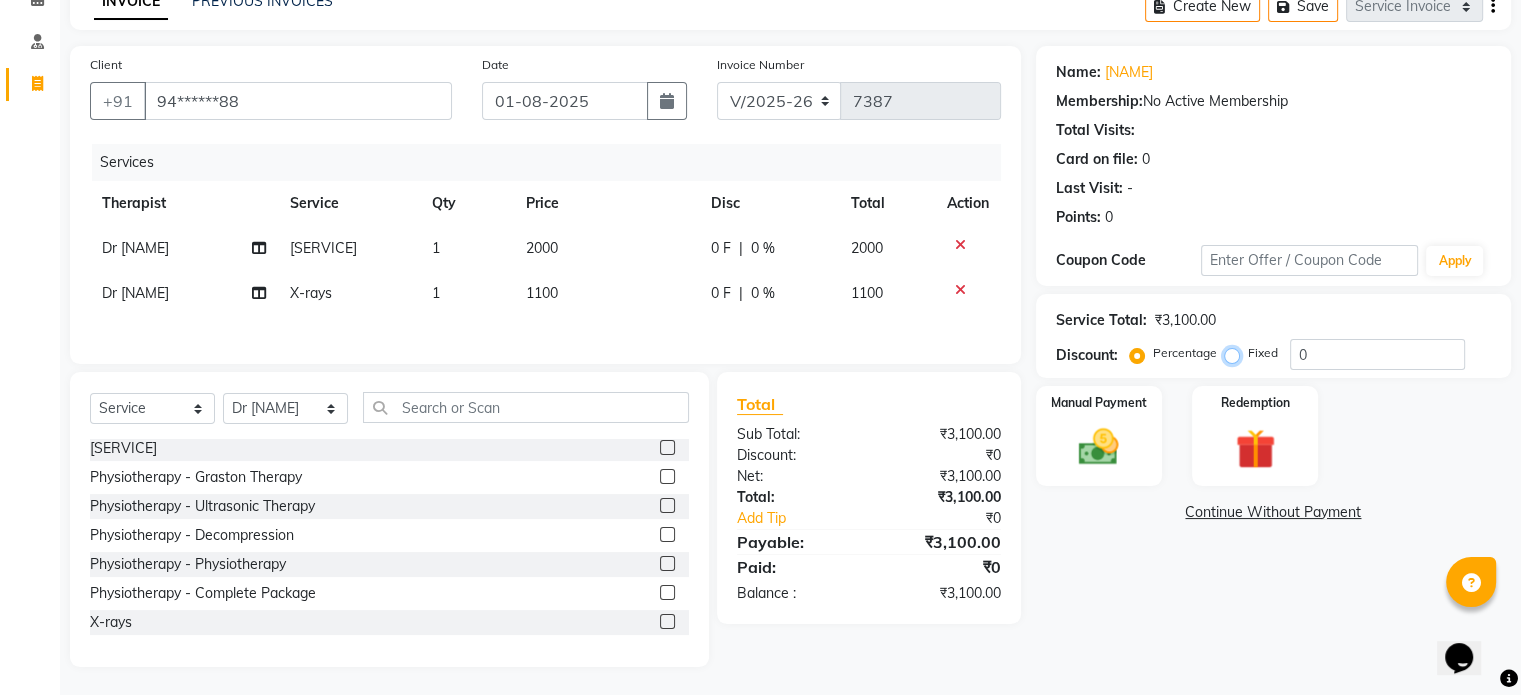 click on "Fixed" at bounding box center [1236, 353] 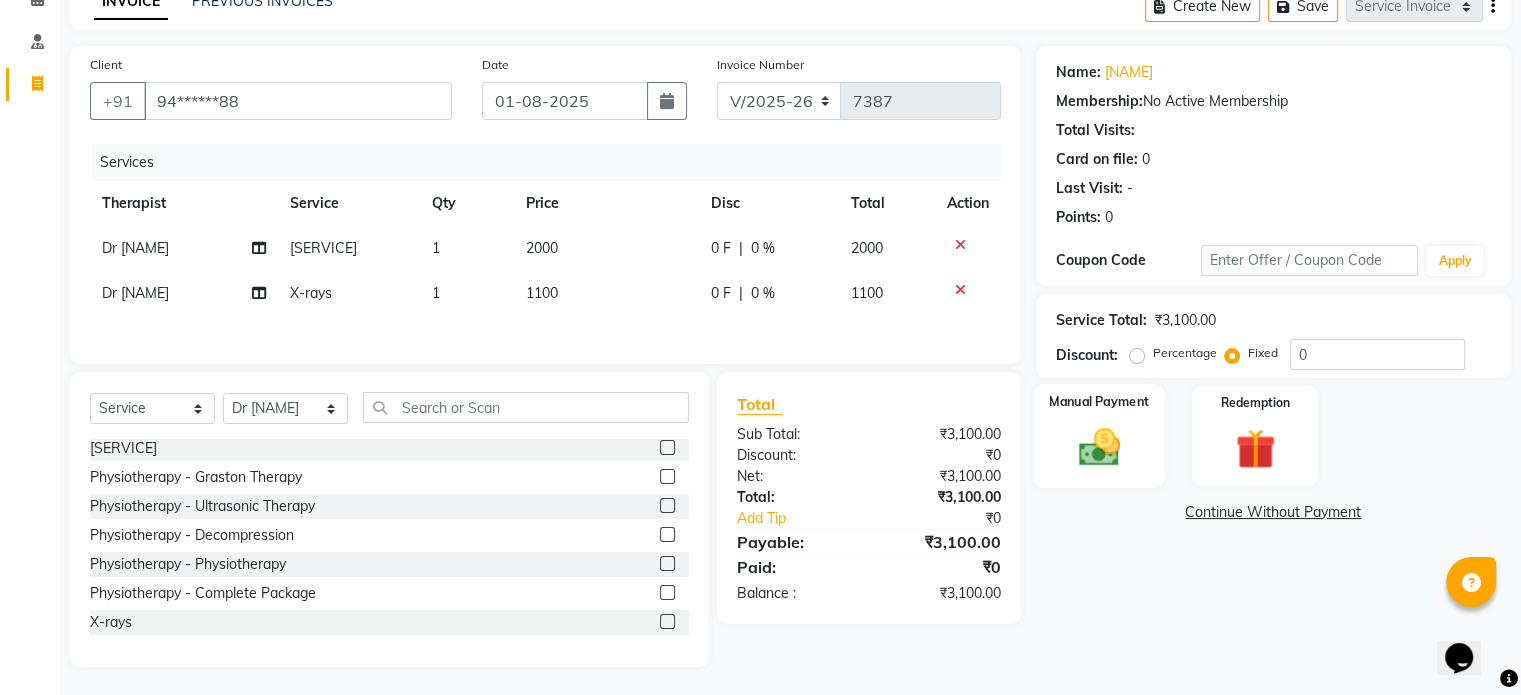 click on "Manual Payment" 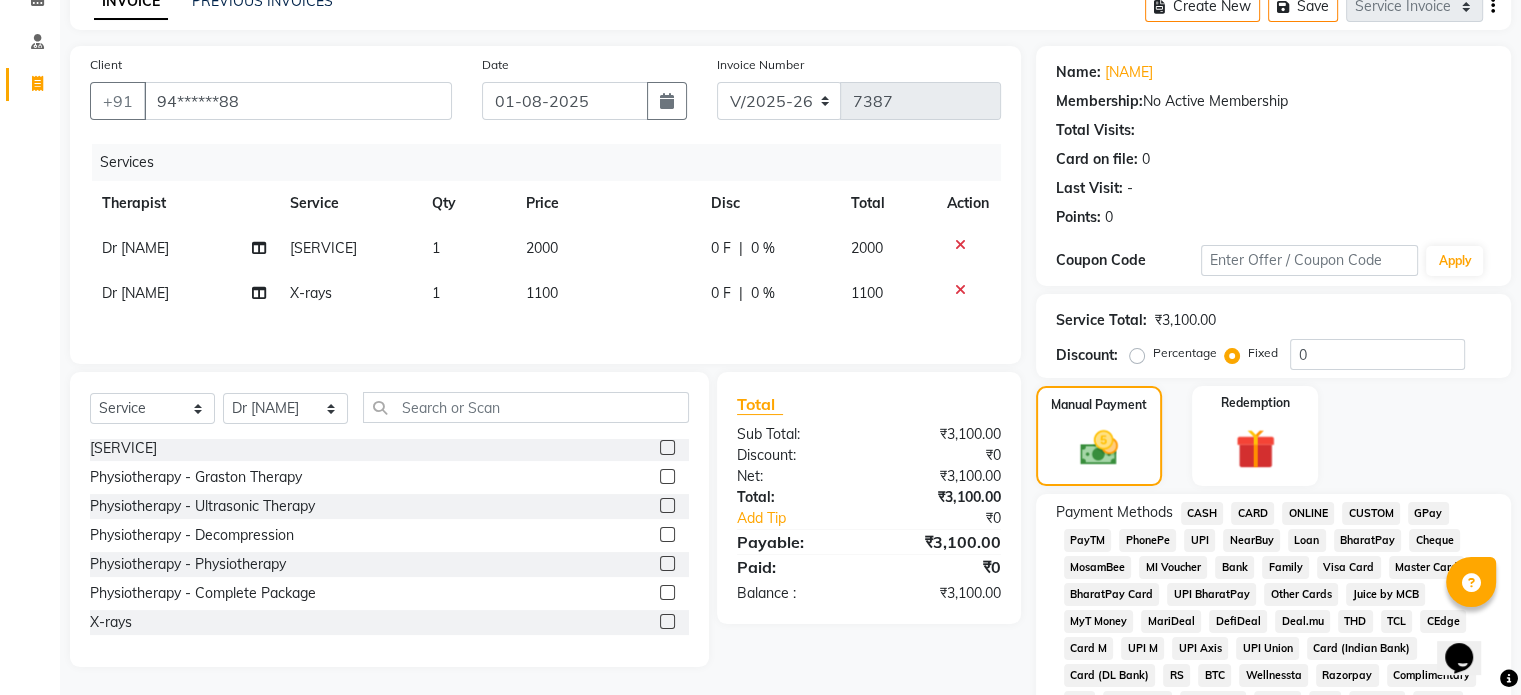 click on "UPI" 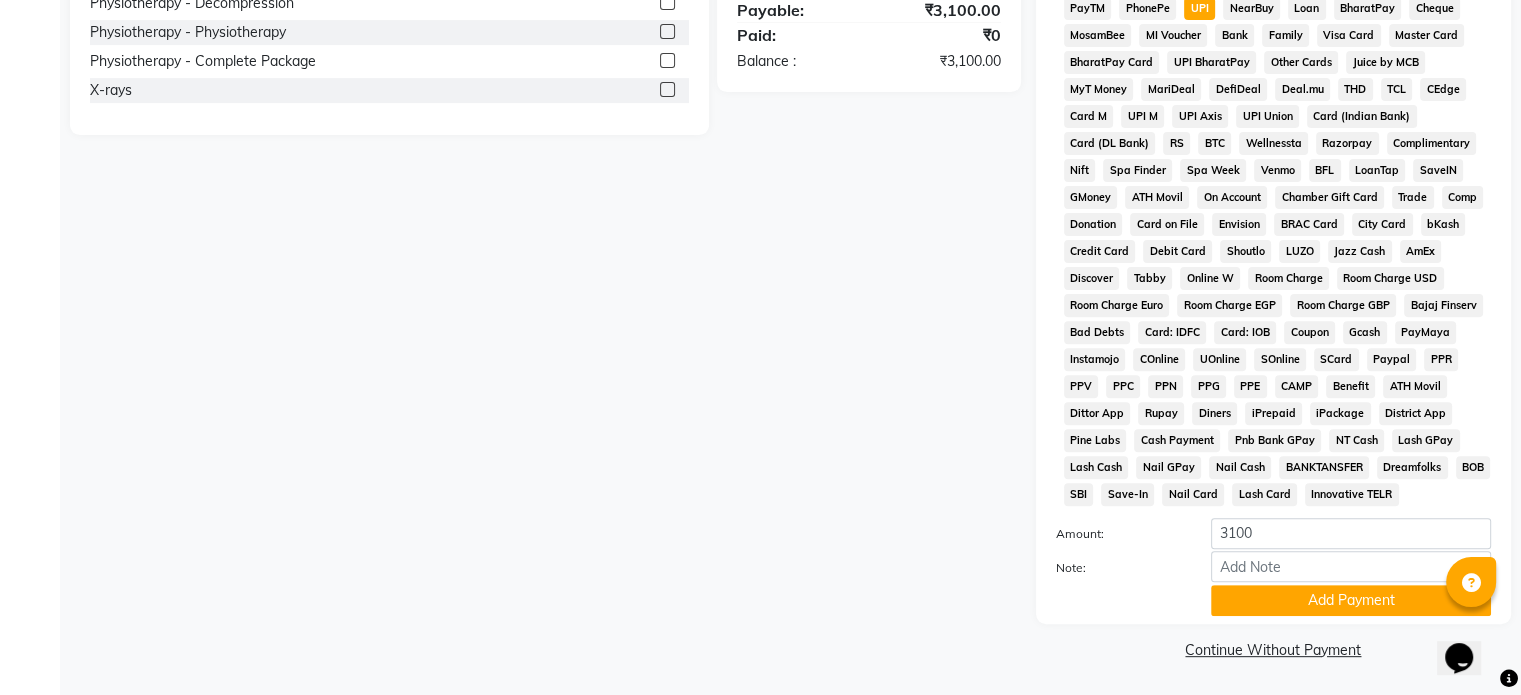 scroll, scrollTop: 652, scrollLeft: 0, axis: vertical 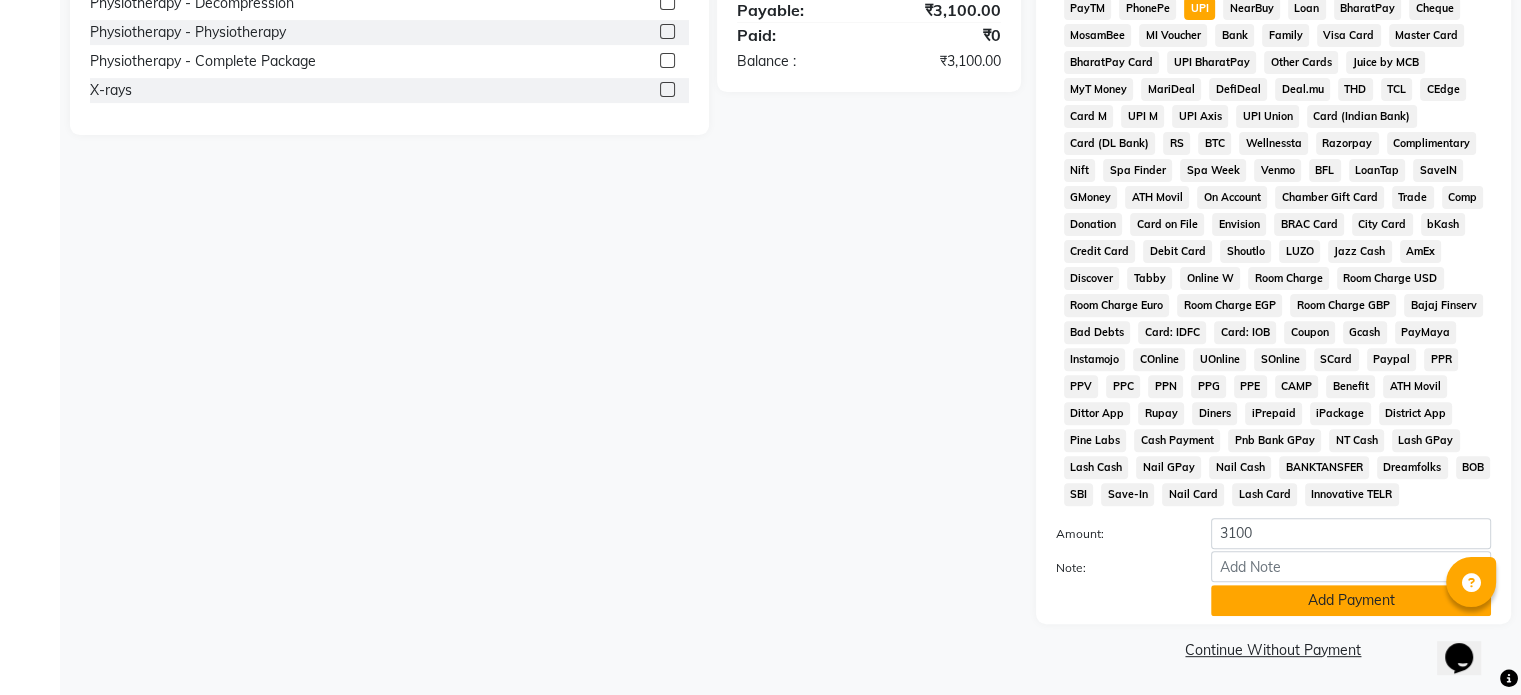 click on "Add Payment" 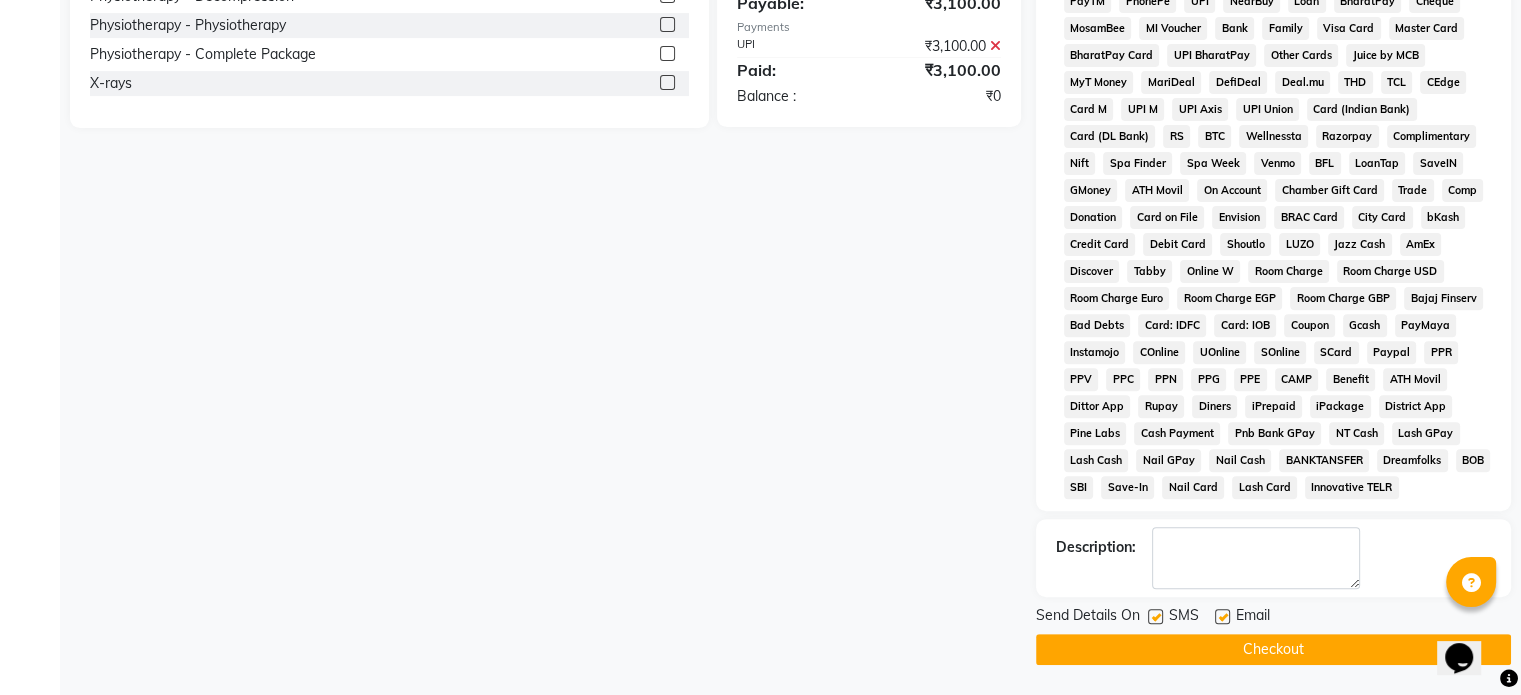click 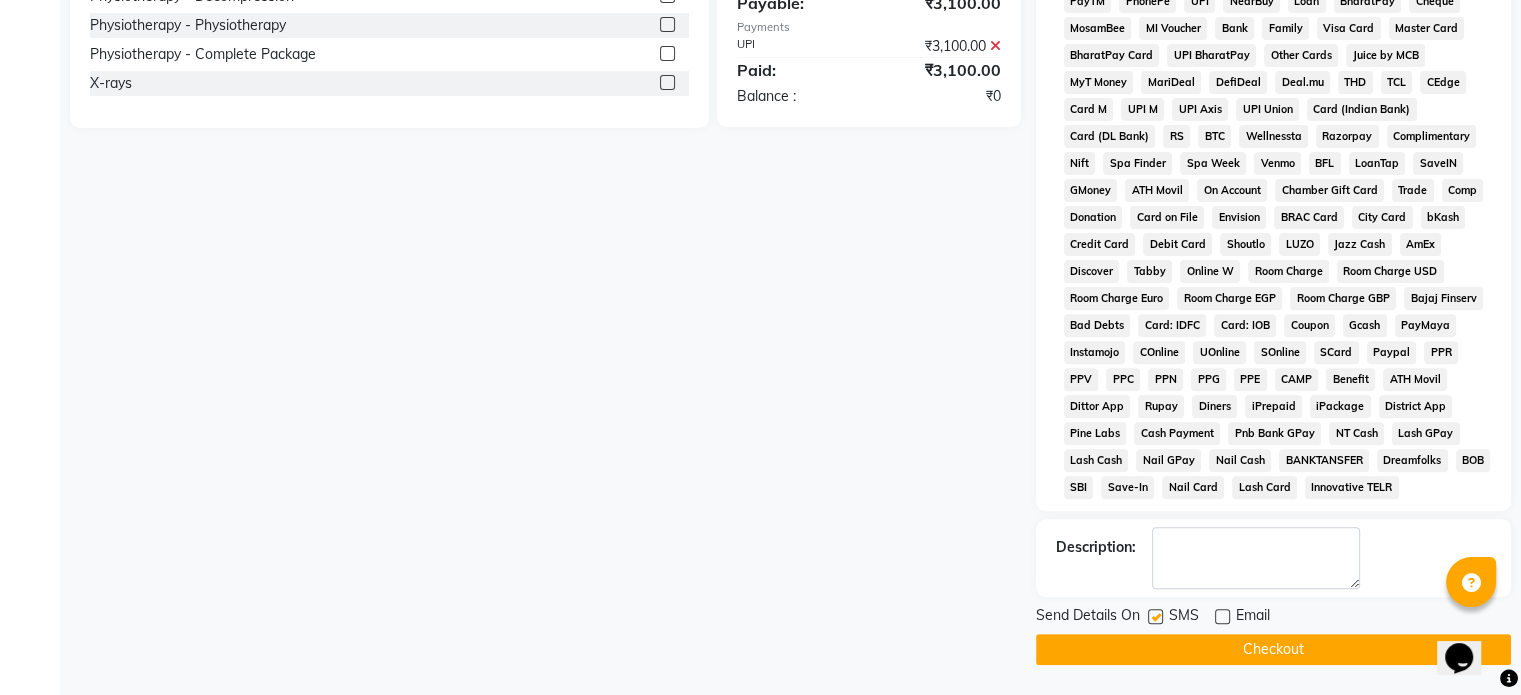 click 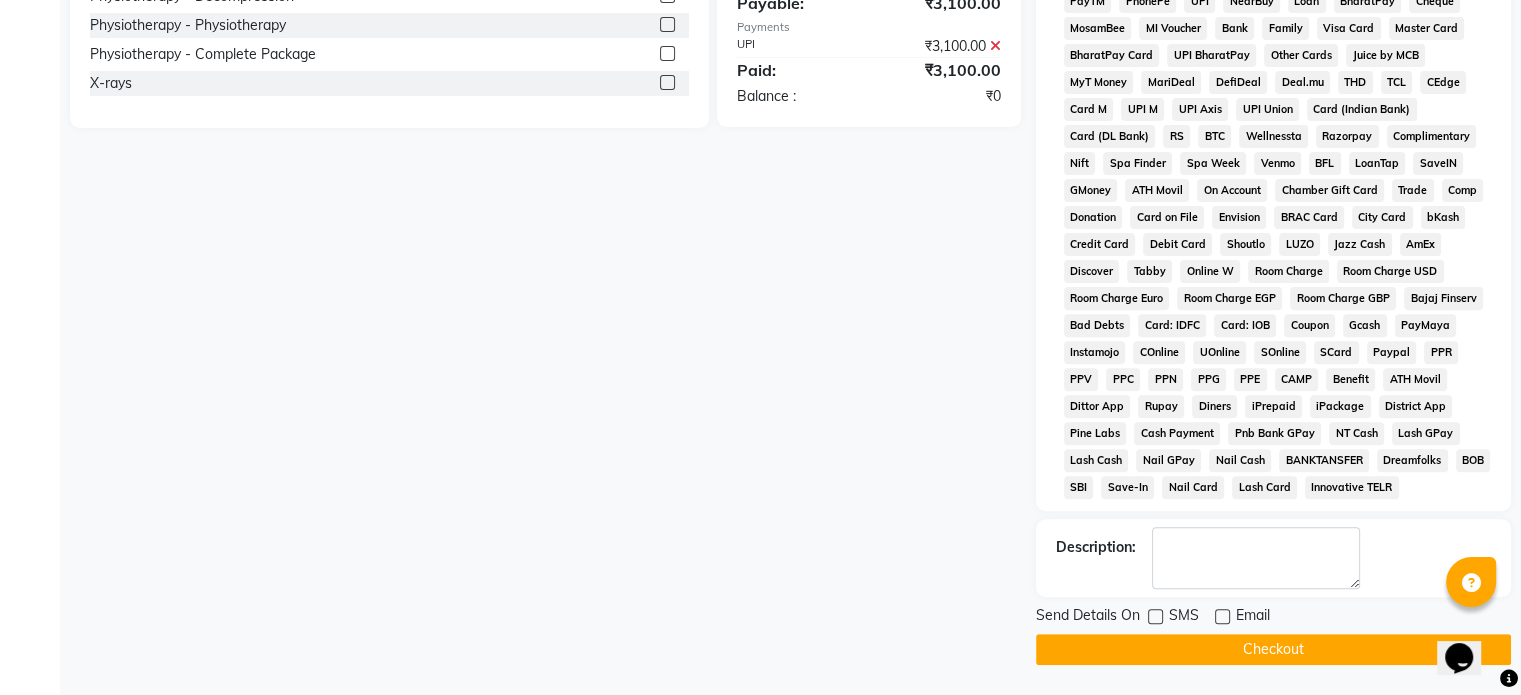 click on "Checkout" 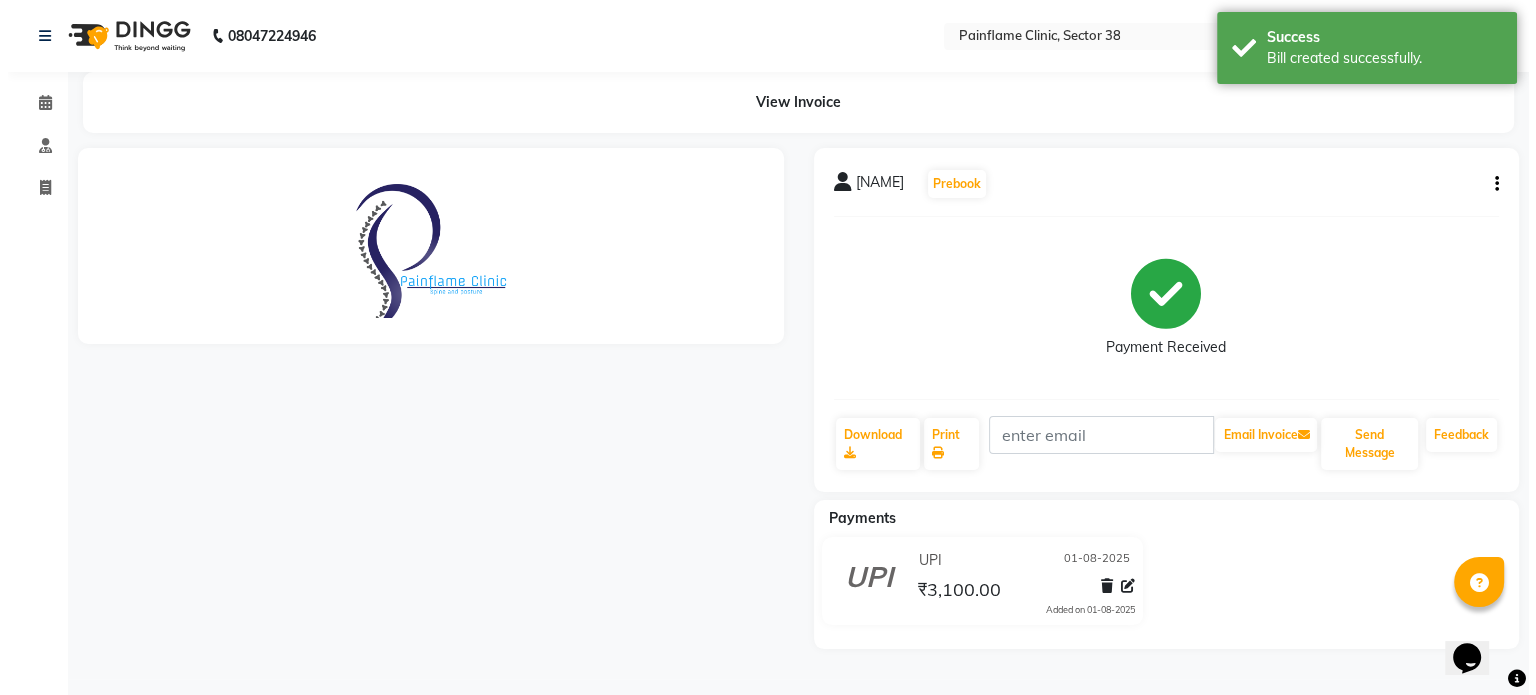 scroll, scrollTop: 0, scrollLeft: 0, axis: both 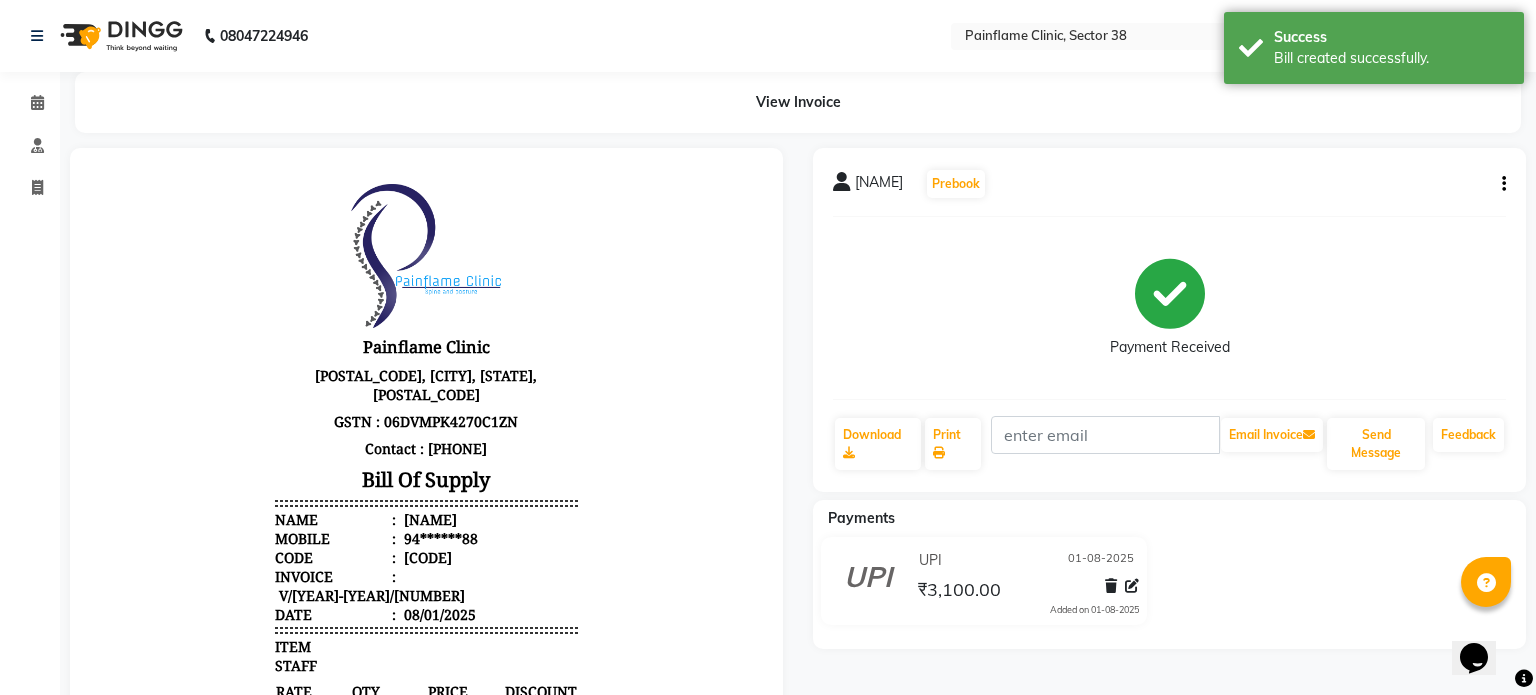 select on "3964" 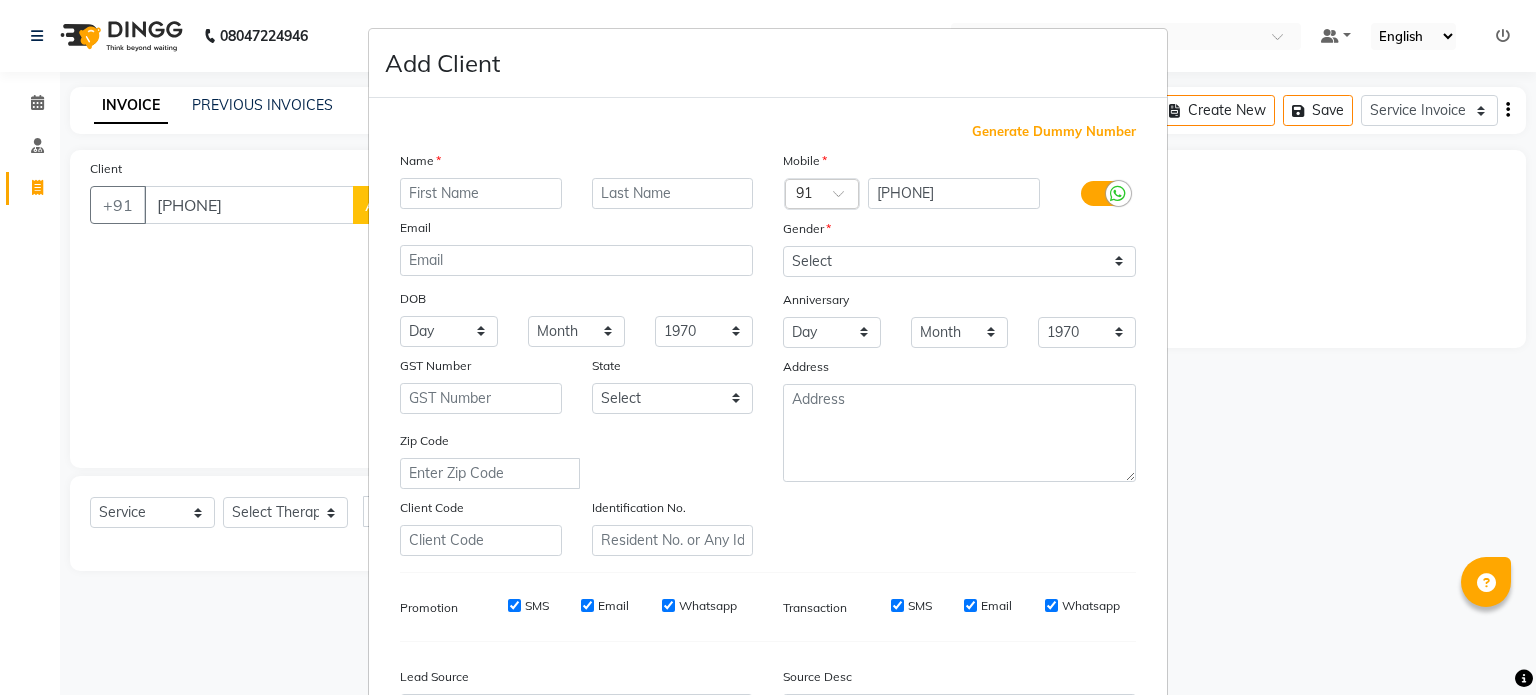 select on "3964" 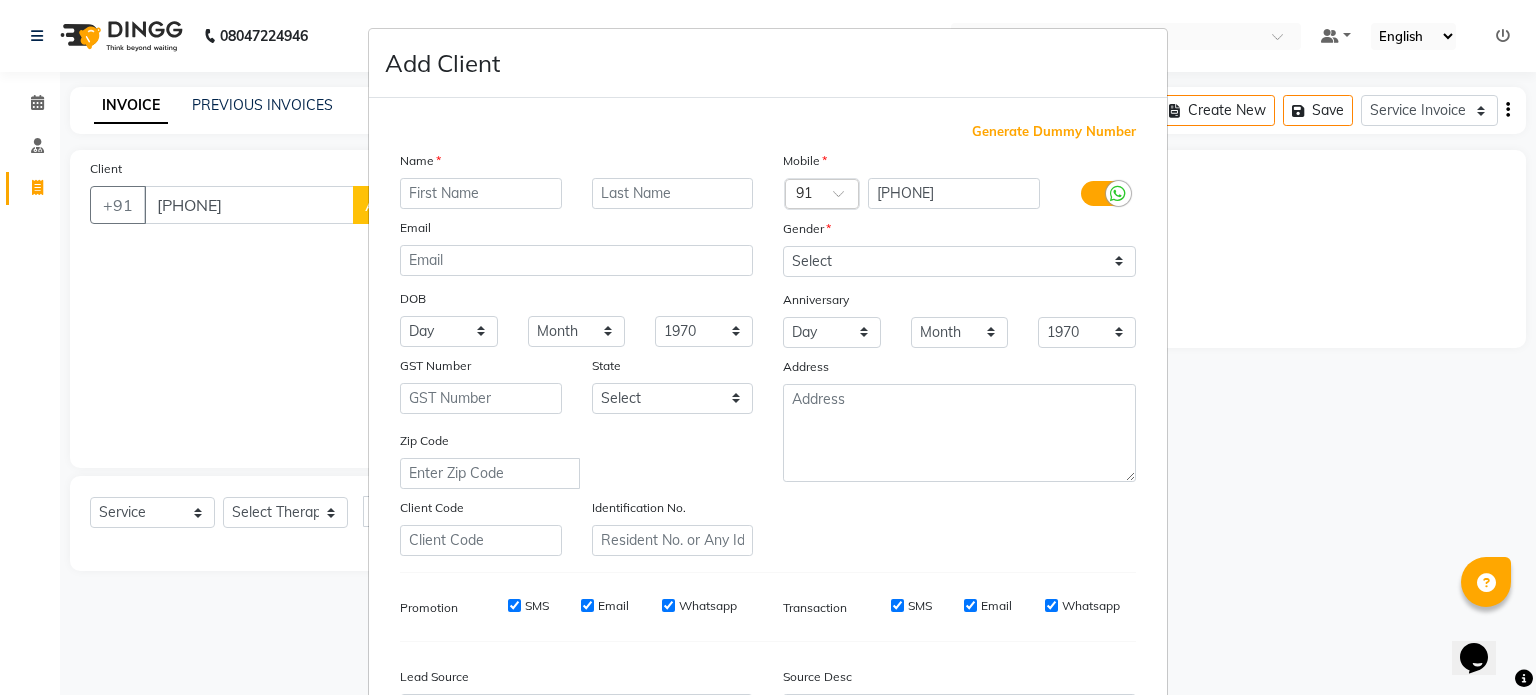 scroll, scrollTop: 0, scrollLeft: 0, axis: both 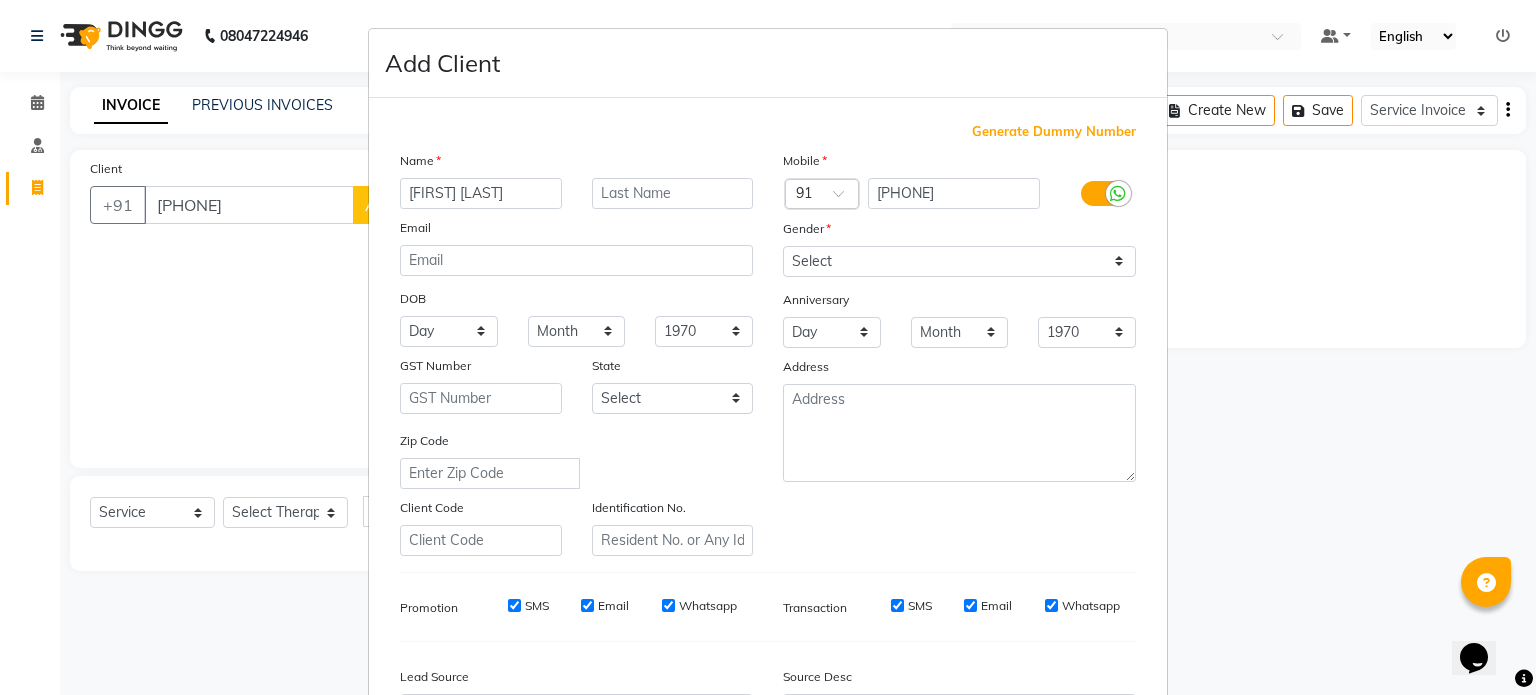 type on "[FIRST] [LAST]" 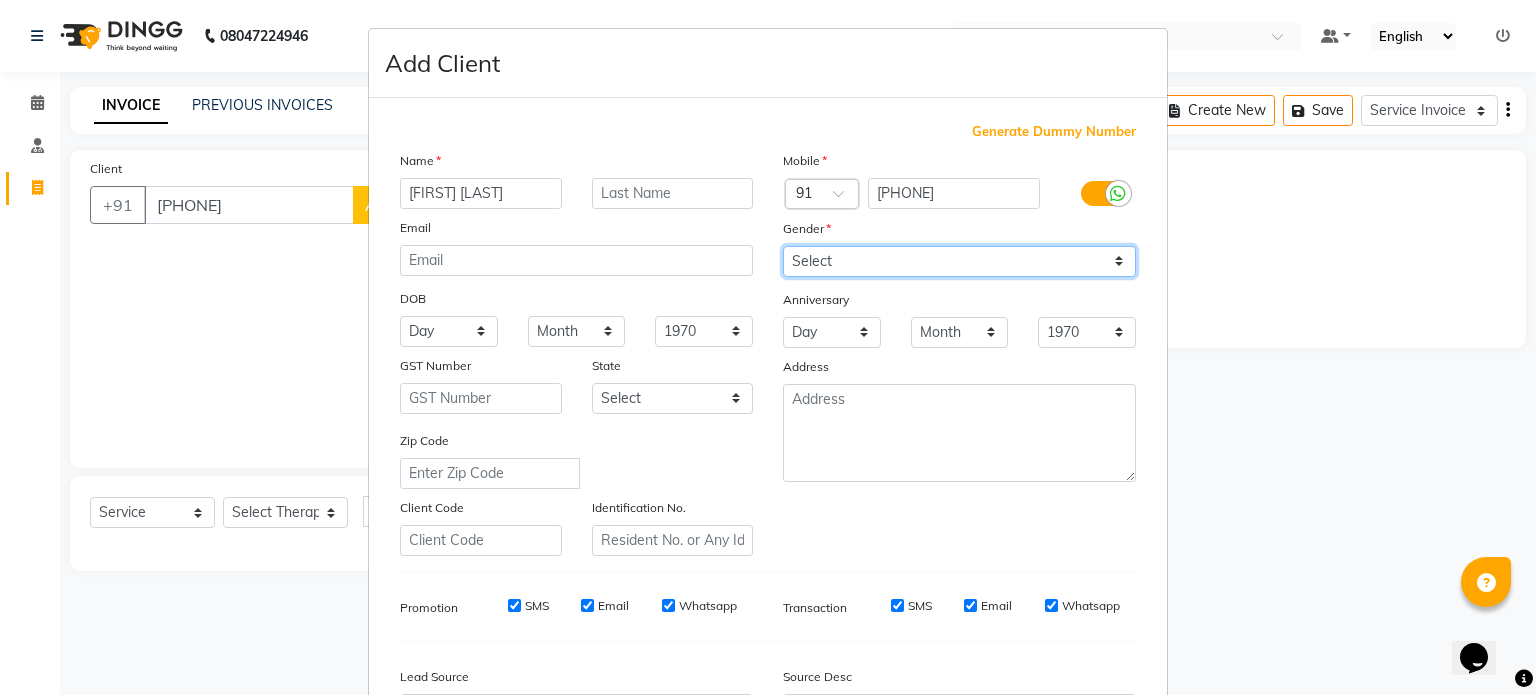 click on "Select Male Female Other Prefer Not To Say" at bounding box center (959, 261) 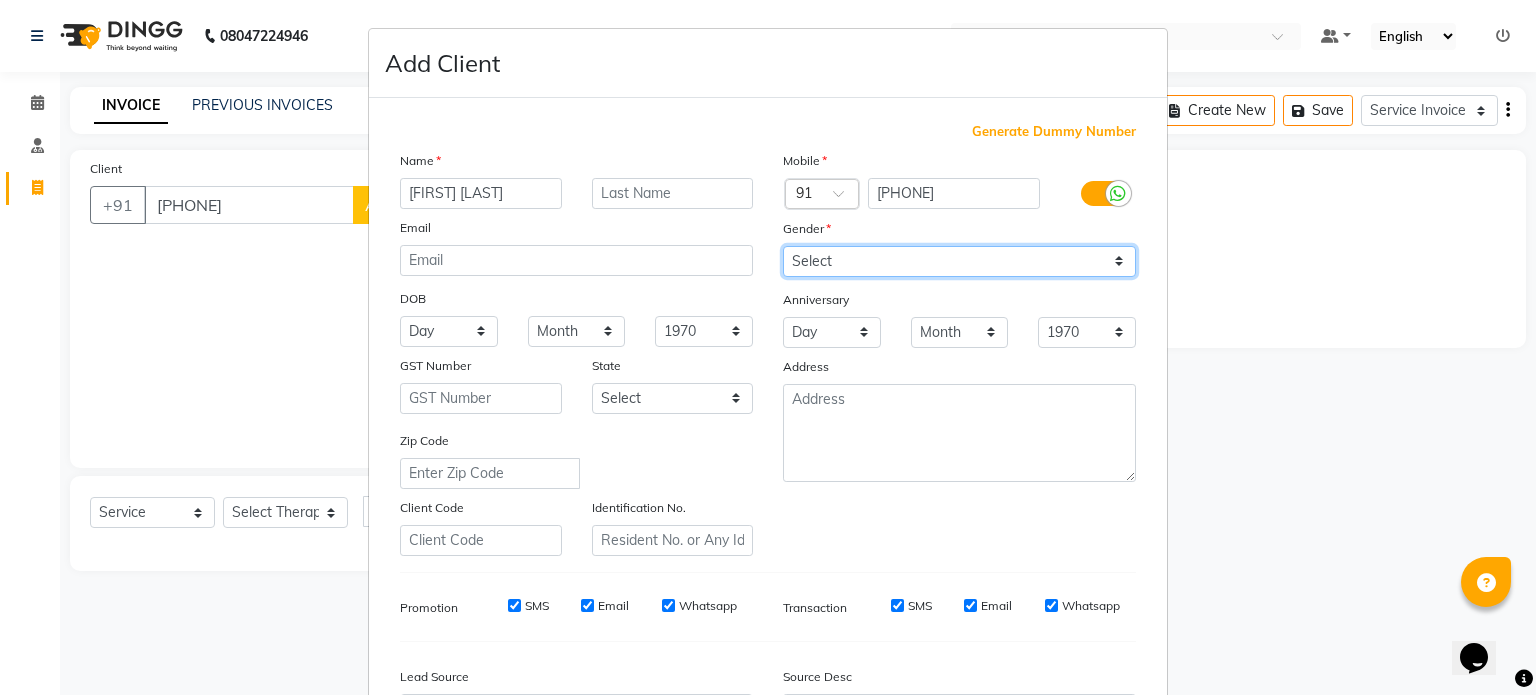 select on "female" 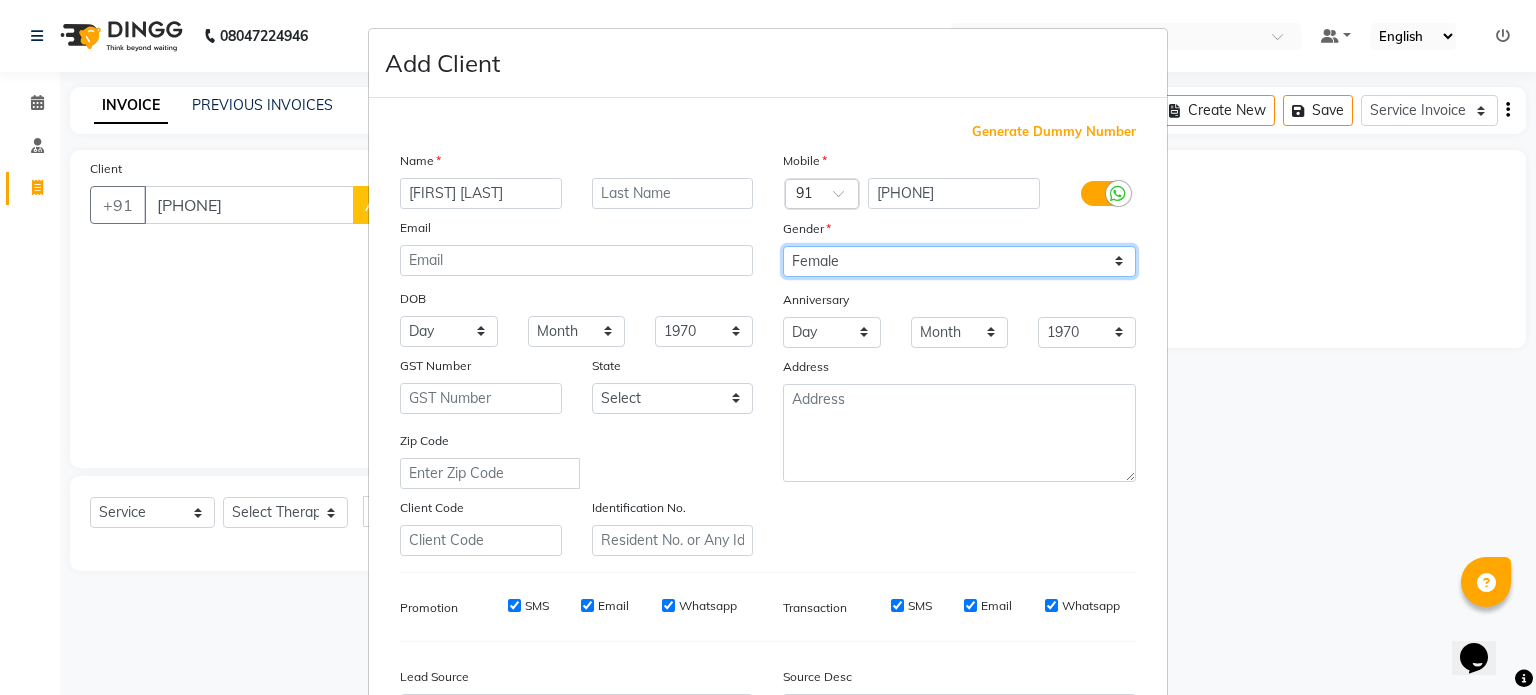click on "Select Male Female Other Prefer Not To Say" at bounding box center (959, 261) 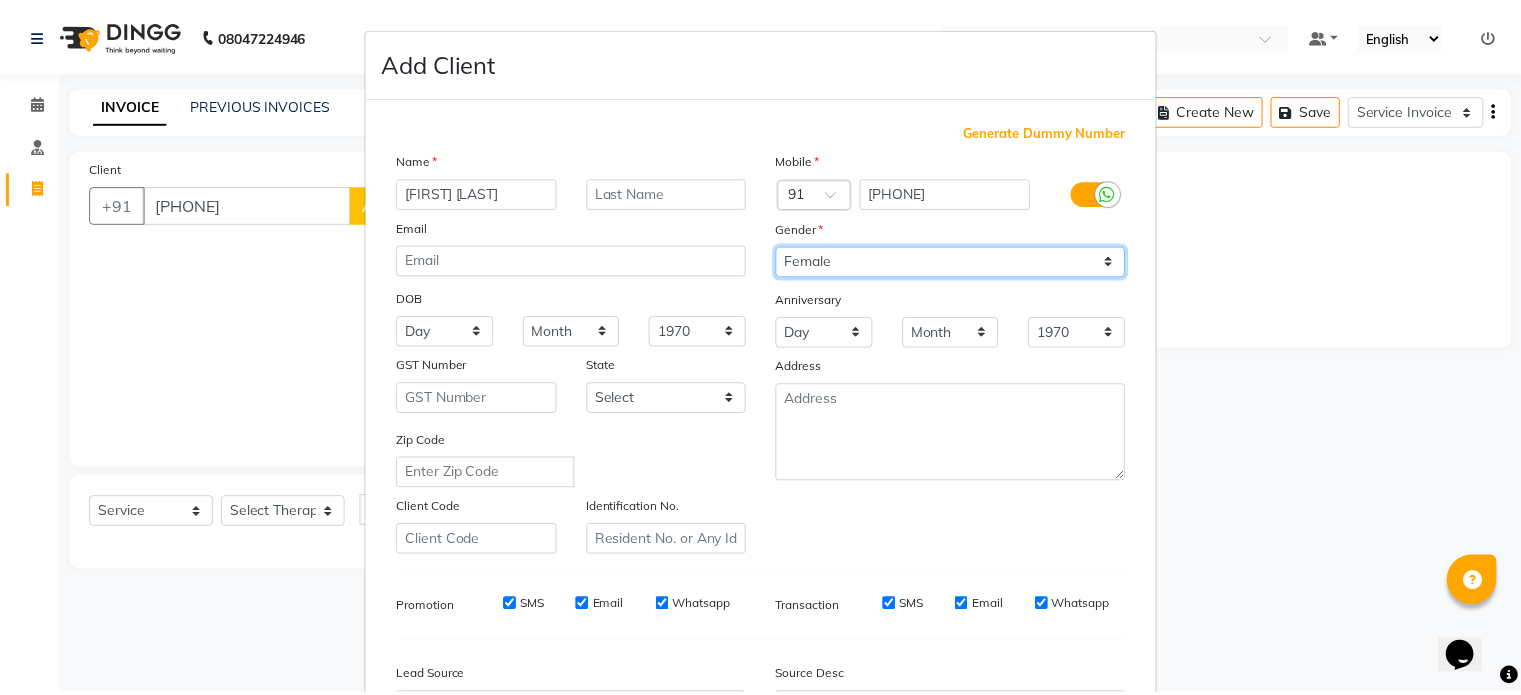 scroll, scrollTop: 237, scrollLeft: 0, axis: vertical 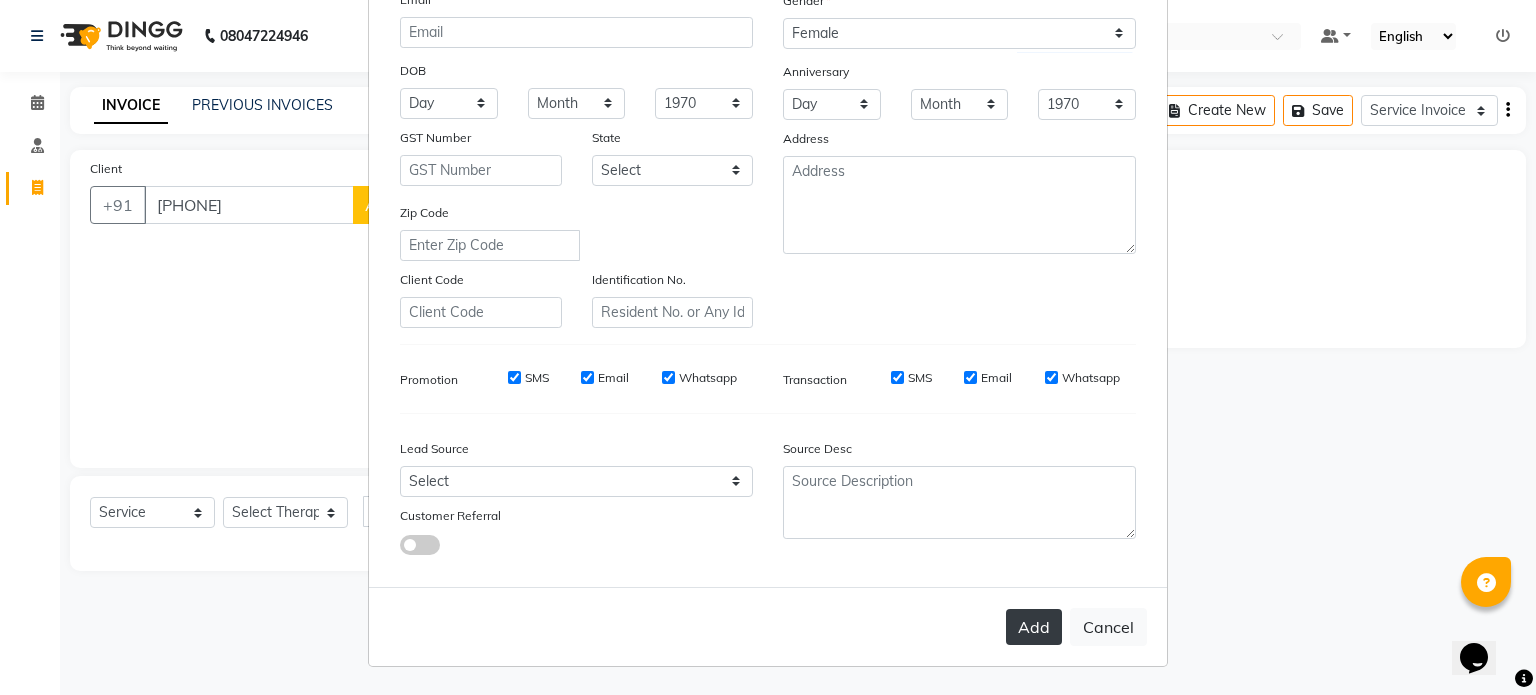 click on "Add" at bounding box center [1034, 627] 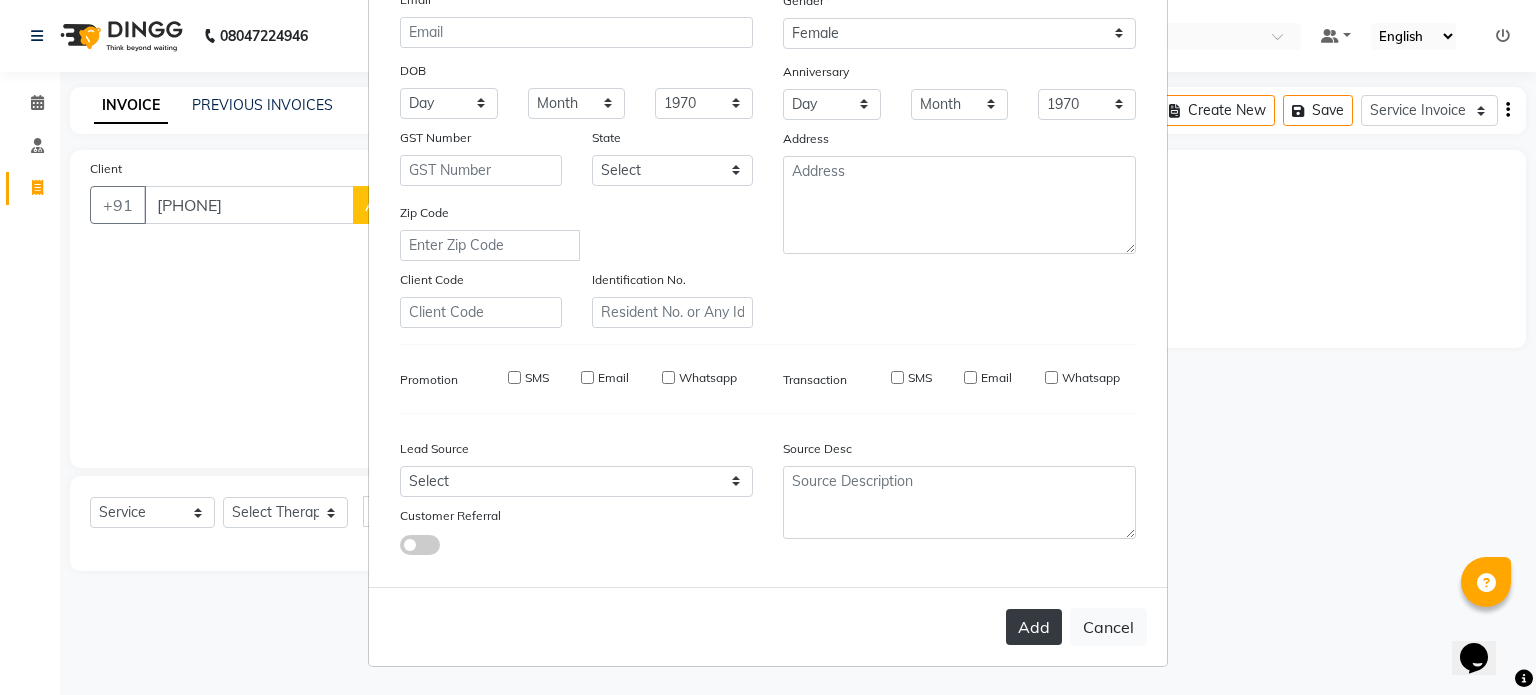 type on "96******97" 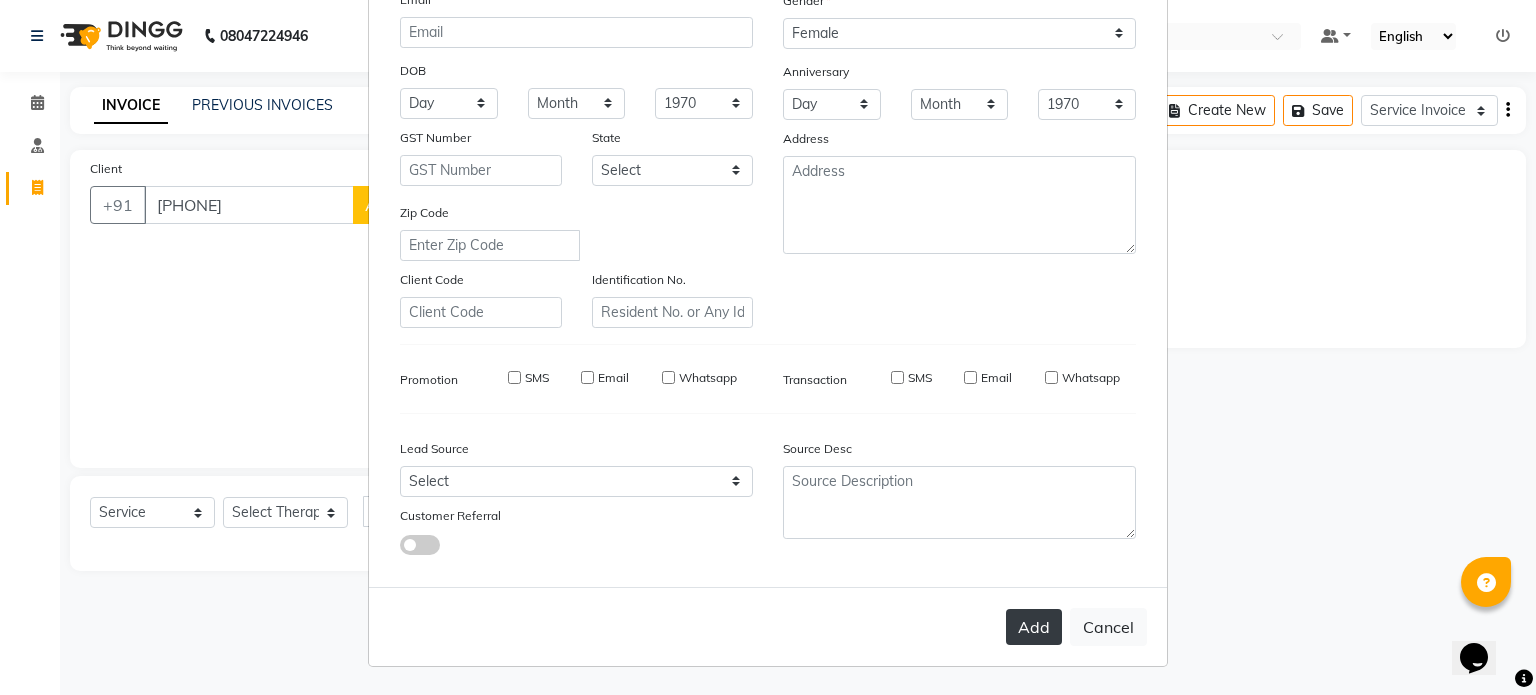 type 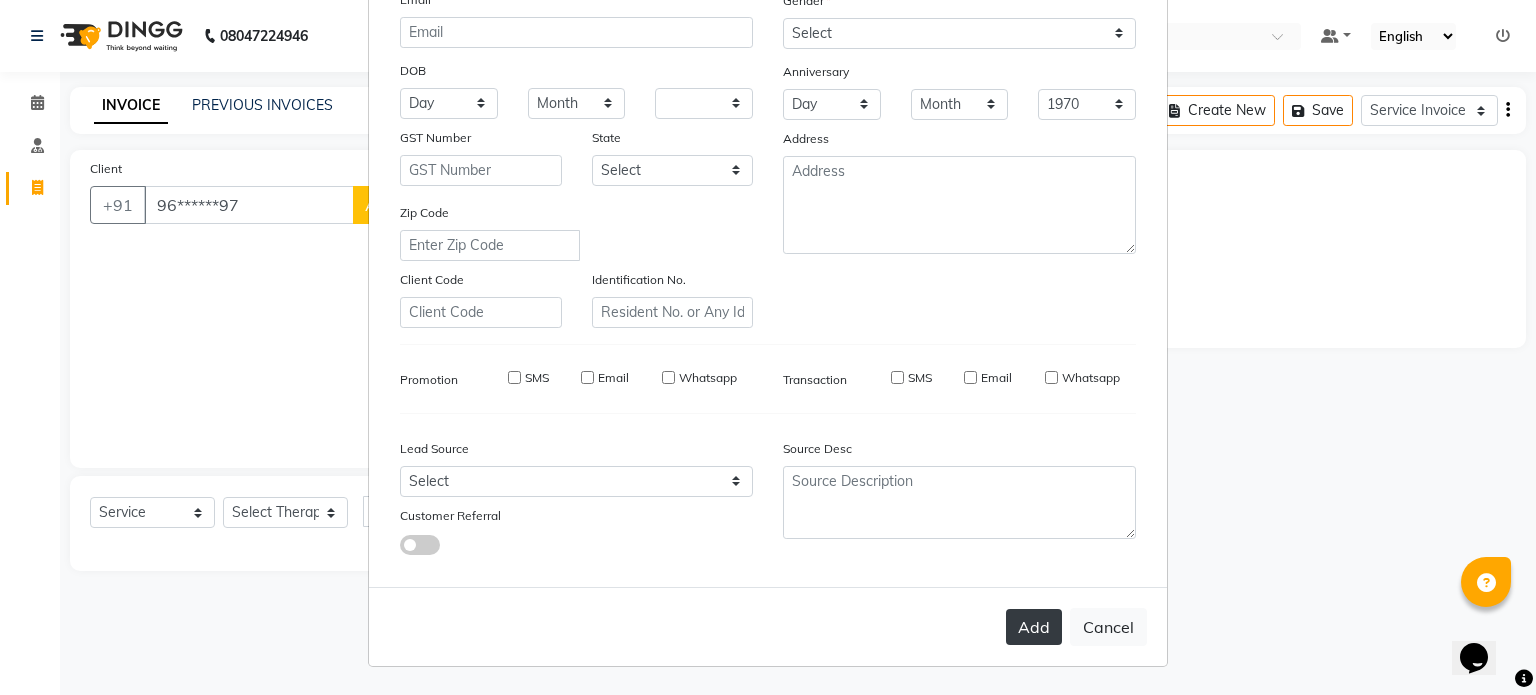 select 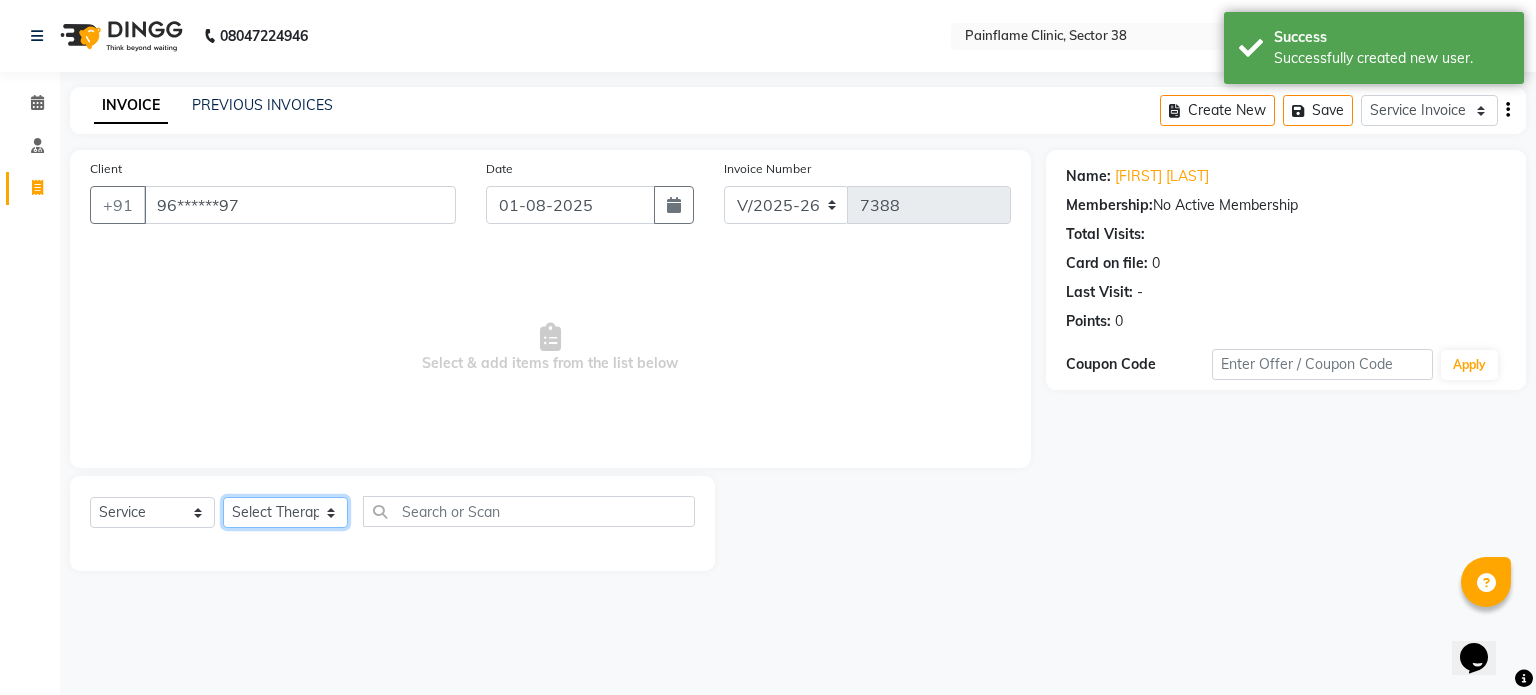 click on "Select Therapist Dr Durgesh Dr Harish Dr Ranjana Dr Saurabh Dr. Suraj Dr. Tejpal Mehlawat KUSHAL MOHIT SEMWAL Nancy Singhai Reception 1  Reception 2 Reception 3" 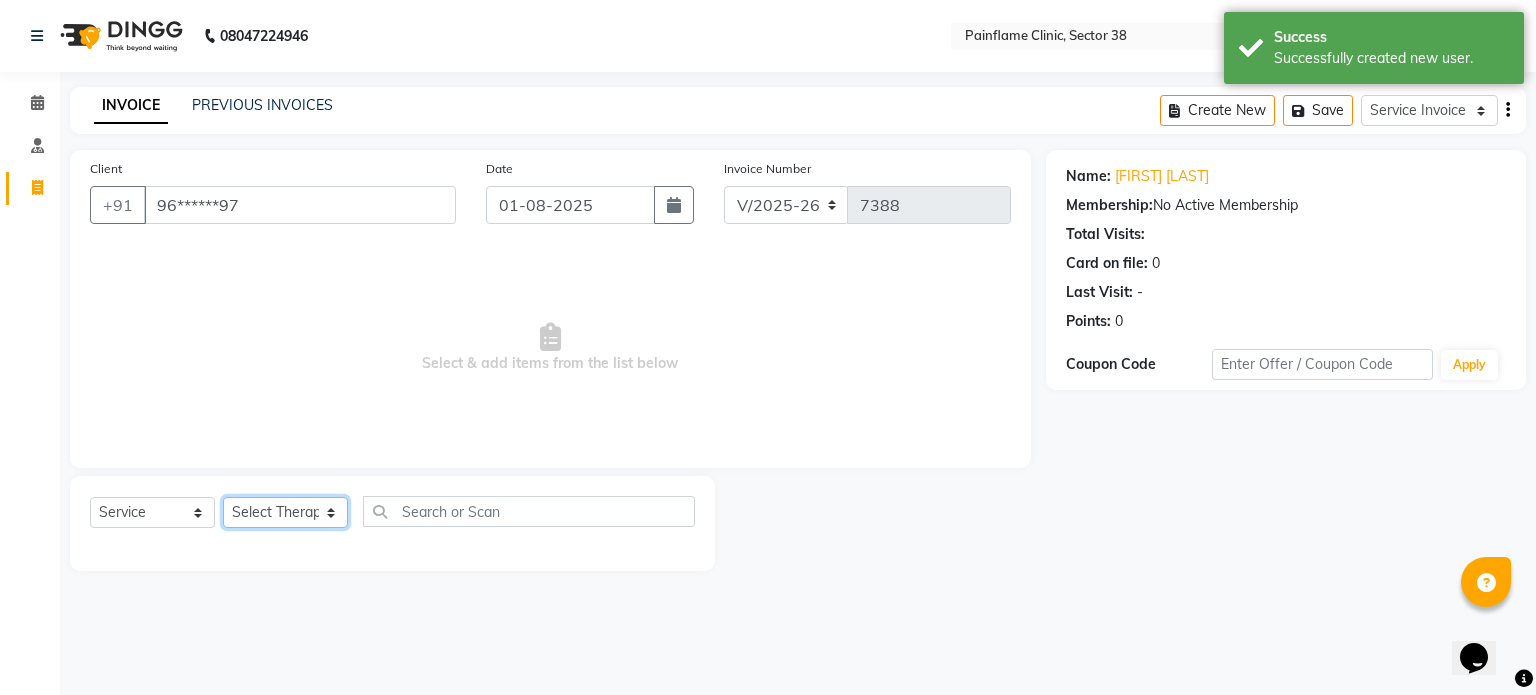 select on "20209" 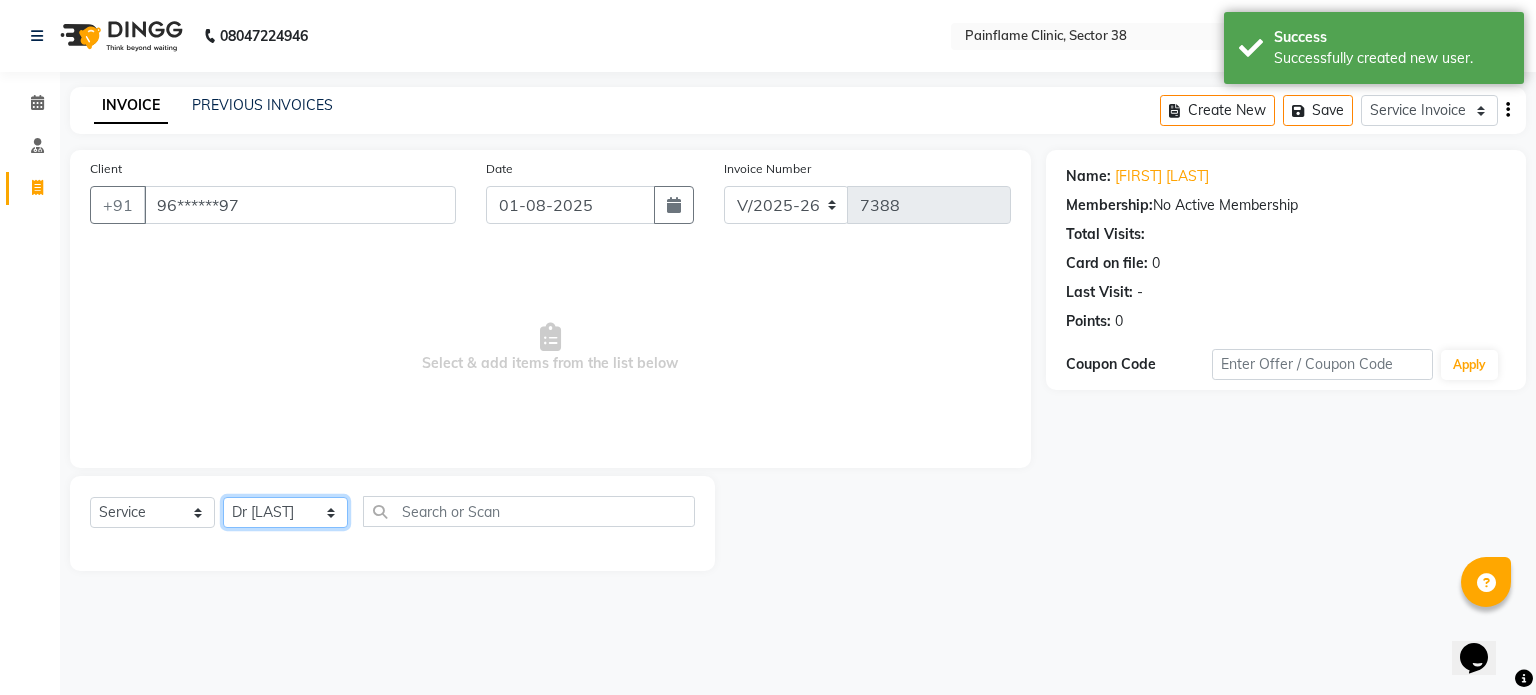 click on "Select Therapist Dr Durgesh Dr Harish Dr Ranjana Dr Saurabh Dr. Suraj Dr. Tejpal Mehlawat KUSHAL MOHIT SEMWAL Nancy Singhai Reception 1  Reception 2 Reception 3" 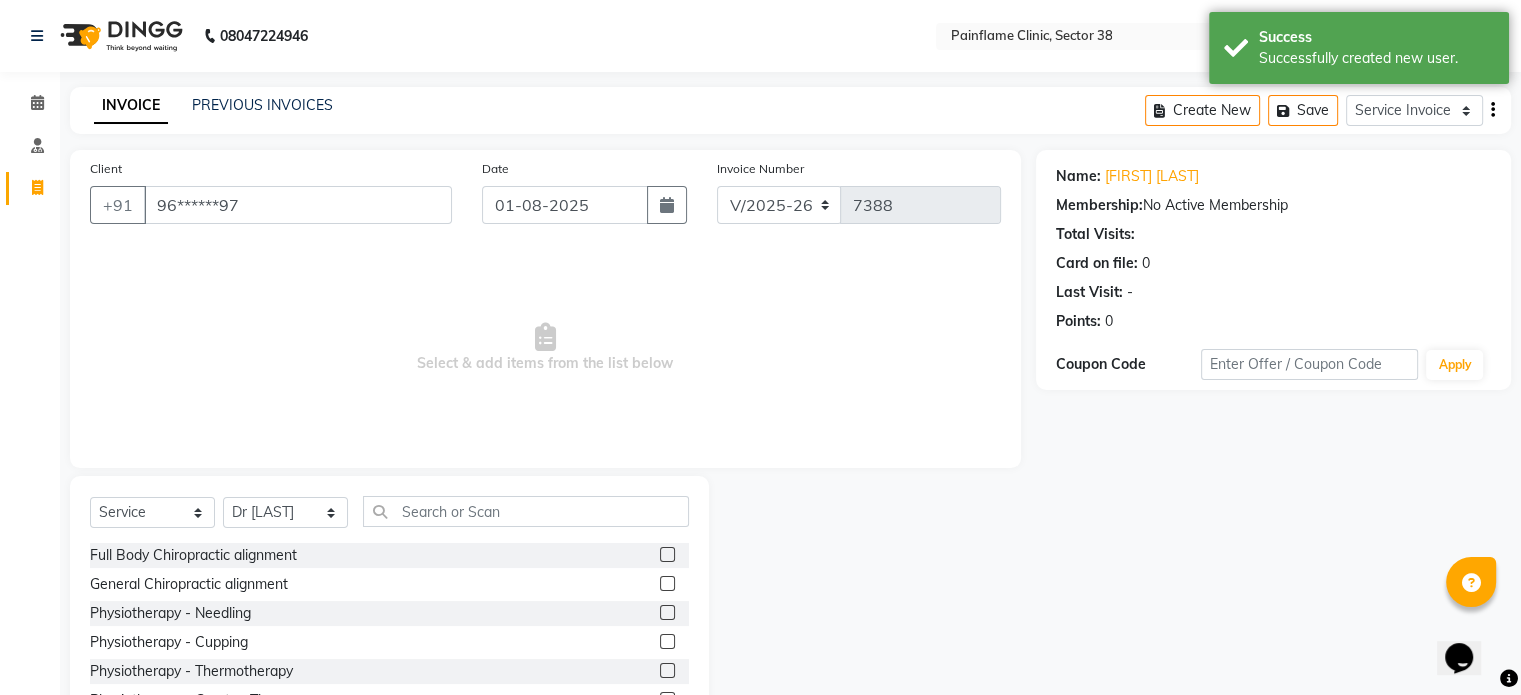click 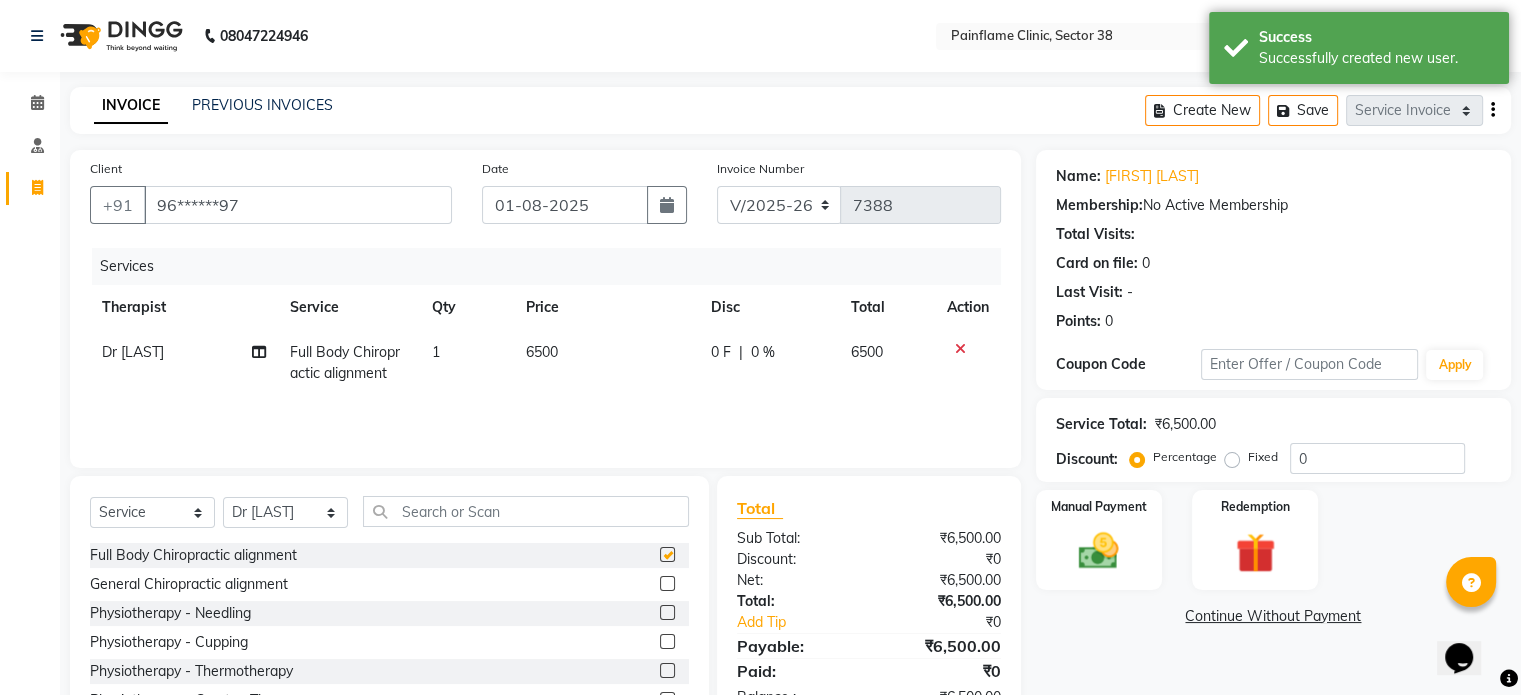 checkbox on "false" 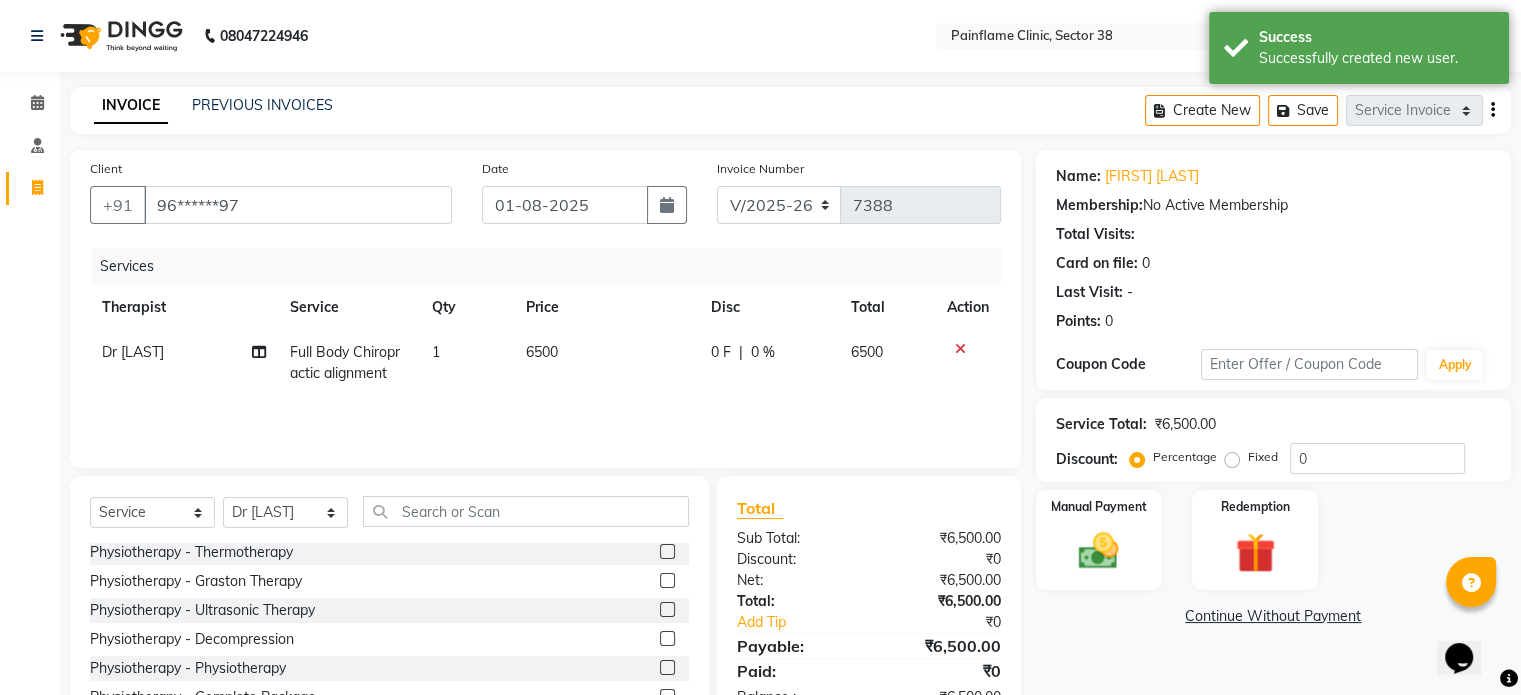 scroll, scrollTop: 119, scrollLeft: 0, axis: vertical 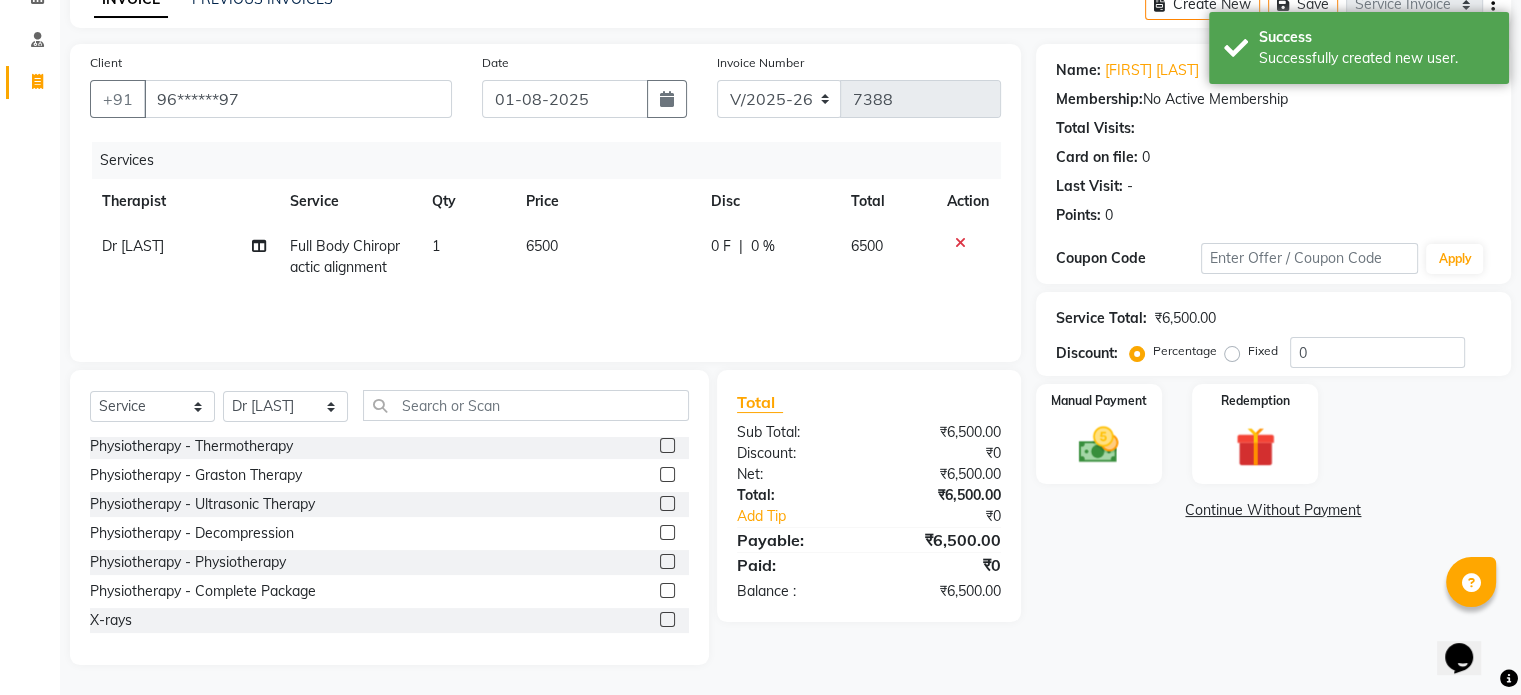 click 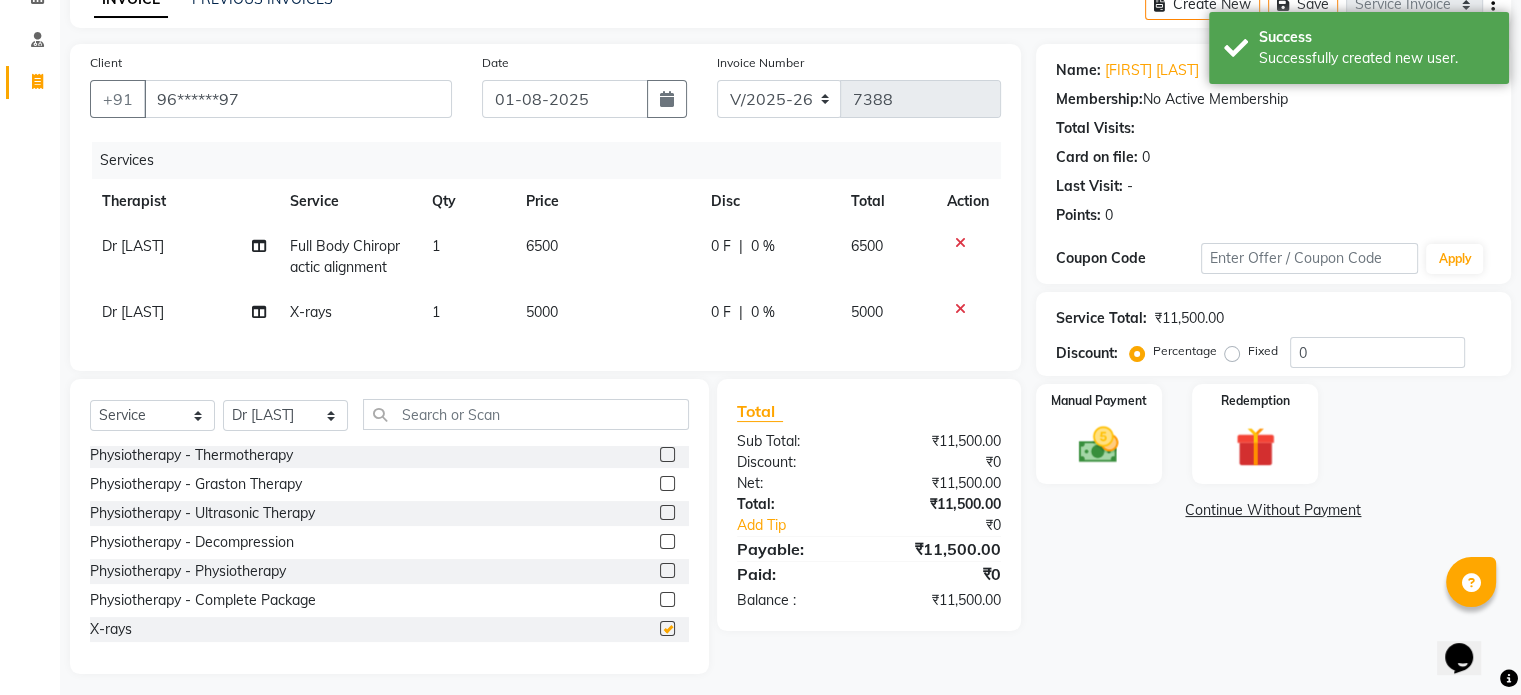 checkbox on "false" 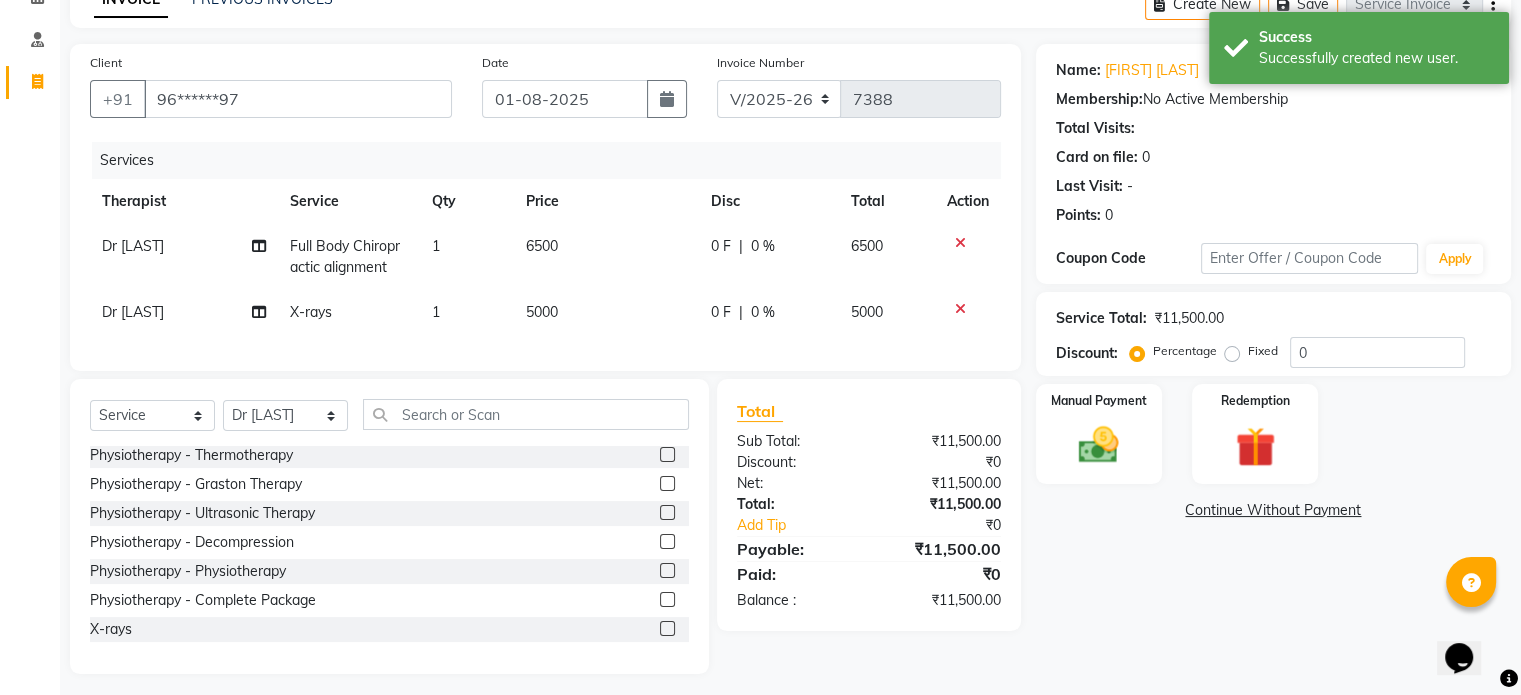 click on "5000" 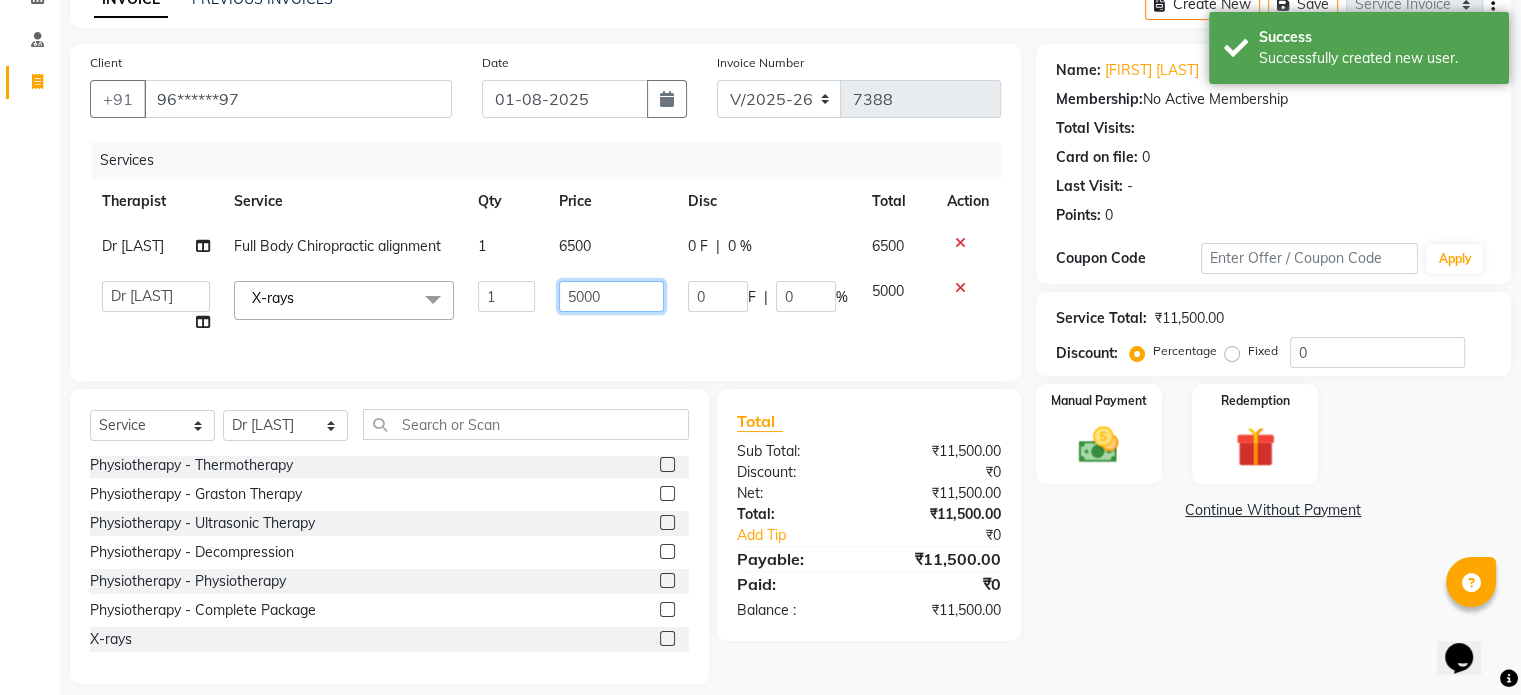 click on "5000" 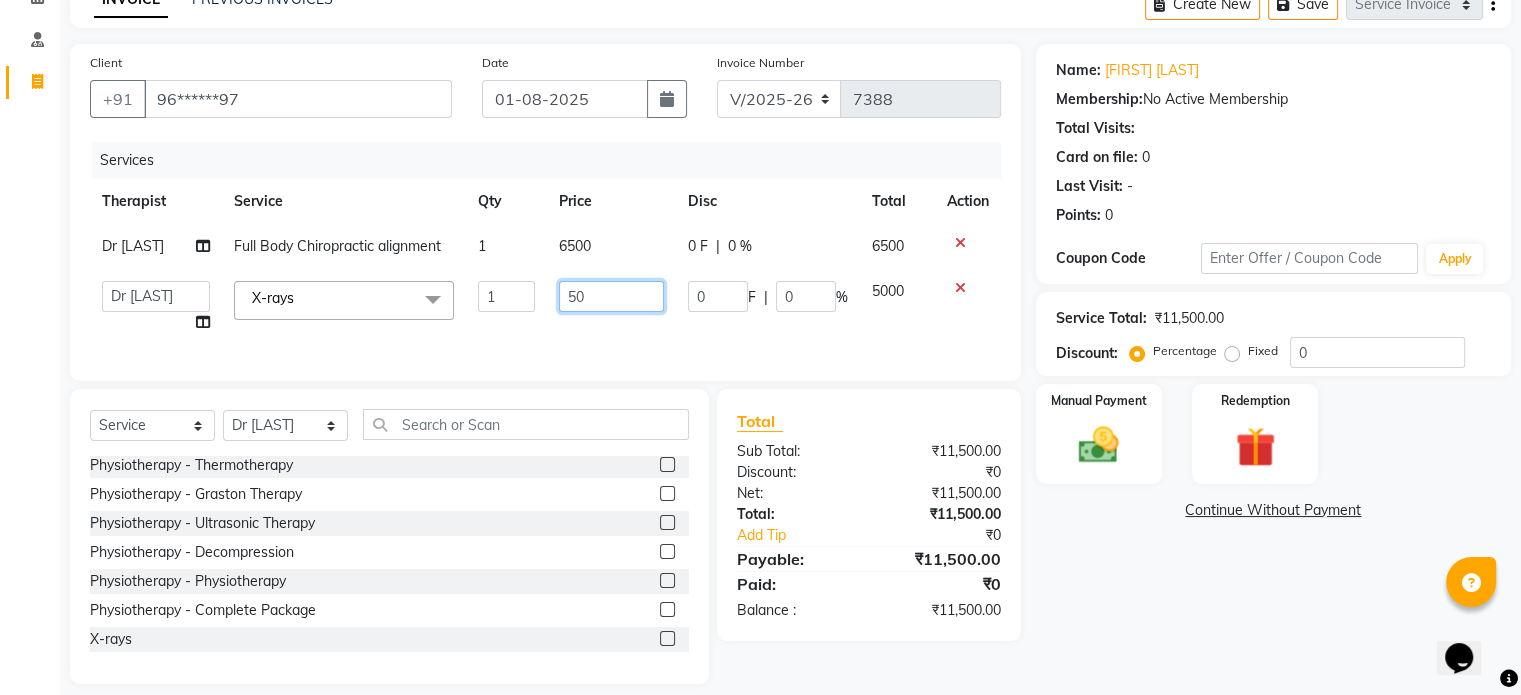 type on "5" 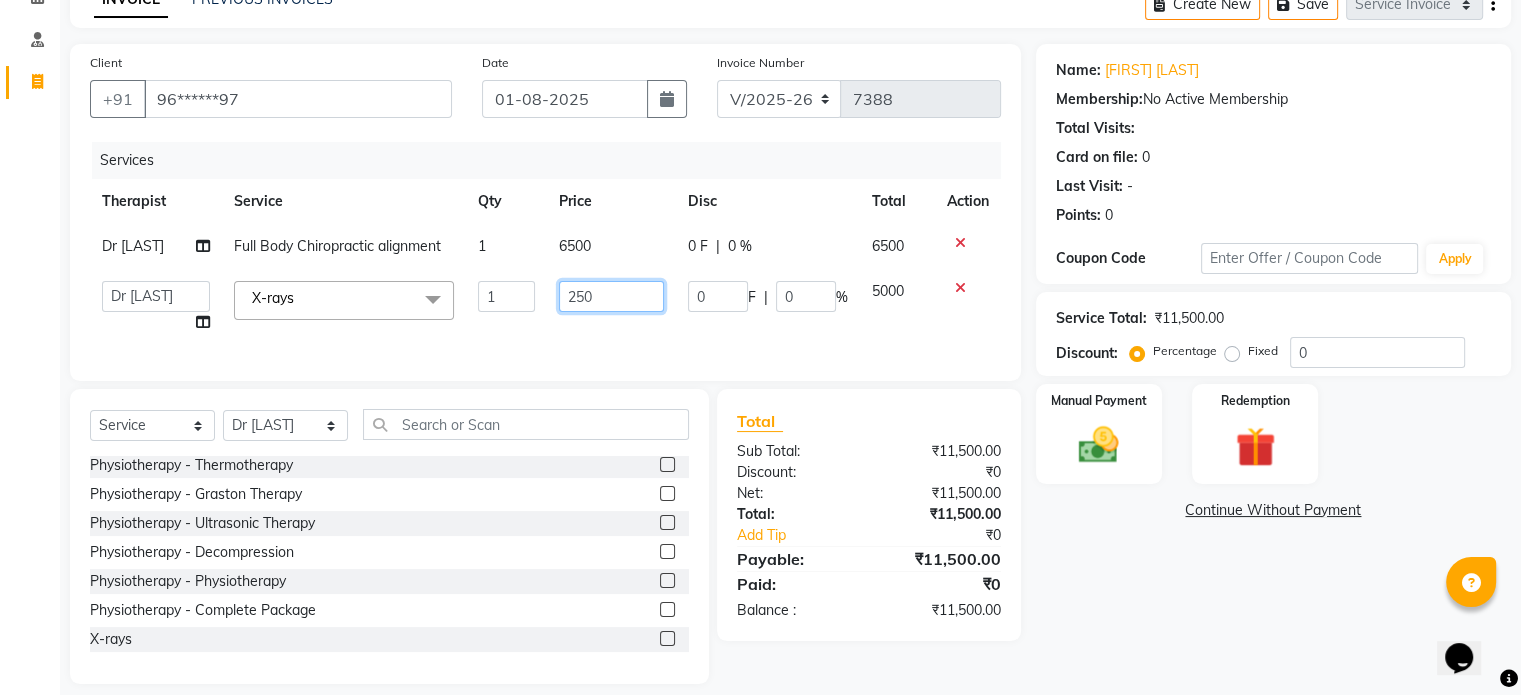 type on "2500" 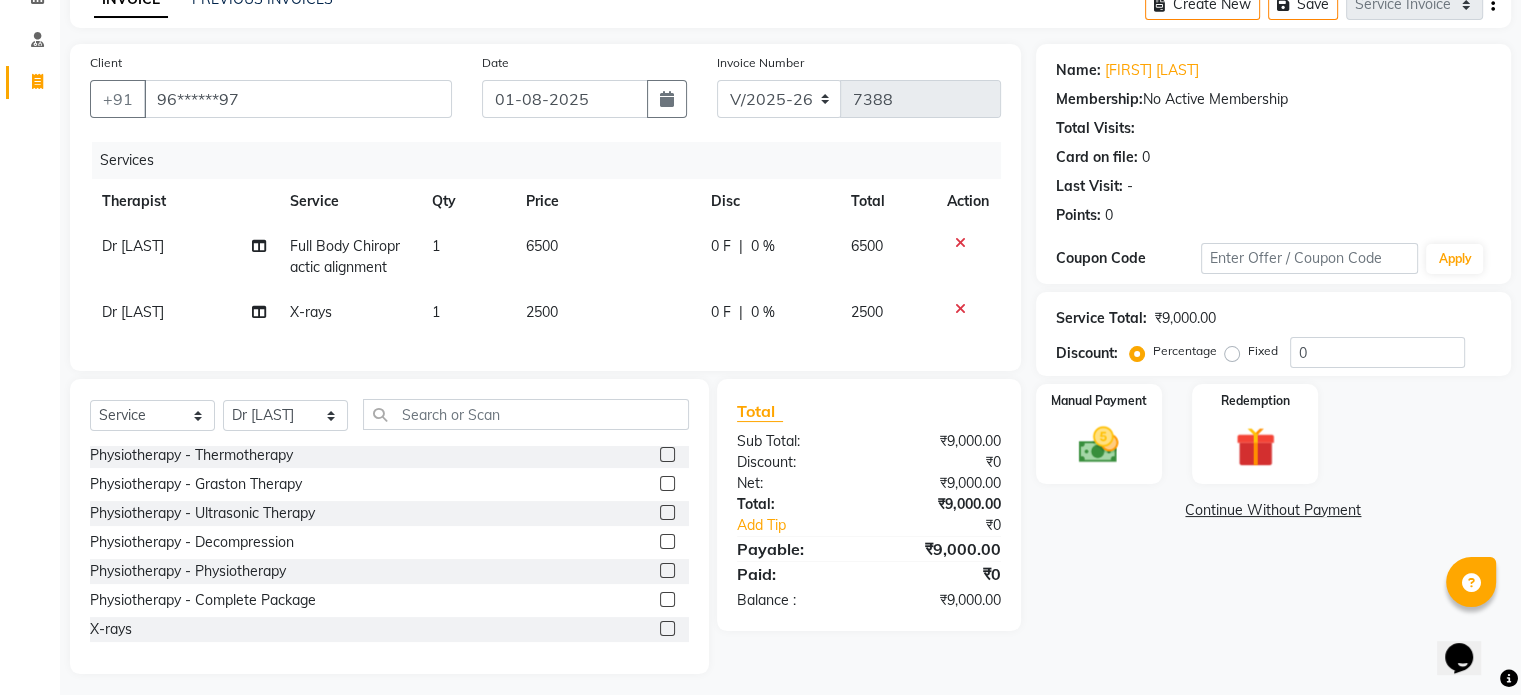 click on "Fixed" 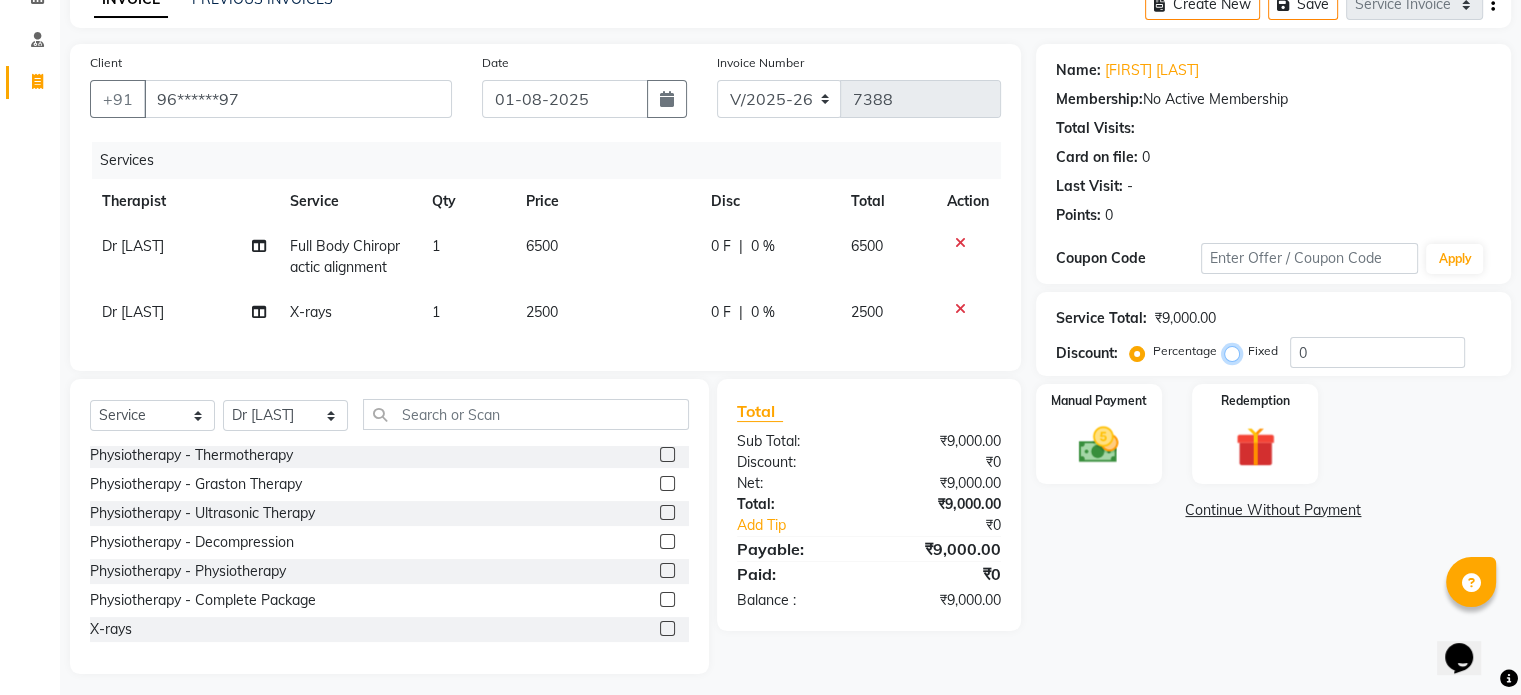 click on "Fixed" at bounding box center [1236, 351] 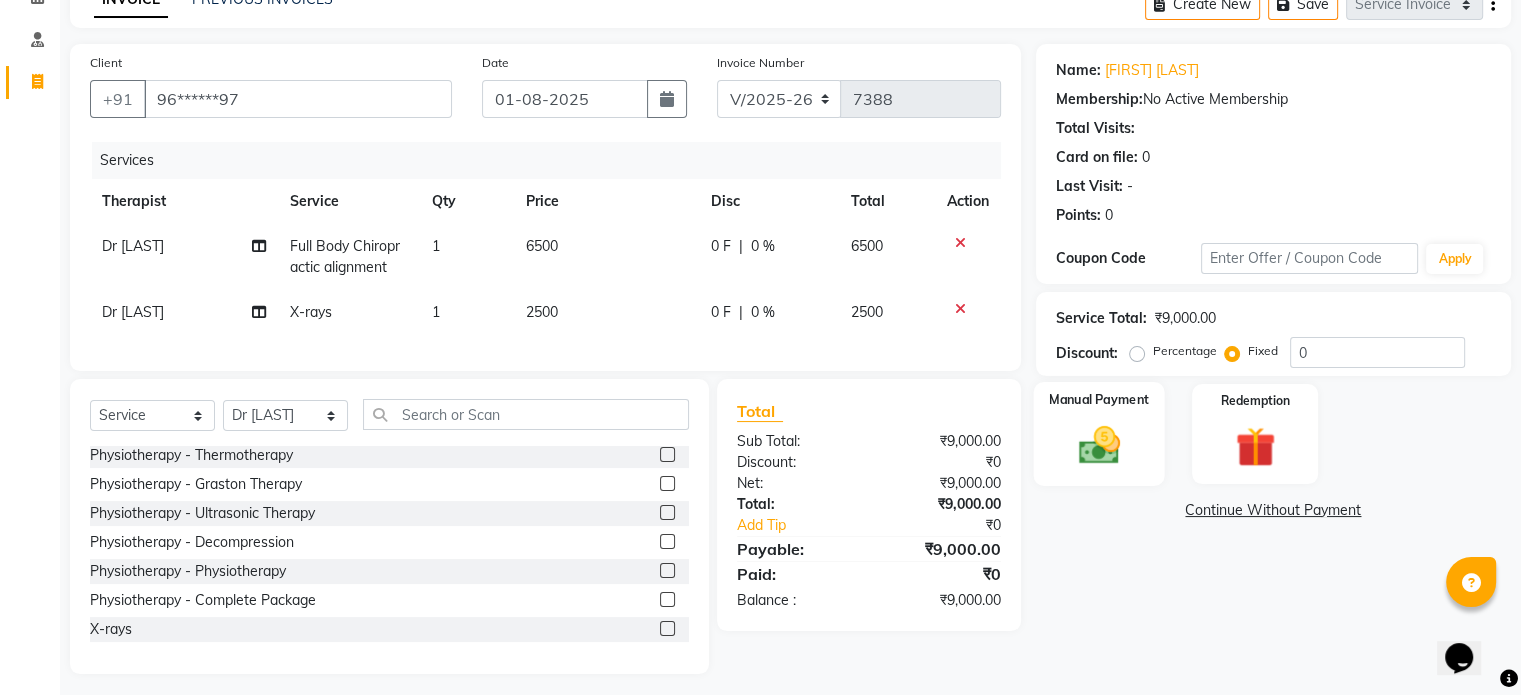 click 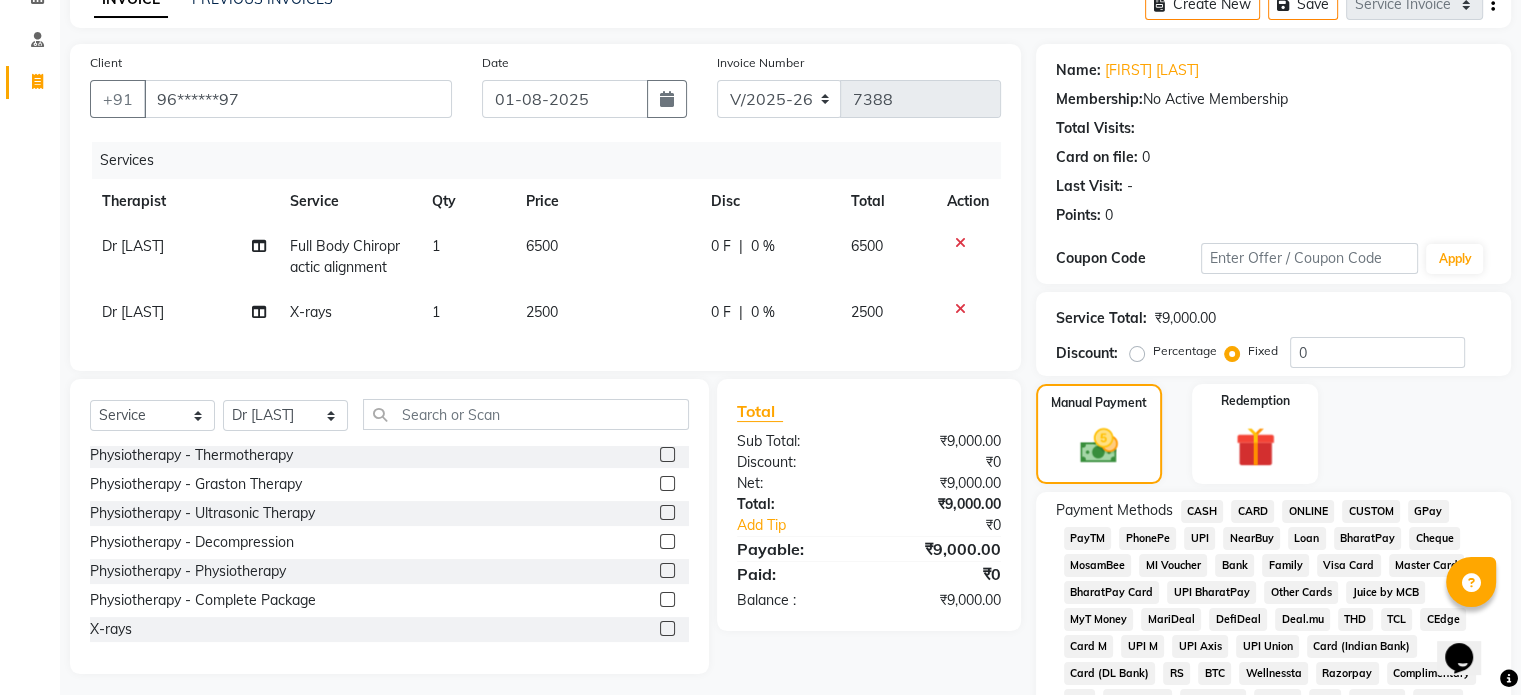 click on "UPI" 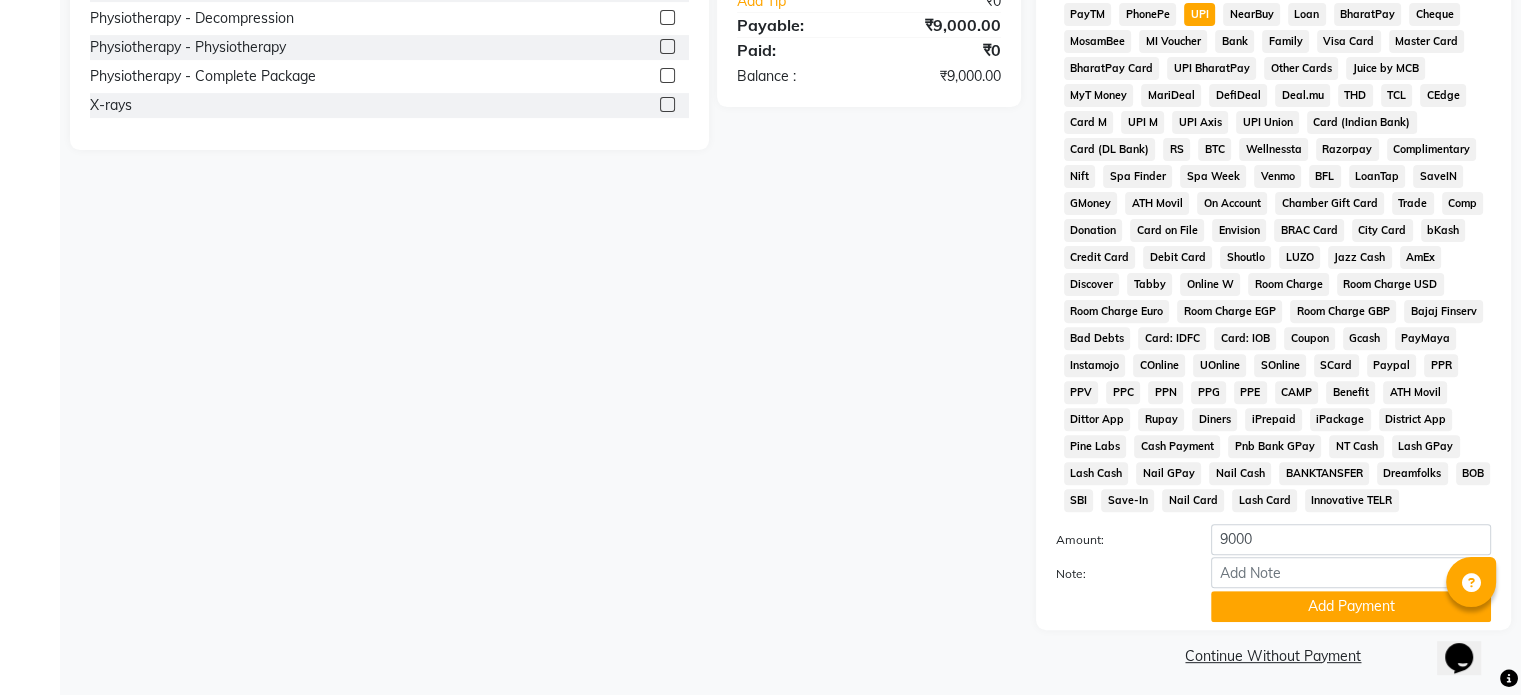 scroll, scrollTop: 652, scrollLeft: 0, axis: vertical 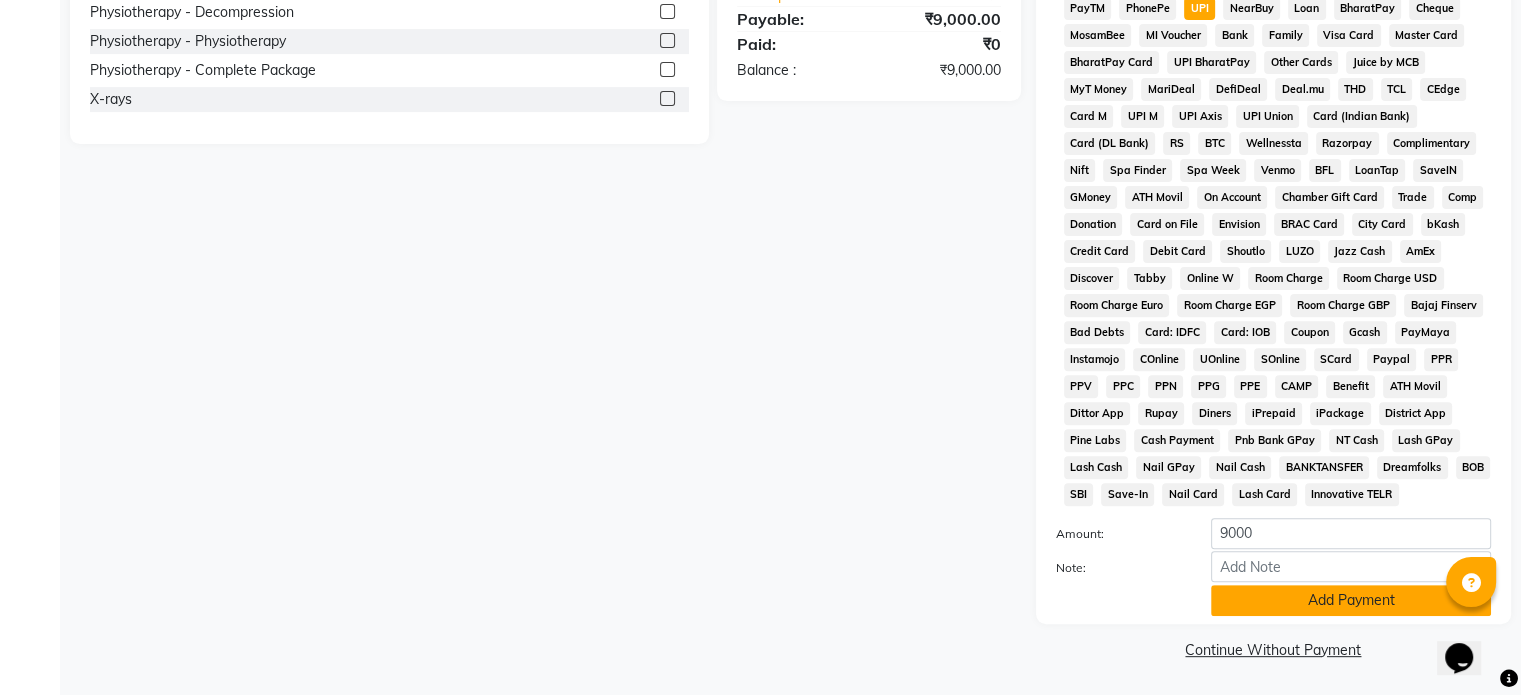 click on "Add Payment" 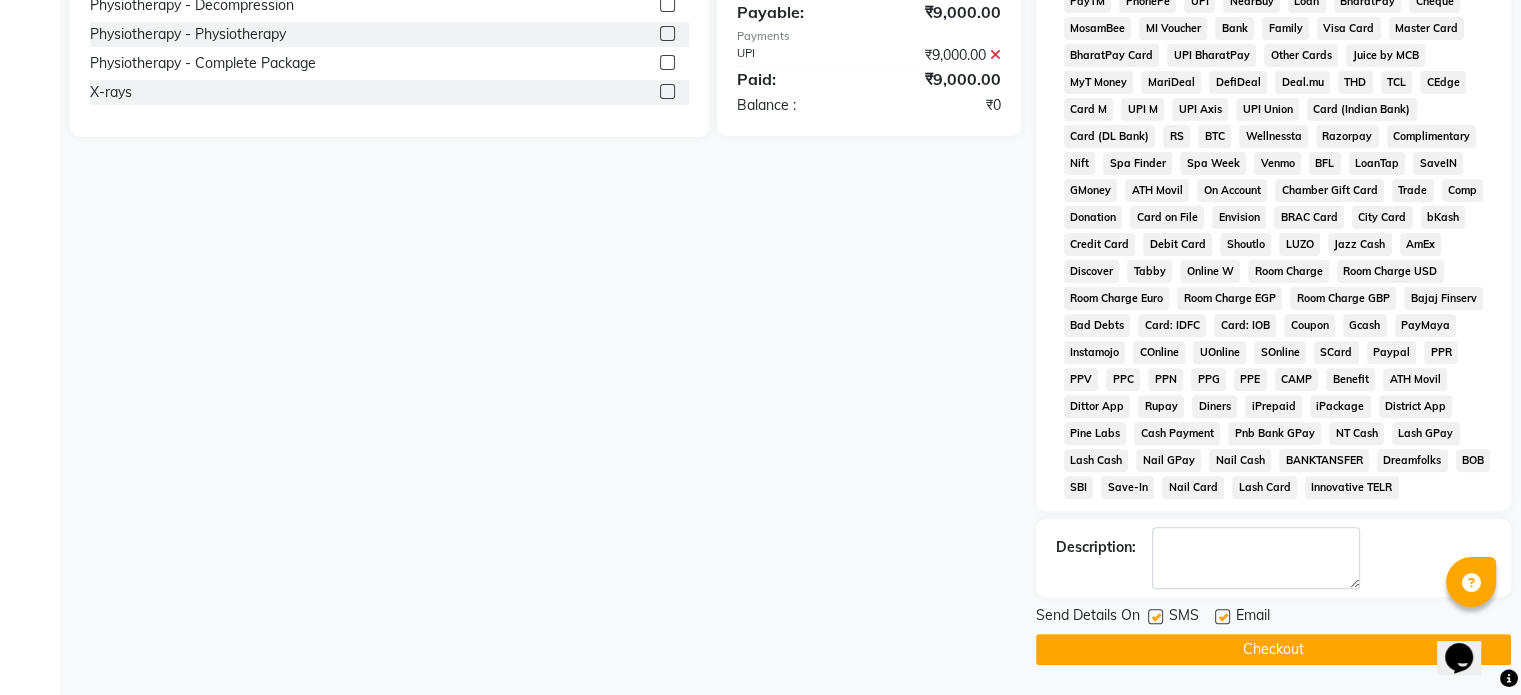 click 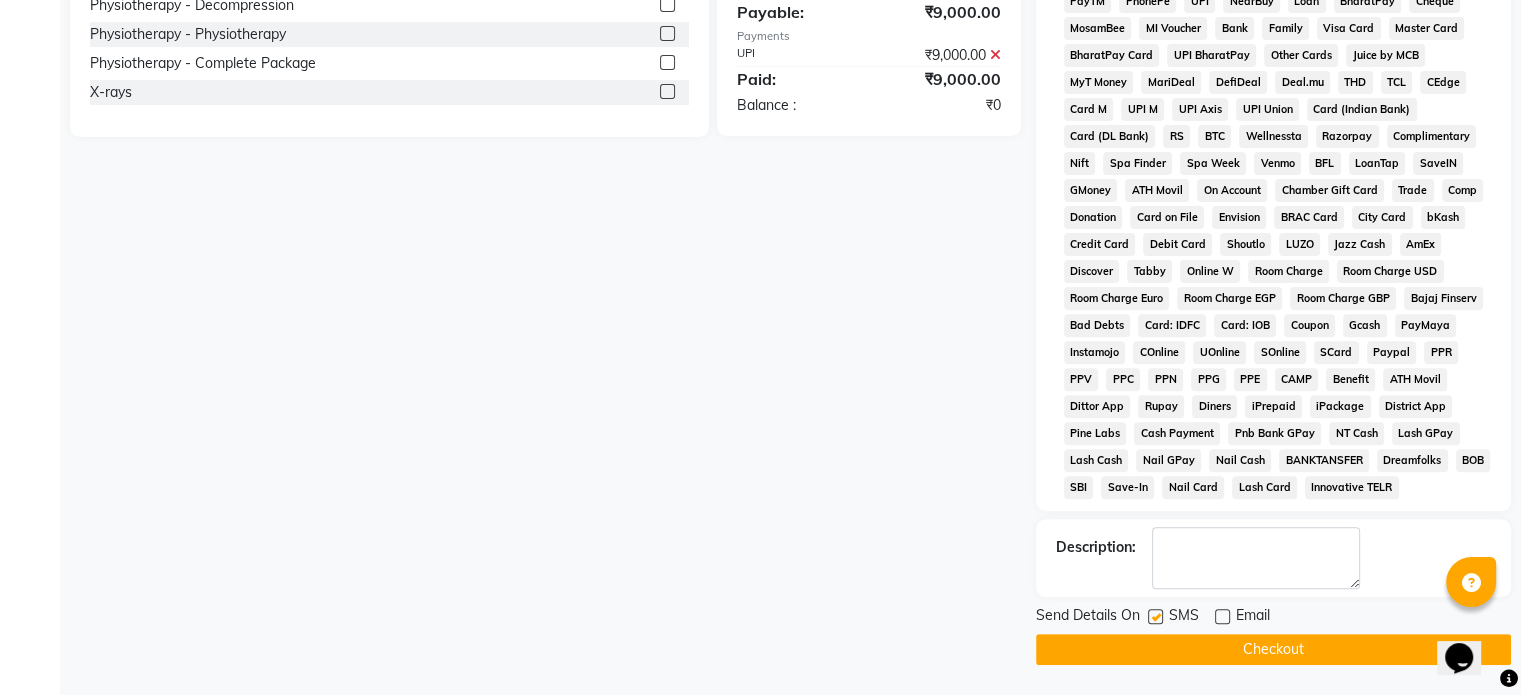 click 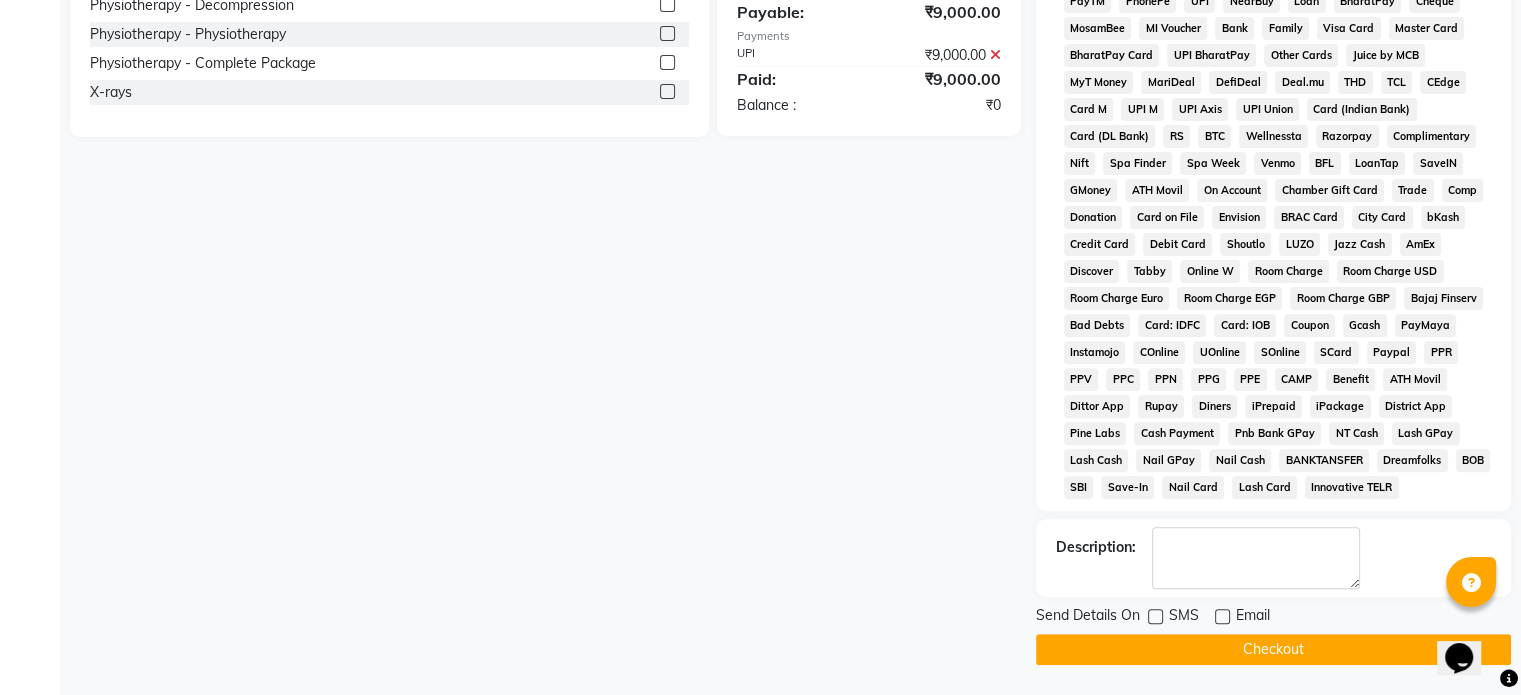 click on "Checkout" 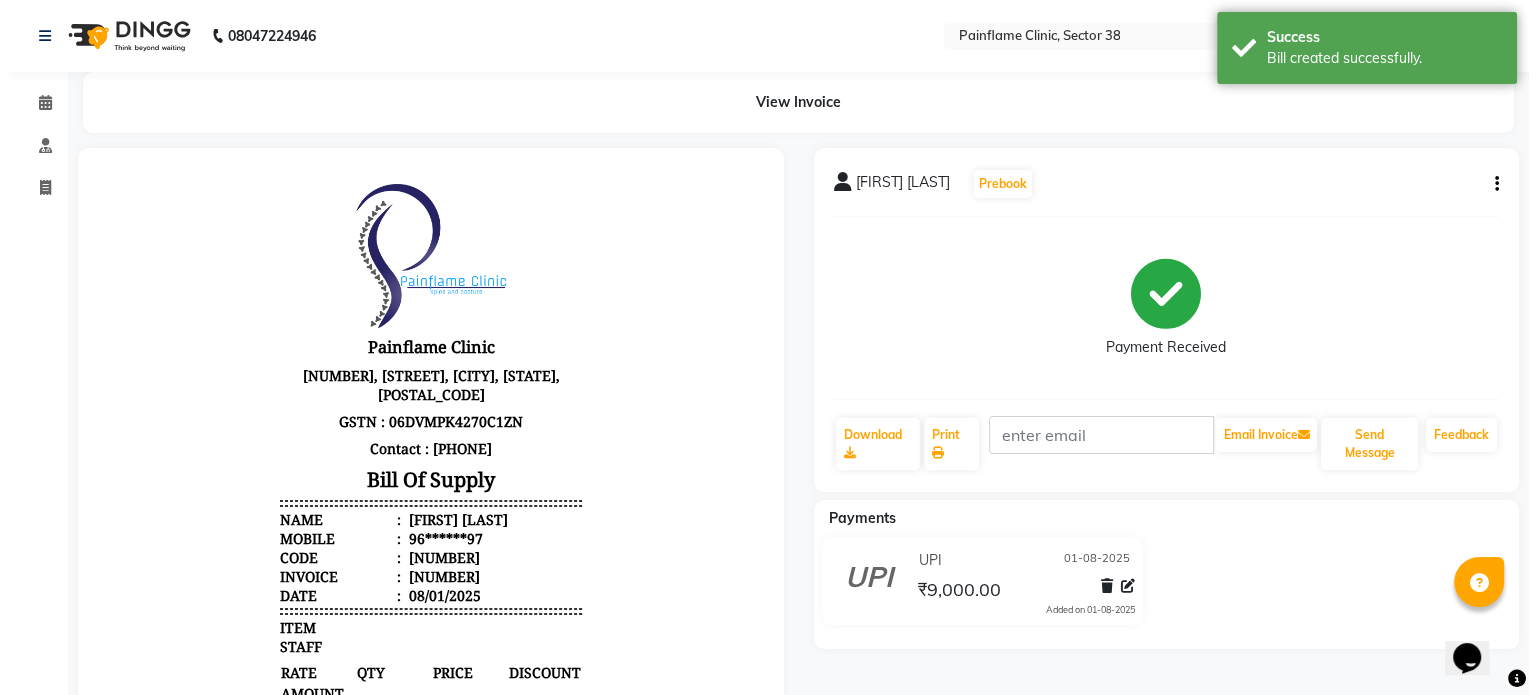 scroll, scrollTop: 0, scrollLeft: 0, axis: both 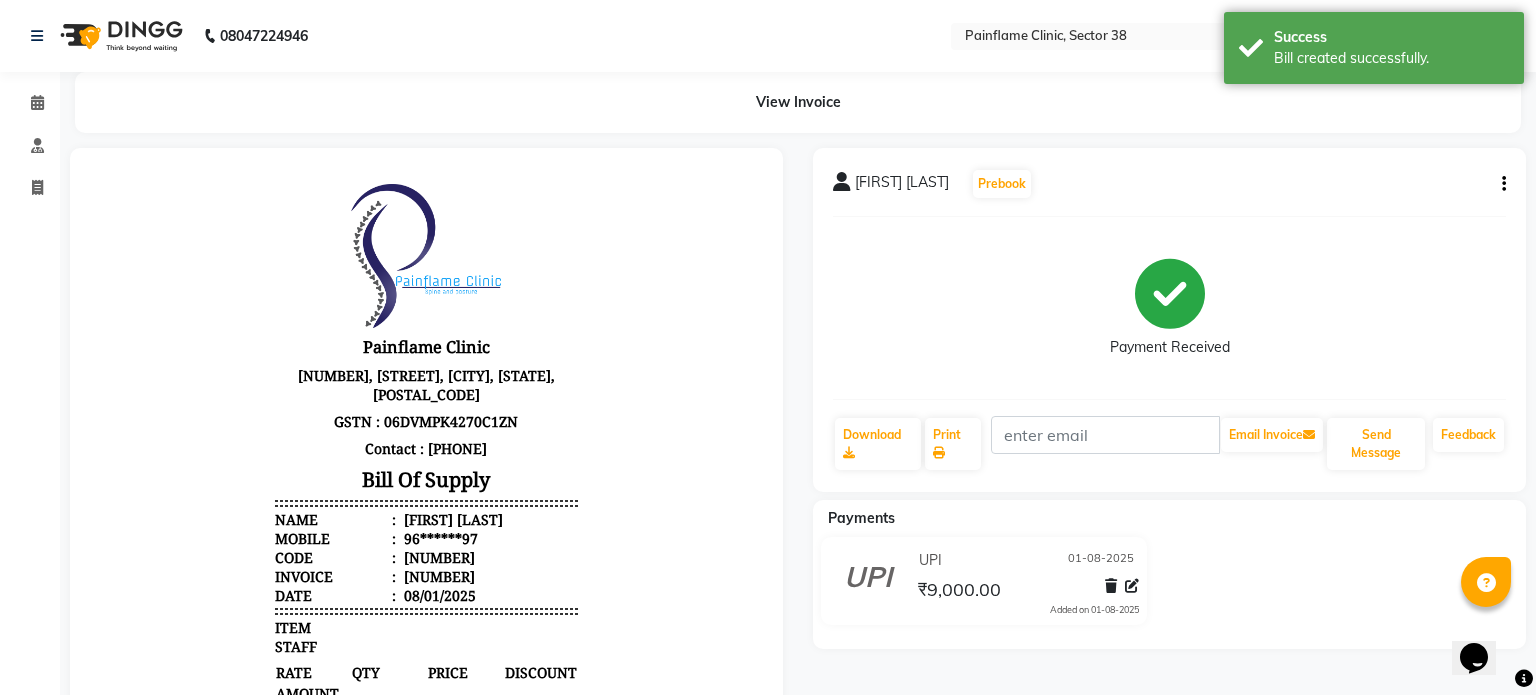 select on "3964" 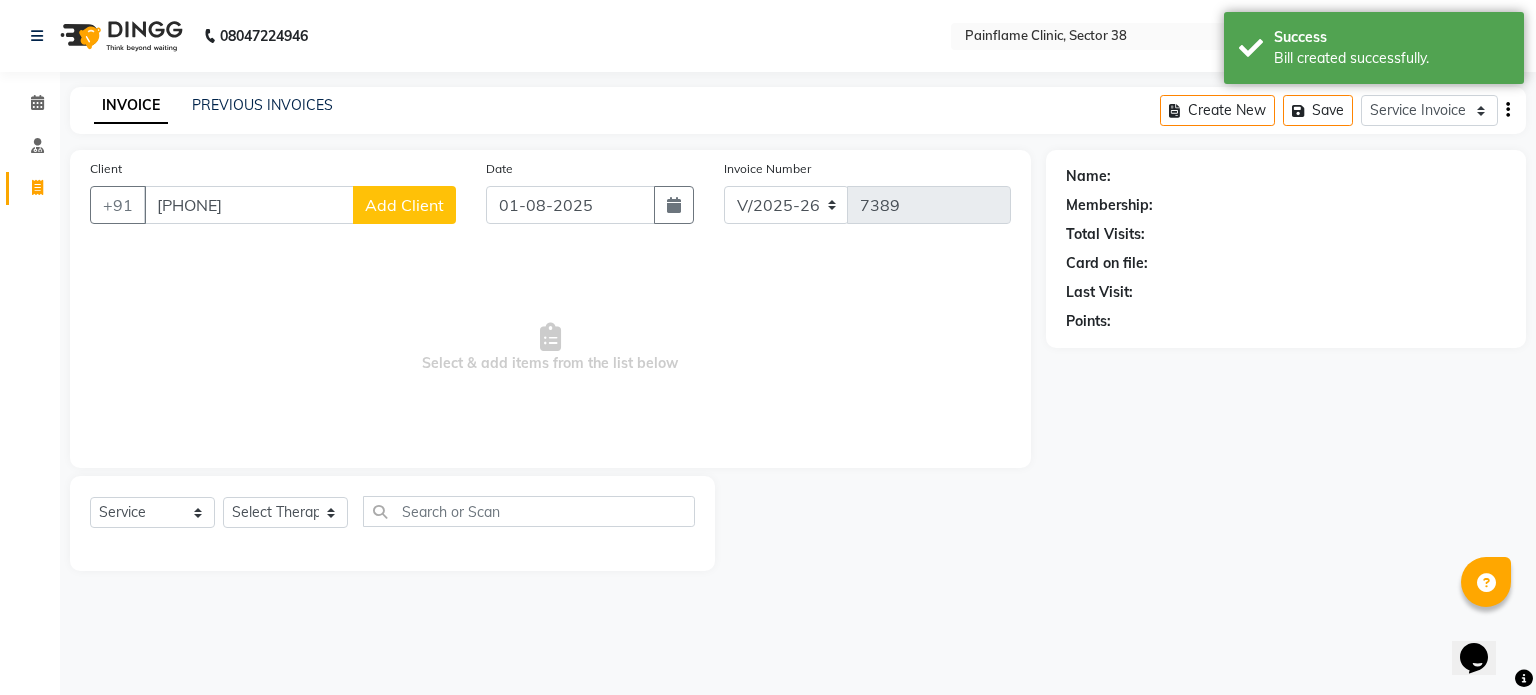 type on "8052220551" 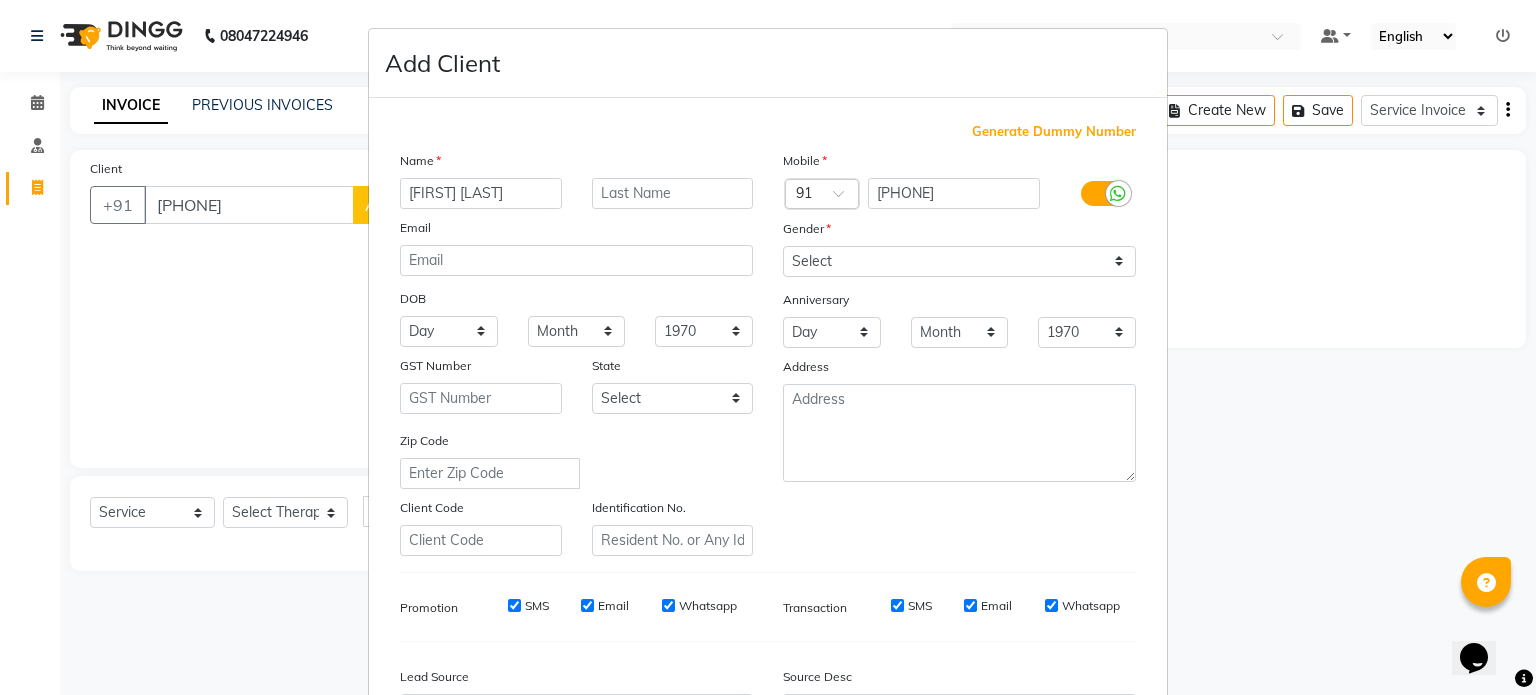 type on "[FIRST] [LAST]" 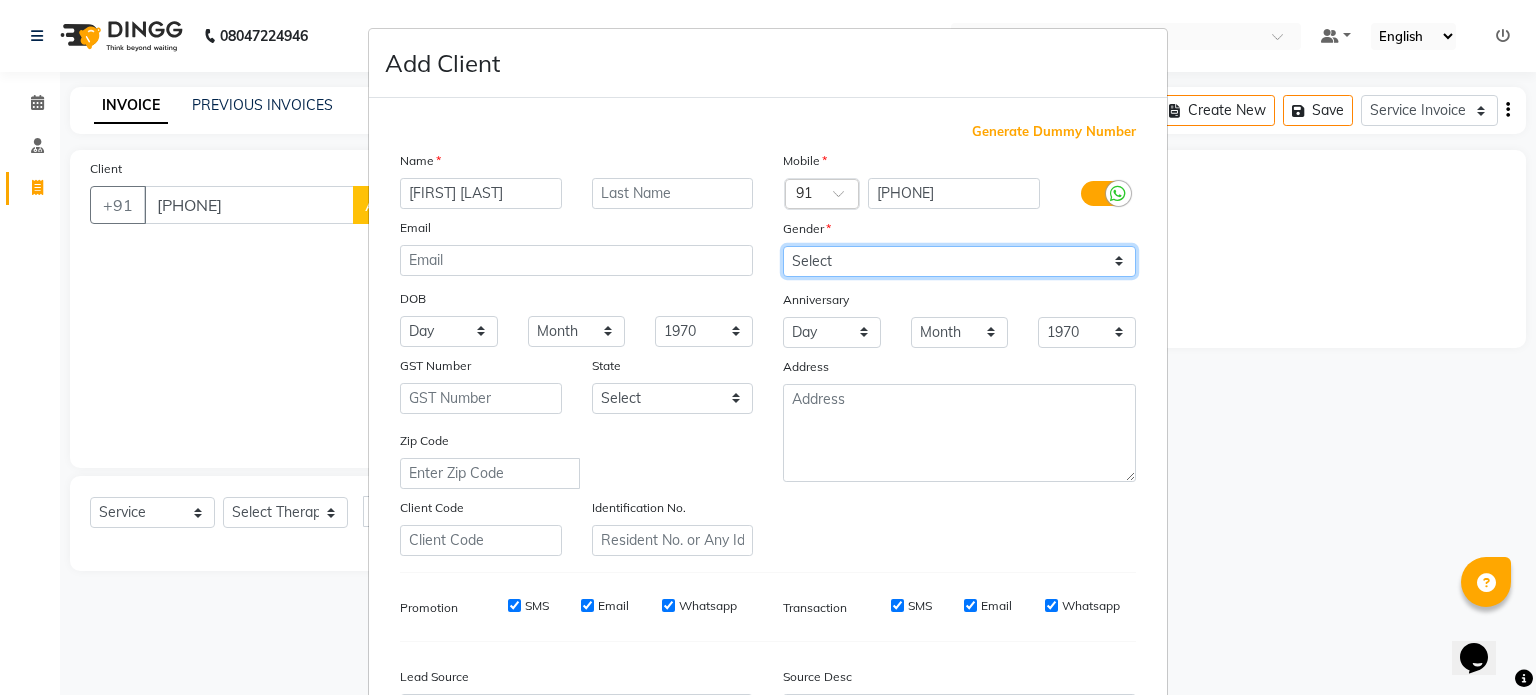 drag, startPoint x: 863, startPoint y: 261, endPoint x: 855, endPoint y: 318, distance: 57.558666 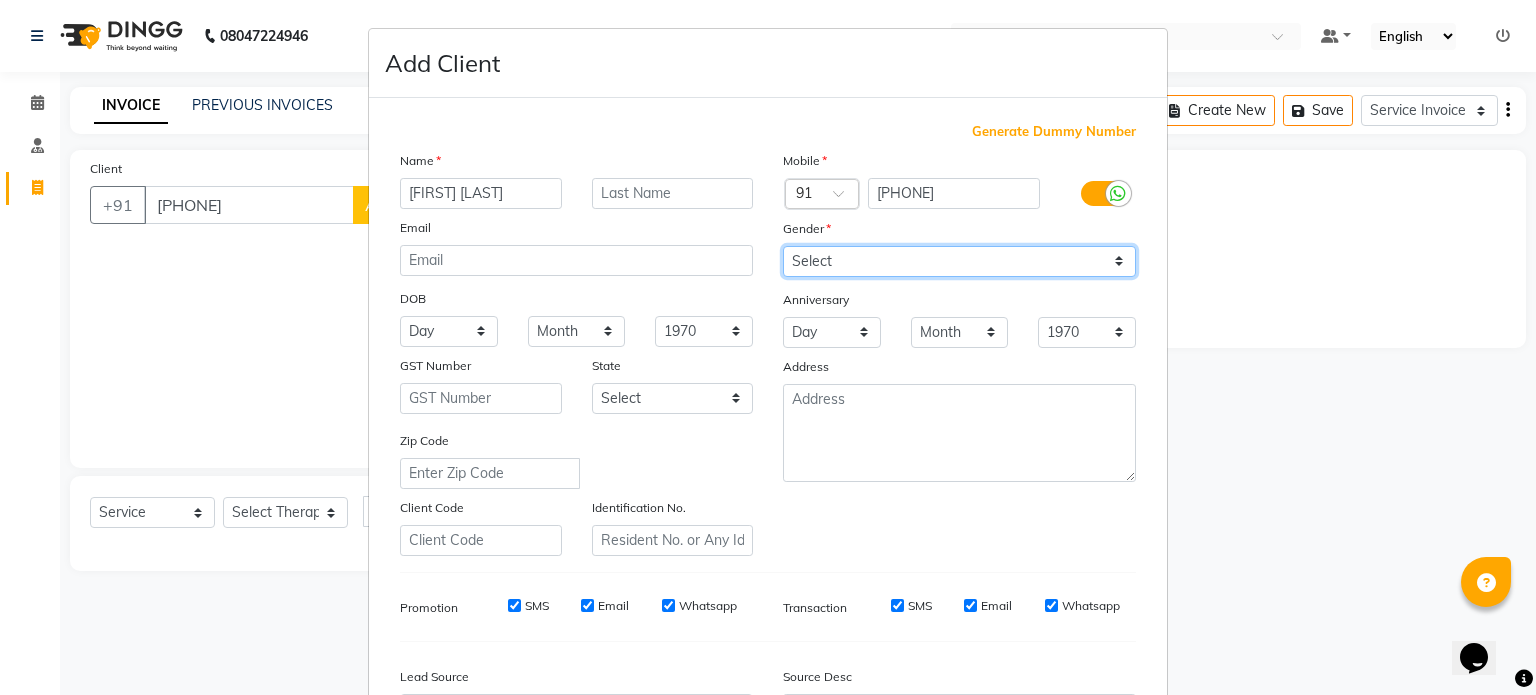 click on "Mobile Country Code × 91 8052220551 Gender Select Male Female Other Prefer Not To Say Anniversary Day 01 02 03 04 05 06 07 08 09 10 11 12 13 14 15 16 17 18 19 20 21 22 23 24 25 26 27 28 29 30 31 Month January February March April May June July August September October November December 1970 1971 1972 1973 1974 1975 1976 1977 1978 1979 1980 1981 1982 1983 1984 1985 1986 1987 1988 1989 1990 1991 1992 1993 1994 1995 1996 1997 1998 1999 2000 2001 2002 2003 2004 2005 2006 2007 2008 2009 2010 2011 2012 2013 2014 2015 2016 2017 2018 2019 2020 2021 2022 2023 2024 2025 Address" at bounding box center [959, 353] 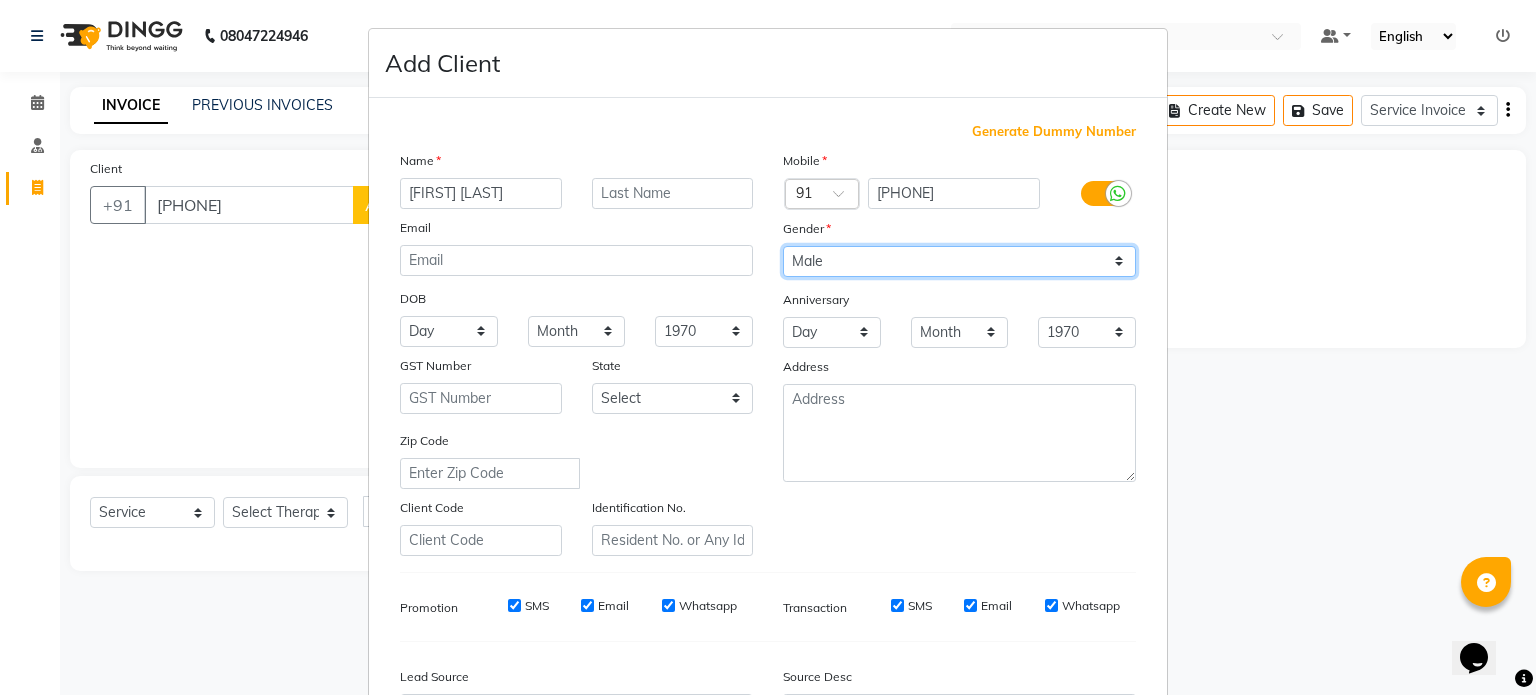 click on "Select Male Female Other Prefer Not To Say" at bounding box center [959, 261] 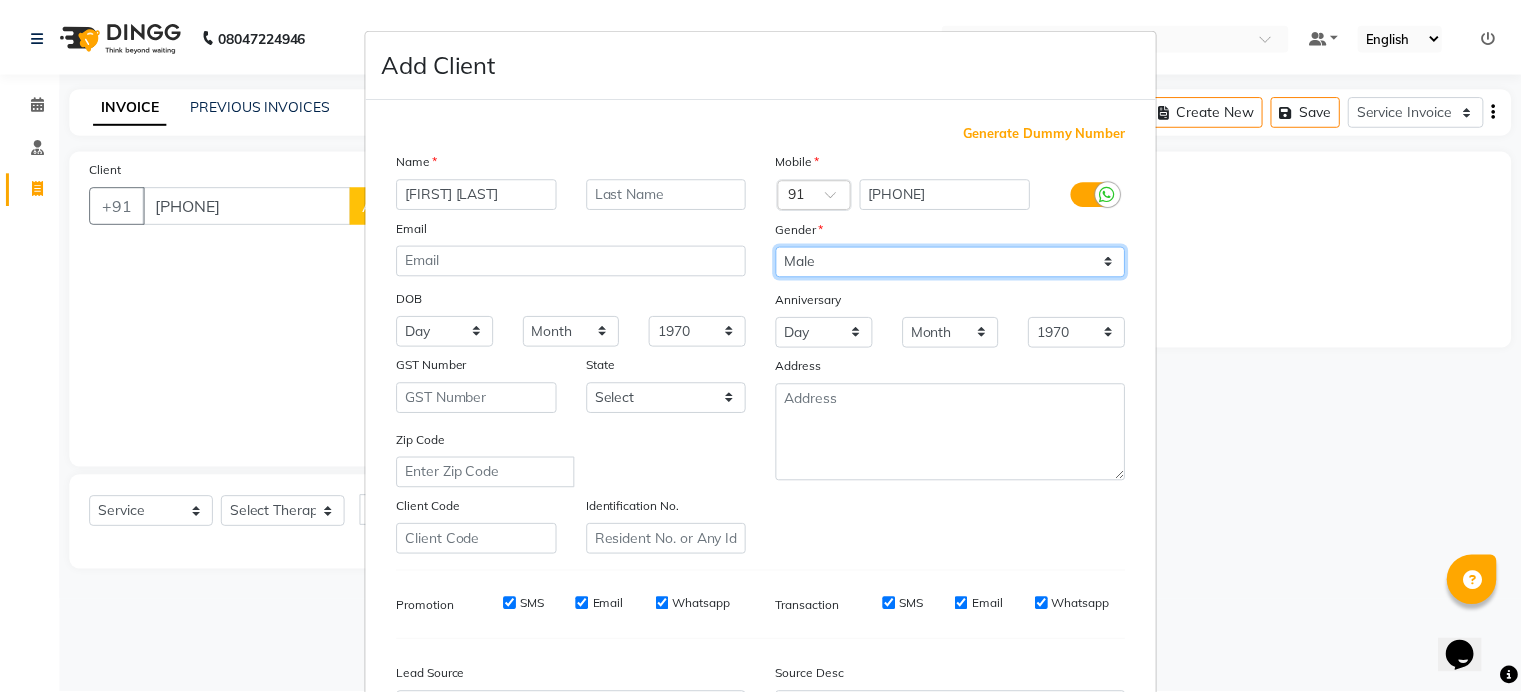 scroll, scrollTop: 237, scrollLeft: 0, axis: vertical 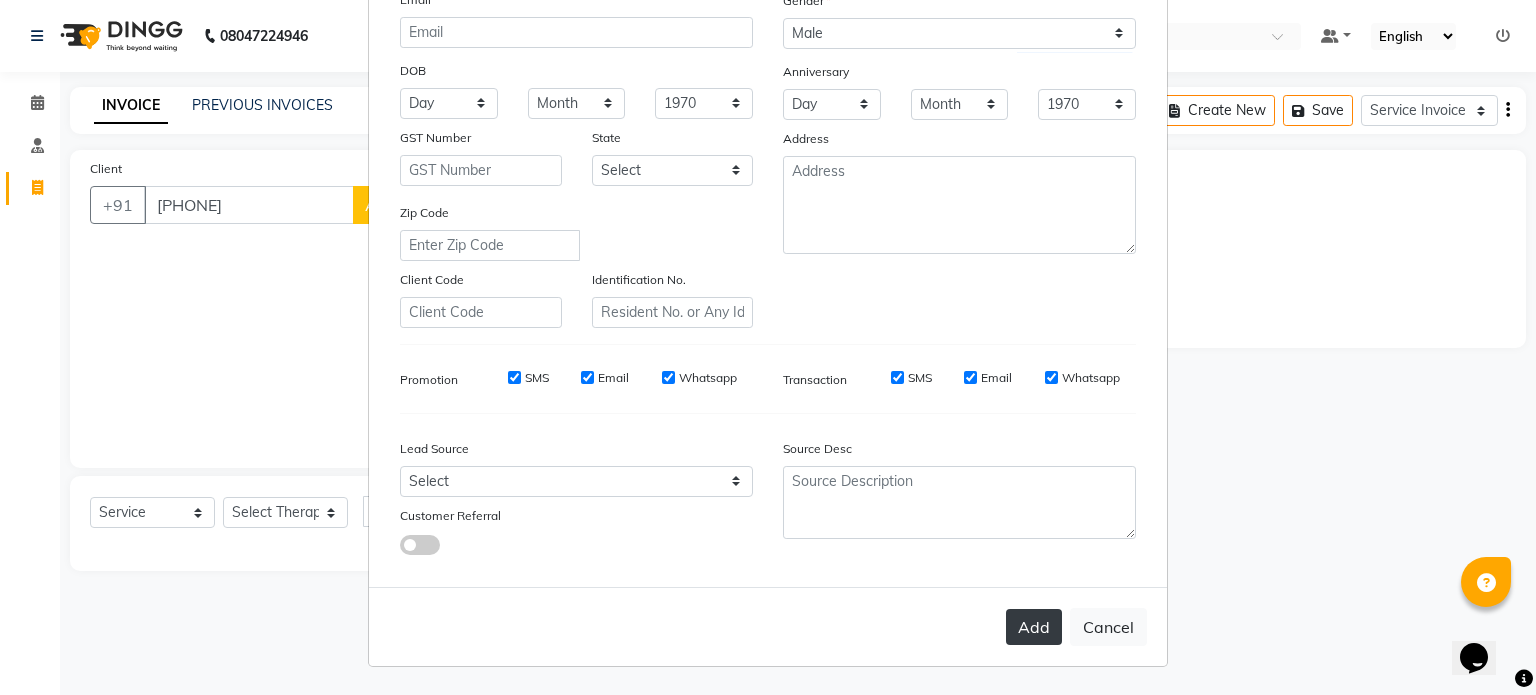 click on "Add" at bounding box center [1034, 627] 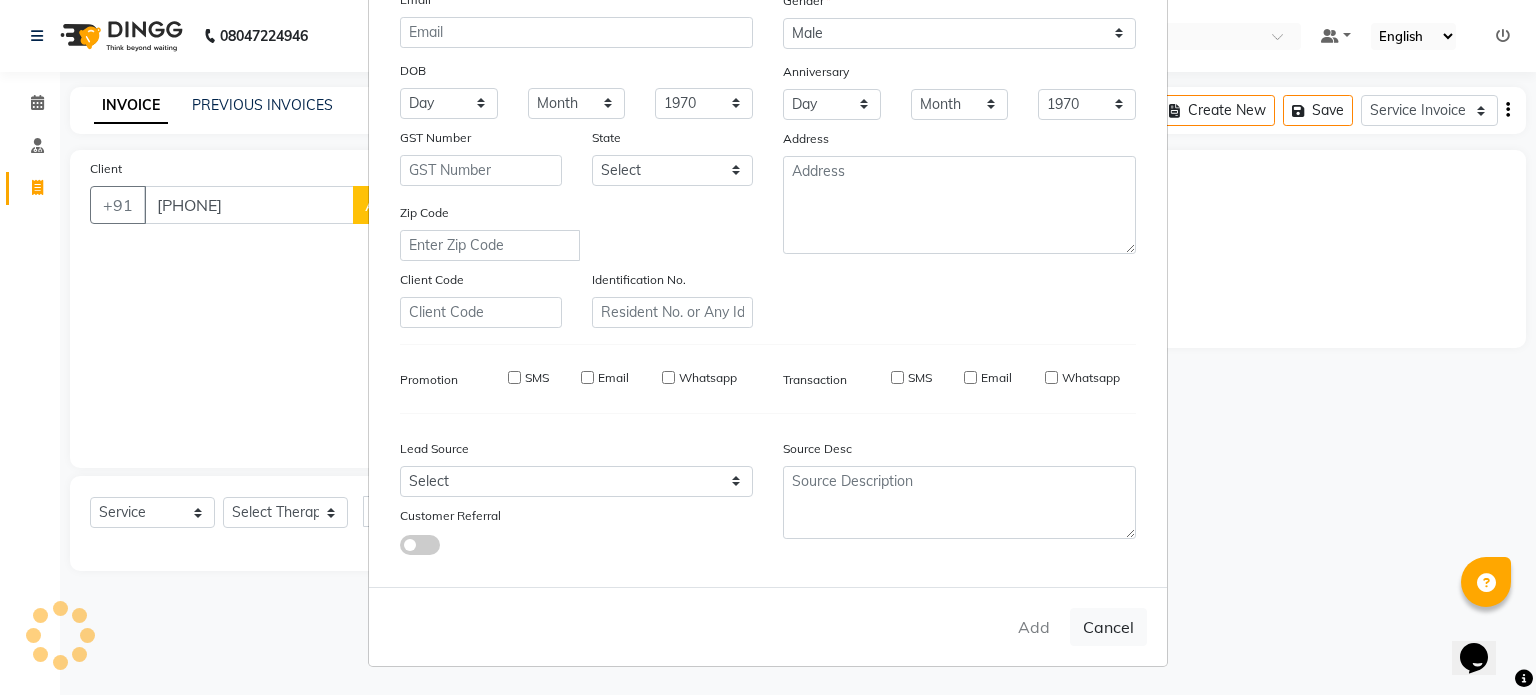 type on "80******51" 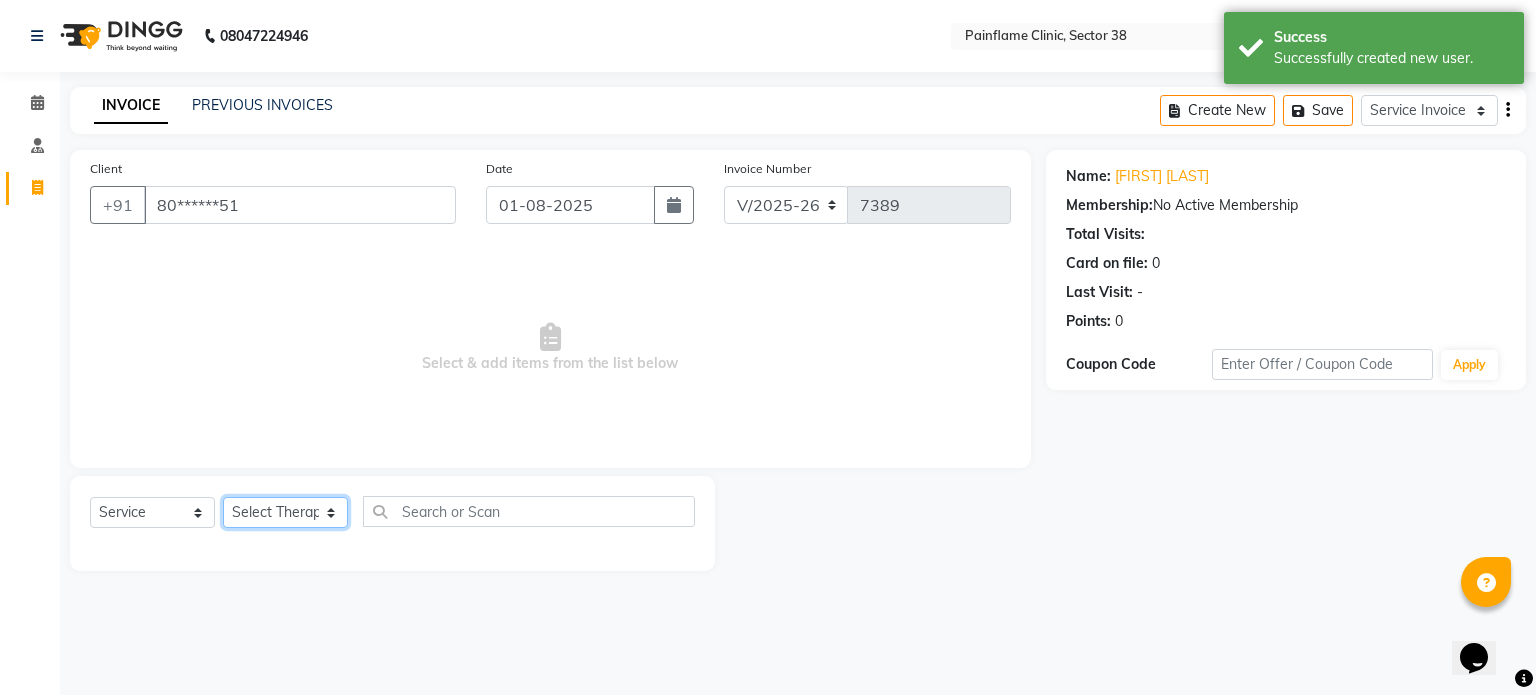 click on "Select Therapist Dr Durgesh Dr Harish Dr Ranjana Dr Saurabh Dr. Suraj Dr. Tejpal Mehlawat KUSHAL MOHIT SEMWAL Nancy Singhai Reception 1  Reception 2 Reception 3" 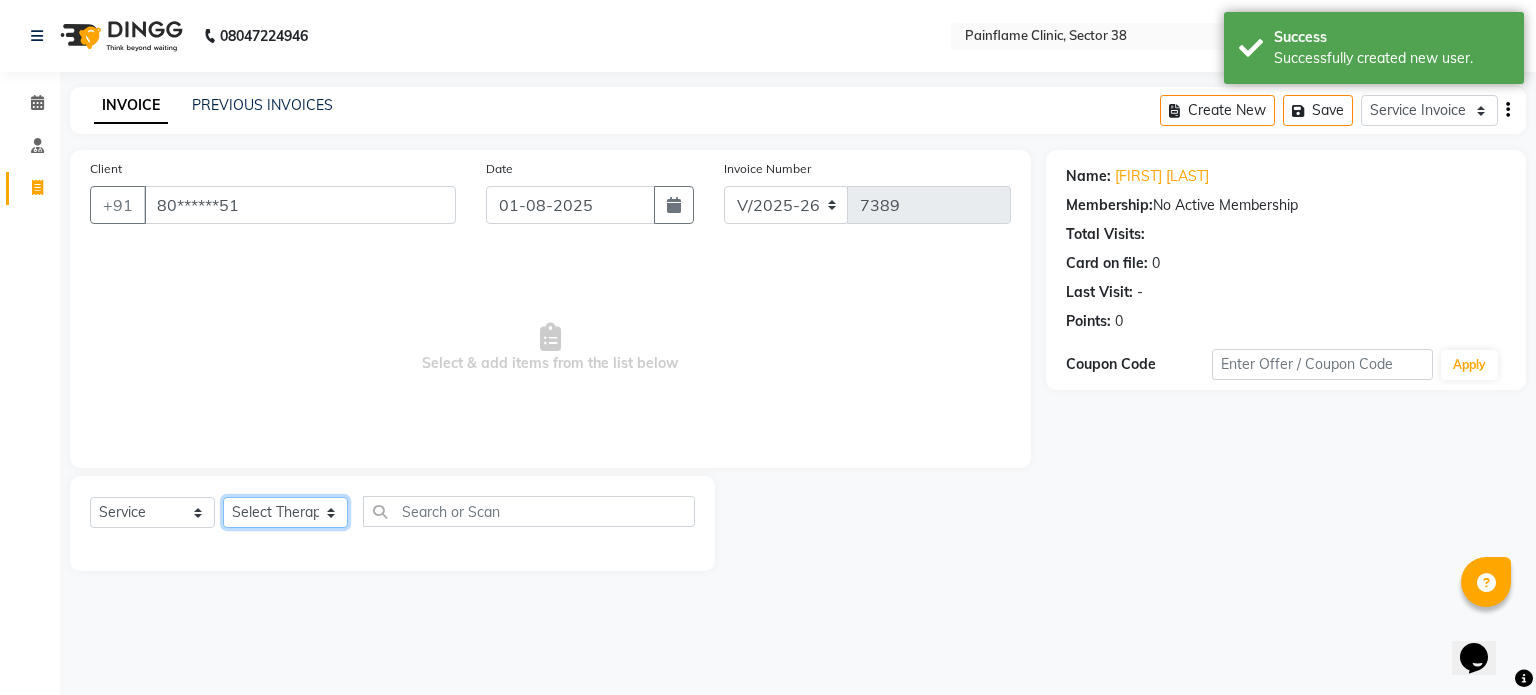select on "20209" 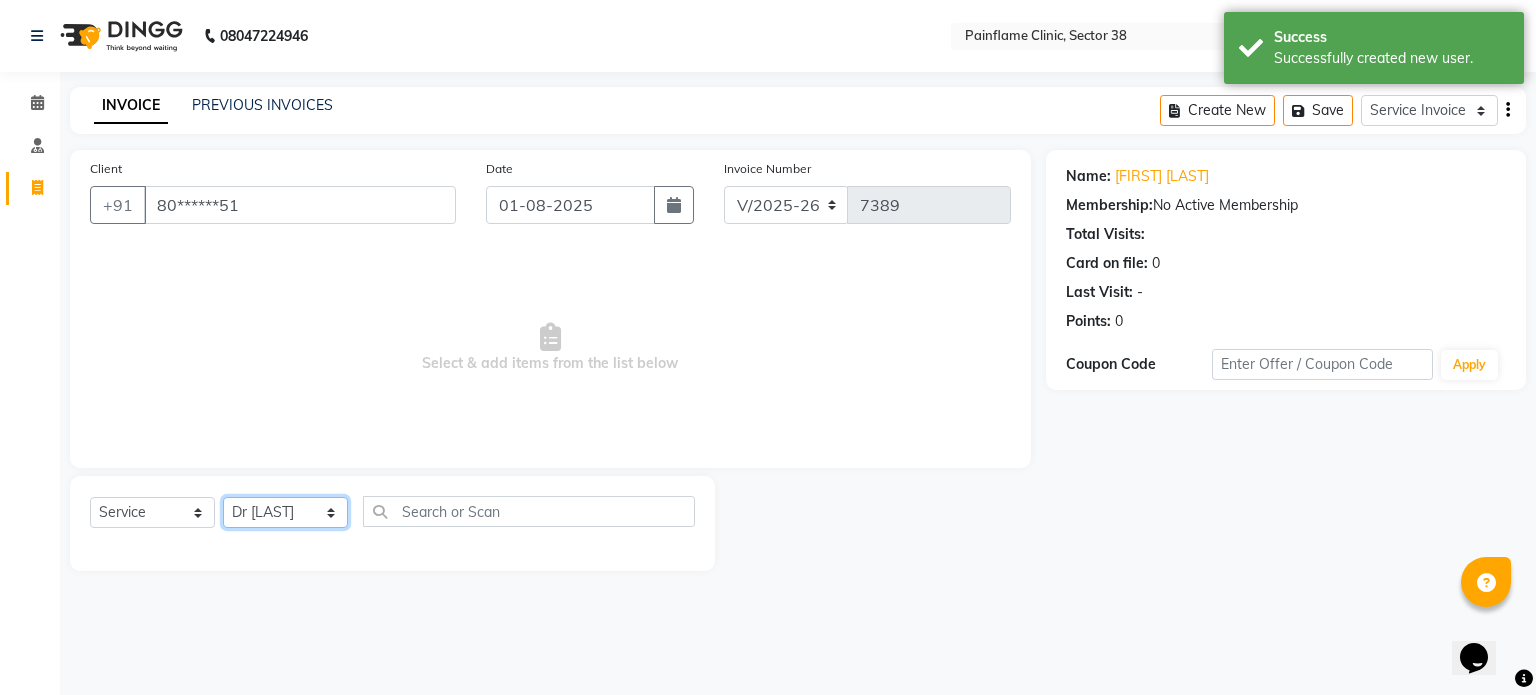 click on "Select Therapist Dr Durgesh Dr Harish Dr Ranjana Dr Saurabh Dr. Suraj Dr. Tejpal Mehlawat KUSHAL MOHIT SEMWAL Nancy Singhai Reception 1  Reception 2 Reception 3" 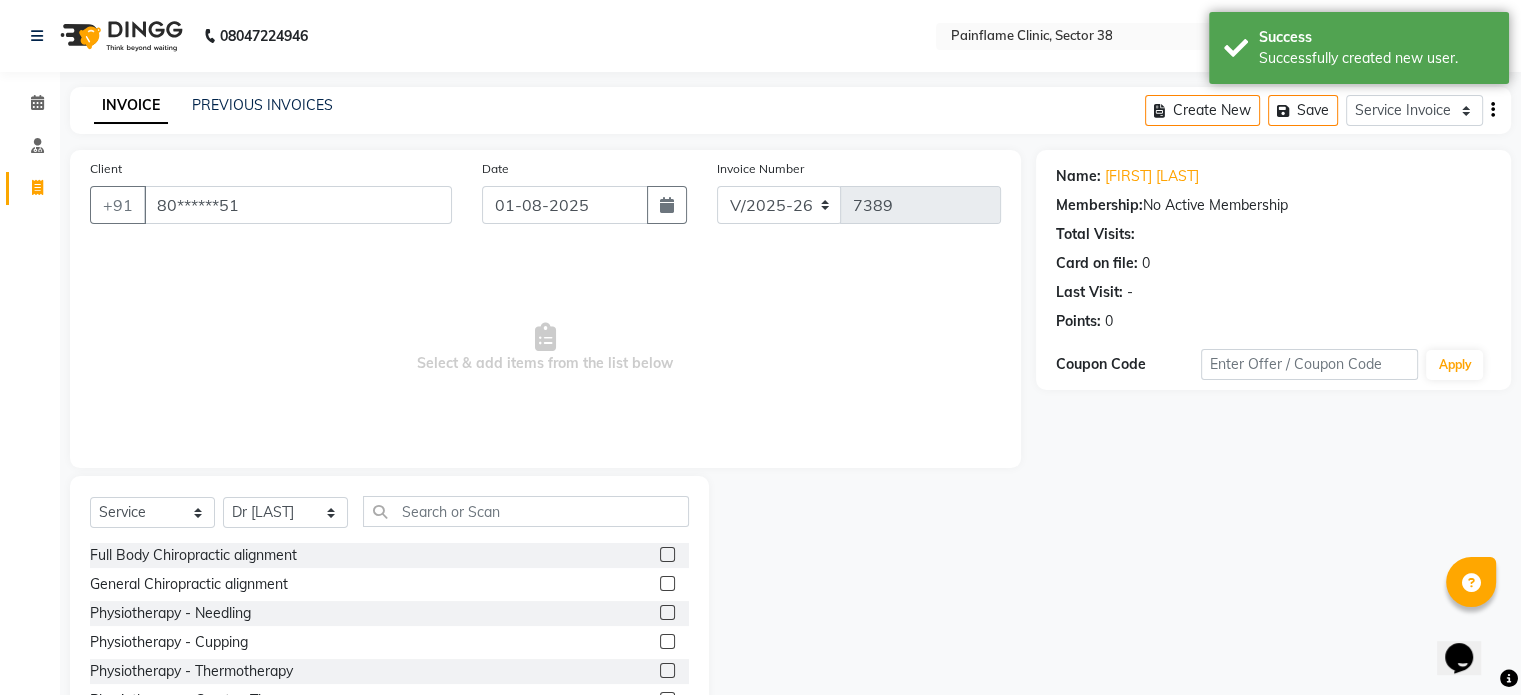 click 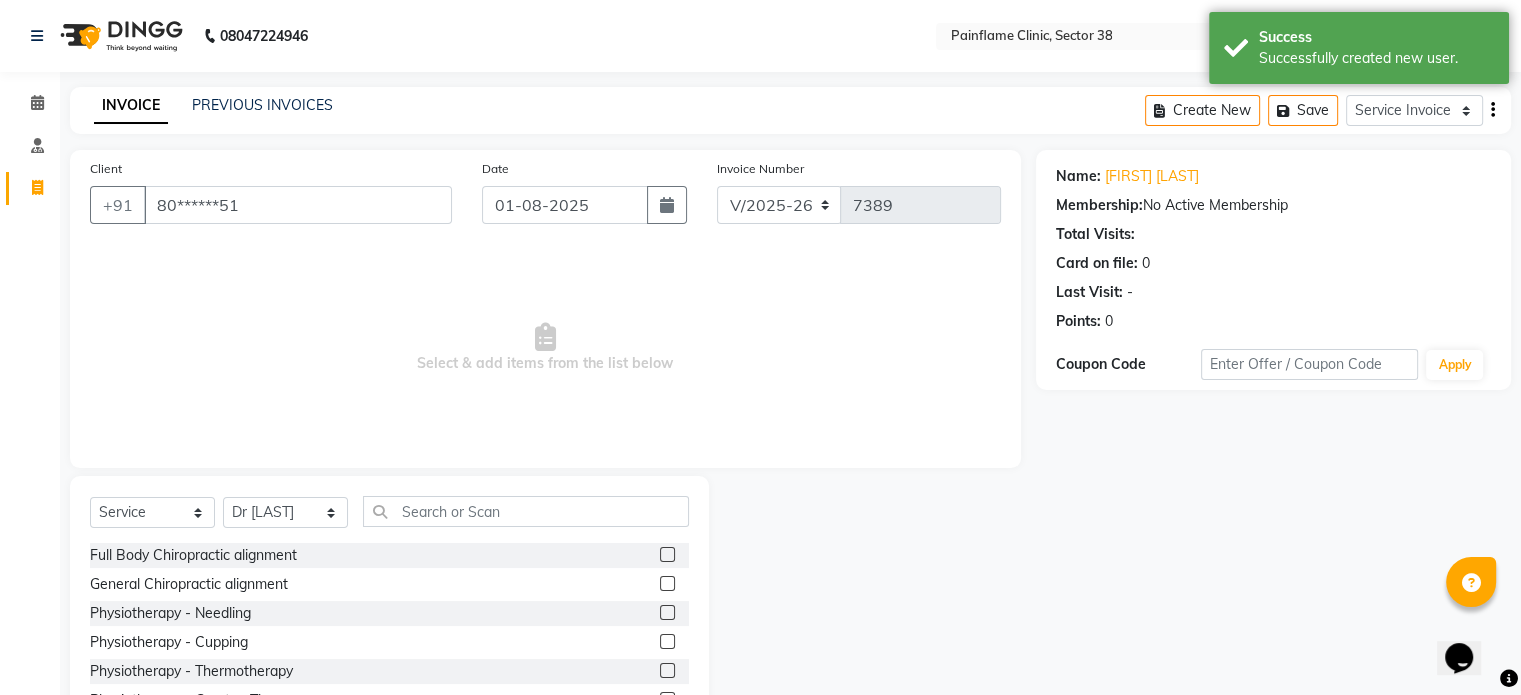 click at bounding box center (666, 555) 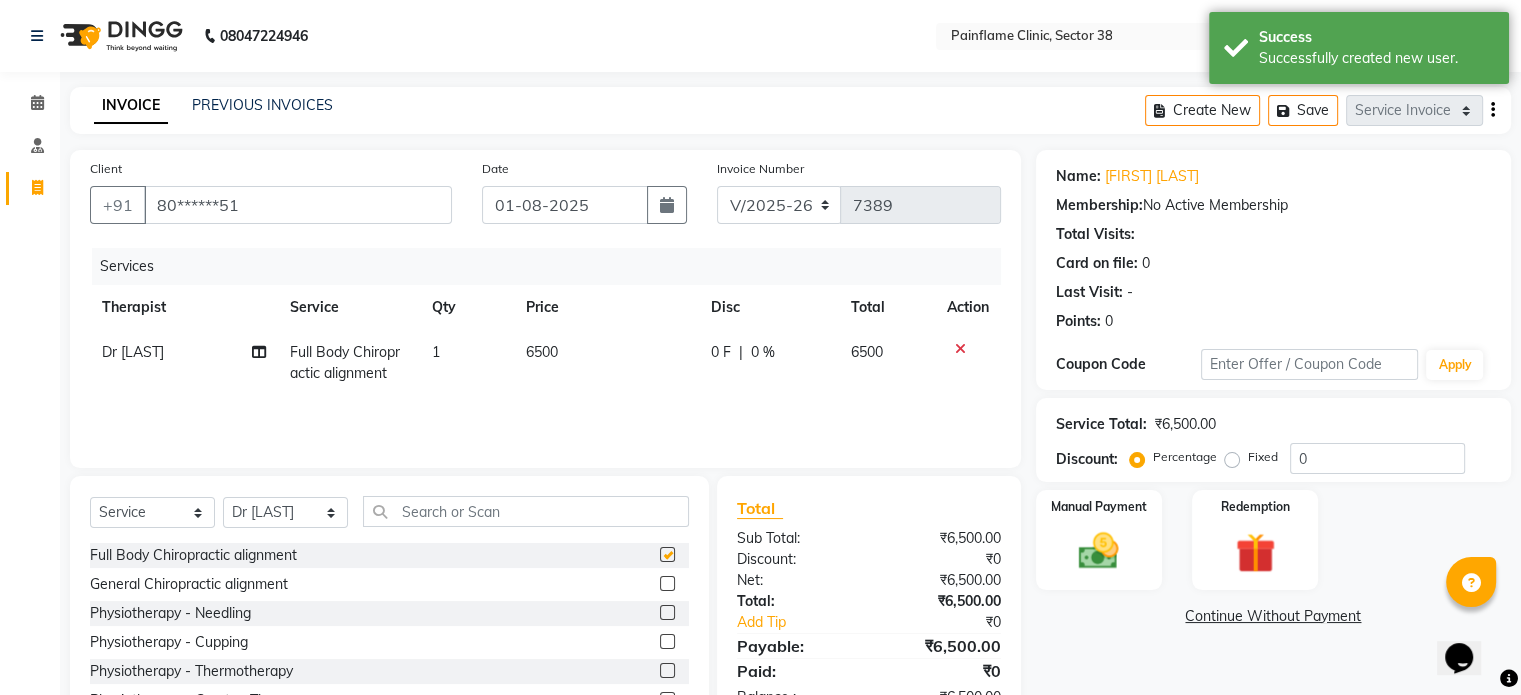 checkbox on "false" 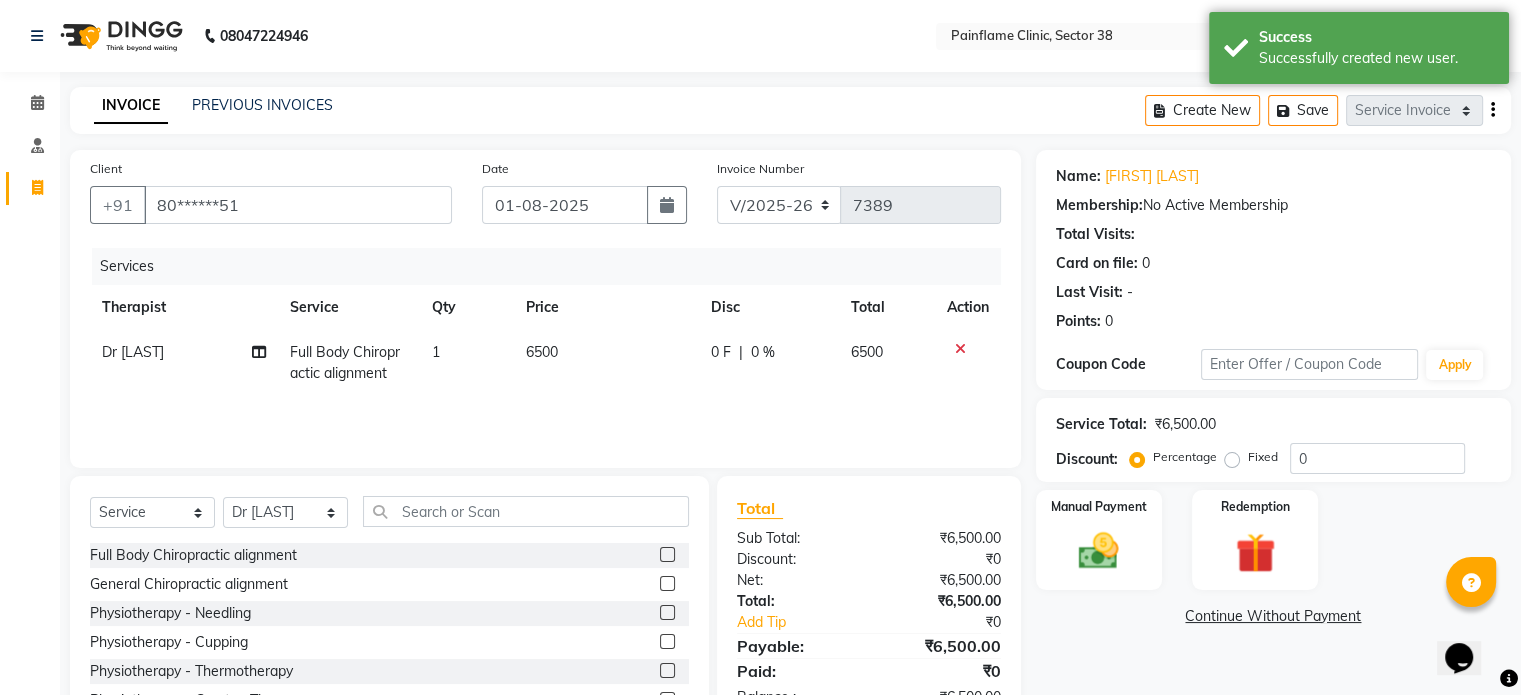 scroll, scrollTop: 119, scrollLeft: 0, axis: vertical 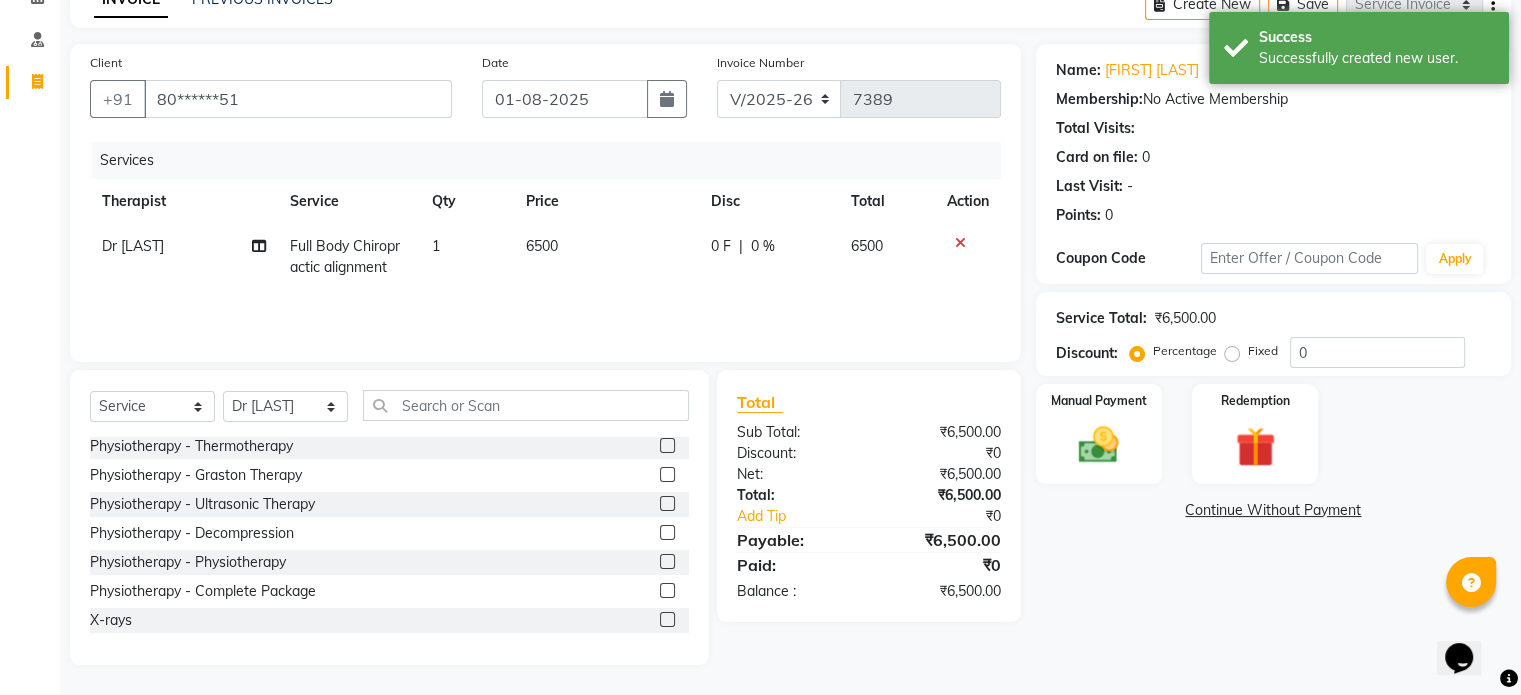 click 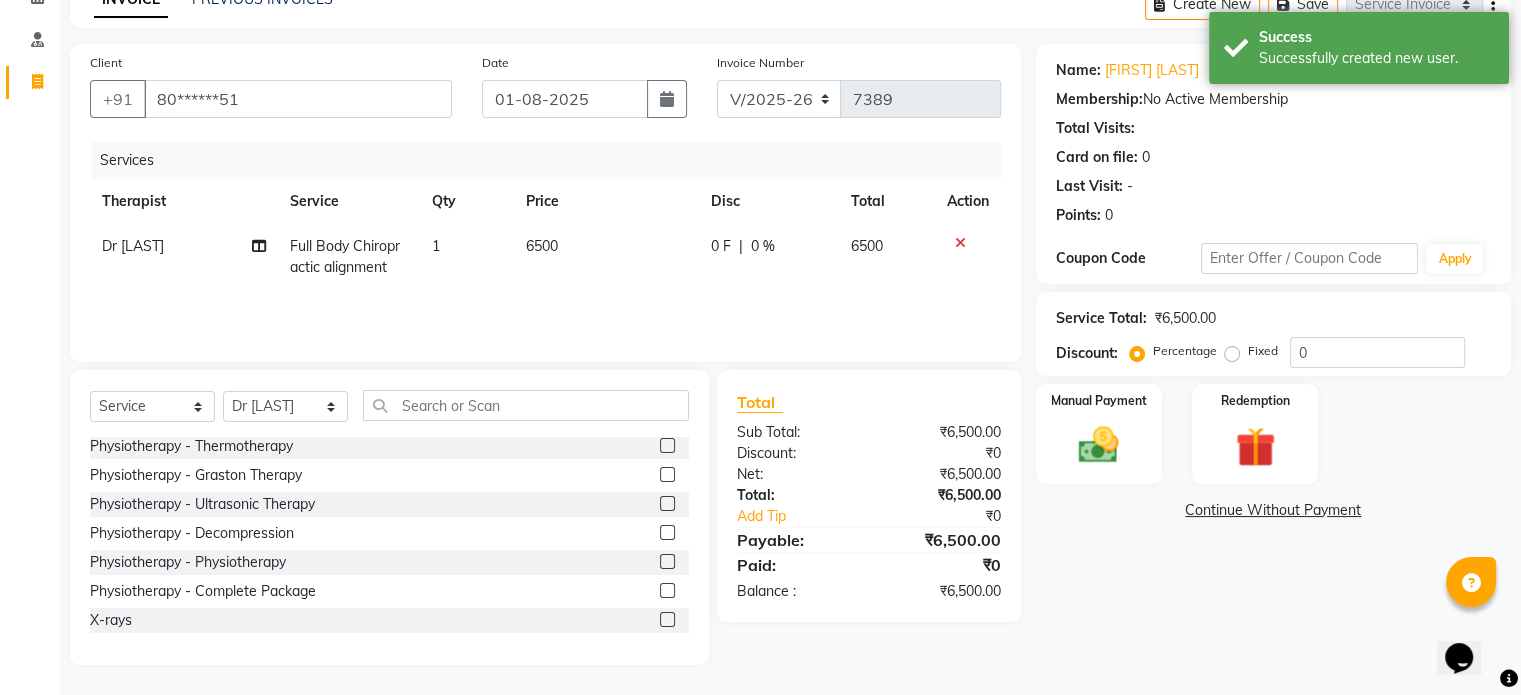 click at bounding box center [666, 620] 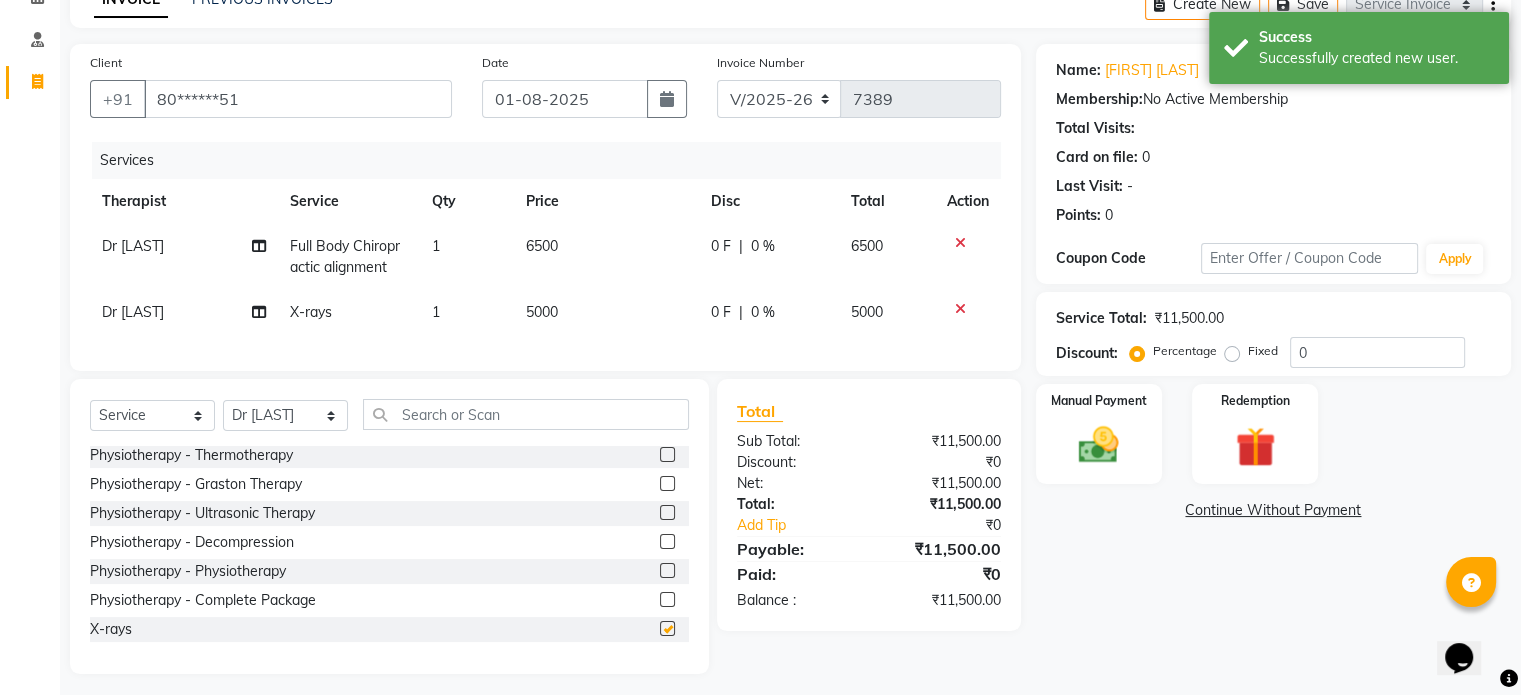 checkbox on "false" 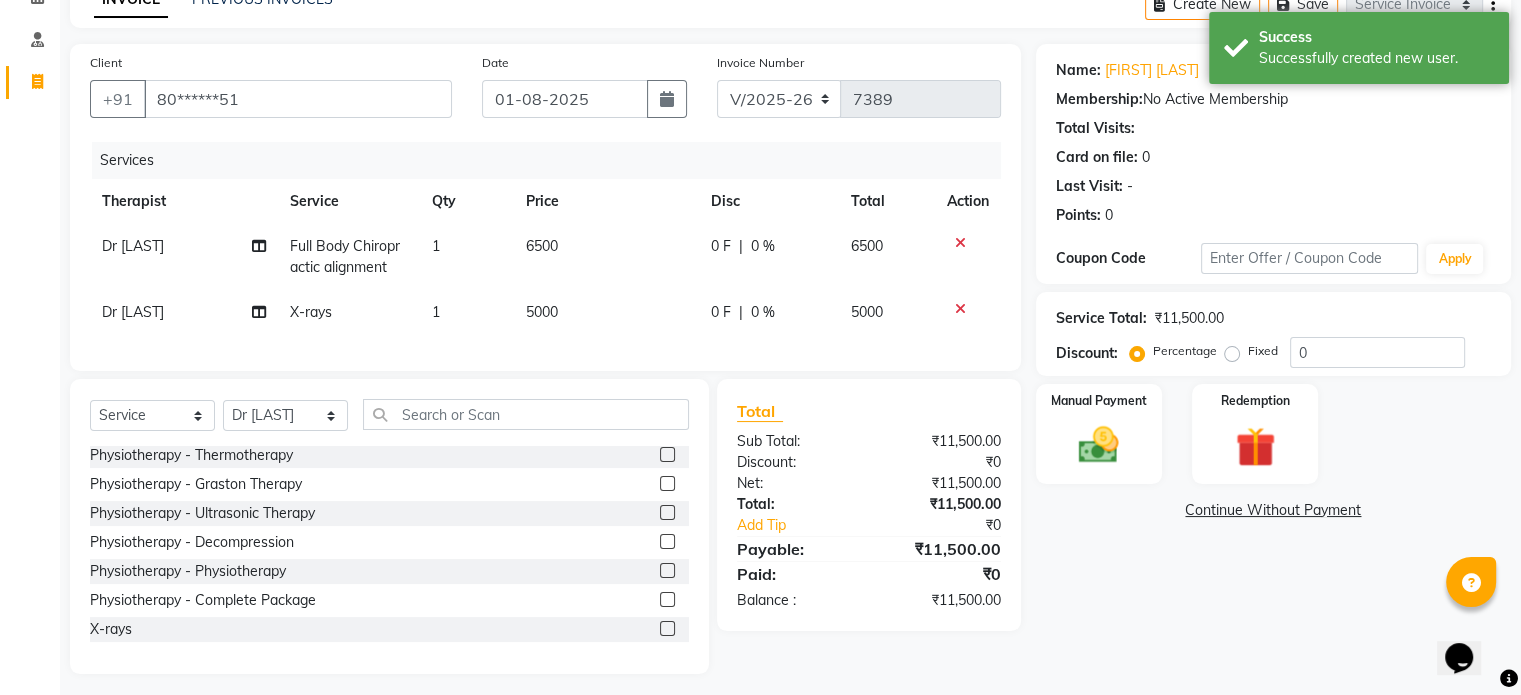 click on "5000" 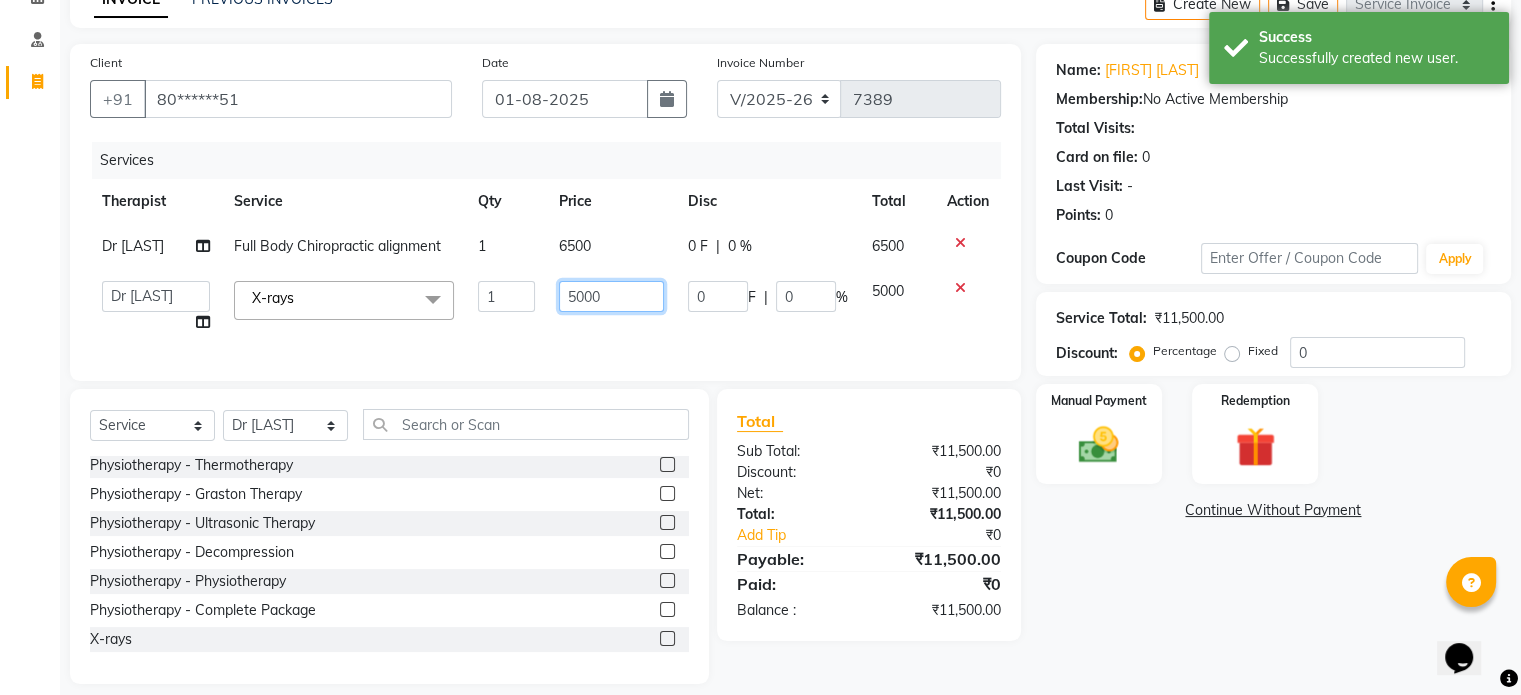 click on "5000" 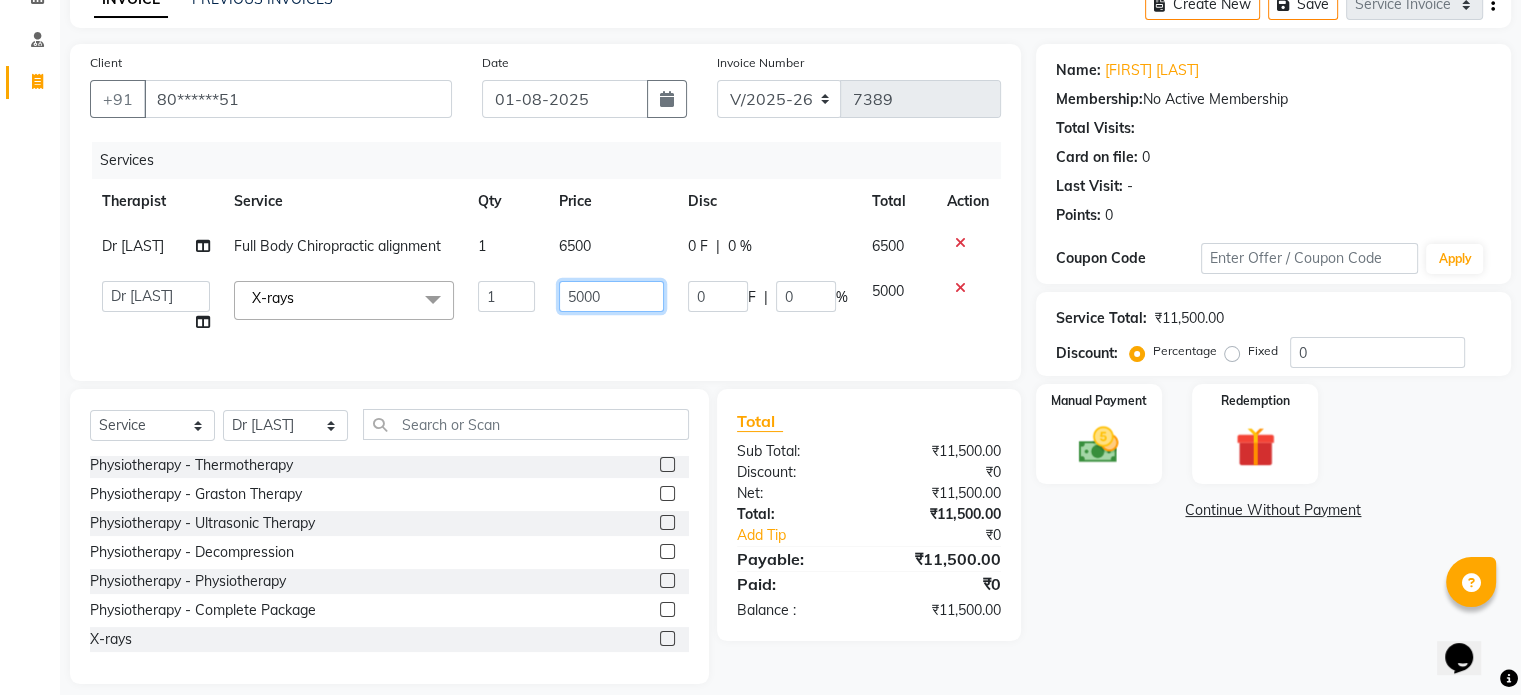 click on "5000" 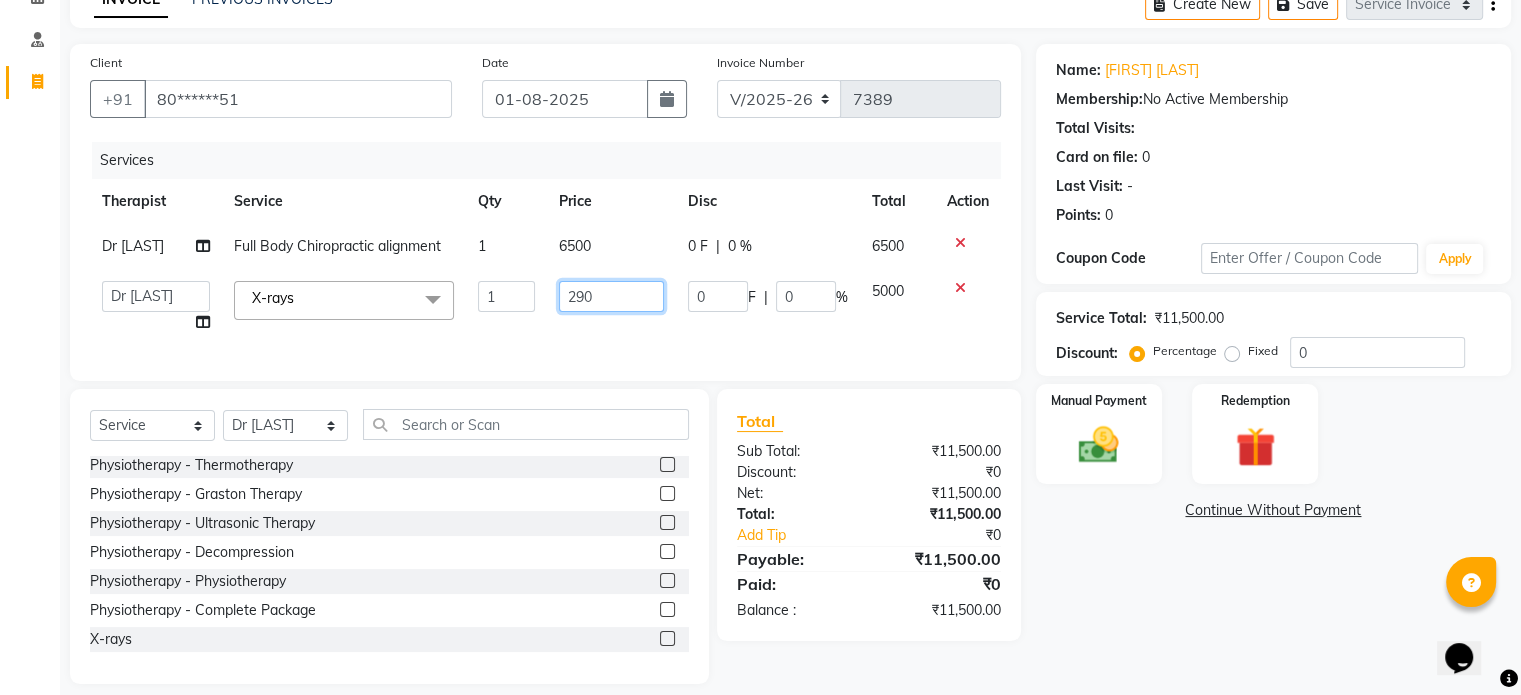 type on "2900" 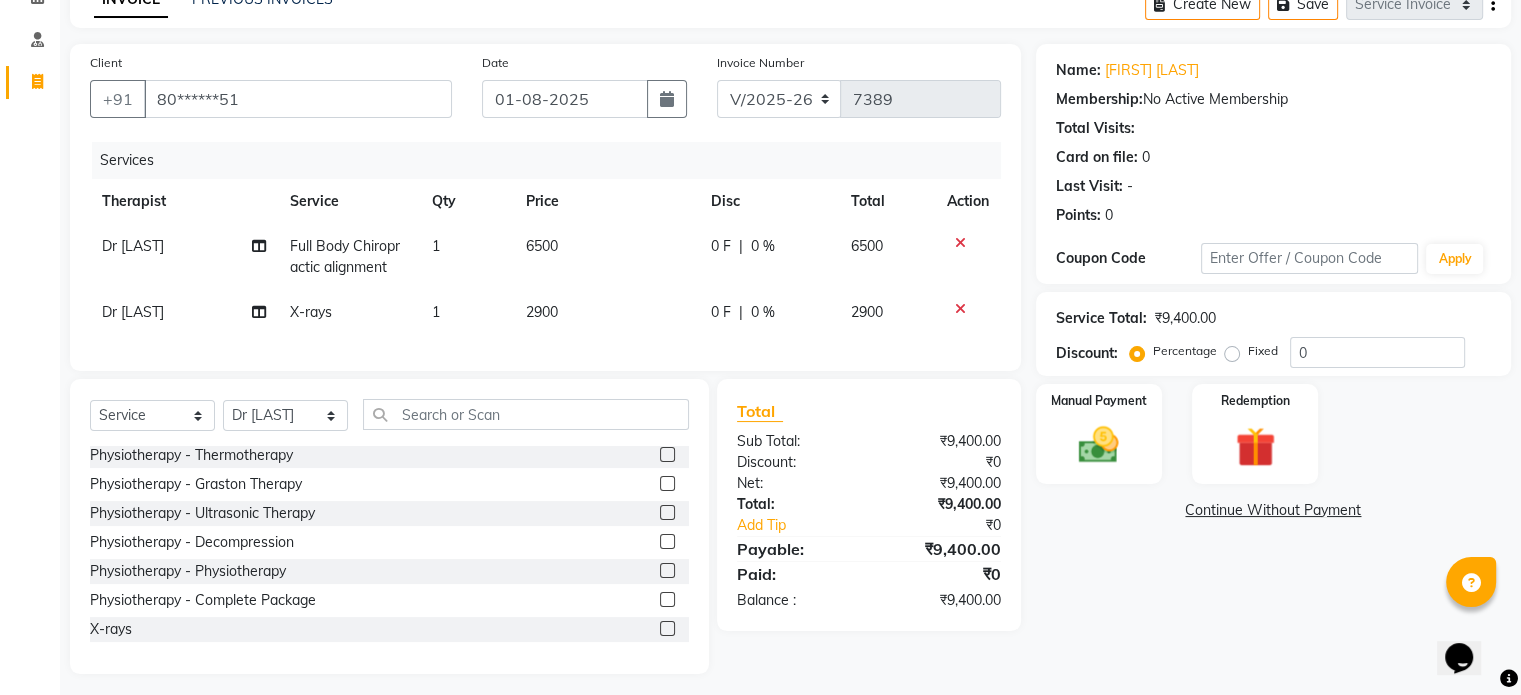click on "Fixed" 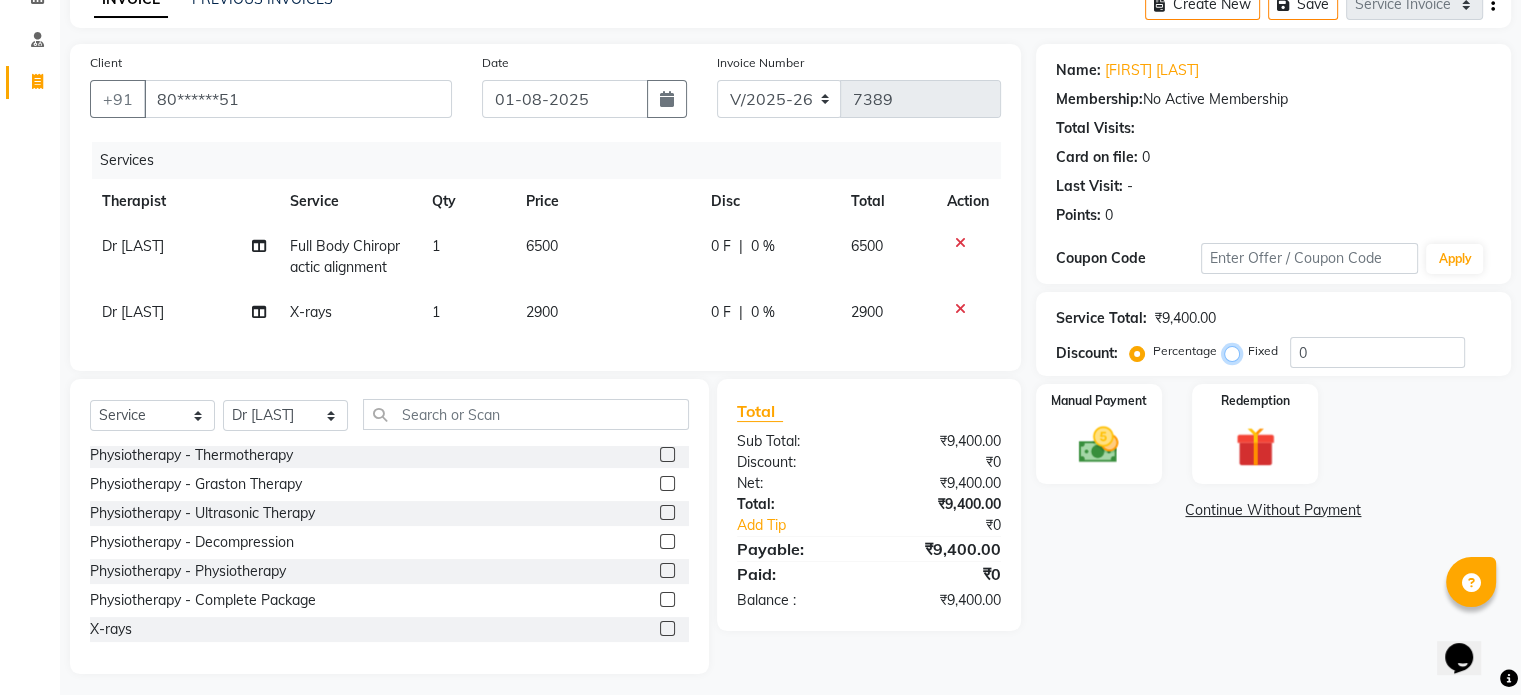 click on "Fixed" at bounding box center (1236, 351) 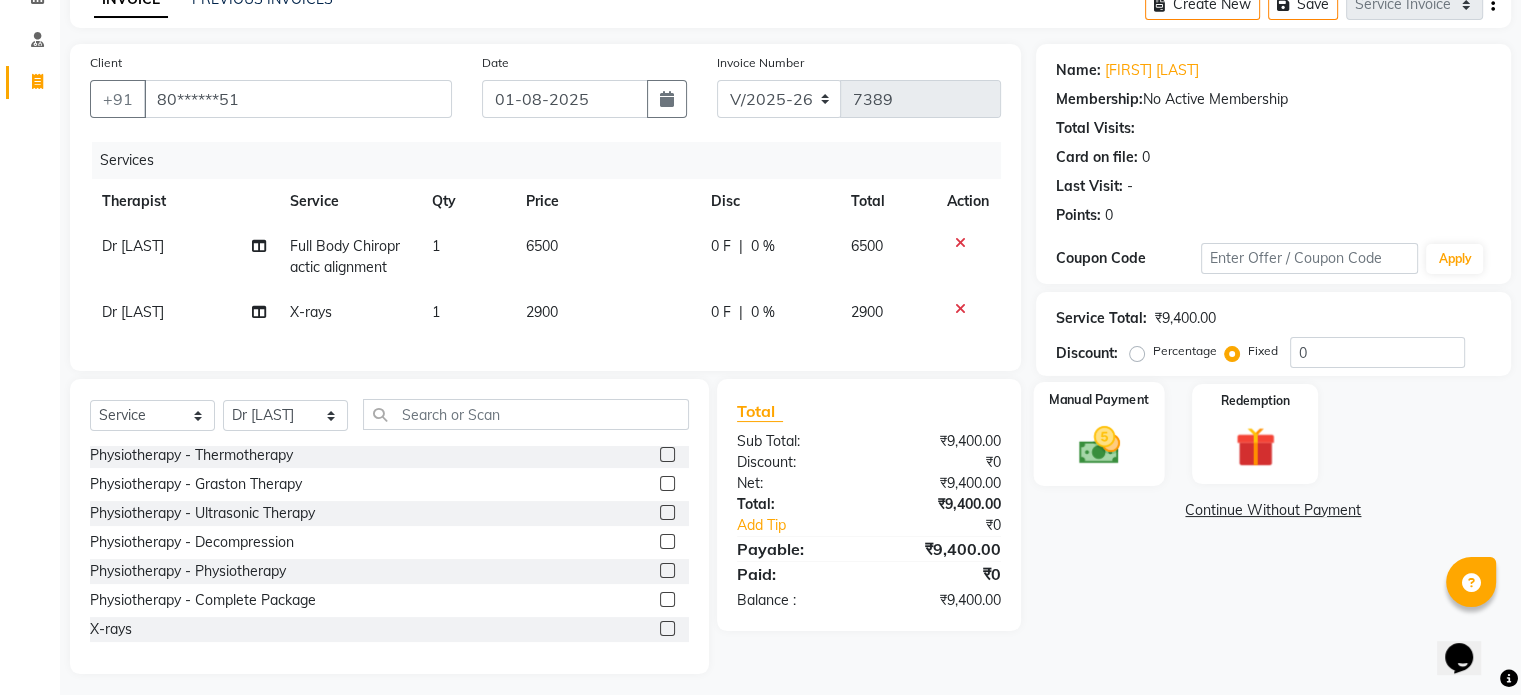 click 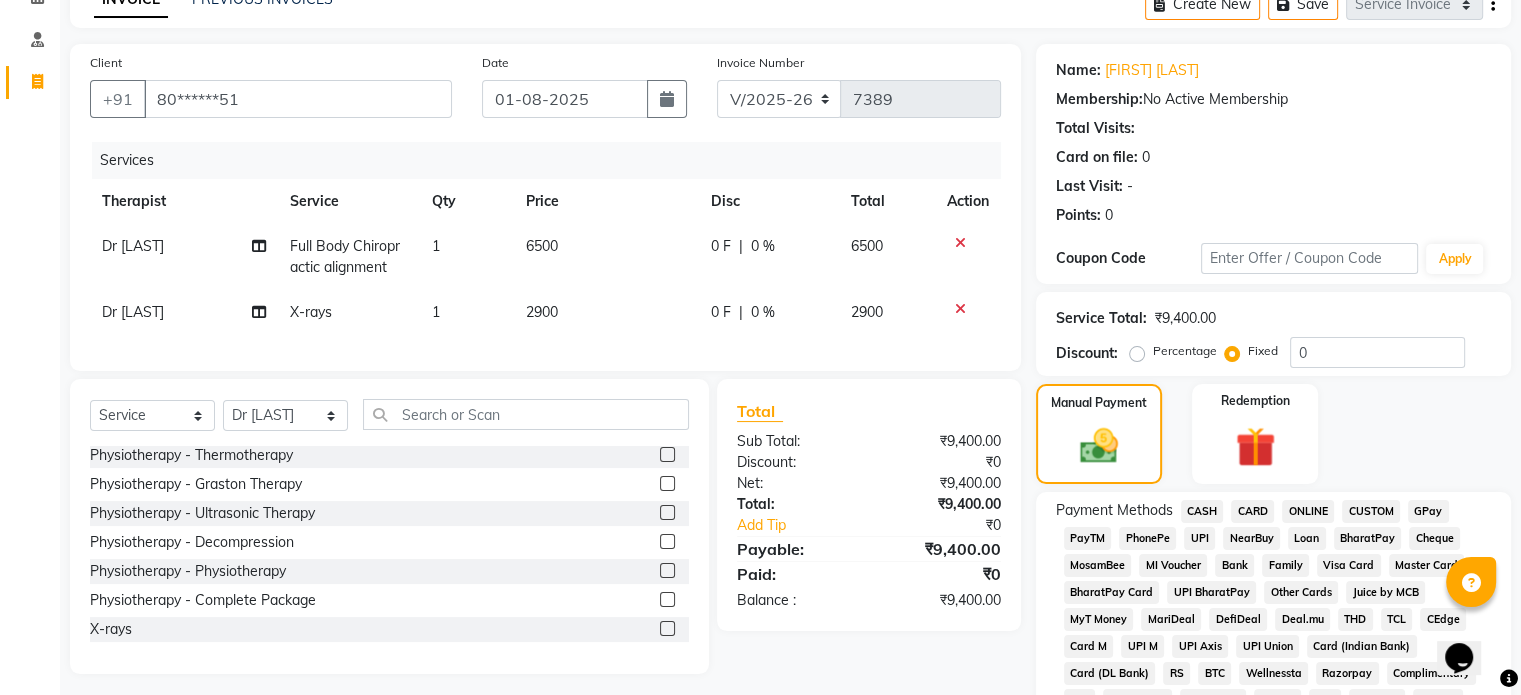 click on "UPI" 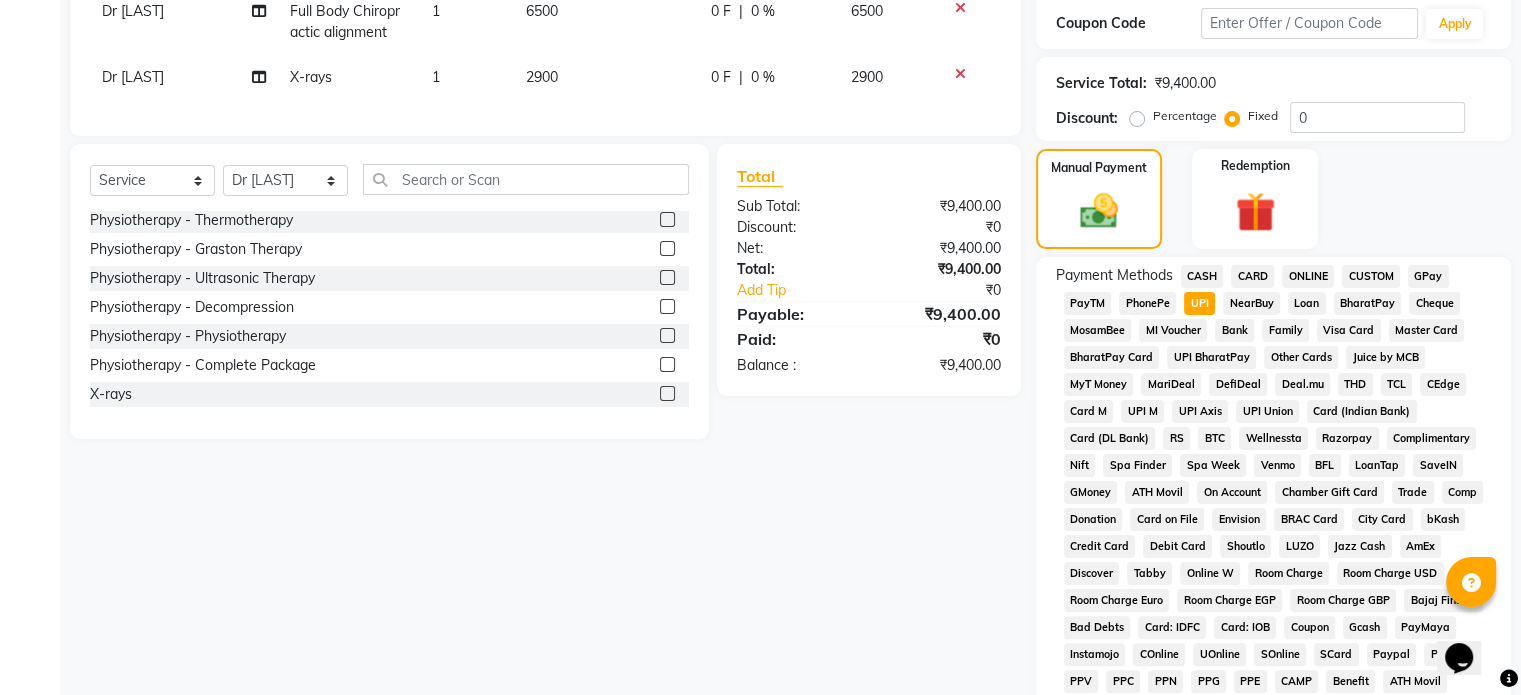 scroll, scrollTop: 652, scrollLeft: 0, axis: vertical 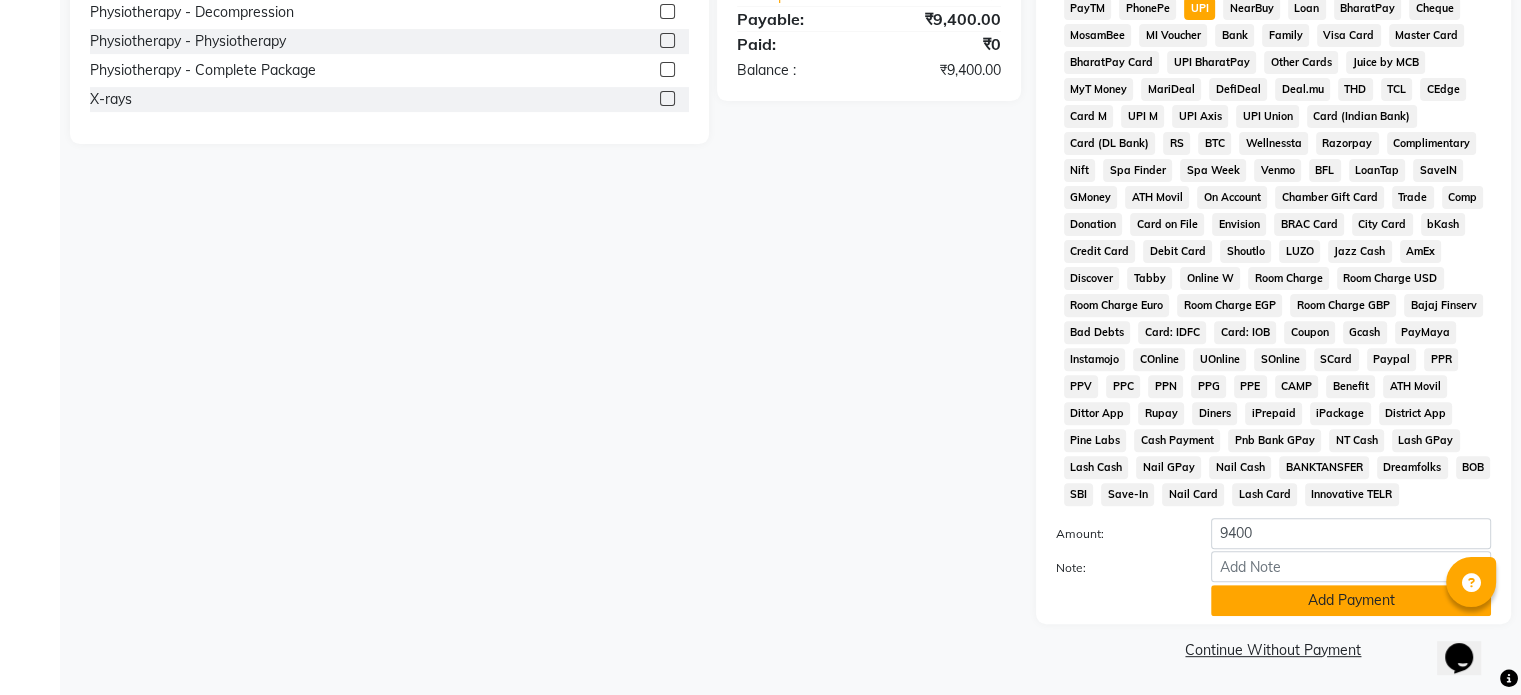 click on "Add Payment" 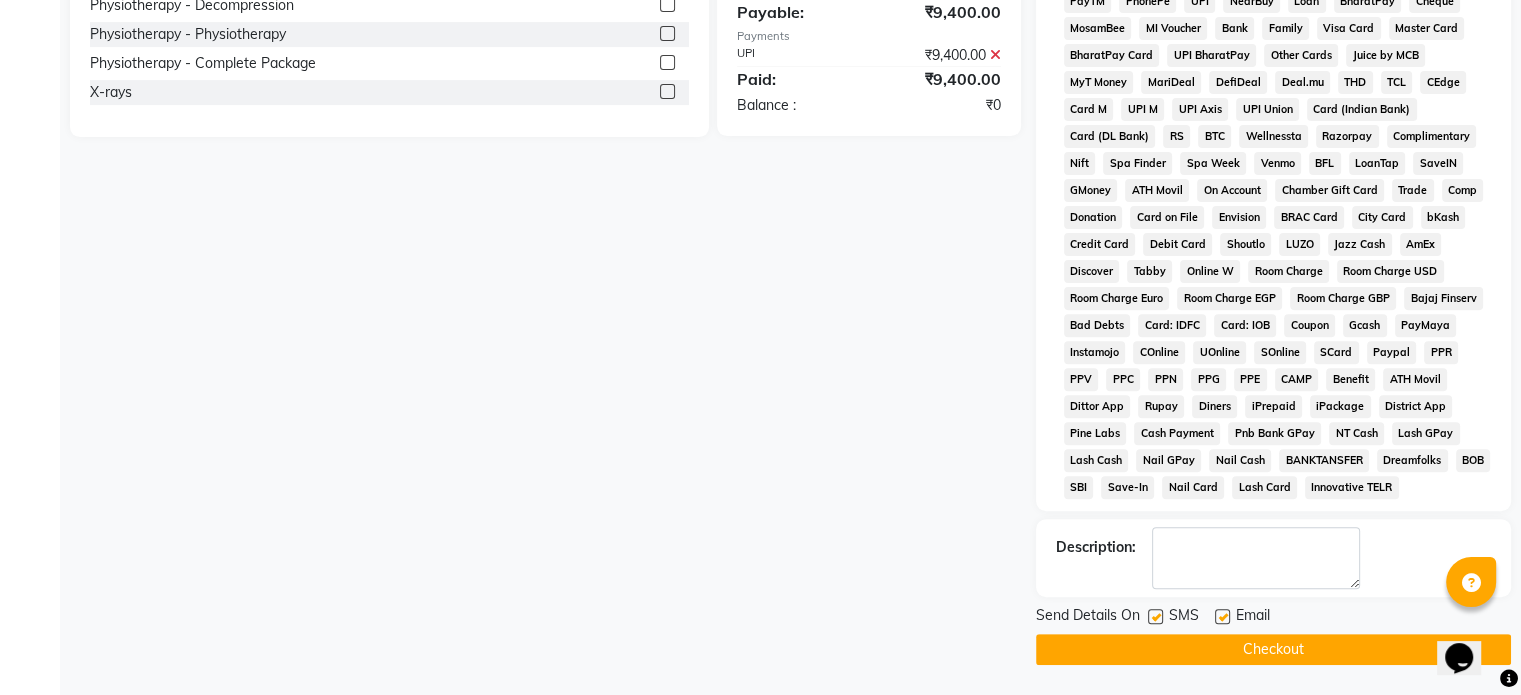 click 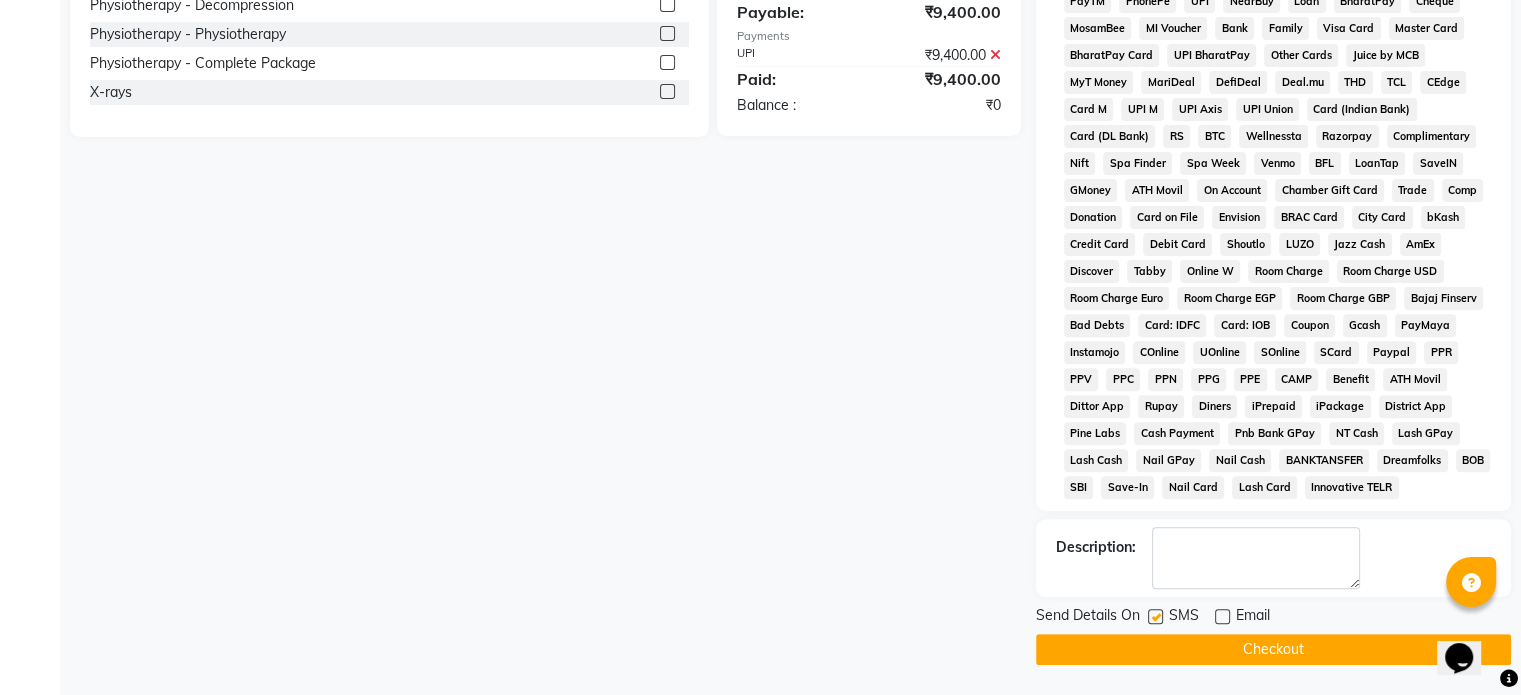 click 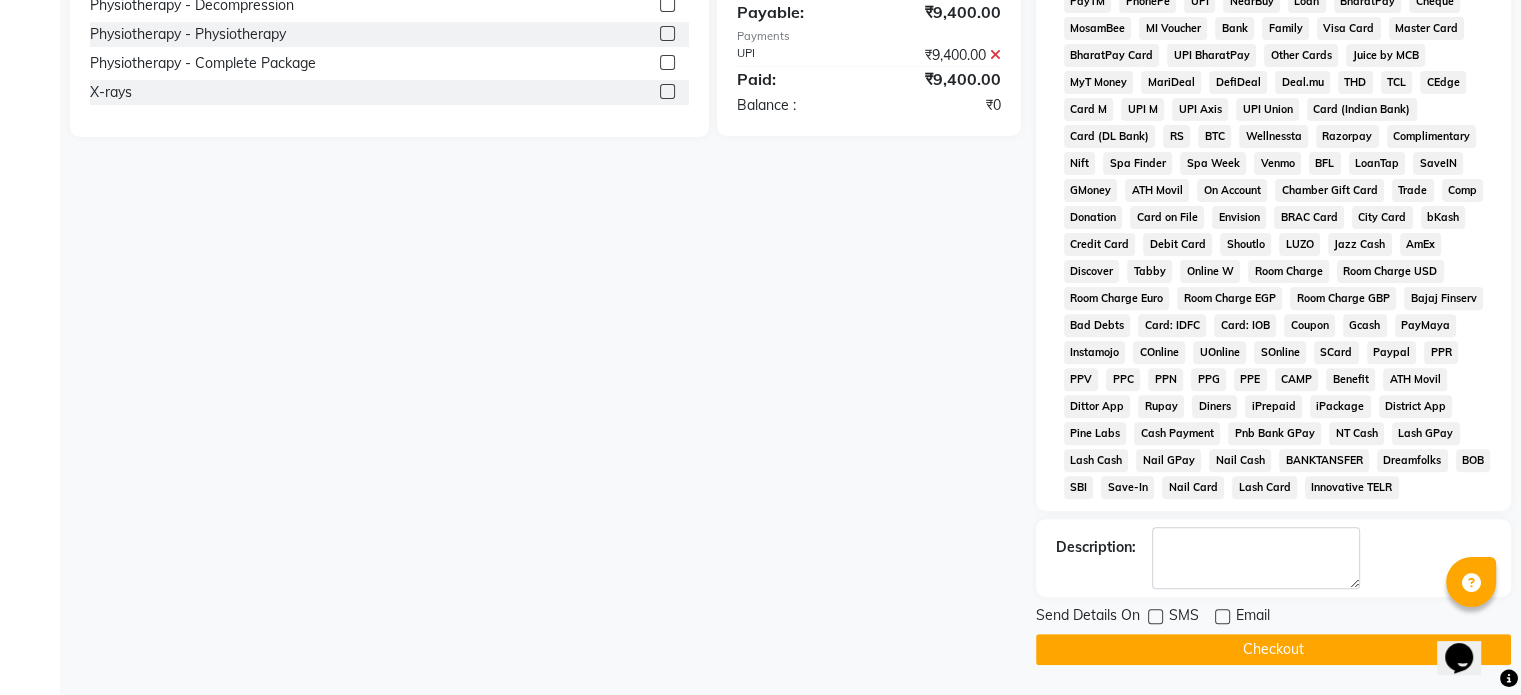 click on "Checkout" 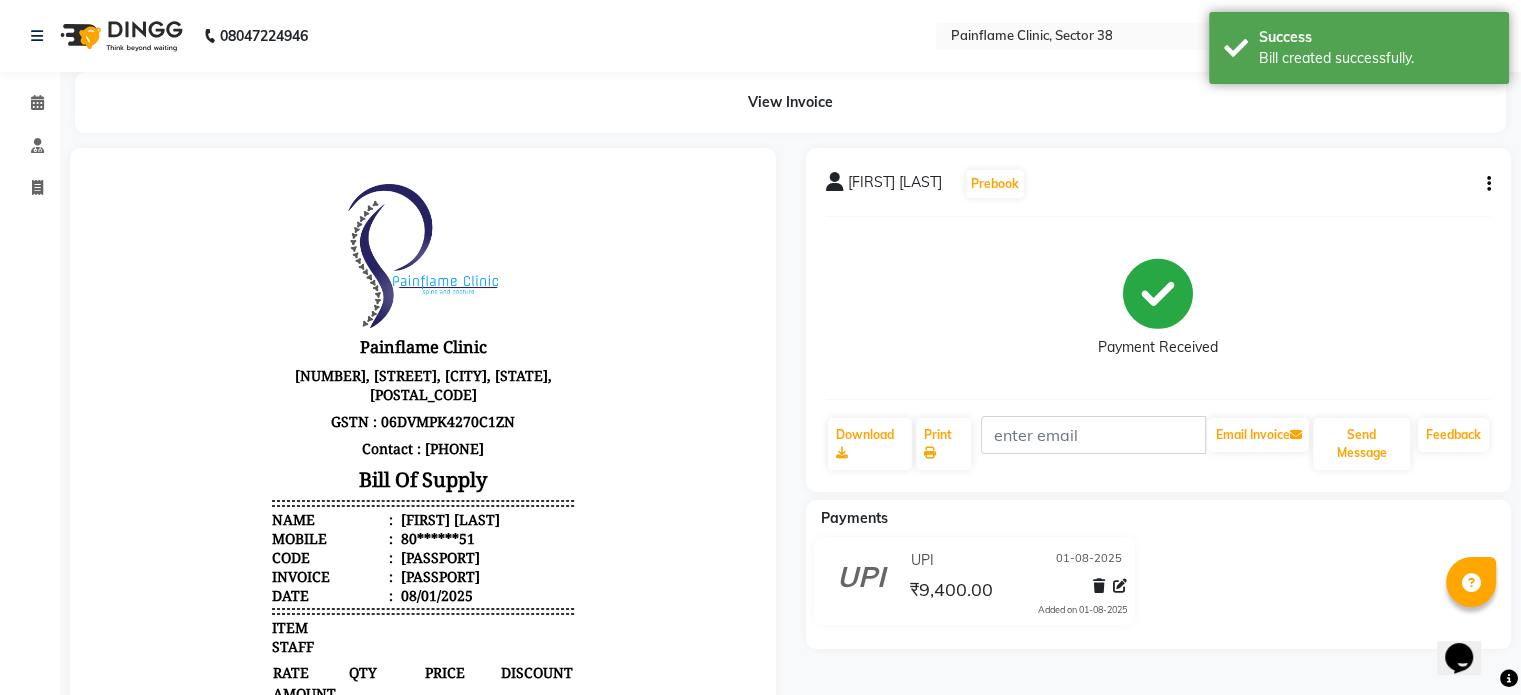 scroll, scrollTop: 0, scrollLeft: 0, axis: both 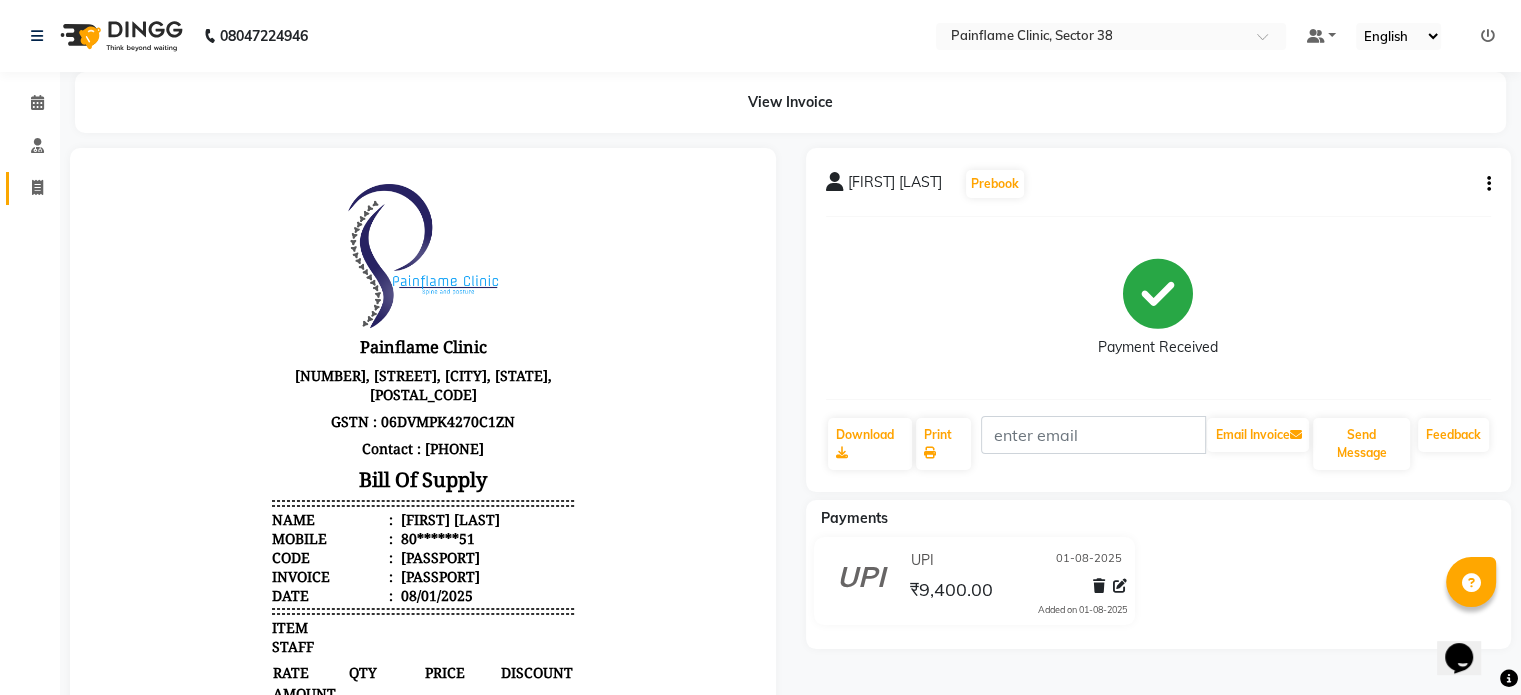 click on "Invoice" 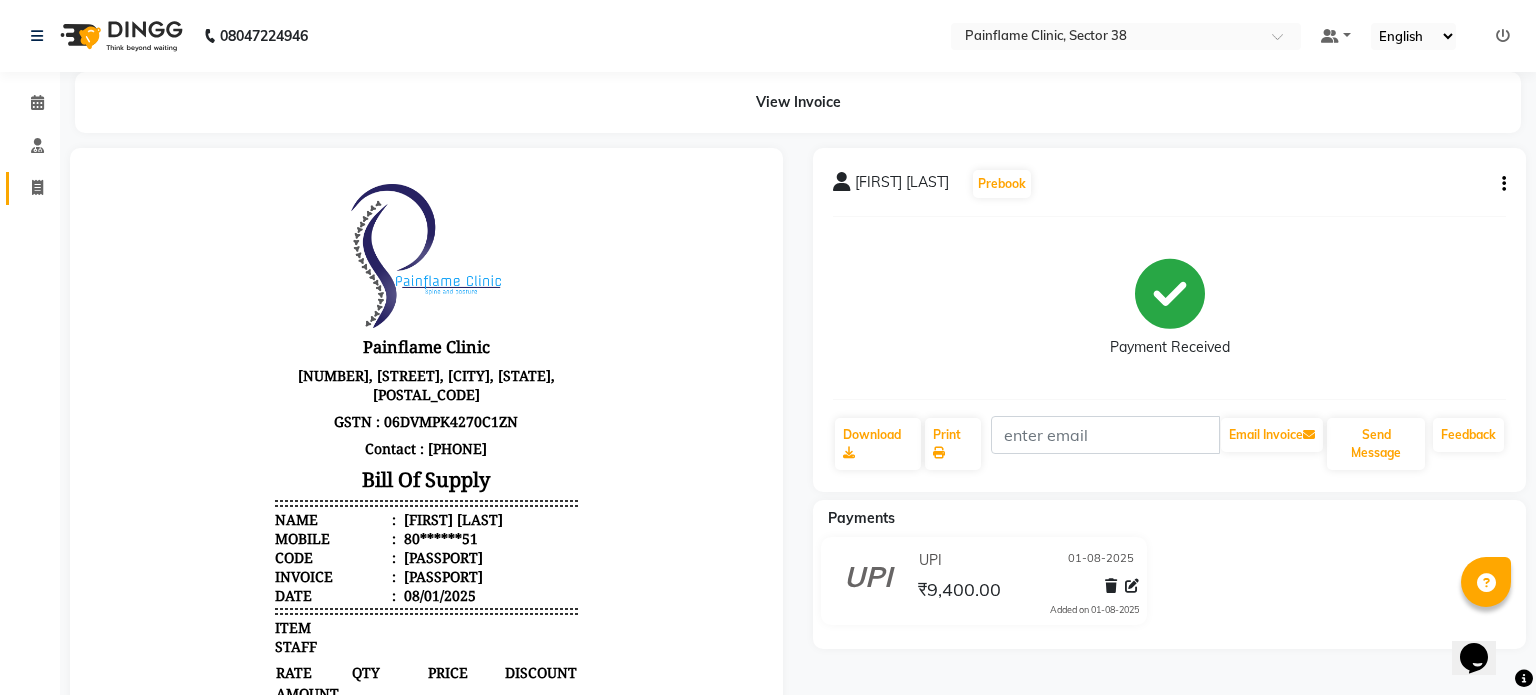 select on "service" 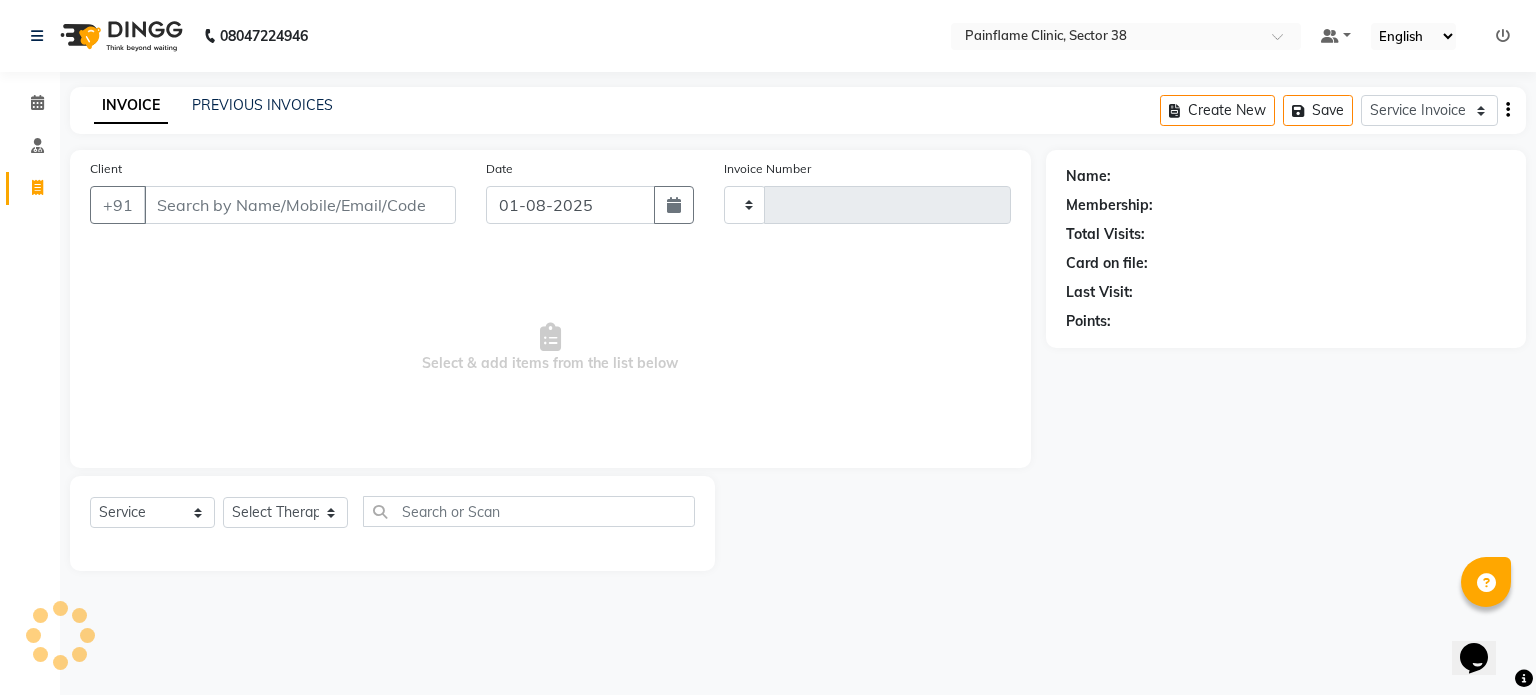type on "7390" 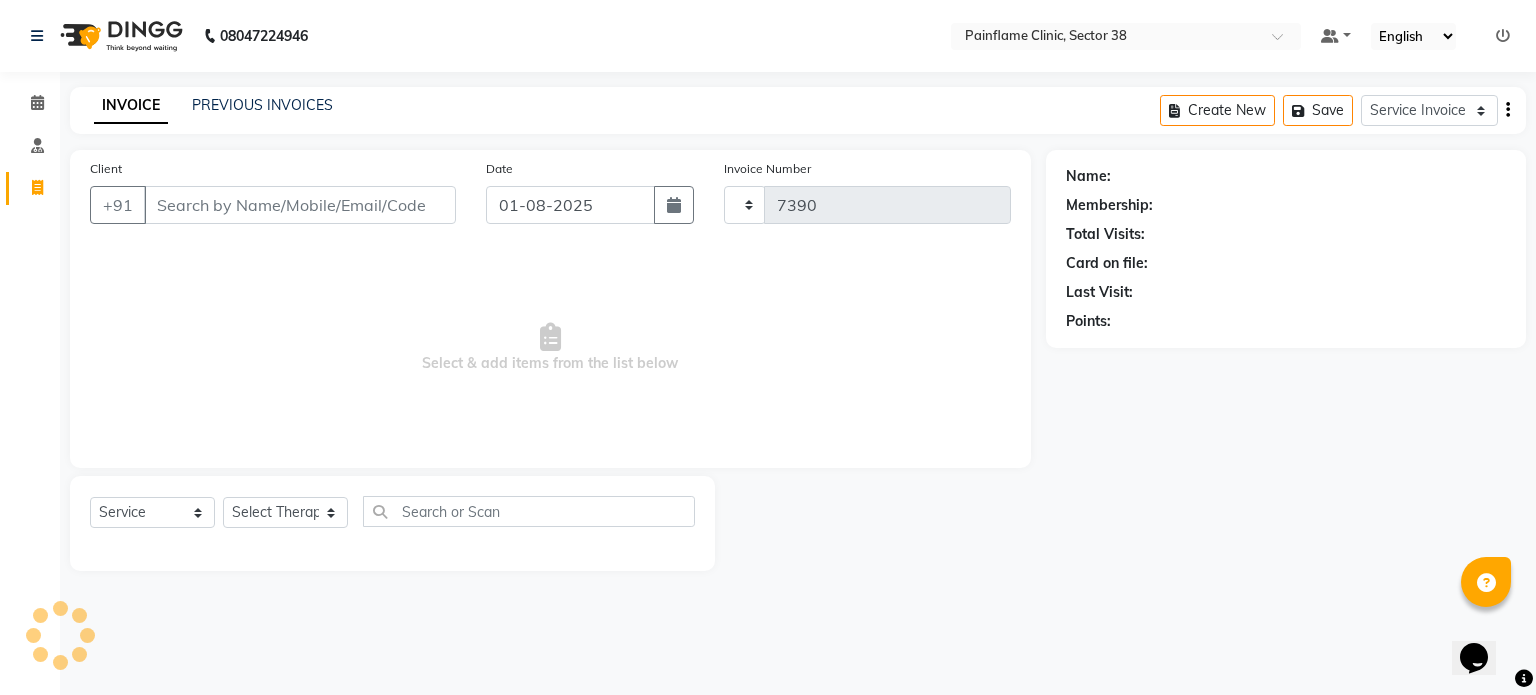 select on "3964" 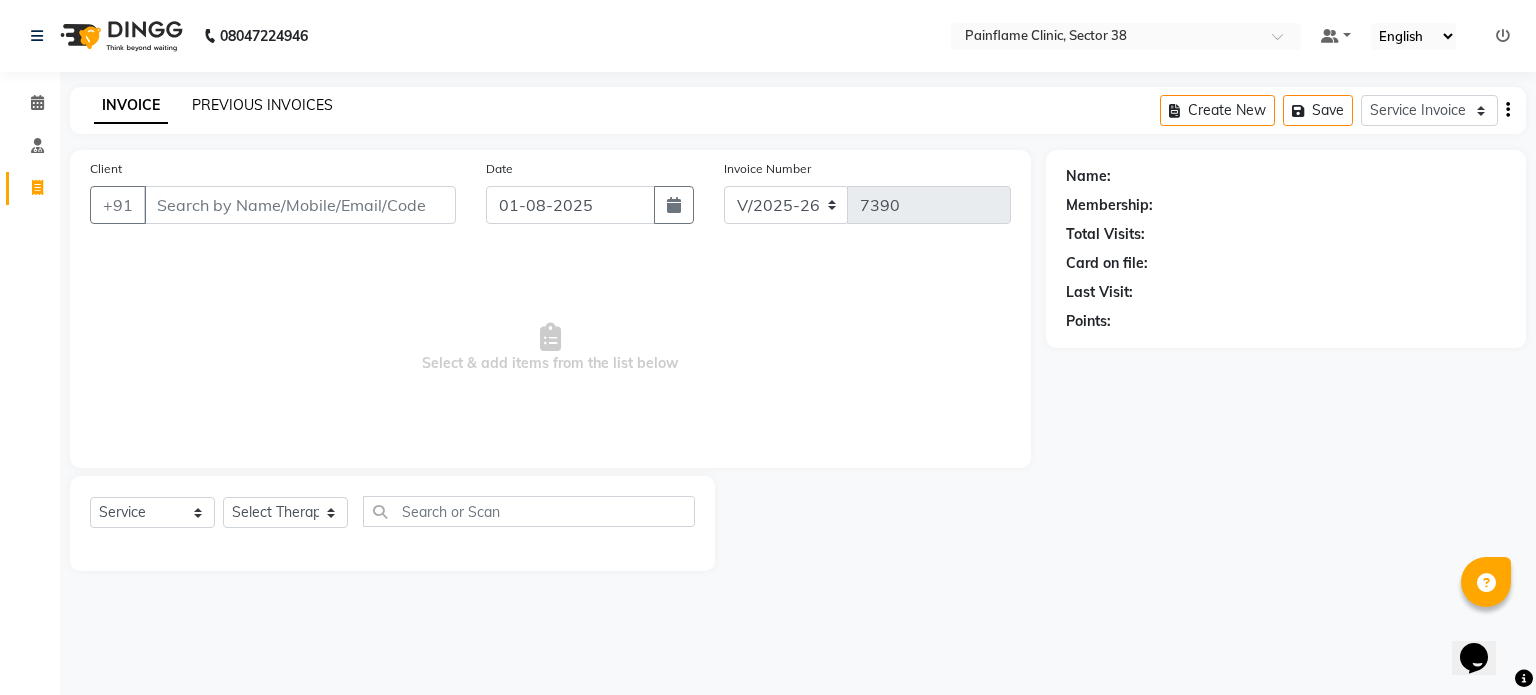 click on "PREVIOUS INVOICES" 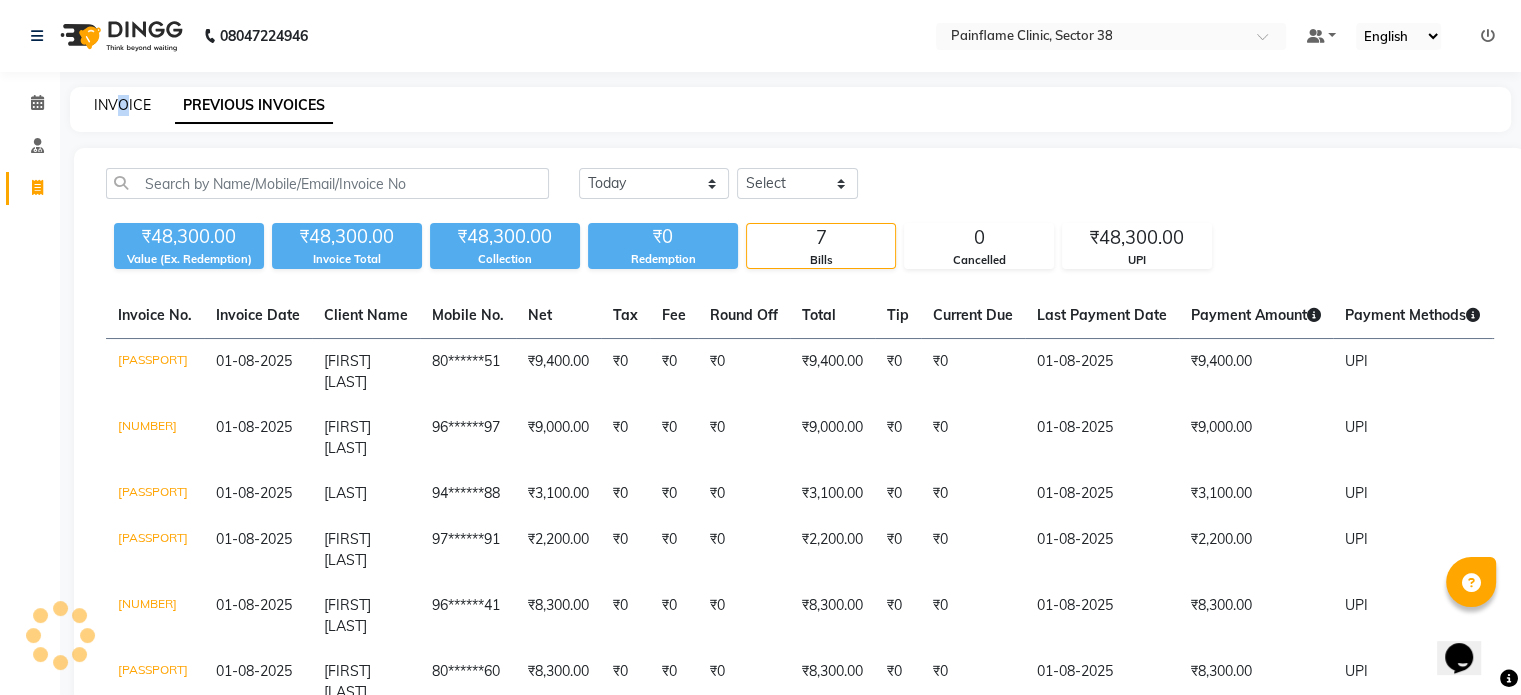 drag, startPoint x: 125, startPoint y: 94, endPoint x: 118, endPoint y: 106, distance: 13.892444 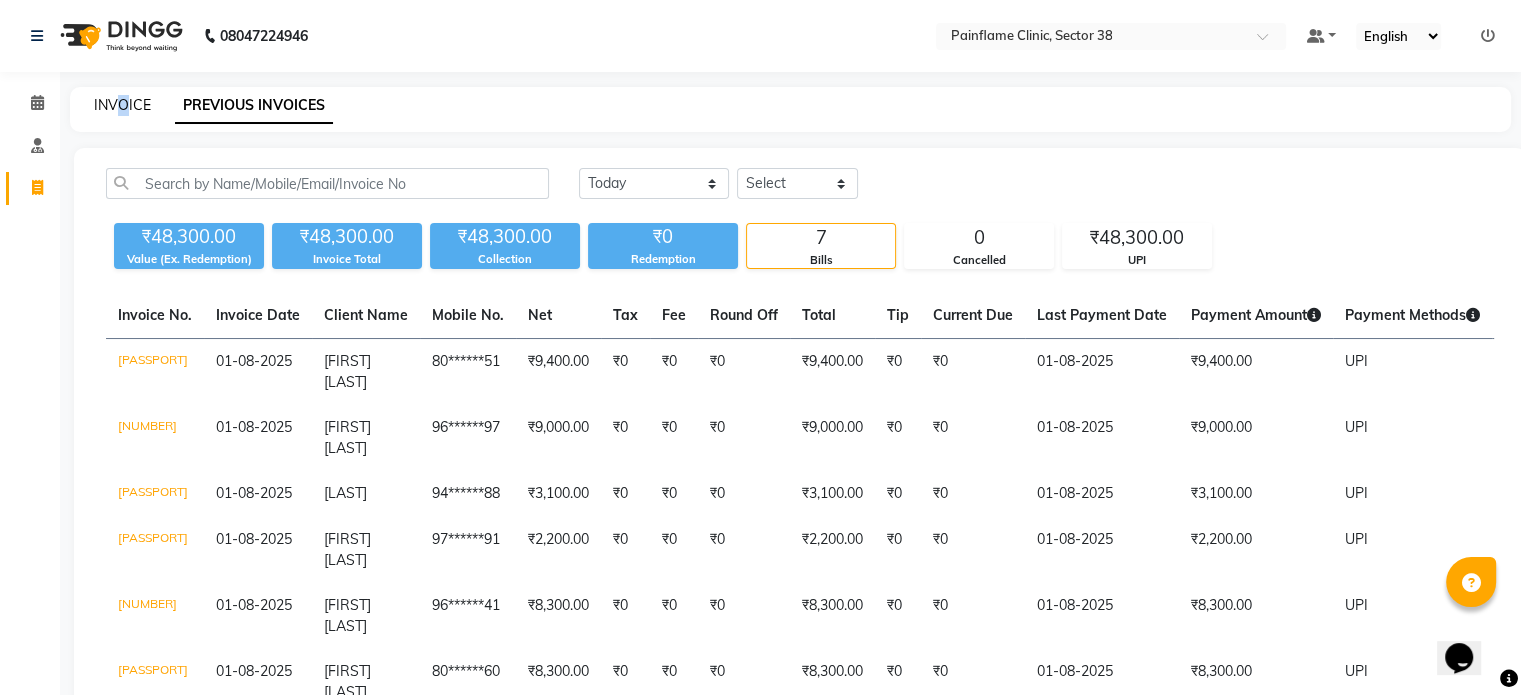 click on "INVOICE" 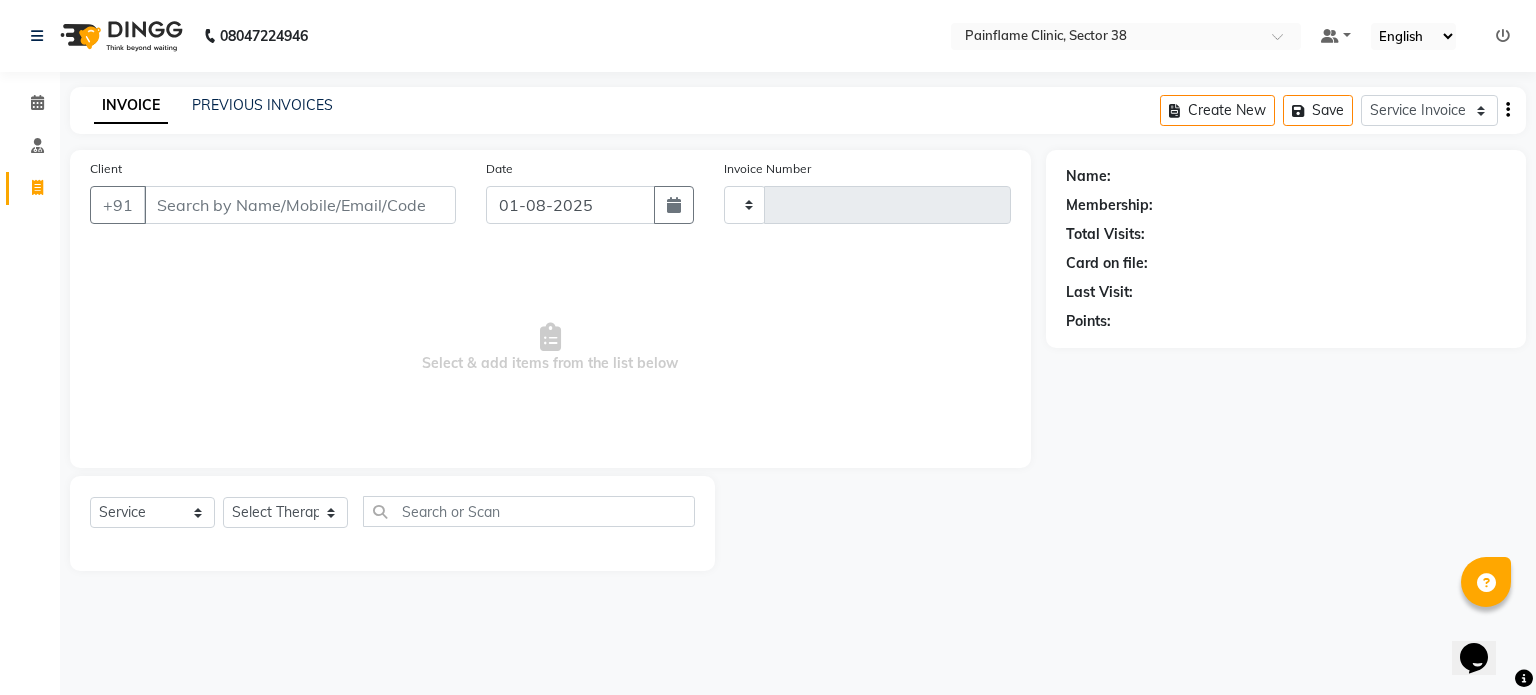 type on "7390" 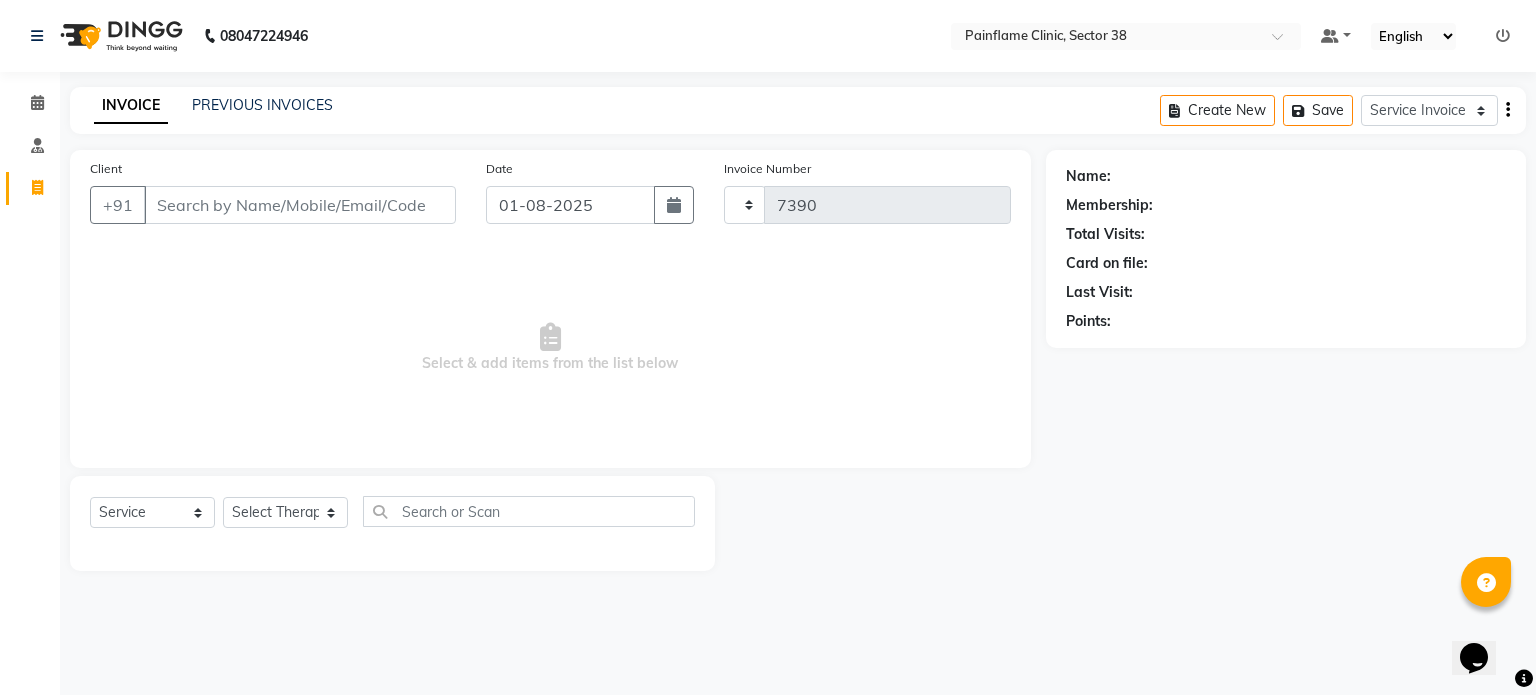select on "3964" 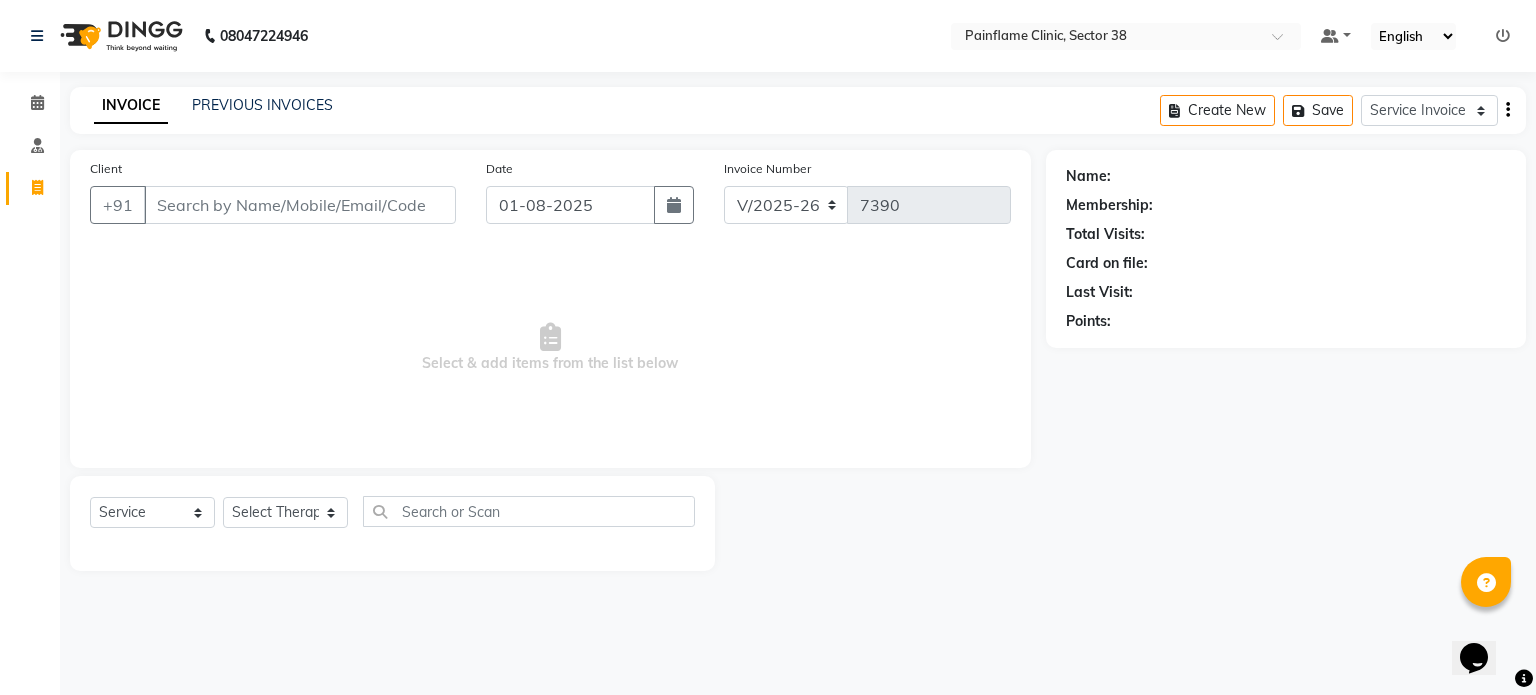 click on "Client" at bounding box center (300, 205) 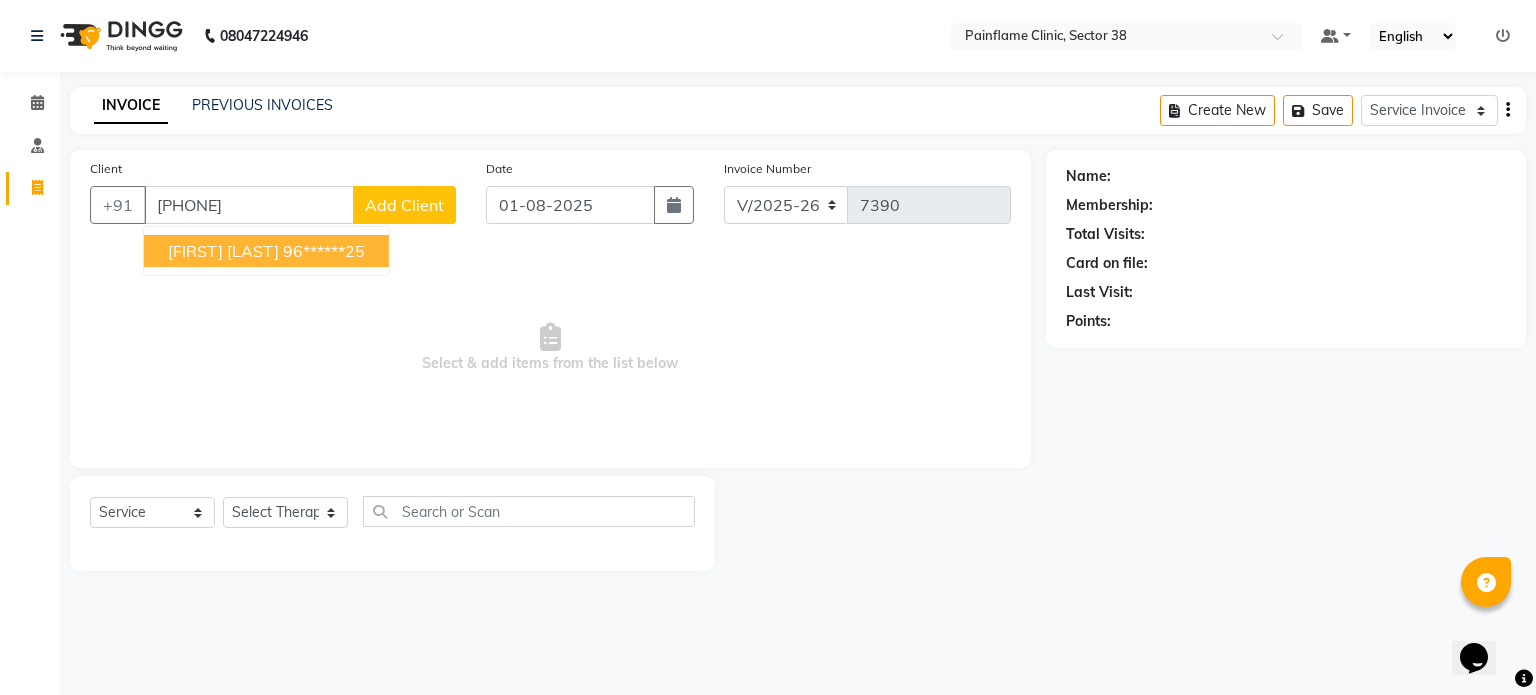 click on "96******25" at bounding box center (324, 251) 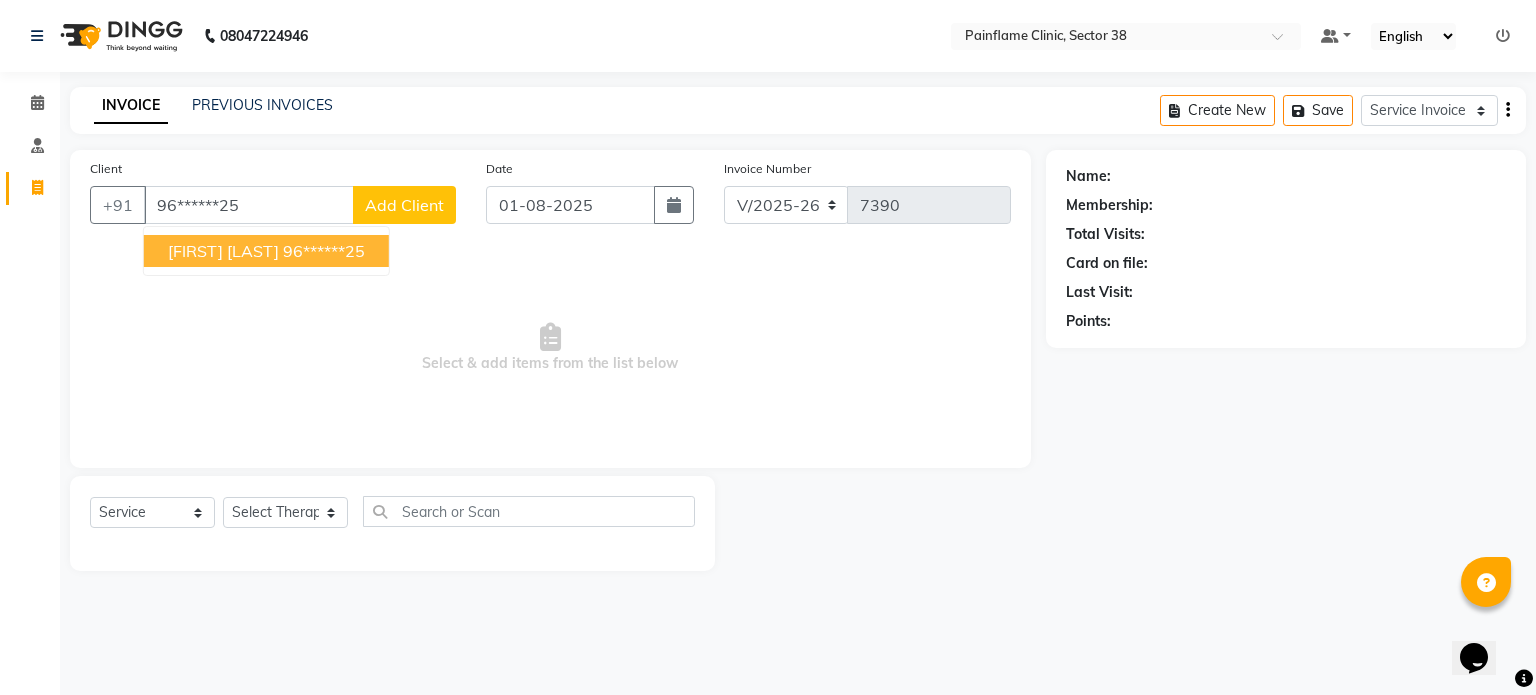 type on "96******25" 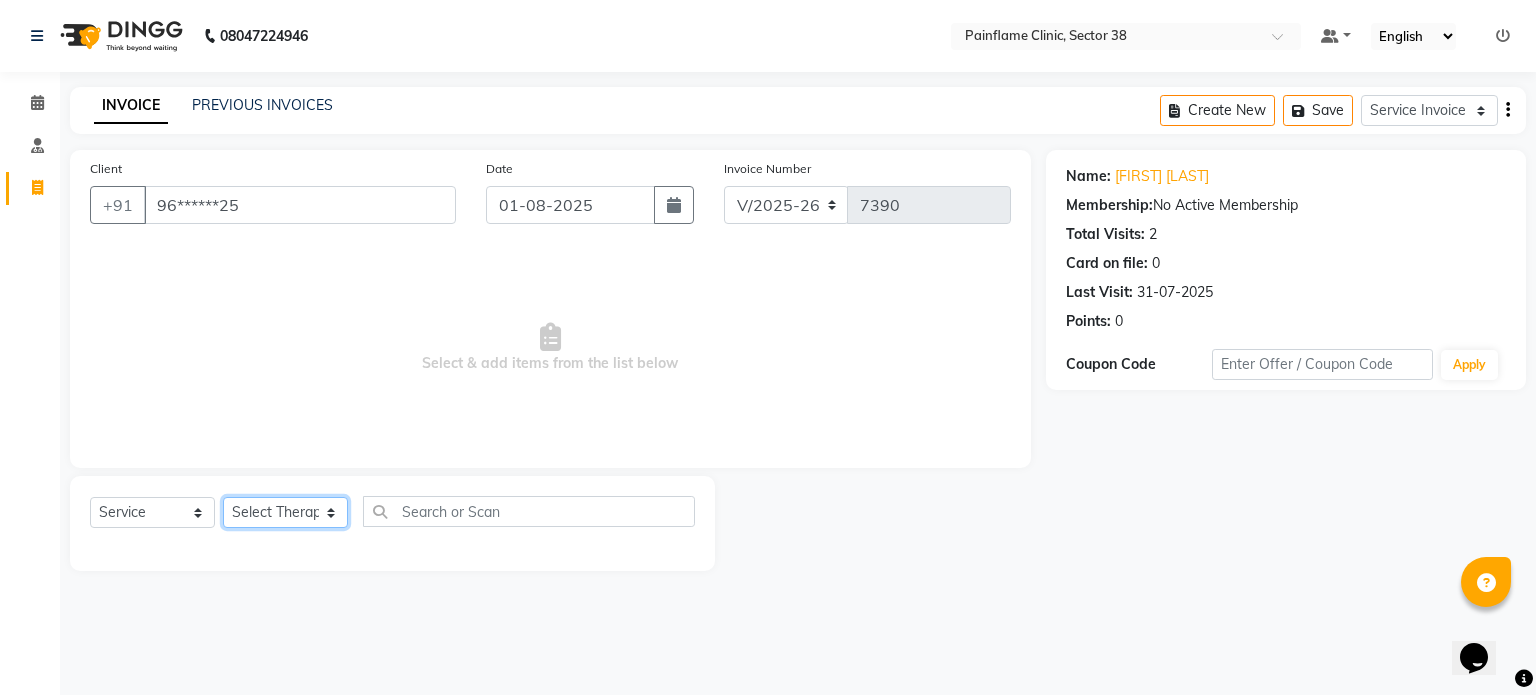 click on "Select Therapist Dr Durgesh Dr Harish Dr Ranjana Dr Saurabh Dr. Suraj Dr. Tejpal Mehlawat KUSHAL MOHIT SEMWAL Nancy Singhai Reception 1  Reception 2 Reception 3" 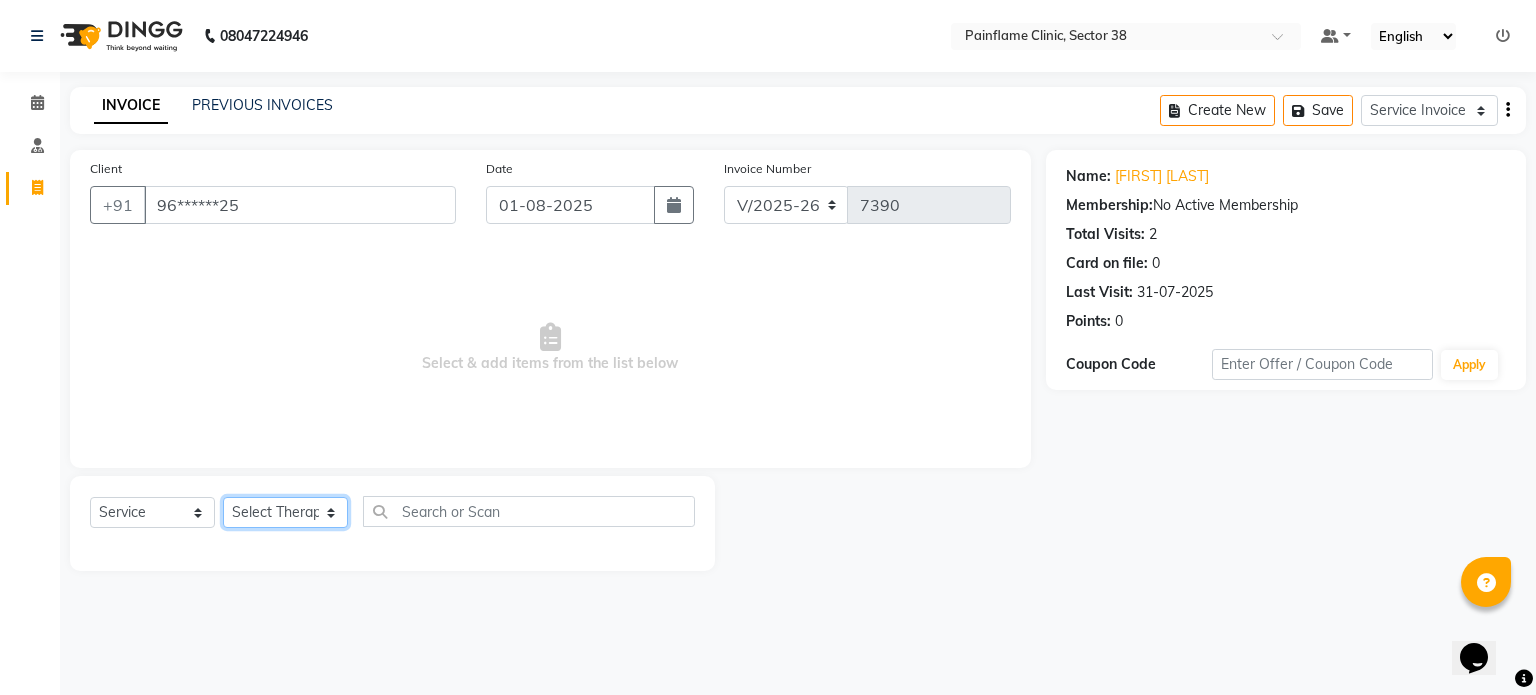 select on "20209" 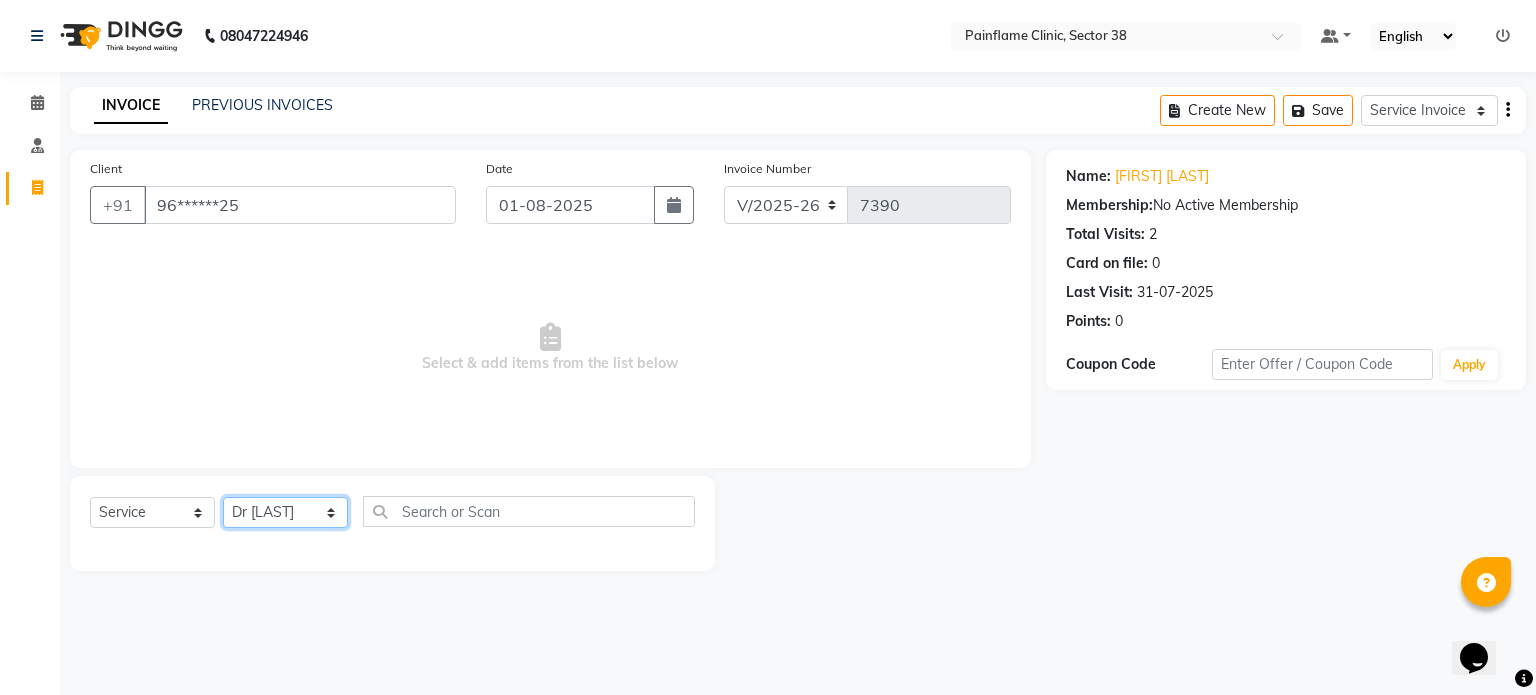 click on "Select Therapist Dr Durgesh Dr Harish Dr Ranjana Dr Saurabh Dr. Suraj Dr. Tejpal Mehlawat KUSHAL MOHIT SEMWAL Nancy Singhai Reception 1  Reception 2 Reception 3" 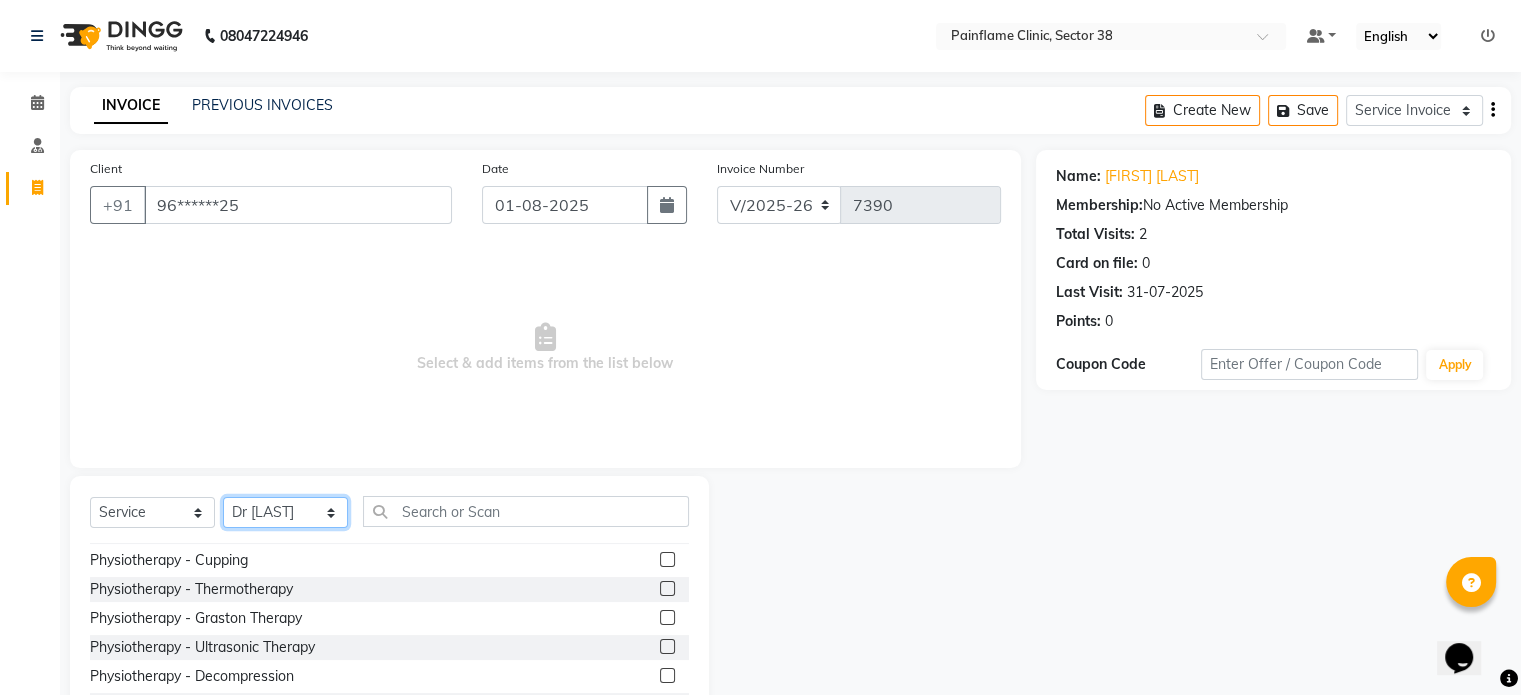 scroll, scrollTop: 119, scrollLeft: 0, axis: vertical 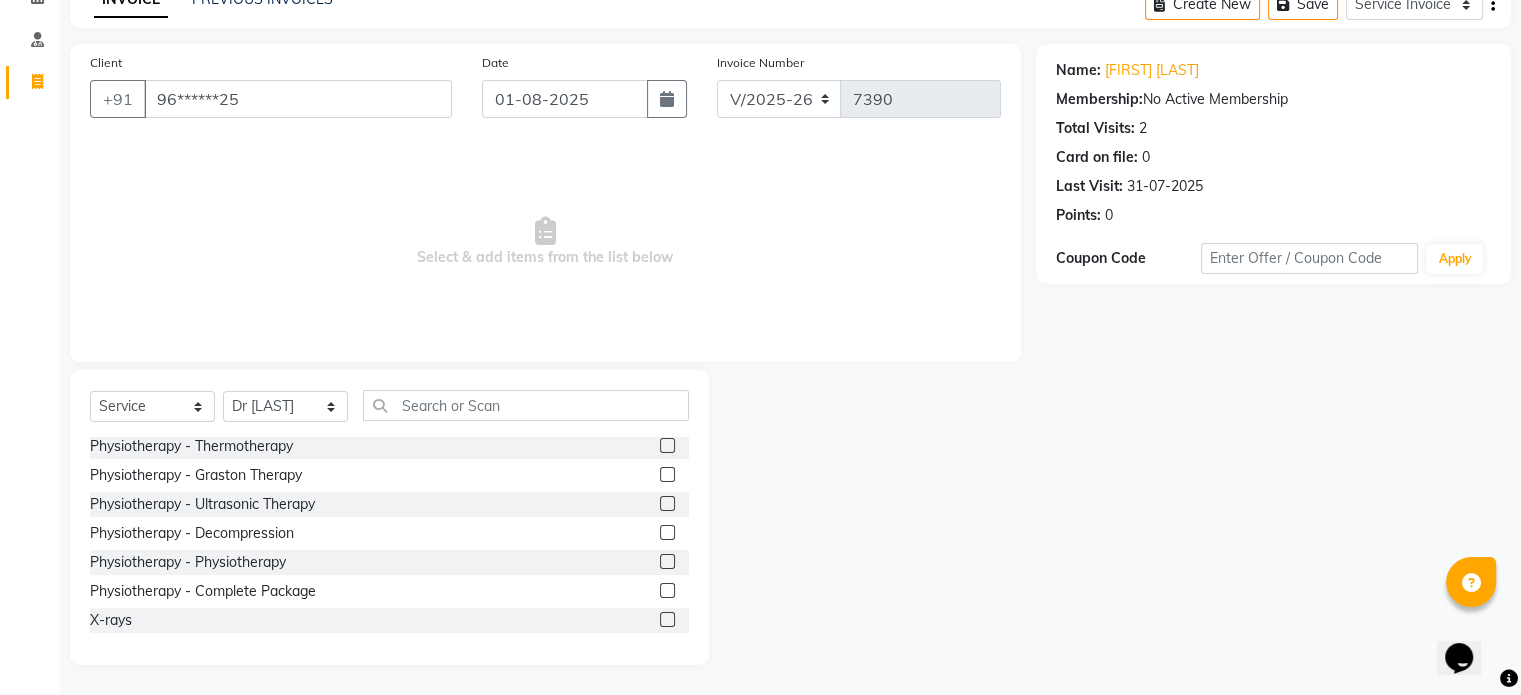 click 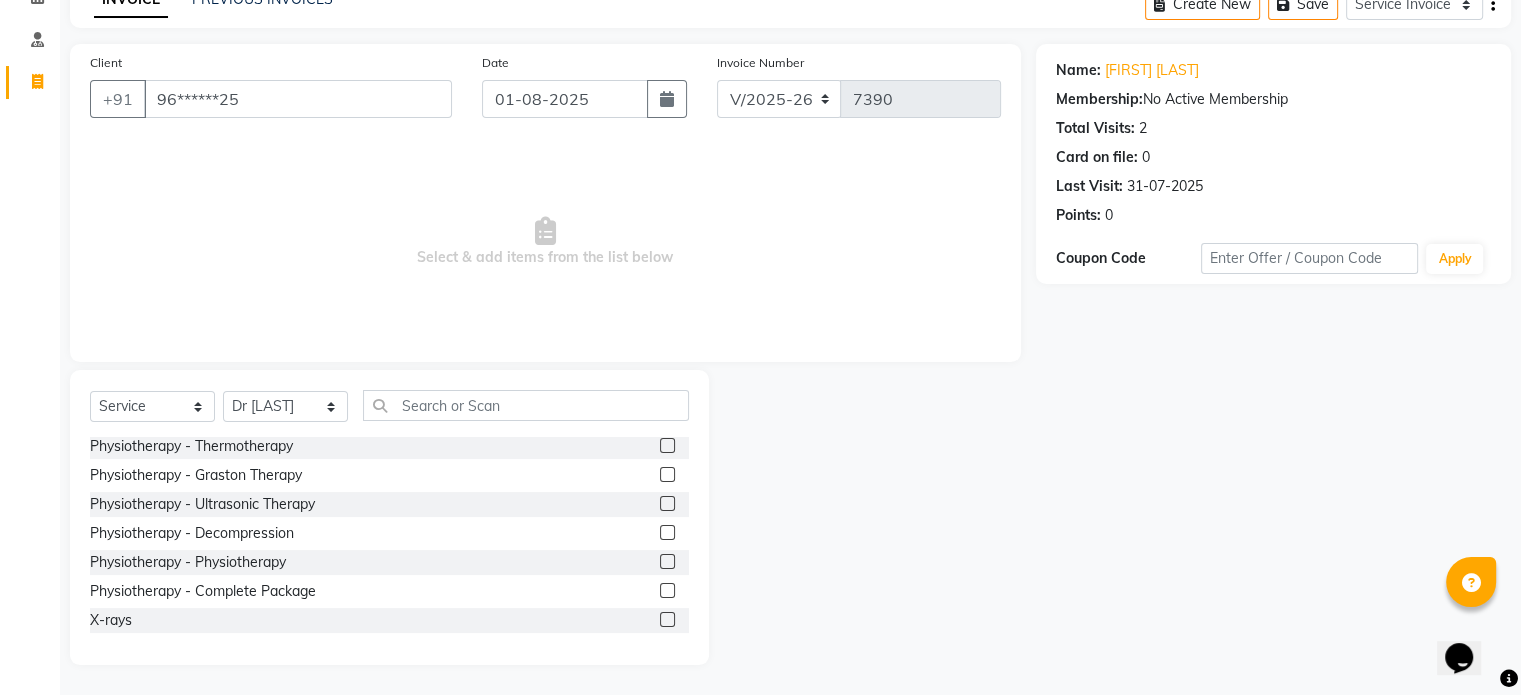click 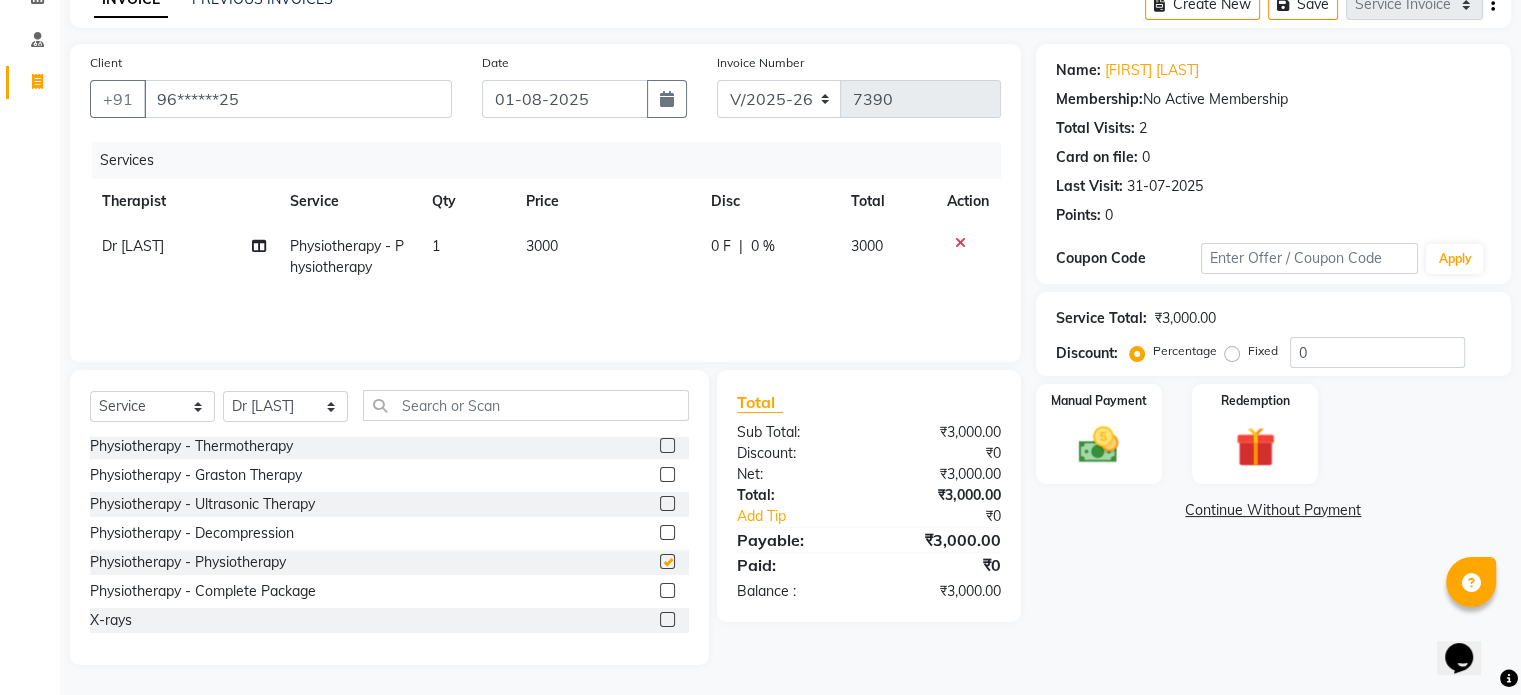 checkbox on "false" 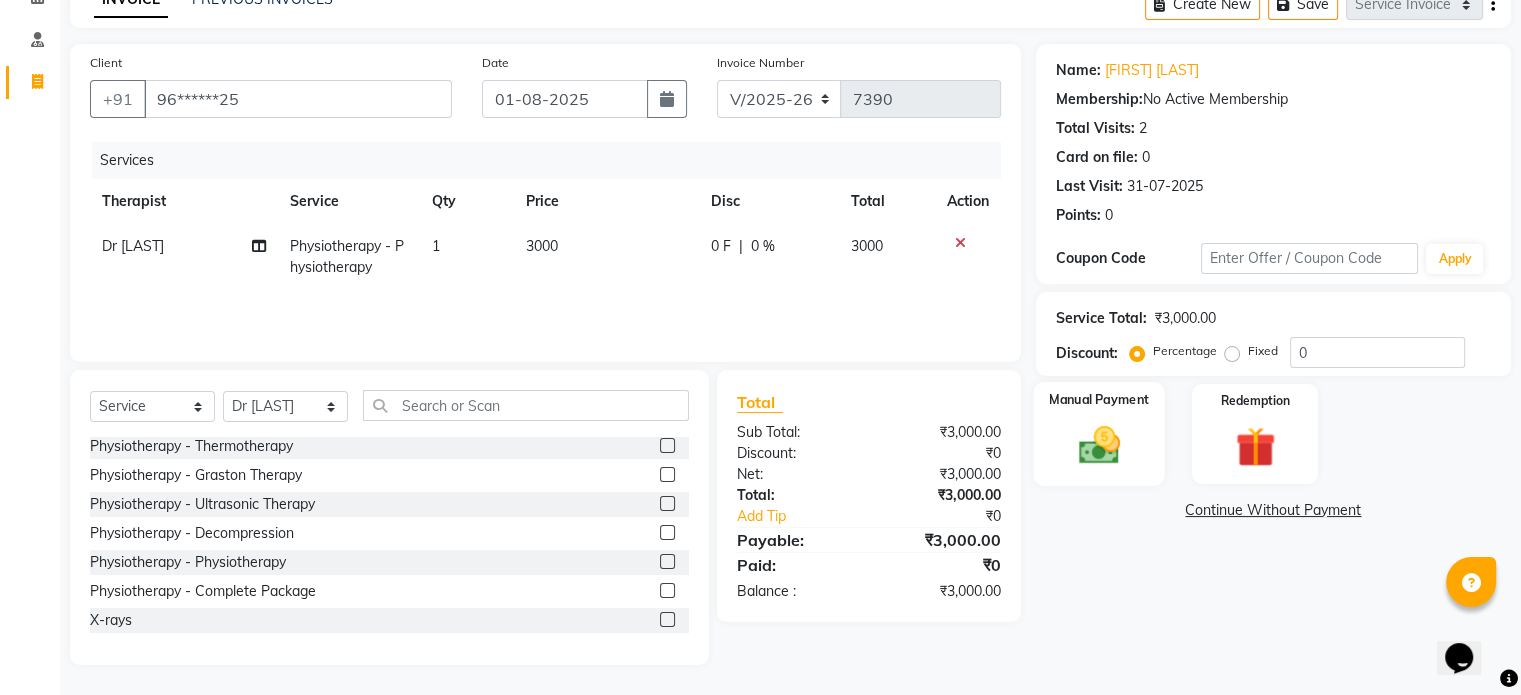 click 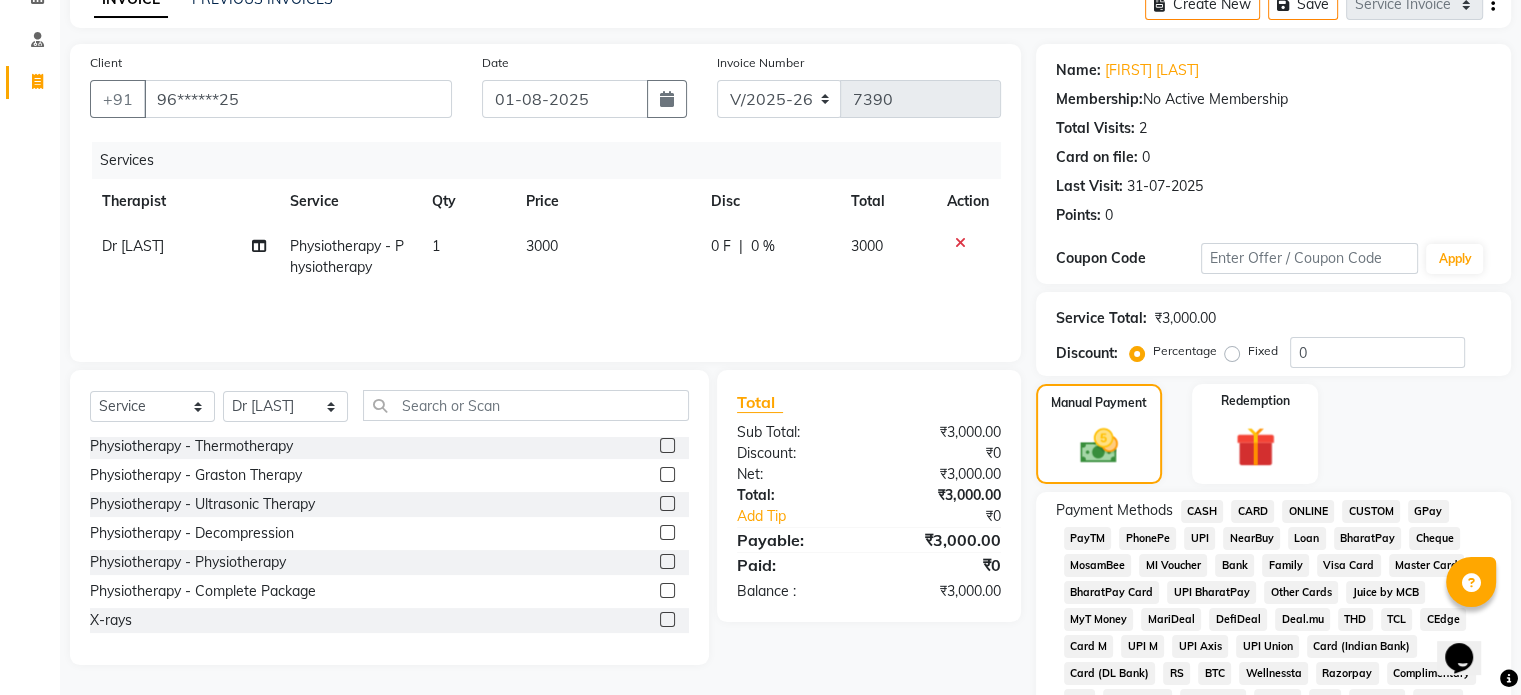 click on "UPI" 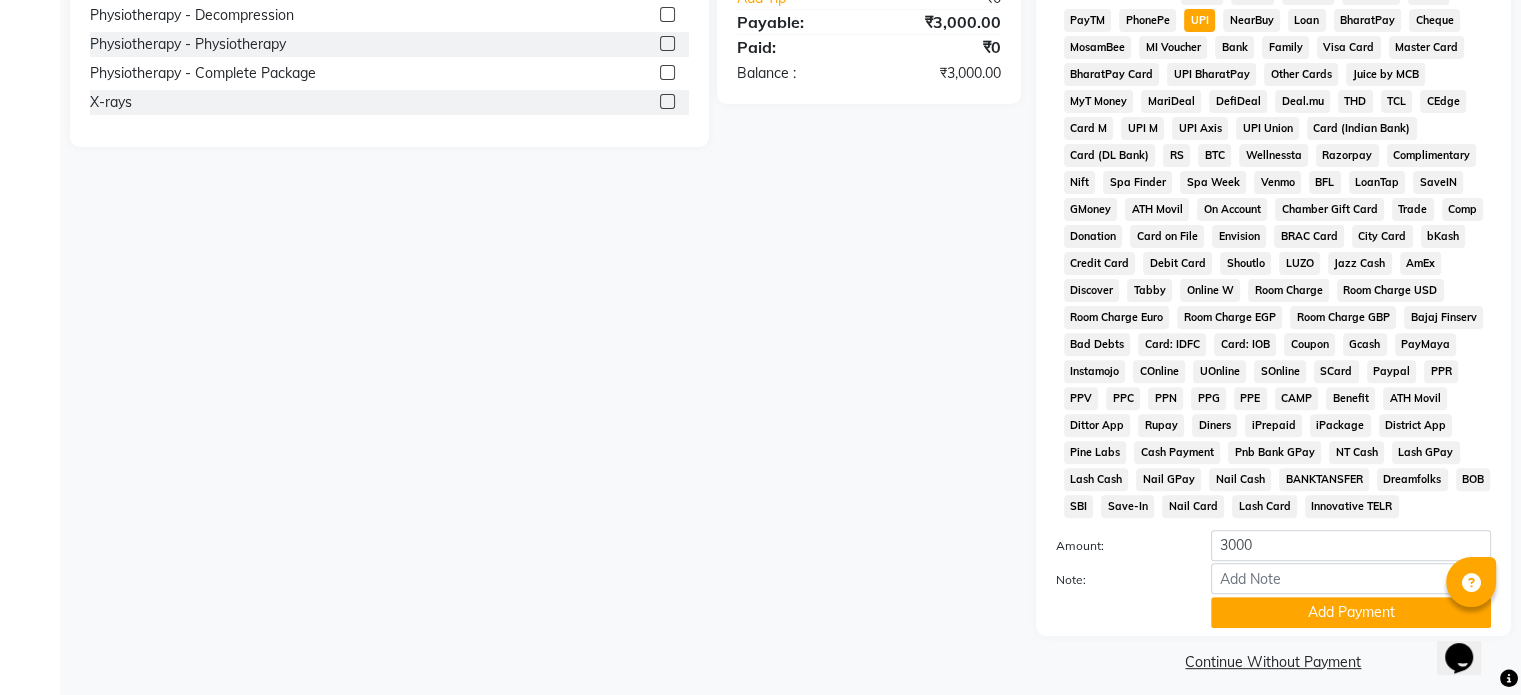 scroll, scrollTop: 652, scrollLeft: 0, axis: vertical 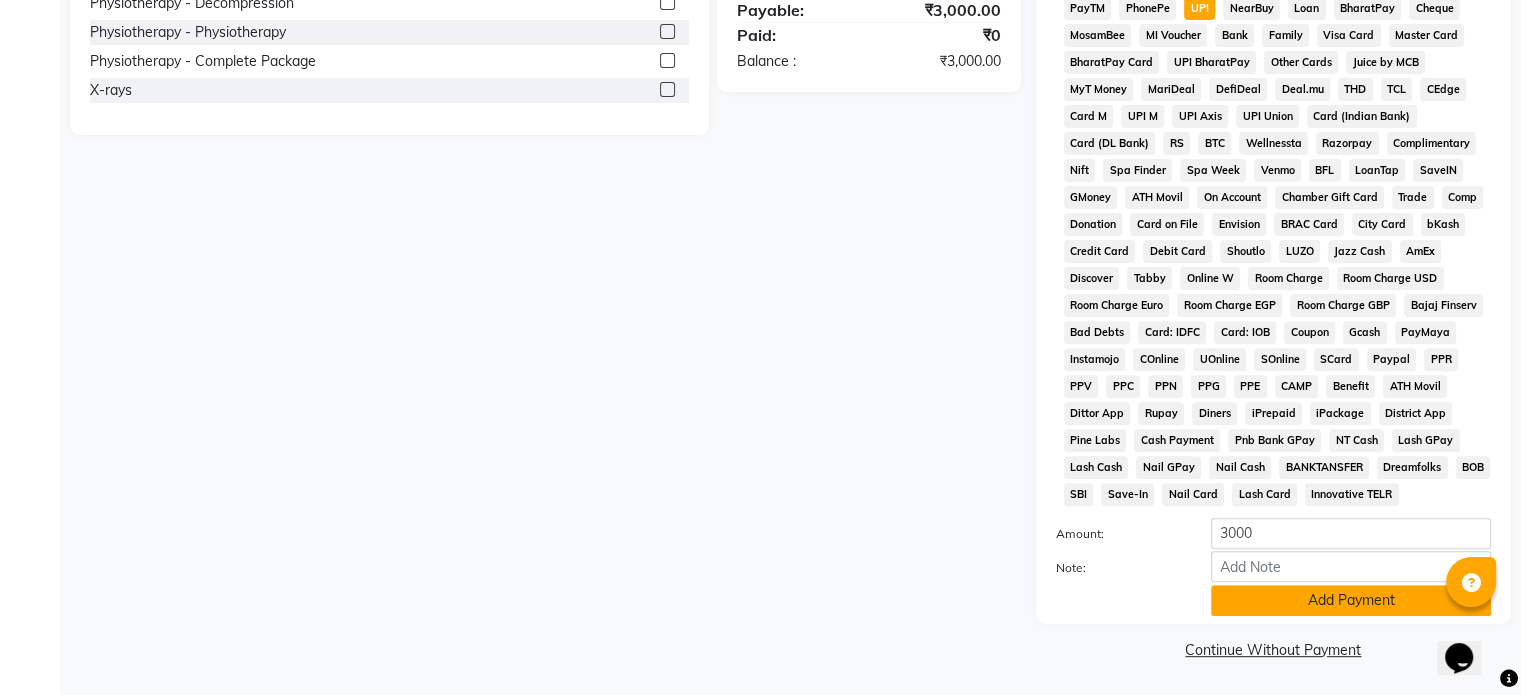 click on "Add Payment" 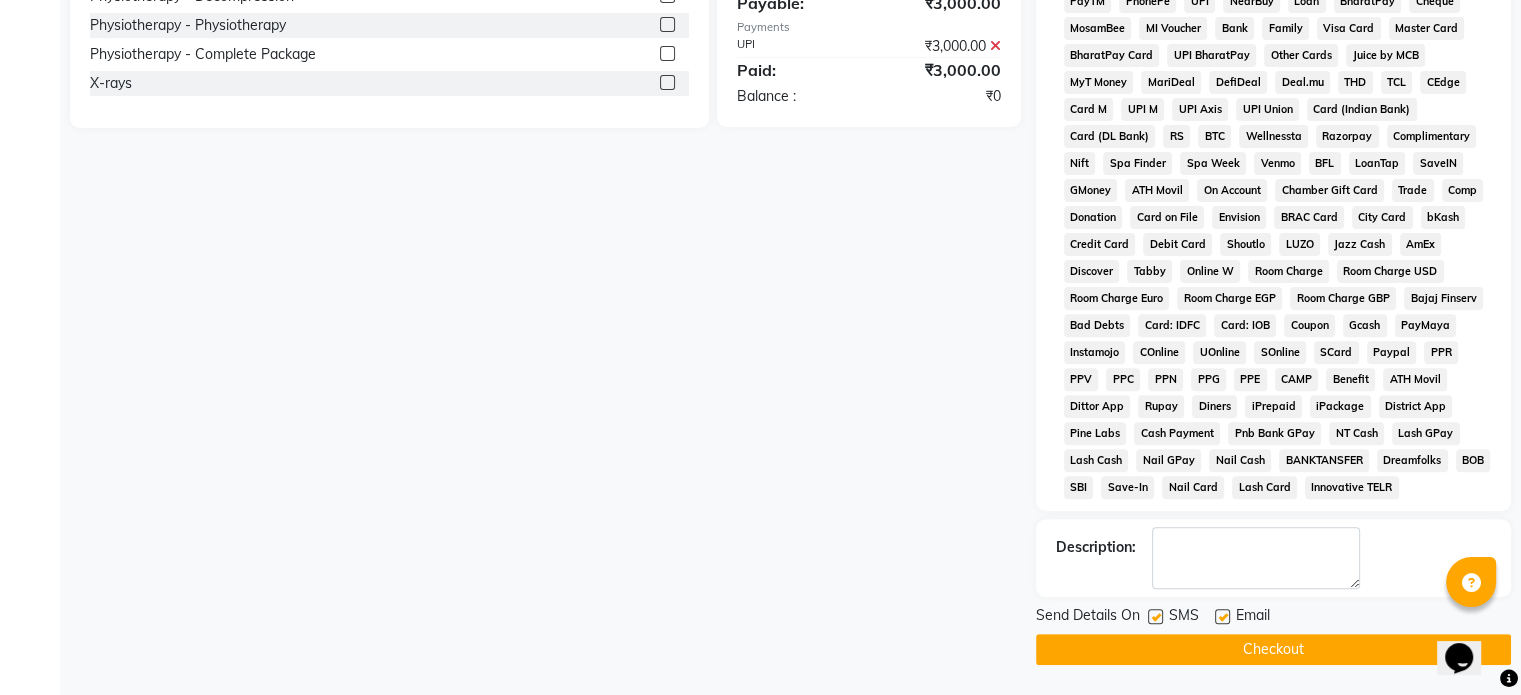 click 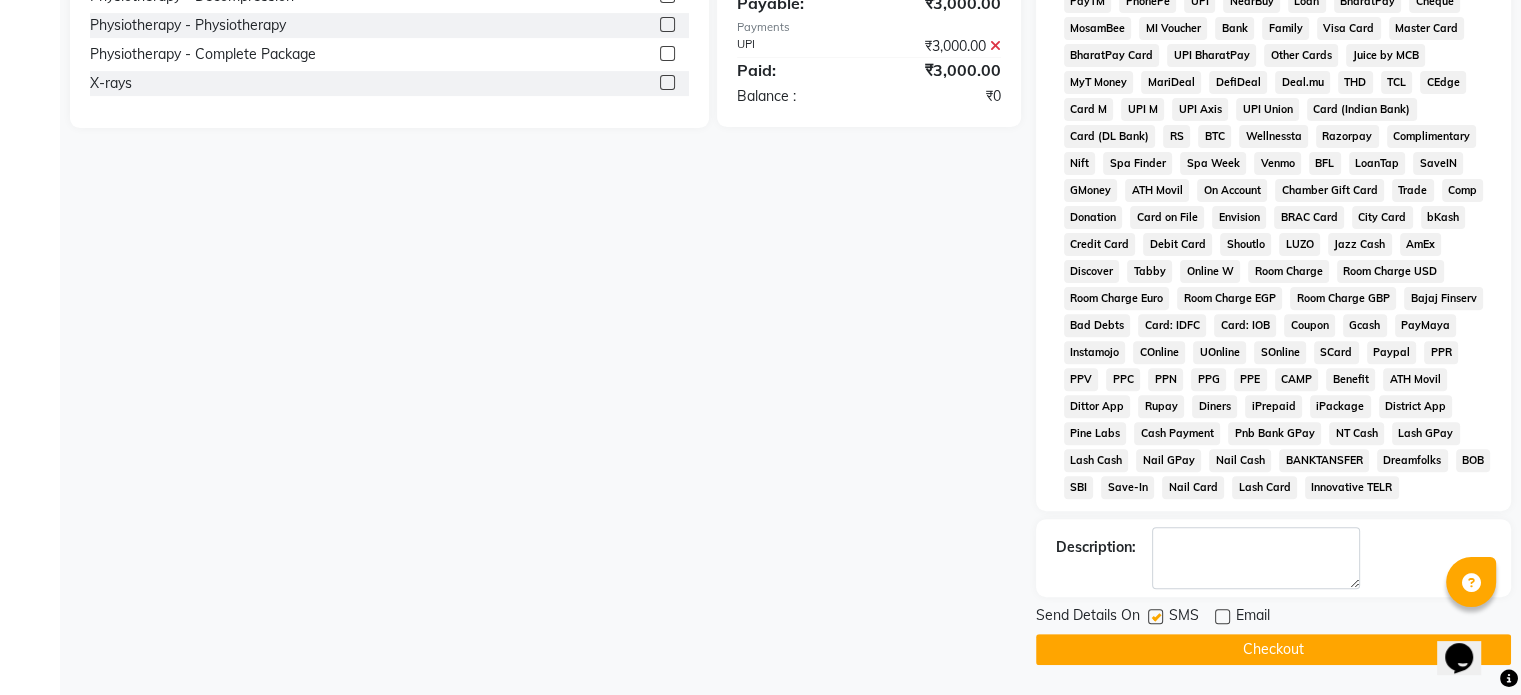 click 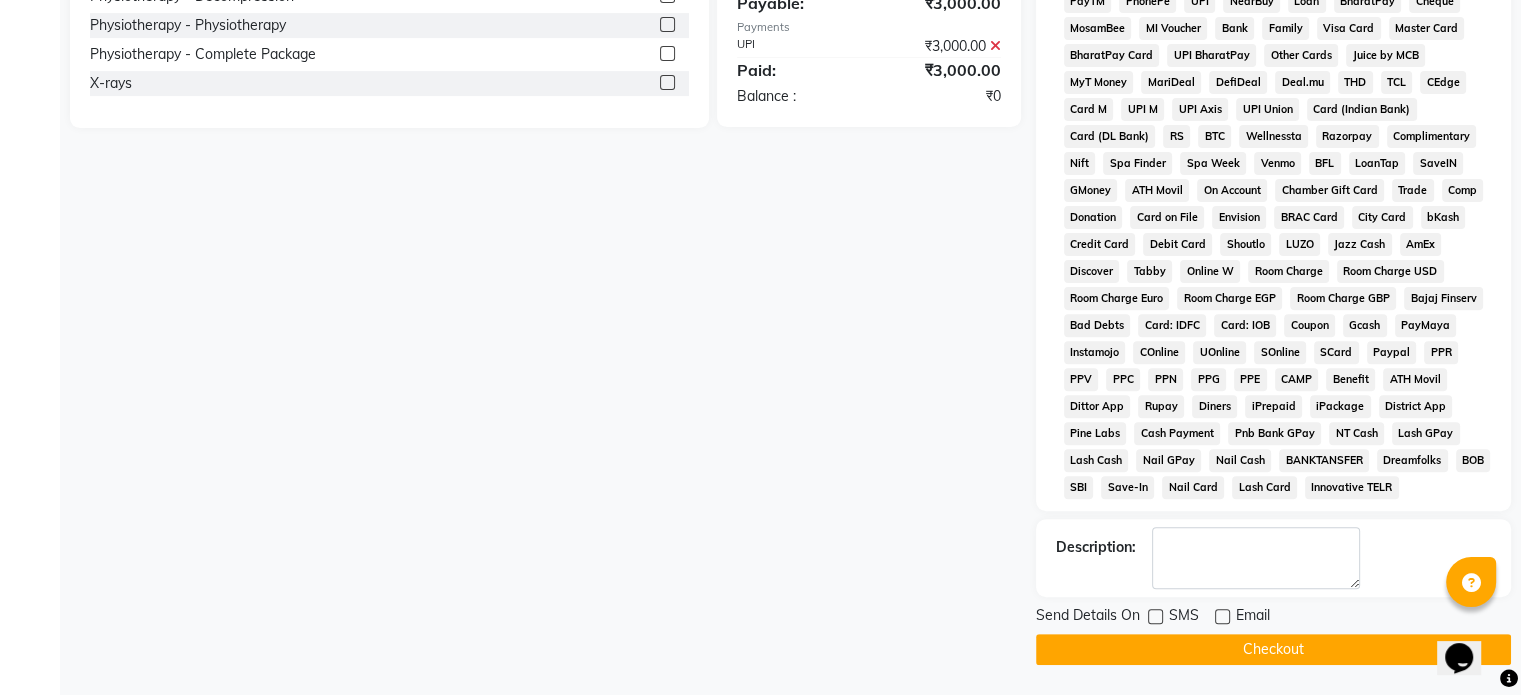 click on "Checkout" 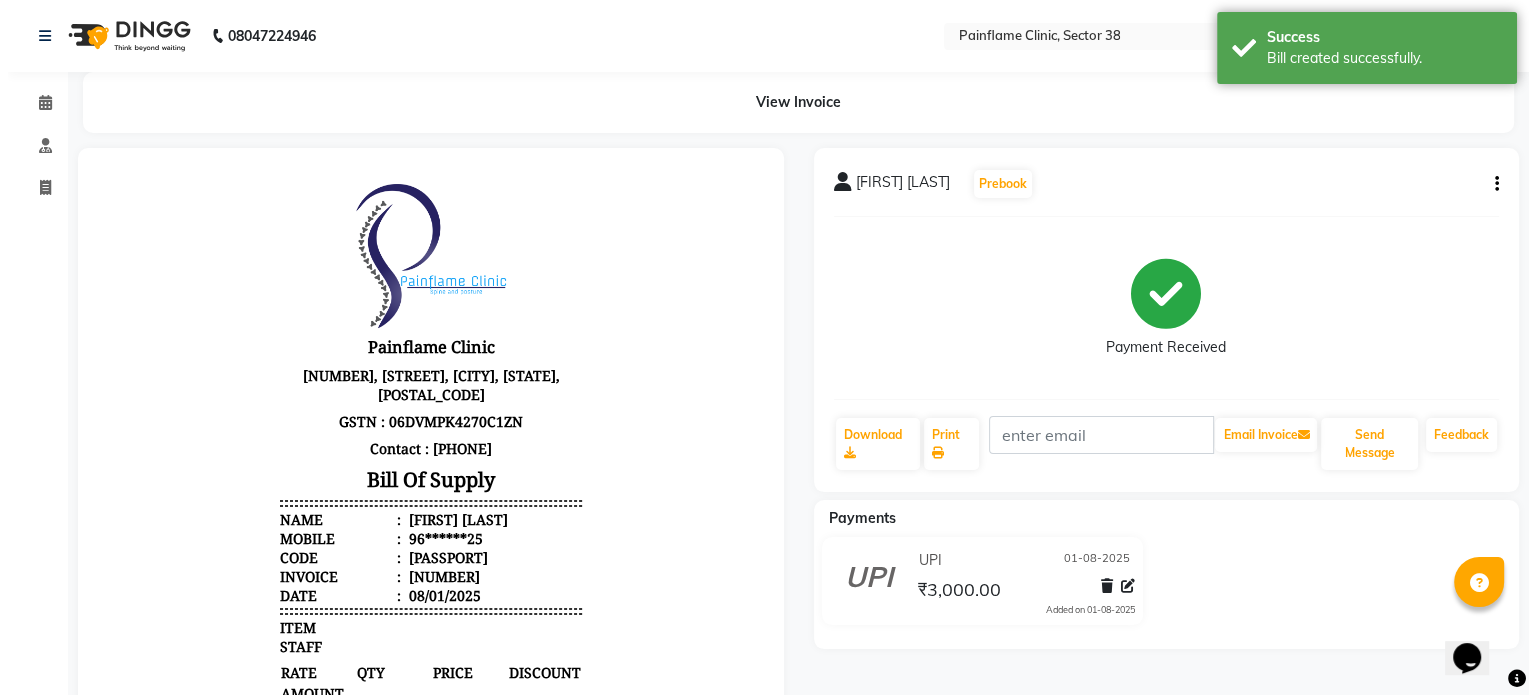 scroll, scrollTop: 0, scrollLeft: 0, axis: both 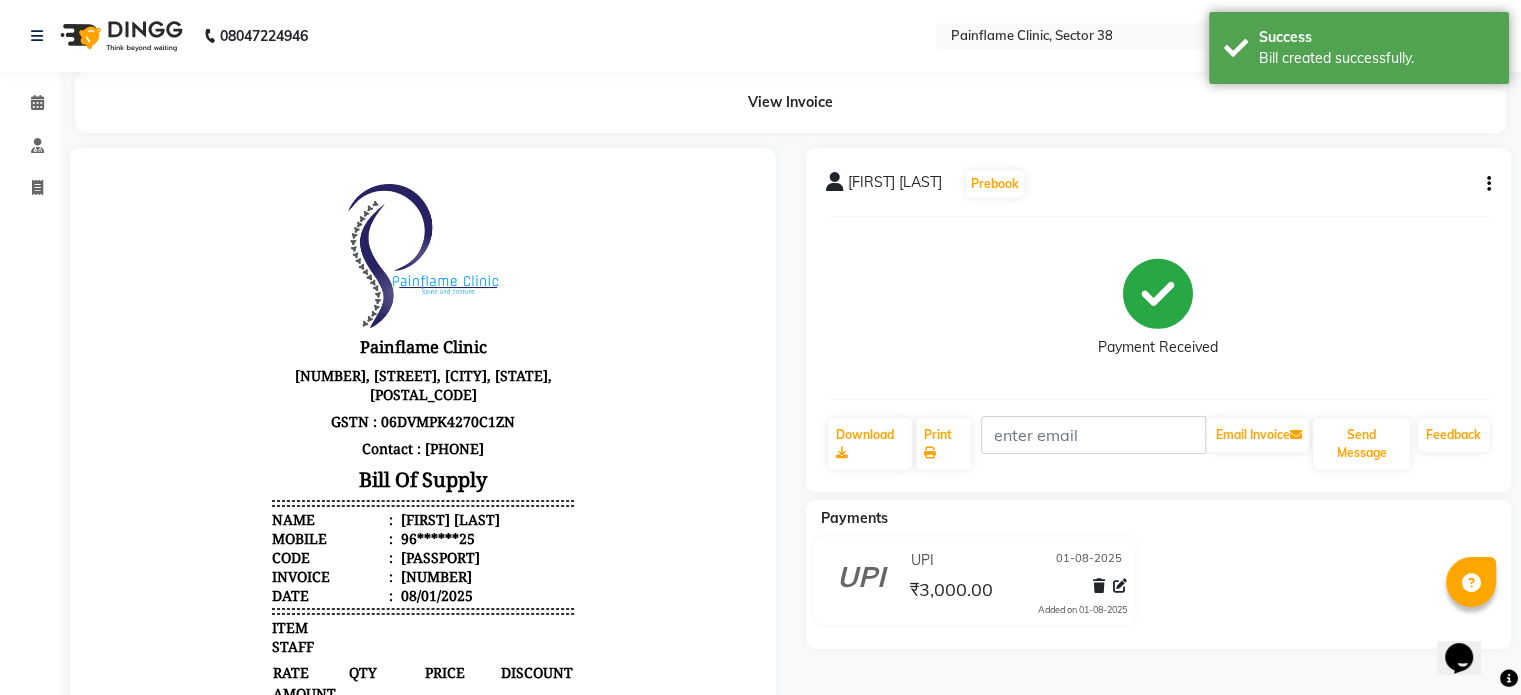 click on "Invoice" 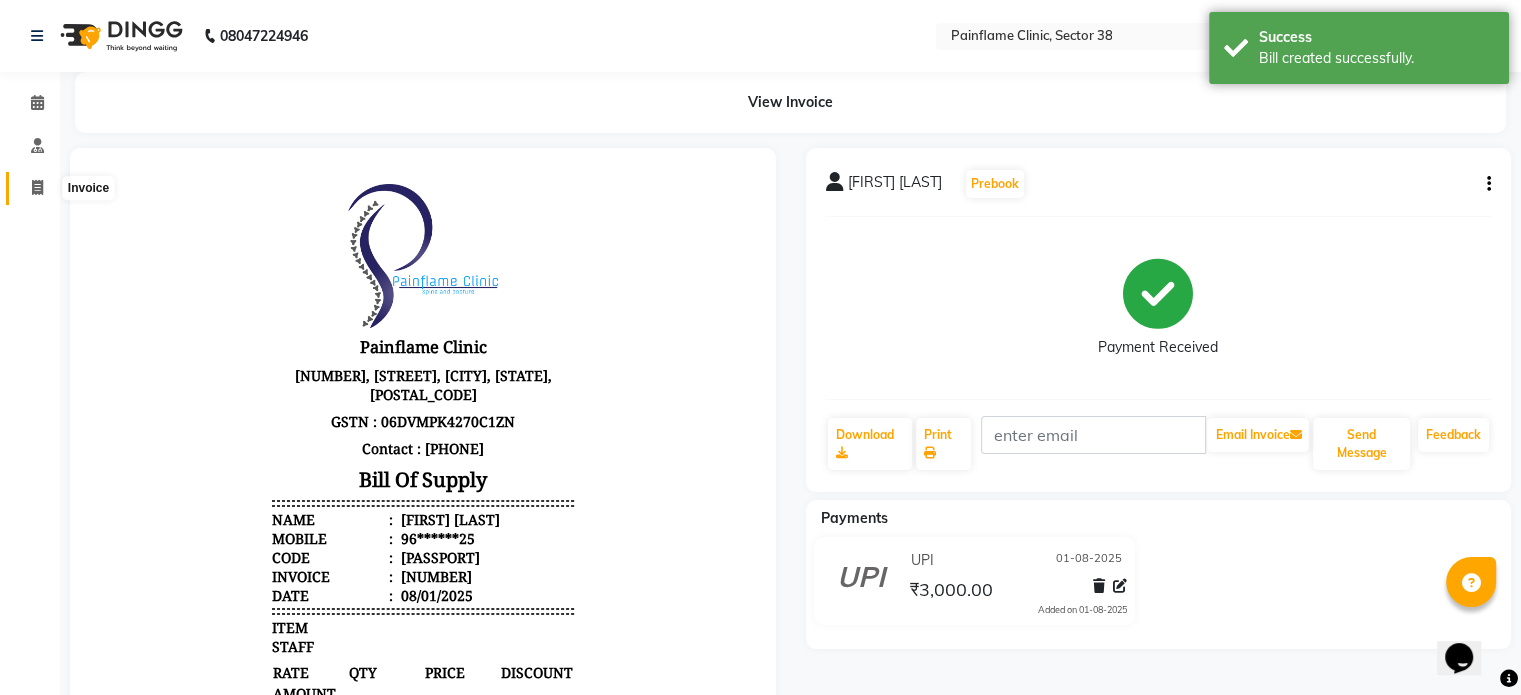 click 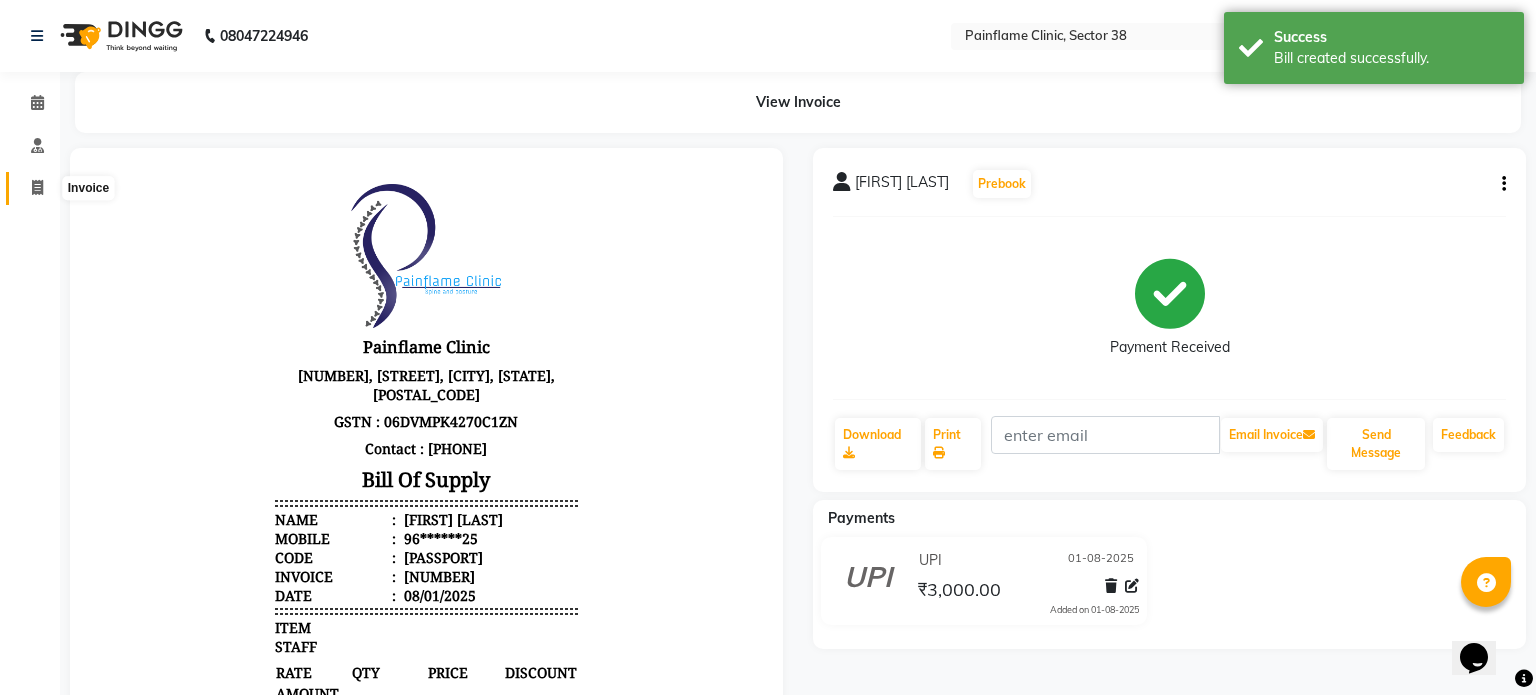 select on "3964" 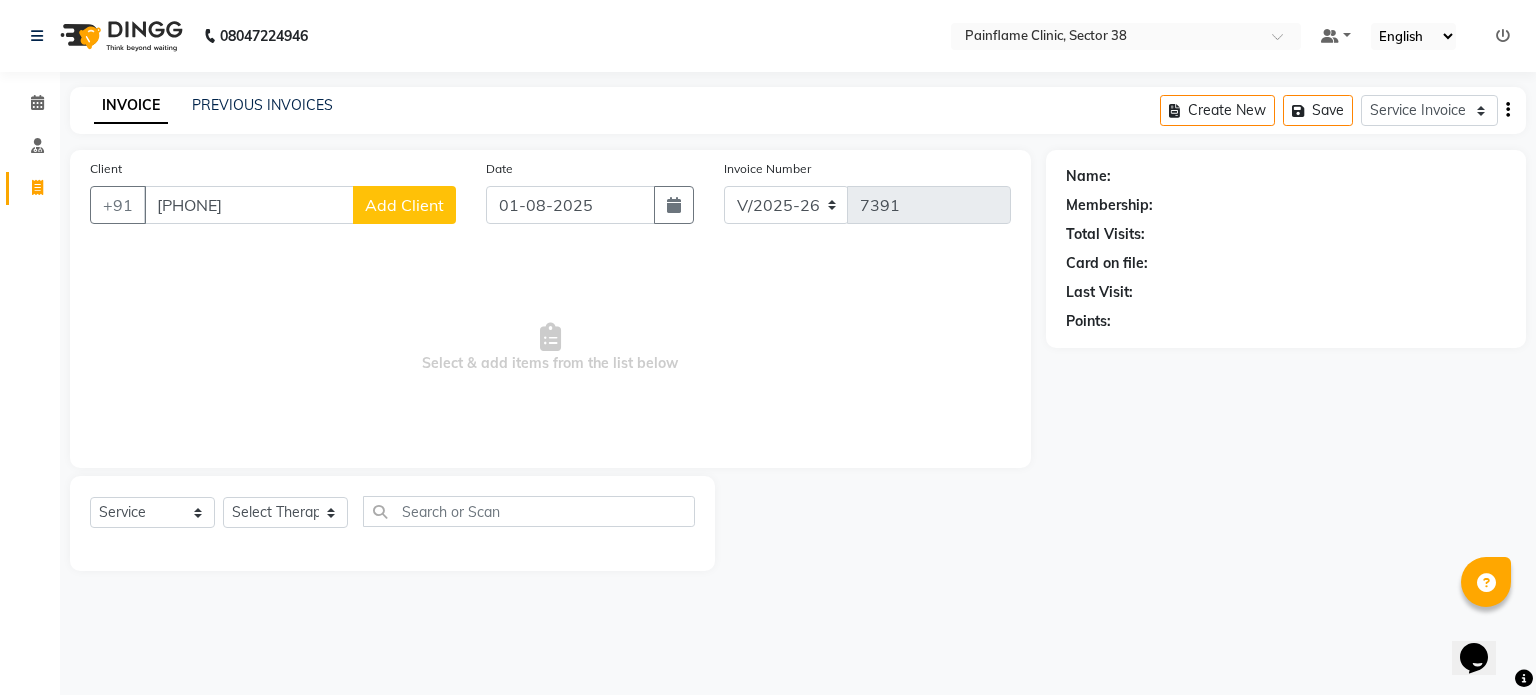 click on "9956701326" at bounding box center [249, 205] 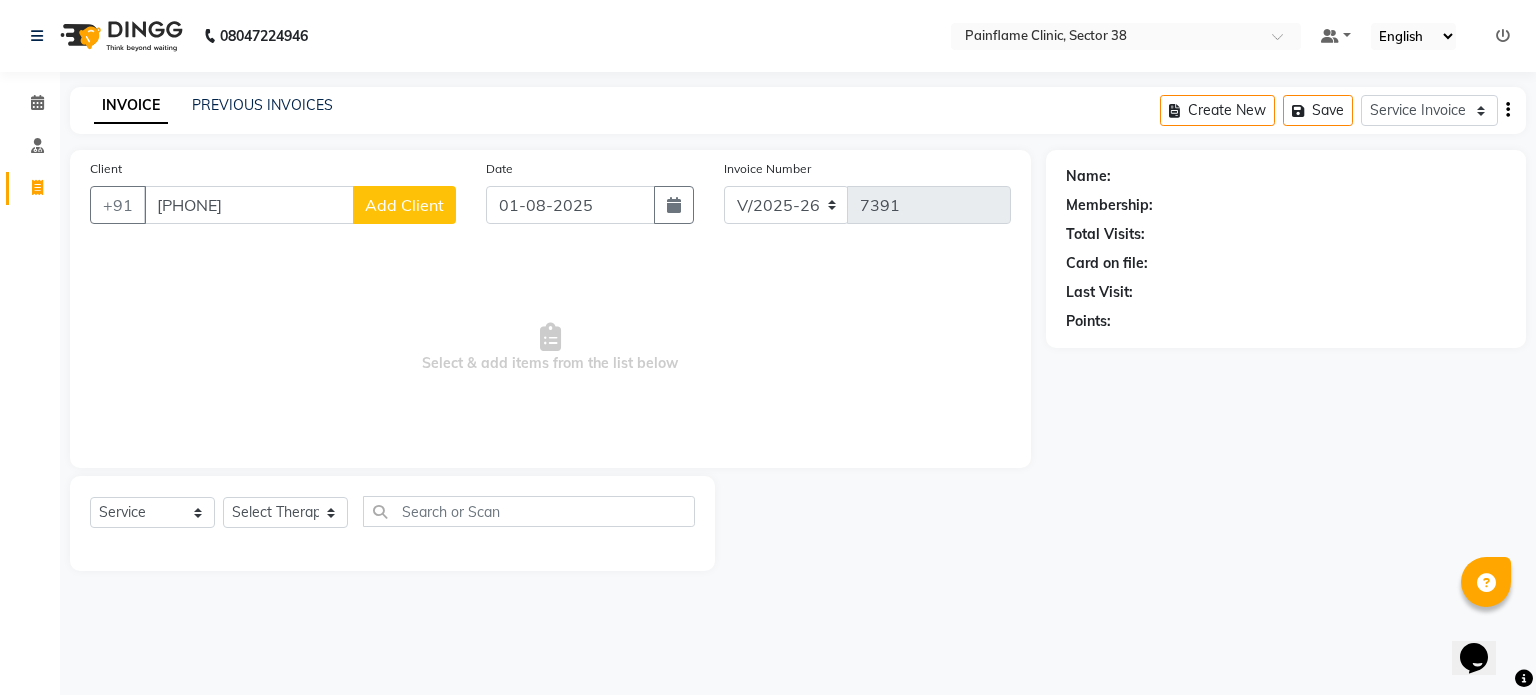 type on "9956701326" 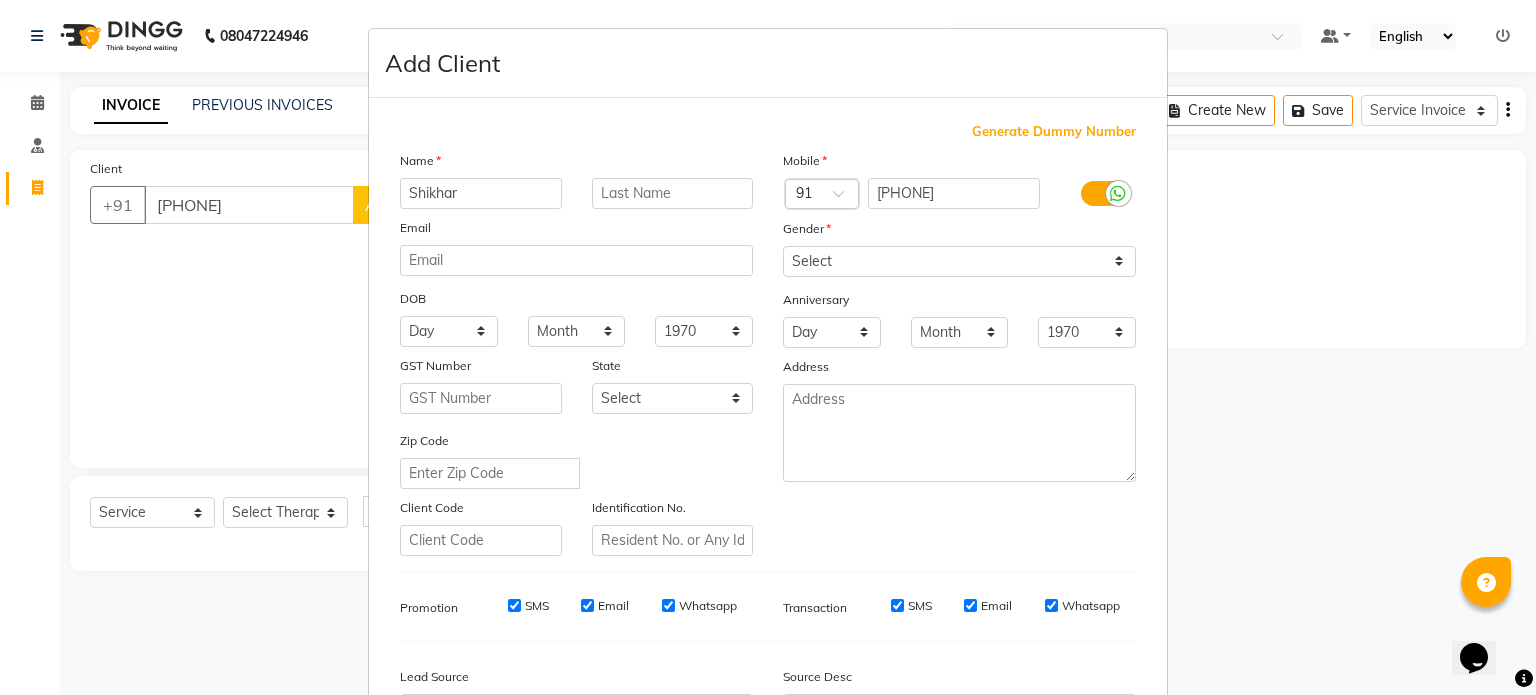 type on "Shikhar" 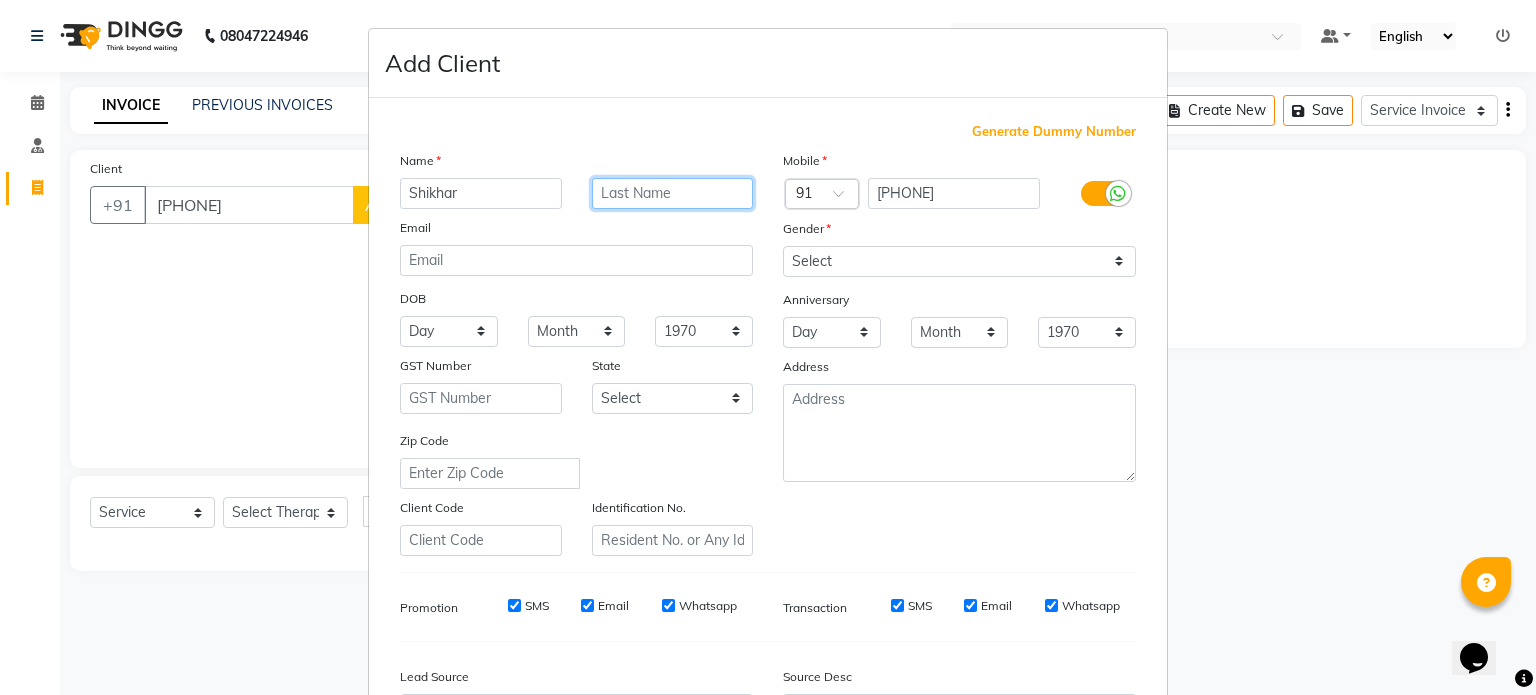 type on "F" 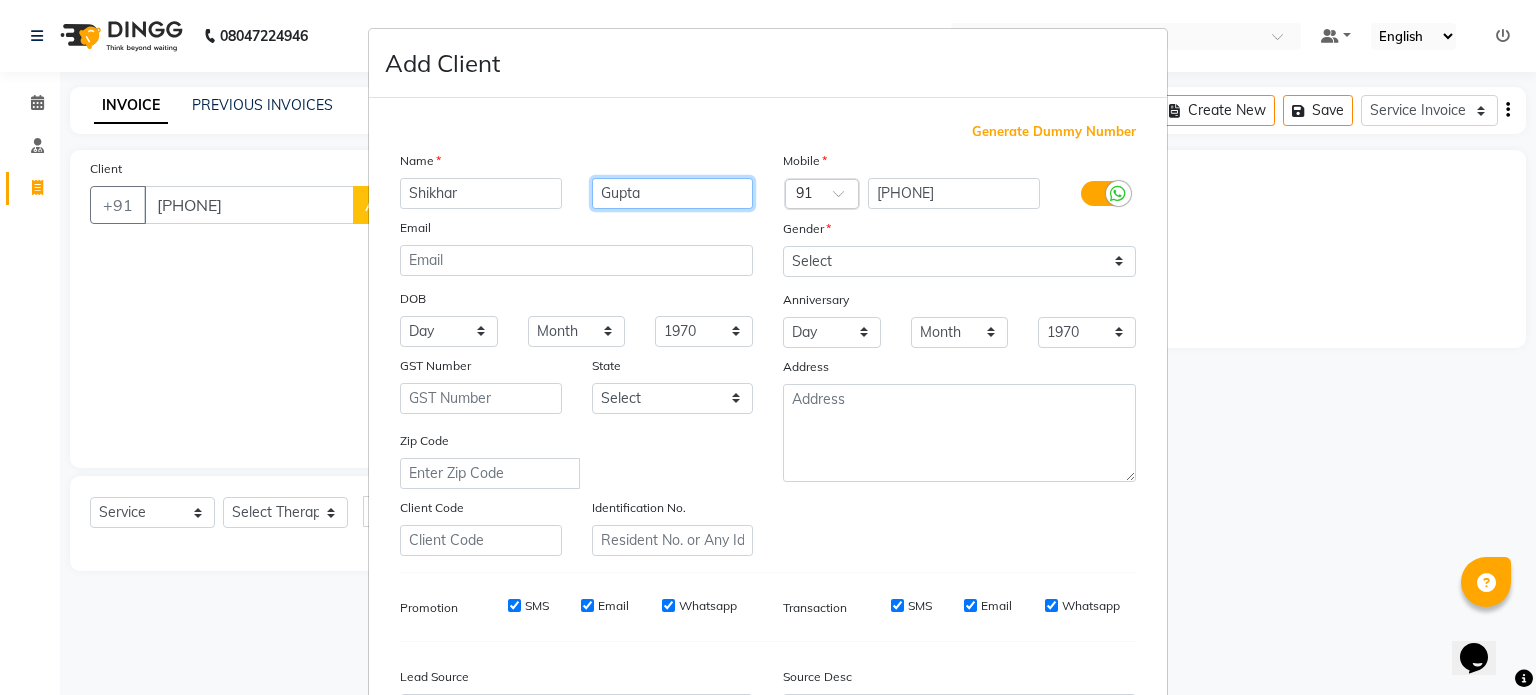 type on "Gupta" 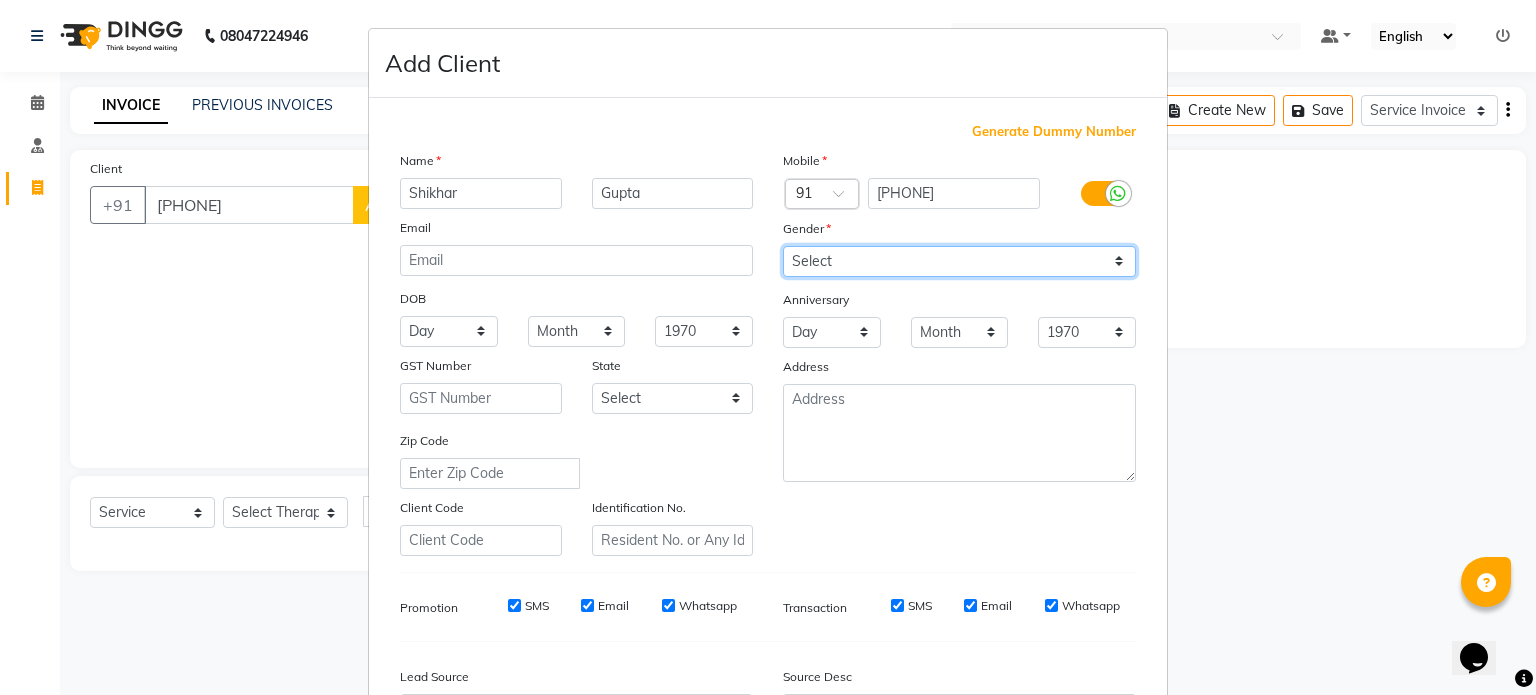 click on "Select Male Female Other Prefer Not To Say" at bounding box center (959, 261) 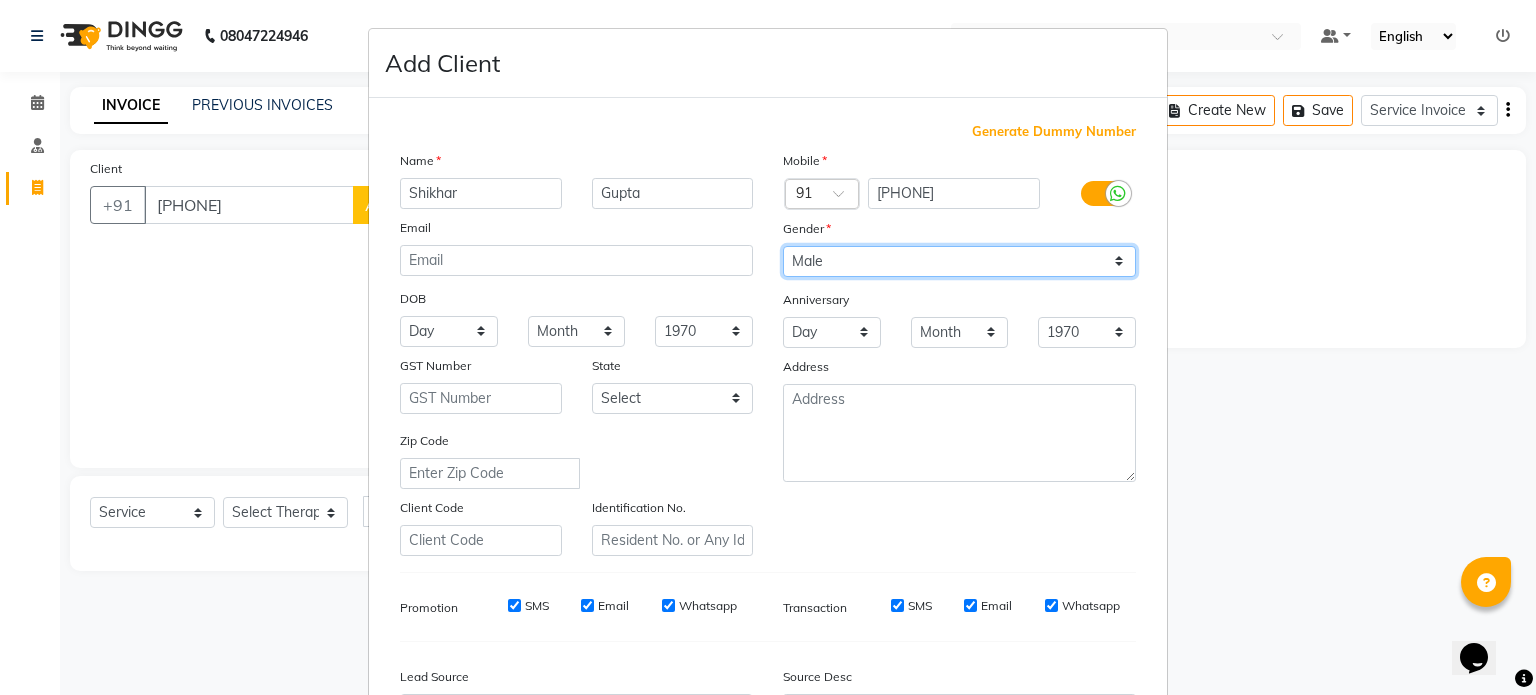 click on "Select Male Female Other Prefer Not To Say" at bounding box center (959, 261) 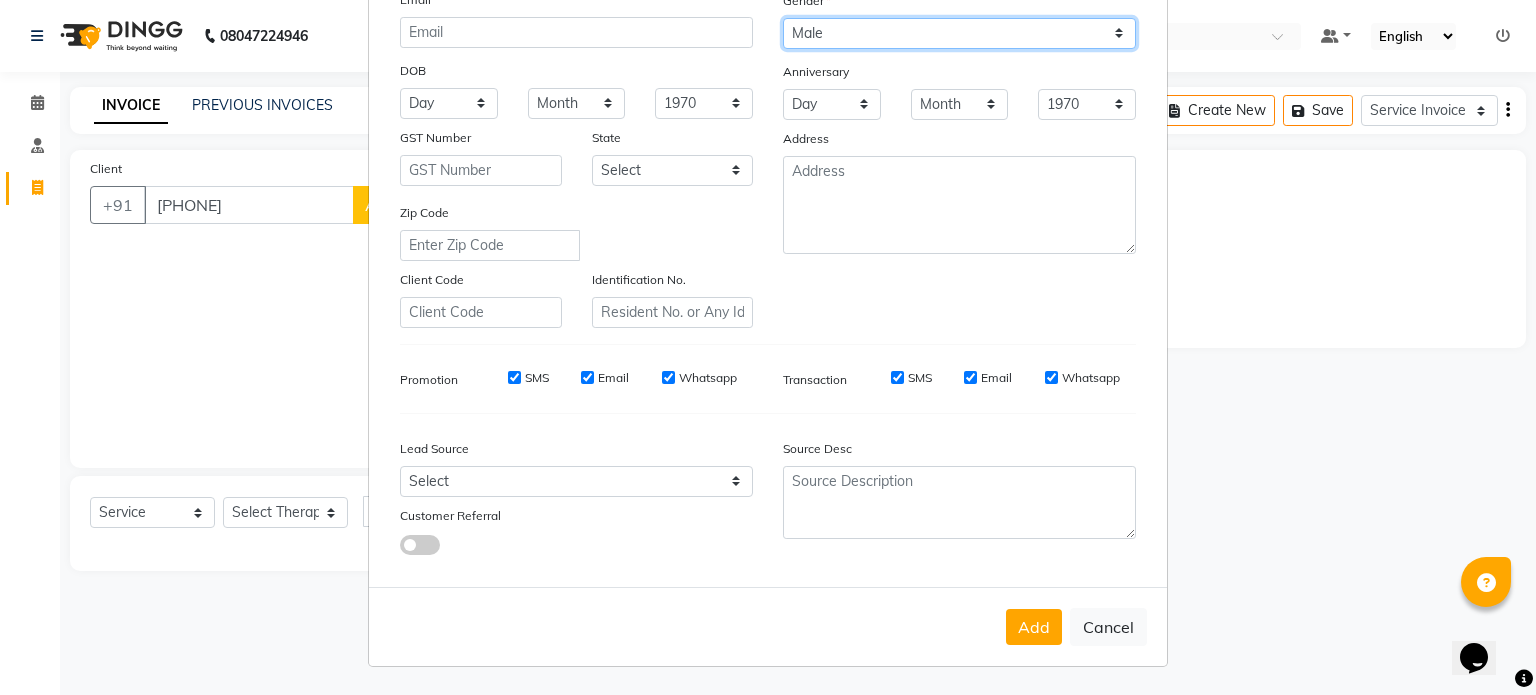 scroll, scrollTop: 0, scrollLeft: 0, axis: both 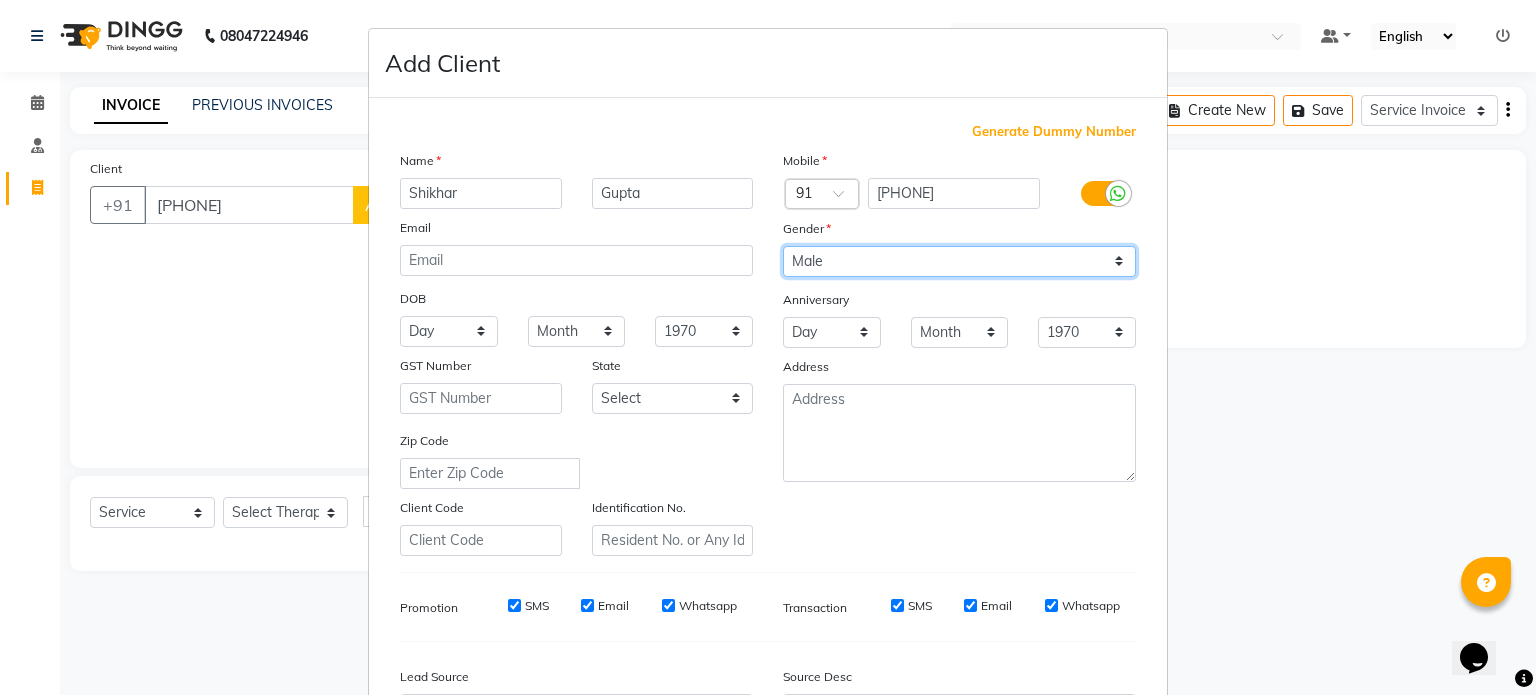 click on "Select Male Female Other Prefer Not To Say" at bounding box center (959, 261) 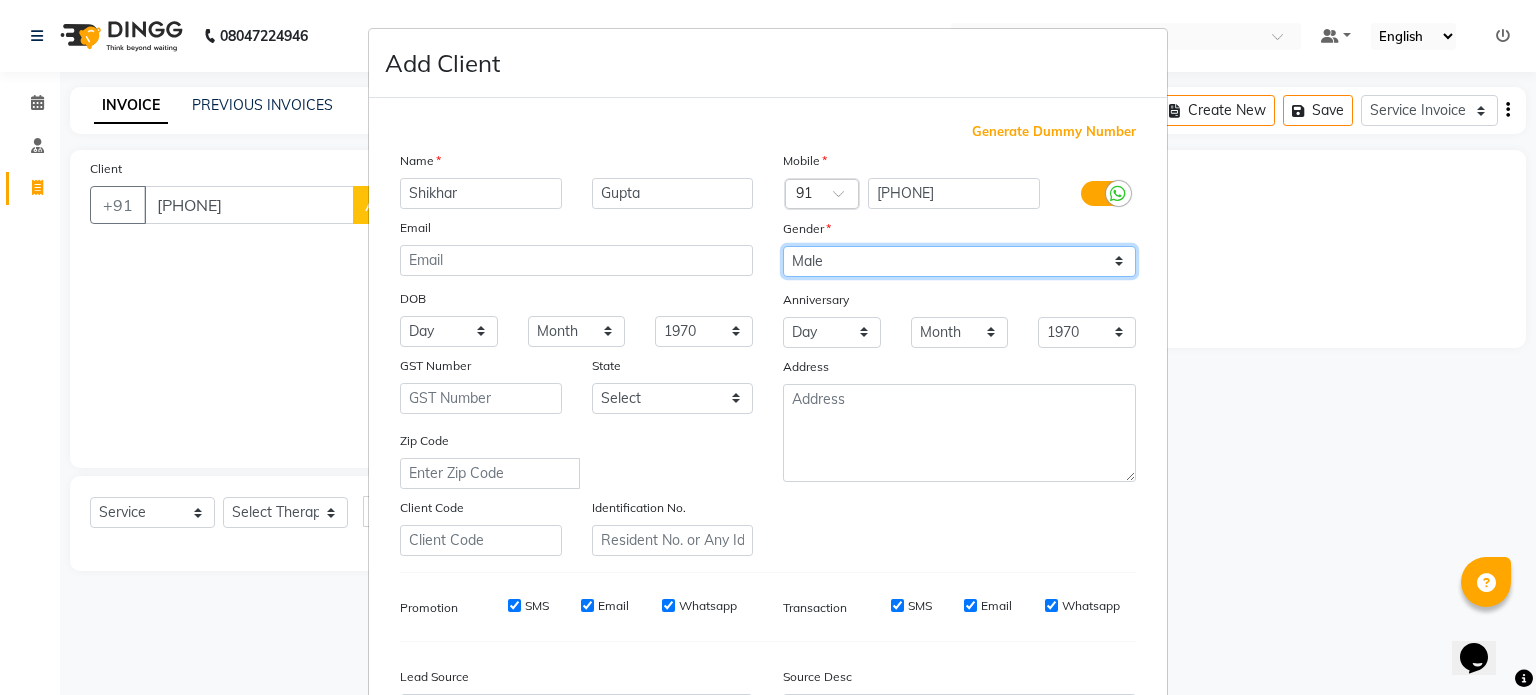 select on "female" 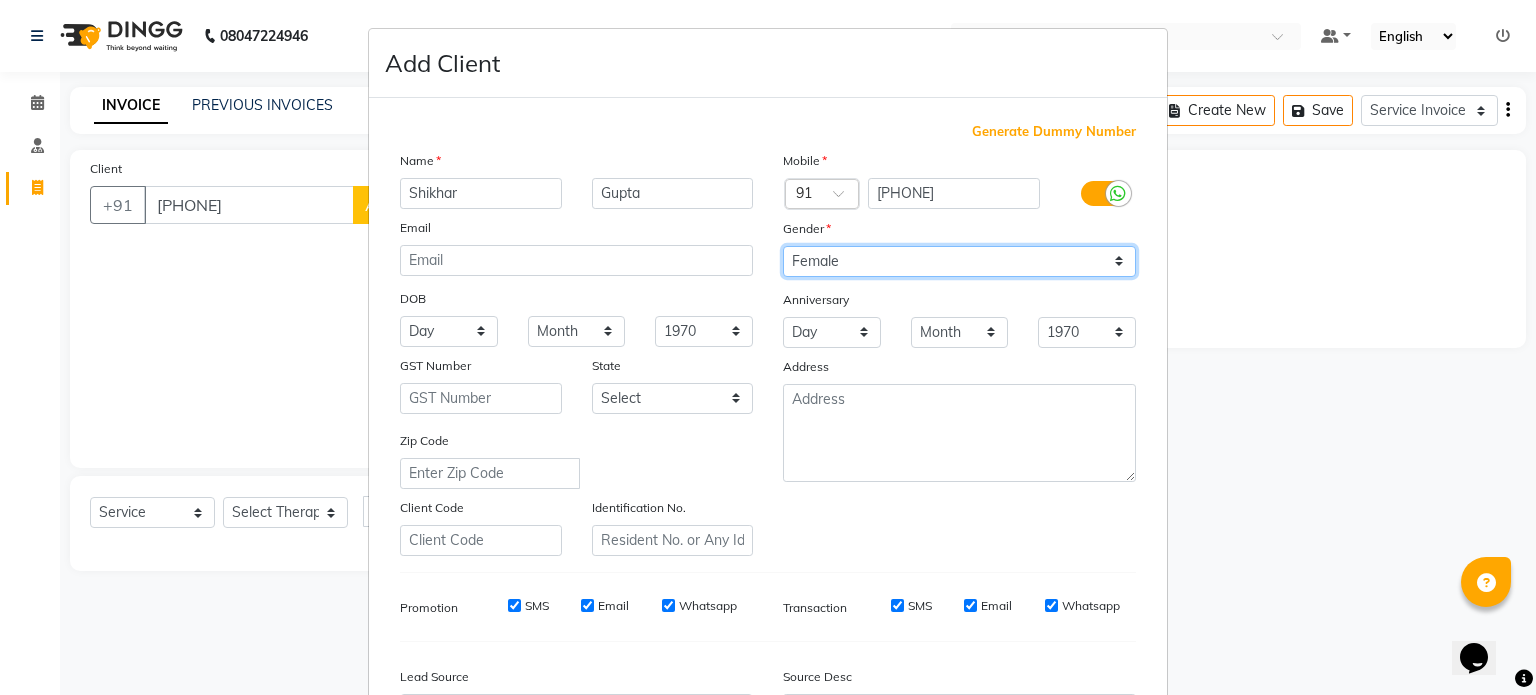 click on "Select Male Female Other Prefer Not To Say" at bounding box center (959, 261) 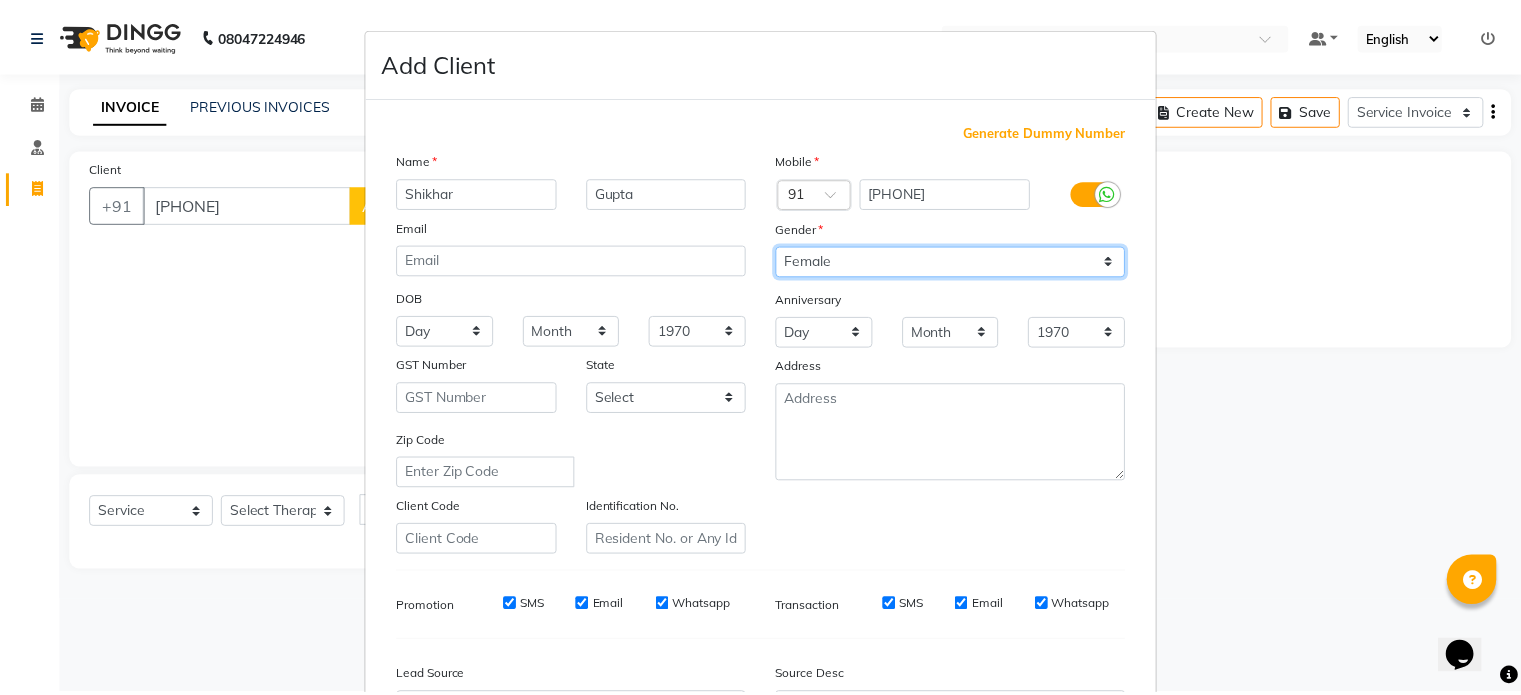 scroll, scrollTop: 237, scrollLeft: 0, axis: vertical 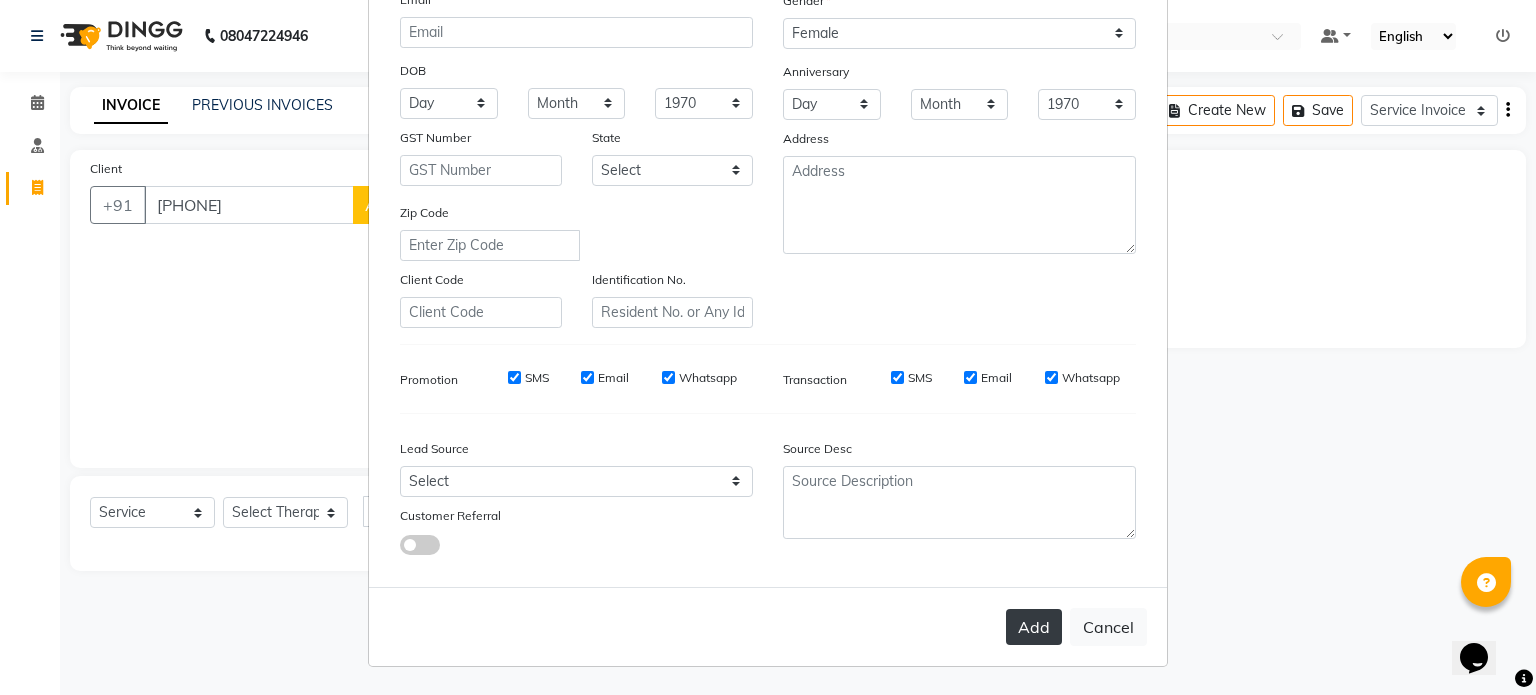 click on "Add" at bounding box center [1034, 627] 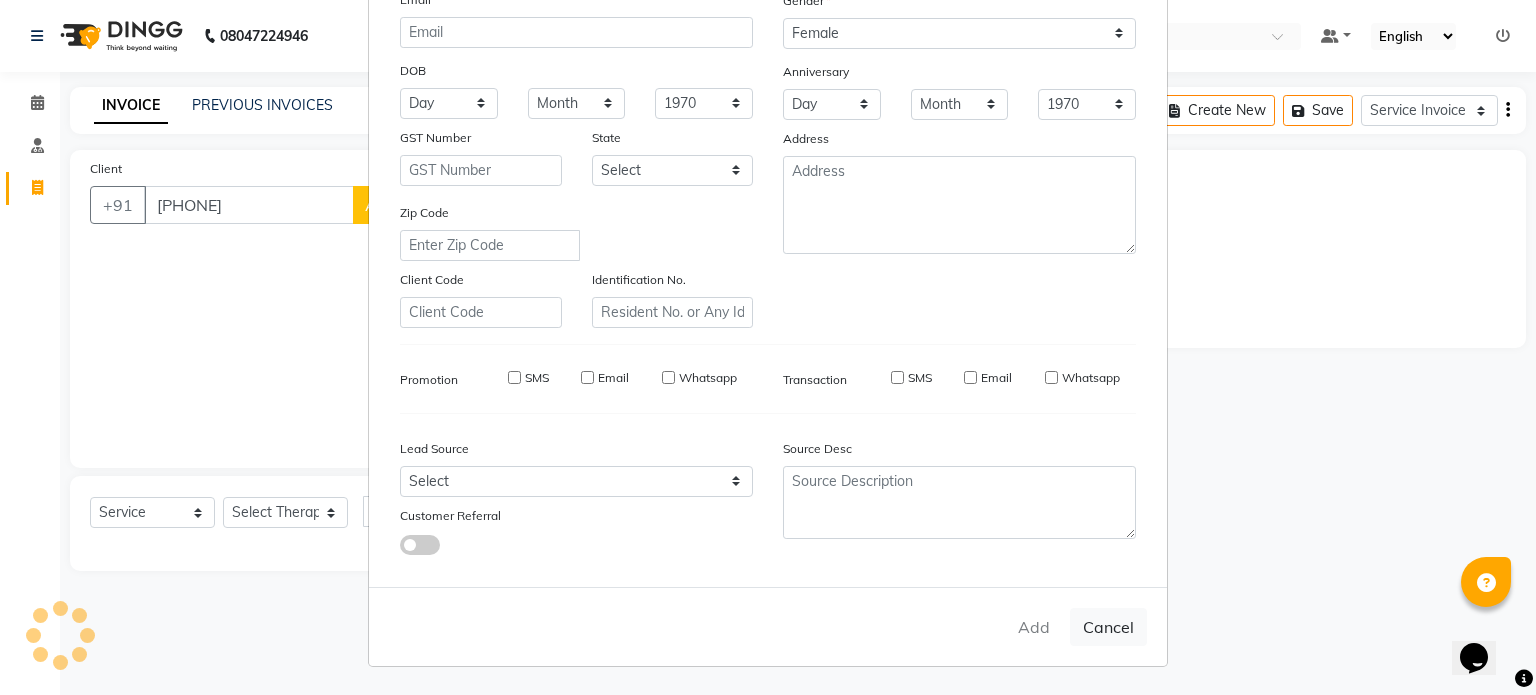 type on "99******26" 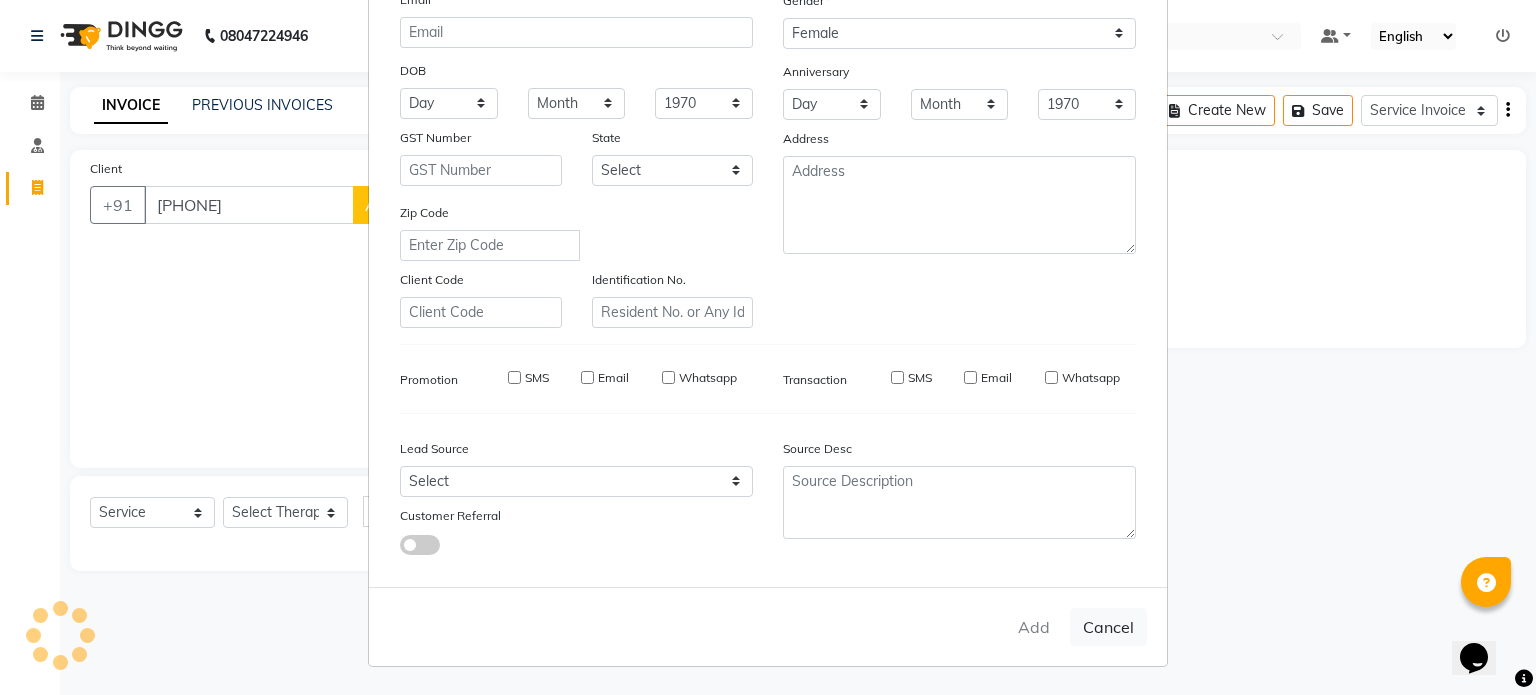 type 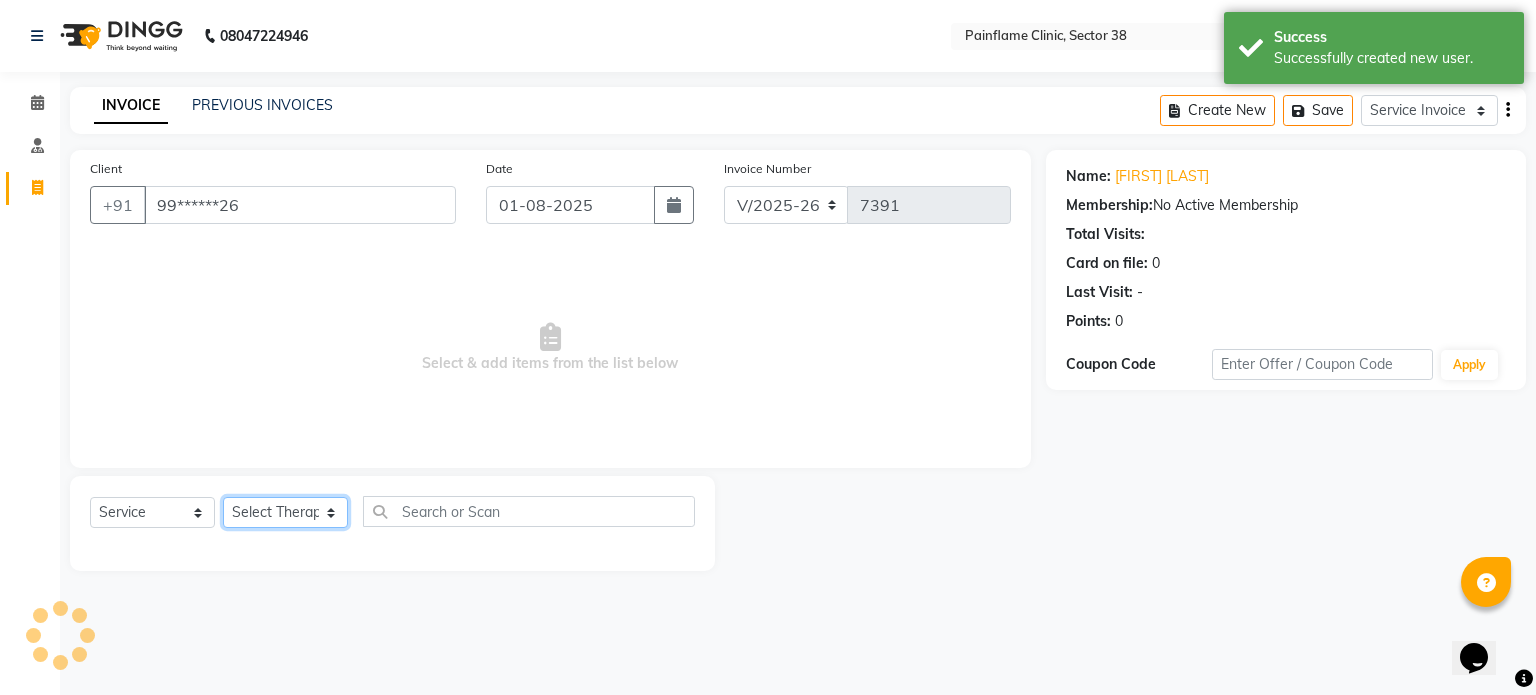 click on "Select Therapist Dr Durgesh Dr Harish Dr Ranjana Dr Saurabh Dr. Suraj Dr. Tejpal Mehlawat KUSHAL MOHIT SEMWAL Nancy Singhai Reception 1  Reception 2 Reception 3" 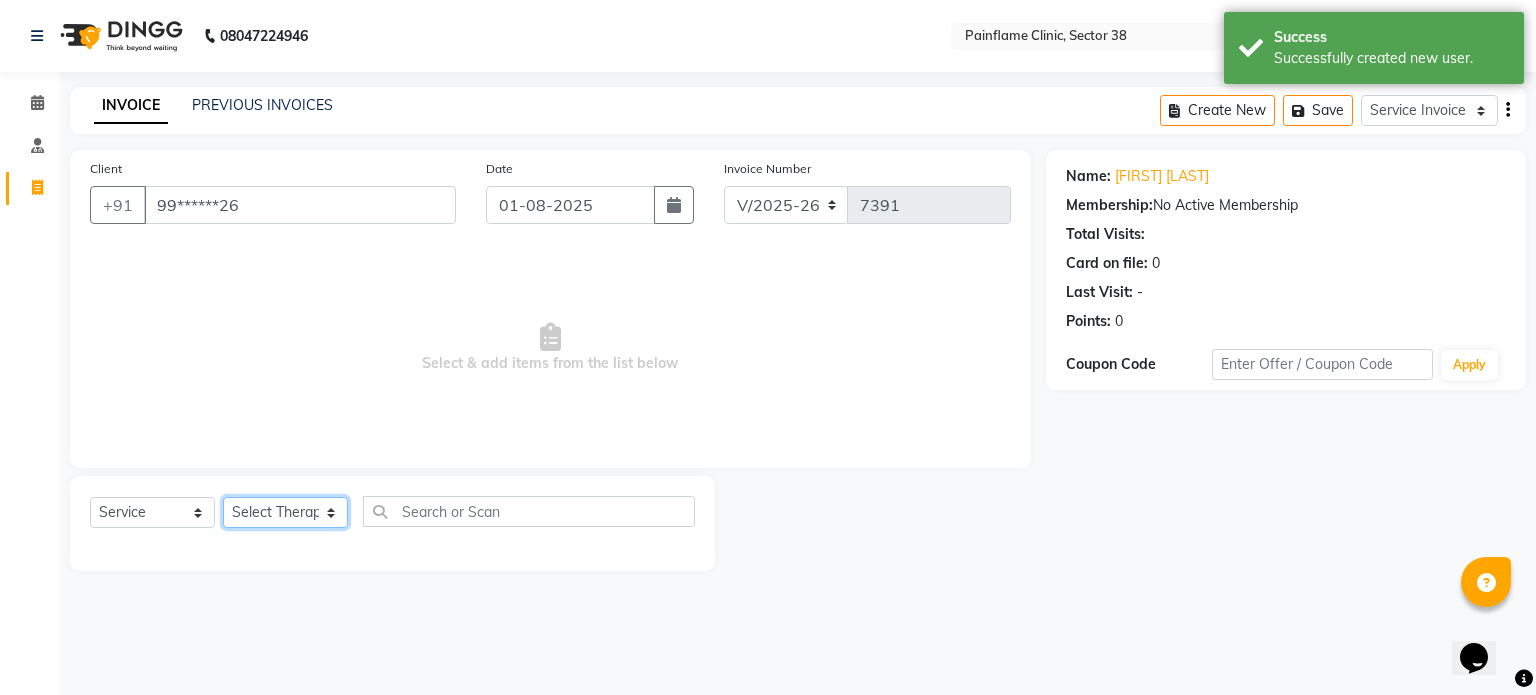 select on "20209" 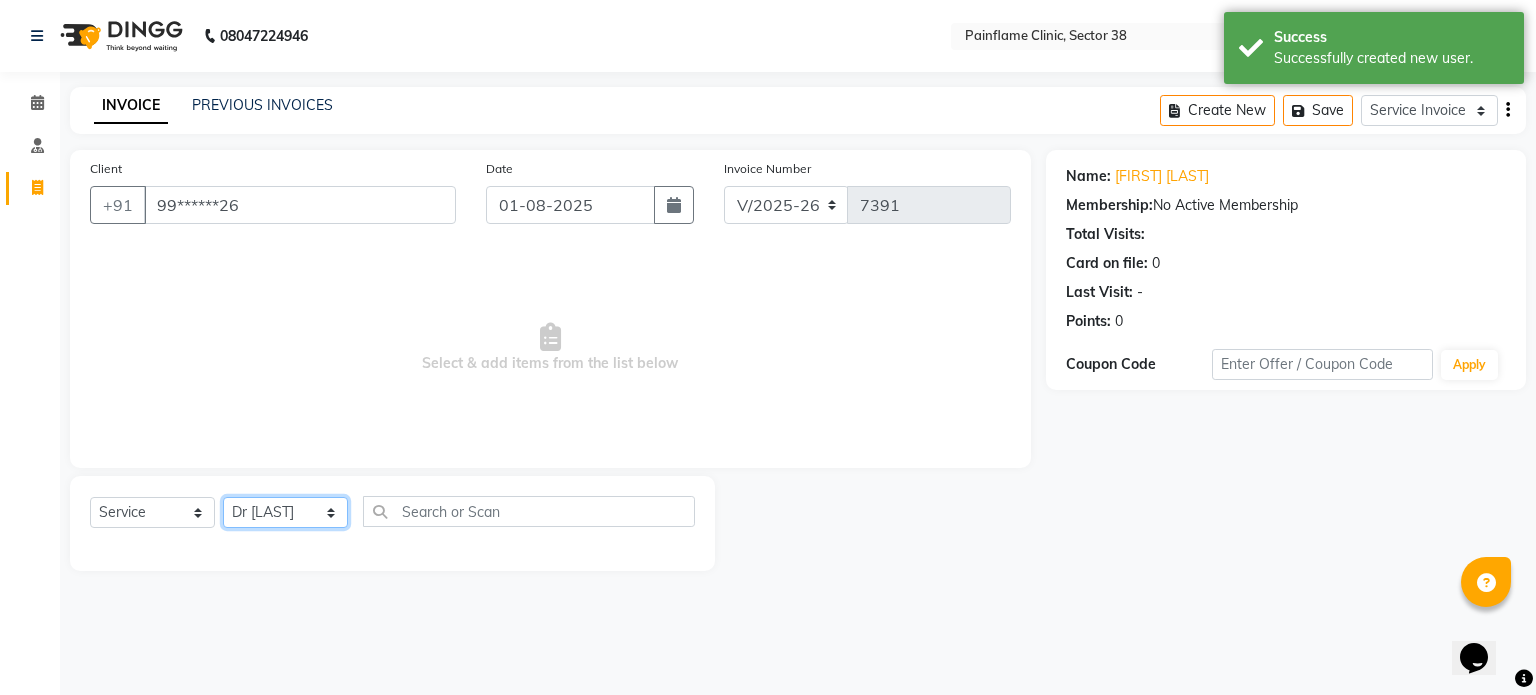 click on "Select Therapist Dr Durgesh Dr Harish Dr Ranjana Dr Saurabh Dr. Suraj Dr. Tejpal Mehlawat KUSHAL MOHIT SEMWAL Nancy Singhai Reception 1  Reception 2 Reception 3" 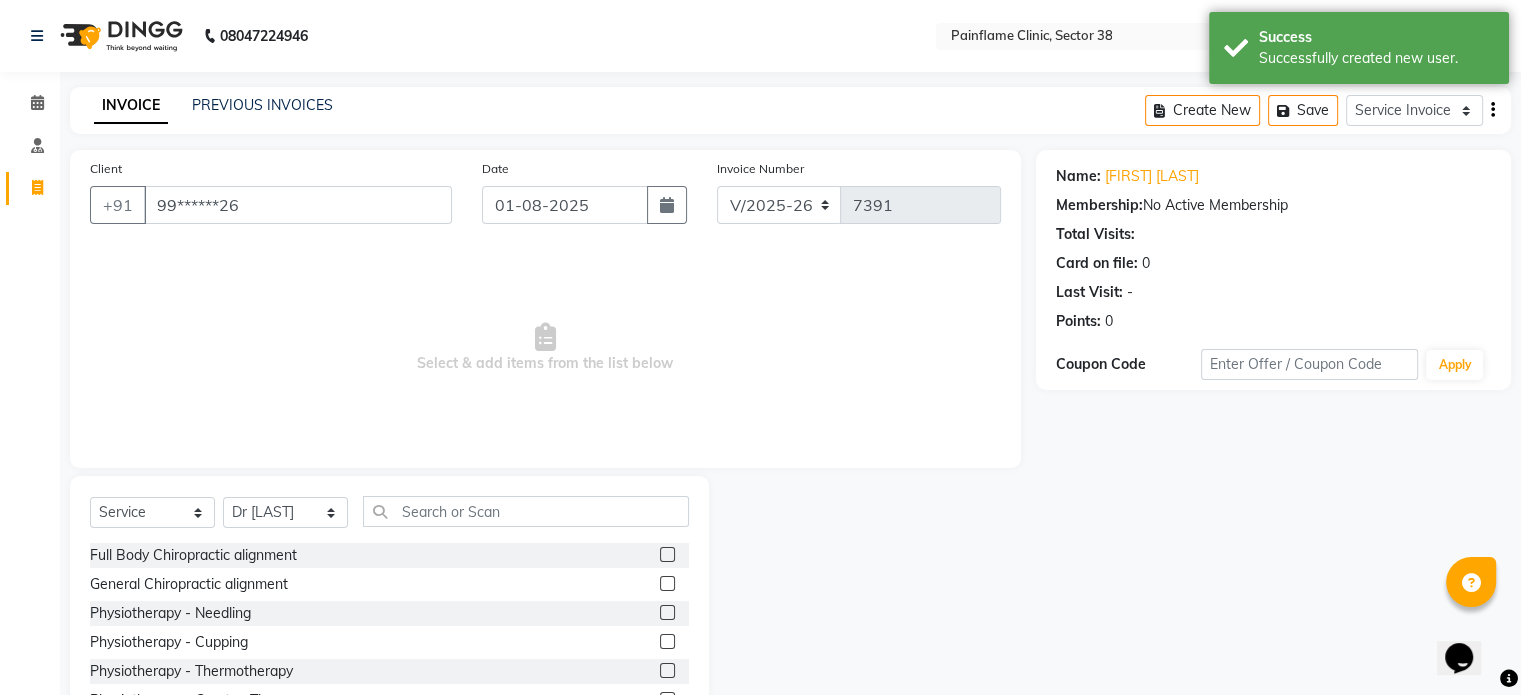 click 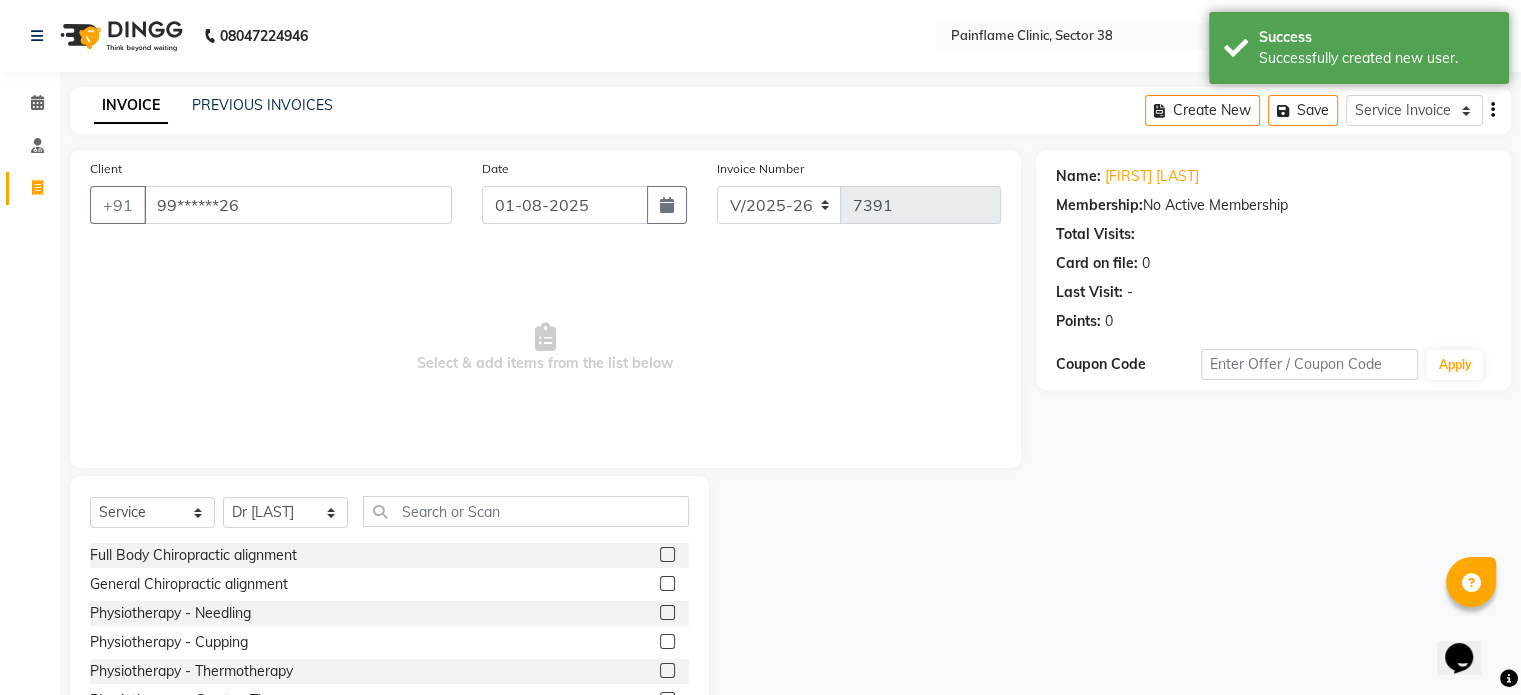 click at bounding box center (666, 555) 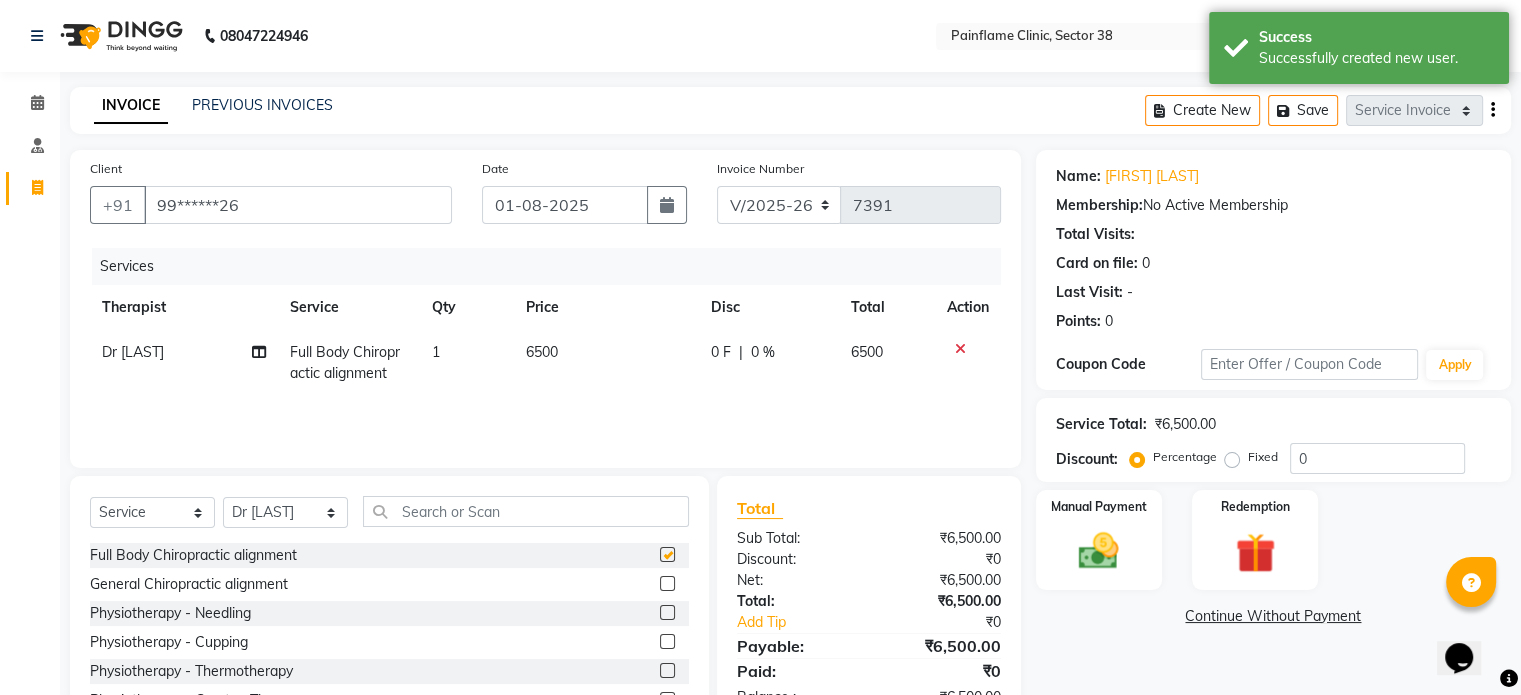 checkbox on "false" 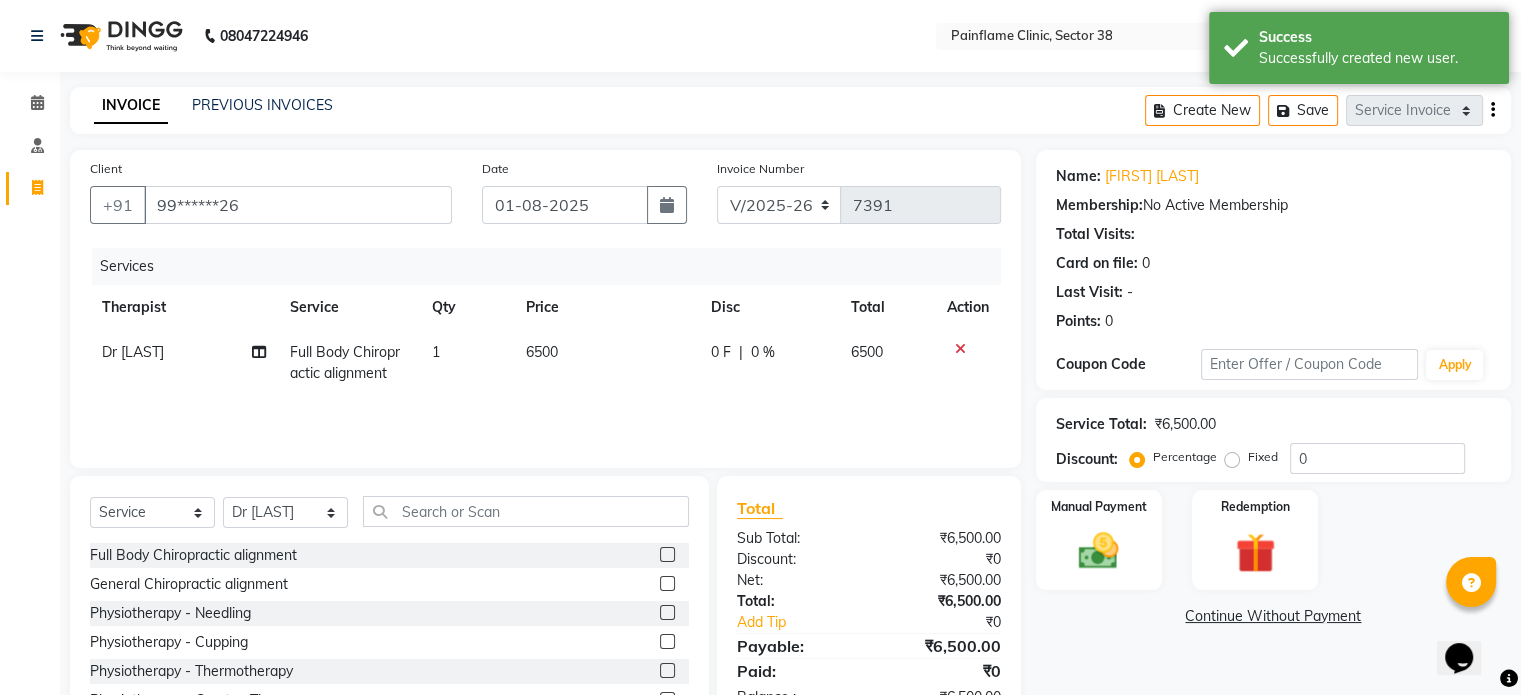 scroll, scrollTop: 119, scrollLeft: 0, axis: vertical 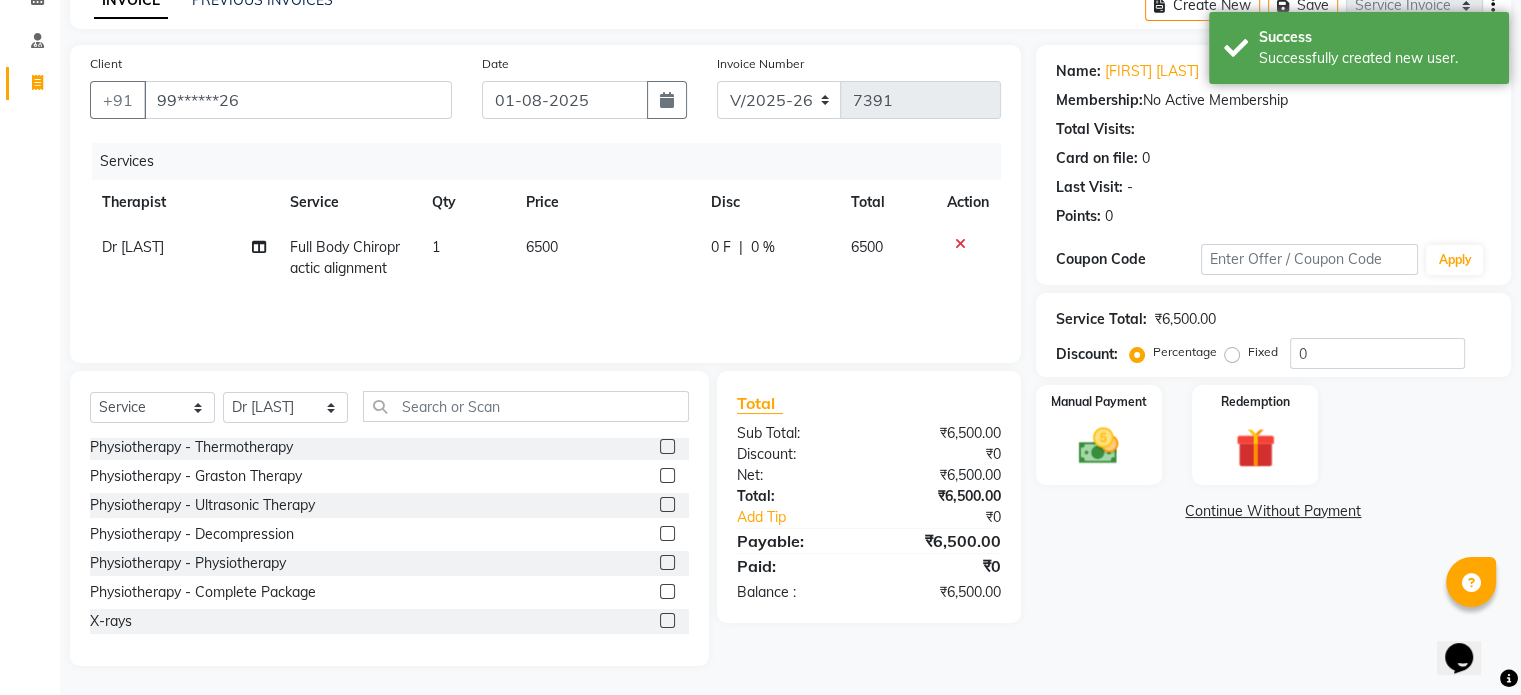 click on "X-rays" 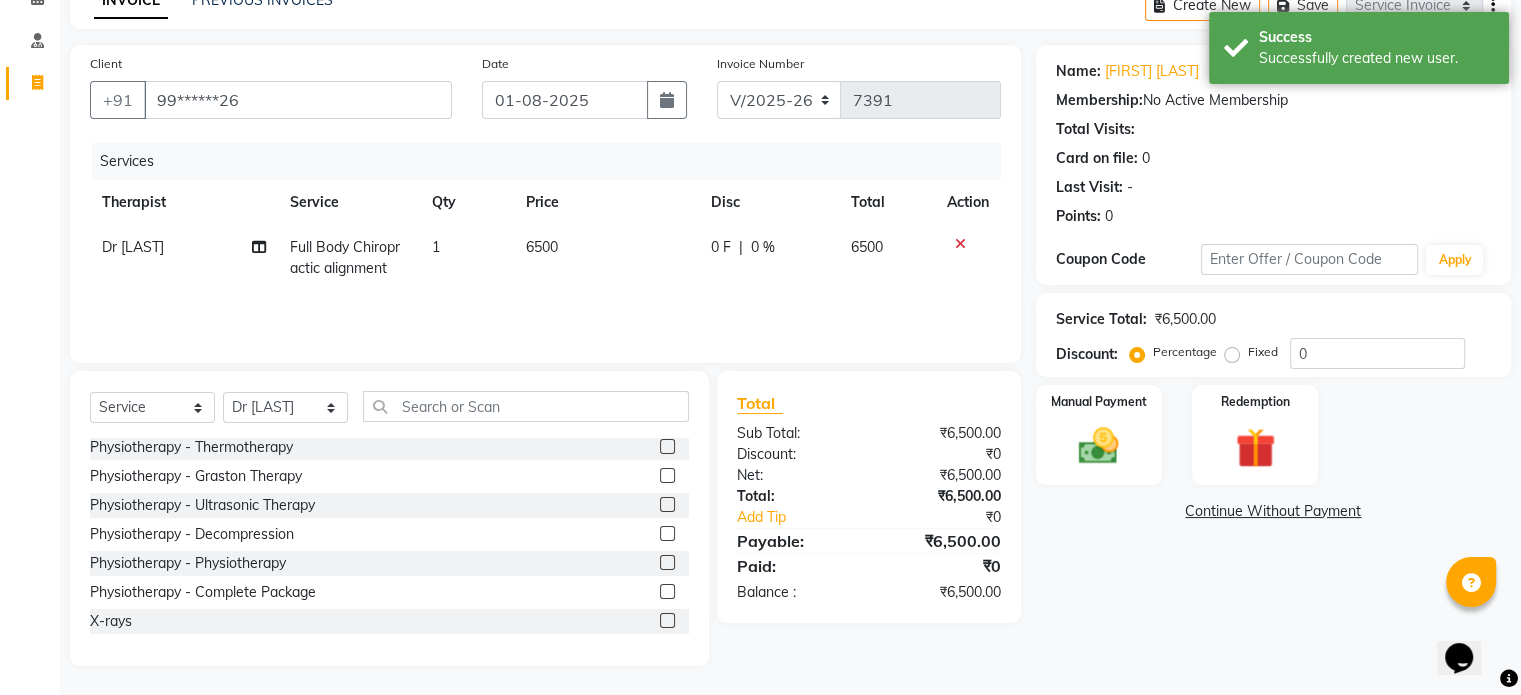 click 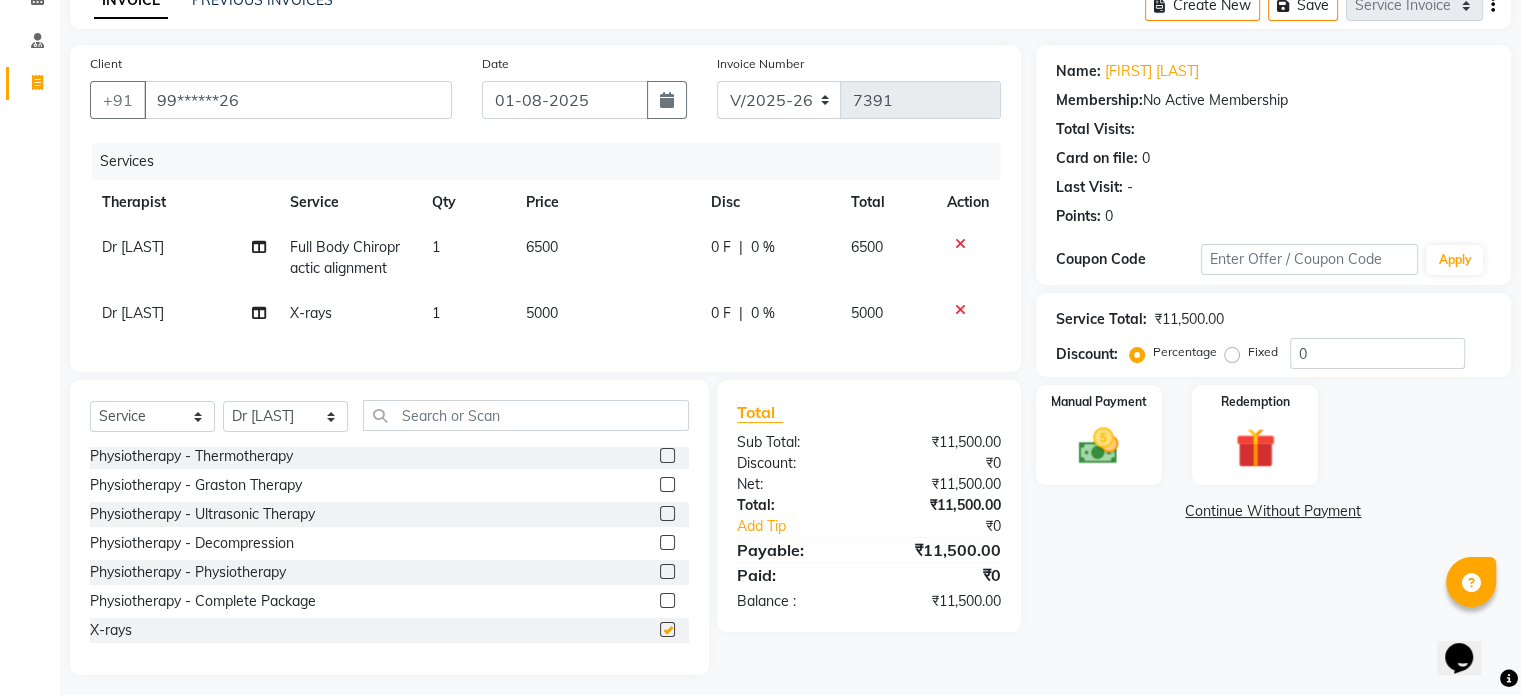 checkbox on "false" 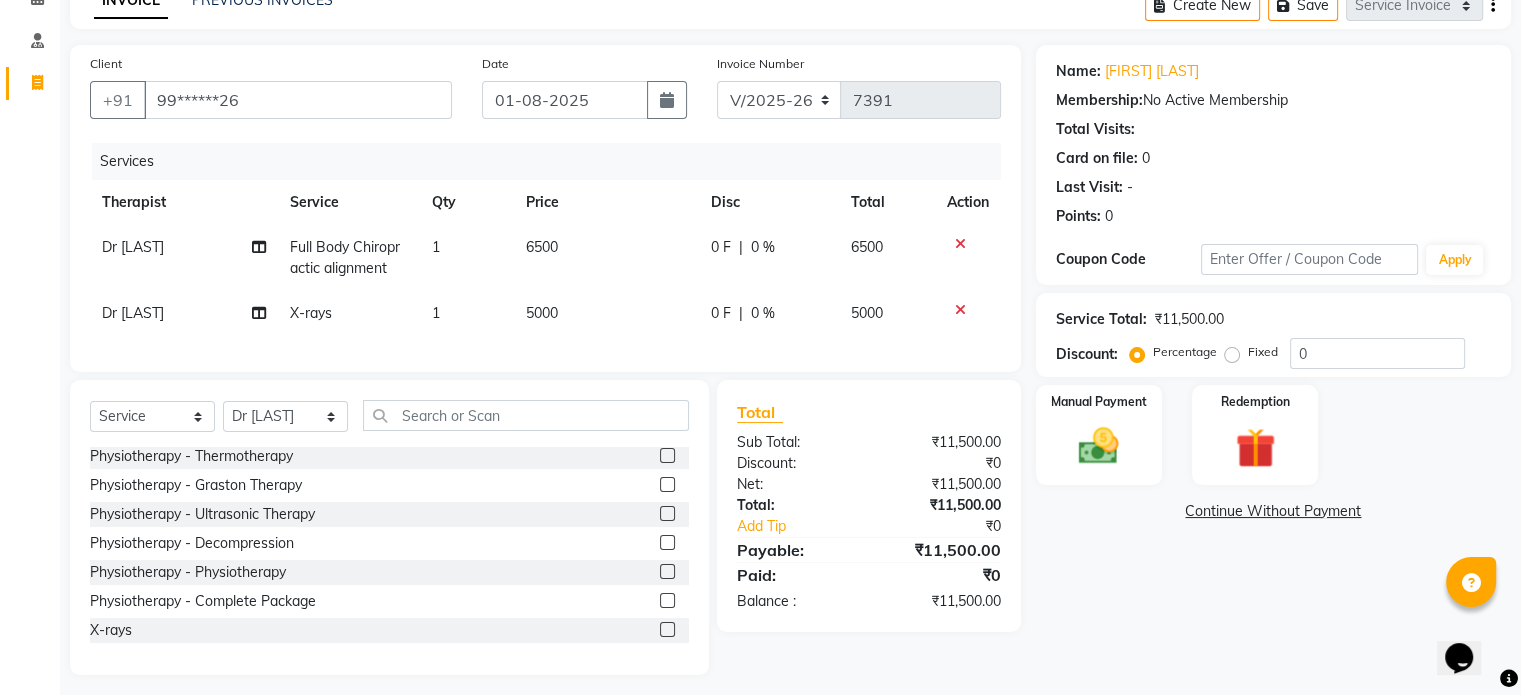 click on "5000" 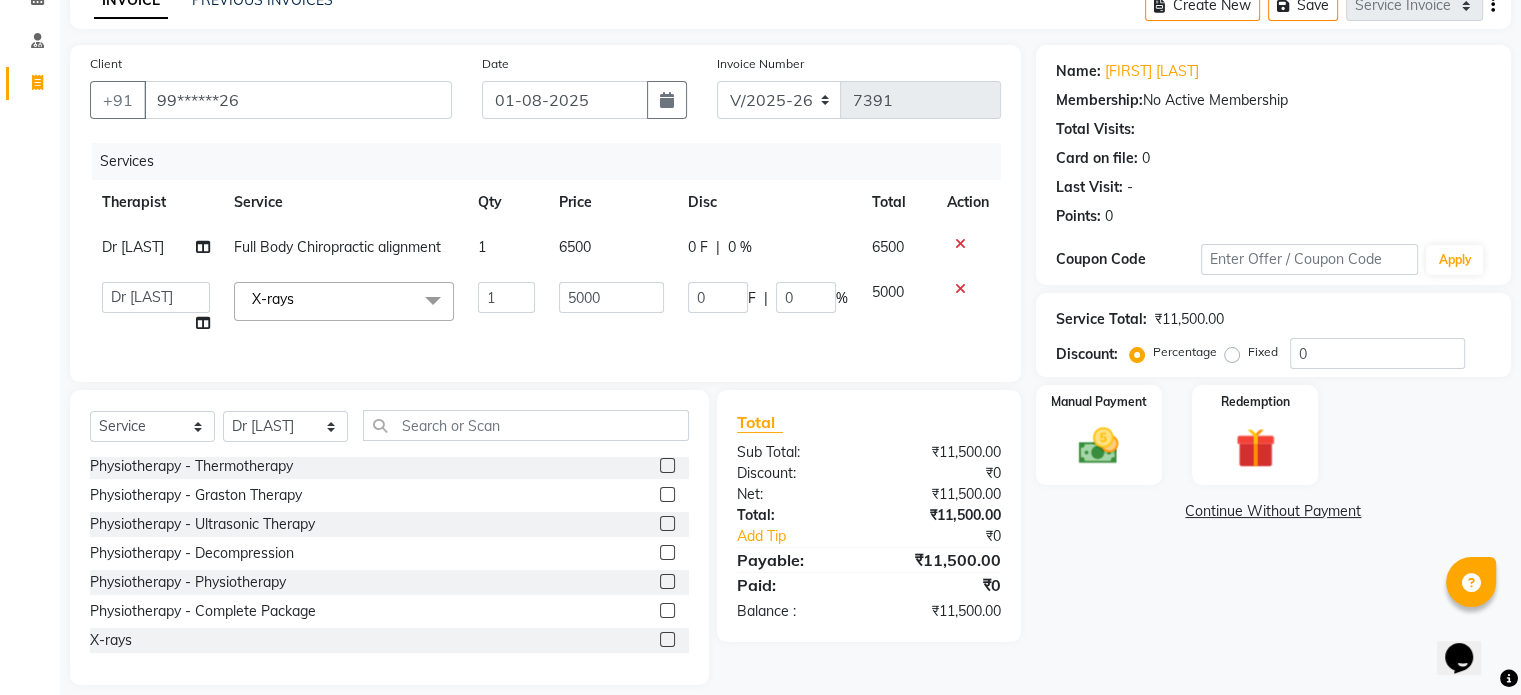 click on "5000" 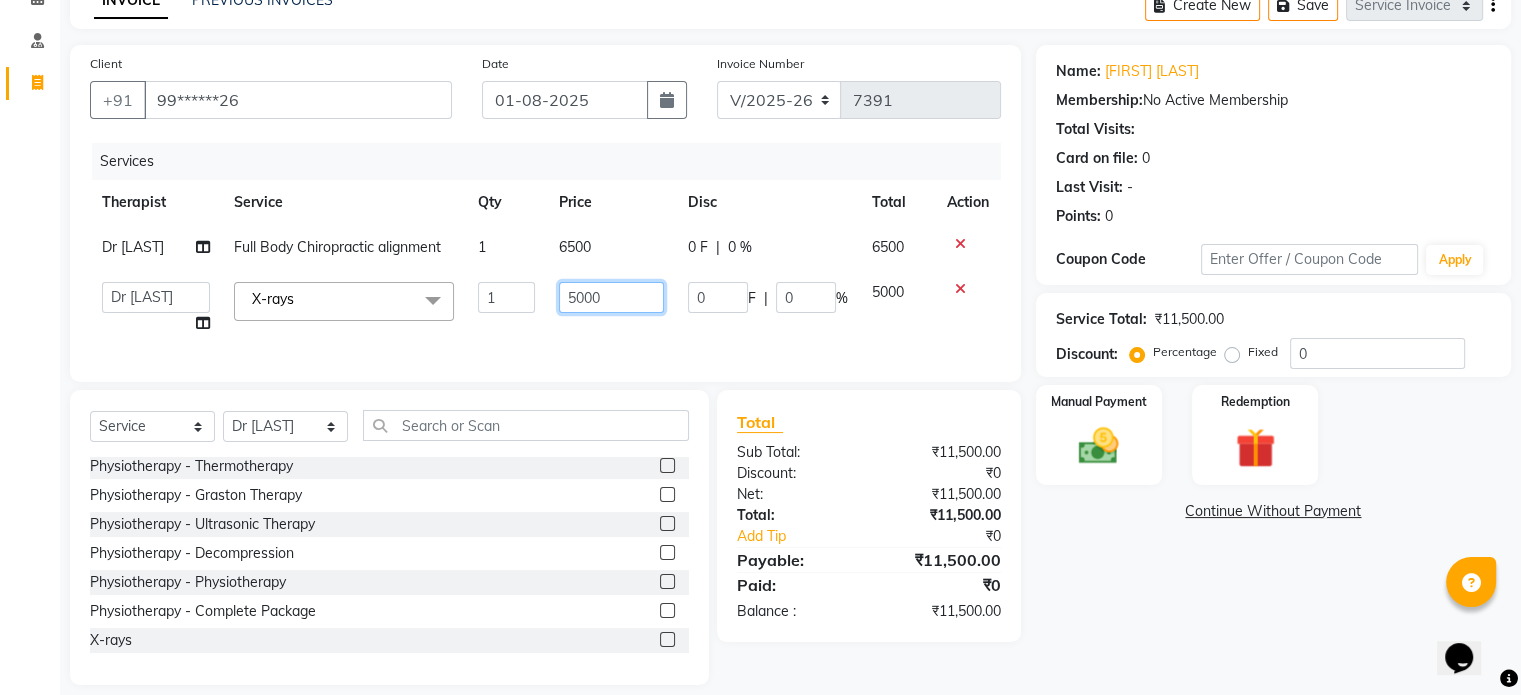 click on "5000" 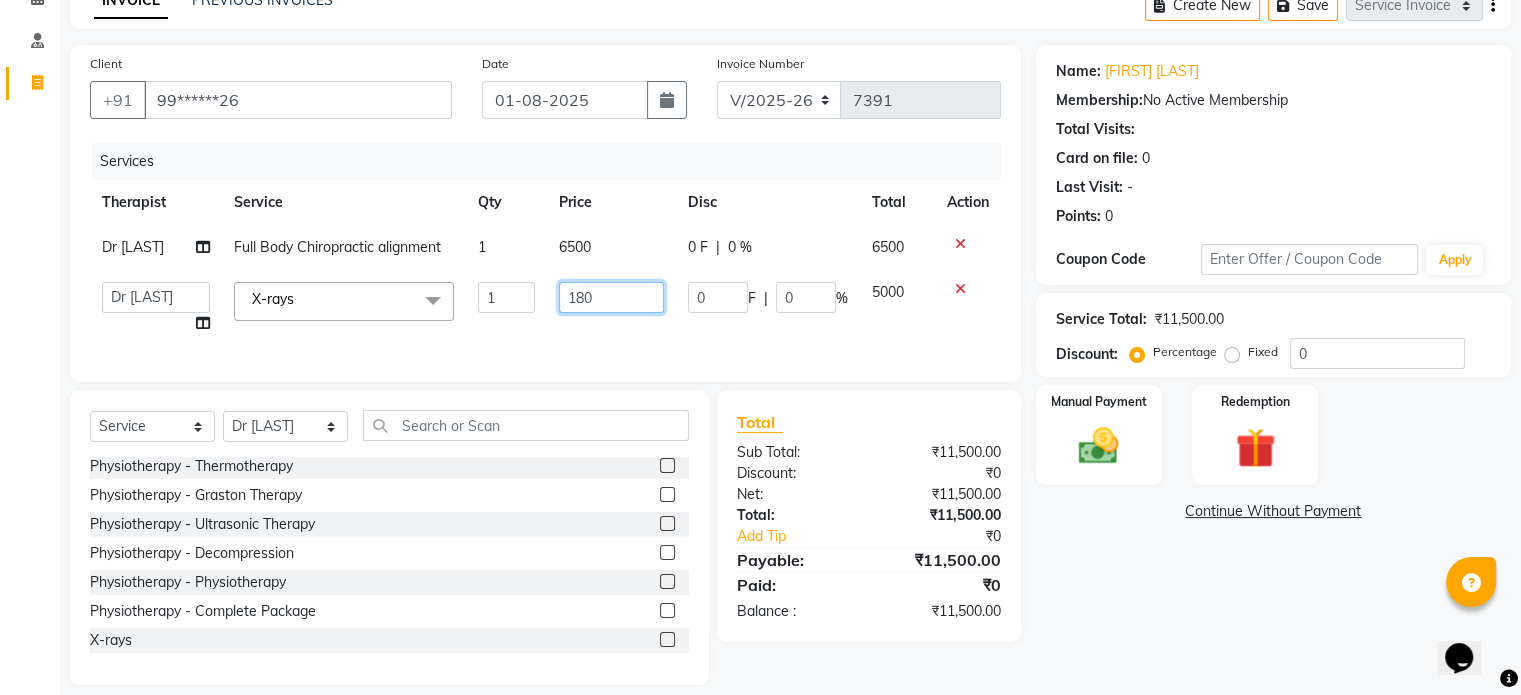 type on "1800" 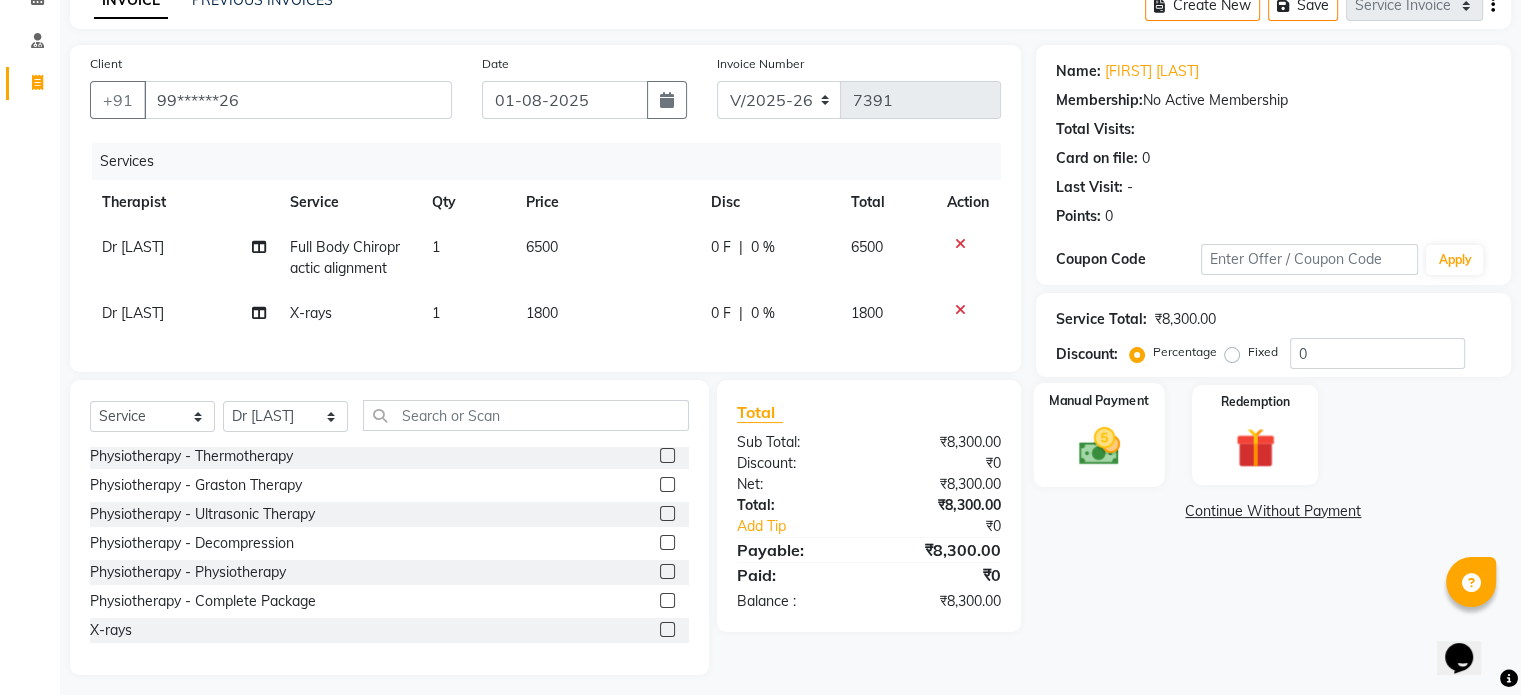 click on "Manual Payment" 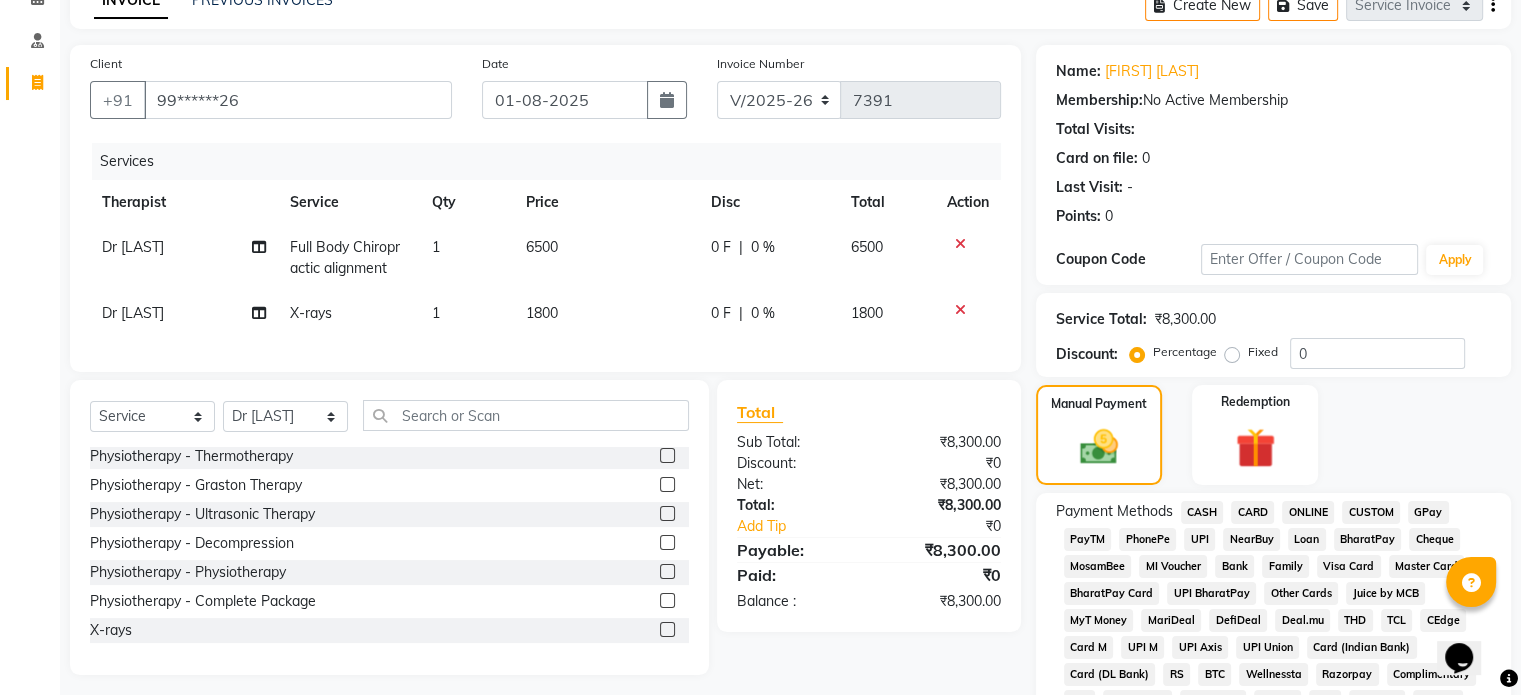 click on "CASH" 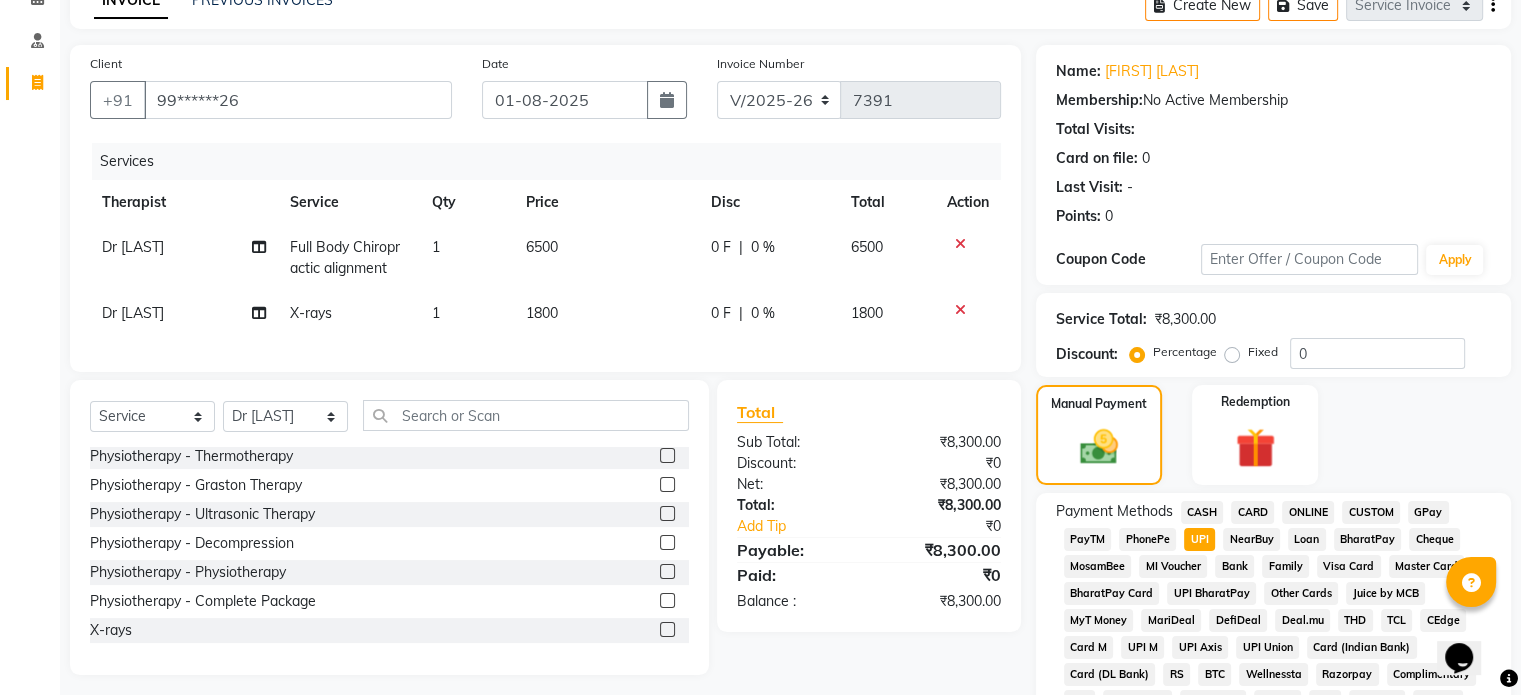 scroll, scrollTop: 652, scrollLeft: 0, axis: vertical 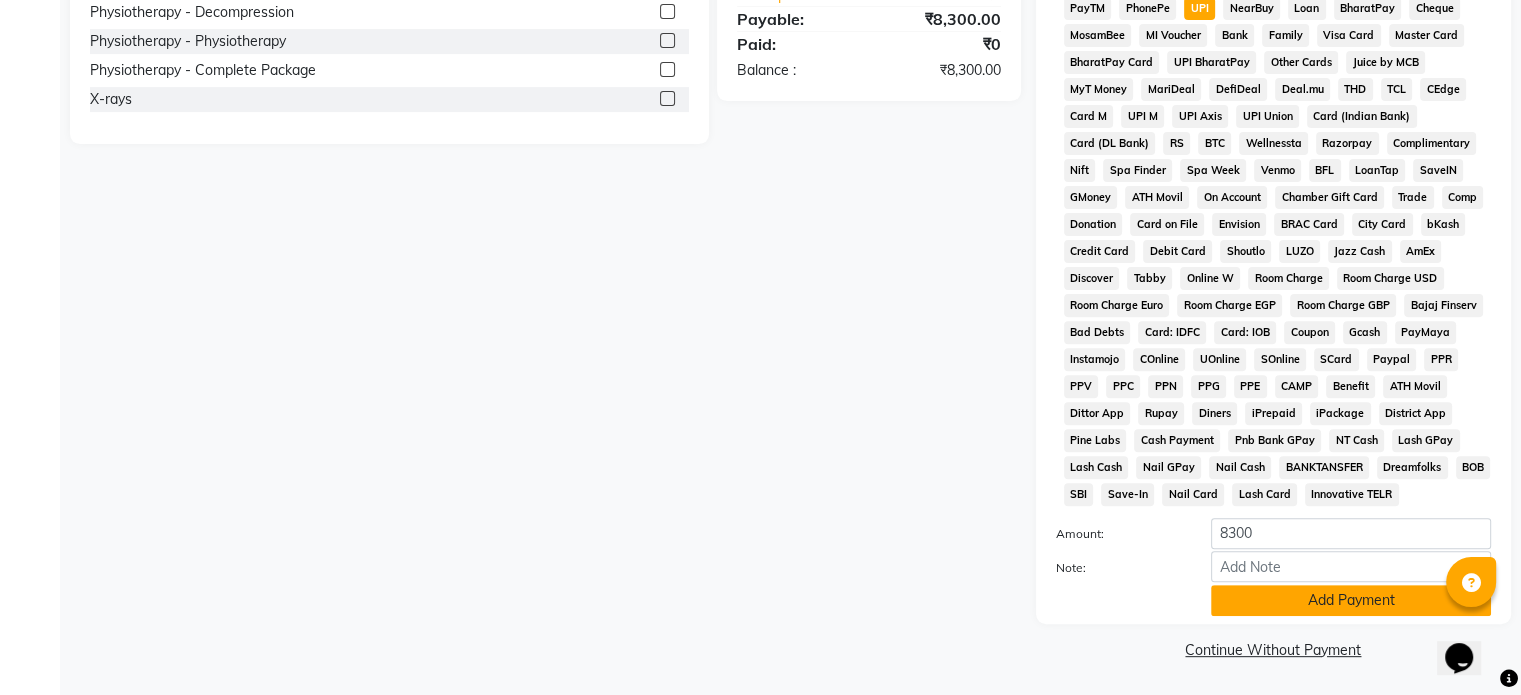 click on "Add Payment" 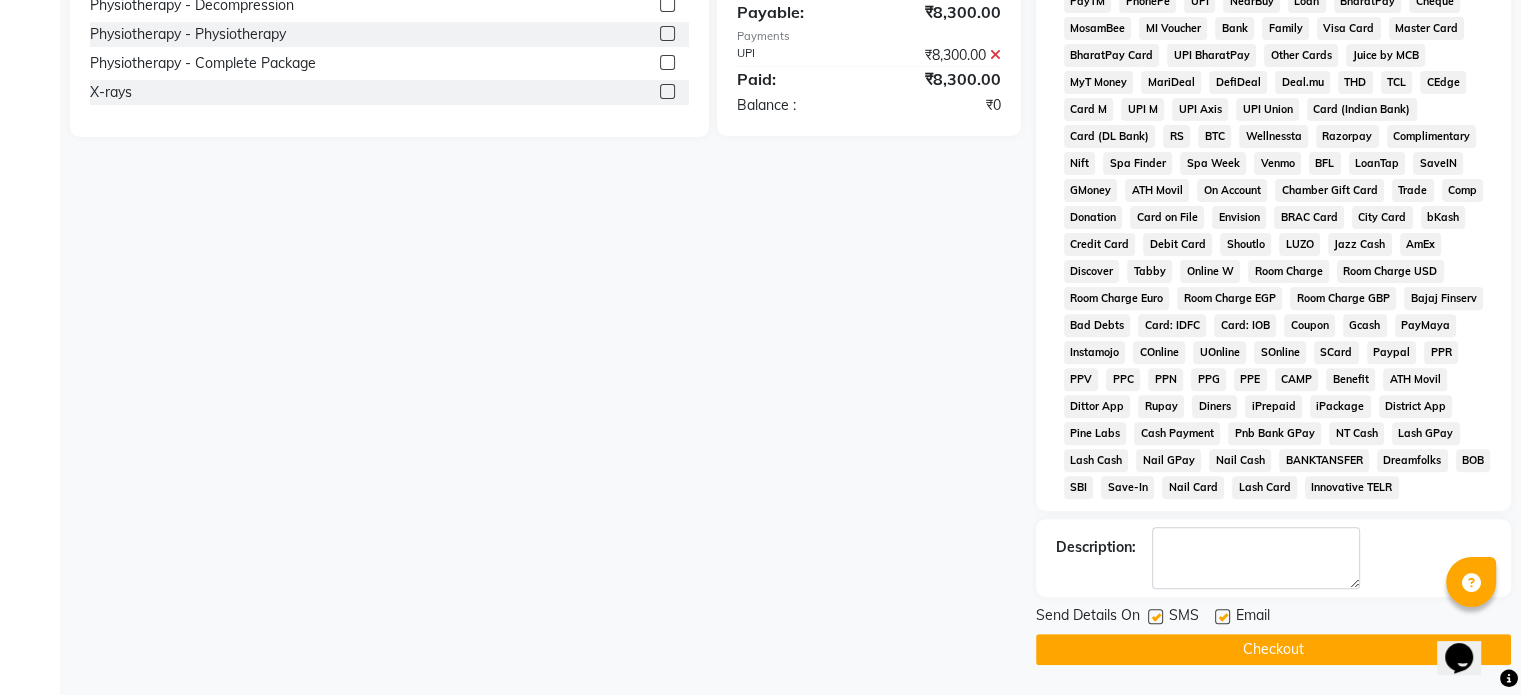 click 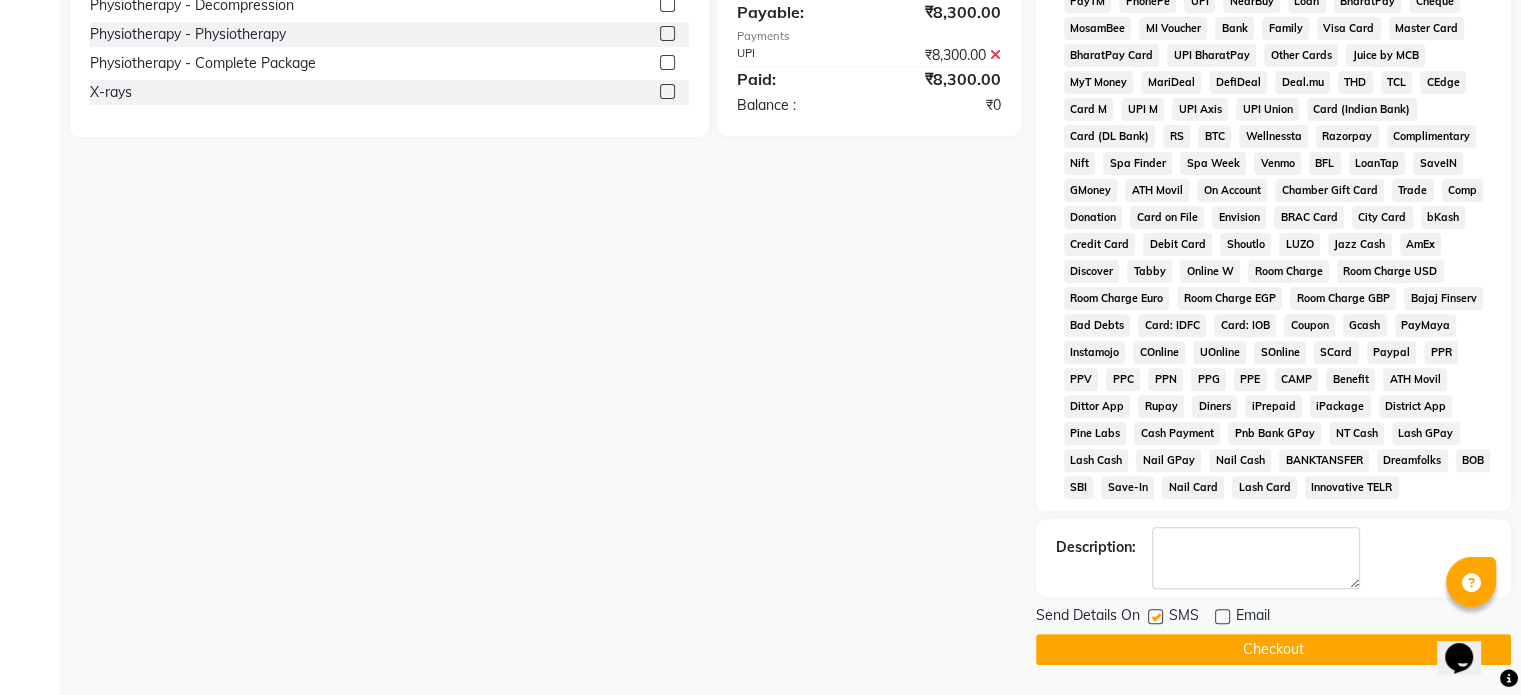 click 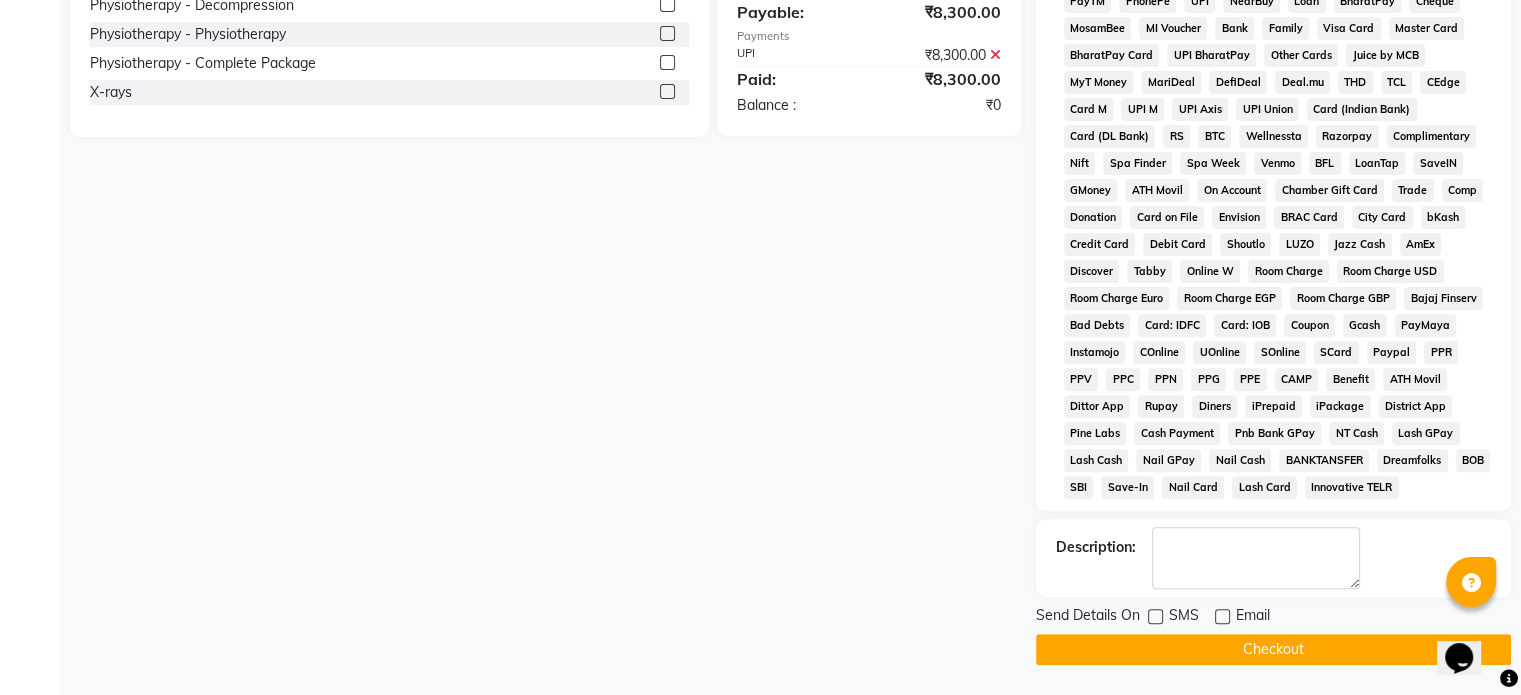 click on "Checkout" 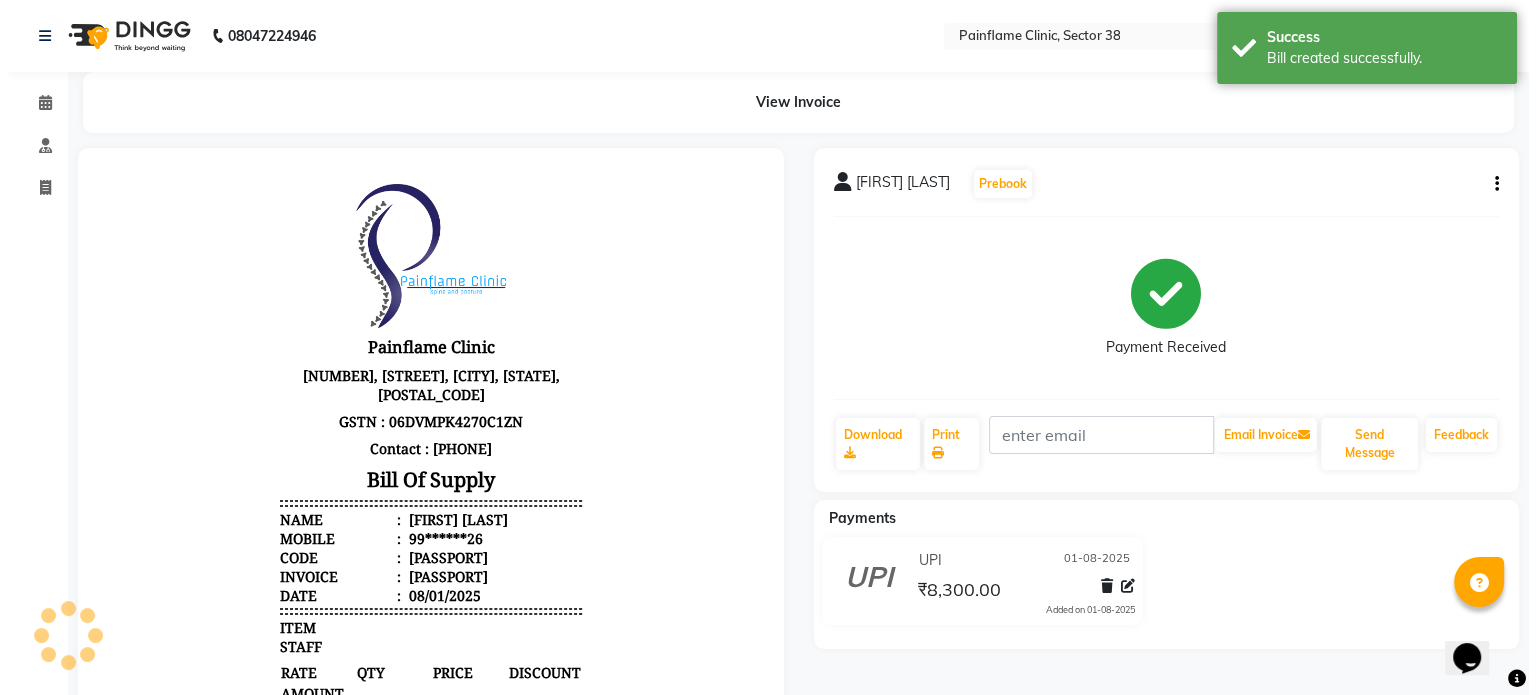 scroll, scrollTop: 0, scrollLeft: 0, axis: both 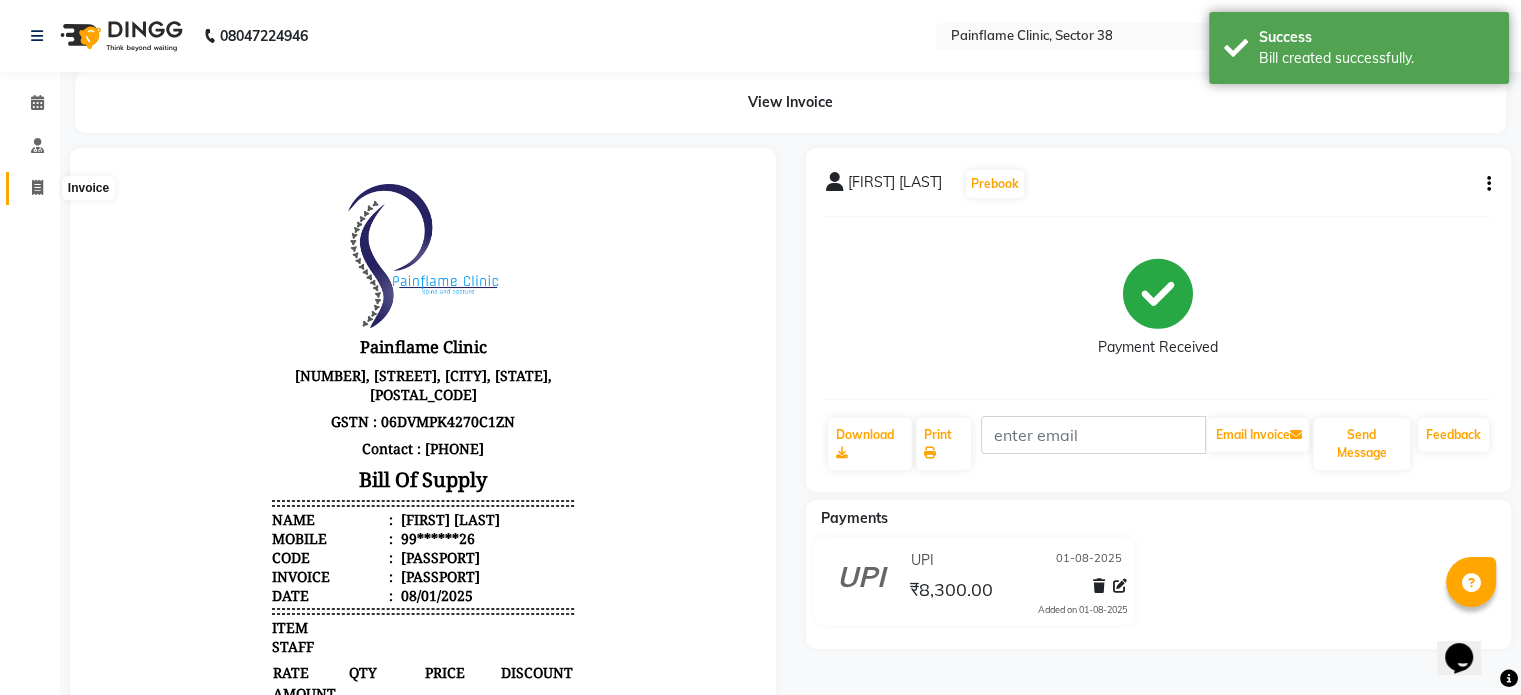 click 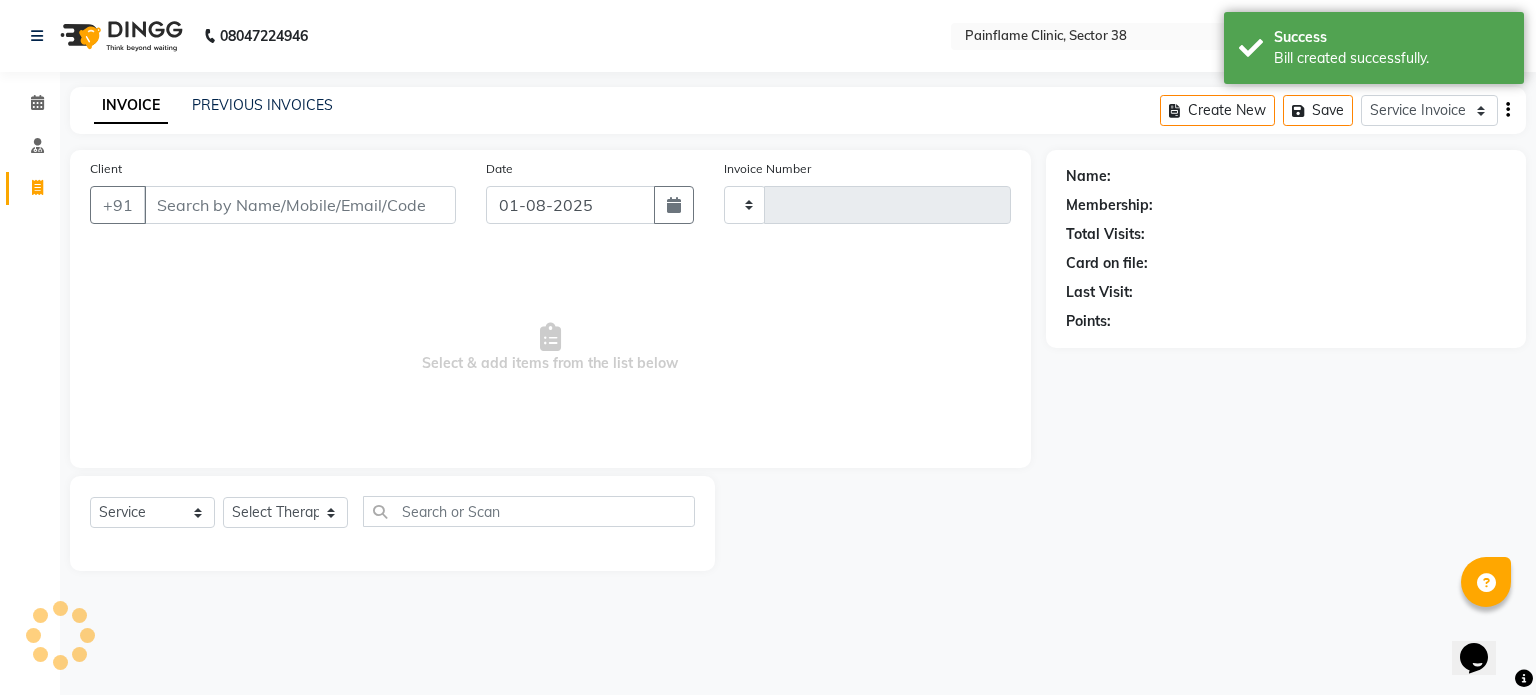 type on "7392" 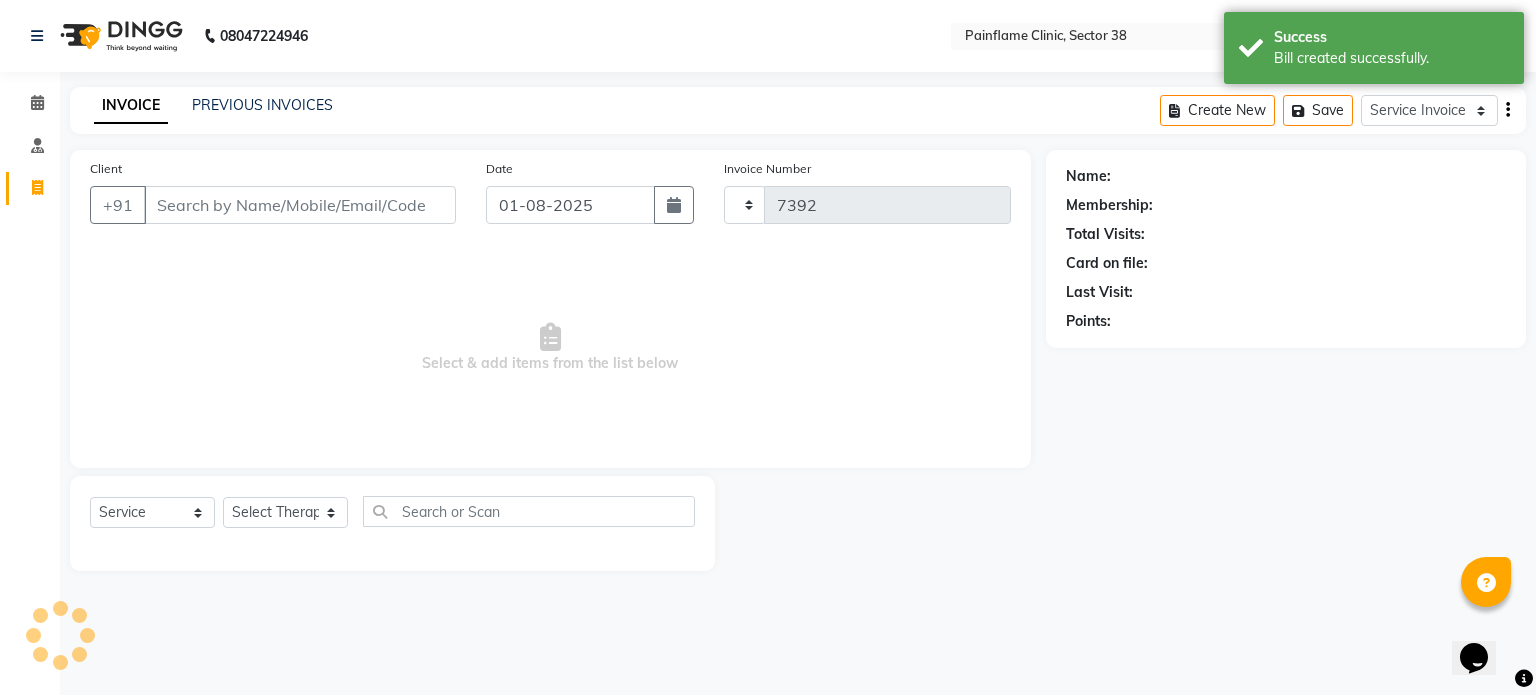 select on "3964" 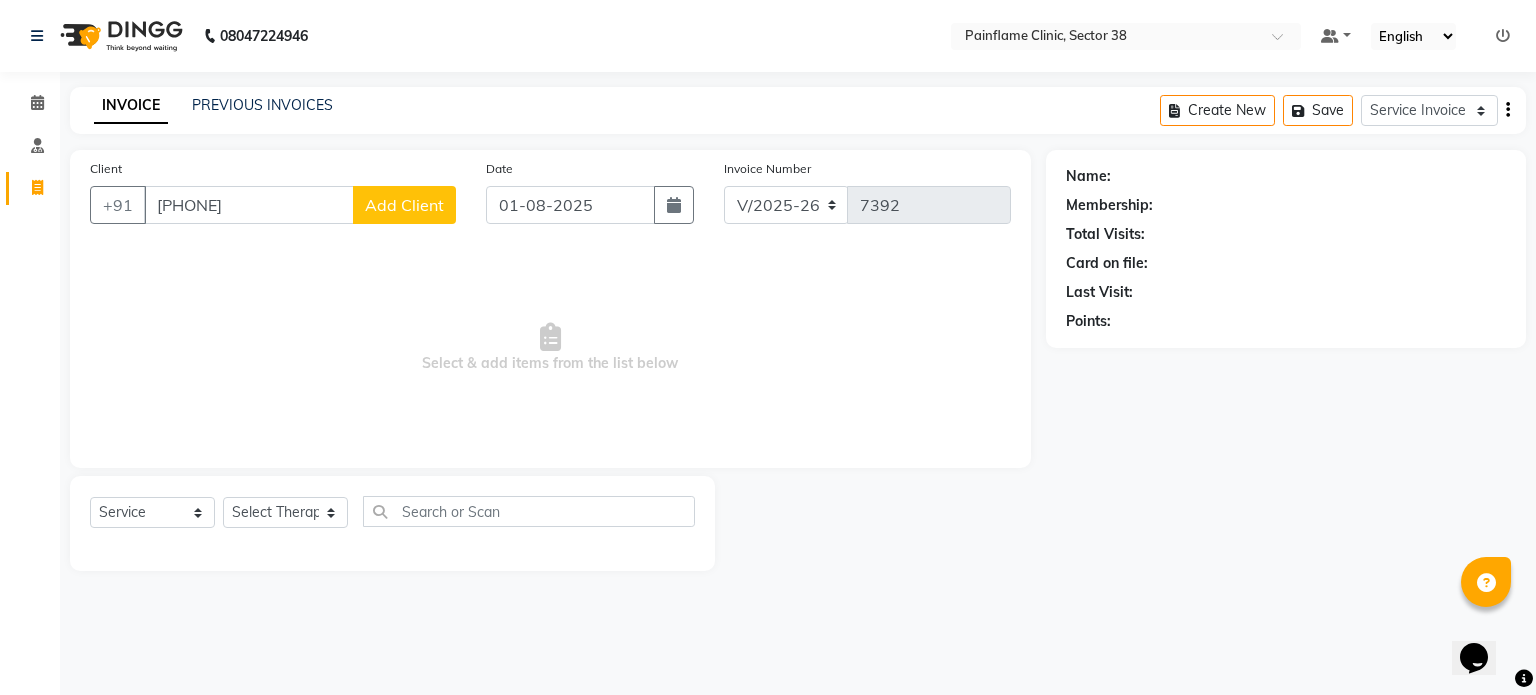 click on "6299243346" at bounding box center [249, 205] 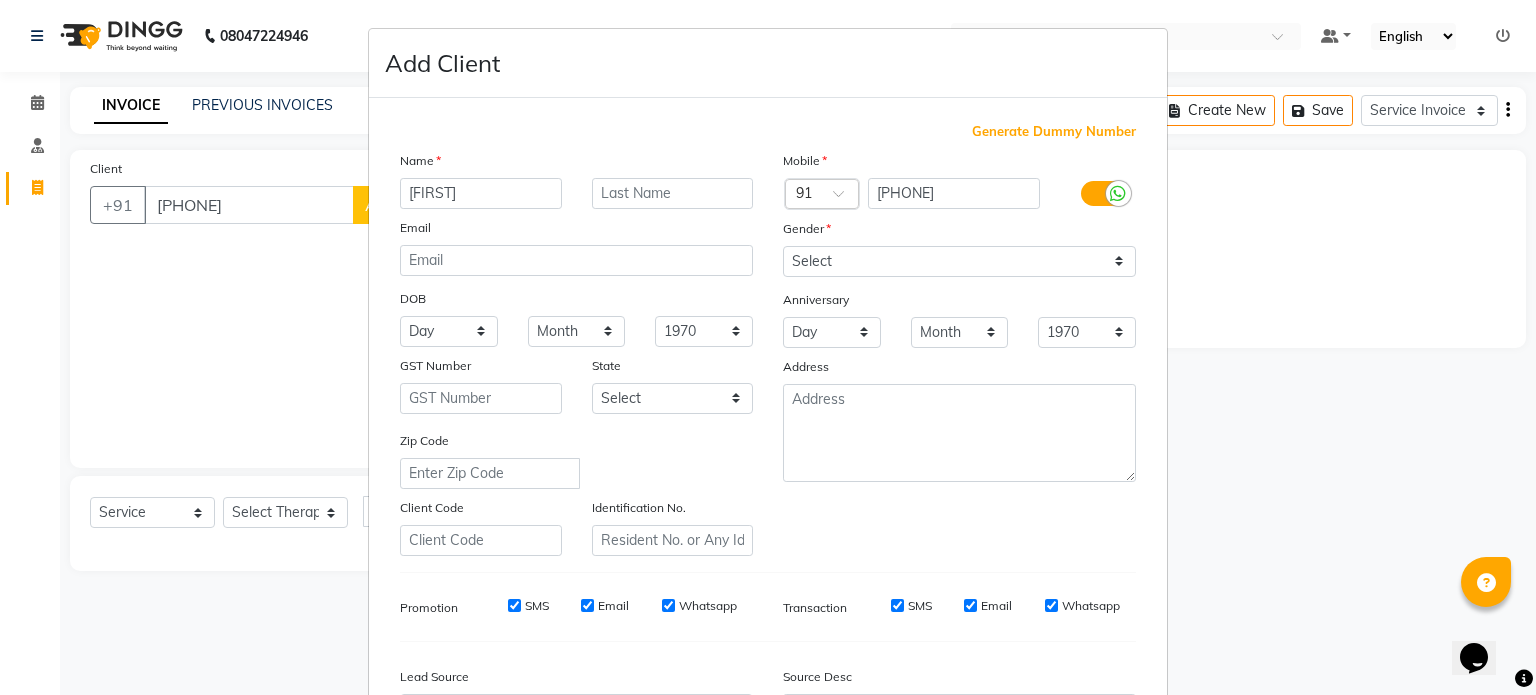 type on "[FIRST]" 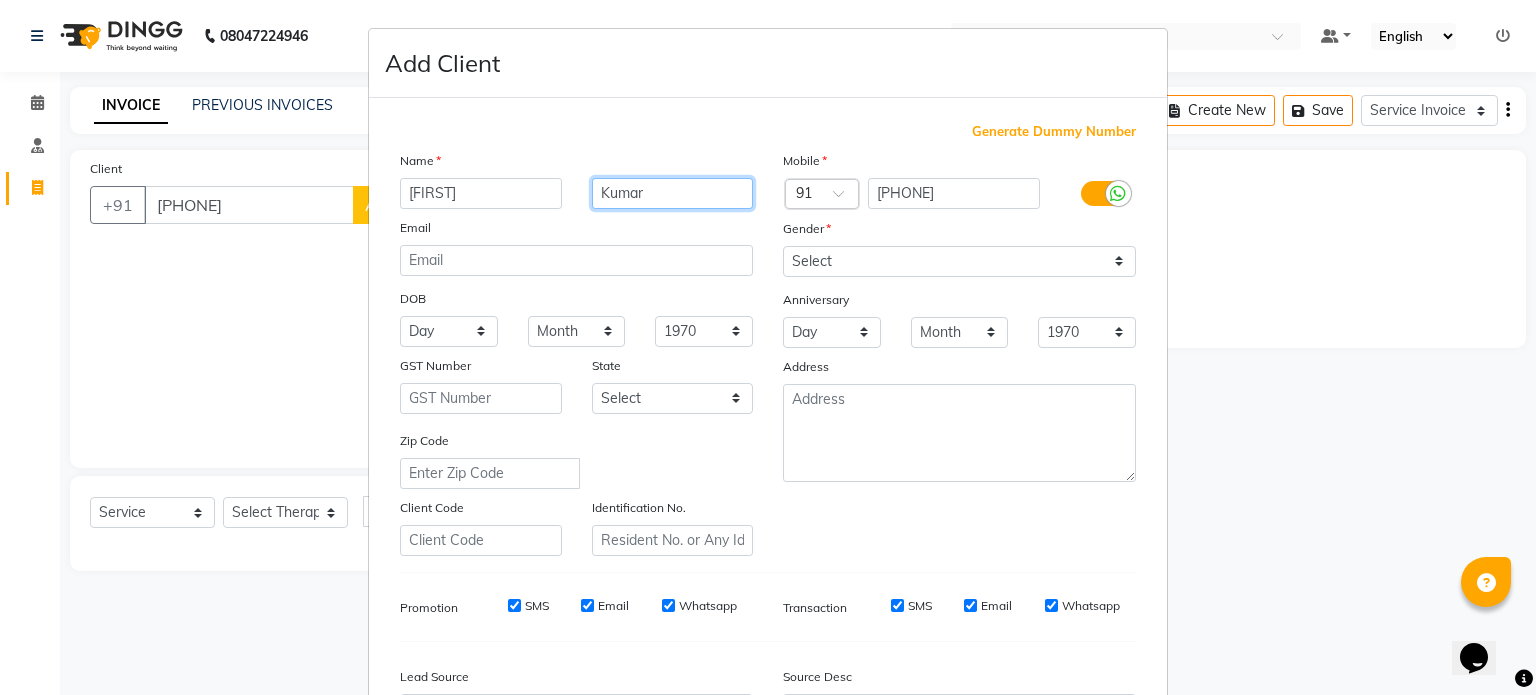 type on "Kumar" 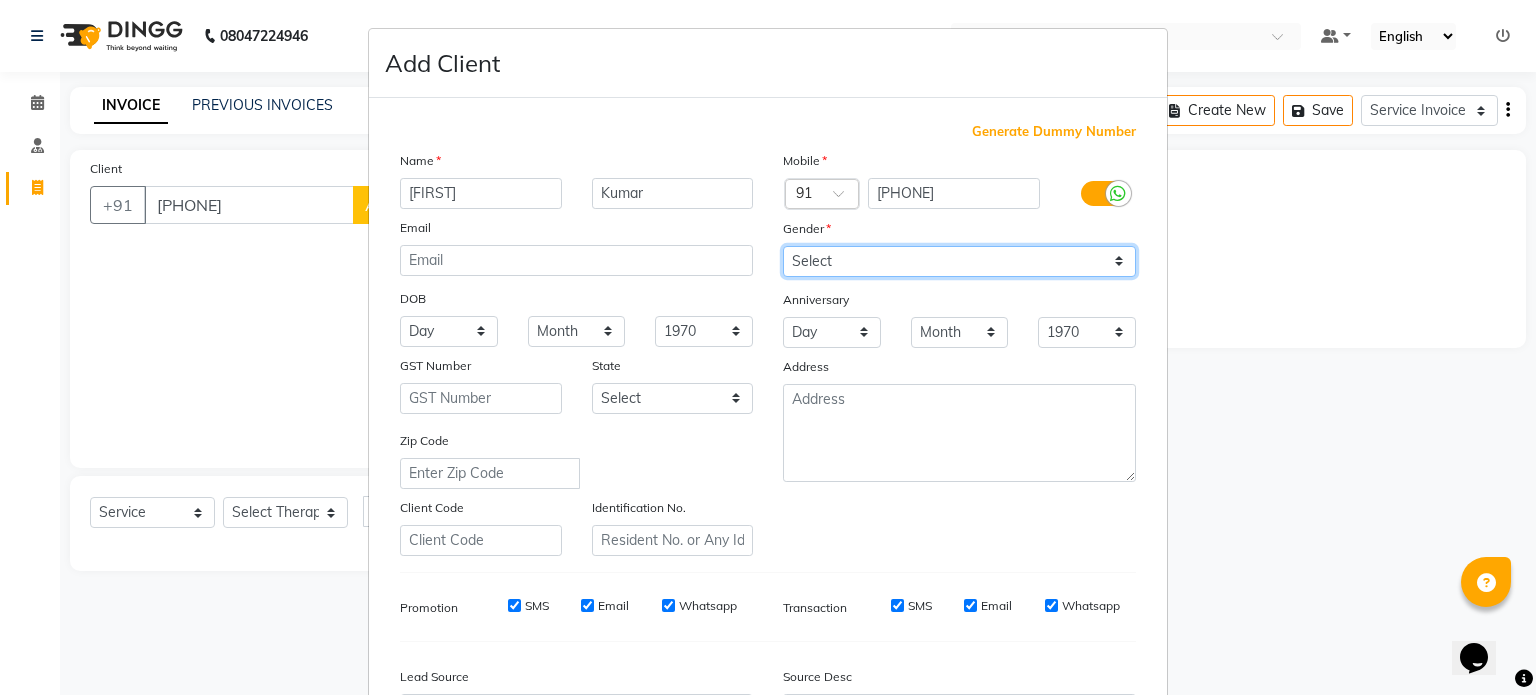 click on "Select Male Female Other Prefer Not To Say" at bounding box center [959, 261] 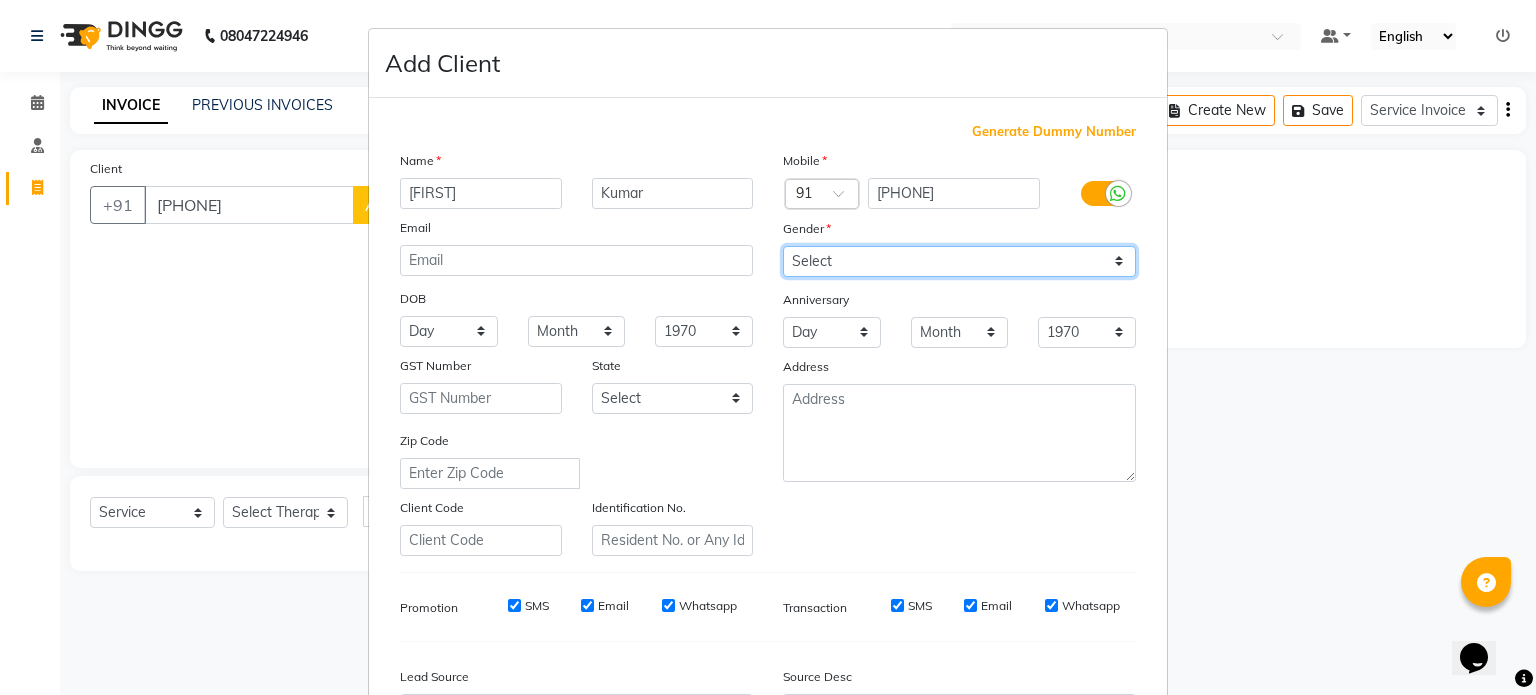 select on "male" 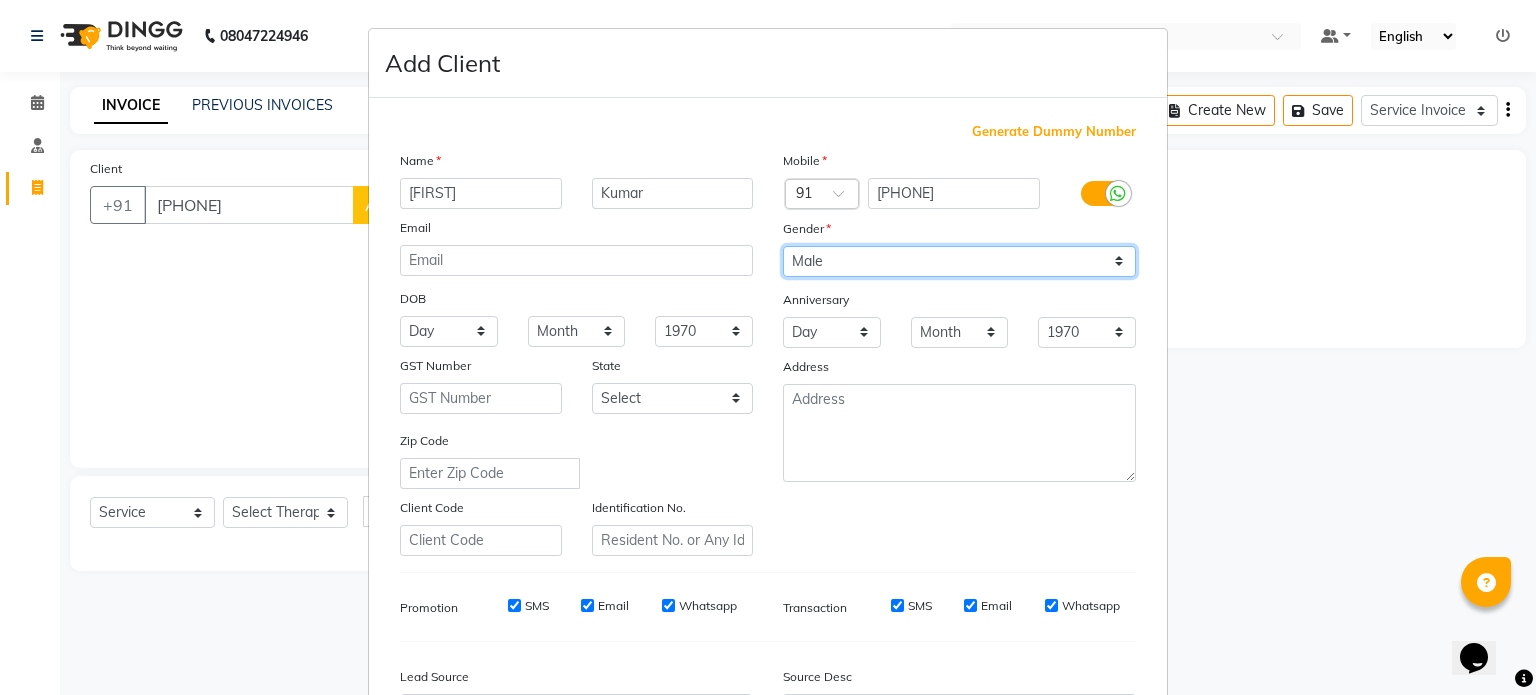 click on "Select Male Female Other Prefer Not To Say" at bounding box center [959, 261] 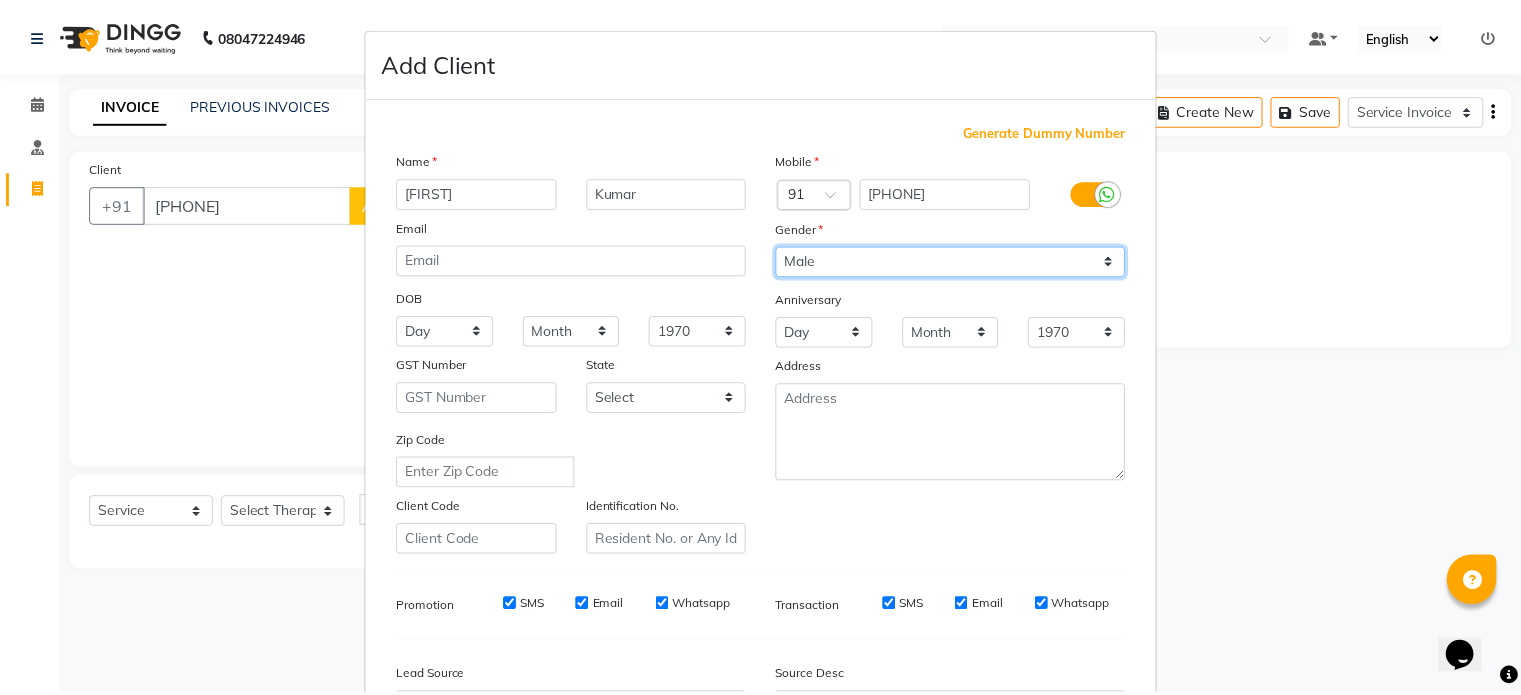 scroll, scrollTop: 237, scrollLeft: 0, axis: vertical 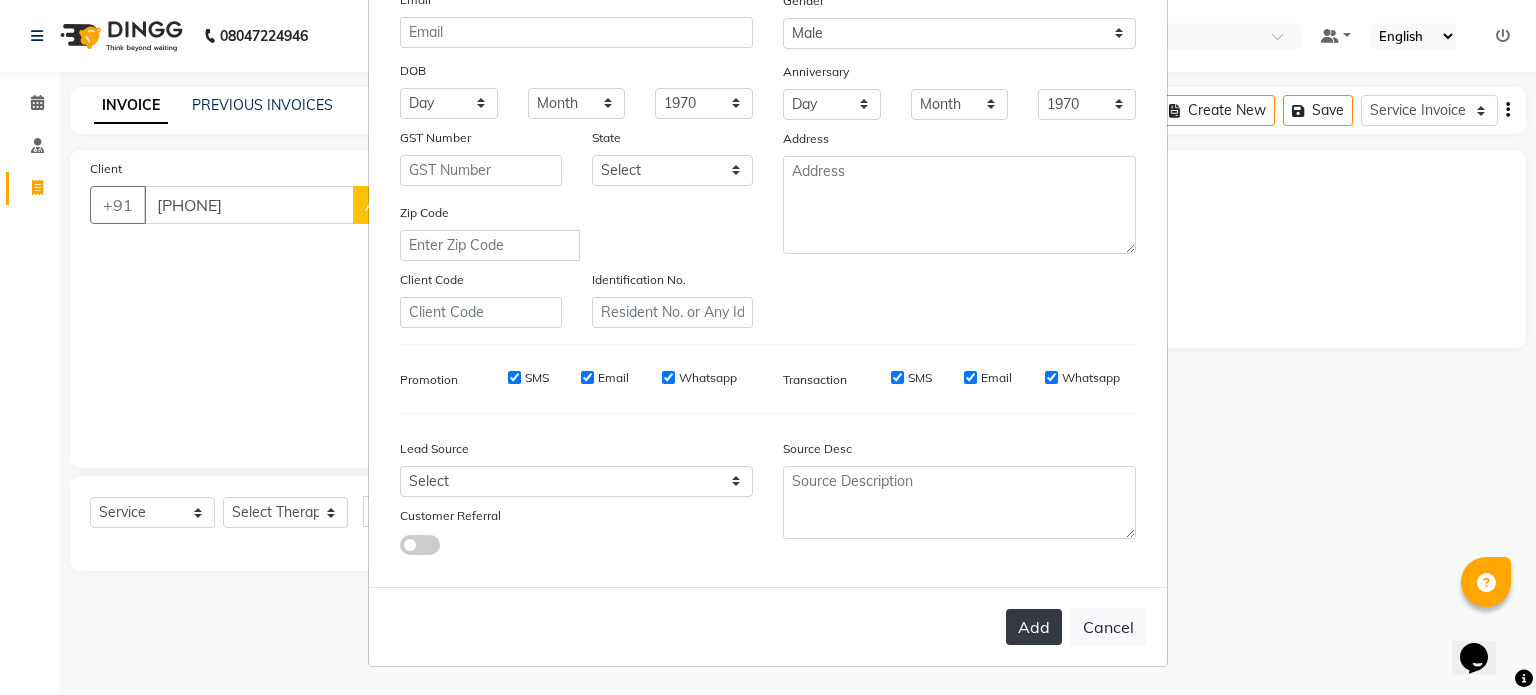 click on "Add" at bounding box center (1034, 627) 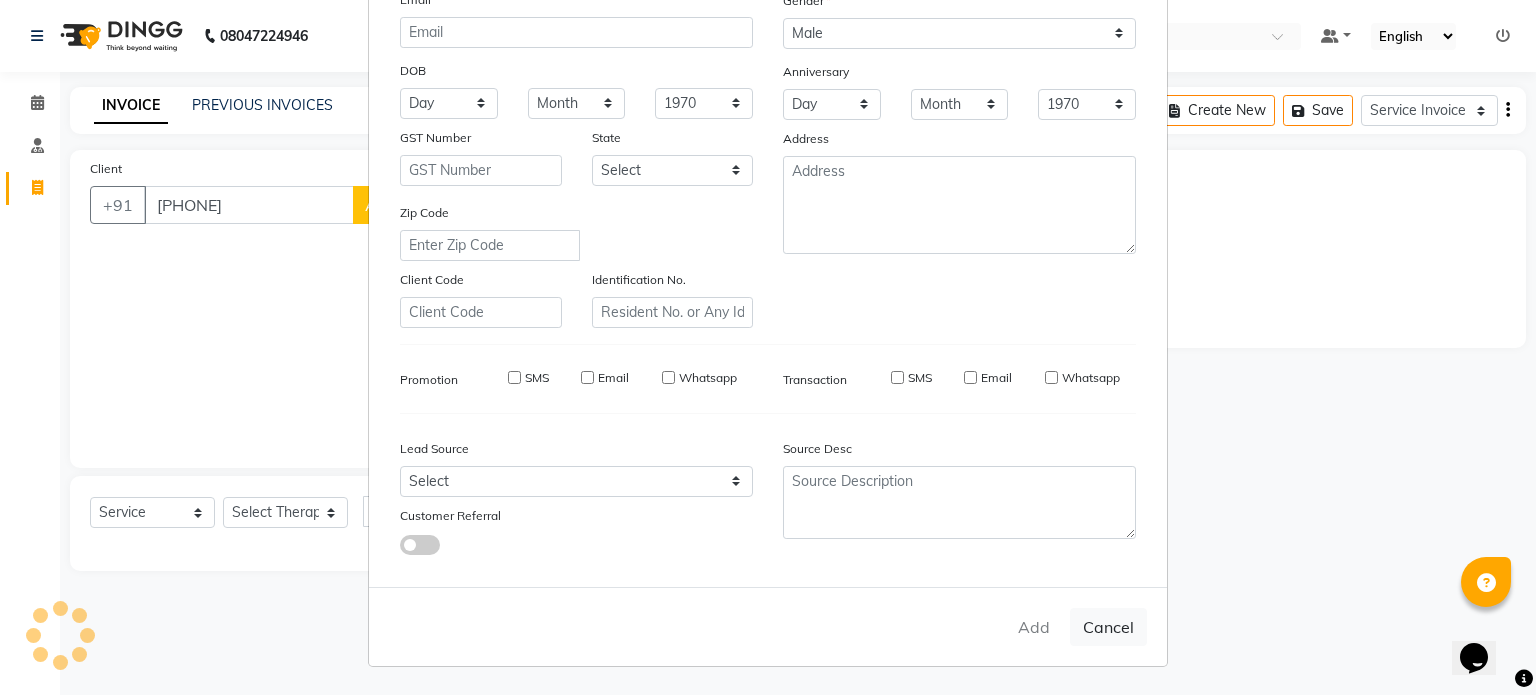 type on "[PHONE]" 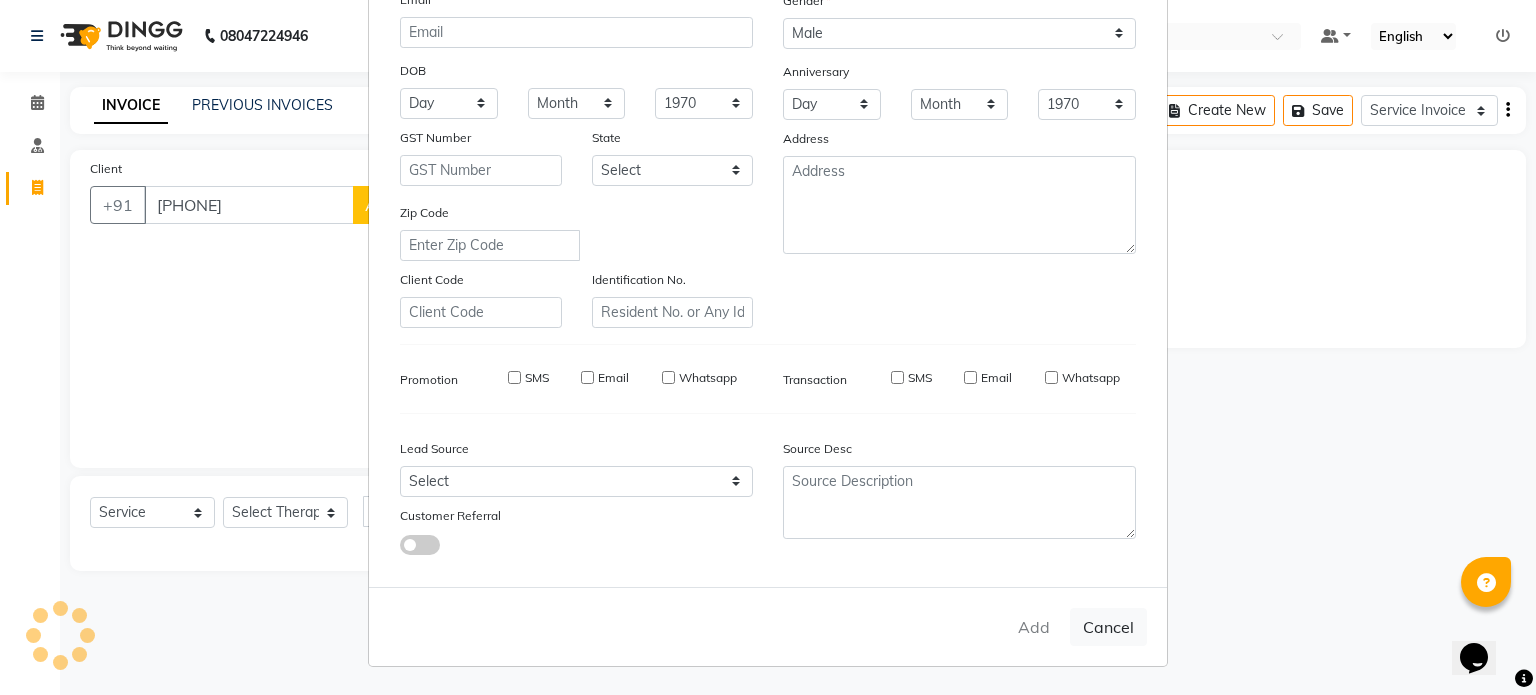 type 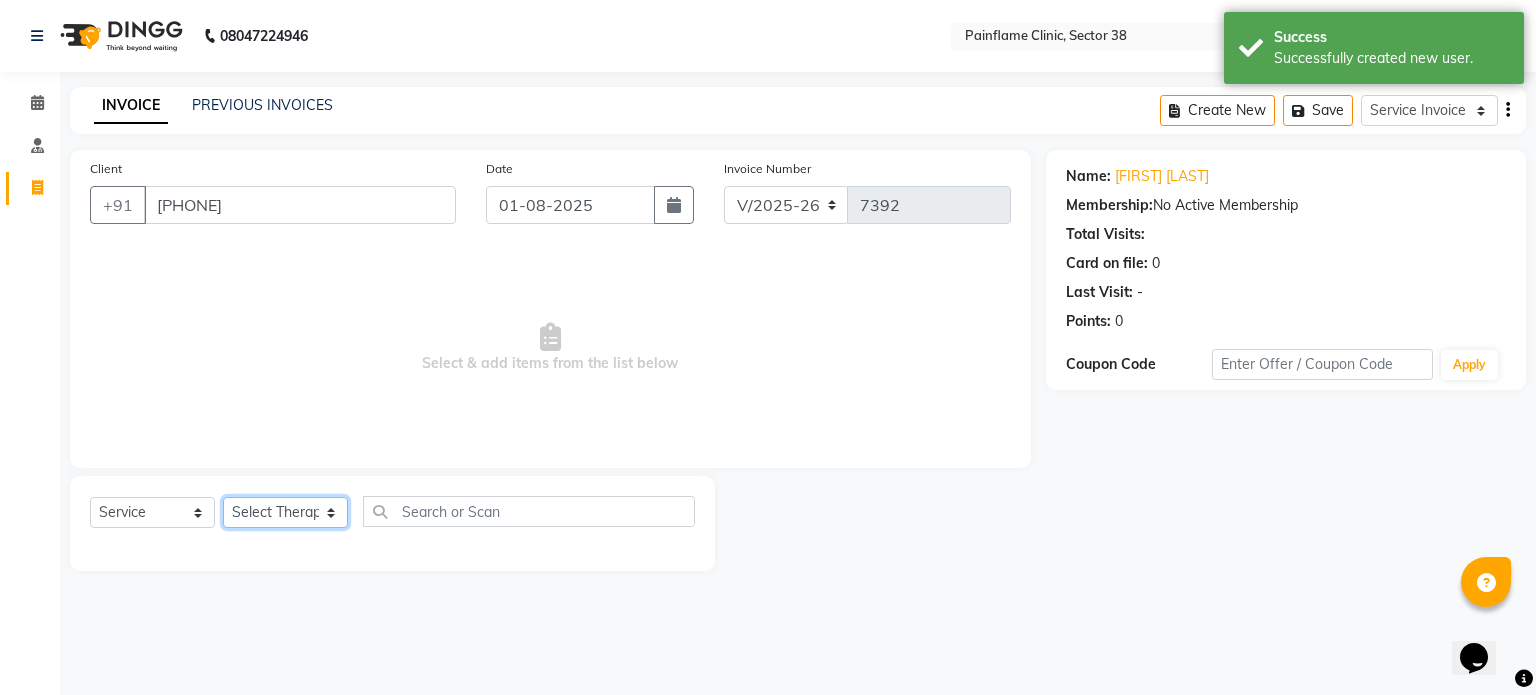 click on "Select Therapist Dr Durgesh Dr Harish Dr Ranjana Dr Saurabh Dr. Suraj Dr. Tejpal Mehlawat KUSHAL MOHIT SEMWAL Nancy Singhai Reception 1  Reception 2 Reception 3" 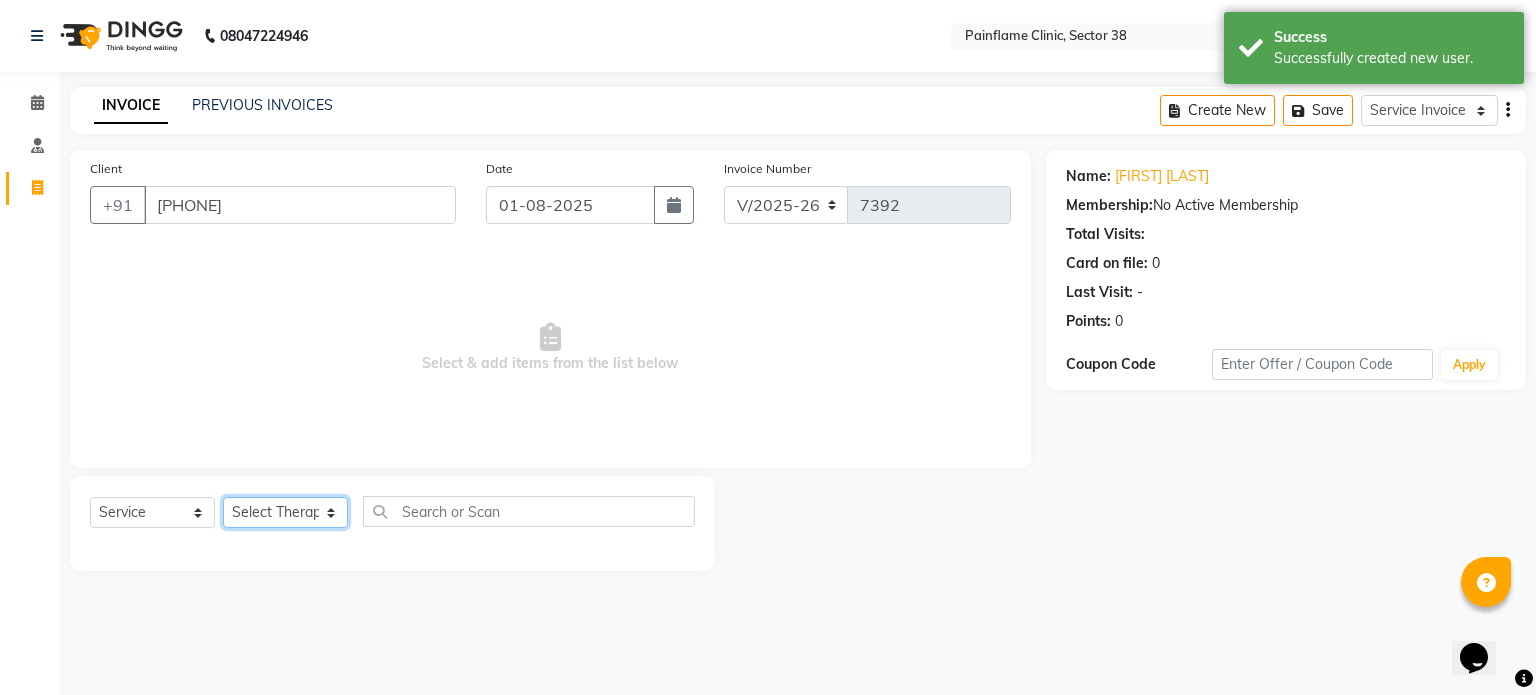 select on "20209" 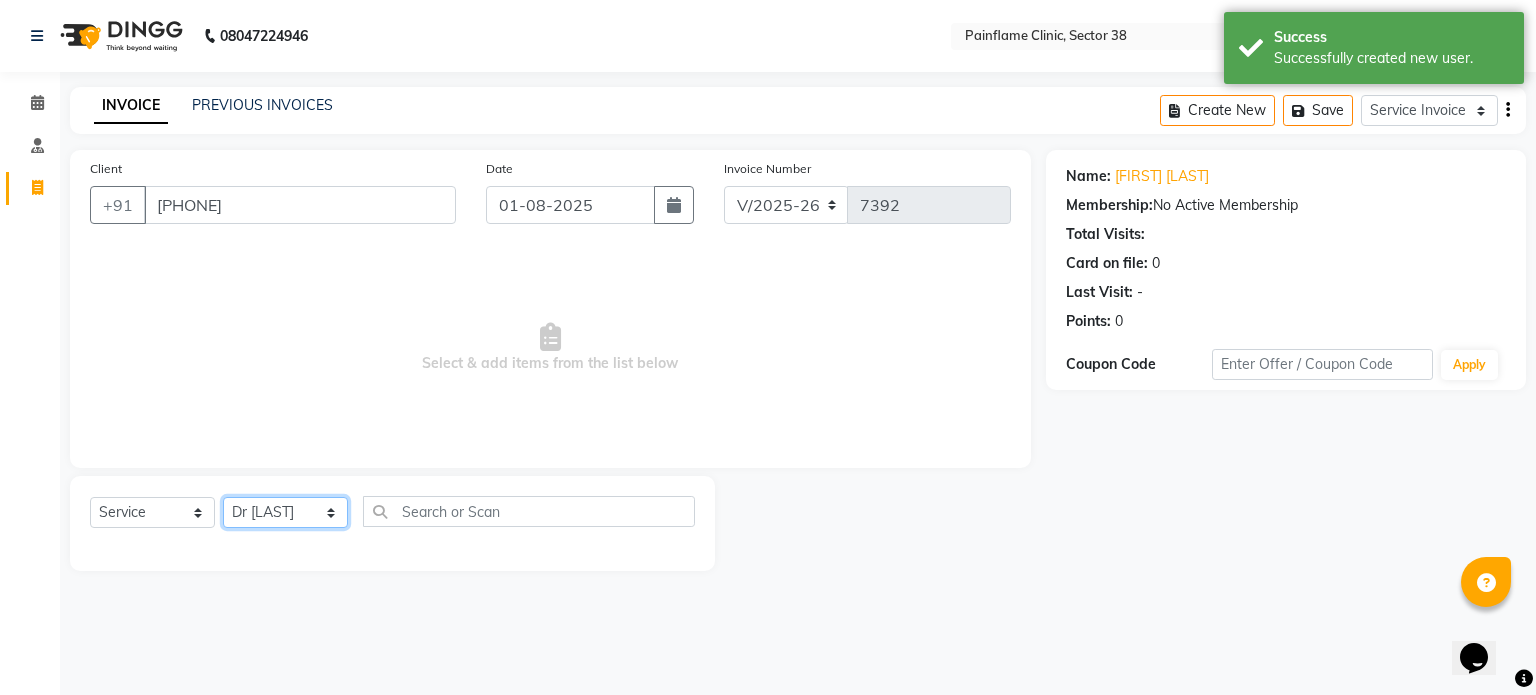click on "Select Therapist Dr Durgesh Dr Harish Dr Ranjana Dr Saurabh Dr. Suraj Dr. Tejpal Mehlawat KUSHAL MOHIT SEMWAL Nancy Singhai Reception 1  Reception 2 Reception 3" 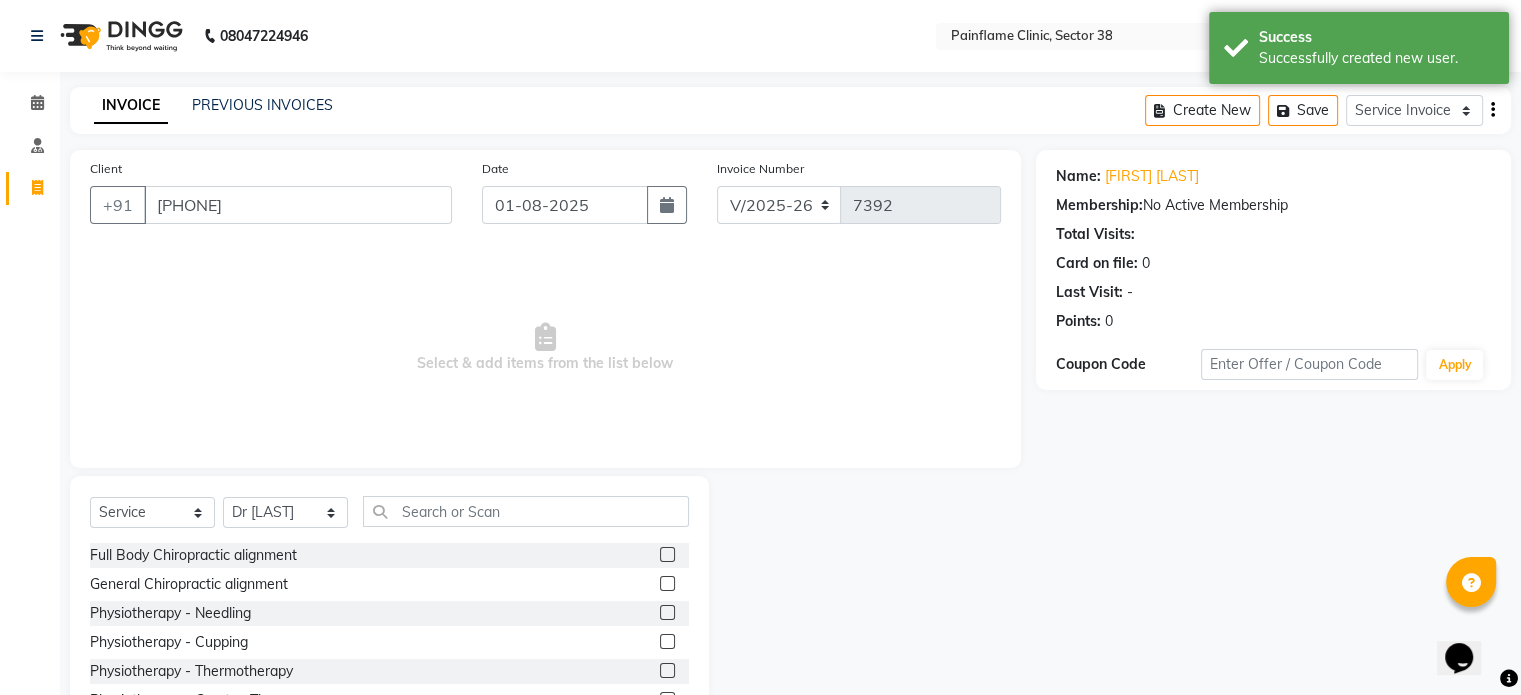 click 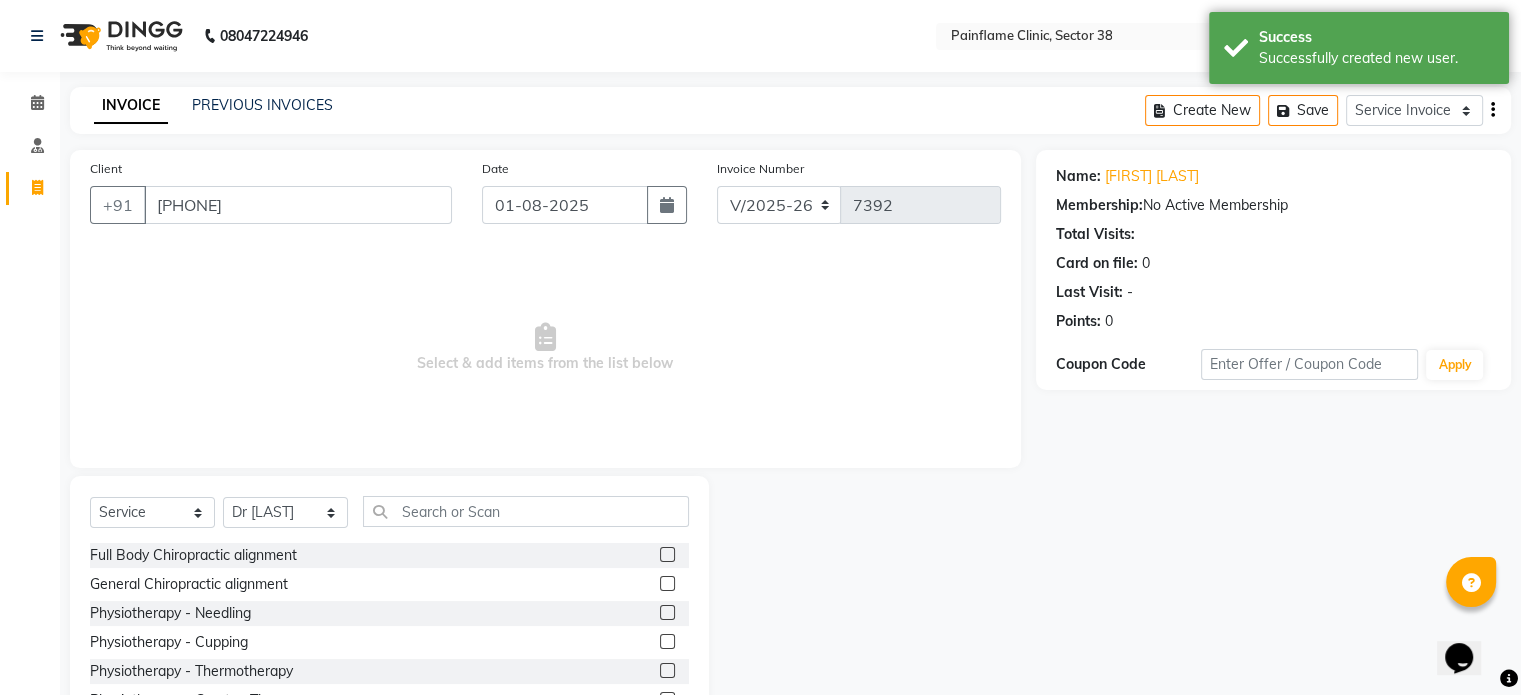 click at bounding box center (666, 555) 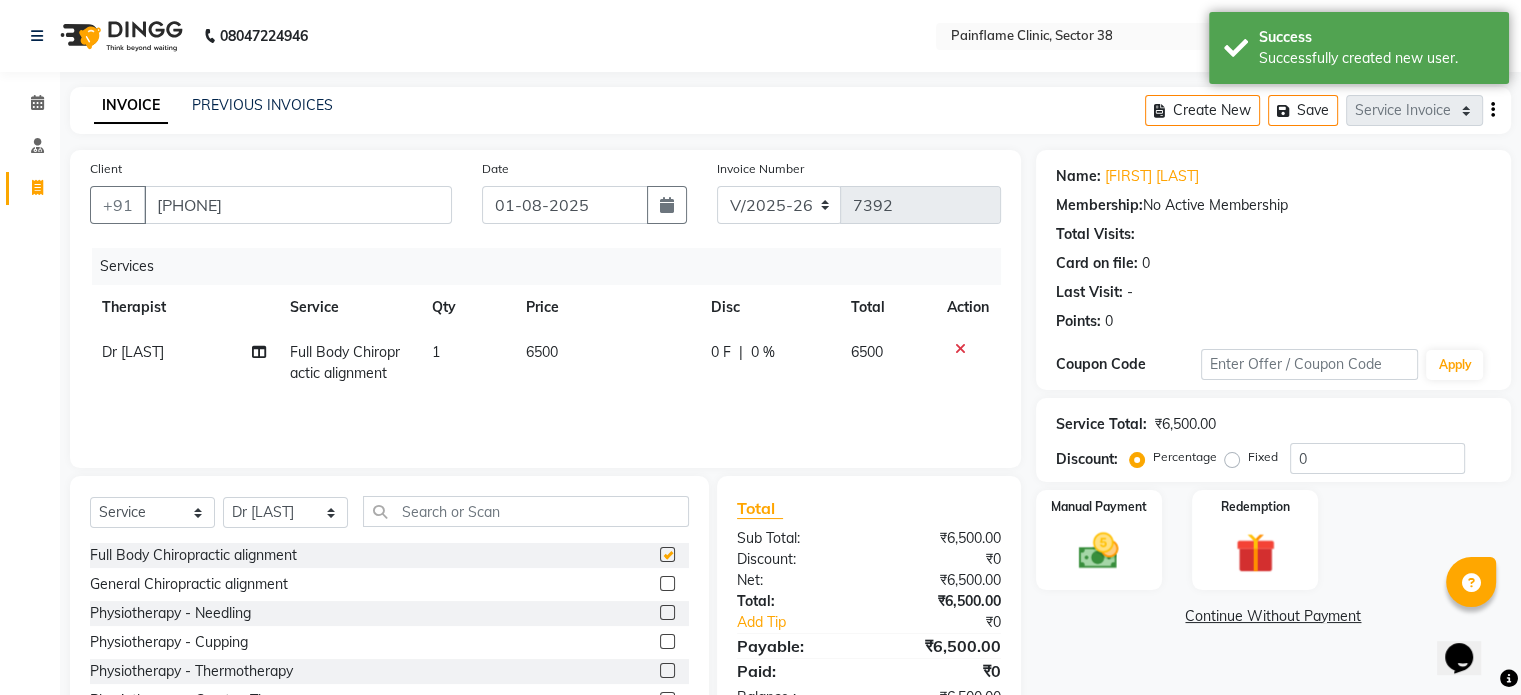 checkbox on "false" 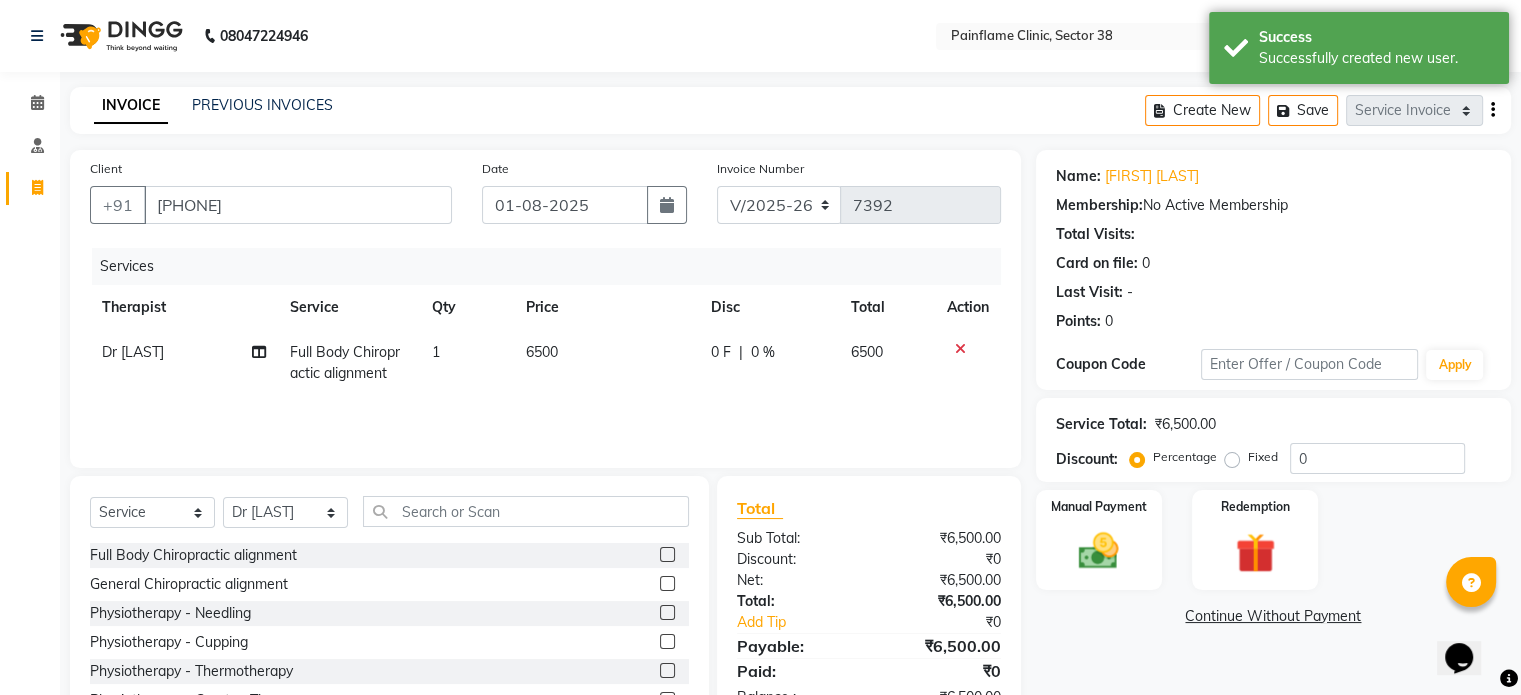 scroll, scrollTop: 119, scrollLeft: 0, axis: vertical 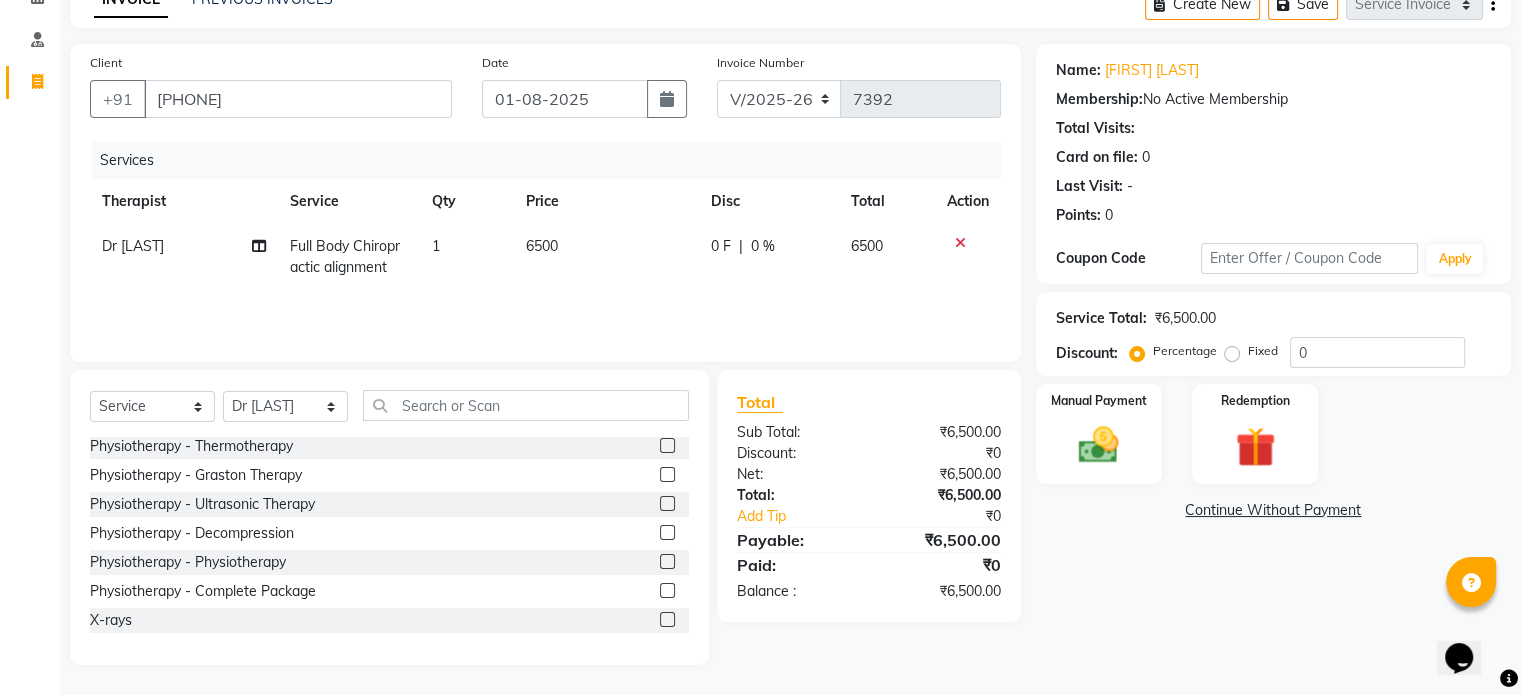 click 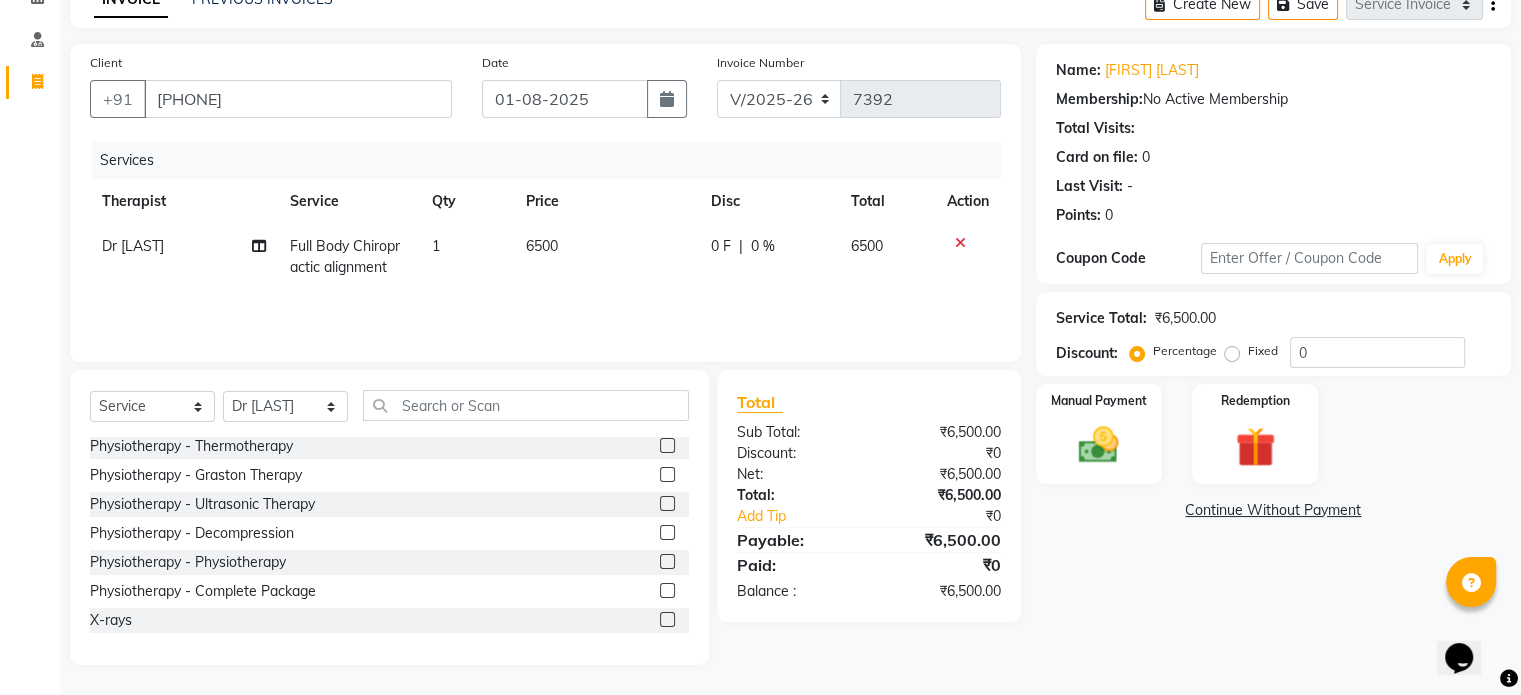 click at bounding box center (666, 620) 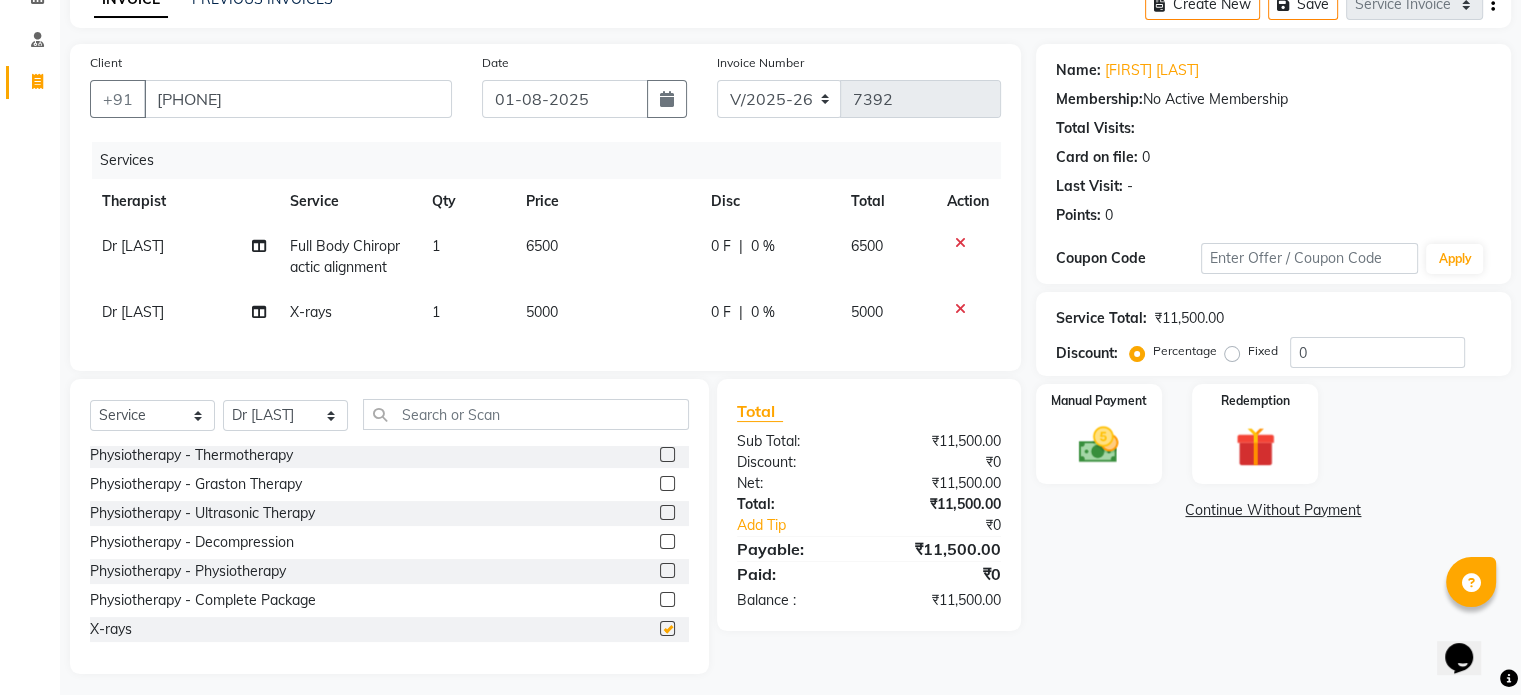checkbox on "false" 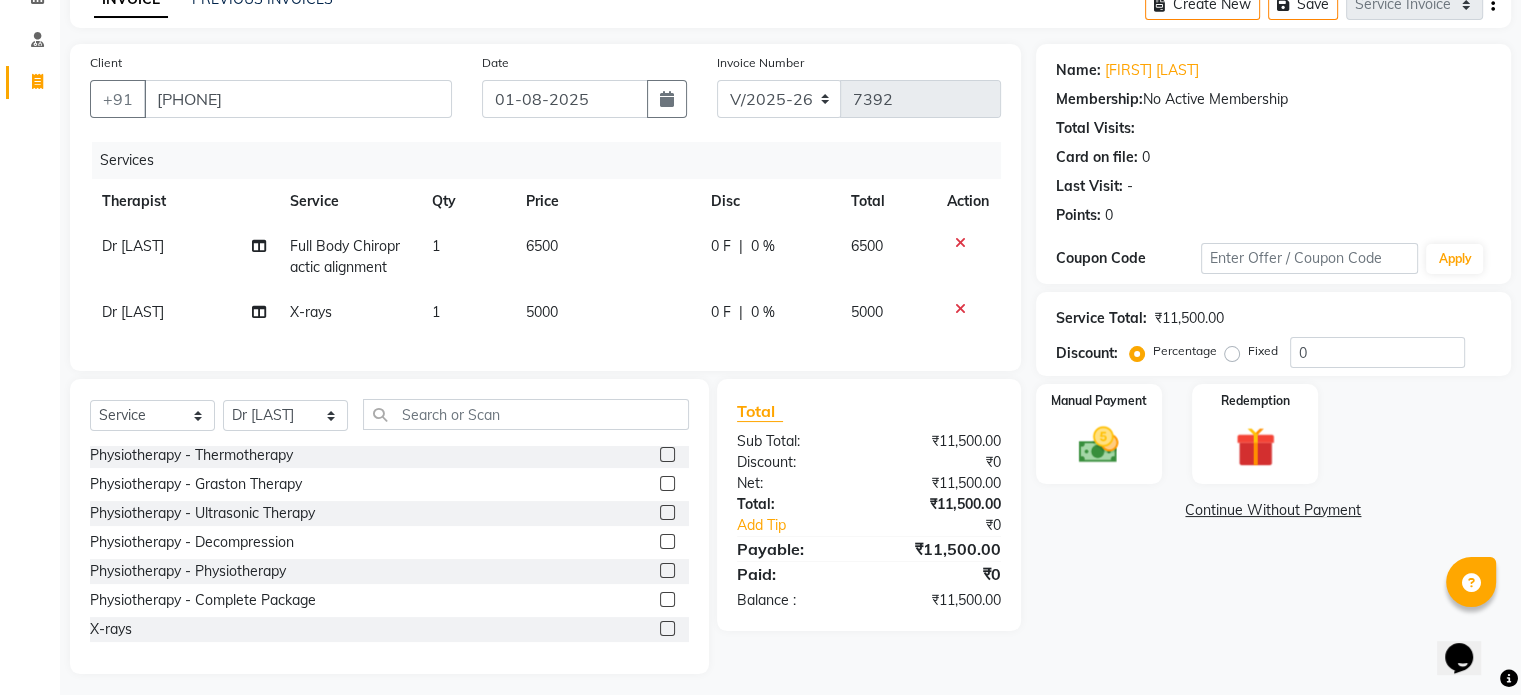 click on "5000" 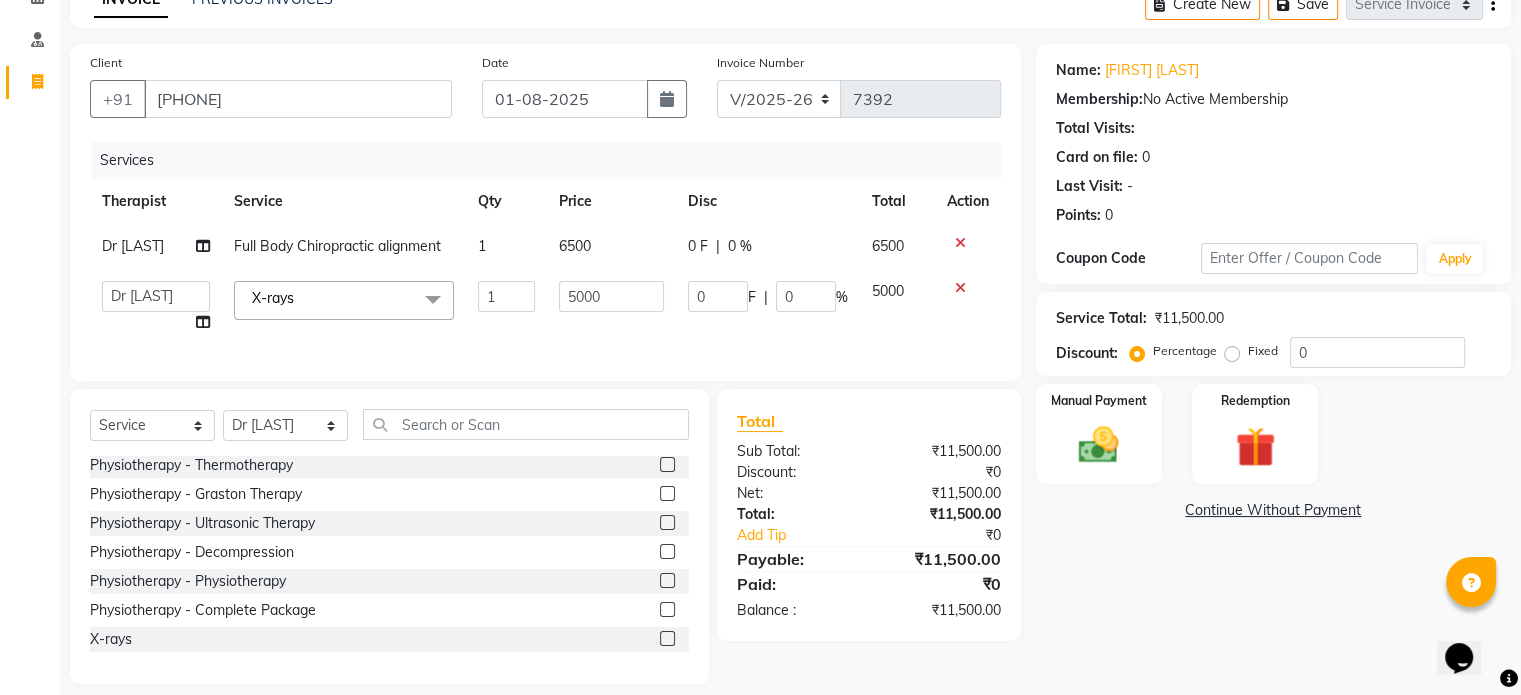 click on "5000" 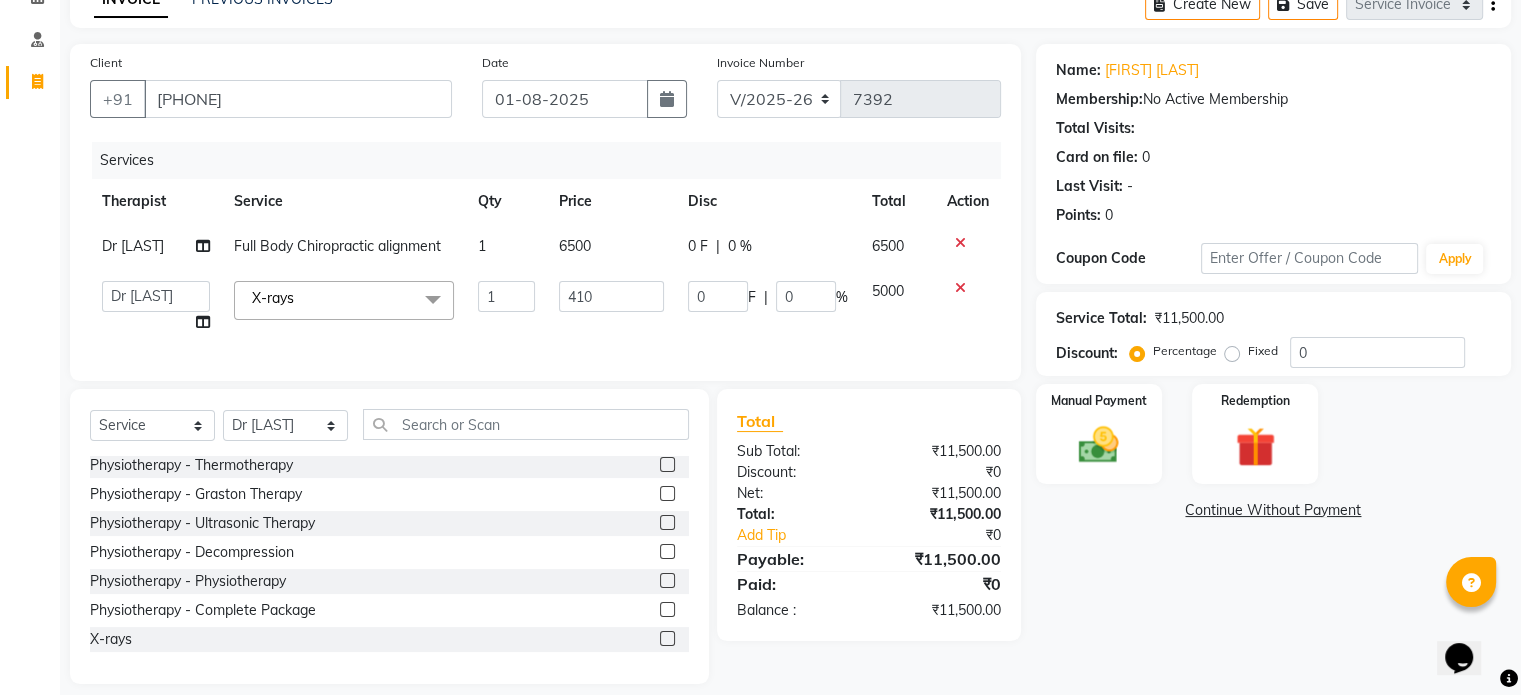 type on "4100" 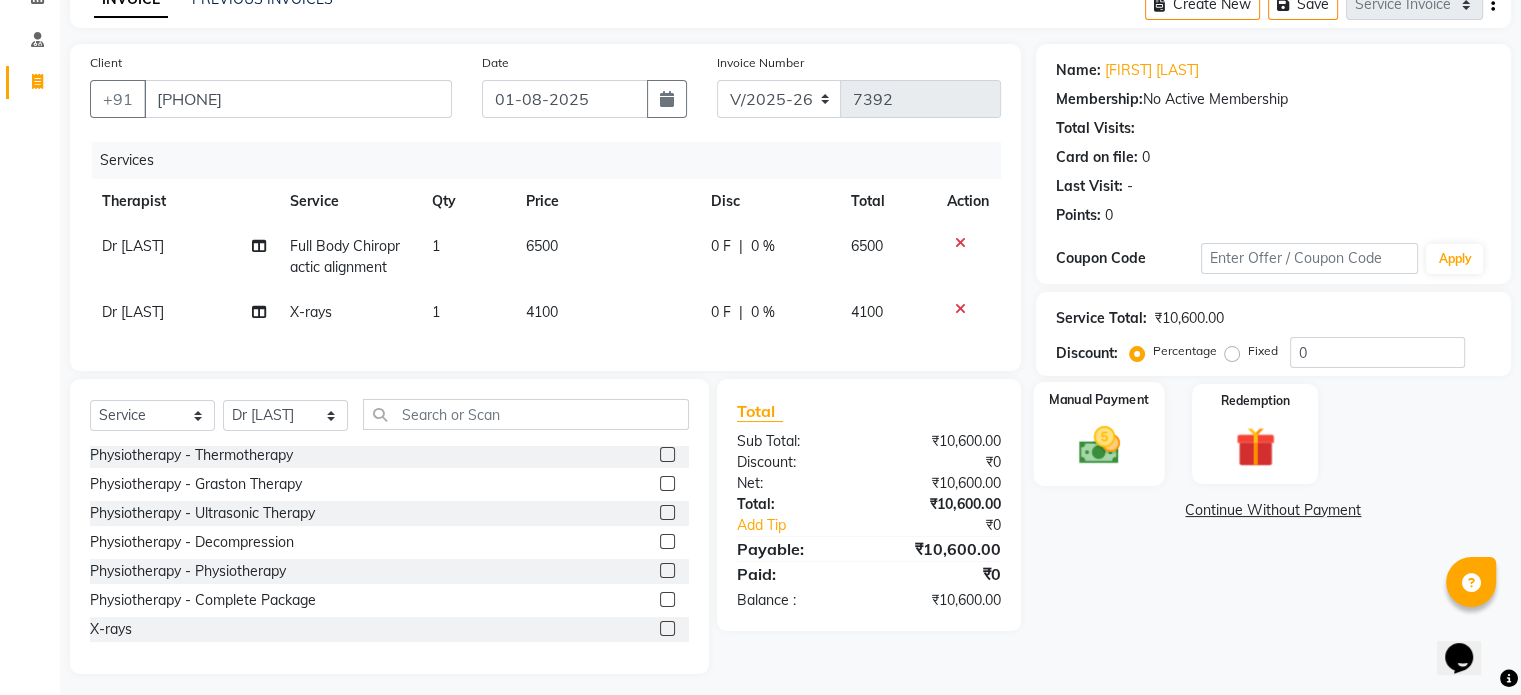 click 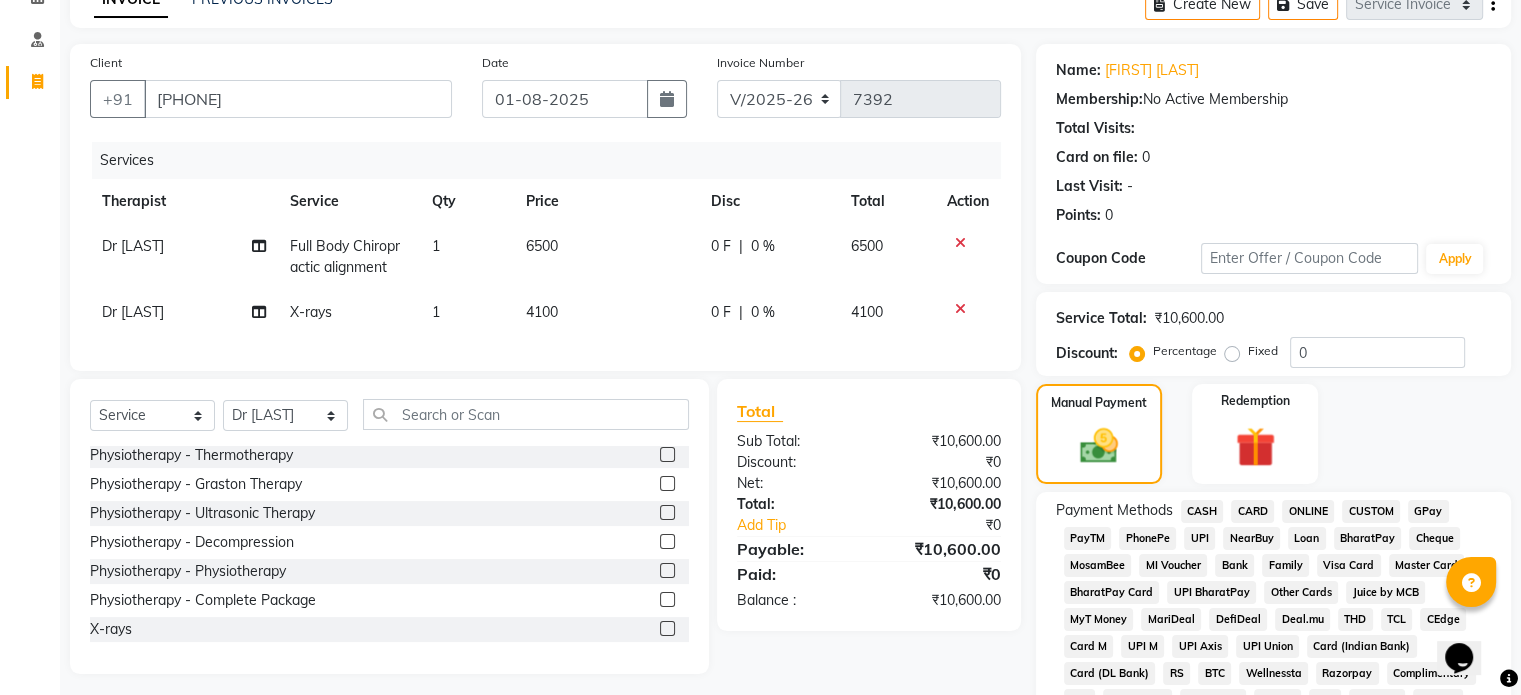 click on "UPI" 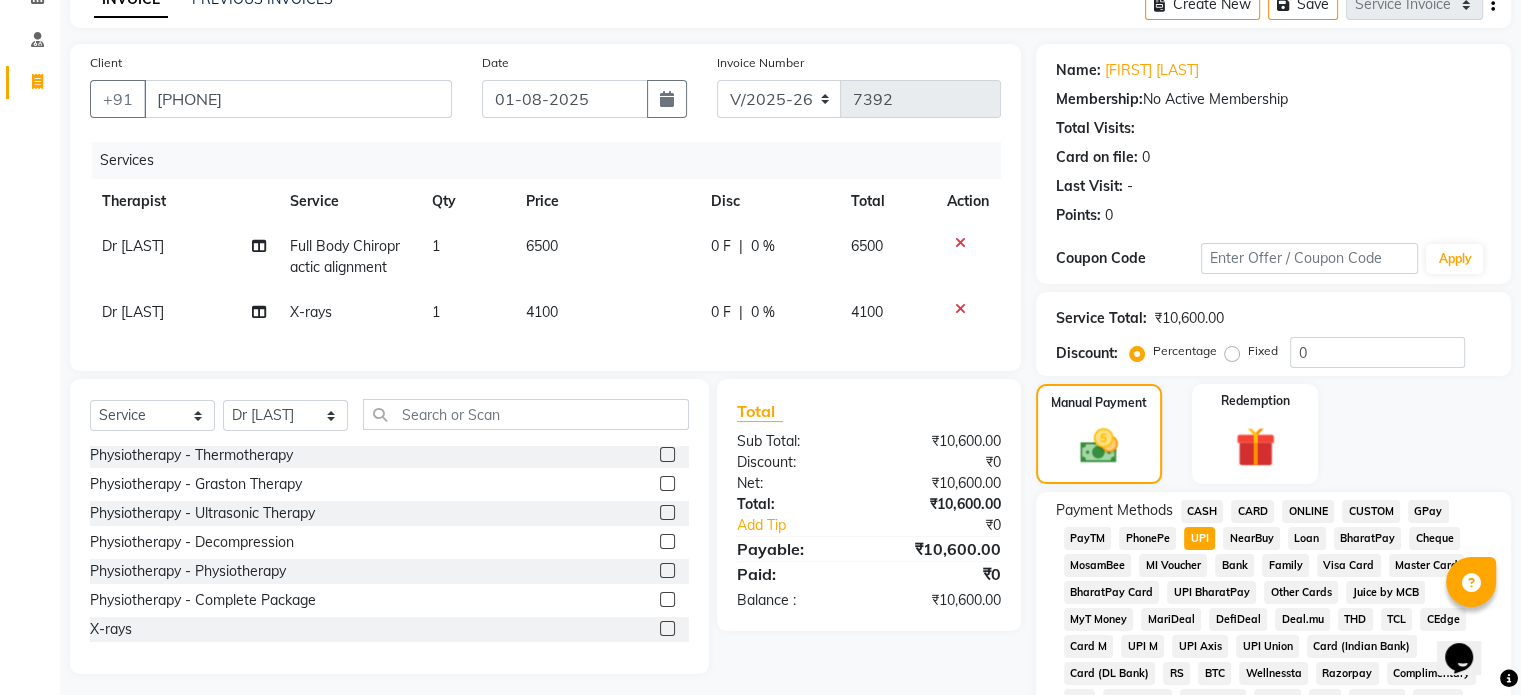 scroll, scrollTop: 652, scrollLeft: 0, axis: vertical 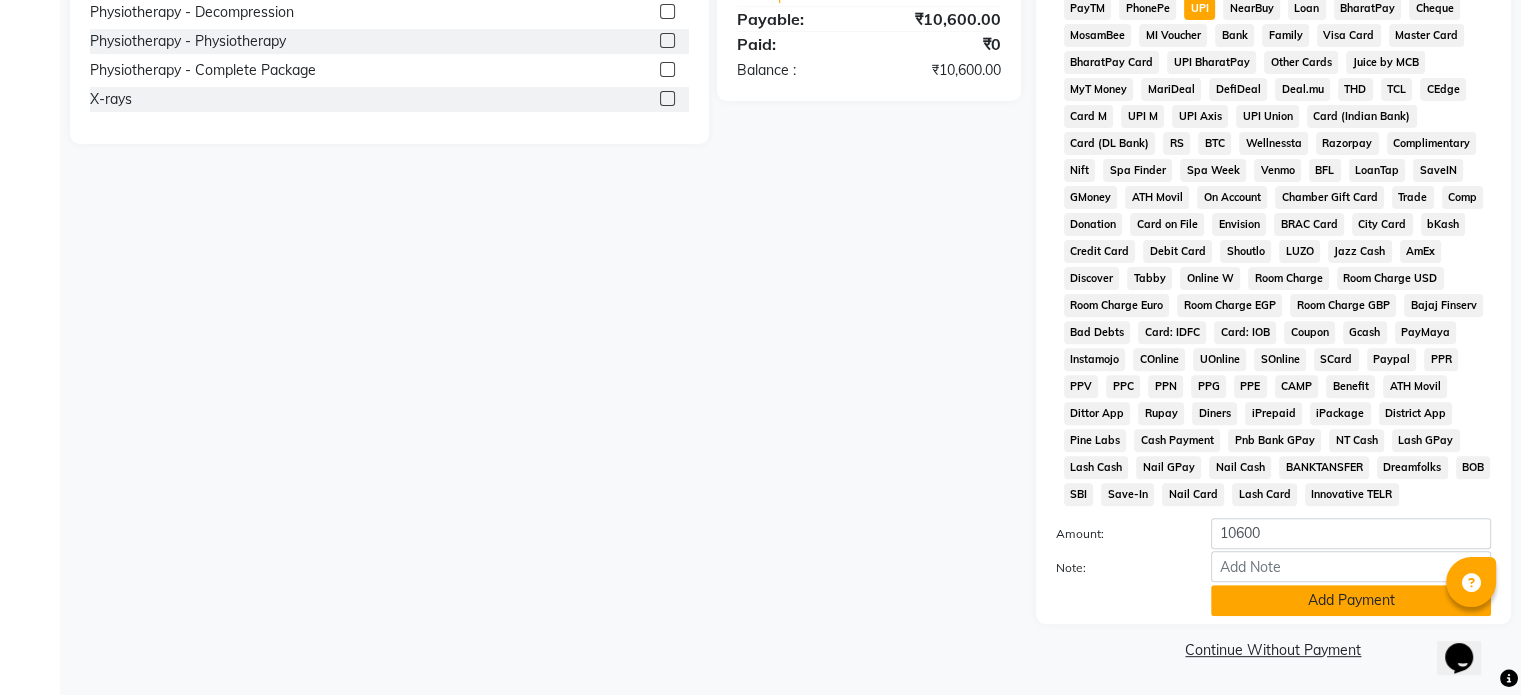 click on "Add Payment" 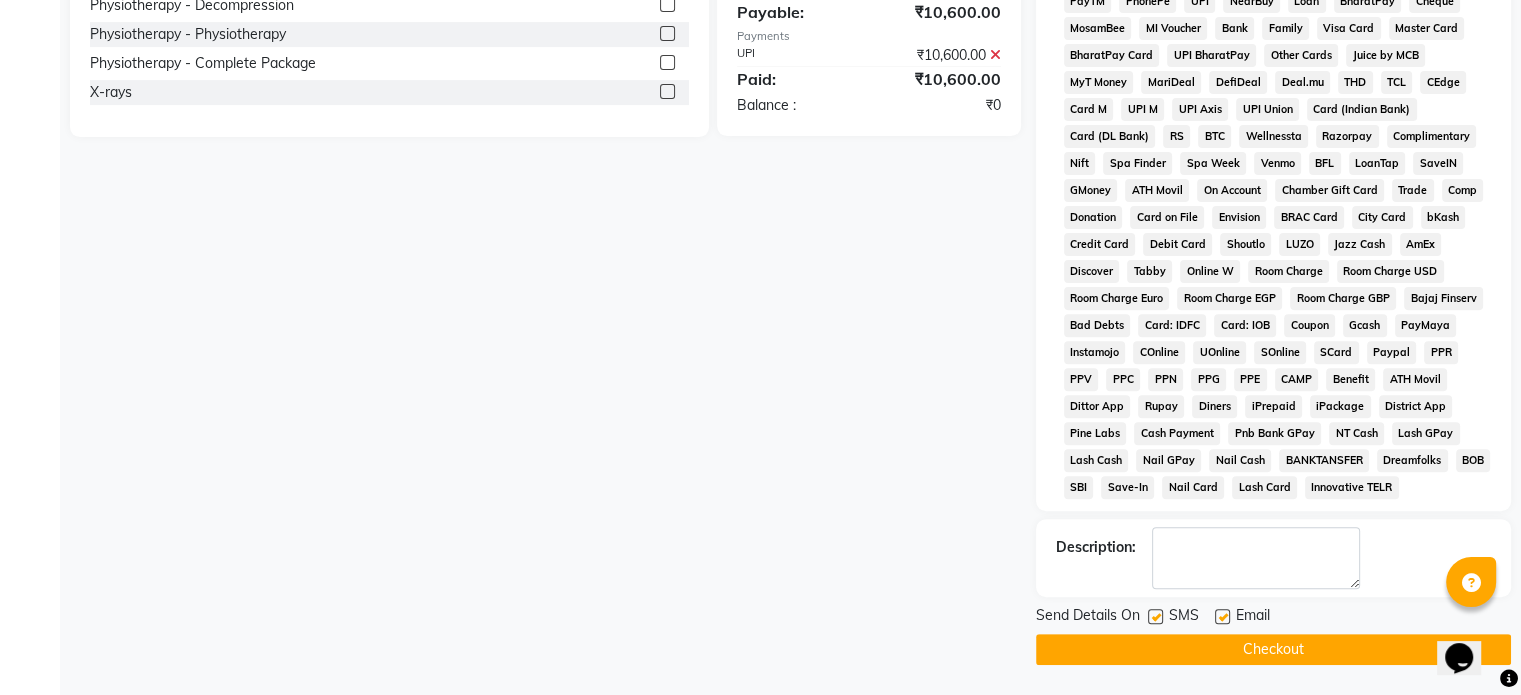 click 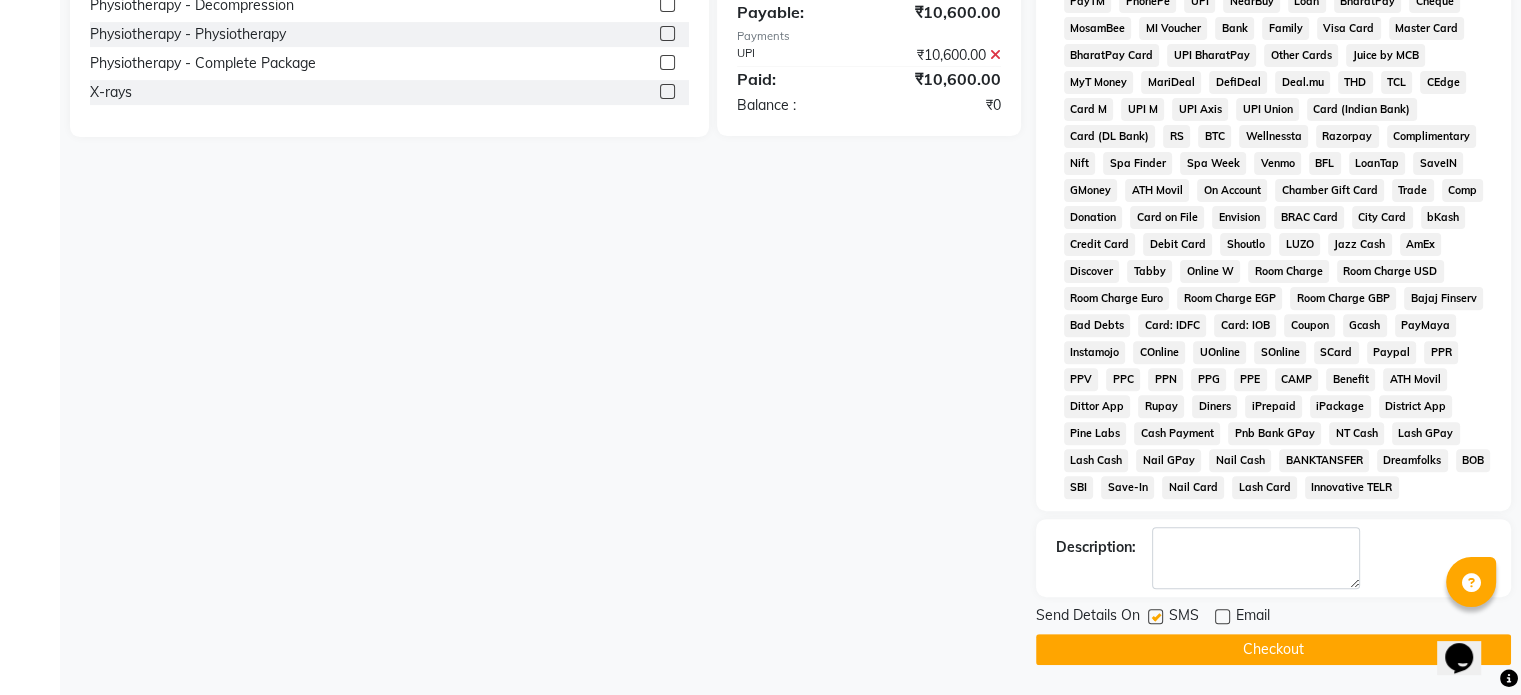 click 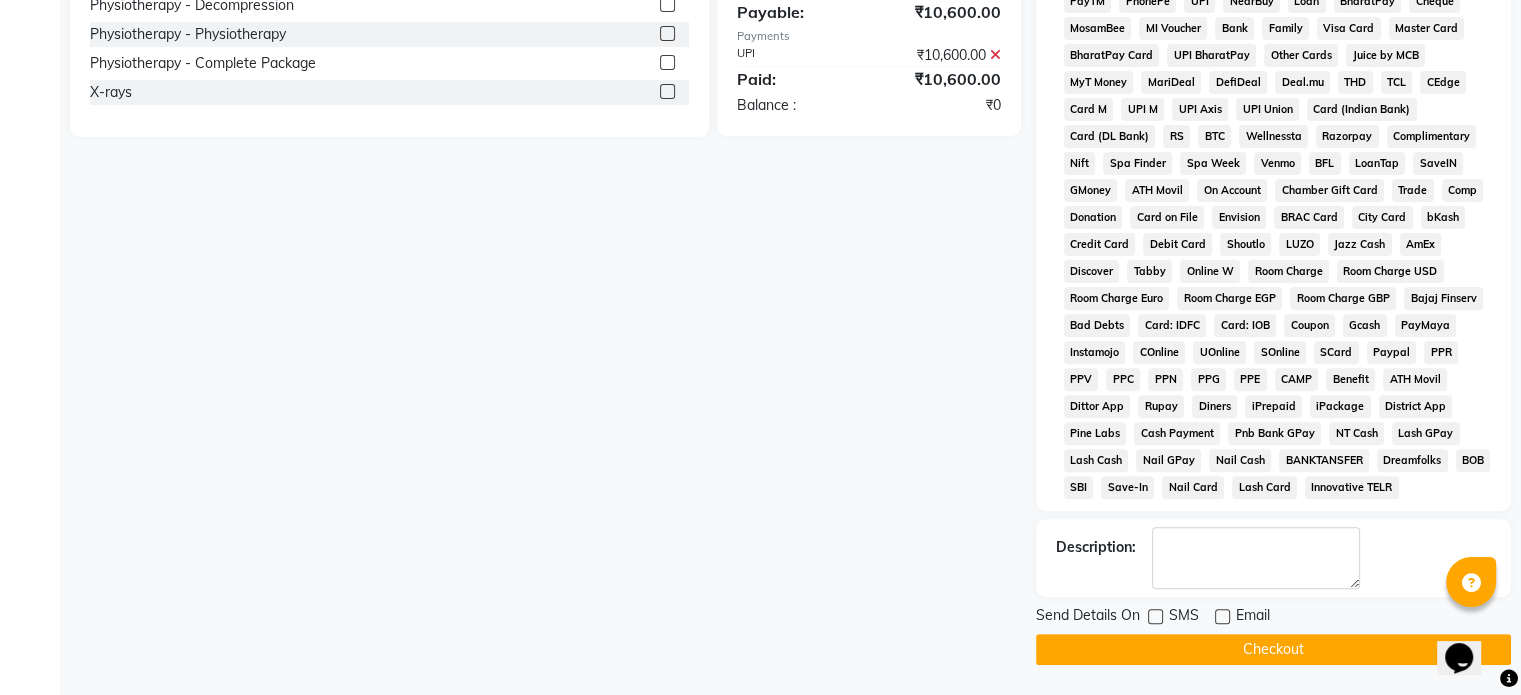 click on "Checkout" 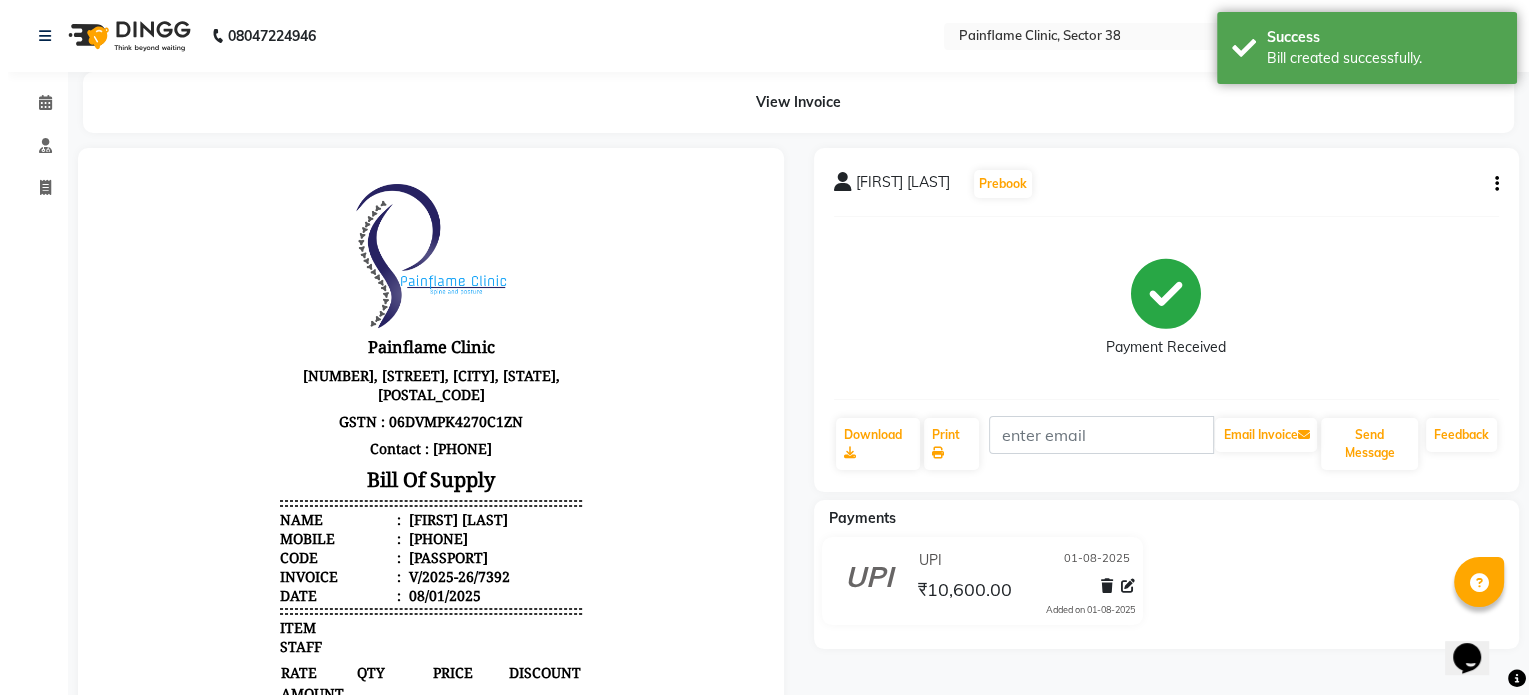 scroll, scrollTop: 0, scrollLeft: 0, axis: both 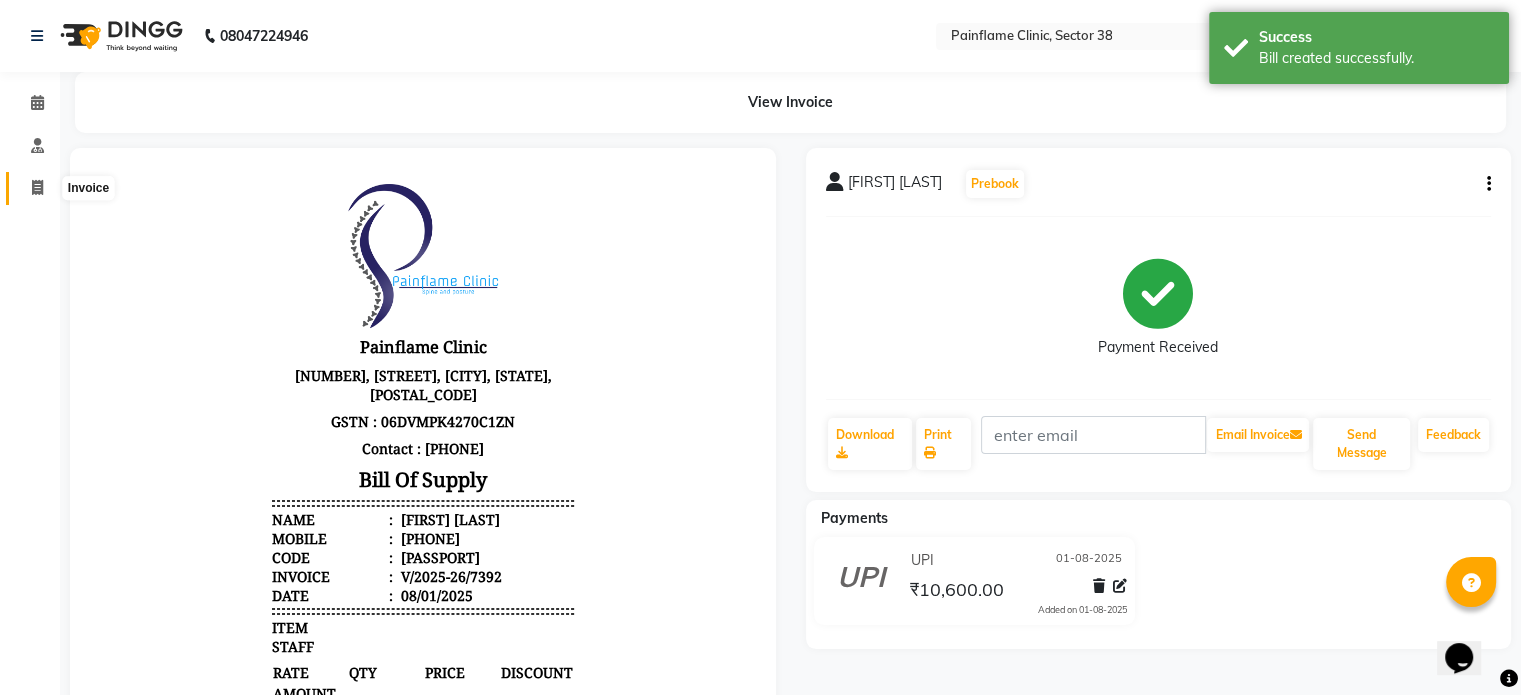 click 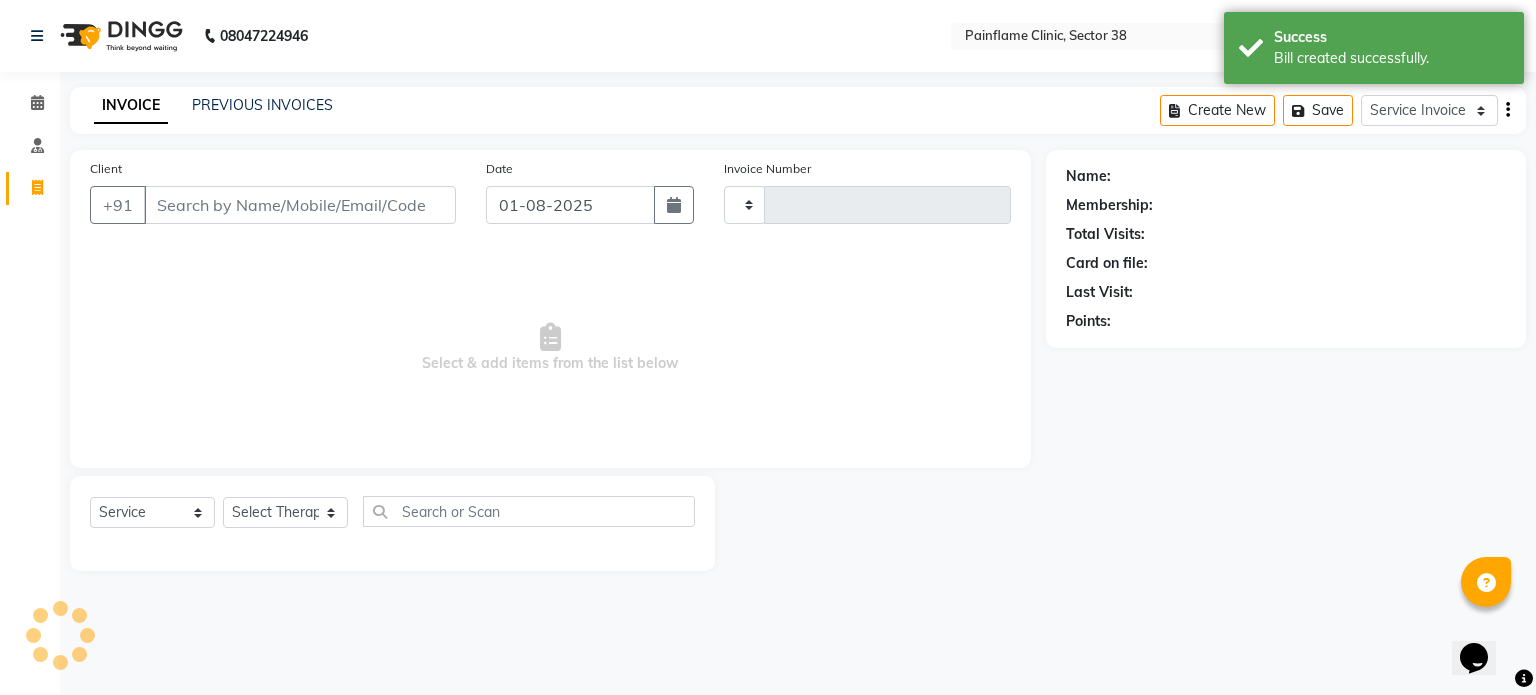 type on "7393" 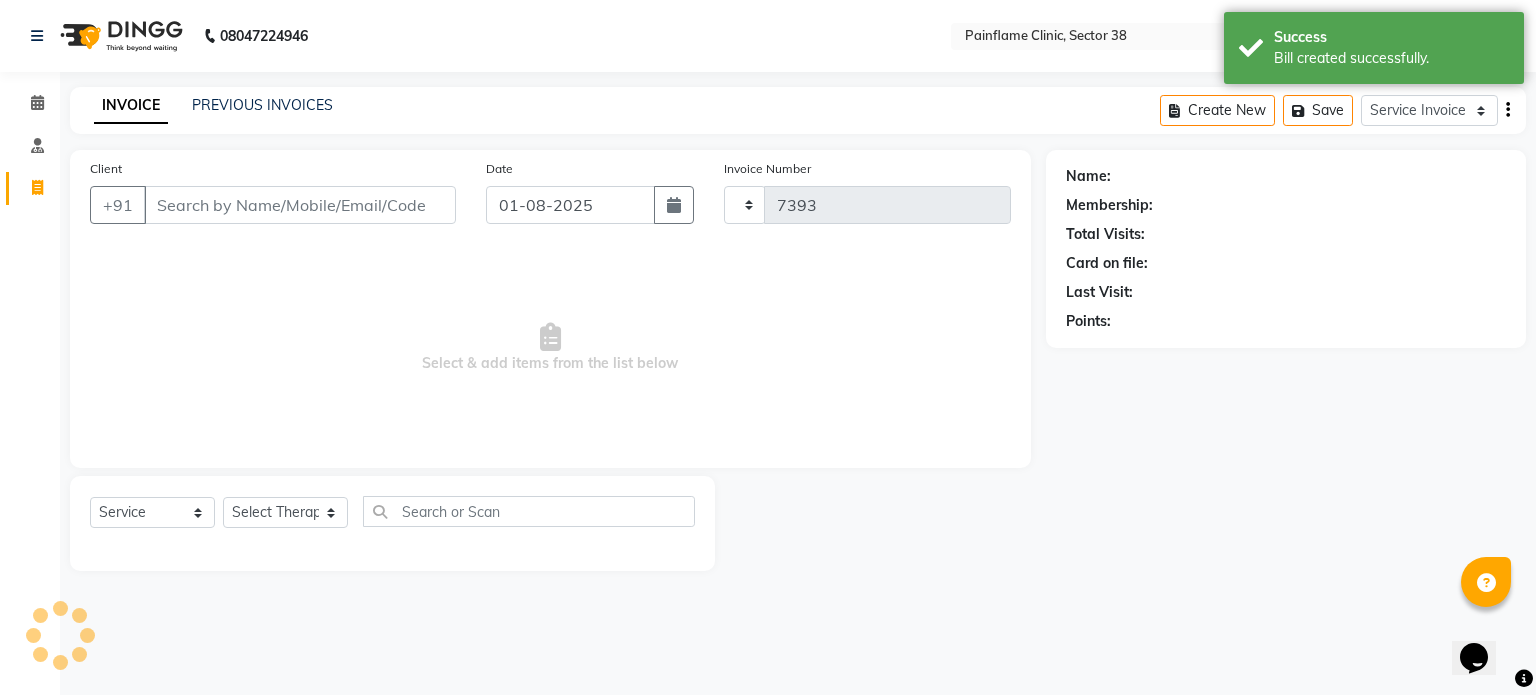 select on "3964" 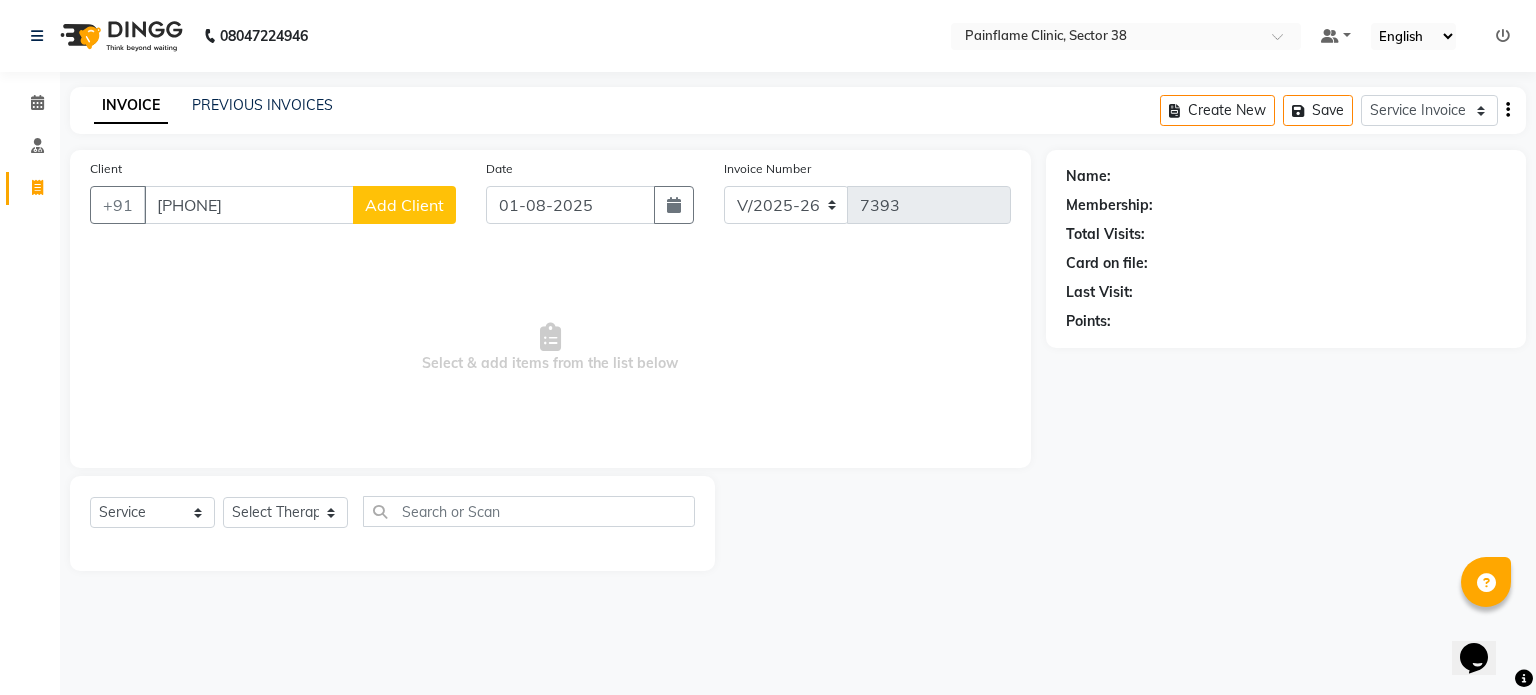 click on "9122745643" at bounding box center [249, 205] 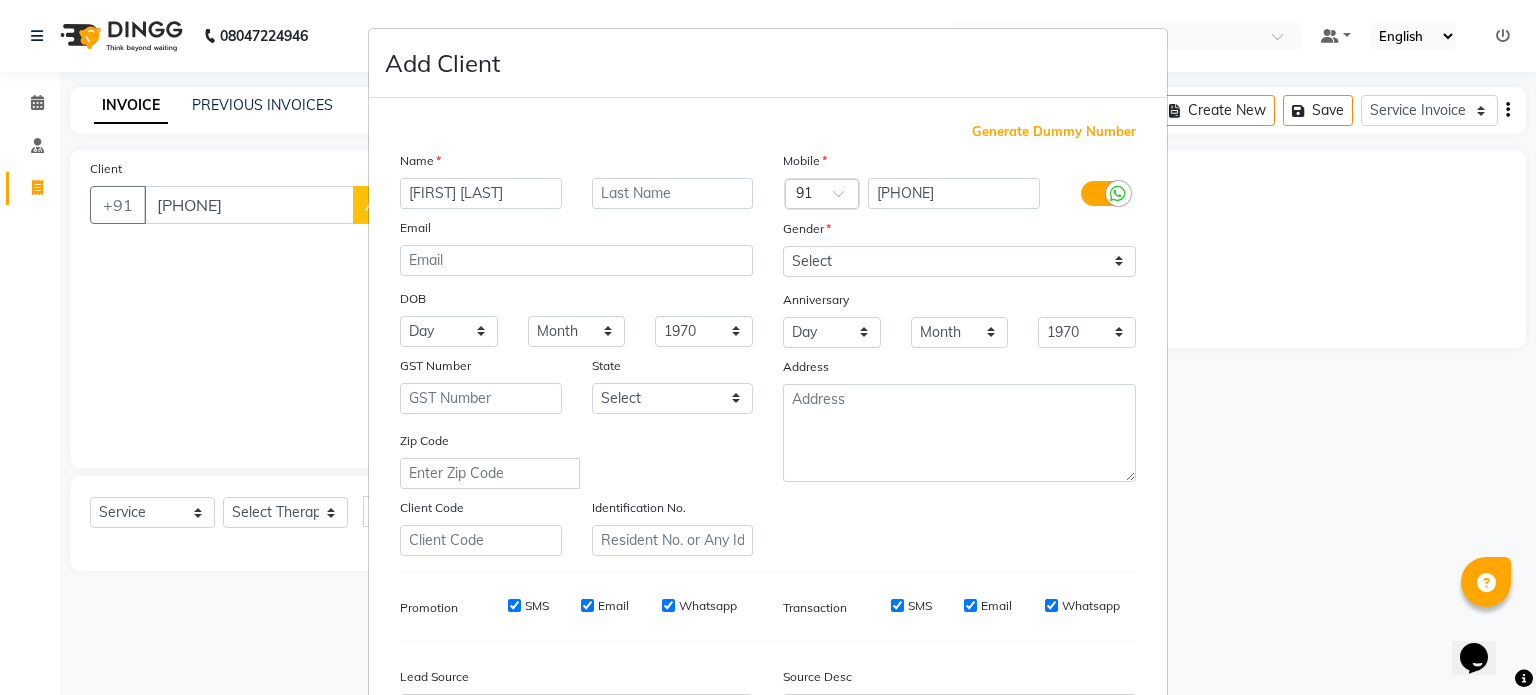 type on "[FIRST] [LAST]" 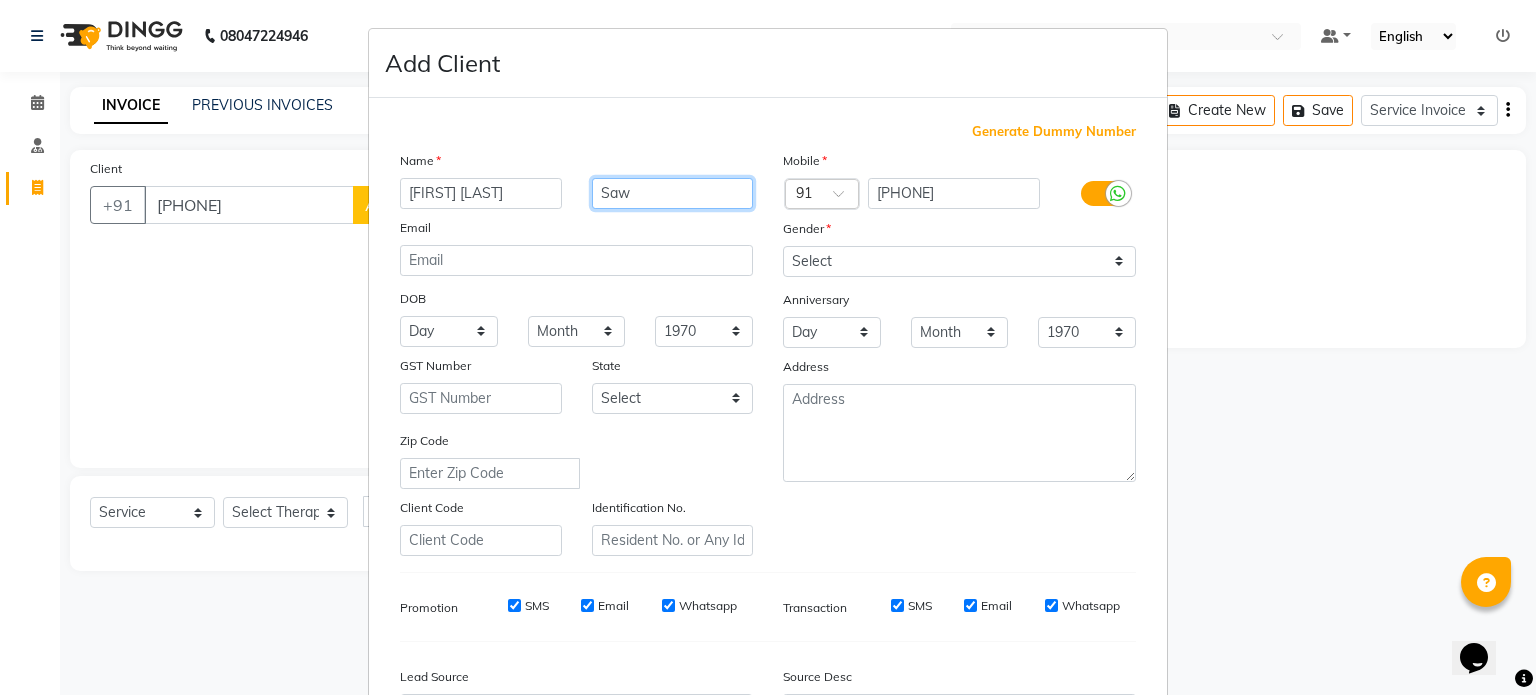 type on "Saw" 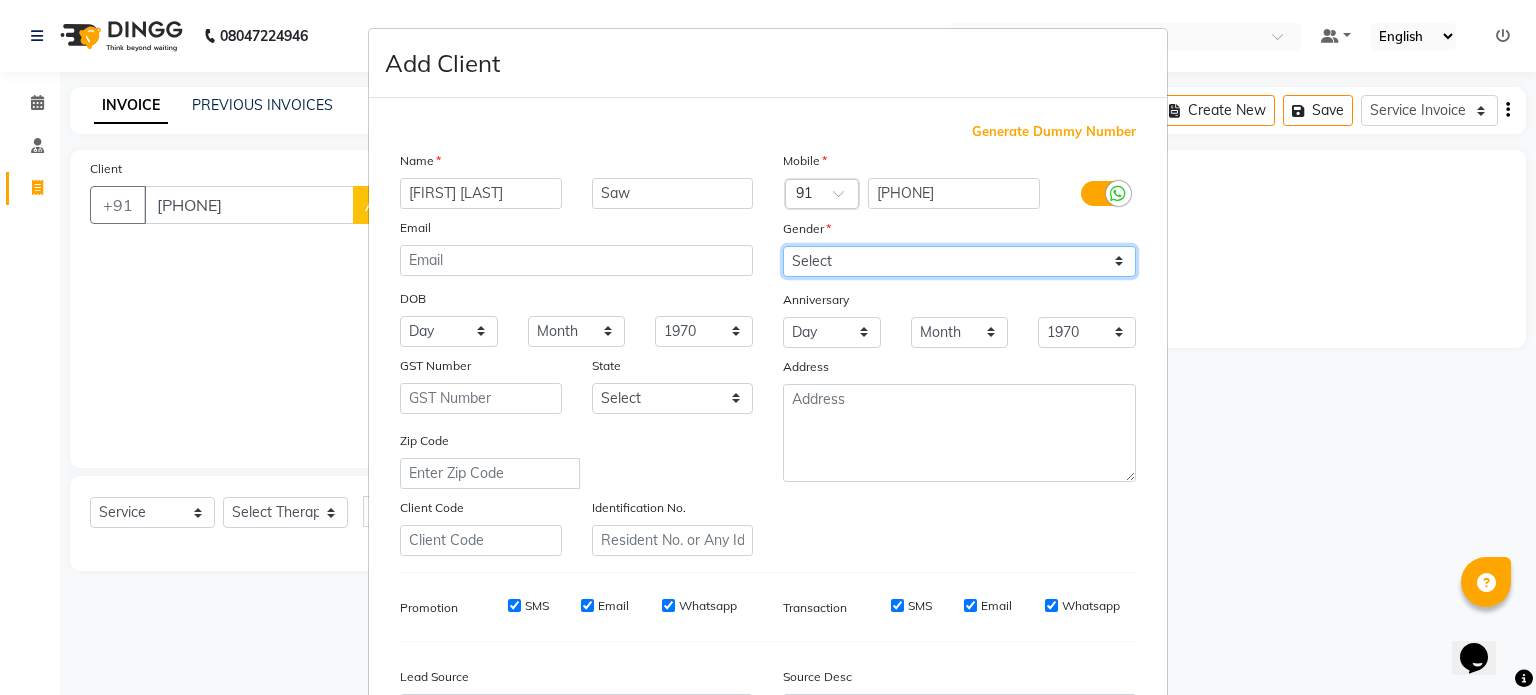 click on "Select Male Female Other Prefer Not To Say" at bounding box center [959, 261] 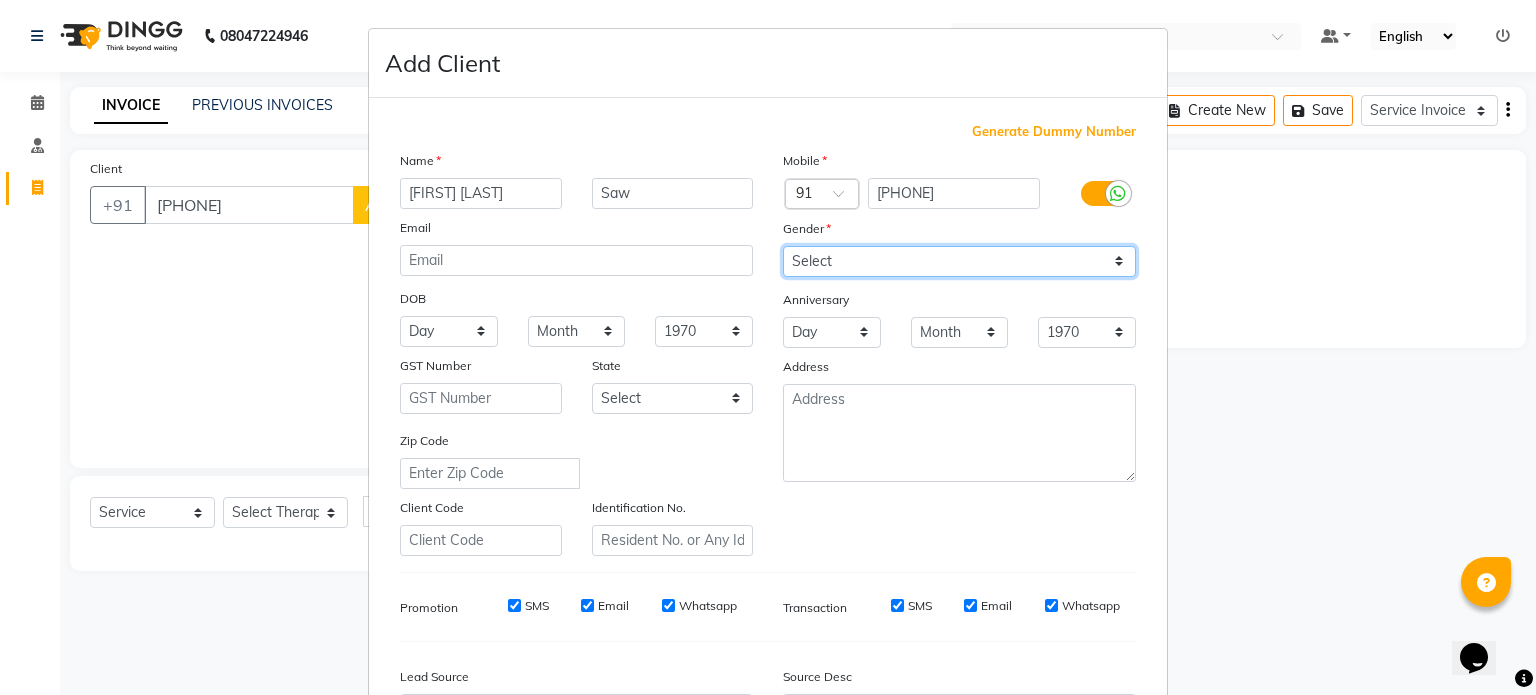 select on "male" 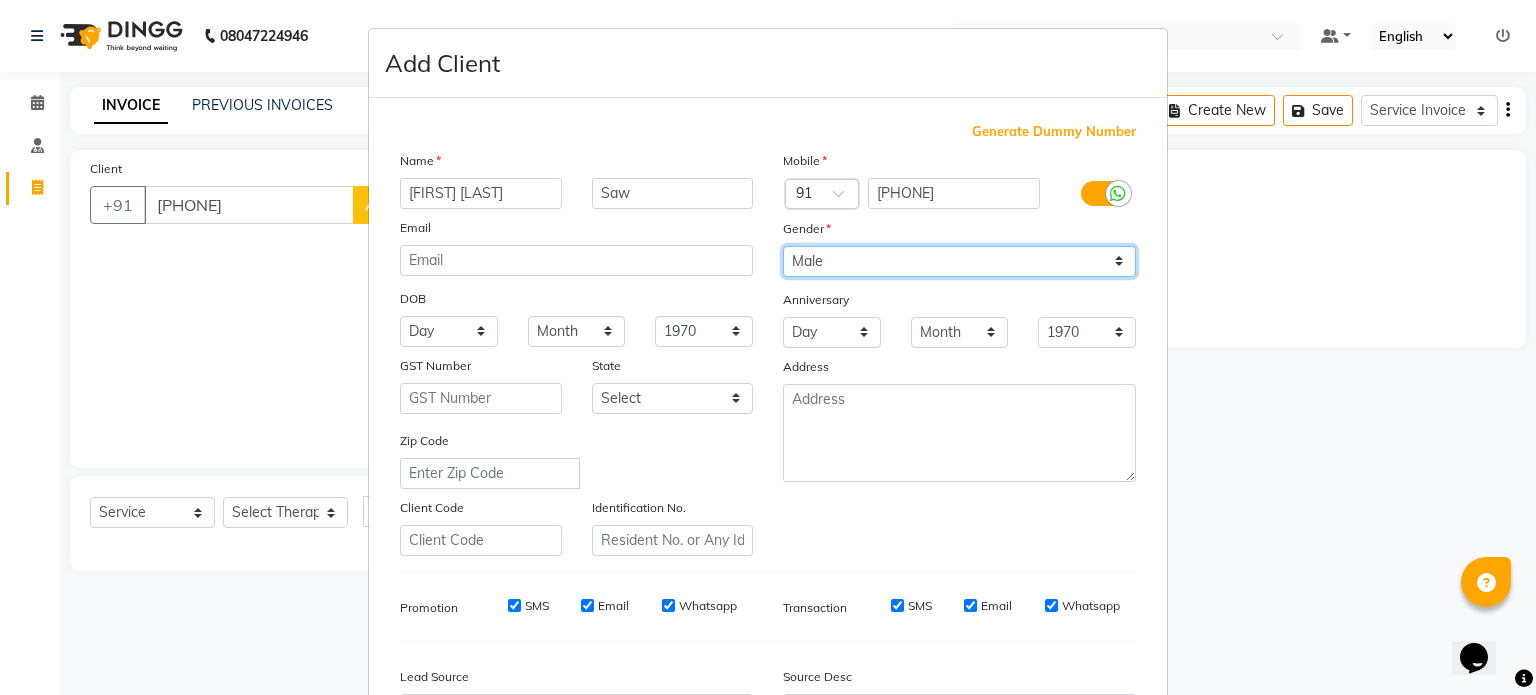 click on "Select Male Female Other Prefer Not To Say" at bounding box center [959, 261] 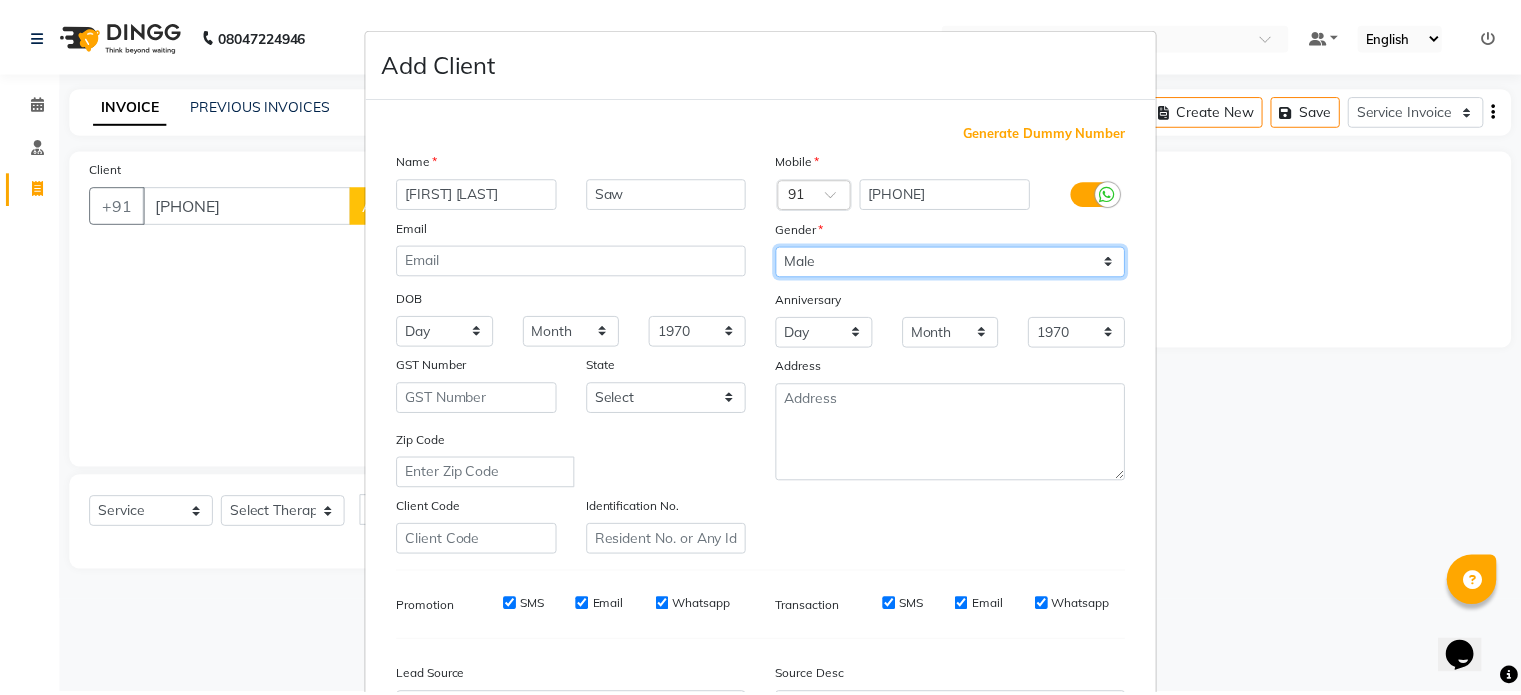 scroll, scrollTop: 237, scrollLeft: 0, axis: vertical 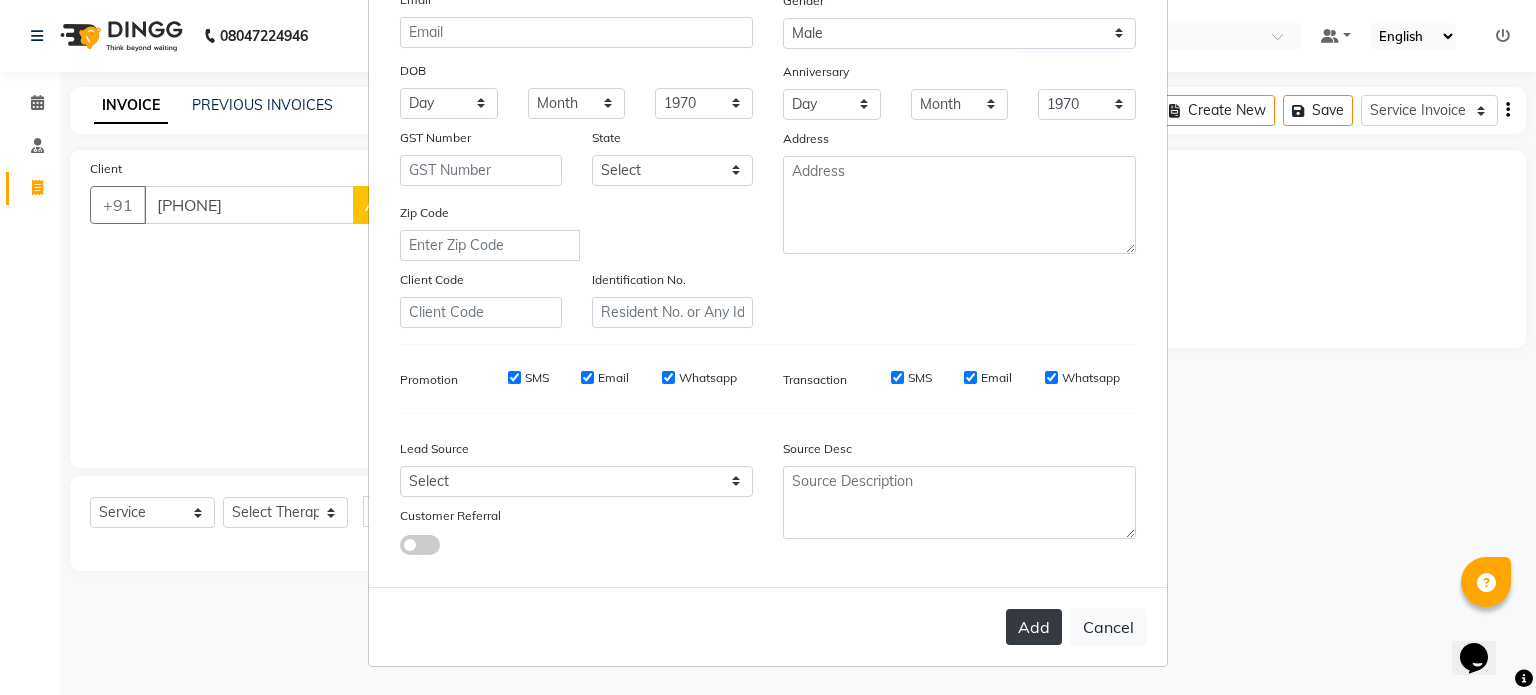 click on "Add" at bounding box center [1034, 627] 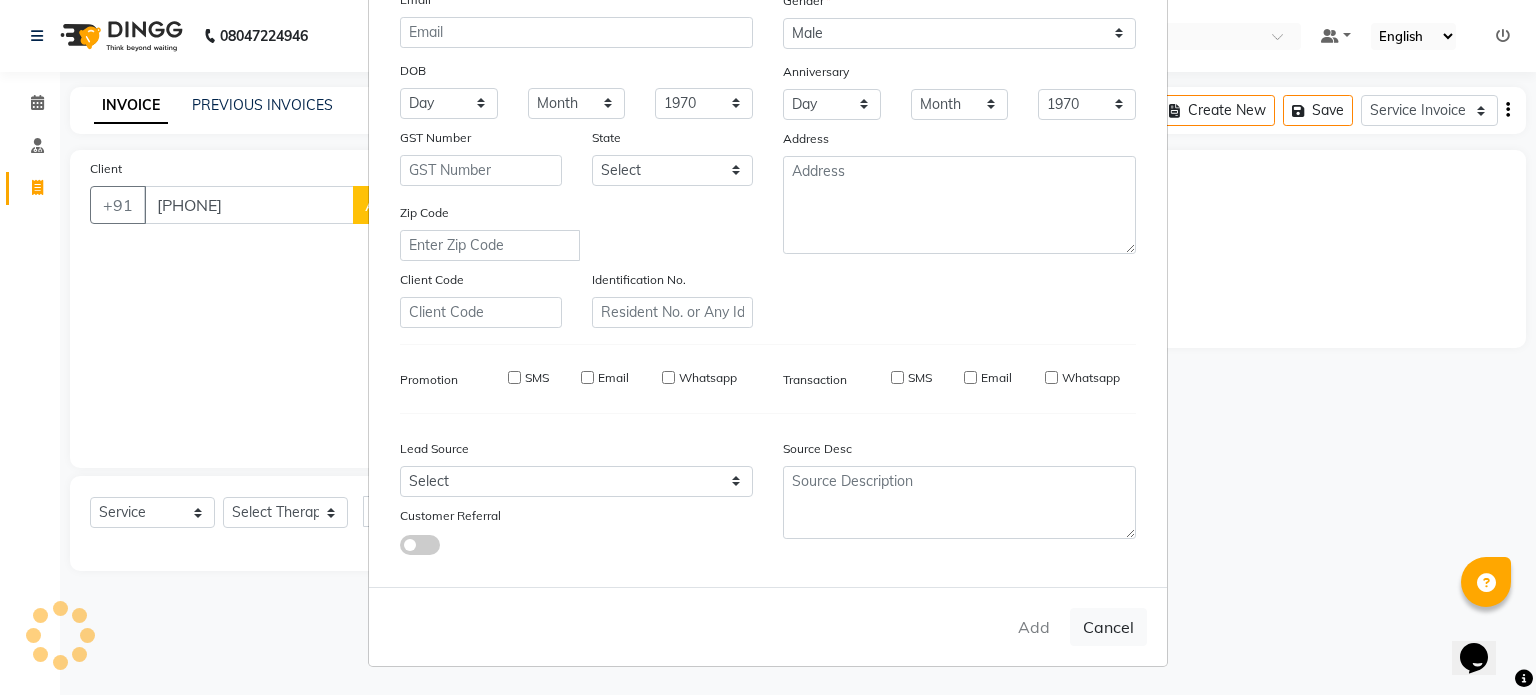 type on "91******43" 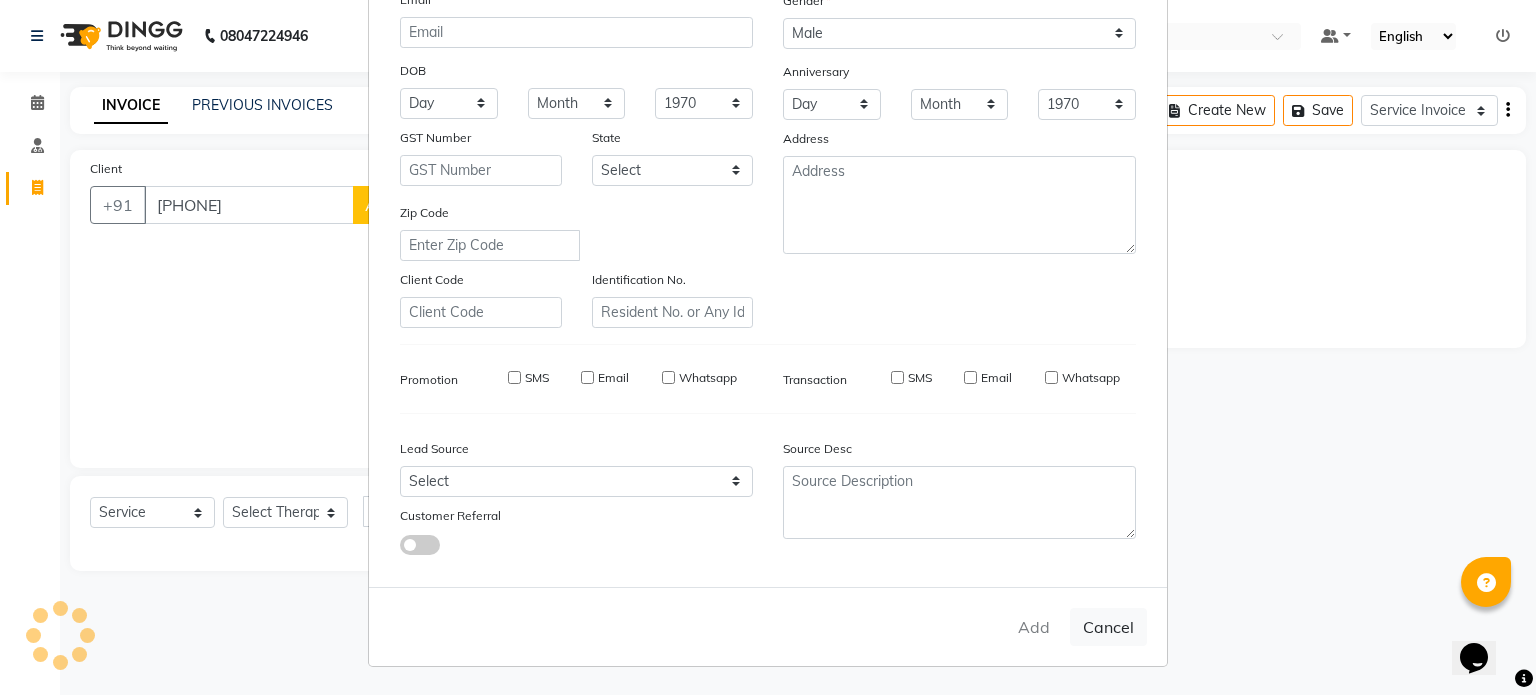 type 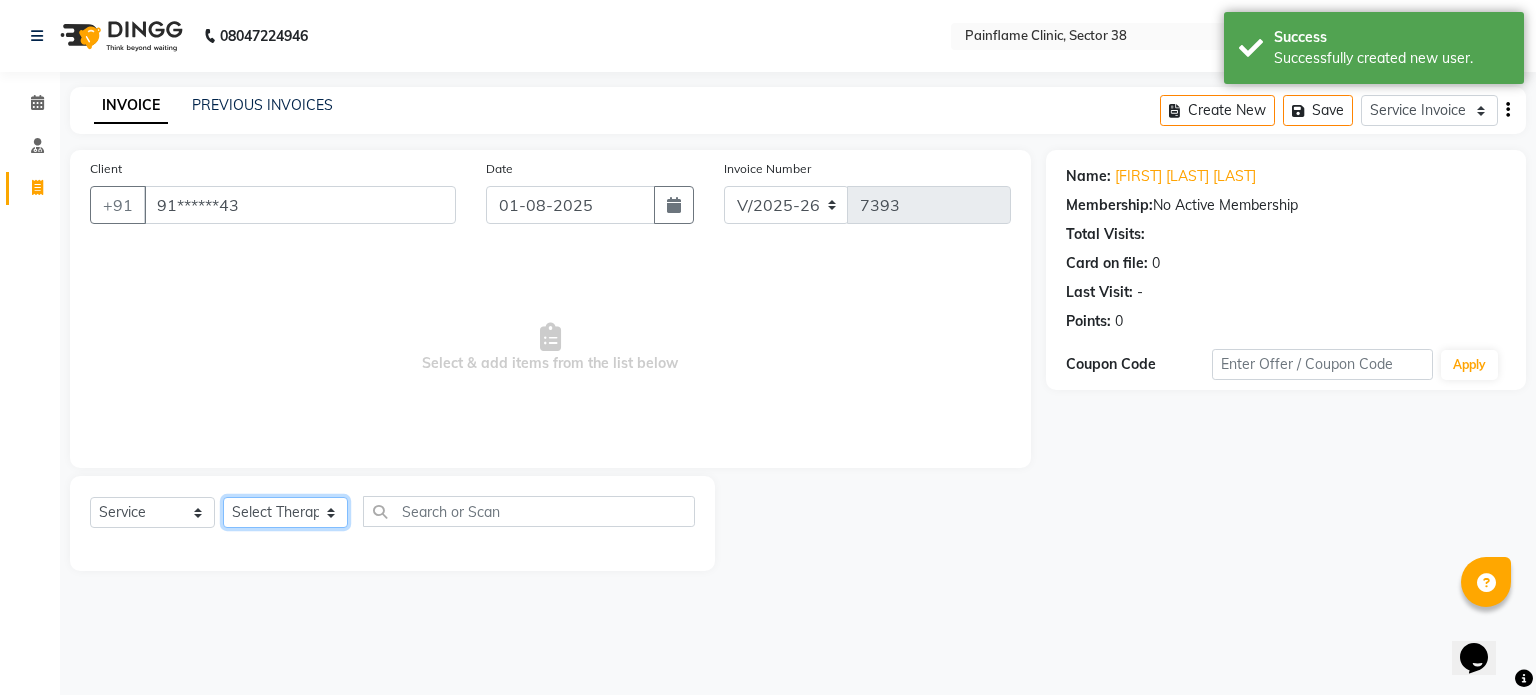 click on "Select Therapist Dr Durgesh Dr Harish Dr Ranjana Dr Saurabh Dr. Suraj Dr. Tejpal Mehlawat KUSHAL MOHIT SEMWAL Nancy Singhai Reception 1  Reception 2 Reception 3" 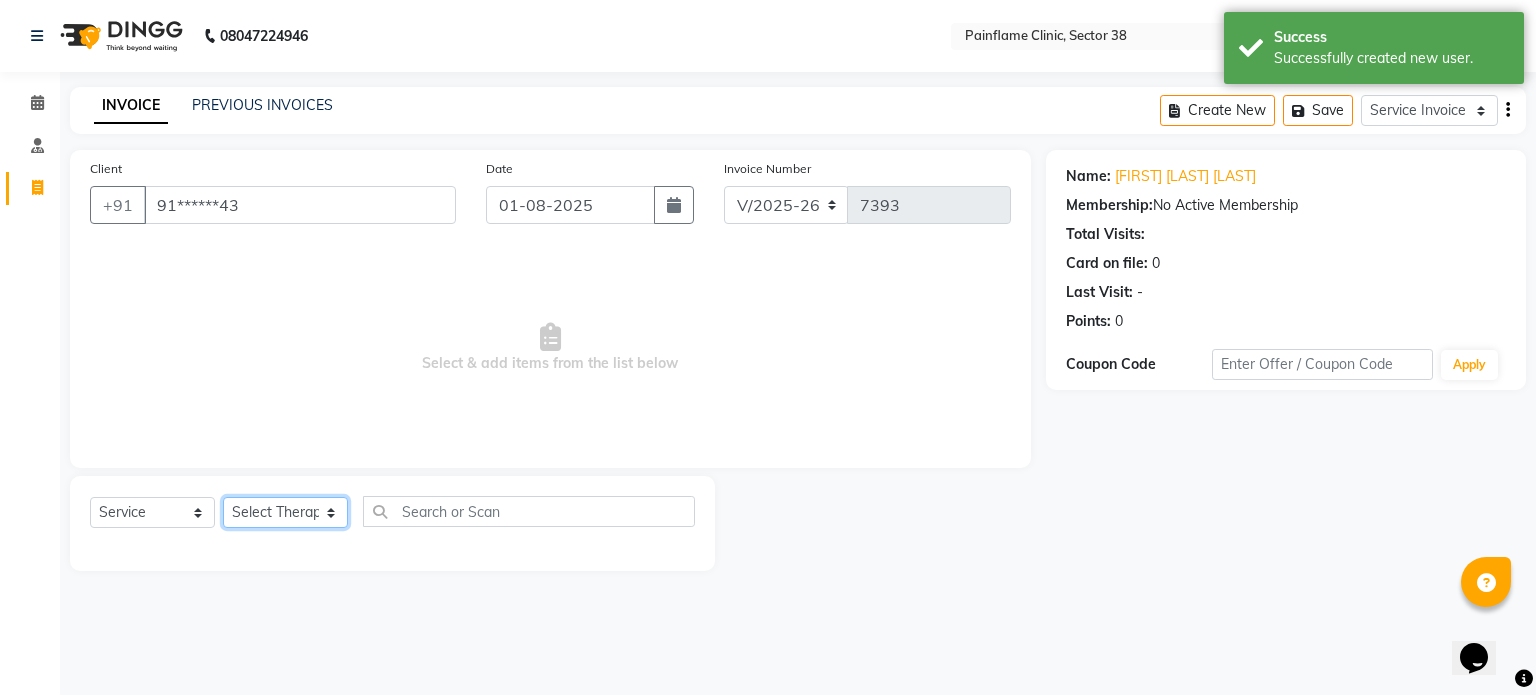 select on "20209" 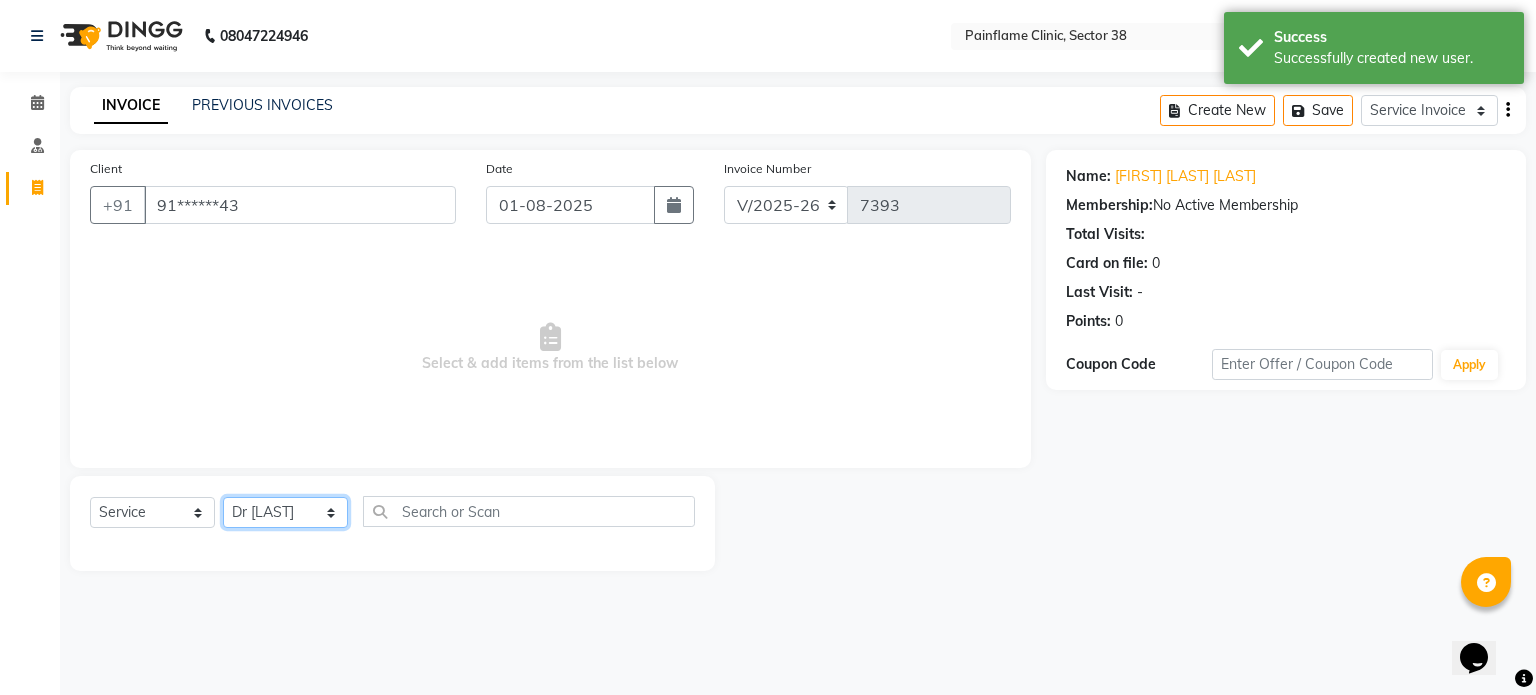 click on "Select Therapist Dr Durgesh Dr Harish Dr Ranjana Dr Saurabh Dr. Suraj Dr. Tejpal Mehlawat KUSHAL MOHIT SEMWAL Nancy Singhai Reception 1  Reception 2 Reception 3" 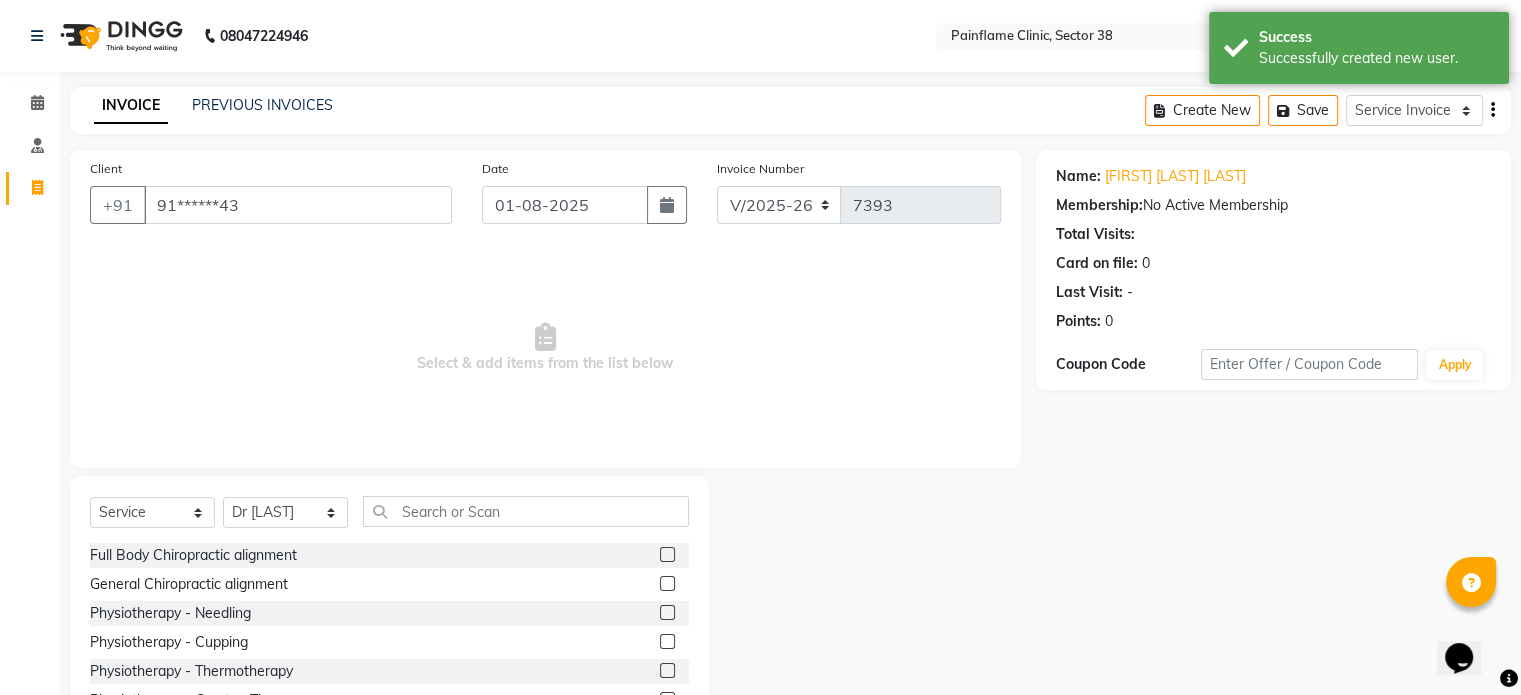 click 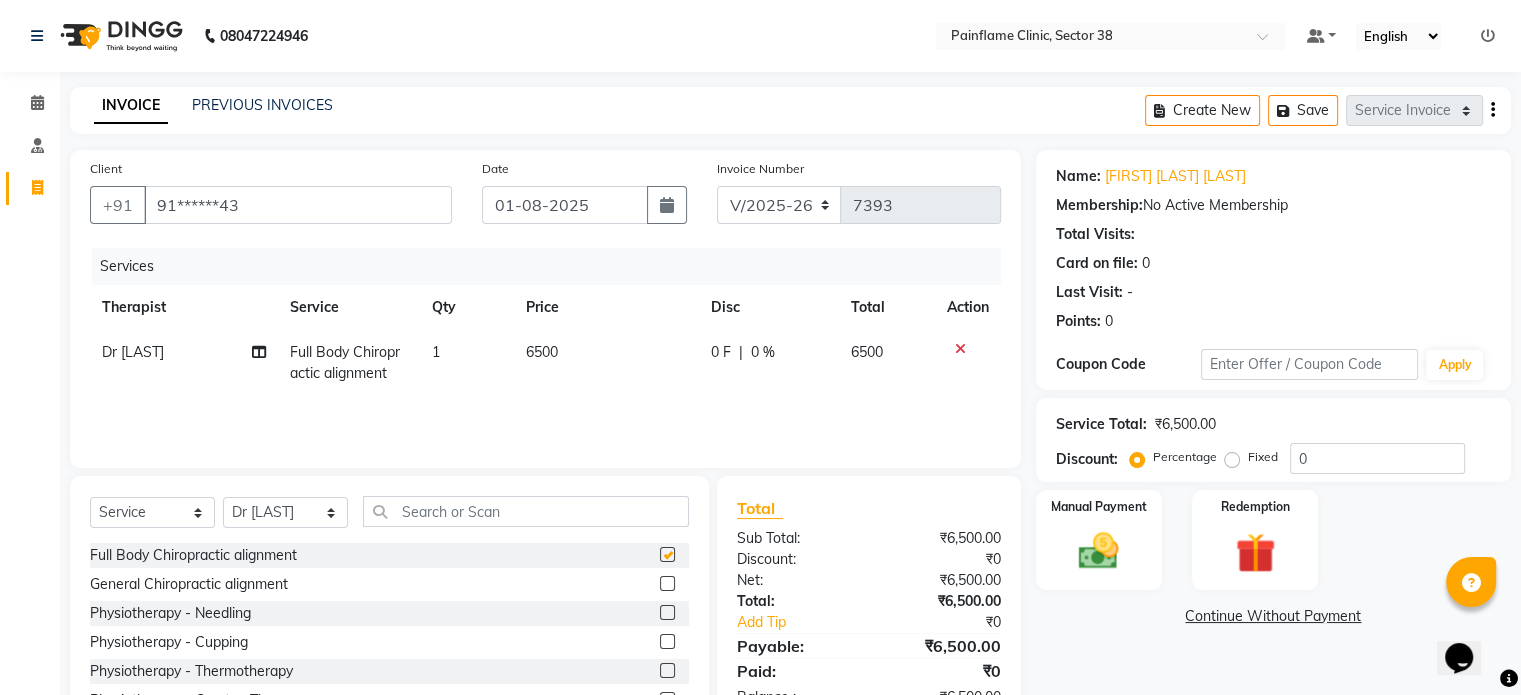 checkbox on "false" 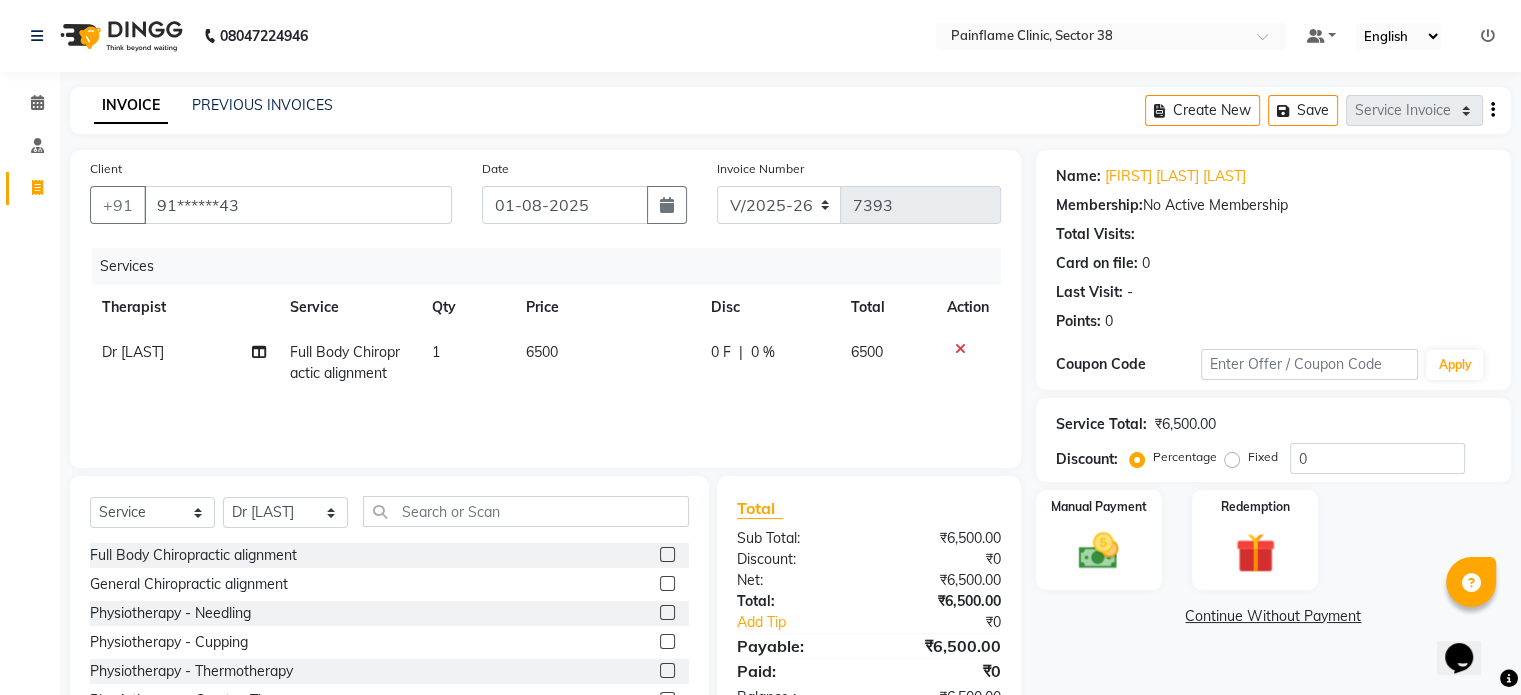 scroll, scrollTop: 119, scrollLeft: 0, axis: vertical 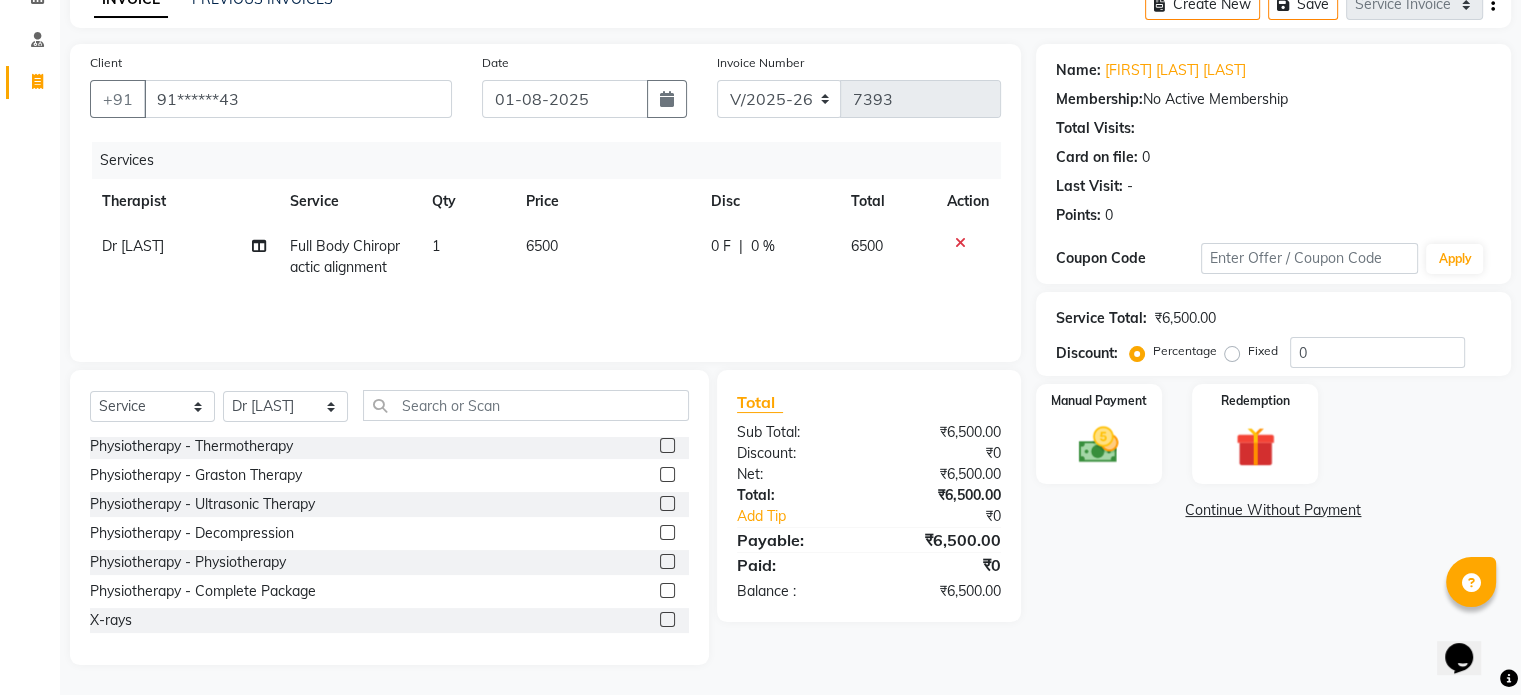 click 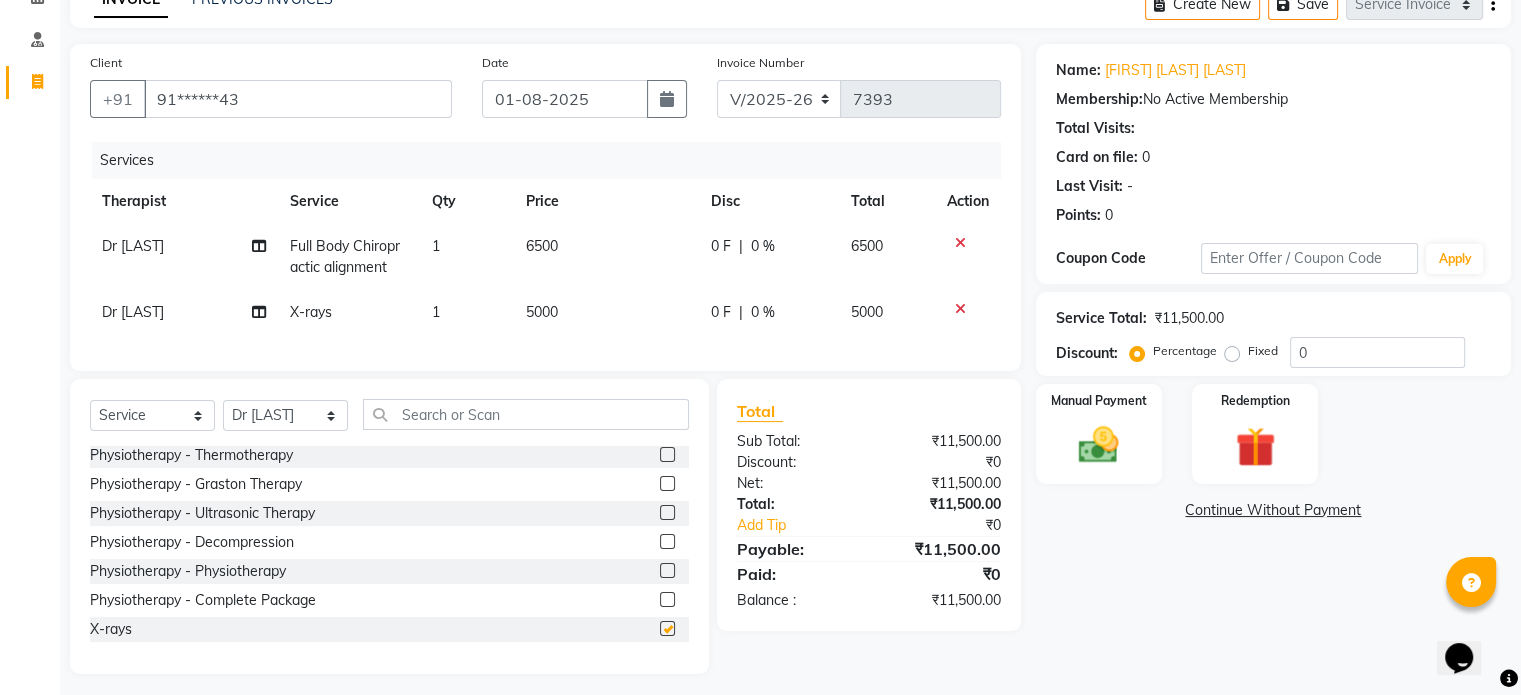 checkbox on "false" 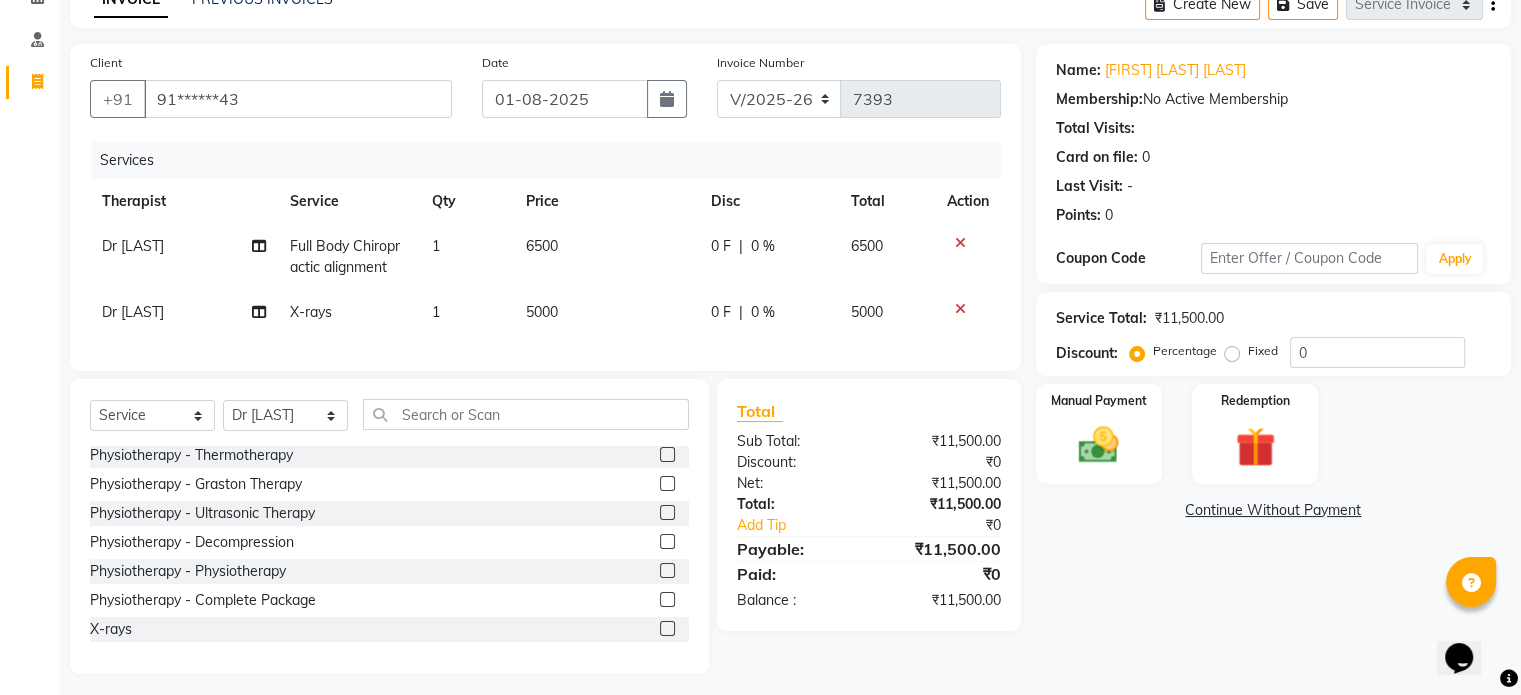 click on "5000" 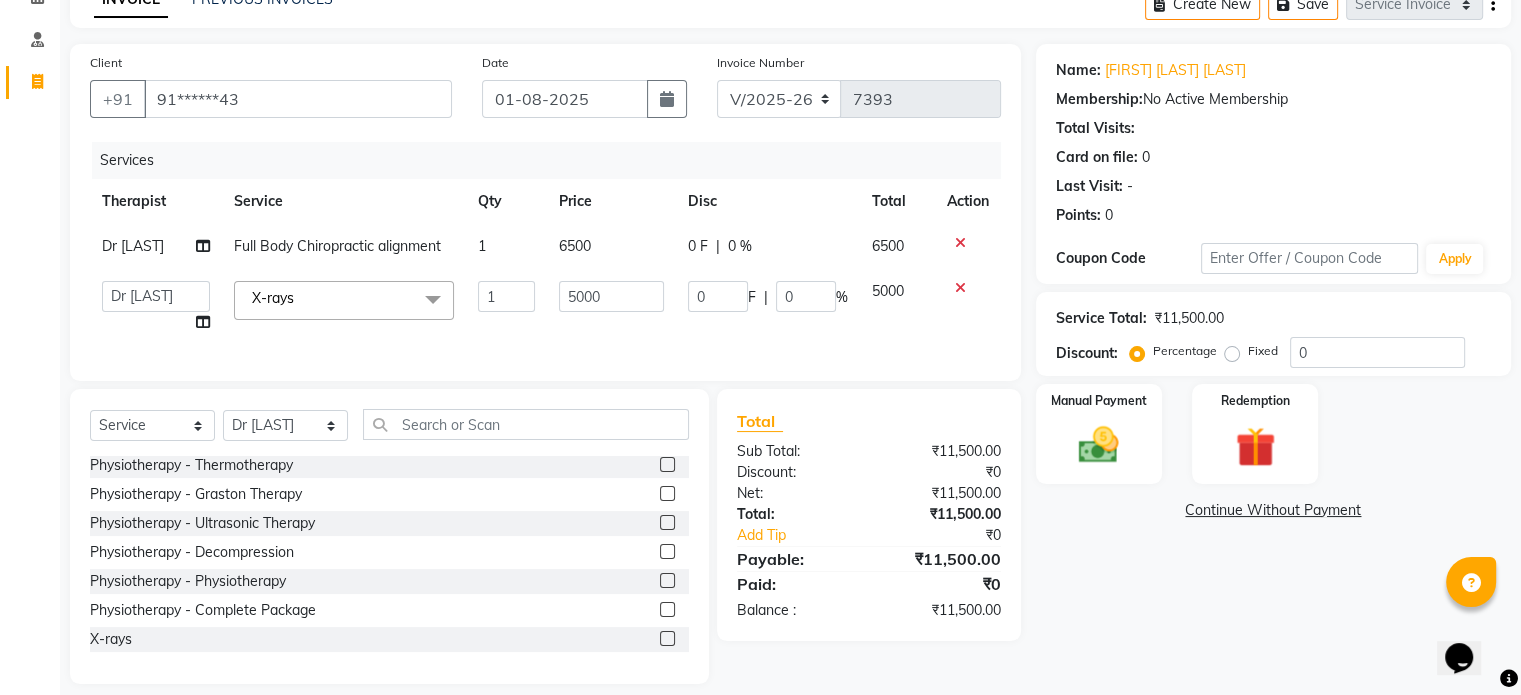 click on "5000" 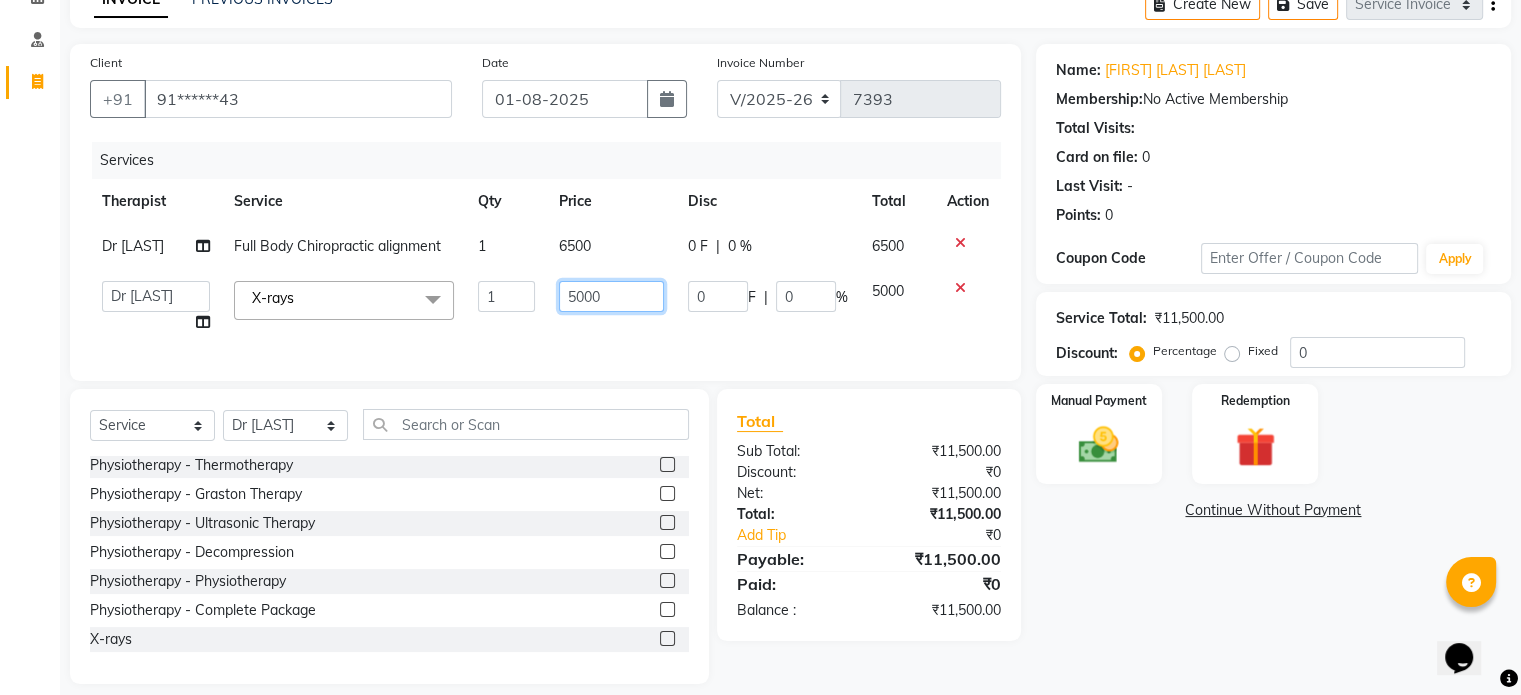 click on "5000" 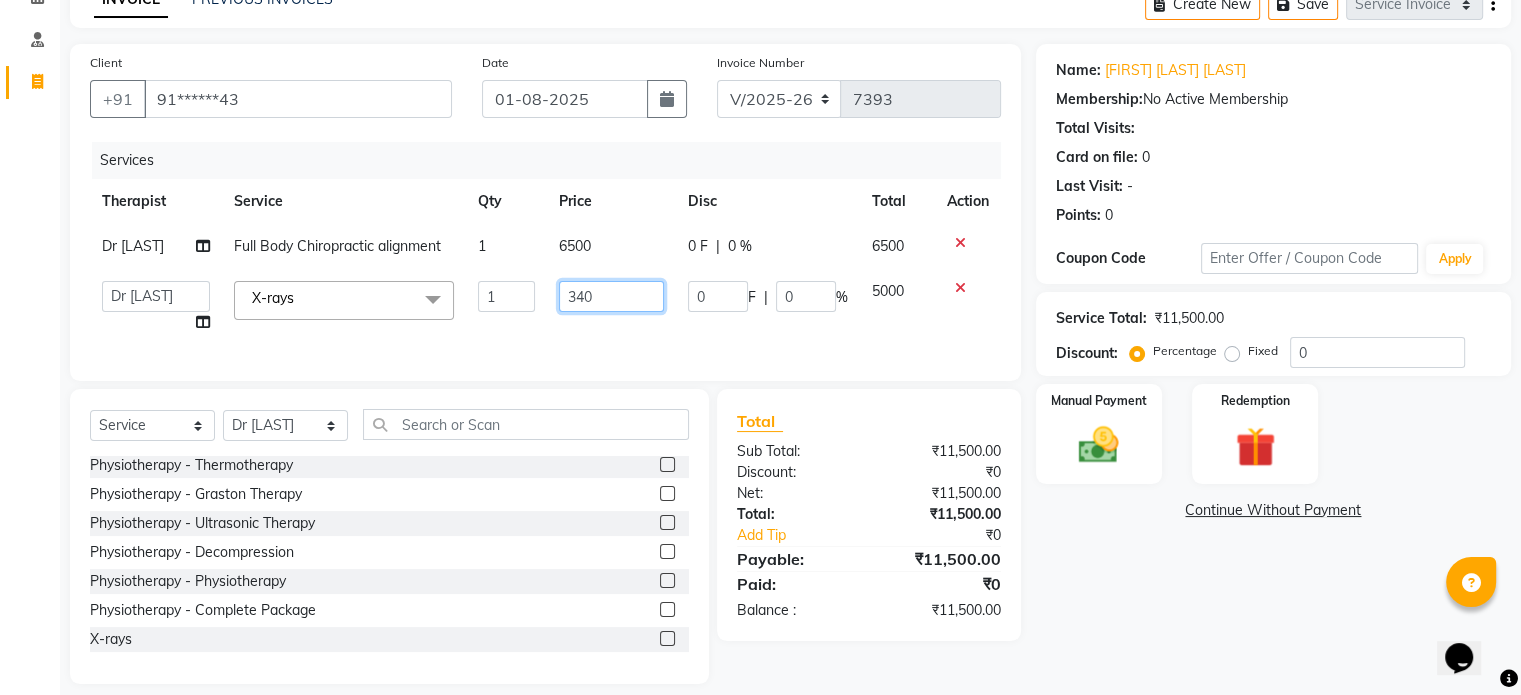 type on "3400" 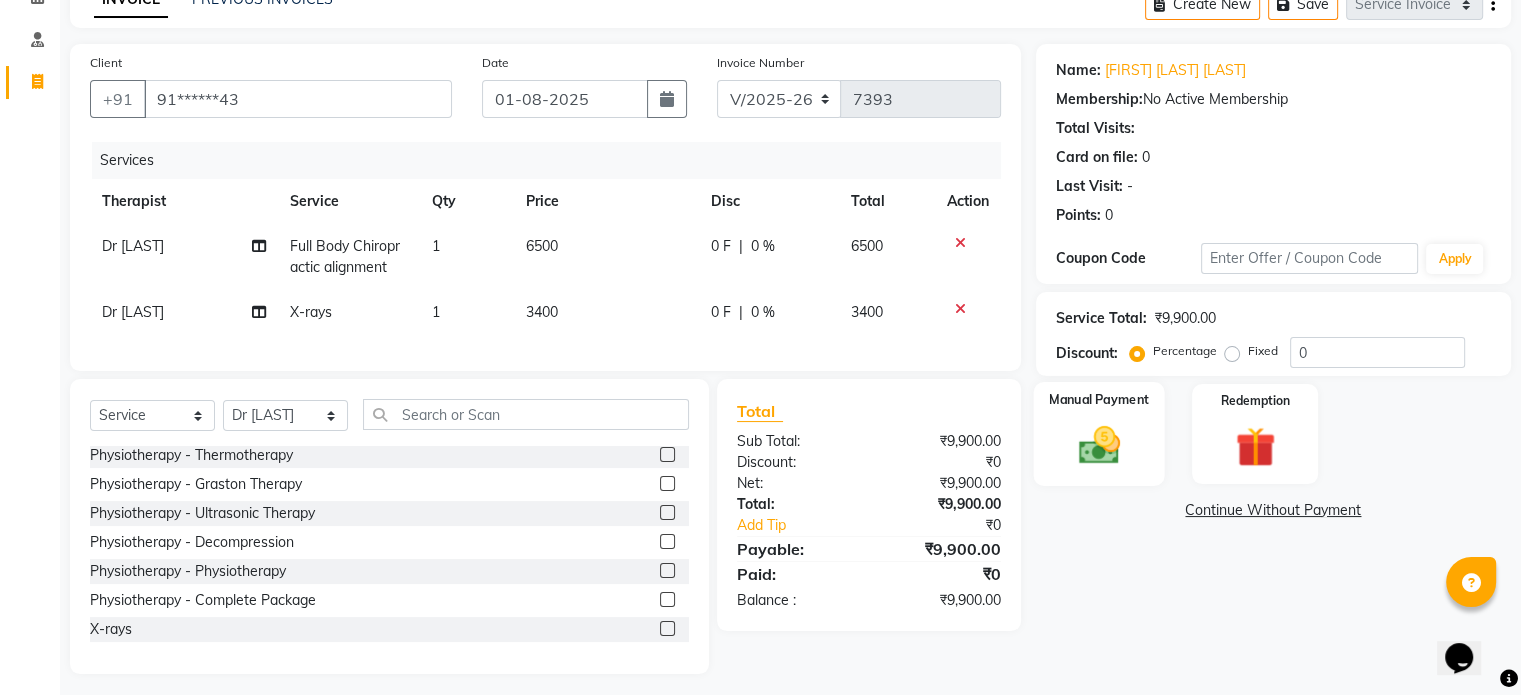 click 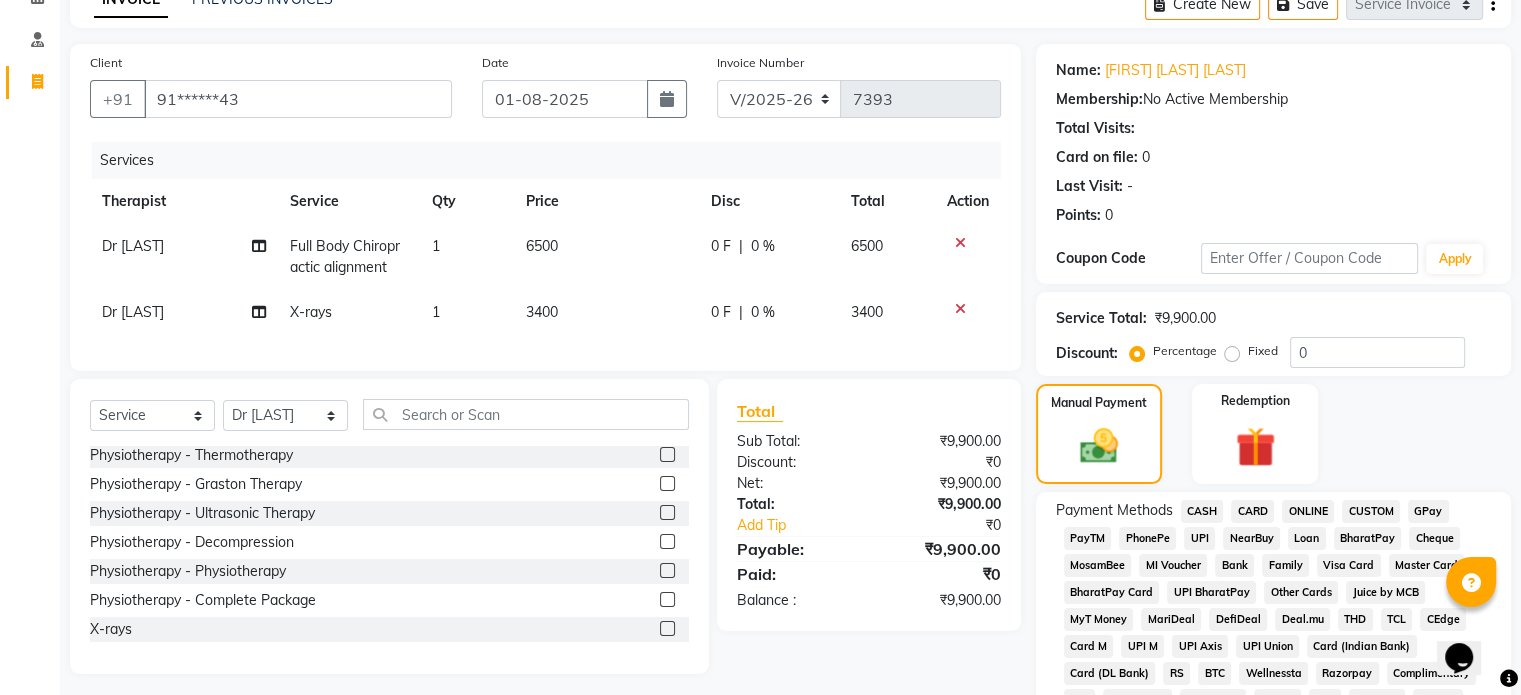 click on "UPI" 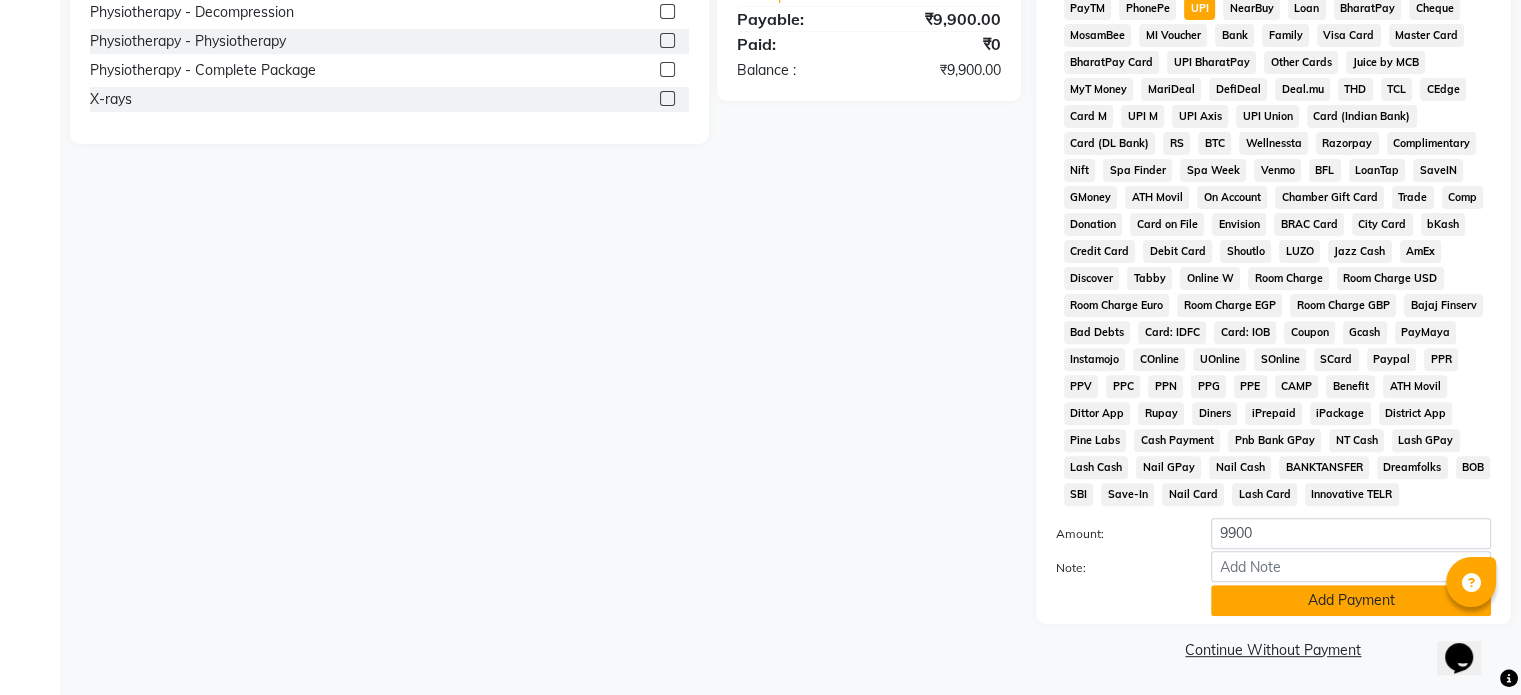 scroll, scrollTop: 651, scrollLeft: 0, axis: vertical 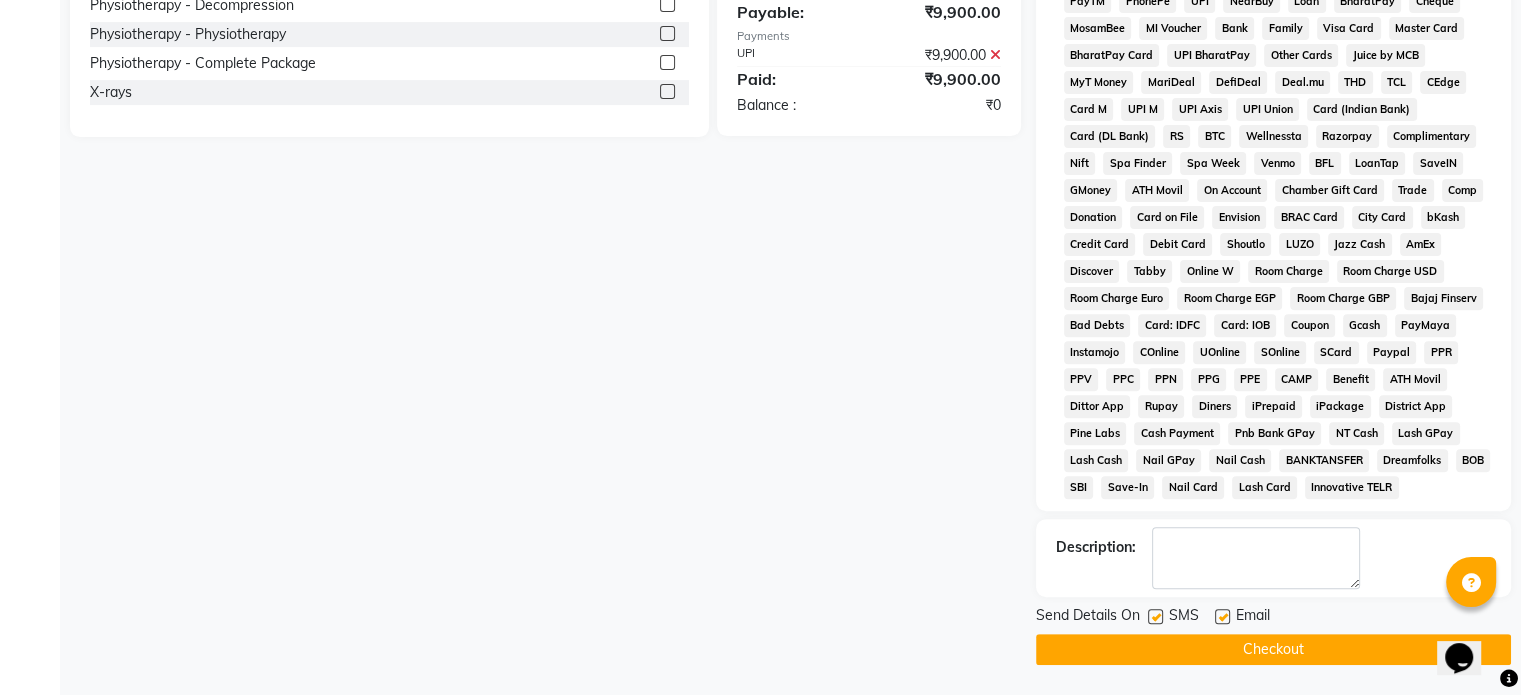 click 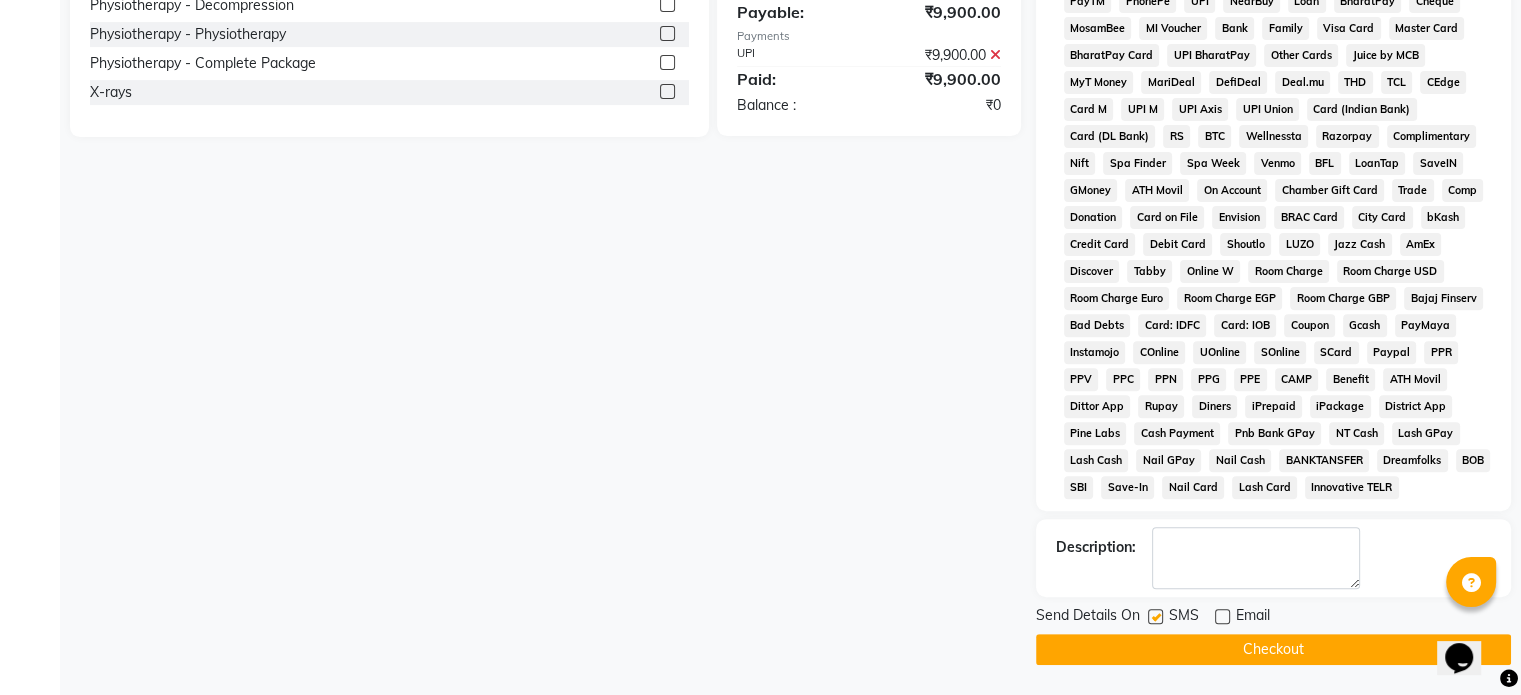 click 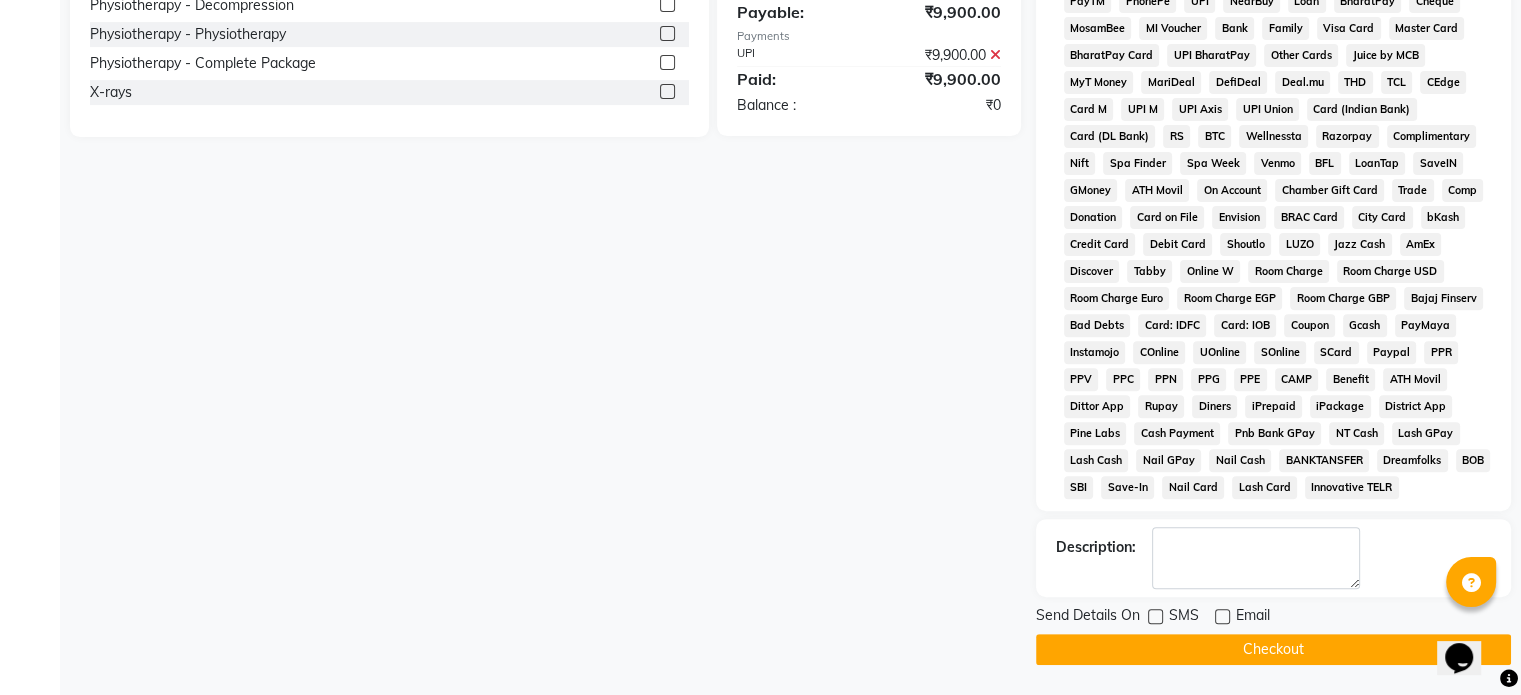 click on "Checkout" 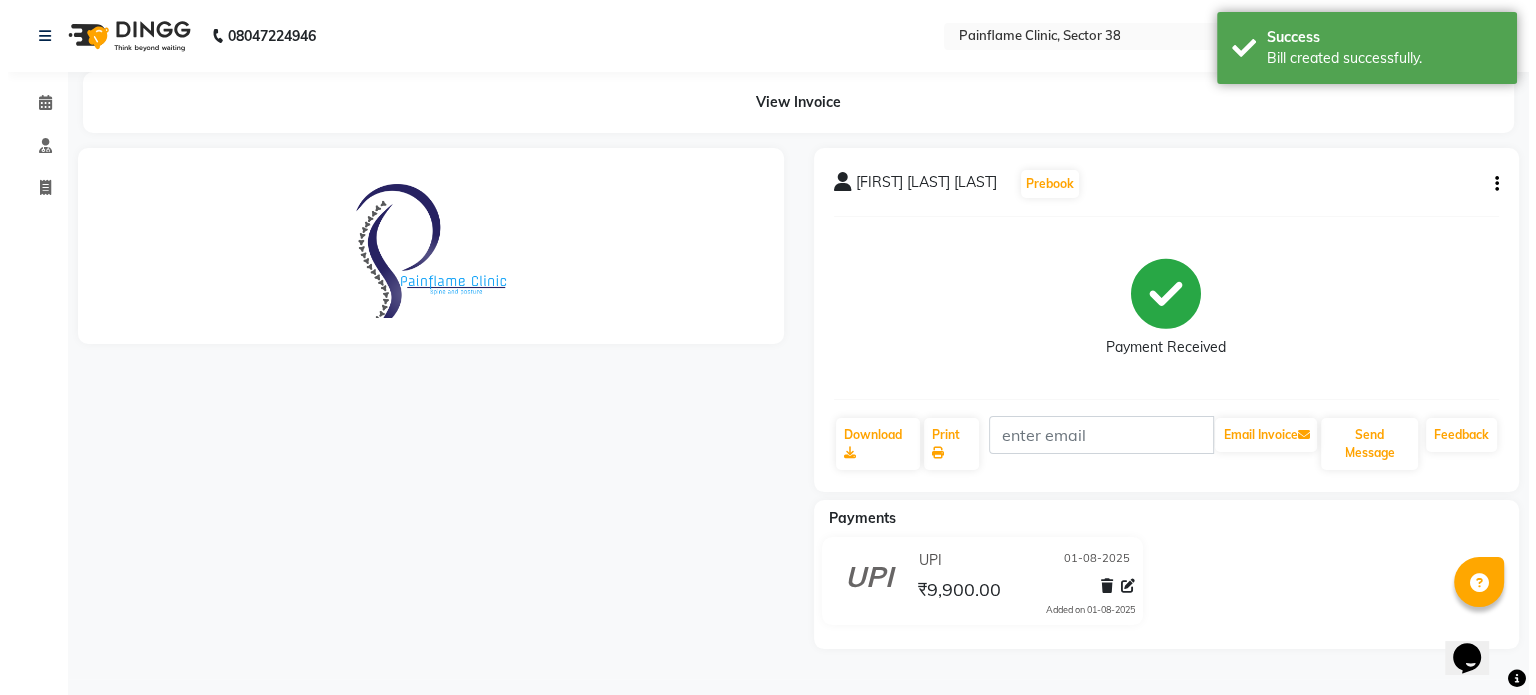 scroll, scrollTop: 0, scrollLeft: 0, axis: both 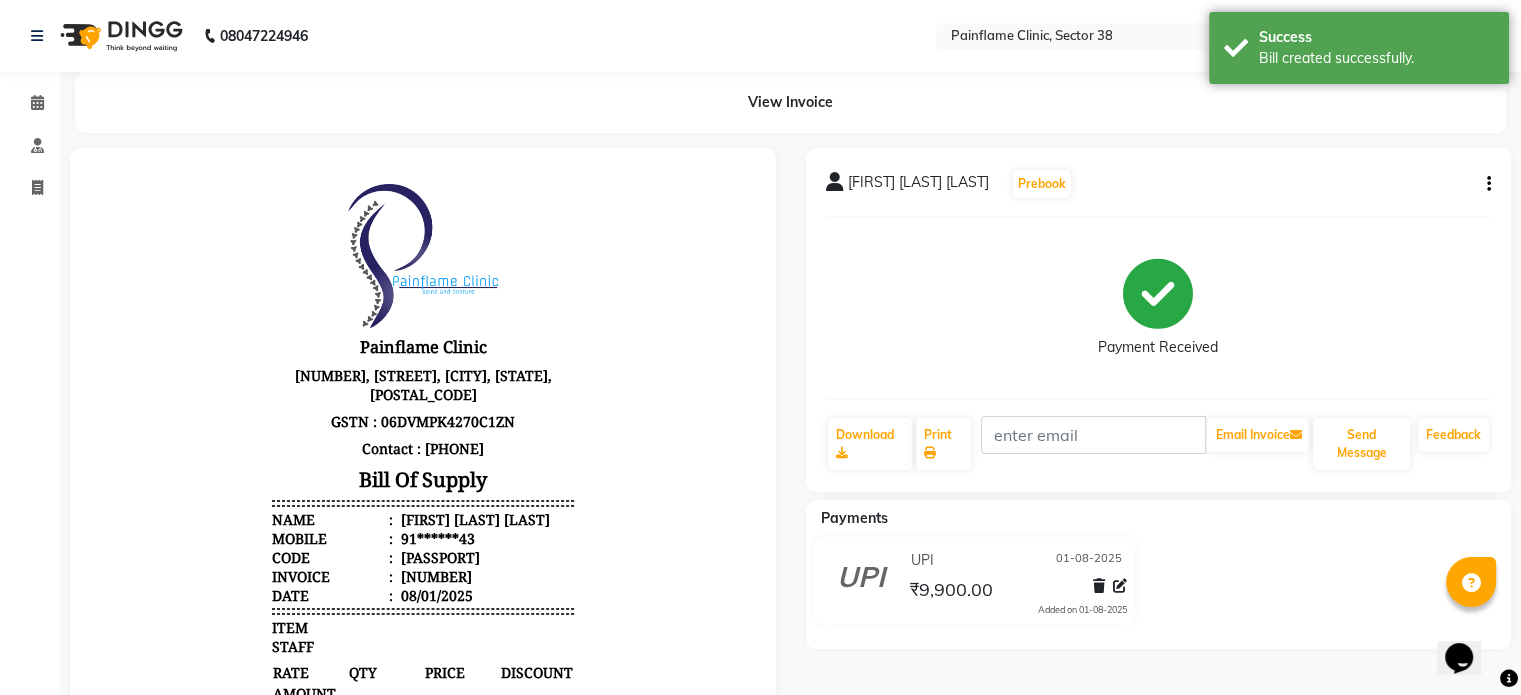 click 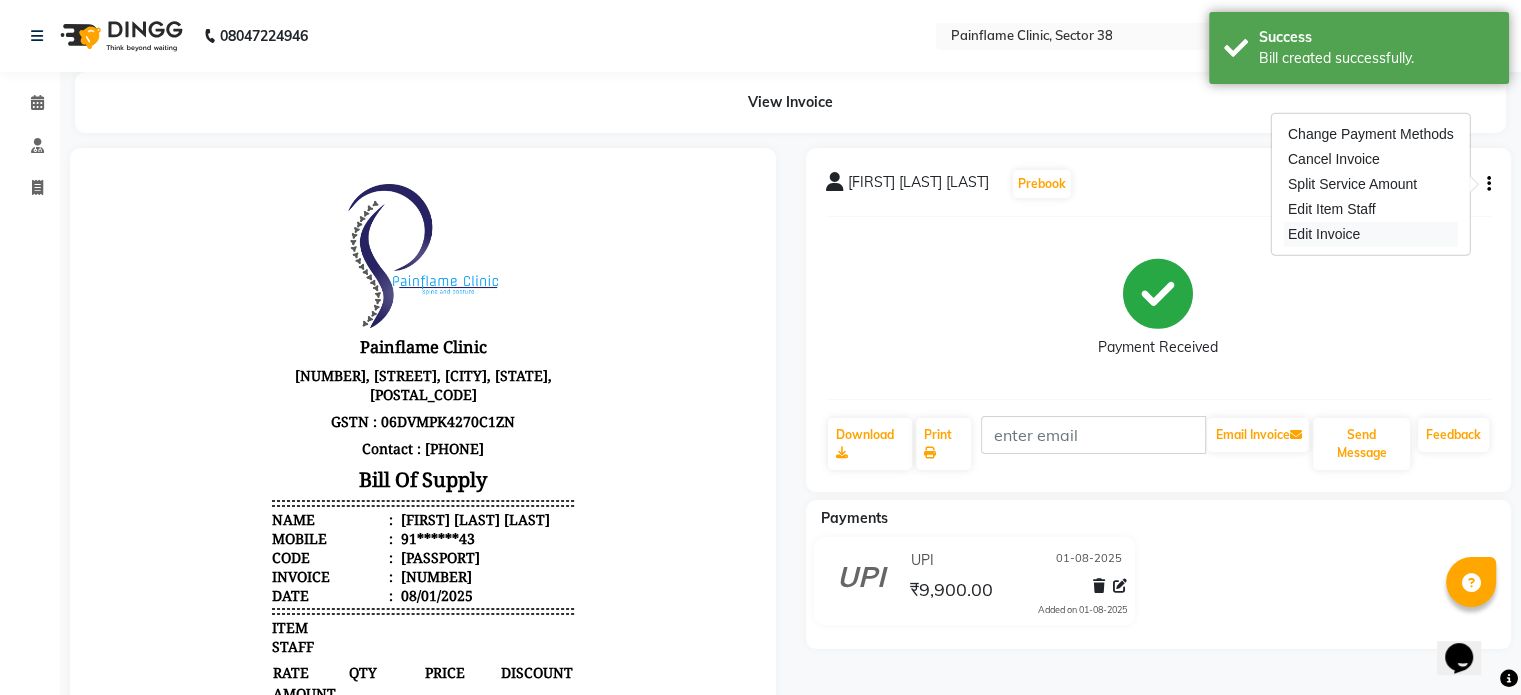 click on "Edit Invoice" at bounding box center (1371, 234) 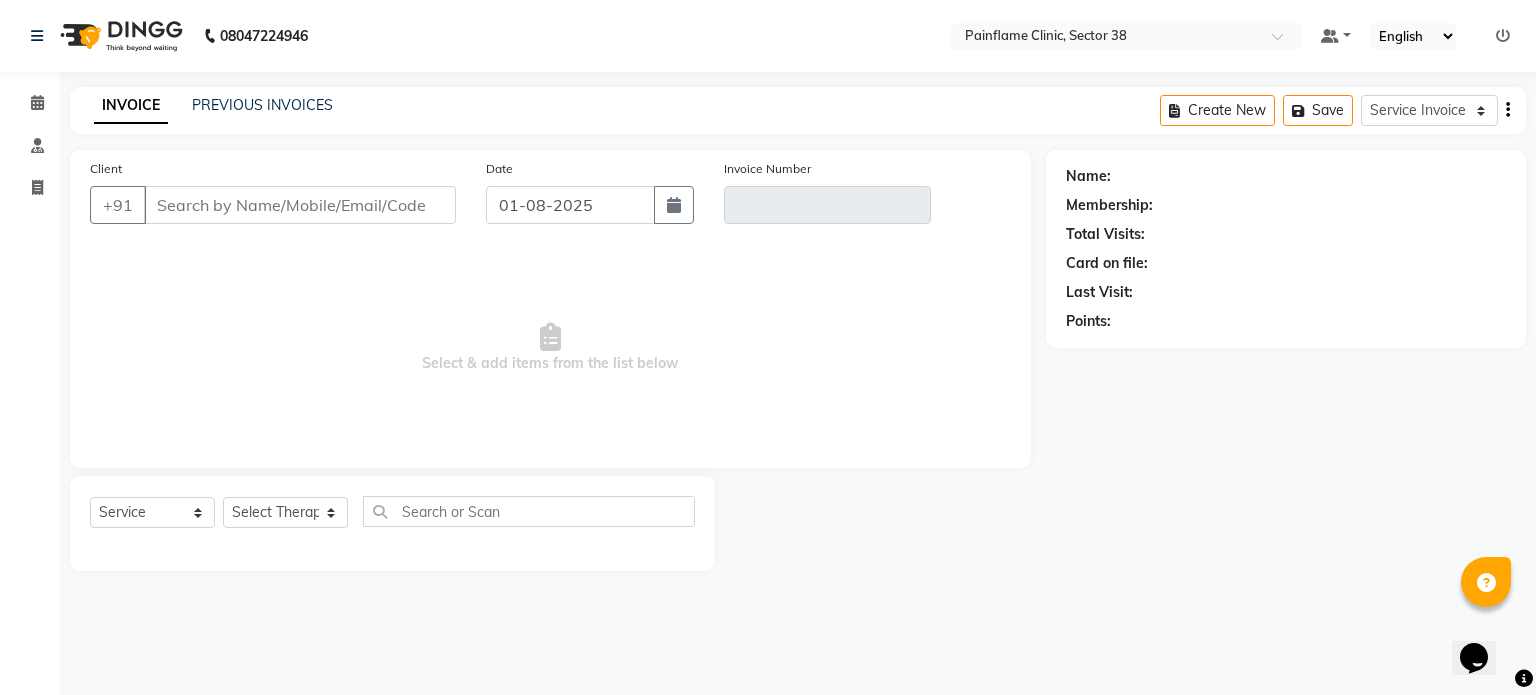 type on "91******43" 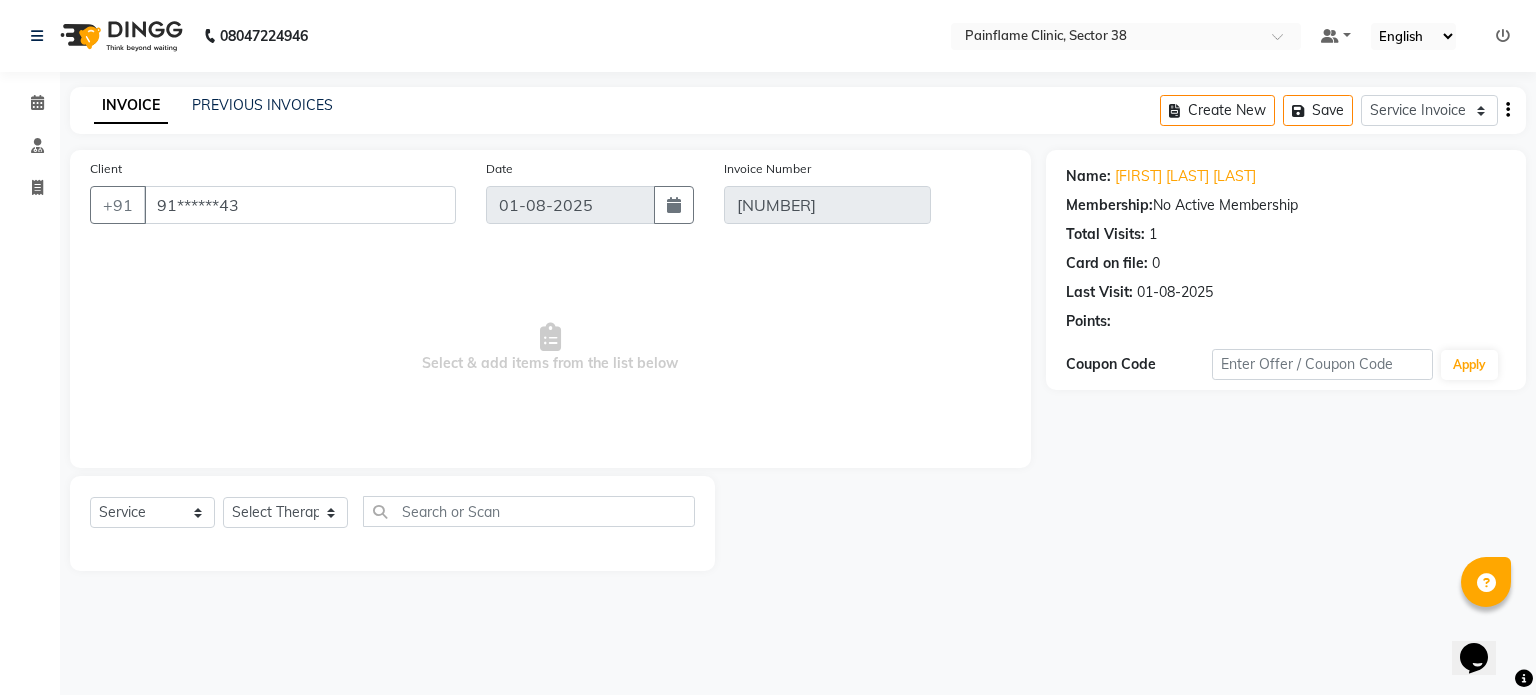 select on "select" 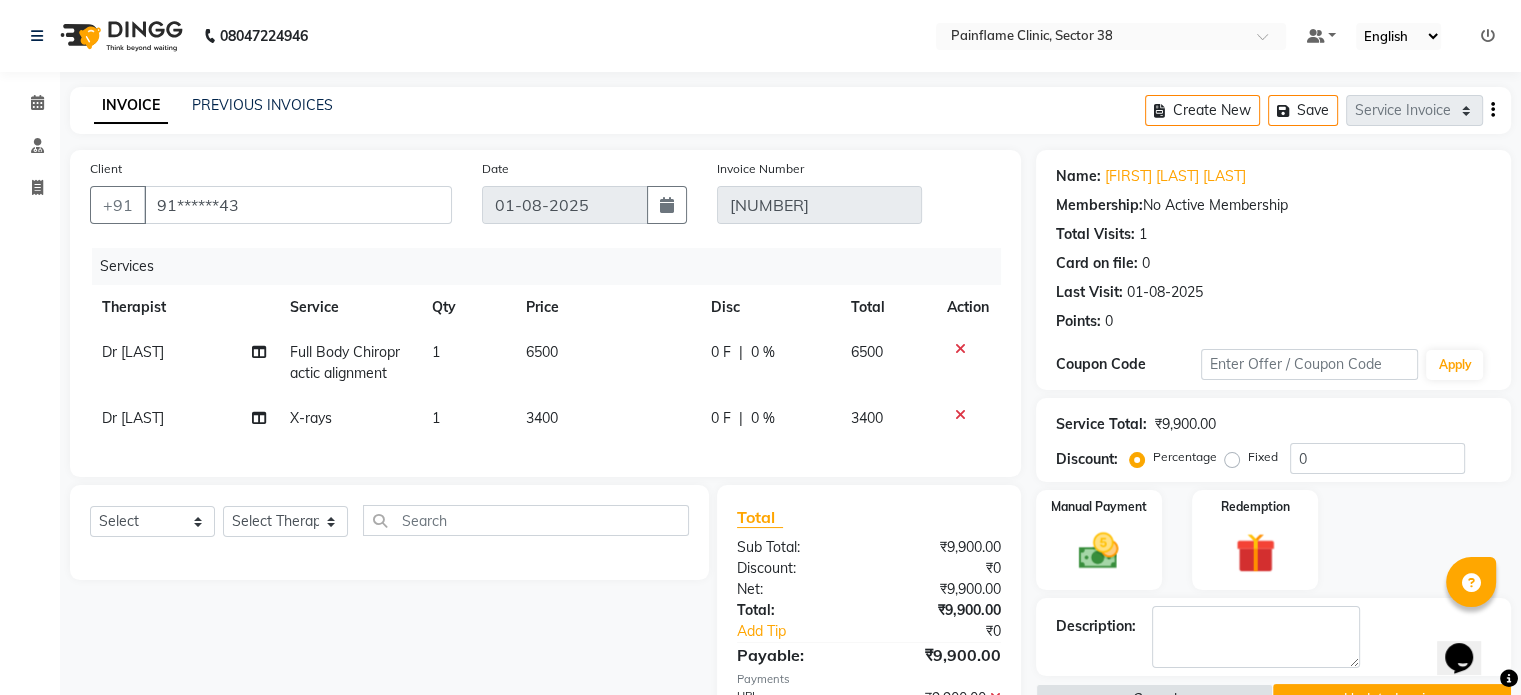 click on "3400" 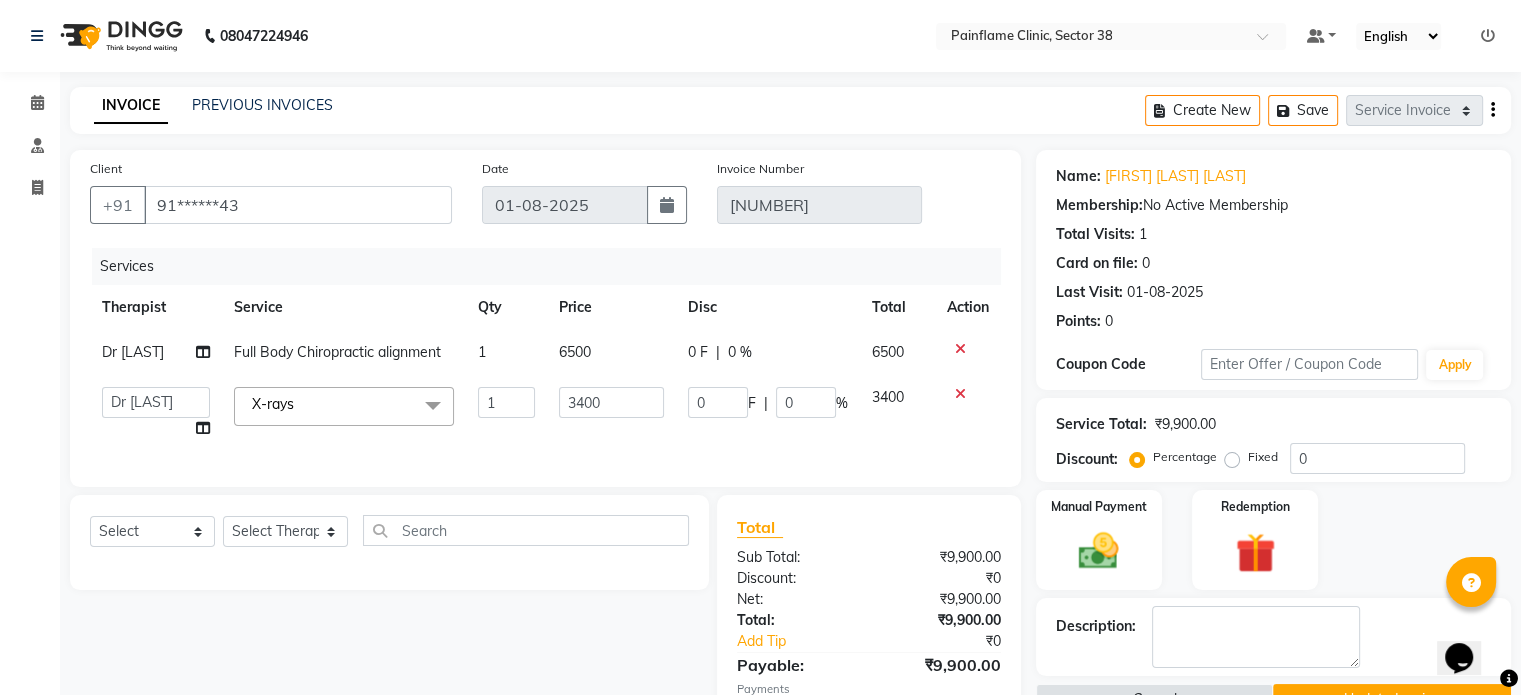 click on "INVOICE PREVIOUS INVOICES Create New   Save  Service Invoice Product Invoice" 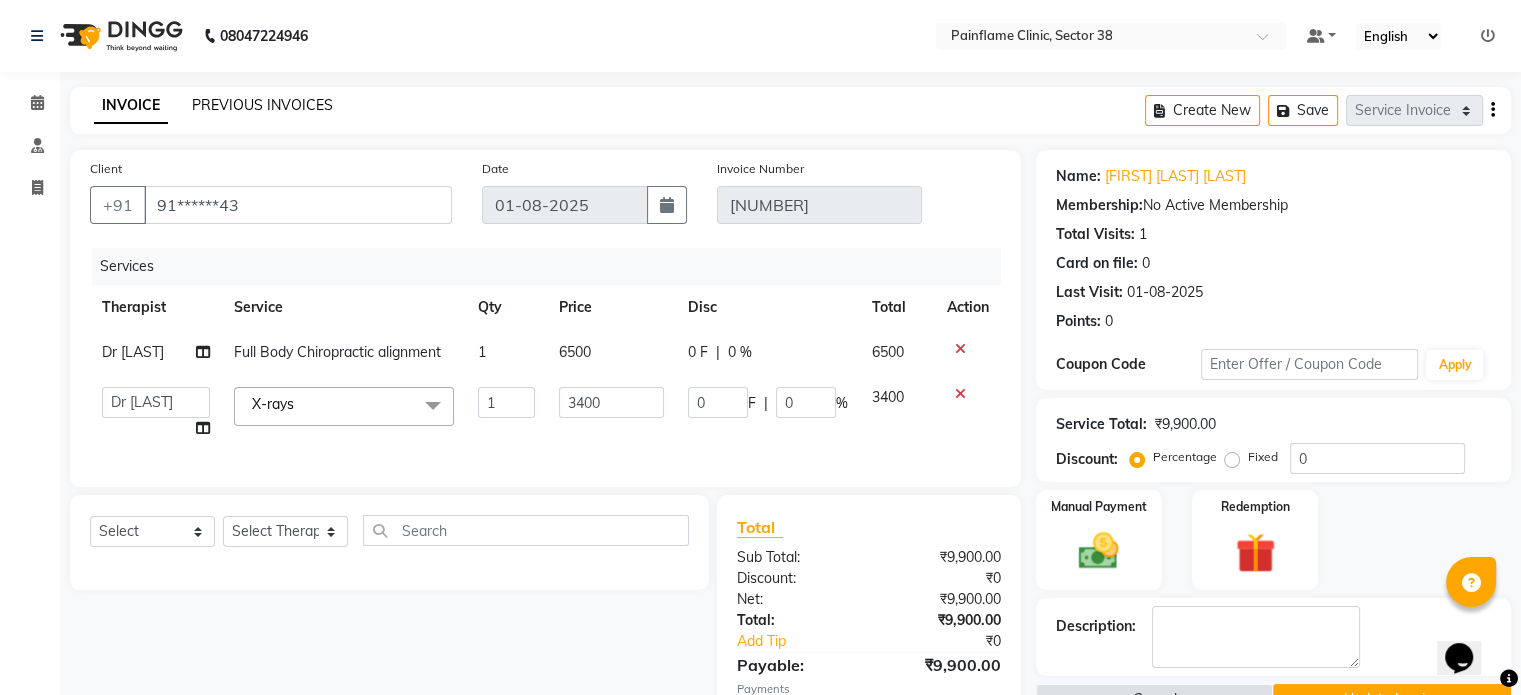 click on "PREVIOUS INVOICES" 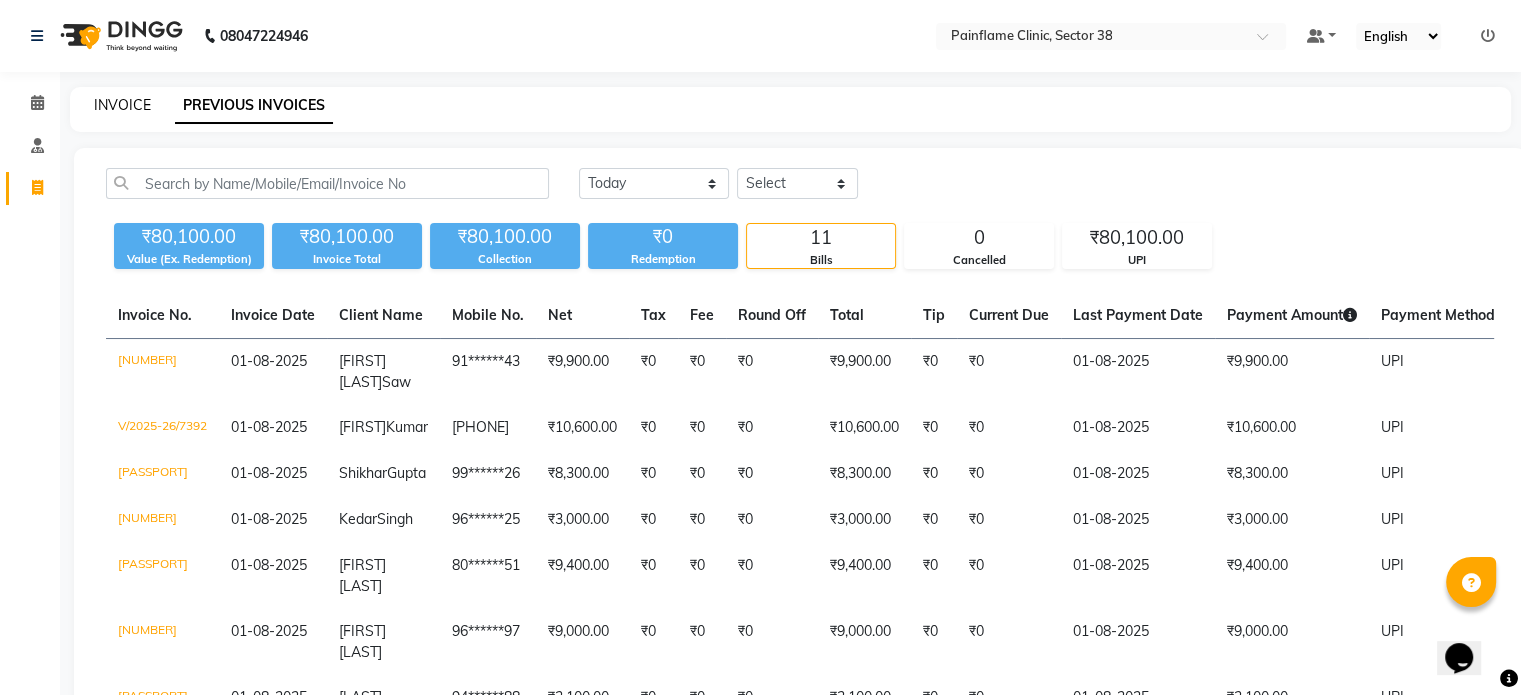 click on "INVOICE" 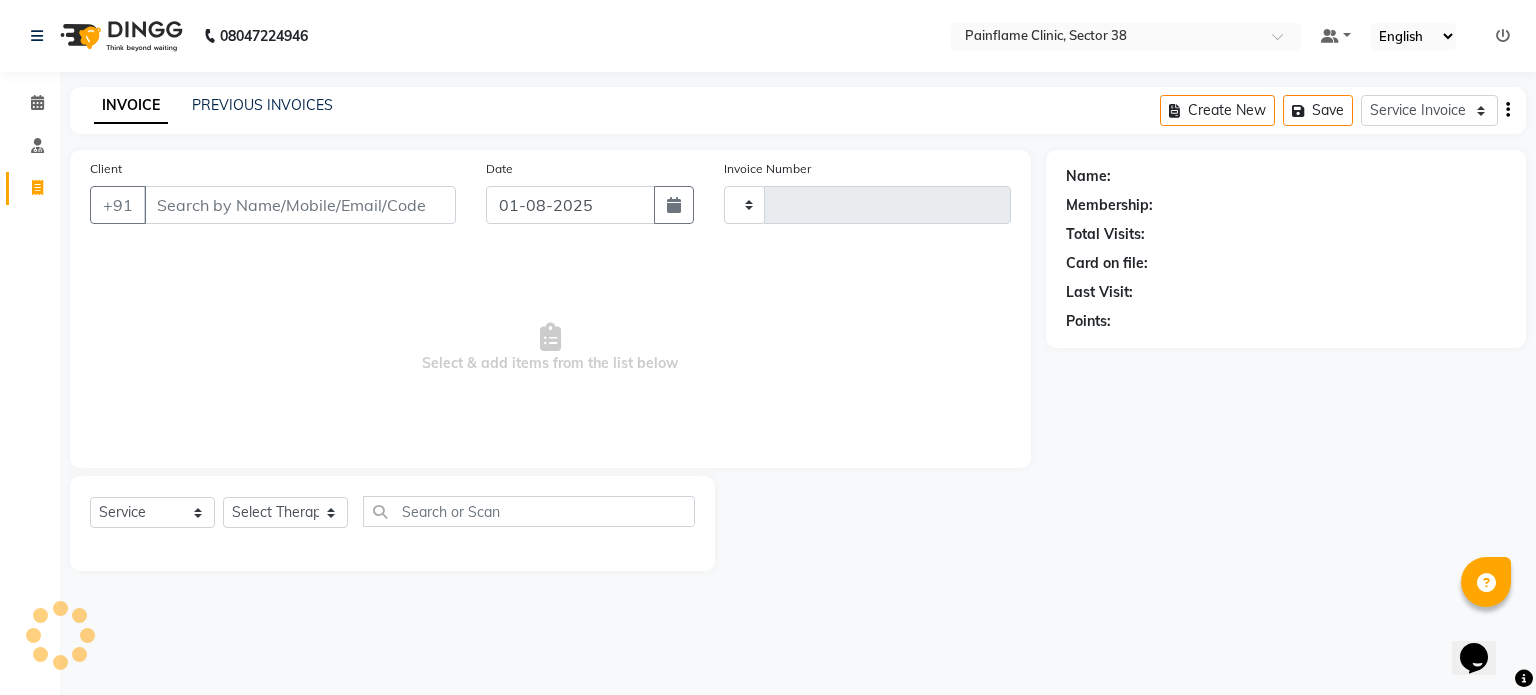 type on "7394" 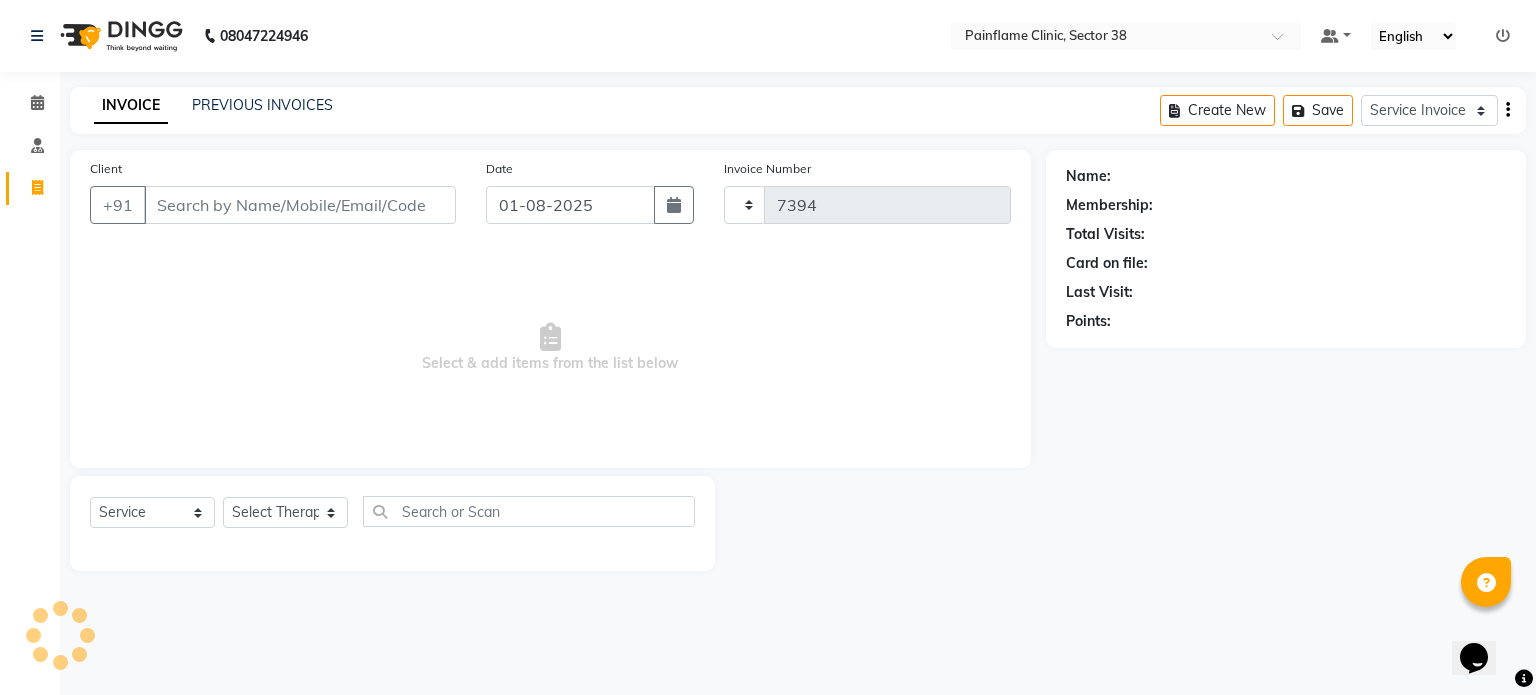 select on "3964" 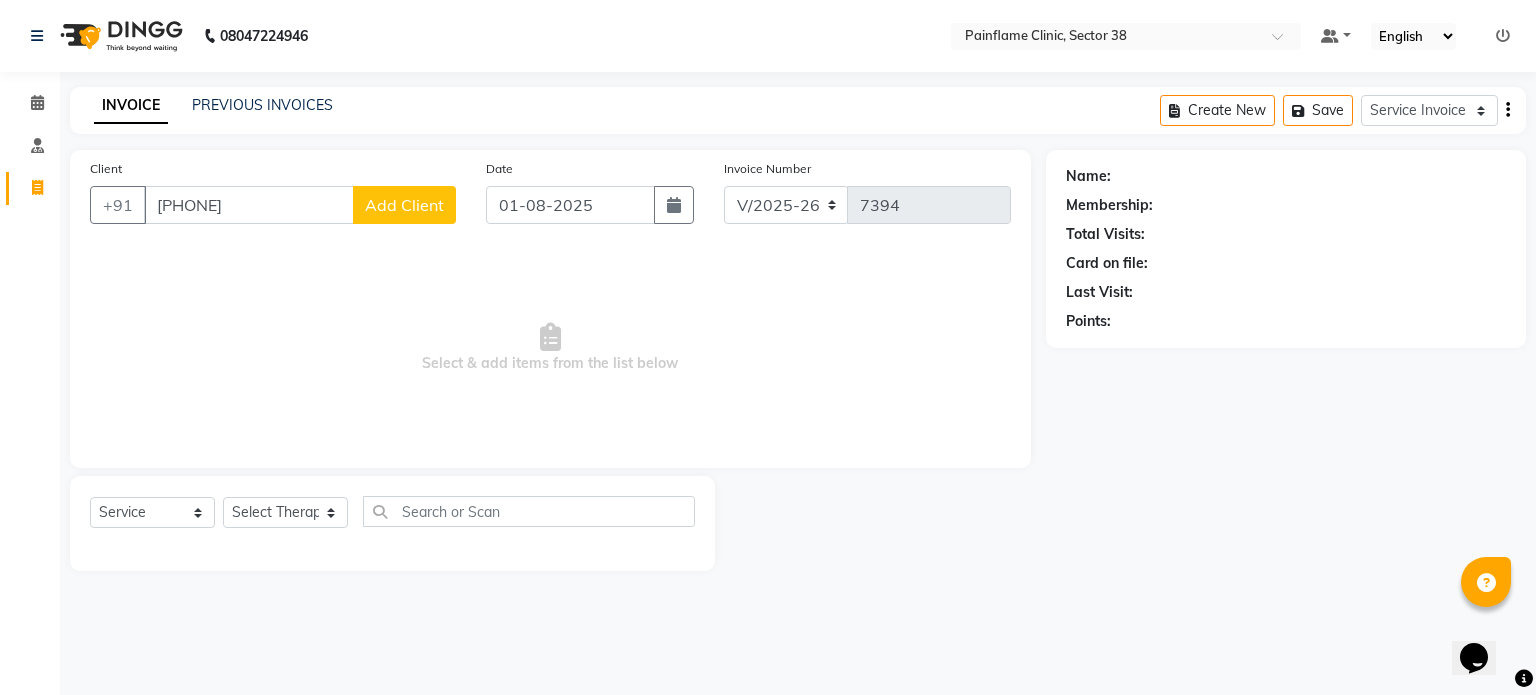 click on "9729812172" at bounding box center [249, 205] 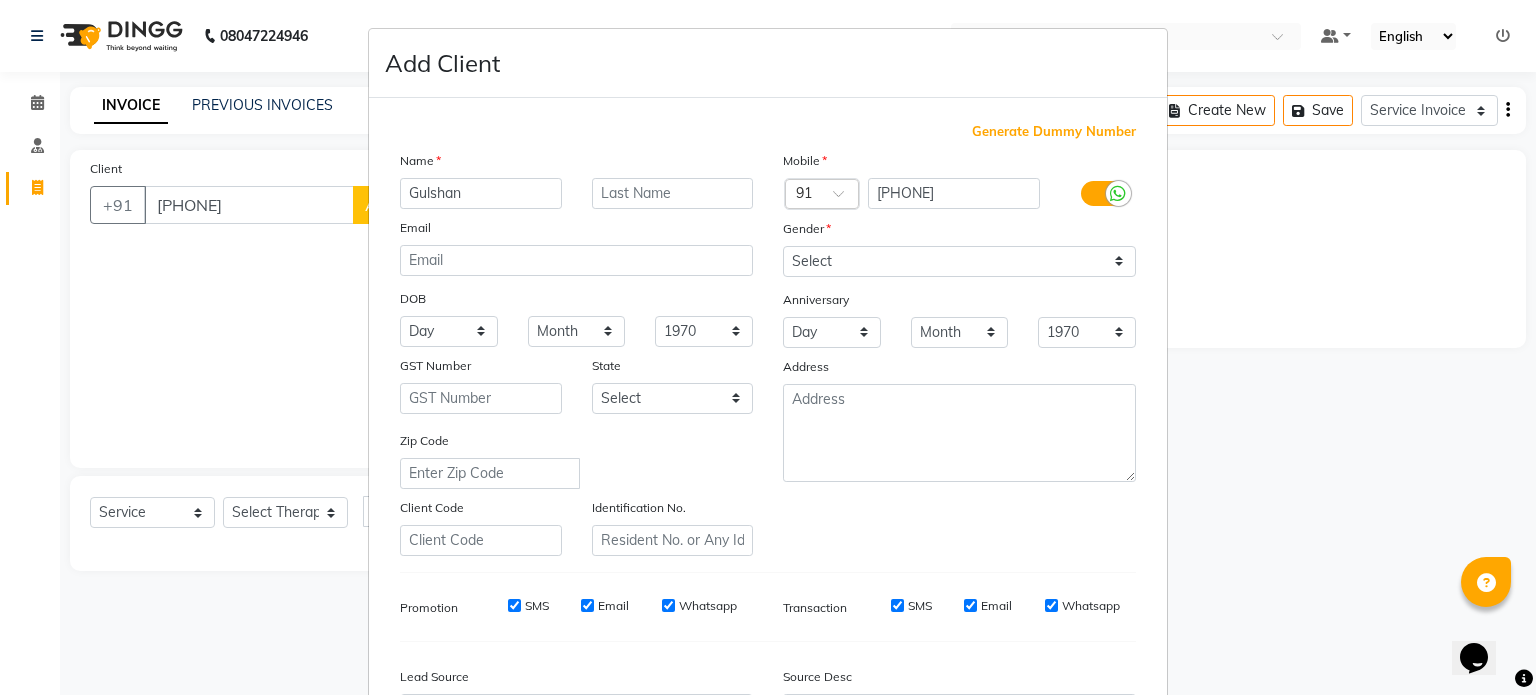 type on "Gulshan" 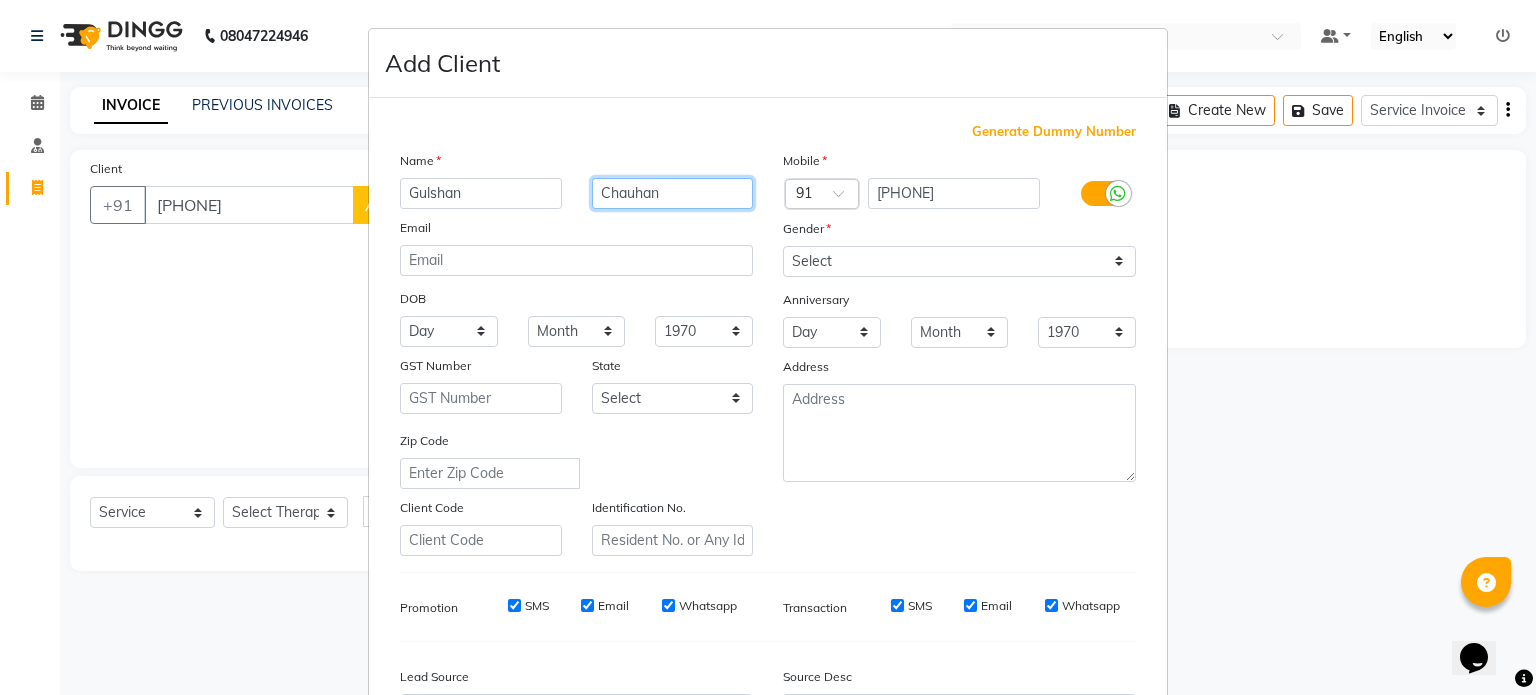 type on "Chauhan" 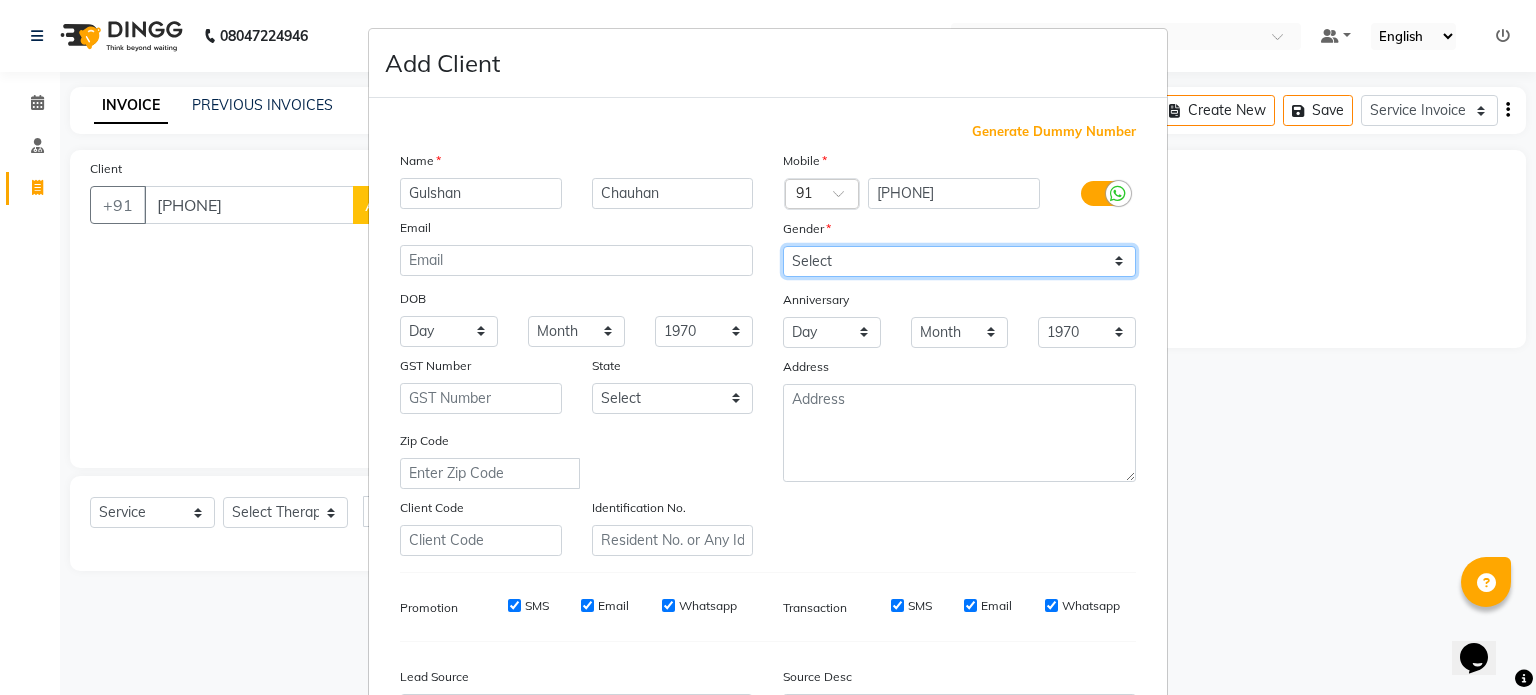 click on "Select Male Female Other Prefer Not To Say" at bounding box center (959, 261) 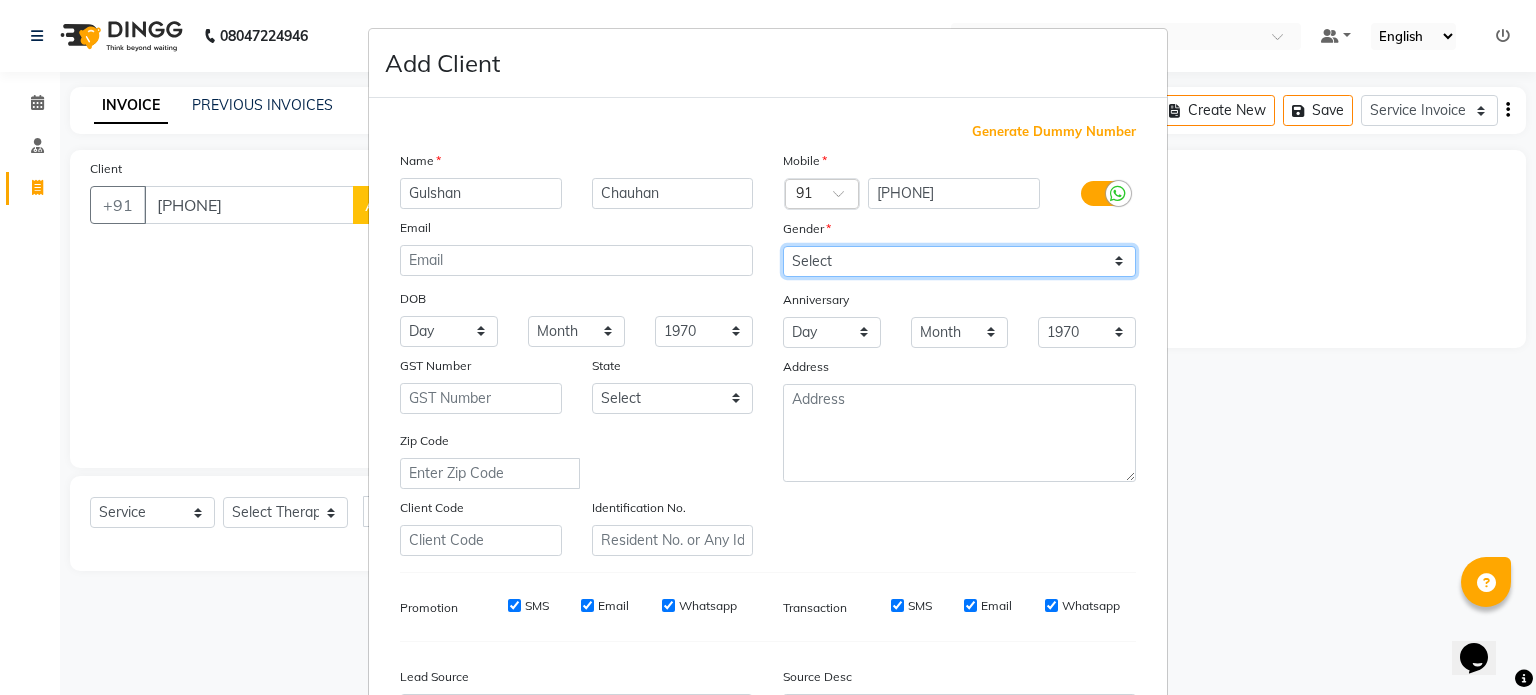 select on "male" 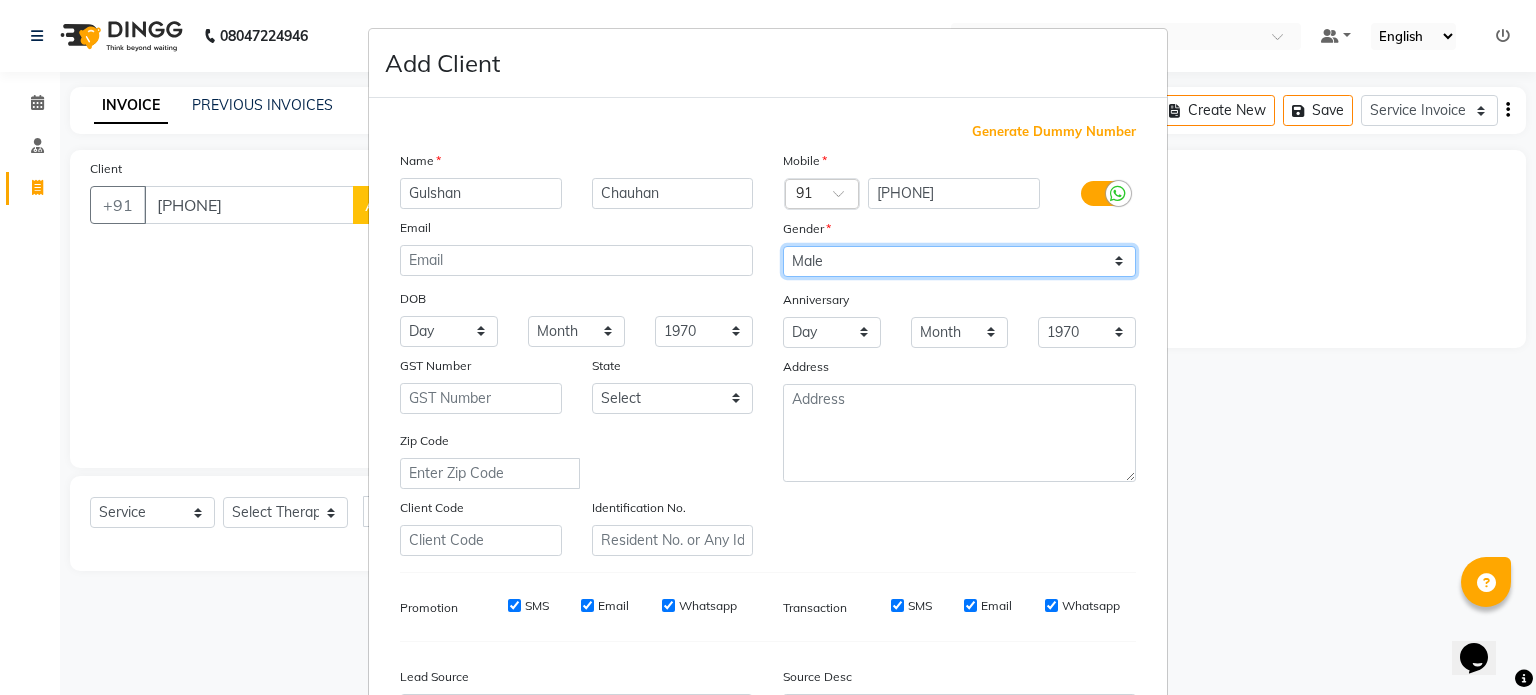 click on "Select Male Female Other Prefer Not To Say" at bounding box center [959, 261] 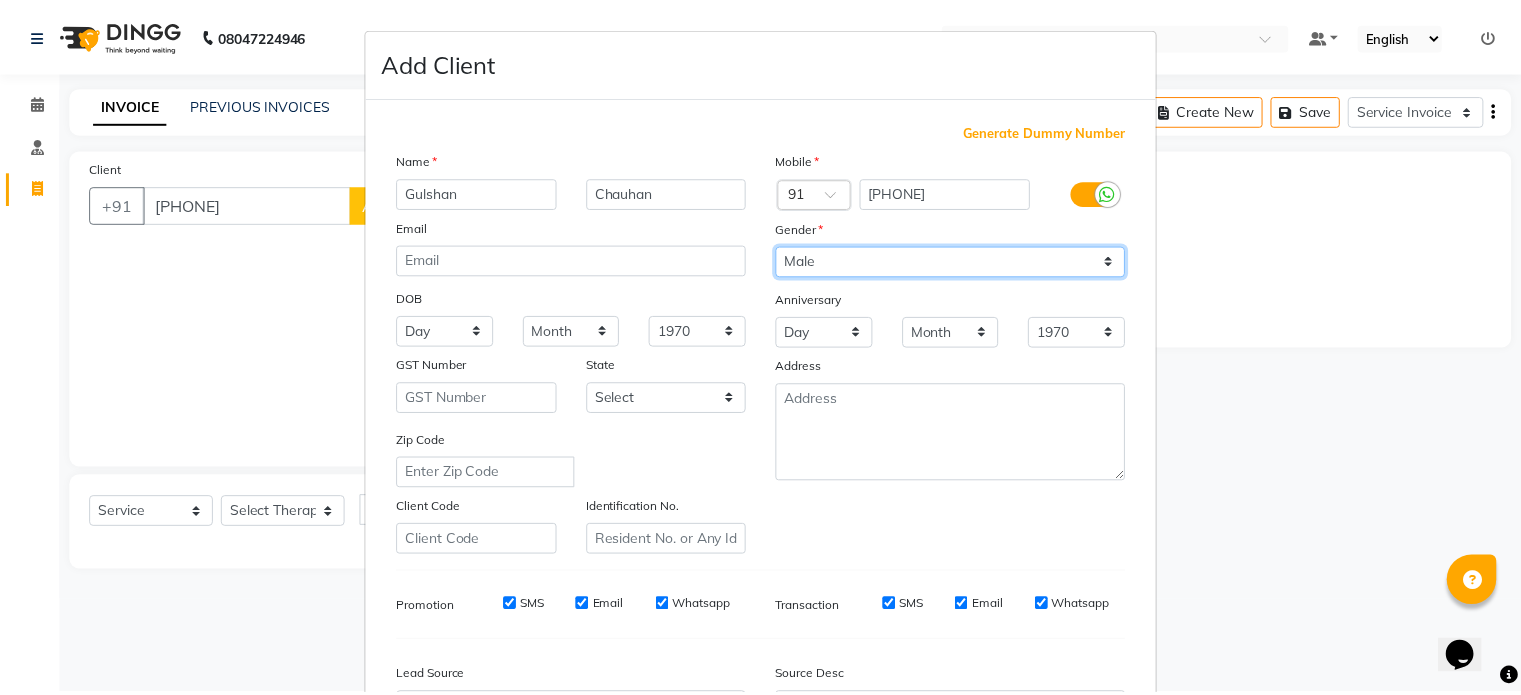 scroll, scrollTop: 237, scrollLeft: 0, axis: vertical 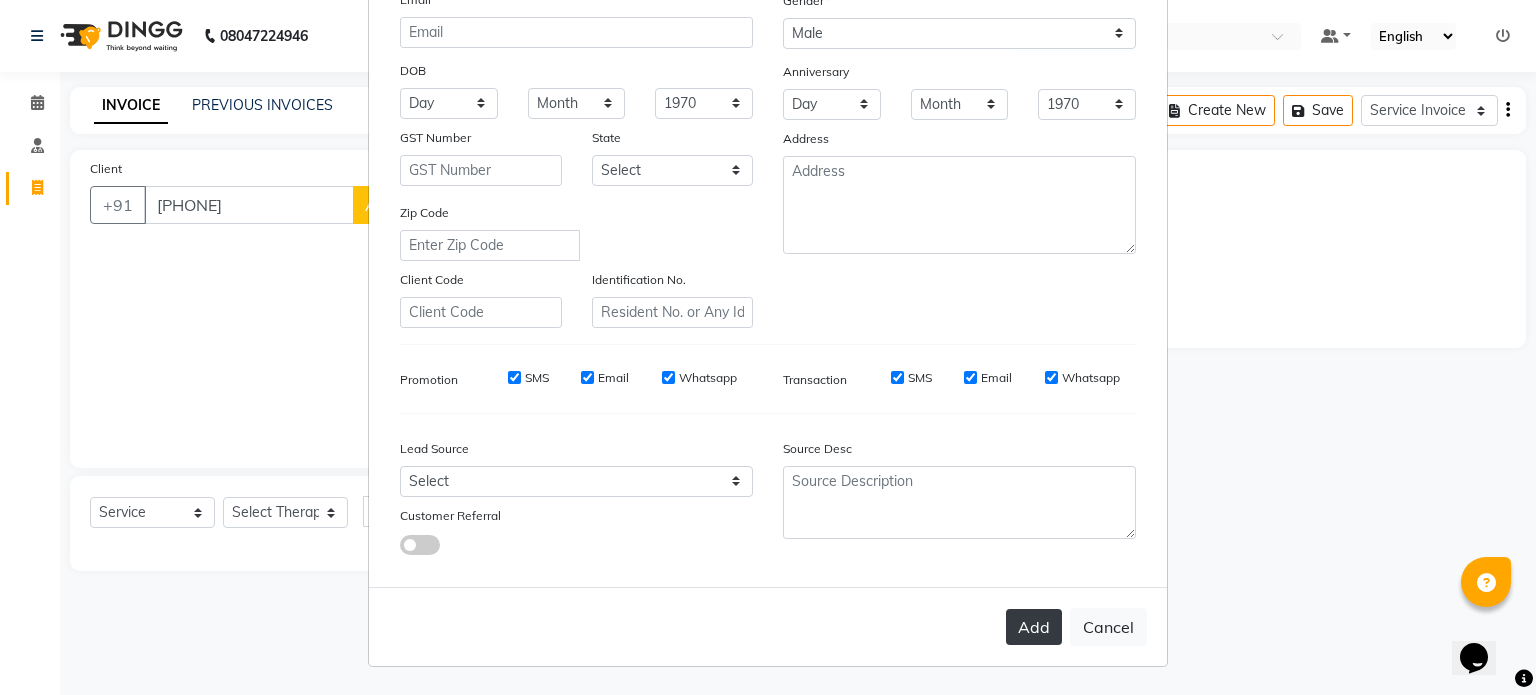 click on "Add" at bounding box center (1034, 627) 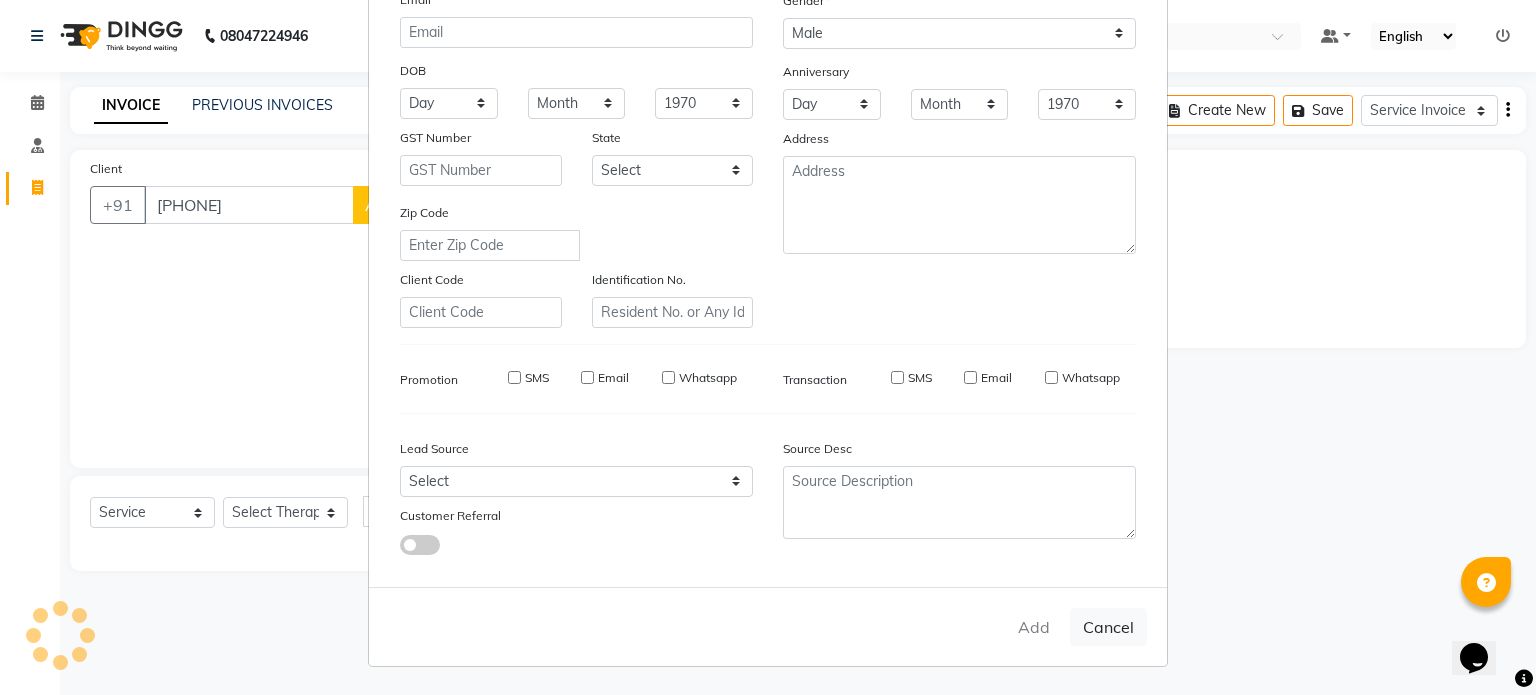 type on "97******72" 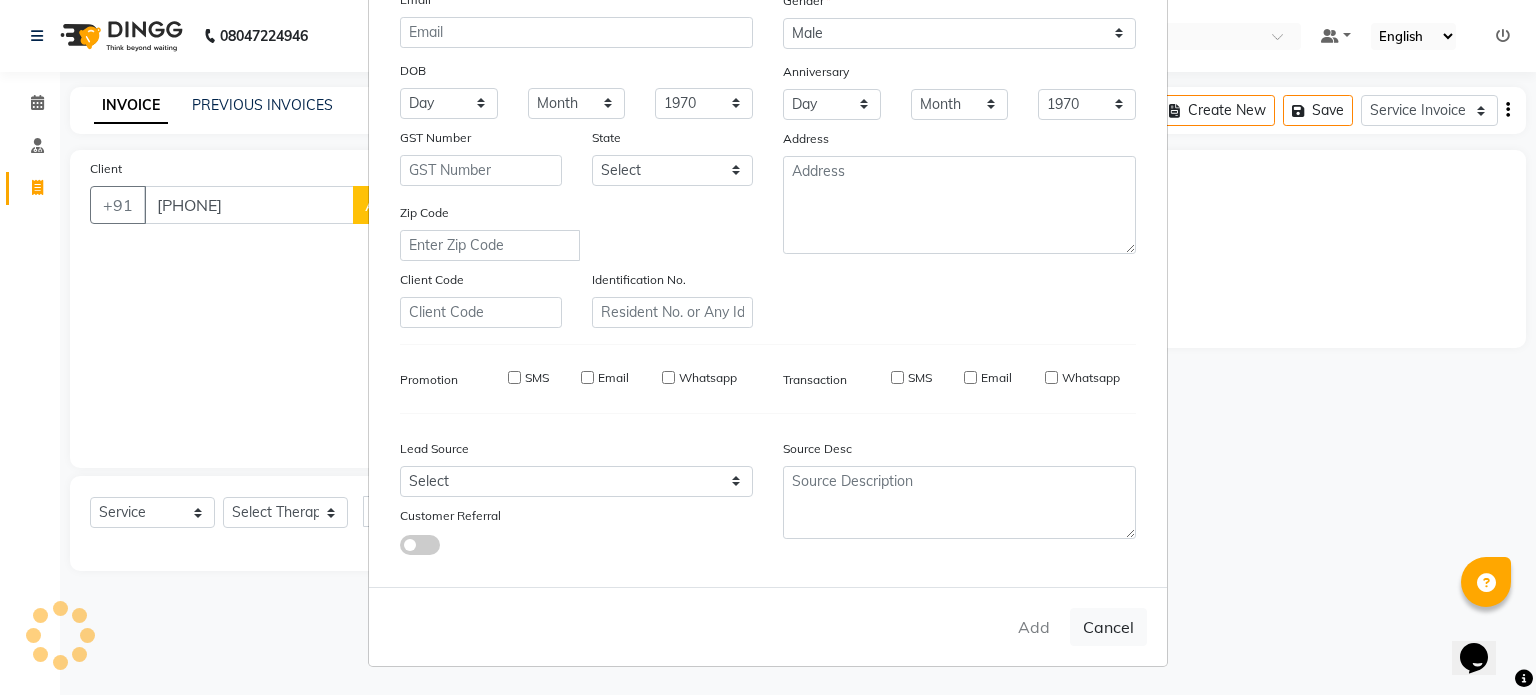 type 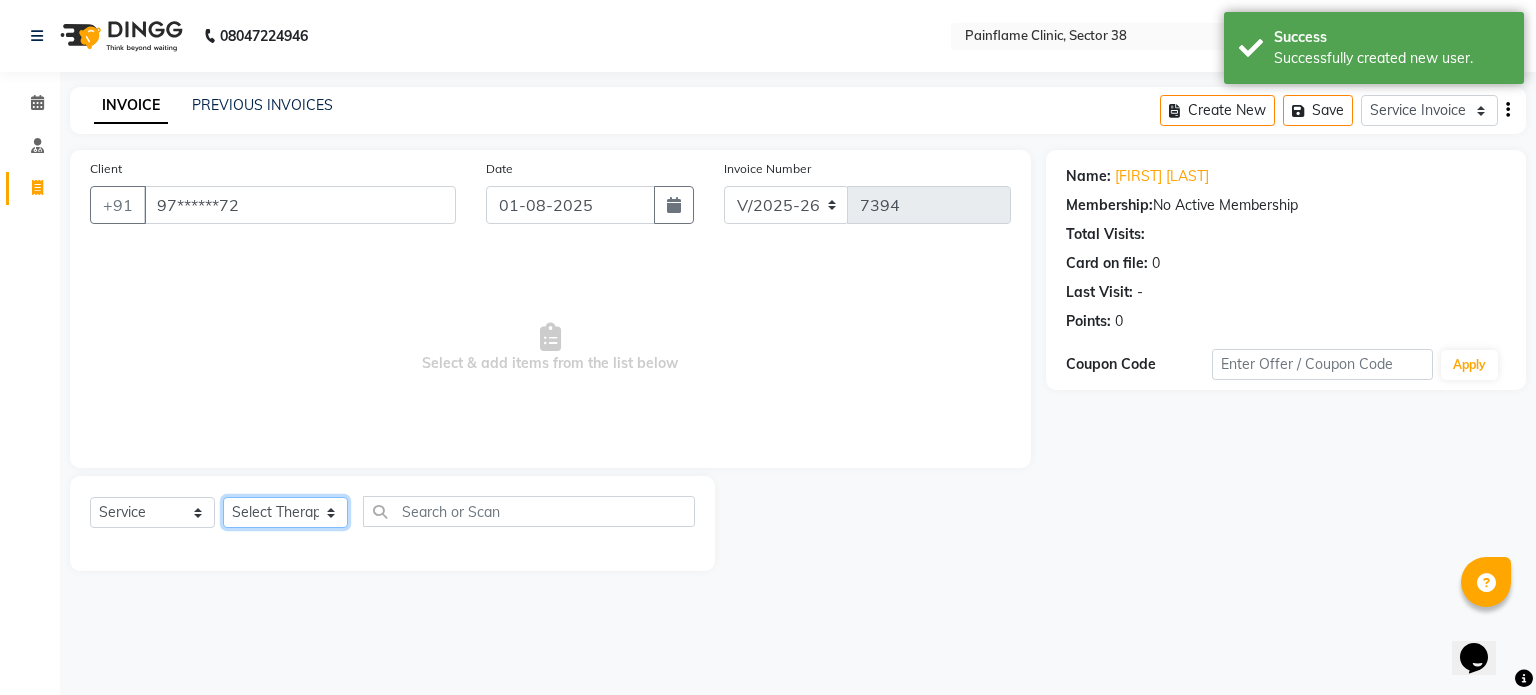 click on "Select Therapist Dr Durgesh Dr Harish Dr Ranjana Dr Saurabh Dr. Suraj Dr. Tejpal Mehlawat KUSHAL MOHIT SEMWAL Nancy Singhai Reception 1  Reception 2 Reception 3" 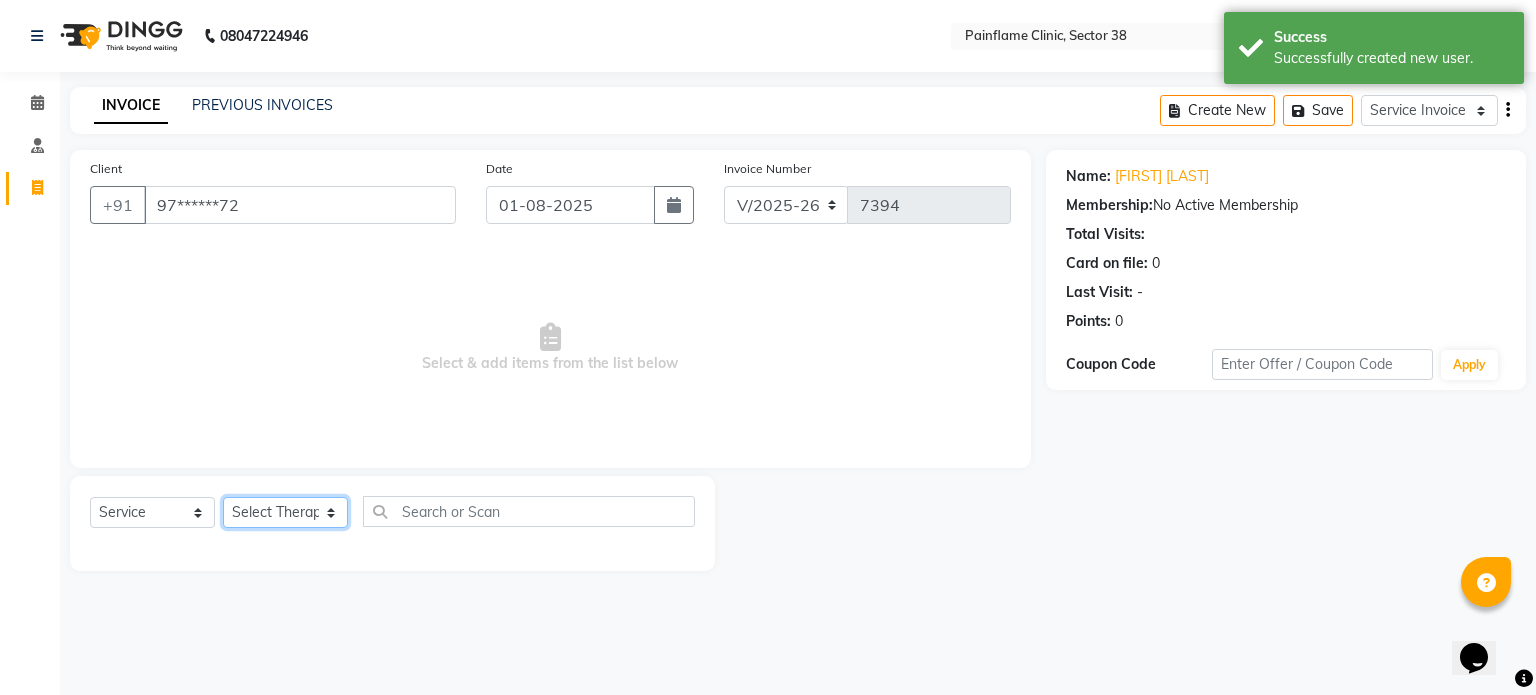 select on "20209" 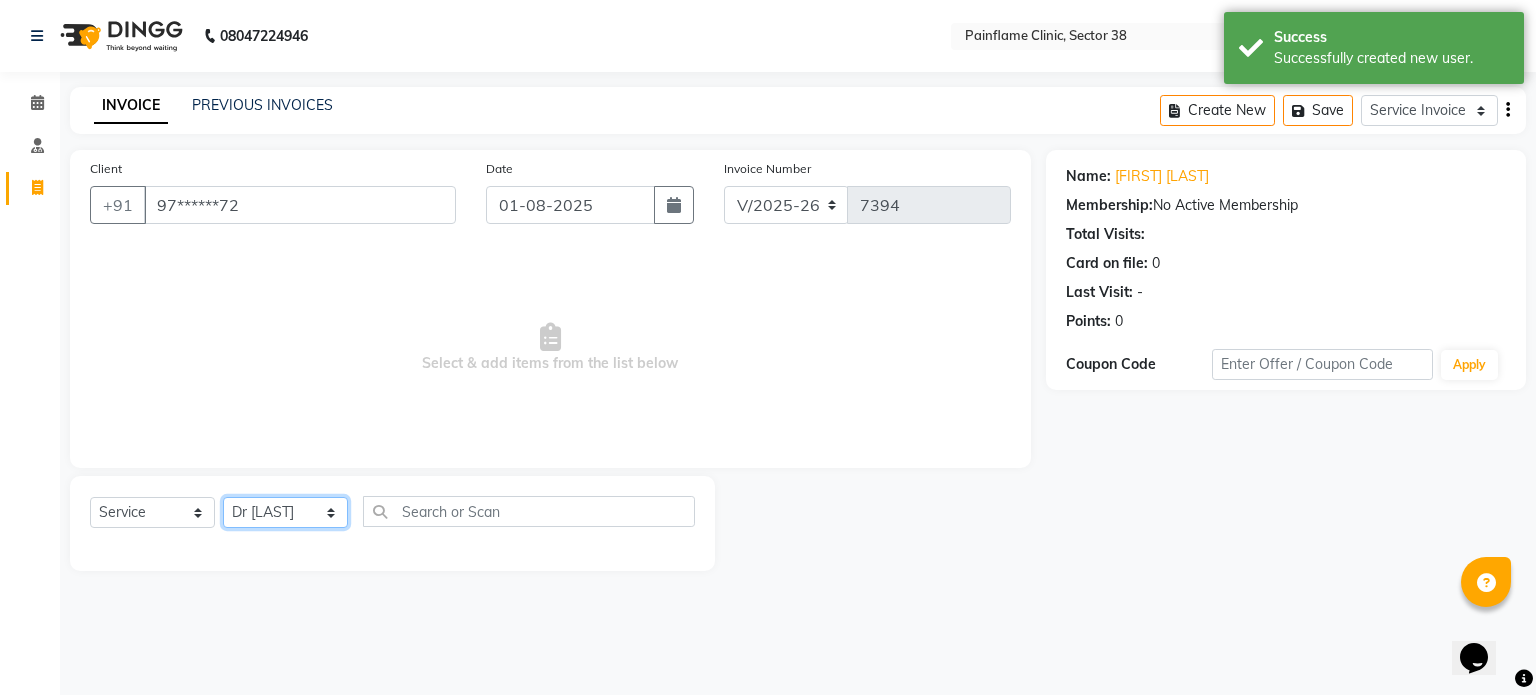 click on "Select Therapist Dr Durgesh Dr Harish Dr Ranjana Dr Saurabh Dr. Suraj Dr. Tejpal Mehlawat KUSHAL MOHIT SEMWAL Nancy Singhai Reception 1  Reception 2 Reception 3" 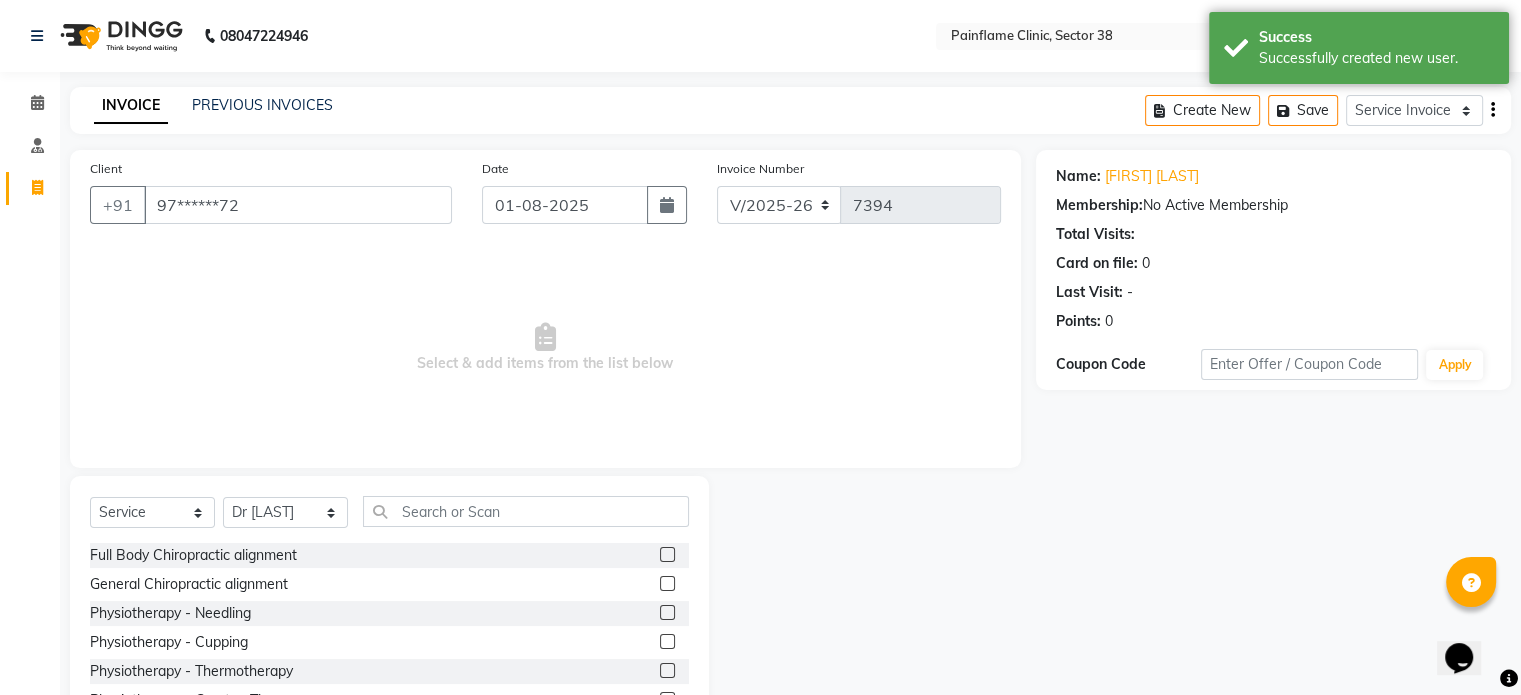 click 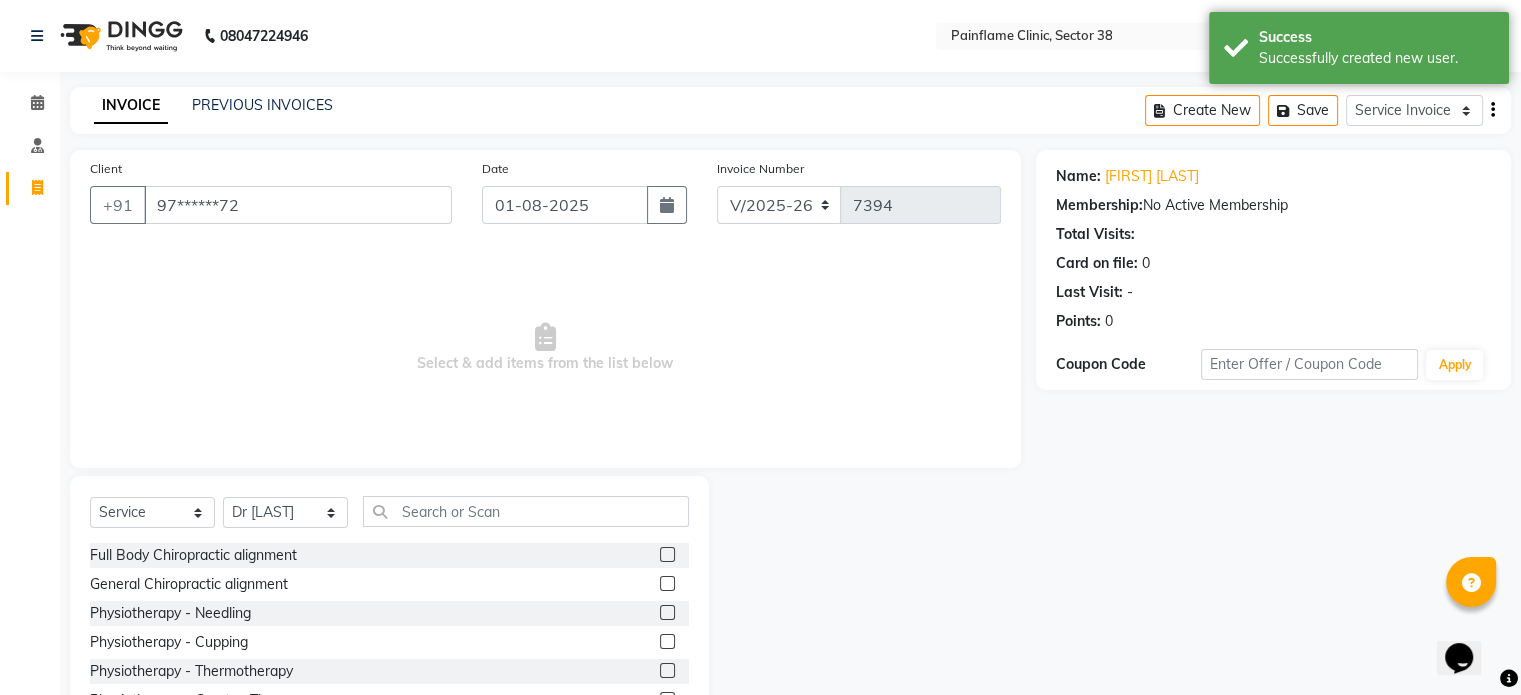 click at bounding box center (666, 555) 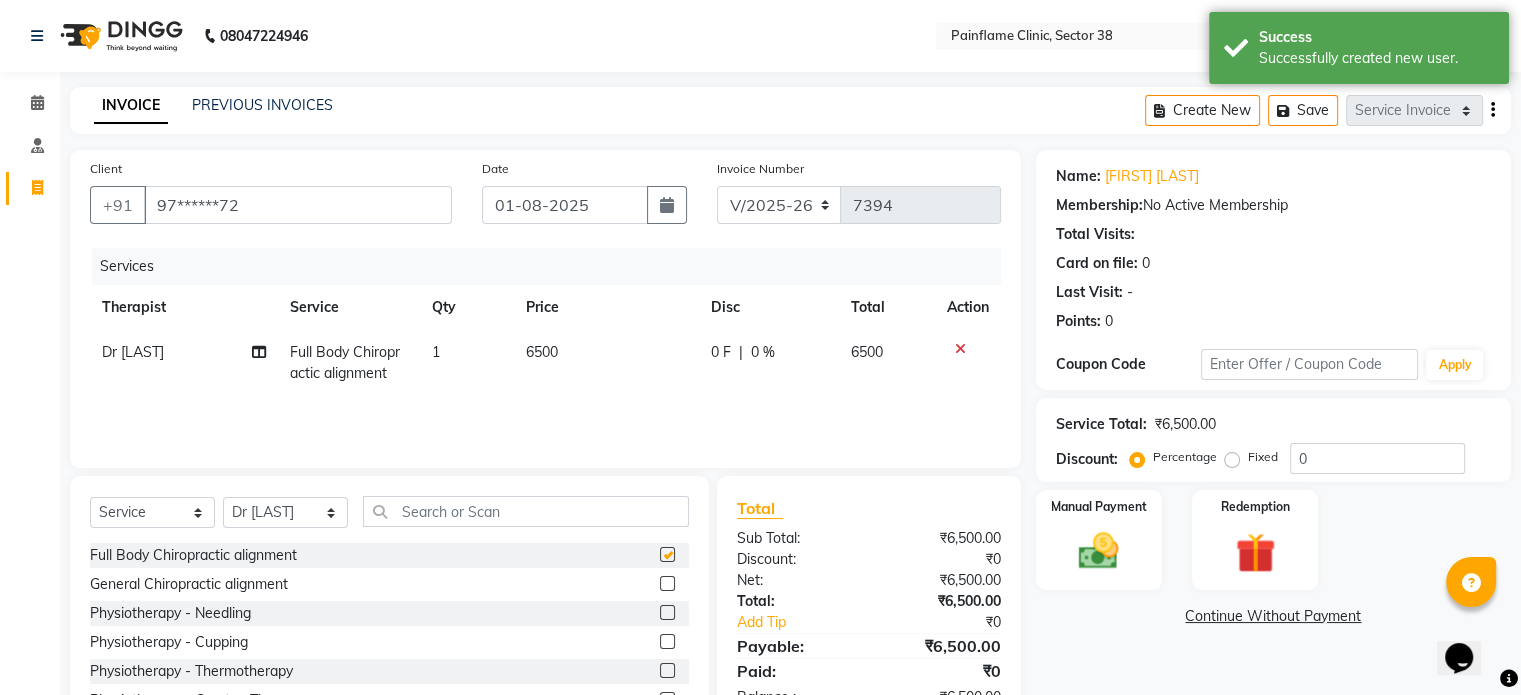 scroll, scrollTop: 119, scrollLeft: 0, axis: vertical 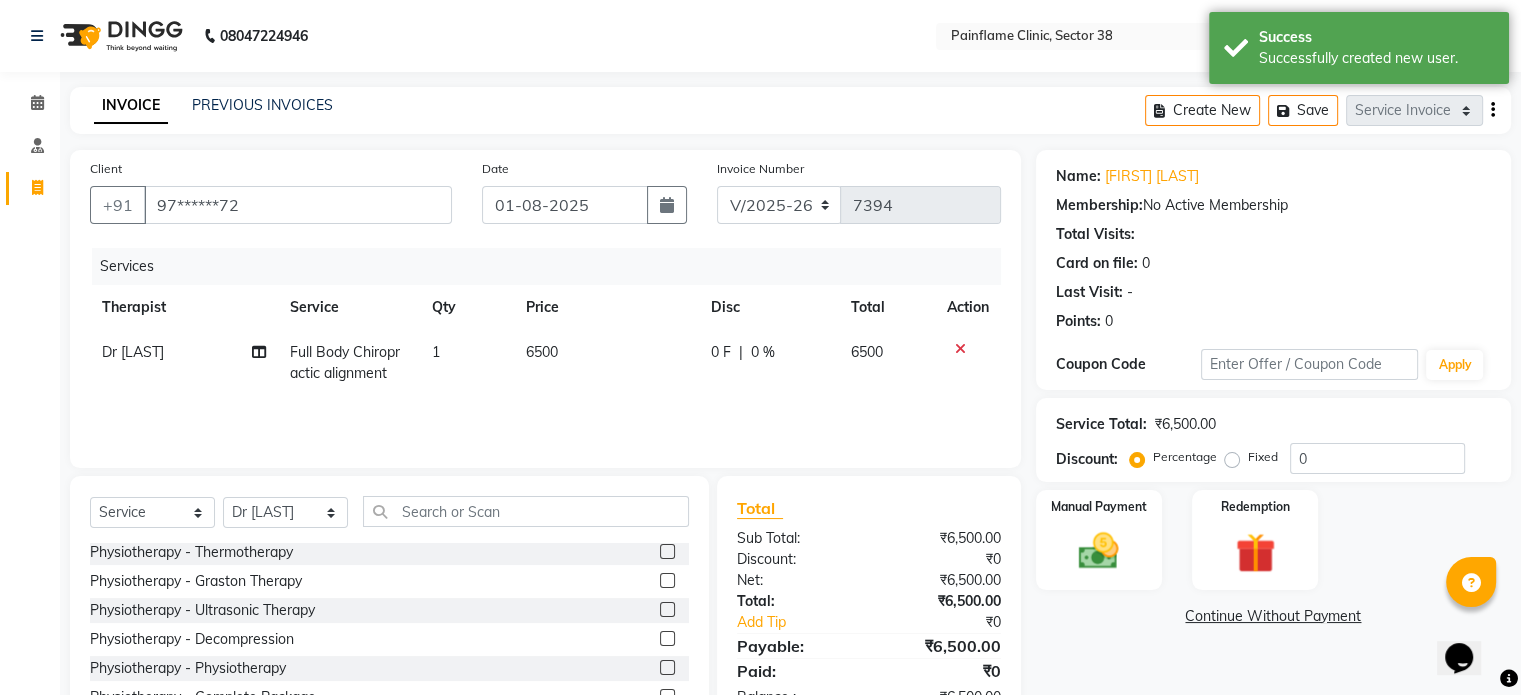 checkbox on "false" 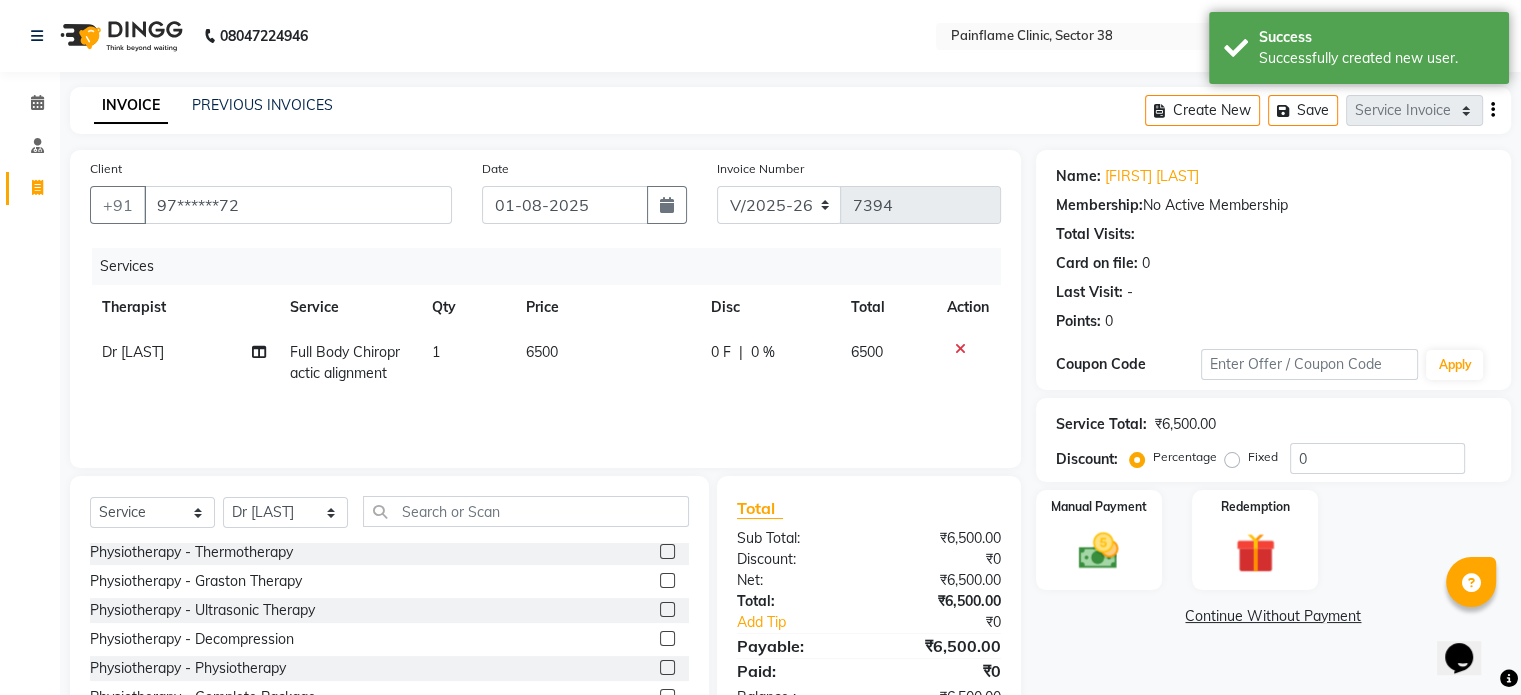 scroll, scrollTop: 106, scrollLeft: 0, axis: vertical 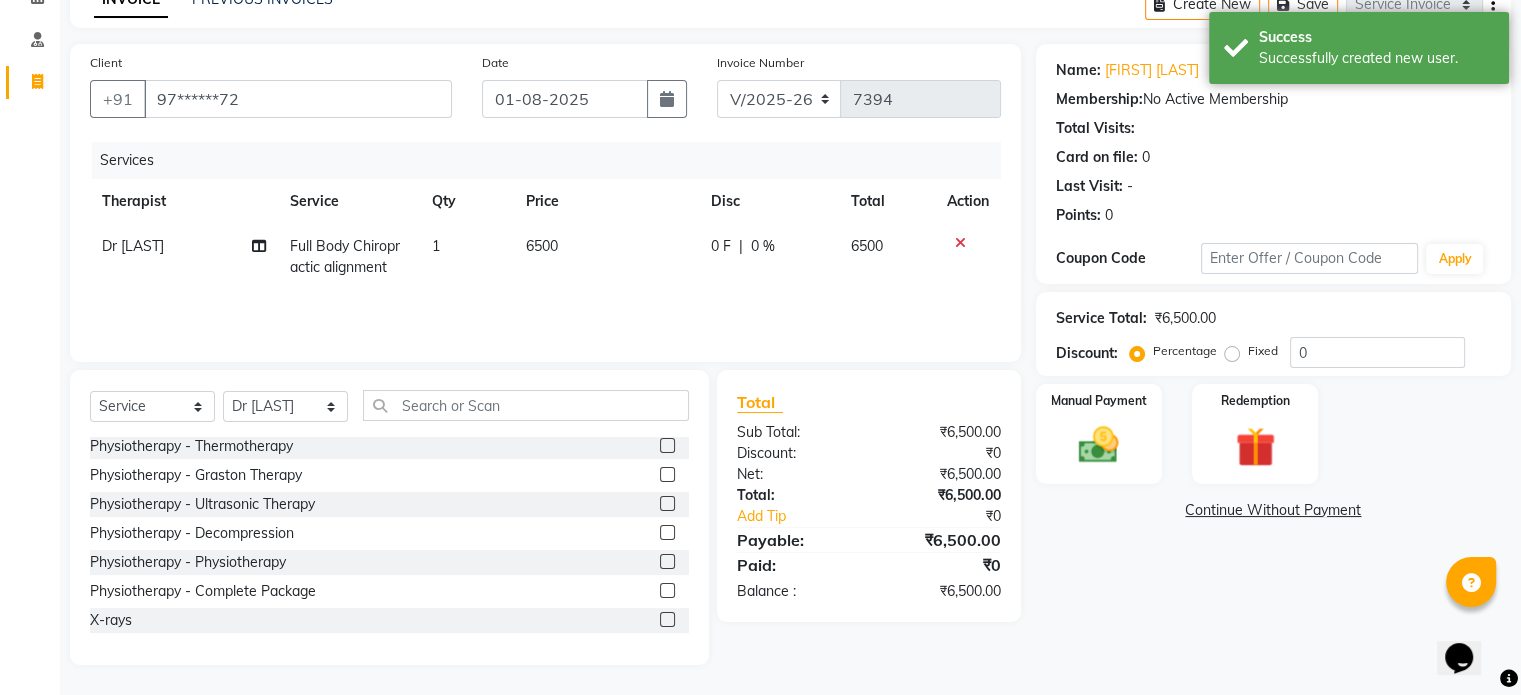 click 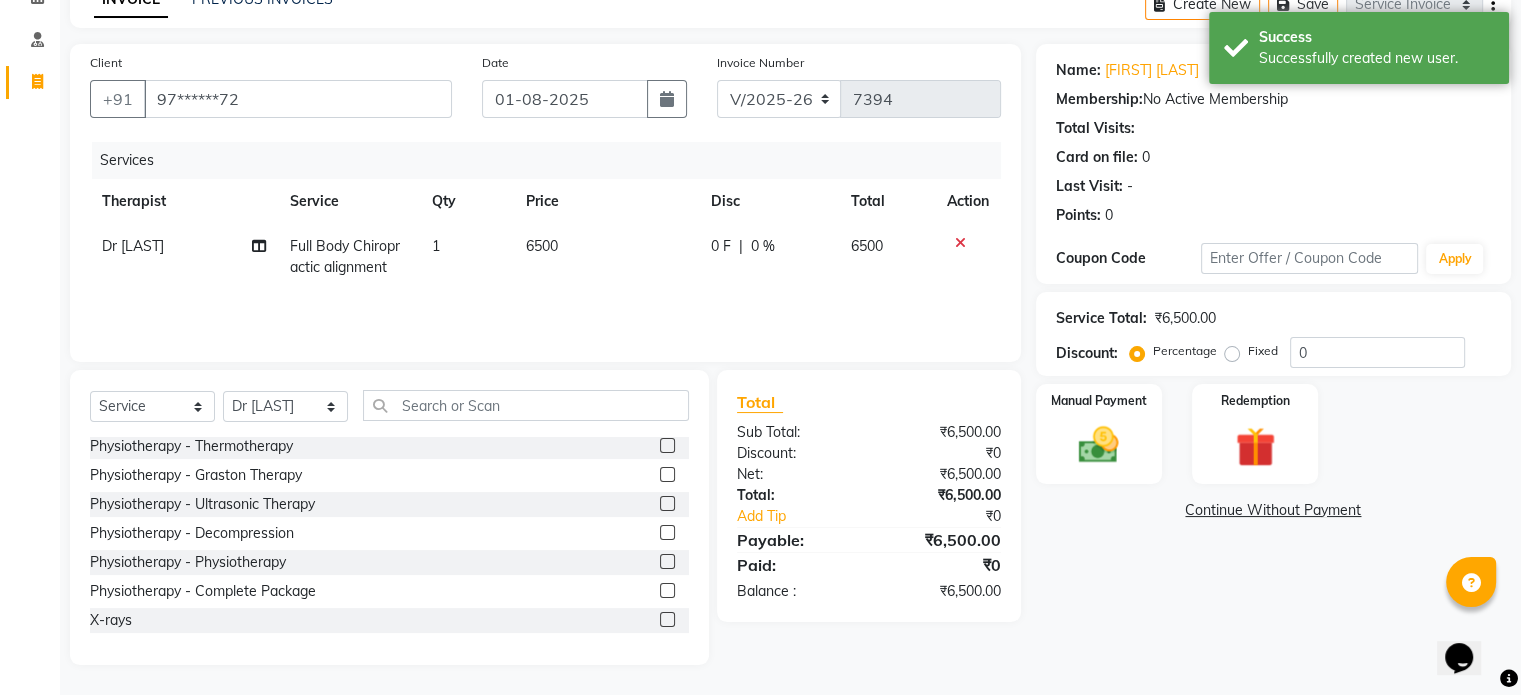 click at bounding box center [666, 620] 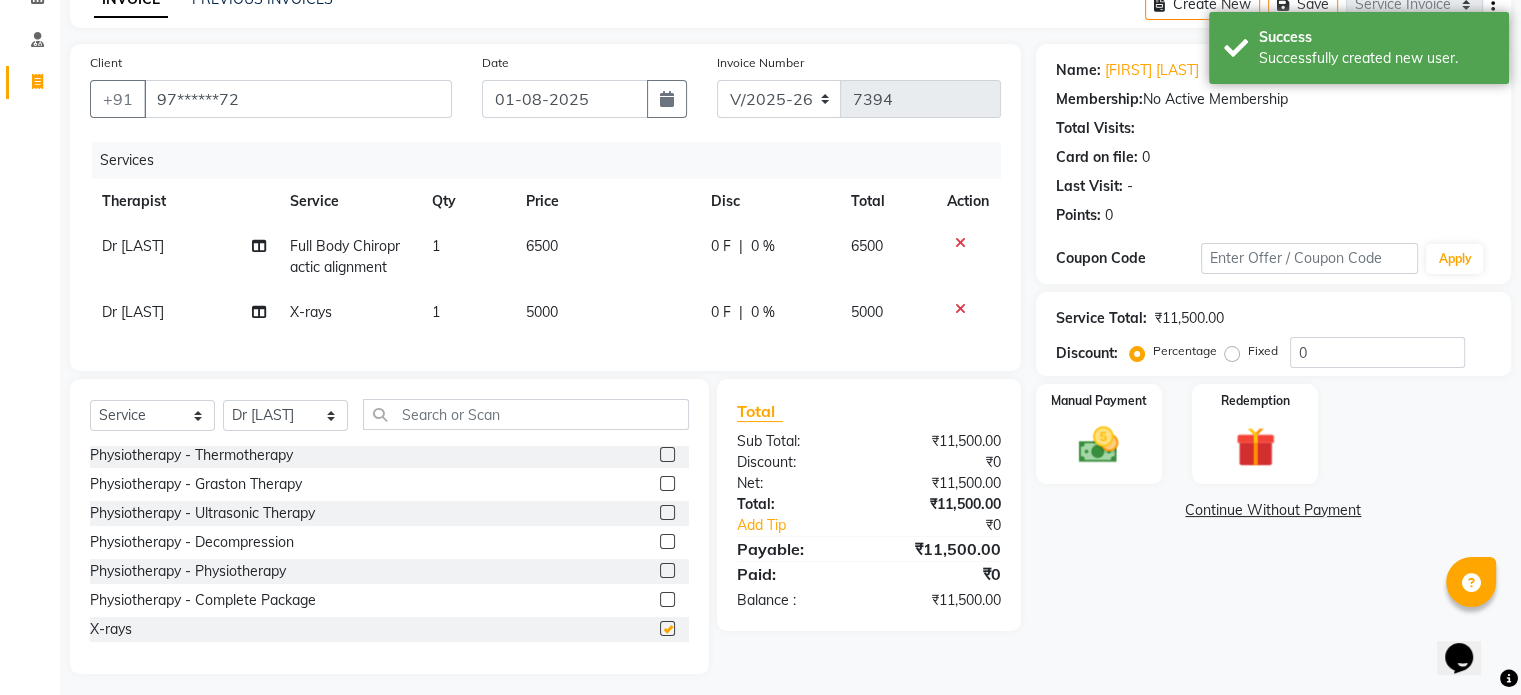 checkbox on "false" 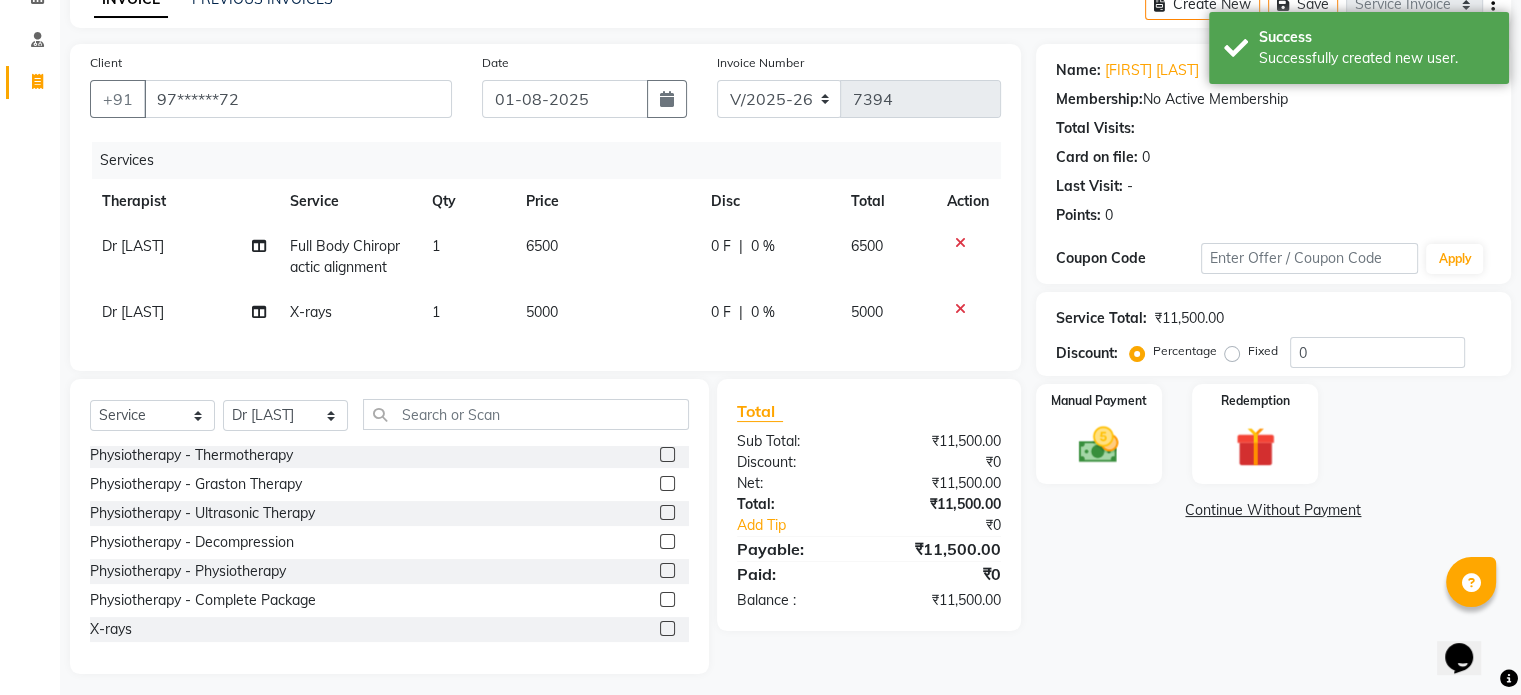 click on "5000" 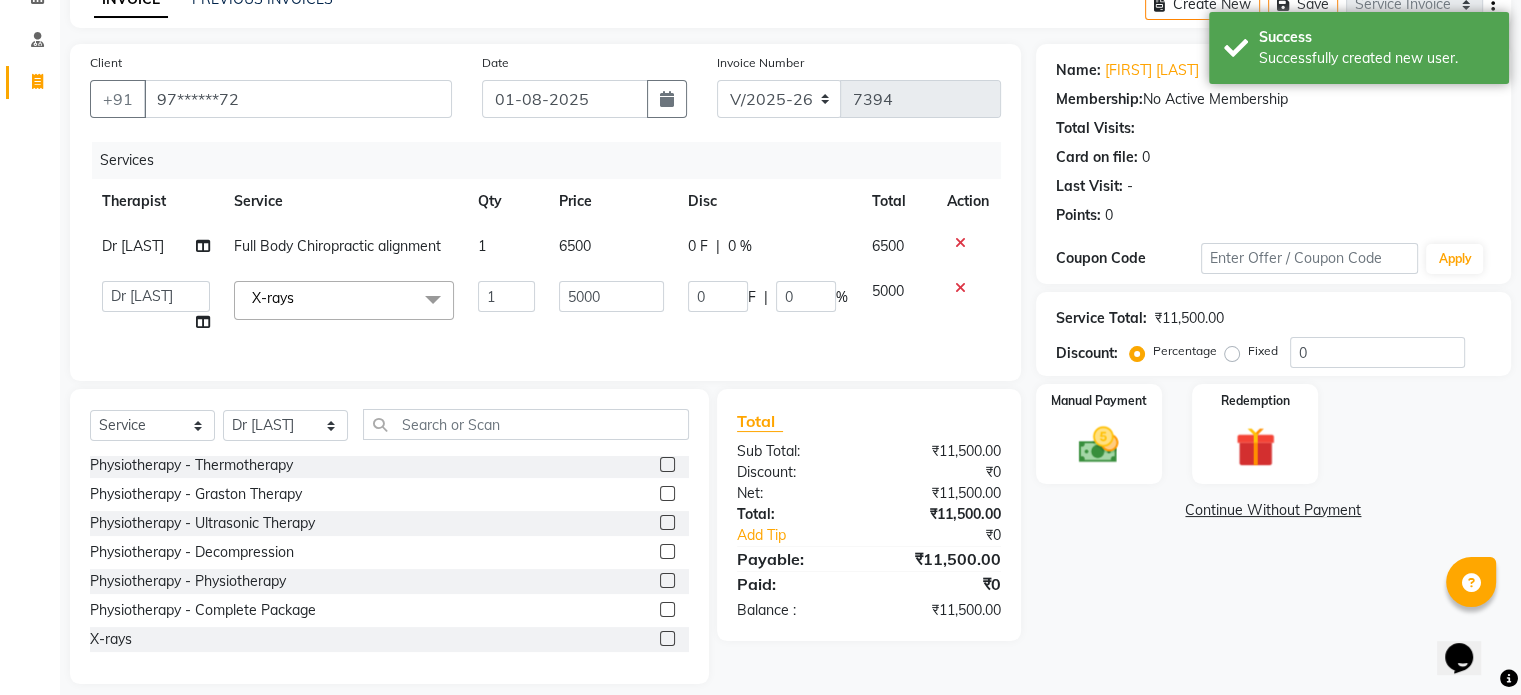 click on "5000" 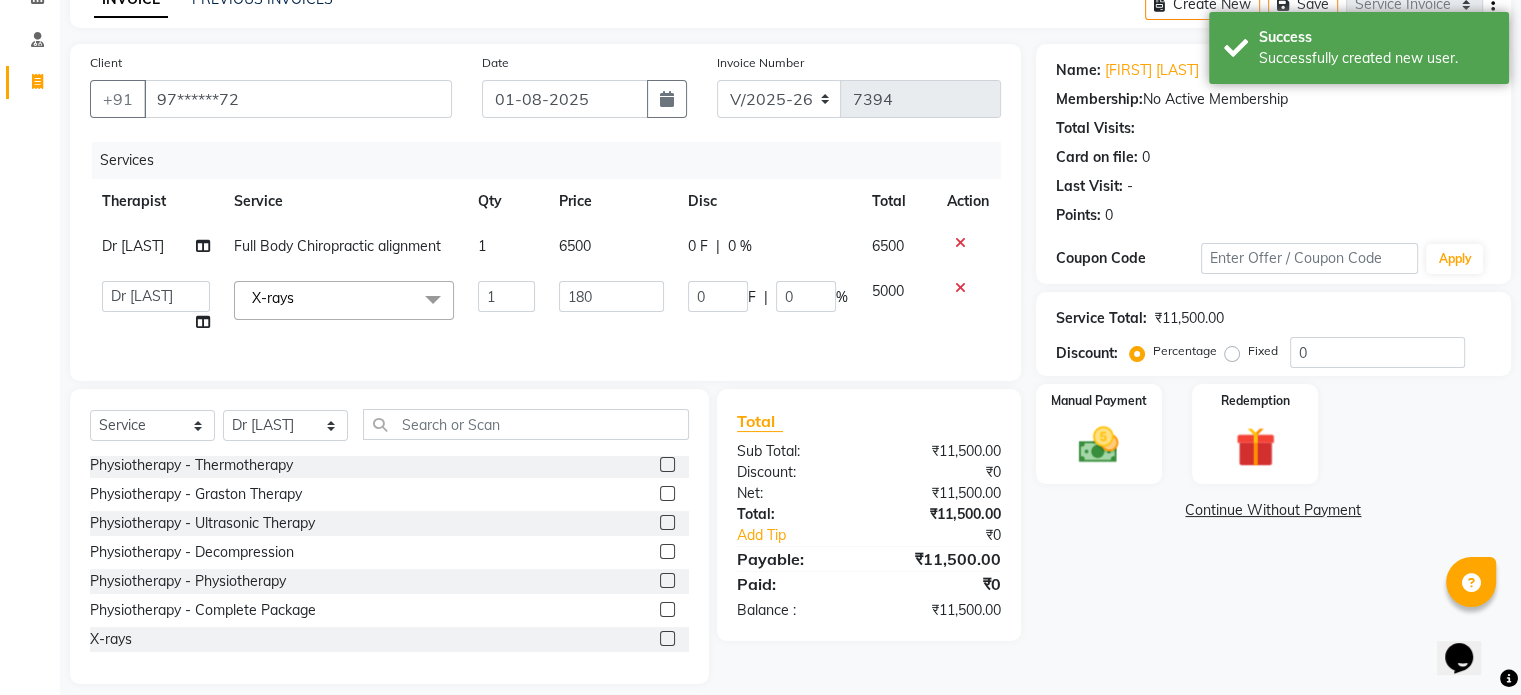 type on "1800" 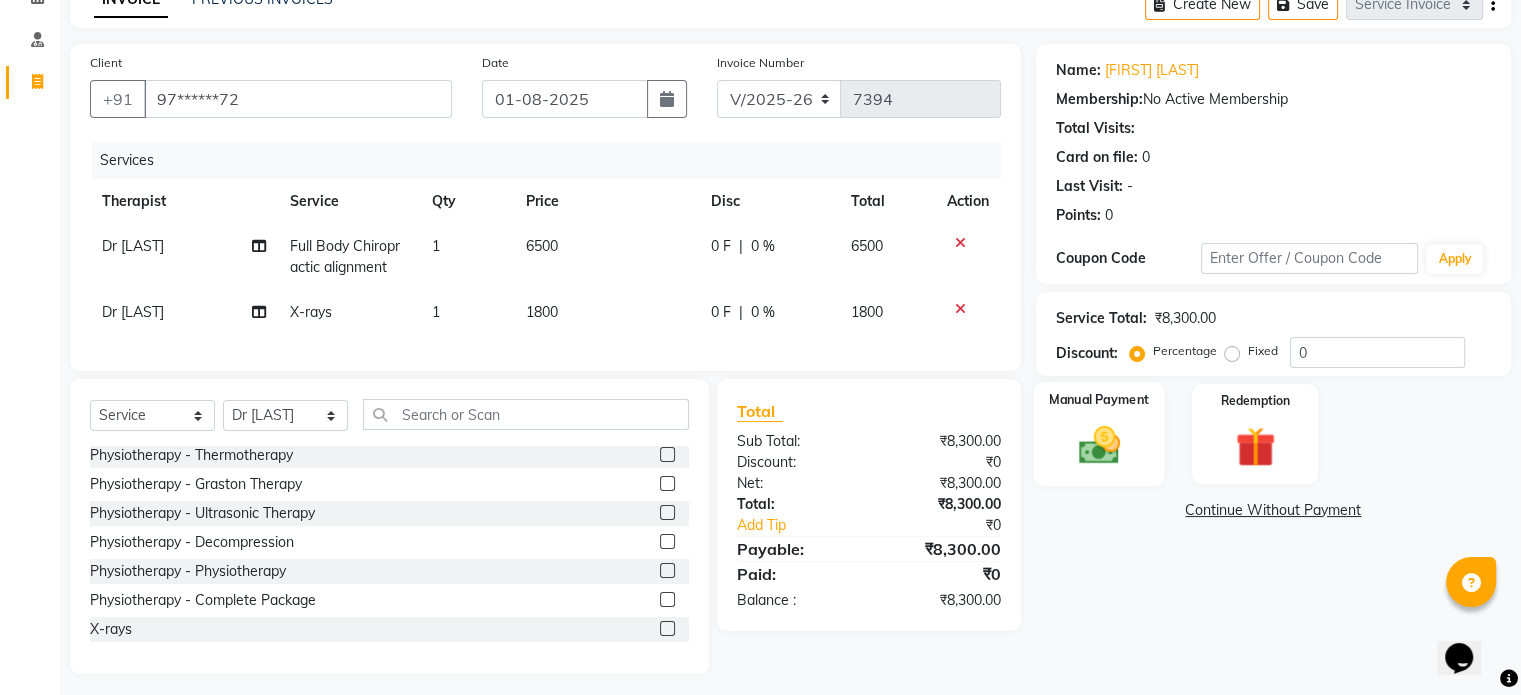 click 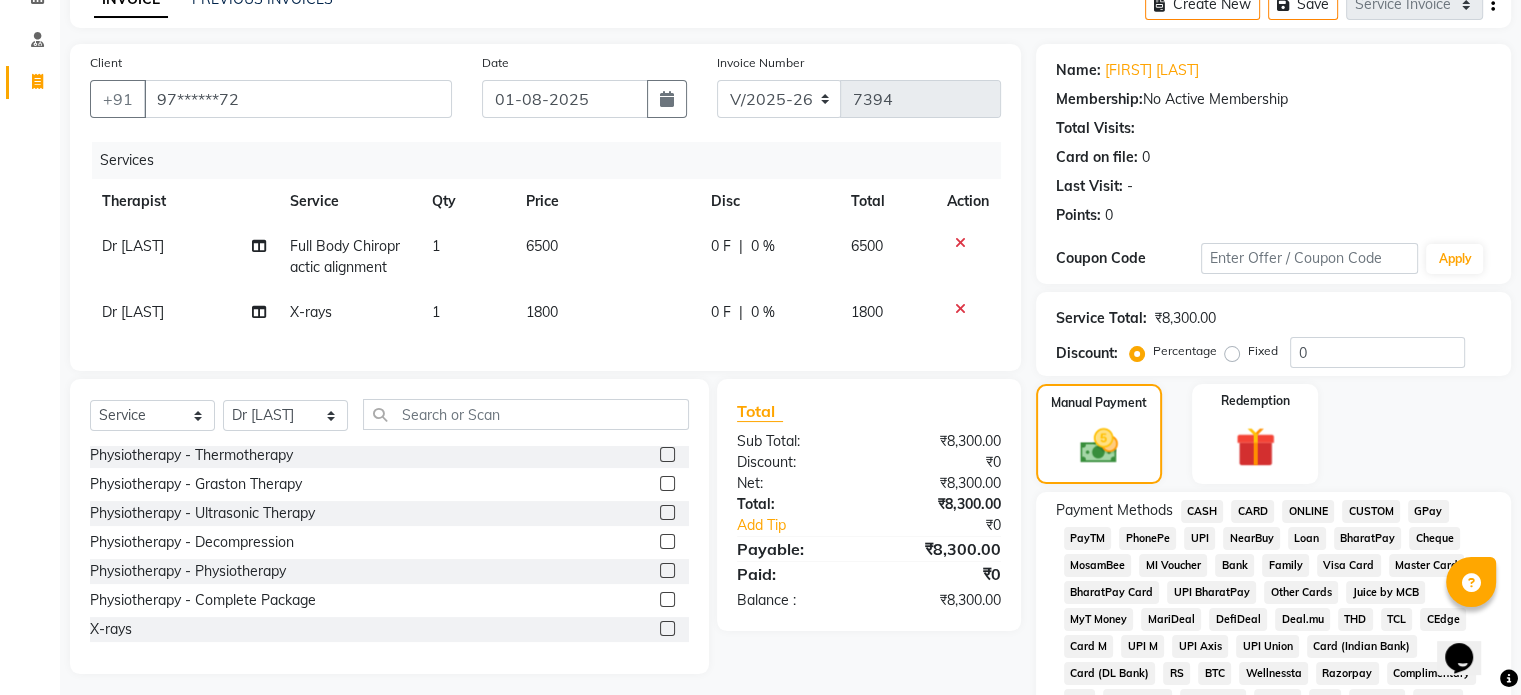 click on "CARD" 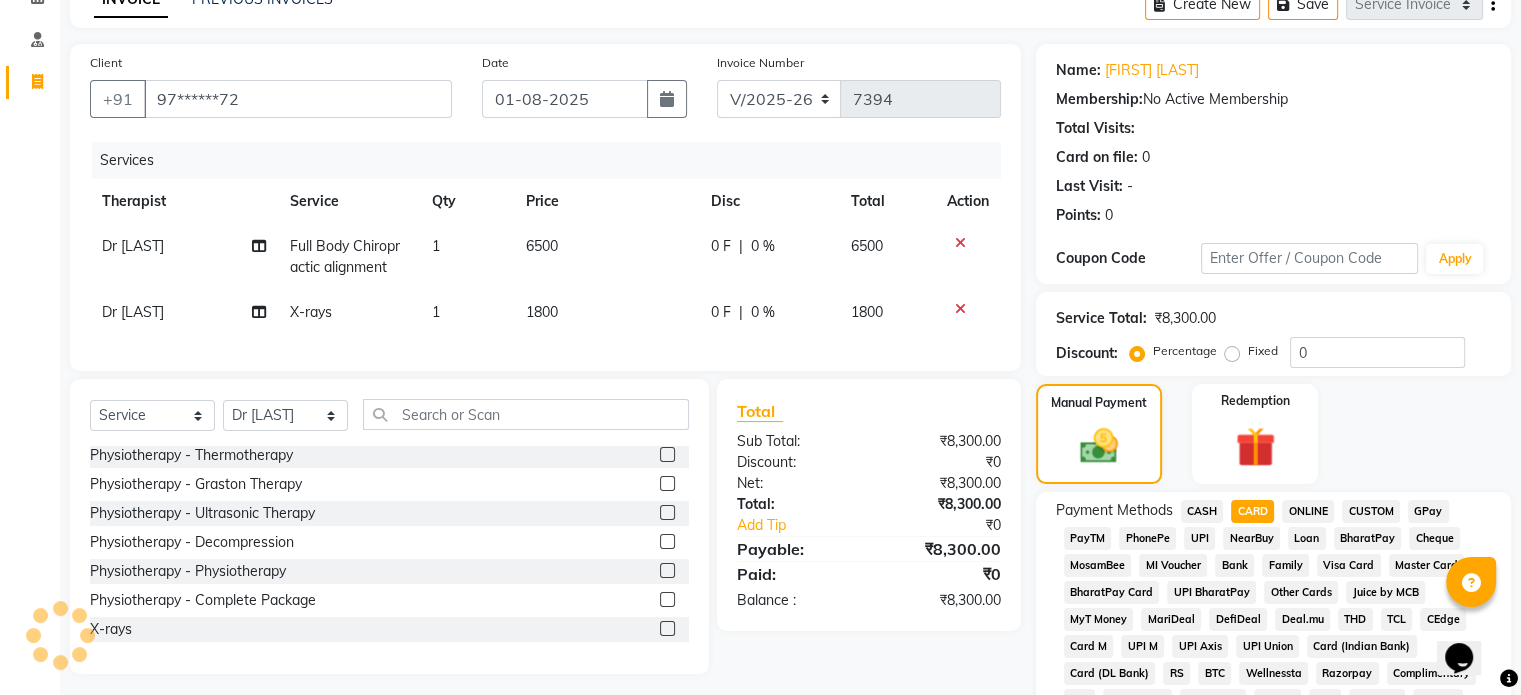 scroll, scrollTop: 652, scrollLeft: 0, axis: vertical 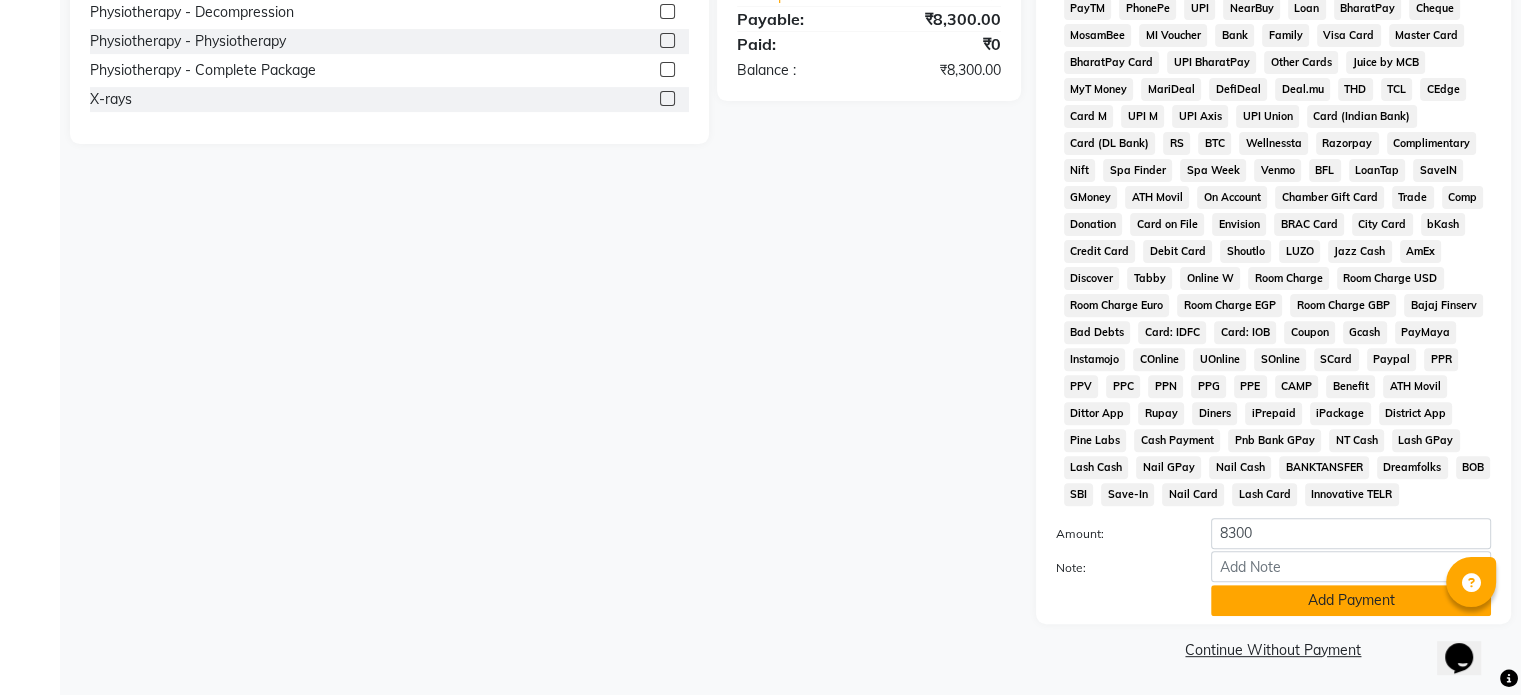 click on "Add Payment" 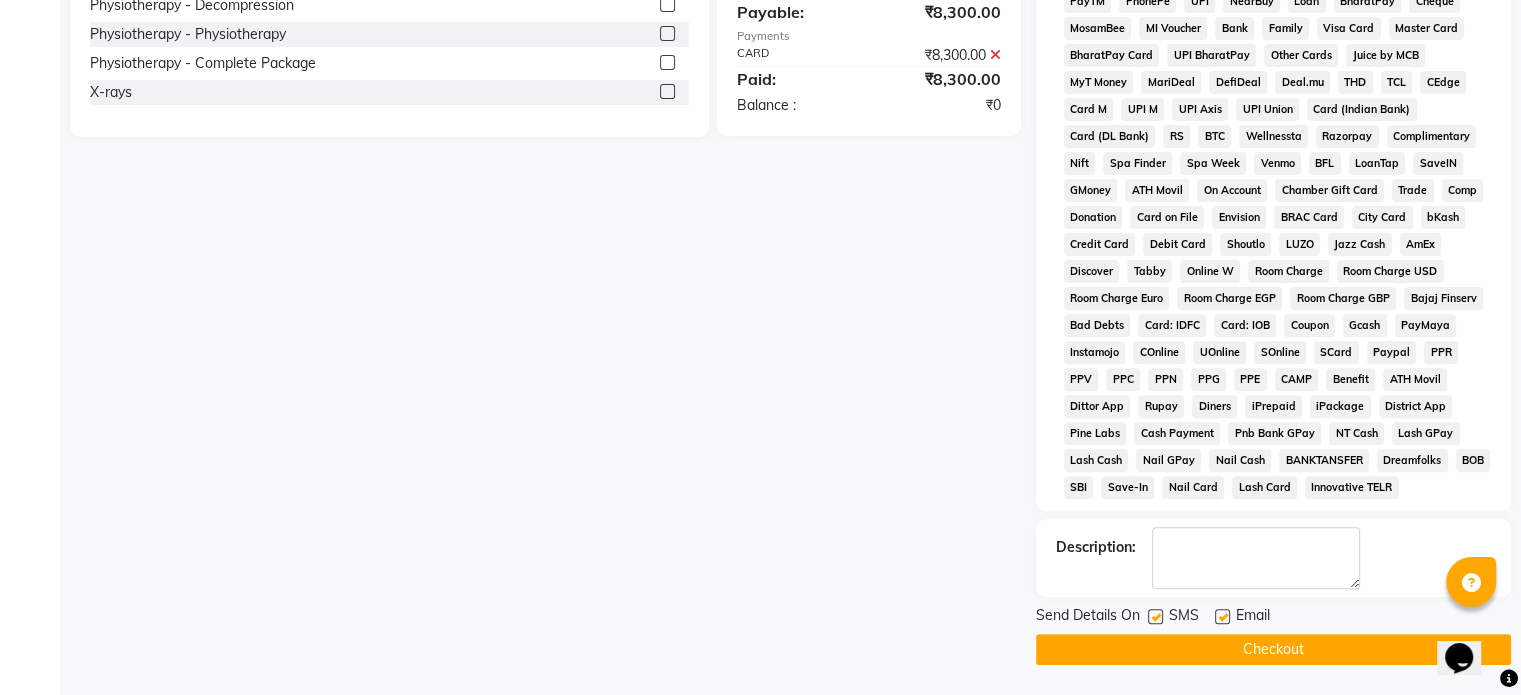 click 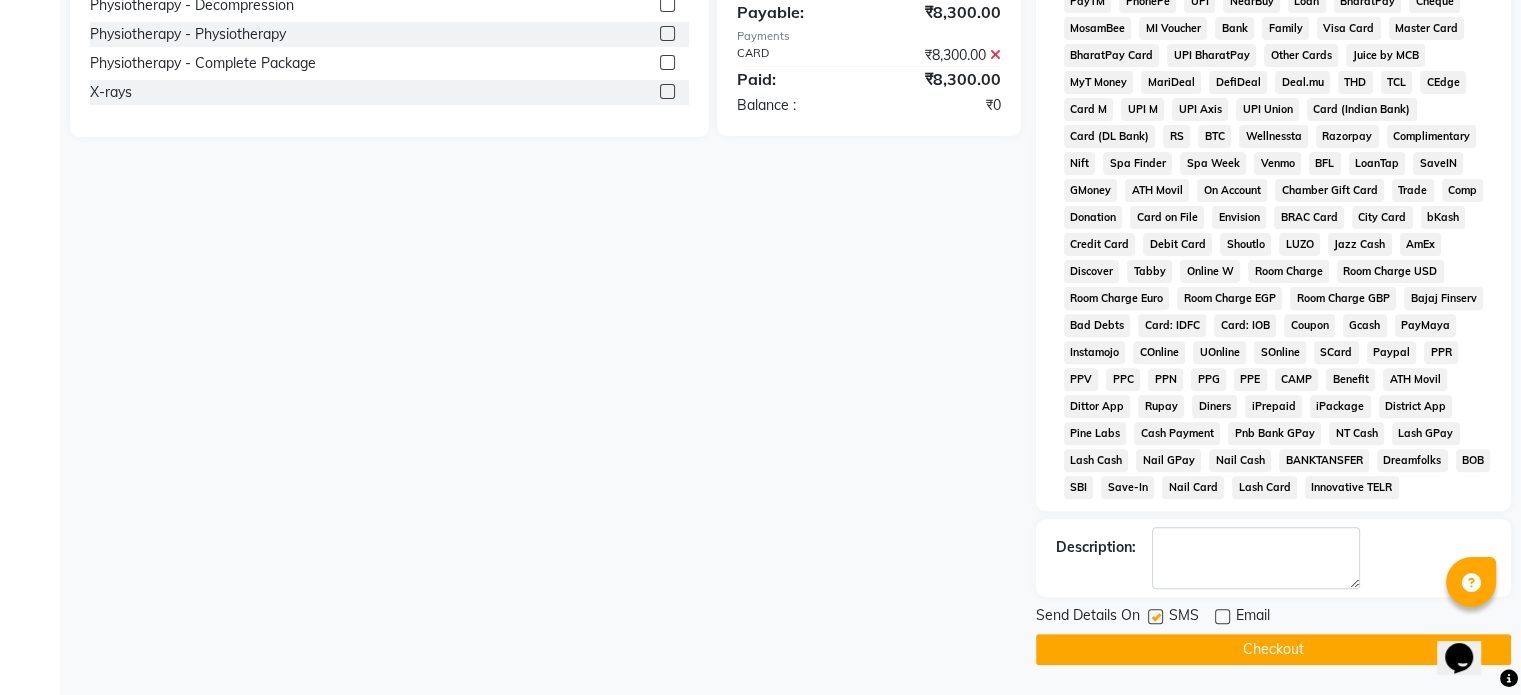 click 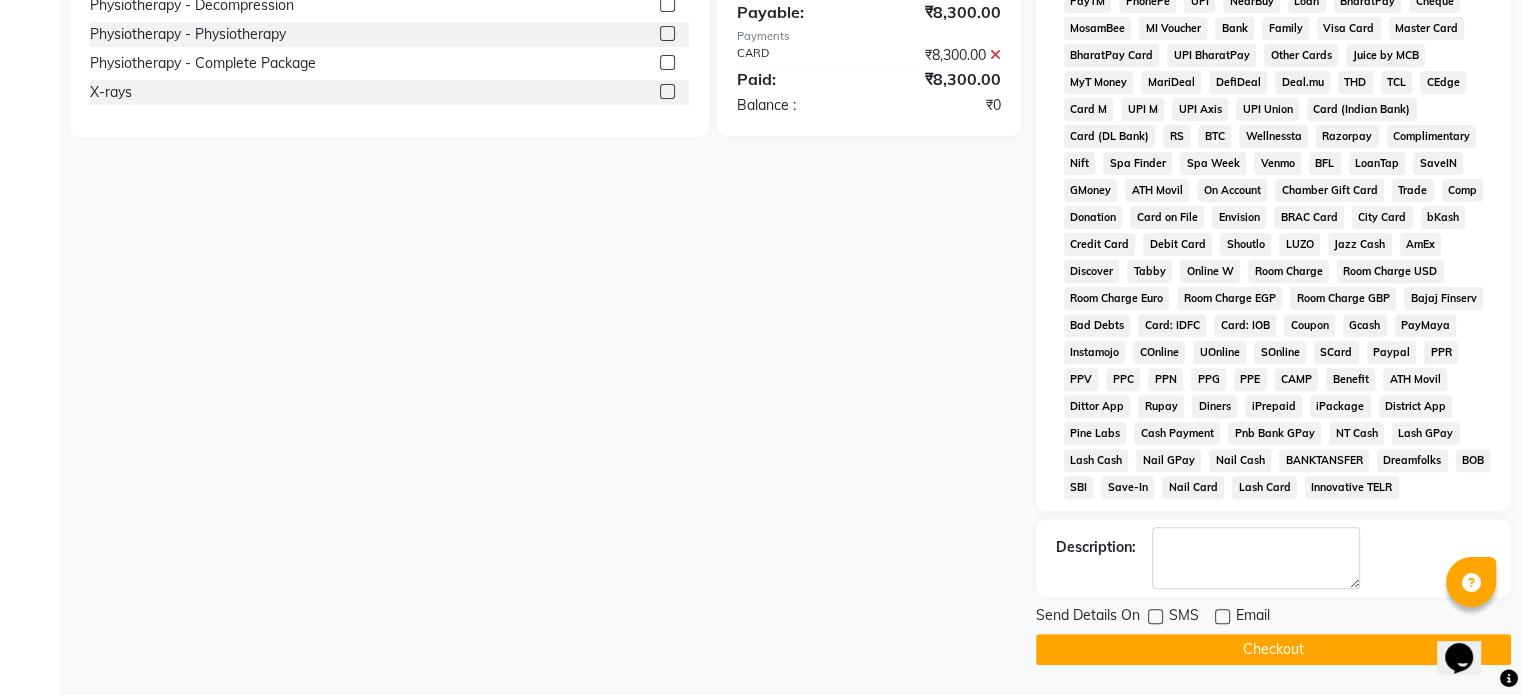 click on "Checkout" 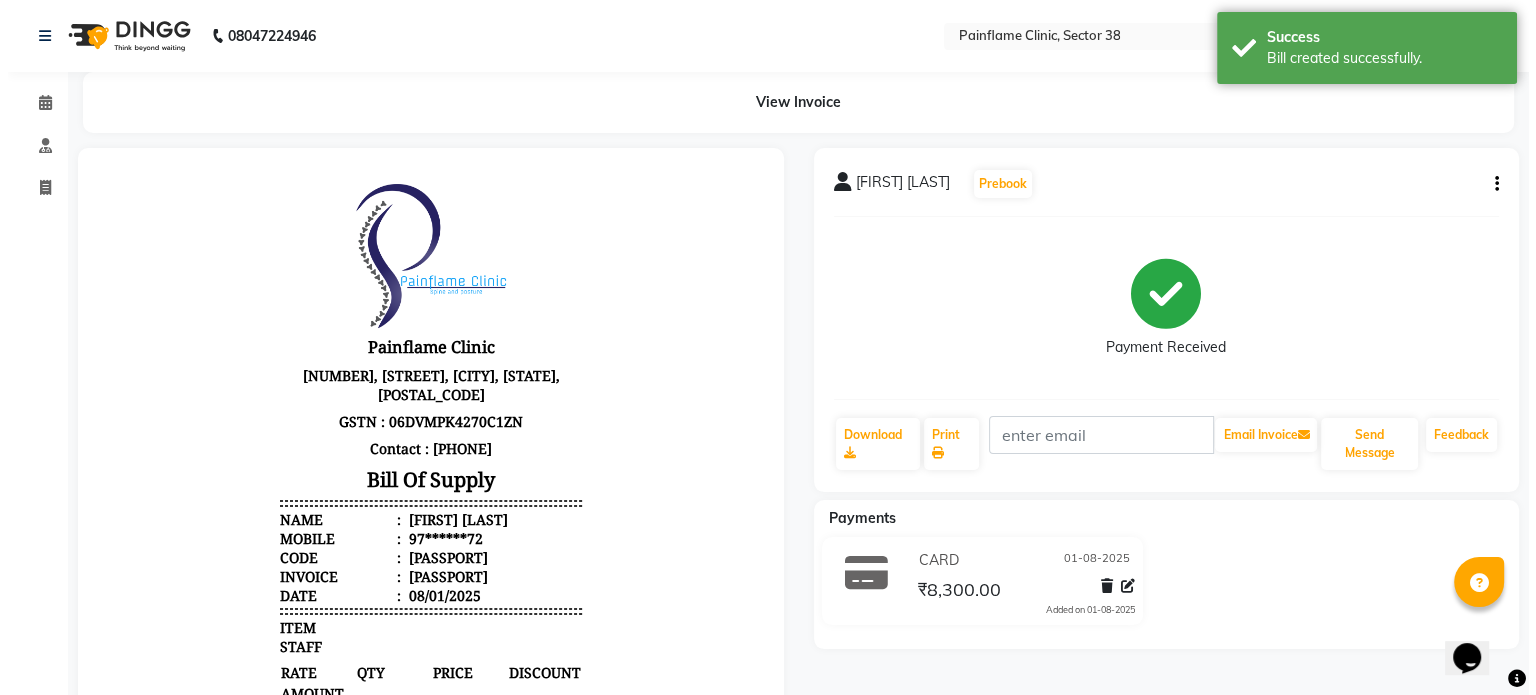 scroll, scrollTop: 0, scrollLeft: 0, axis: both 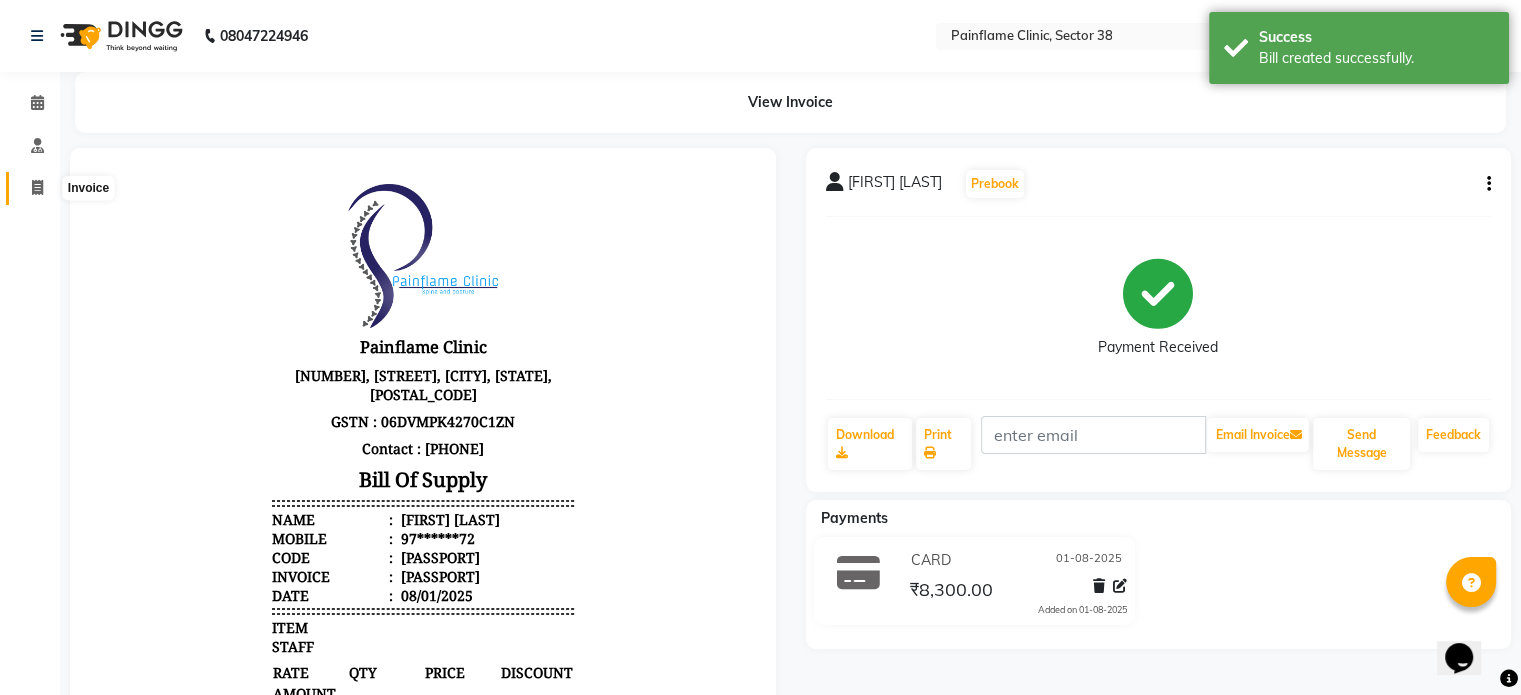 click 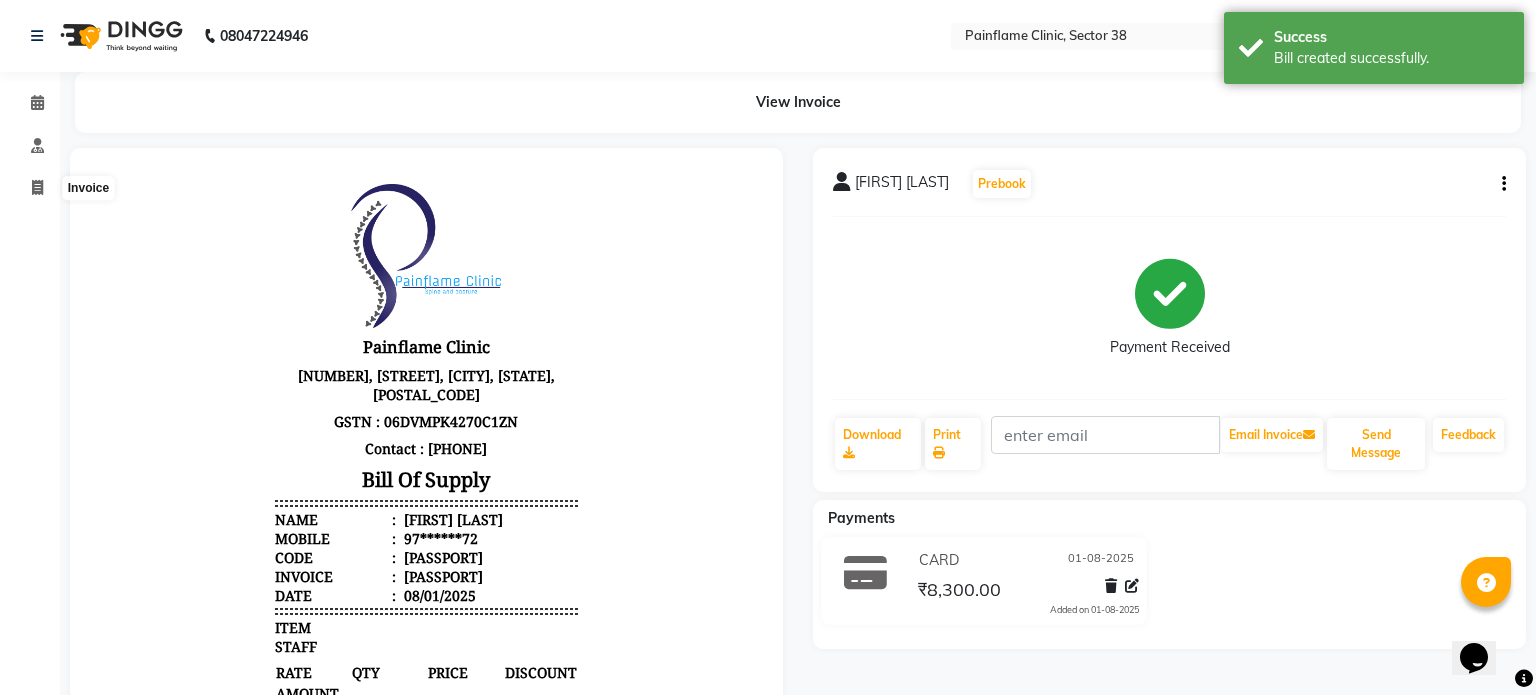 select on "3964" 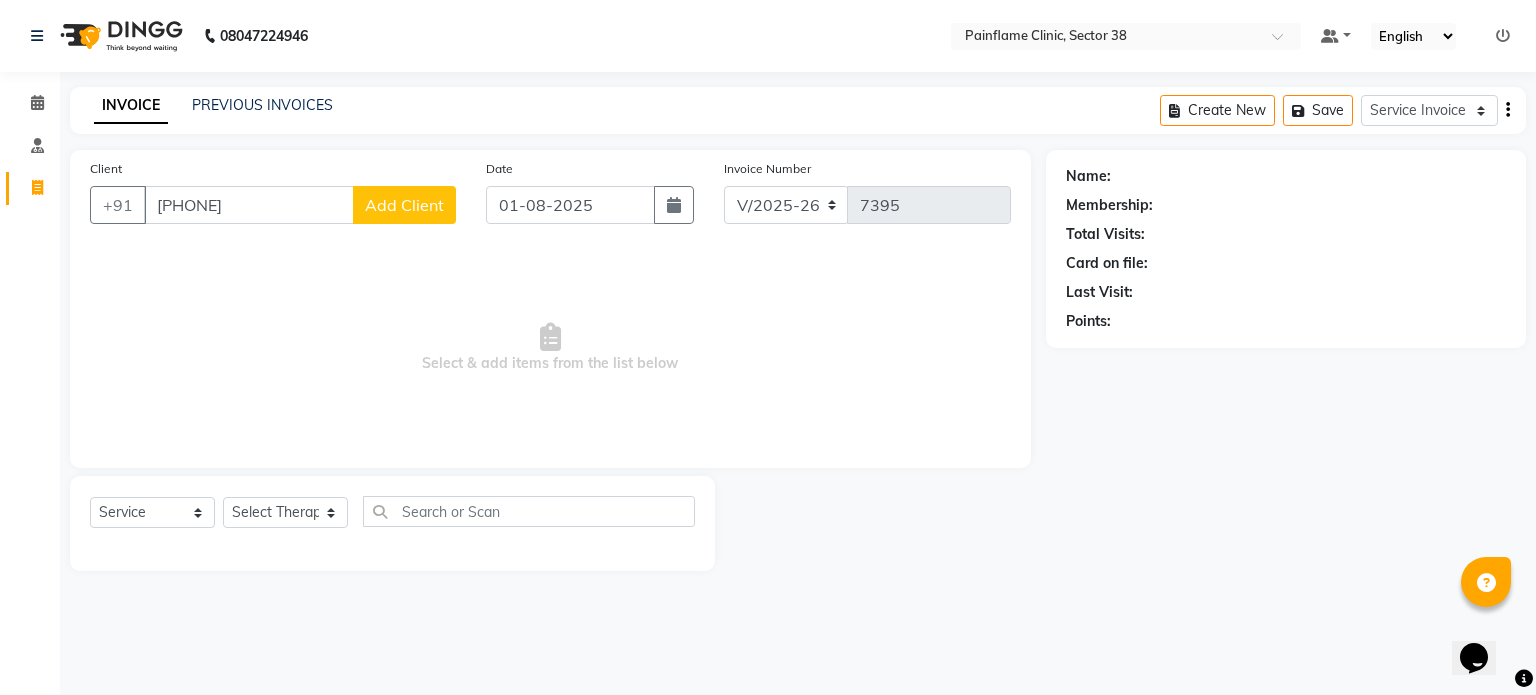 click on "8218017168" at bounding box center [249, 205] 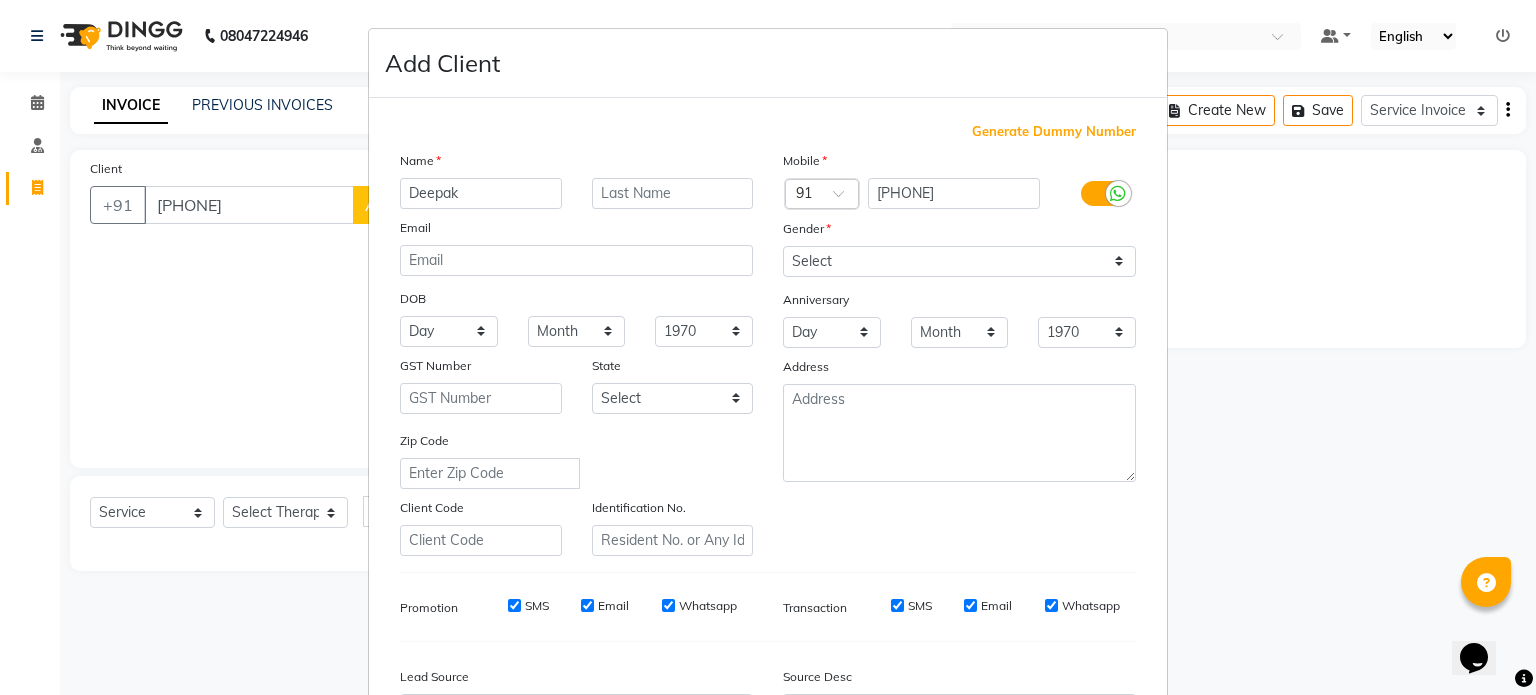 type on "Deepak" 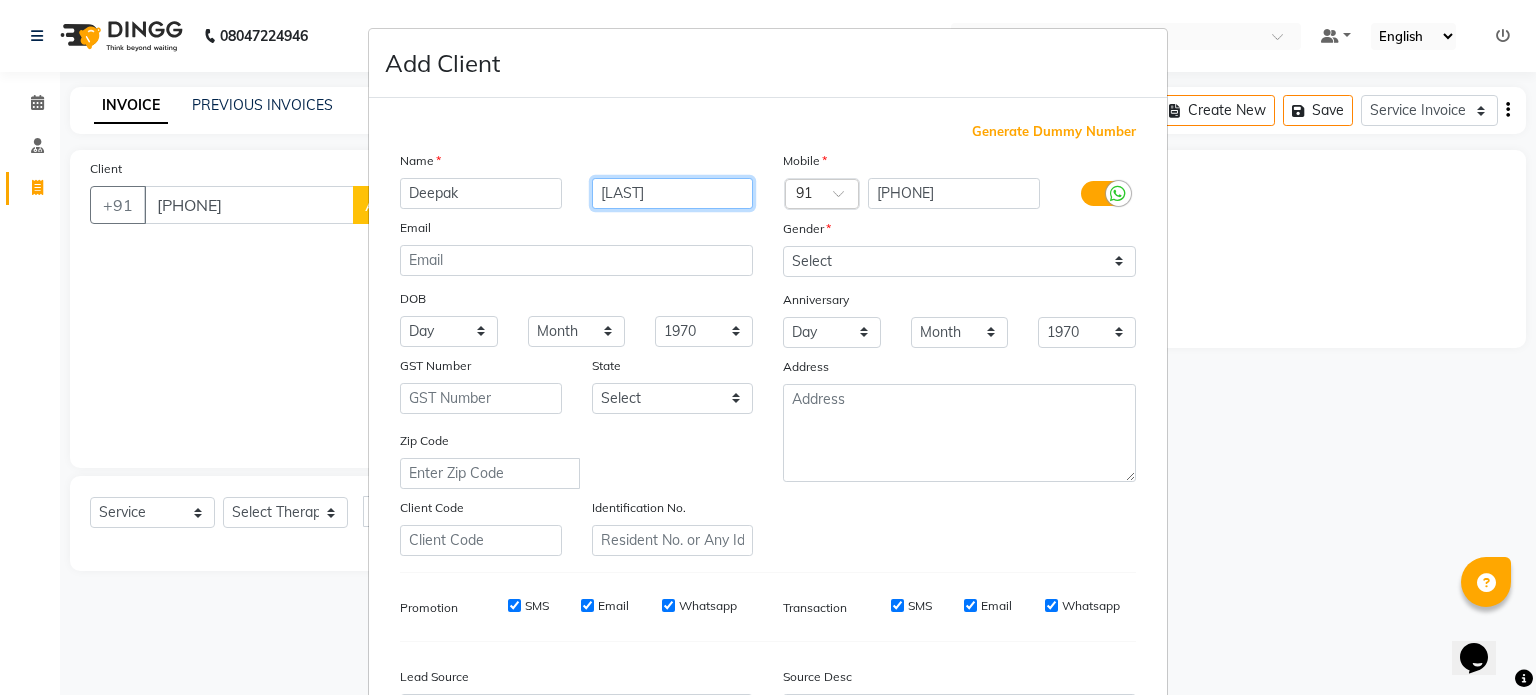 type on "[LAST]" 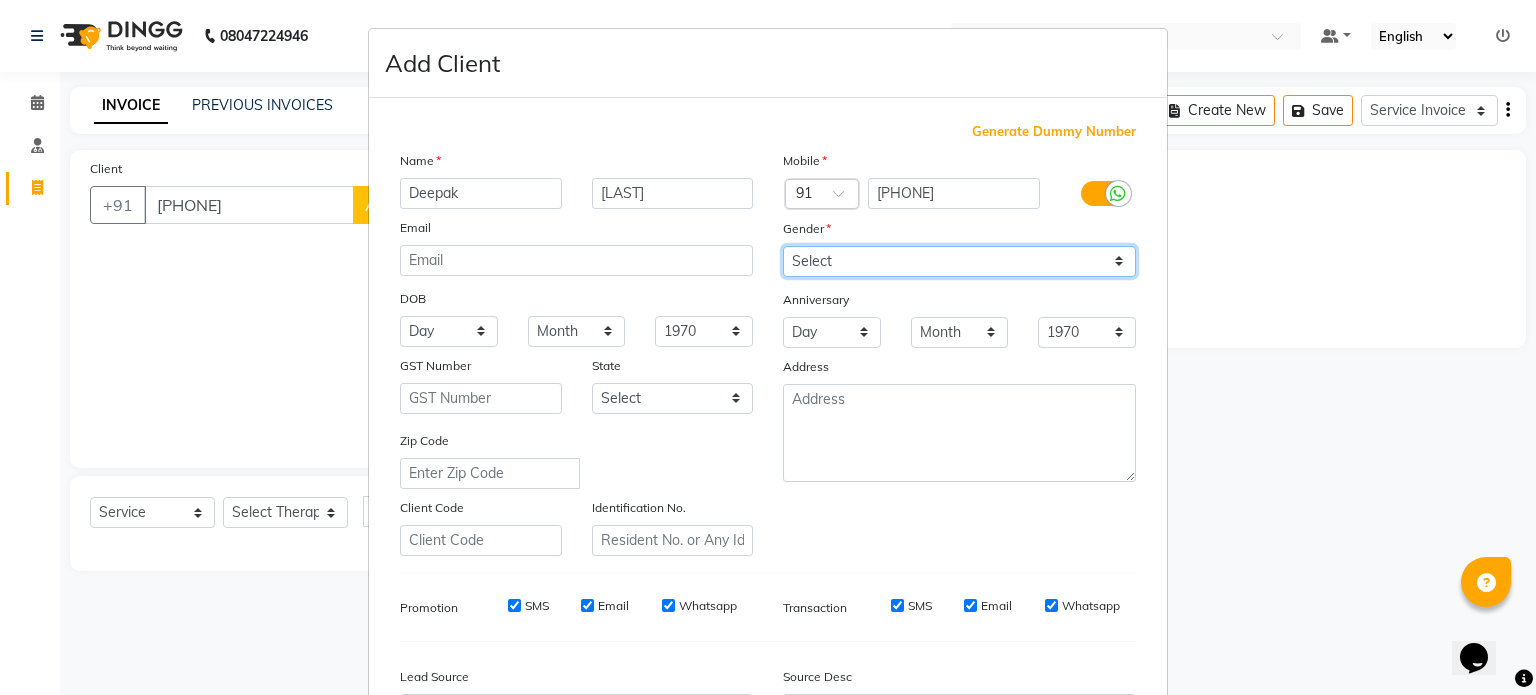 click on "Select Male Female Other Prefer Not To Say" at bounding box center (959, 261) 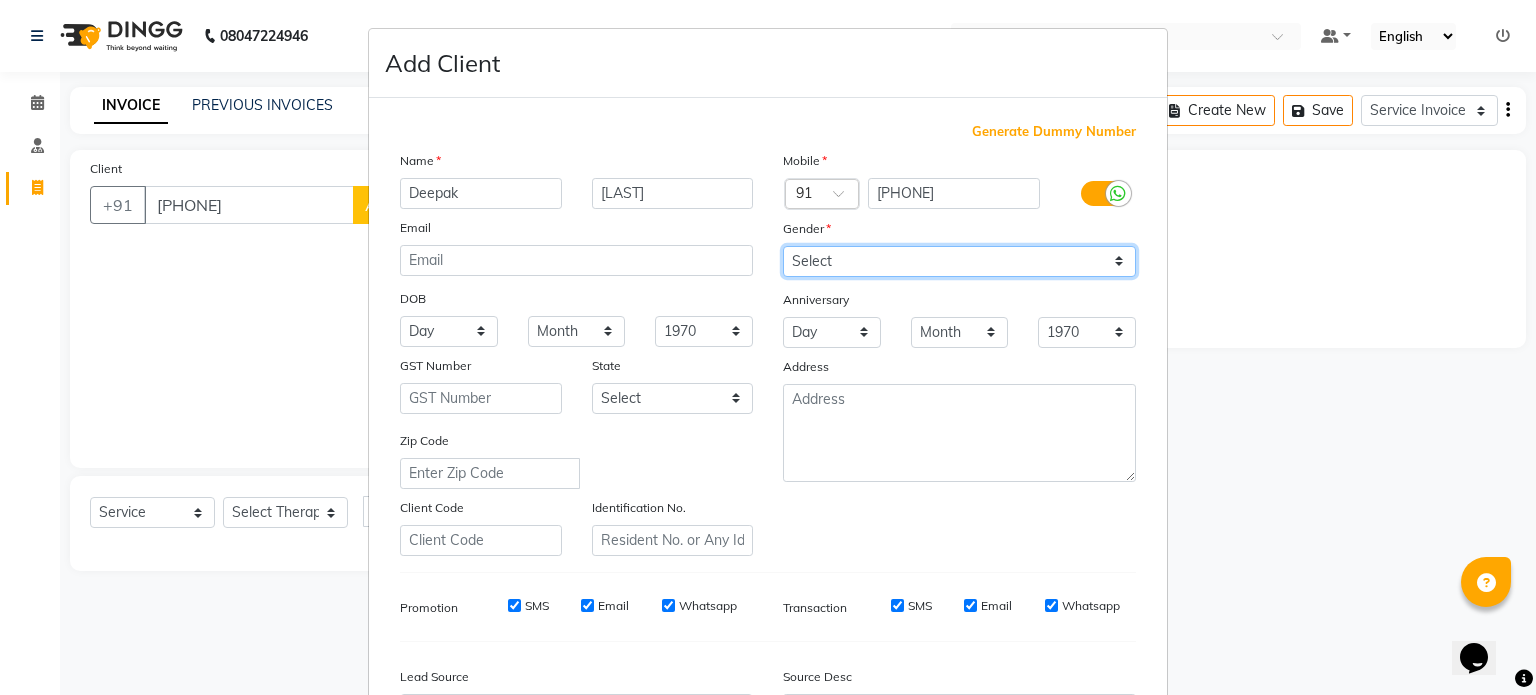 select on "male" 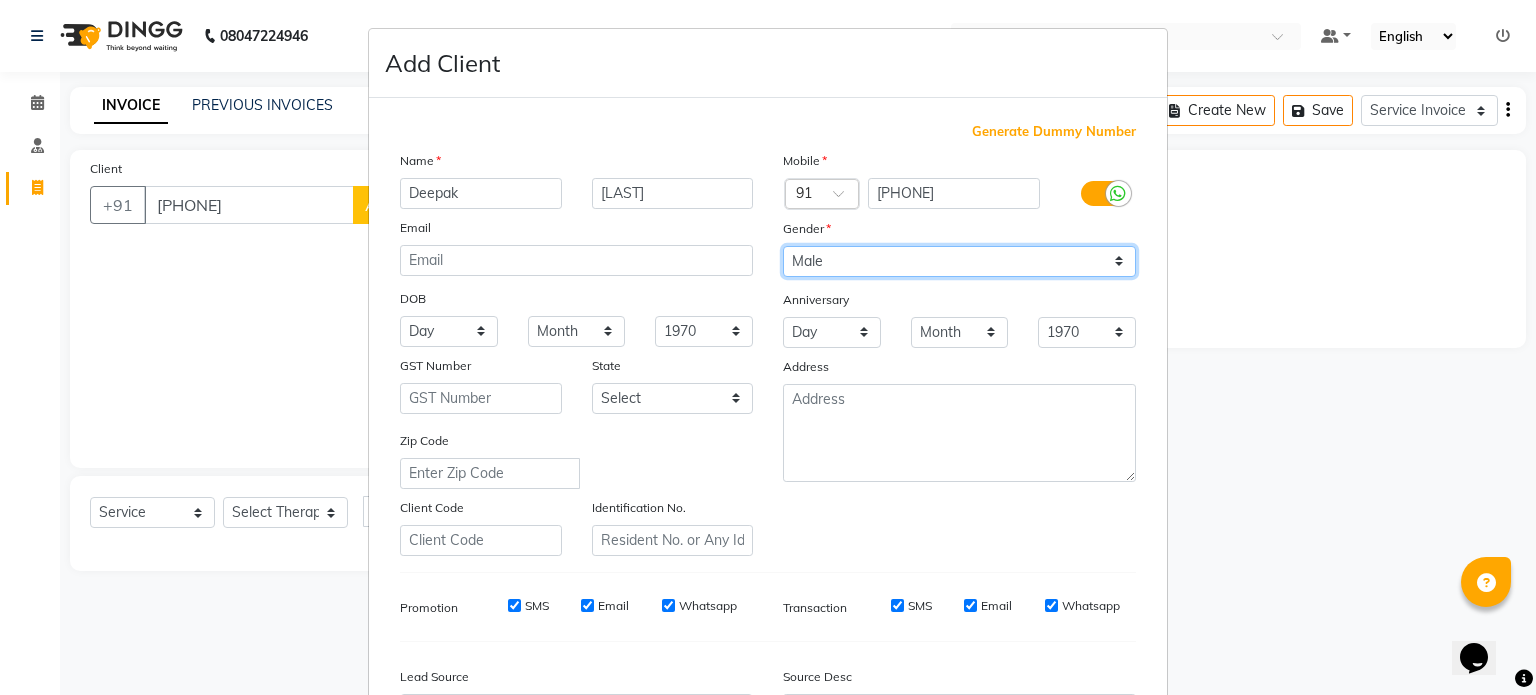 click on "Select Male Female Other Prefer Not To Say" at bounding box center (959, 261) 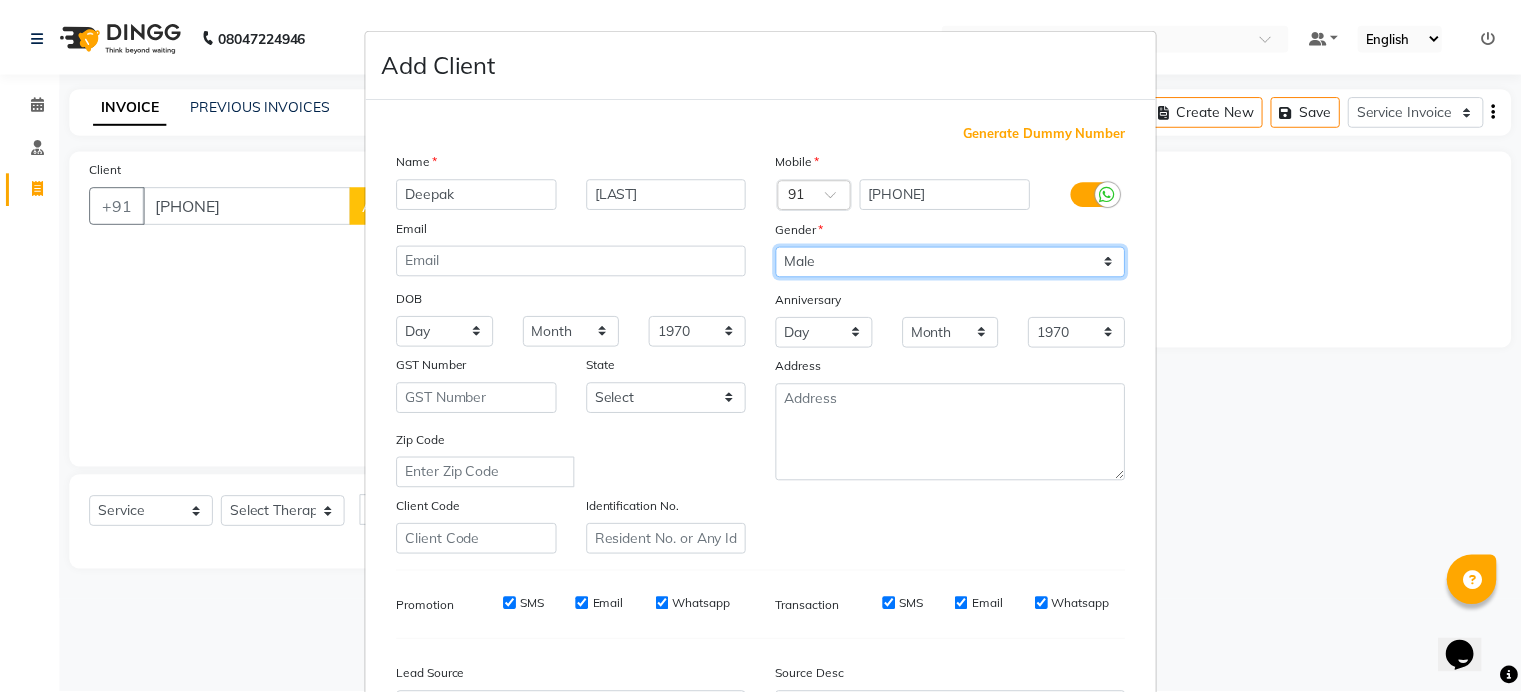 scroll, scrollTop: 237, scrollLeft: 0, axis: vertical 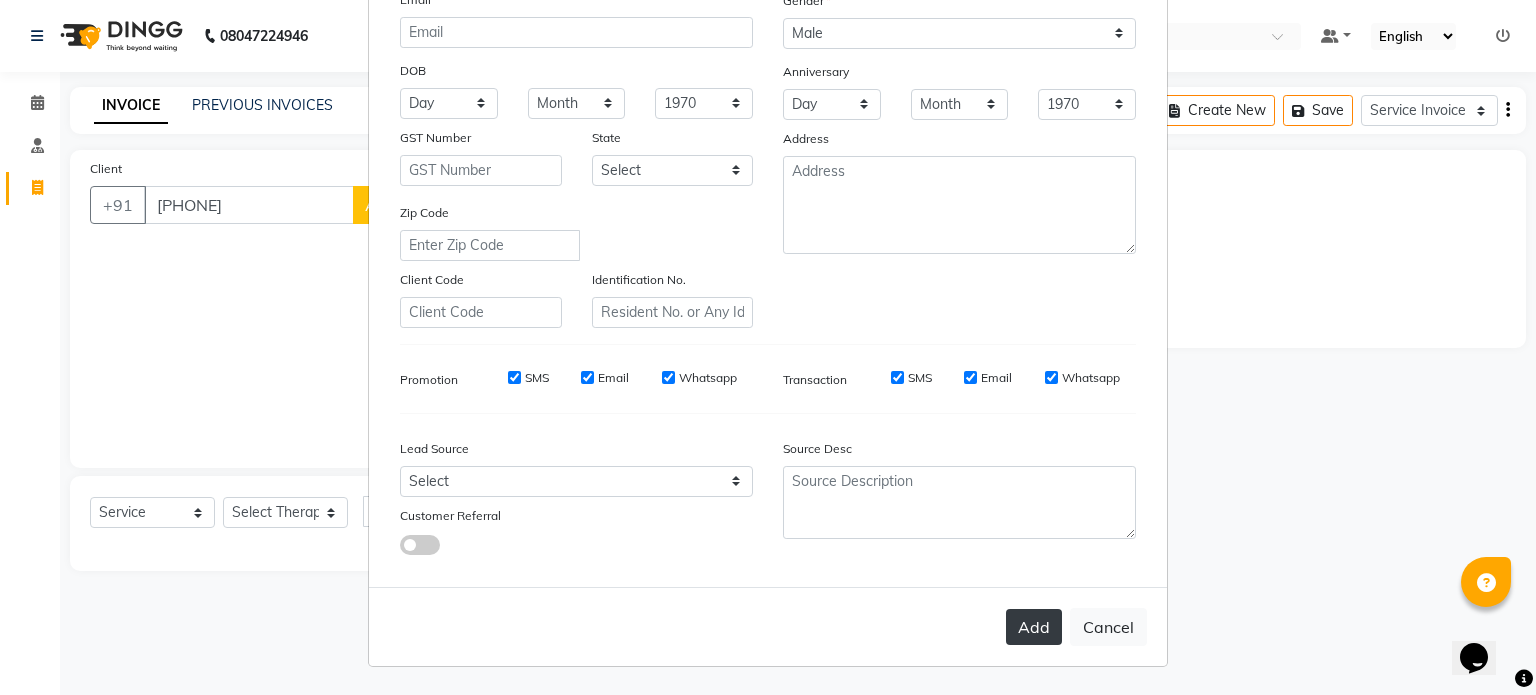 click on "Add" at bounding box center (1034, 627) 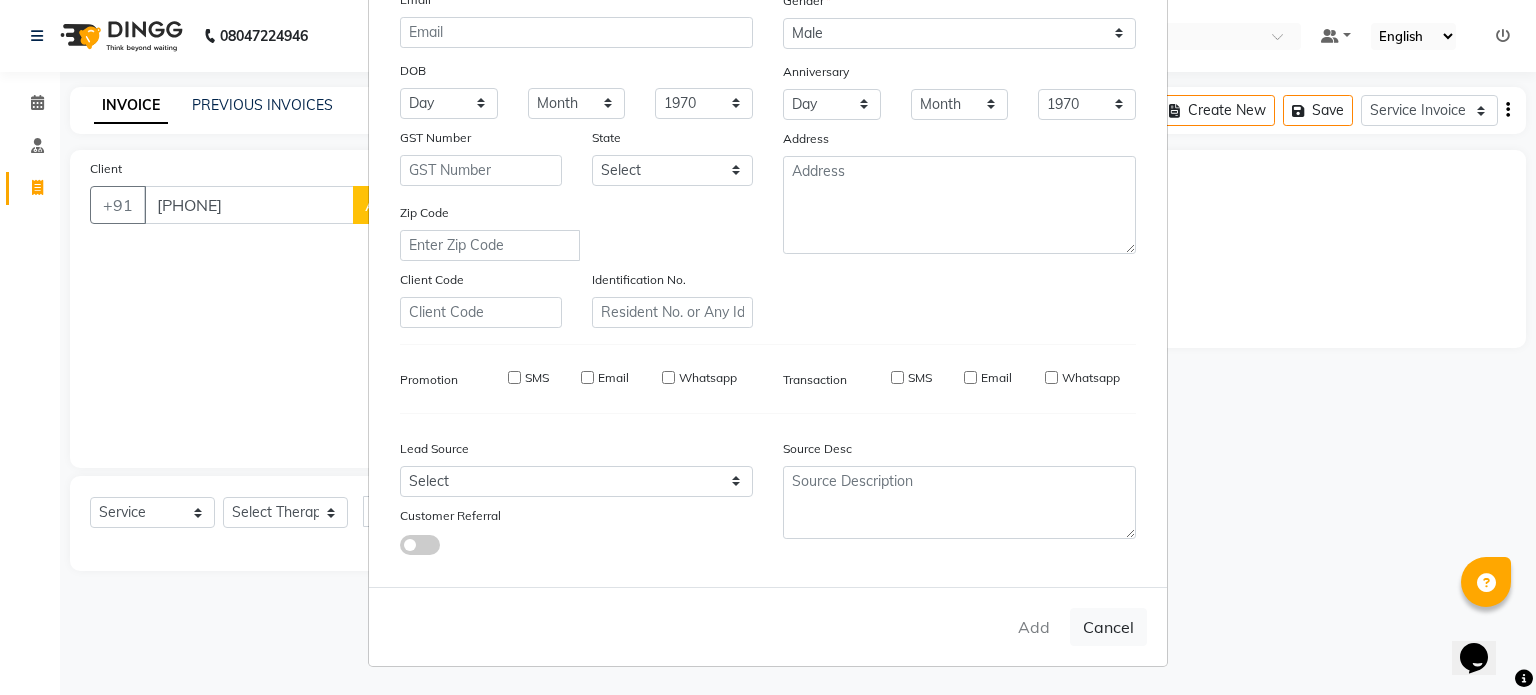 type on "82******68" 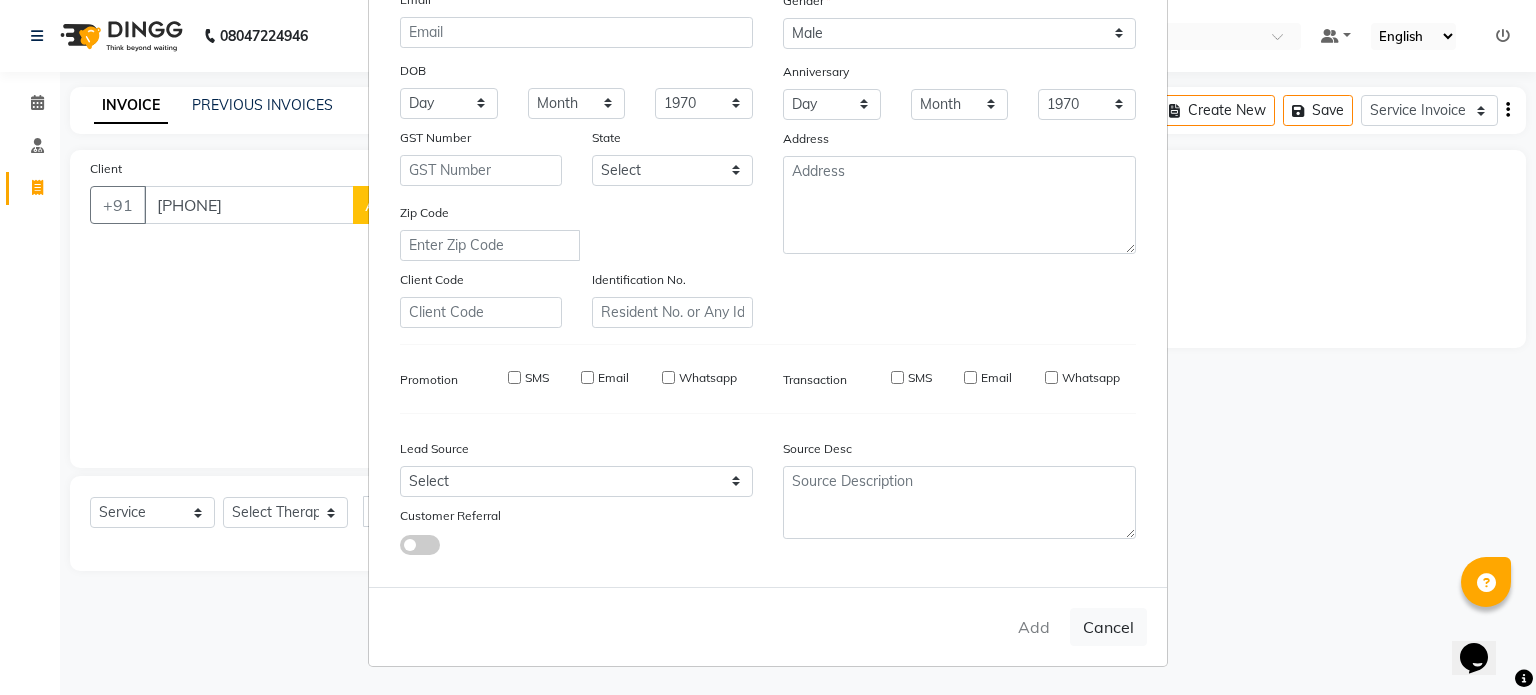 type 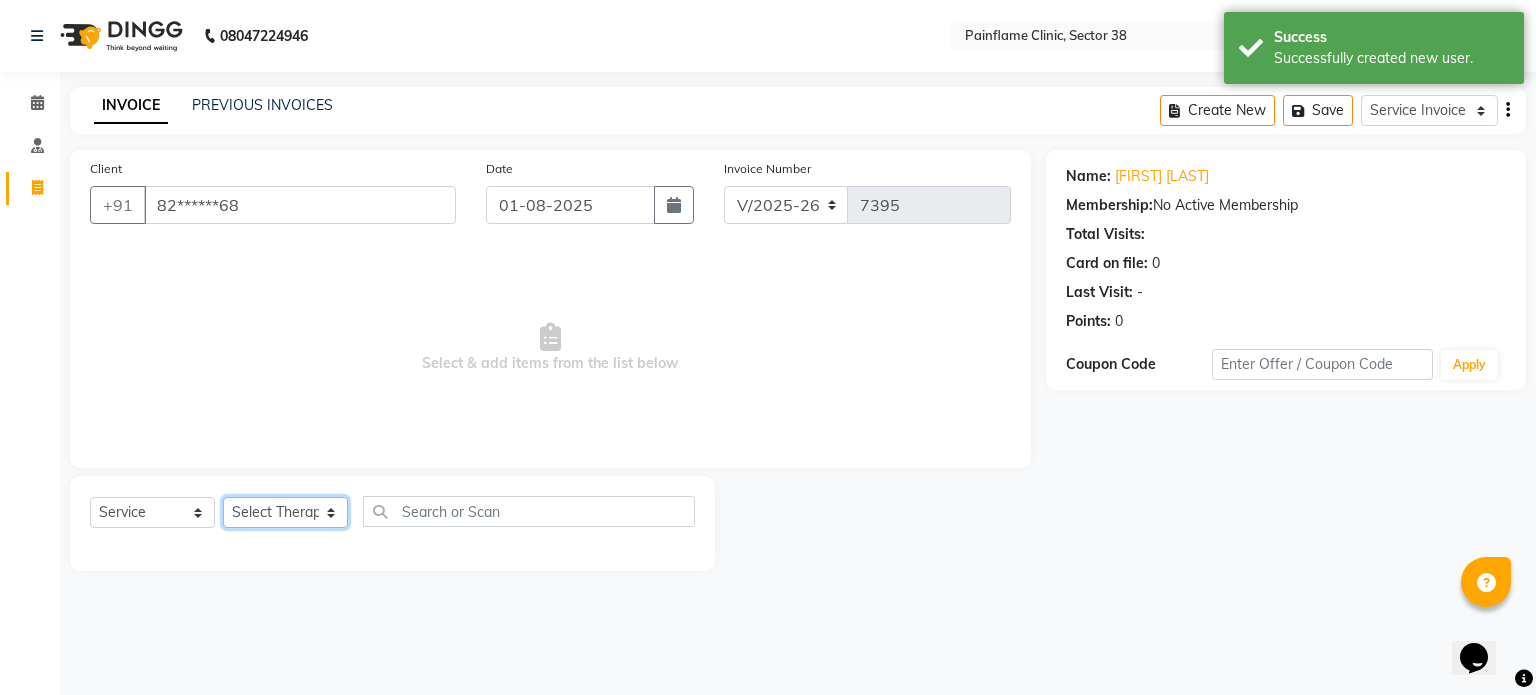 click on "Select Therapist Dr Durgesh Dr Harish Dr Ranjana Dr Saurabh Dr. Suraj Dr. Tejpal Mehlawat KUSHAL MOHIT SEMWAL Nancy Singhai Reception 1  Reception 2 Reception 3" 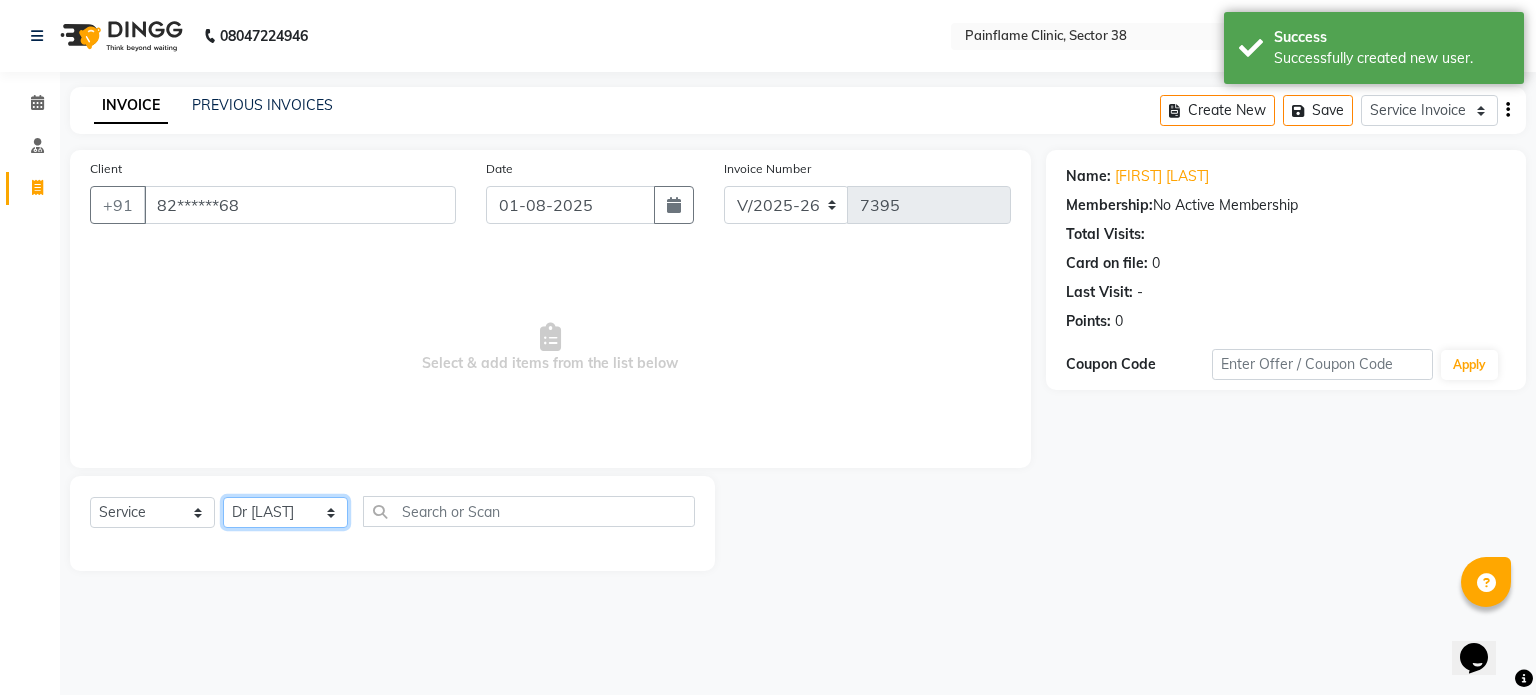 click on "Select Therapist Dr Durgesh Dr Harish Dr Ranjana Dr Saurabh Dr. Suraj Dr. Tejpal Mehlawat KUSHAL MOHIT SEMWAL Nancy Singhai Reception 1  Reception 2 Reception 3" 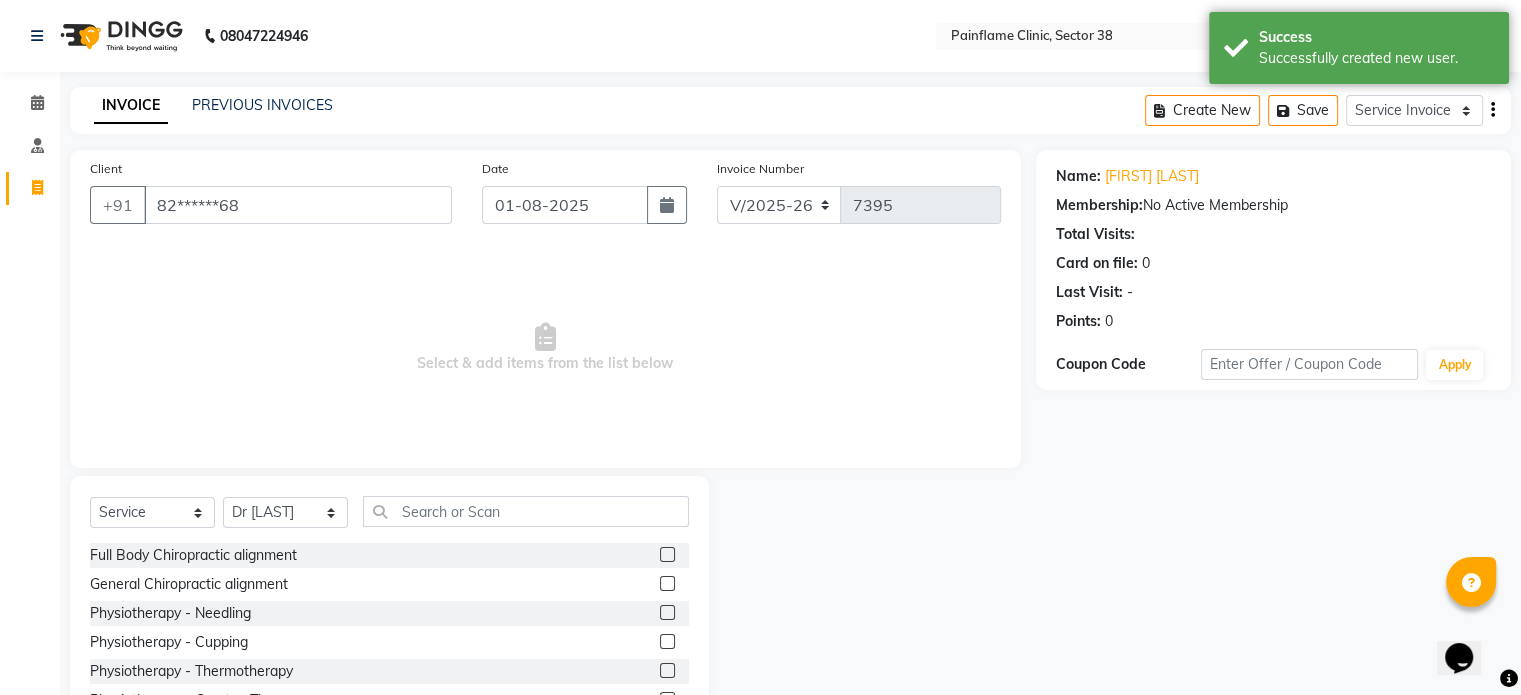 click 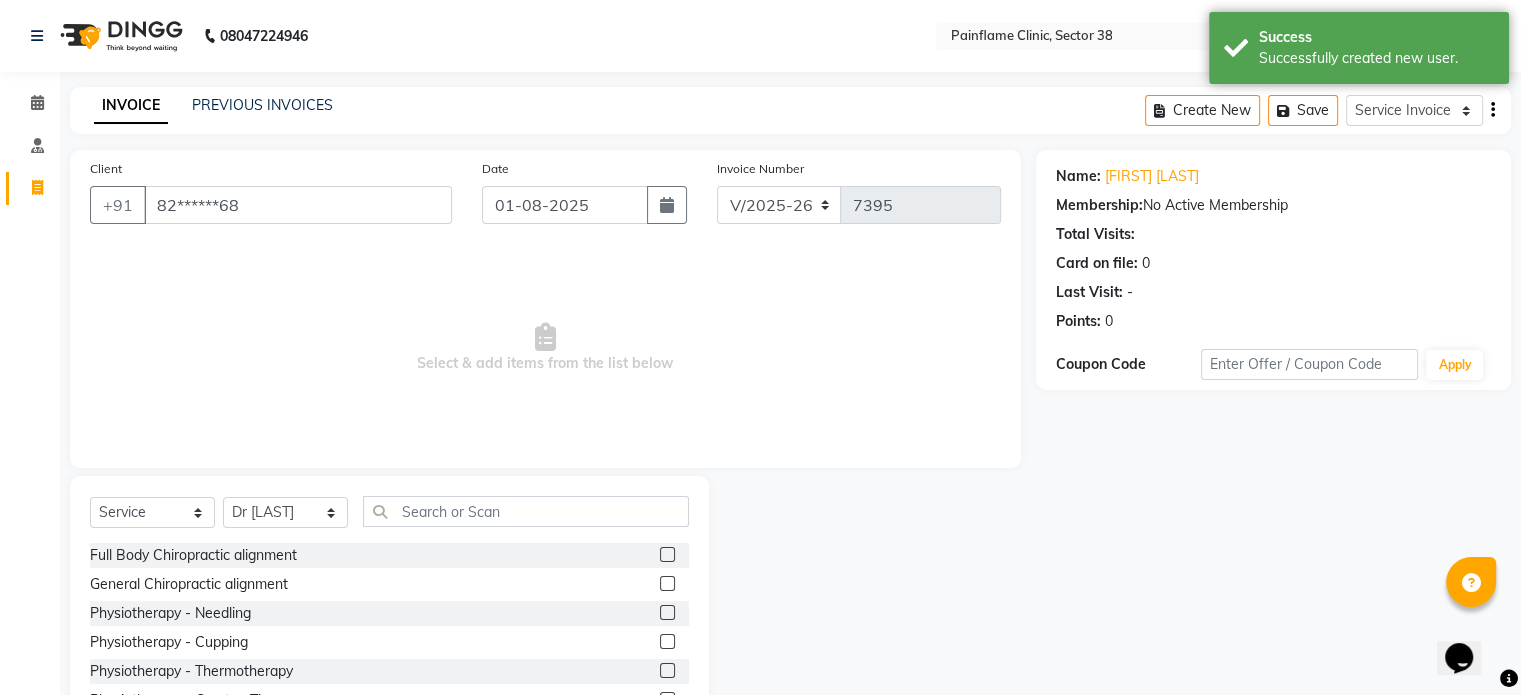click at bounding box center [666, 555] 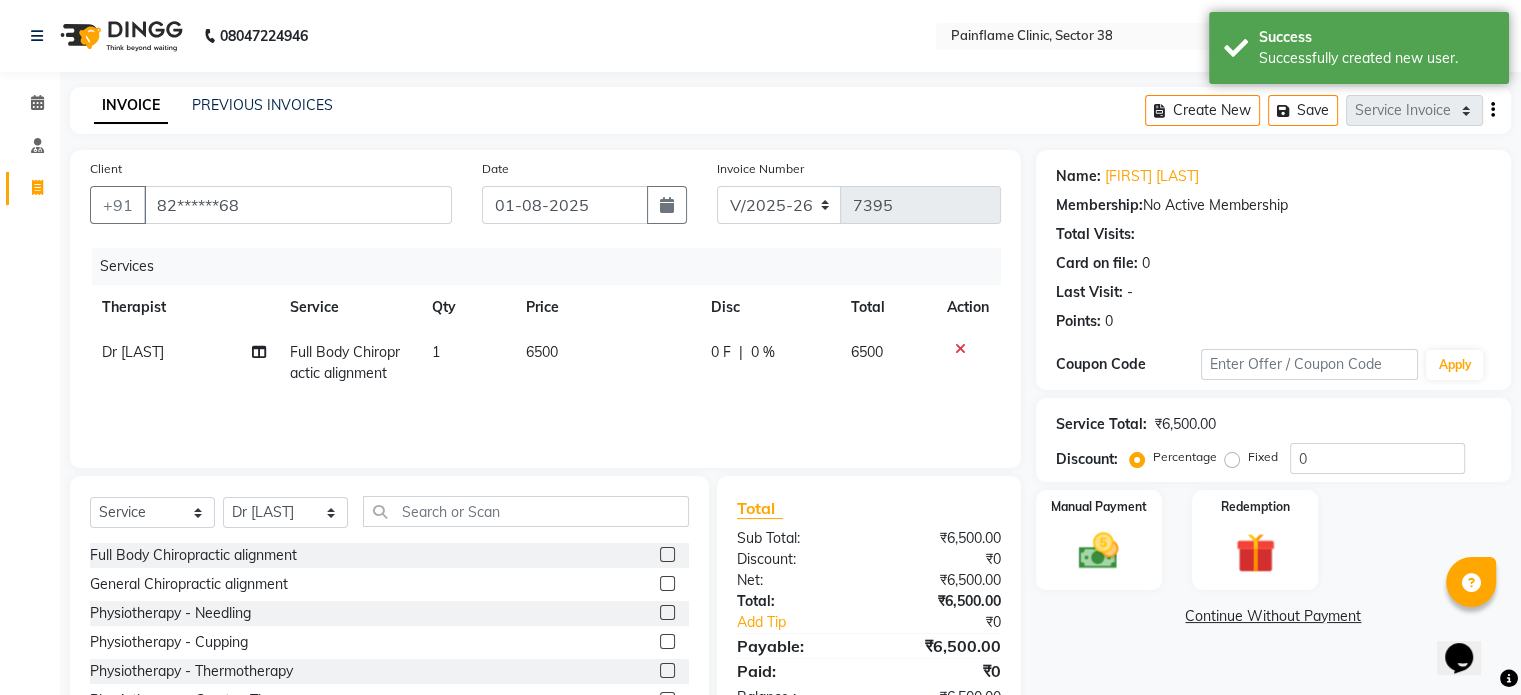 scroll, scrollTop: 119, scrollLeft: 0, axis: vertical 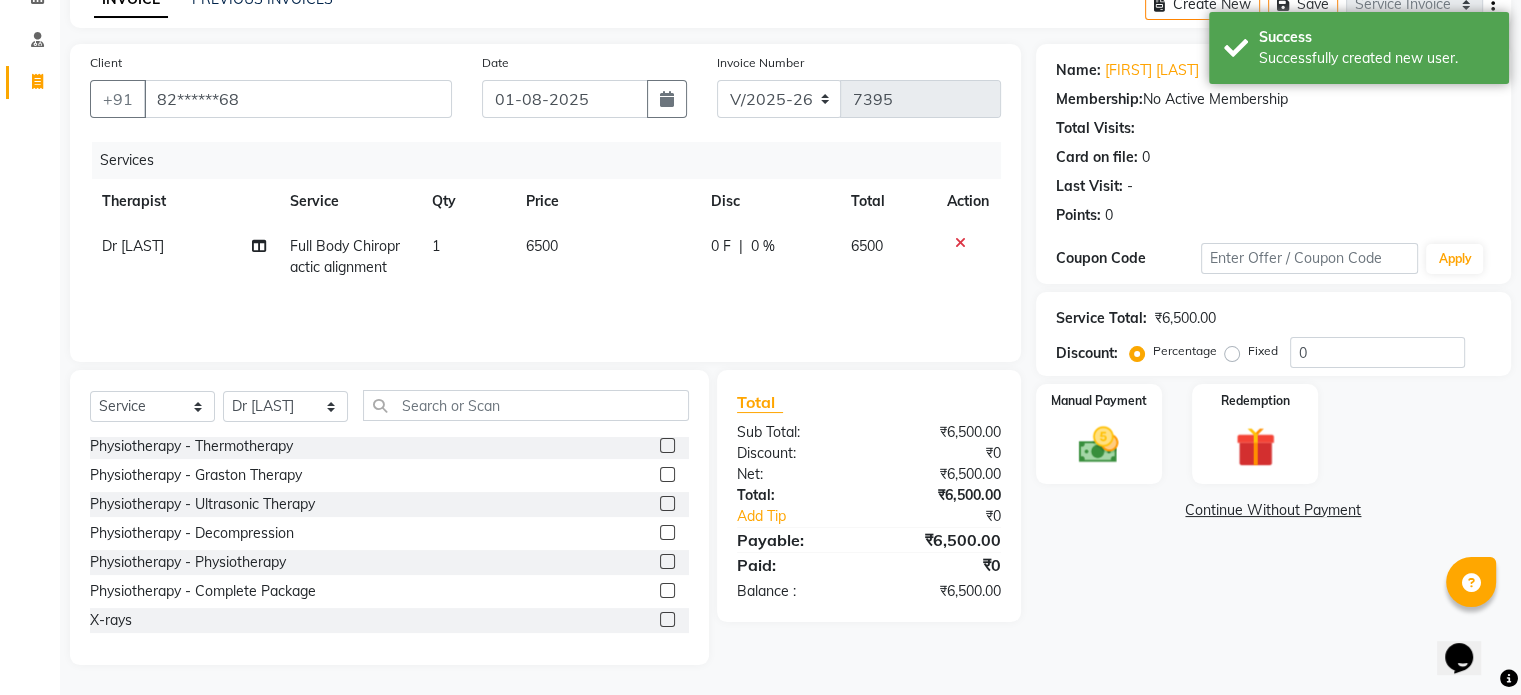 click 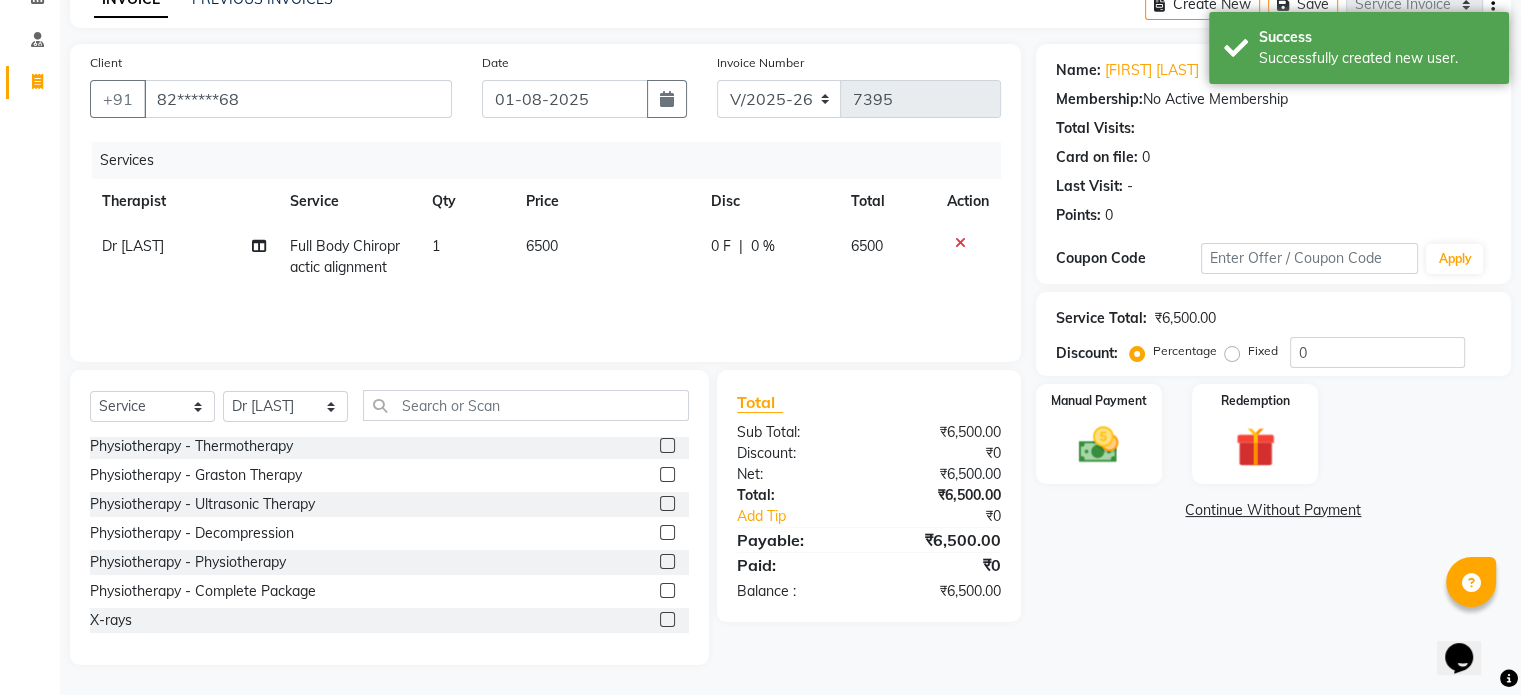 click at bounding box center [666, 620] 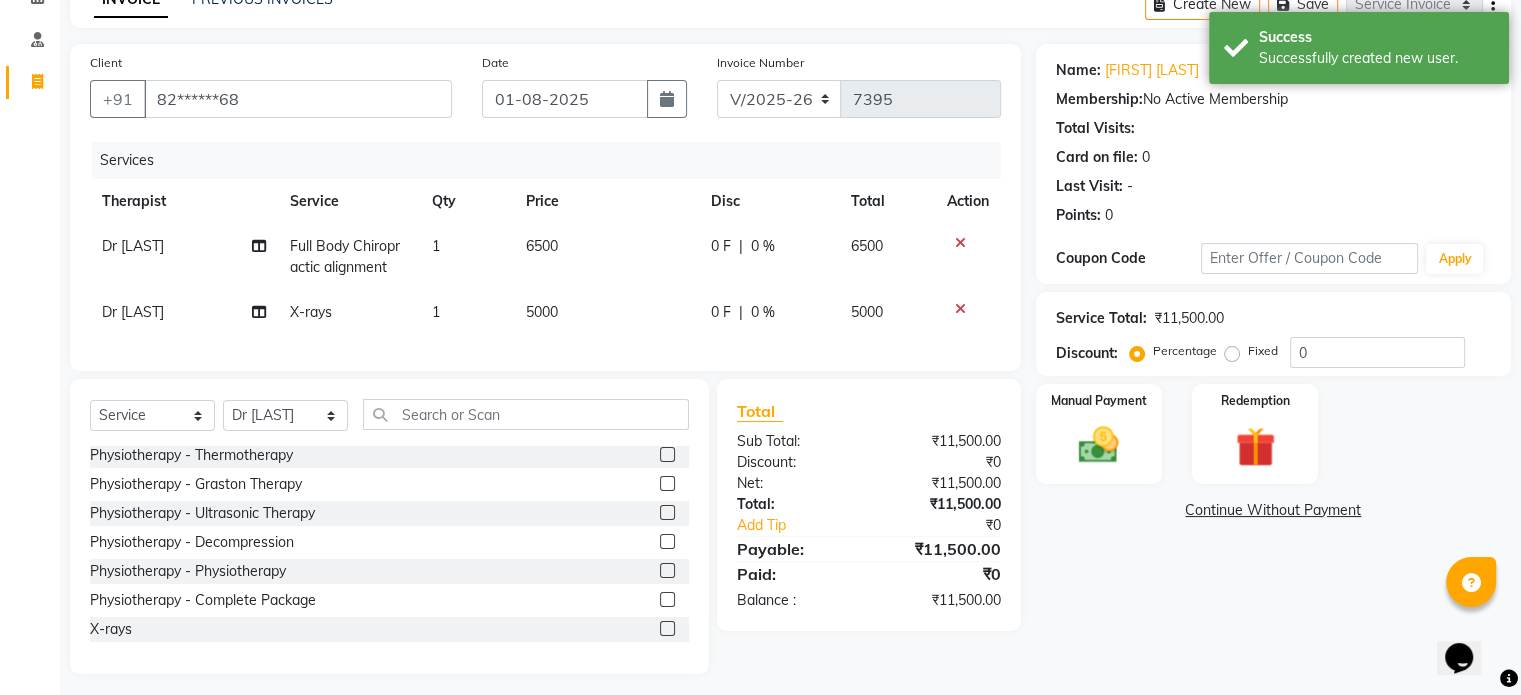 click on "5000" 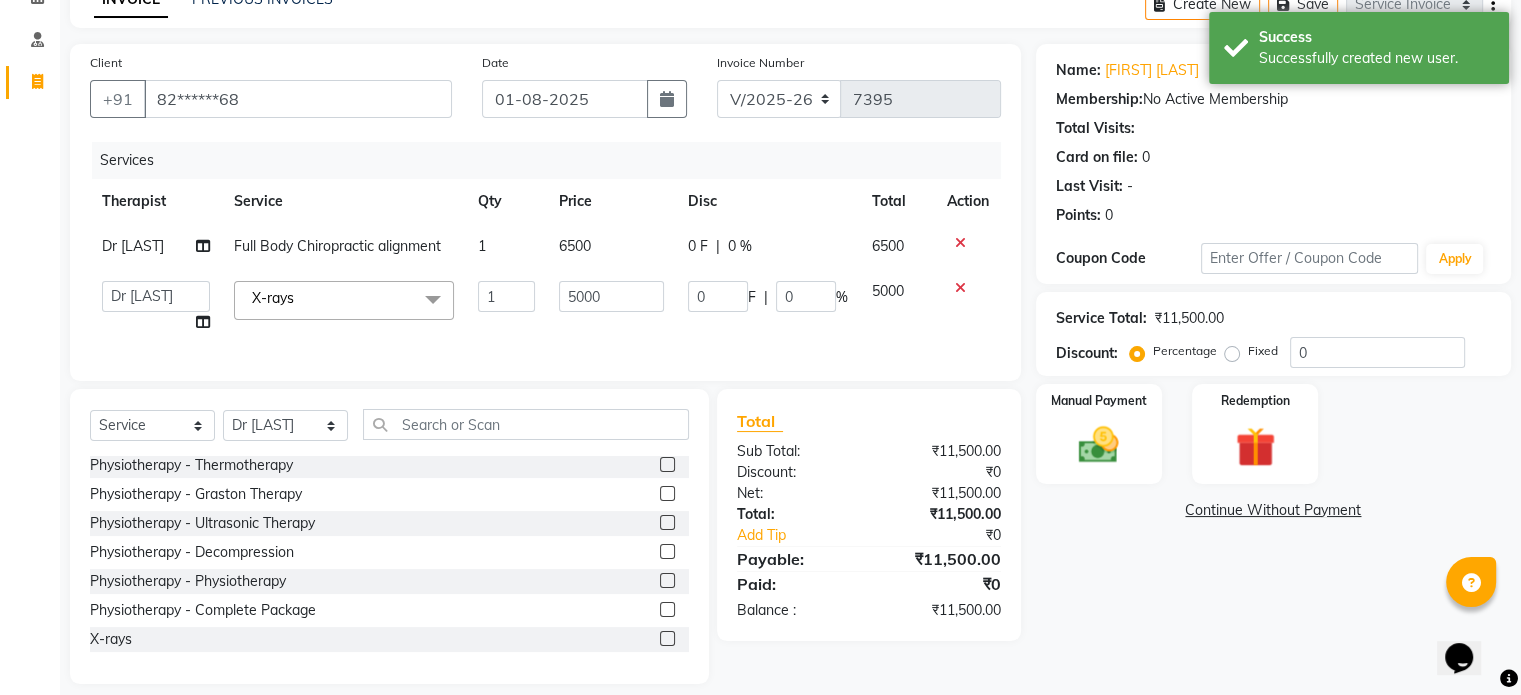 click on "5000" 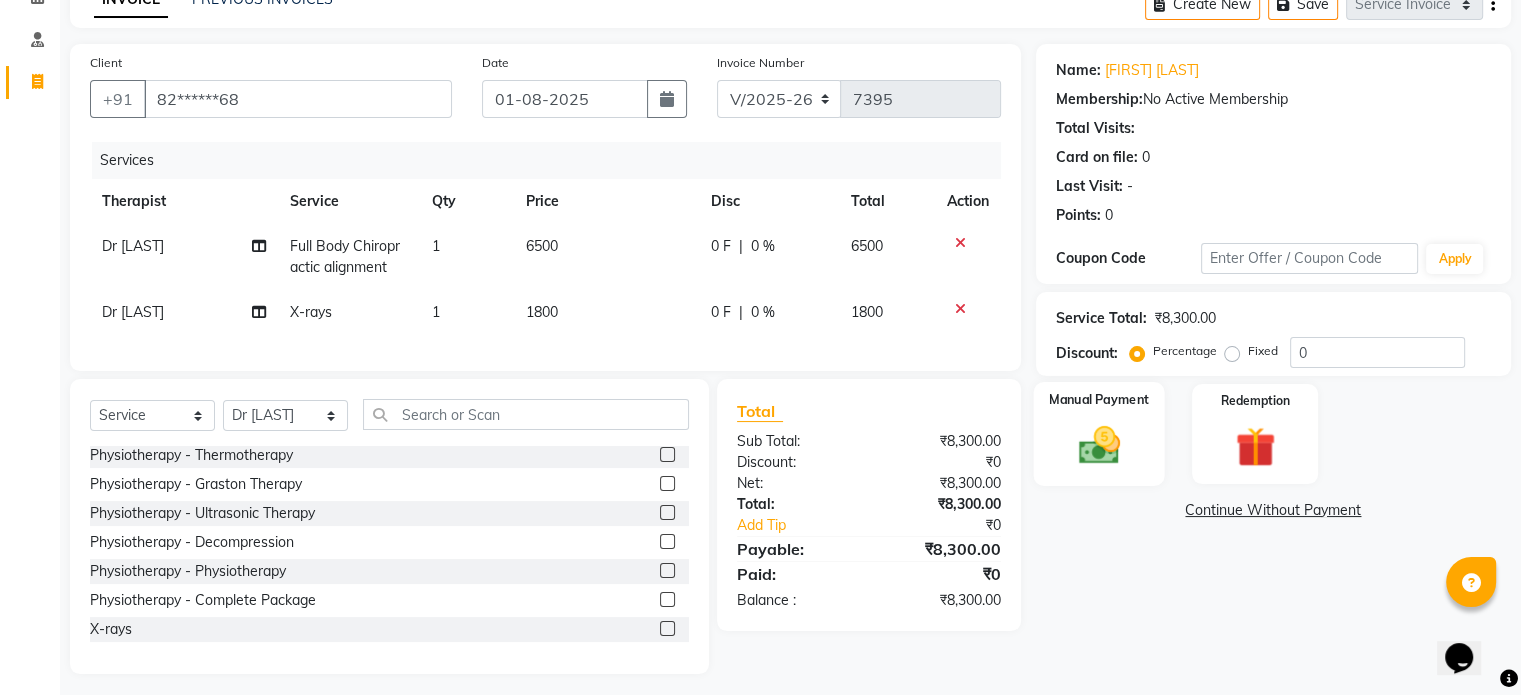 click 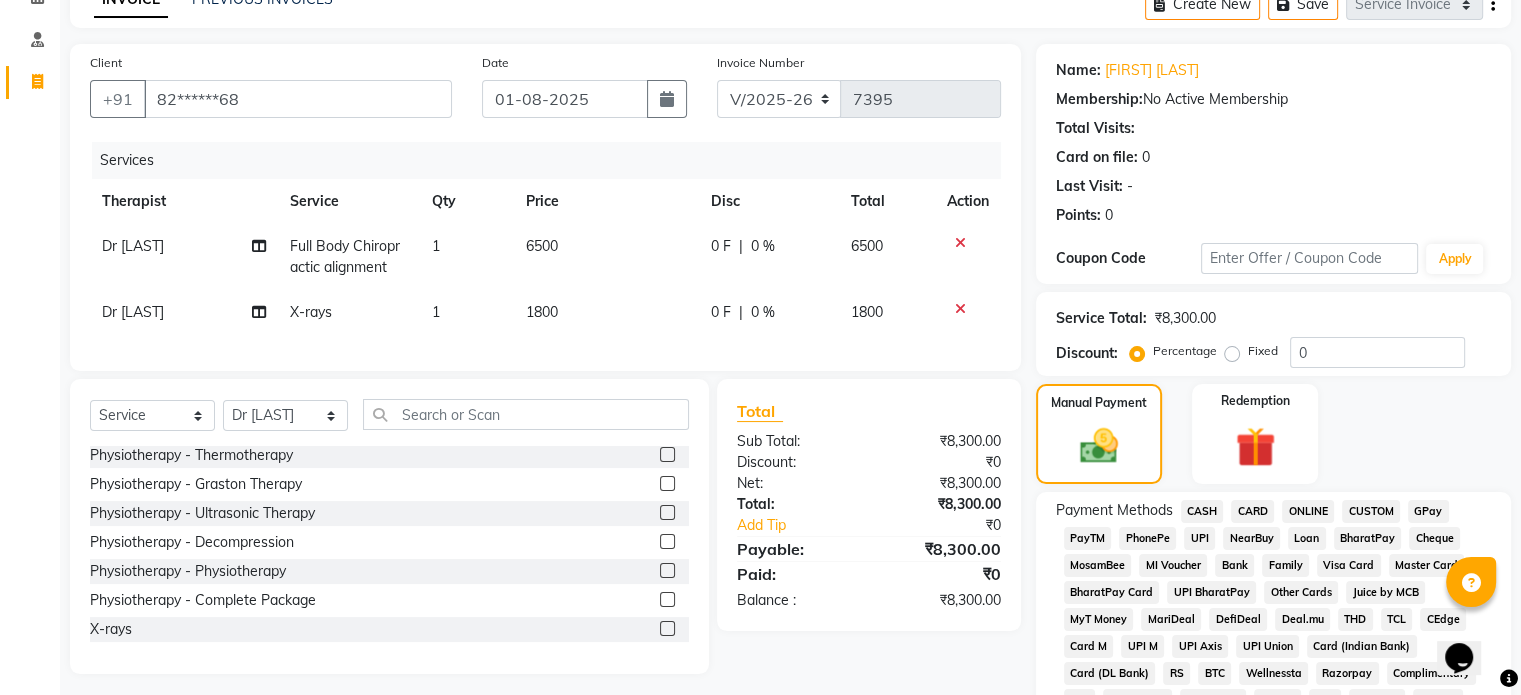 click on "UPI" 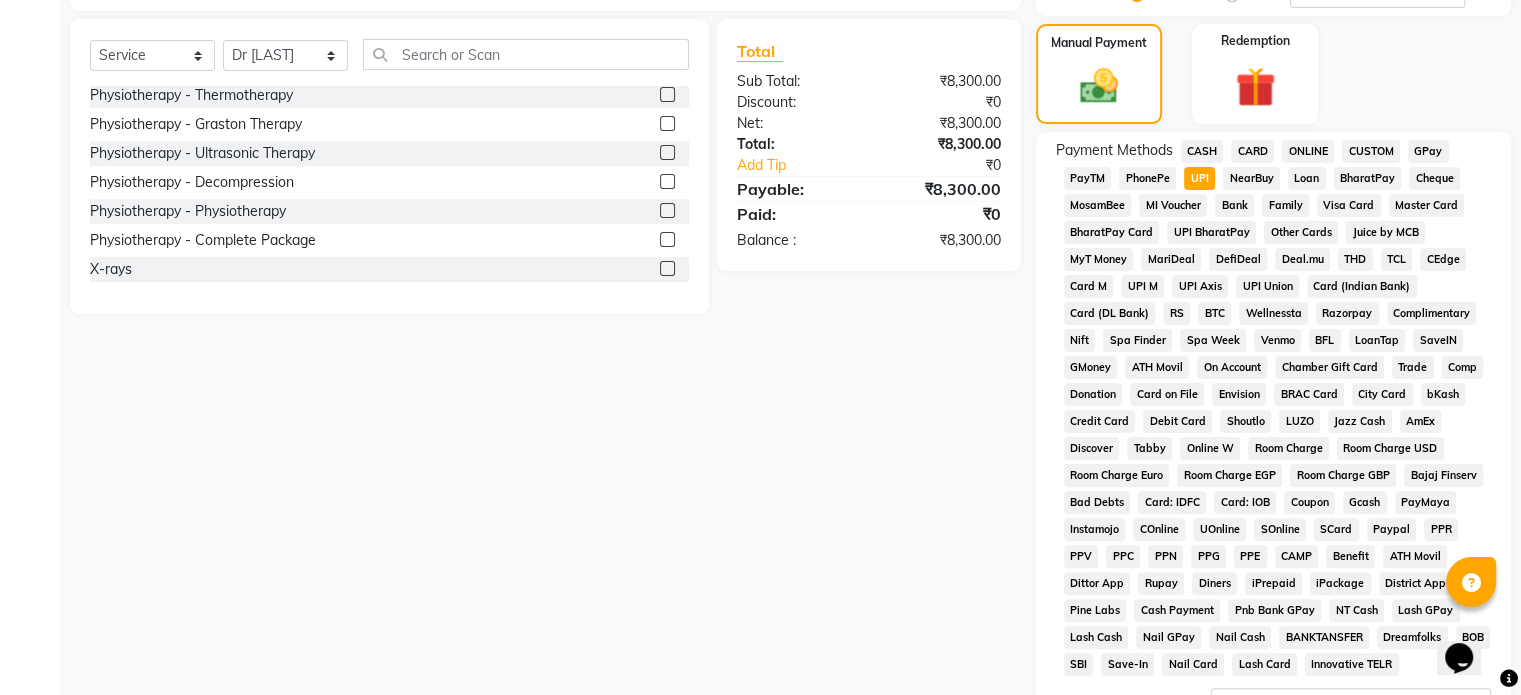 scroll, scrollTop: 652, scrollLeft: 0, axis: vertical 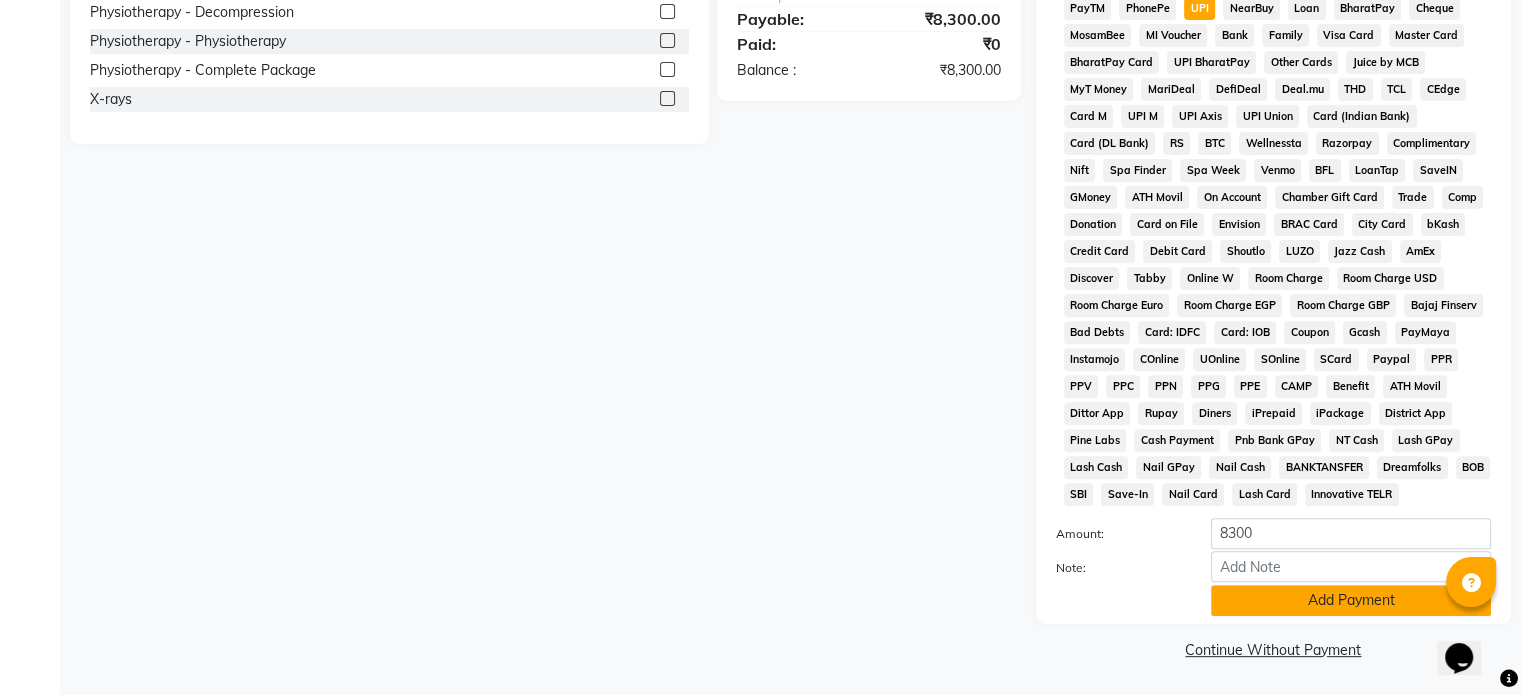 click on "Add Payment" 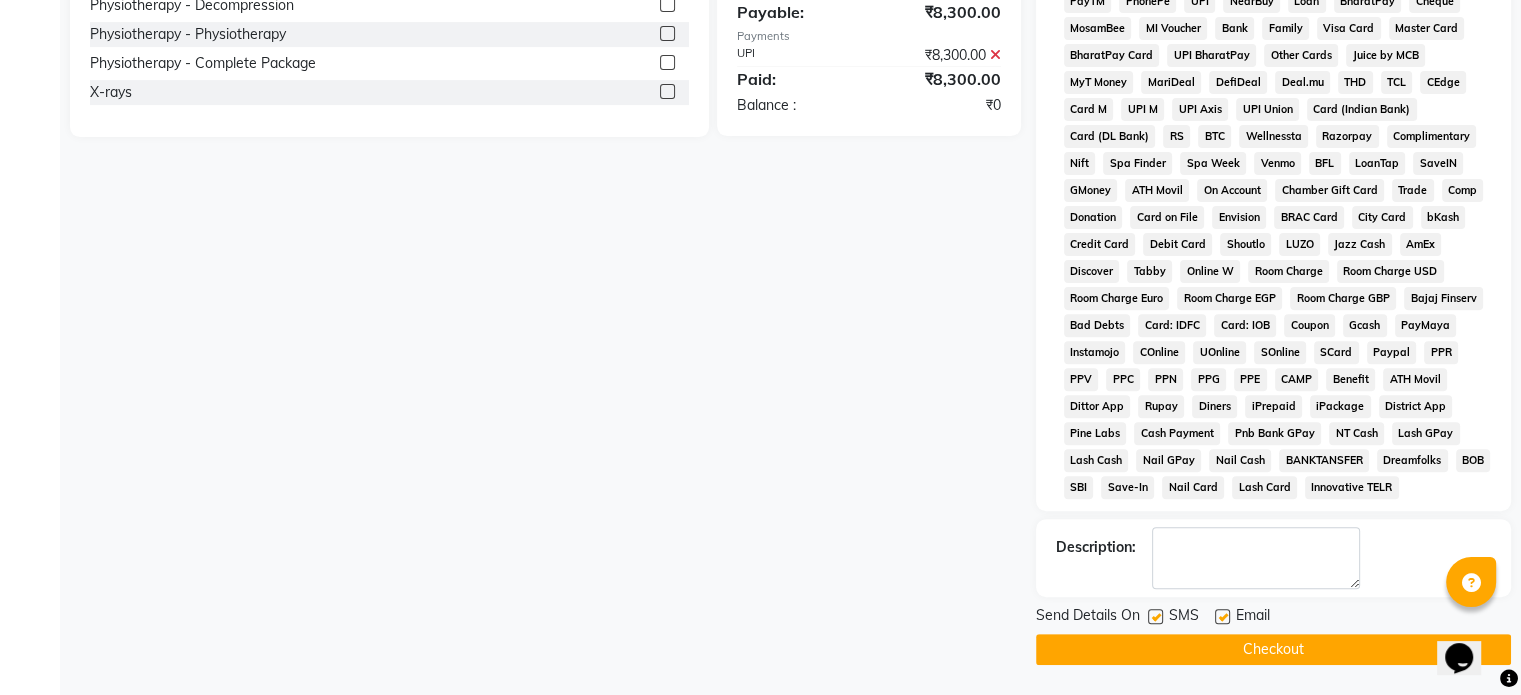 click 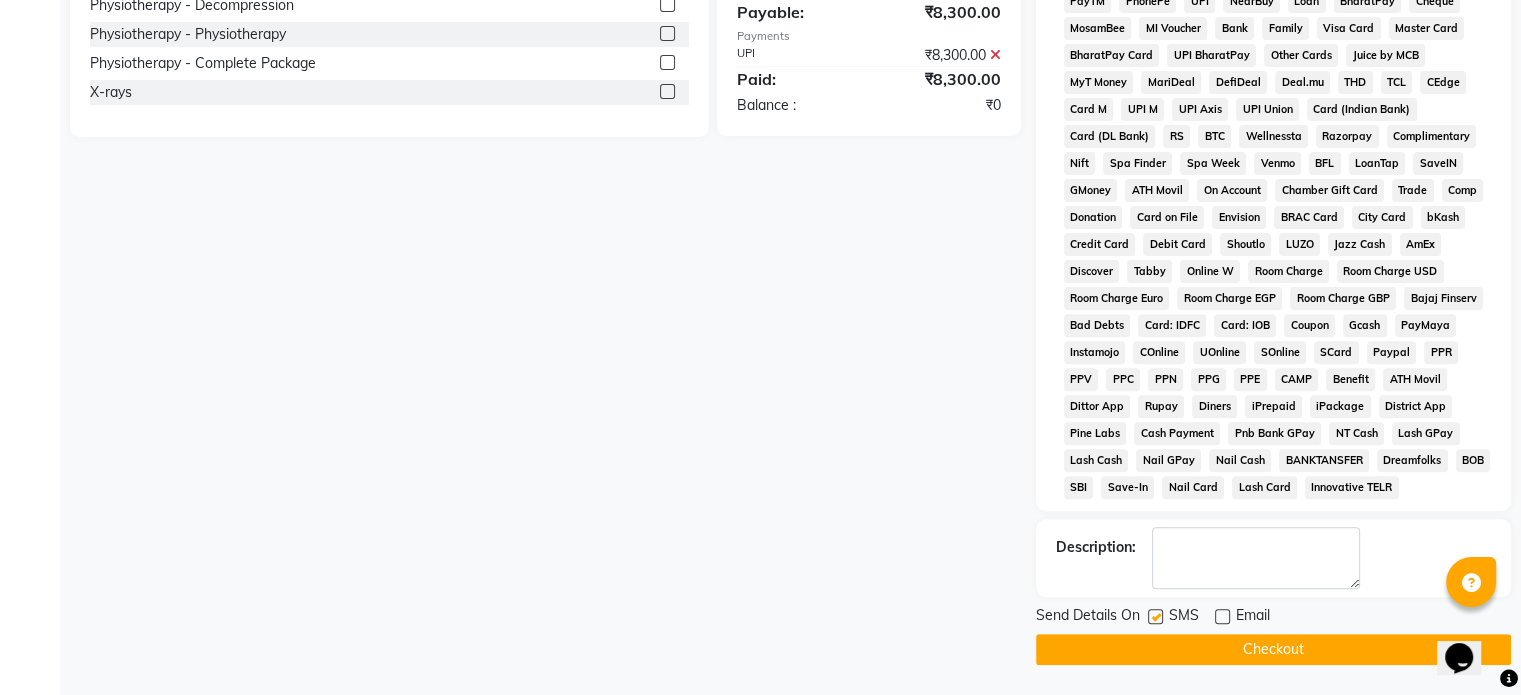 click 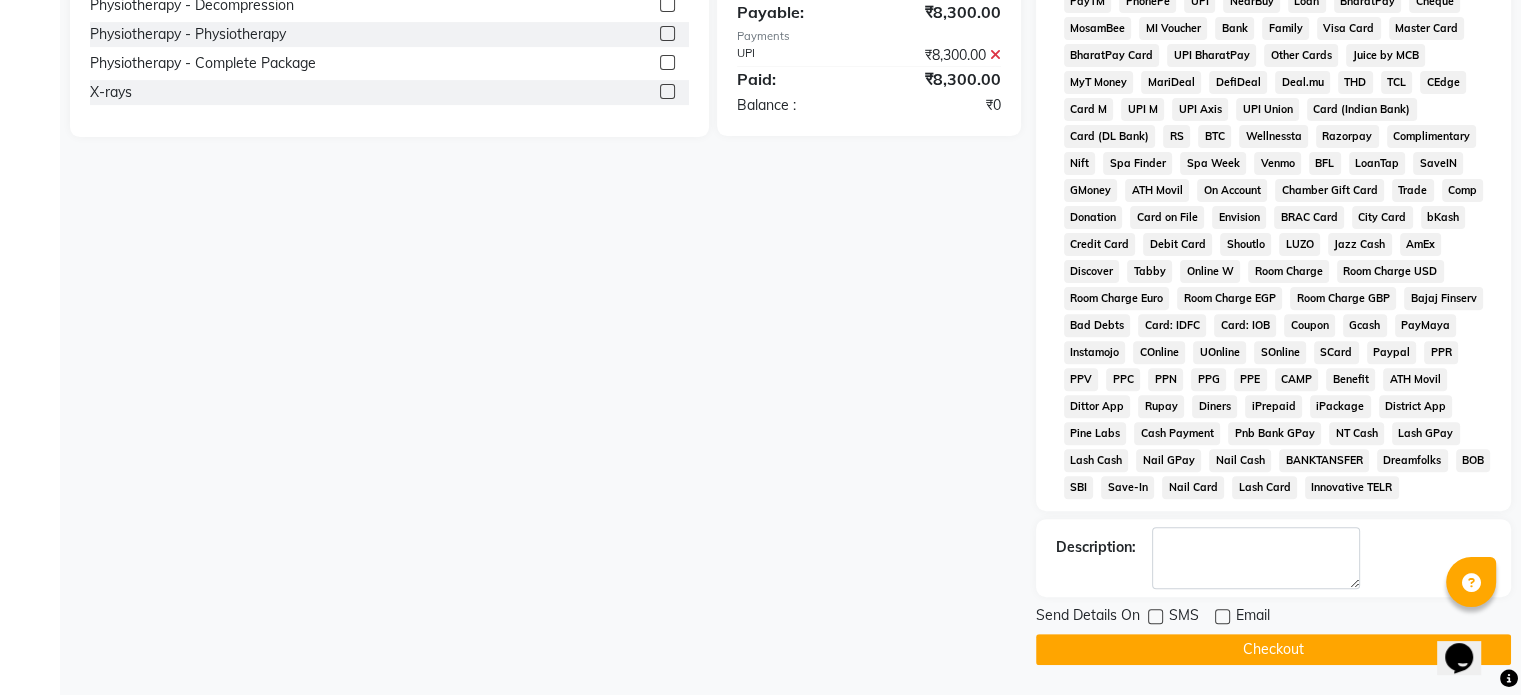 click on "Checkout" 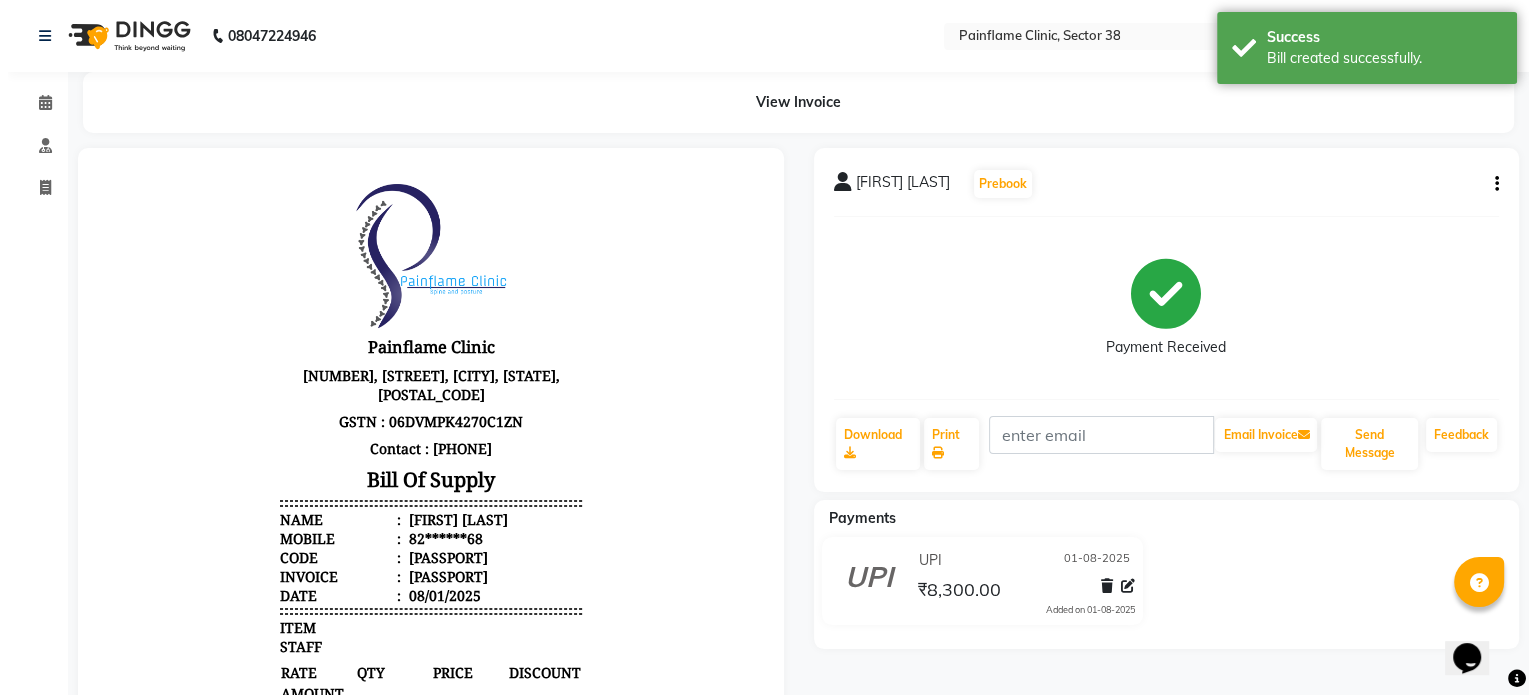 scroll, scrollTop: 0, scrollLeft: 0, axis: both 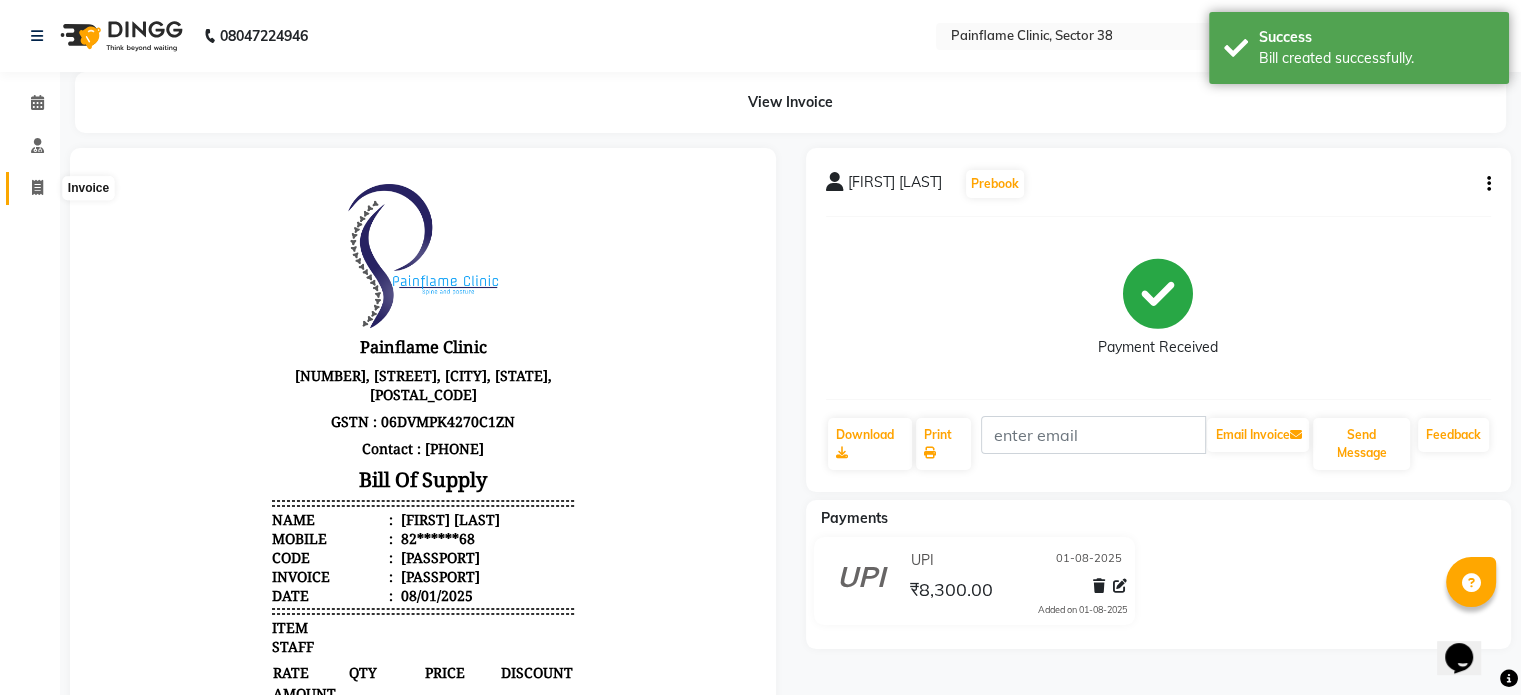 click 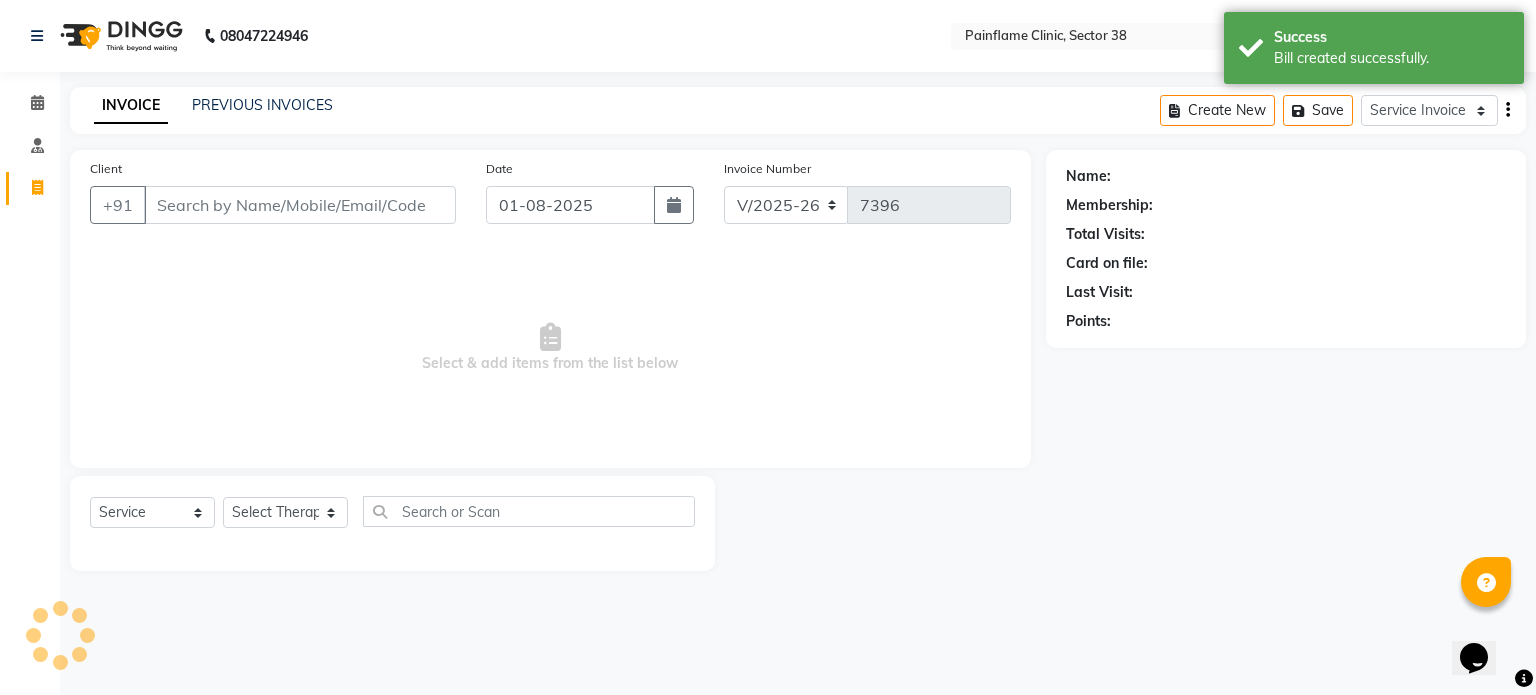 click on "Client" at bounding box center [300, 205] 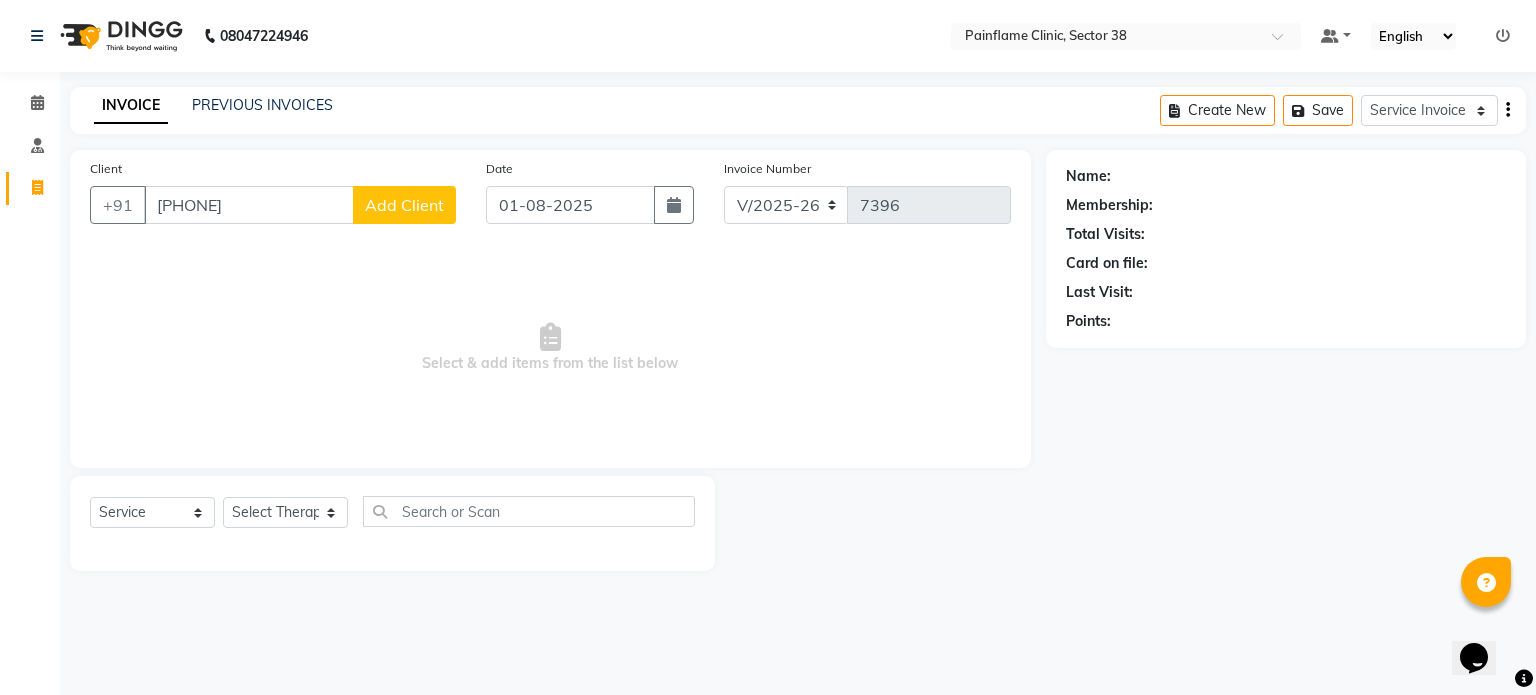 click on "8077733455" at bounding box center (249, 205) 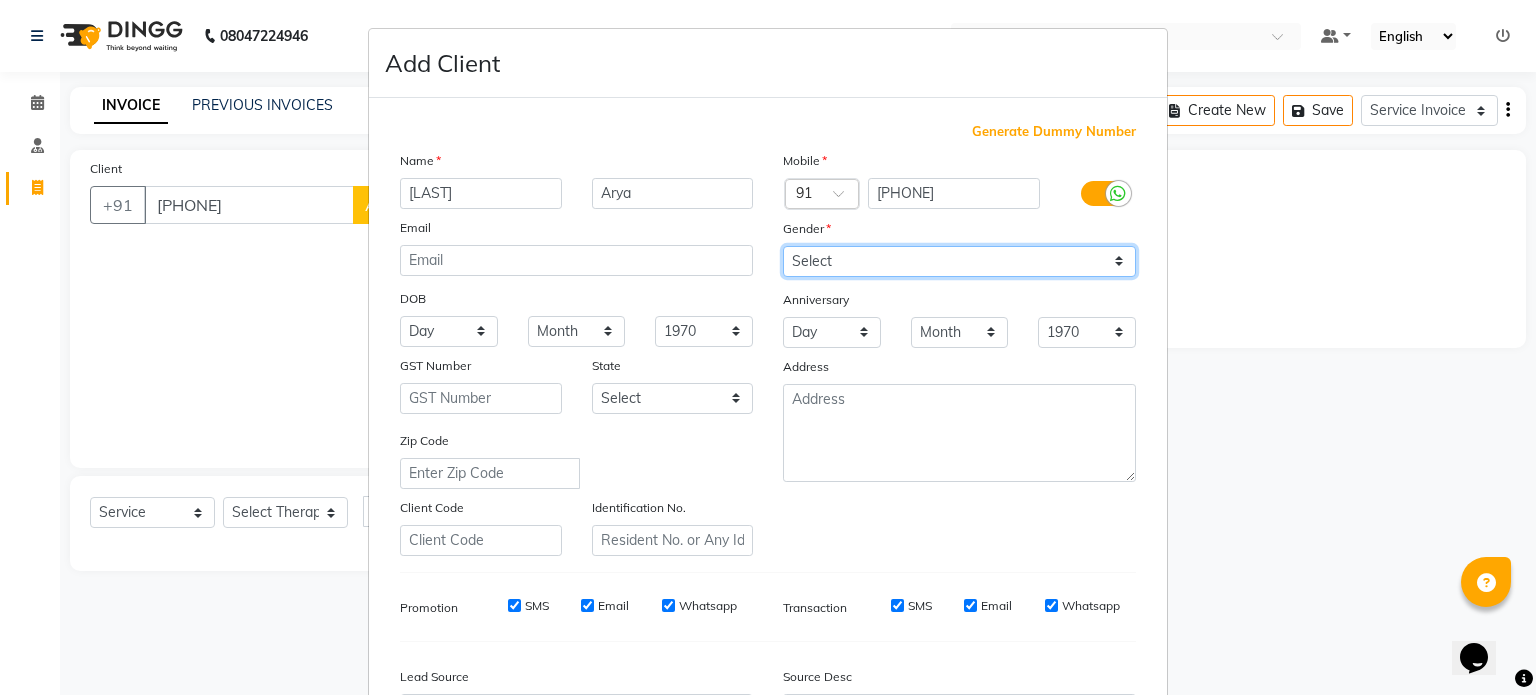 click on "Select Male Female Other Prefer Not To Say" at bounding box center [959, 261] 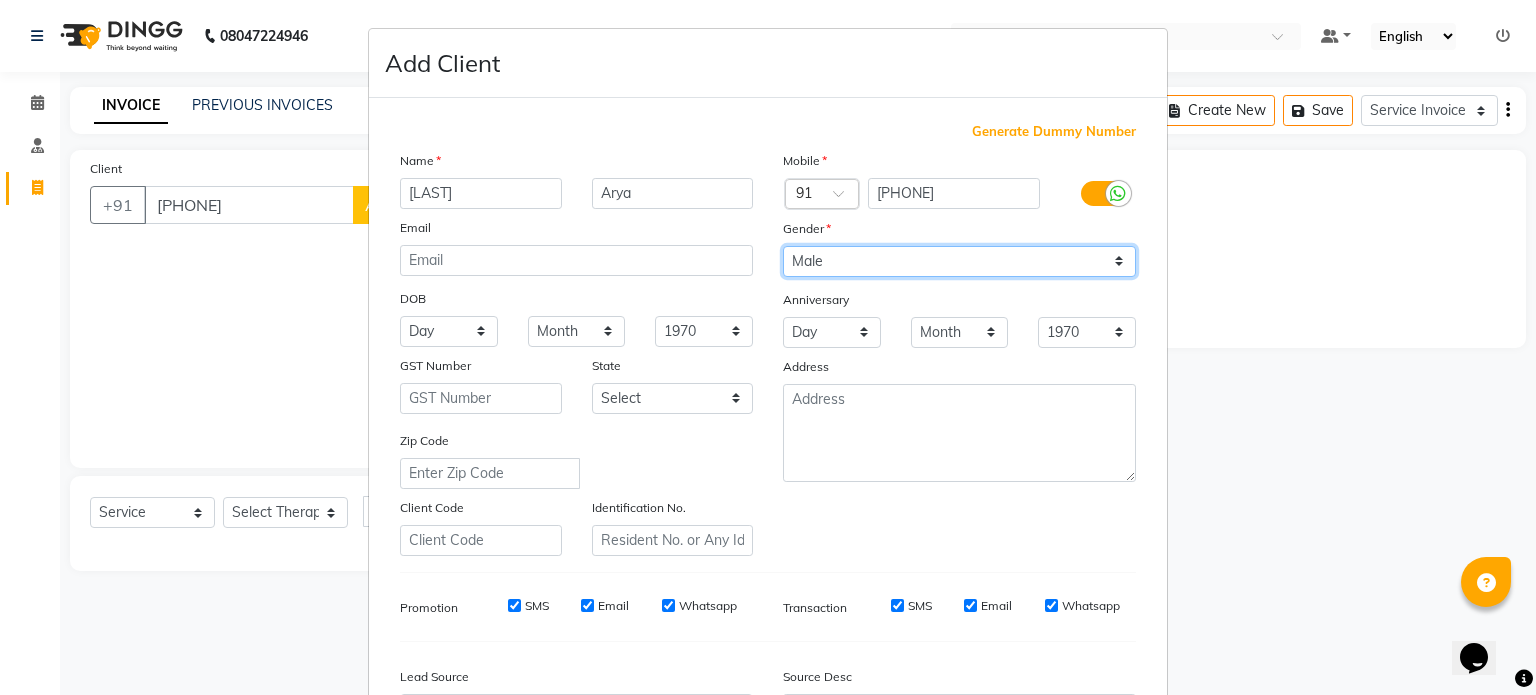 click on "Select Male Female Other Prefer Not To Say" at bounding box center [959, 261] 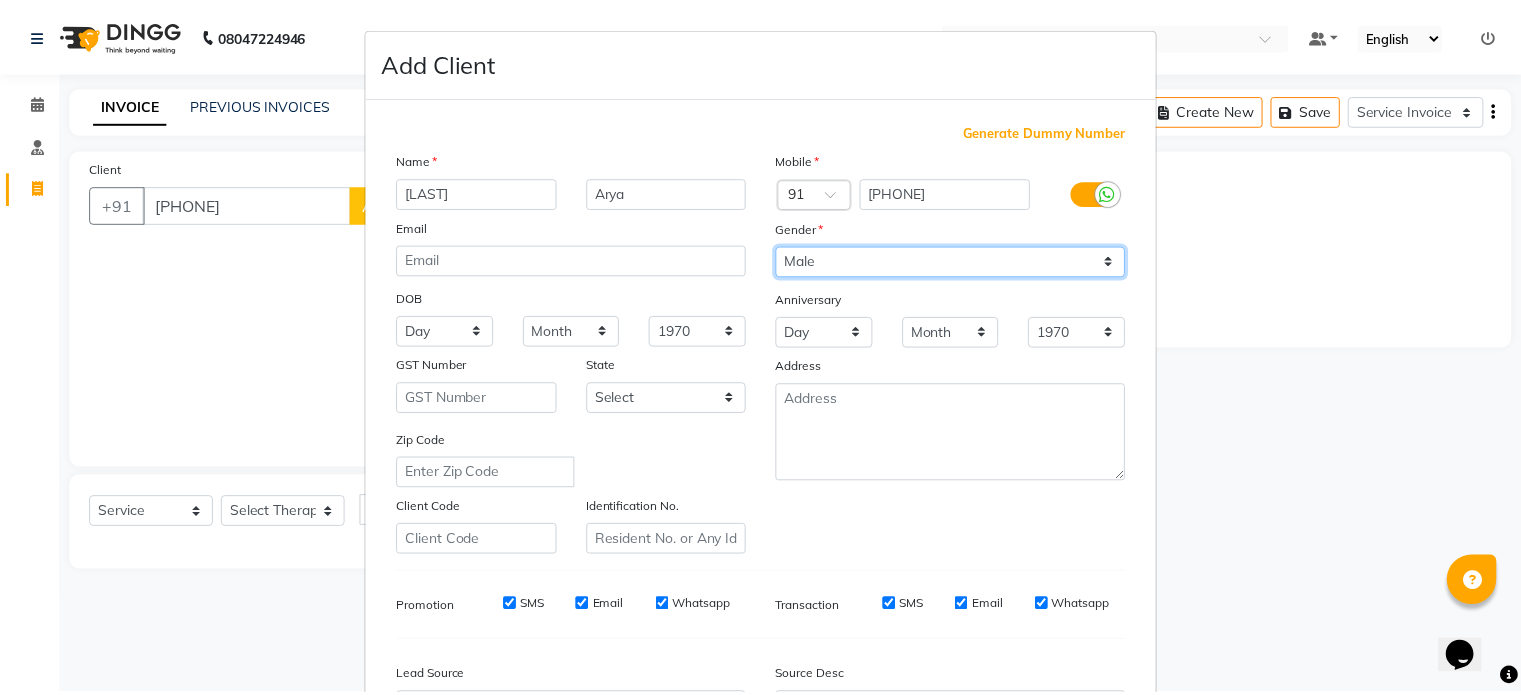 scroll, scrollTop: 237, scrollLeft: 0, axis: vertical 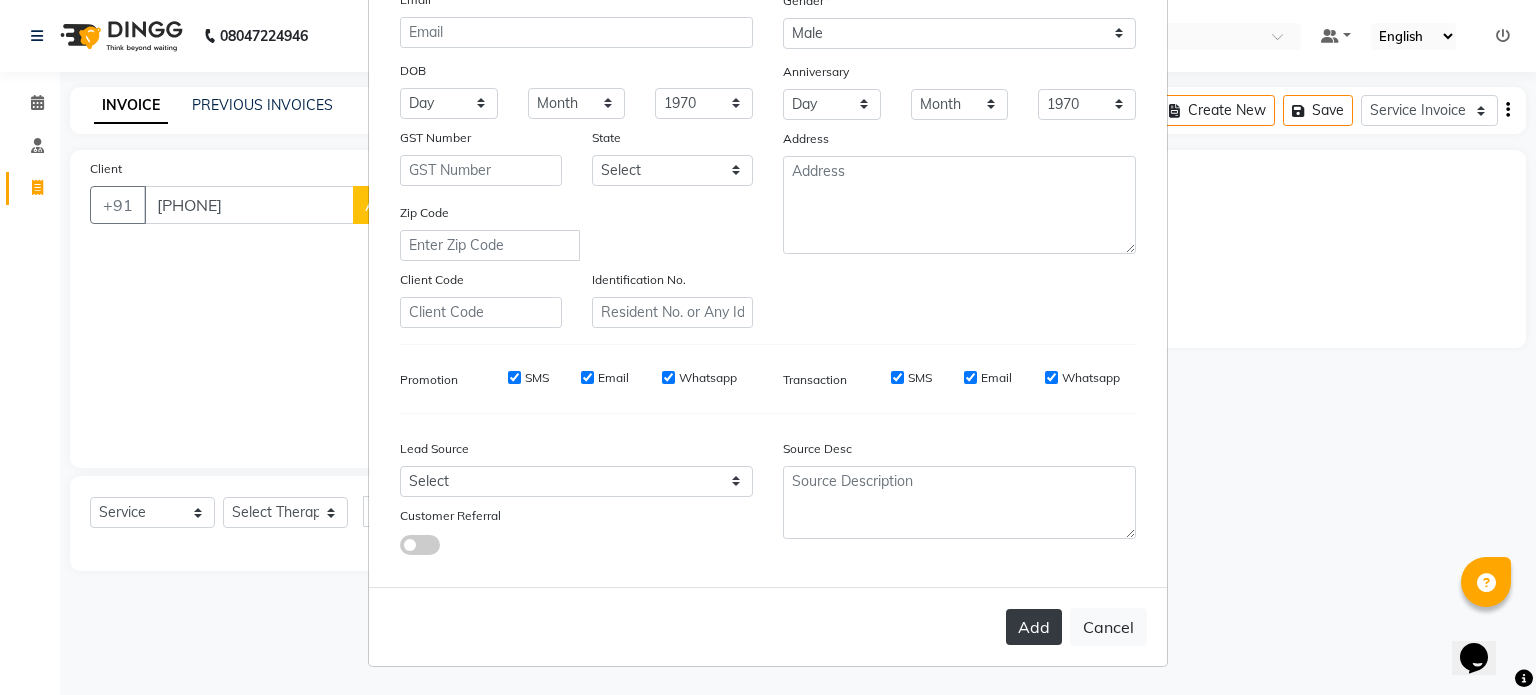 click on "Add" at bounding box center (1034, 627) 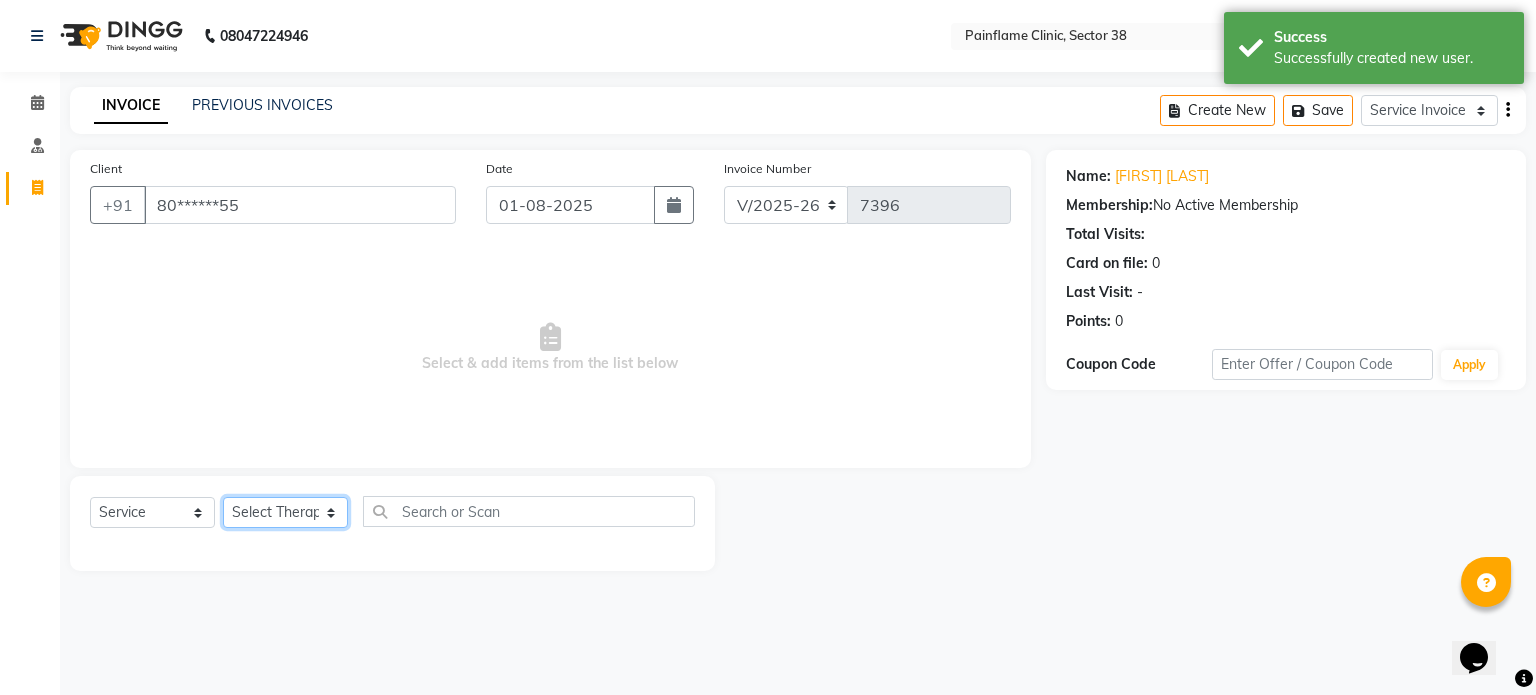click on "Select Therapist Dr Durgesh Dr Harish Dr Ranjana Dr Saurabh Dr. Suraj Dr. Tejpal Mehlawat KUSHAL MOHIT SEMWAL Nancy Singhai Reception 1  Reception 2 Reception 3" 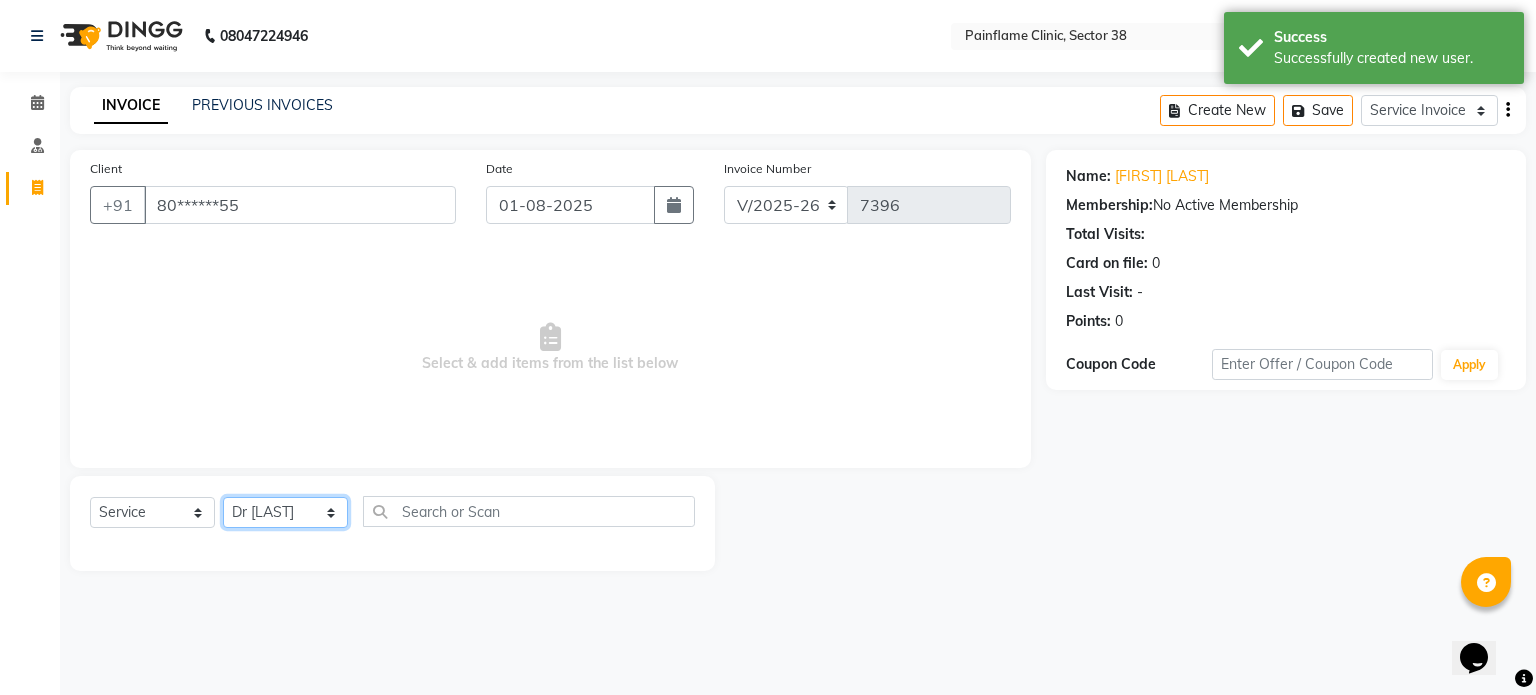 click on "Select Therapist Dr Durgesh Dr Harish Dr Ranjana Dr Saurabh Dr. Suraj Dr. Tejpal Mehlawat KUSHAL MOHIT SEMWAL Nancy Singhai Reception 1  Reception 2 Reception 3" 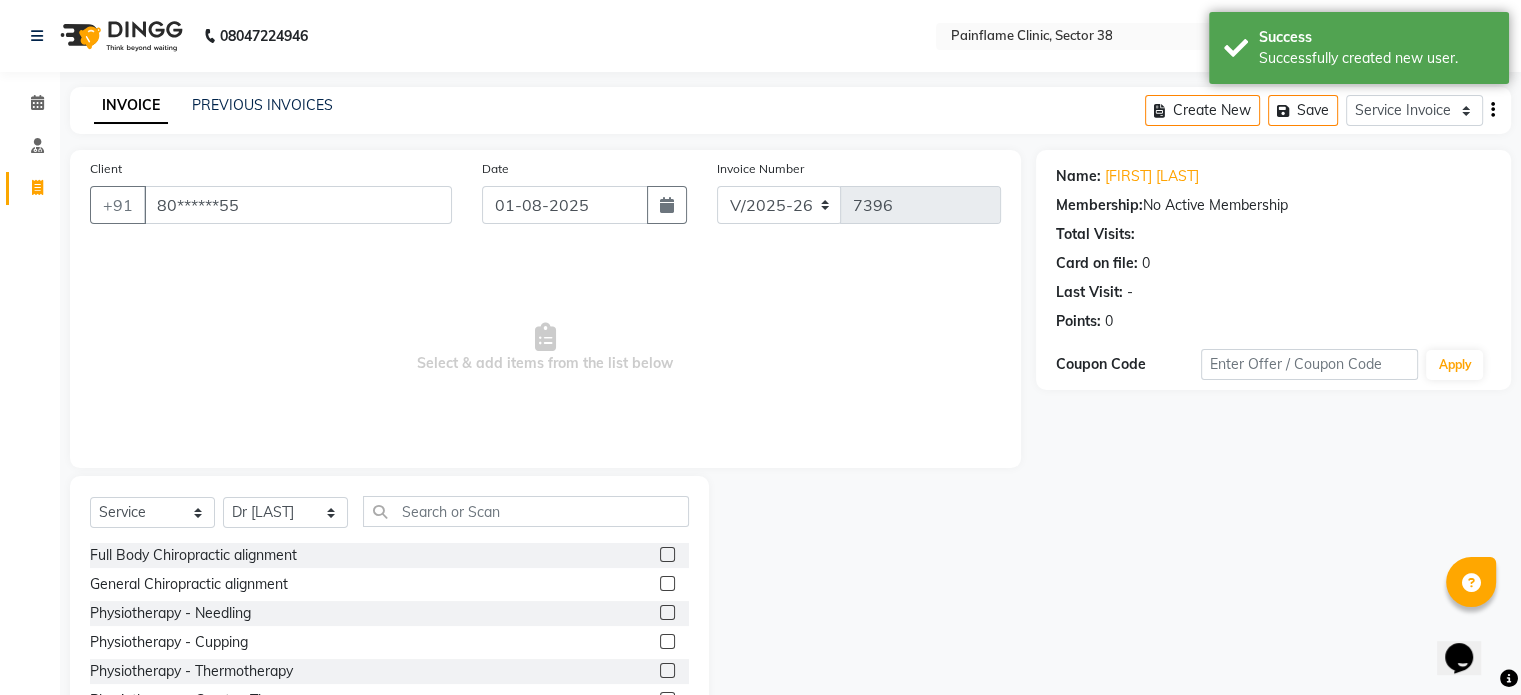 click 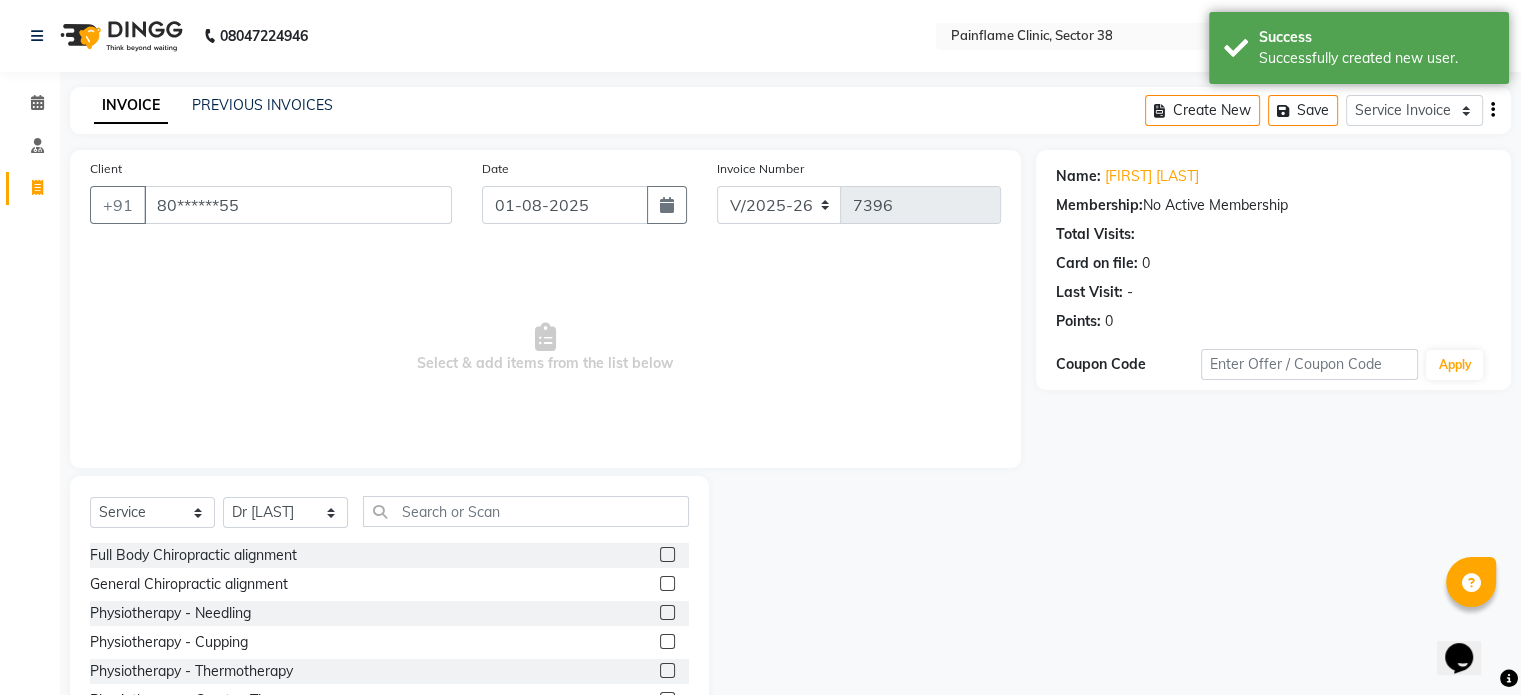 click at bounding box center (666, 555) 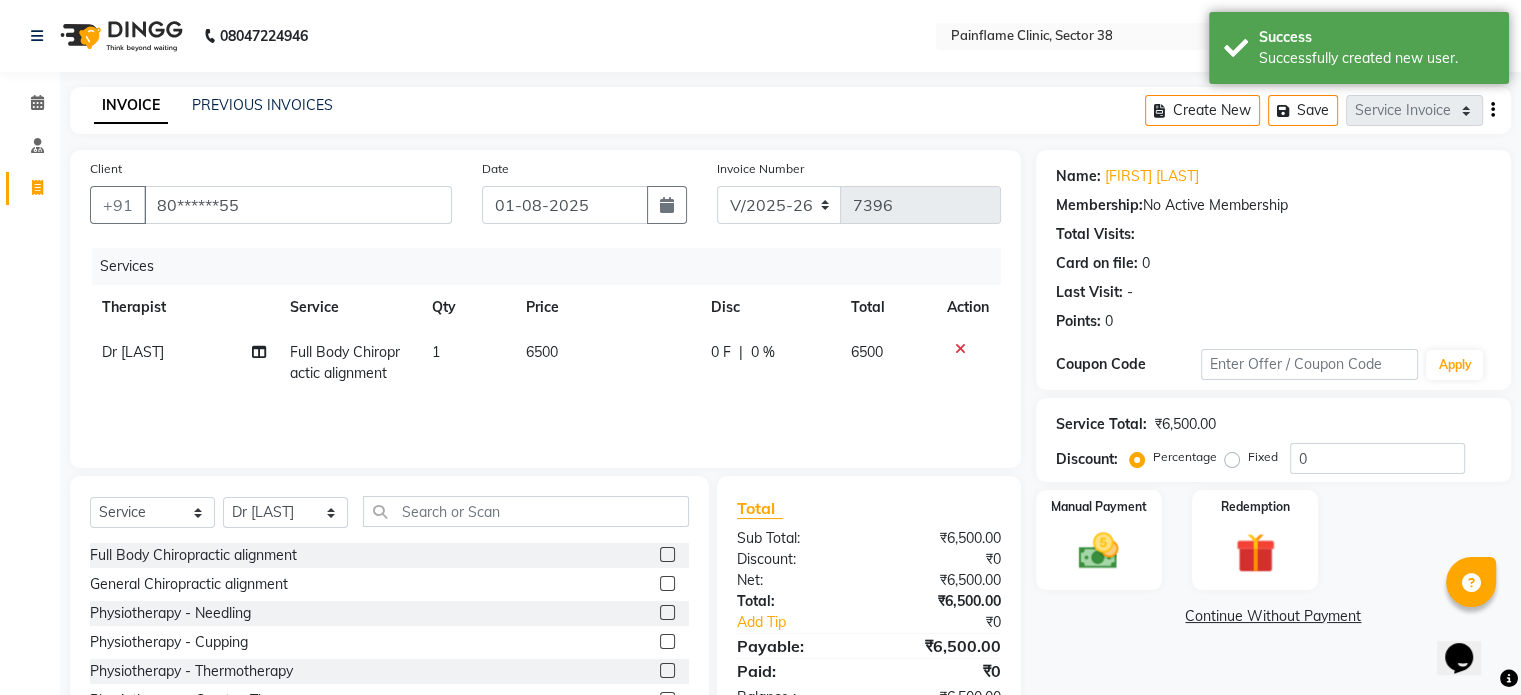 click on "6500" 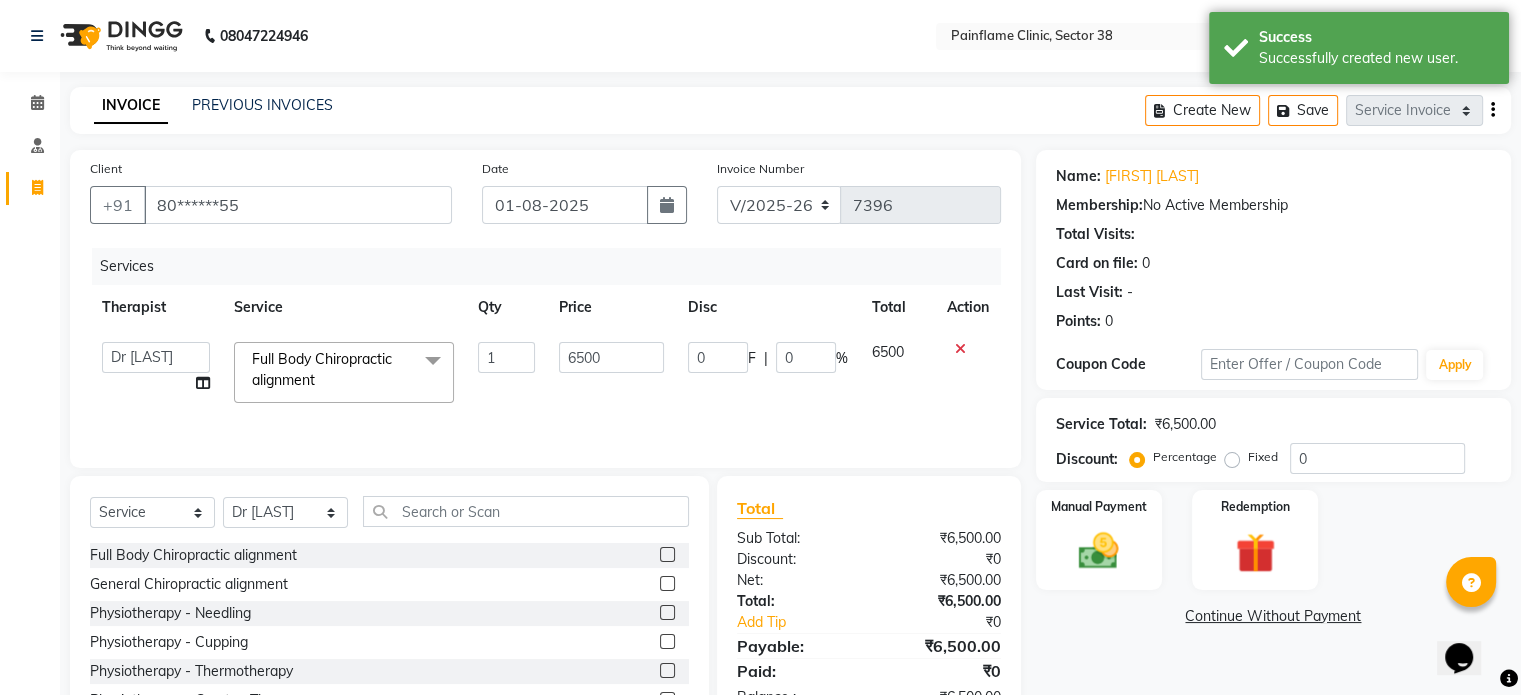 click on "6500" 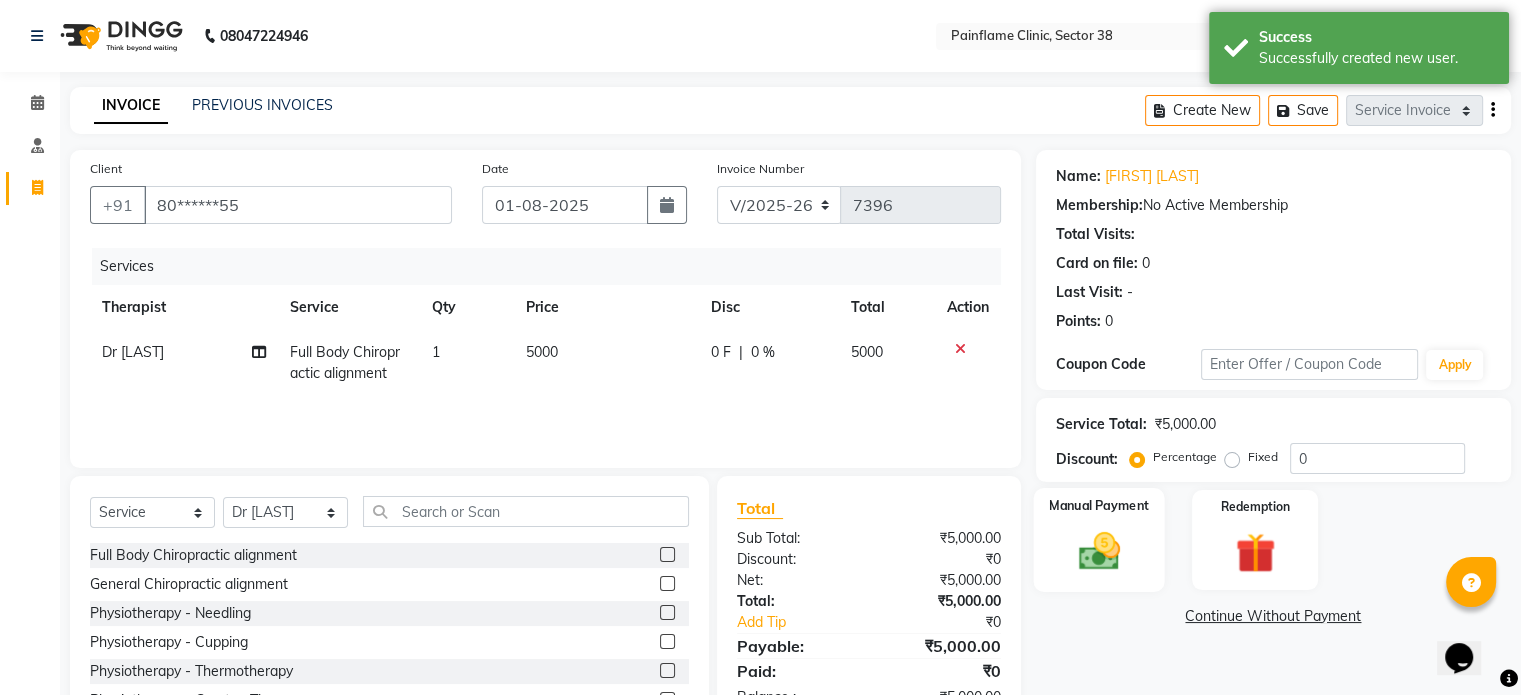 click 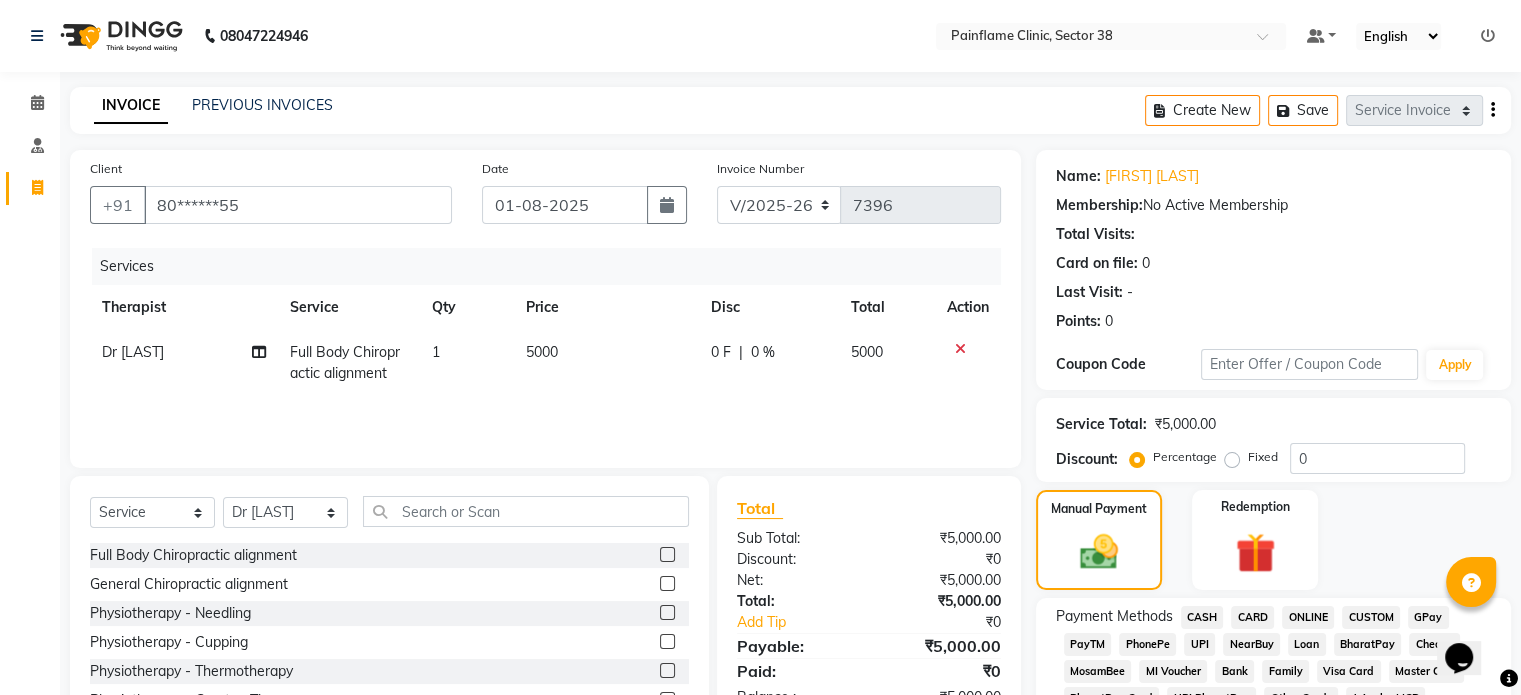 click on "UPI" 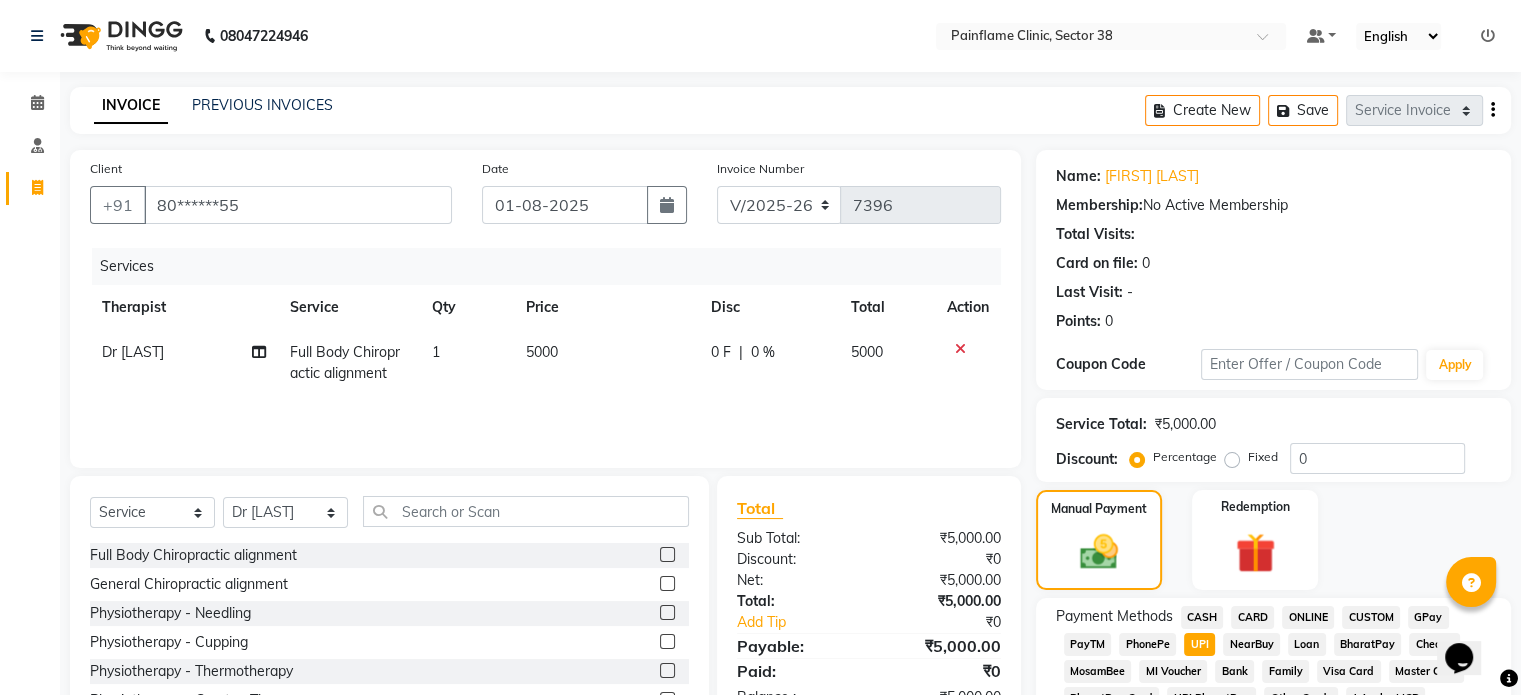 scroll, scrollTop: 652, scrollLeft: 0, axis: vertical 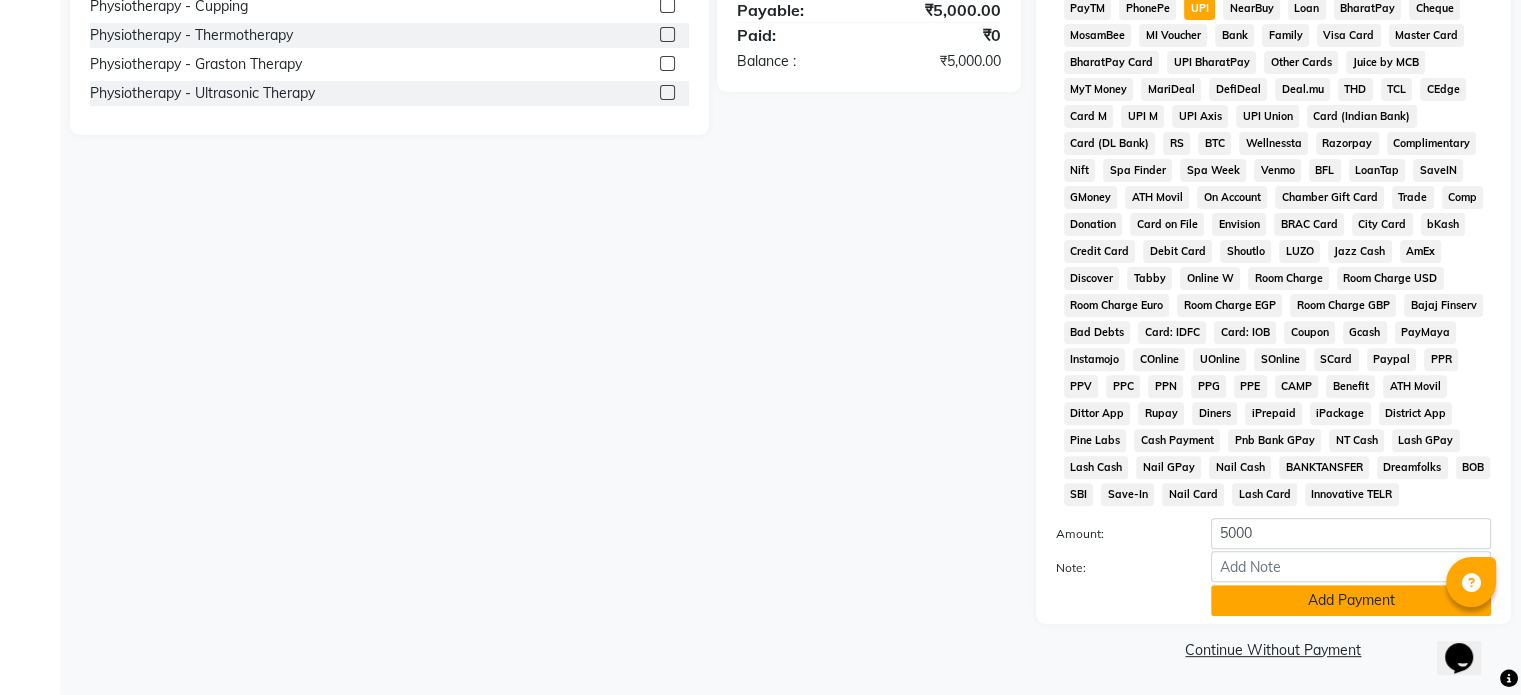 click on "Add Payment" 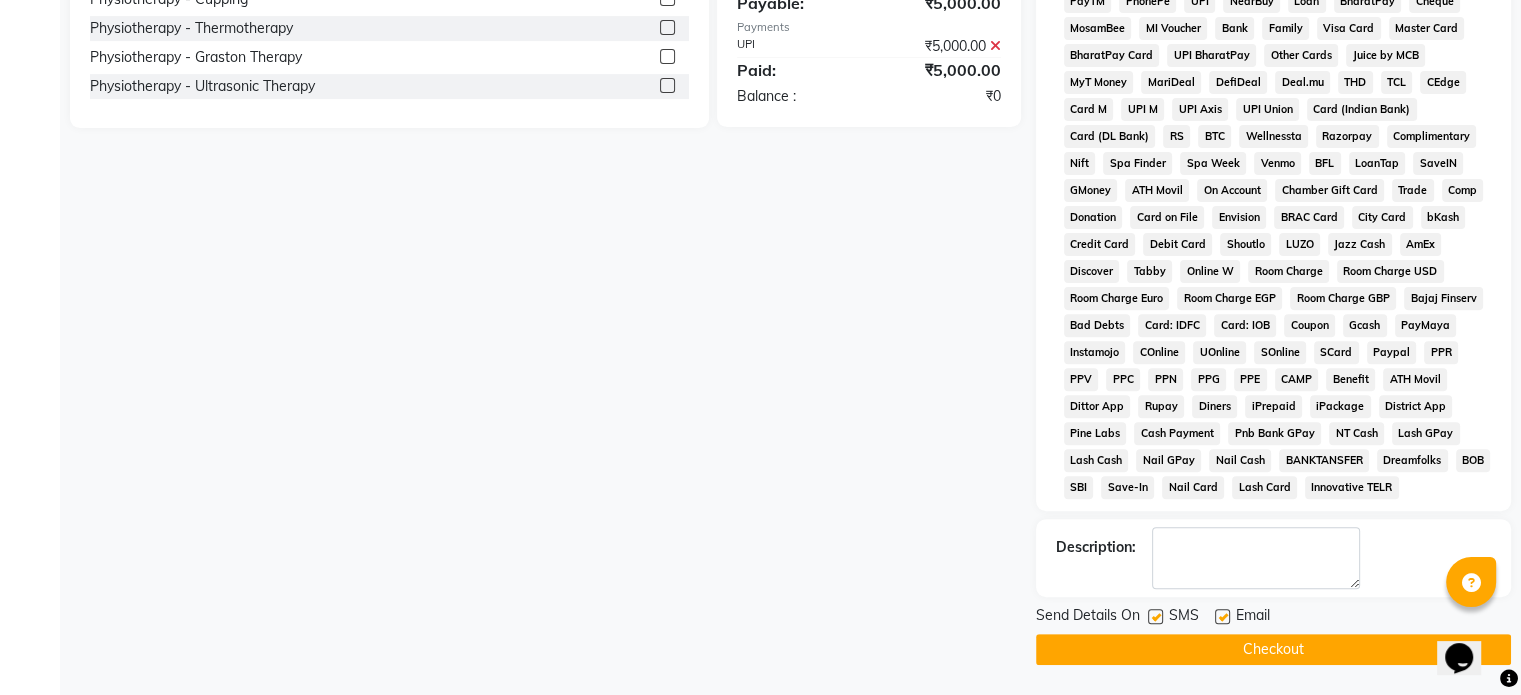 click 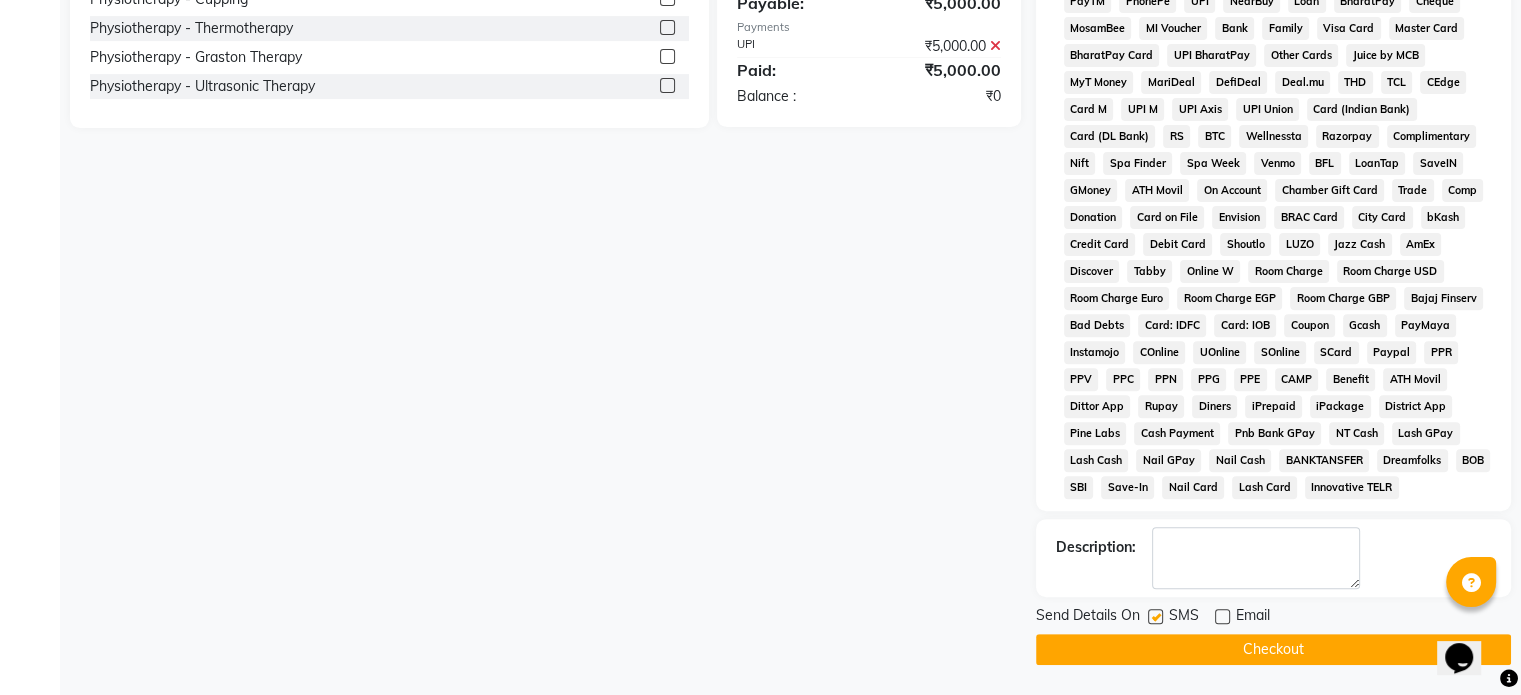 click 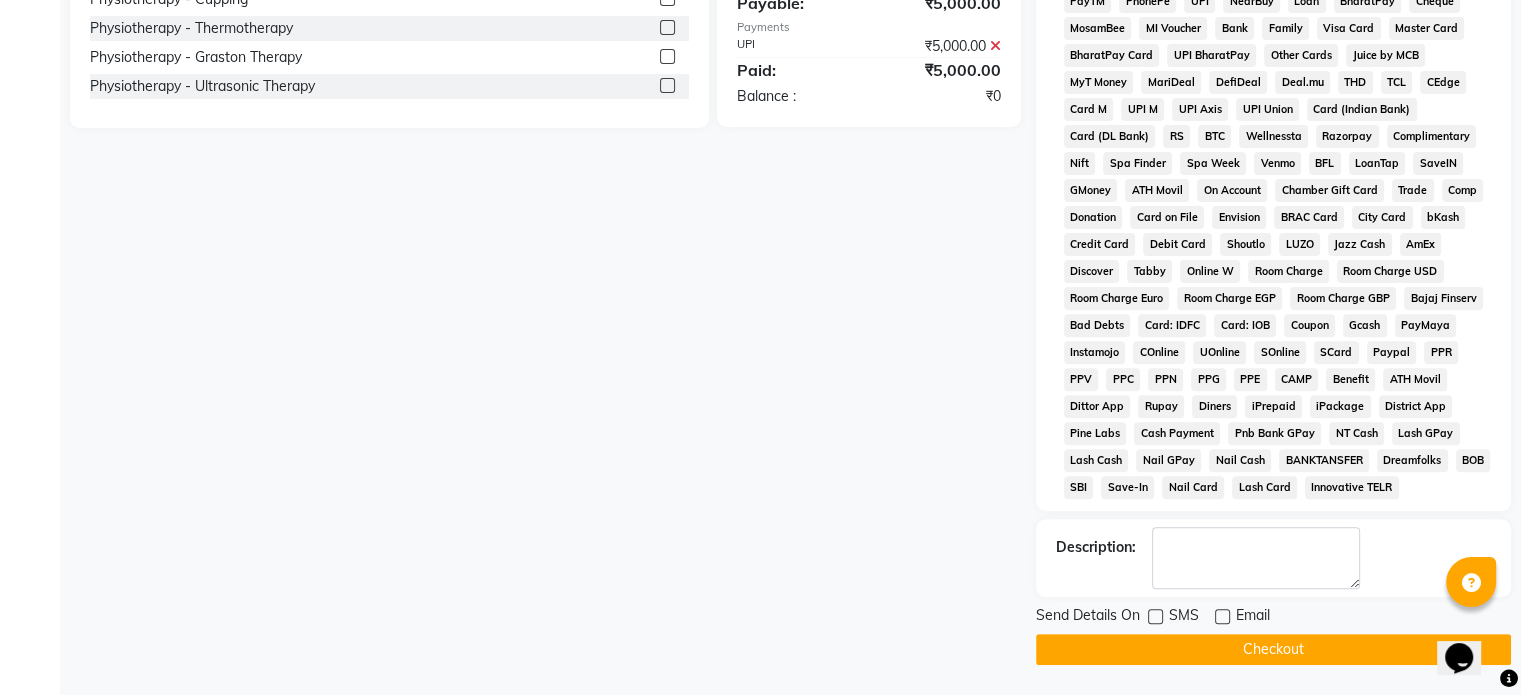 click on "Checkout" 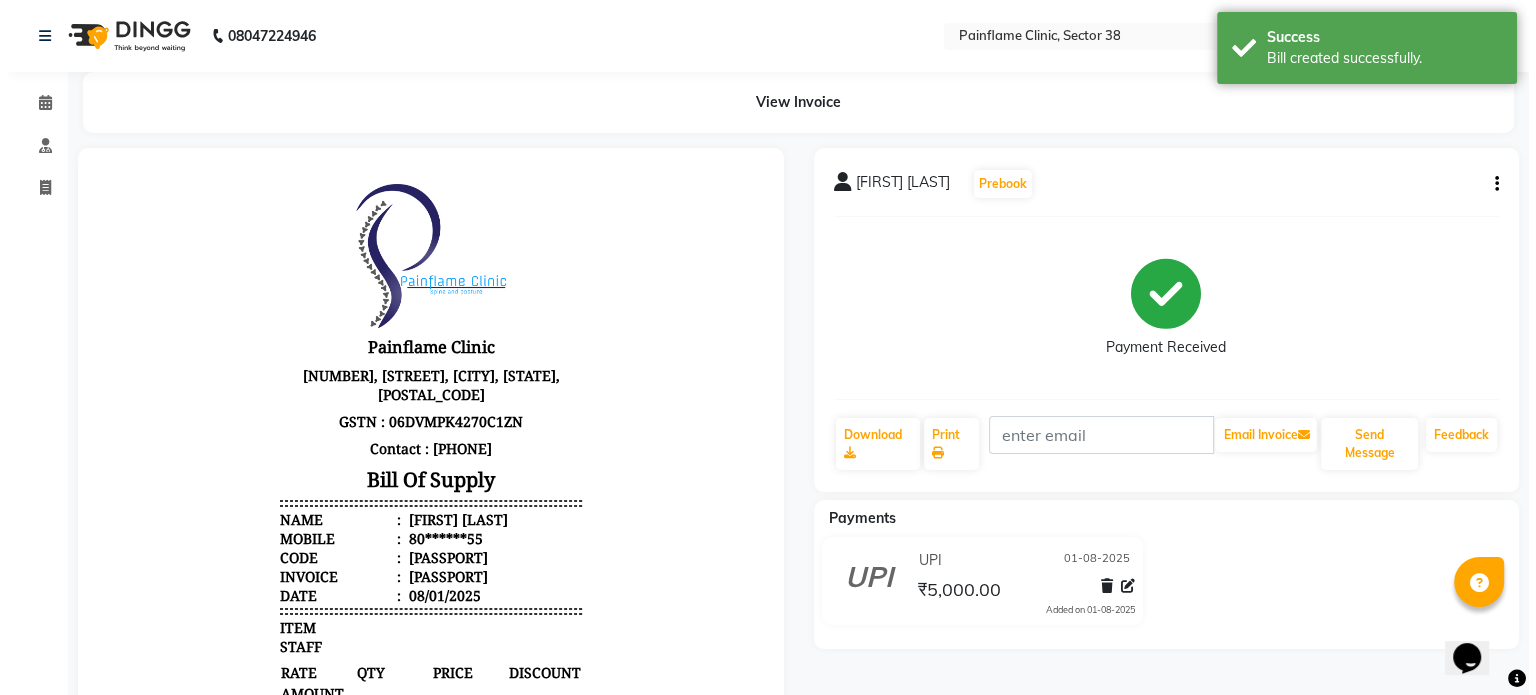 scroll, scrollTop: 0, scrollLeft: 0, axis: both 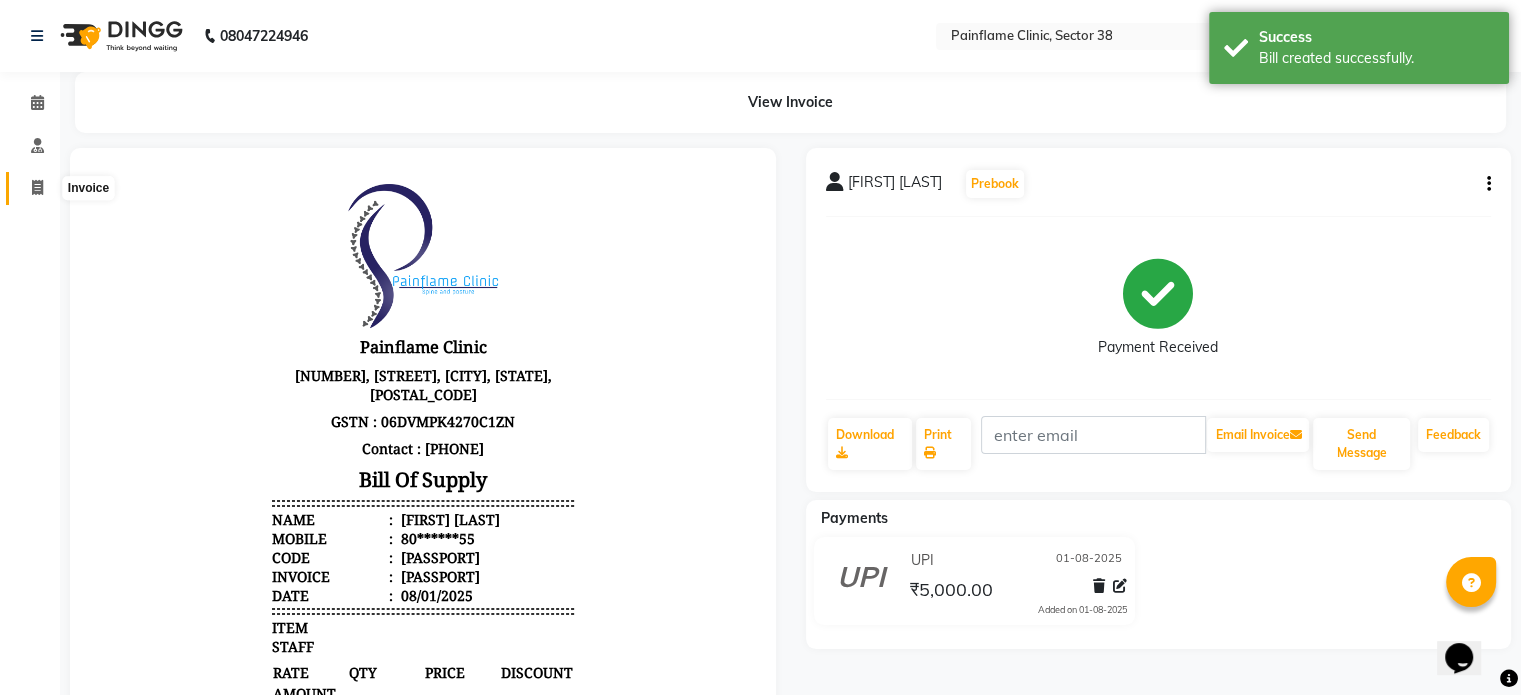 click 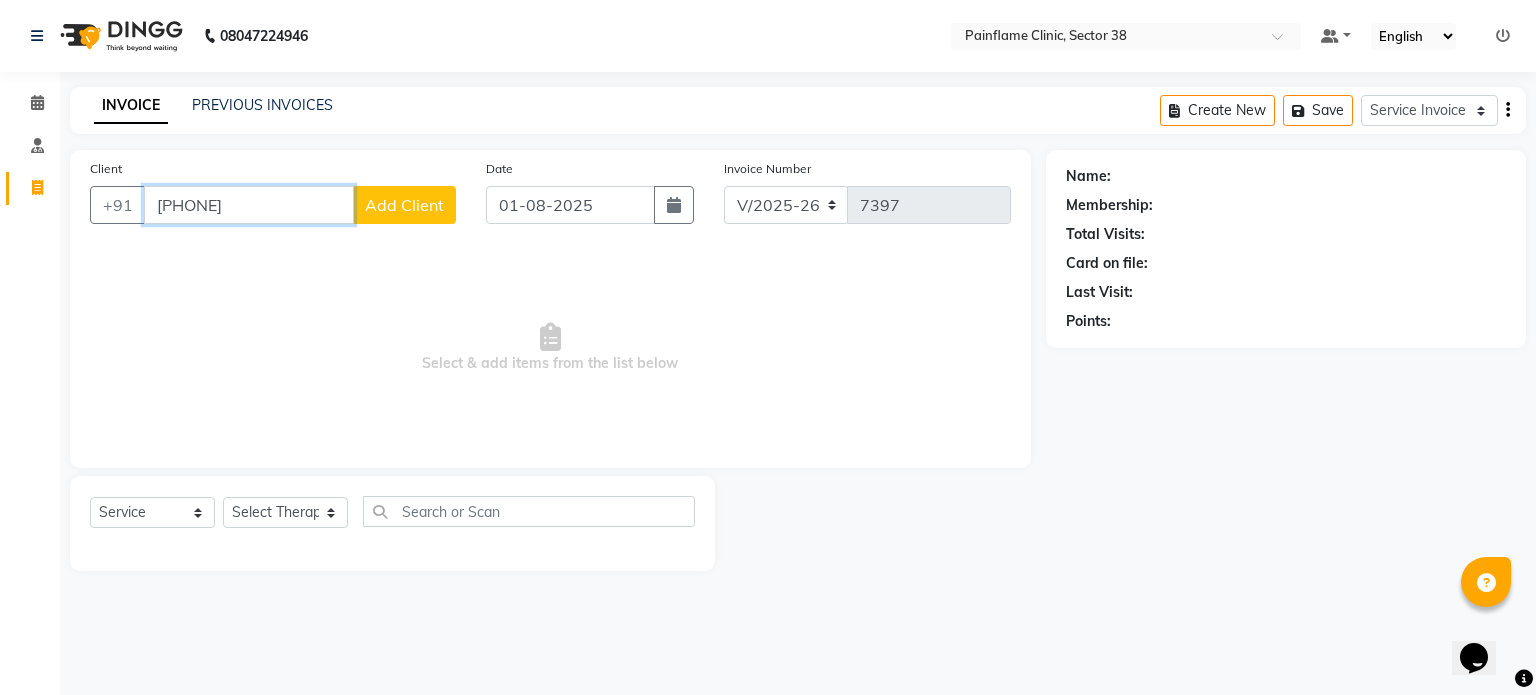 click on "9817782611" at bounding box center [249, 205] 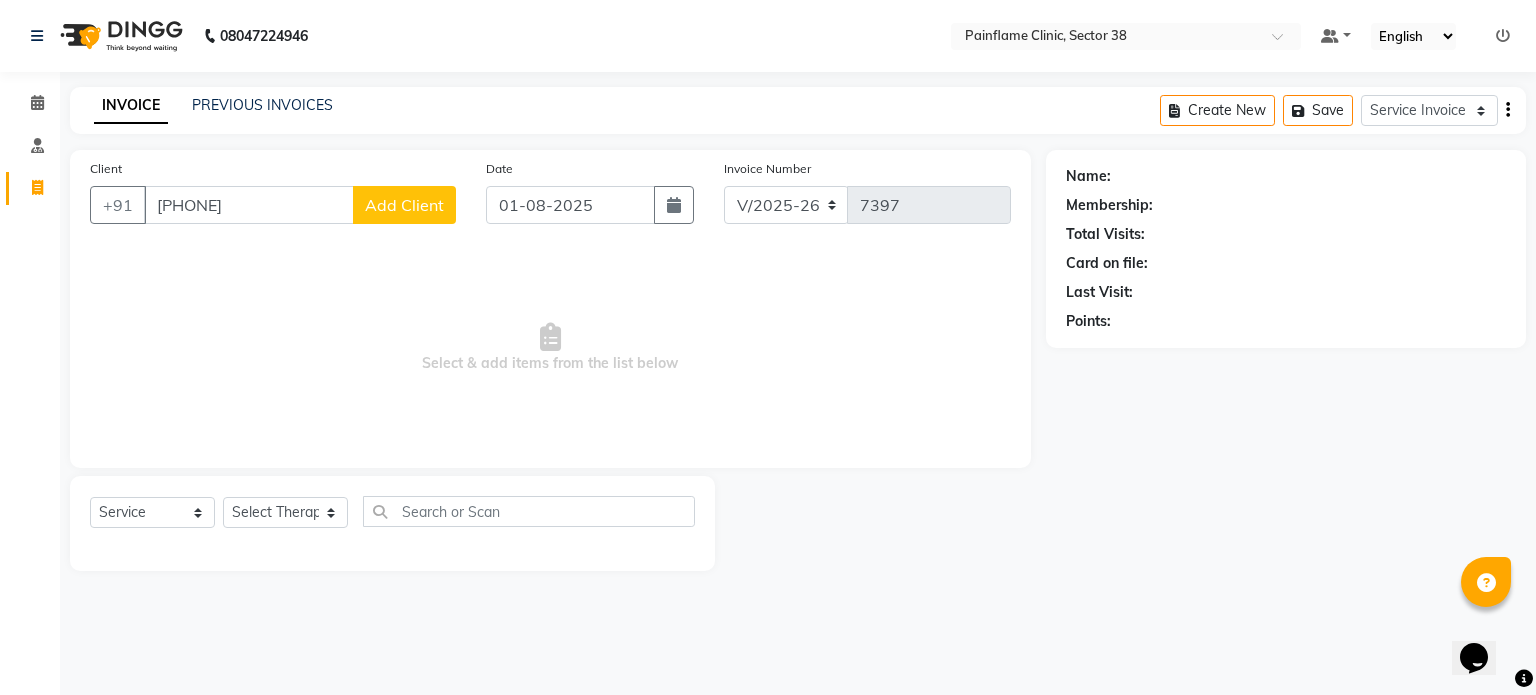 click on "Add Client" 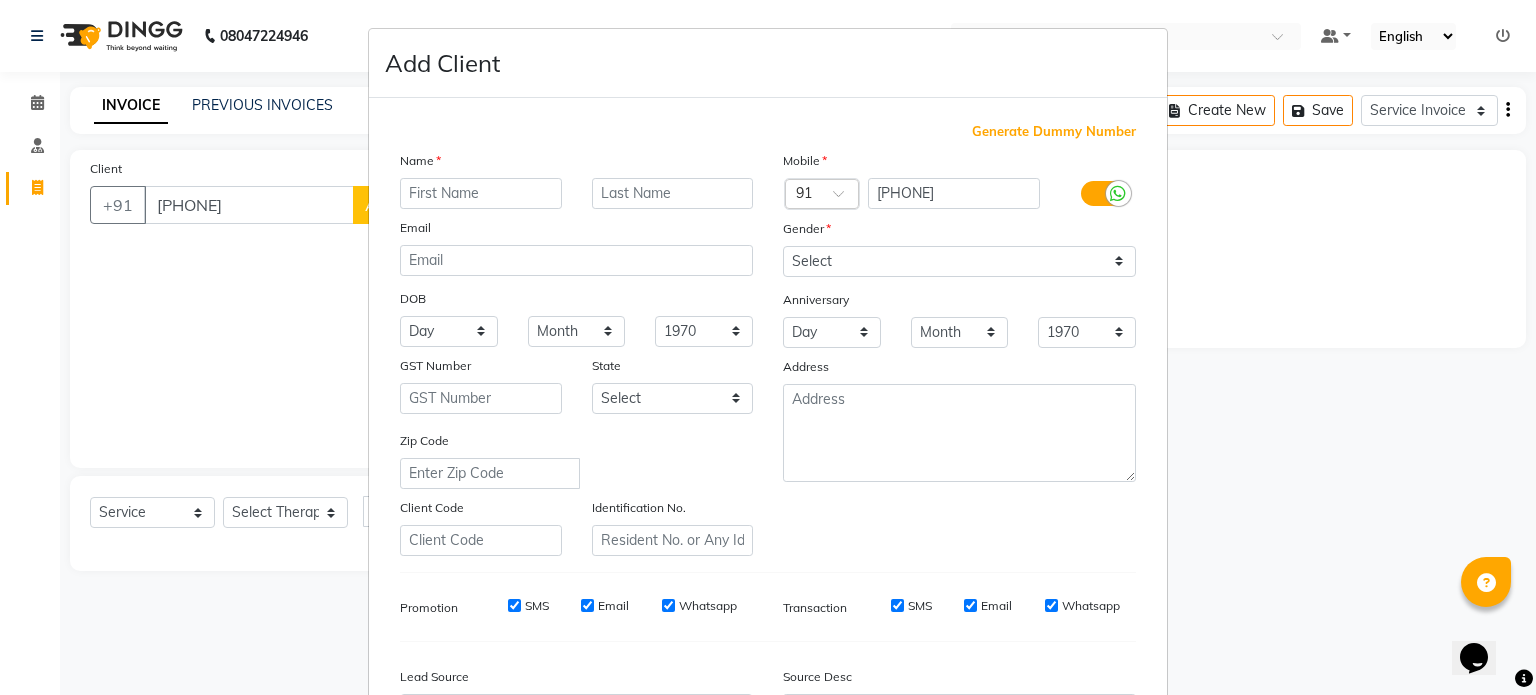click at bounding box center [481, 193] 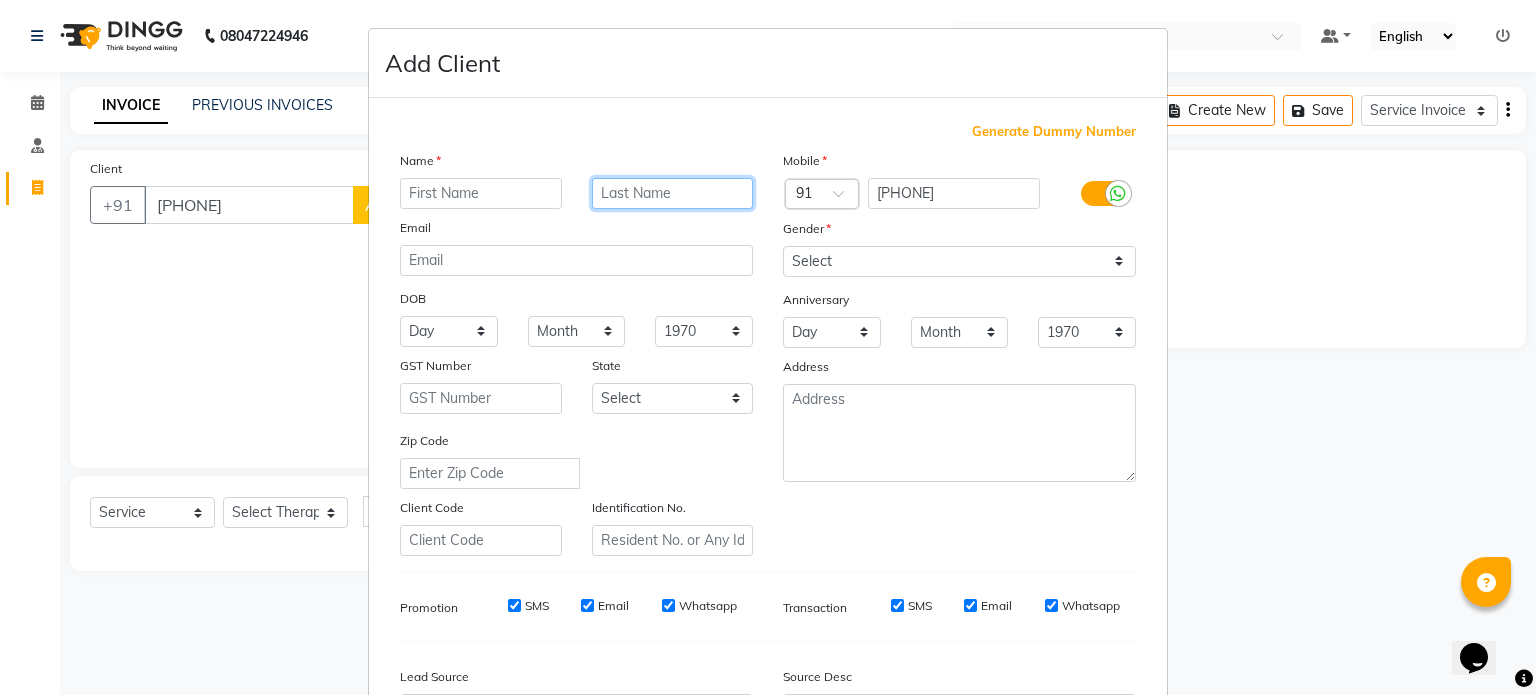click at bounding box center (673, 193) 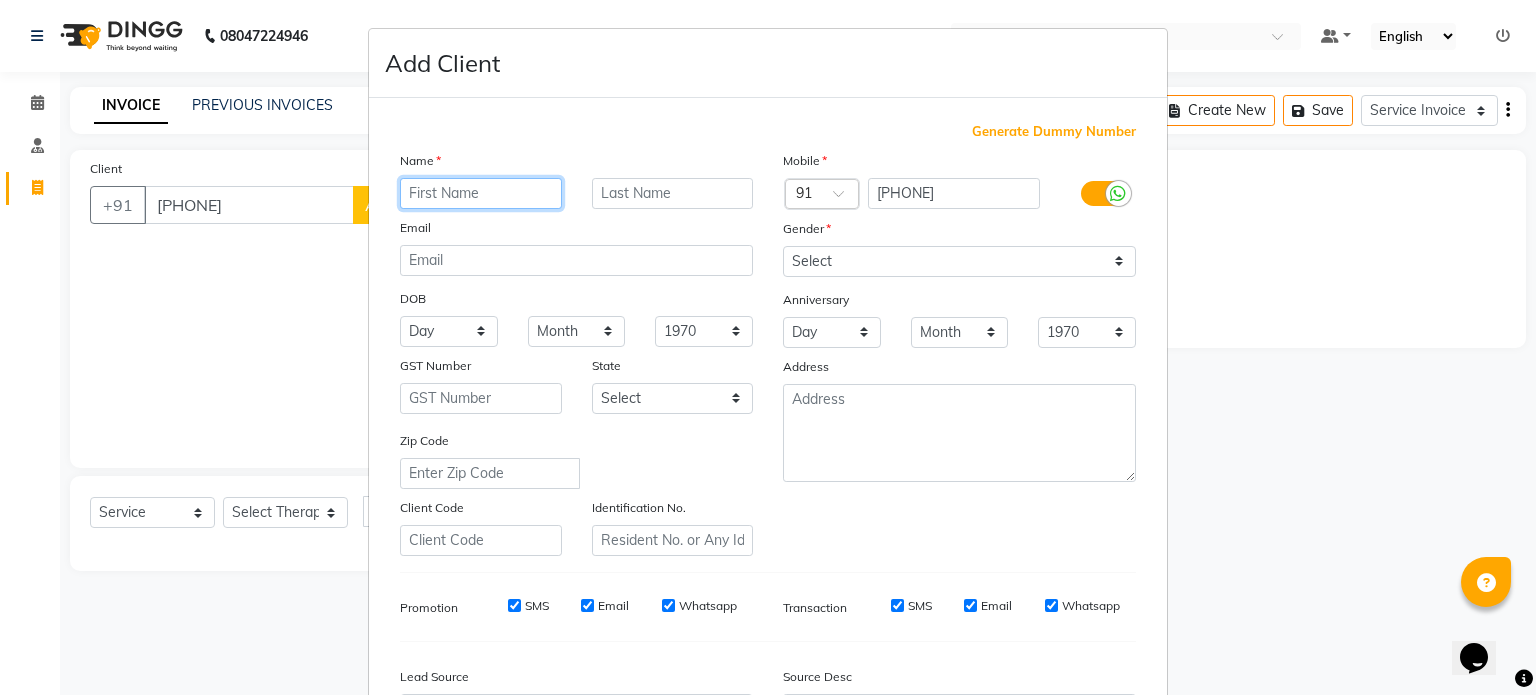 click at bounding box center (481, 193) 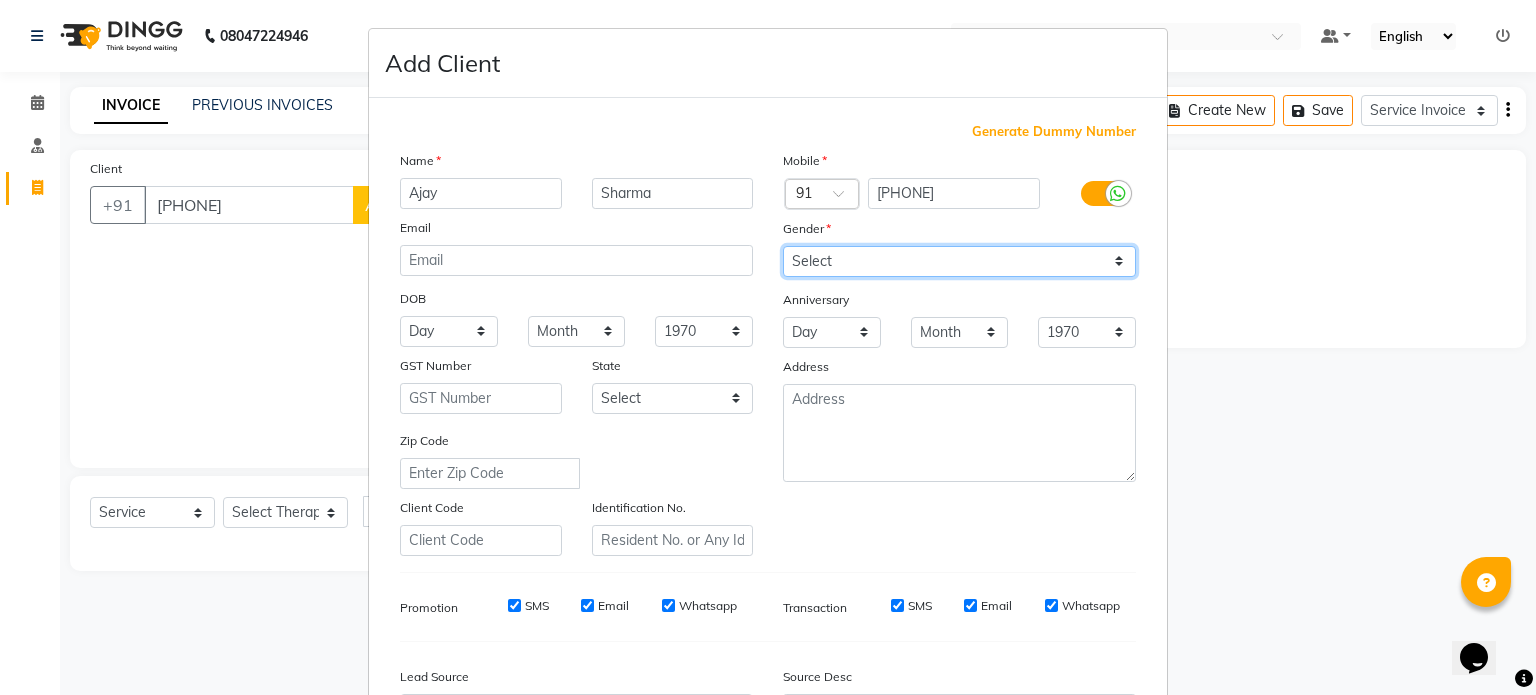 click on "Select Male Female Other Prefer Not To Say" at bounding box center [959, 261] 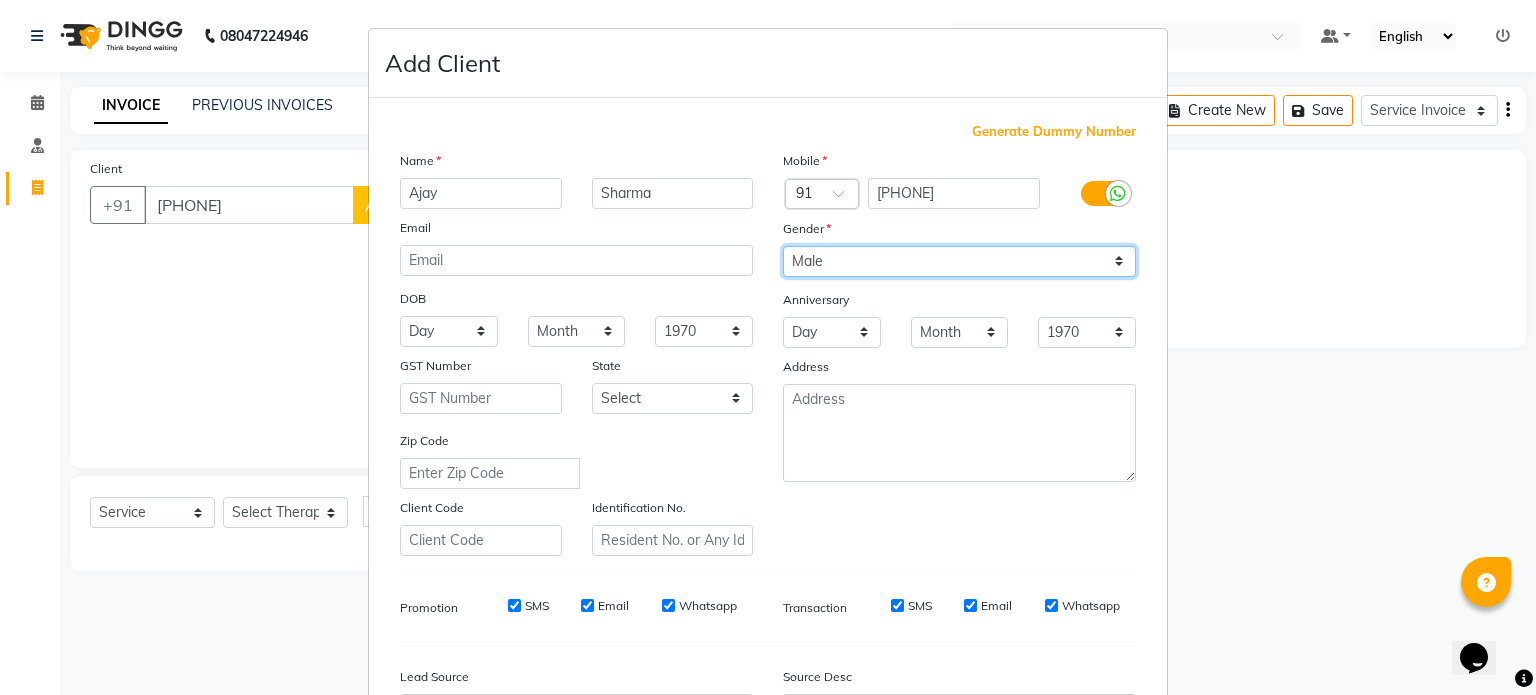 click on "Select Male Female Other Prefer Not To Say" at bounding box center (959, 261) 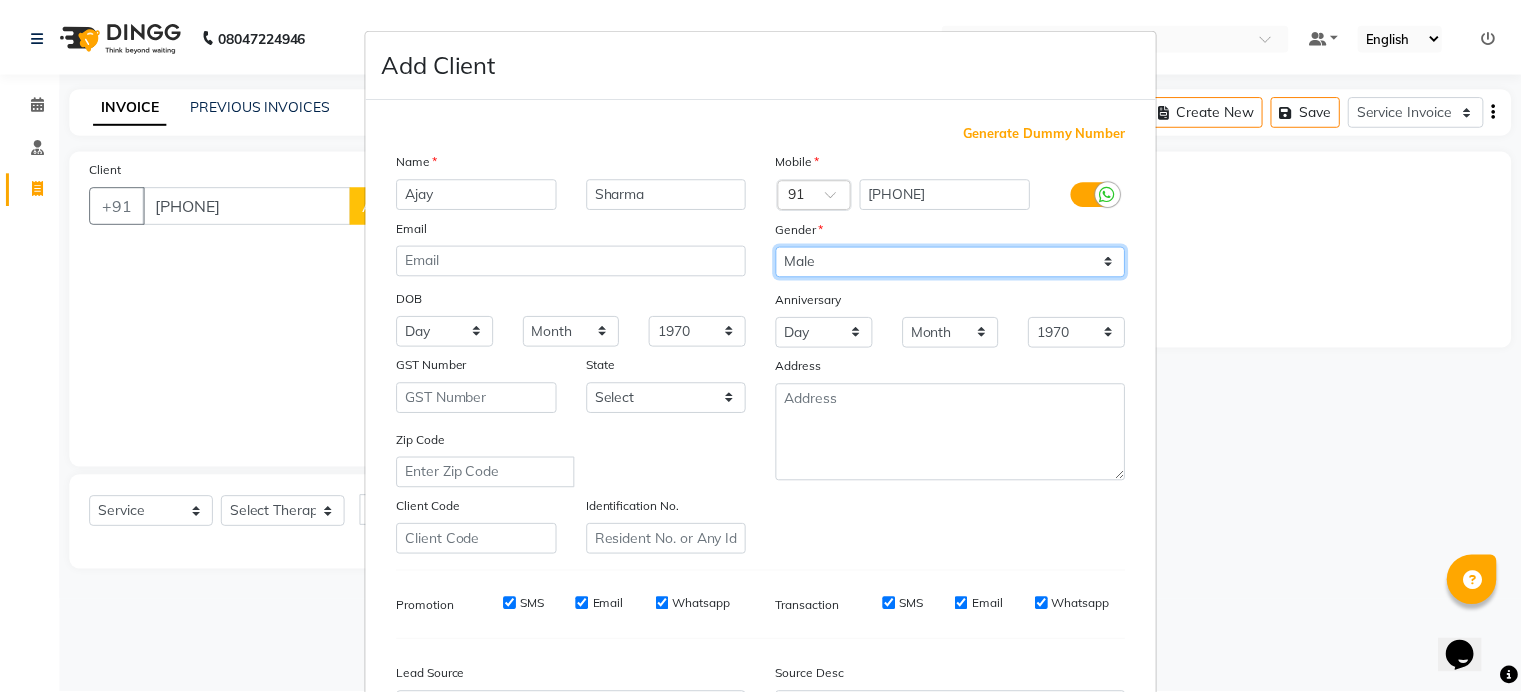 scroll, scrollTop: 237, scrollLeft: 0, axis: vertical 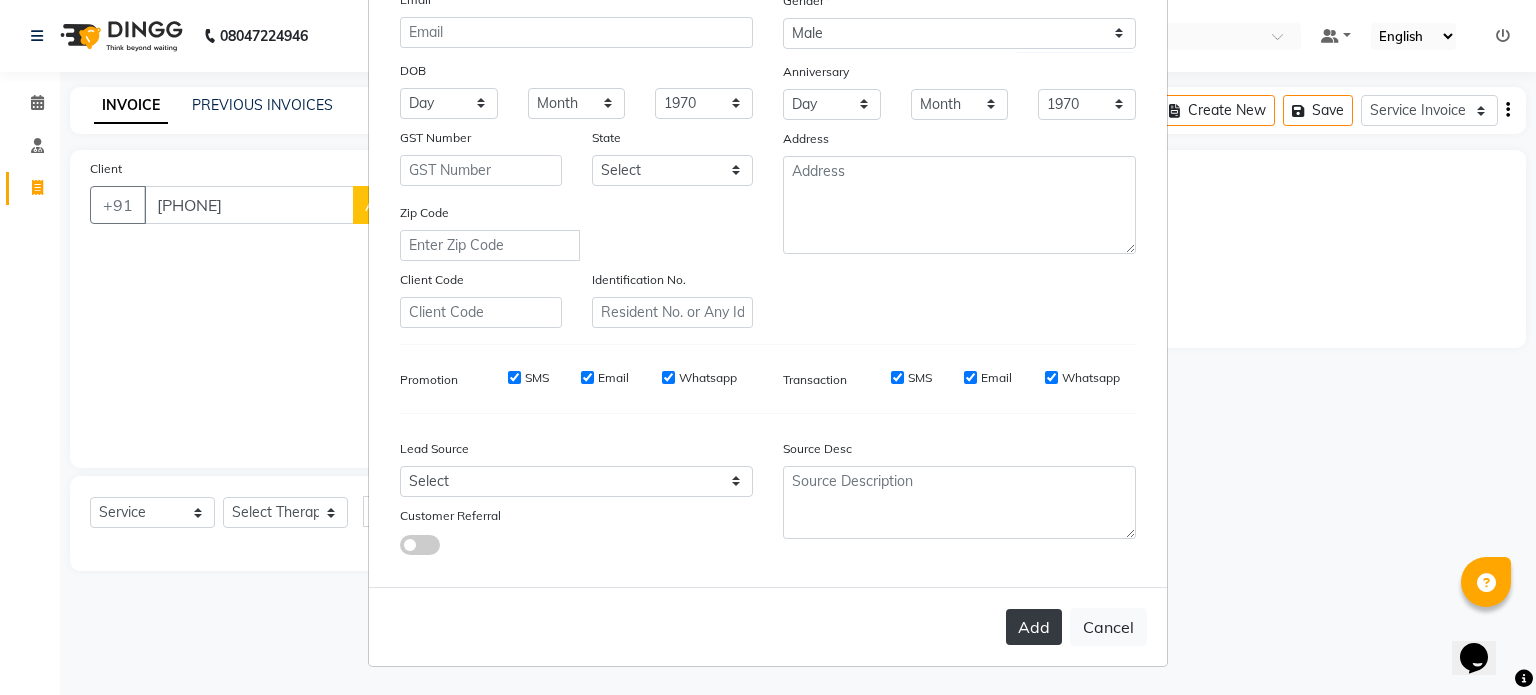 click on "Add" at bounding box center (1034, 627) 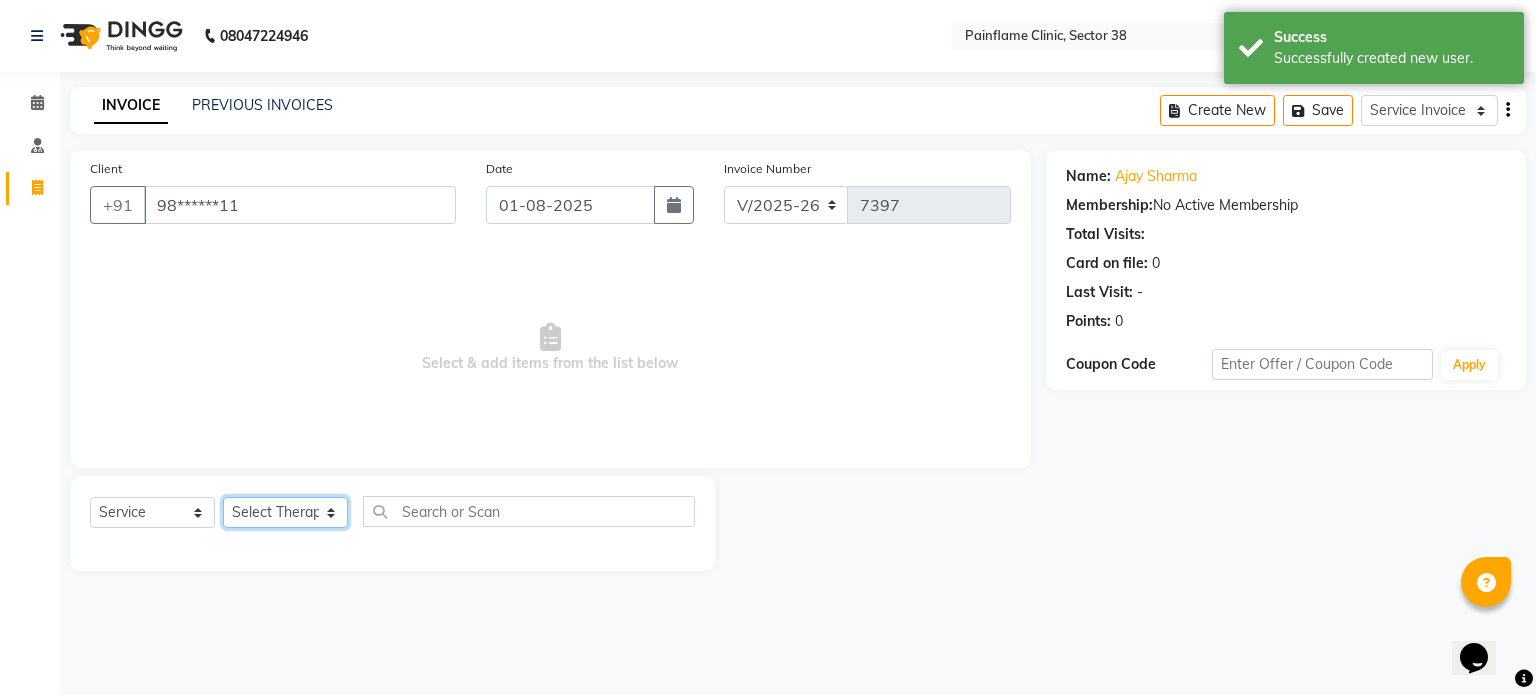 click on "Select Therapist Dr Durgesh Dr Harish Dr Ranjana Dr Saurabh Dr. Suraj Dr. Tejpal Mehlawat KUSHAL MOHIT SEMWAL Nancy Singhai Reception 1  Reception 2 Reception 3" 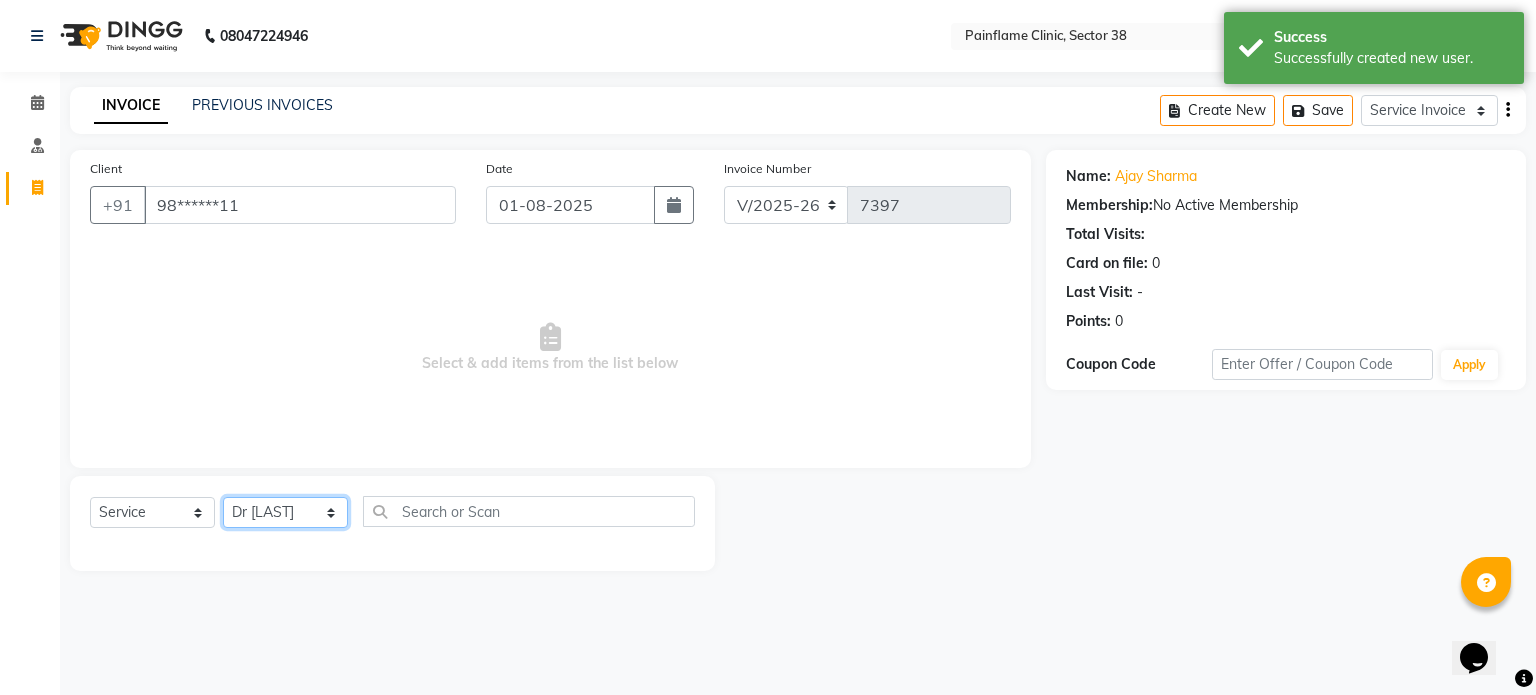 click on "Select Therapist Dr Durgesh Dr Harish Dr Ranjana Dr Saurabh Dr. Suraj Dr. Tejpal Mehlawat KUSHAL MOHIT SEMWAL Nancy Singhai Reception 1  Reception 2 Reception 3" 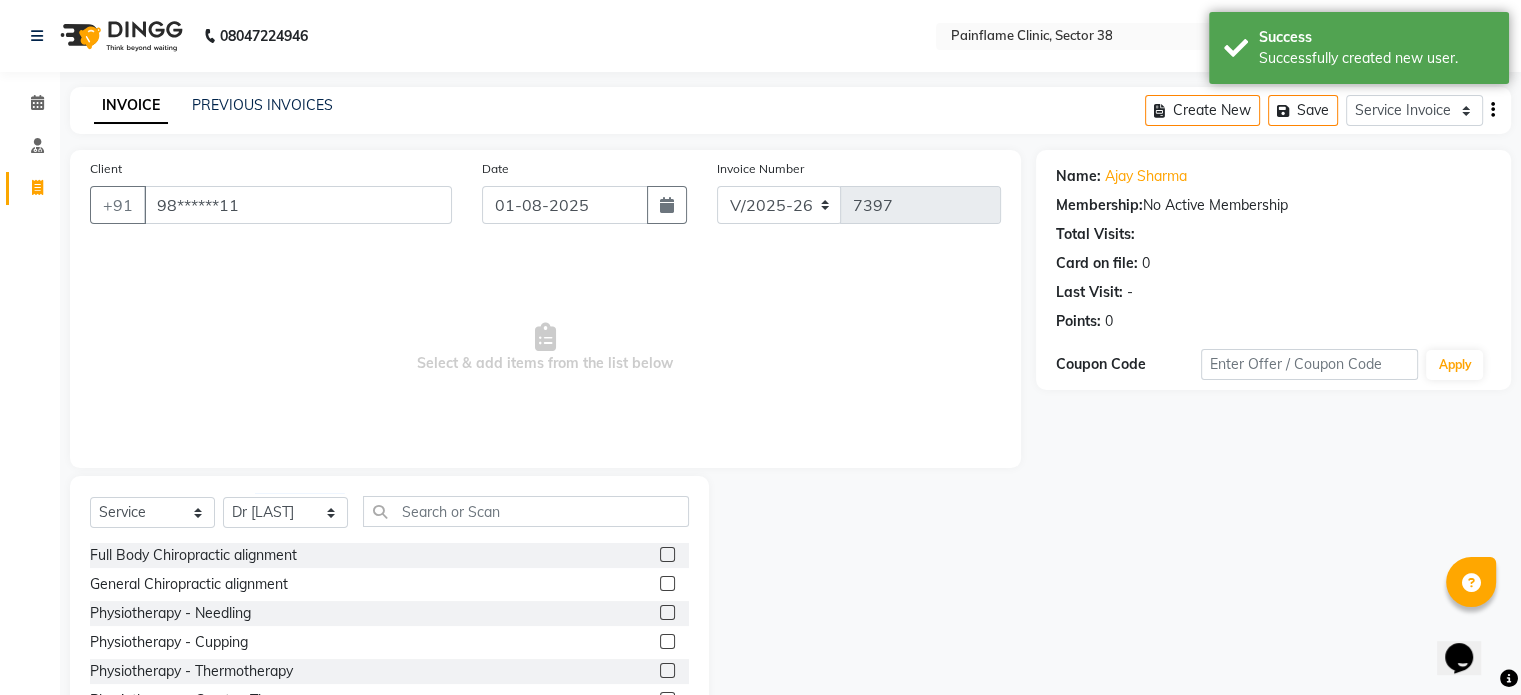 click 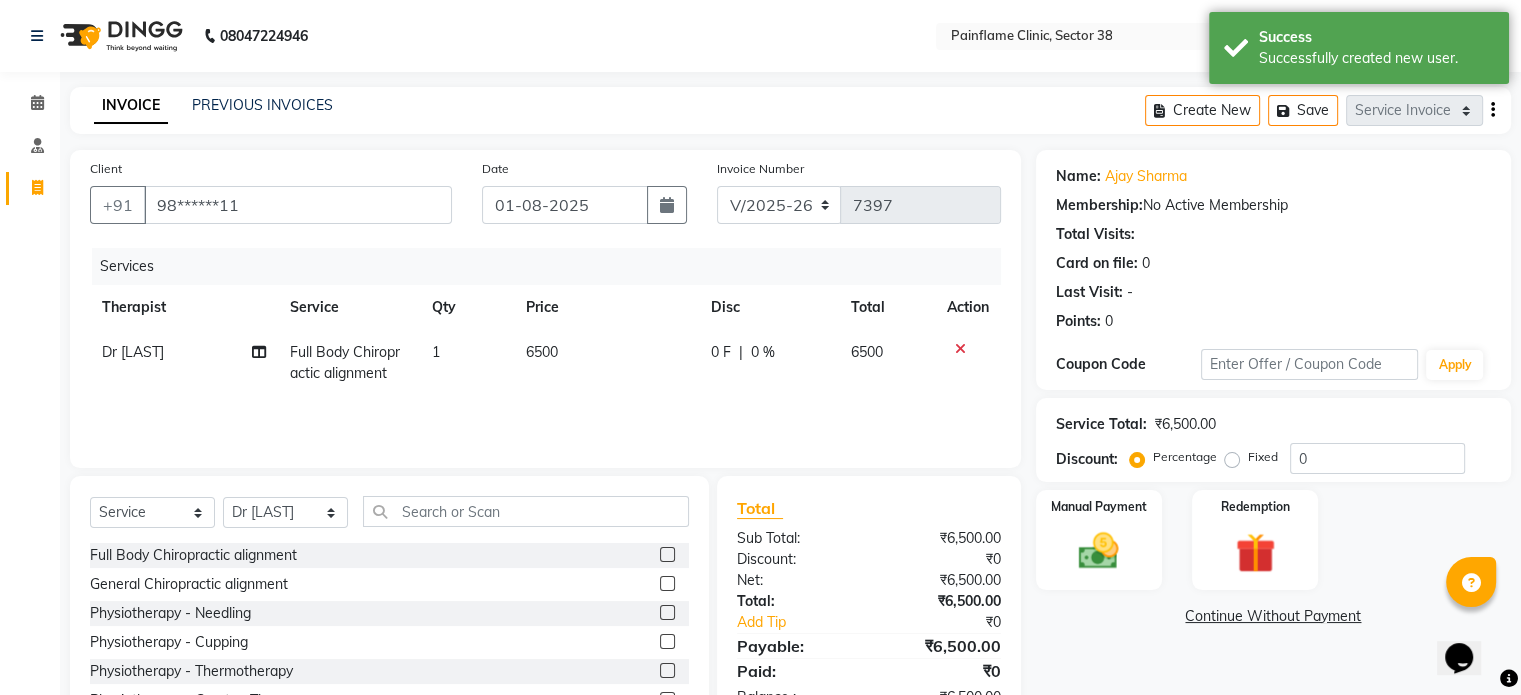 scroll, scrollTop: 119, scrollLeft: 0, axis: vertical 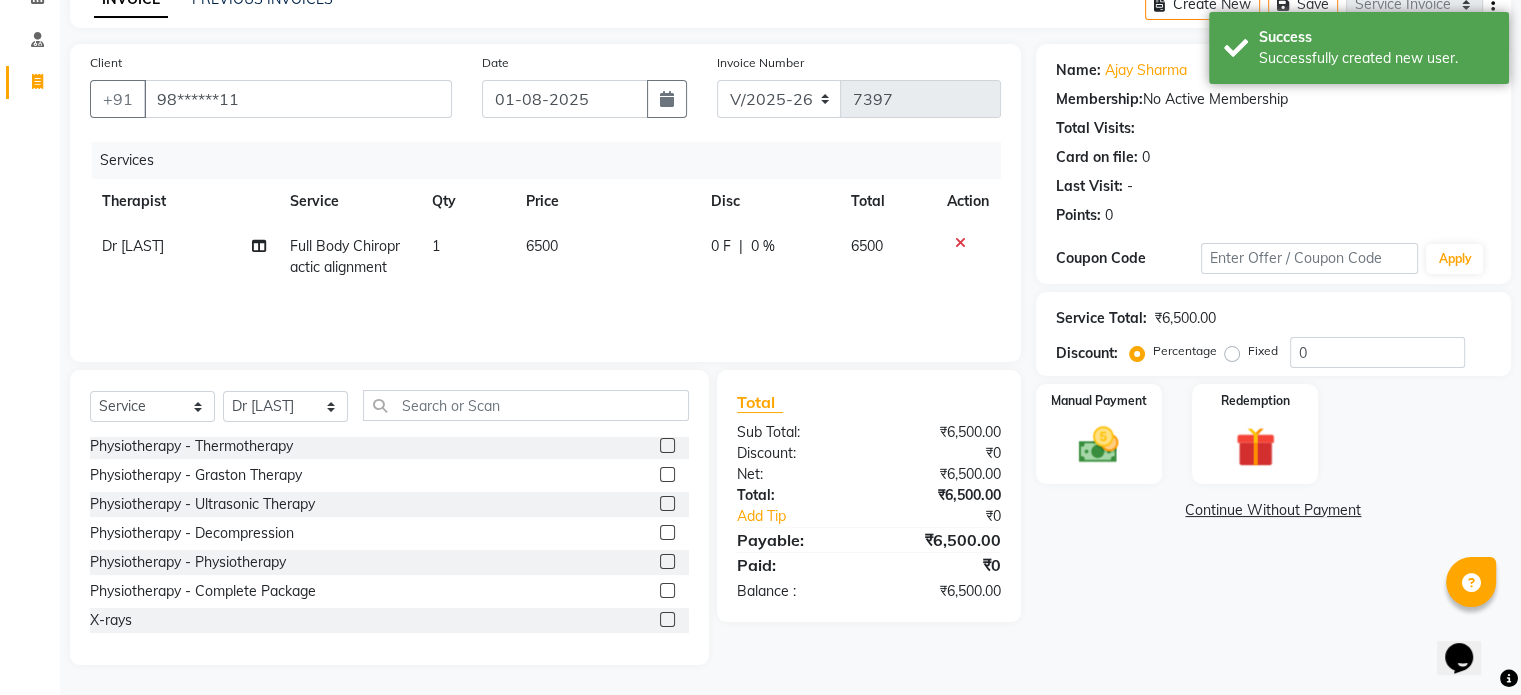 click 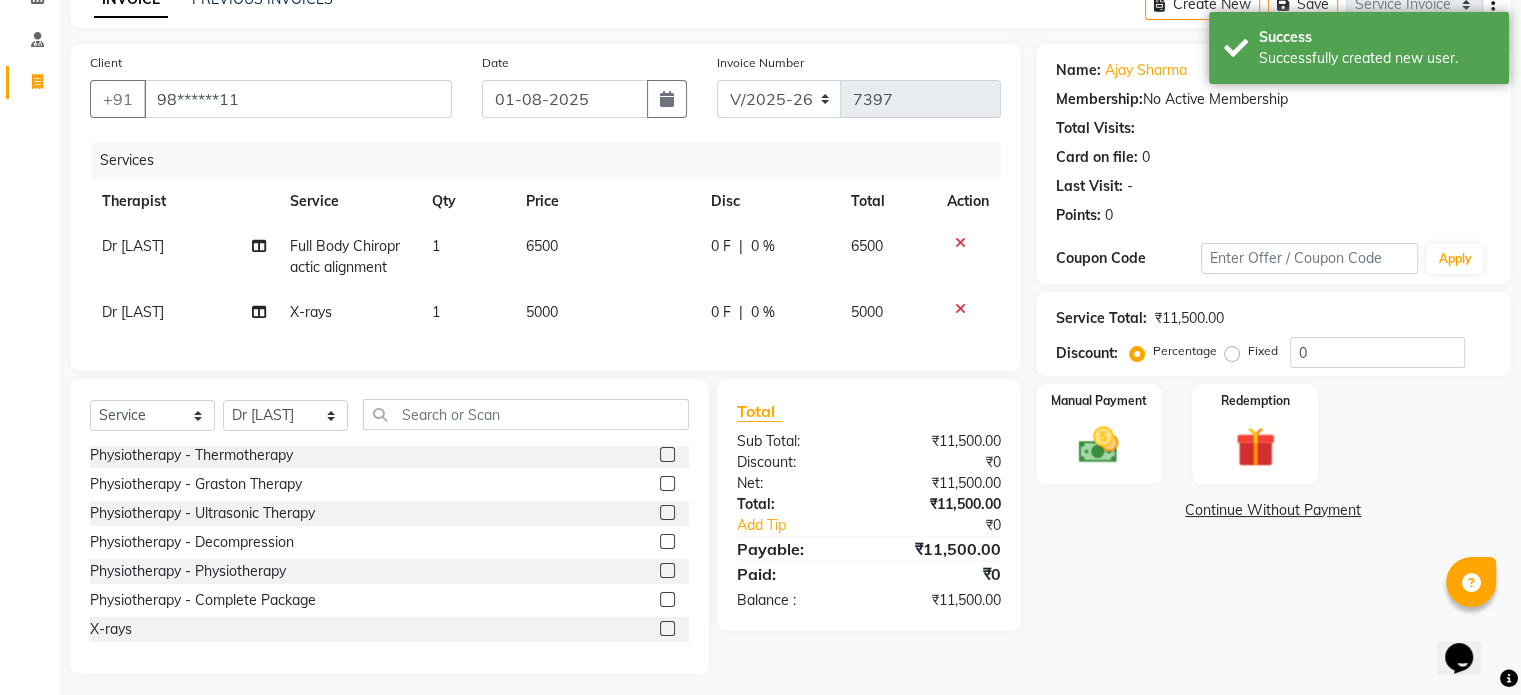 click on "5000" 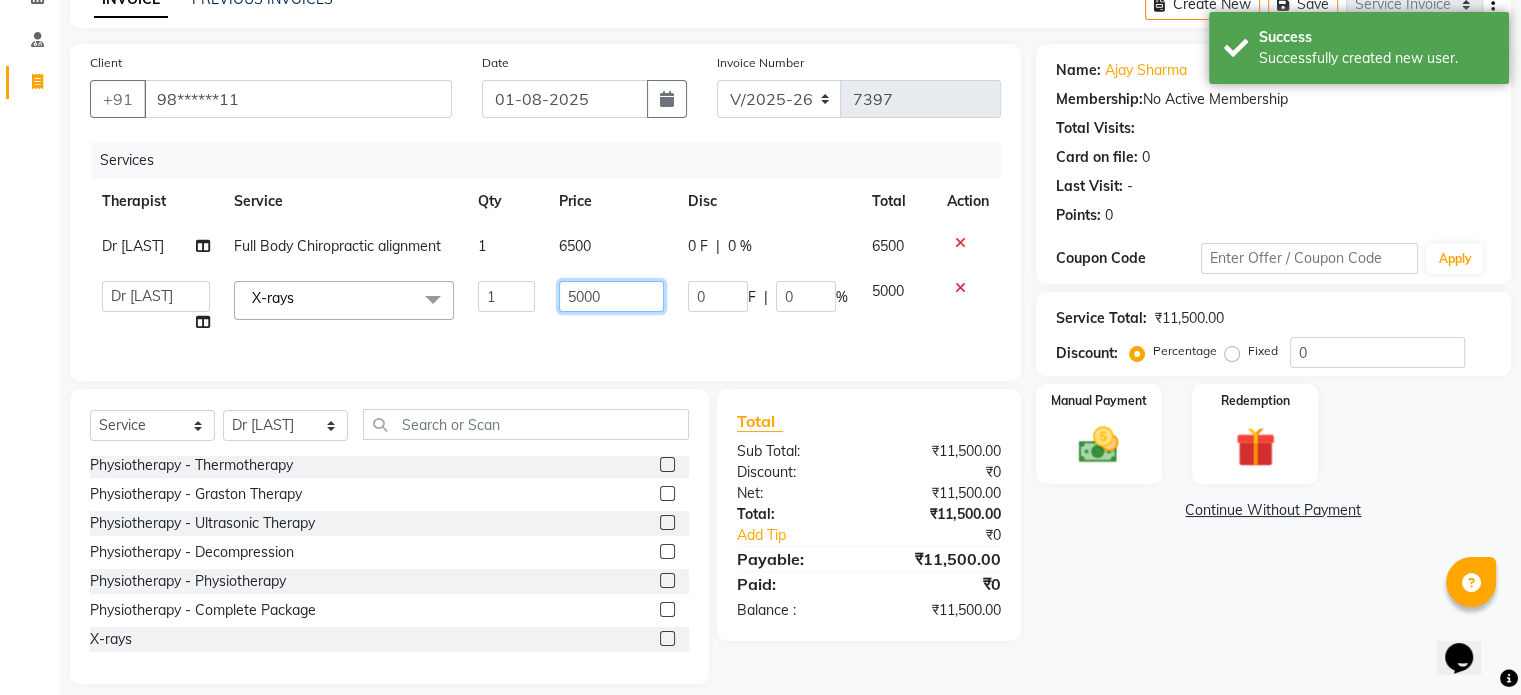 click on "5000" 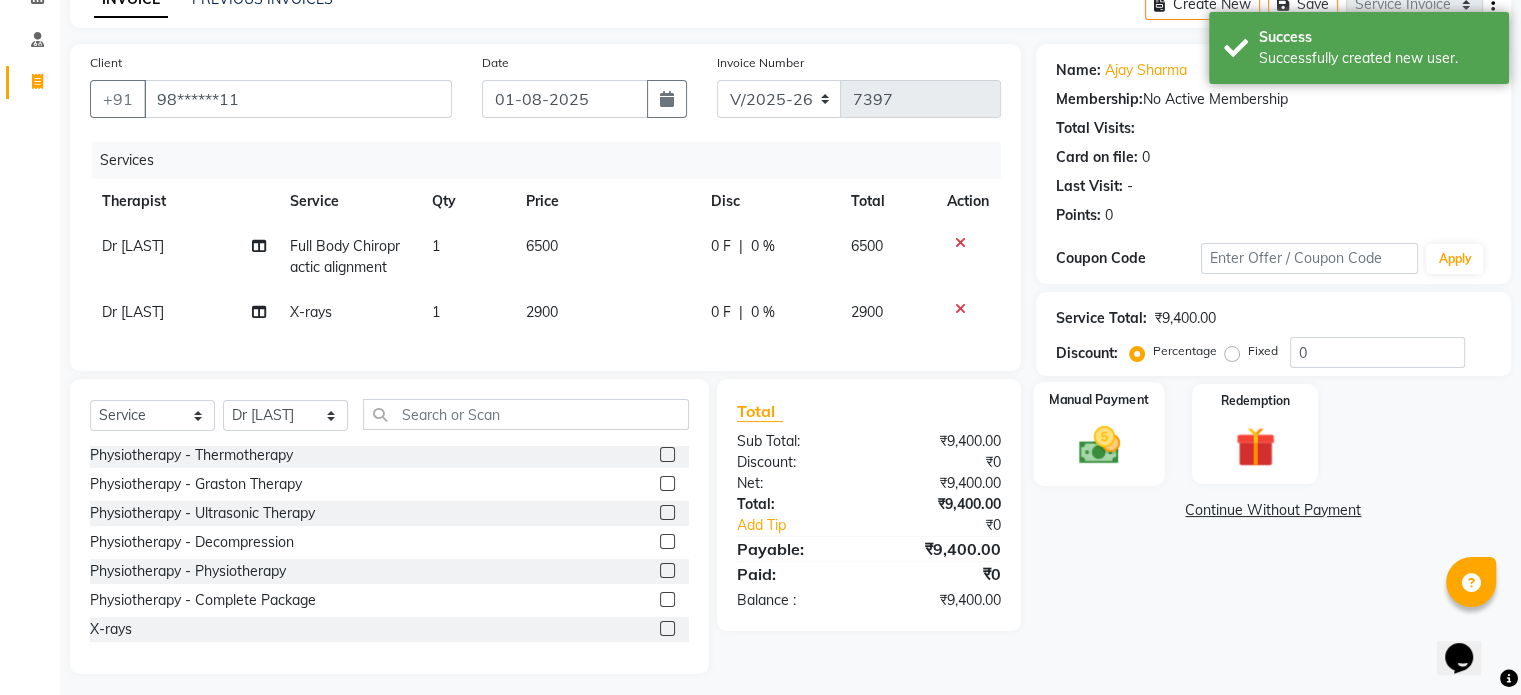 click 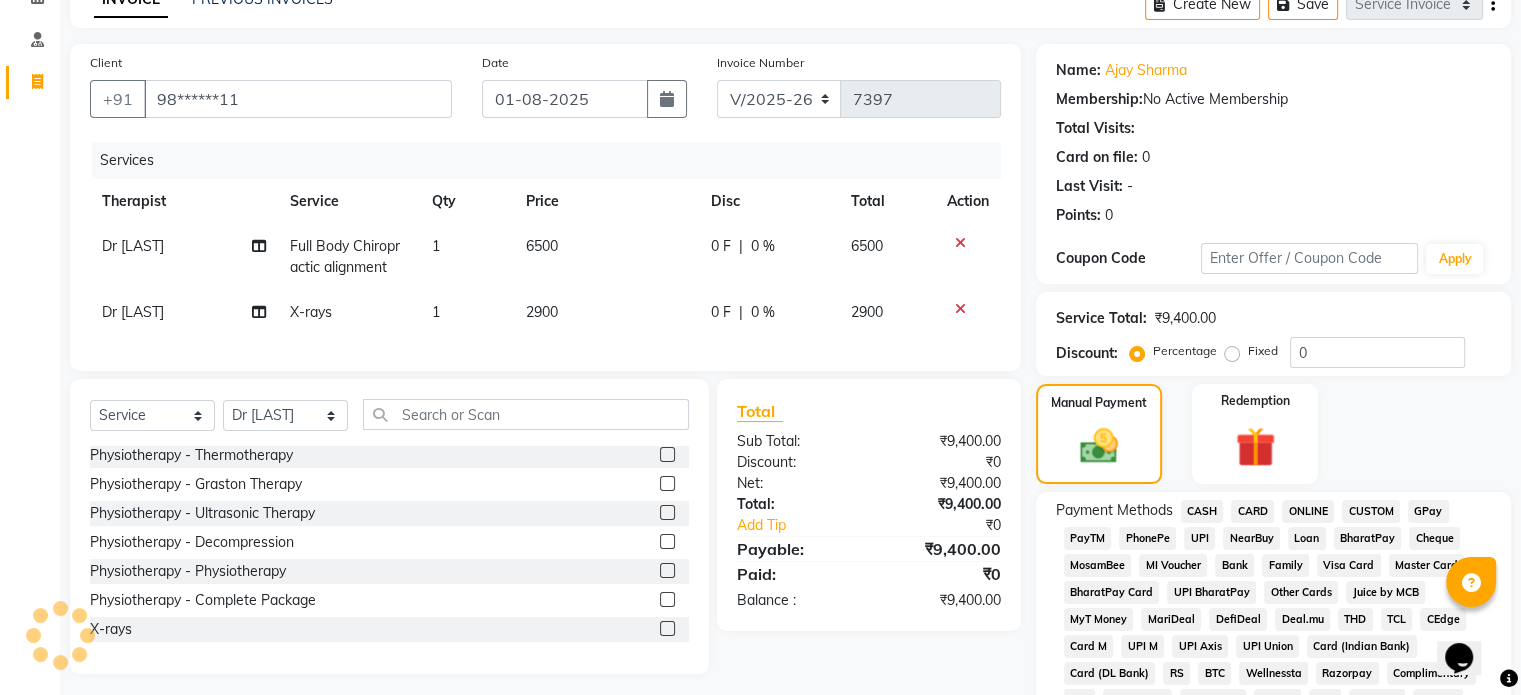 click on "UPI" 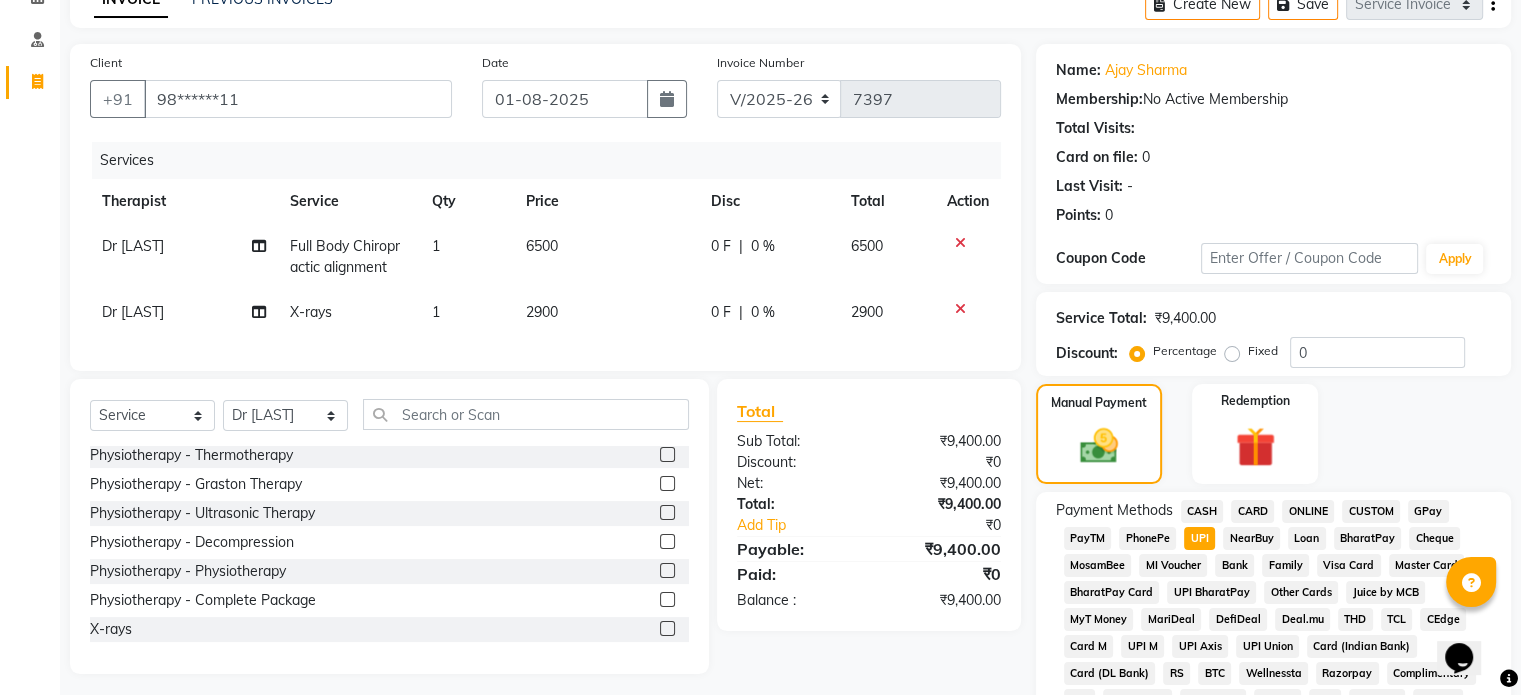scroll, scrollTop: 652, scrollLeft: 0, axis: vertical 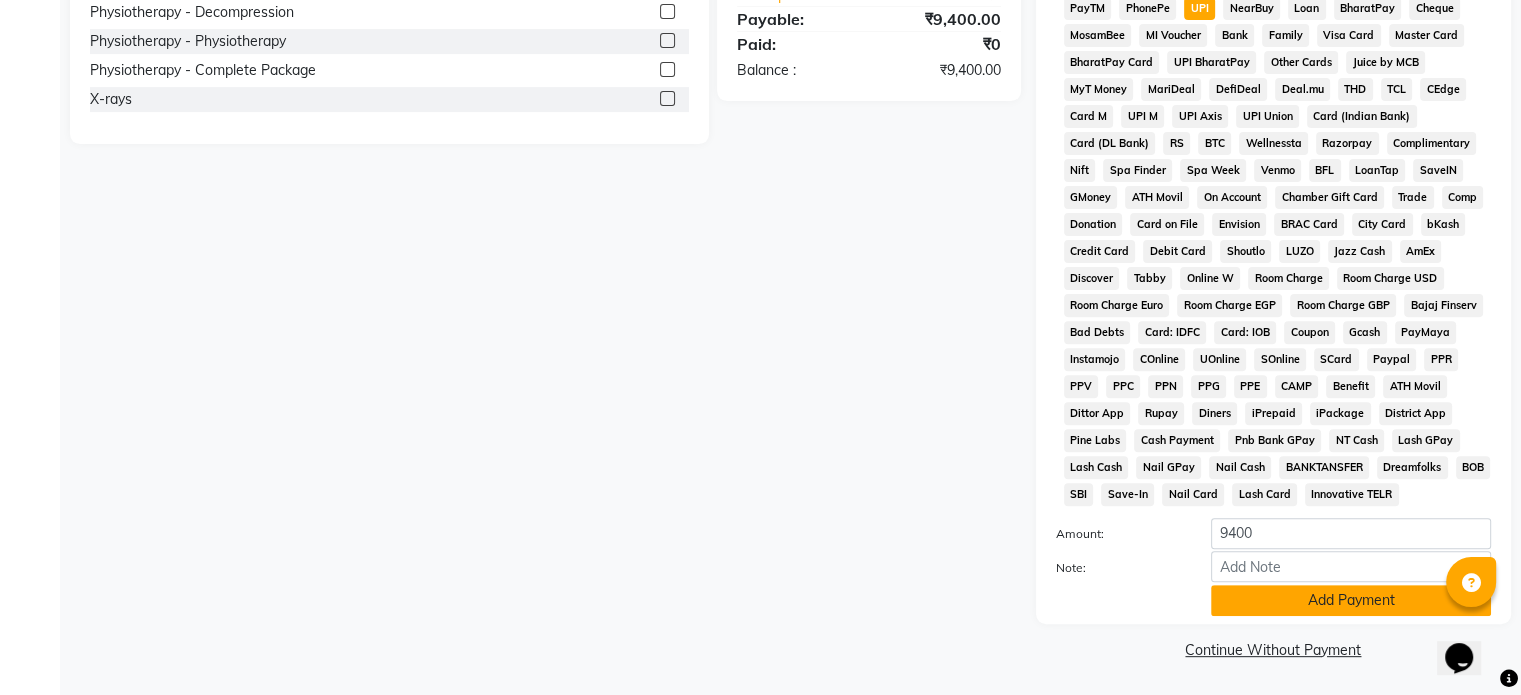 click on "Add Payment" 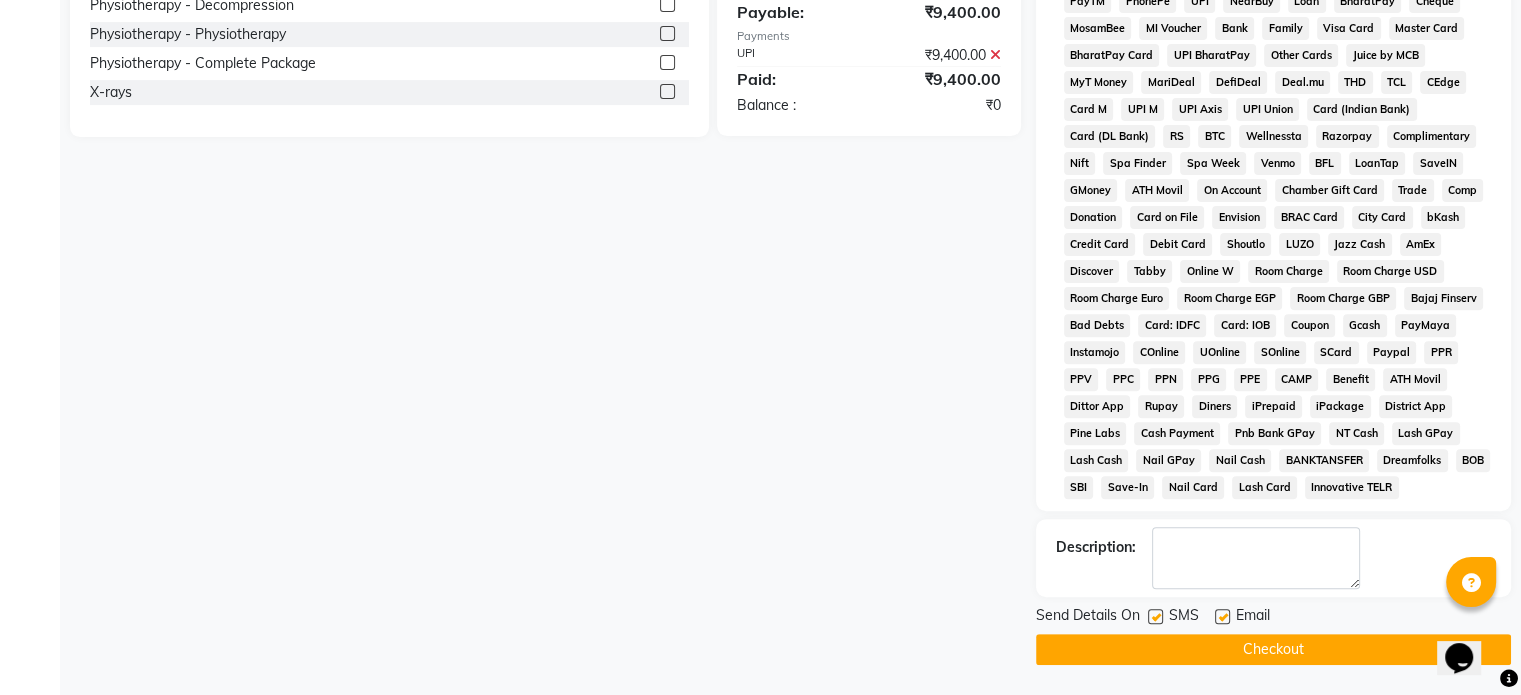 click 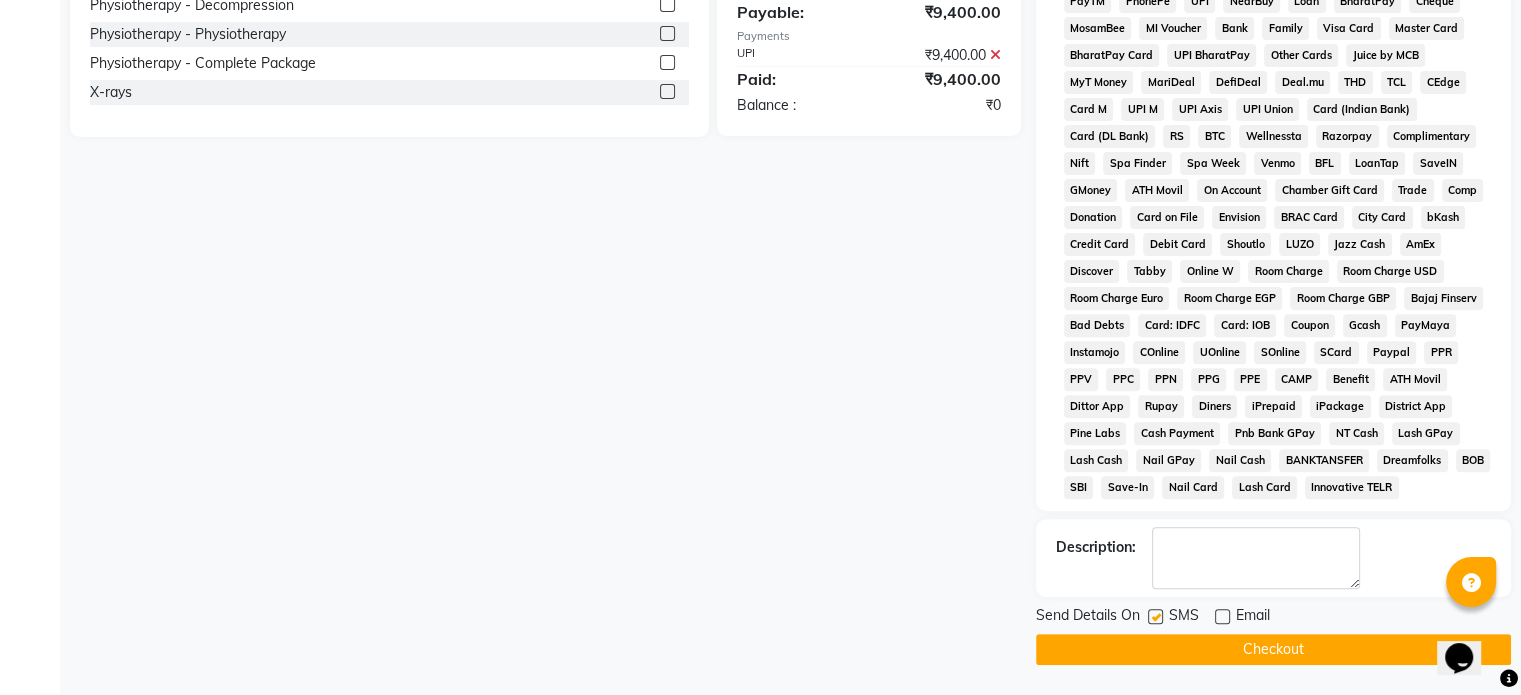click 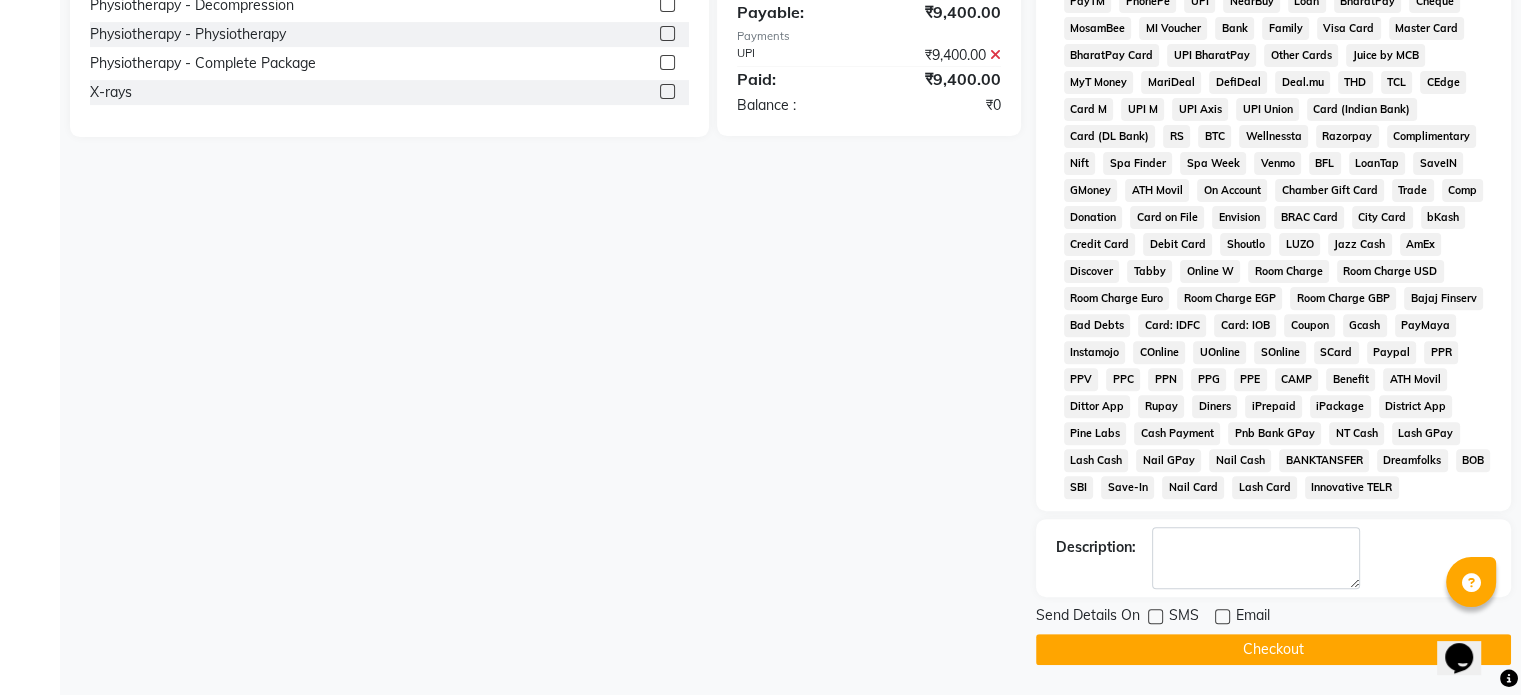 click on "Checkout" 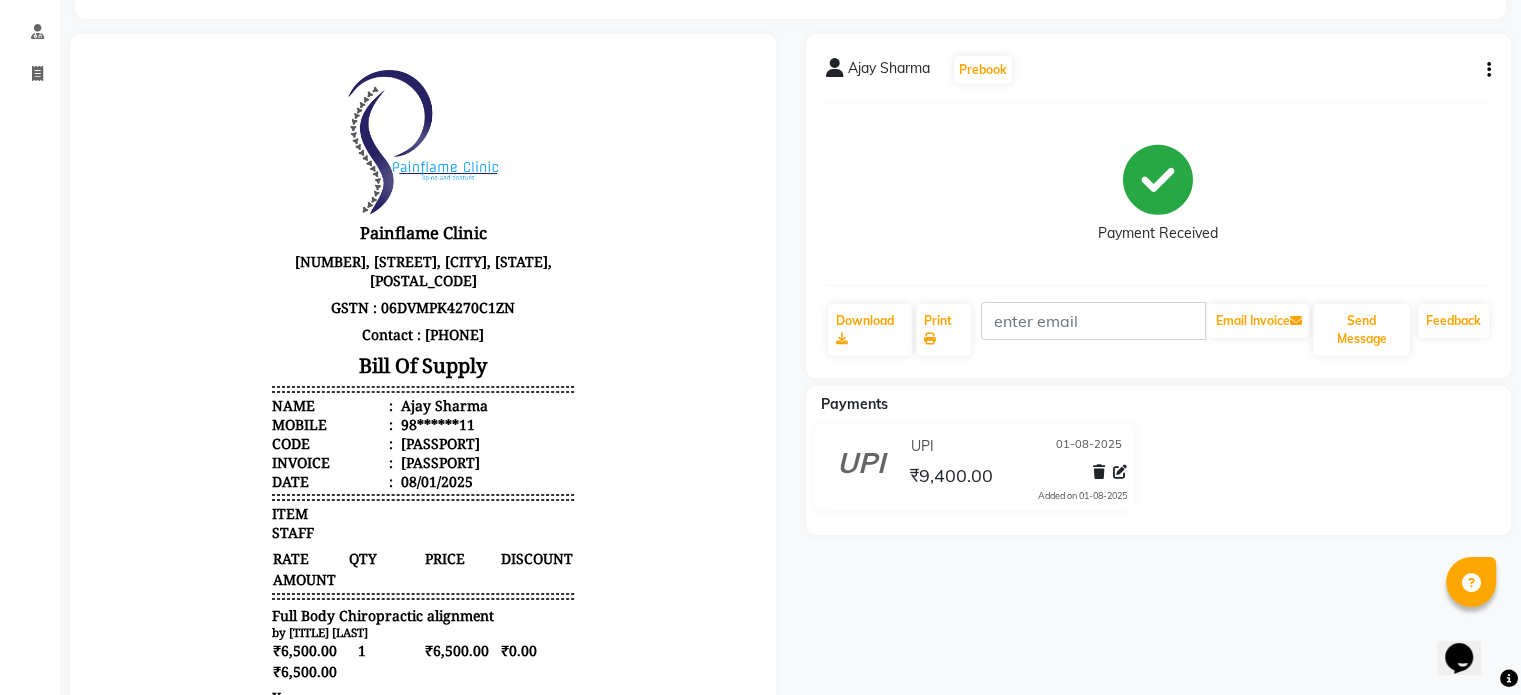 scroll, scrollTop: 112, scrollLeft: 0, axis: vertical 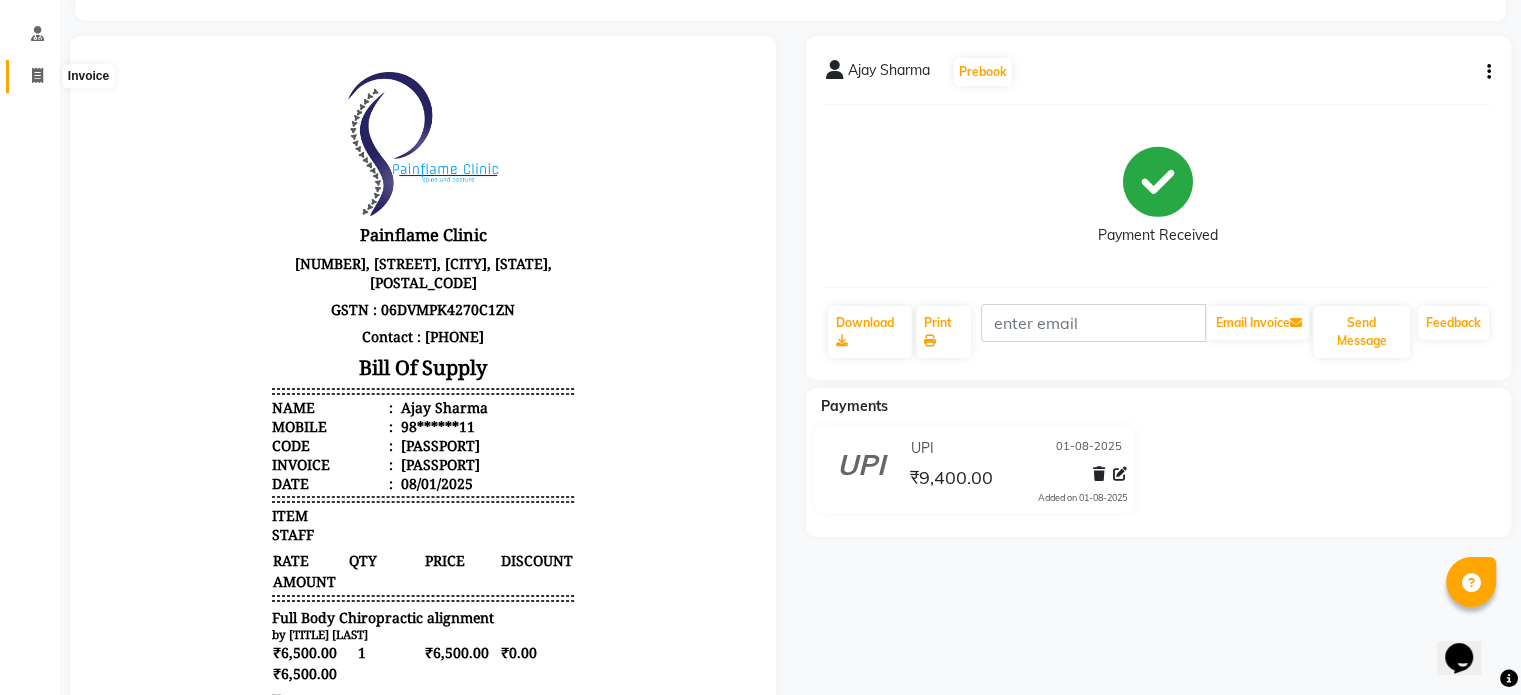 click 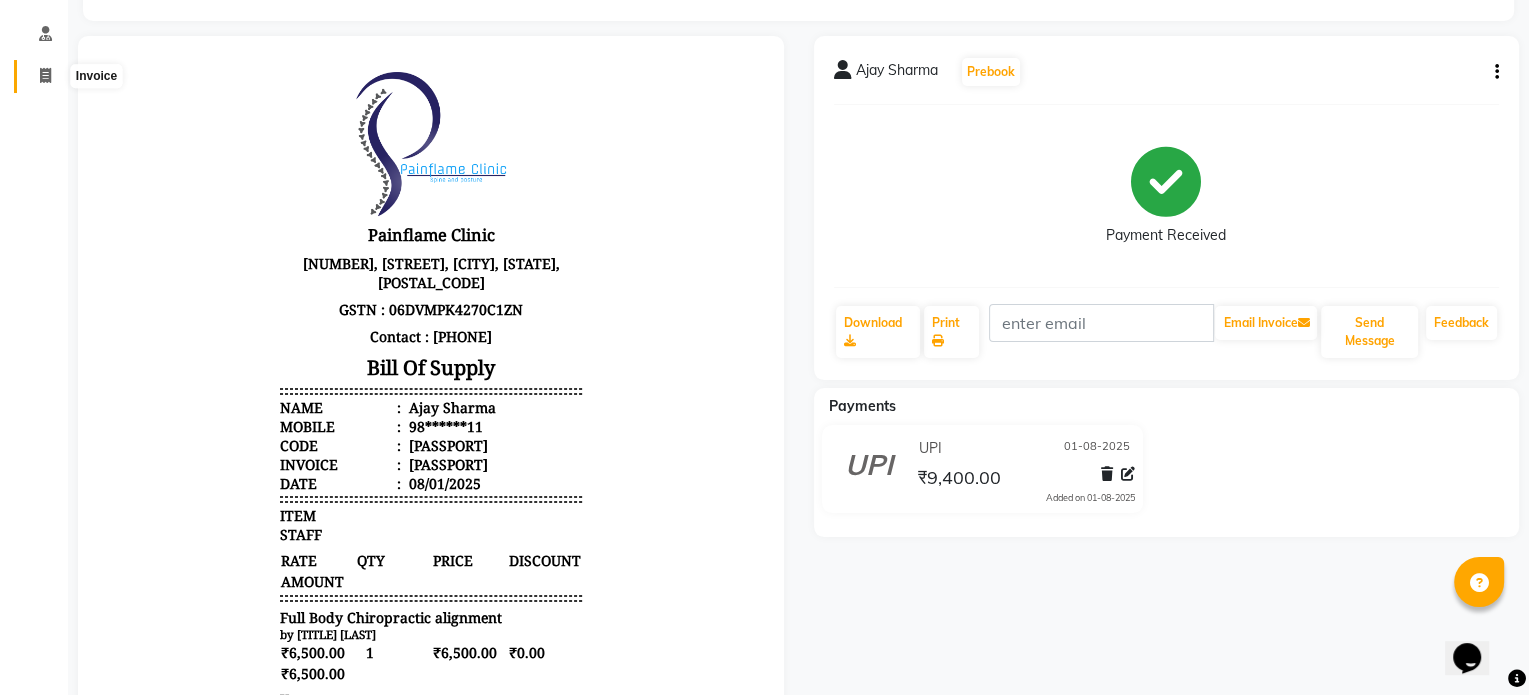 scroll, scrollTop: 0, scrollLeft: 0, axis: both 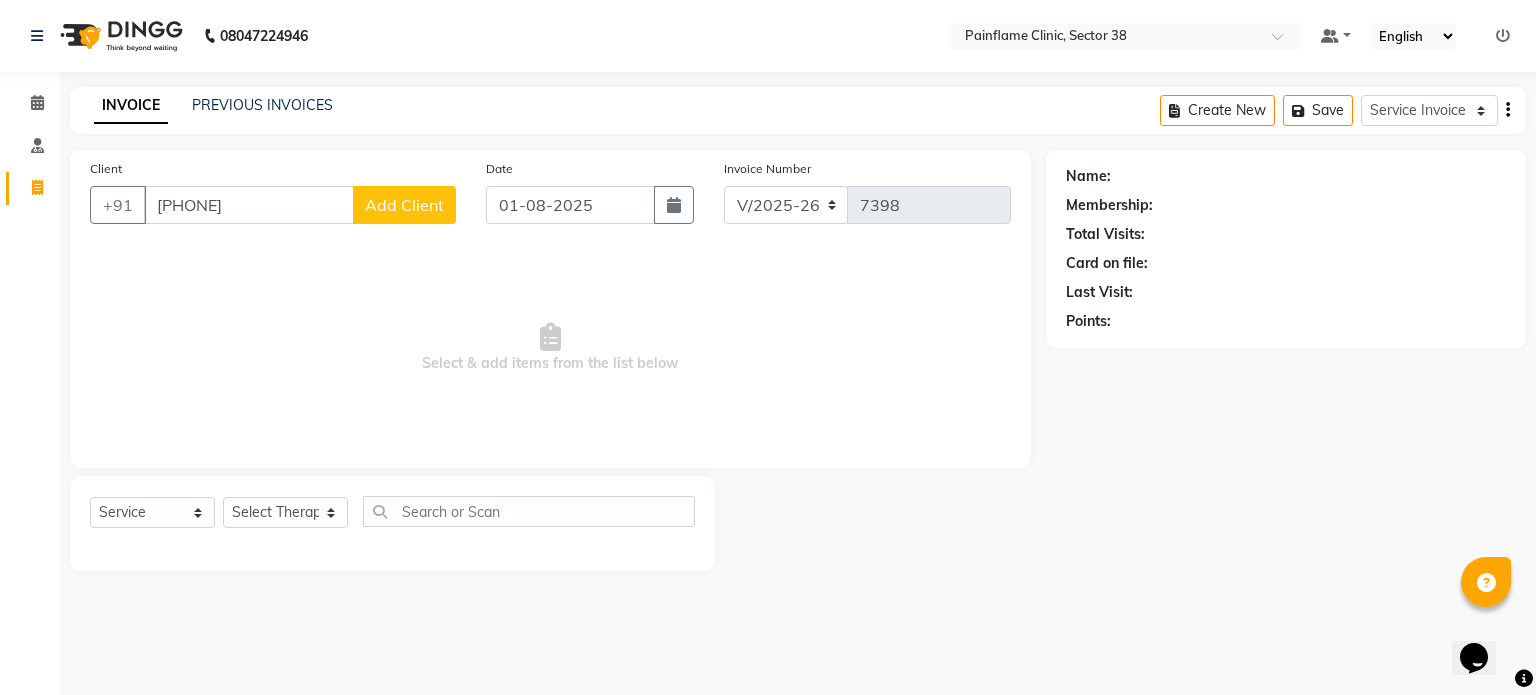 click on "Add Client" 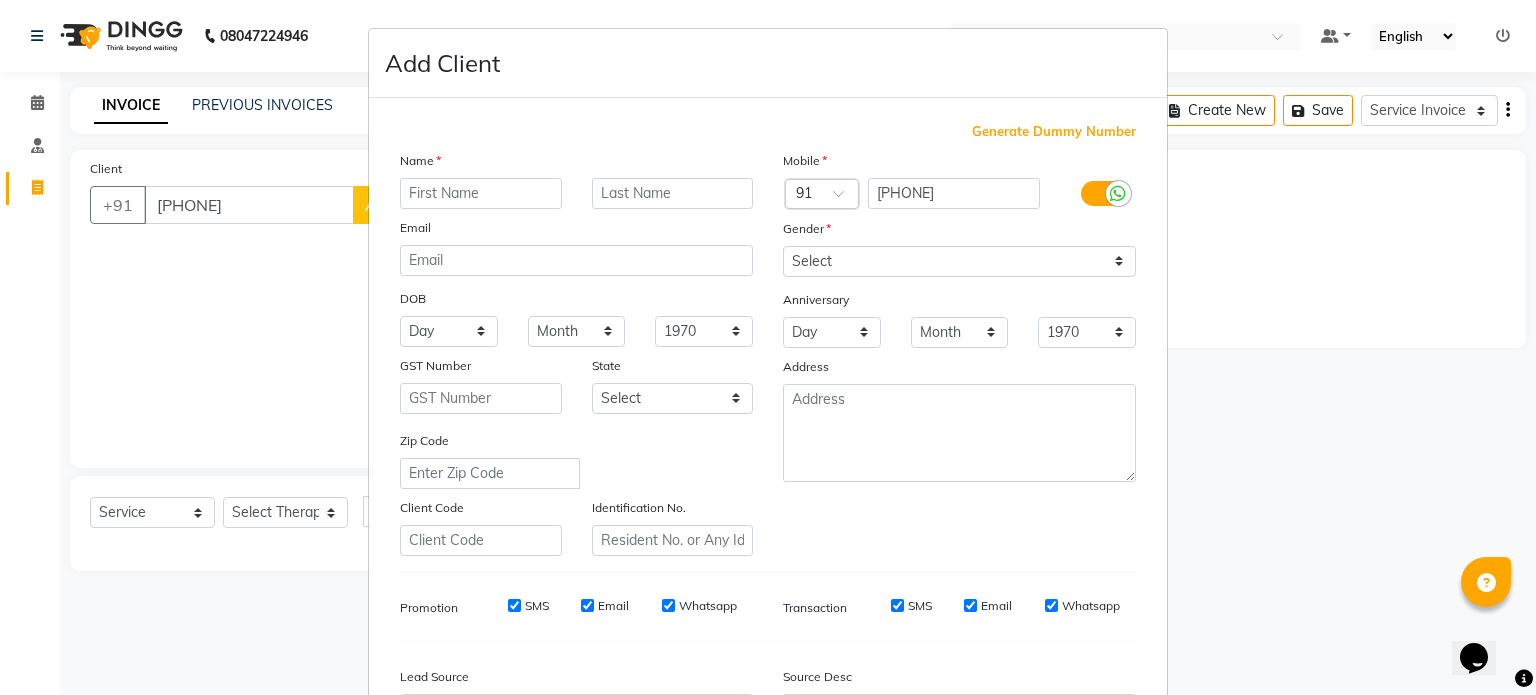 click at bounding box center [481, 193] 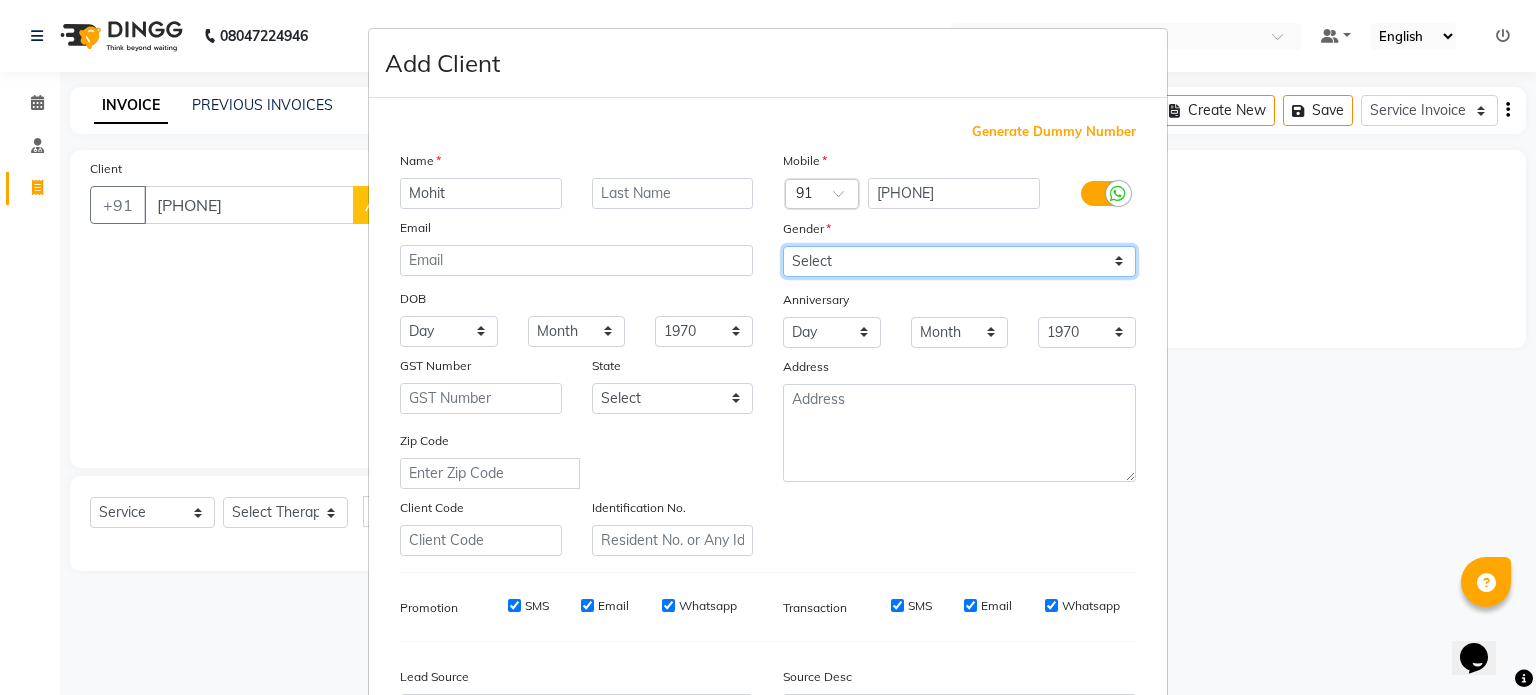 click on "Select Male Female Other Prefer Not To Say" at bounding box center [959, 261] 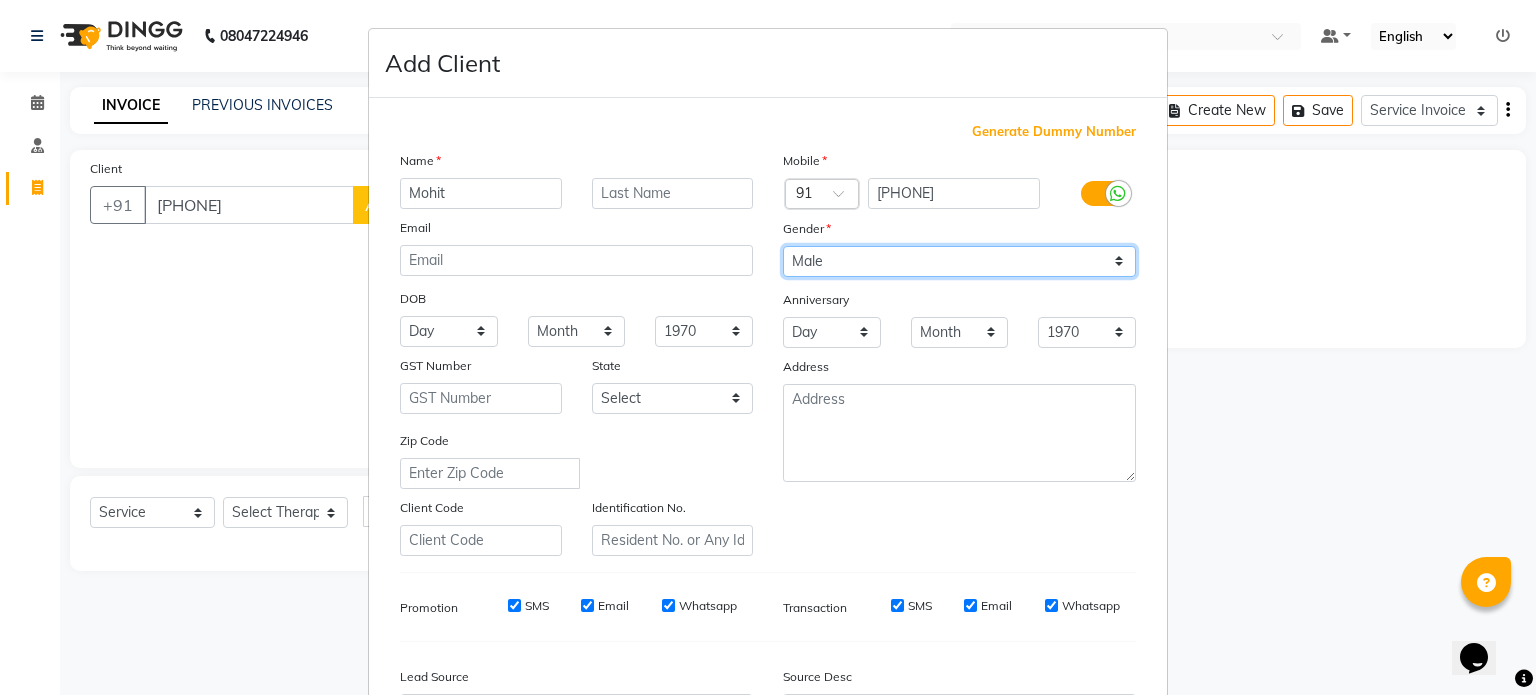 click on "Select Male Female Other Prefer Not To Say" at bounding box center (959, 261) 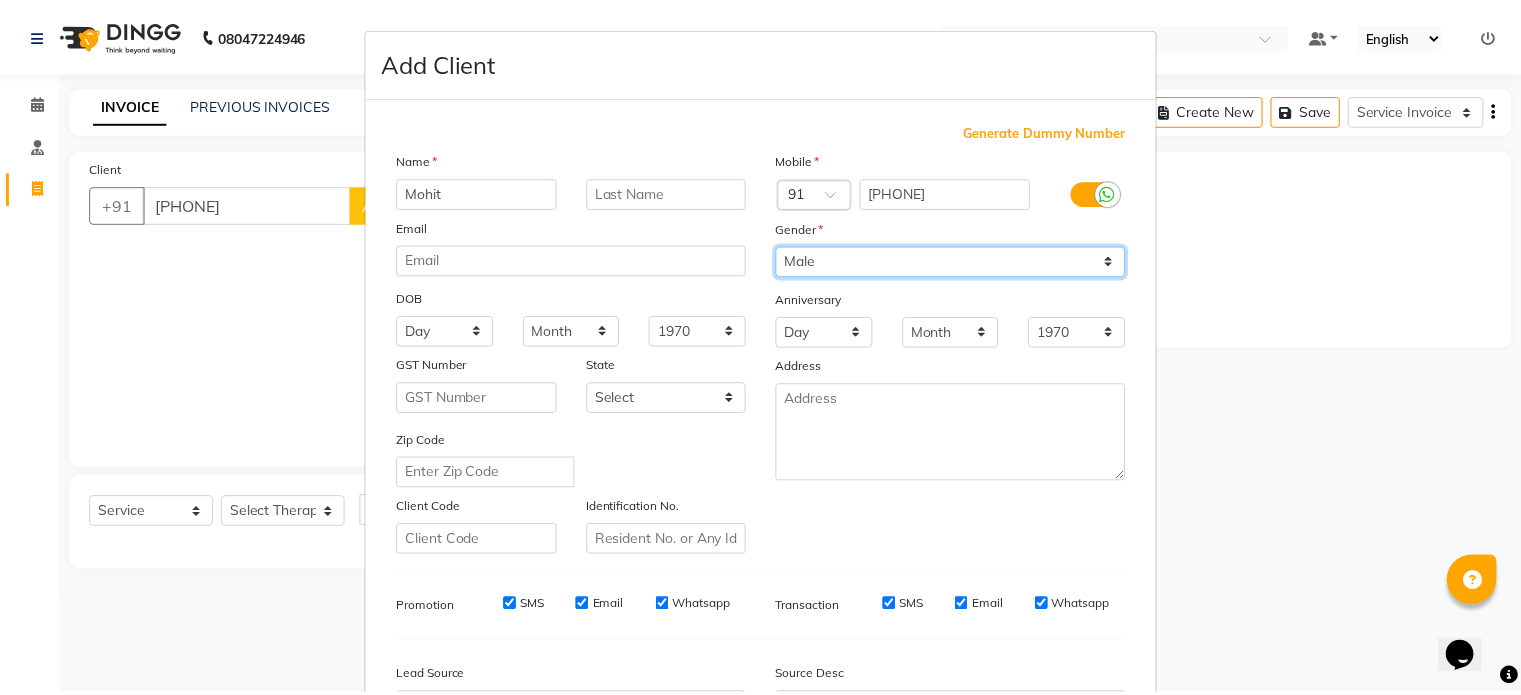 scroll, scrollTop: 237, scrollLeft: 0, axis: vertical 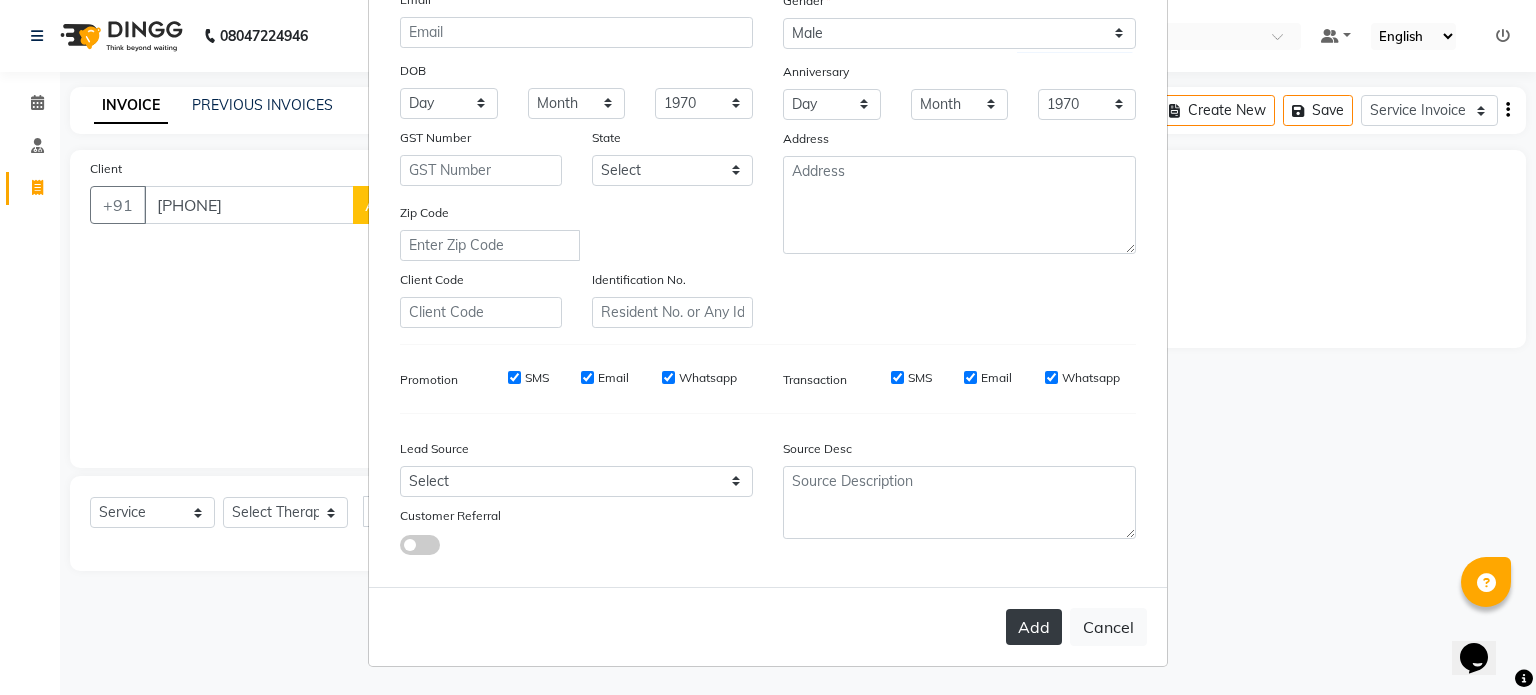 click on "Add" at bounding box center (1034, 627) 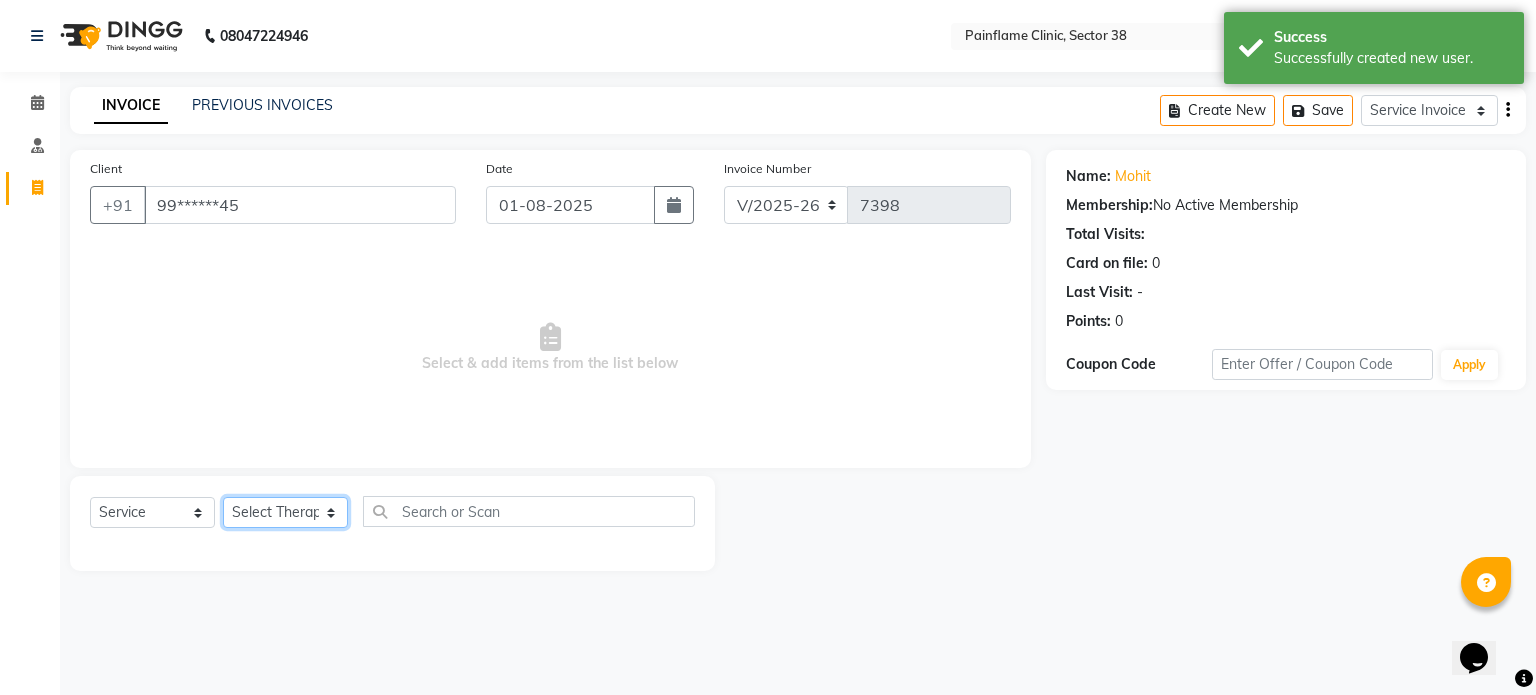 click on "Select Therapist Dr Durgesh Dr Harish Dr Ranjana Dr Saurabh Dr. Suraj Dr. Tejpal Mehlawat KUSHAL MOHIT SEMWAL Nancy Singhai Reception 1  Reception 2 Reception 3" 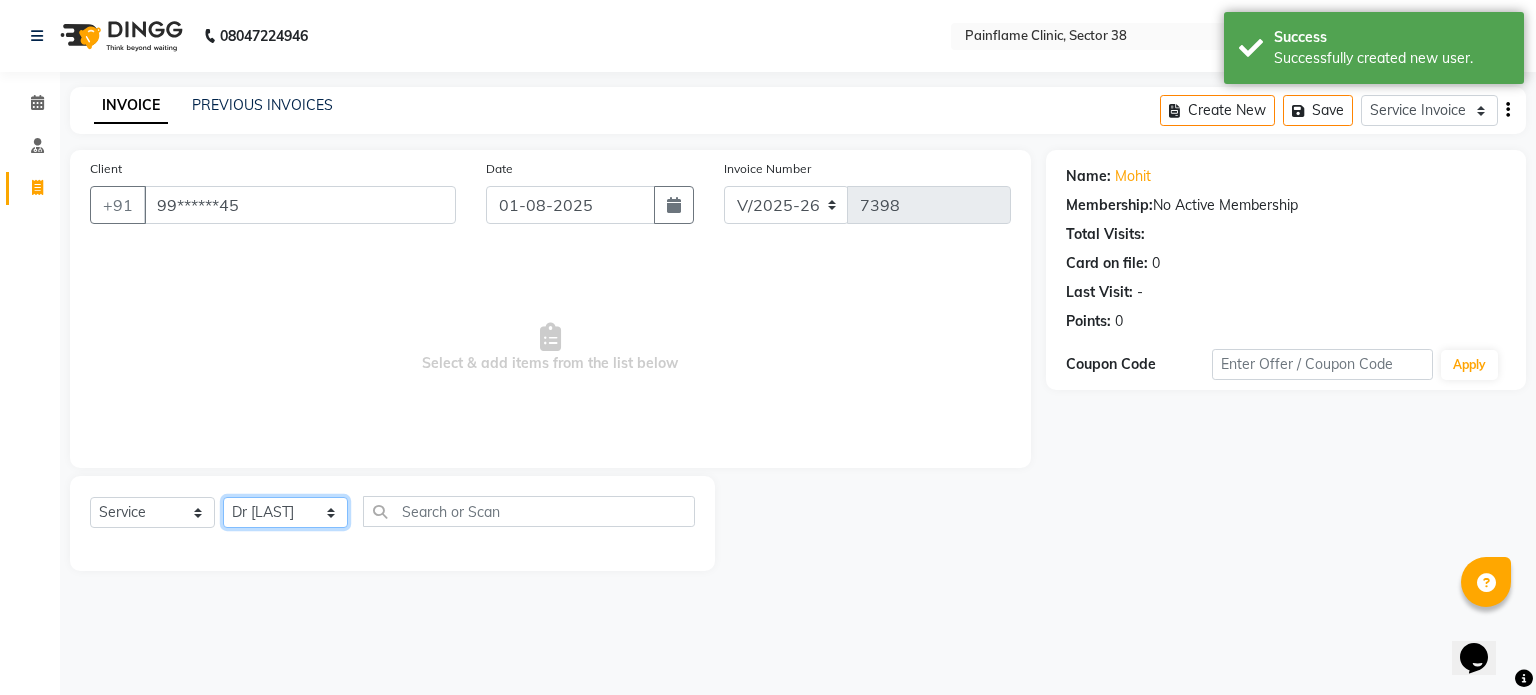click on "Select Therapist Dr Durgesh Dr Harish Dr Ranjana Dr Saurabh Dr. Suraj Dr. Tejpal Mehlawat KUSHAL MOHIT SEMWAL Nancy Singhai Reception 1  Reception 2 Reception 3" 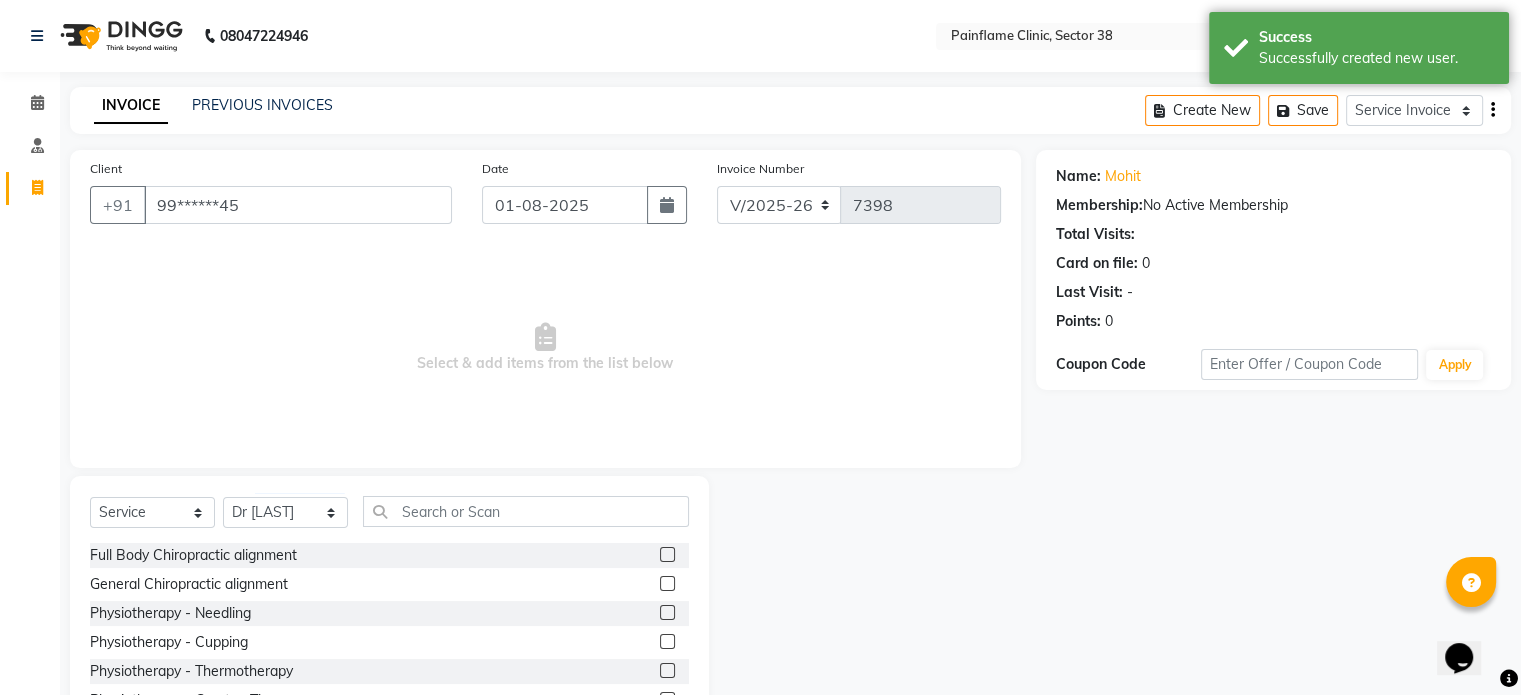 click 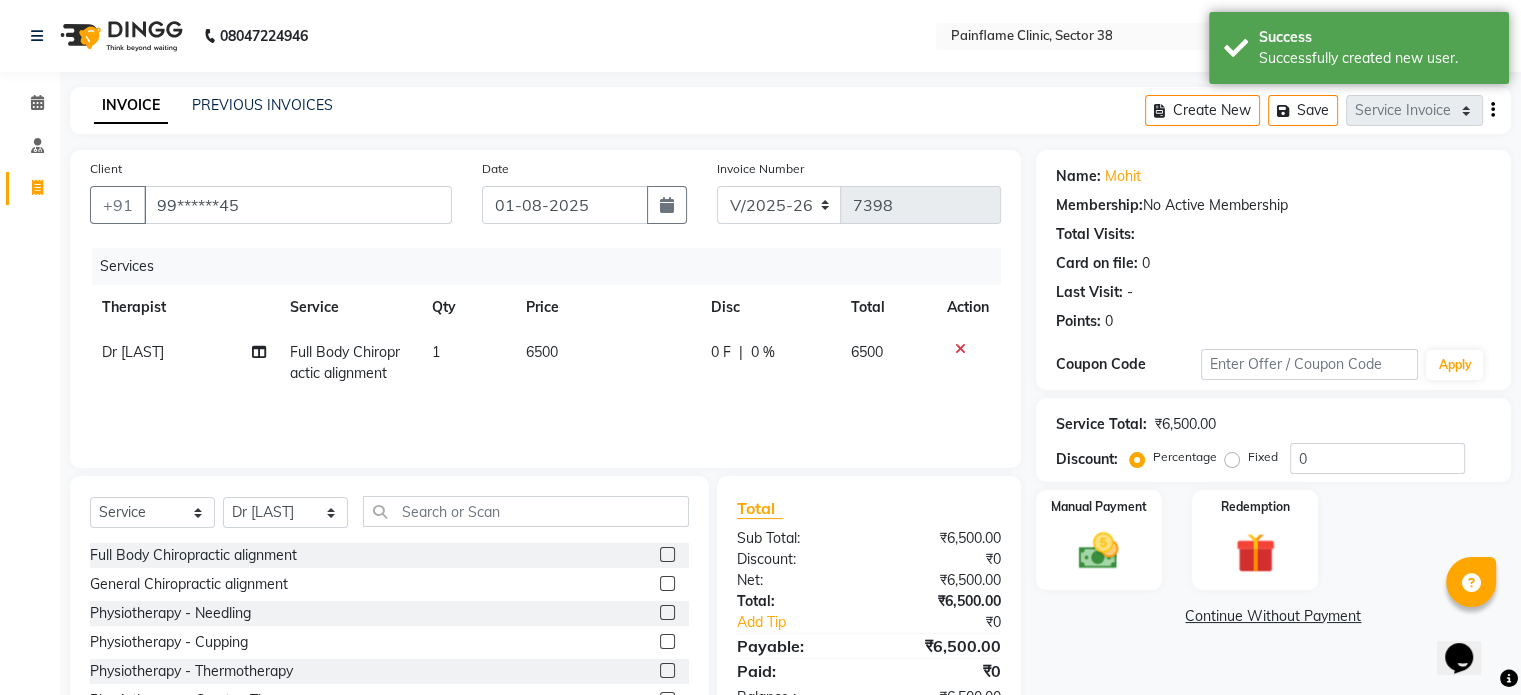 scroll, scrollTop: 119, scrollLeft: 0, axis: vertical 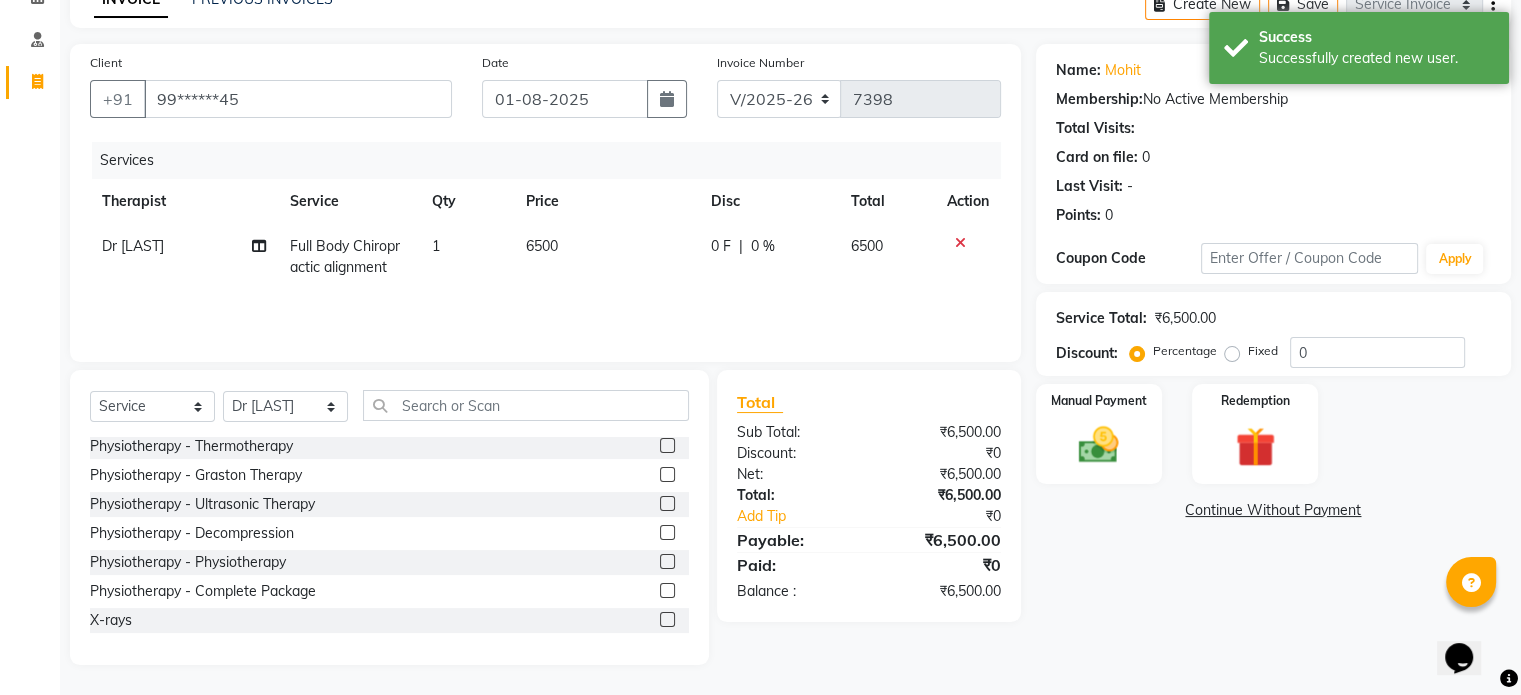 click 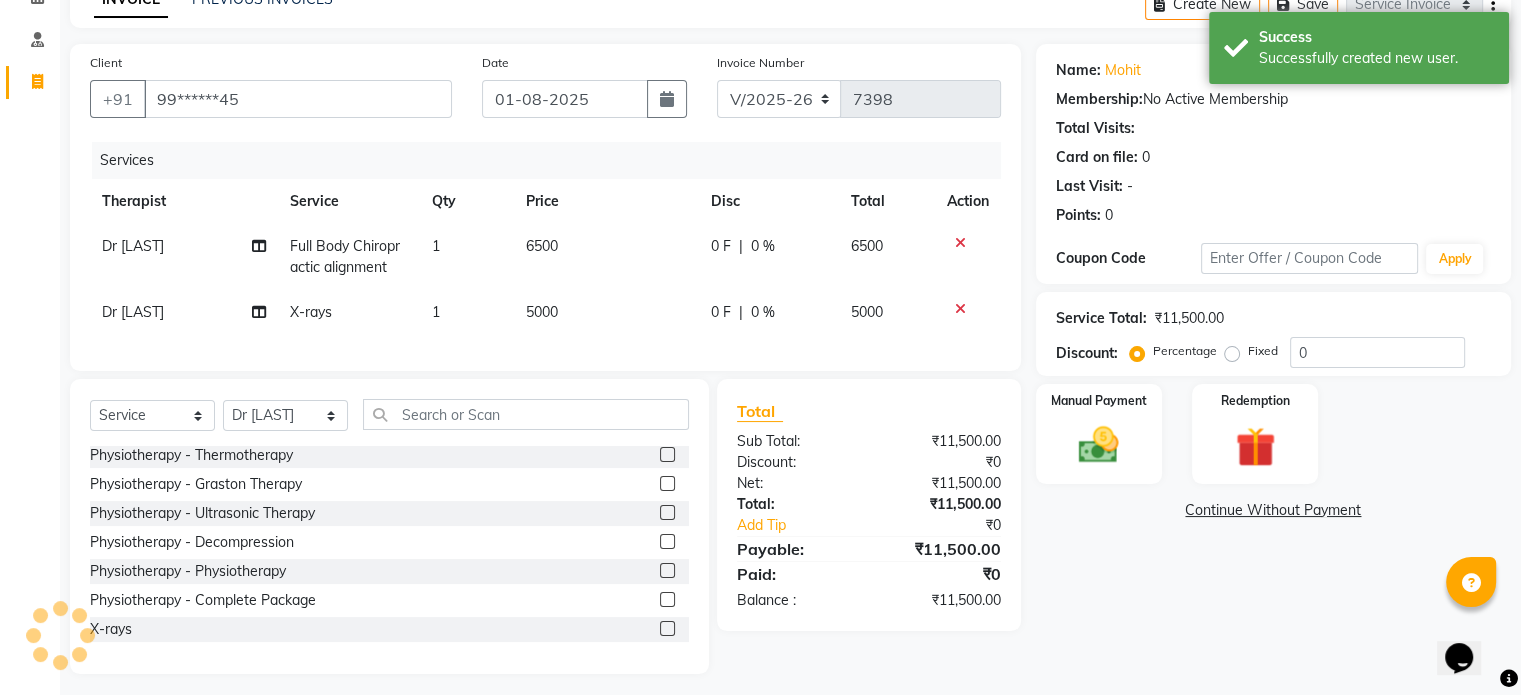 click on "5000" 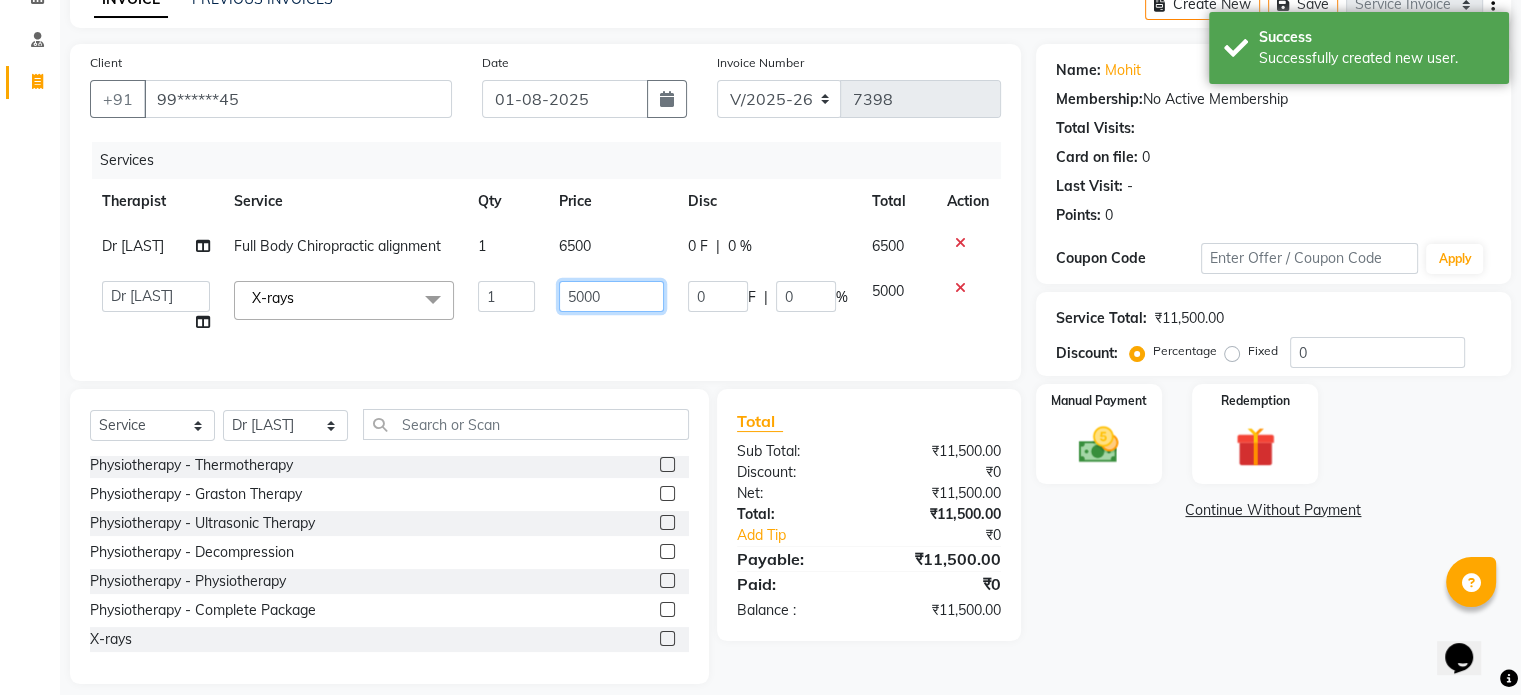 click on "5000" 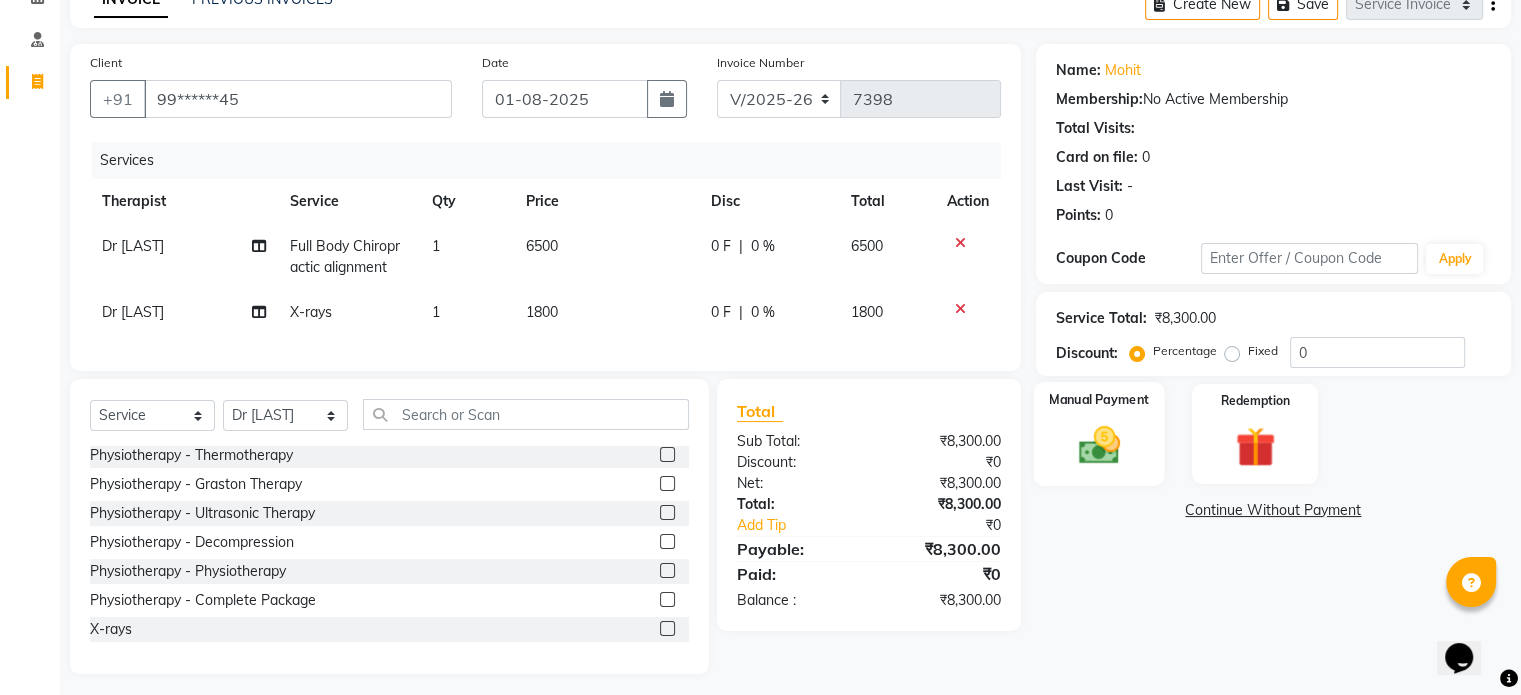 click on "Manual Payment" 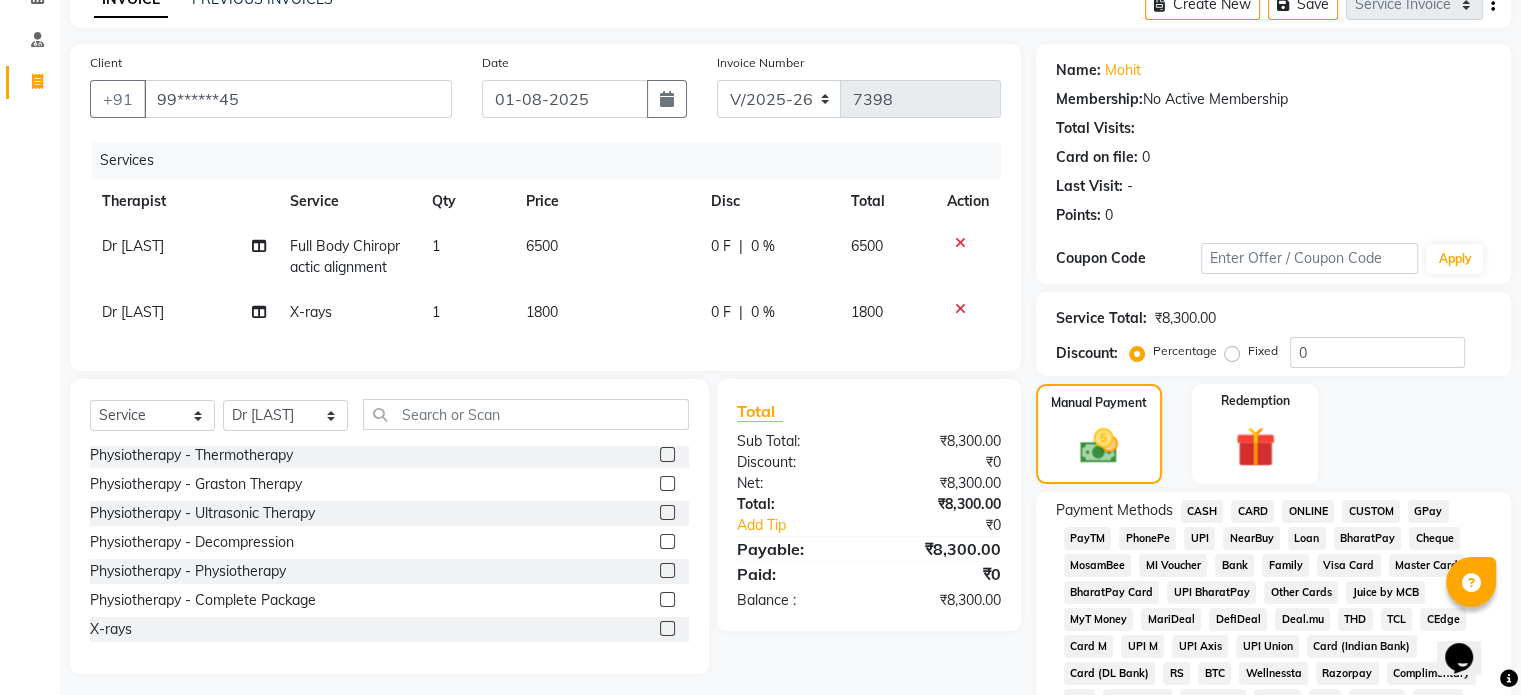 click on "UPI" 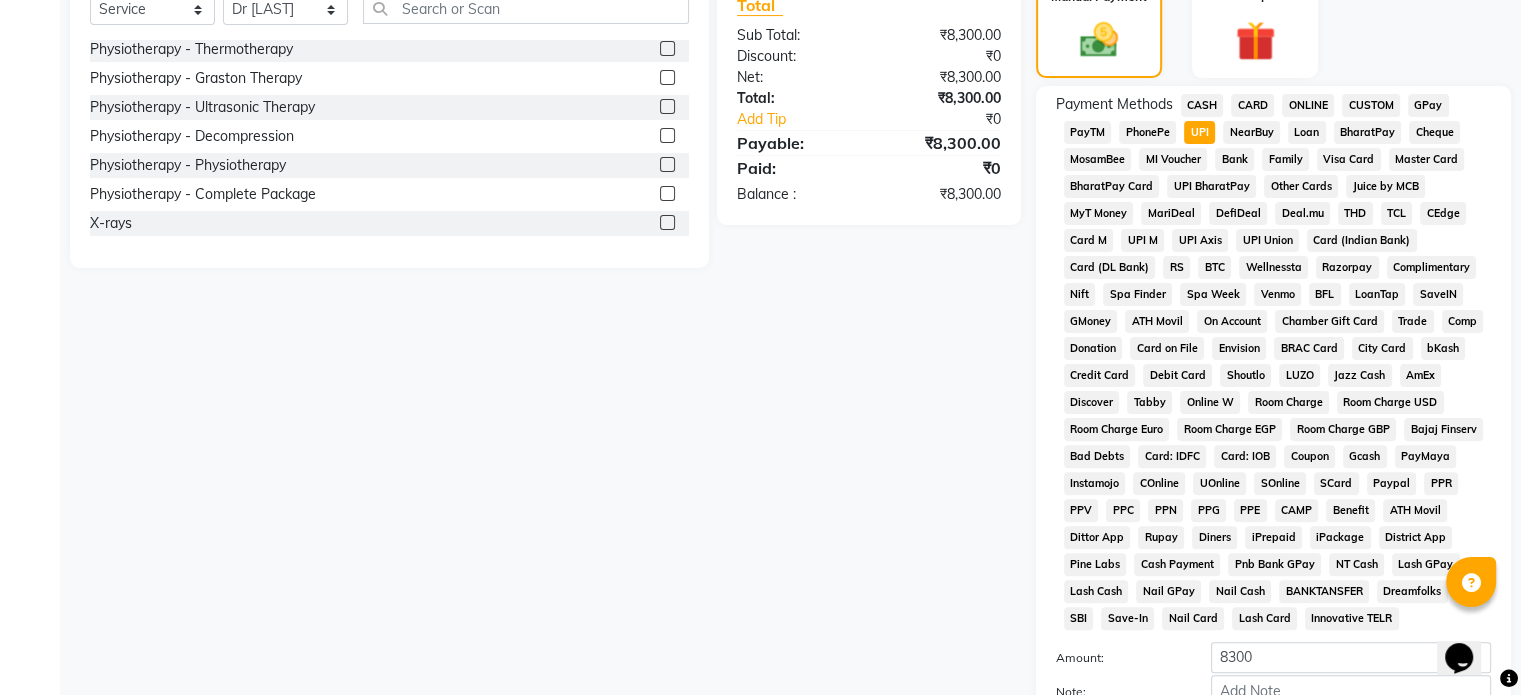 scroll, scrollTop: 652, scrollLeft: 0, axis: vertical 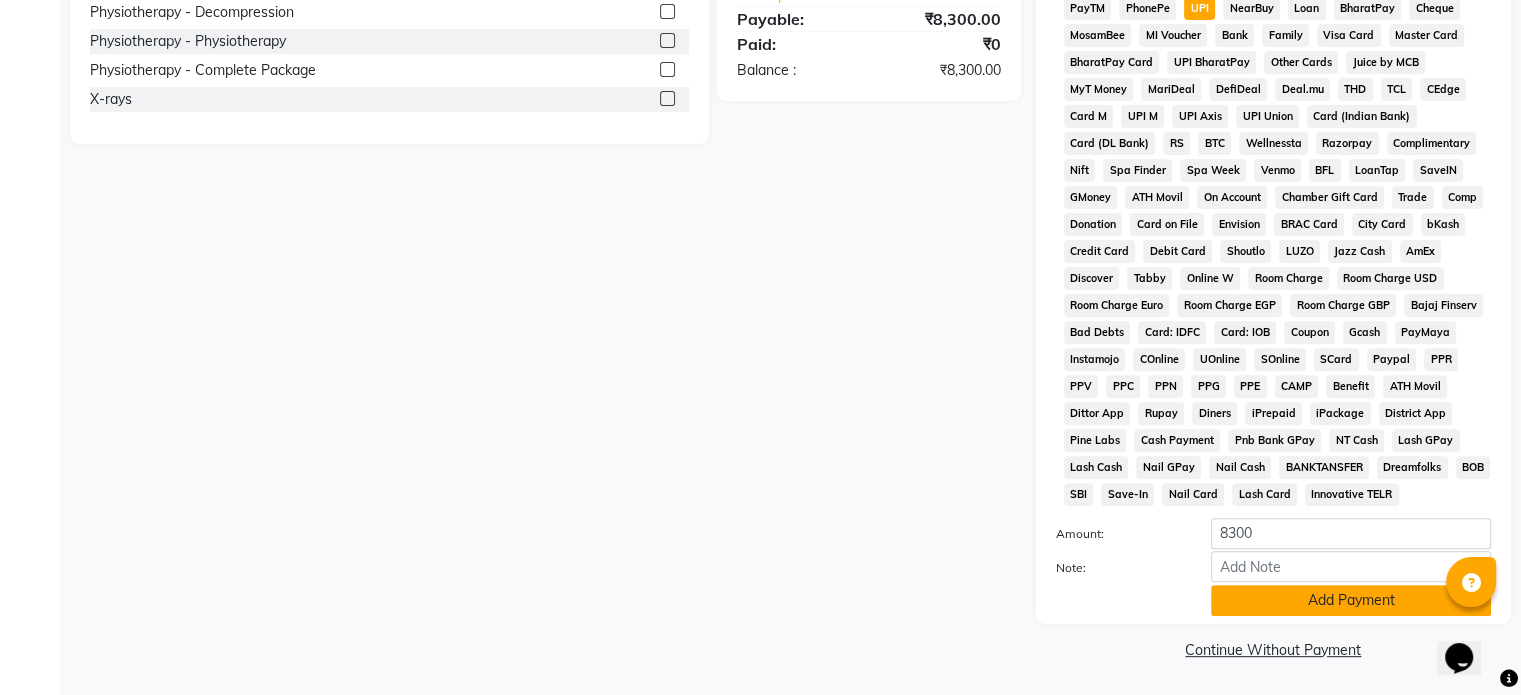 click on "Add Payment" 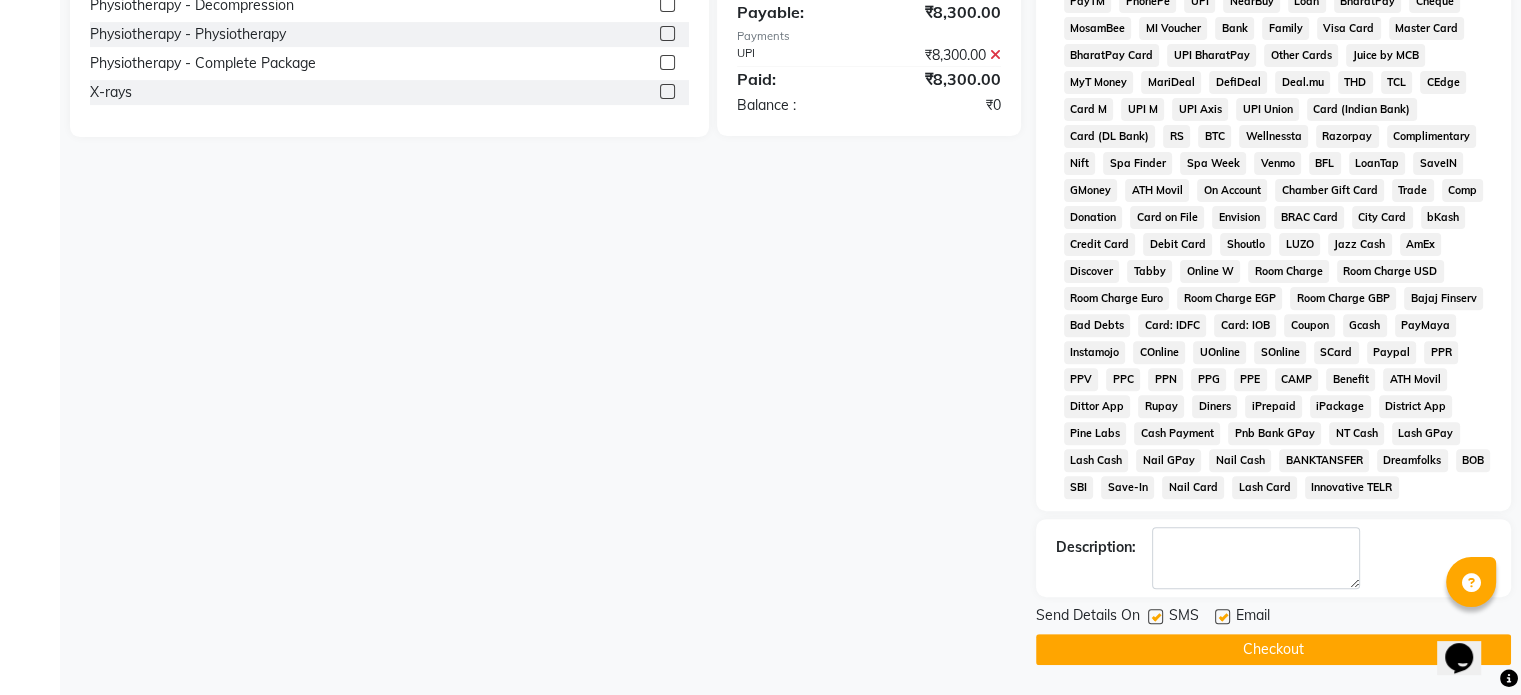click 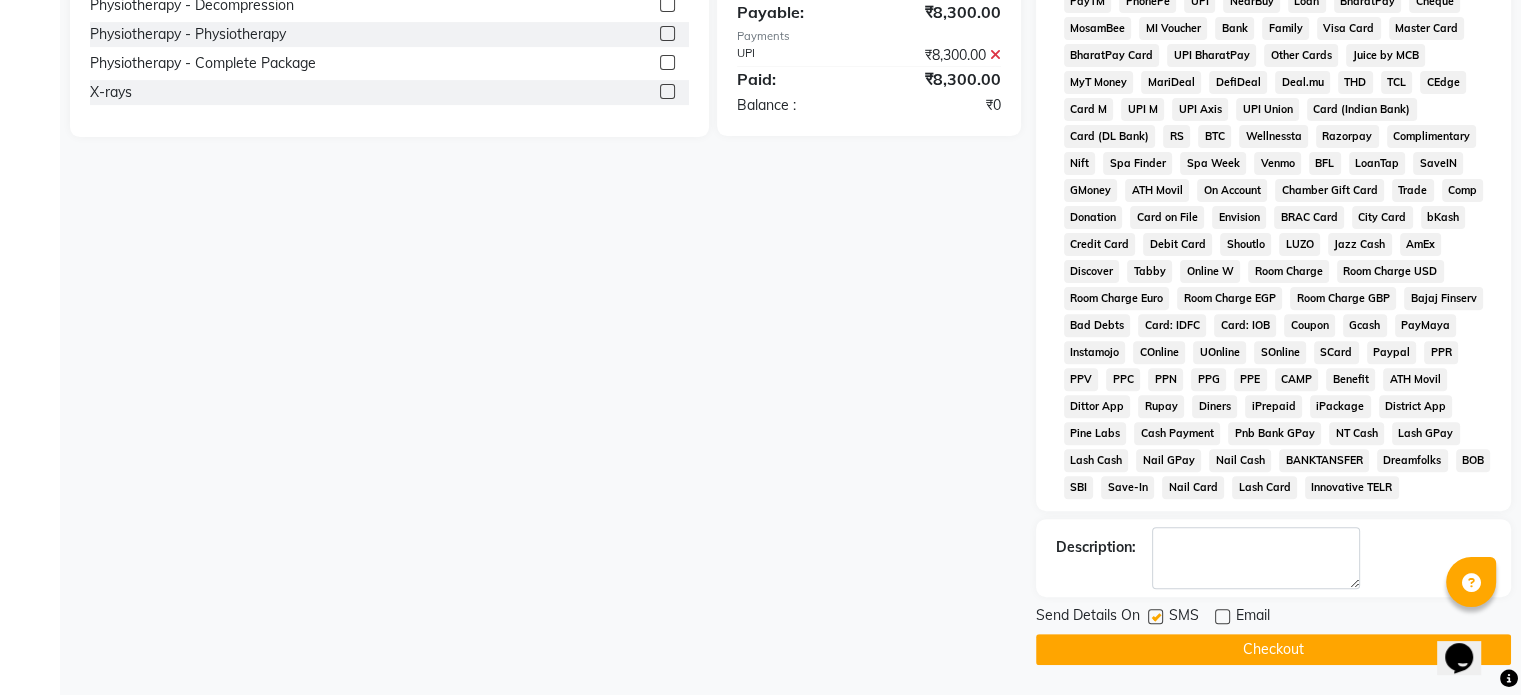 click 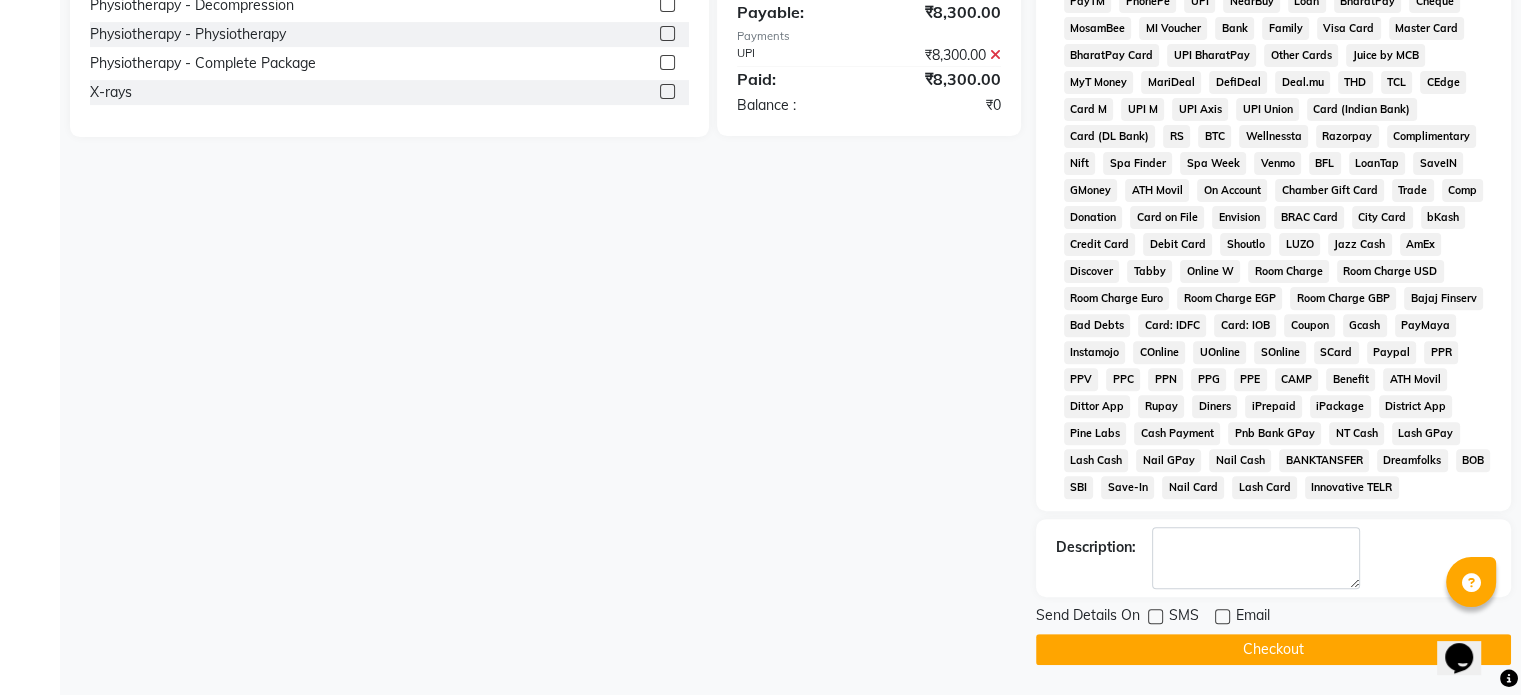 drag, startPoint x: 1228, startPoint y: 638, endPoint x: 1254, endPoint y: 655, distance: 31.06445 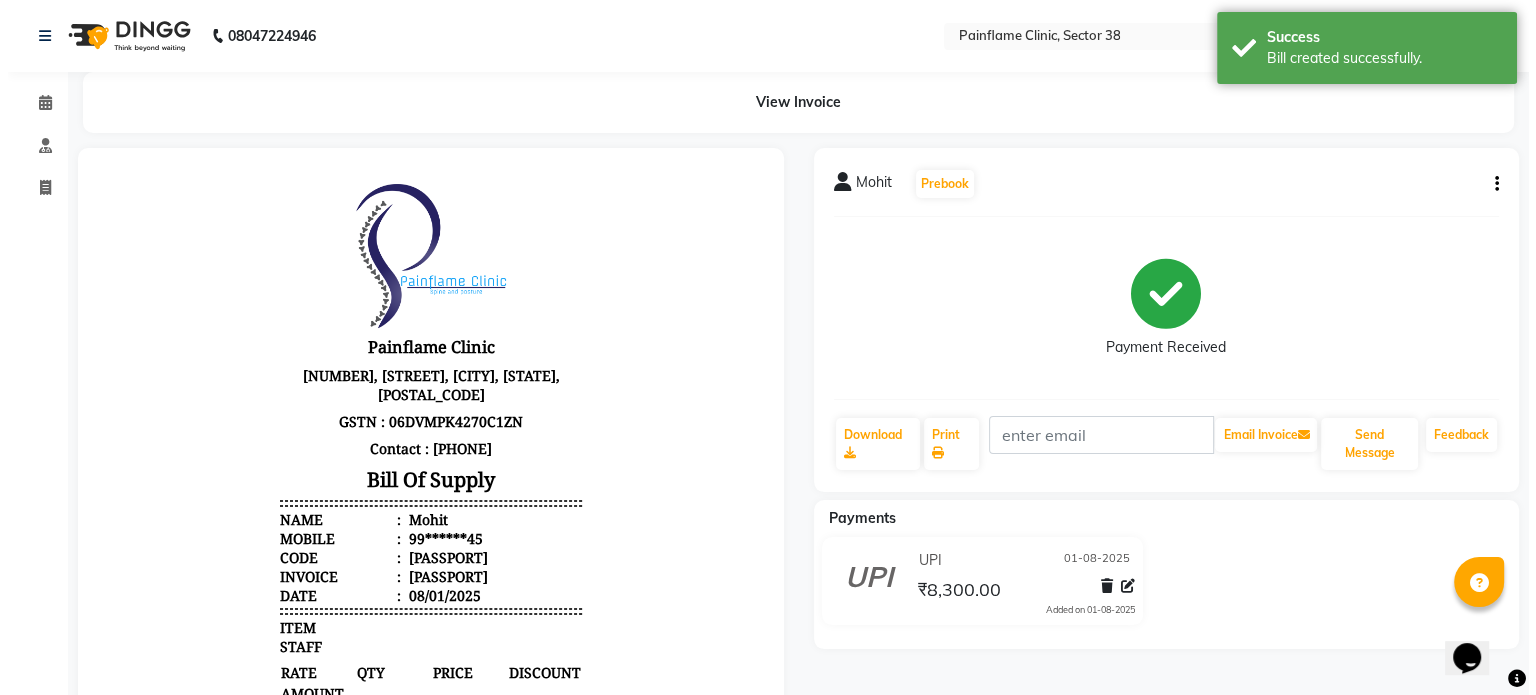 scroll, scrollTop: 0, scrollLeft: 0, axis: both 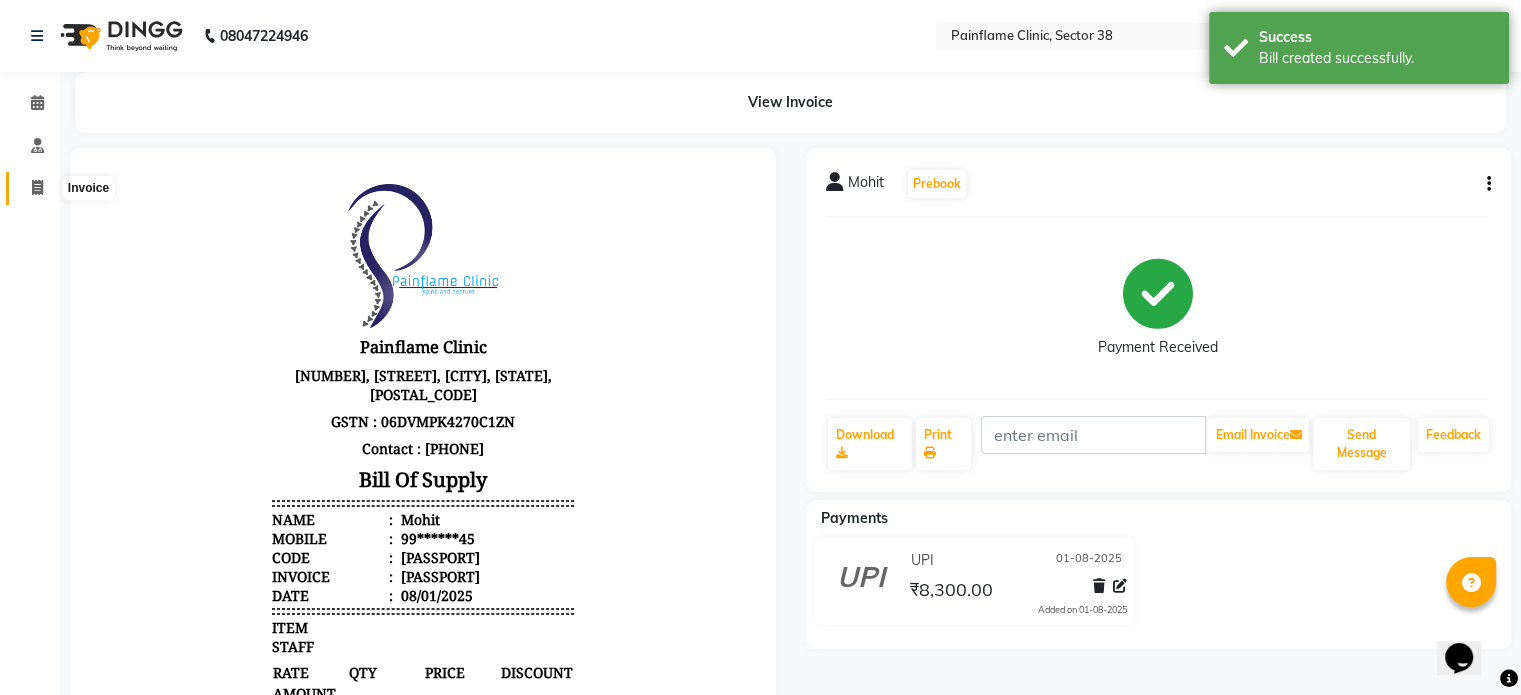 click 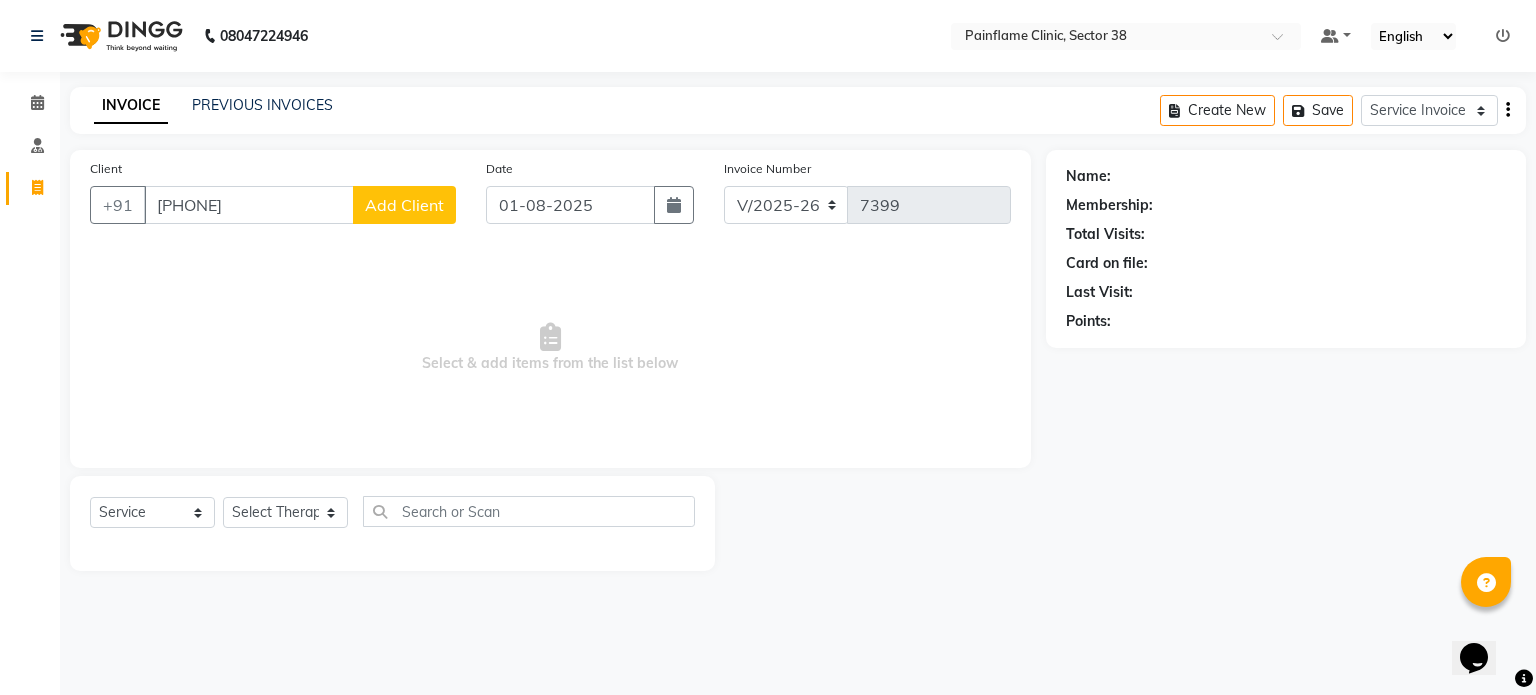 click on "Add Client" 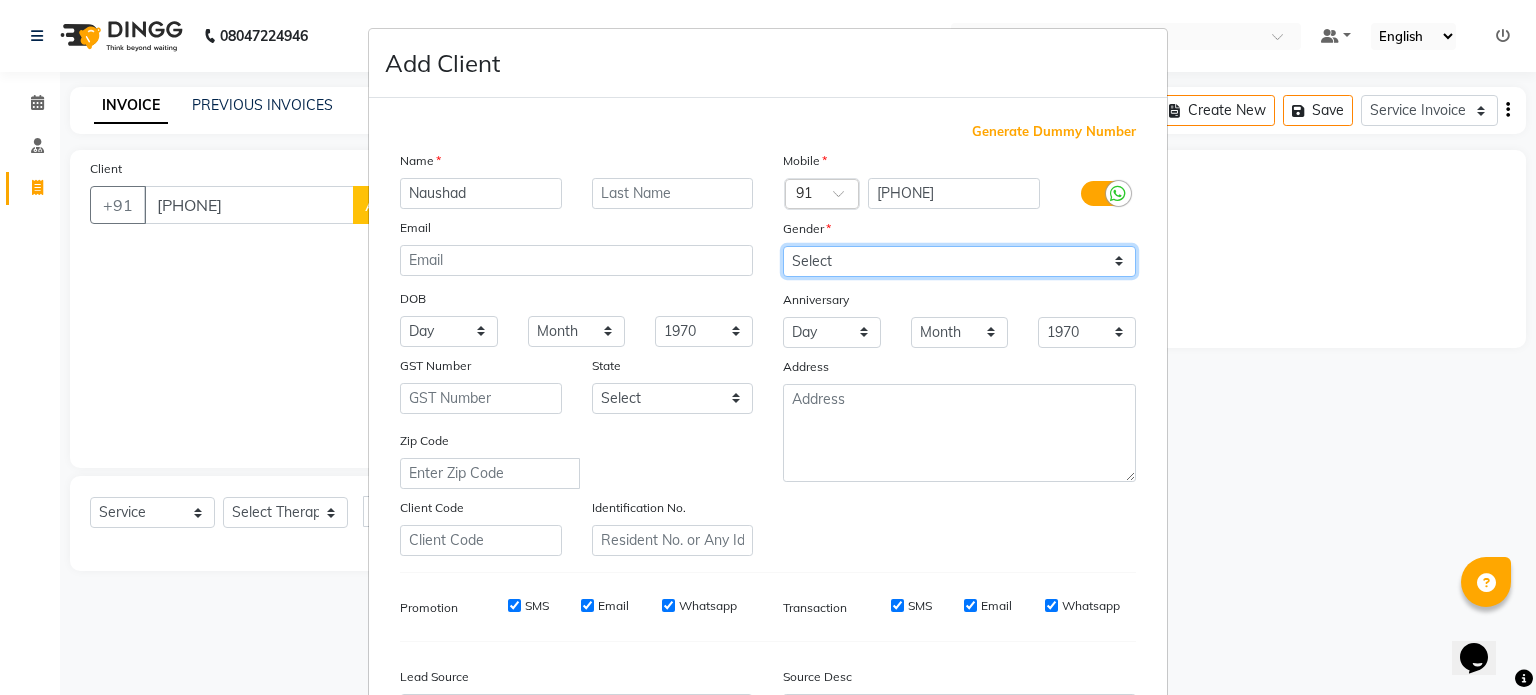 click on "Select Male Female Other Prefer Not To Say" at bounding box center (959, 261) 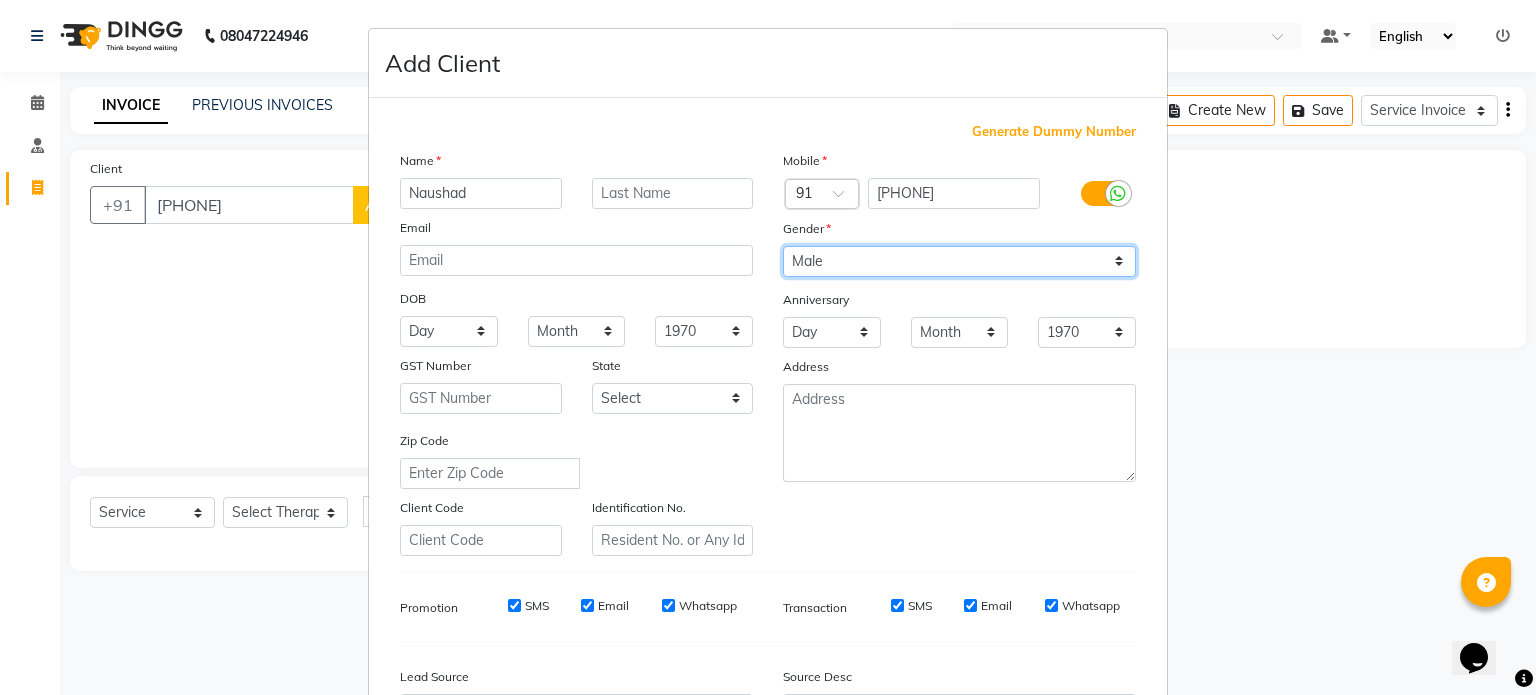 click on "Select Male Female Other Prefer Not To Say" at bounding box center [959, 261] 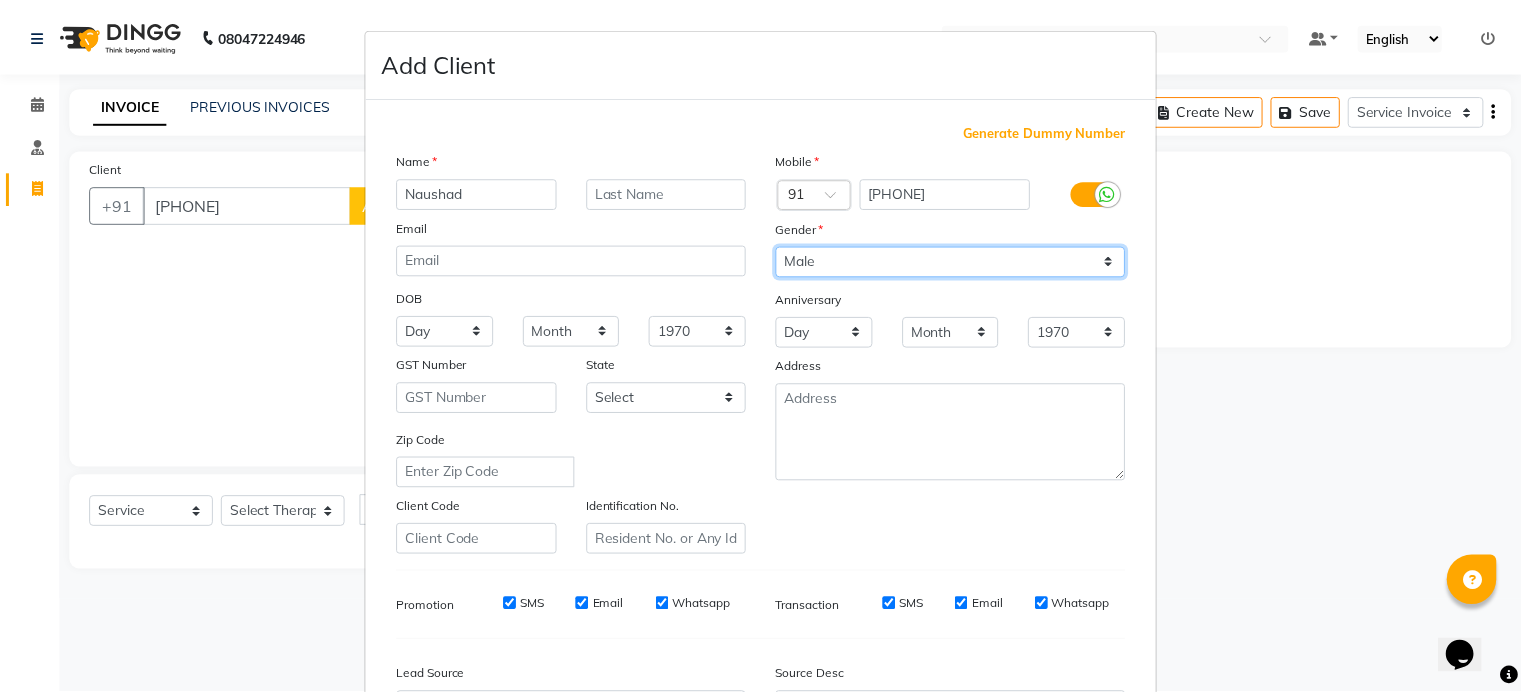 scroll, scrollTop: 237, scrollLeft: 0, axis: vertical 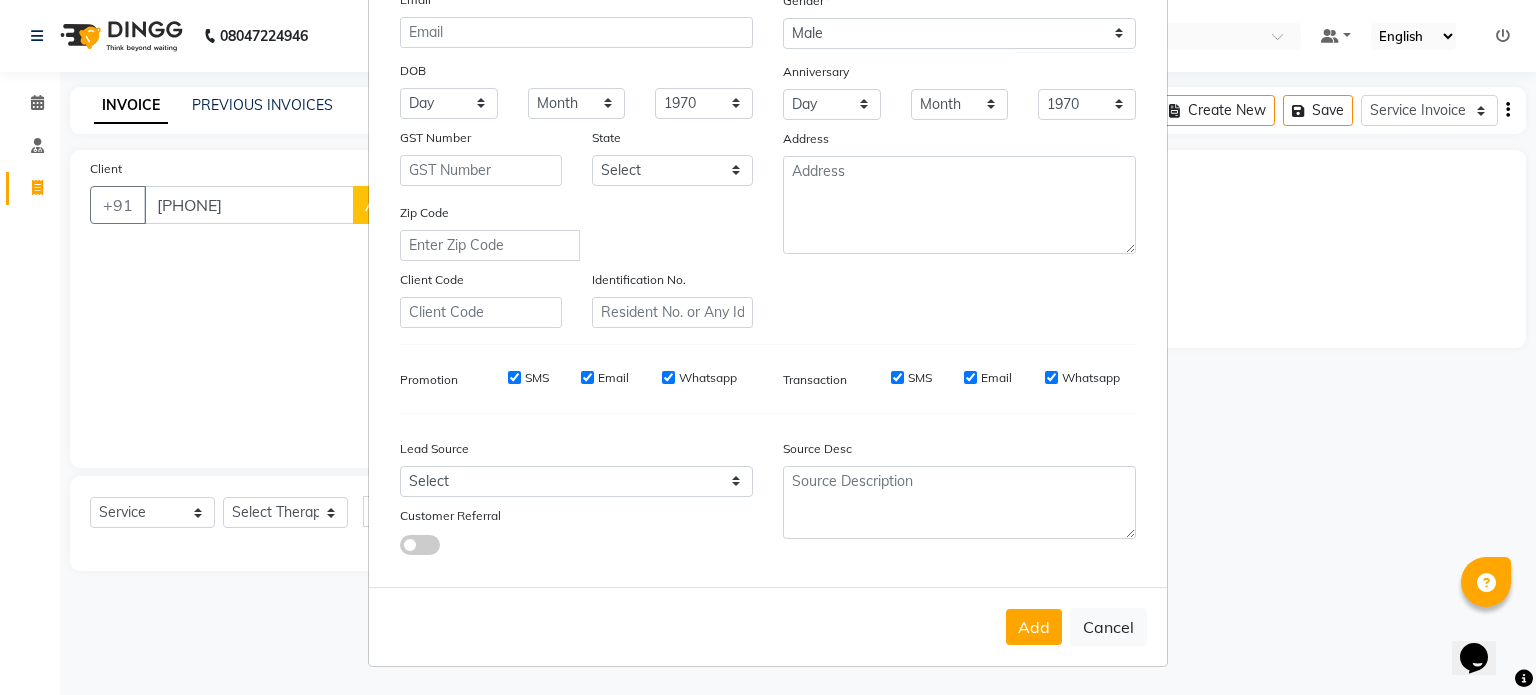 click on "Add   Cancel" at bounding box center (768, 626) 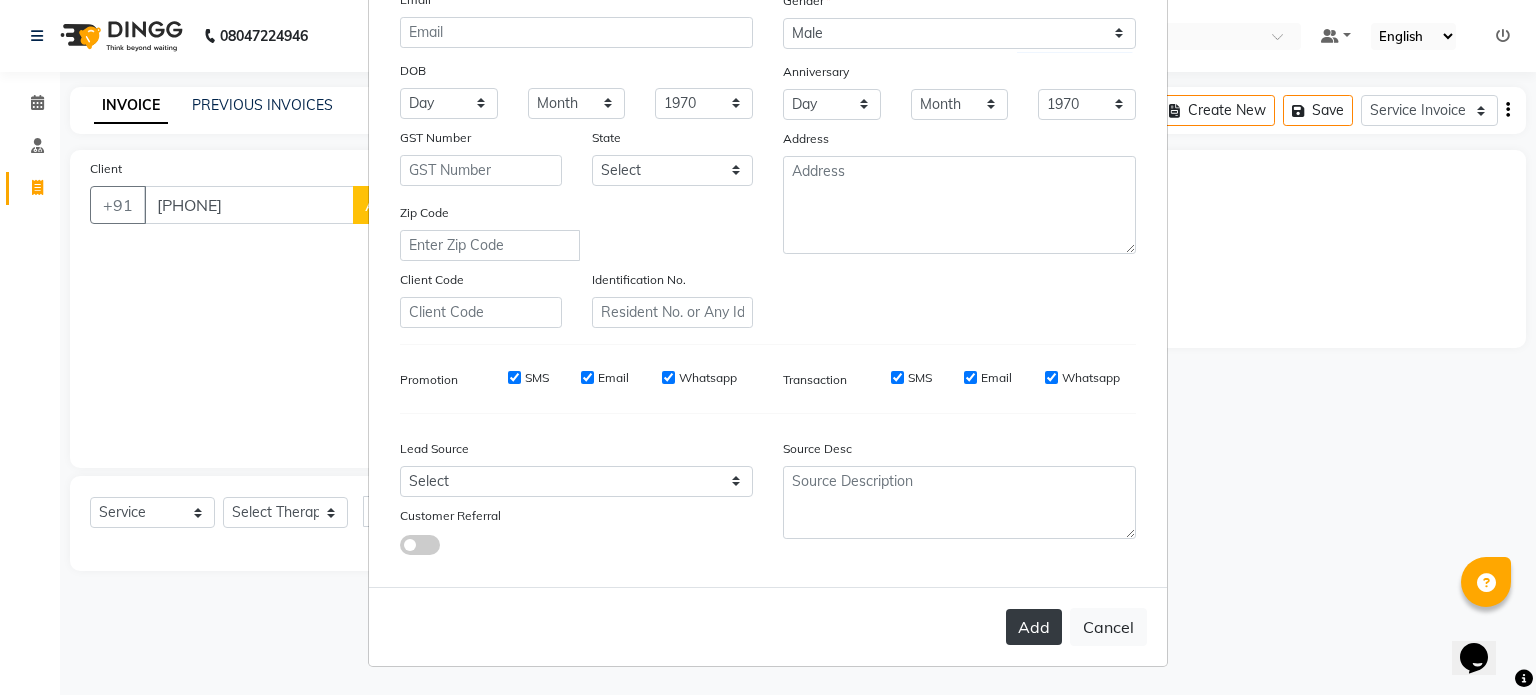 click on "Add" at bounding box center (1034, 627) 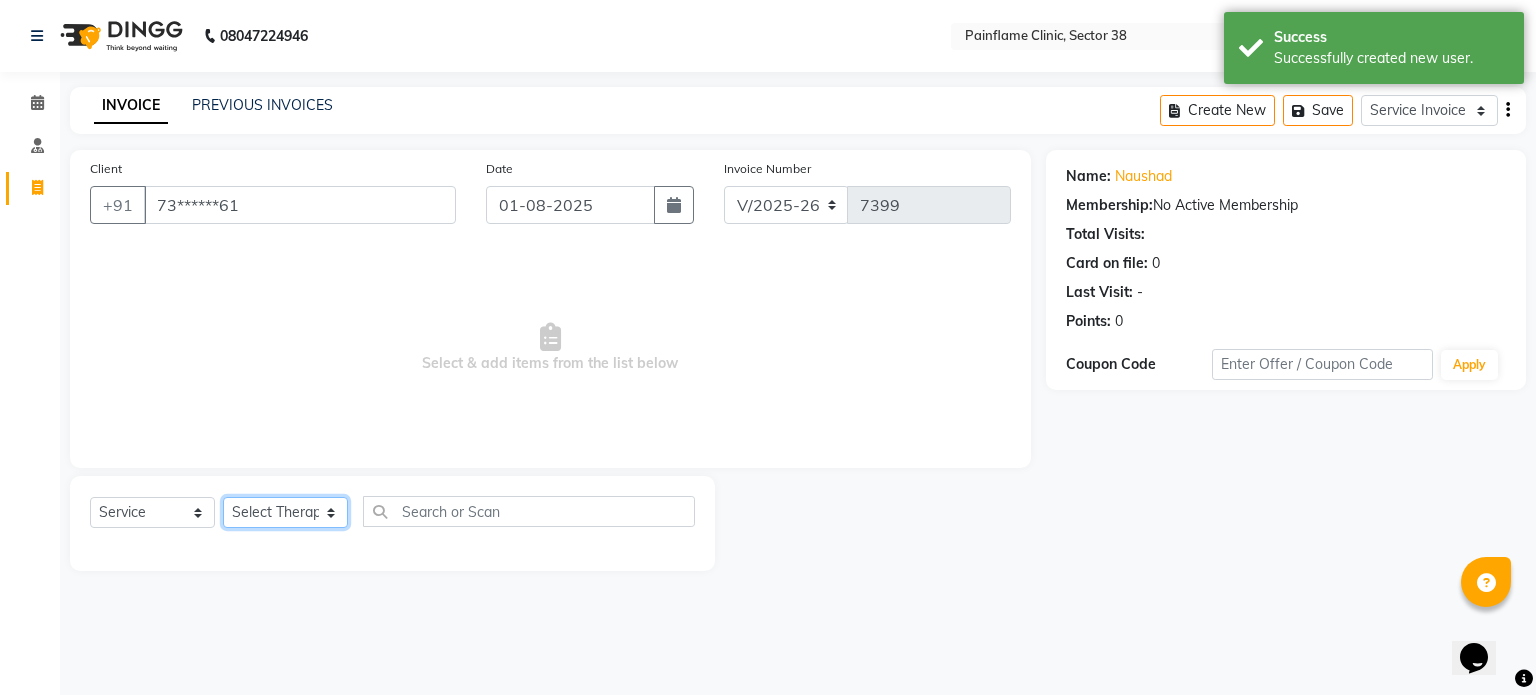 click on "Select Therapist Dr Durgesh Dr Harish Dr Ranjana Dr Saurabh Dr. Suraj Dr. Tejpal Mehlawat KUSHAL MOHIT SEMWAL Nancy Singhai Reception 1  Reception 2 Reception 3" 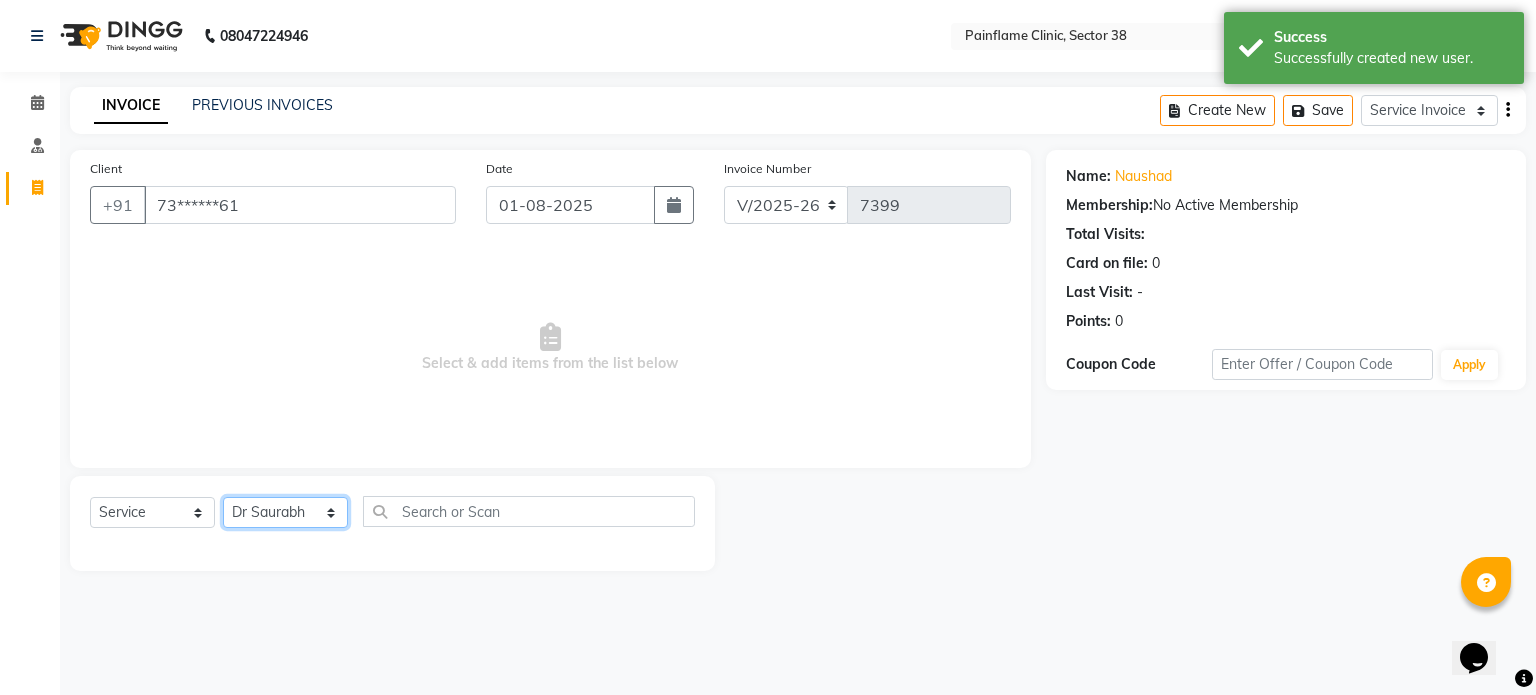 click on "Select Therapist Dr Durgesh Dr Harish Dr Ranjana Dr Saurabh Dr. Suraj Dr. Tejpal Mehlawat KUSHAL MOHIT SEMWAL Nancy Singhai Reception 1  Reception 2 Reception 3" 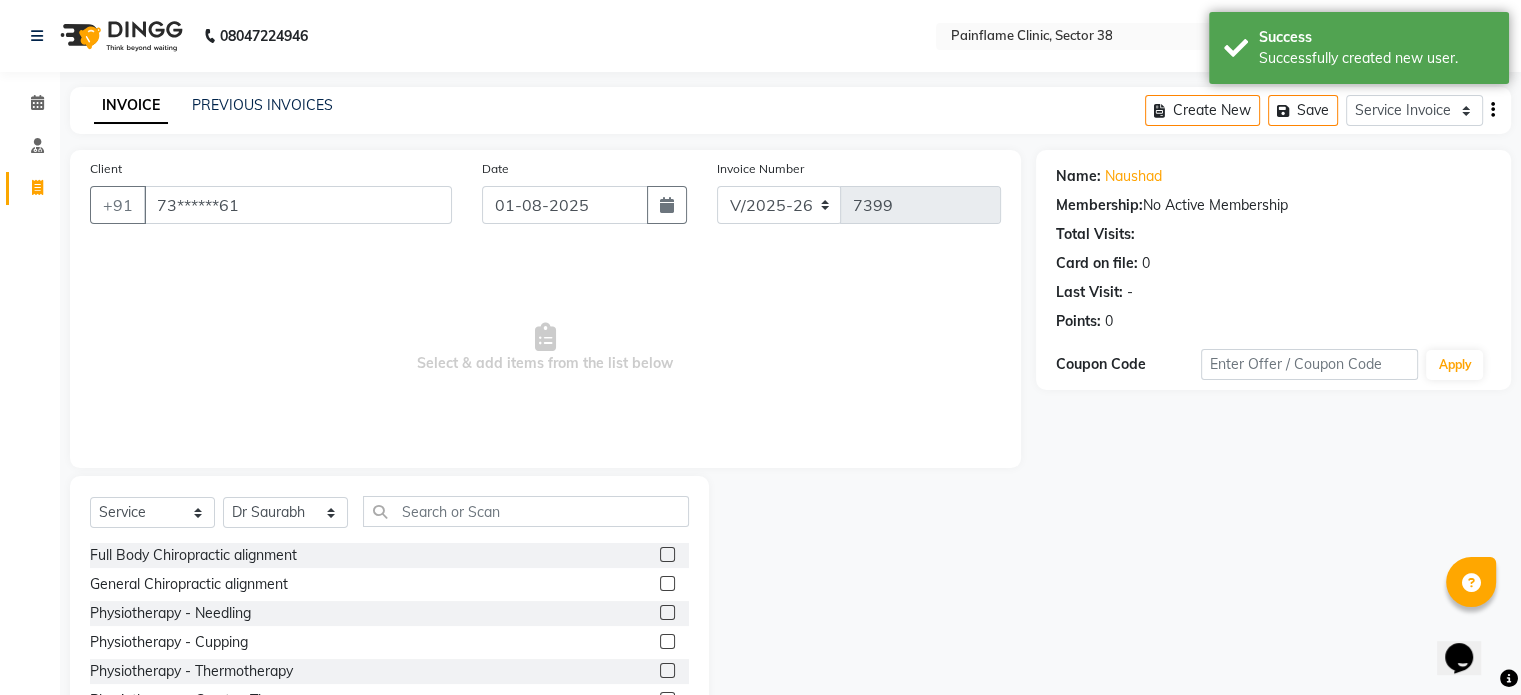 click on "General Chiropractic alignment" 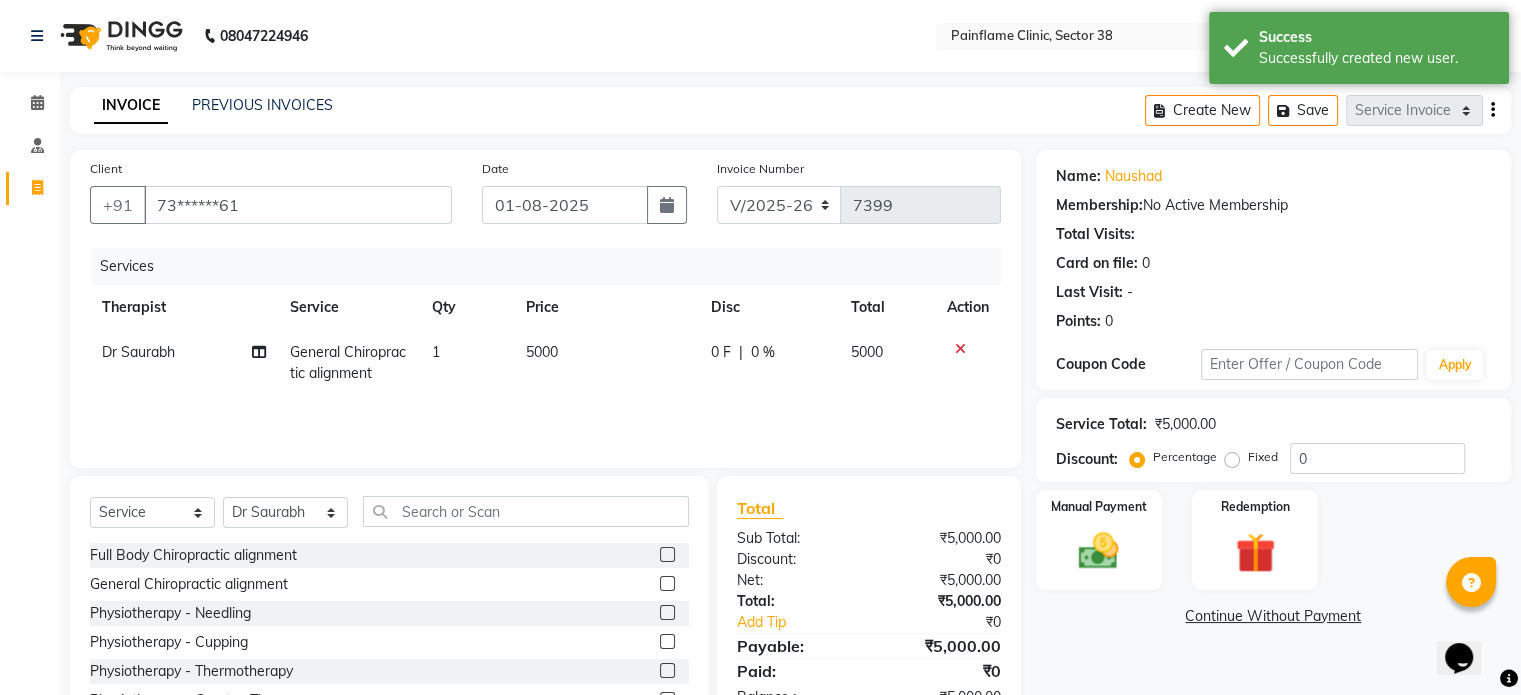 click on "5000" 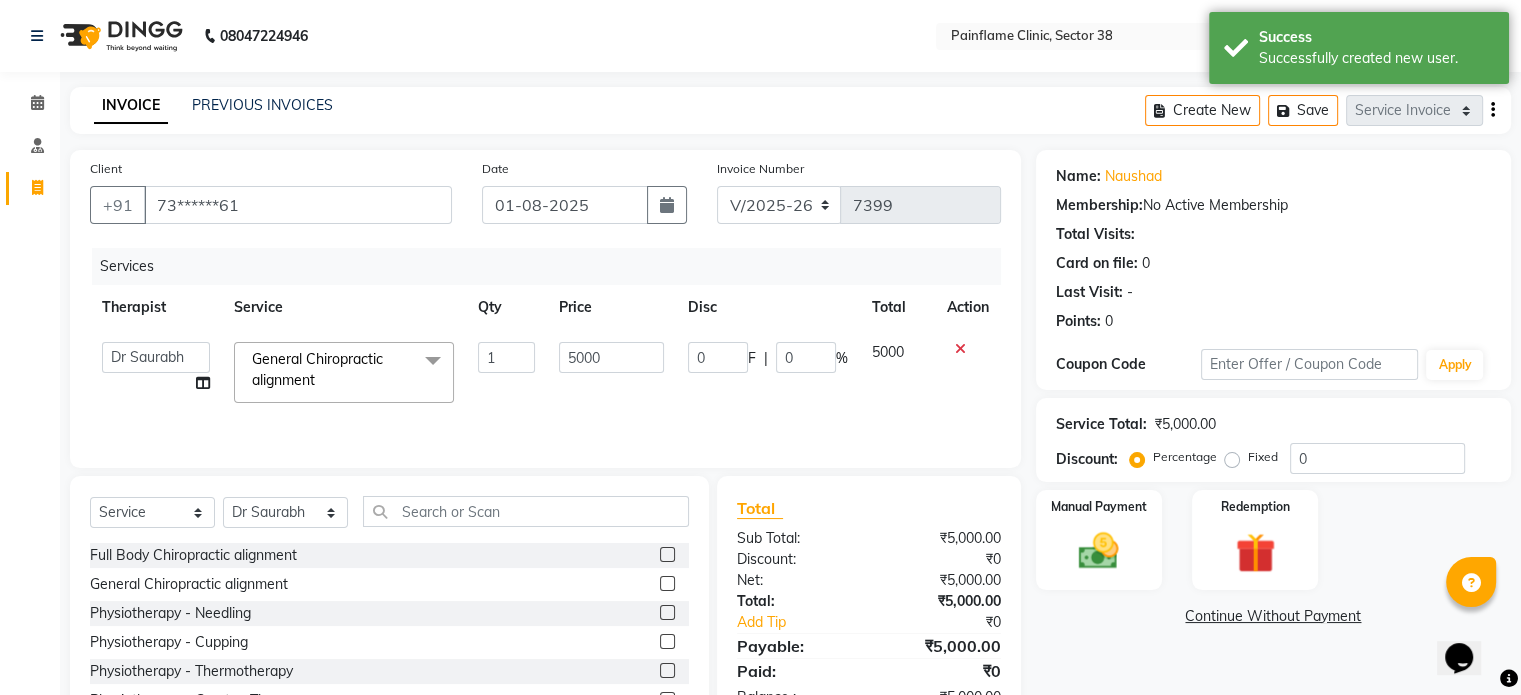 click on "5000" 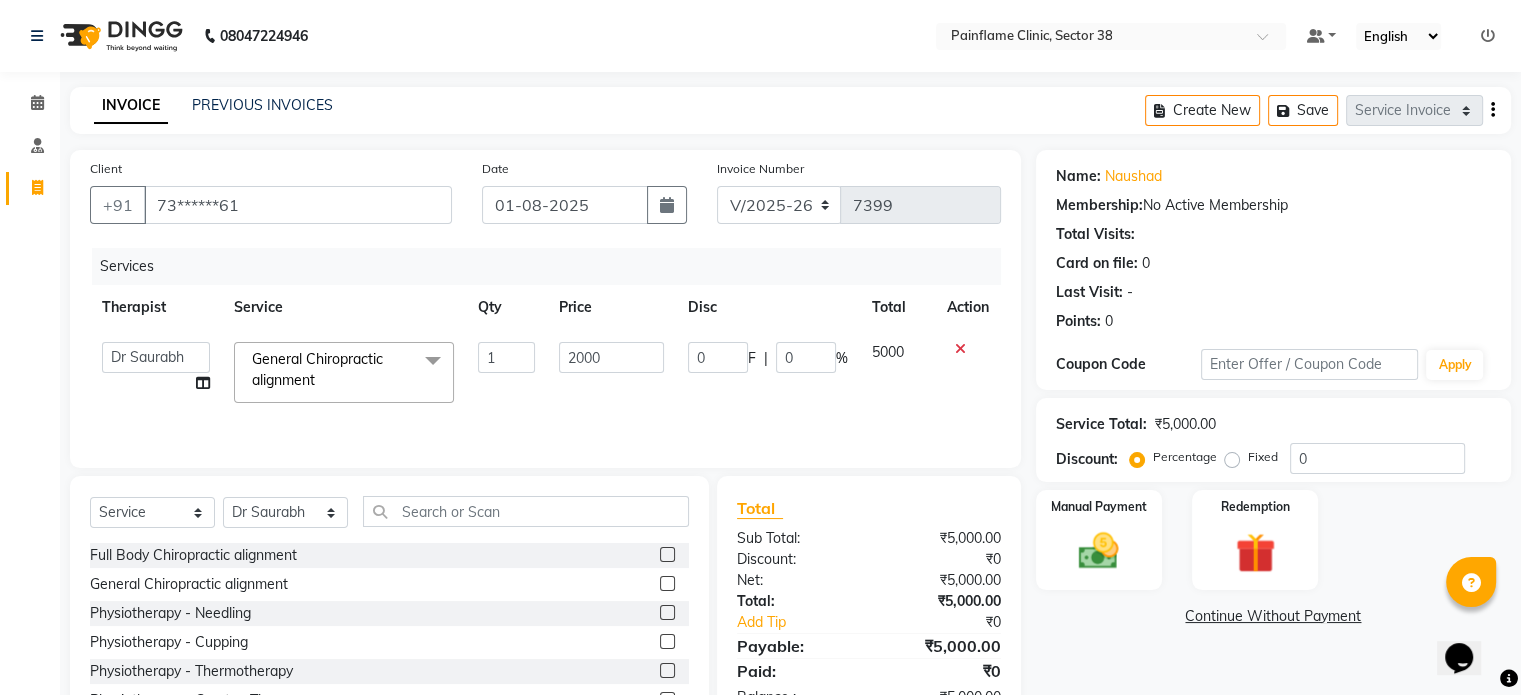 scroll, scrollTop: 119, scrollLeft: 0, axis: vertical 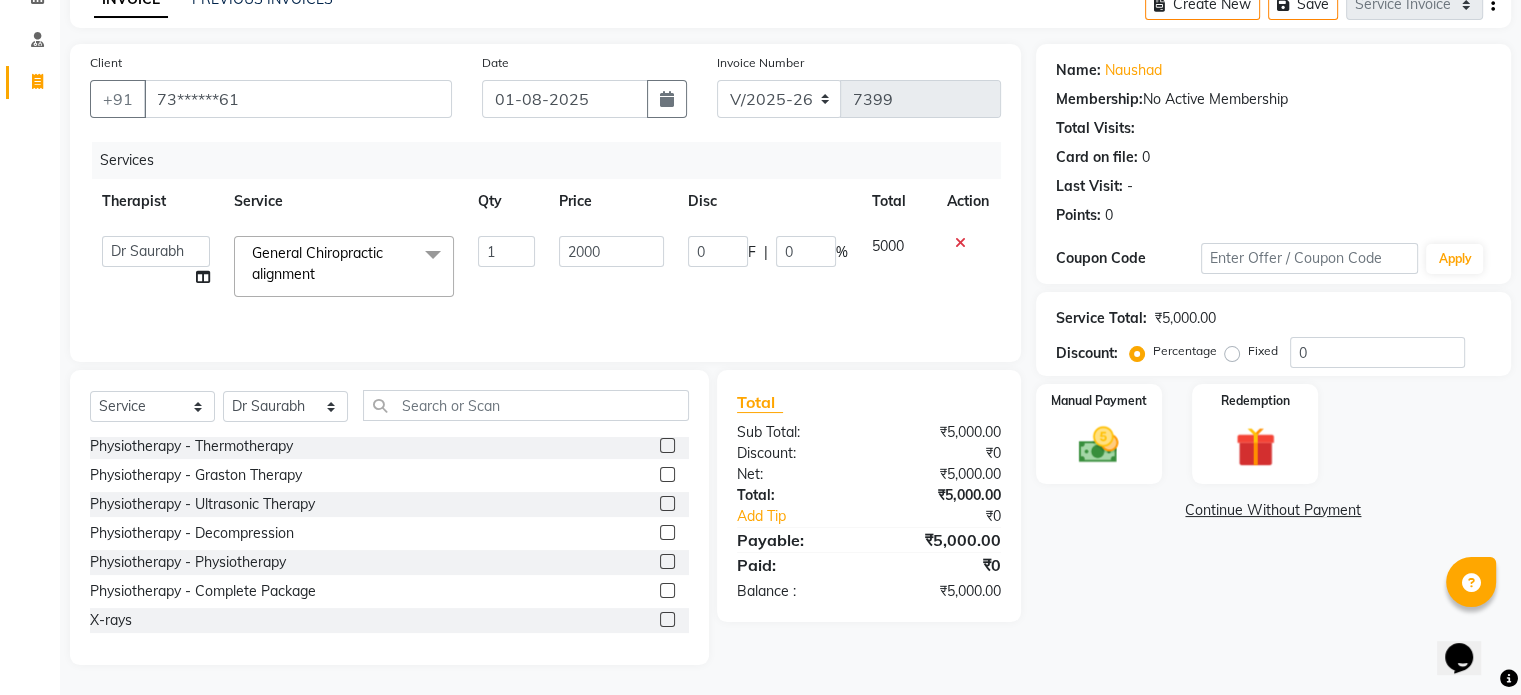 click 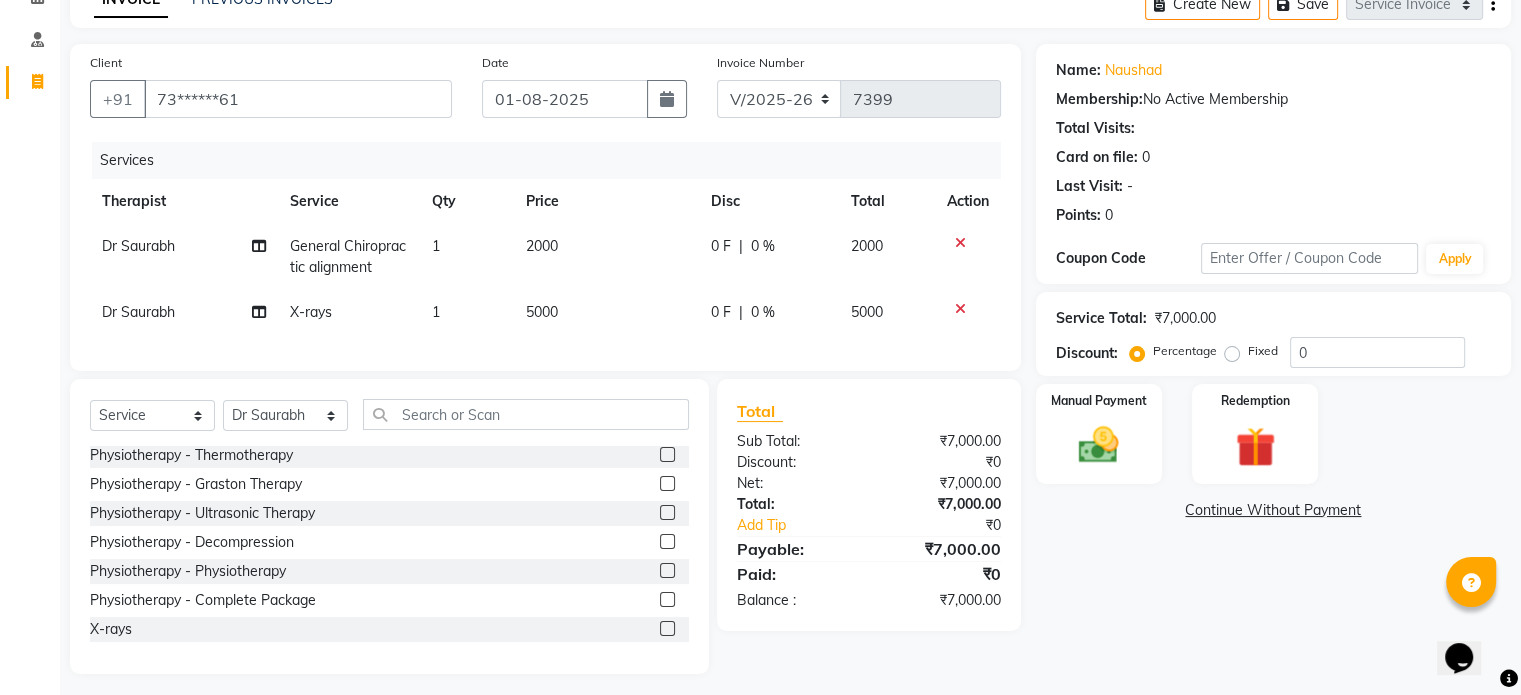 click on "5000" 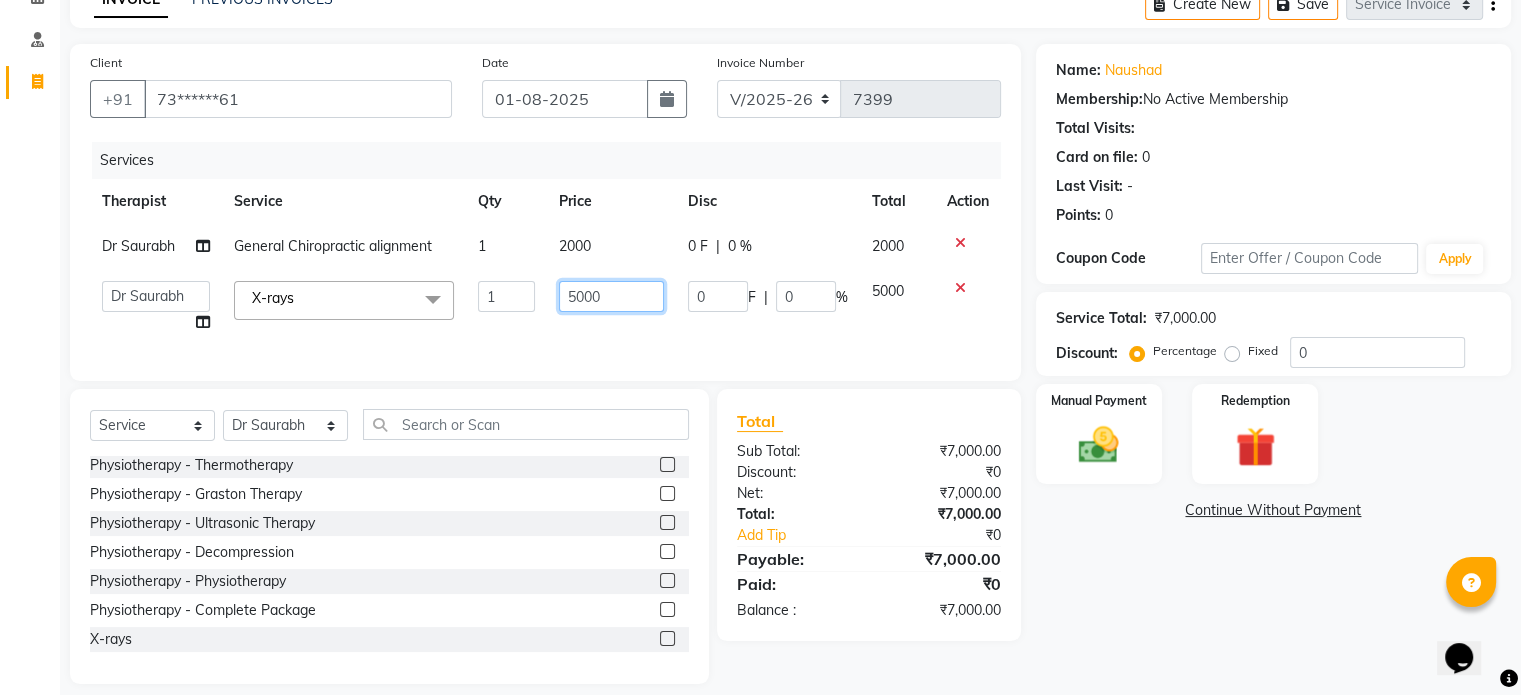 click on "5000" 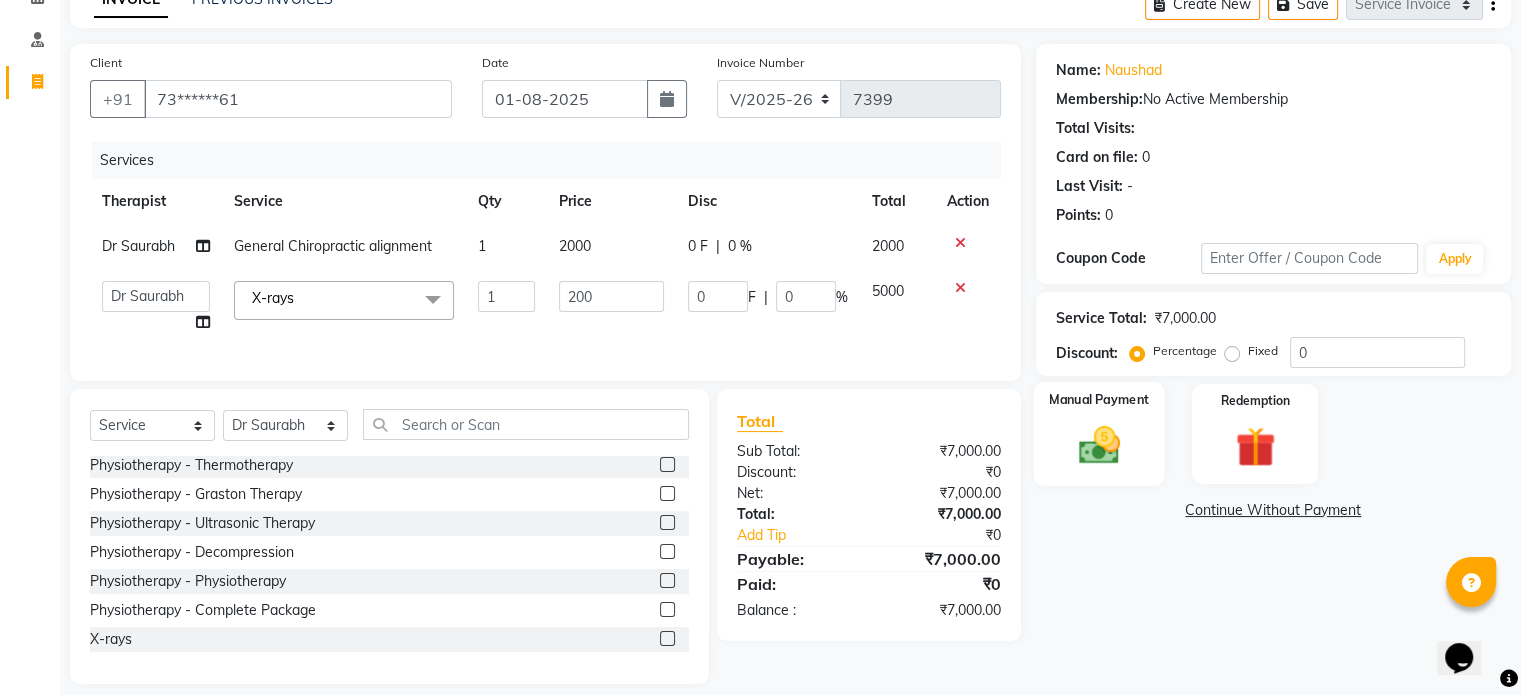 click 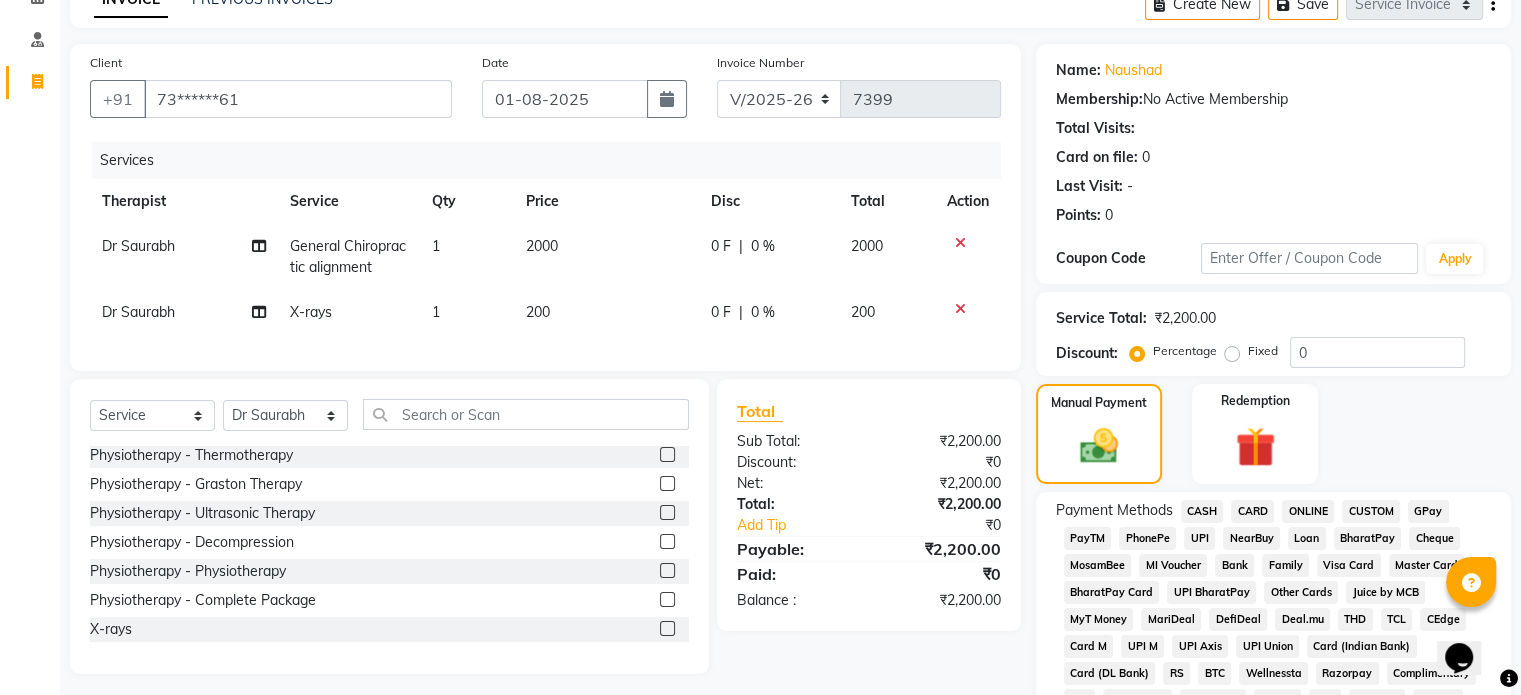 click on "UPI" 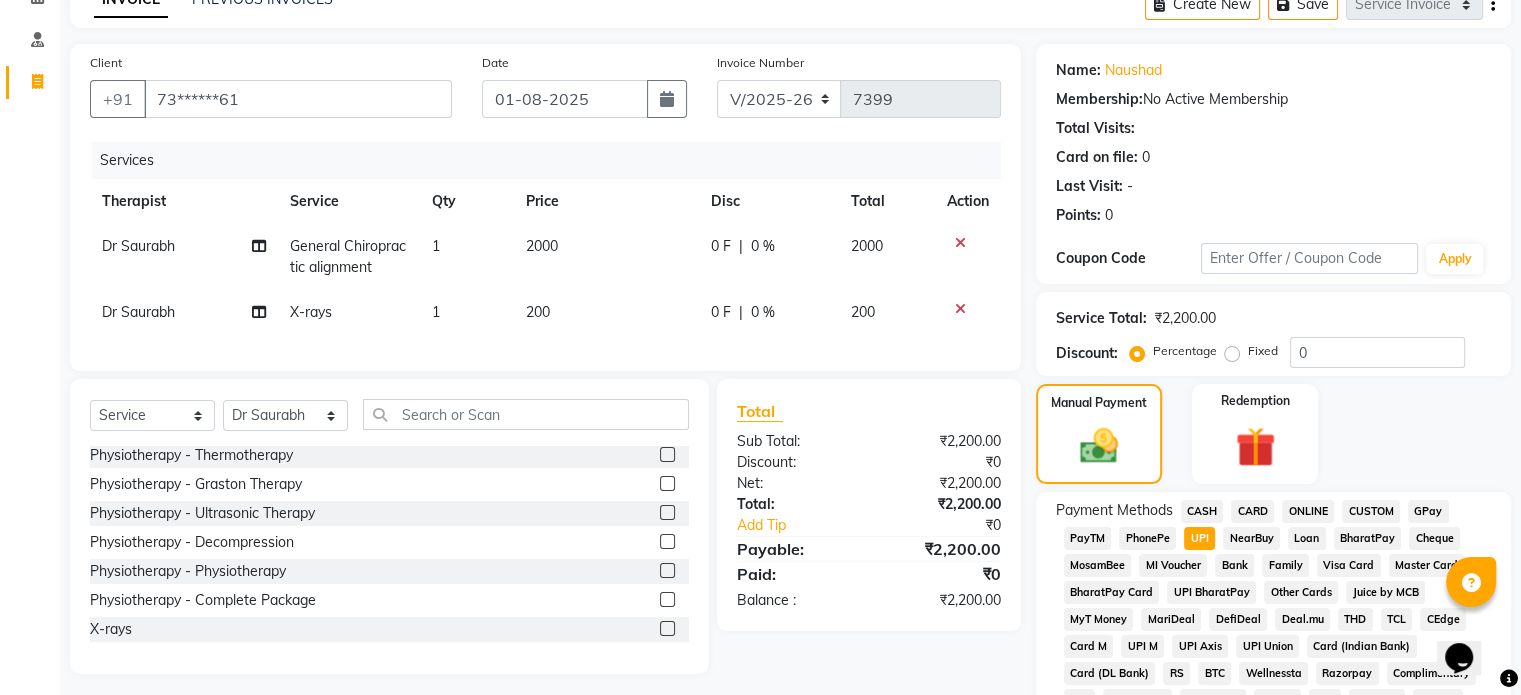 scroll, scrollTop: 652, scrollLeft: 0, axis: vertical 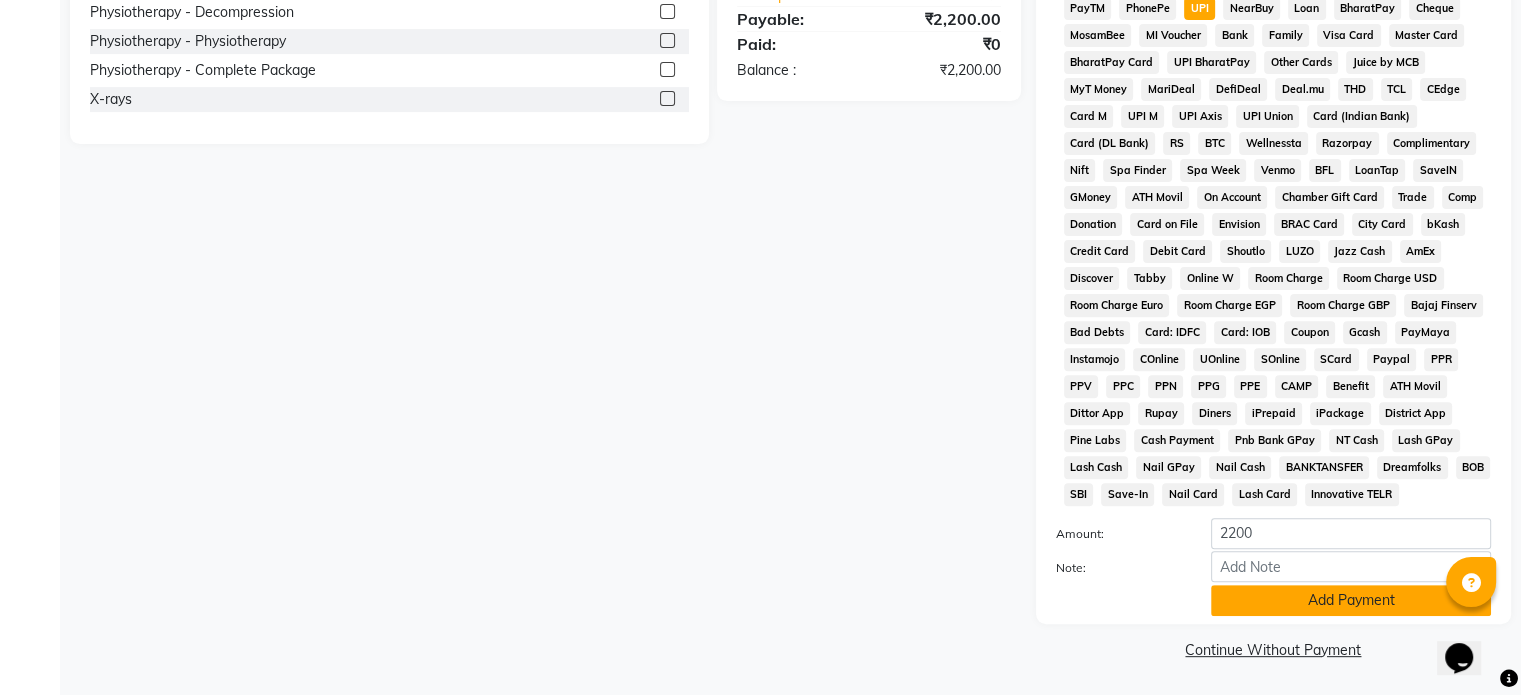 click on "Add Payment" 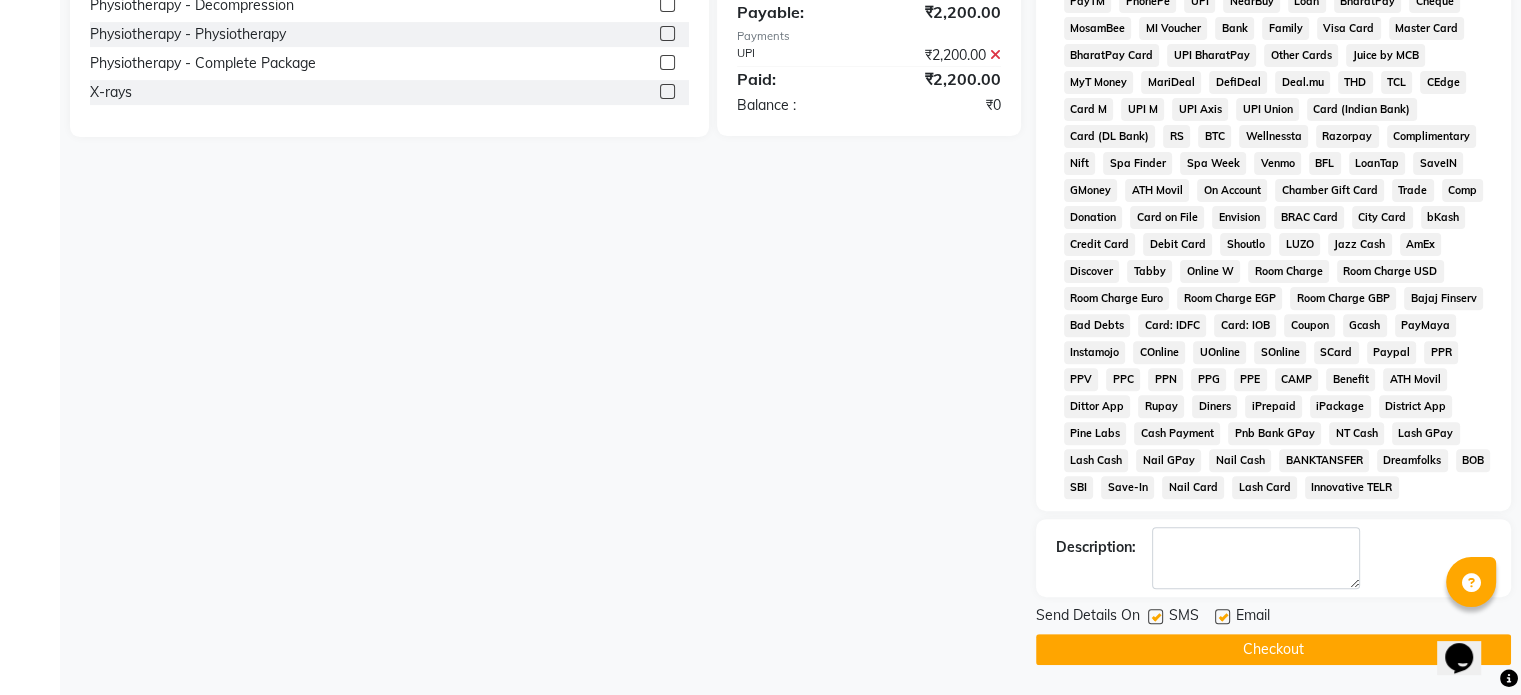 click on "Email" 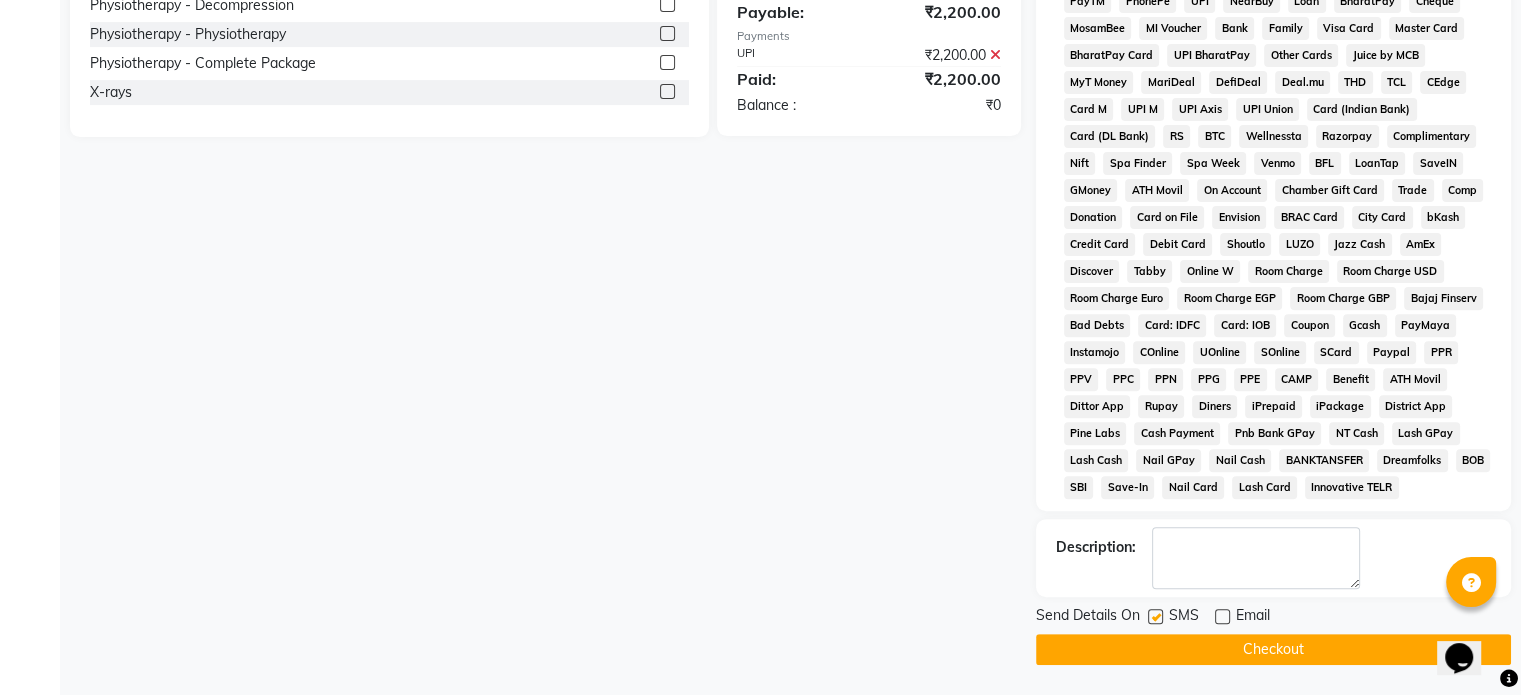 click 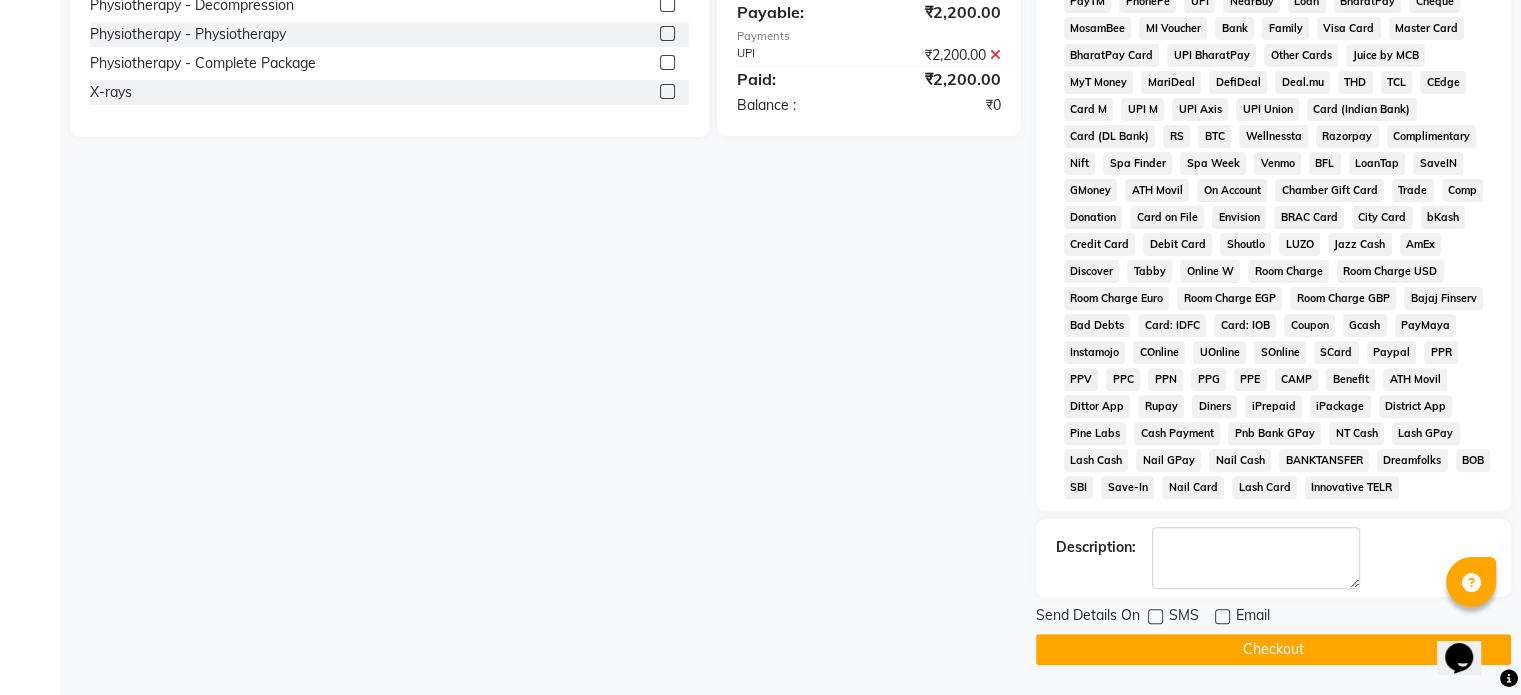 click on "Checkout" 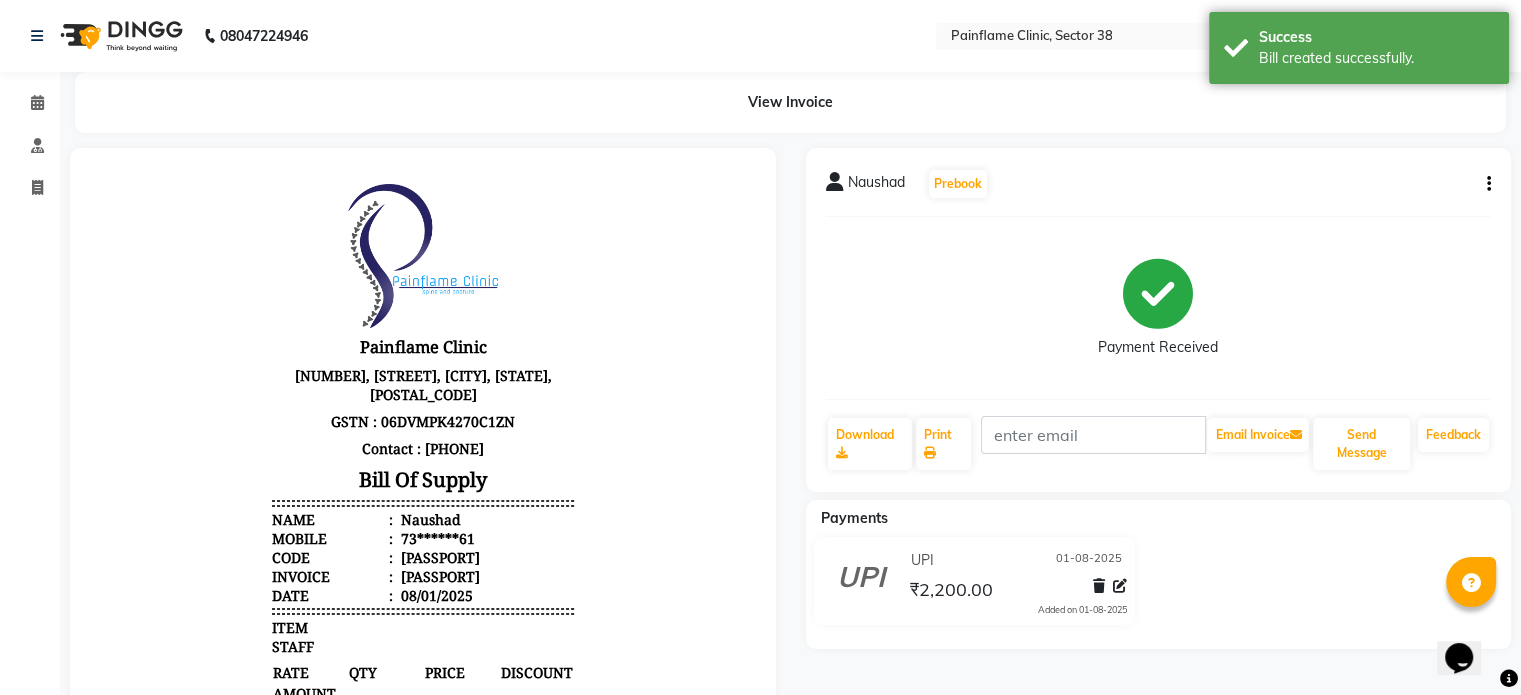 scroll, scrollTop: 0, scrollLeft: 0, axis: both 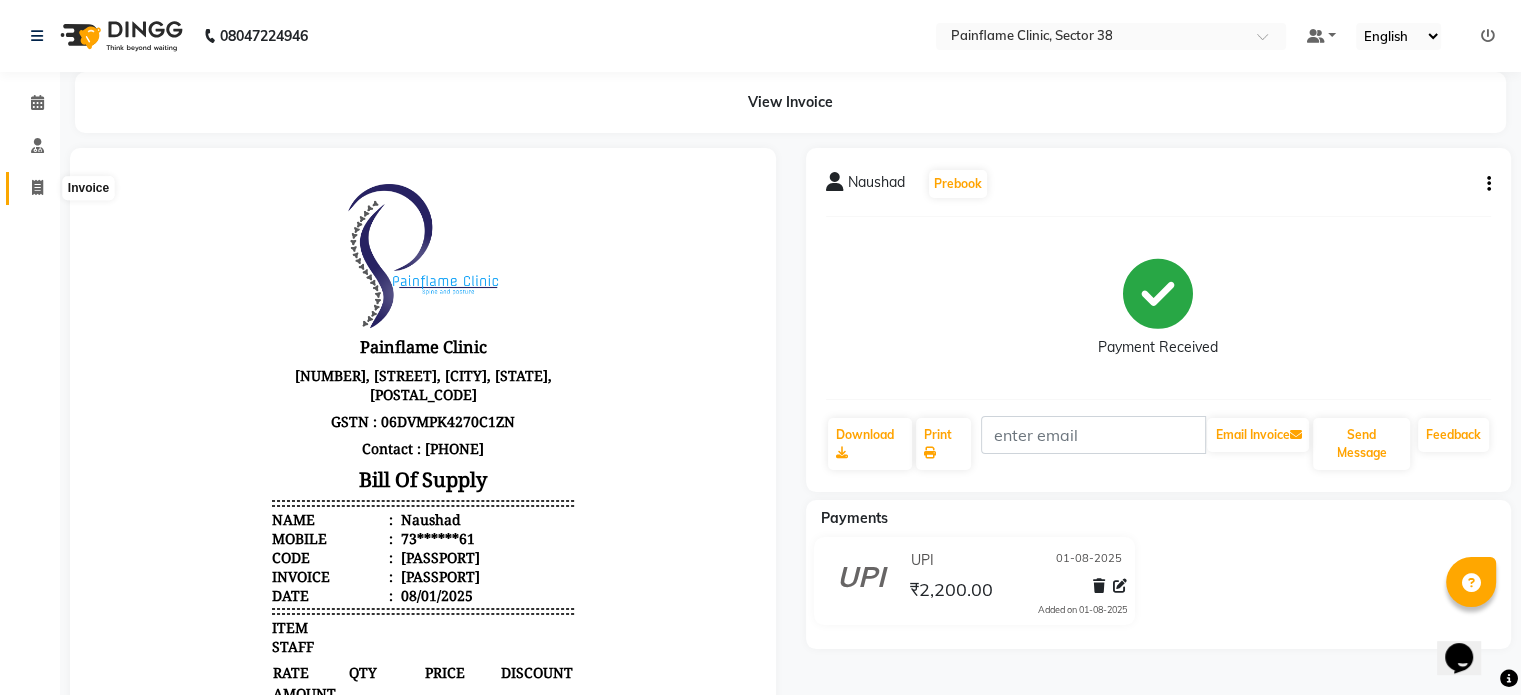 click 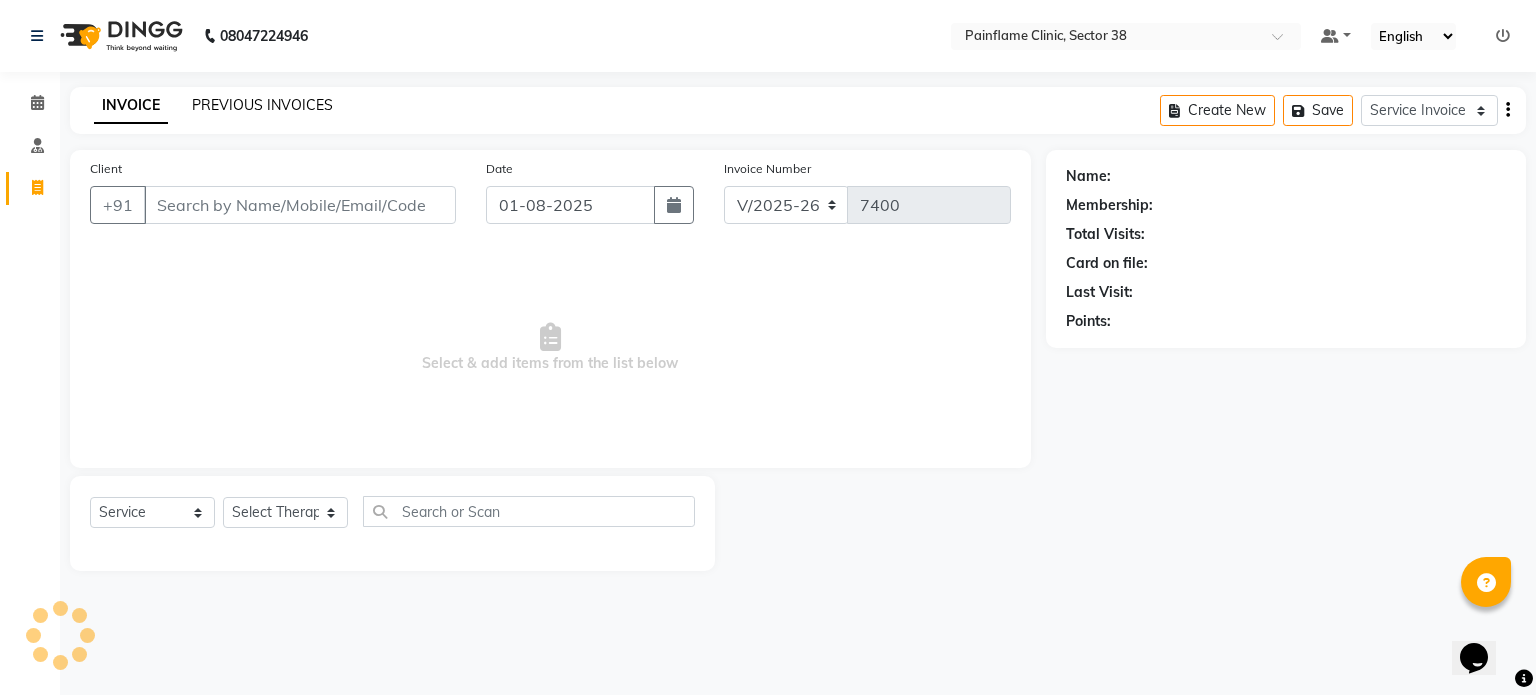click on "PREVIOUS INVOICES" 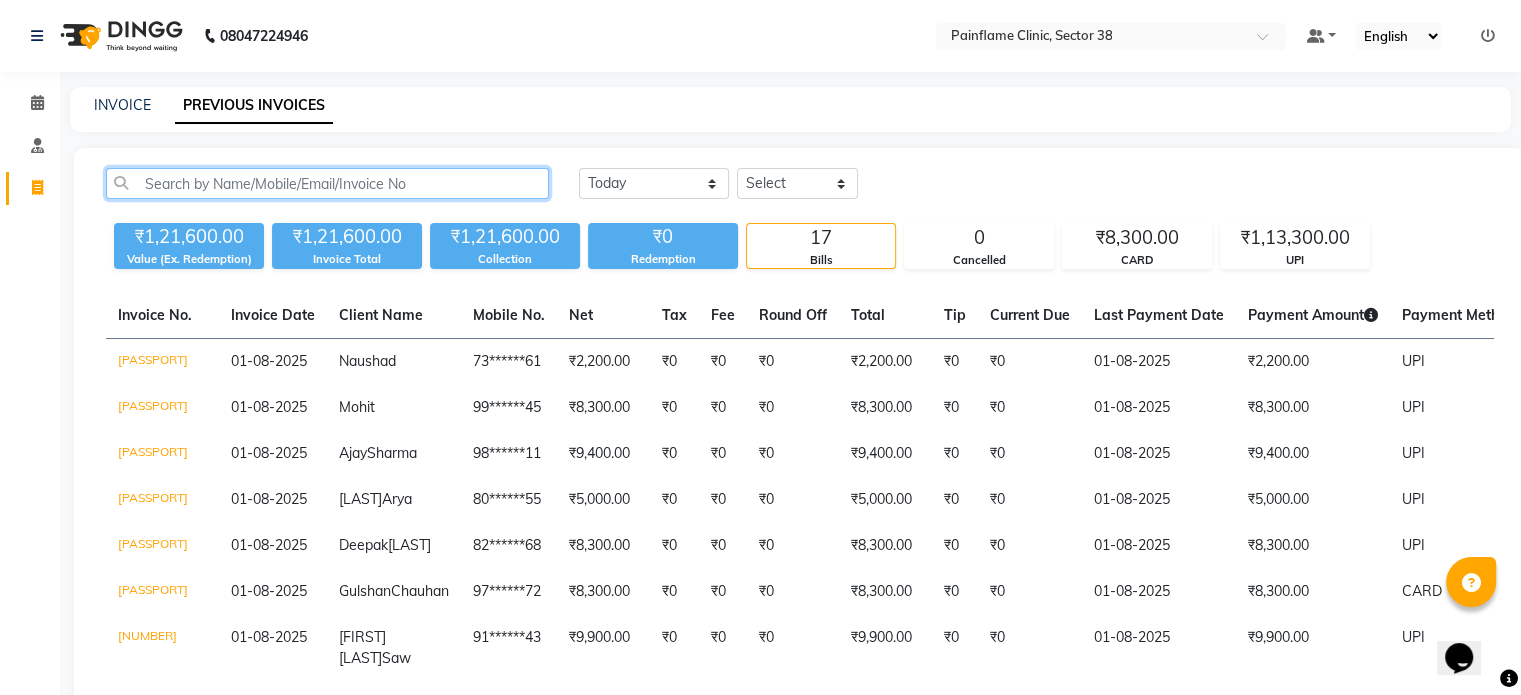 click 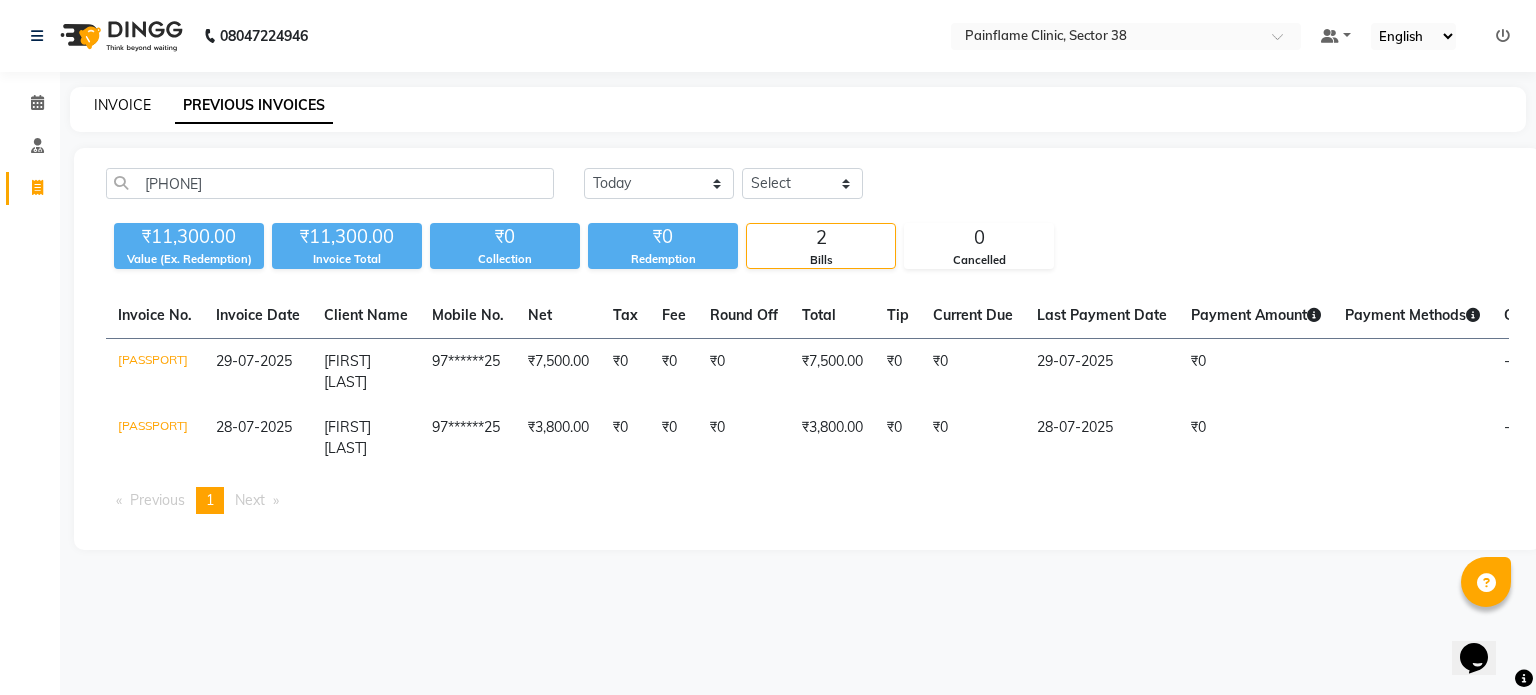 click on "INVOICE" 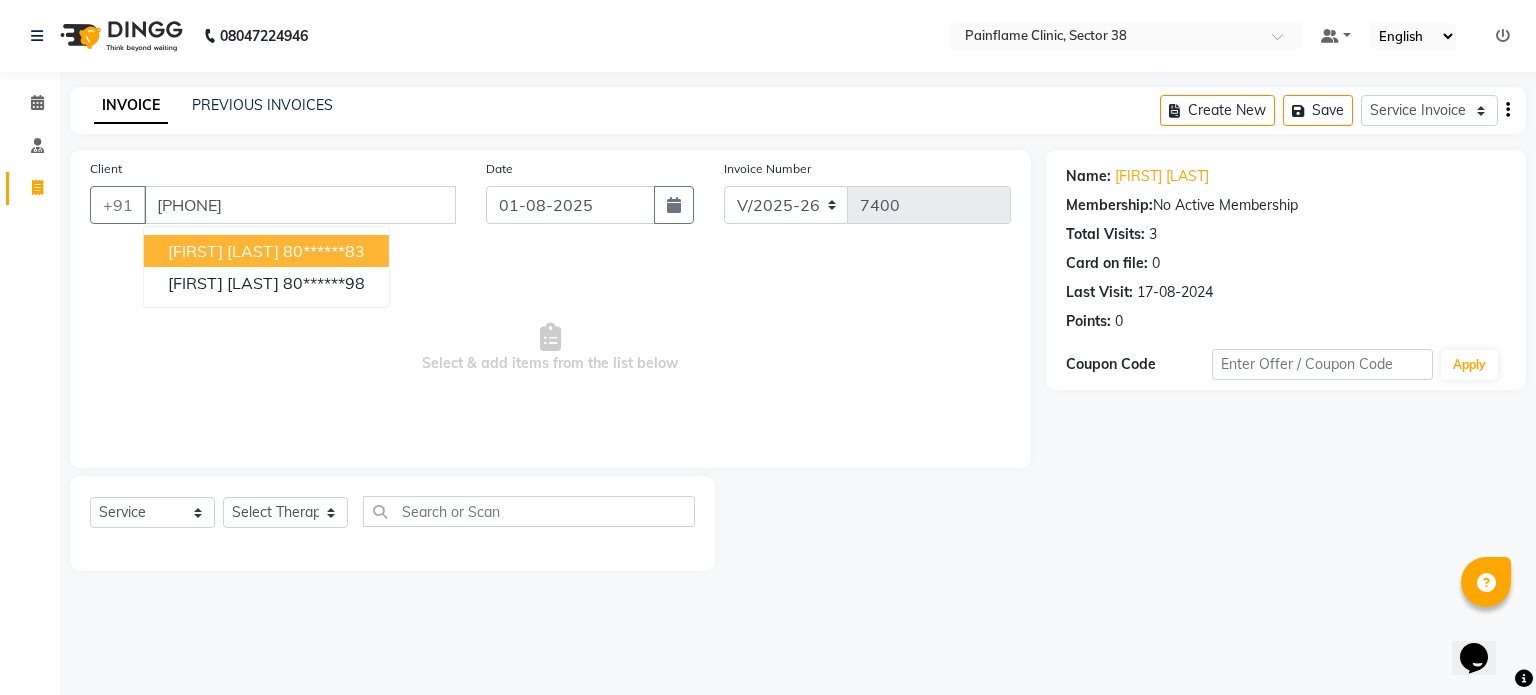click on "Select & add items from the list below" at bounding box center [550, 348] 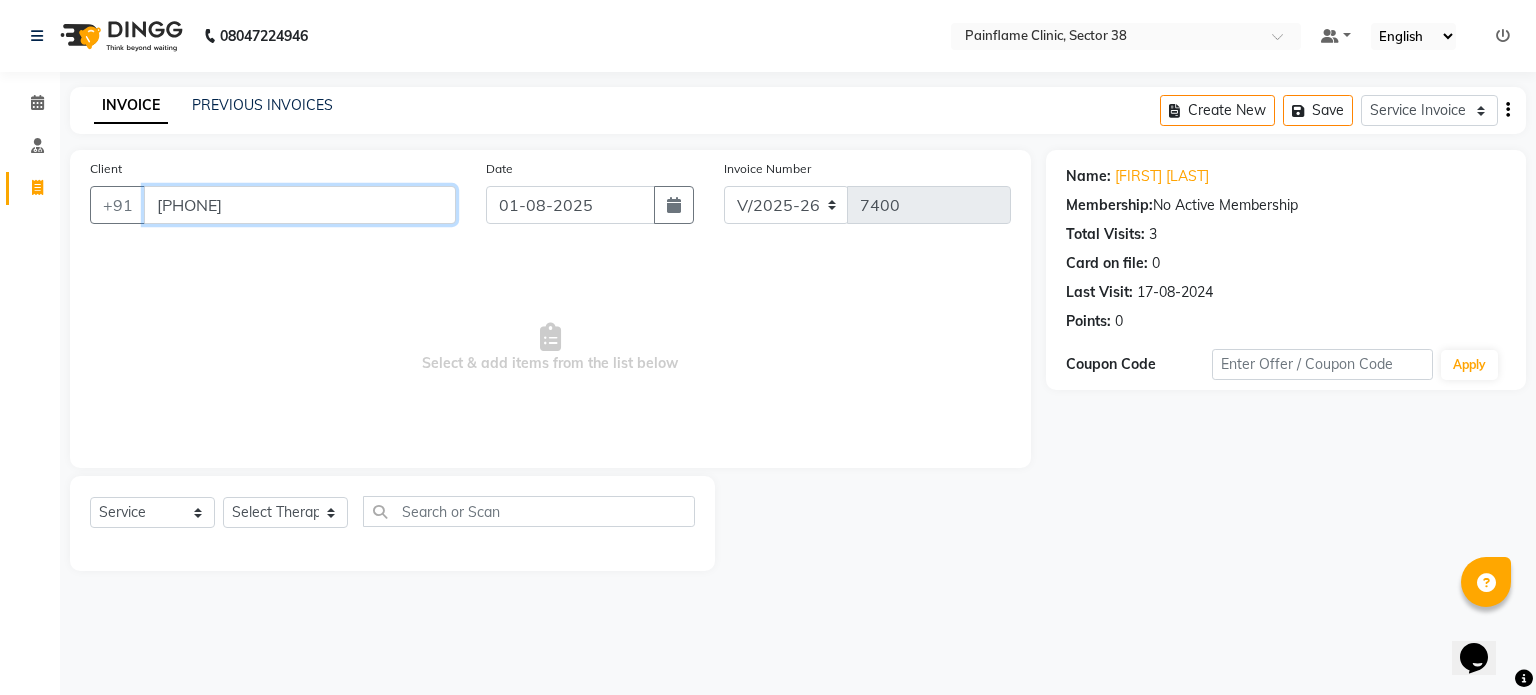 click on "8076978798" at bounding box center [300, 205] 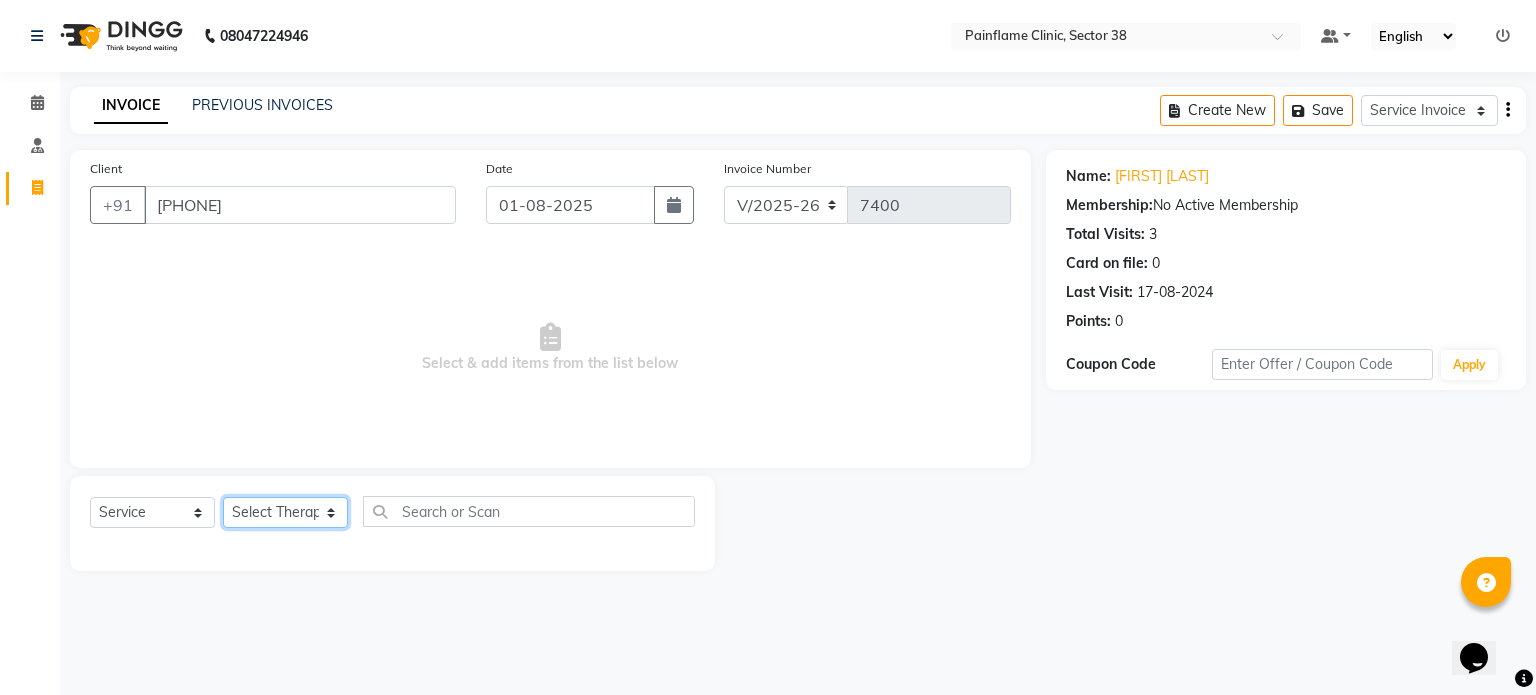 click on "Select Therapist Dr Durgesh Dr Harish Dr Ranjana Dr Saurabh Dr. Suraj Dr. Tejpal Mehlawat KUSHAL MOHIT SEMWAL Nancy Singhai Reception 1  Reception 2 Reception 3" 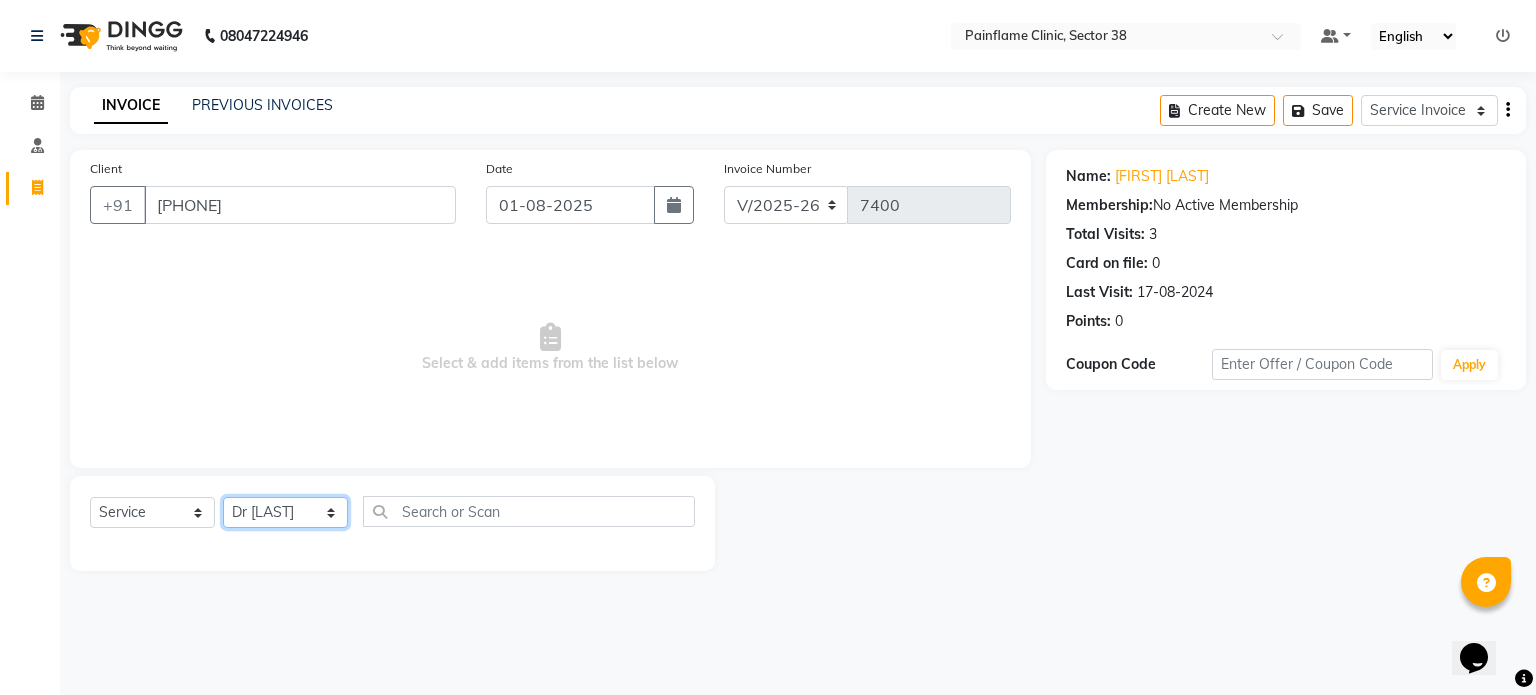 click on "Select Therapist Dr Durgesh Dr Harish Dr Ranjana Dr Saurabh Dr. Suraj Dr. Tejpal Mehlawat KUSHAL MOHIT SEMWAL Nancy Singhai Reception 1  Reception 2 Reception 3" 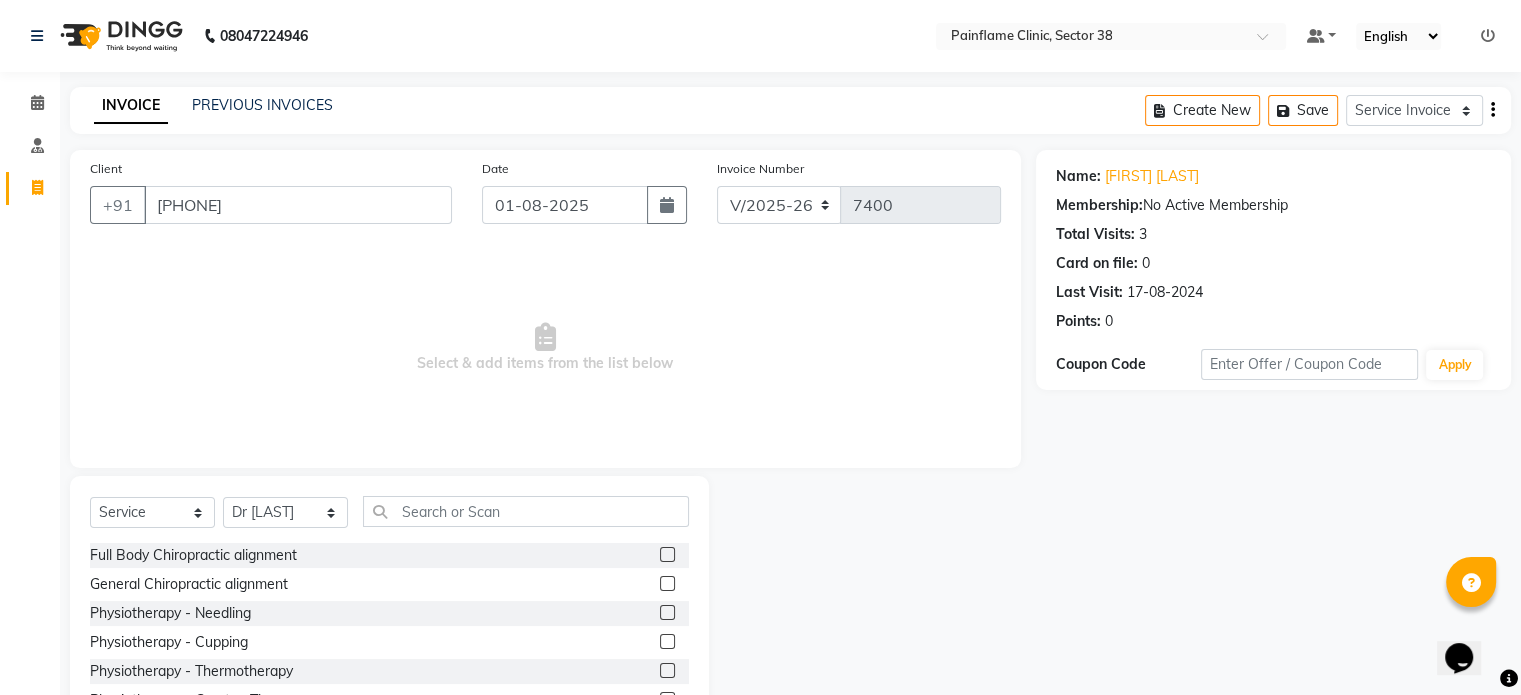 click 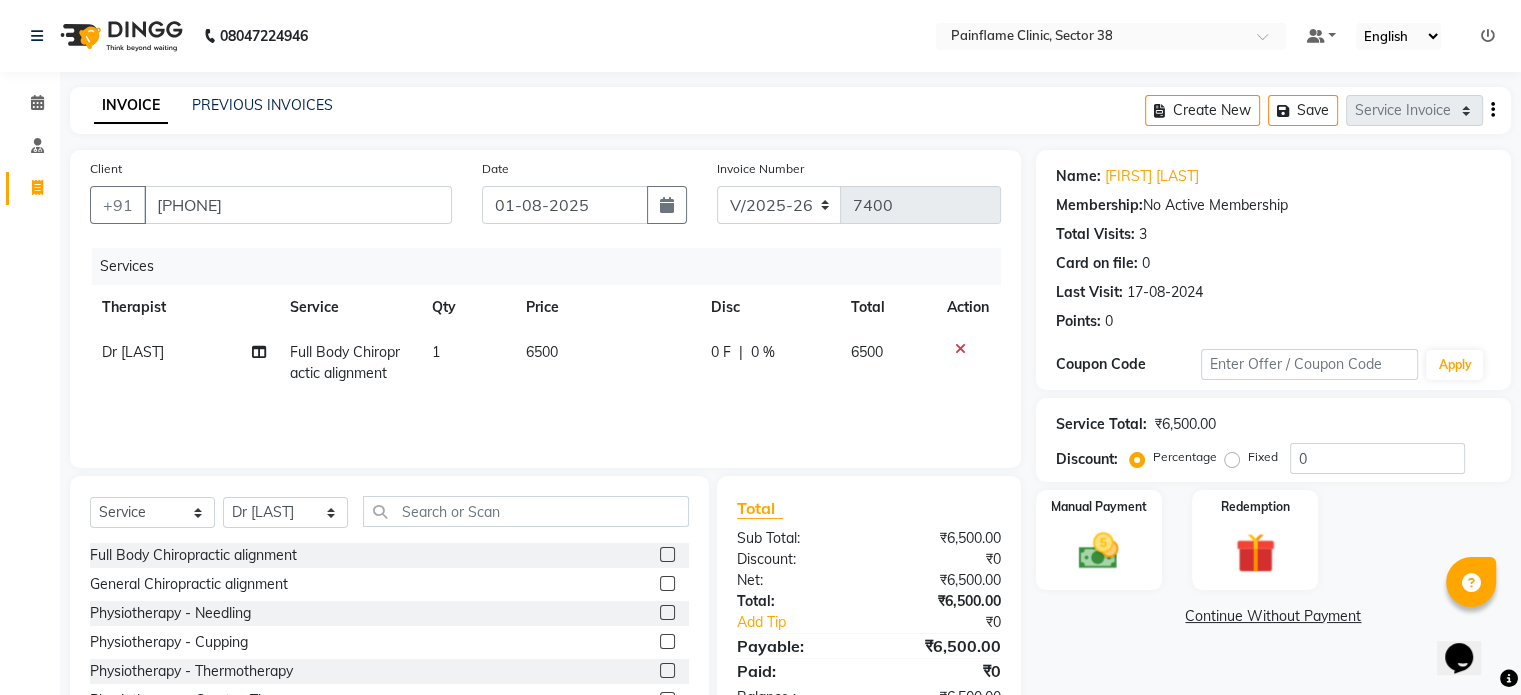 scroll, scrollTop: 119, scrollLeft: 0, axis: vertical 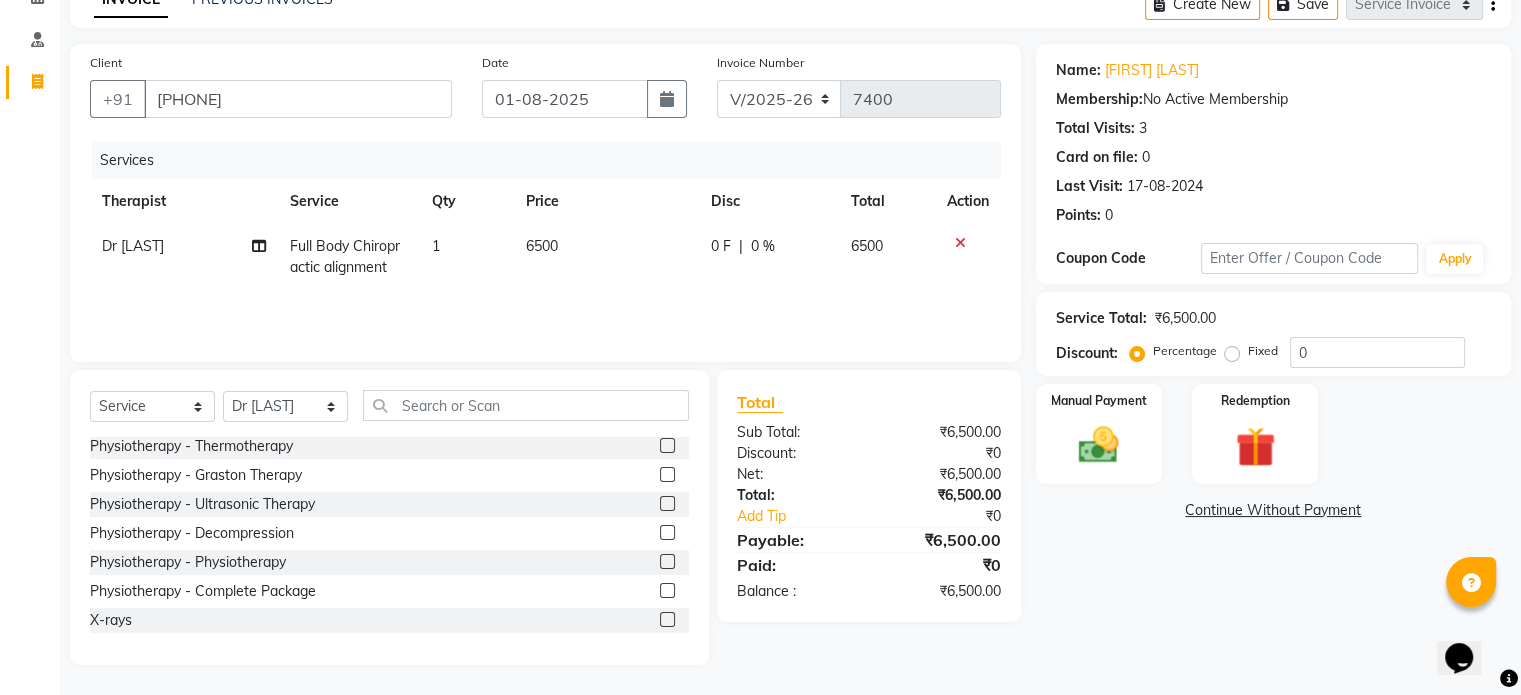 click 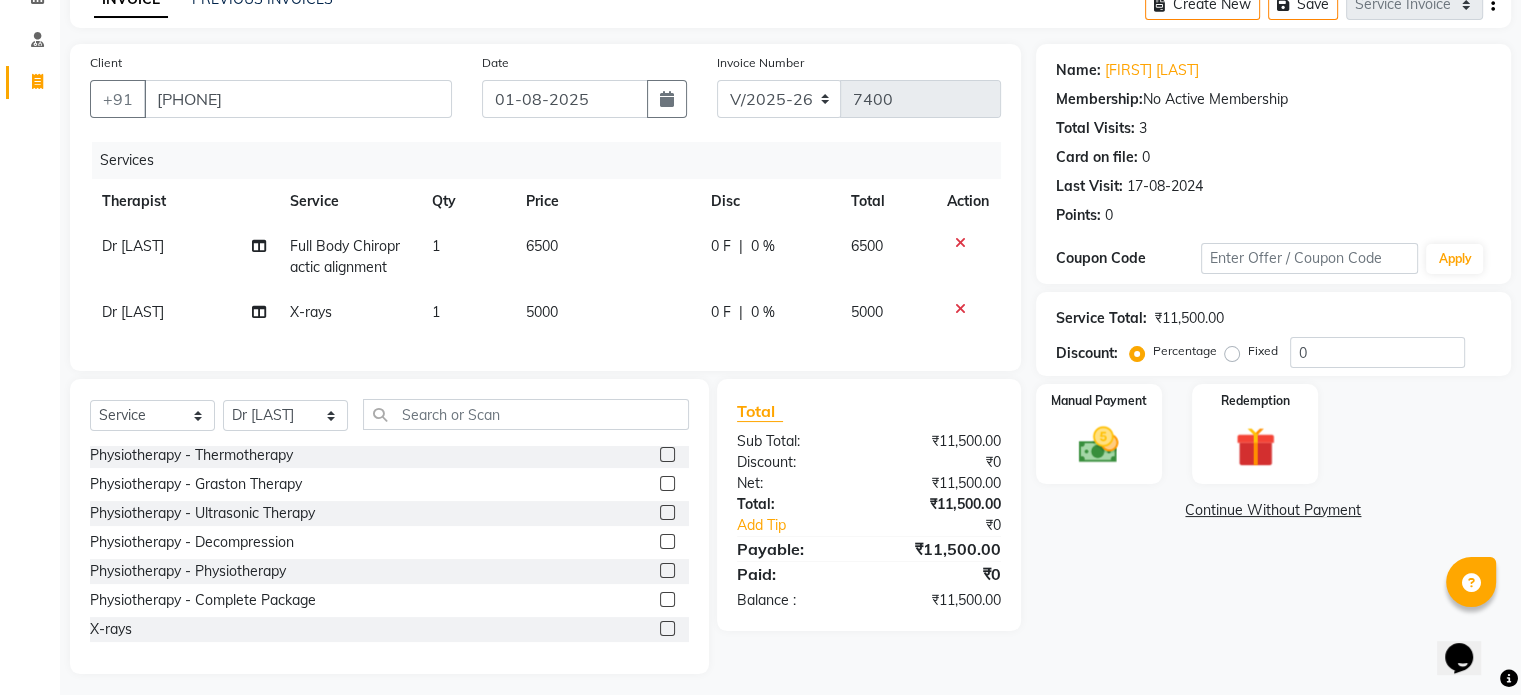 click on "5000" 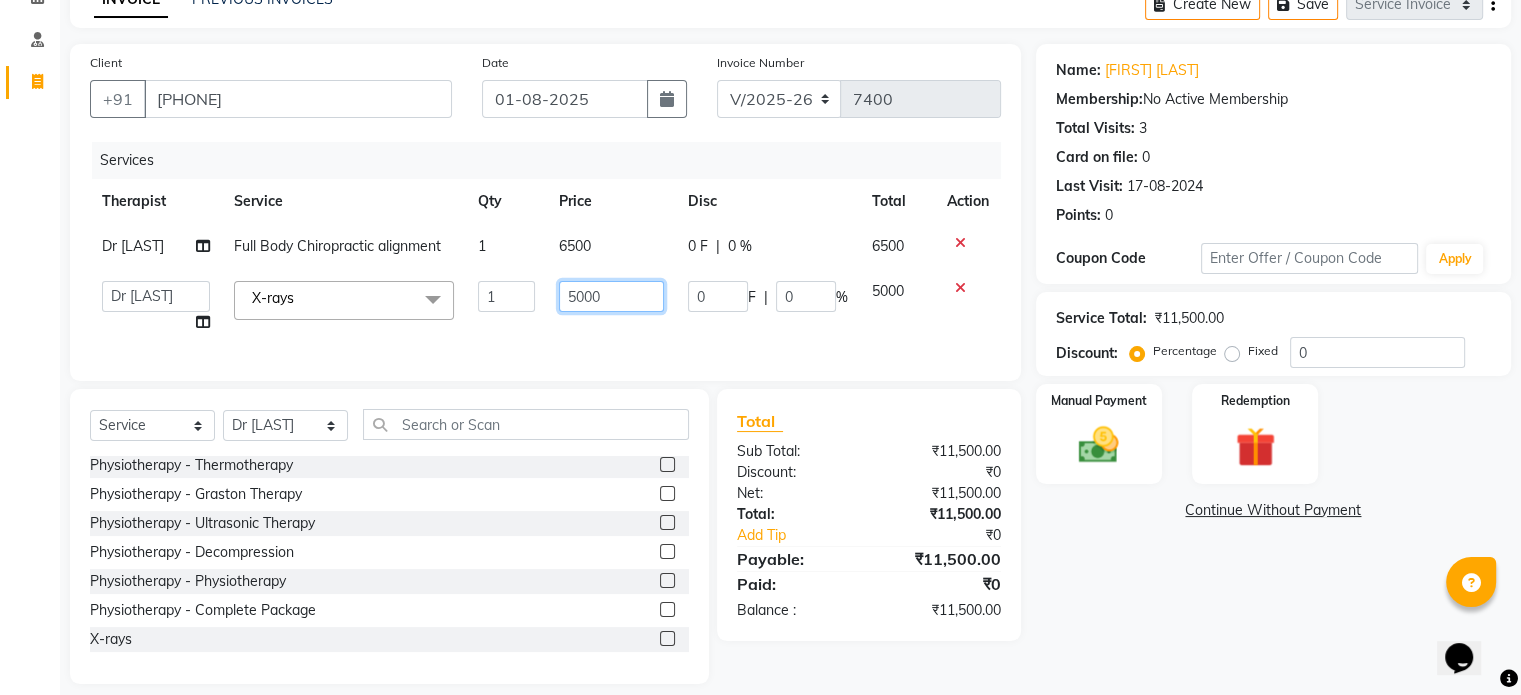 click on "5000" 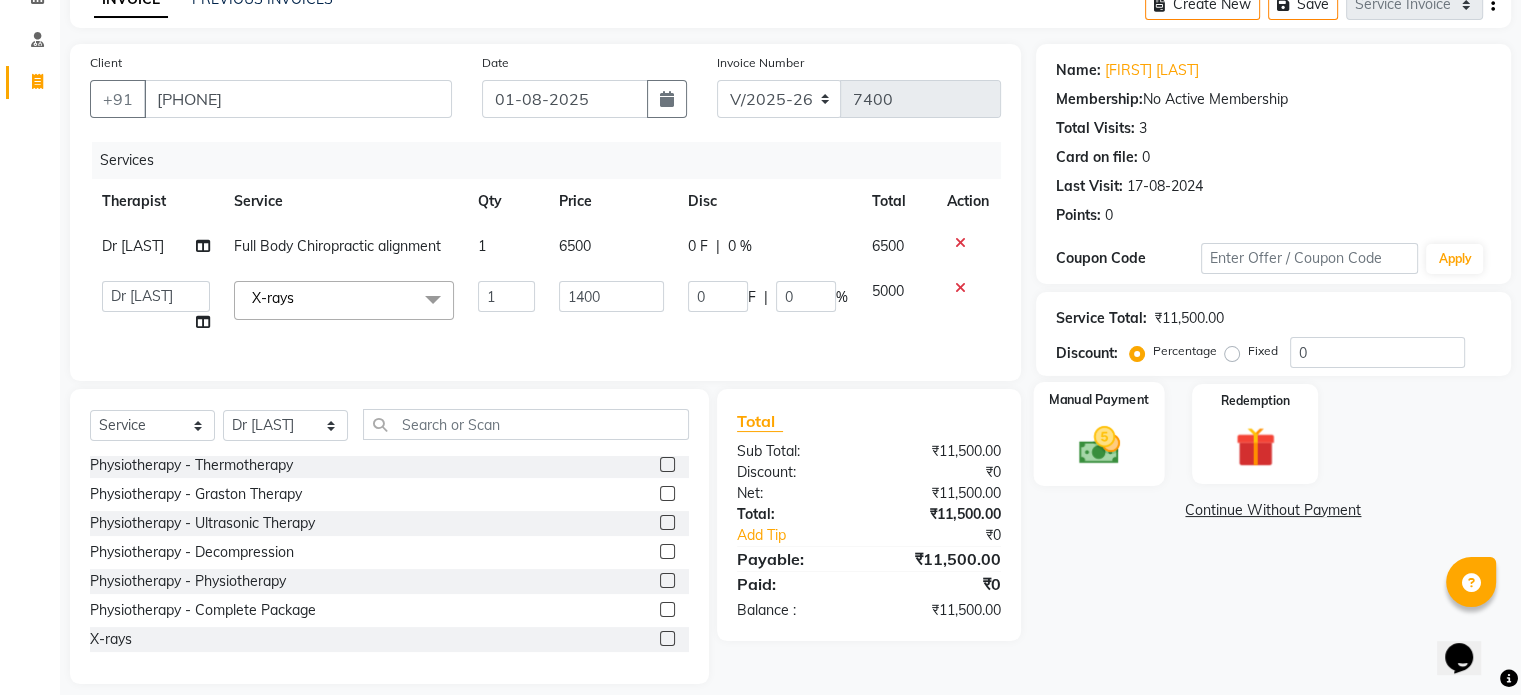click 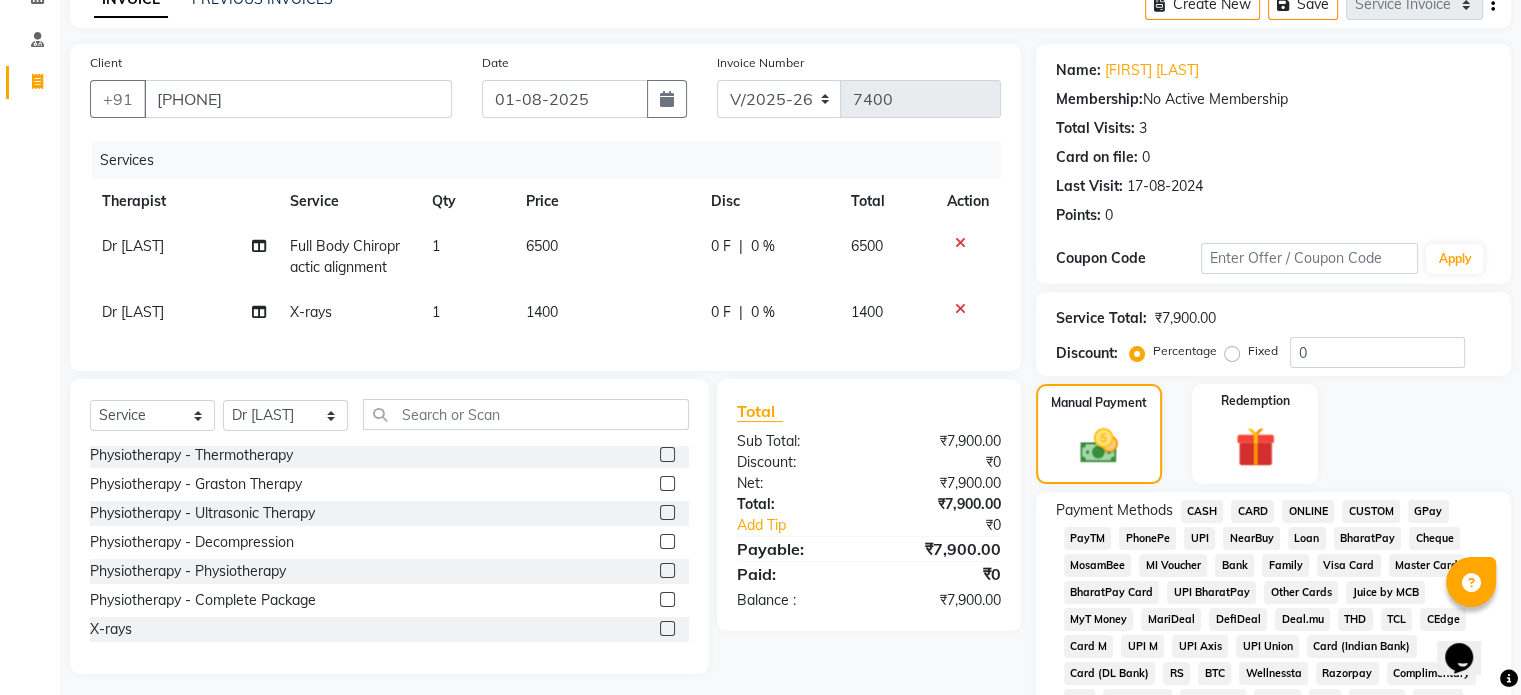click on "CARD" 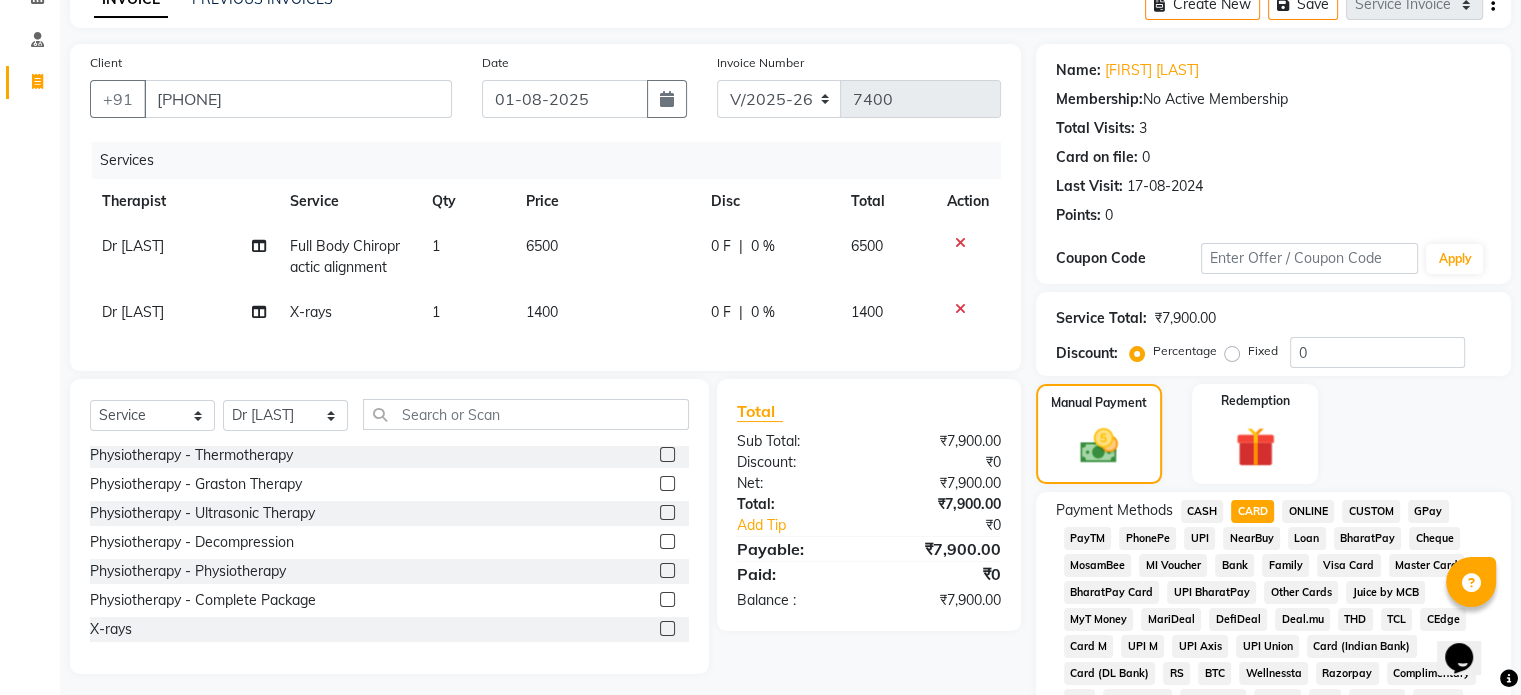 scroll, scrollTop: 652, scrollLeft: 0, axis: vertical 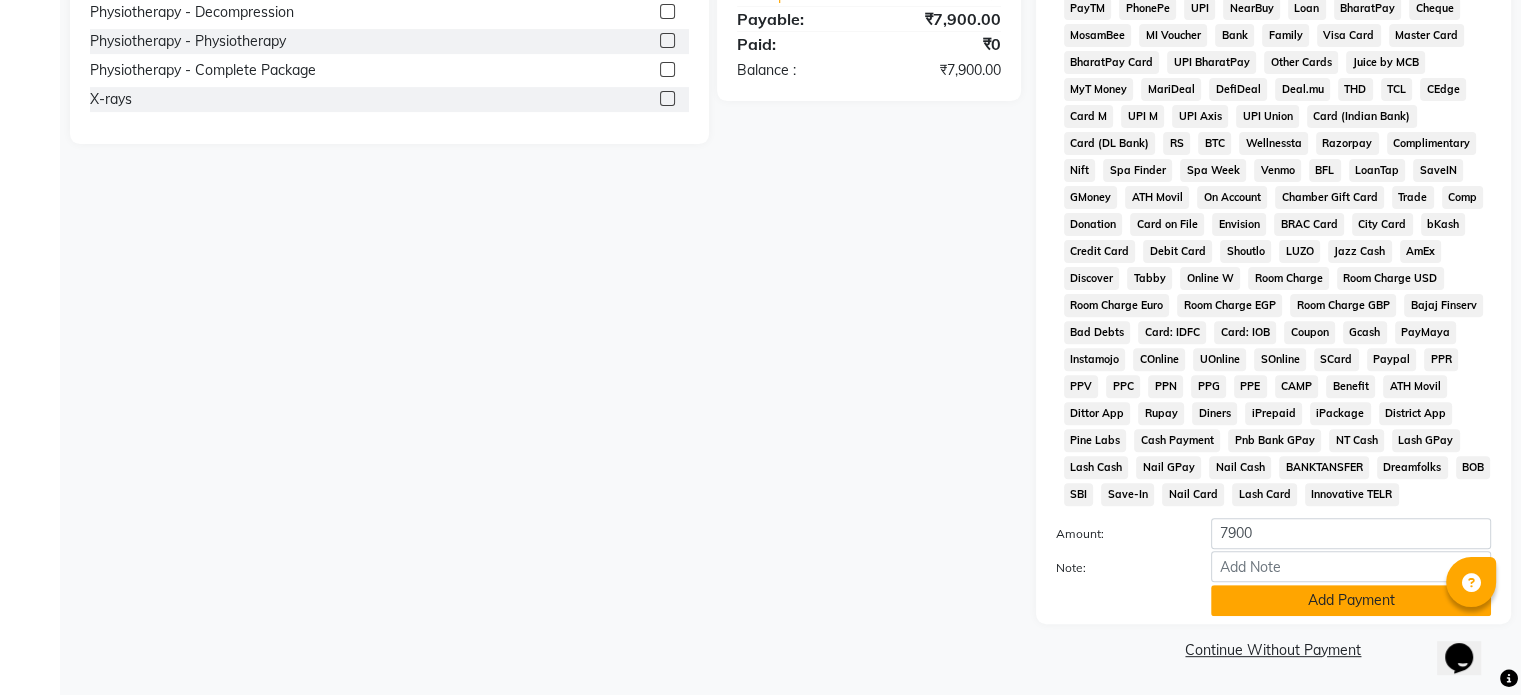 click on "Add Payment" 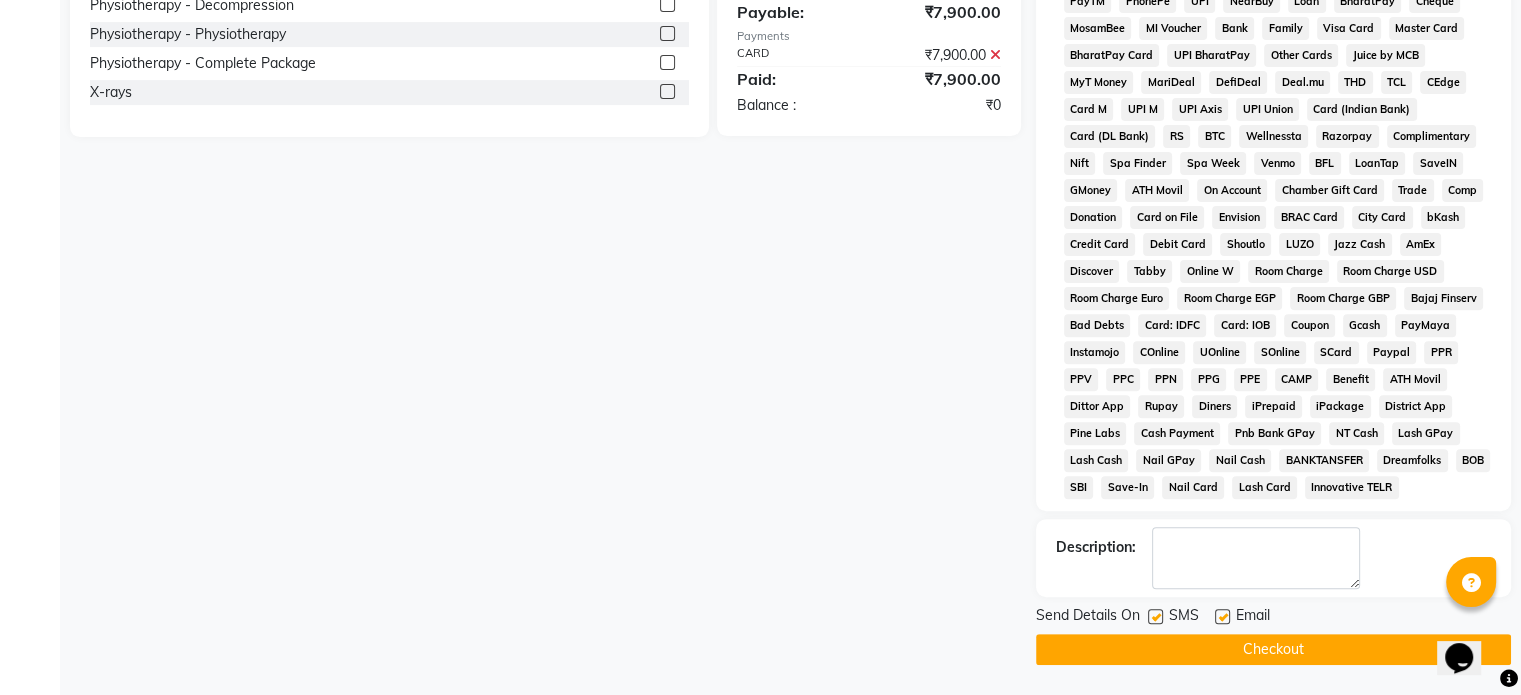 click 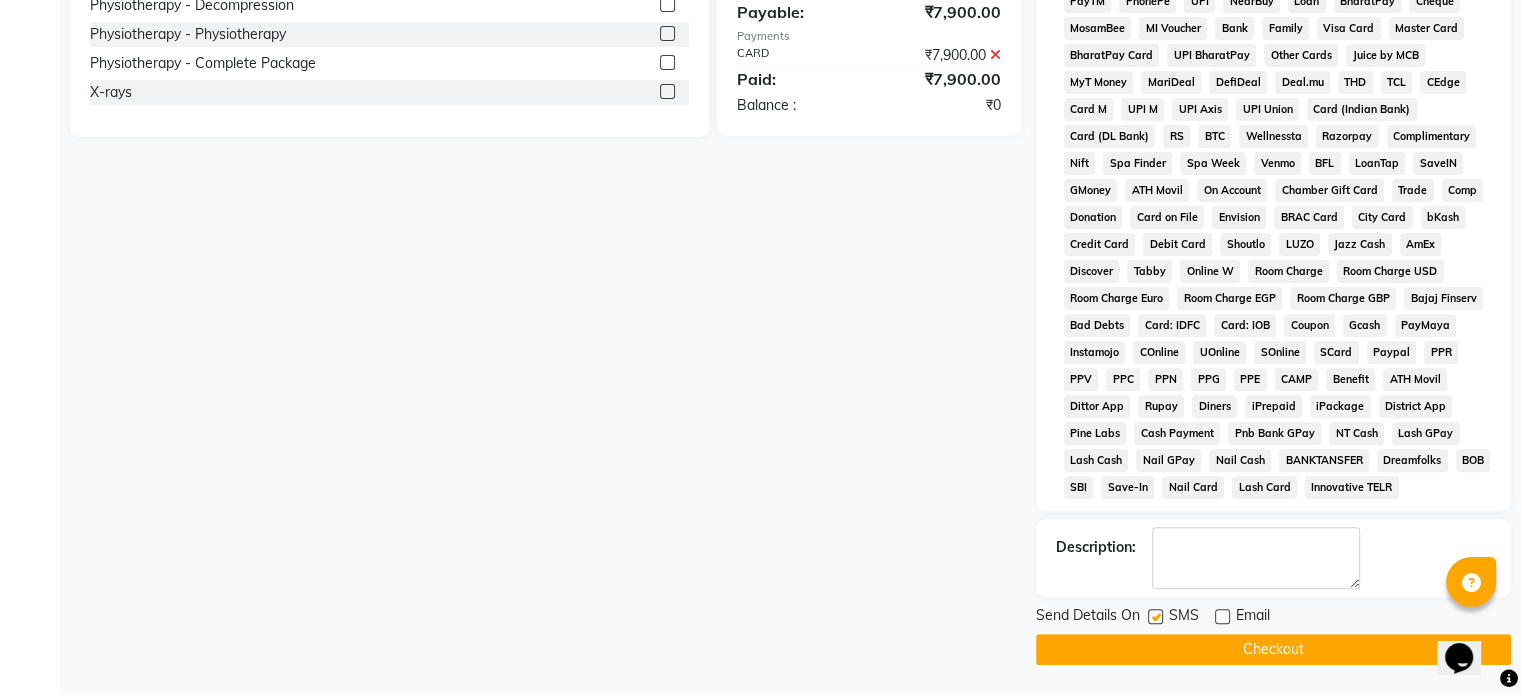 click 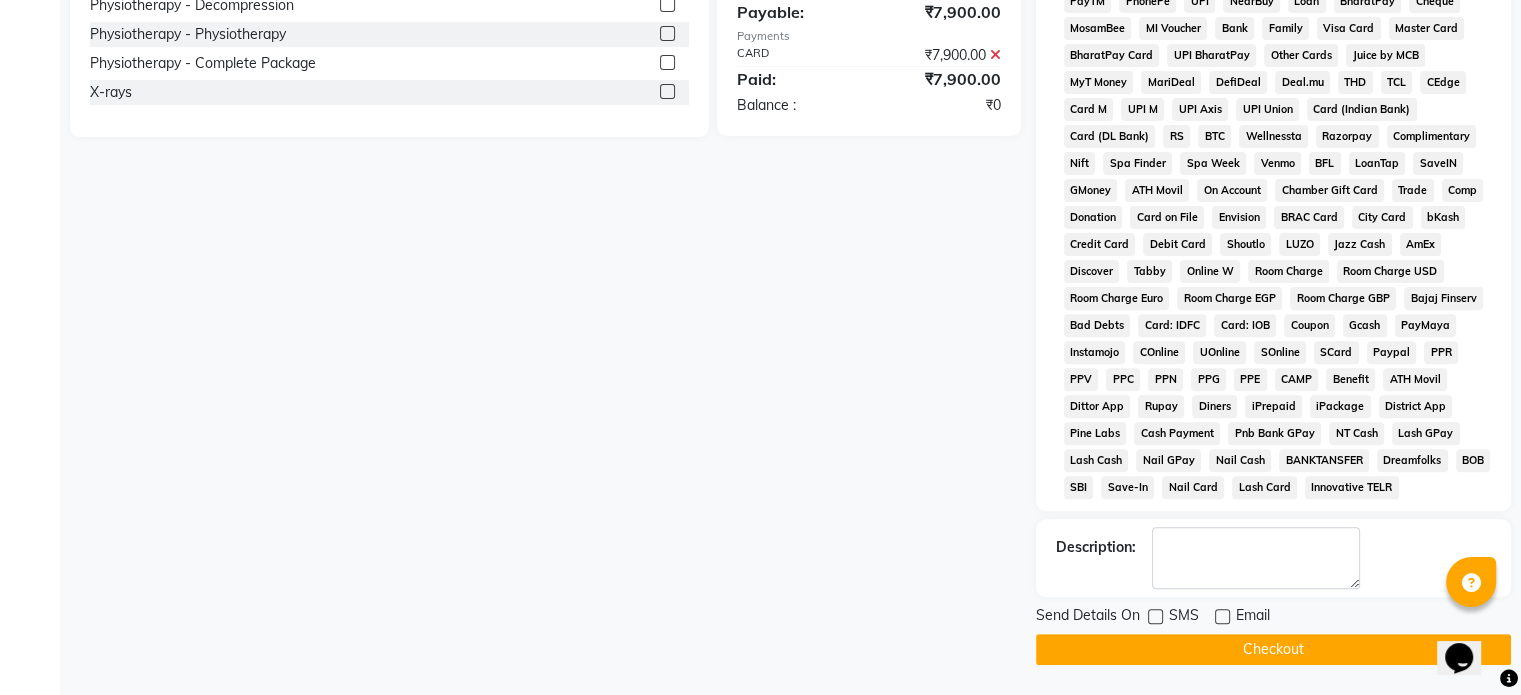click on "Checkout" 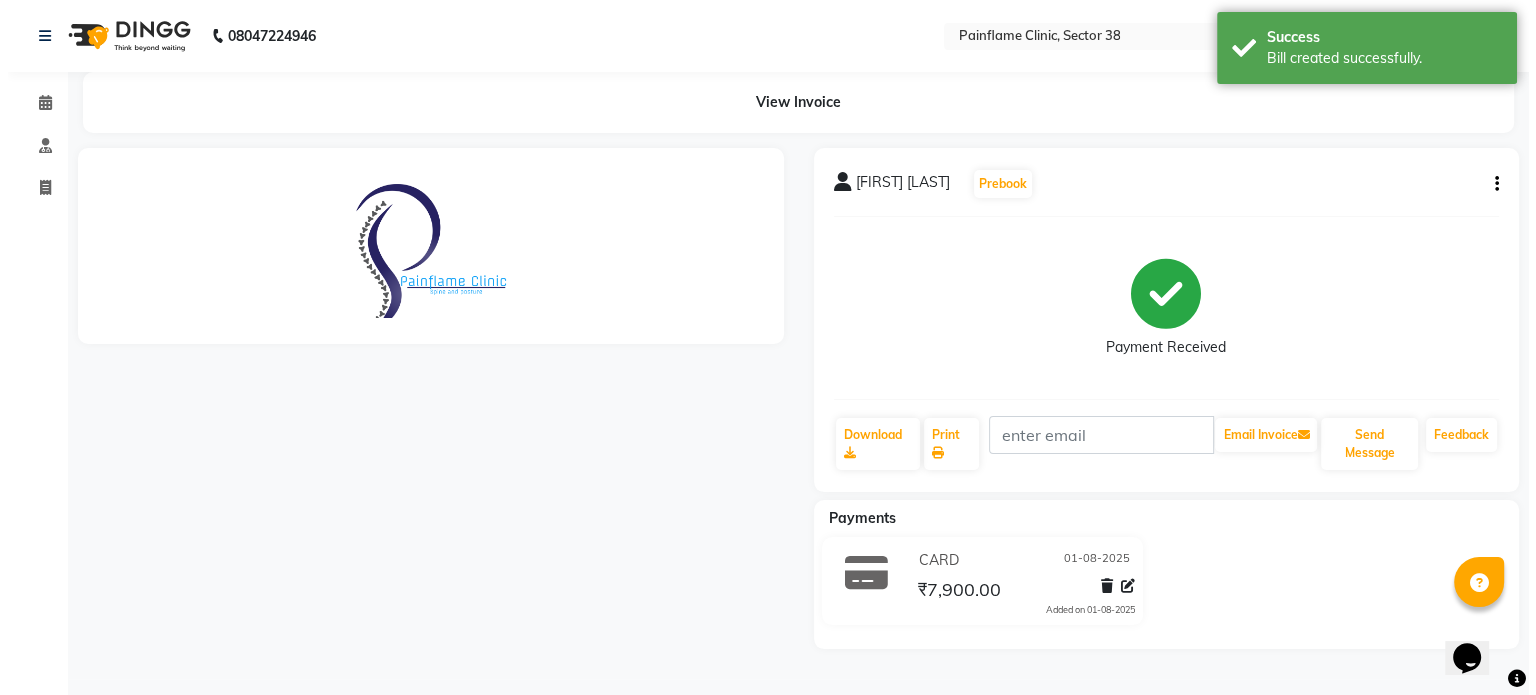 scroll, scrollTop: 0, scrollLeft: 0, axis: both 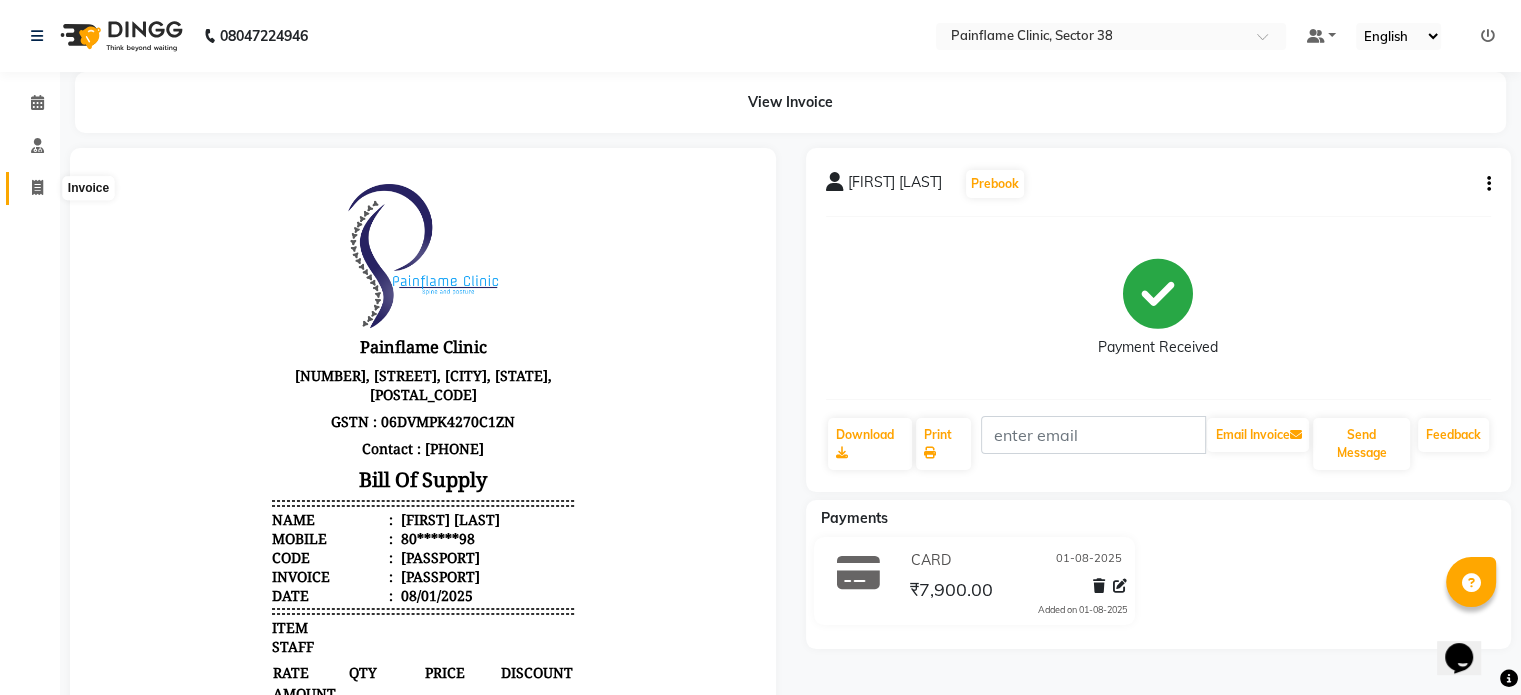 click 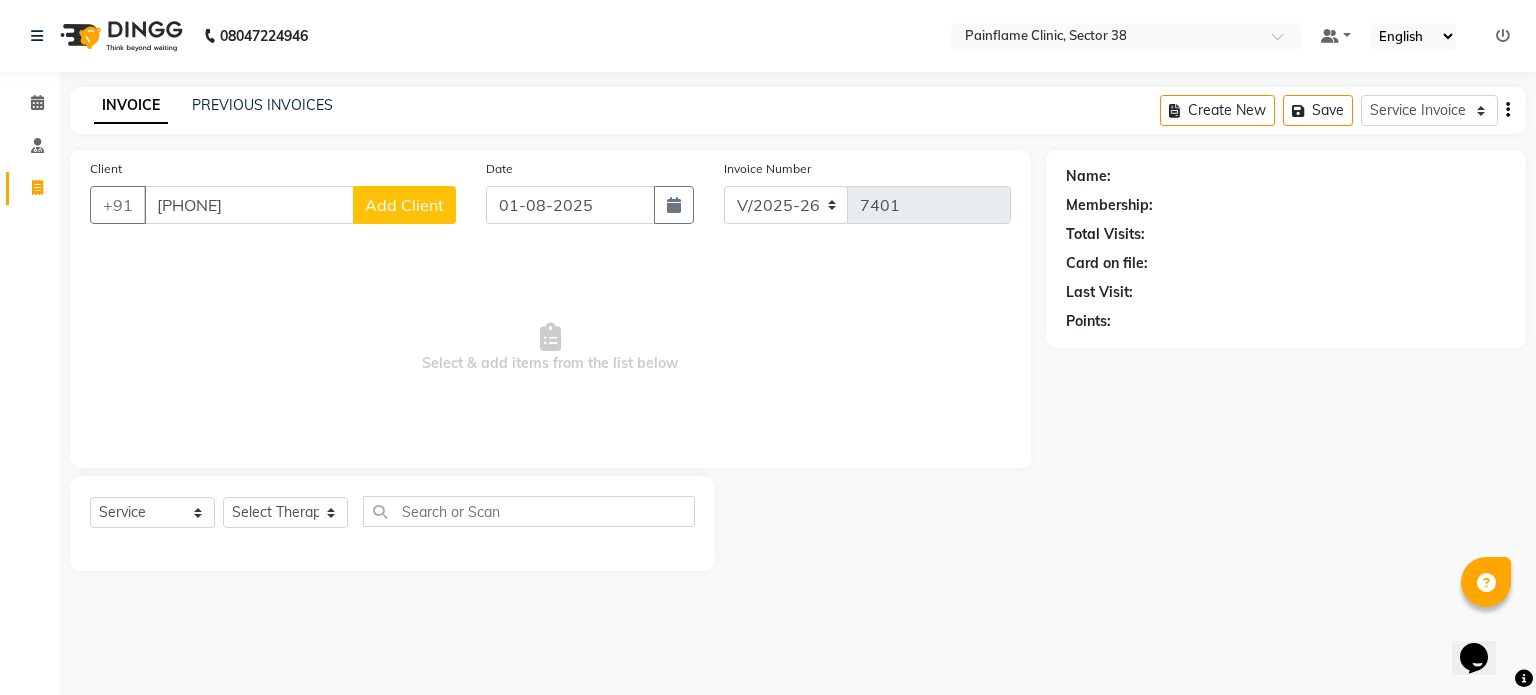 click on "Add Client" 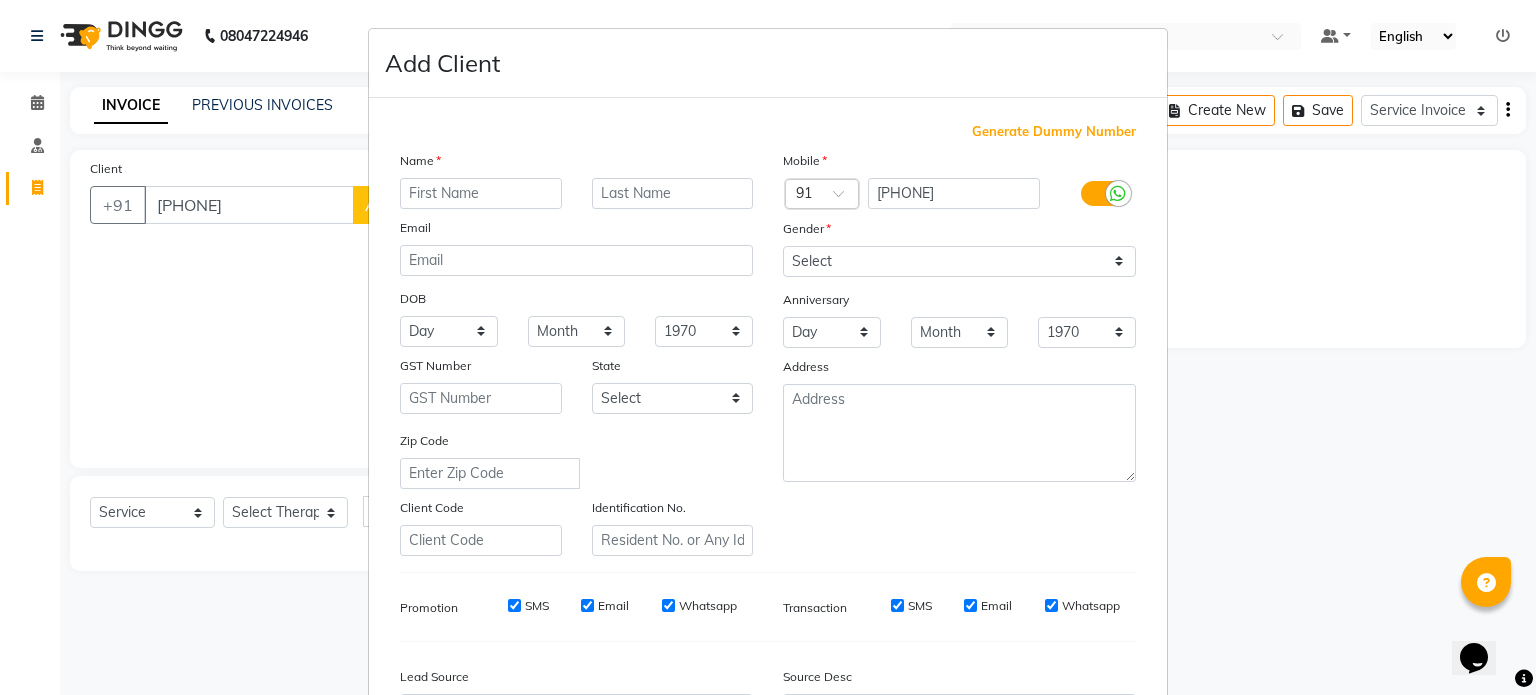 click at bounding box center (481, 193) 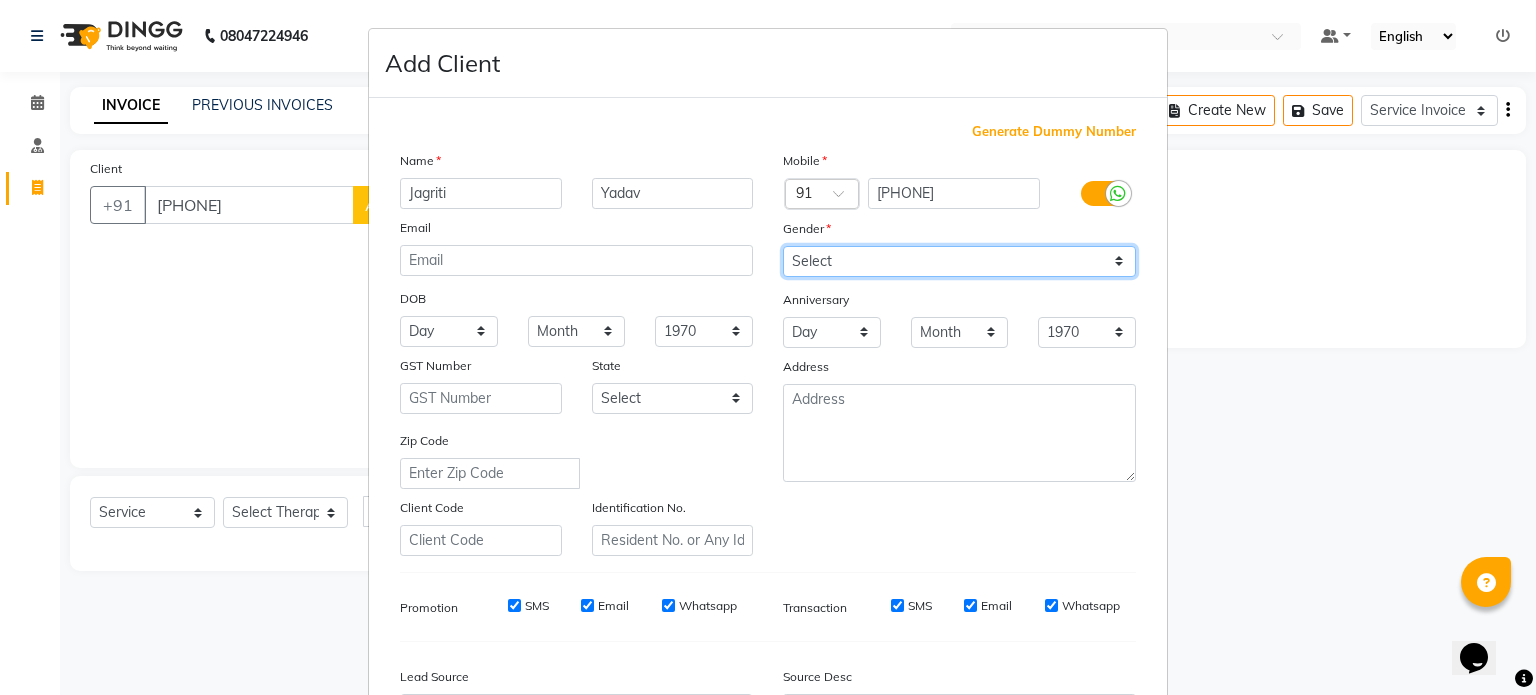 click on "Select Male Female Other Prefer Not To Say" at bounding box center [959, 261] 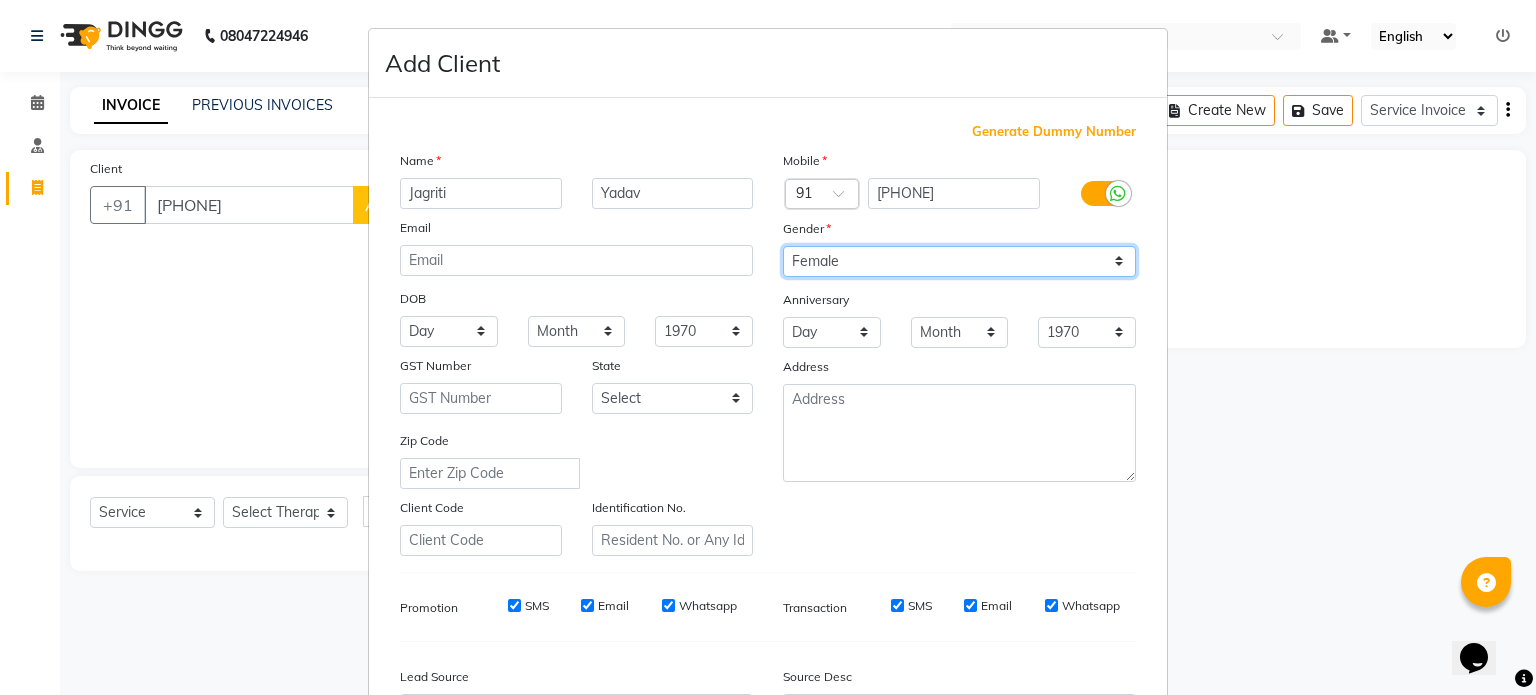 click on "Select Male Female Other Prefer Not To Say" at bounding box center [959, 261] 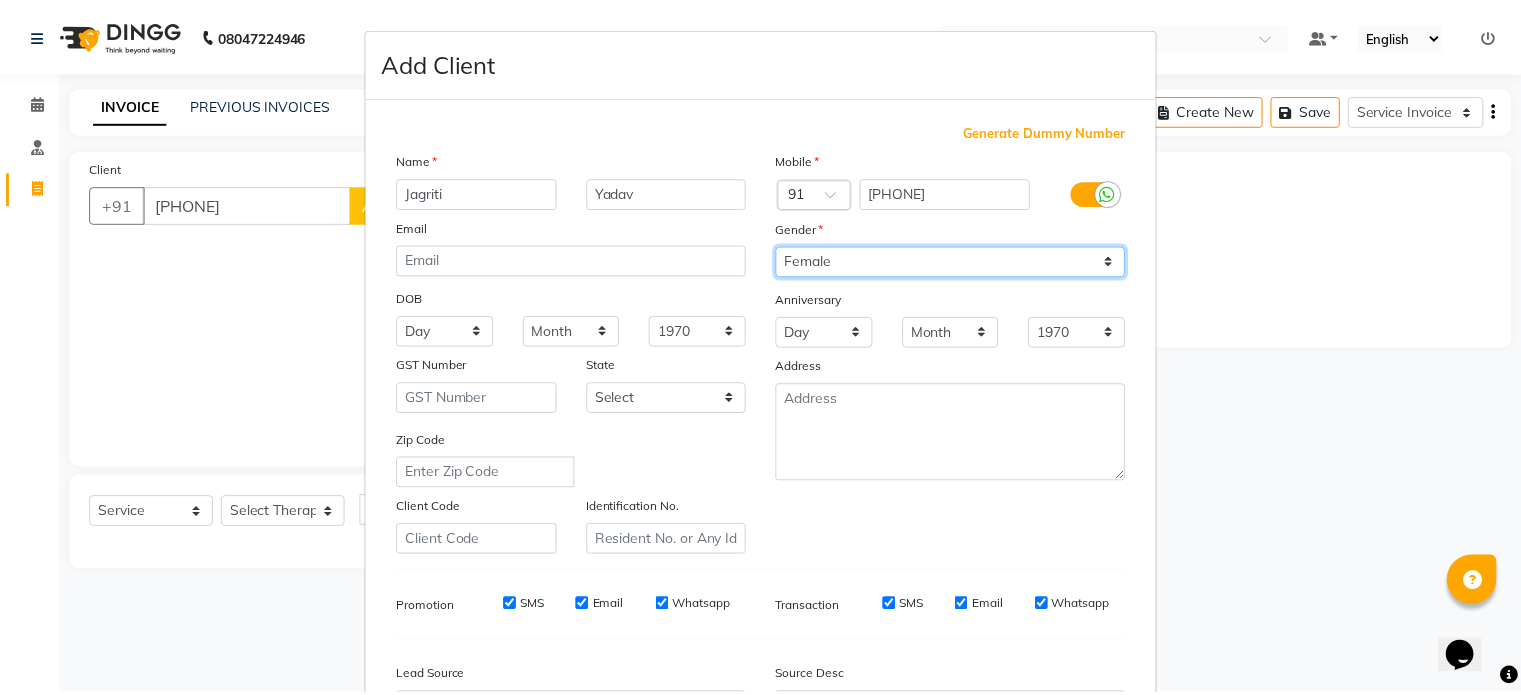 scroll, scrollTop: 237, scrollLeft: 0, axis: vertical 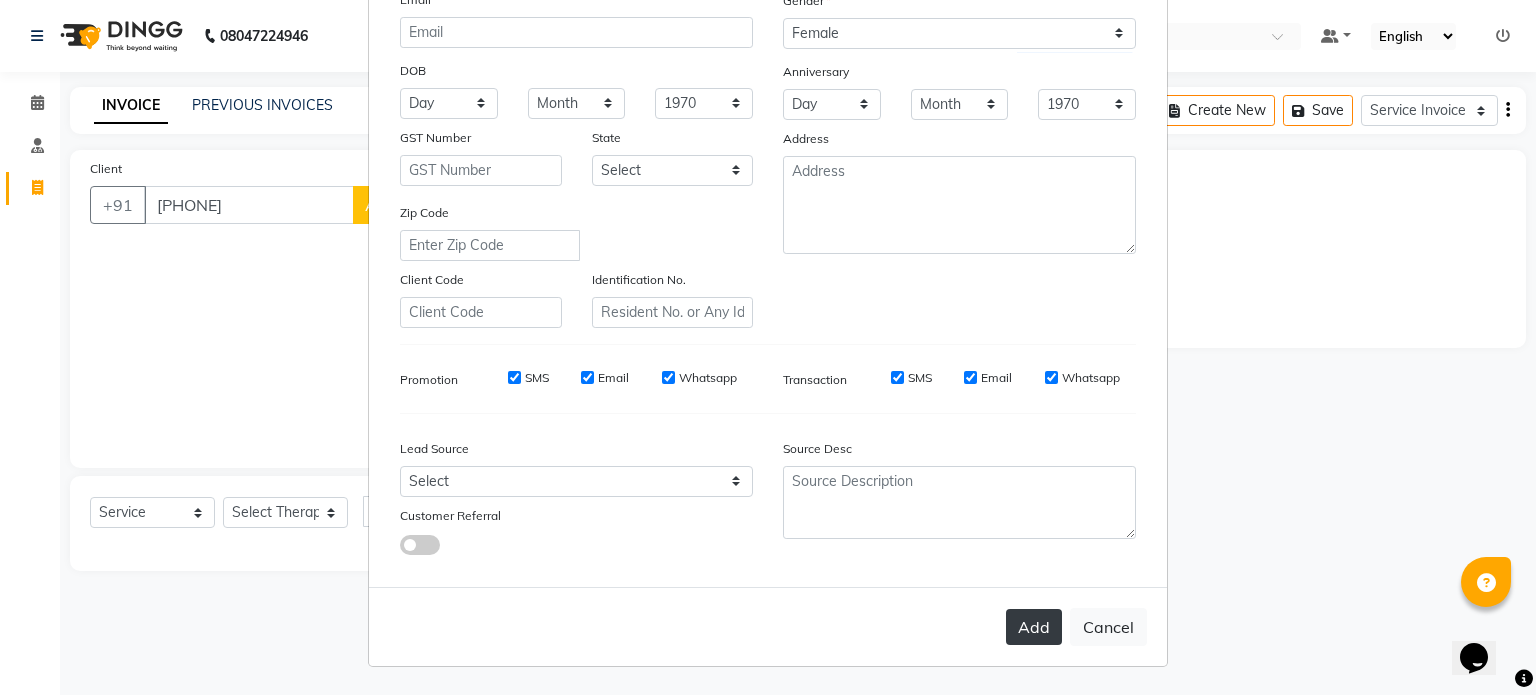 click on "Add" at bounding box center [1034, 627] 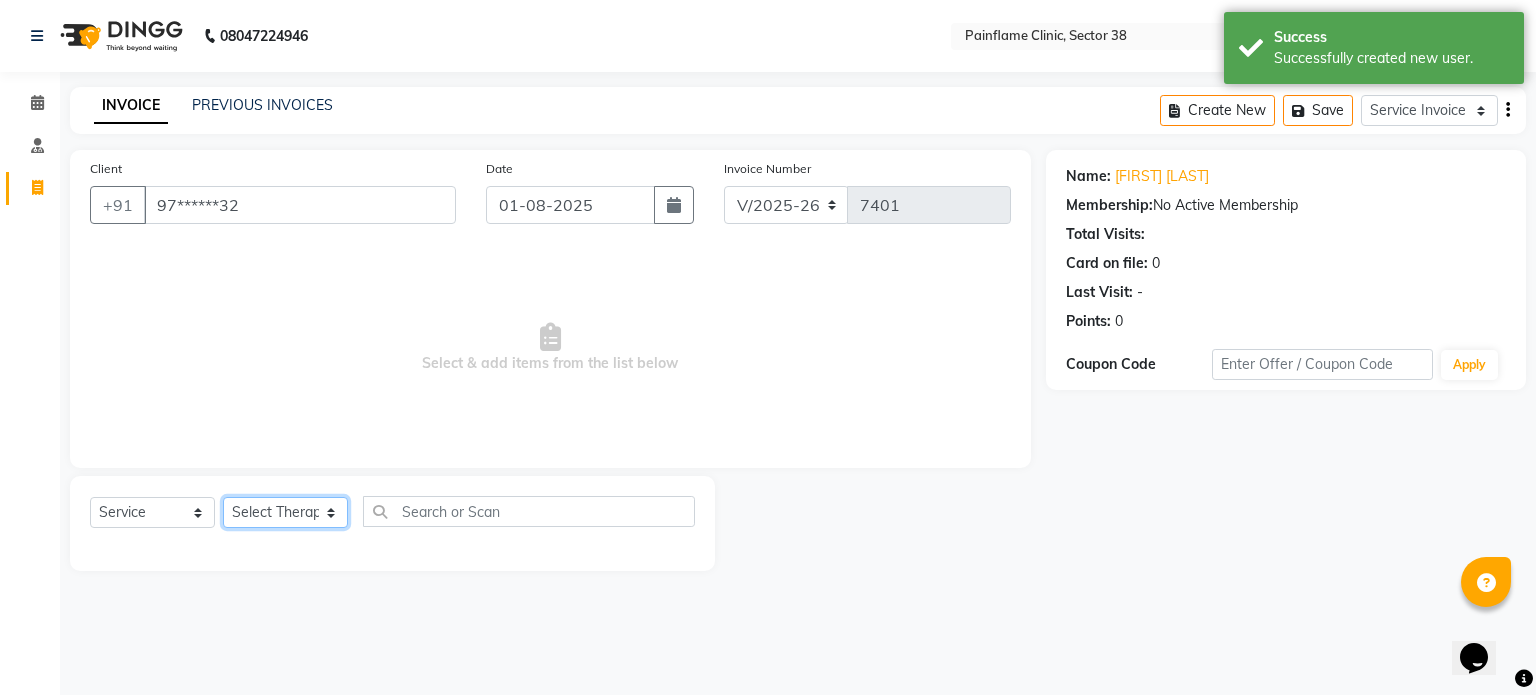 click on "Select Therapist Dr Durgesh Dr Harish Dr Ranjana Dr Saurabh Dr. Suraj Dr. Tejpal Mehlawat KUSHAL MOHIT SEMWAL Nancy Singhai Reception 1  Reception 2 Reception 3" 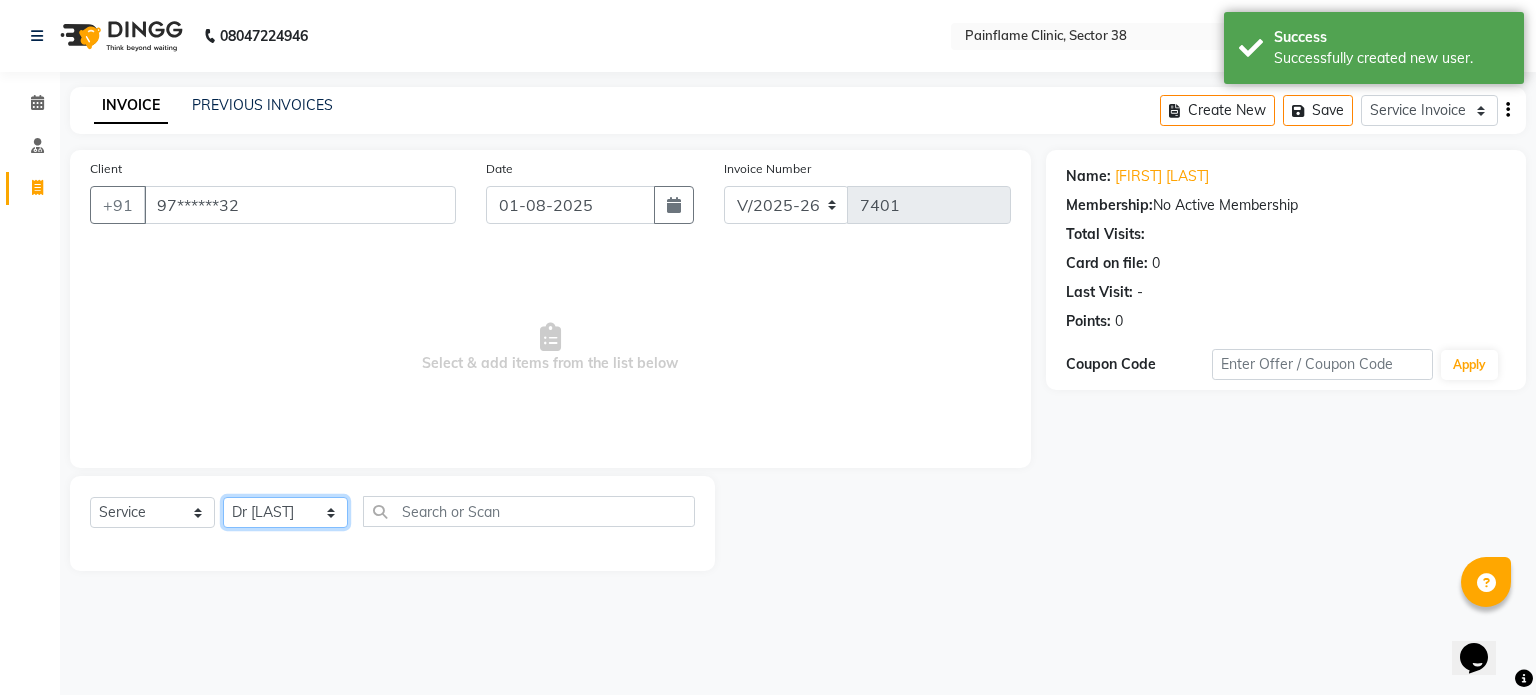 click on "Select Therapist Dr Durgesh Dr Harish Dr Ranjana Dr Saurabh Dr. Suraj Dr. Tejpal Mehlawat KUSHAL MOHIT SEMWAL Nancy Singhai Reception 1  Reception 2 Reception 3" 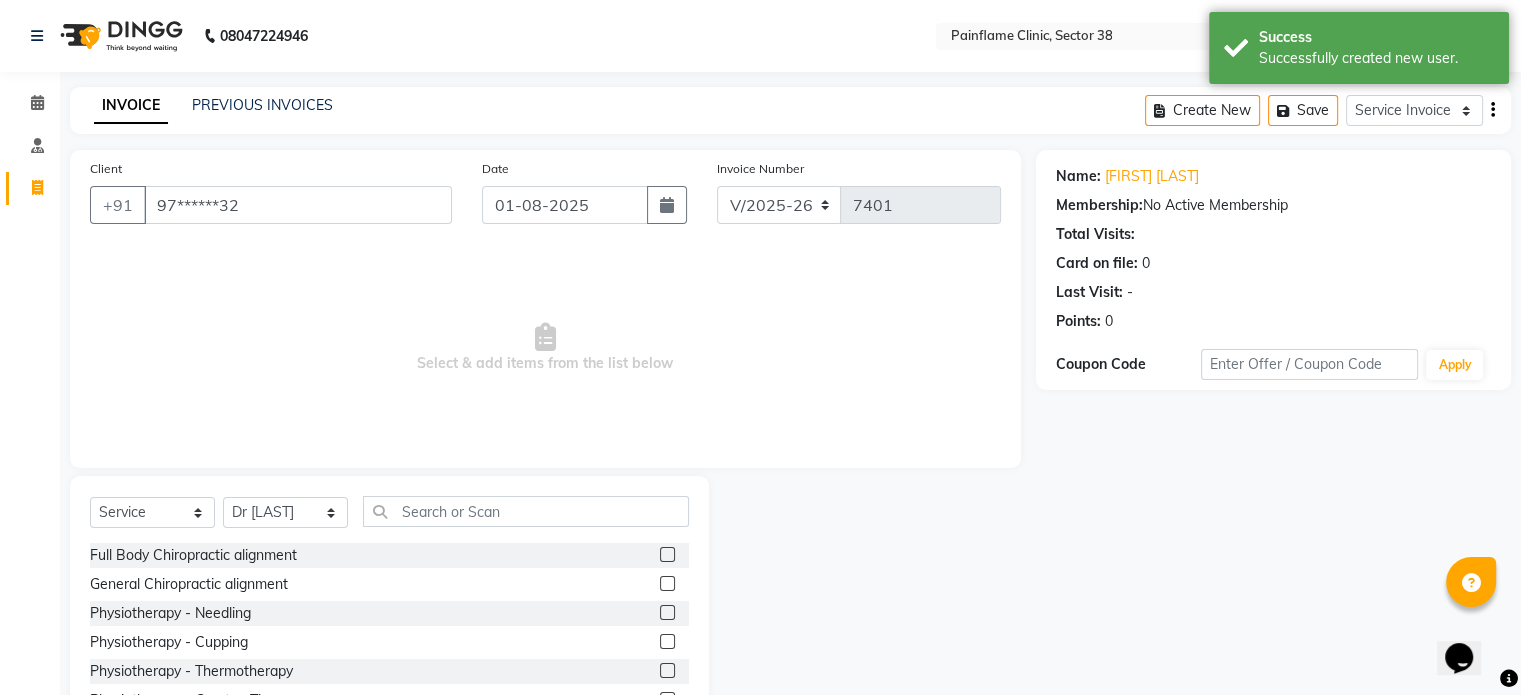 click 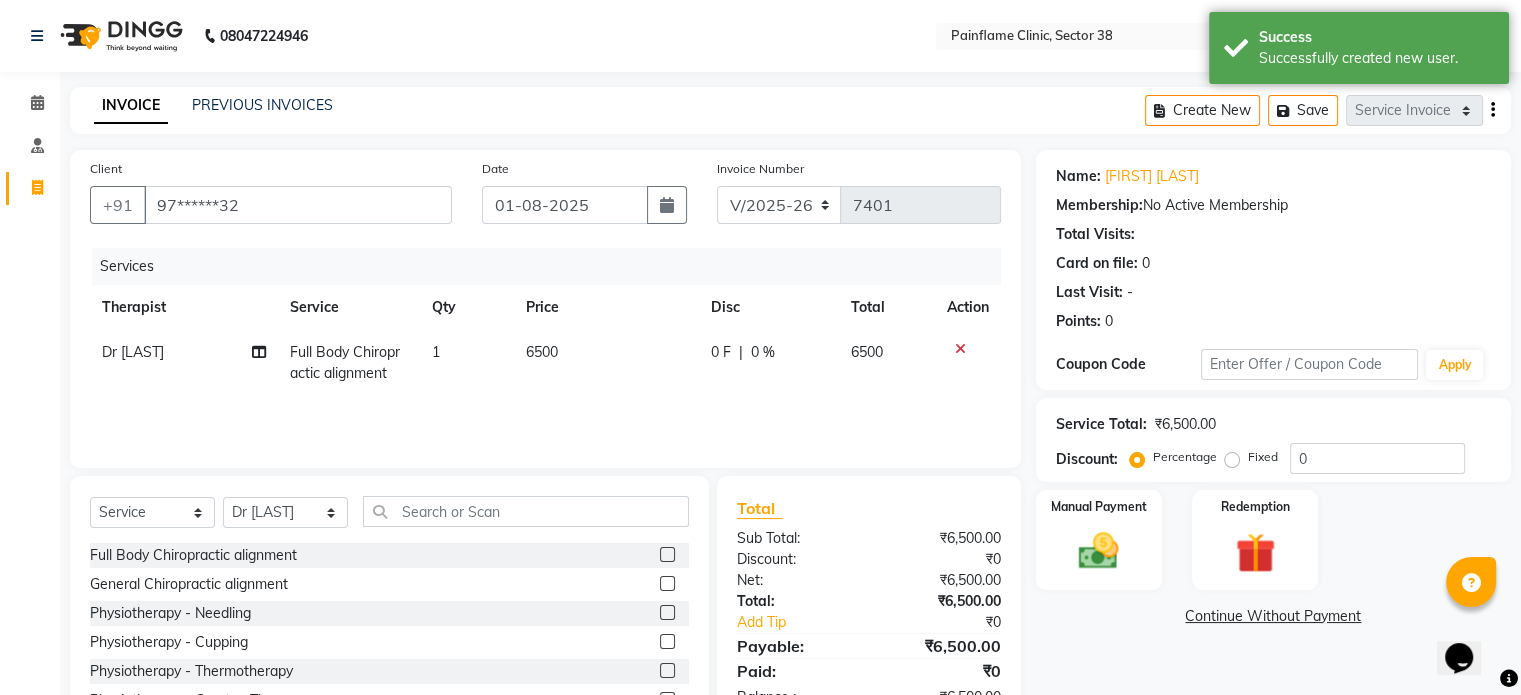 scroll, scrollTop: 119, scrollLeft: 0, axis: vertical 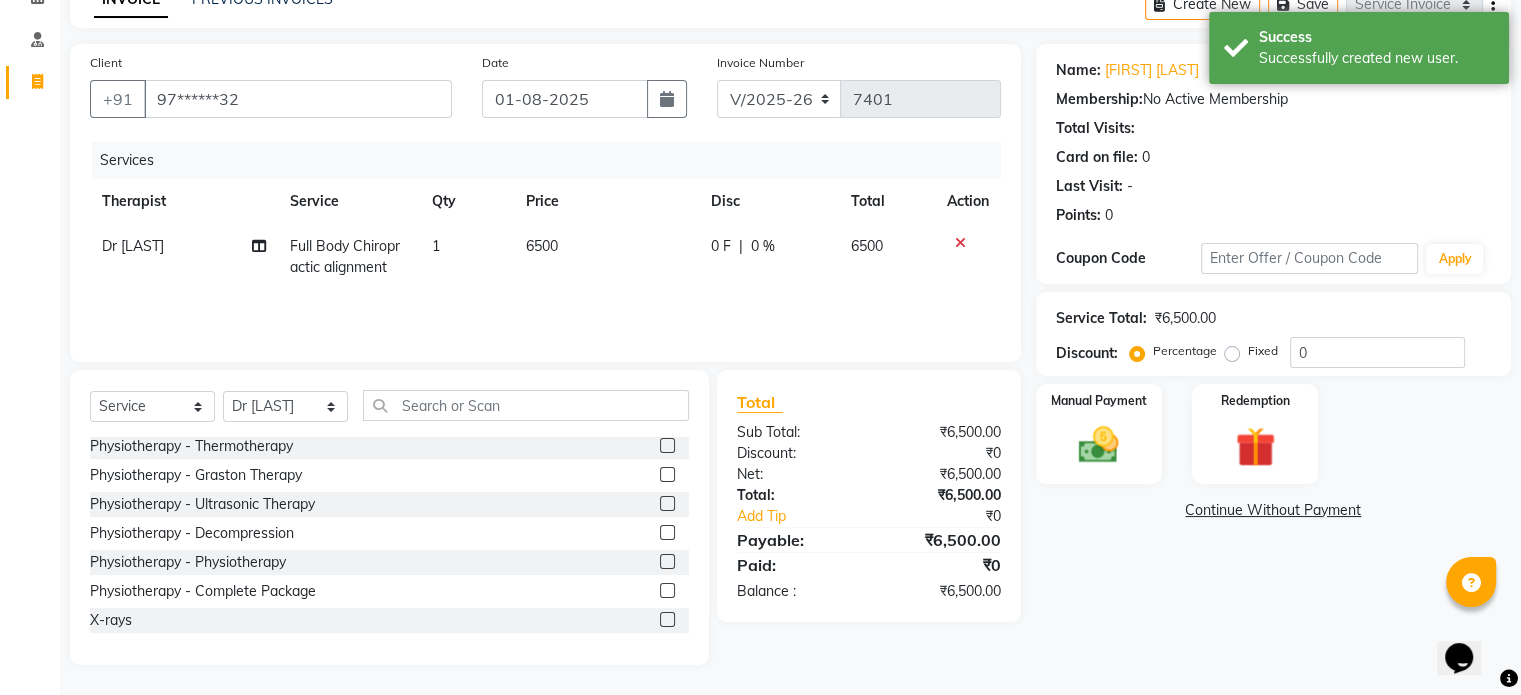 click 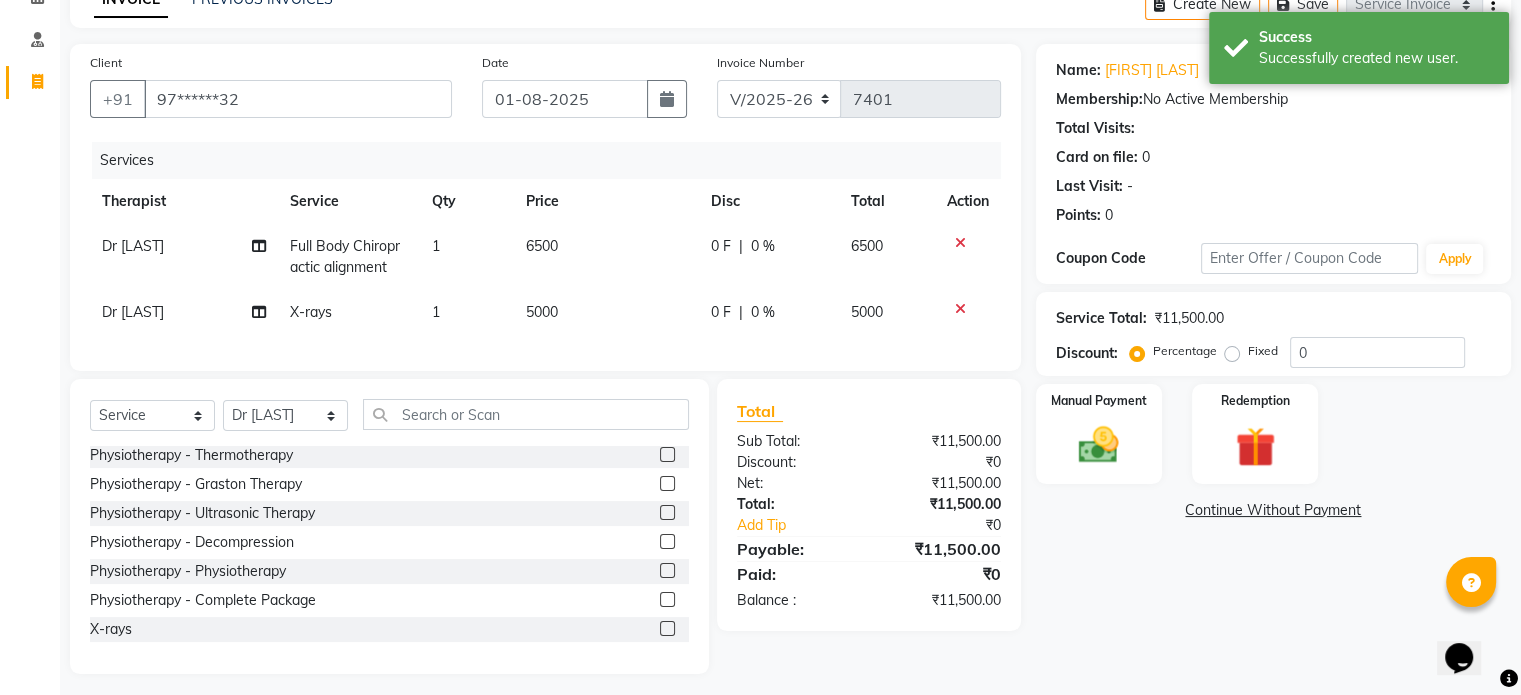 click on "5000" 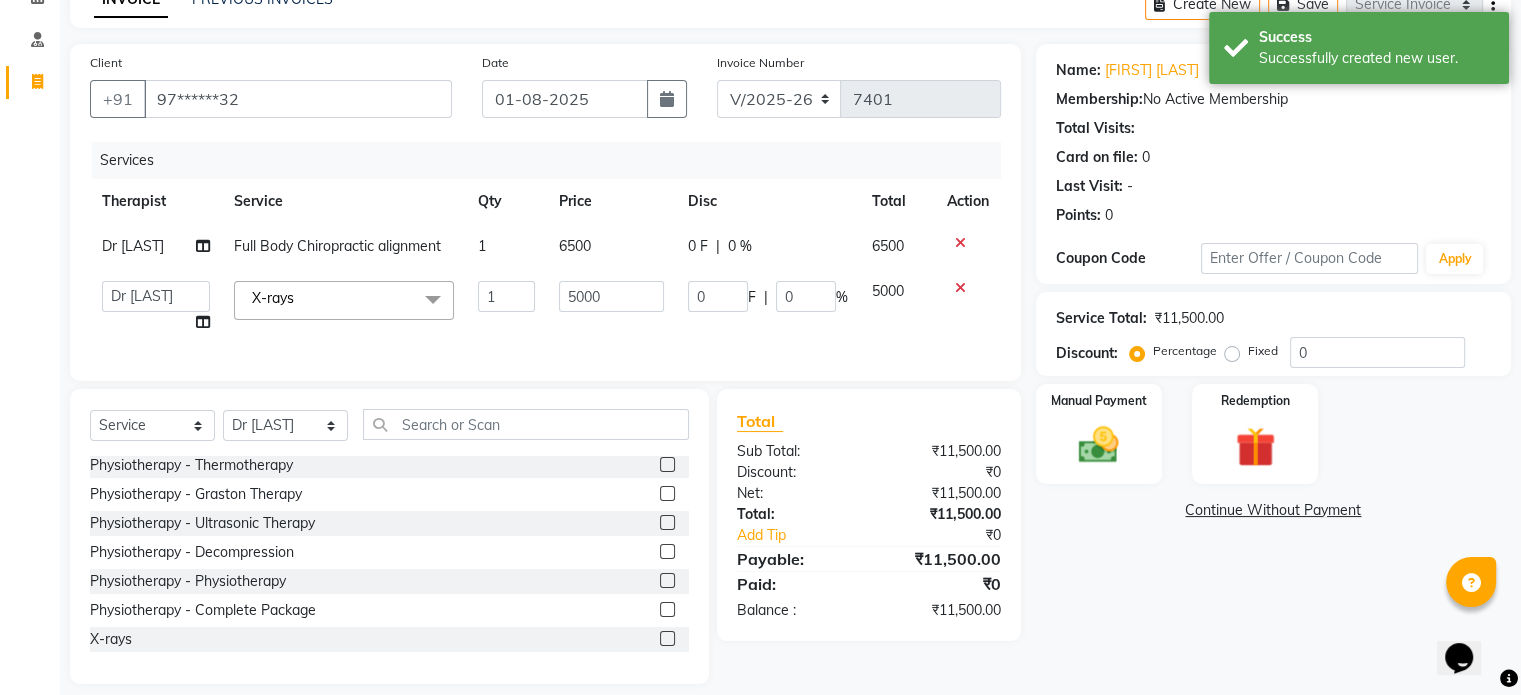 click on "5000" 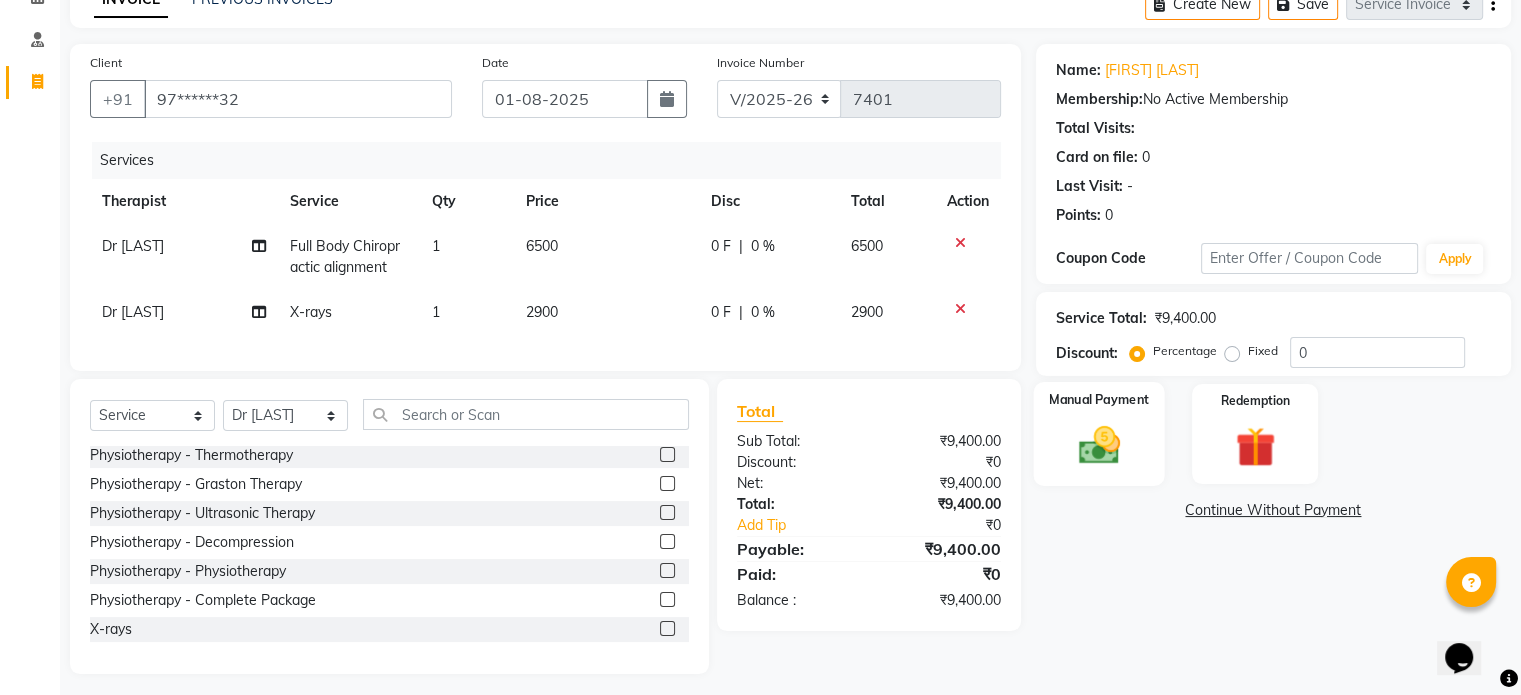 click 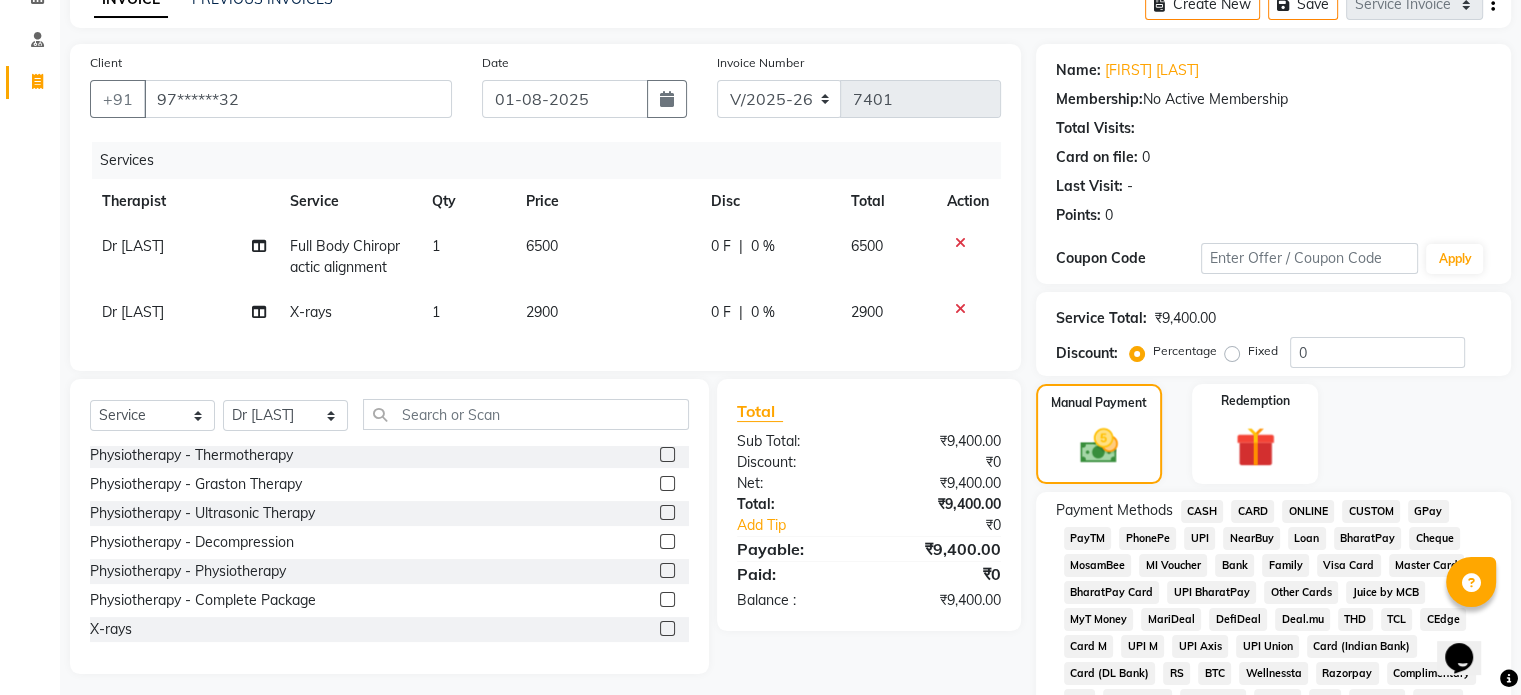 click on "UPI" 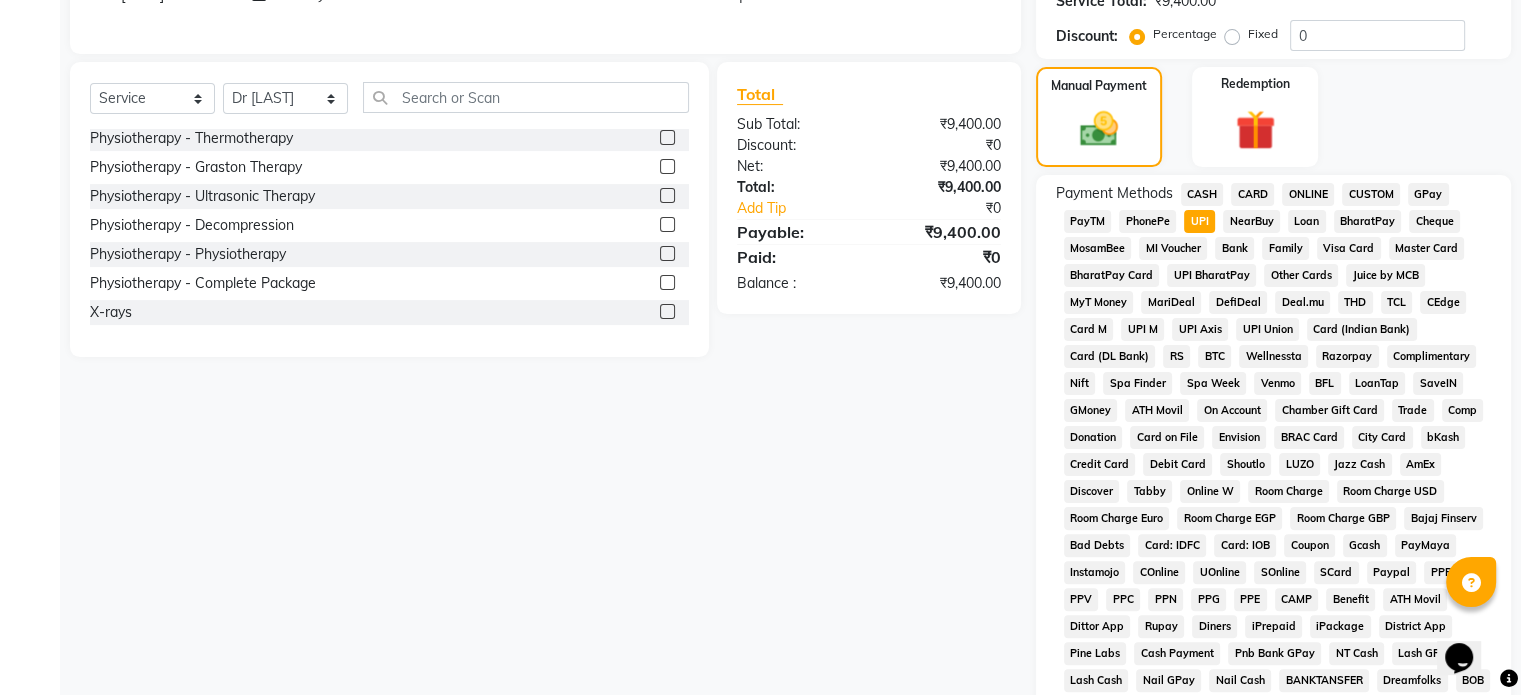 scroll, scrollTop: 652, scrollLeft: 0, axis: vertical 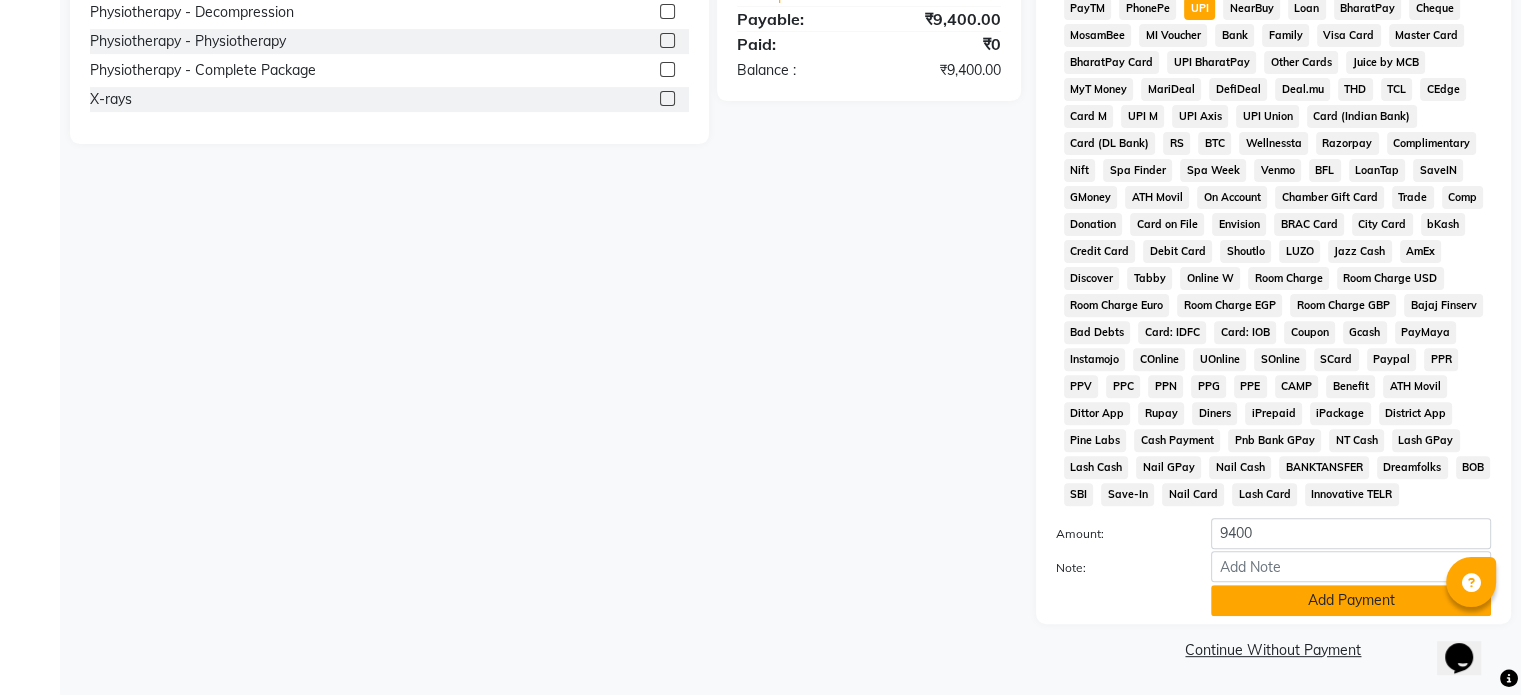 click on "Add Payment" 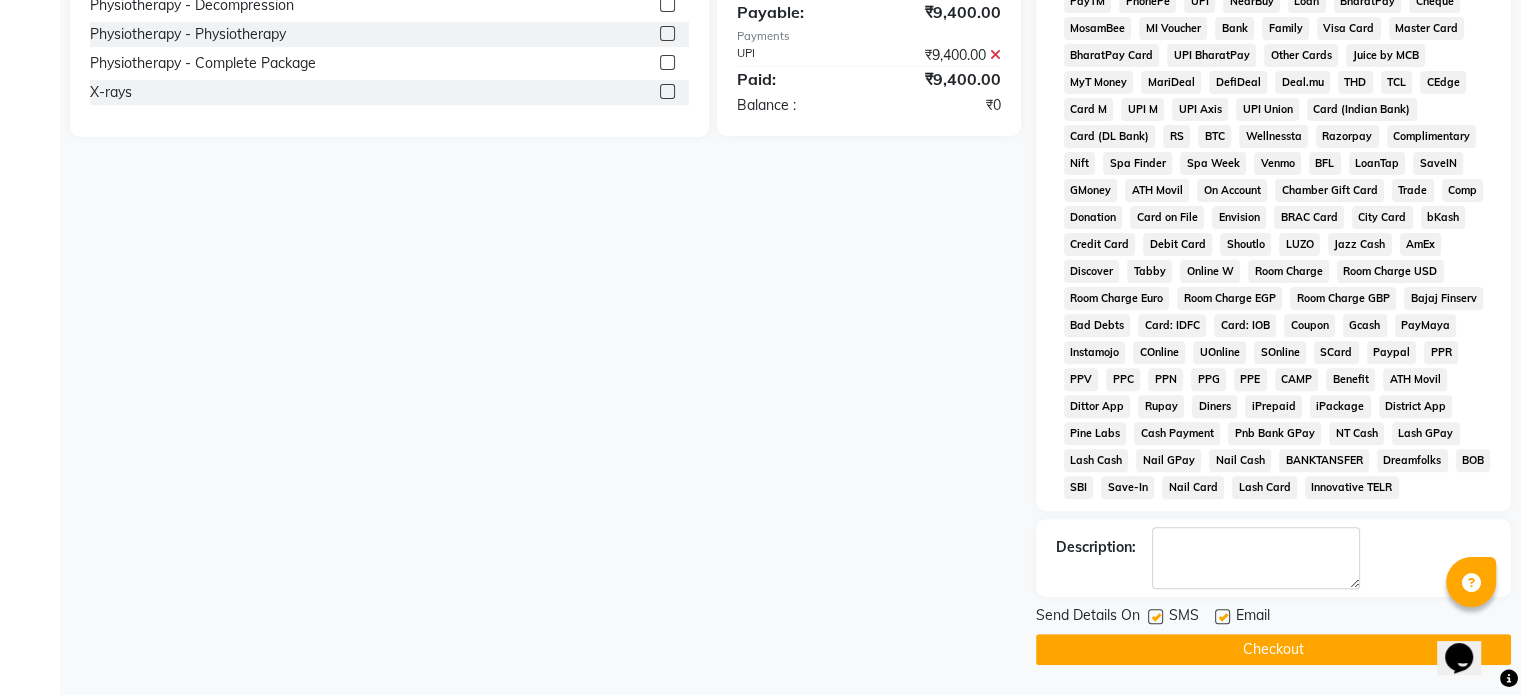 click 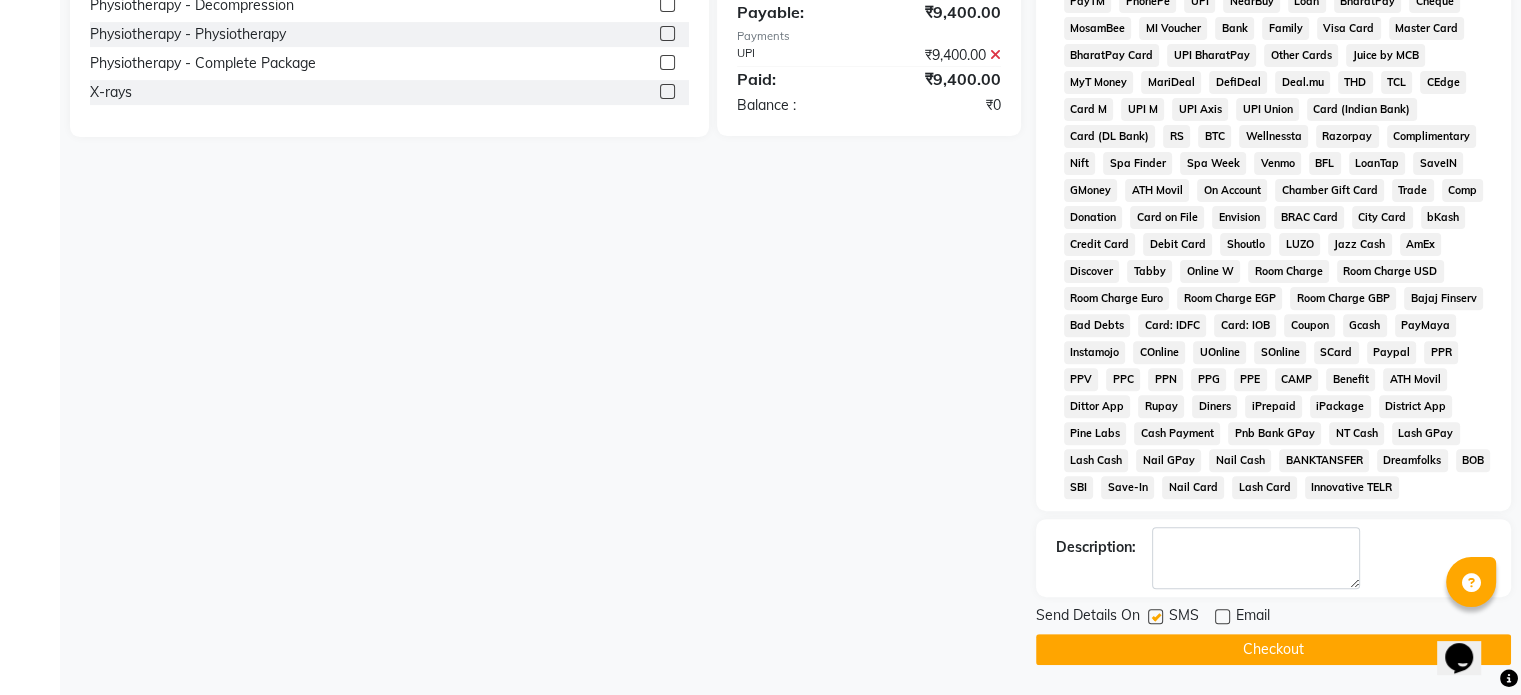 click 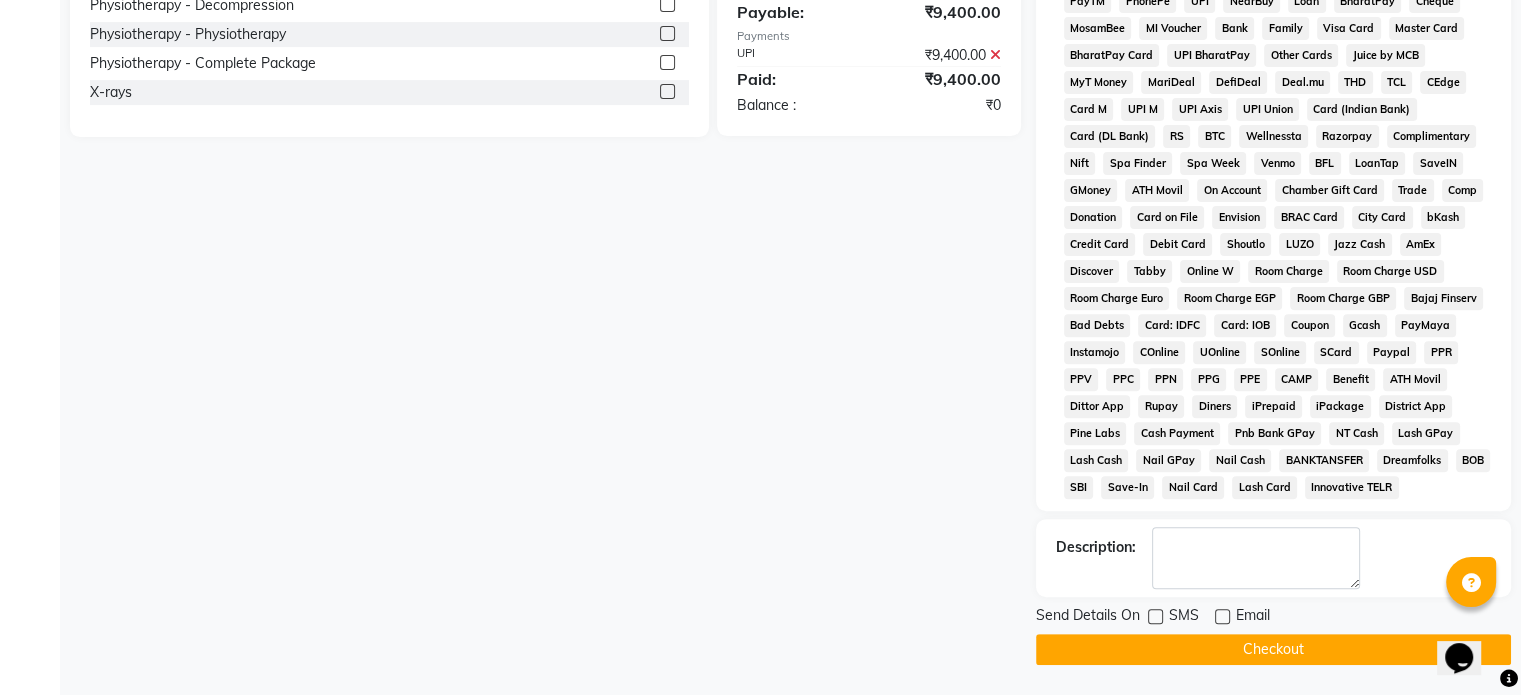 click on "Checkout" 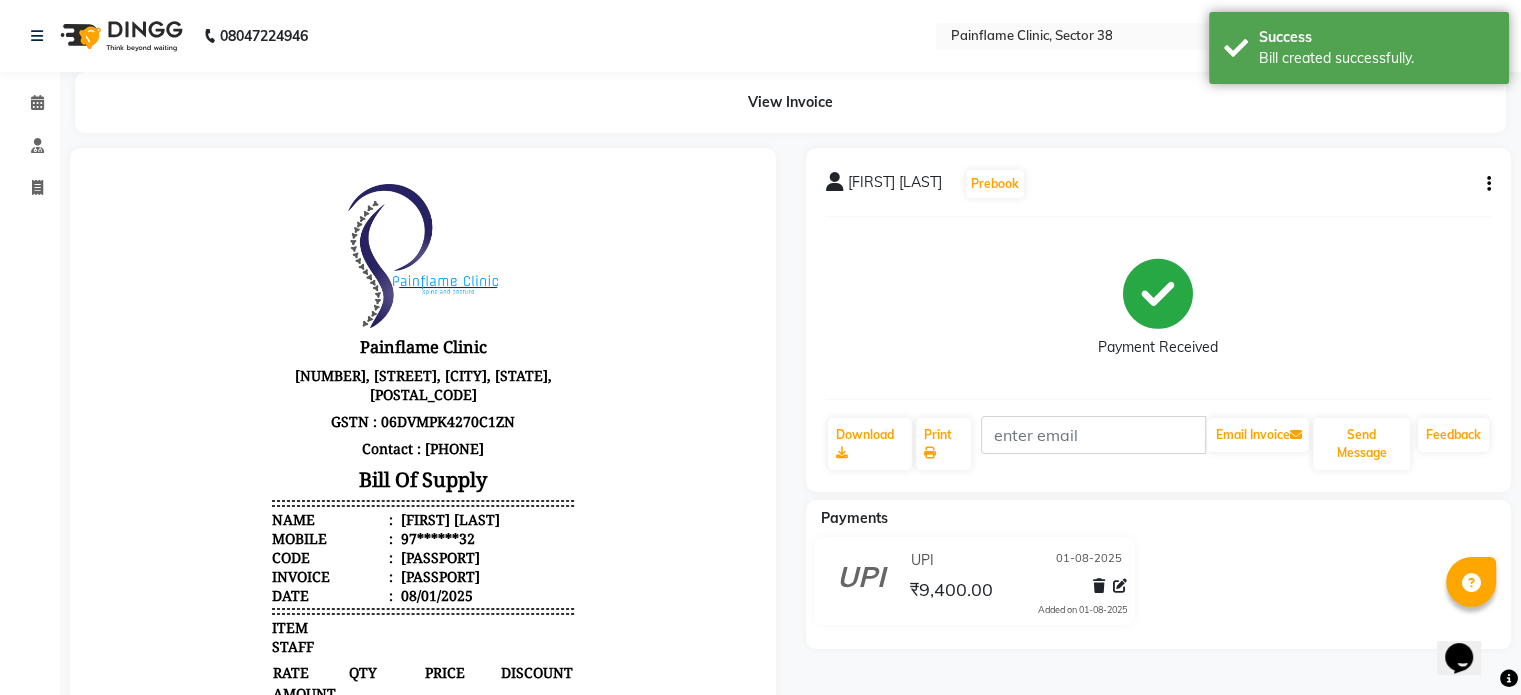 scroll, scrollTop: 0, scrollLeft: 0, axis: both 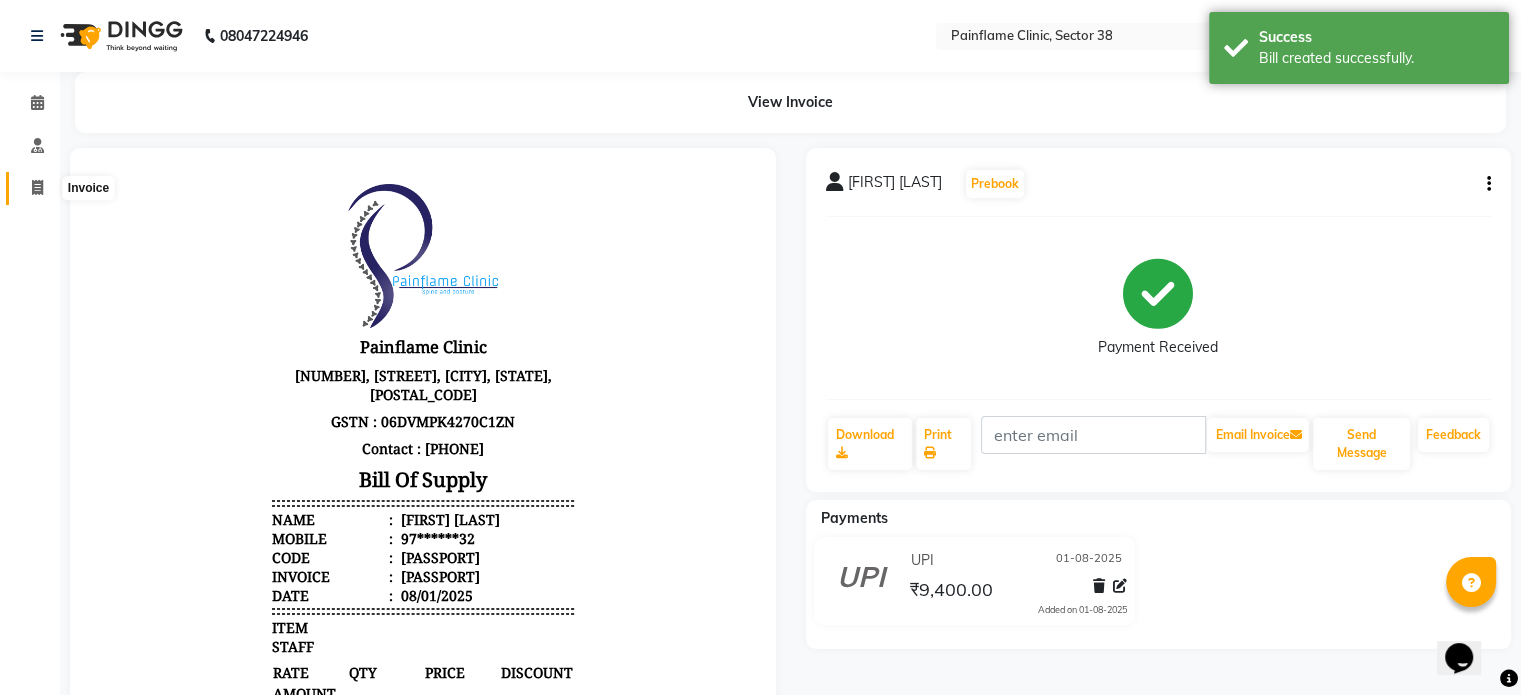 click 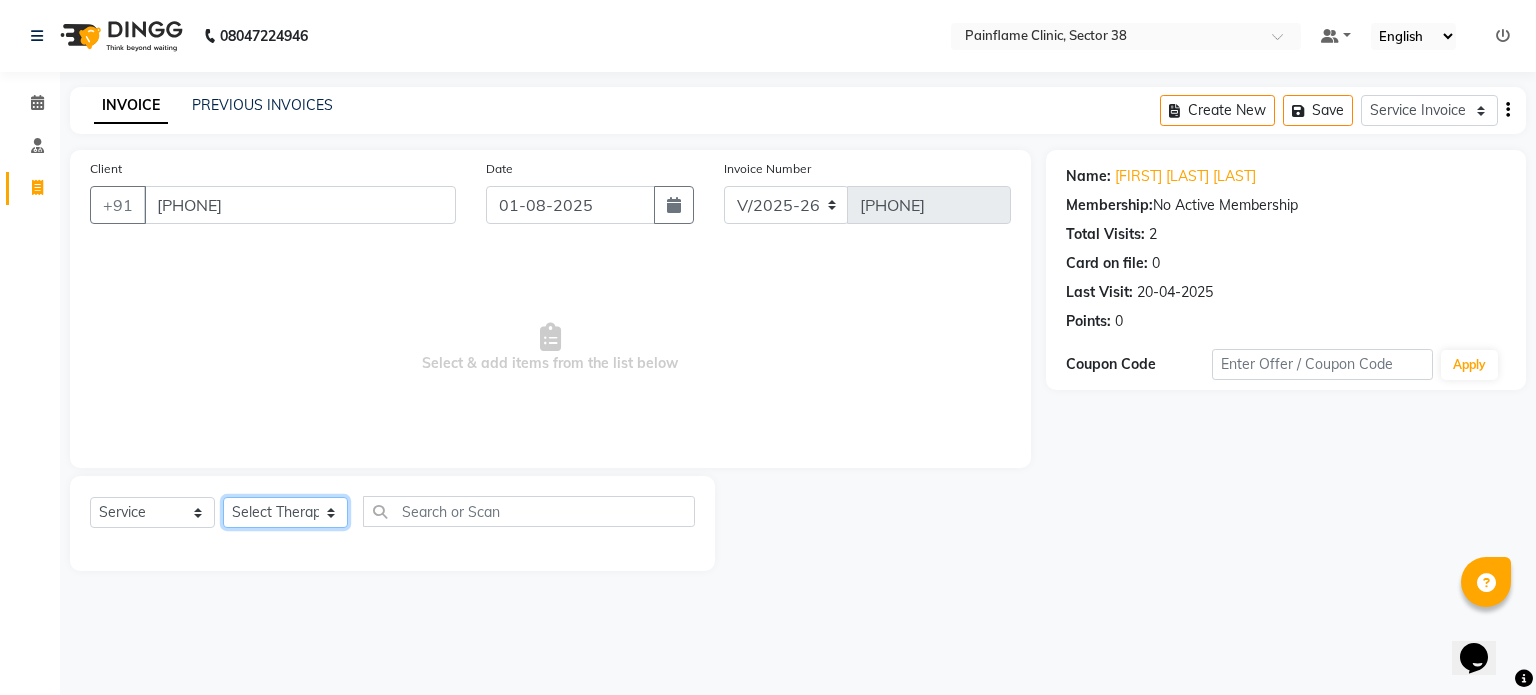 click on "Select Therapist Dr Durgesh Dr Harish Dr Ranjana Dr Saurabh Dr. Suraj Dr. Tejpal Mehlawat KUSHAL MOHIT SEMWAL Nancy Singhai Reception 1  Reception 2 Reception 3" 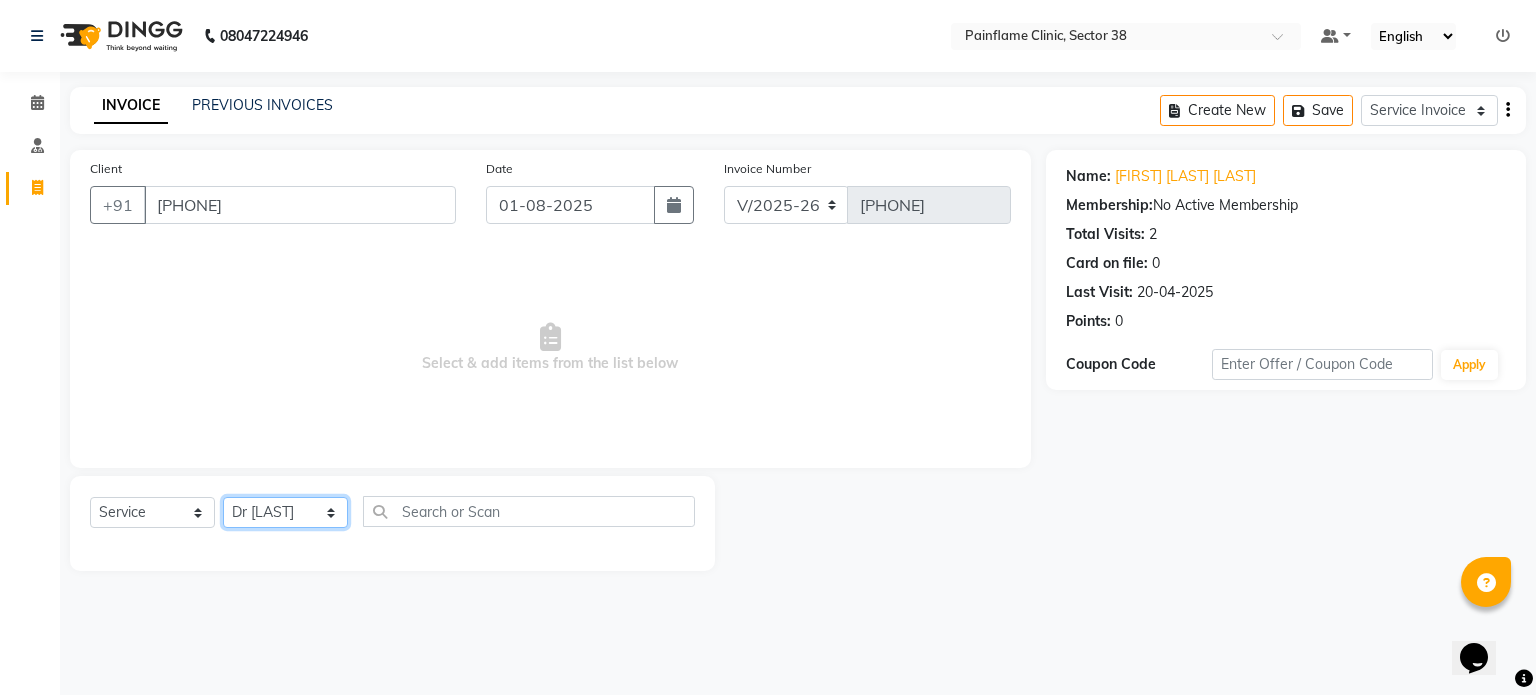 click on "Select Therapist Dr Durgesh Dr Harish Dr Ranjana Dr Saurabh Dr. Suraj Dr. Tejpal Mehlawat KUSHAL MOHIT SEMWAL Nancy Singhai Reception 1  Reception 2 Reception 3" 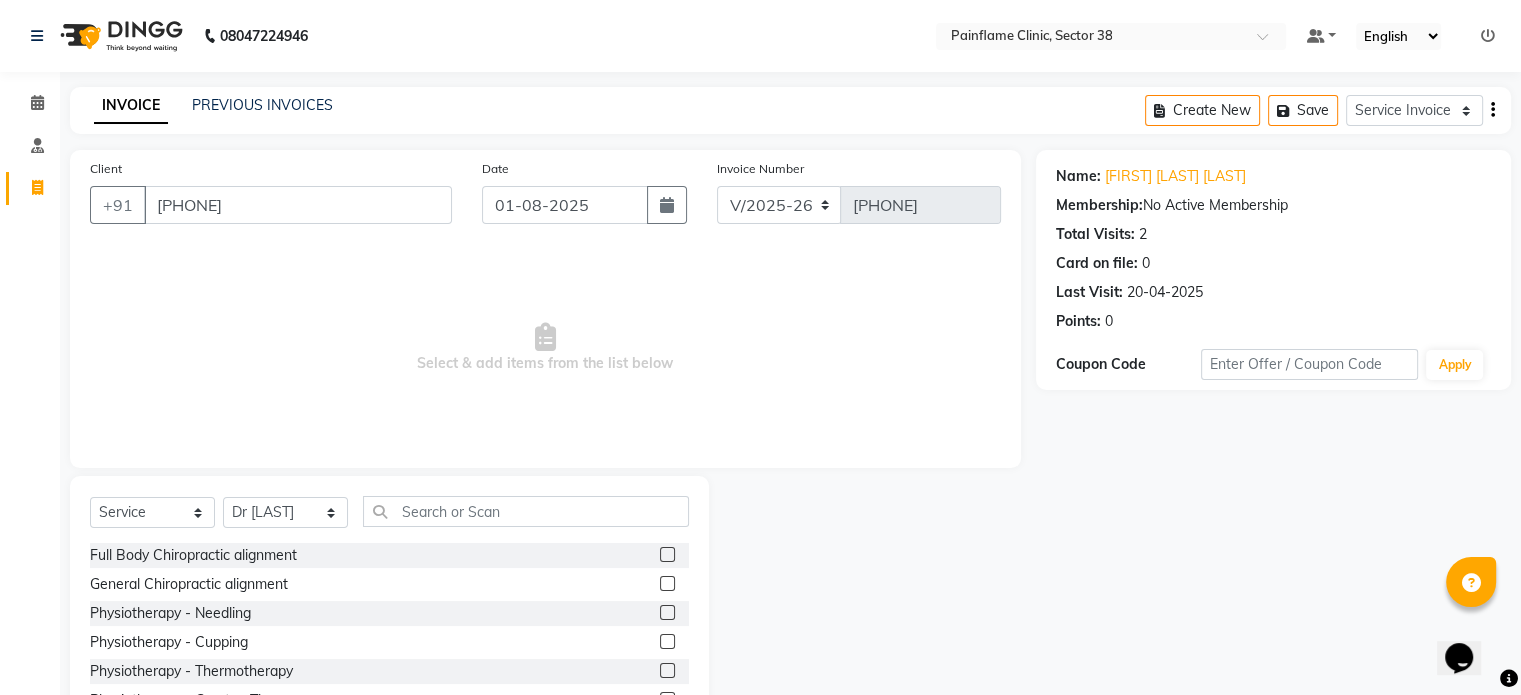 click 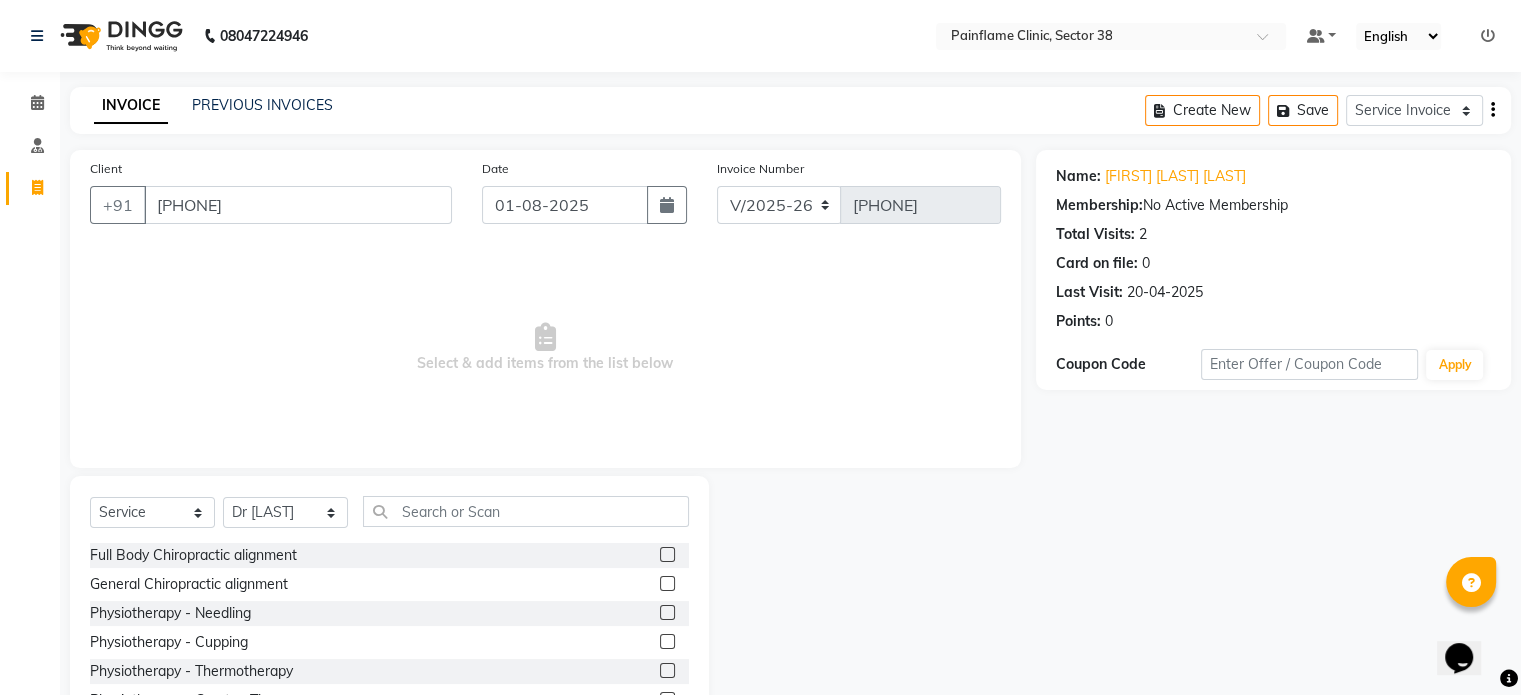 click at bounding box center (666, 555) 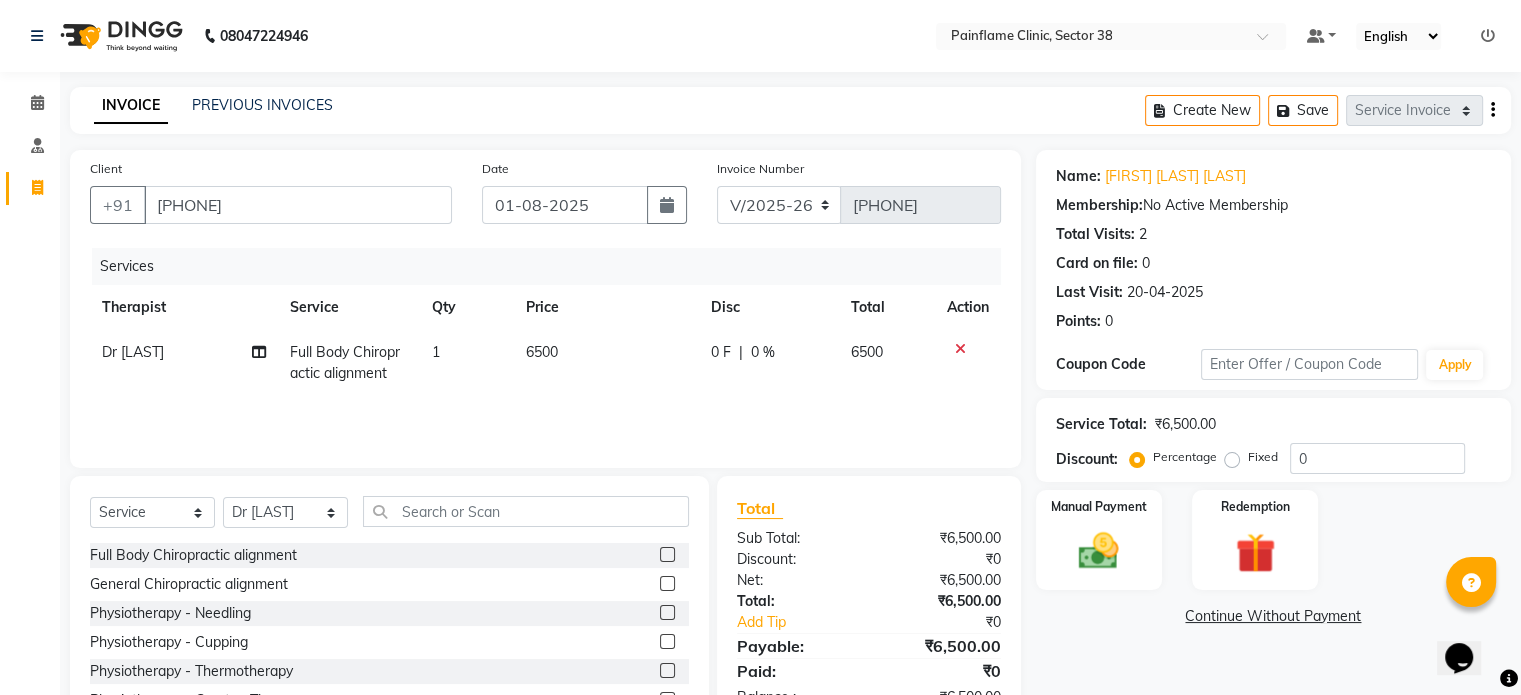 click on "6500" 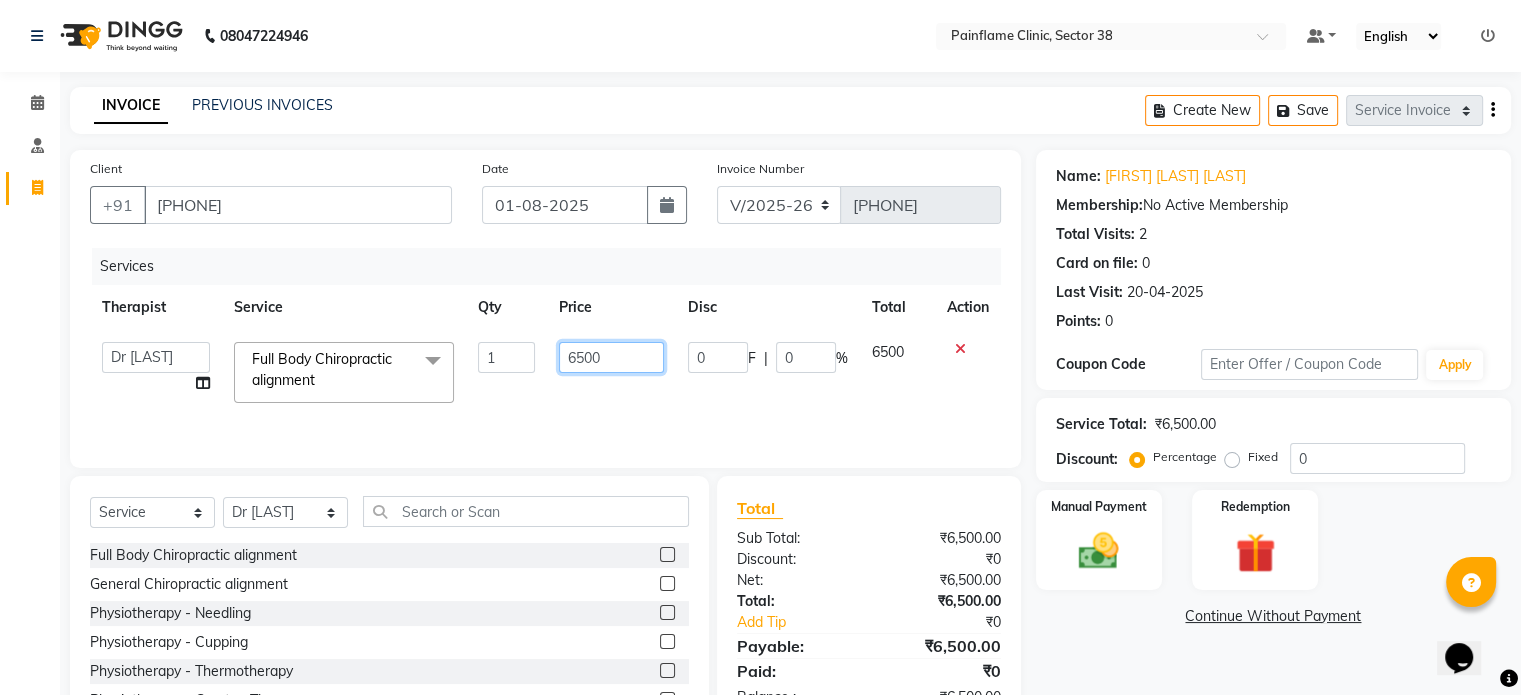click on "6500" 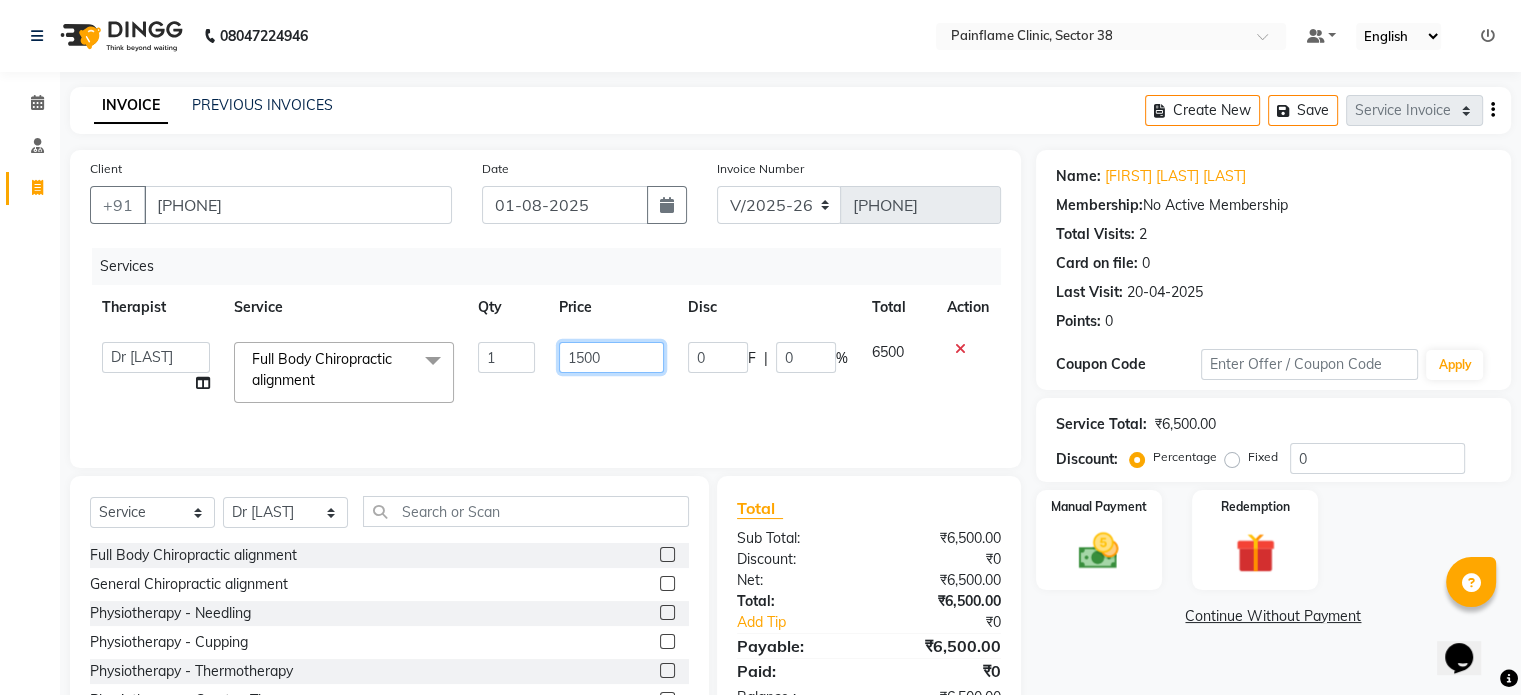 scroll, scrollTop: 119, scrollLeft: 0, axis: vertical 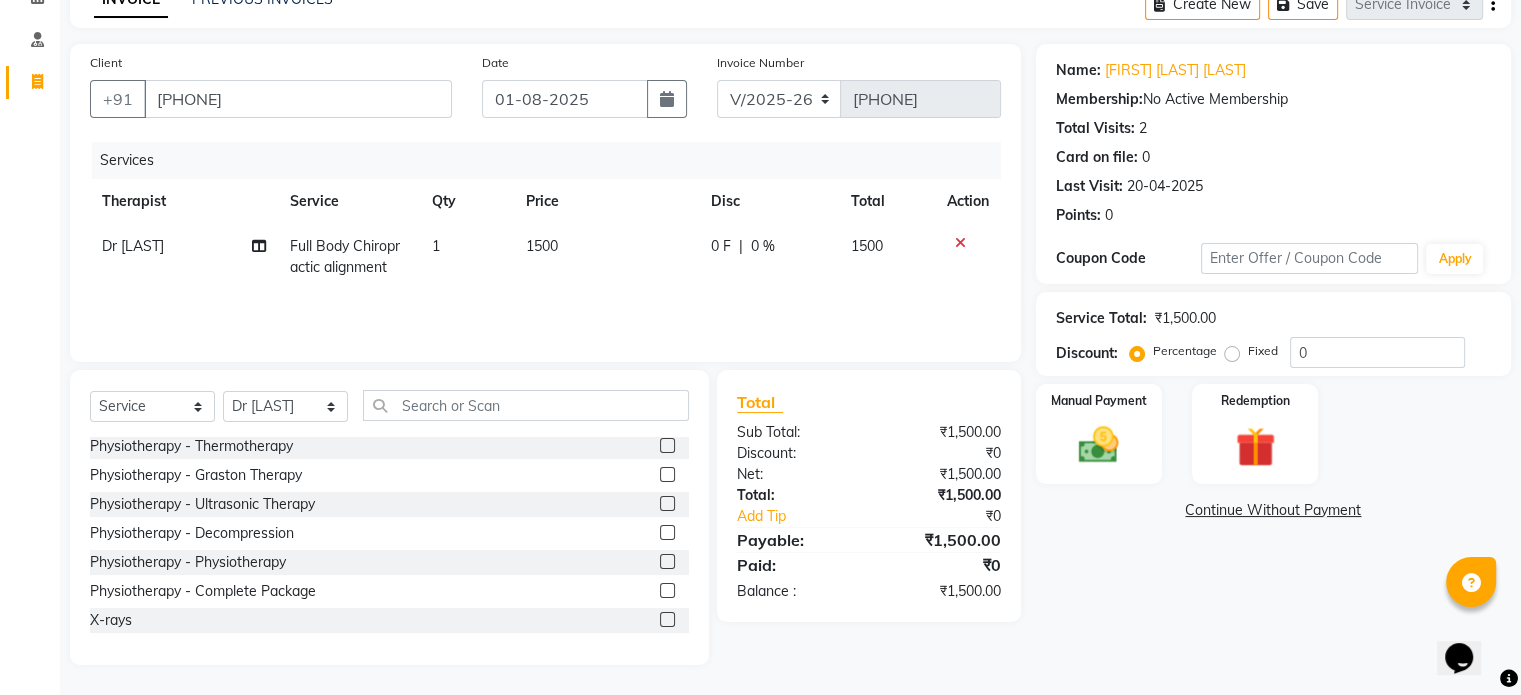 click 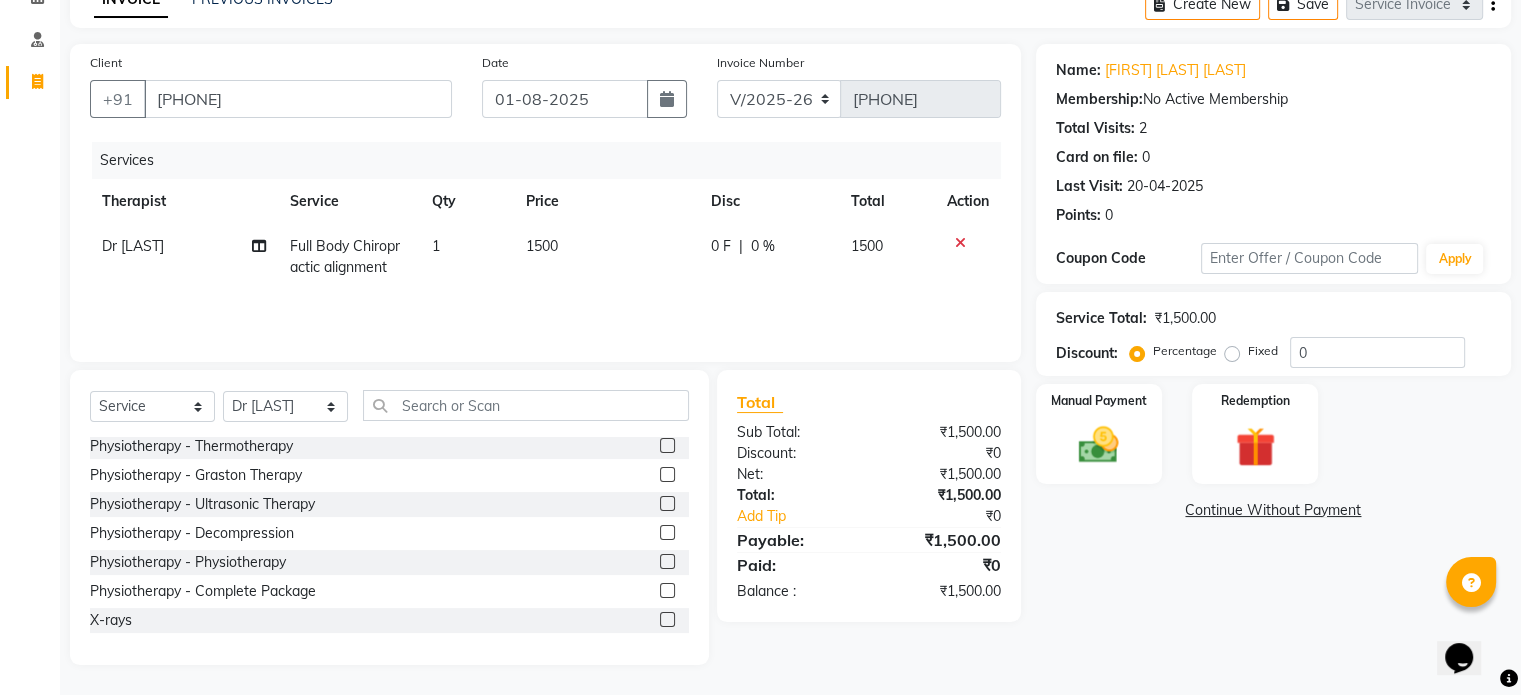 click at bounding box center [666, 620] 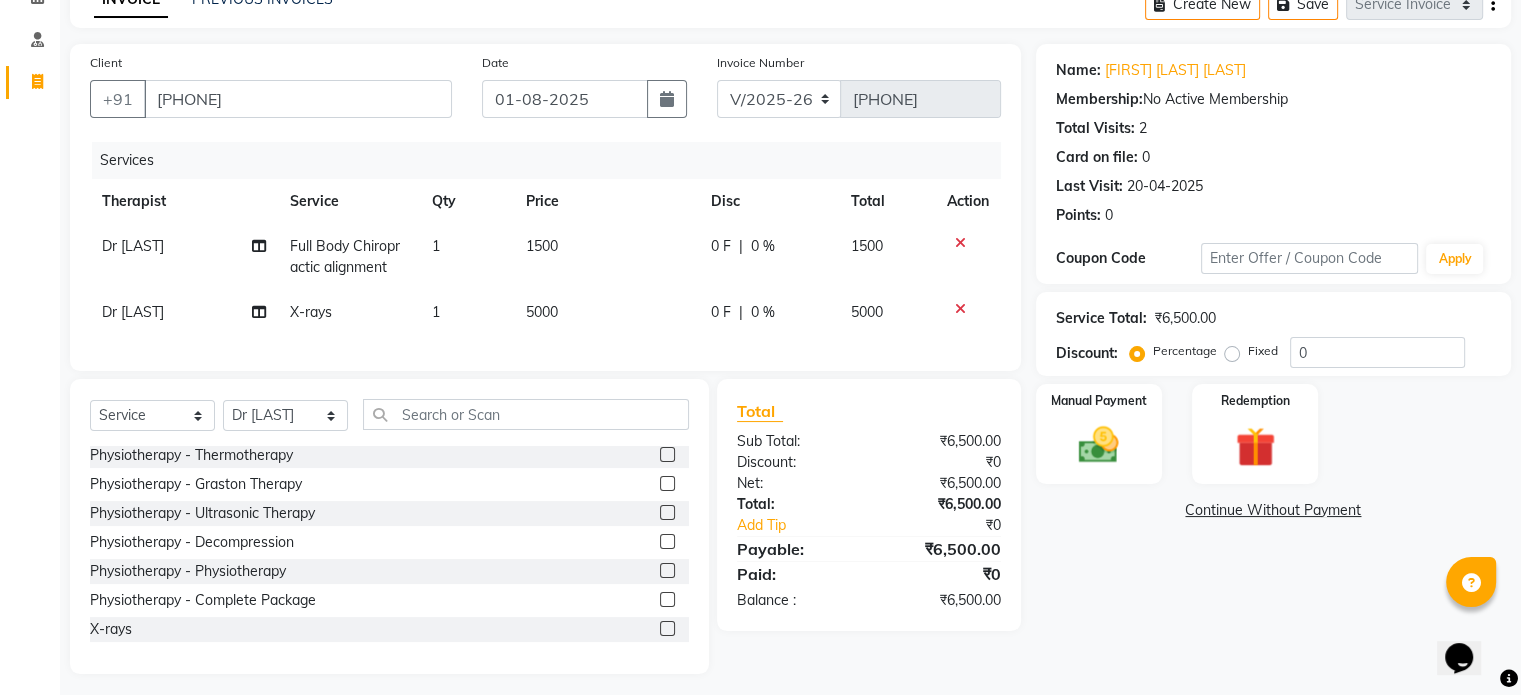click on "5000" 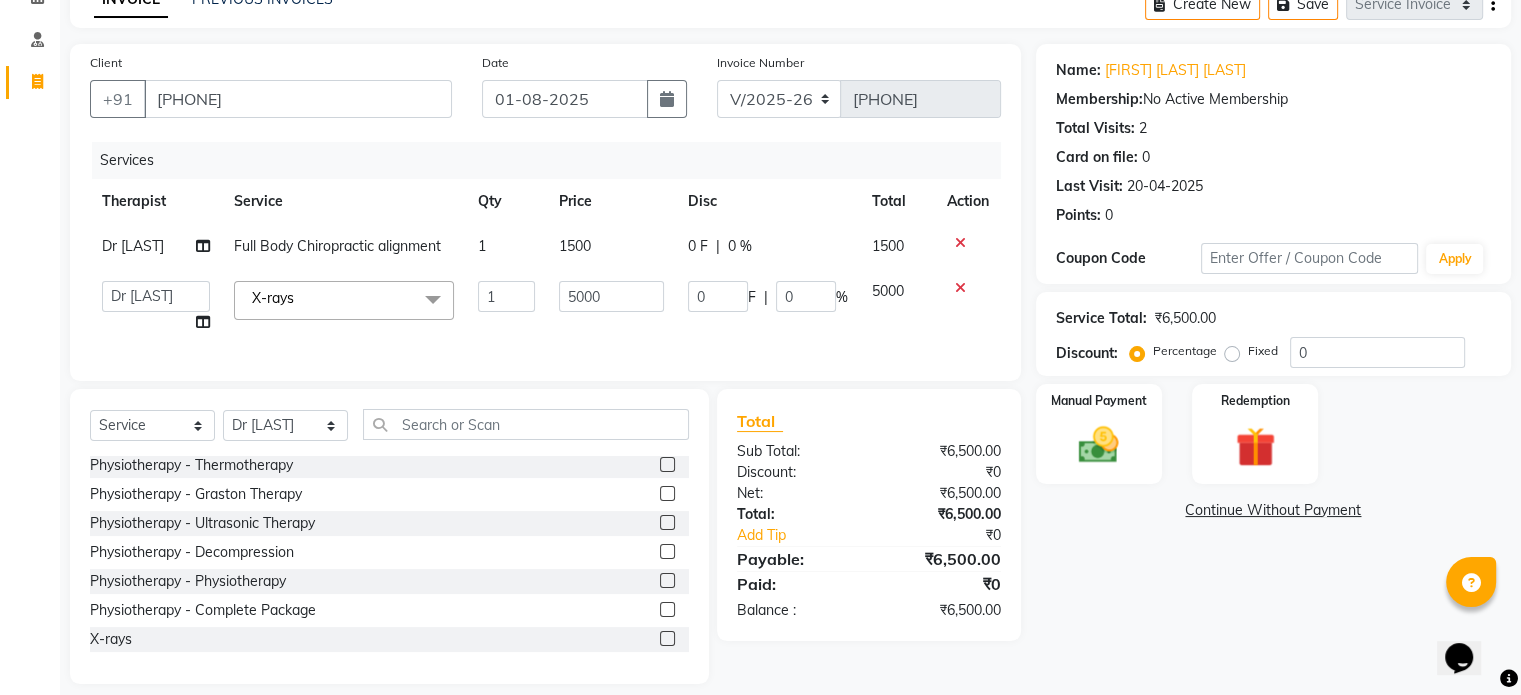 click on "5000" 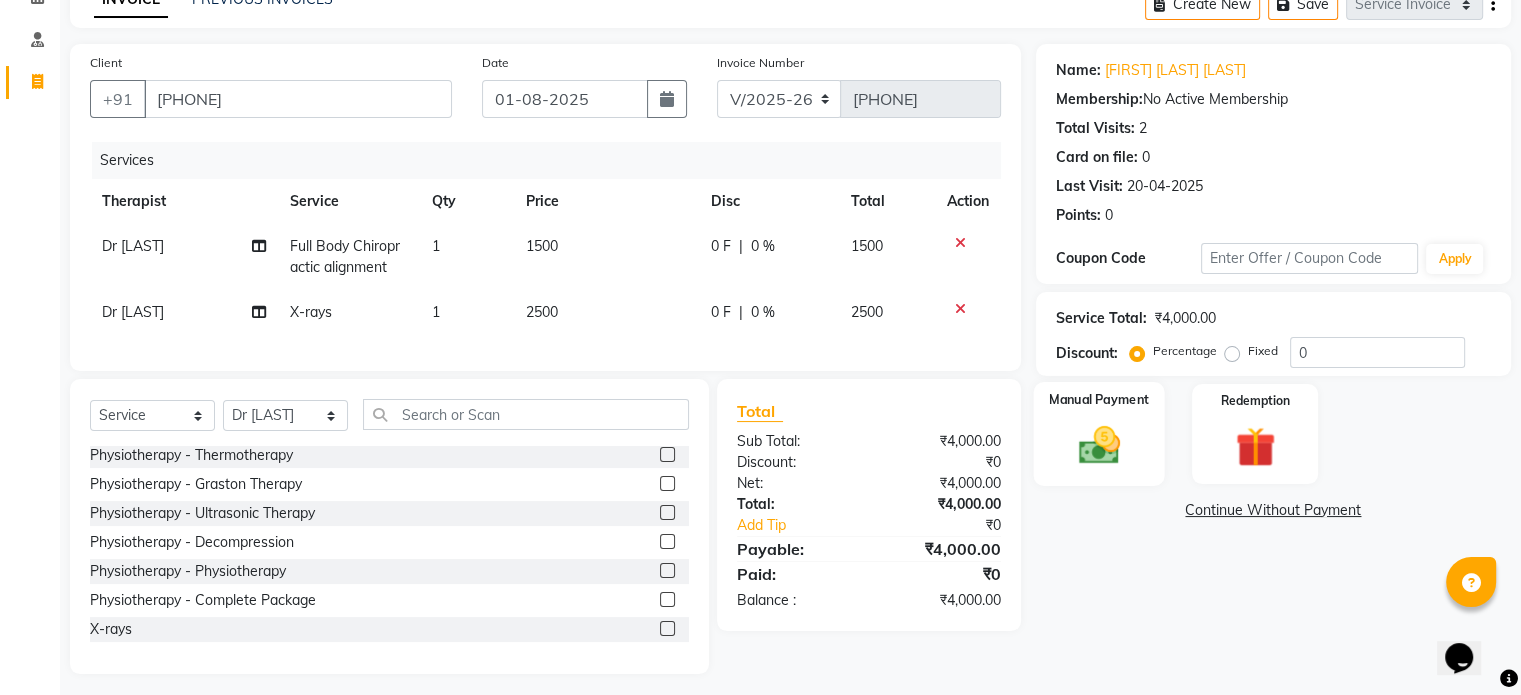click 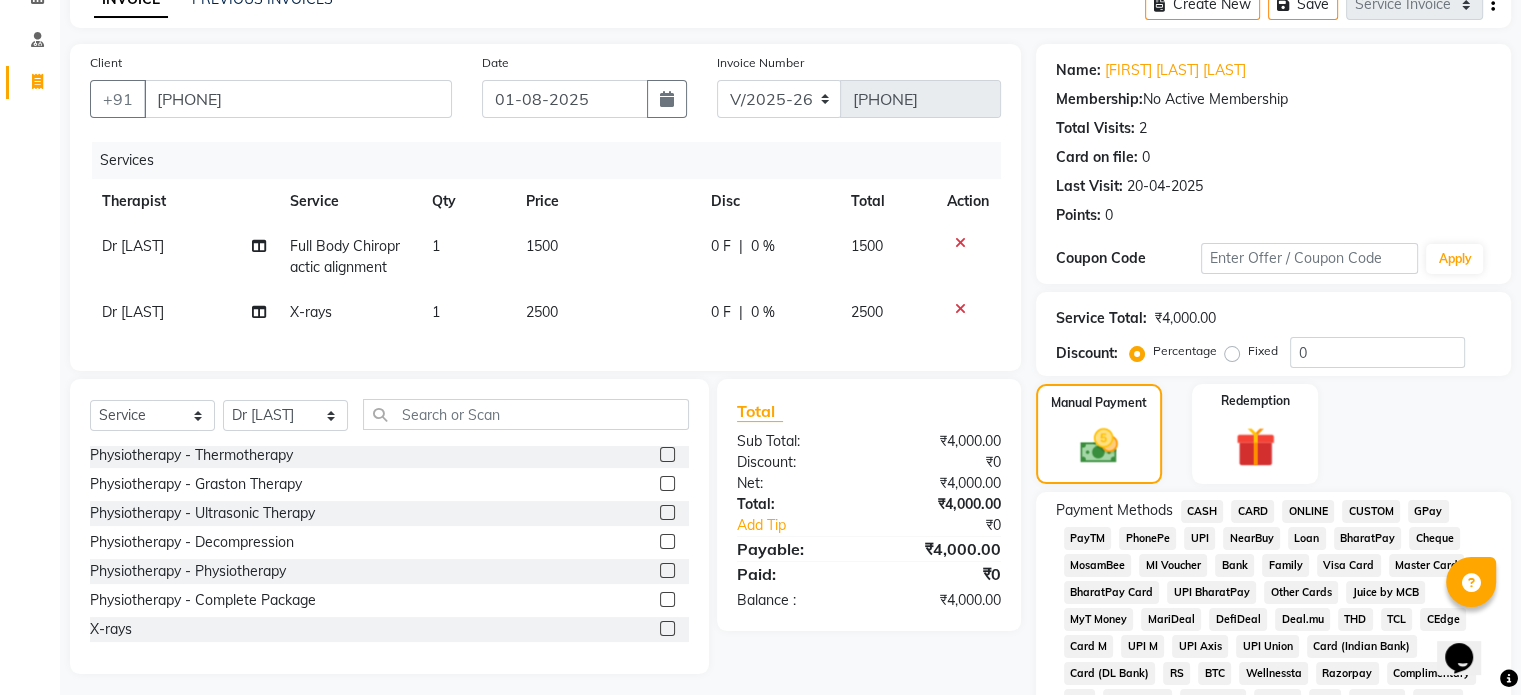 click on "UPI" 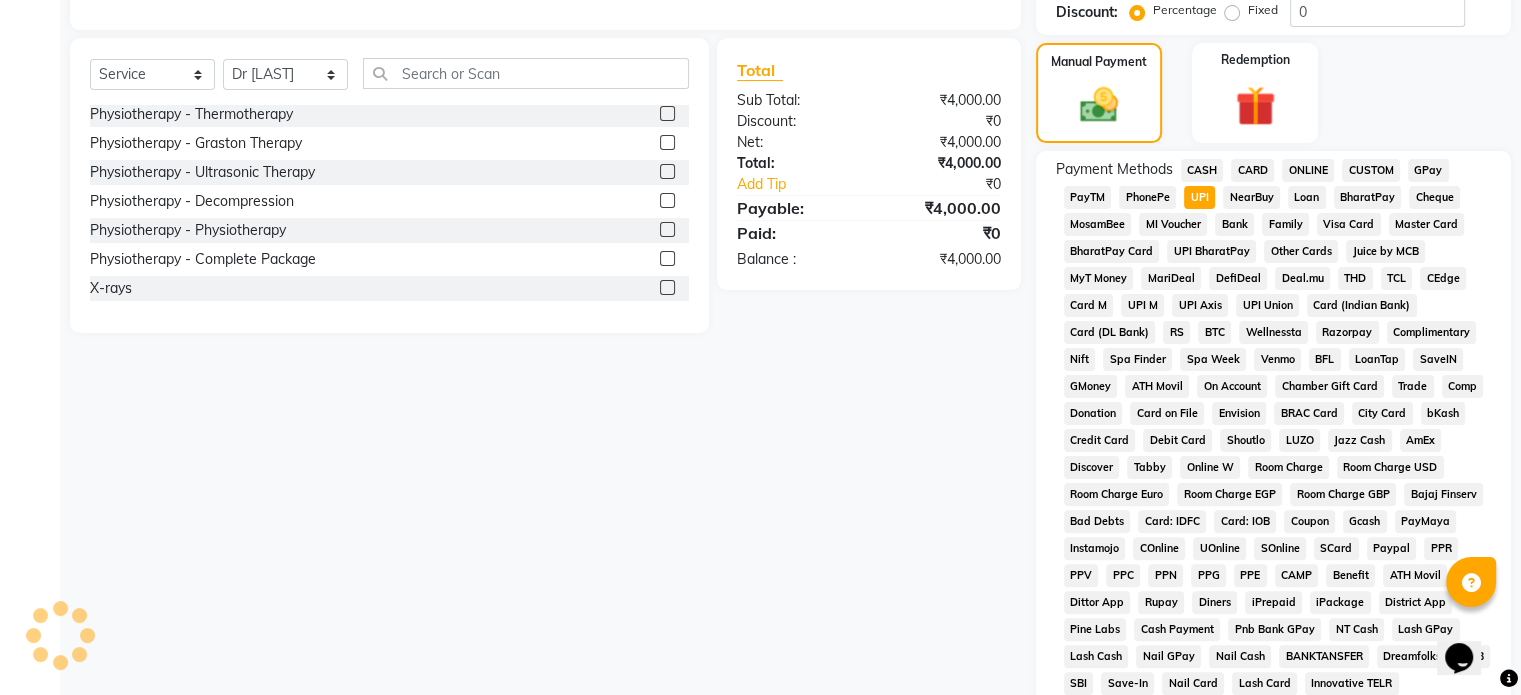 scroll, scrollTop: 652, scrollLeft: 0, axis: vertical 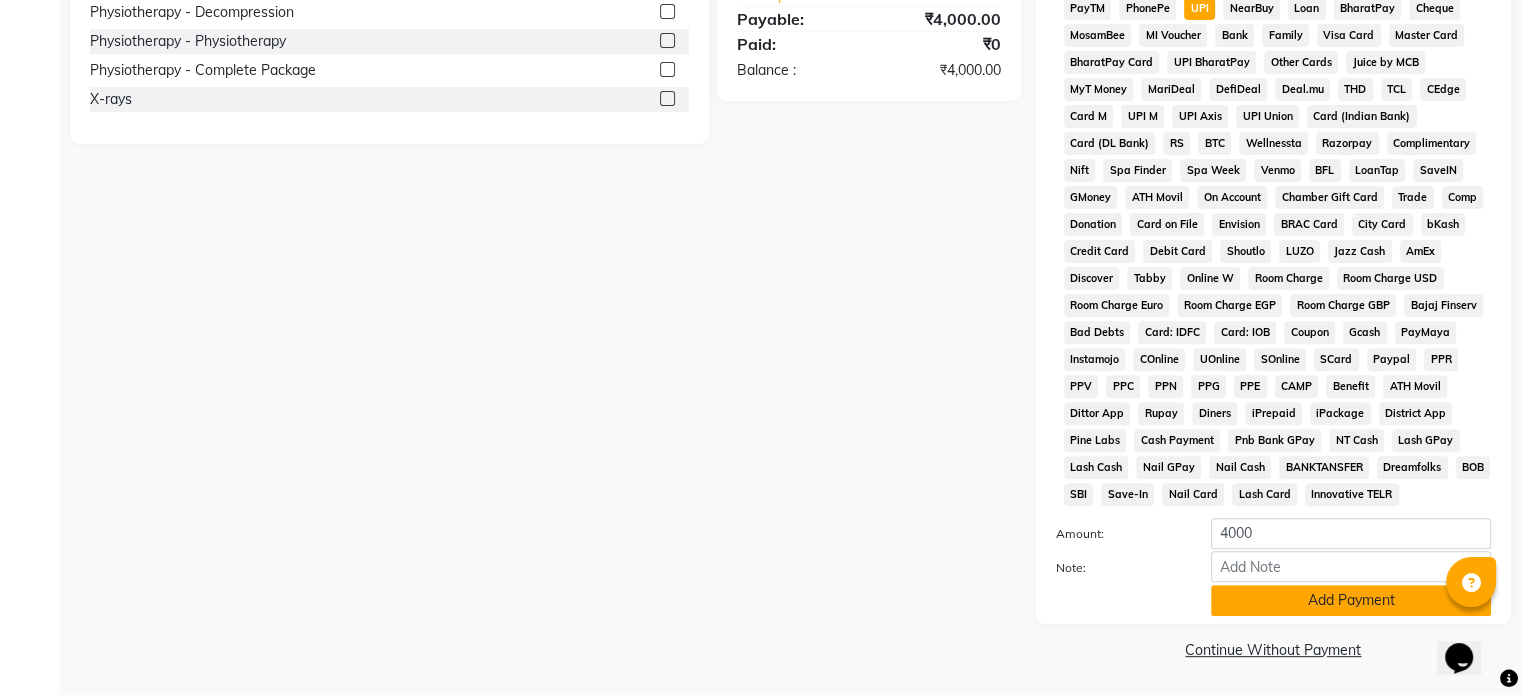 click on "Add Payment" 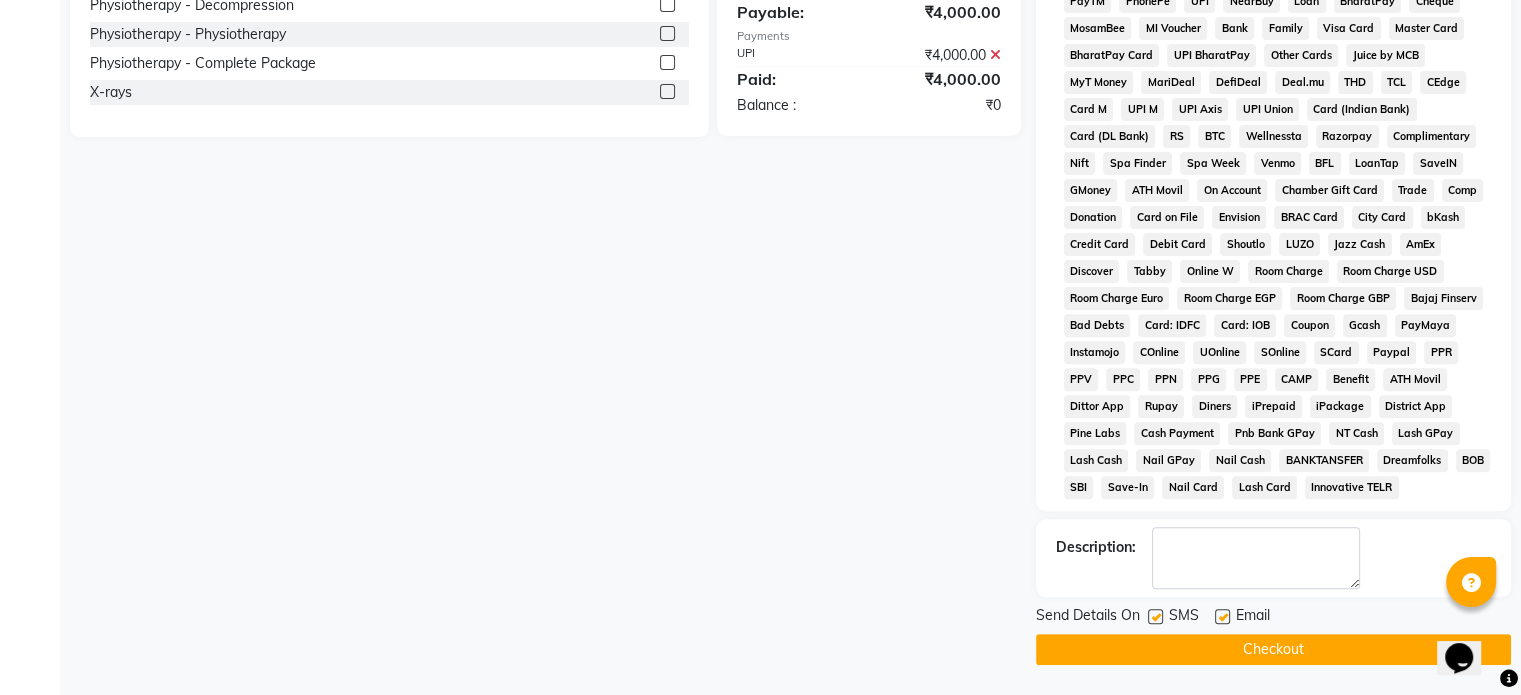 click 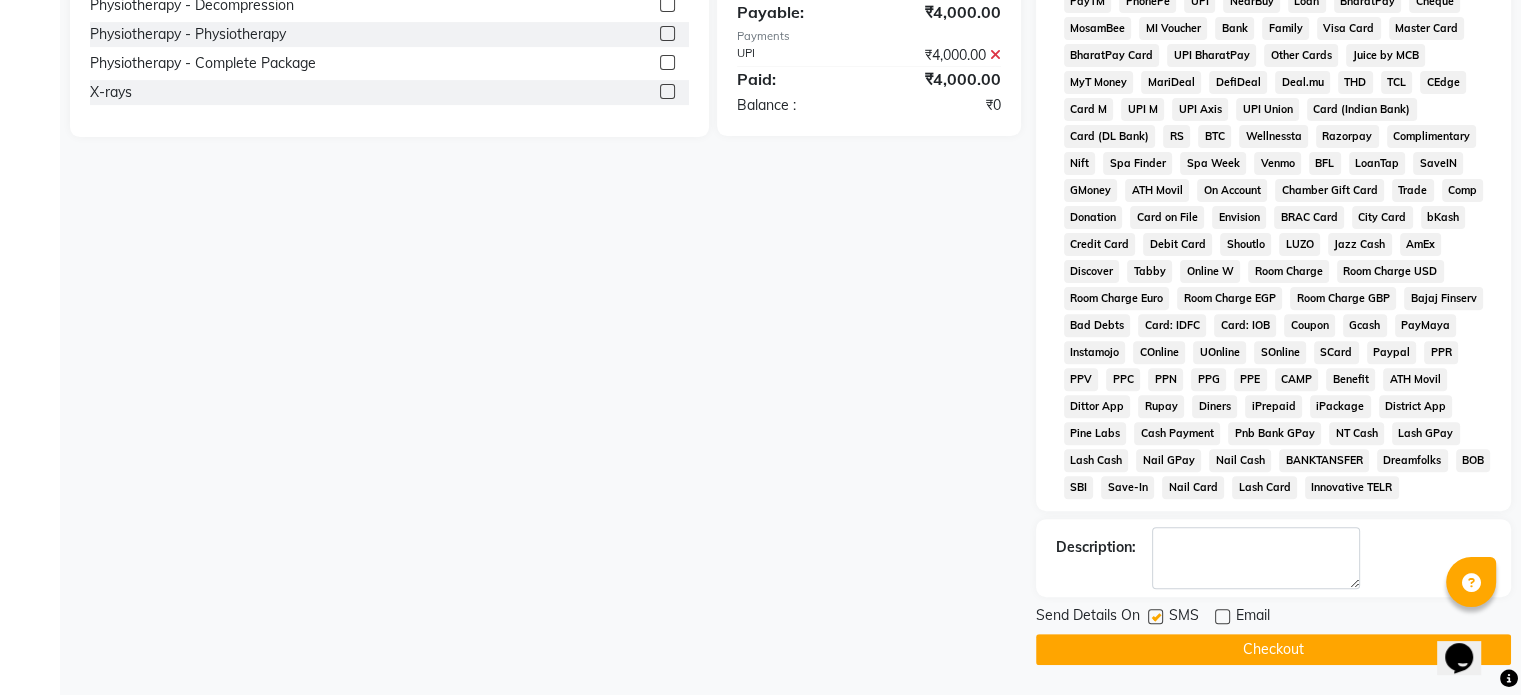 click 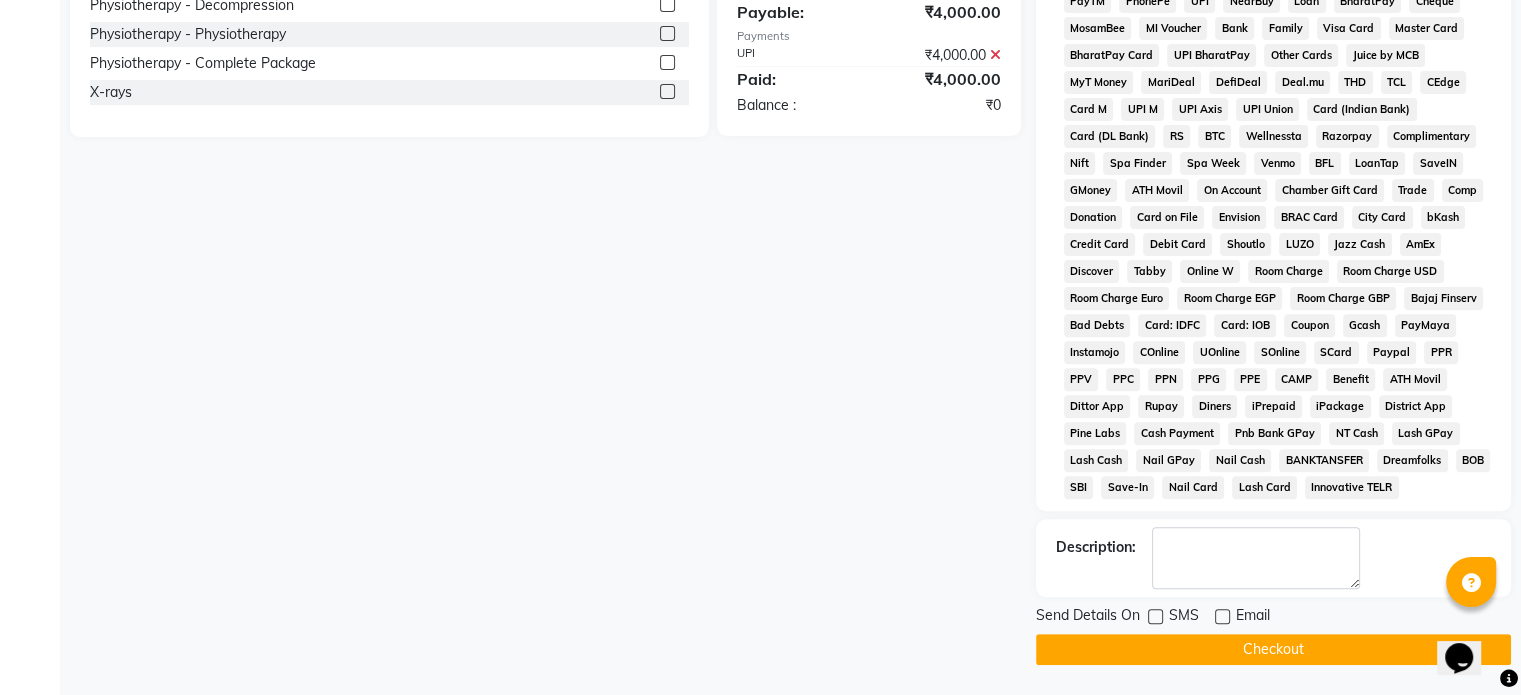 click on "Checkout" 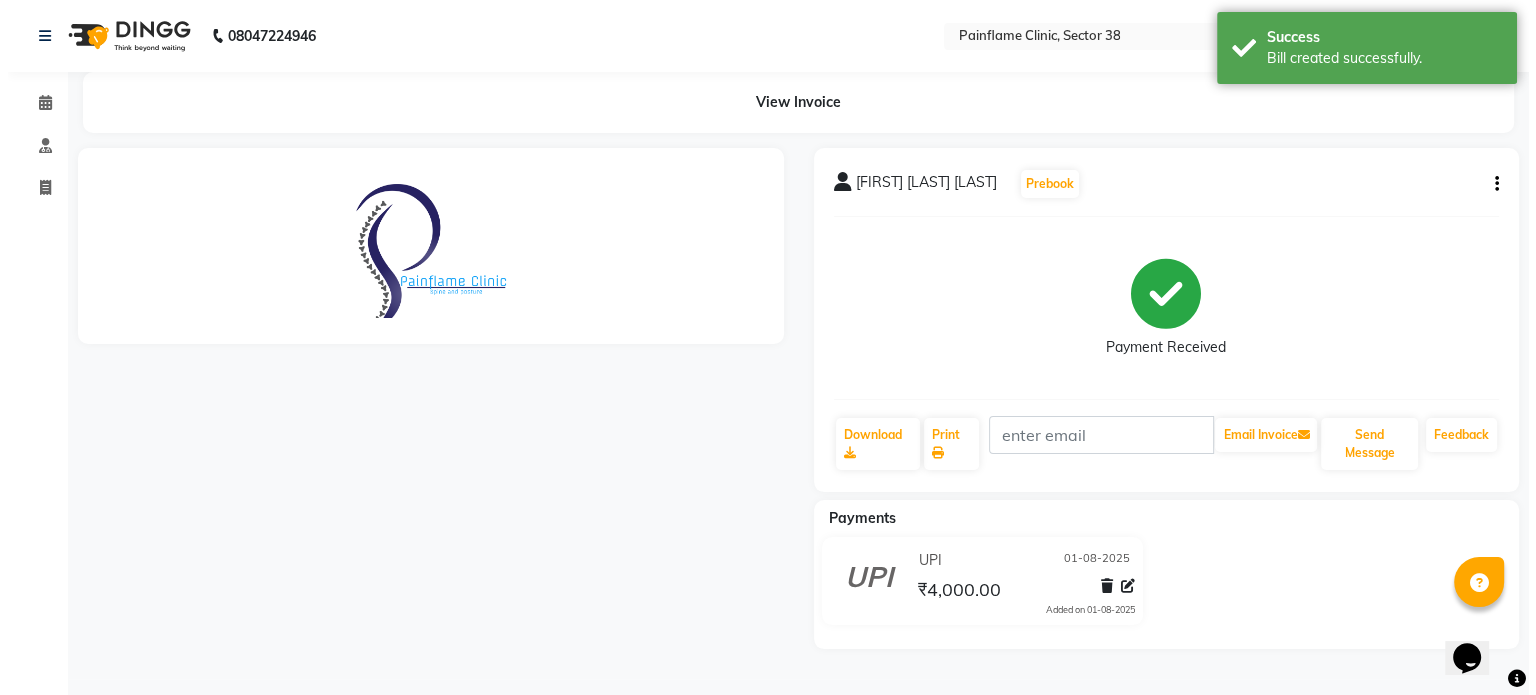 scroll, scrollTop: 0, scrollLeft: 0, axis: both 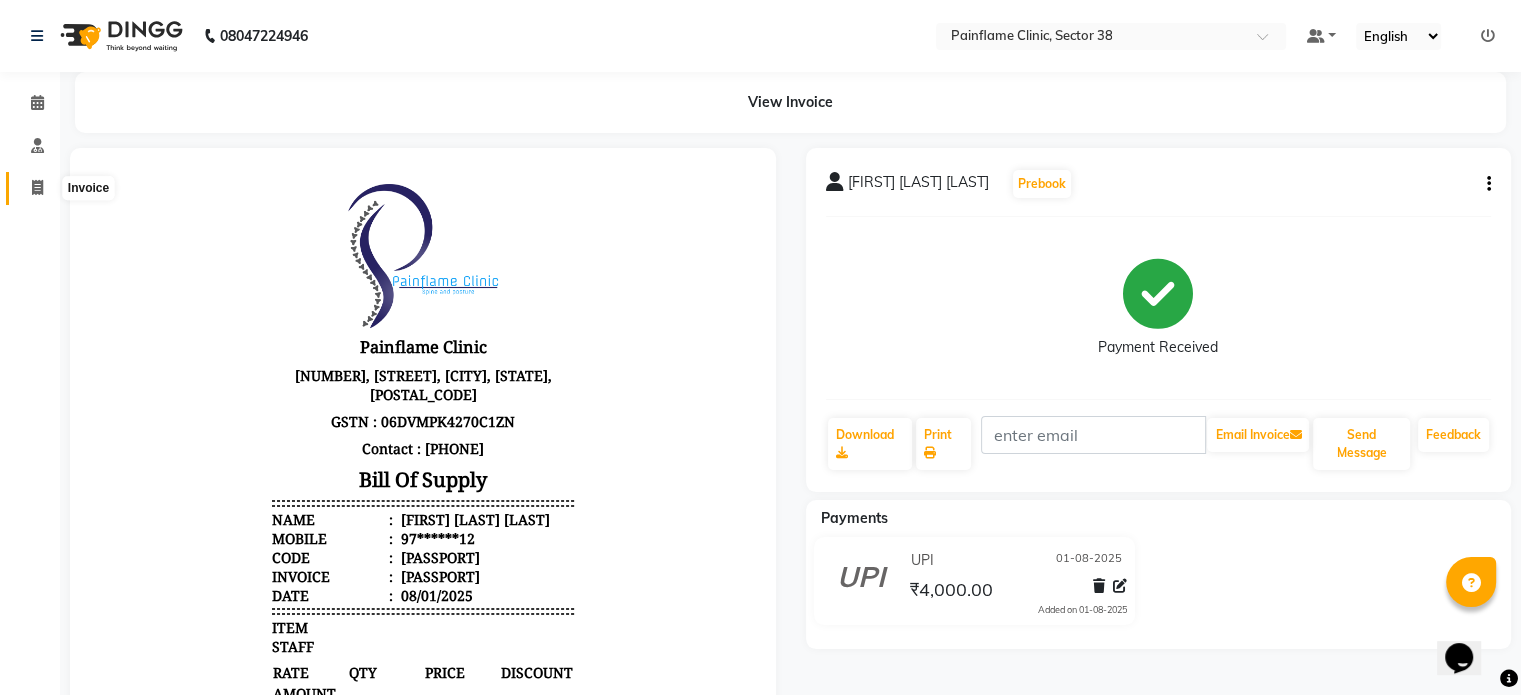 click 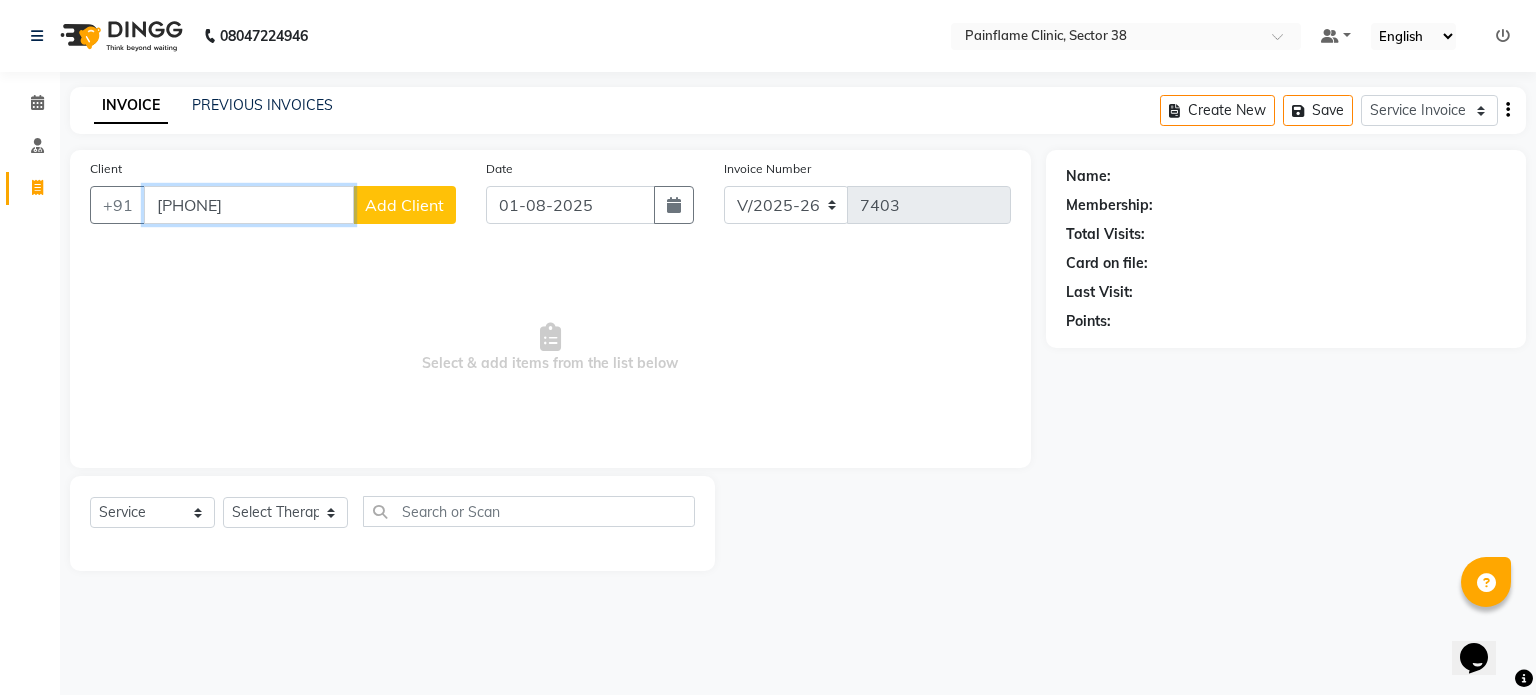 click on "7082712578" at bounding box center [249, 205] 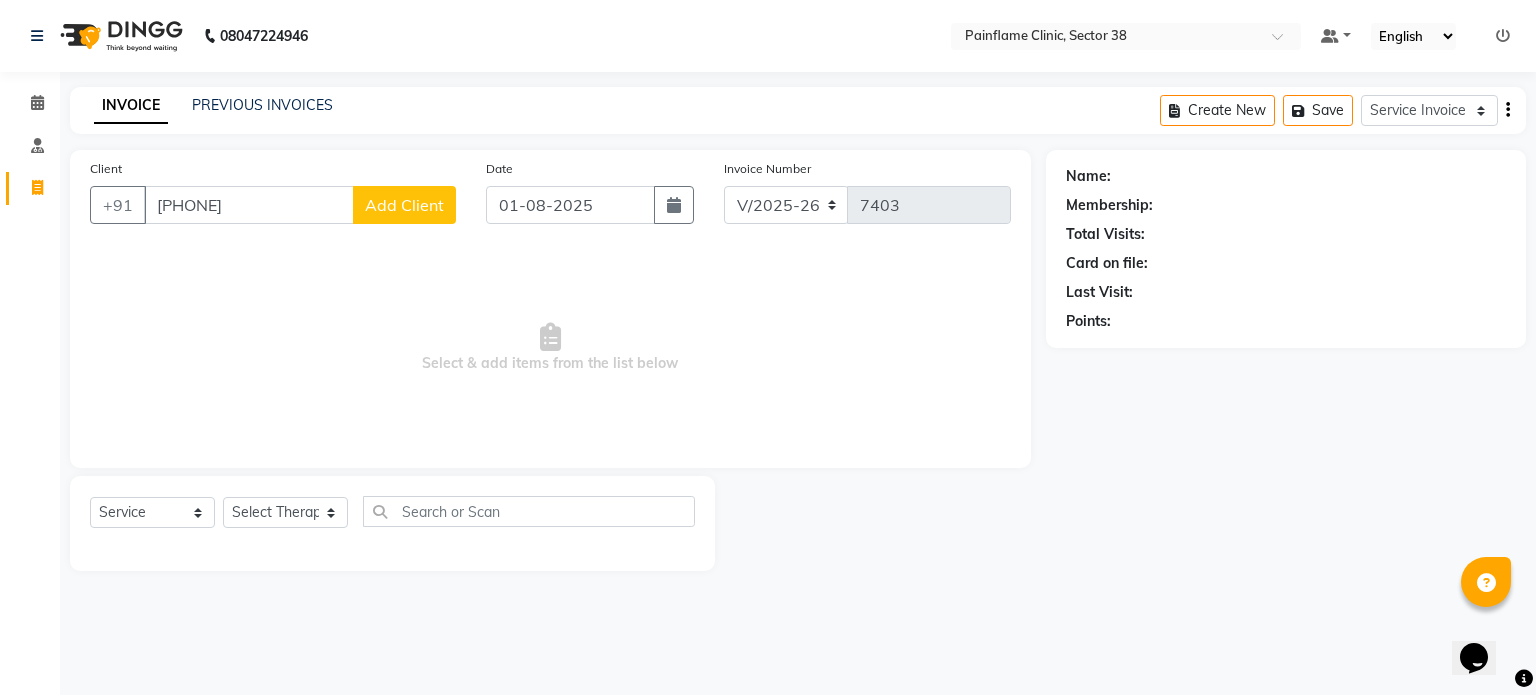 click on "Add Client" 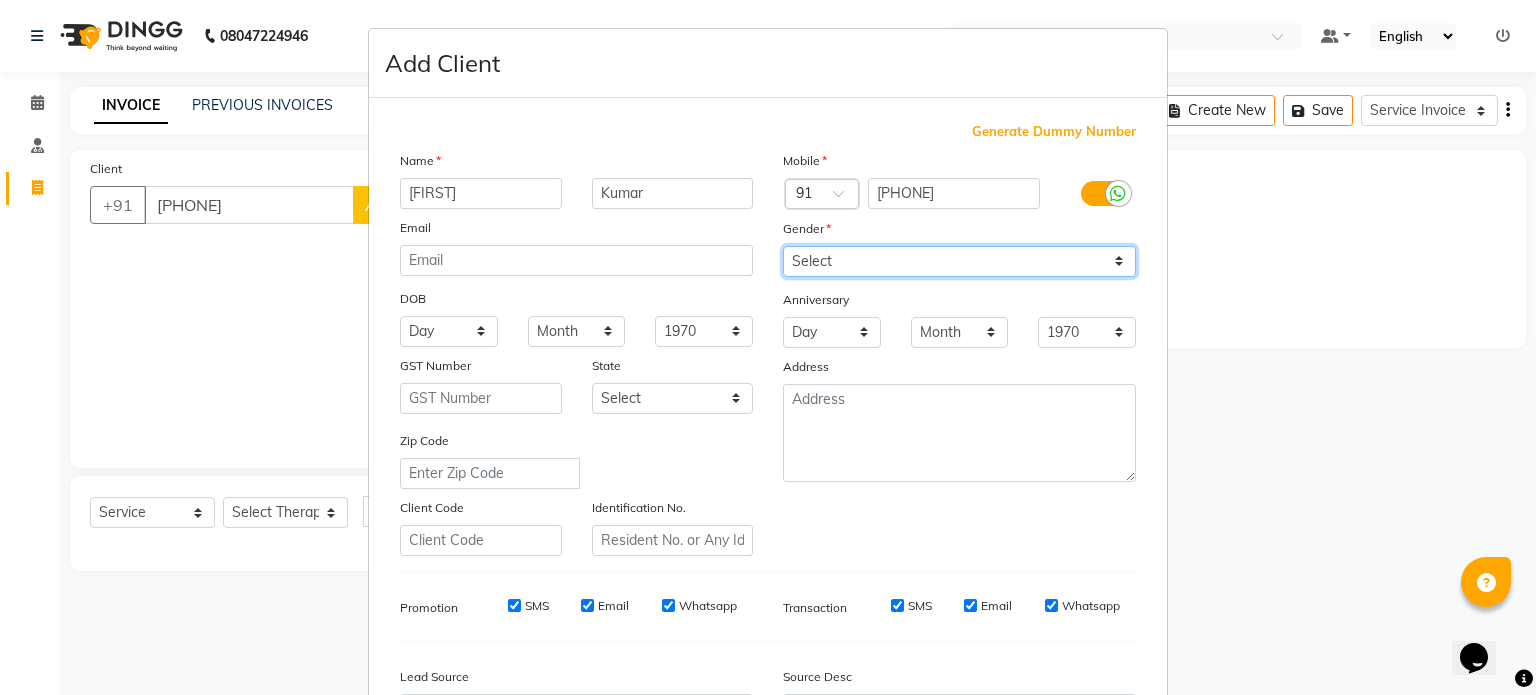 click on "Select Male Female Other Prefer Not To Say" at bounding box center (959, 261) 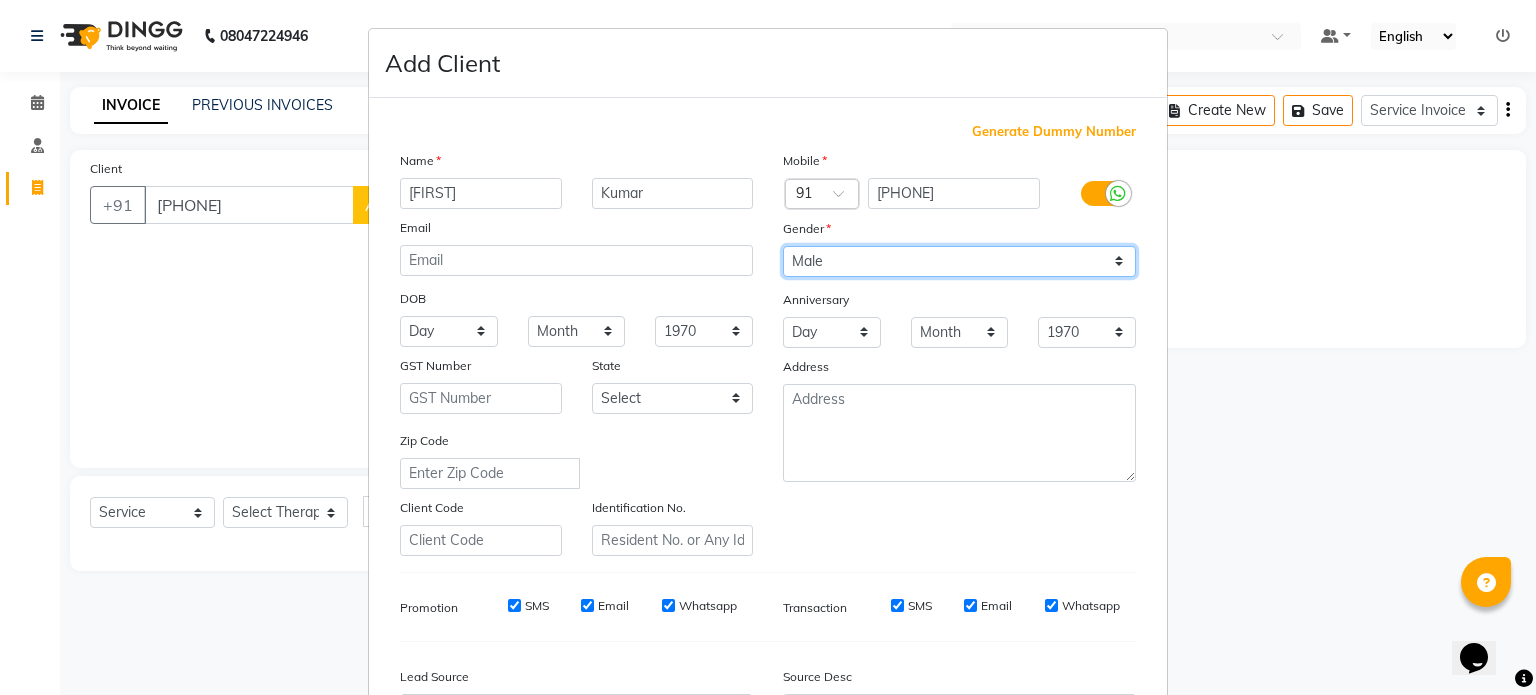 click on "Select Male Female Other Prefer Not To Say" at bounding box center [959, 261] 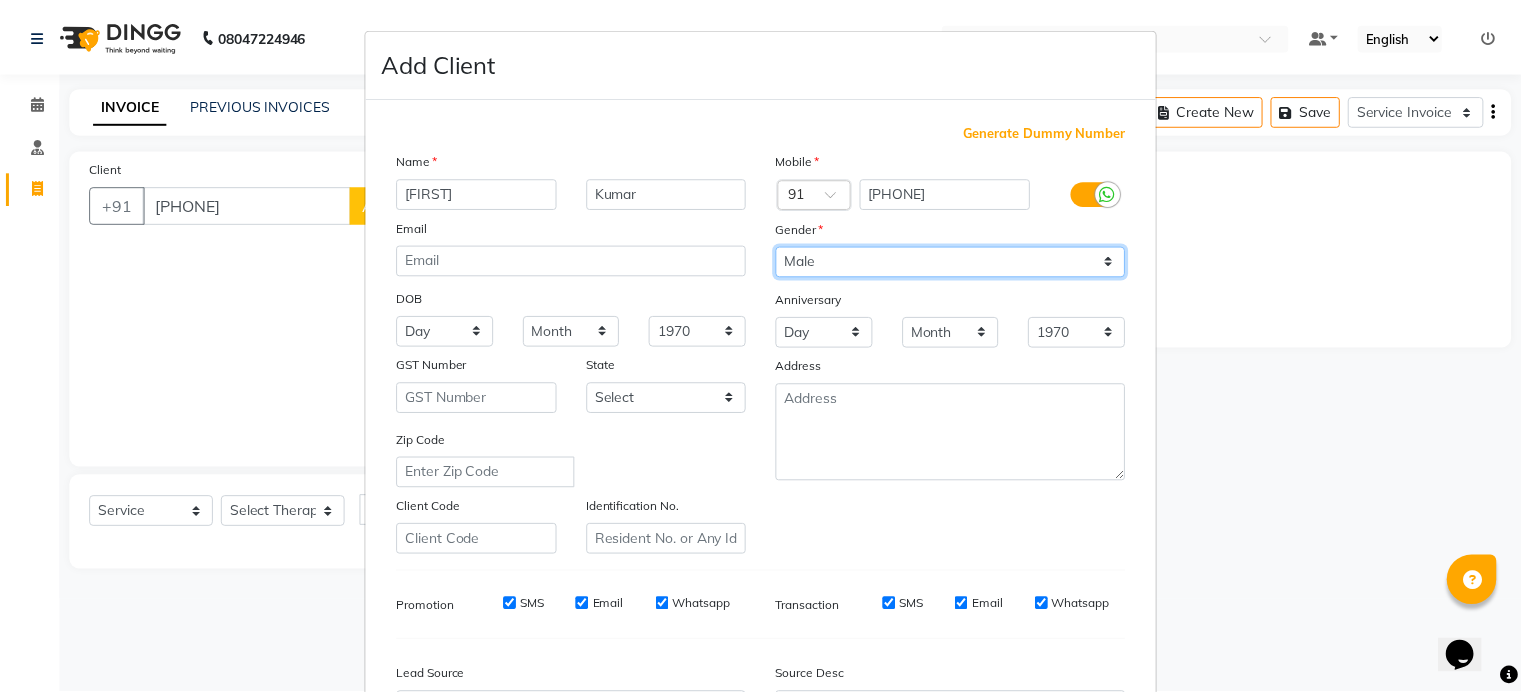 scroll, scrollTop: 237, scrollLeft: 0, axis: vertical 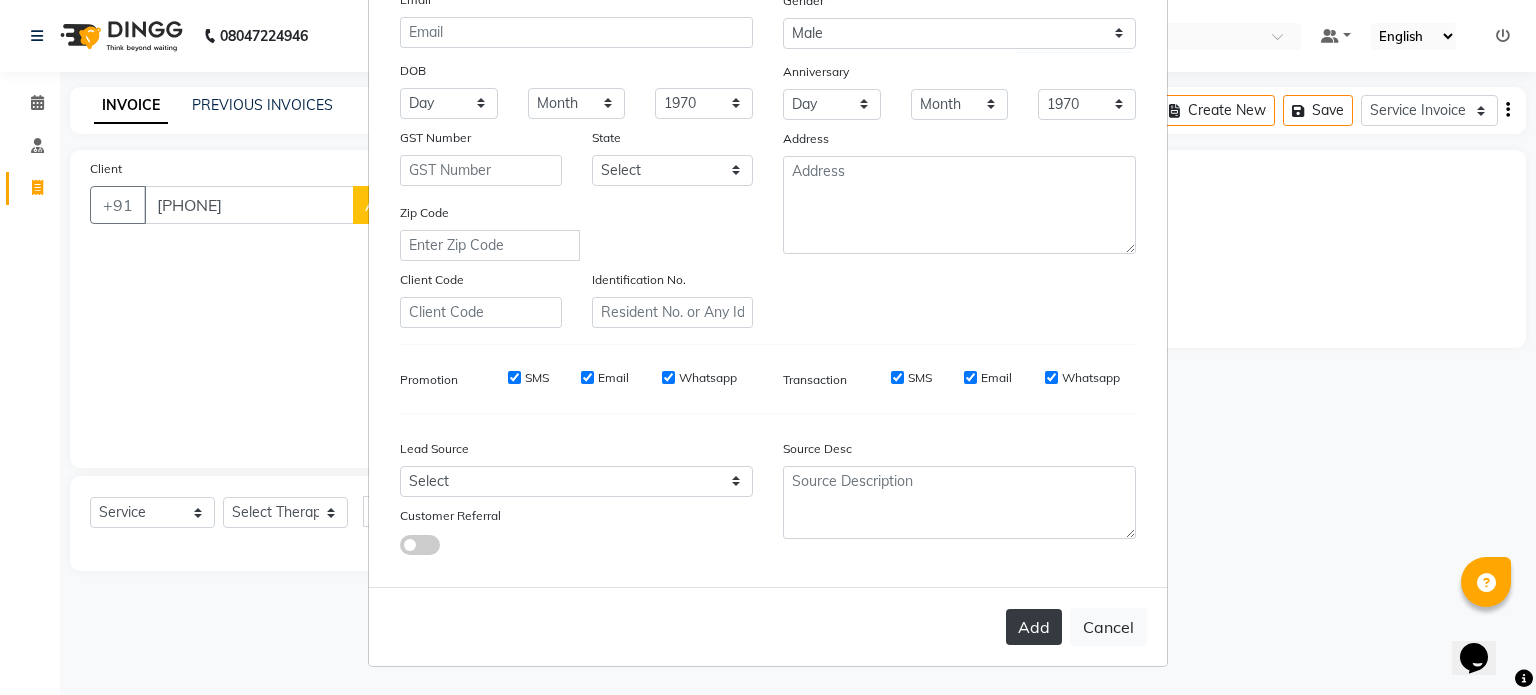 click on "Add" at bounding box center (1034, 627) 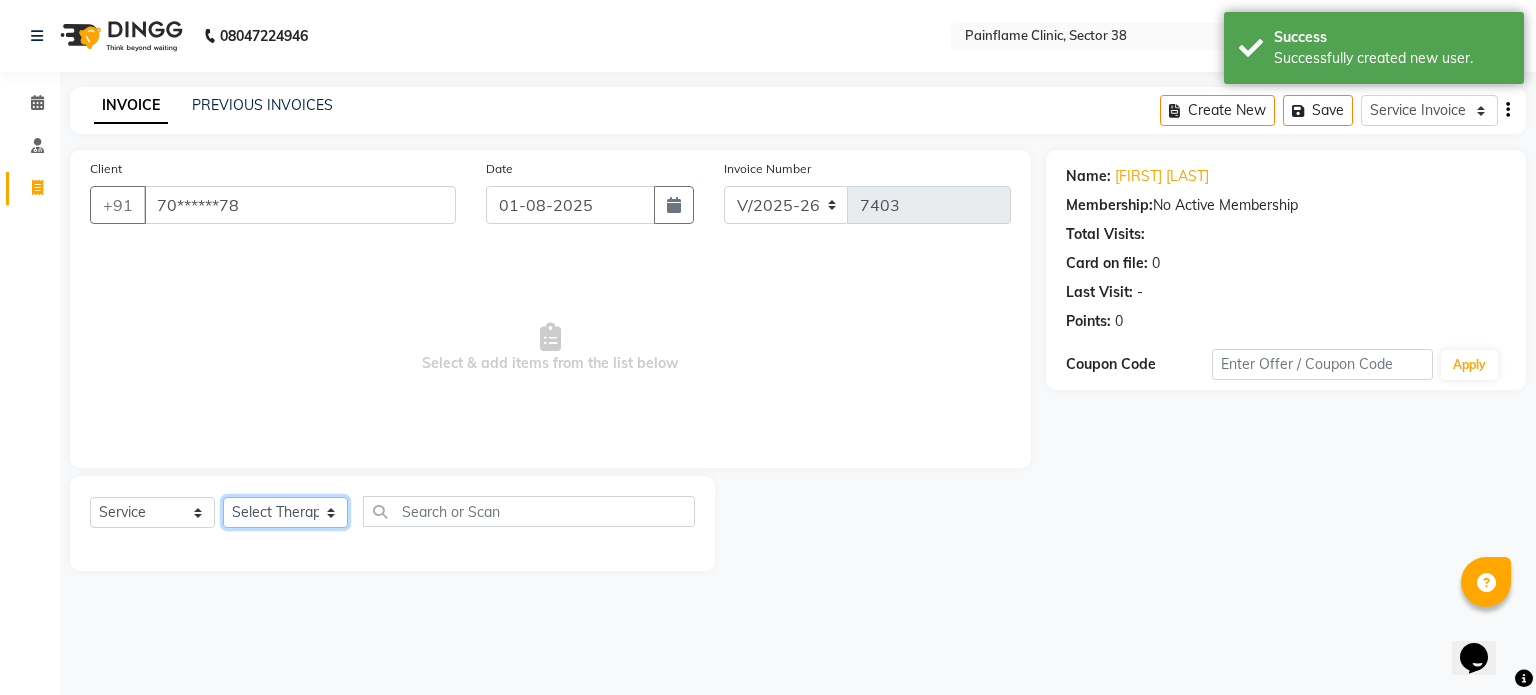 click on "Select Therapist Dr Durgesh Dr Harish Dr Ranjana Dr Saurabh Dr. Suraj Dr. Tejpal Mehlawat KUSHAL MOHIT SEMWAL Nancy Singhai Reception 1  Reception 2 Reception 3" 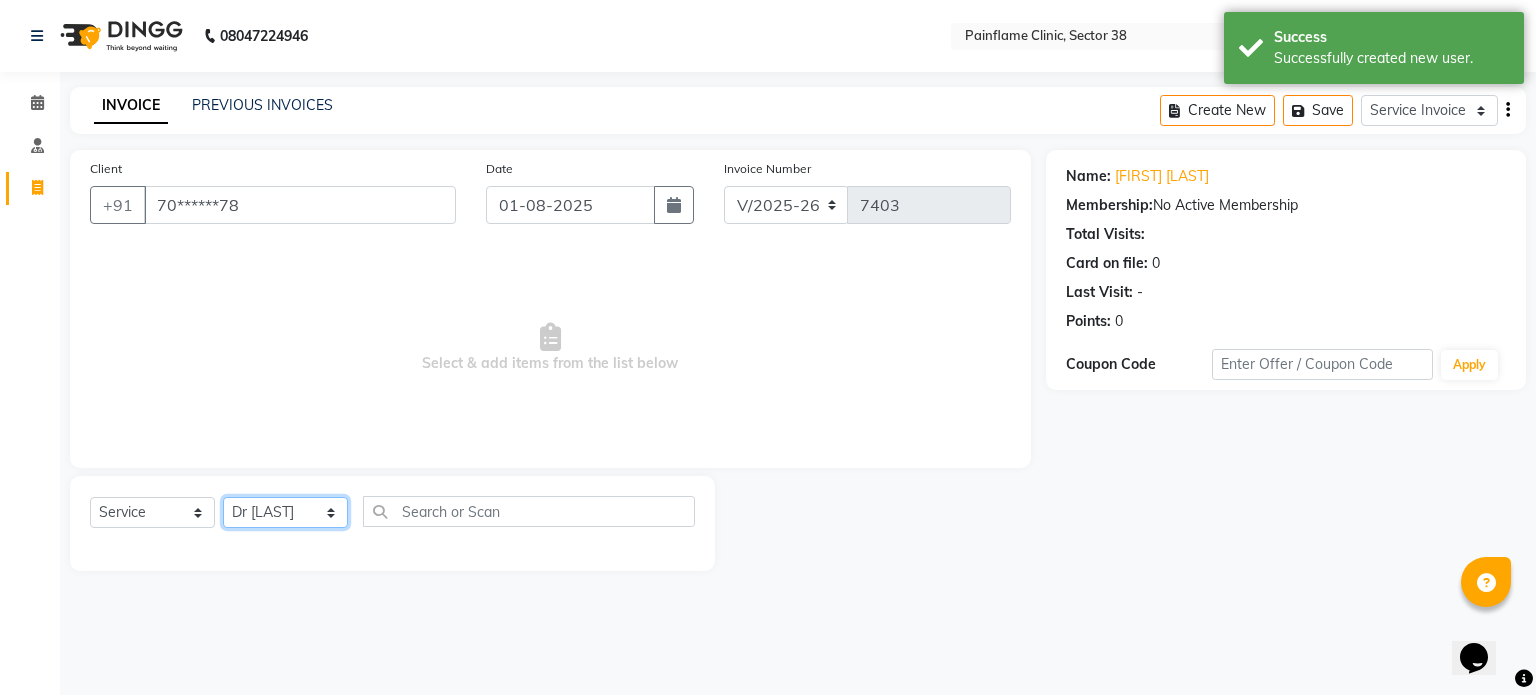 click on "Select Therapist Dr Durgesh Dr Harish Dr Ranjana Dr Saurabh Dr. Suraj Dr. Tejpal Mehlawat KUSHAL MOHIT SEMWAL Nancy Singhai Reception 1  Reception 2 Reception 3" 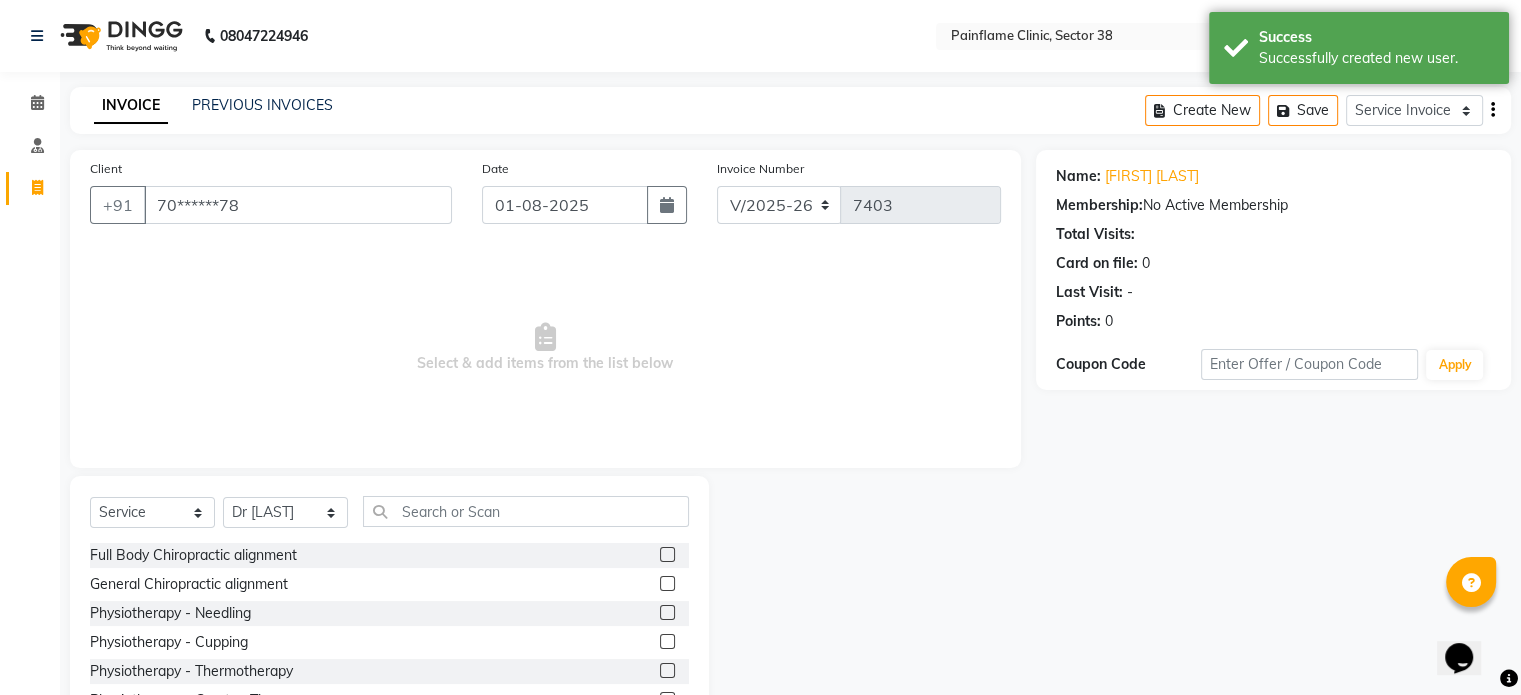click 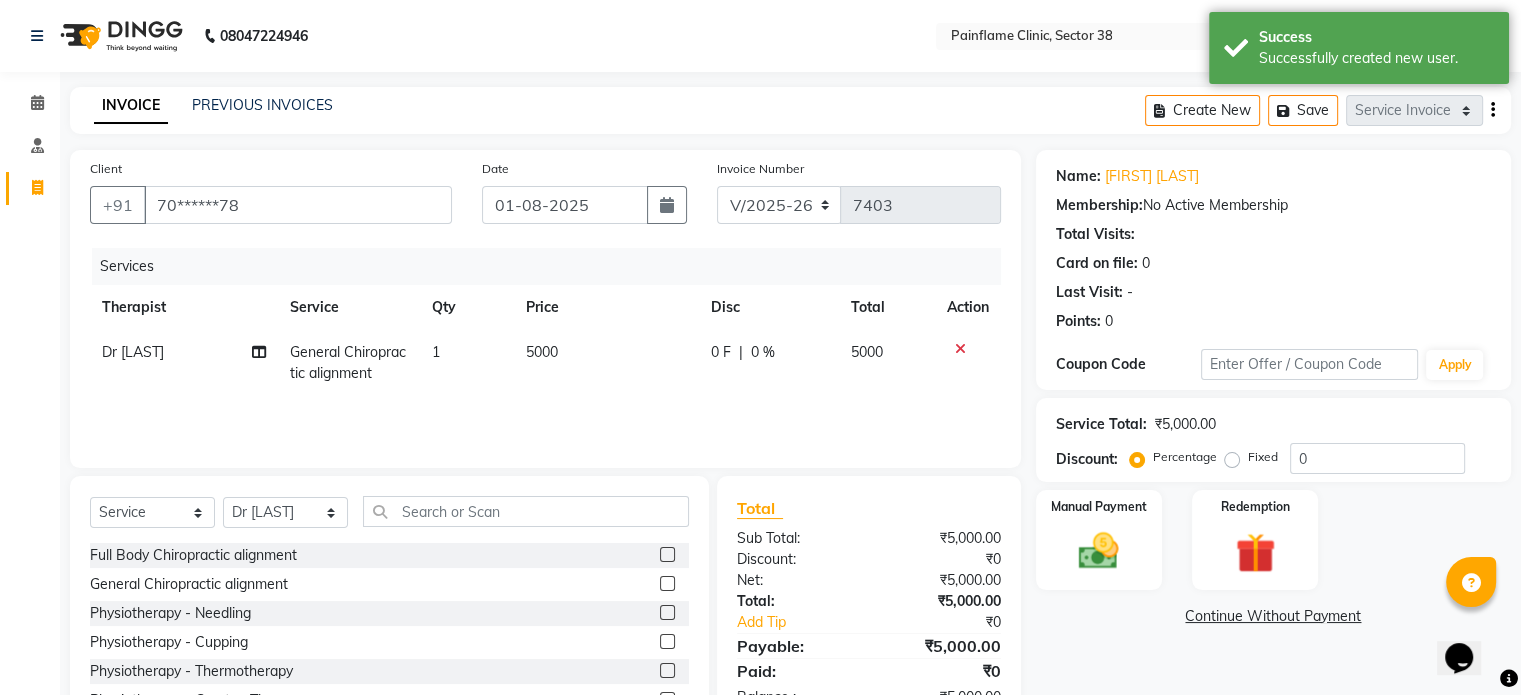 click on "5000" 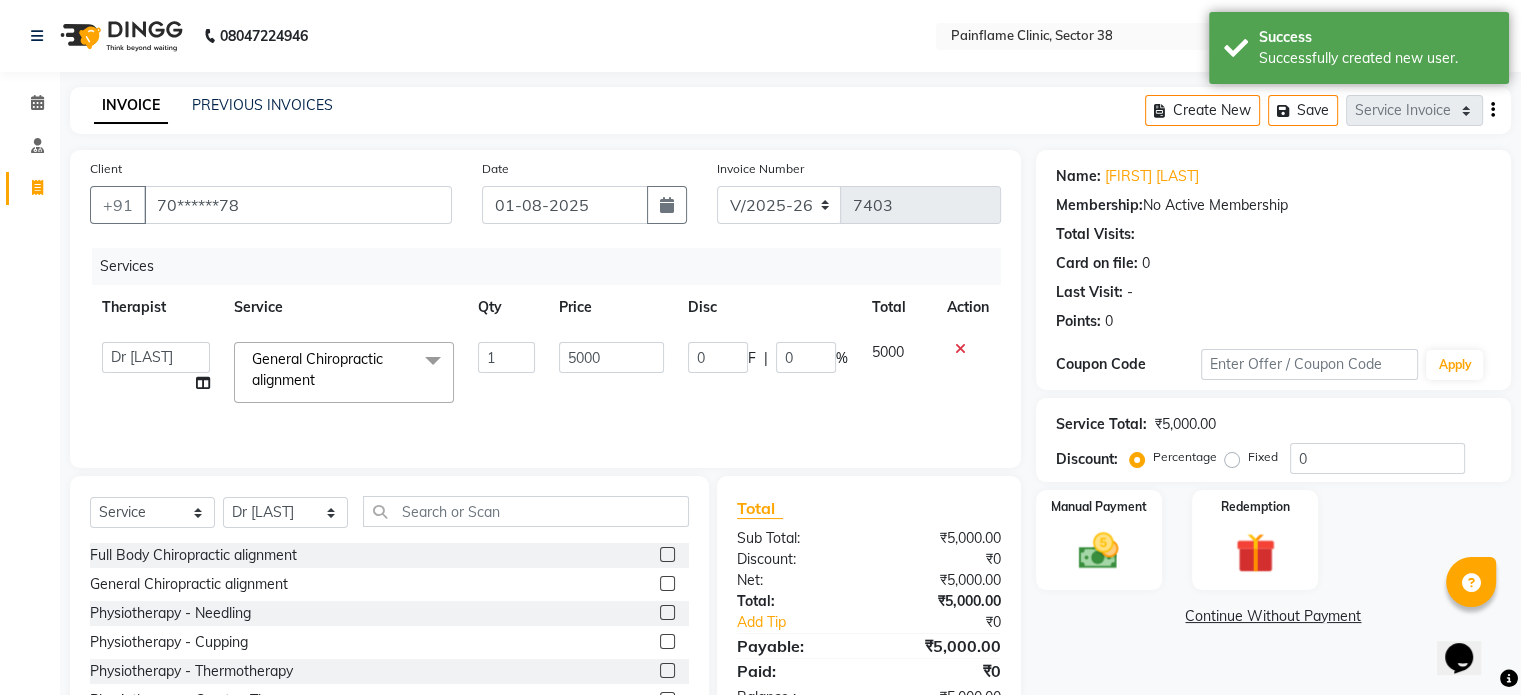 click on "5000" 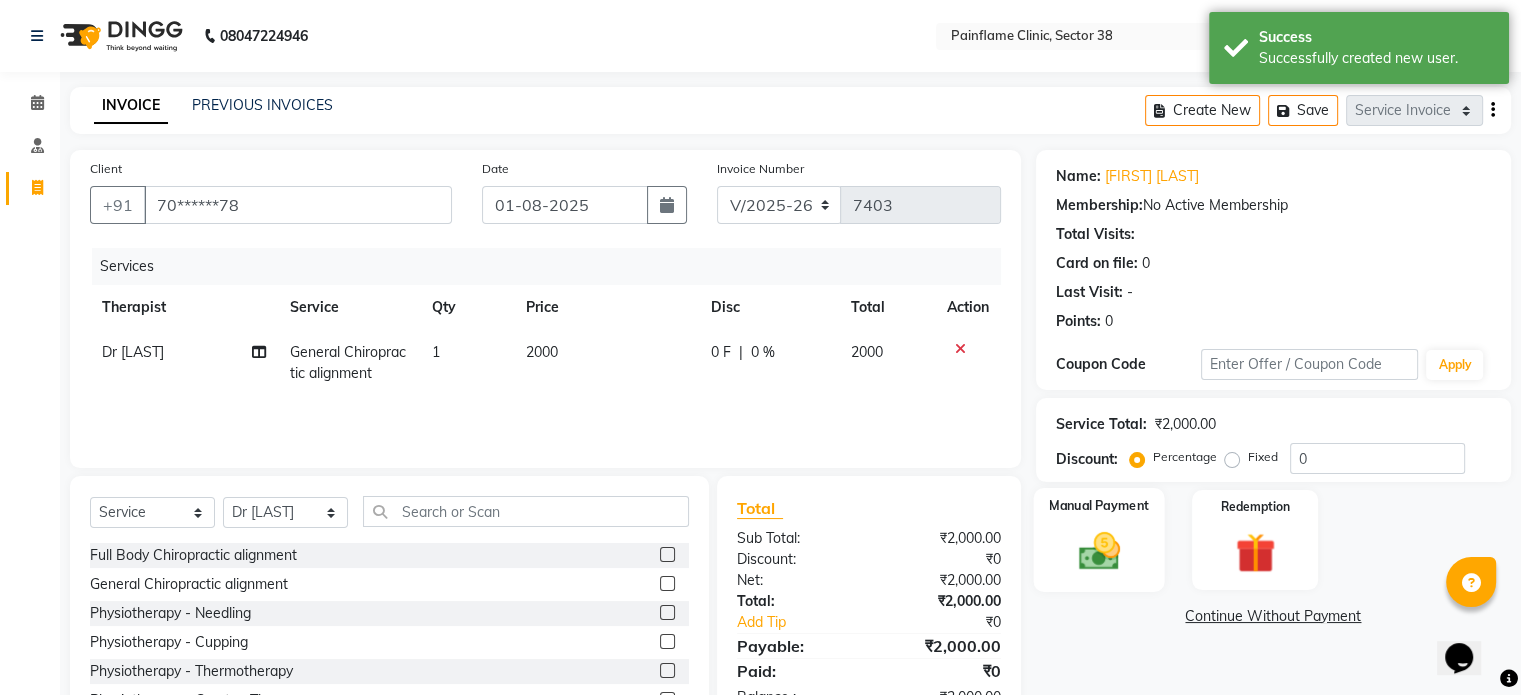 click 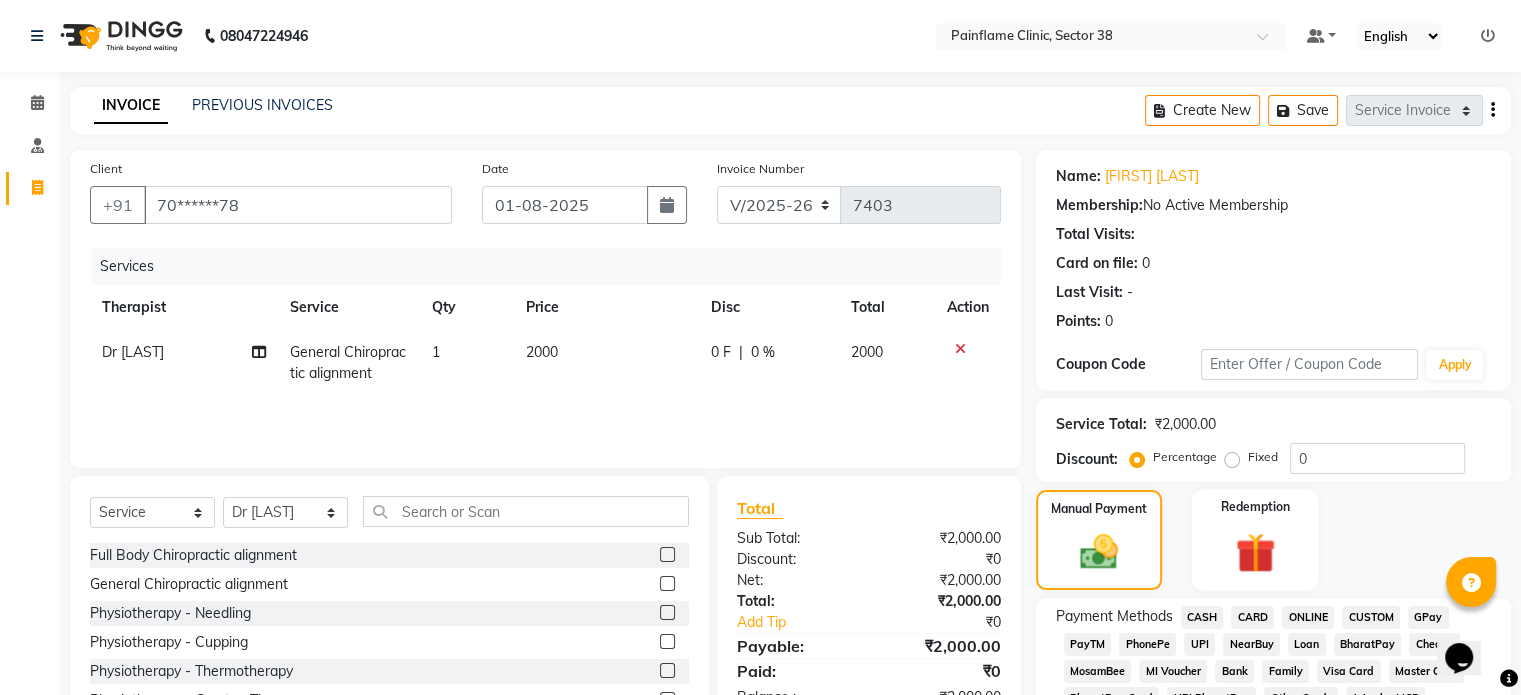 click on "UPI" 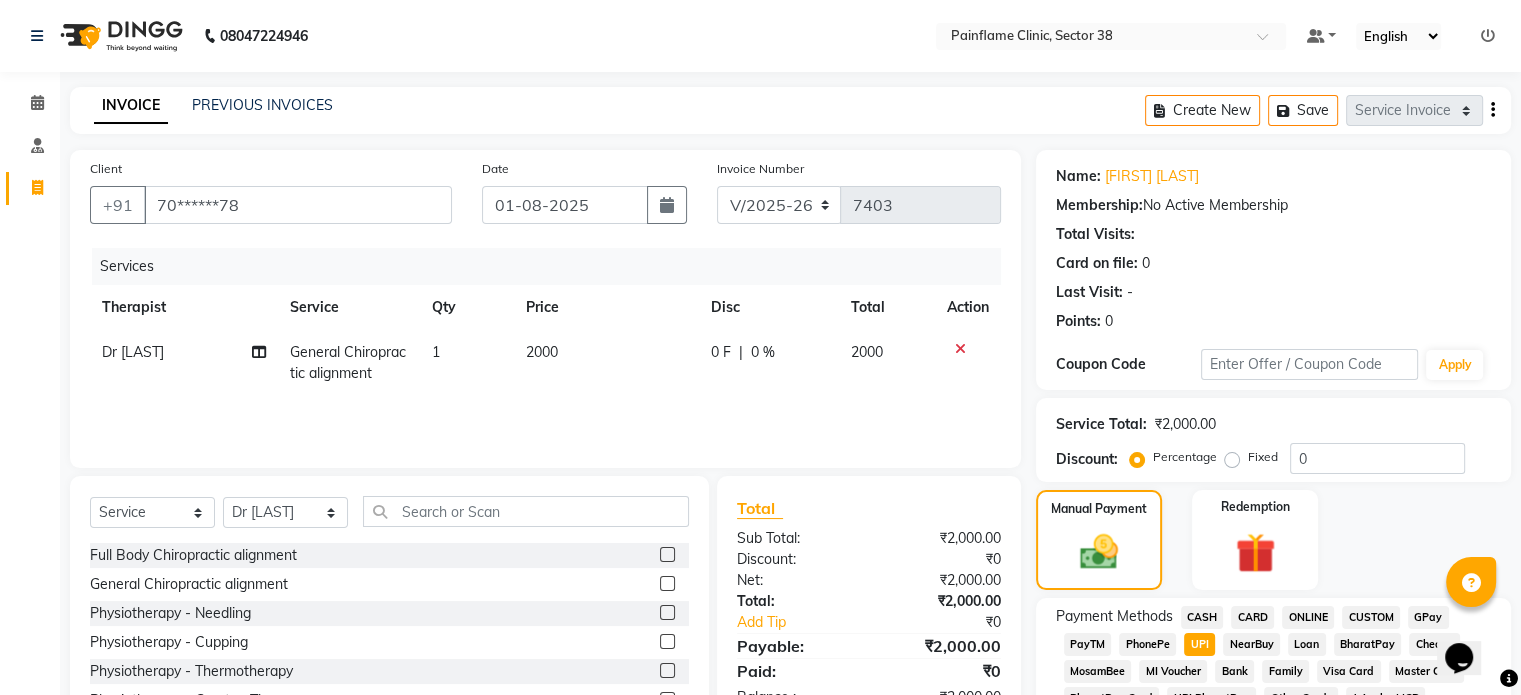 scroll, scrollTop: 652, scrollLeft: 0, axis: vertical 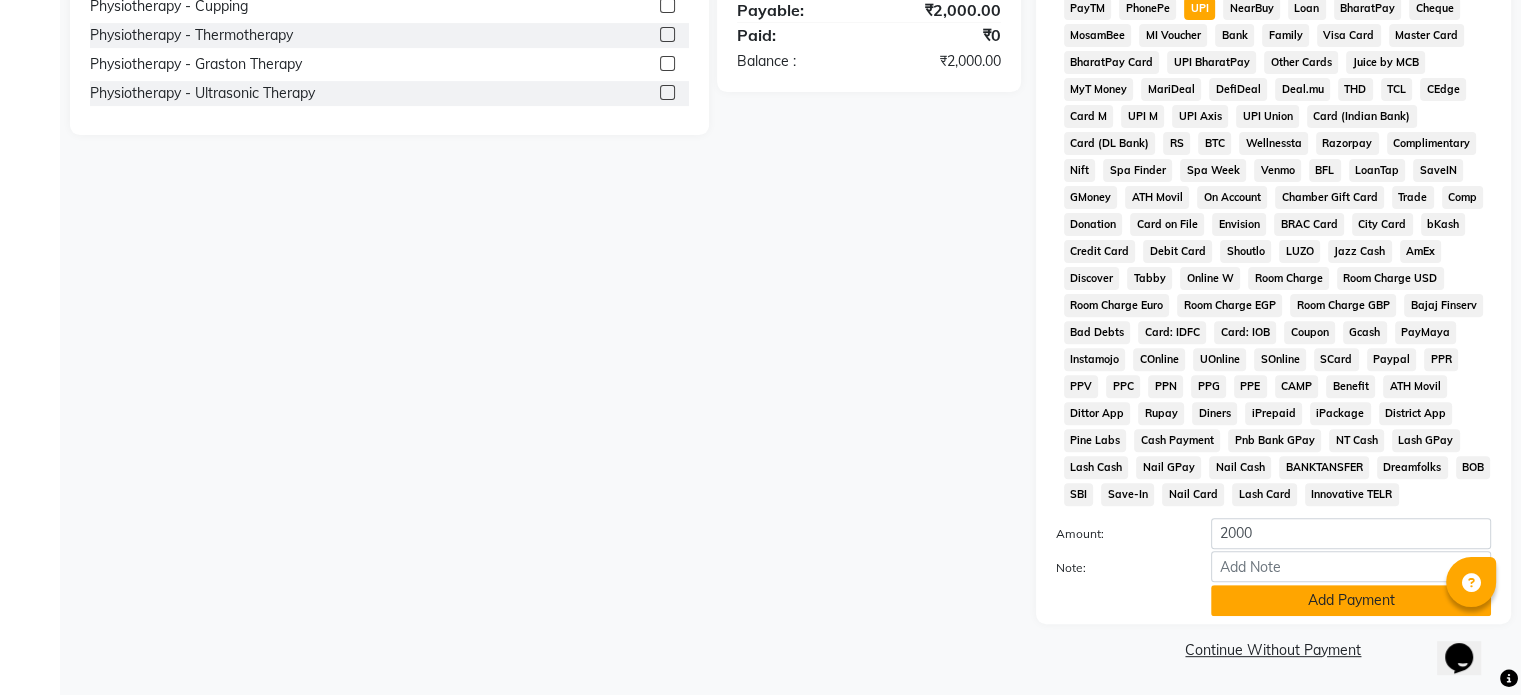 click on "Add Payment" 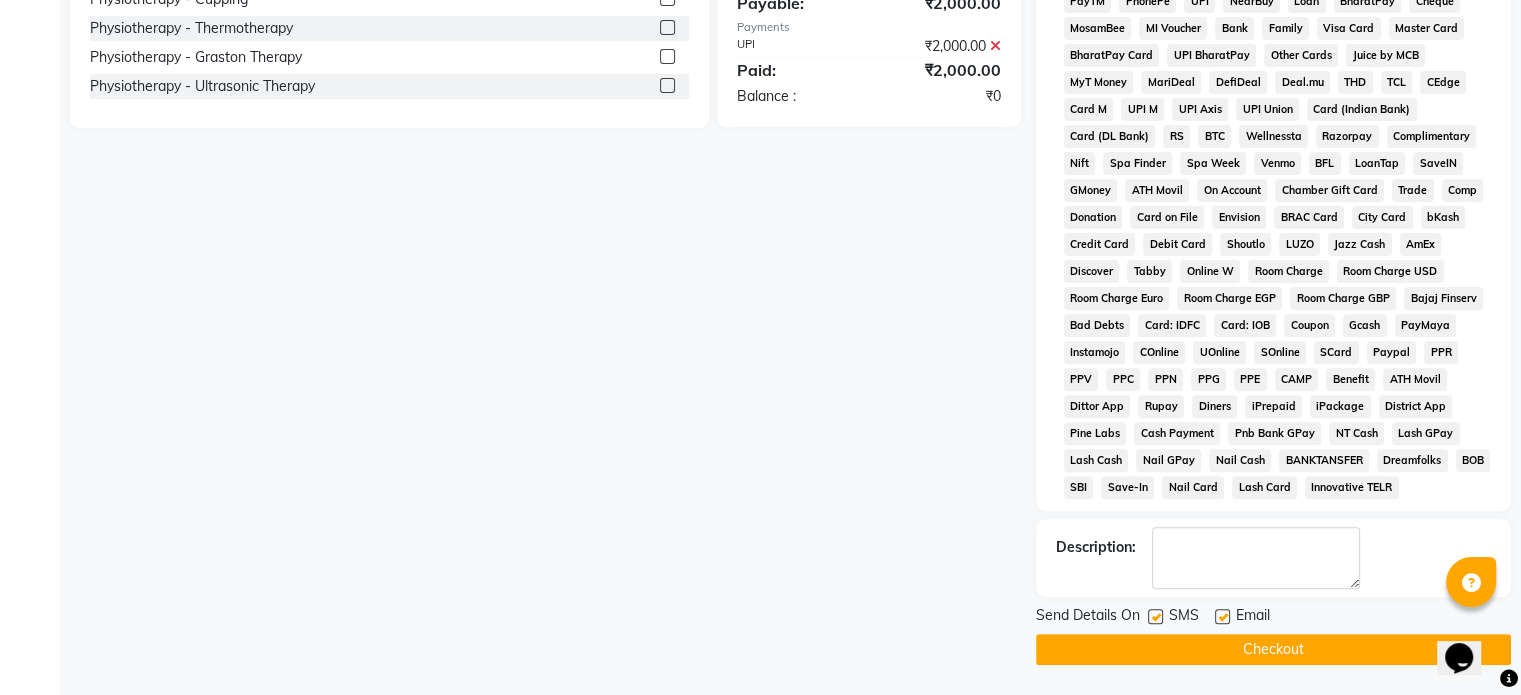 click 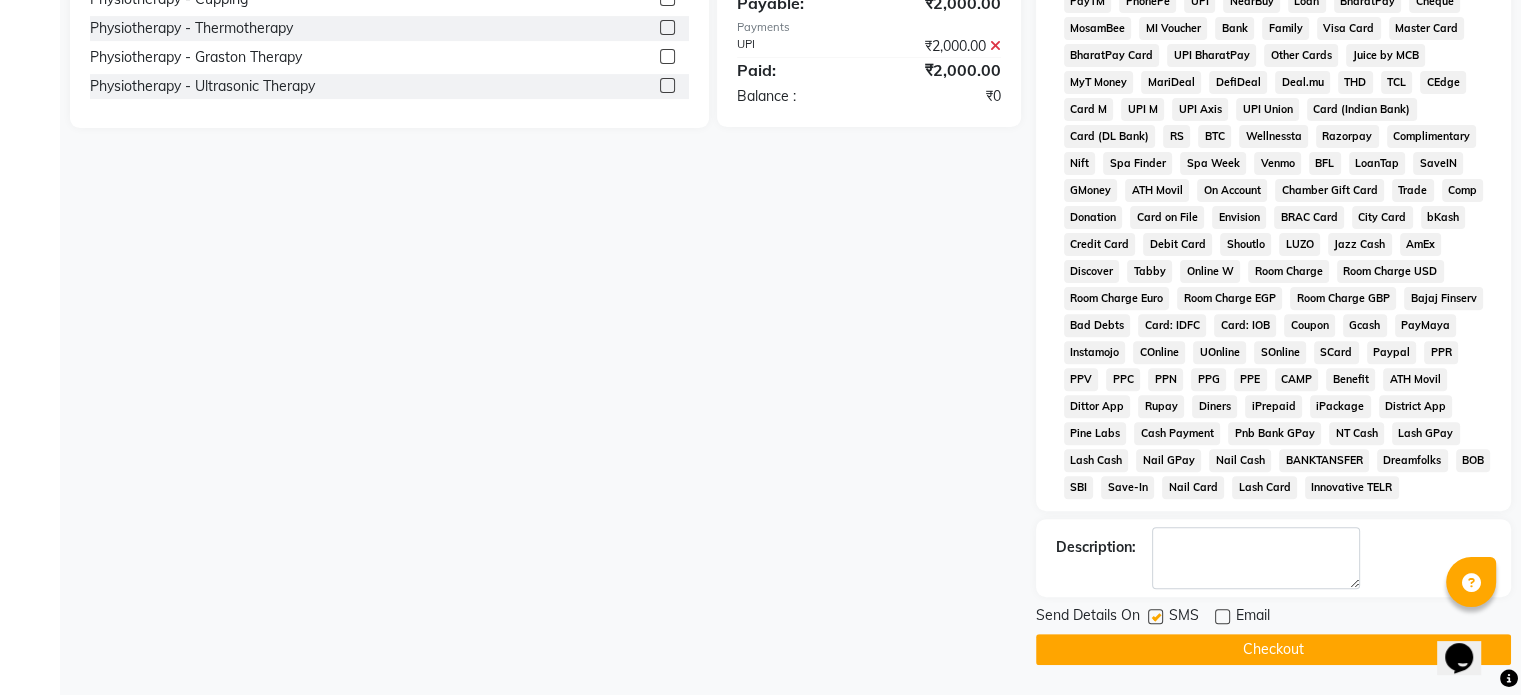 click 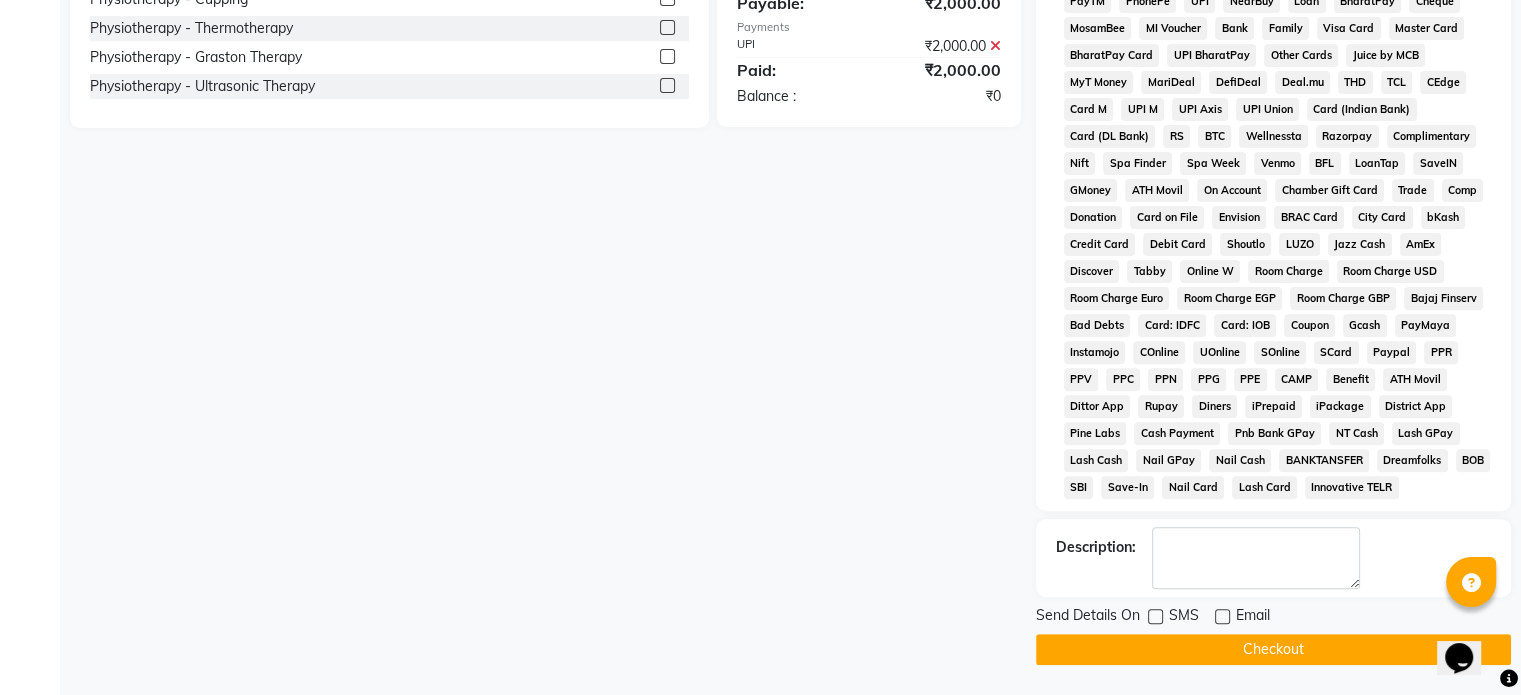 click on "Checkout" 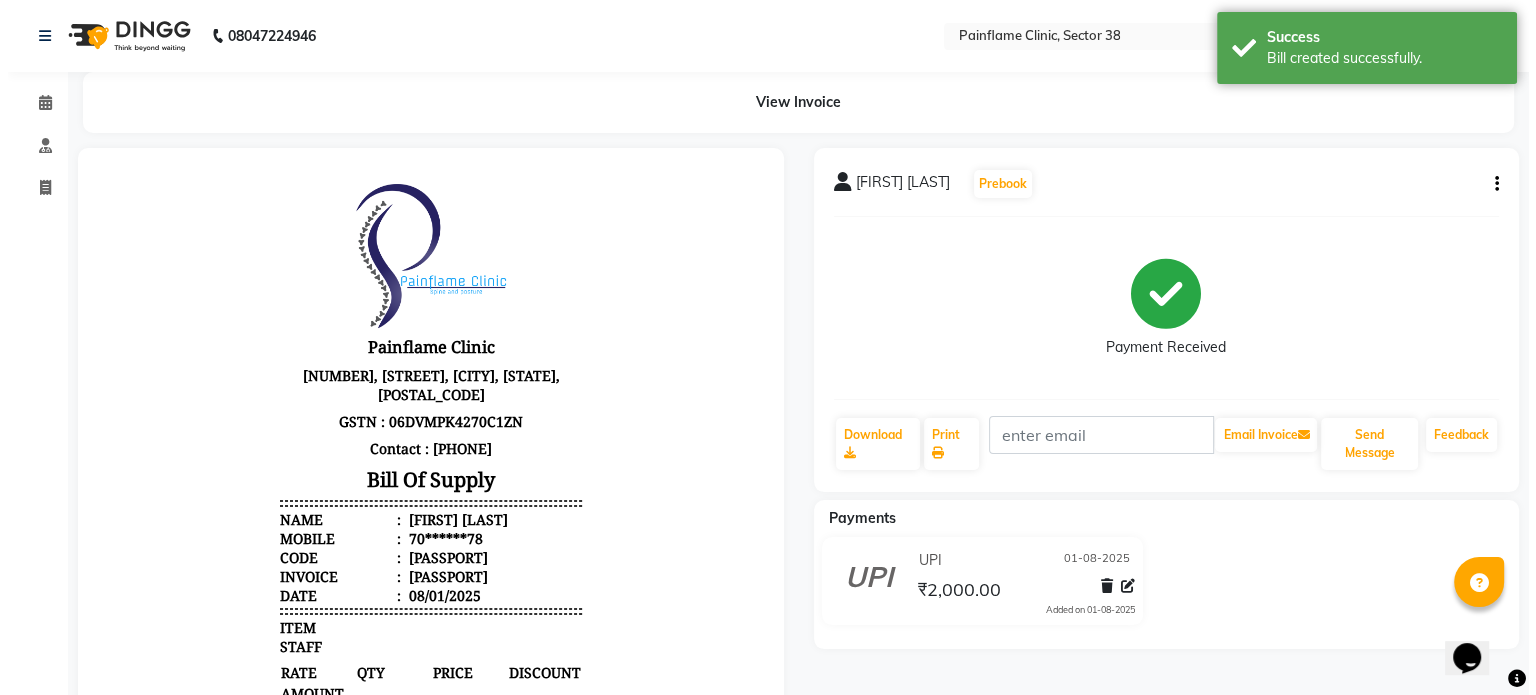 scroll, scrollTop: 0, scrollLeft: 0, axis: both 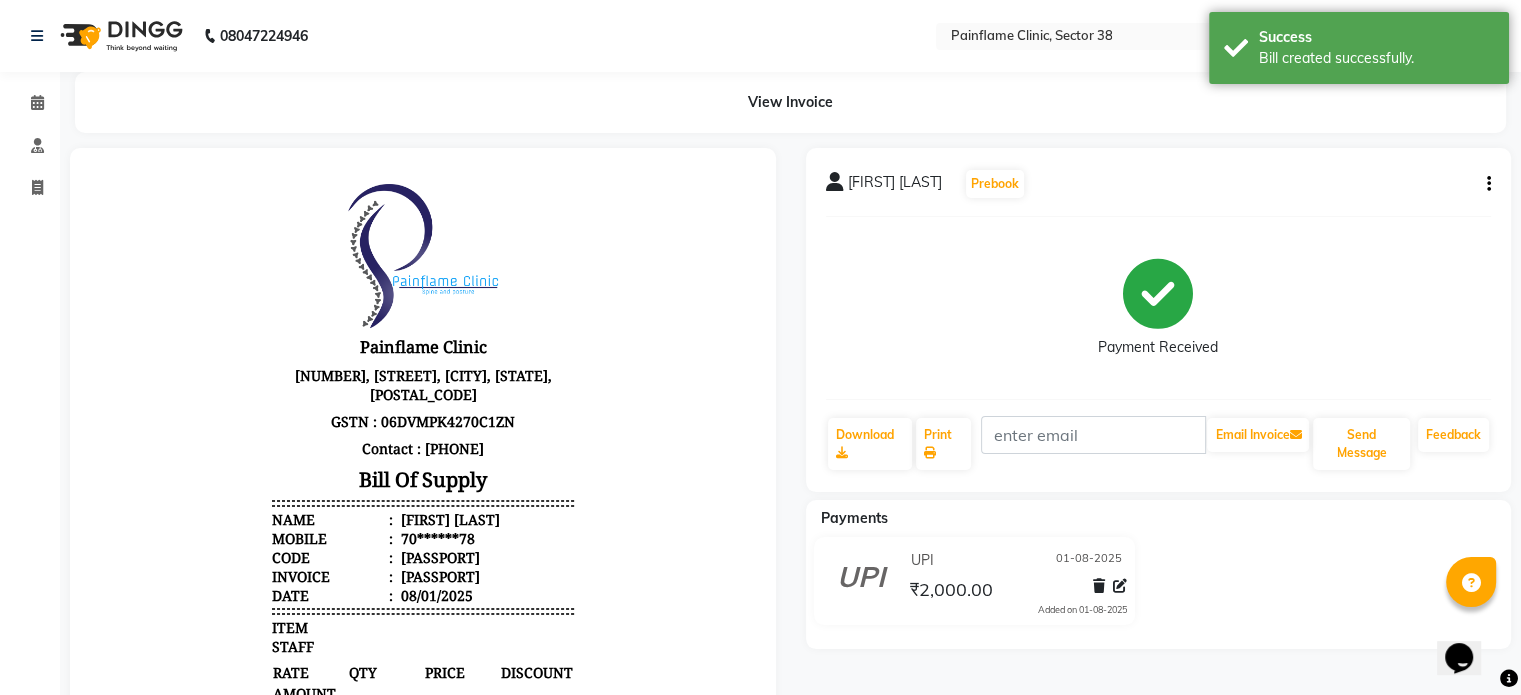 click on "Invoice" 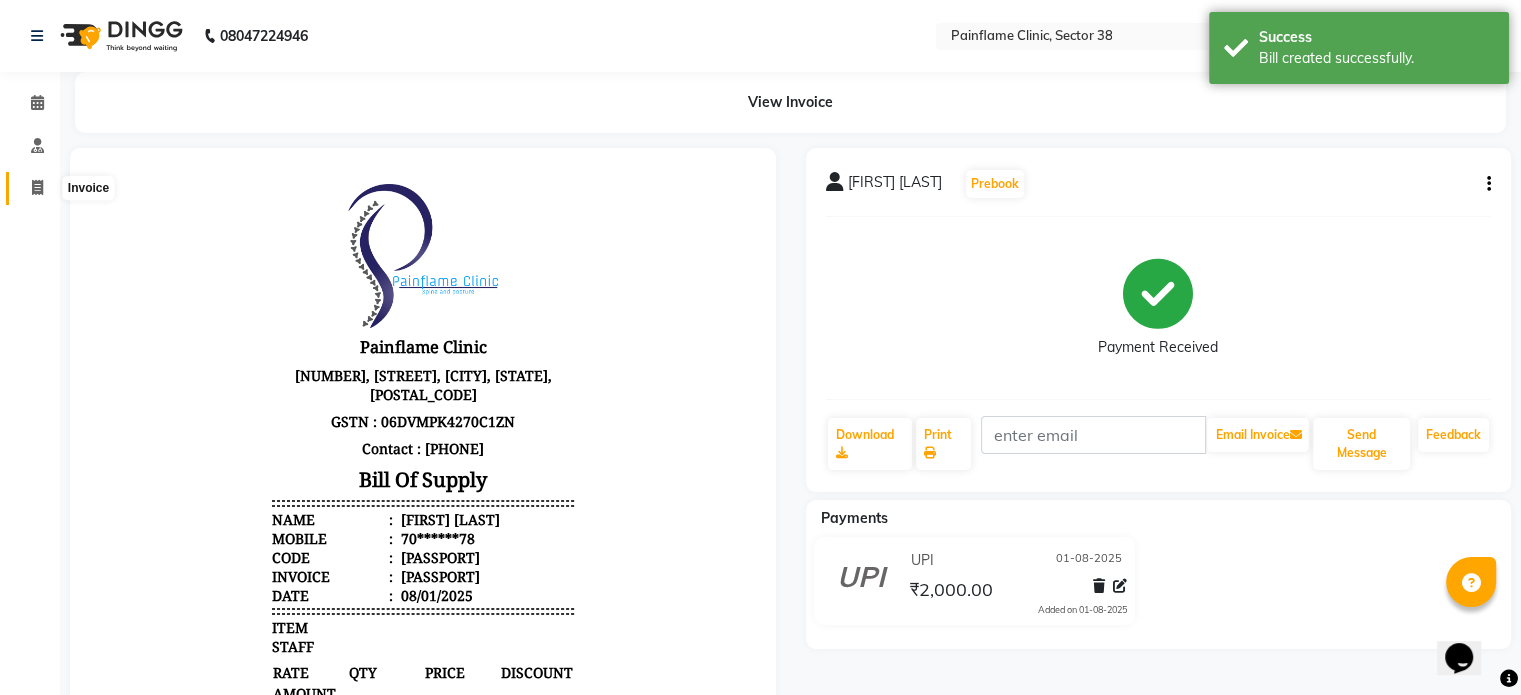 click 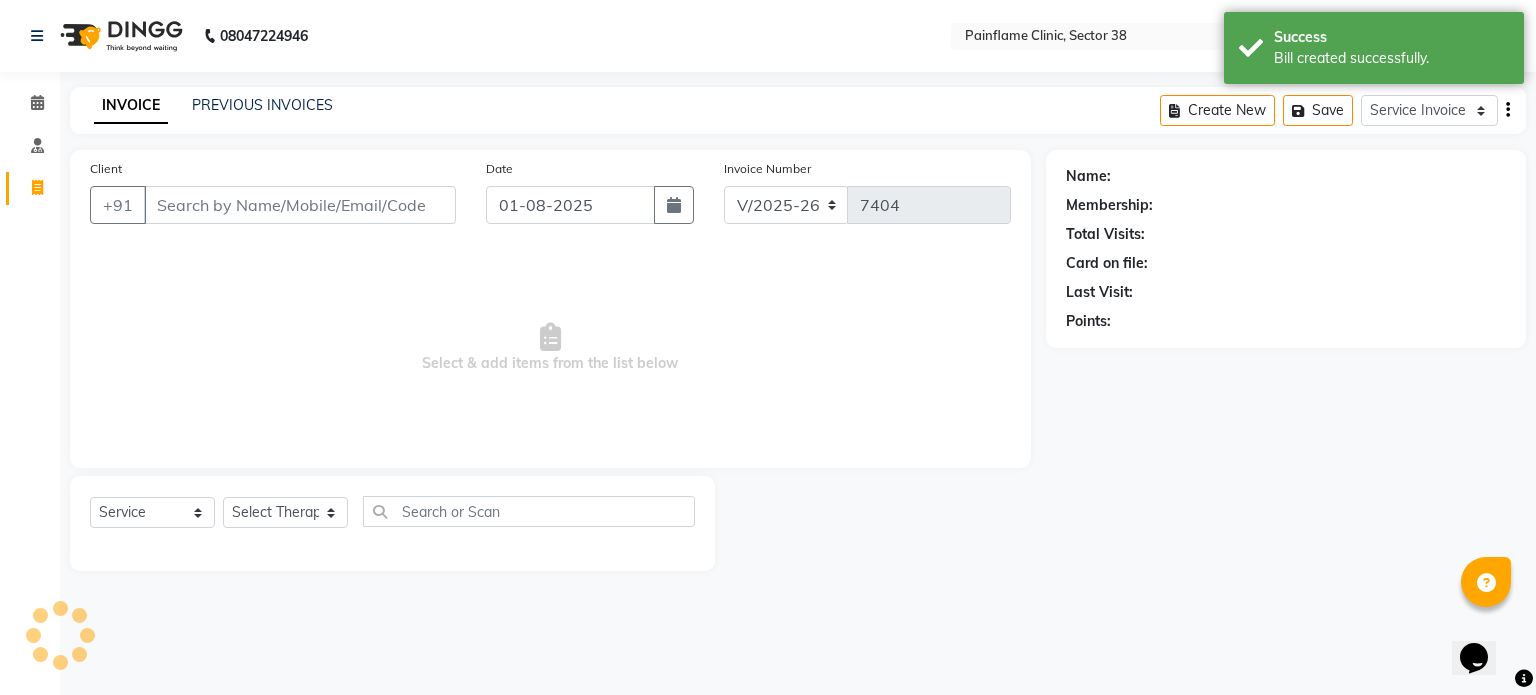 click on "Client" at bounding box center [300, 205] 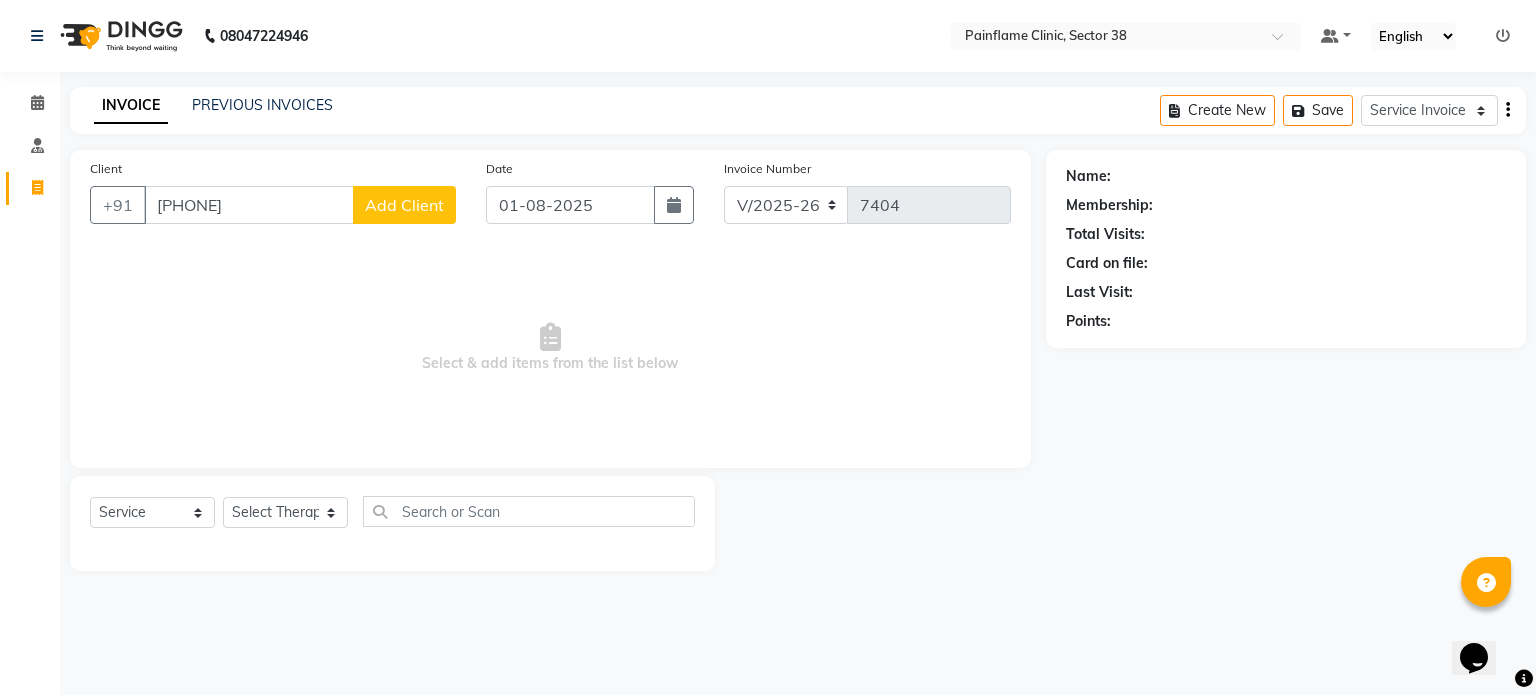 click on "9811614157" at bounding box center [249, 205] 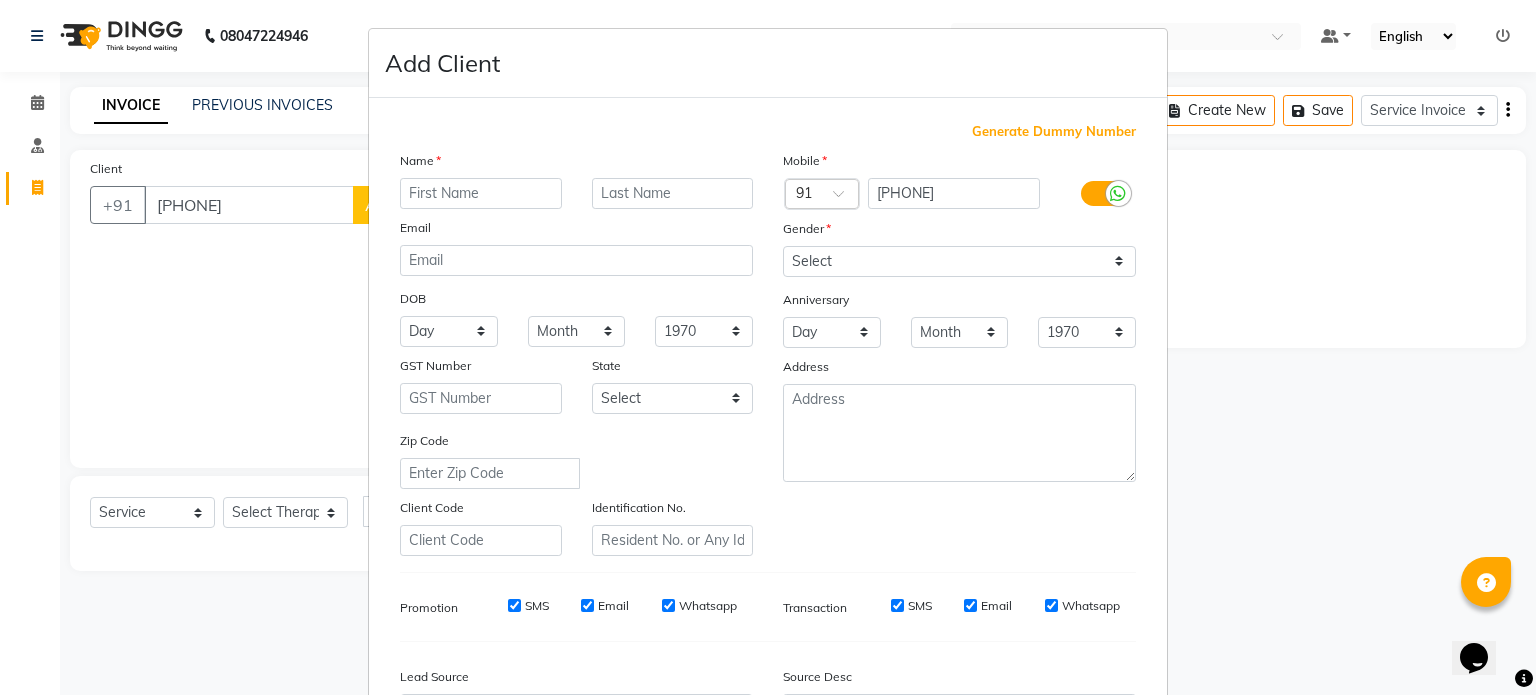 click at bounding box center (481, 193) 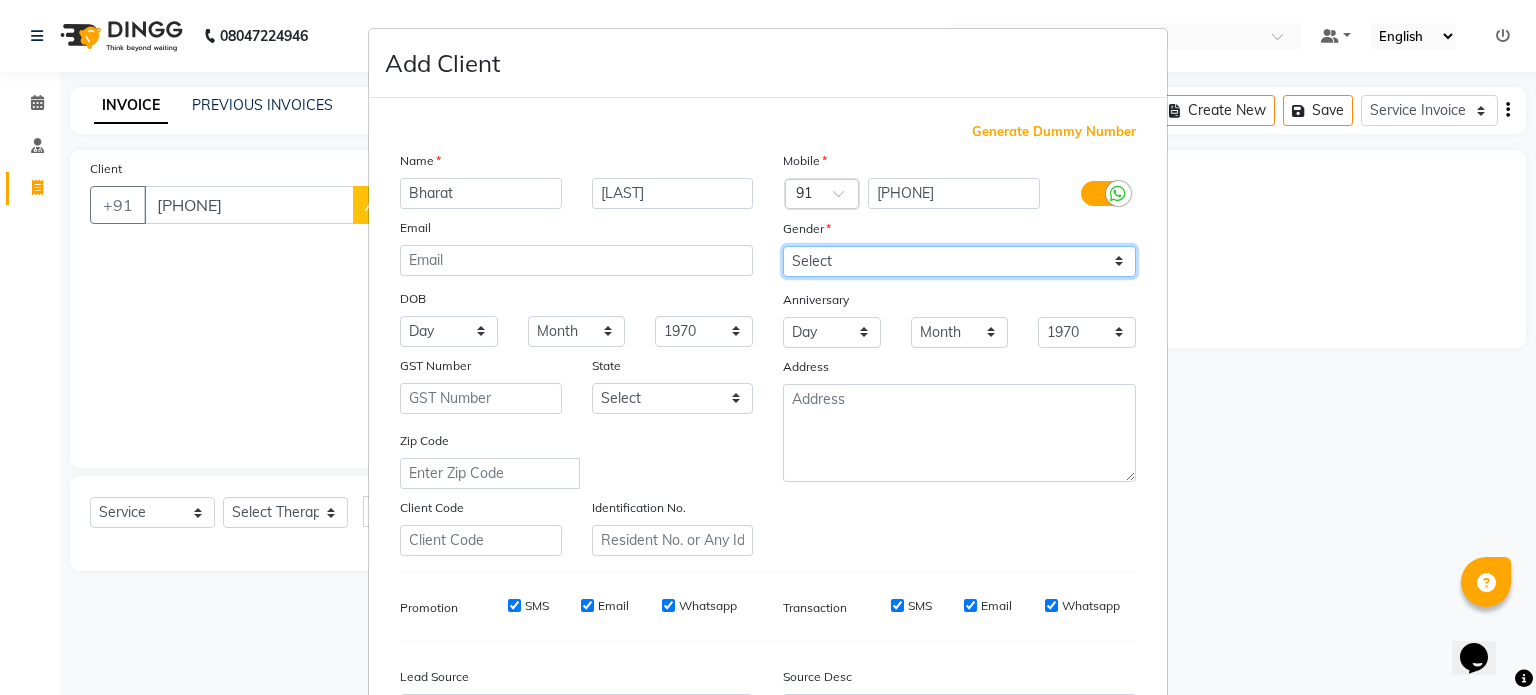 click on "Select Male Female Other Prefer Not To Say" at bounding box center [959, 261] 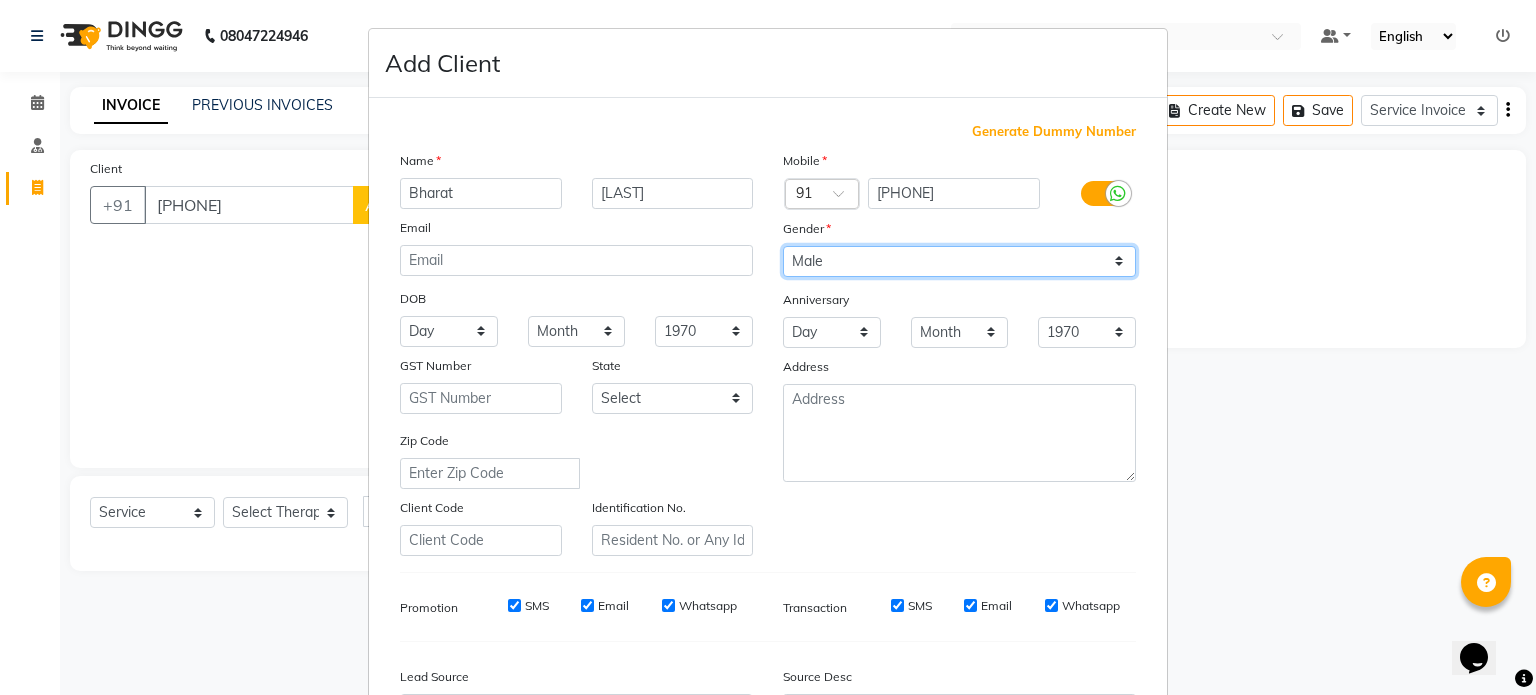 click on "Select Male Female Other Prefer Not To Say" at bounding box center [959, 261] 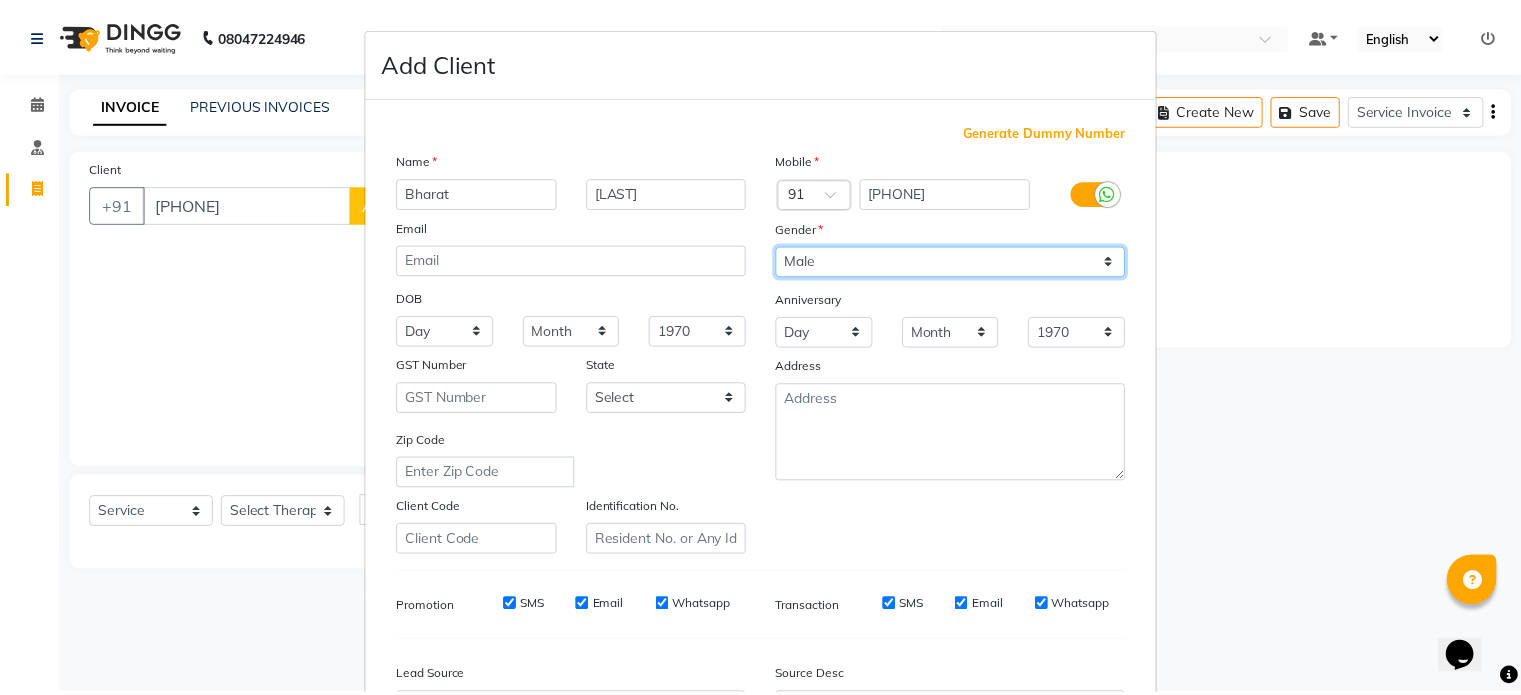 scroll, scrollTop: 237, scrollLeft: 0, axis: vertical 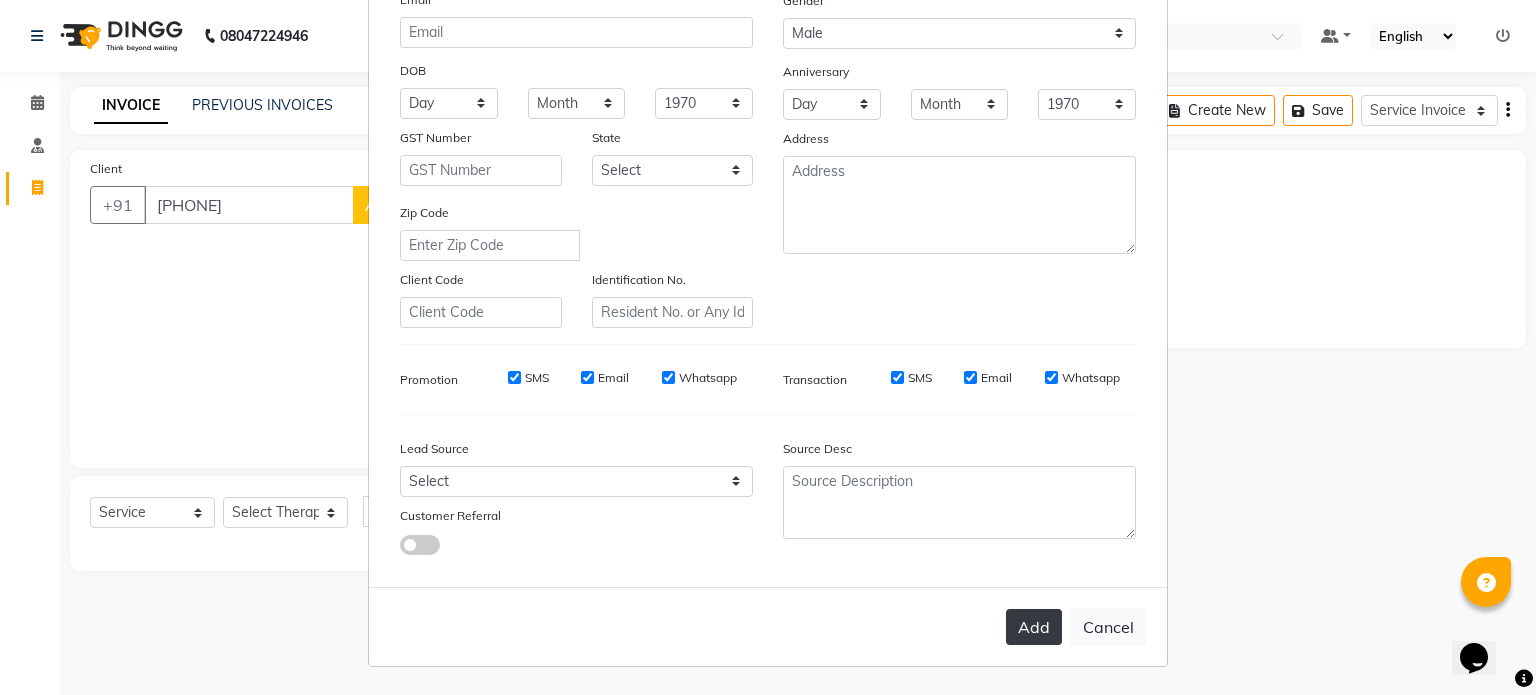 click on "Add" at bounding box center (1034, 627) 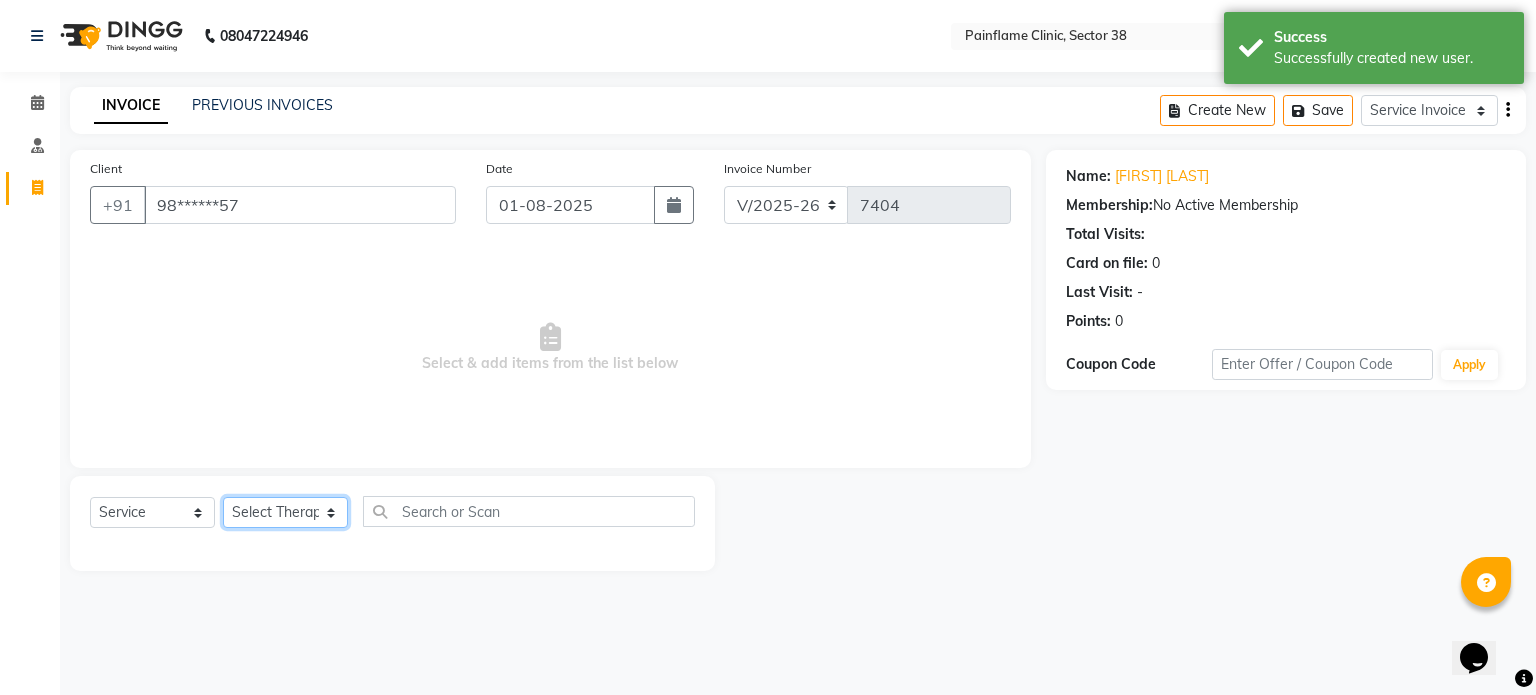 click on "Select Therapist Dr Durgesh Dr Harish Dr Ranjana Dr Saurabh Dr. Suraj Dr. Tejpal Mehlawat KUSHAL MOHIT SEMWAL Nancy Singhai Reception 1  Reception 2 Reception 3" 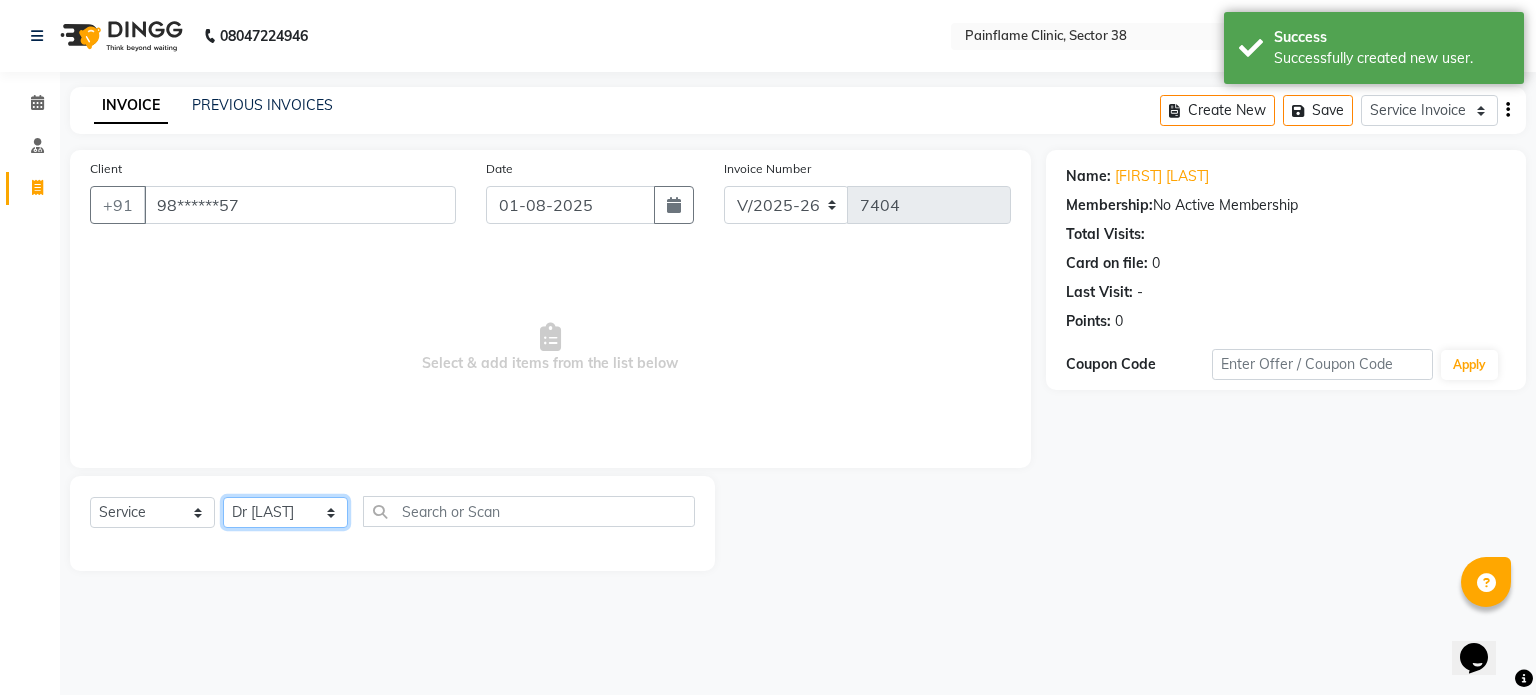 click on "Select Therapist Dr Durgesh Dr Harish Dr Ranjana Dr Saurabh Dr. Suraj Dr. Tejpal Mehlawat KUSHAL MOHIT SEMWAL Nancy Singhai Reception 1  Reception 2 Reception 3" 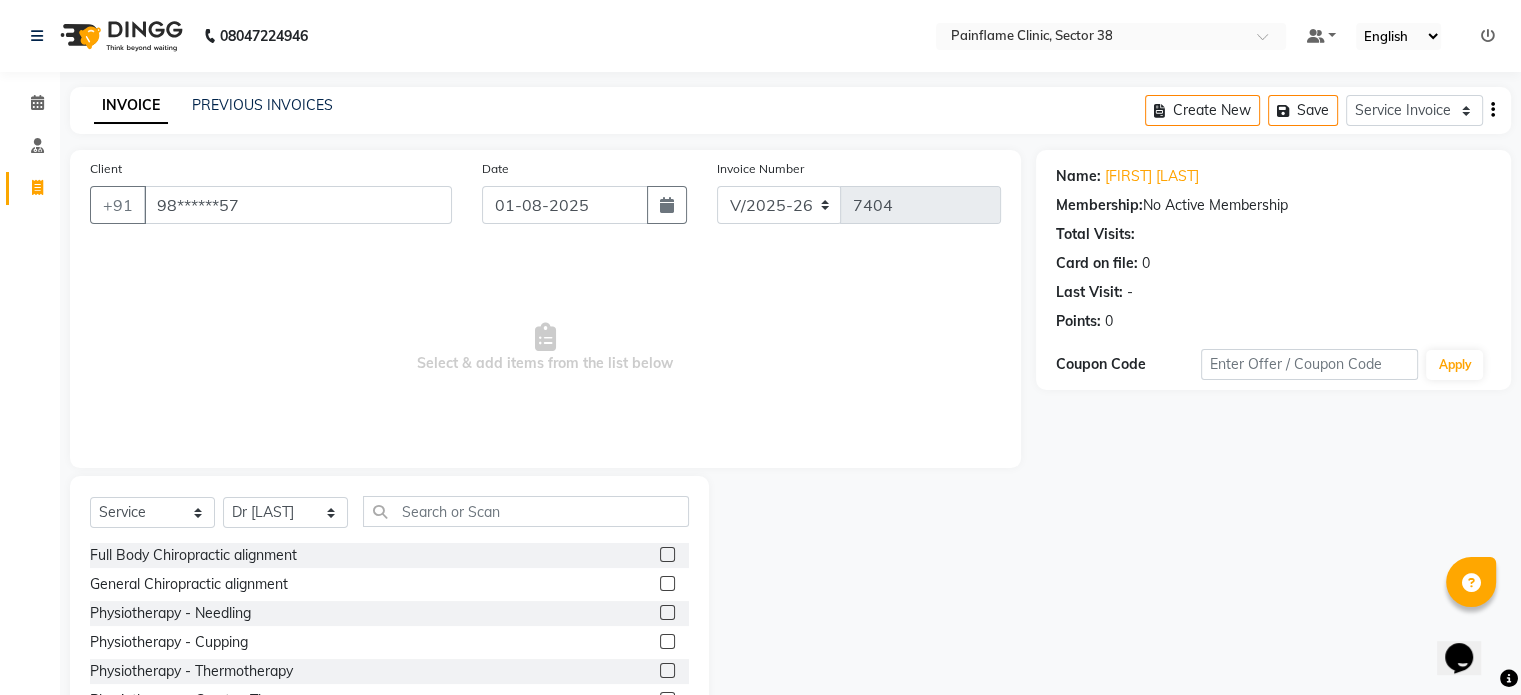click 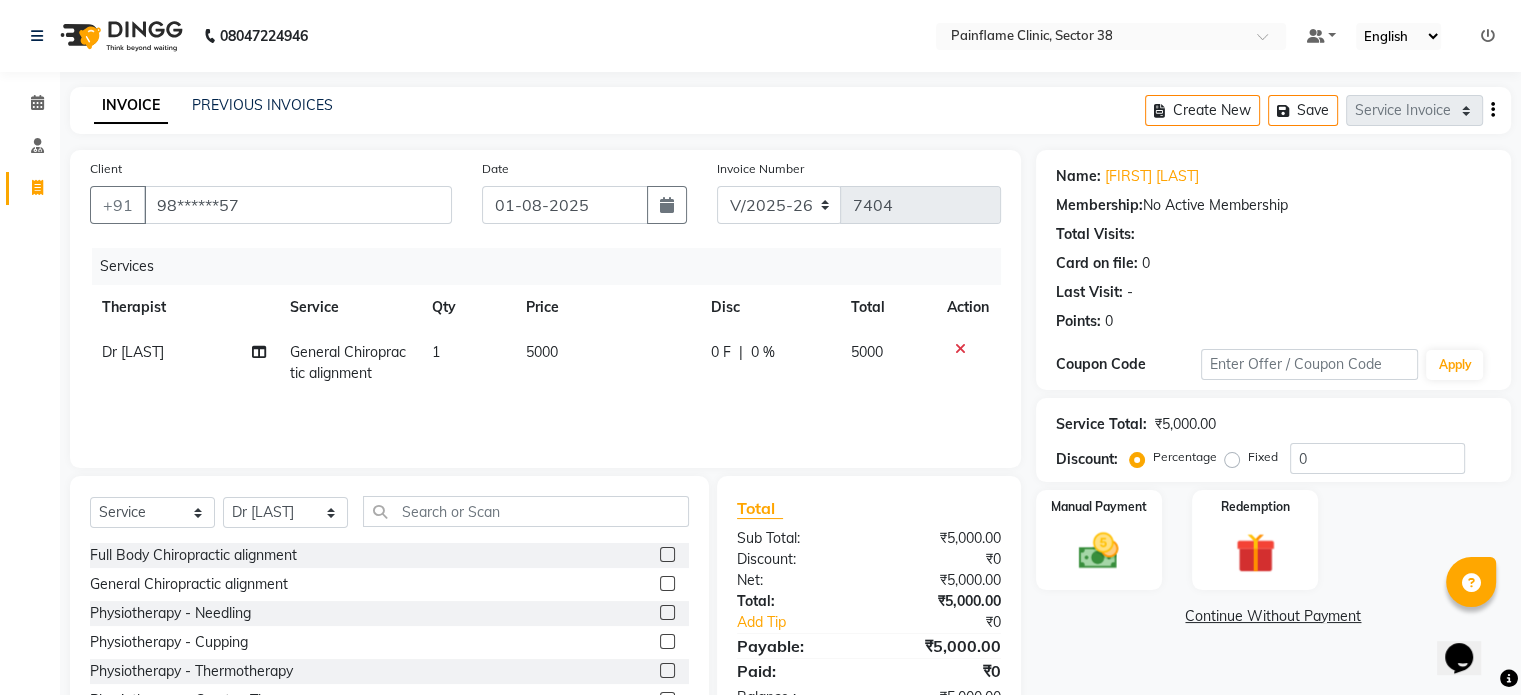 click on "5000" 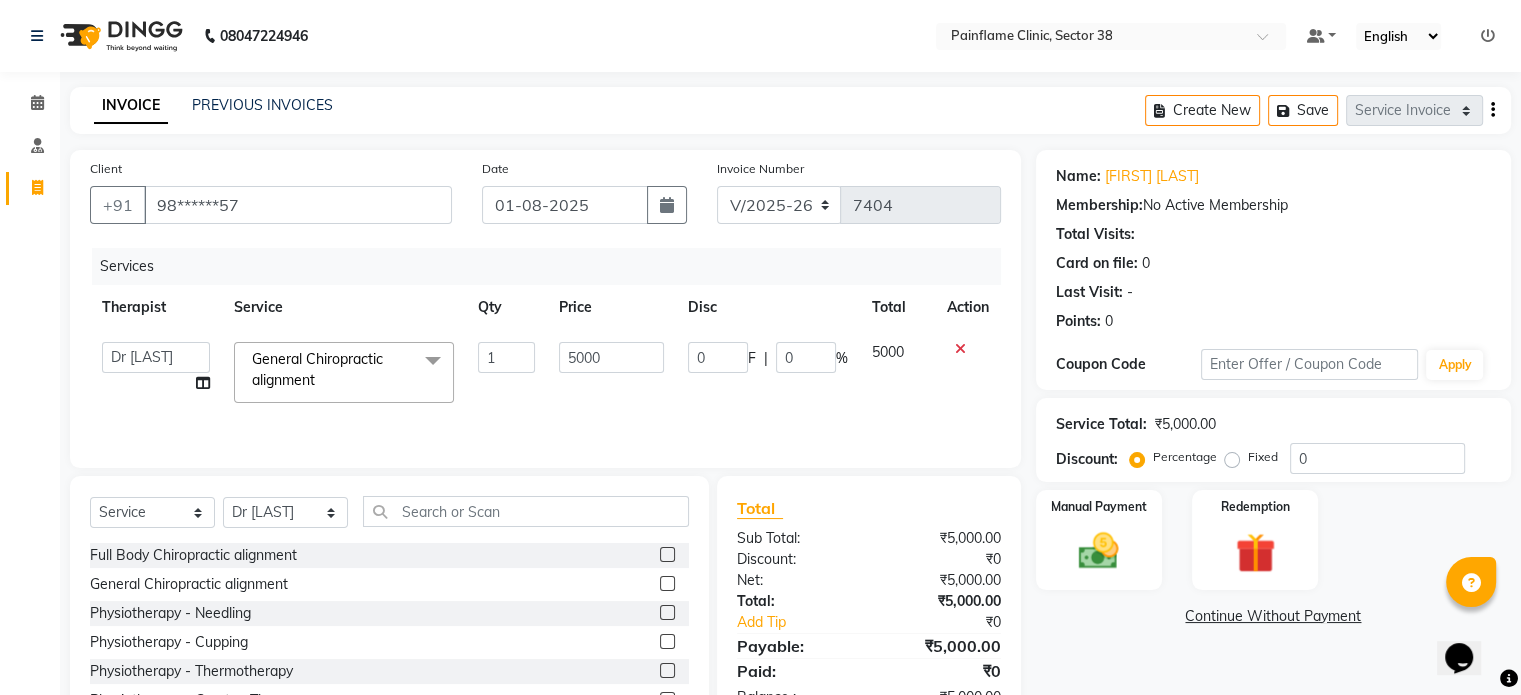 click on "5000" 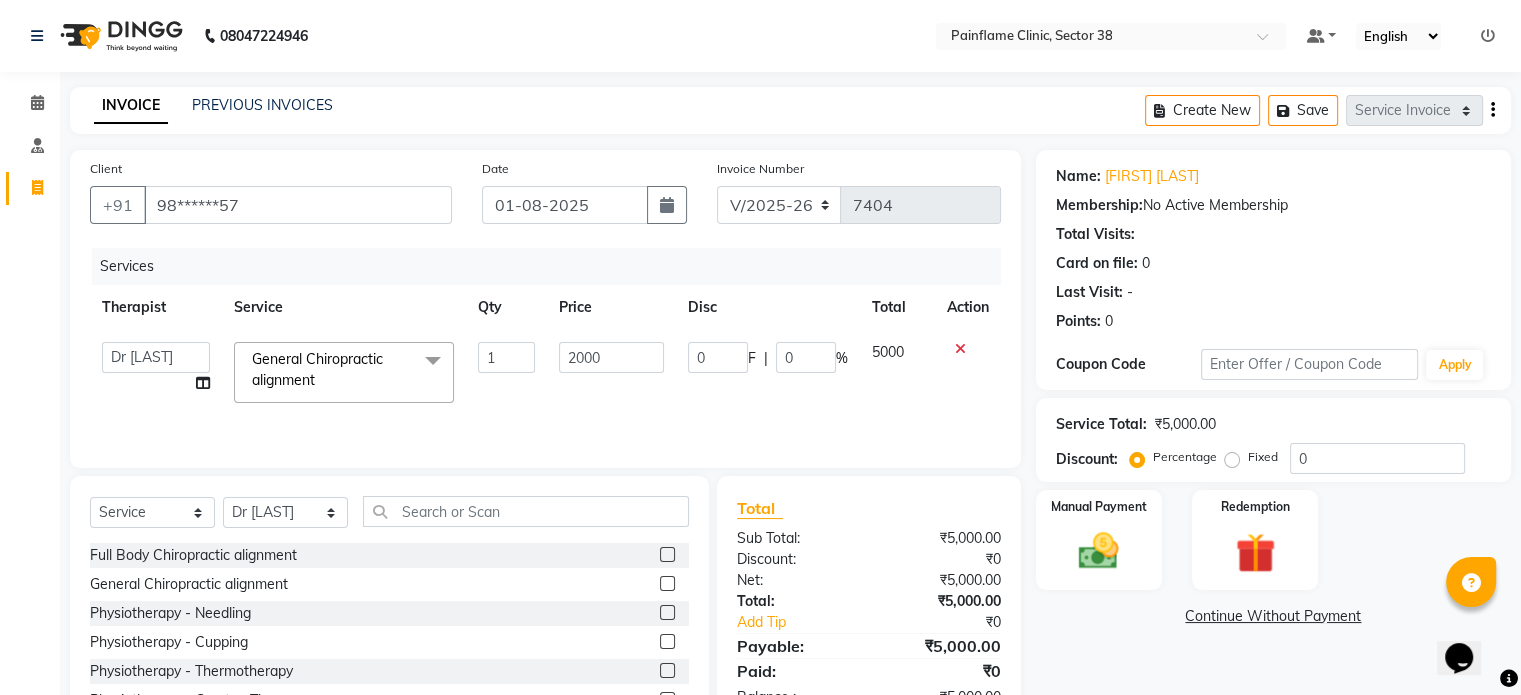scroll, scrollTop: 119, scrollLeft: 0, axis: vertical 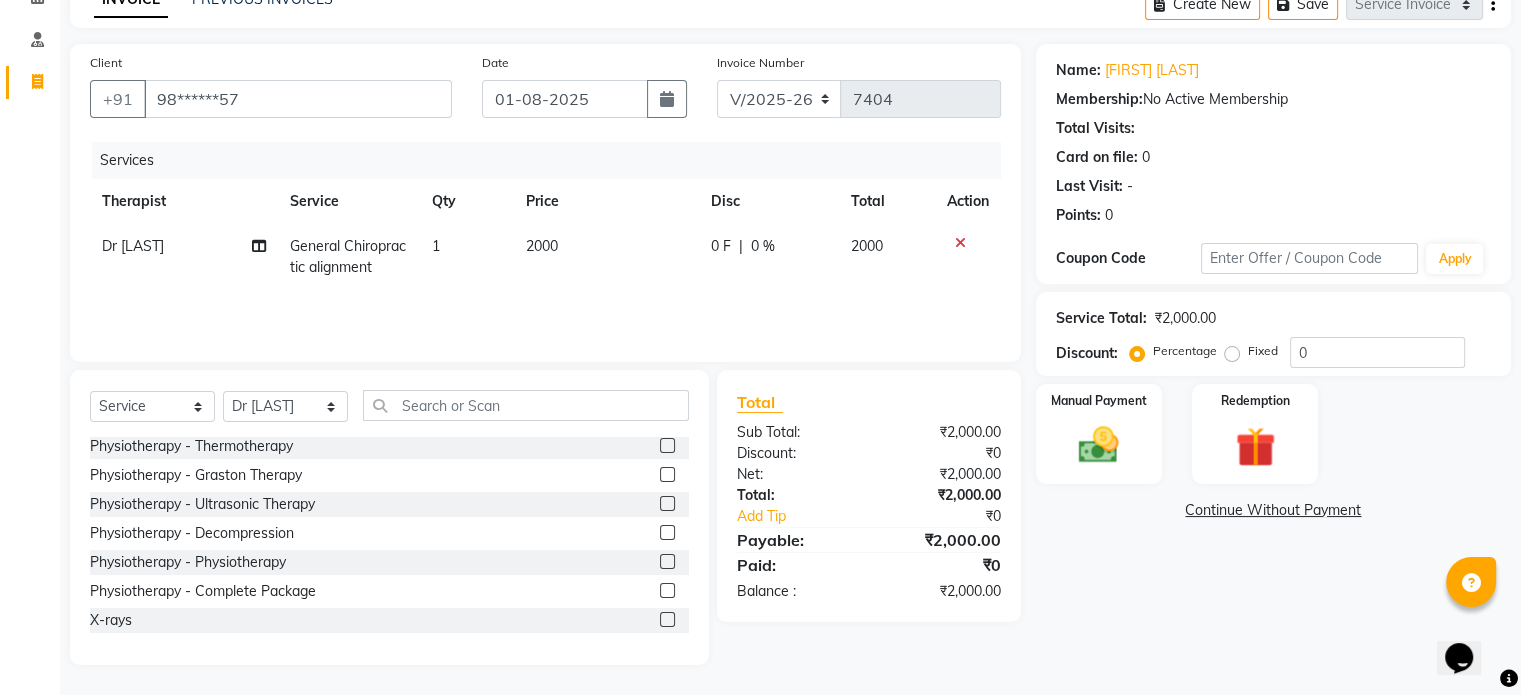 click 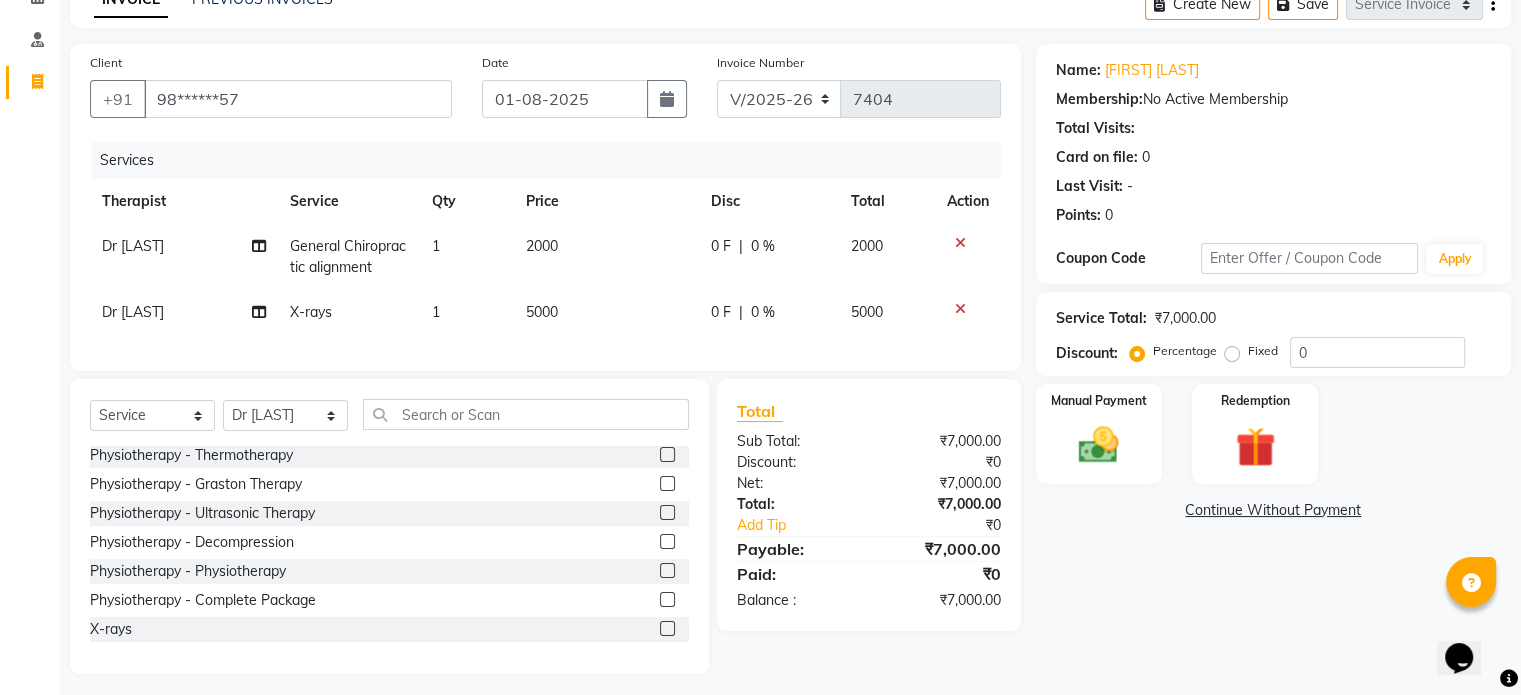 click on "5000" 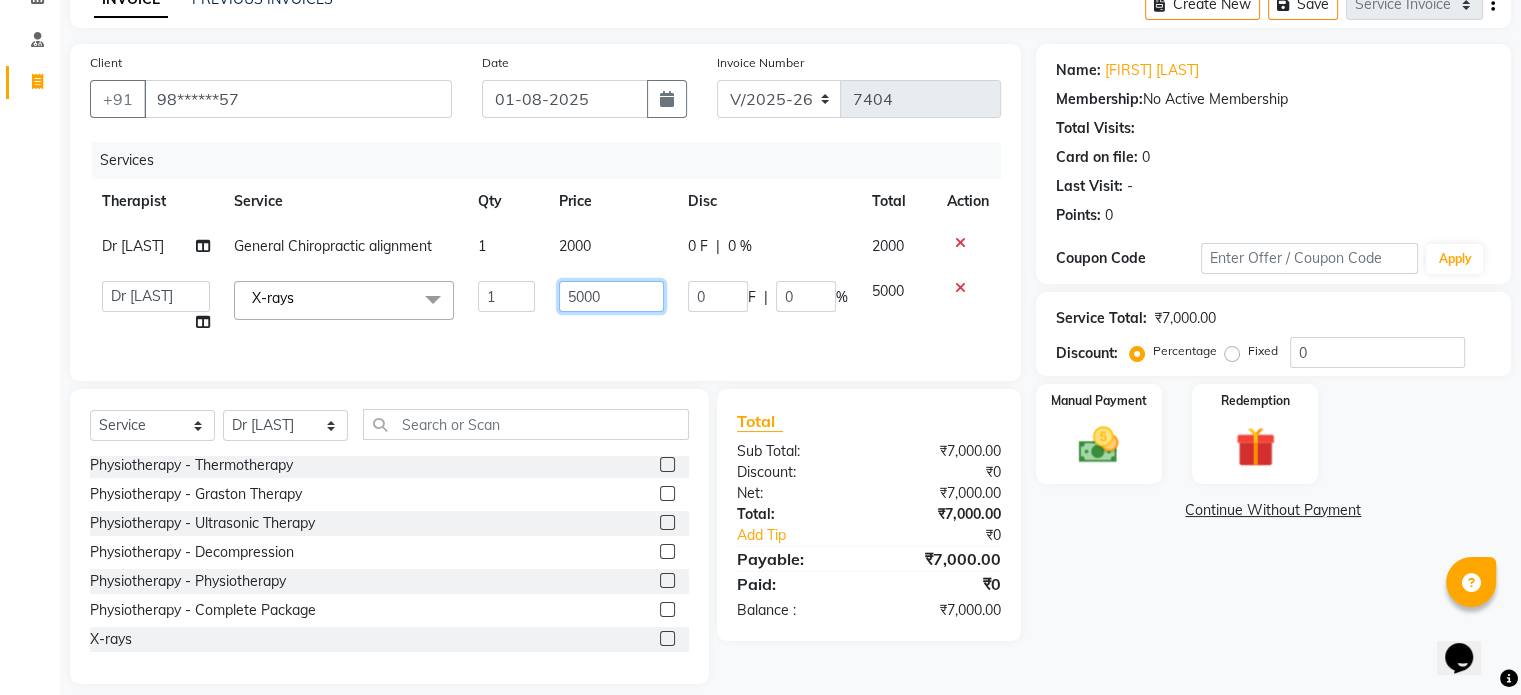 click on "5000" 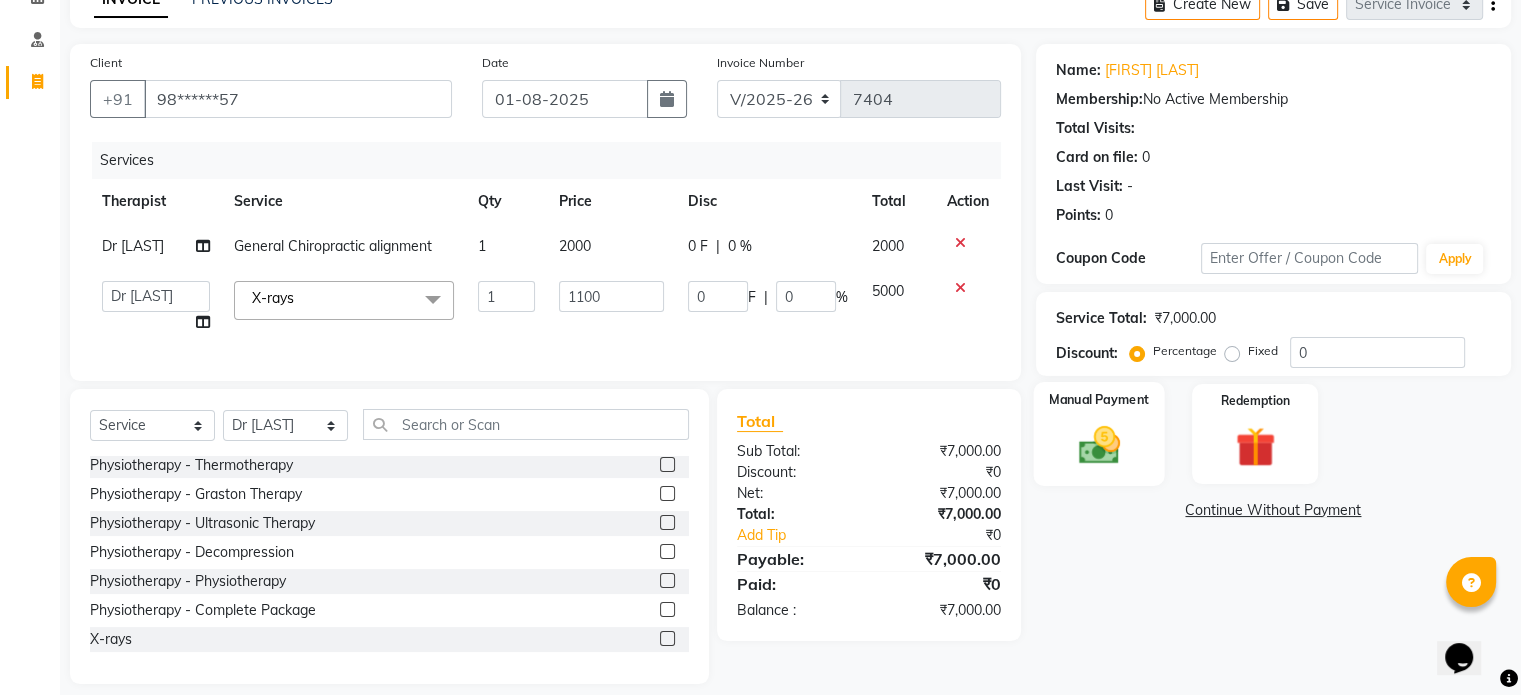 click 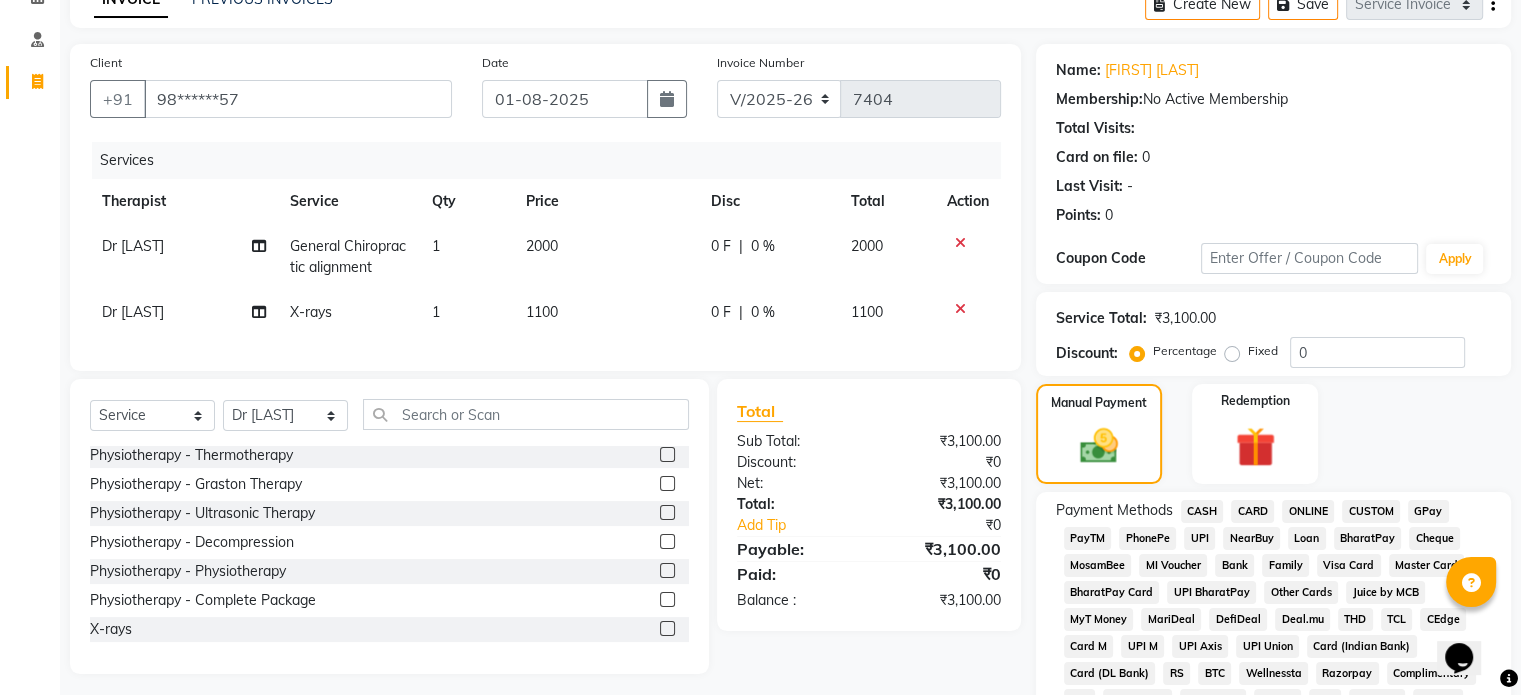 click on "UPI" 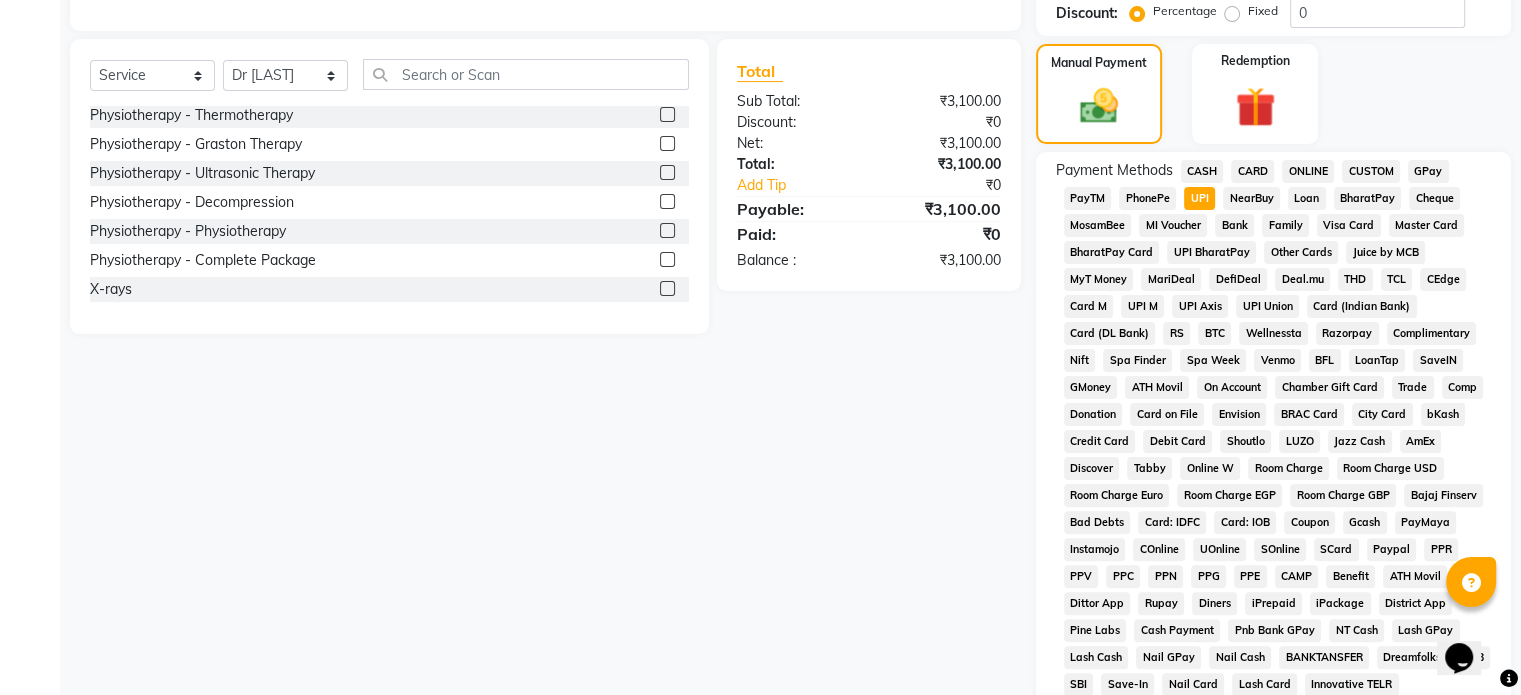scroll, scrollTop: 652, scrollLeft: 0, axis: vertical 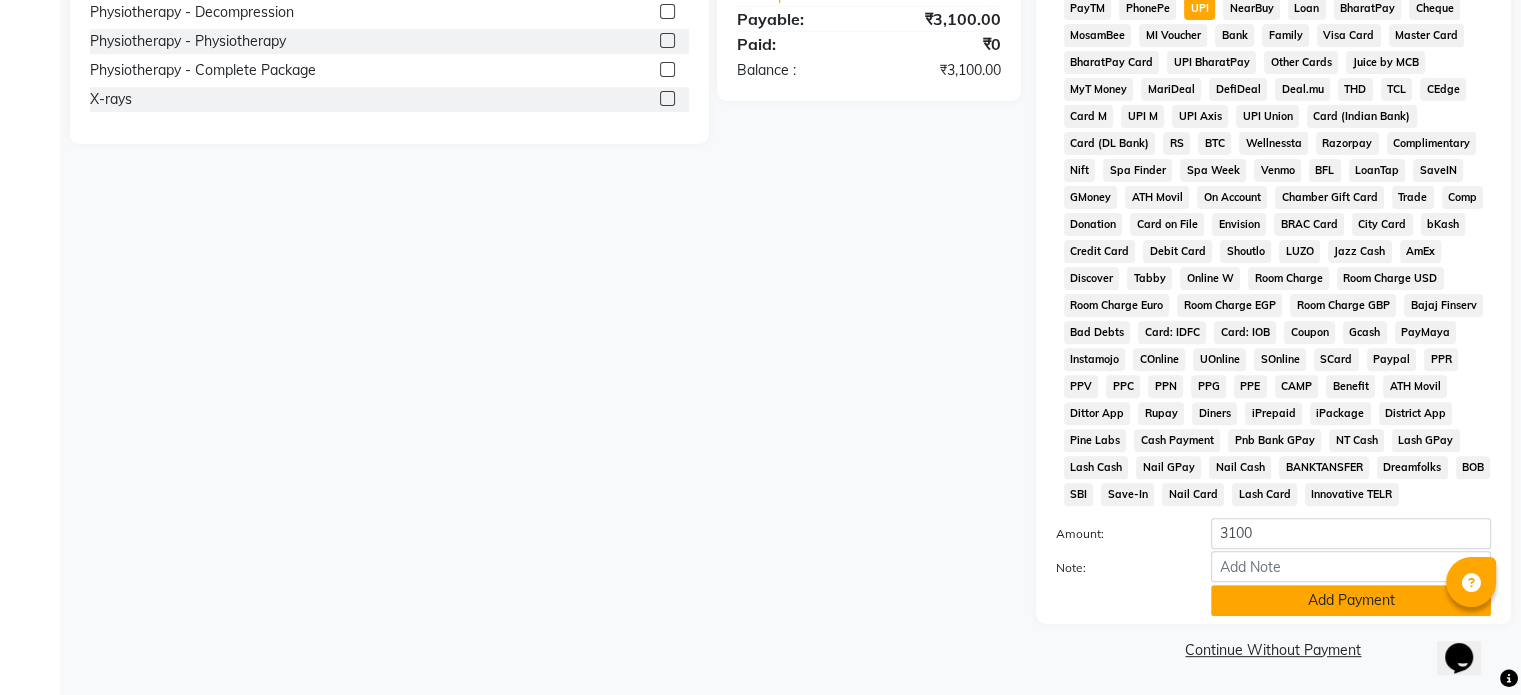 click on "Add Payment" 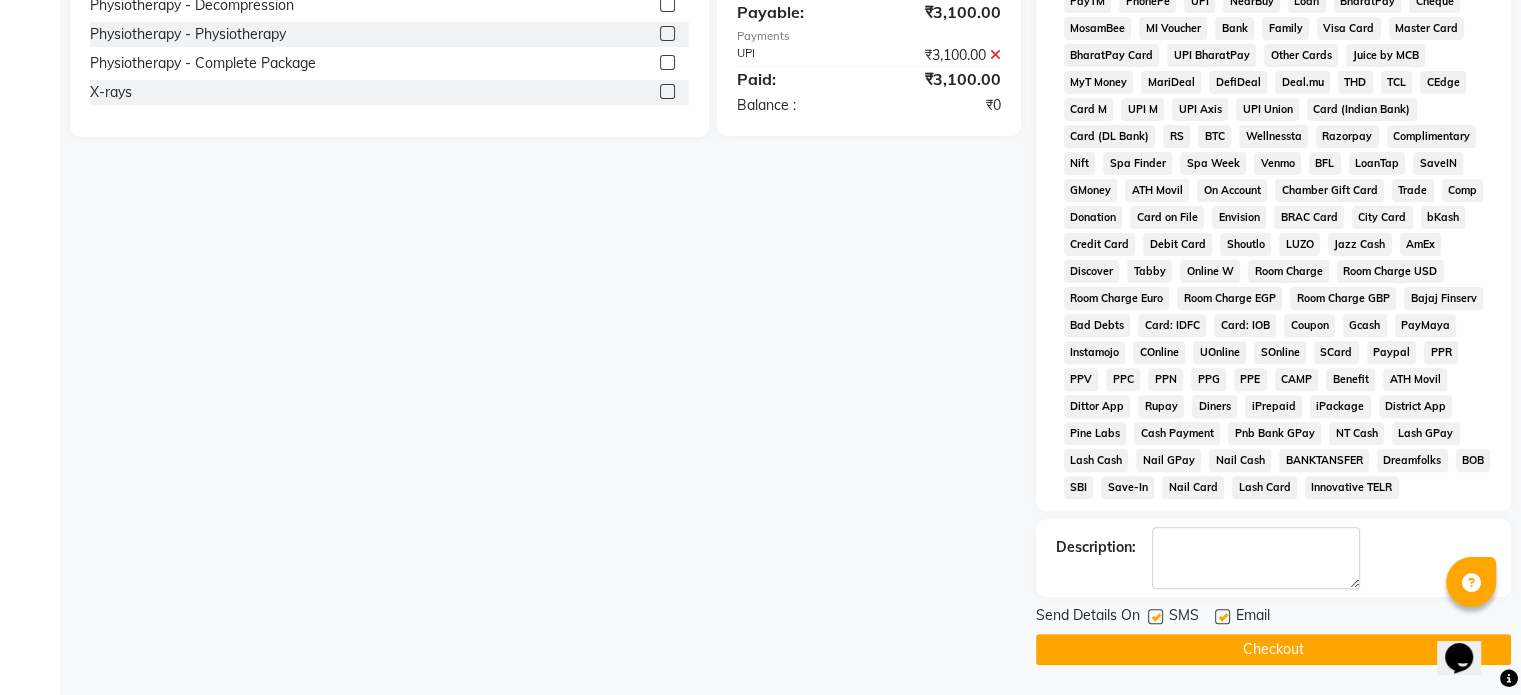 click 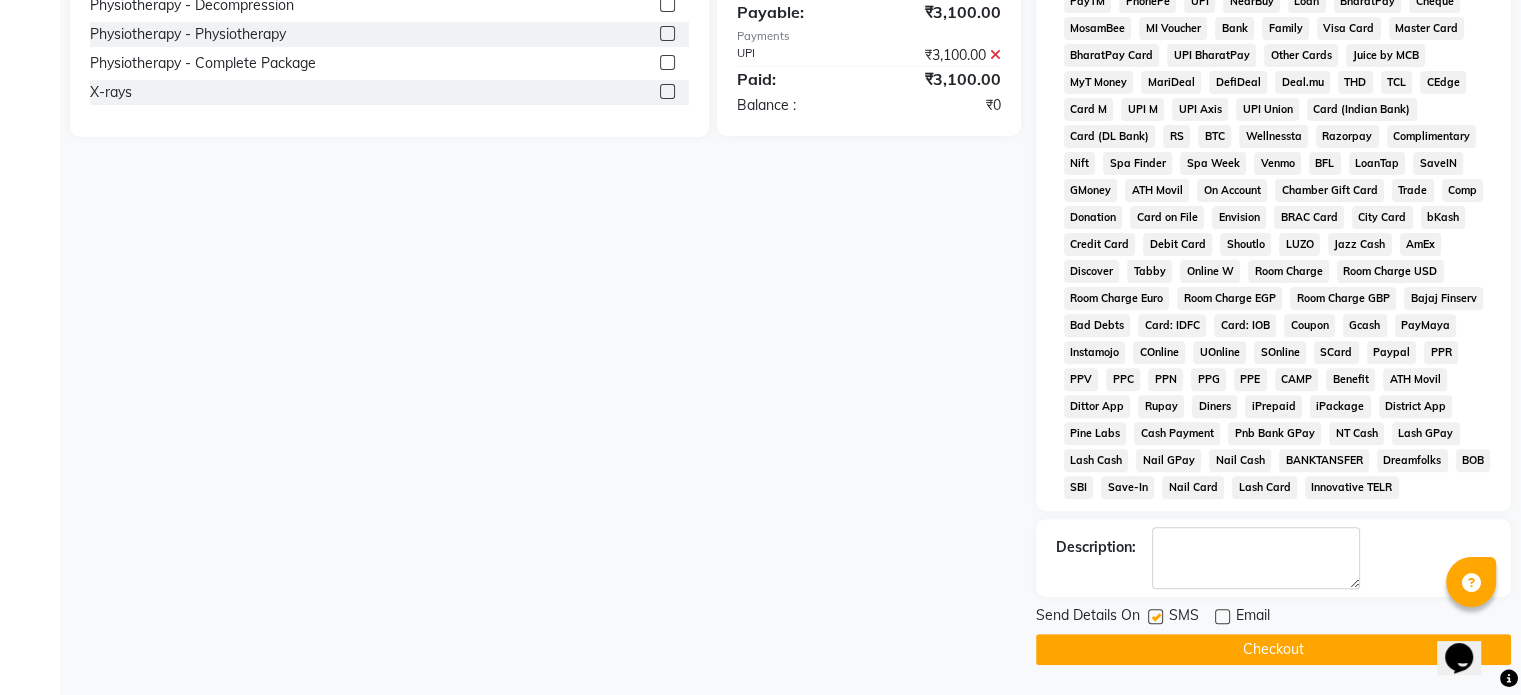 click 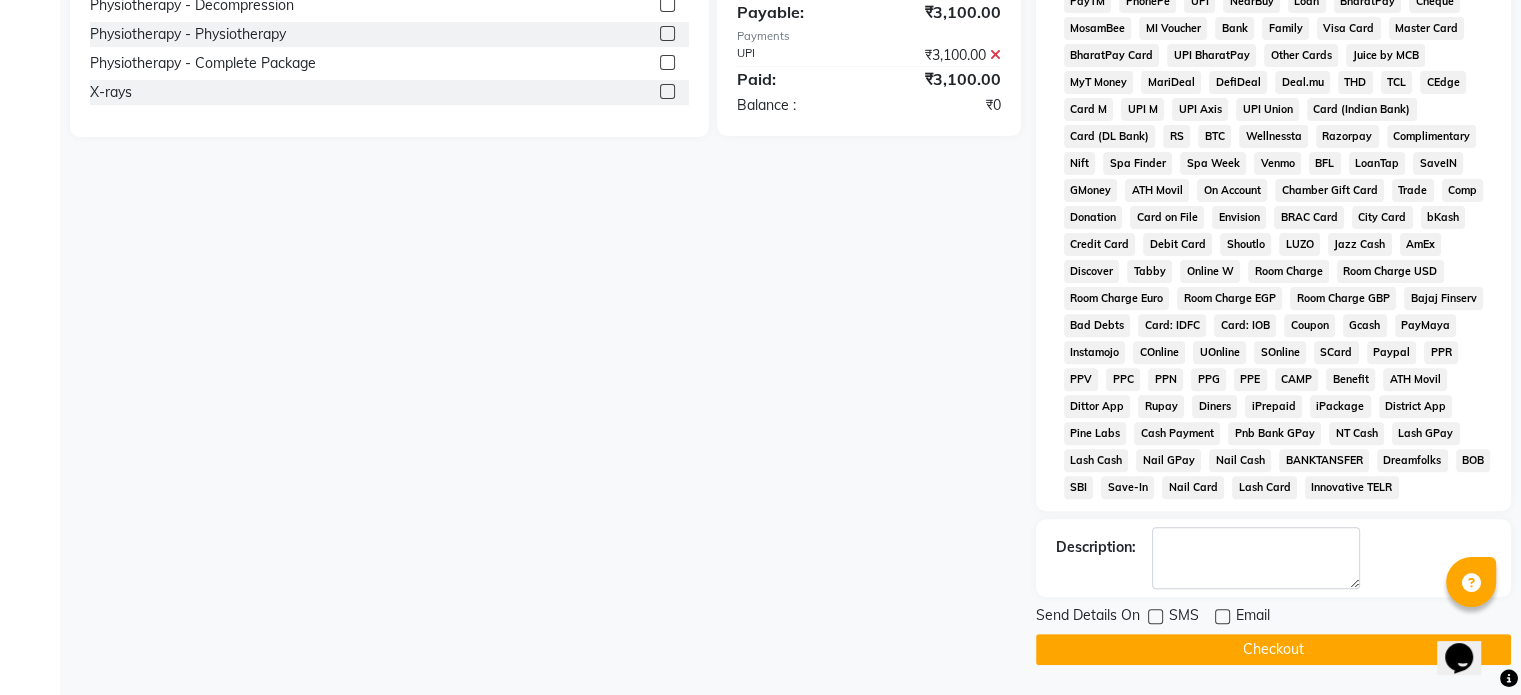 click on "Checkout" 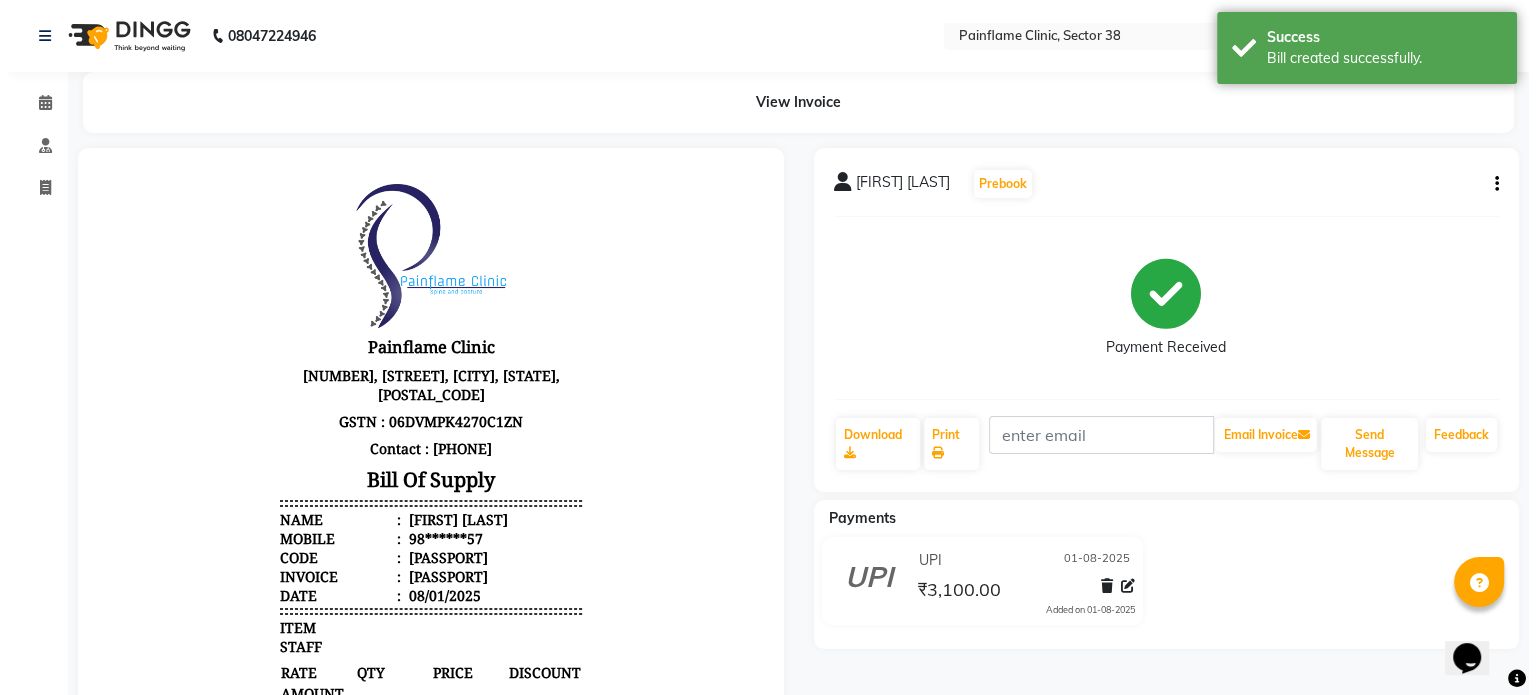 scroll, scrollTop: 0, scrollLeft: 0, axis: both 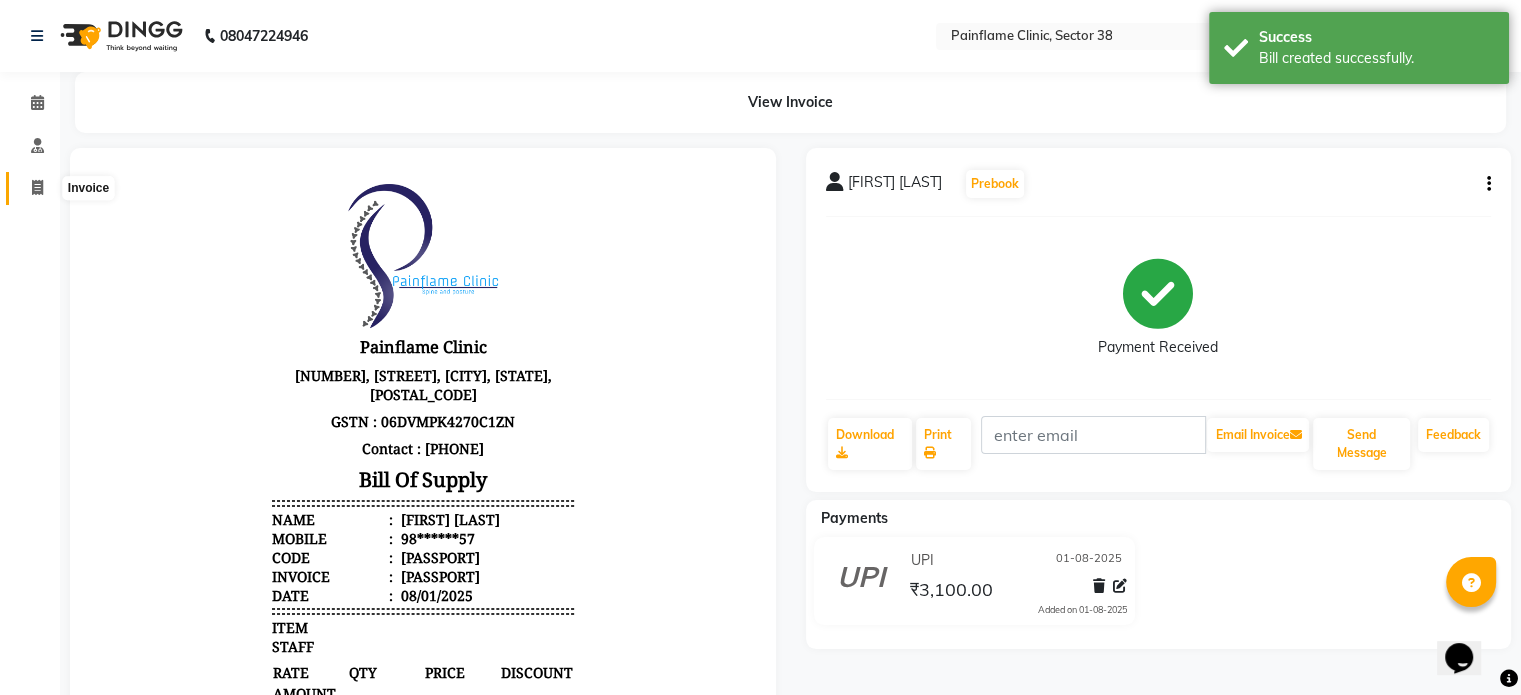 click 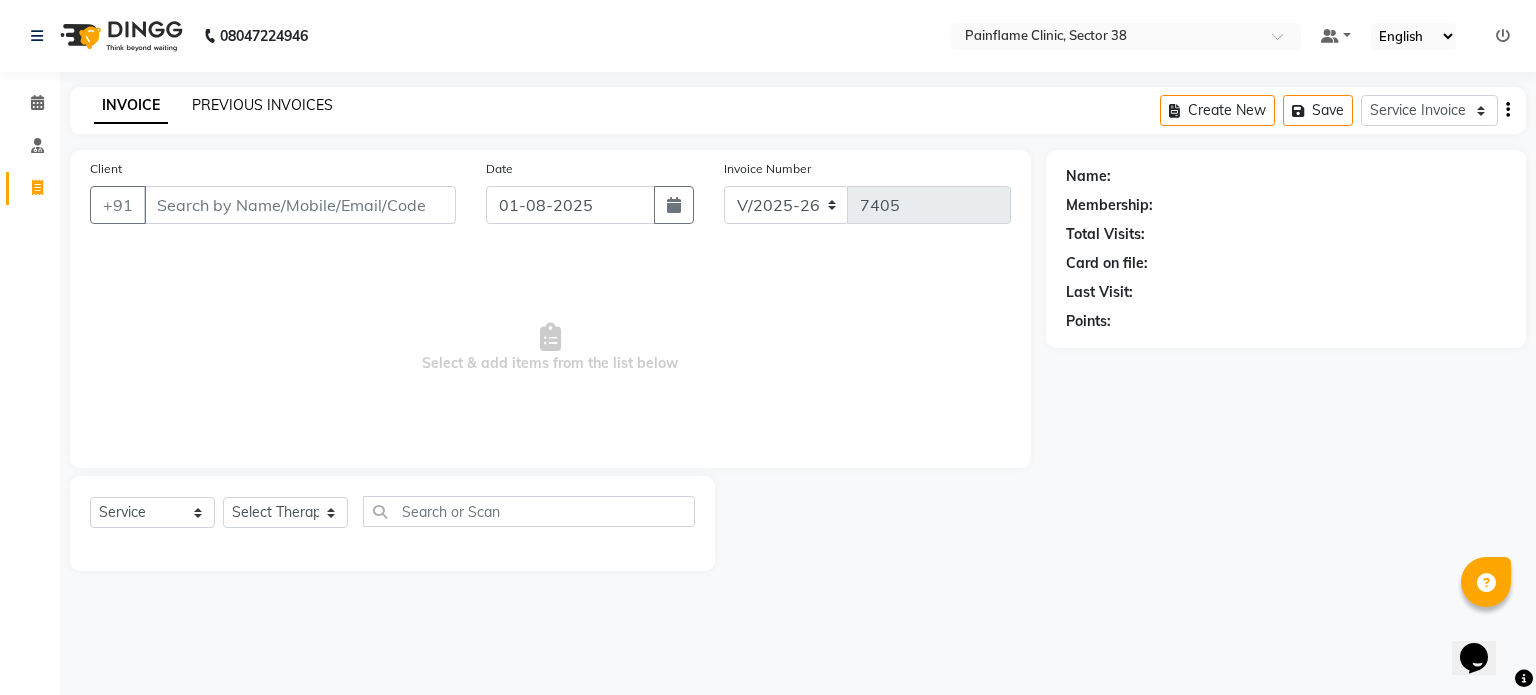 click on "PREVIOUS INVOICES" 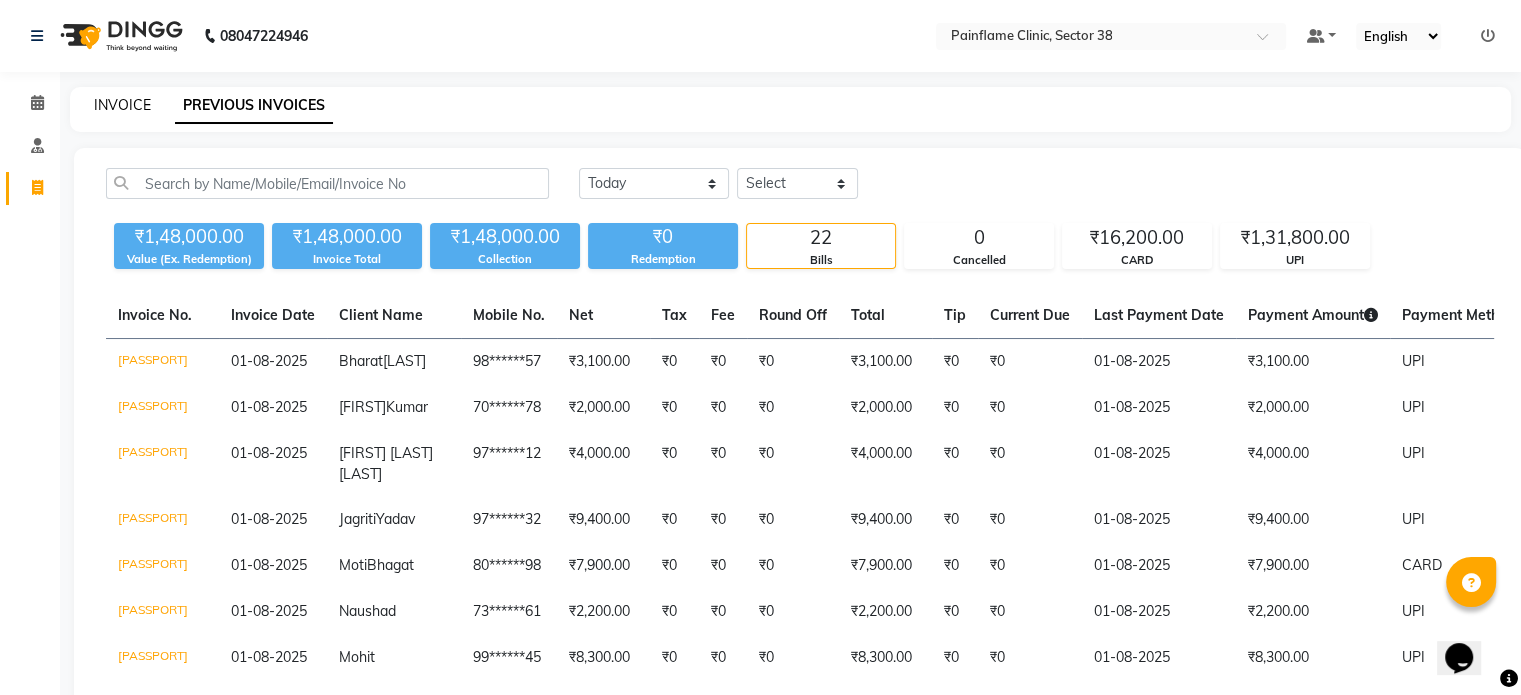 click on "INVOICE" 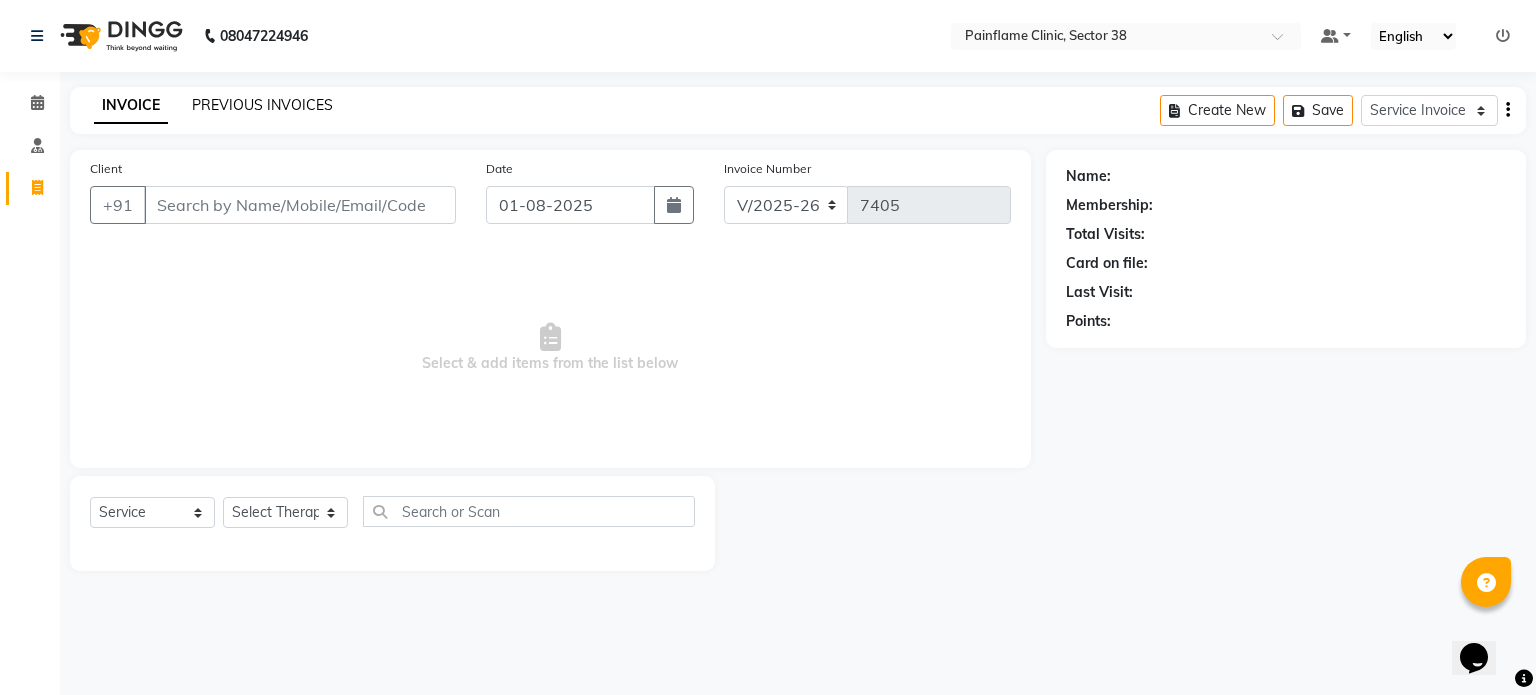 click on "PREVIOUS INVOICES" 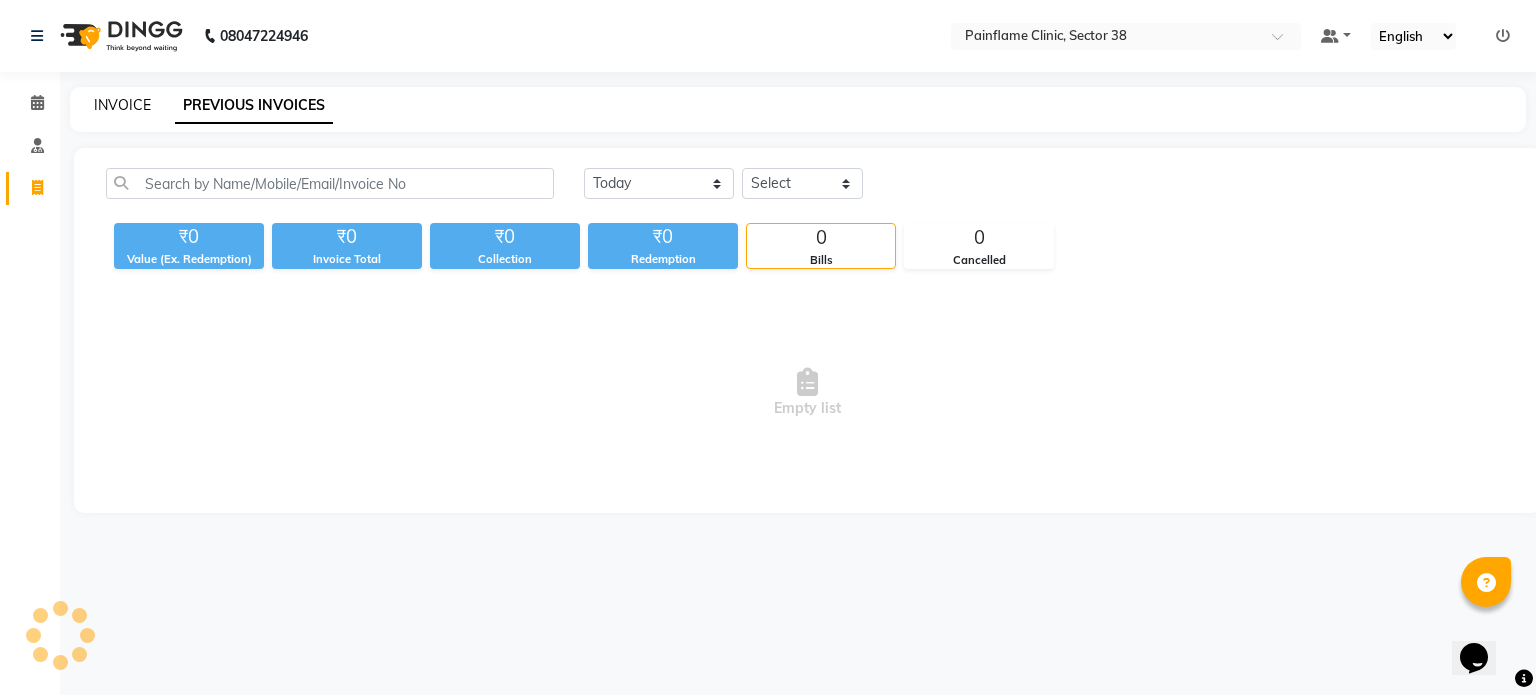 click on "INVOICE" 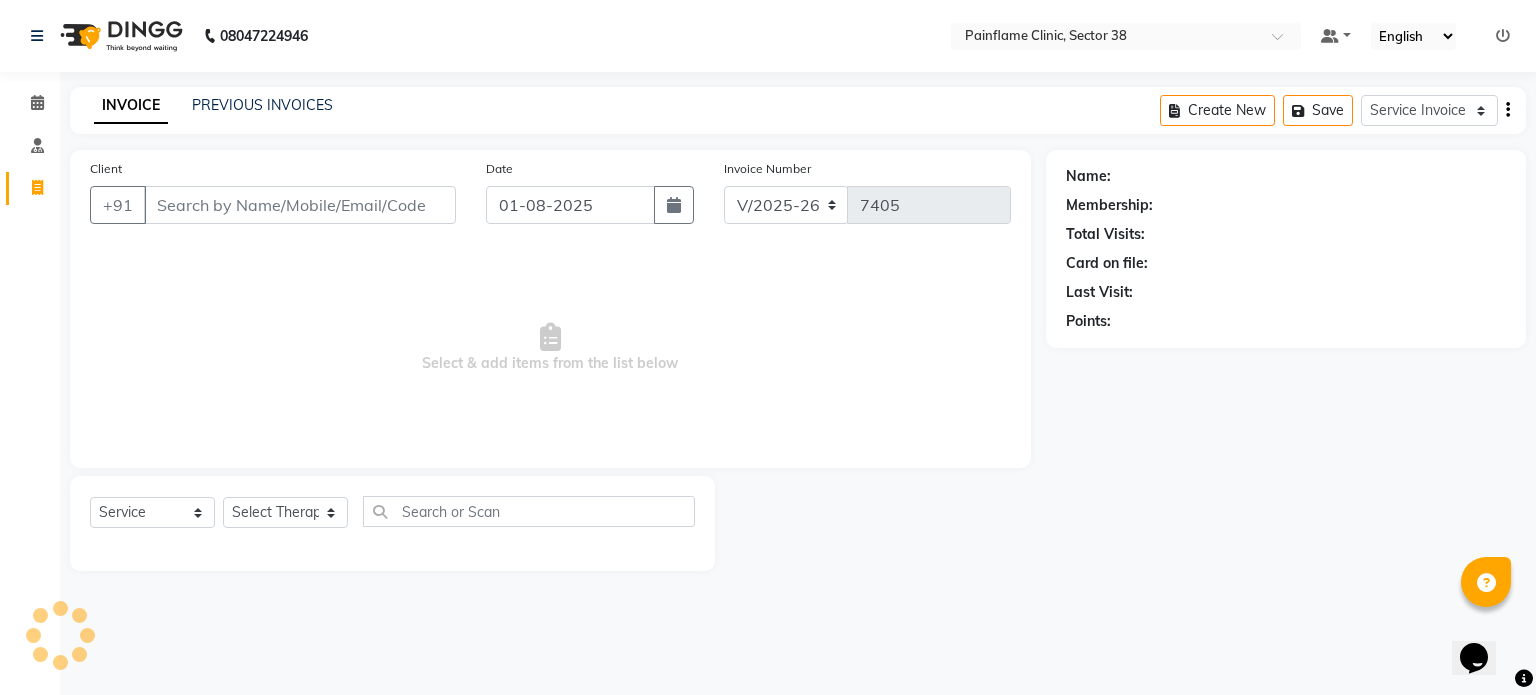 click on "INVOICE" 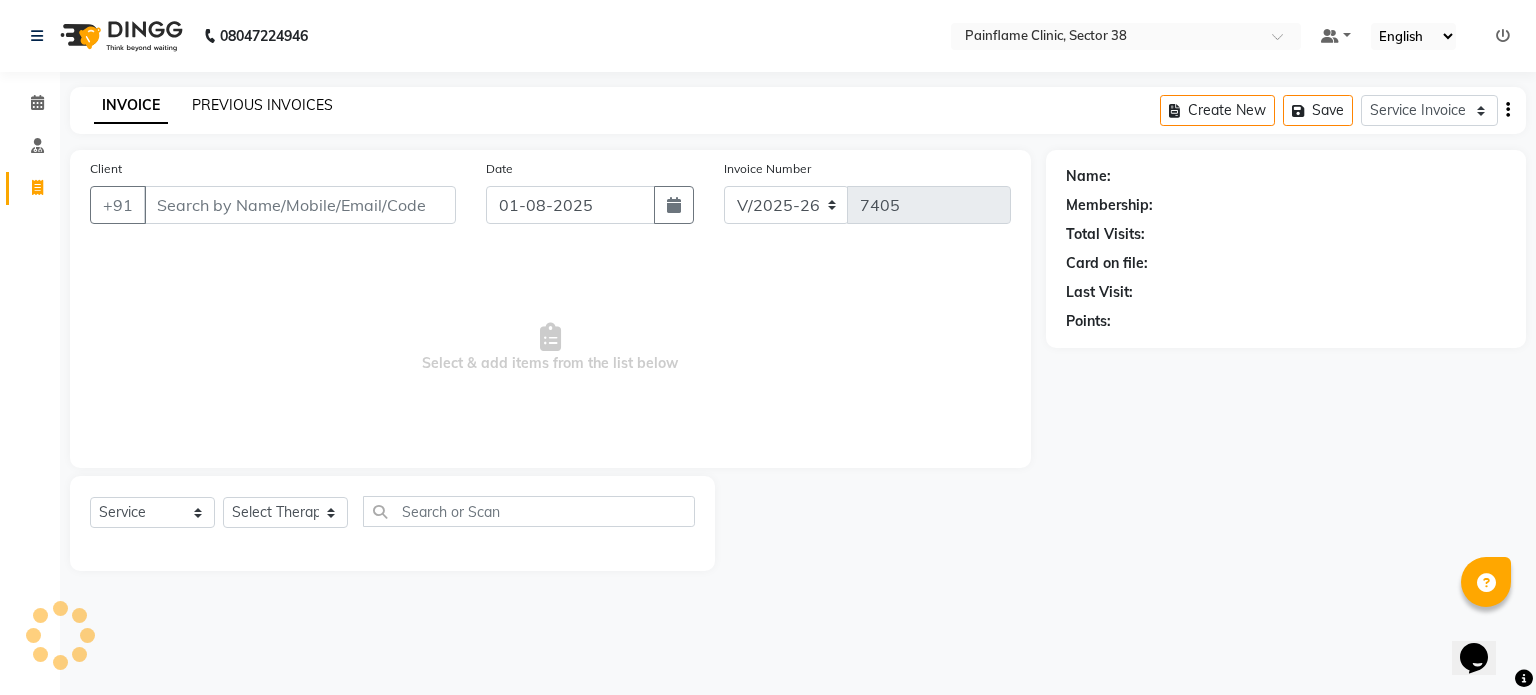 click on "PREVIOUS INVOICES" 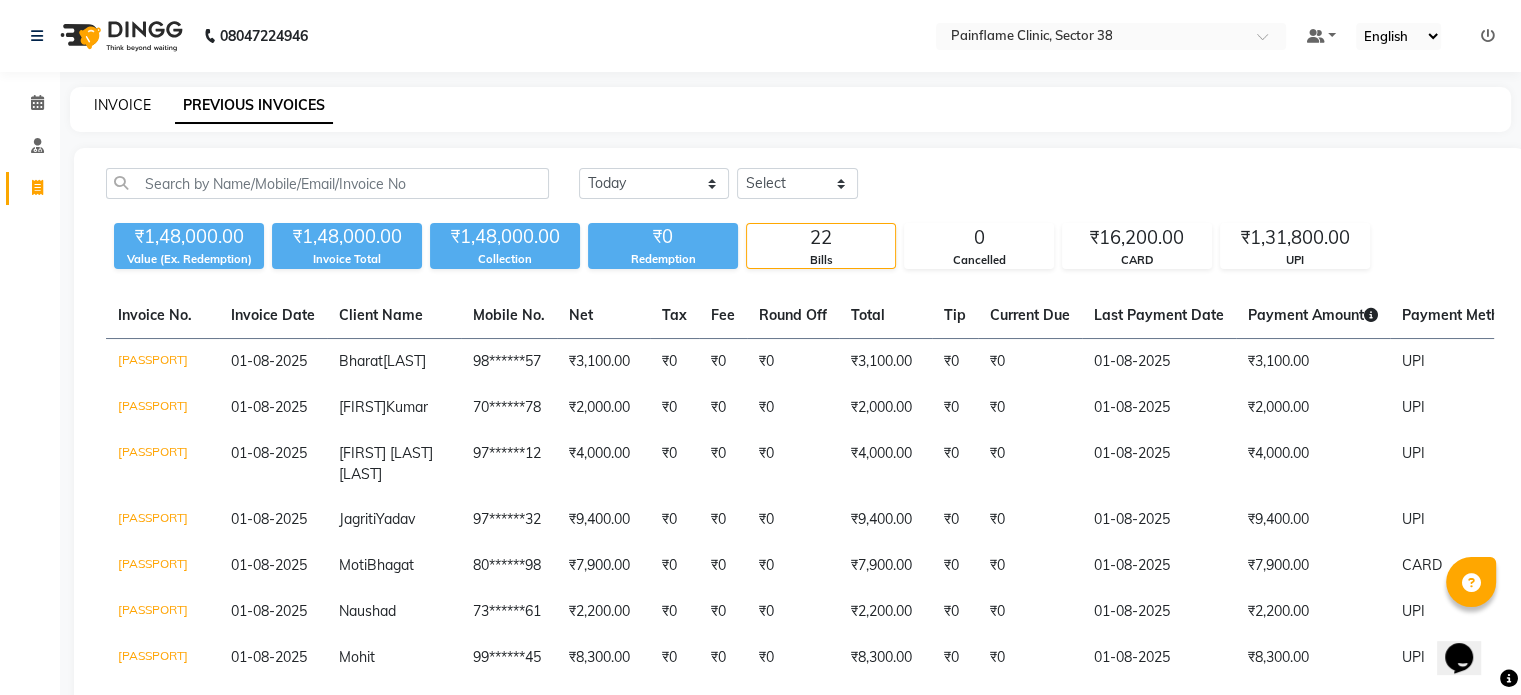 click on "INVOICE" 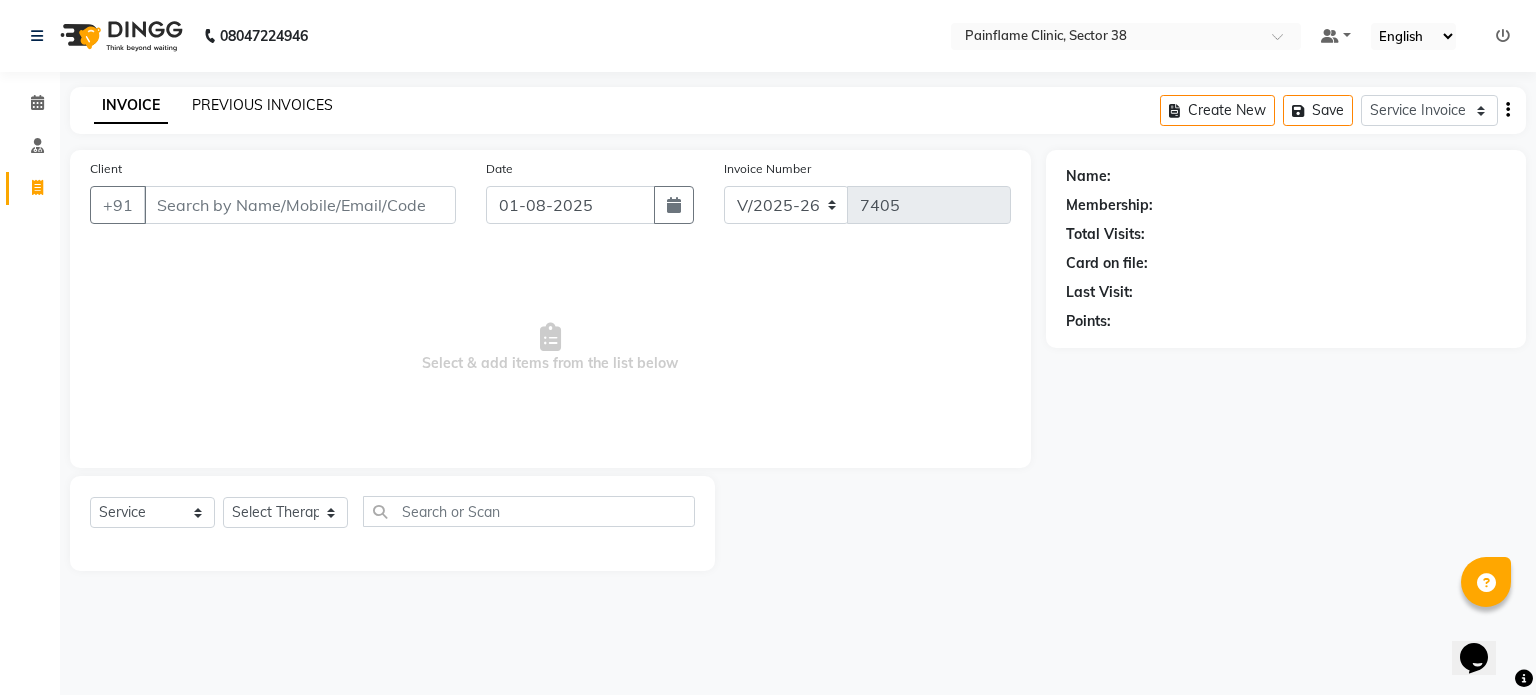 click on "PREVIOUS INVOICES" 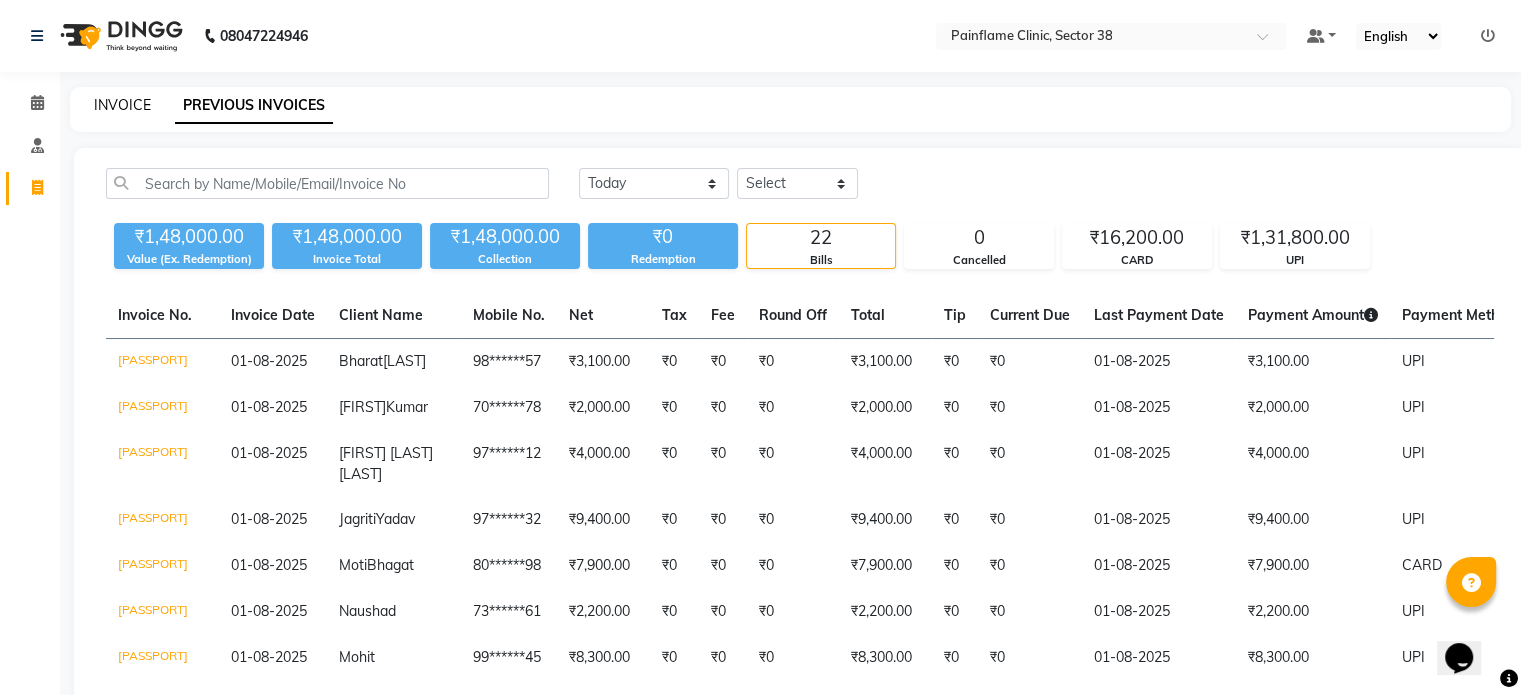click on "INVOICE" 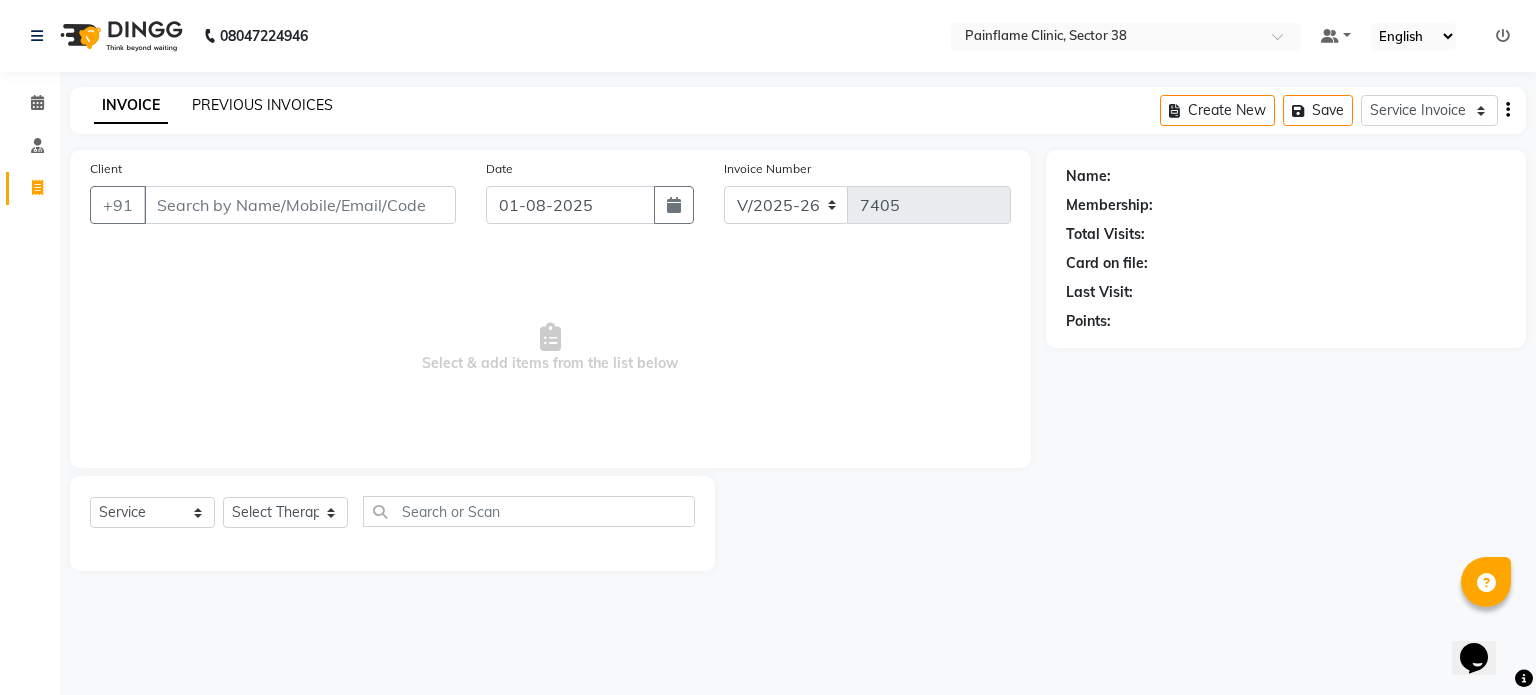 click on "PREVIOUS INVOICES" 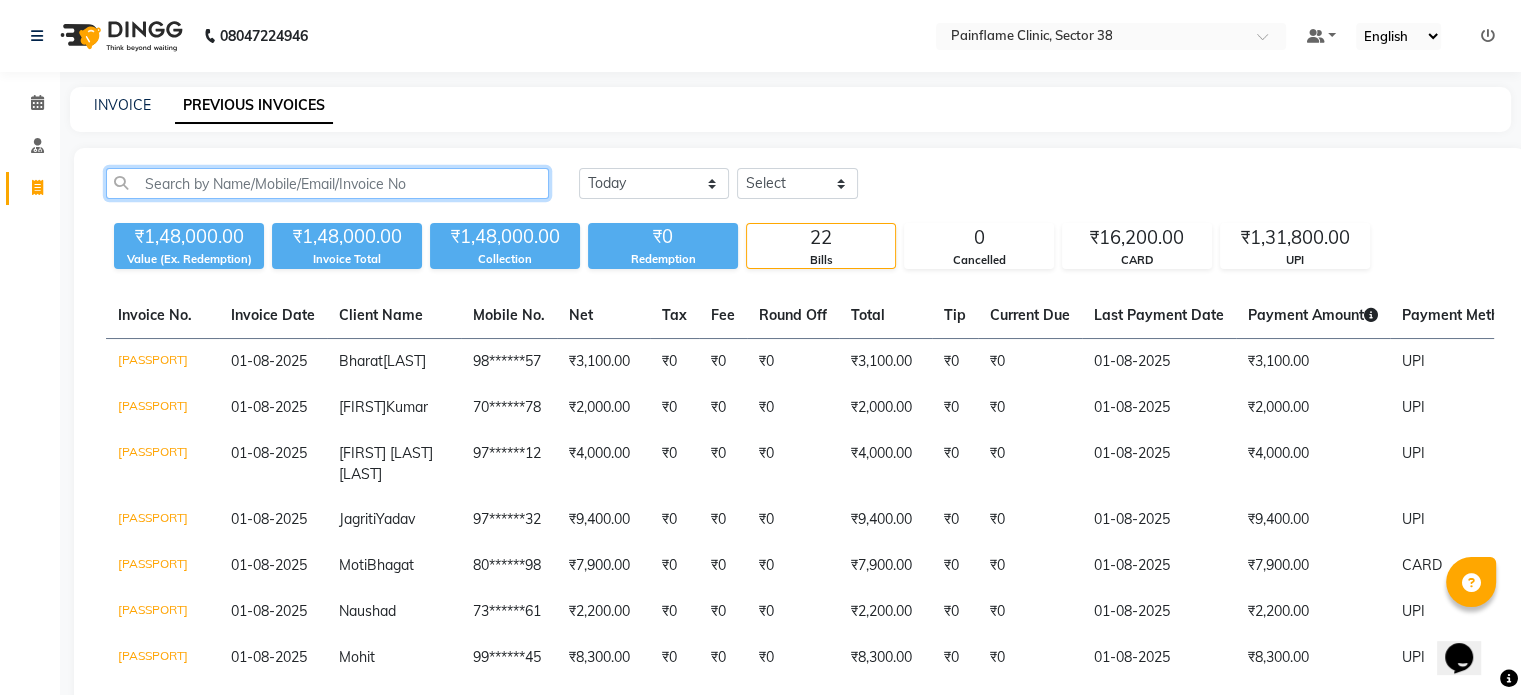 click 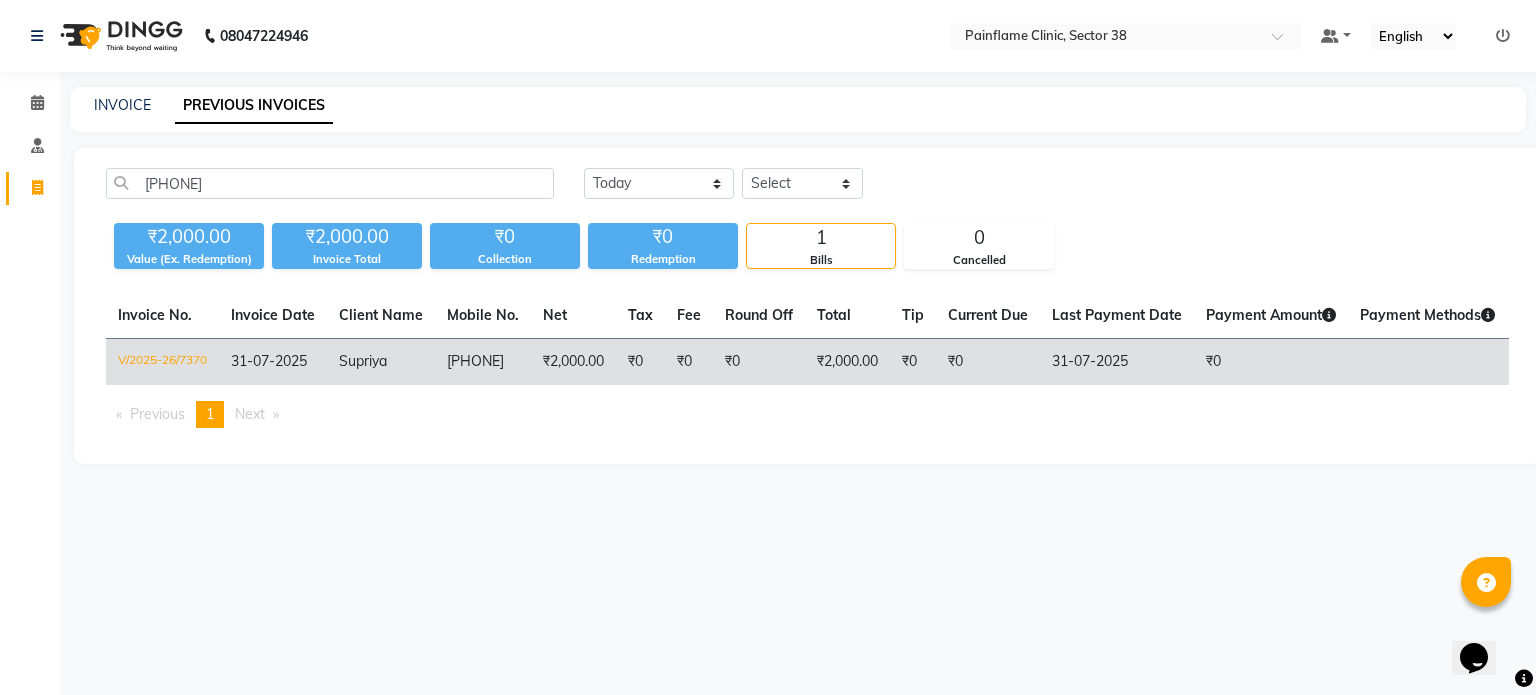 click on "Supriya" 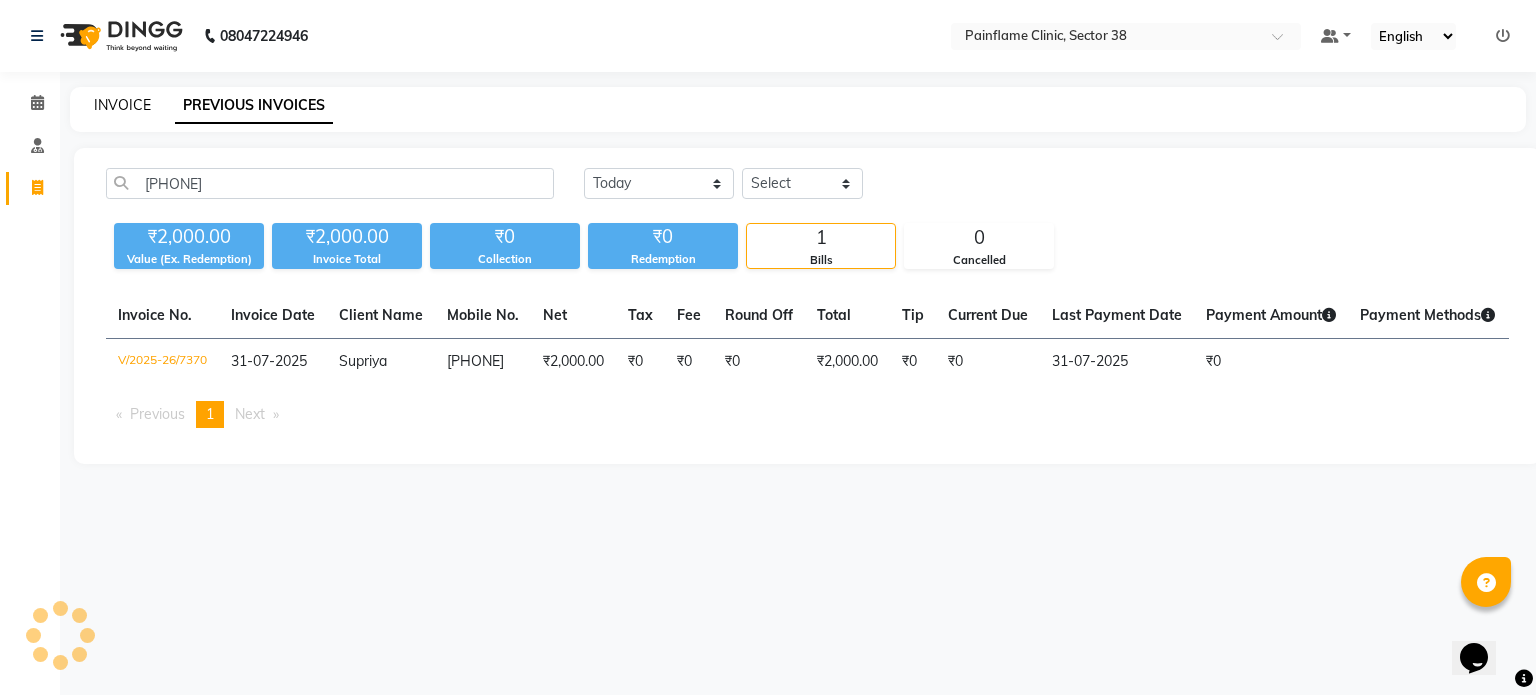 click on "INVOICE" 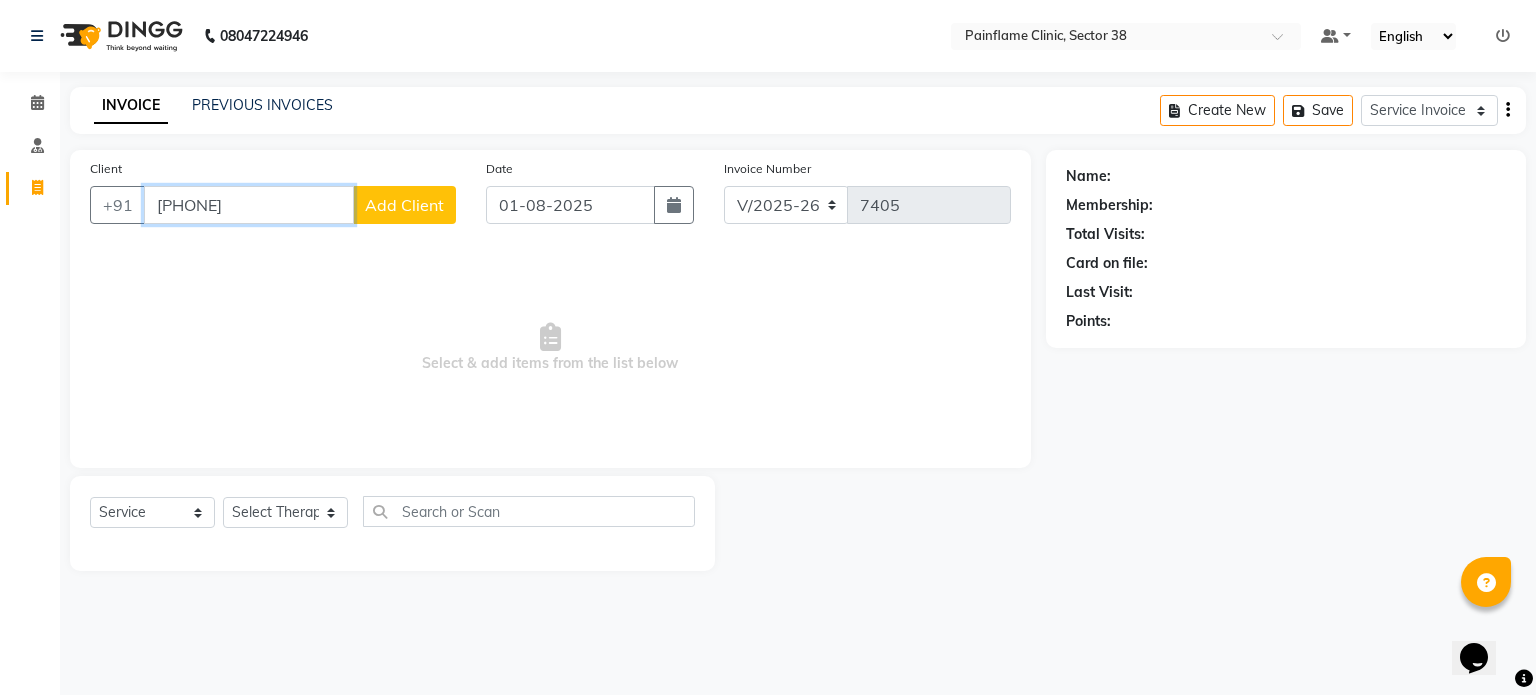 click on "9873977977" at bounding box center [249, 205] 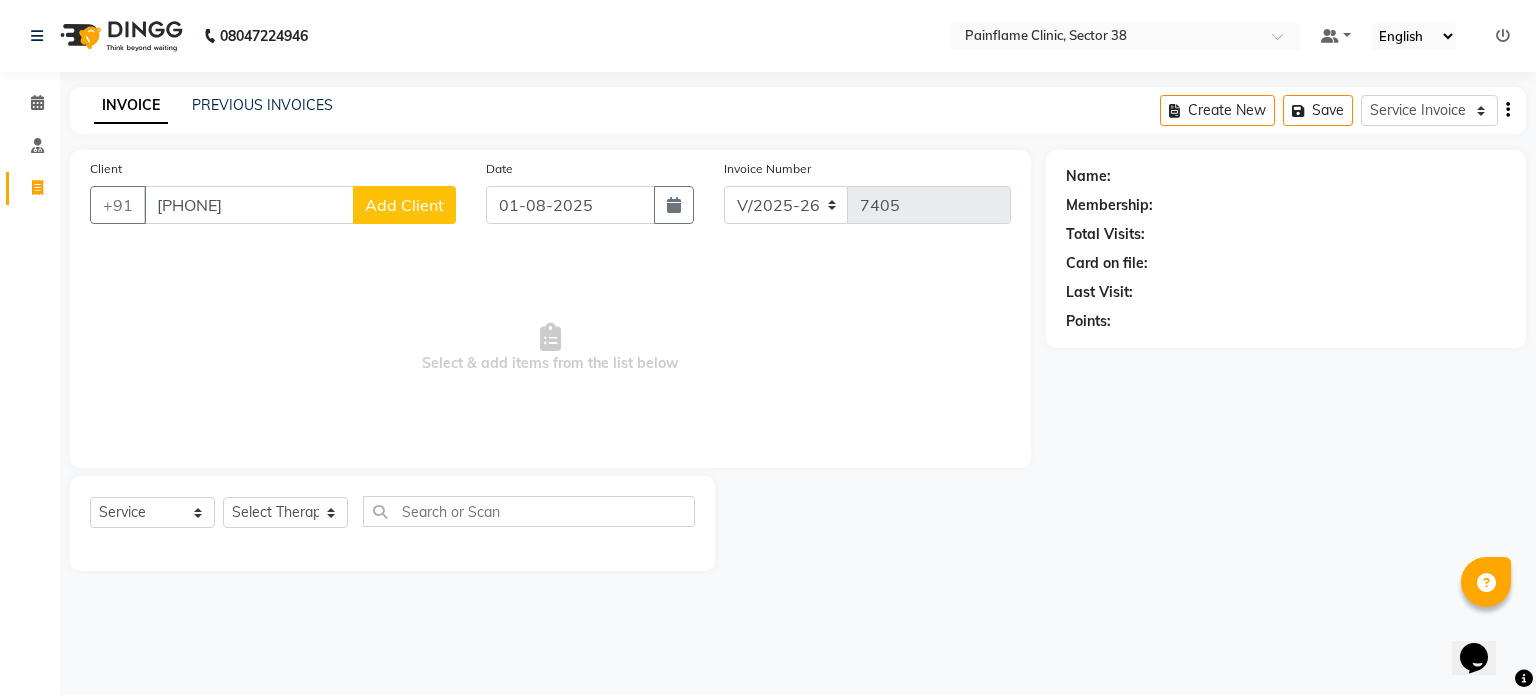 click on "Add Client" 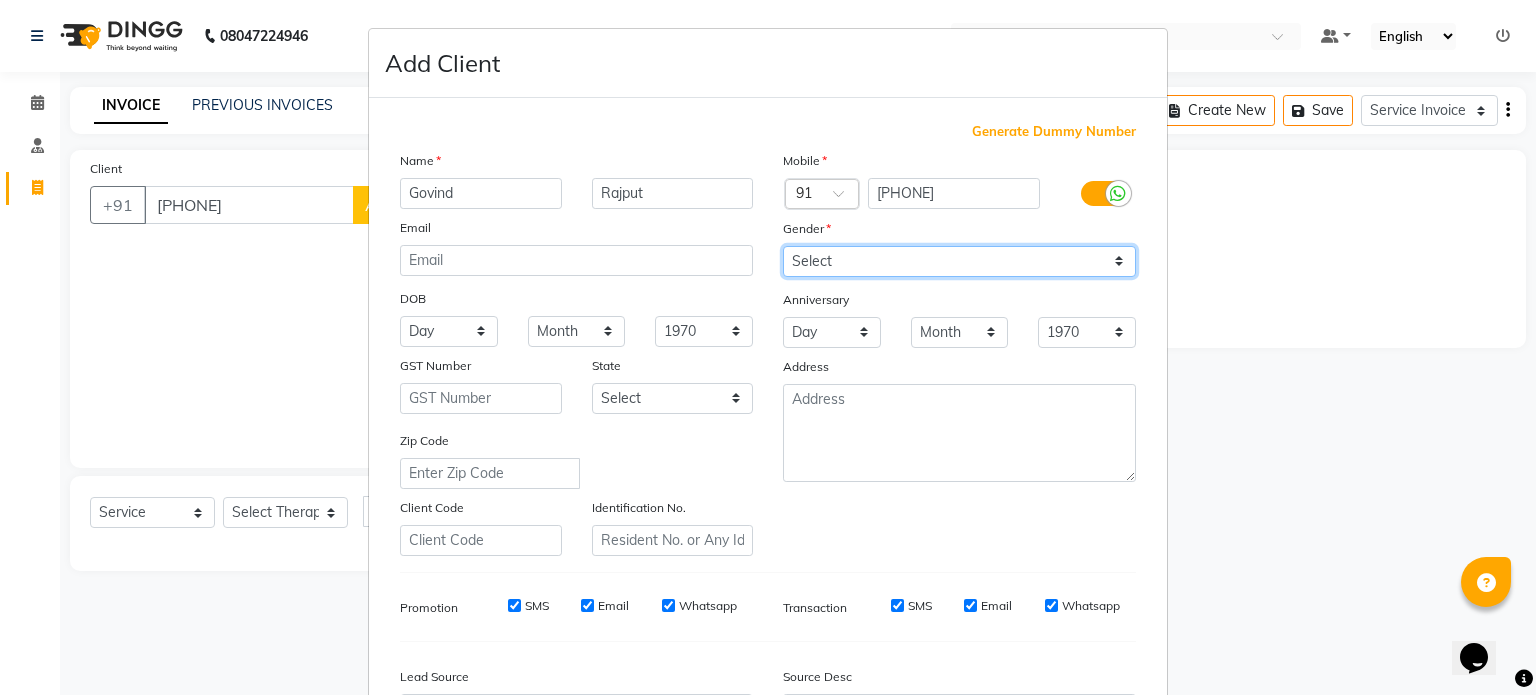 click on "Select Male Female Other Prefer Not To Say" at bounding box center (959, 261) 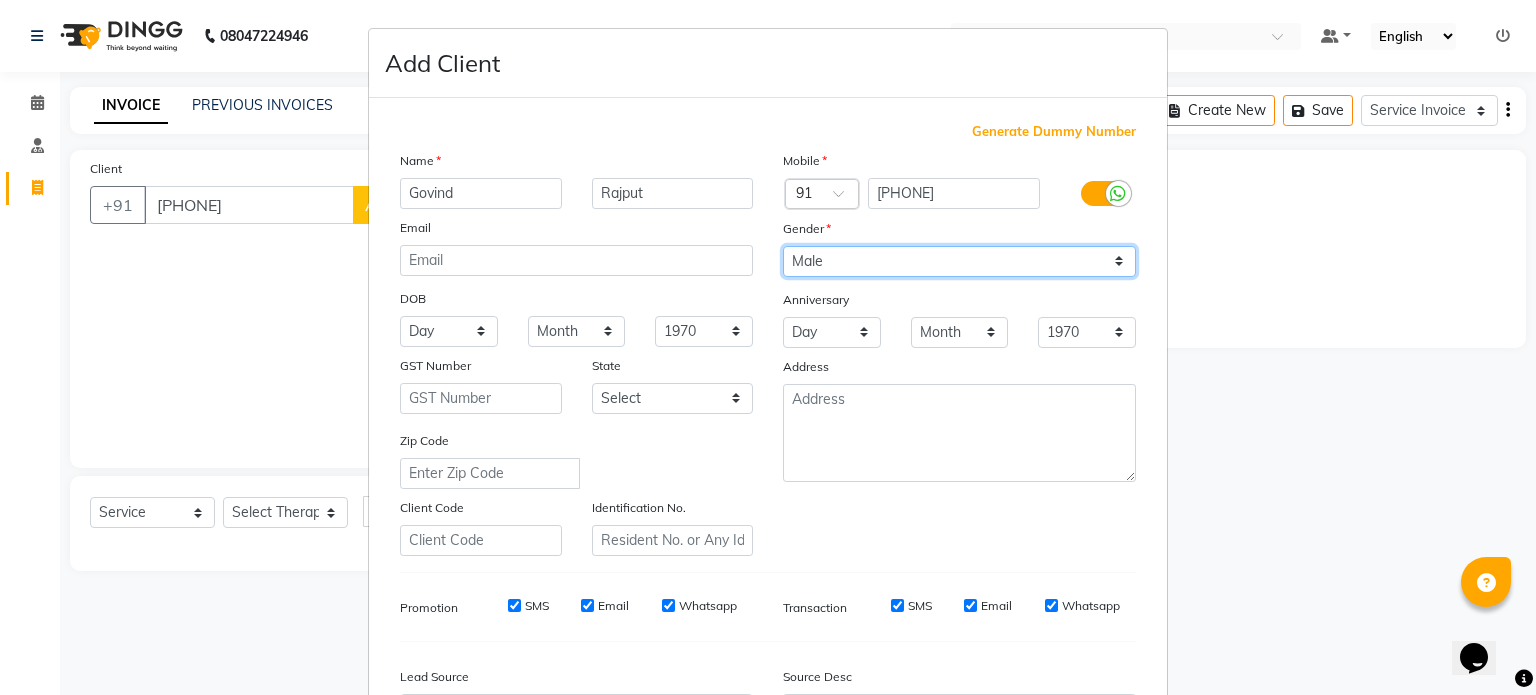 click on "Select Male Female Other Prefer Not To Say" at bounding box center [959, 261] 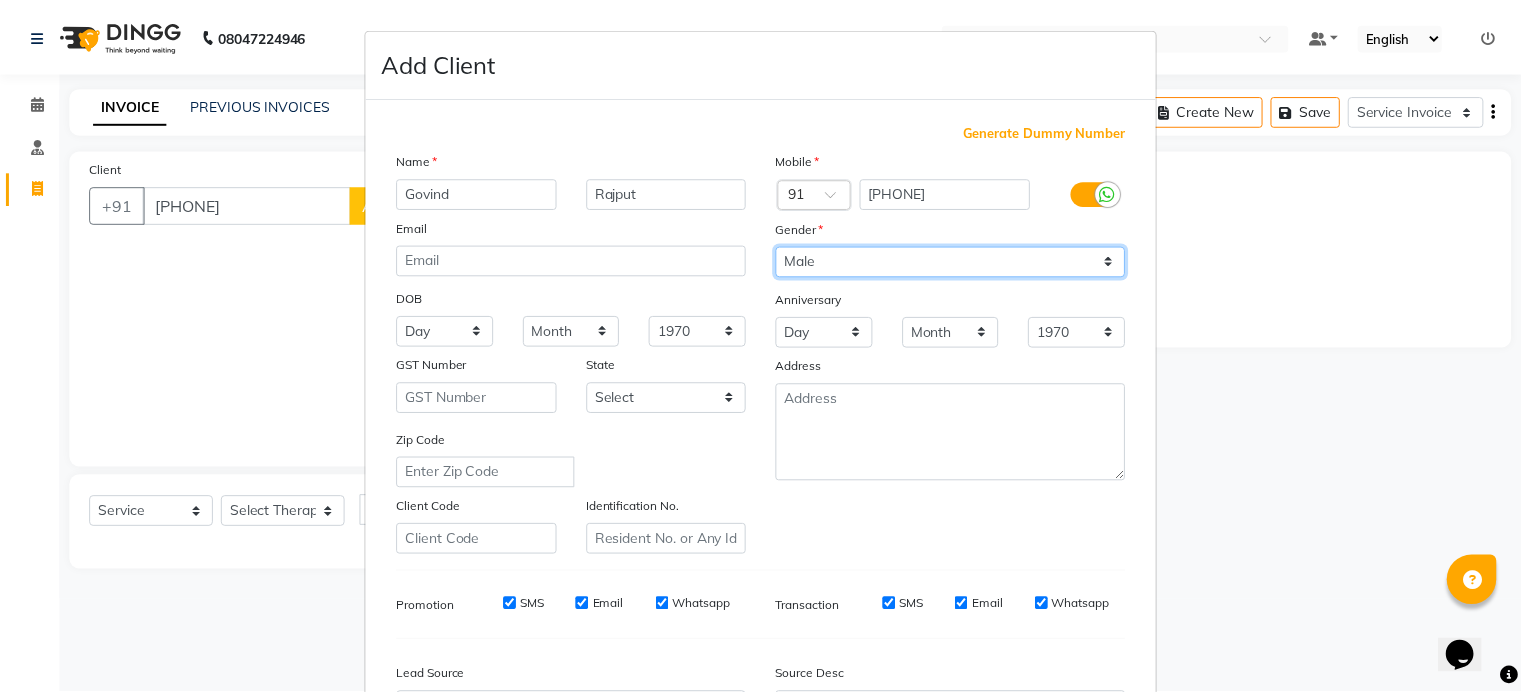 scroll, scrollTop: 237, scrollLeft: 0, axis: vertical 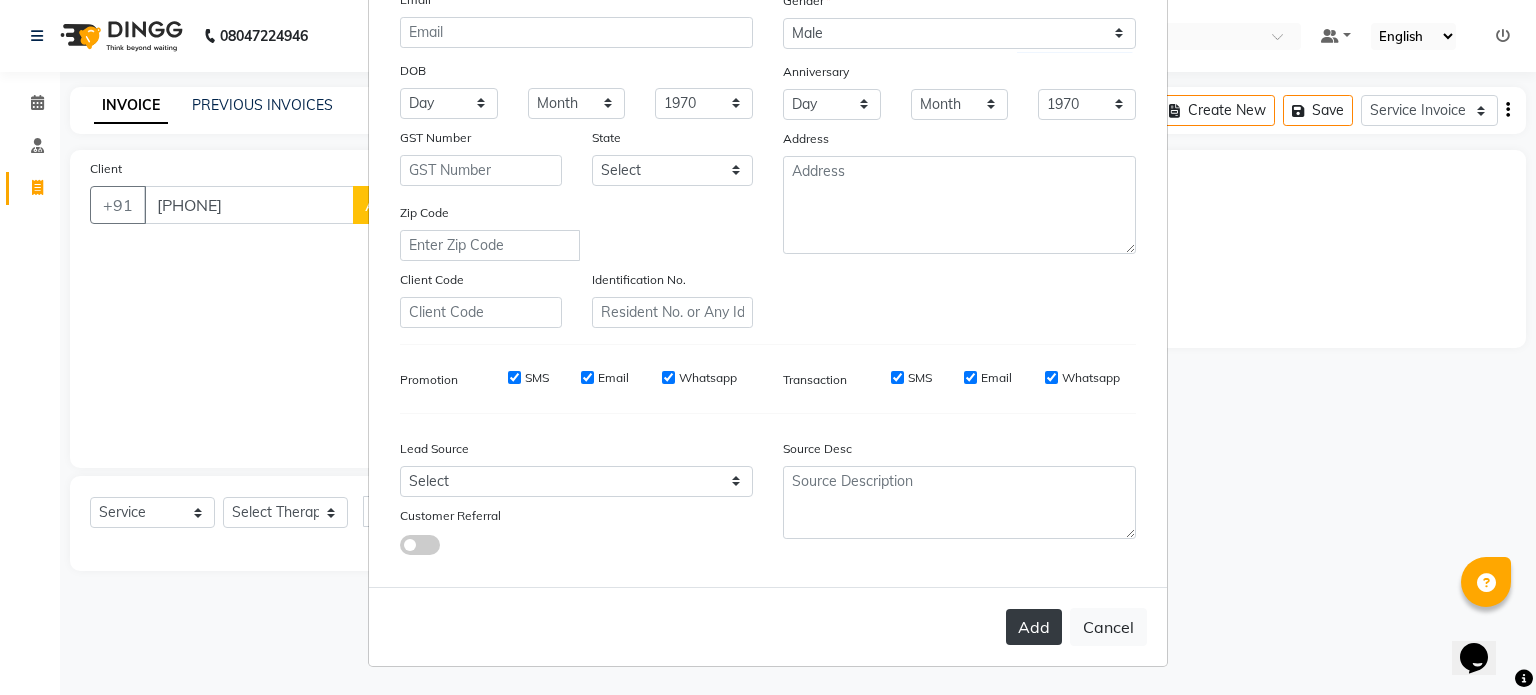 click on "Add" at bounding box center (1034, 627) 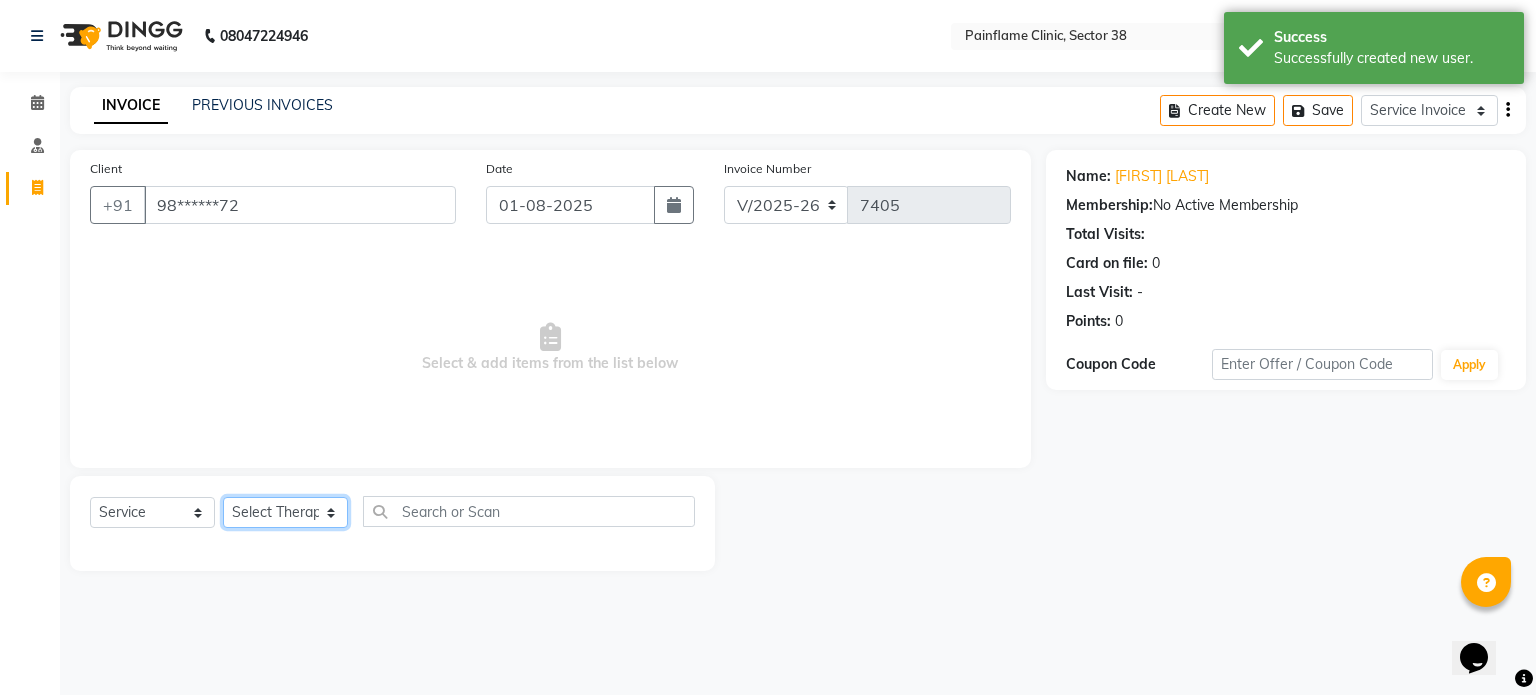 click on "Select Therapist Dr Durgesh Dr Harish Dr Ranjana Dr Saurabh Dr. Suraj Dr. Tejpal Mehlawat KUSHAL MOHIT SEMWAL Nancy Singhai Reception 1  Reception 2 Reception 3" 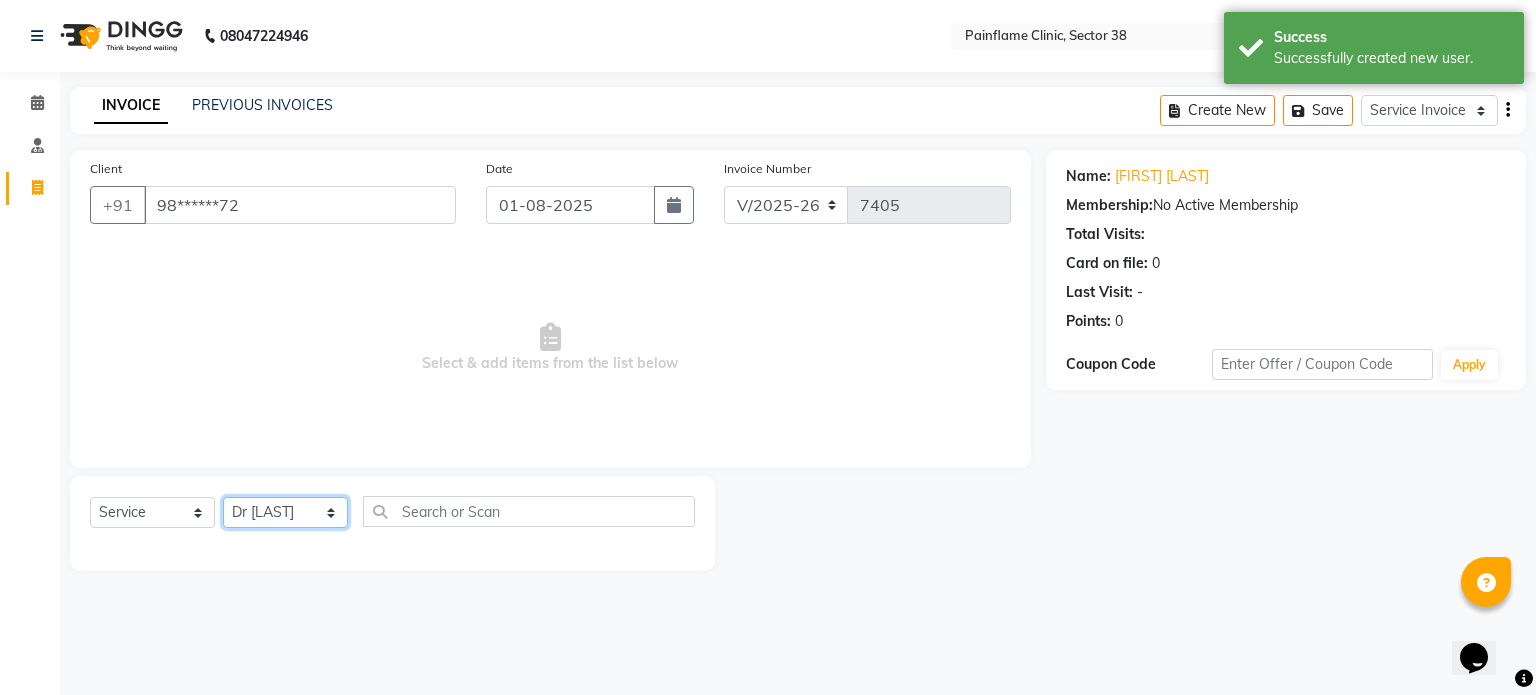 click on "Select Therapist Dr Durgesh Dr Harish Dr Ranjana Dr Saurabh Dr. Suraj Dr. Tejpal Mehlawat KUSHAL MOHIT SEMWAL Nancy Singhai Reception 1  Reception 2 Reception 3" 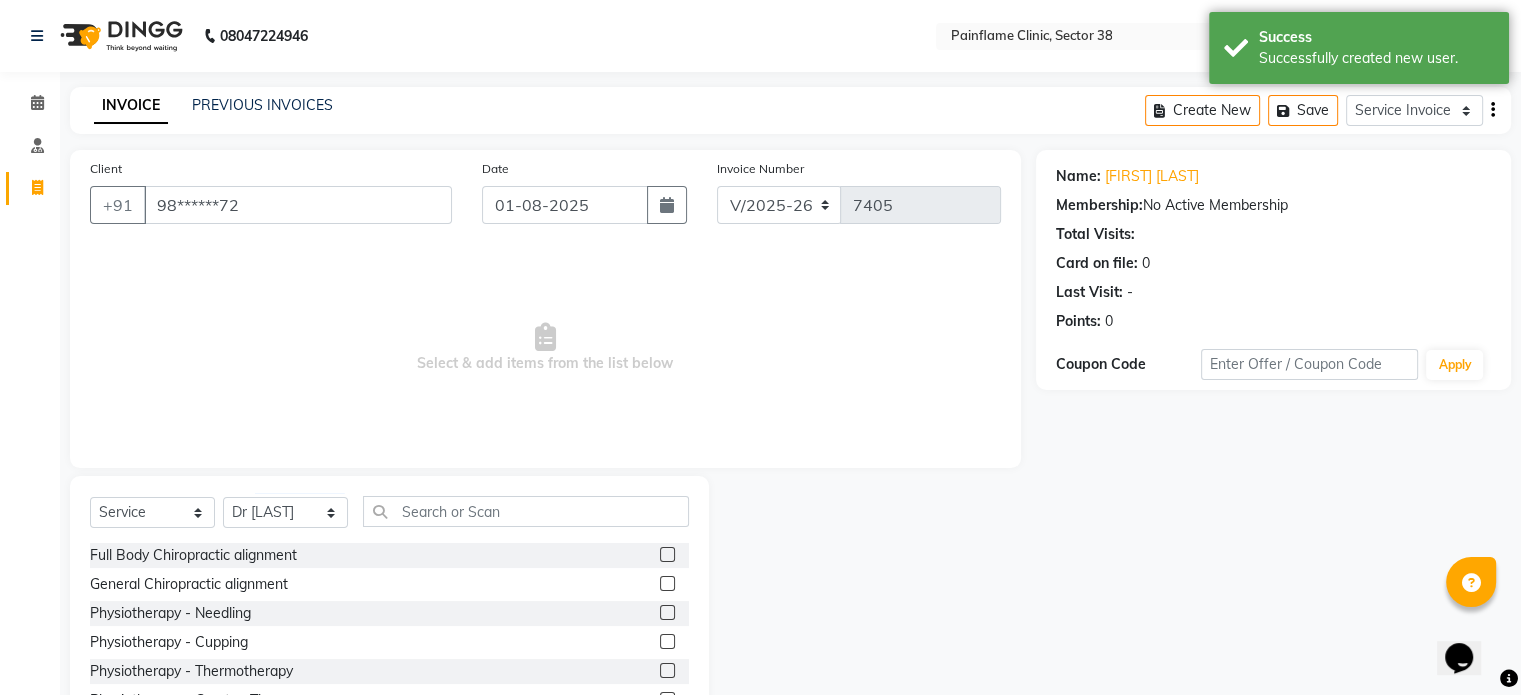 click 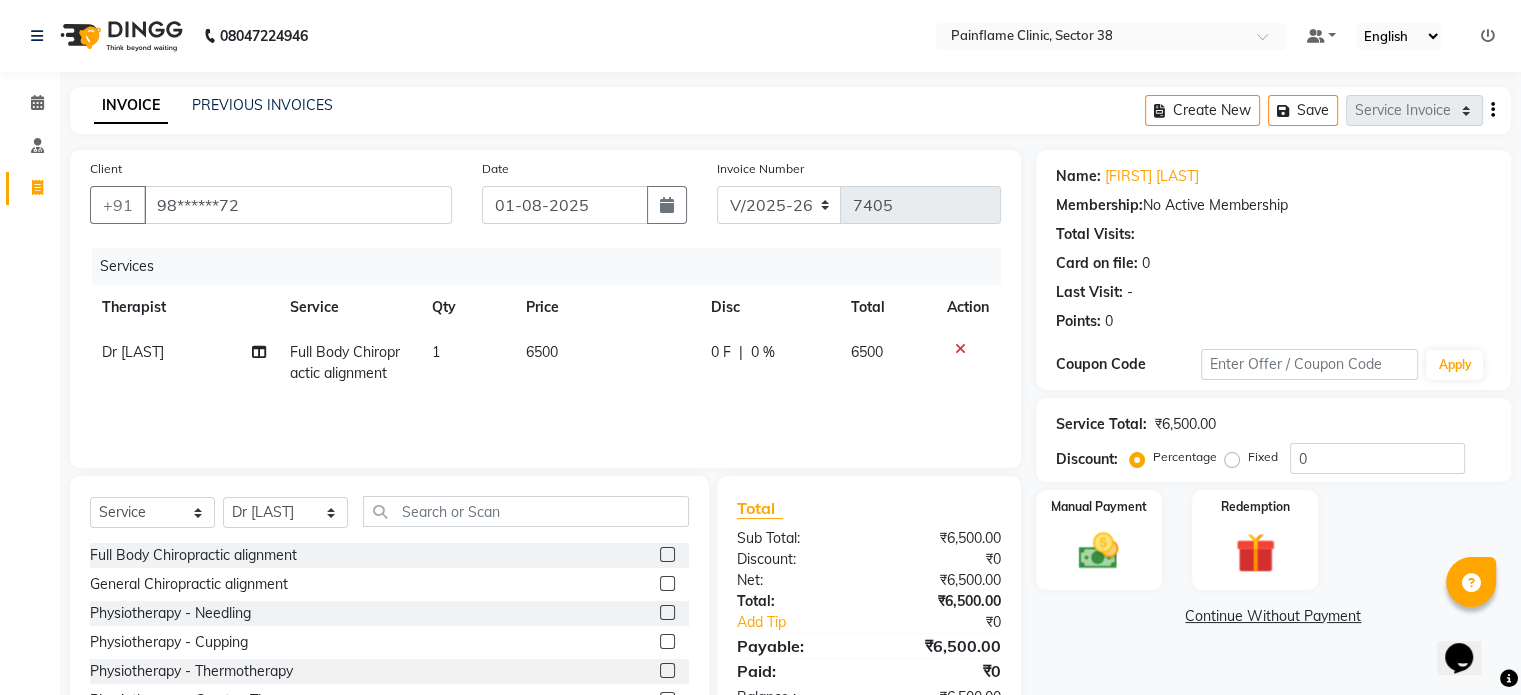 scroll, scrollTop: 119, scrollLeft: 0, axis: vertical 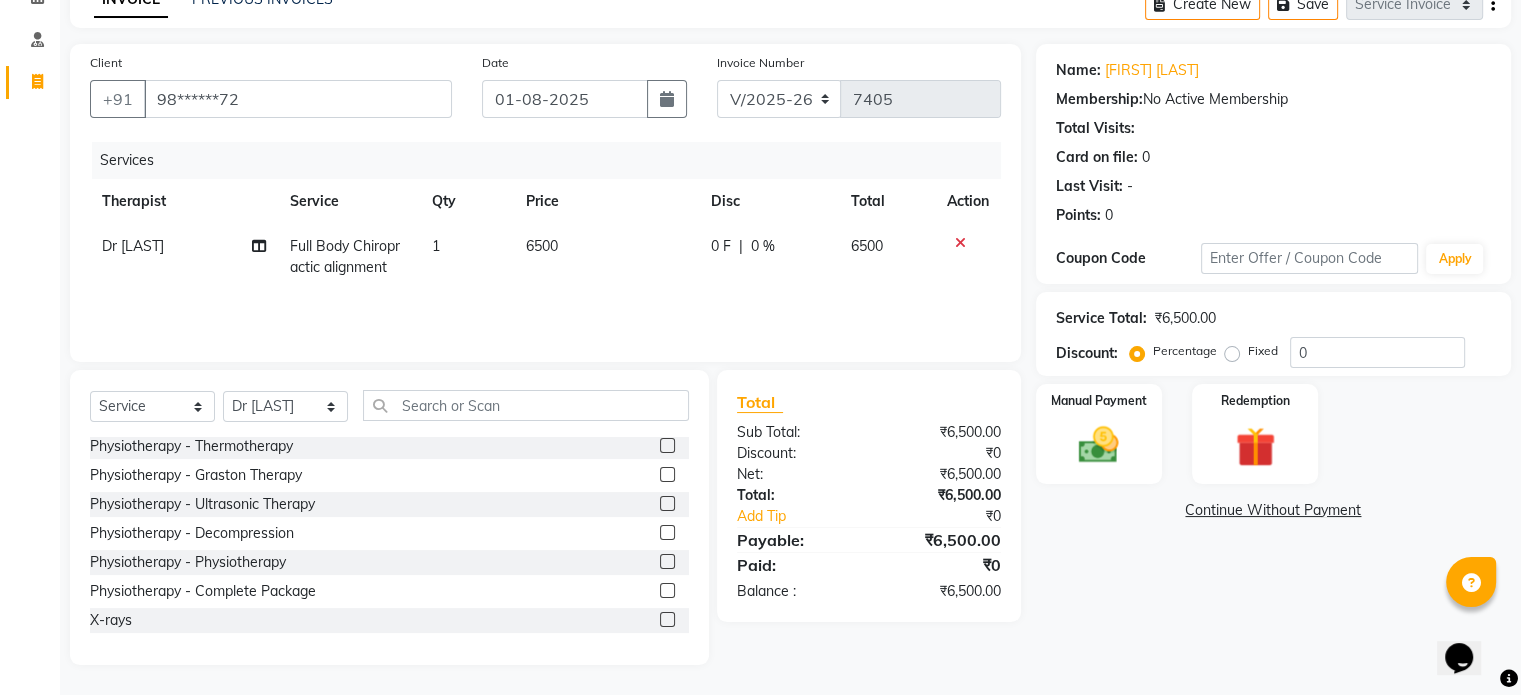 click 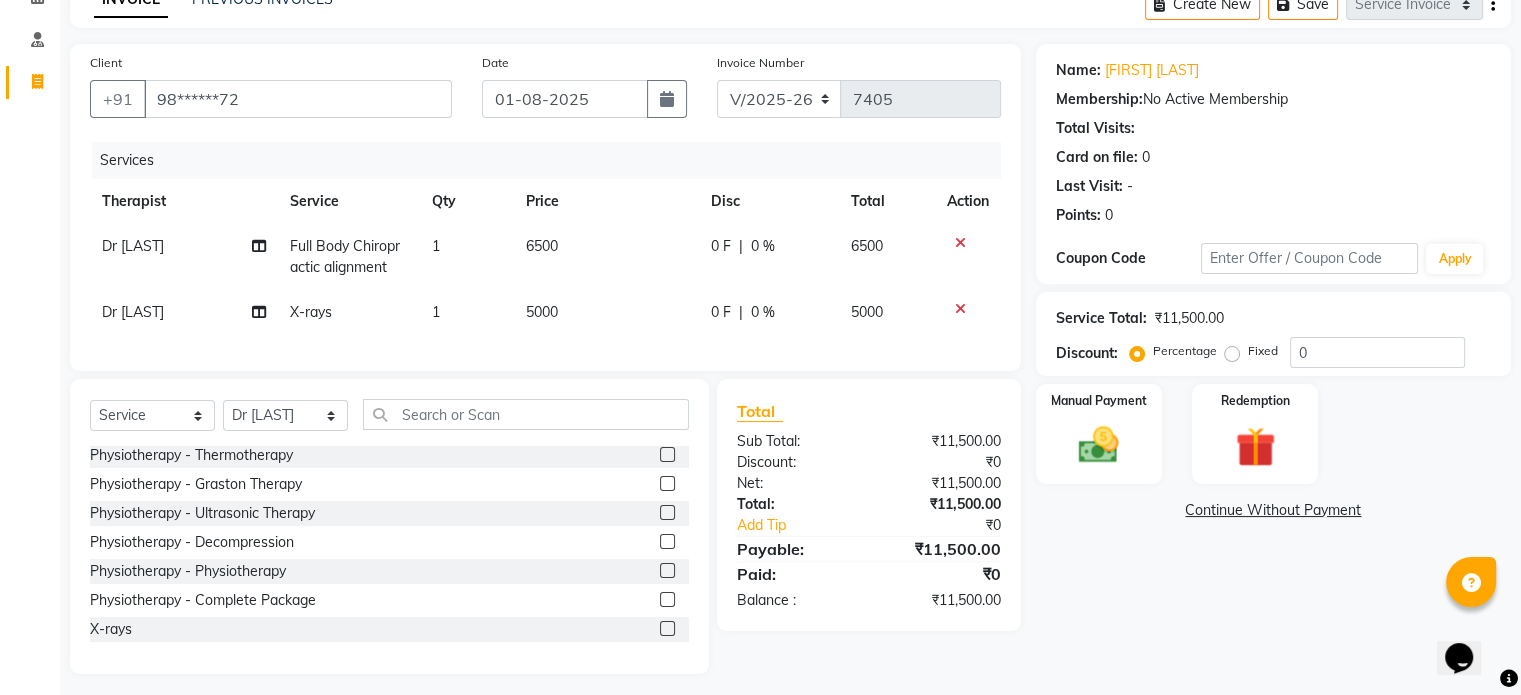 click on "5000" 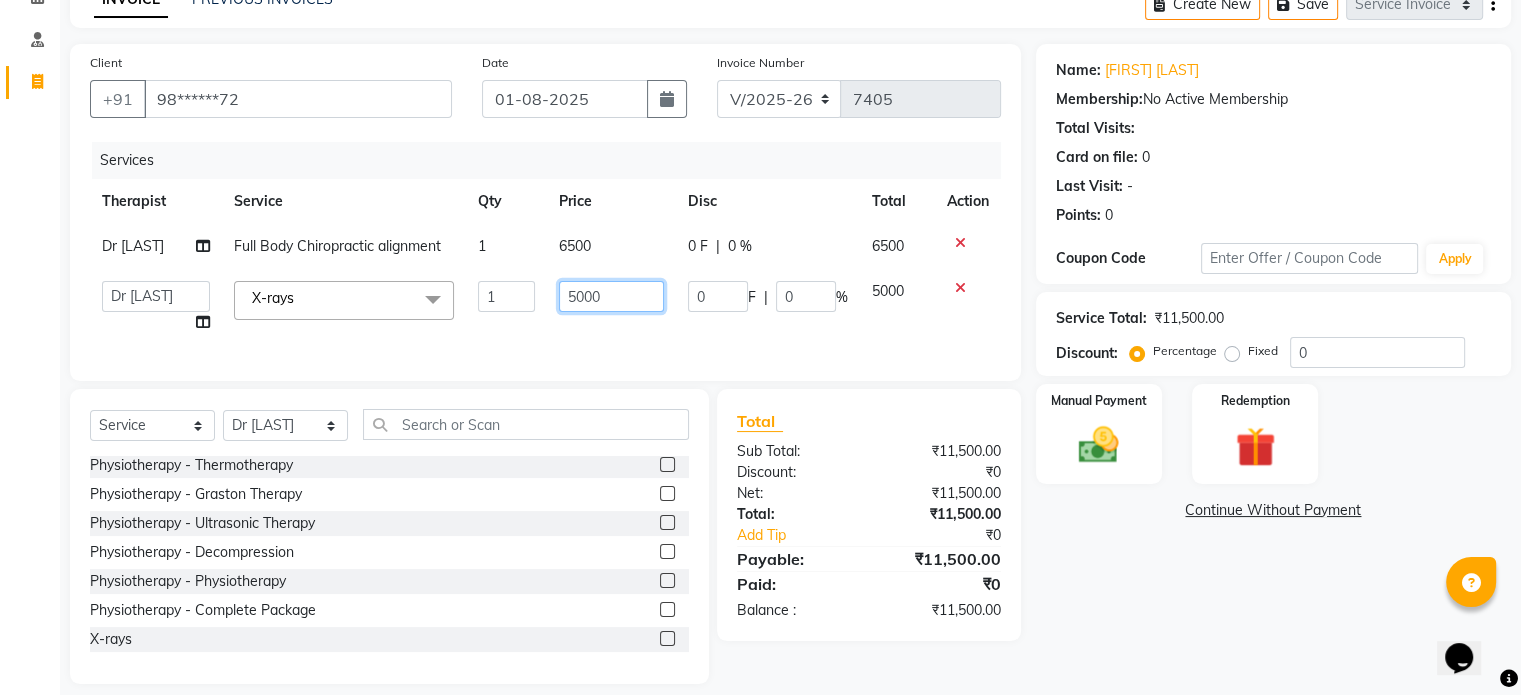 click on "5000" 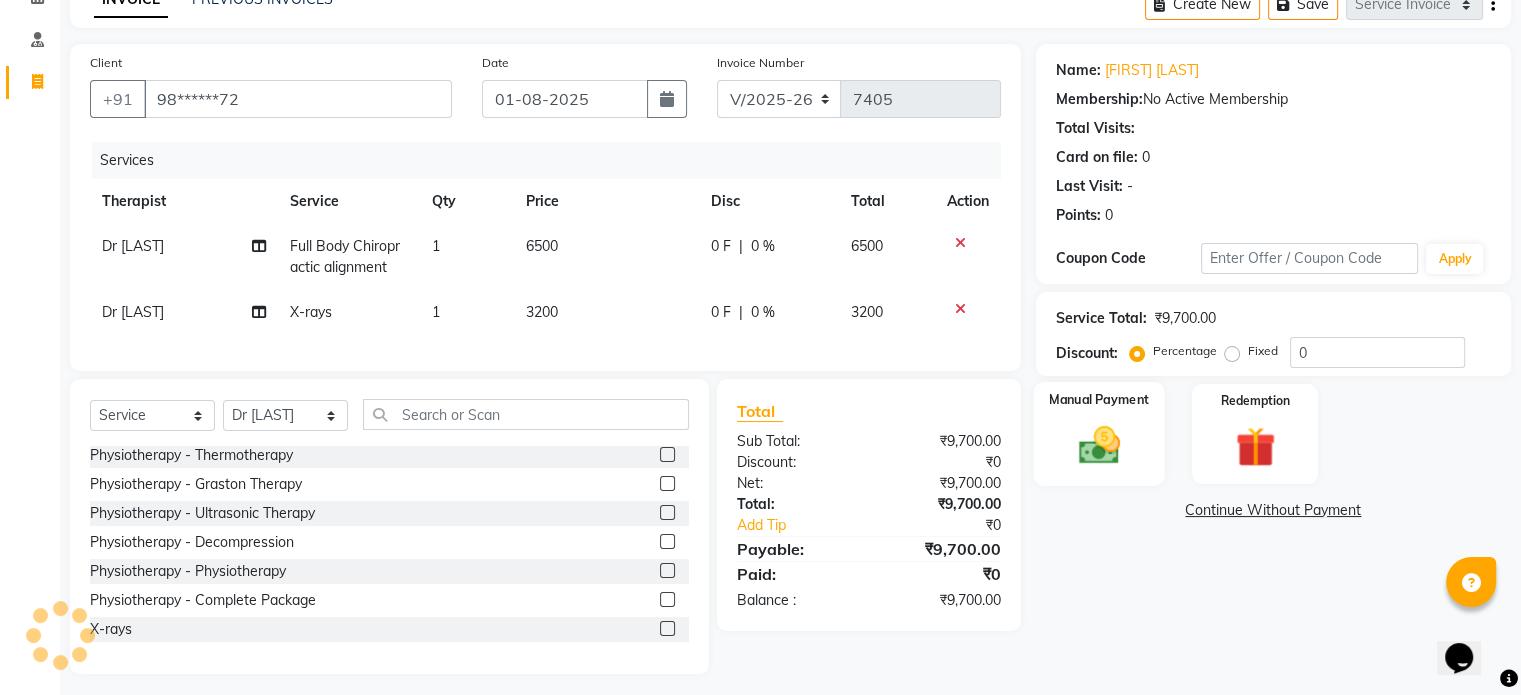 click 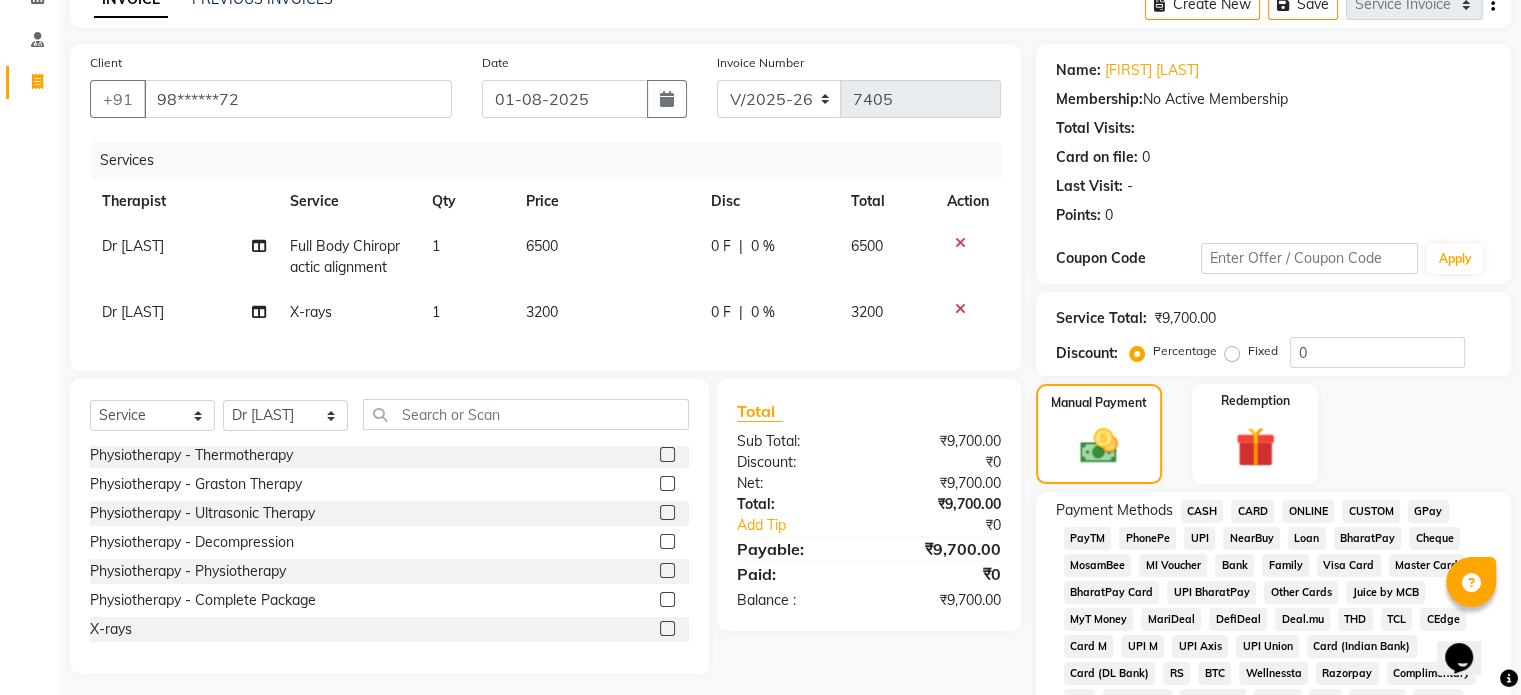 click on "UPI" 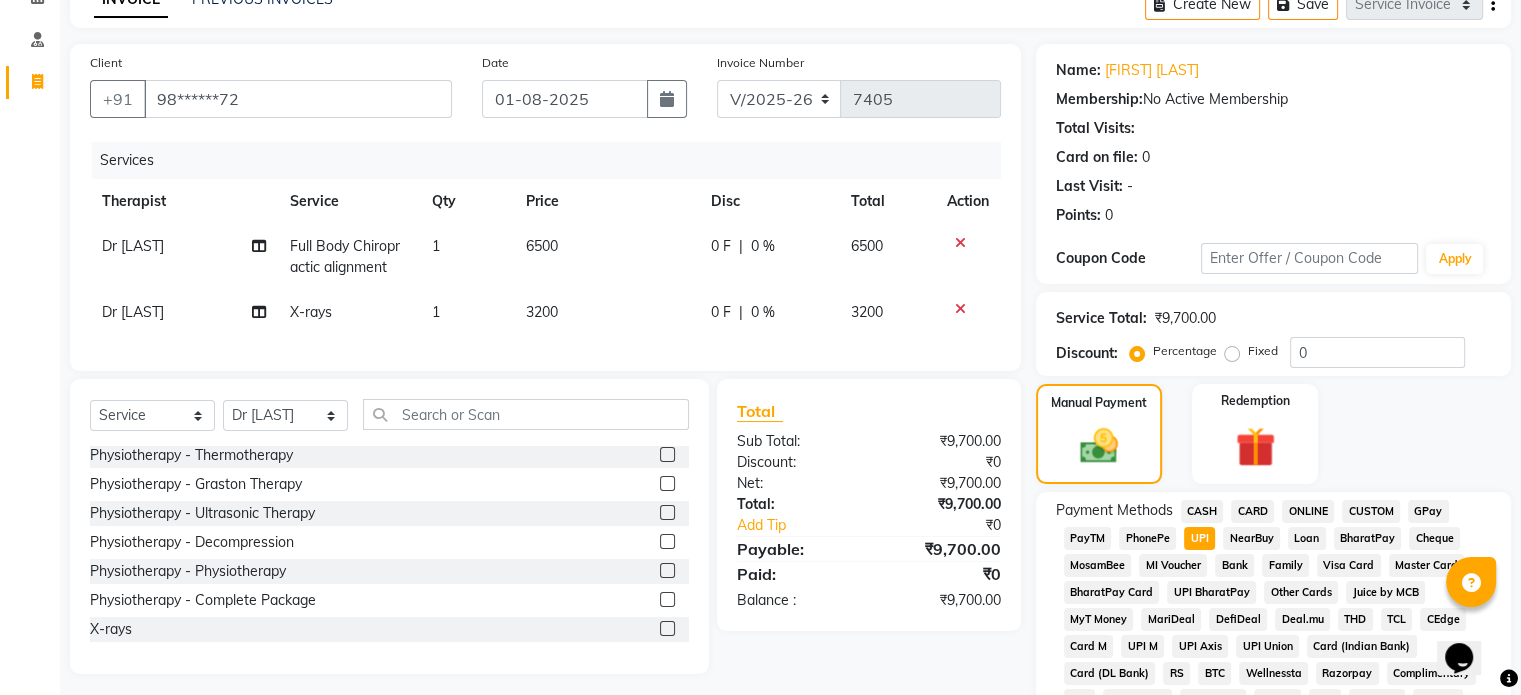 scroll, scrollTop: 652, scrollLeft: 0, axis: vertical 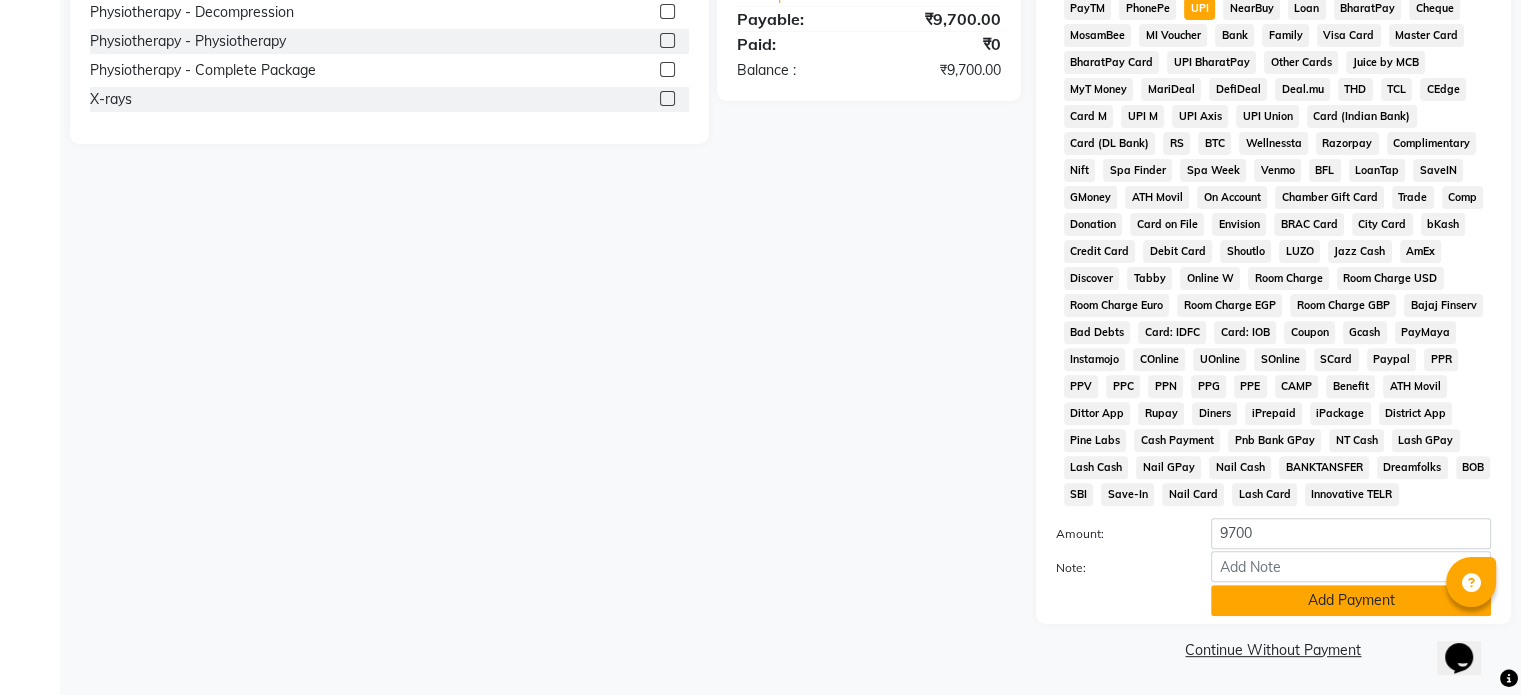 click on "Add Payment" 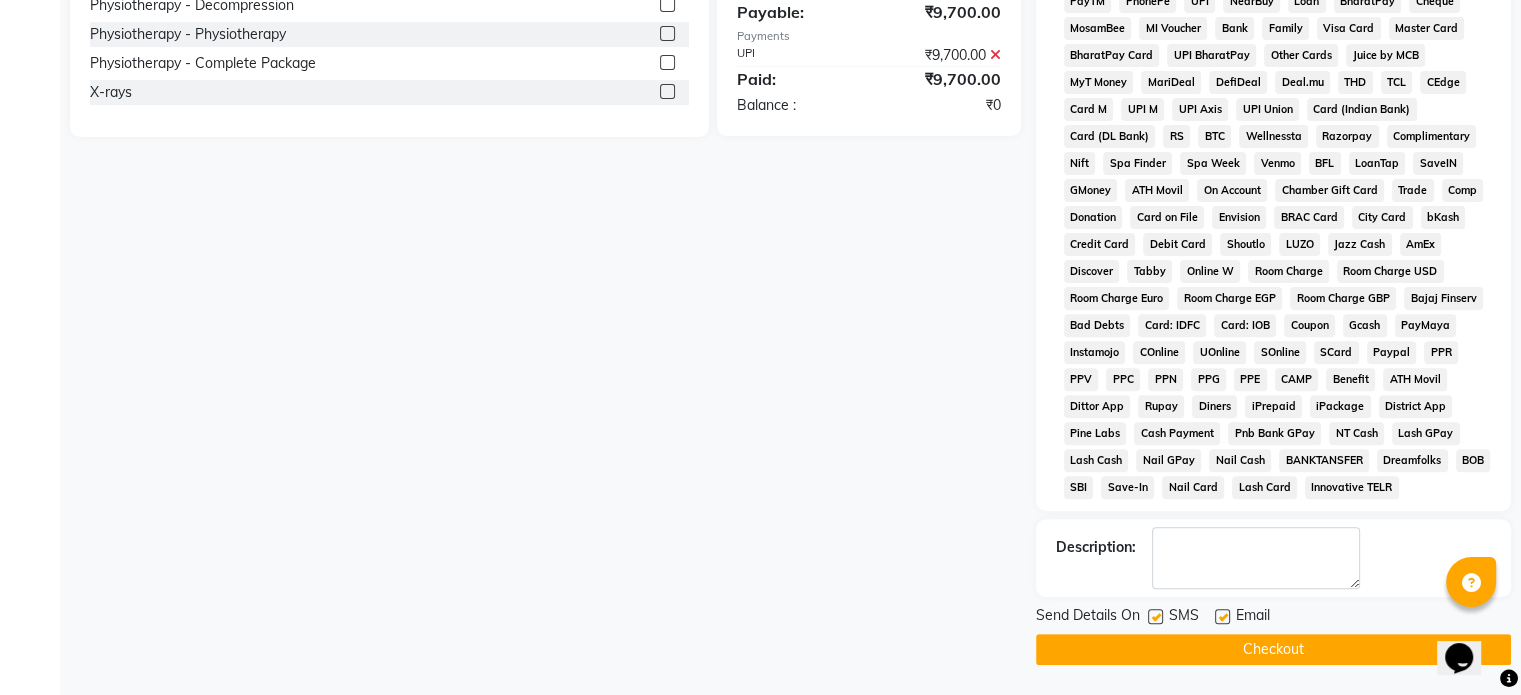 click 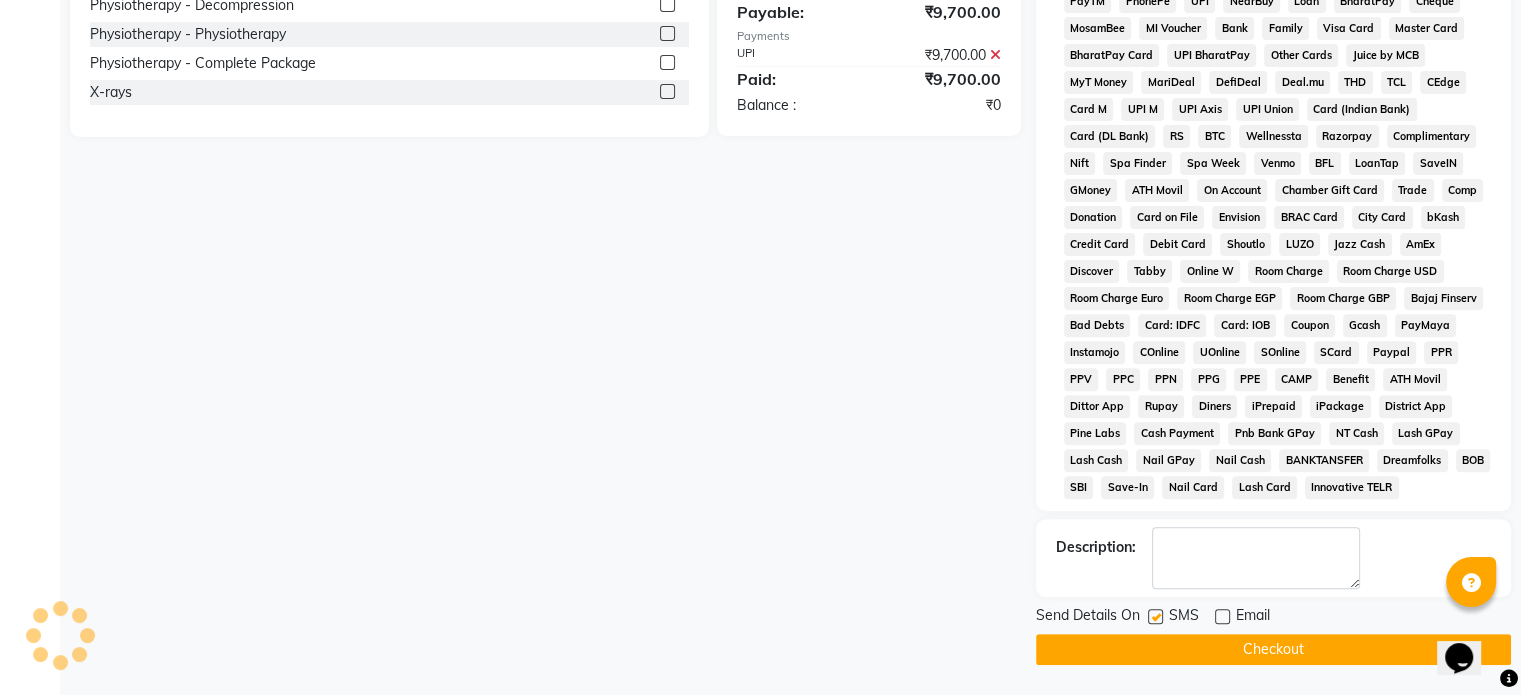 click on "SMS" 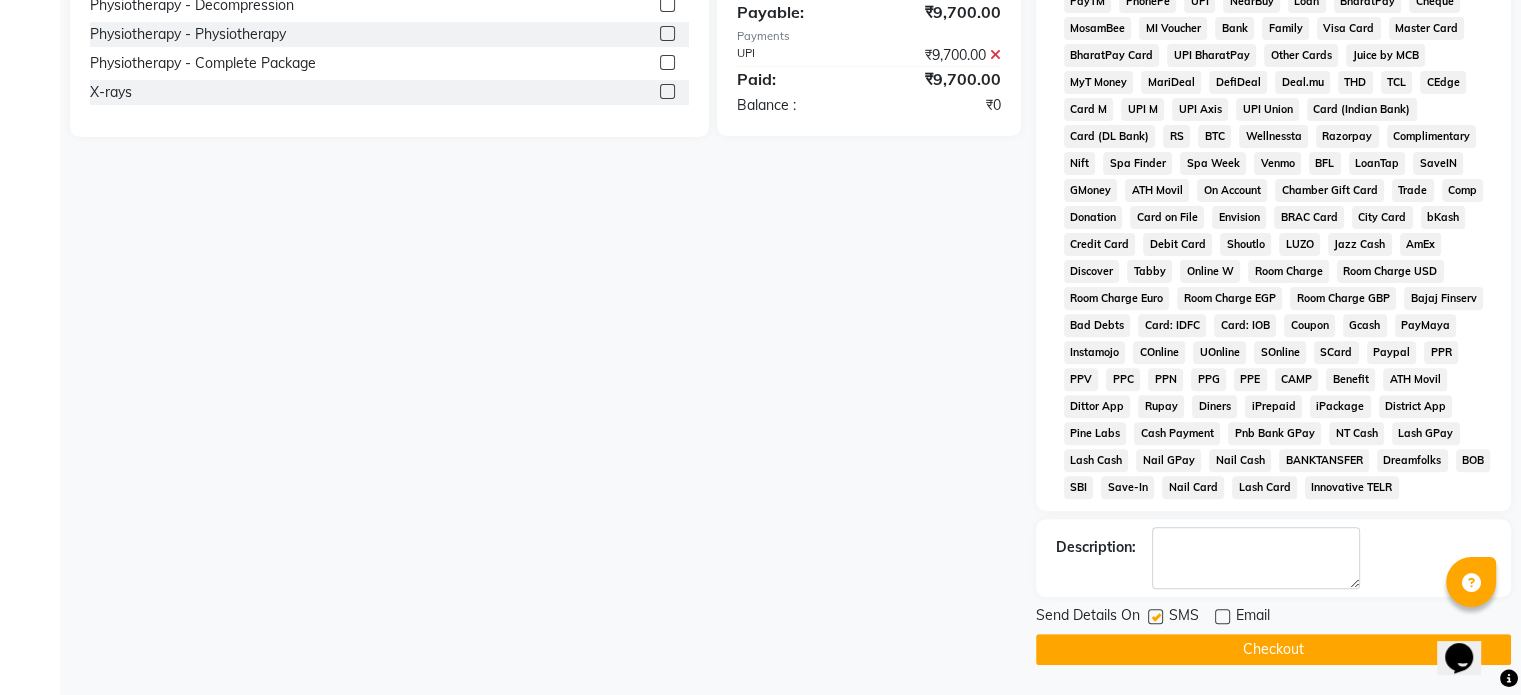 click 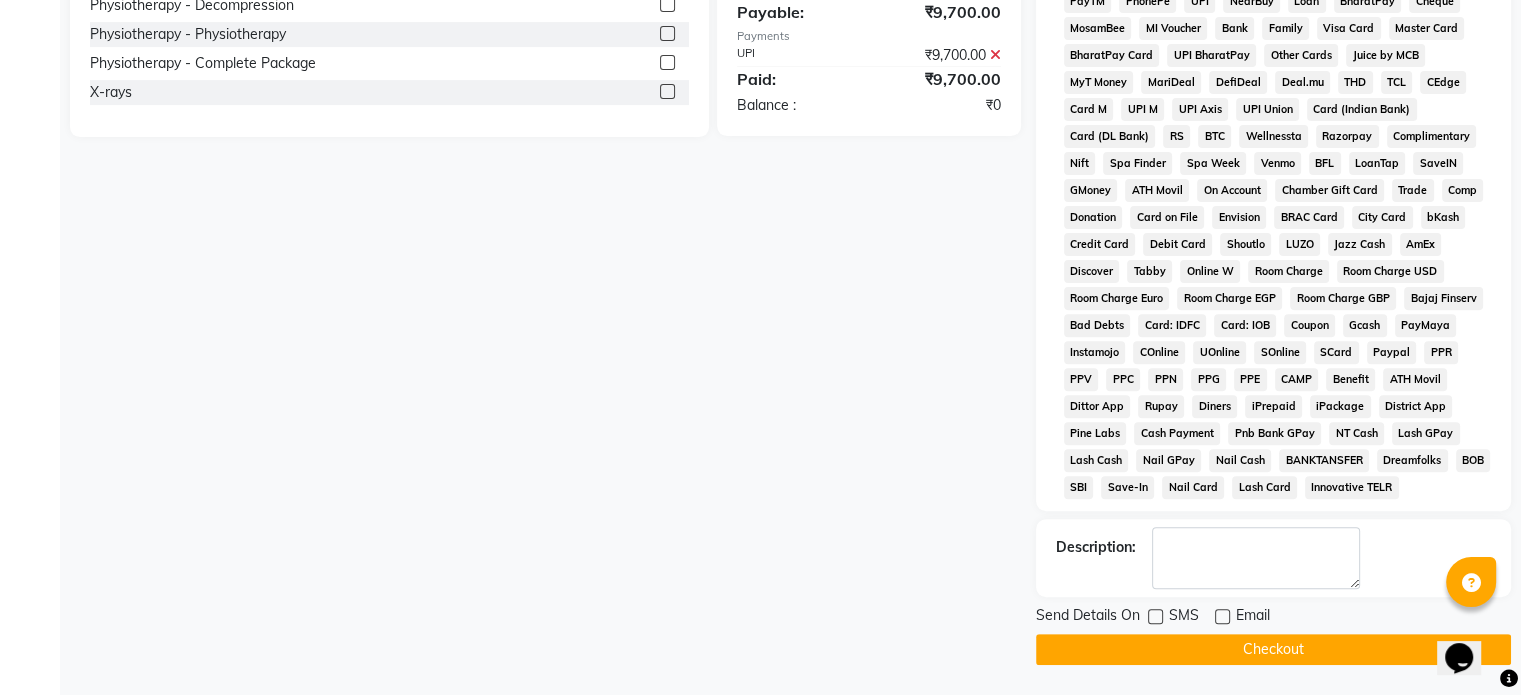 click on "Checkout" 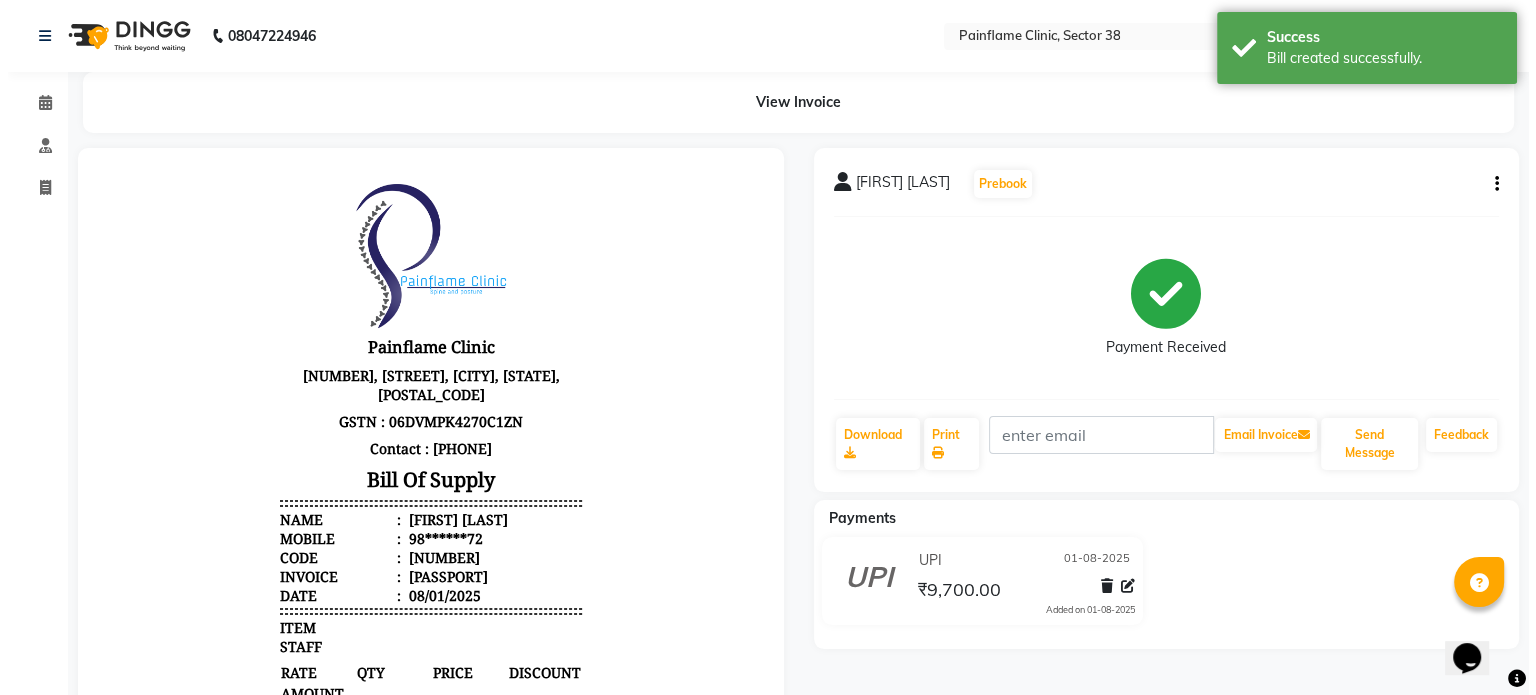 scroll, scrollTop: 0, scrollLeft: 0, axis: both 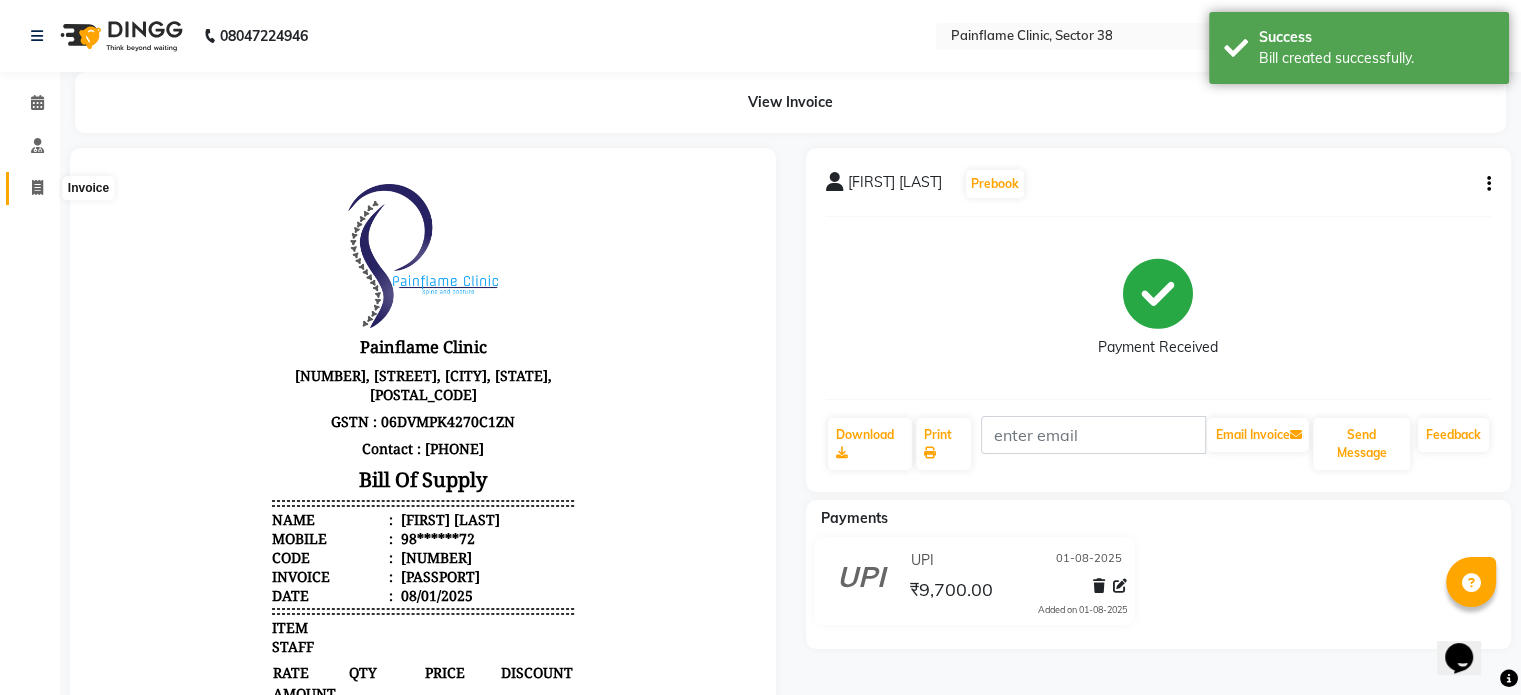 click 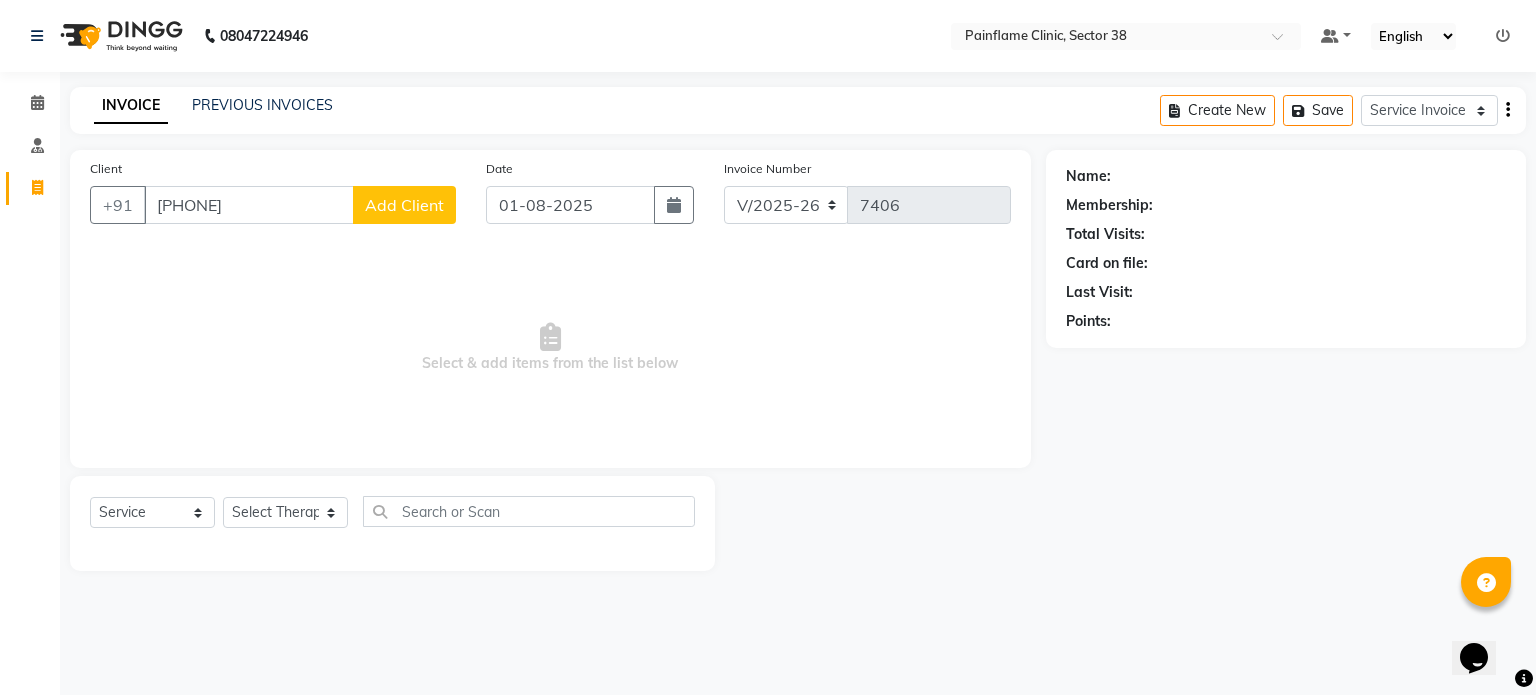 click on "8197318304" at bounding box center [249, 205] 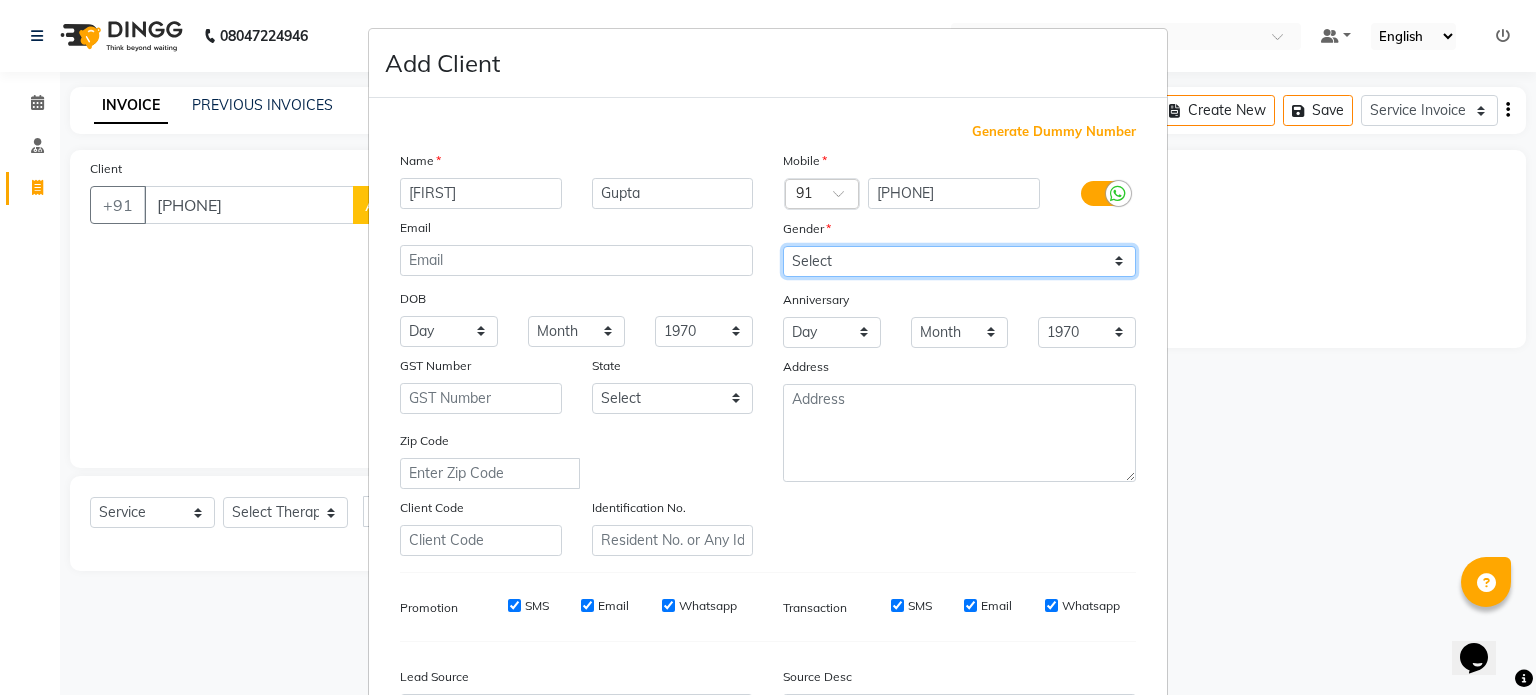 click on "Select Male Female Other Prefer Not To Say" at bounding box center (959, 261) 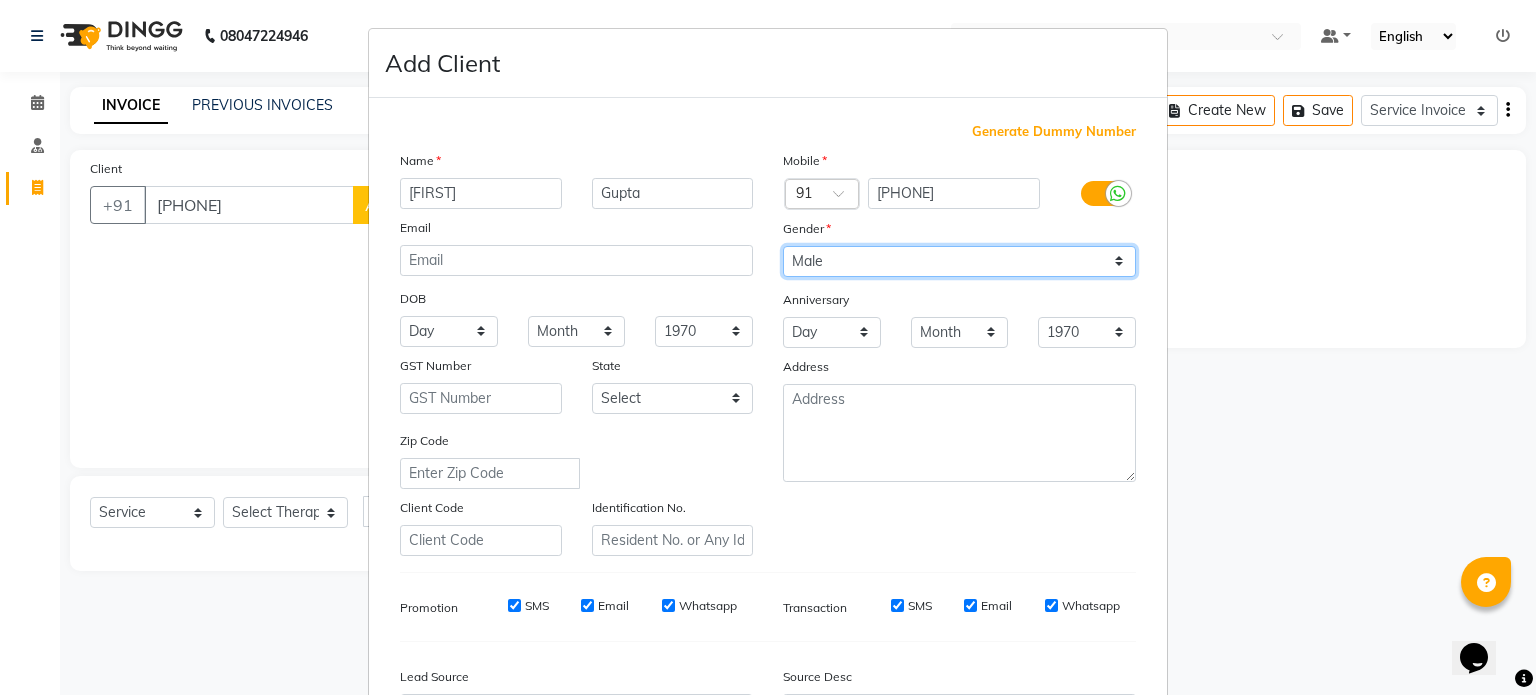 click on "Select Male Female Other Prefer Not To Say" at bounding box center [959, 261] 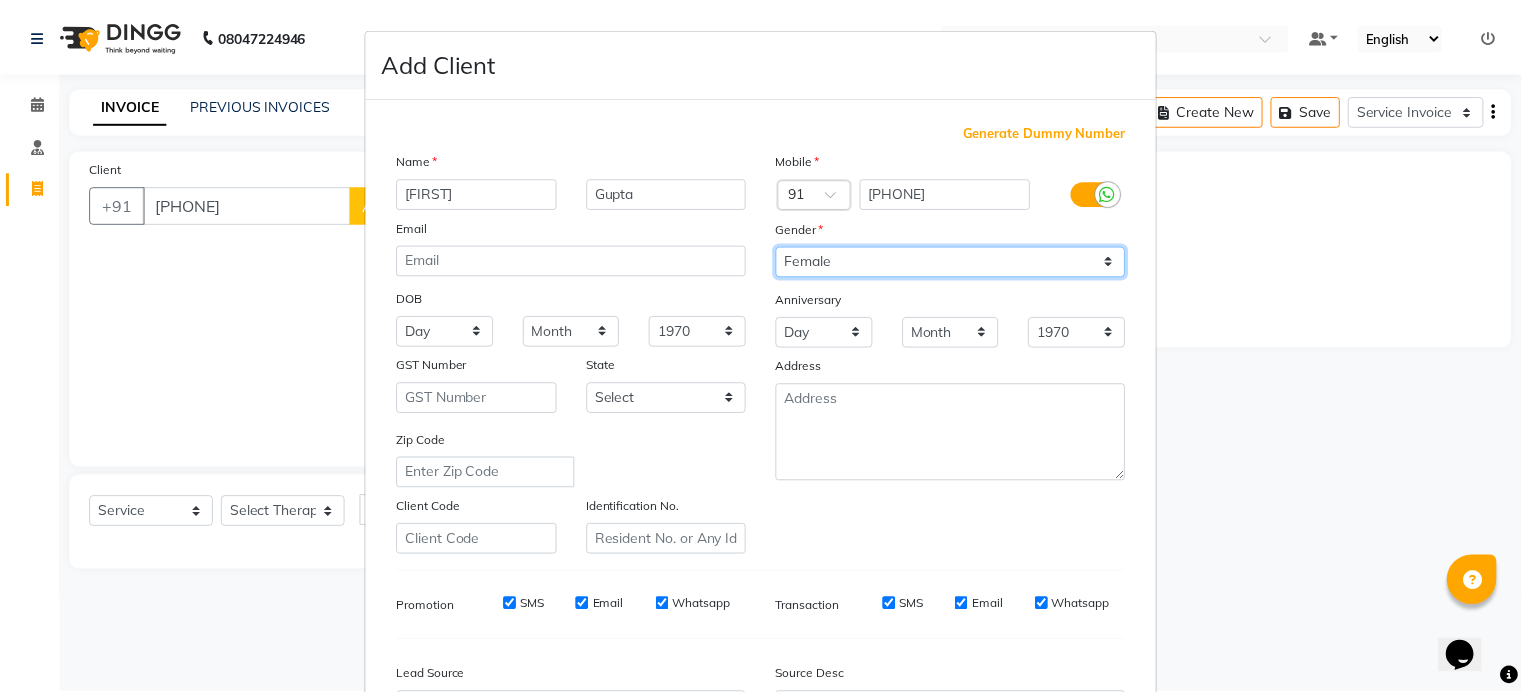 scroll, scrollTop: 237, scrollLeft: 0, axis: vertical 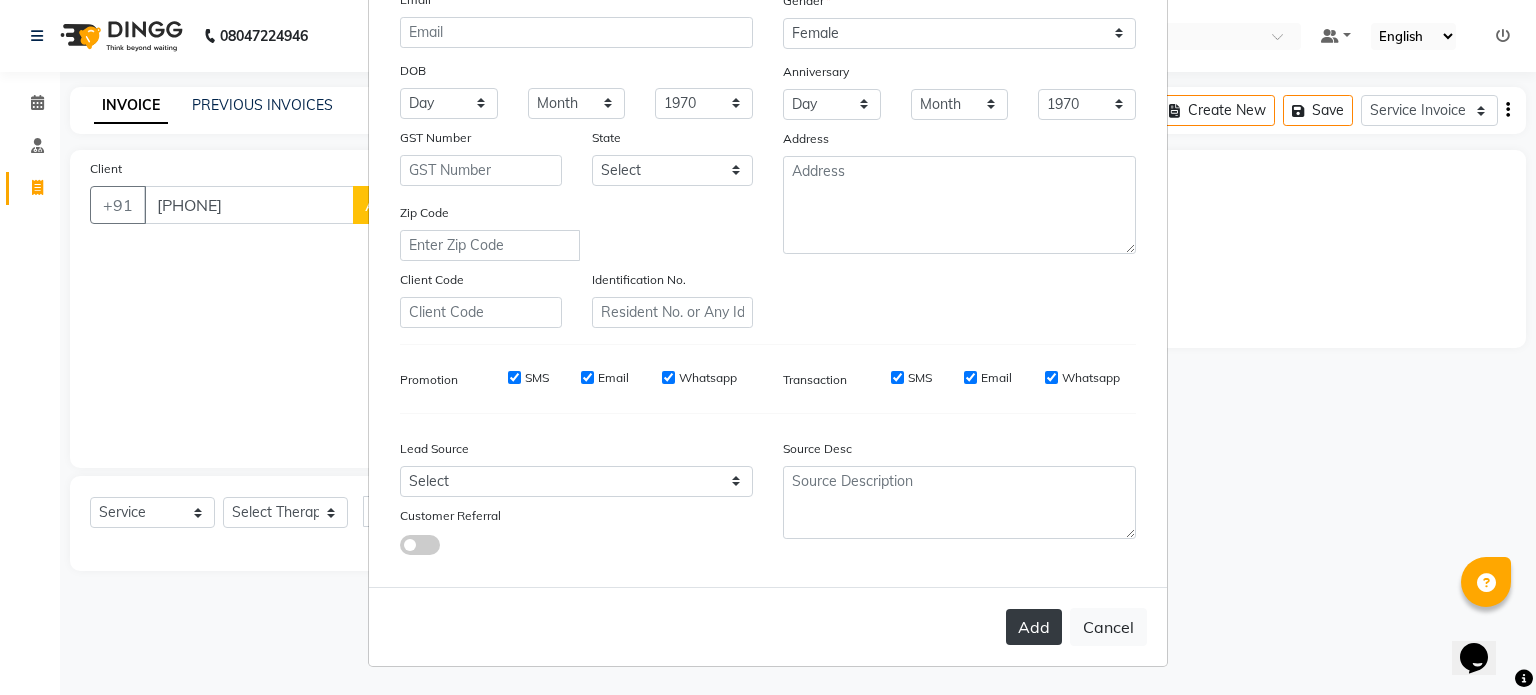click on "Add" at bounding box center [1034, 627] 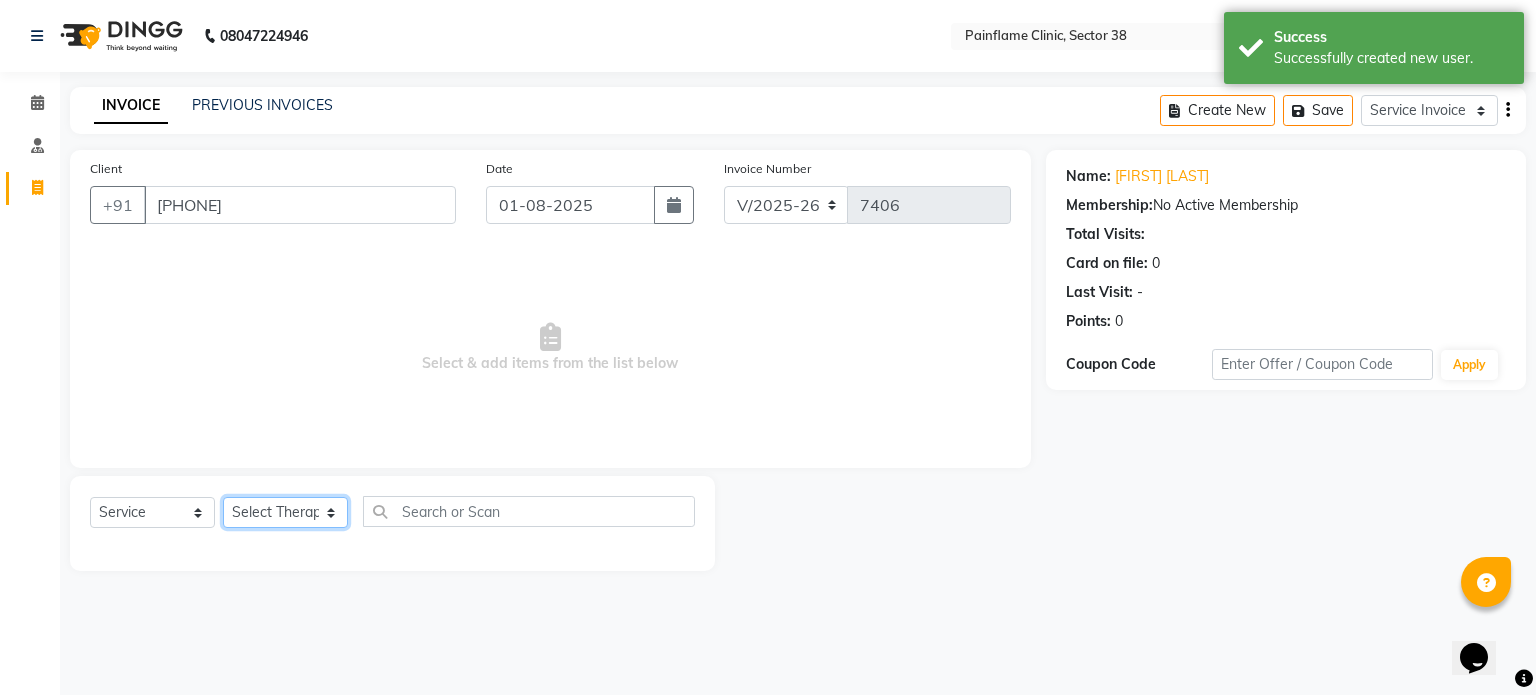 click on "Select Therapist Dr Durgesh Dr Harish Dr Ranjana Dr Saurabh Dr. Suraj Dr. Tejpal Mehlawat KUSHAL MOHIT SEMWAL Nancy Singhai Reception 1  Reception 2 Reception 3" 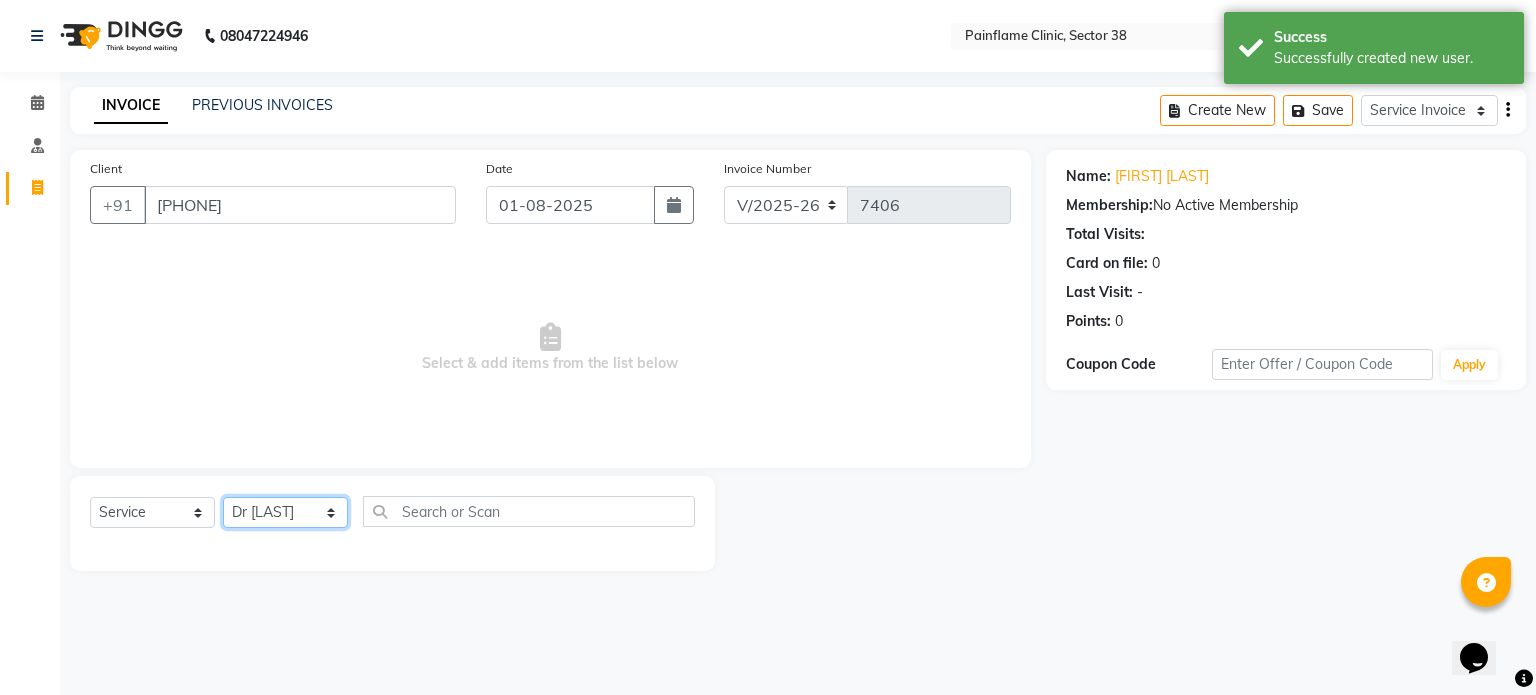 click on "Select Therapist Dr Durgesh Dr Harish Dr Ranjana Dr Saurabh Dr. Suraj Dr. Tejpal Mehlawat KUSHAL MOHIT SEMWAL Nancy Singhai Reception 1  Reception 2 Reception 3" 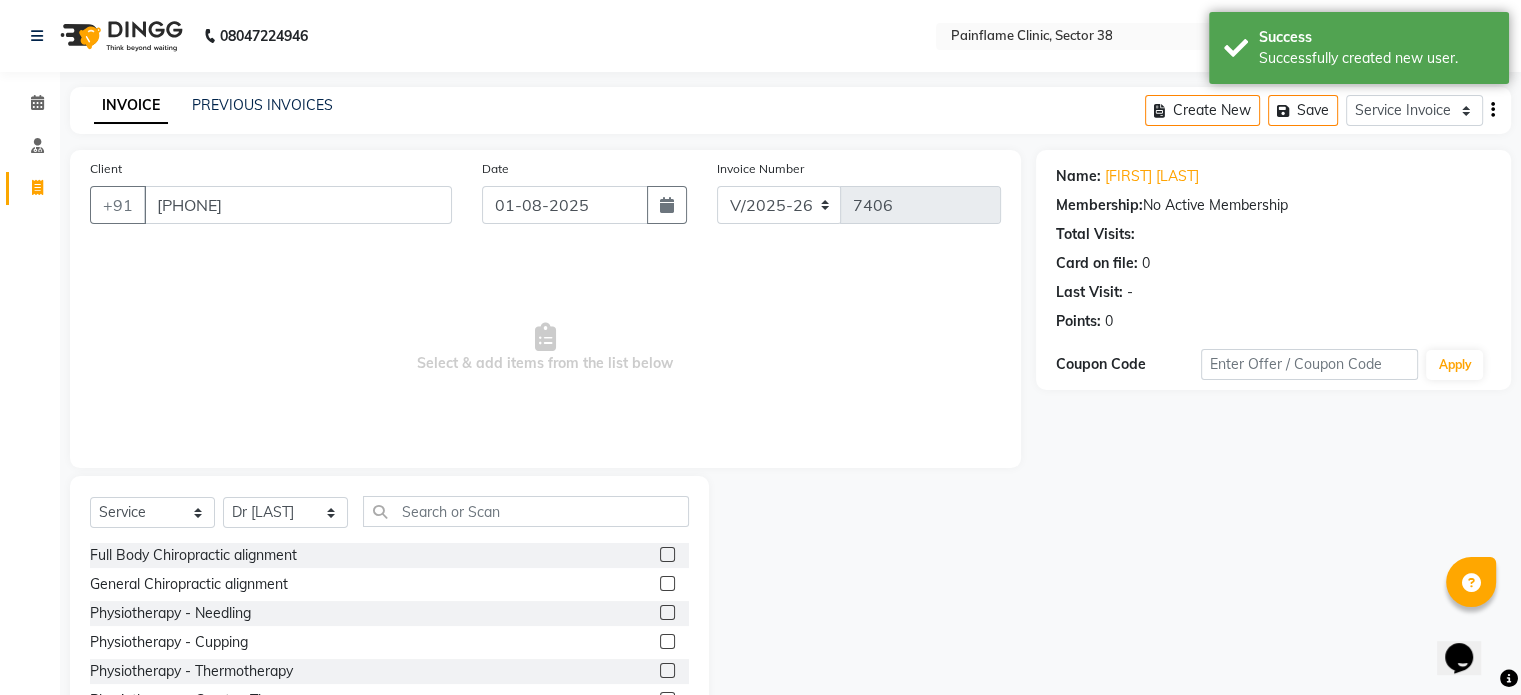 click 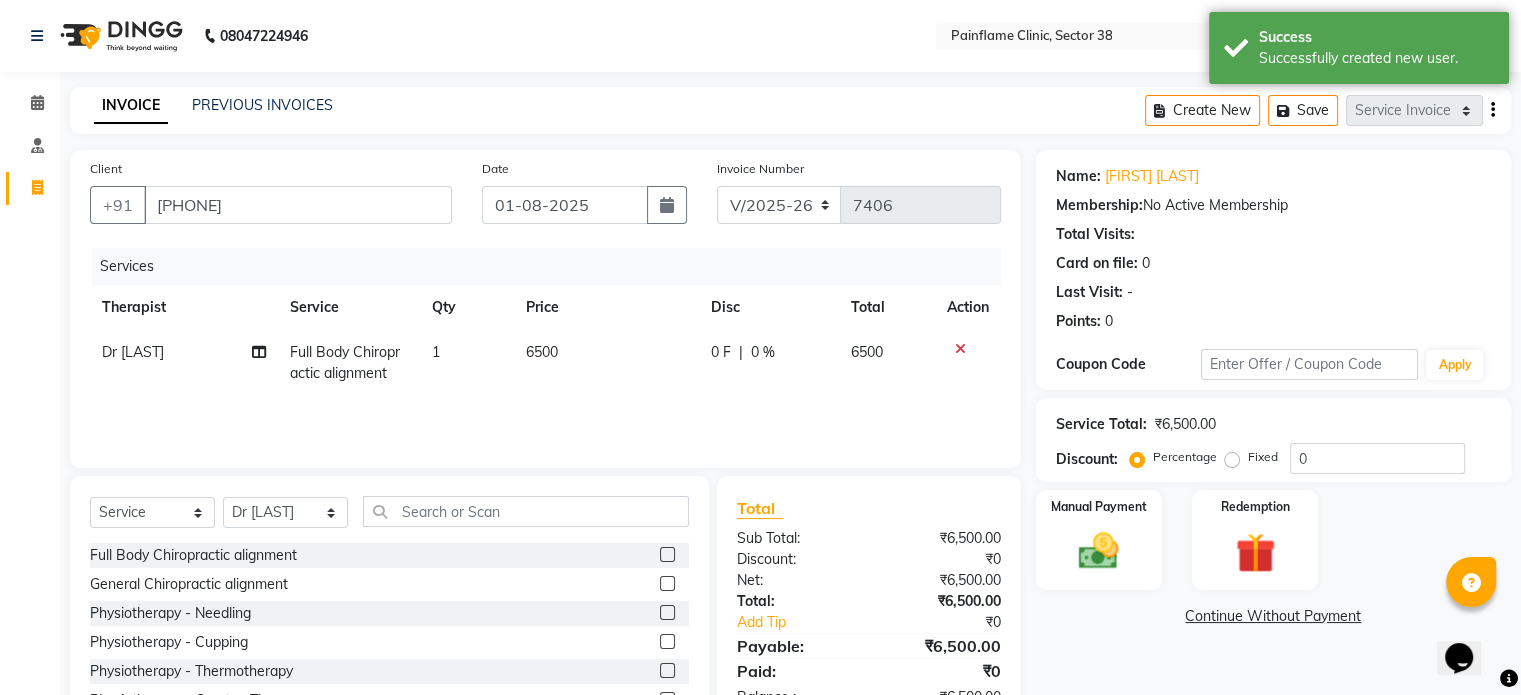 scroll, scrollTop: 119, scrollLeft: 0, axis: vertical 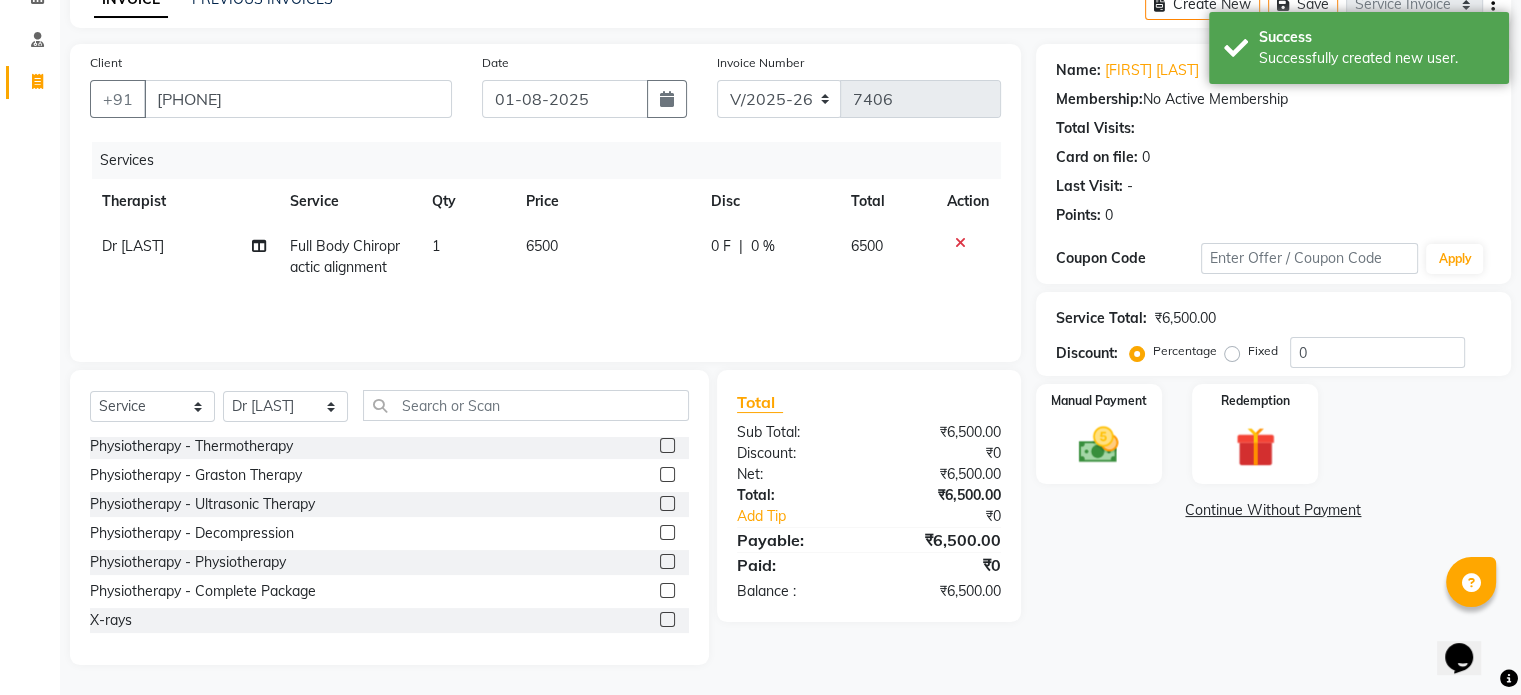 click 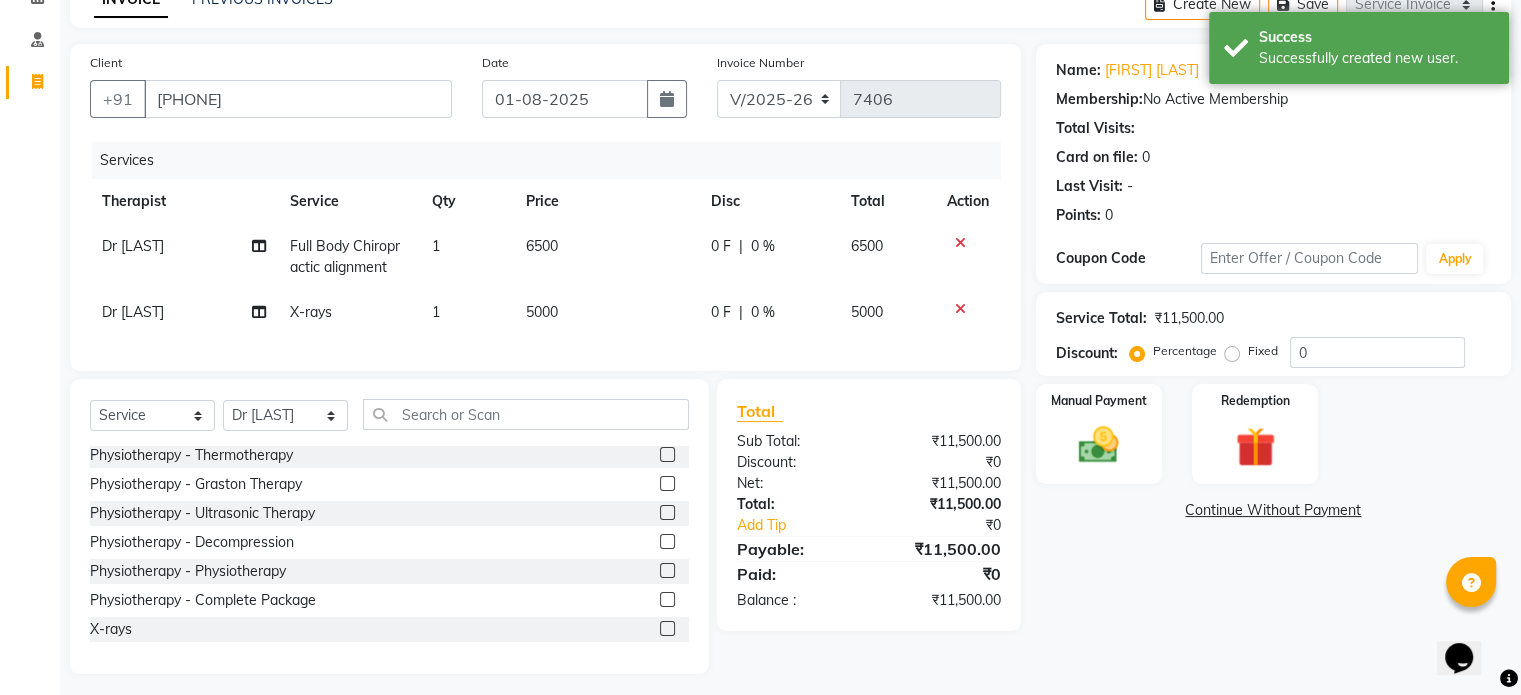 click on "5000" 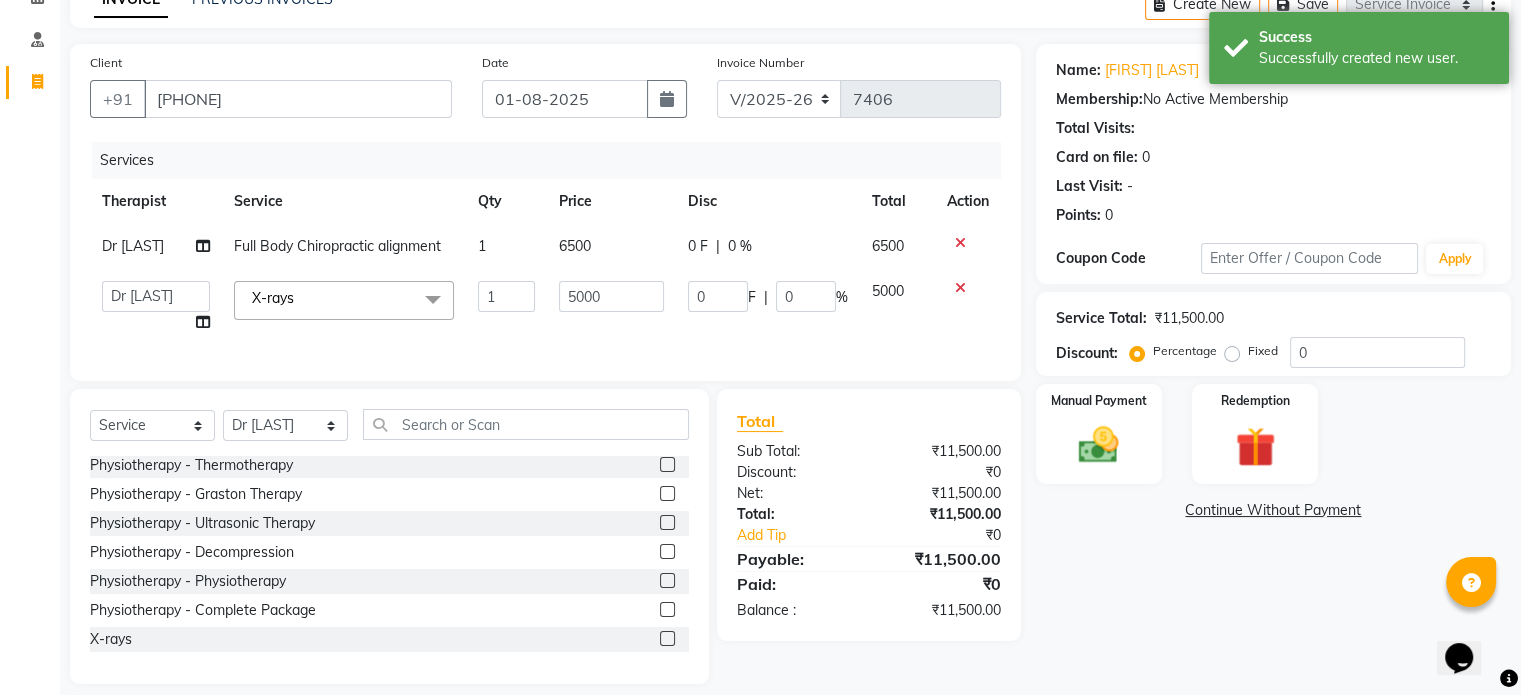click on "5000" 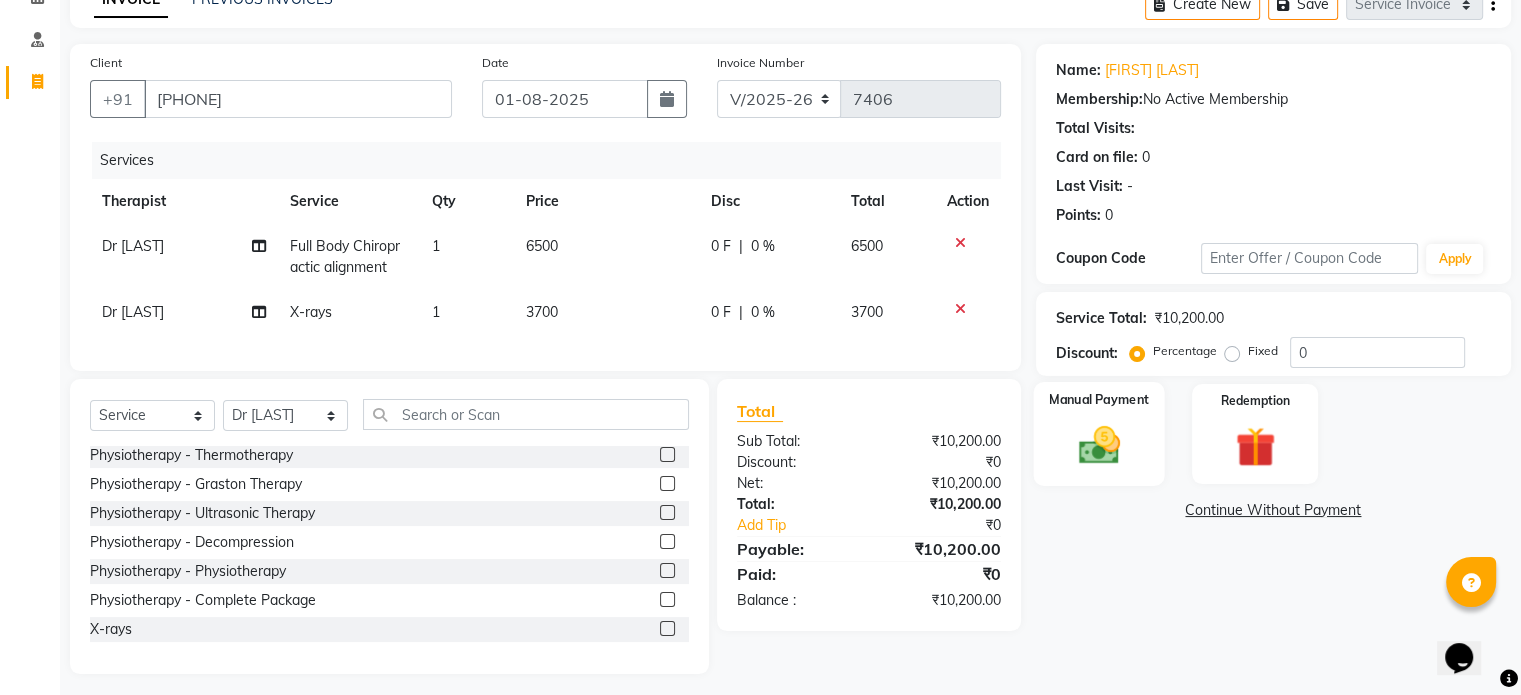 click 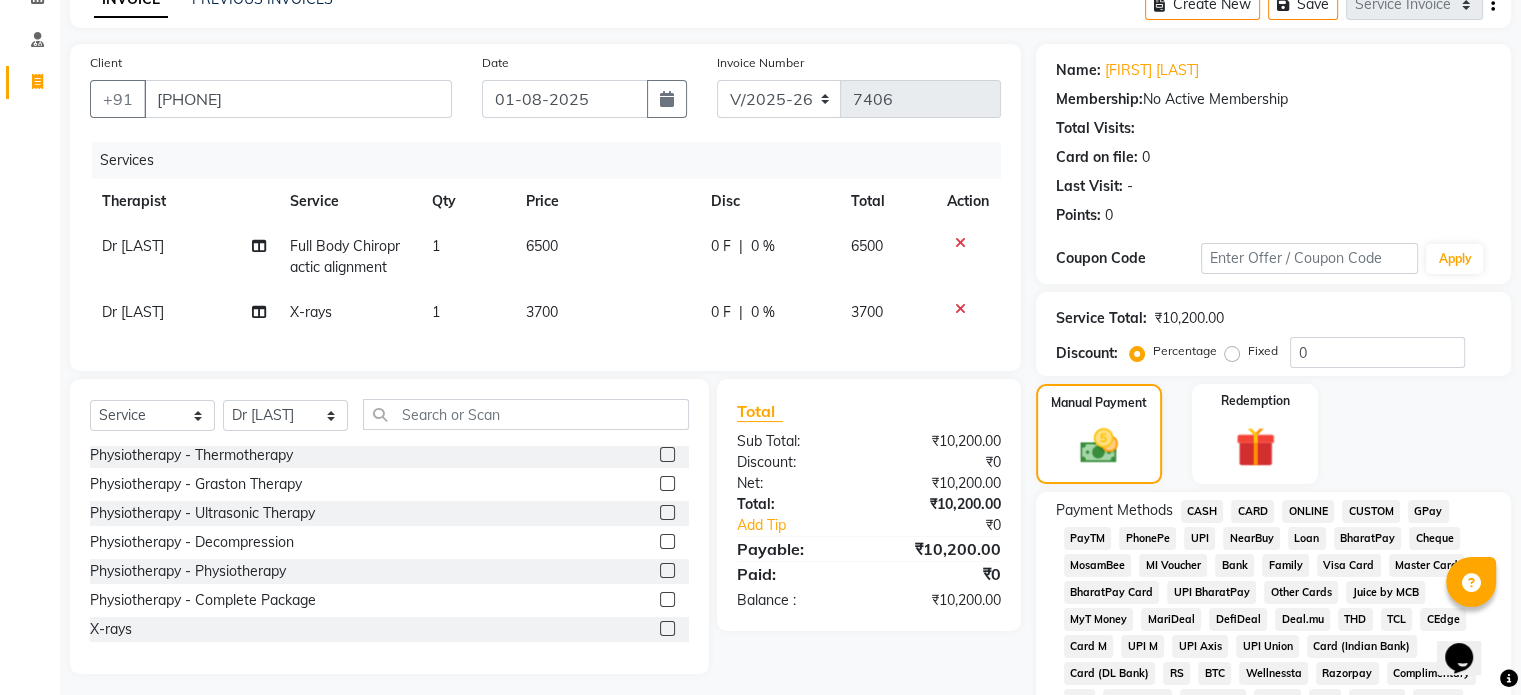 click on "UPI" 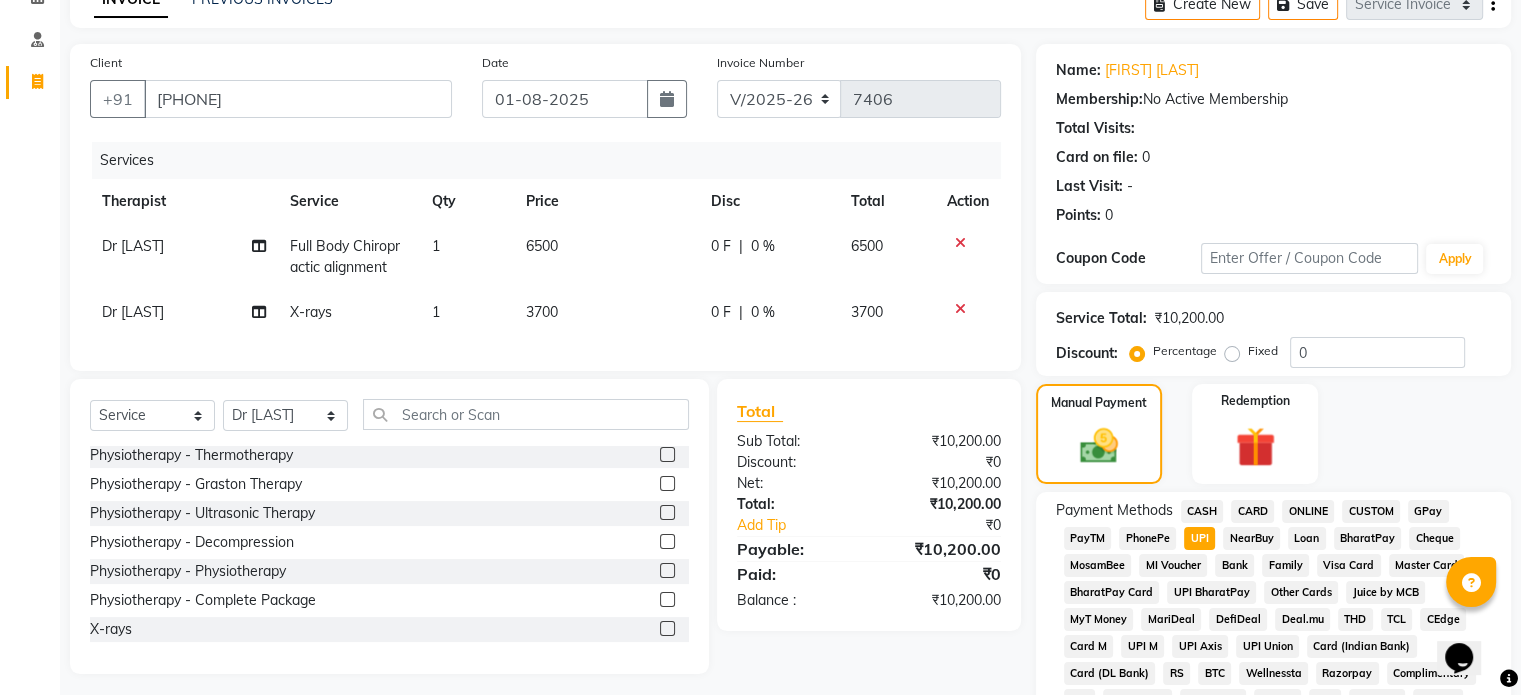 scroll, scrollTop: 652, scrollLeft: 0, axis: vertical 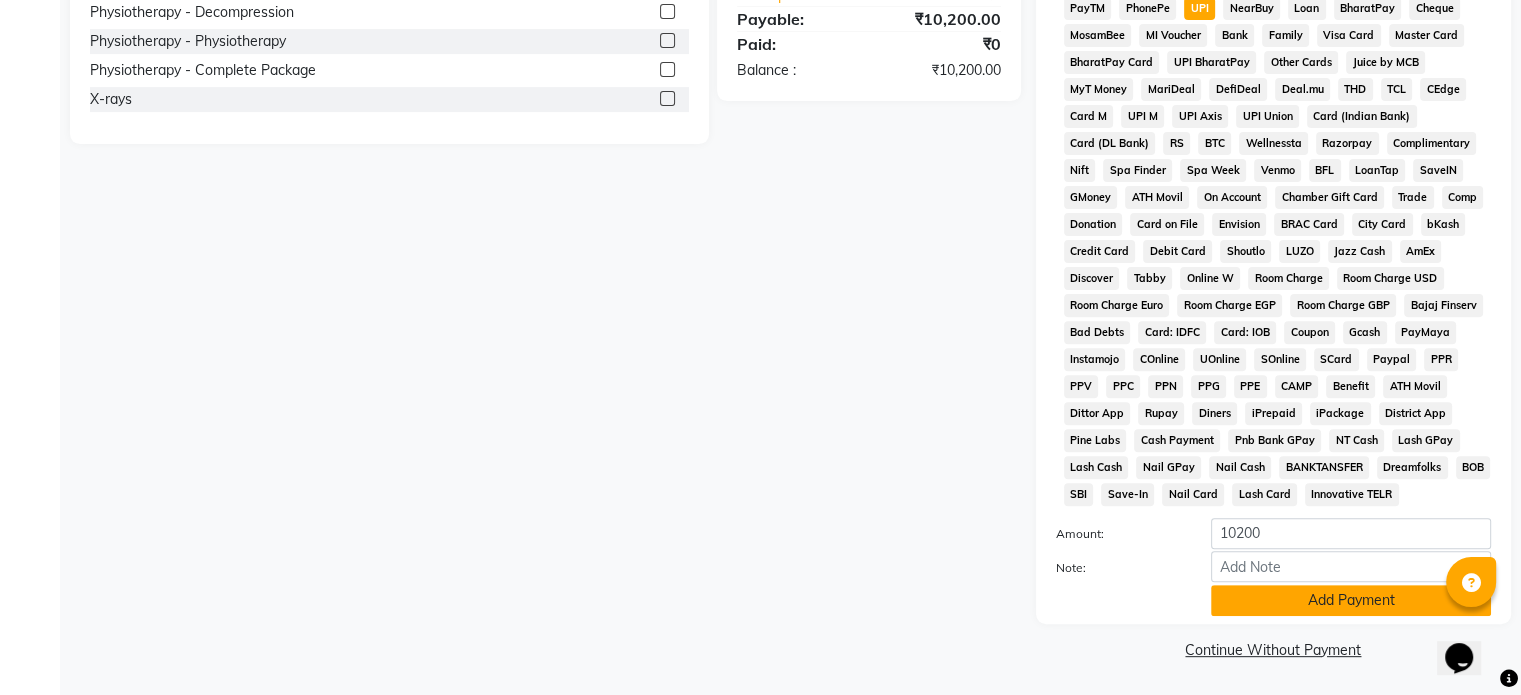 click on "Add Payment" 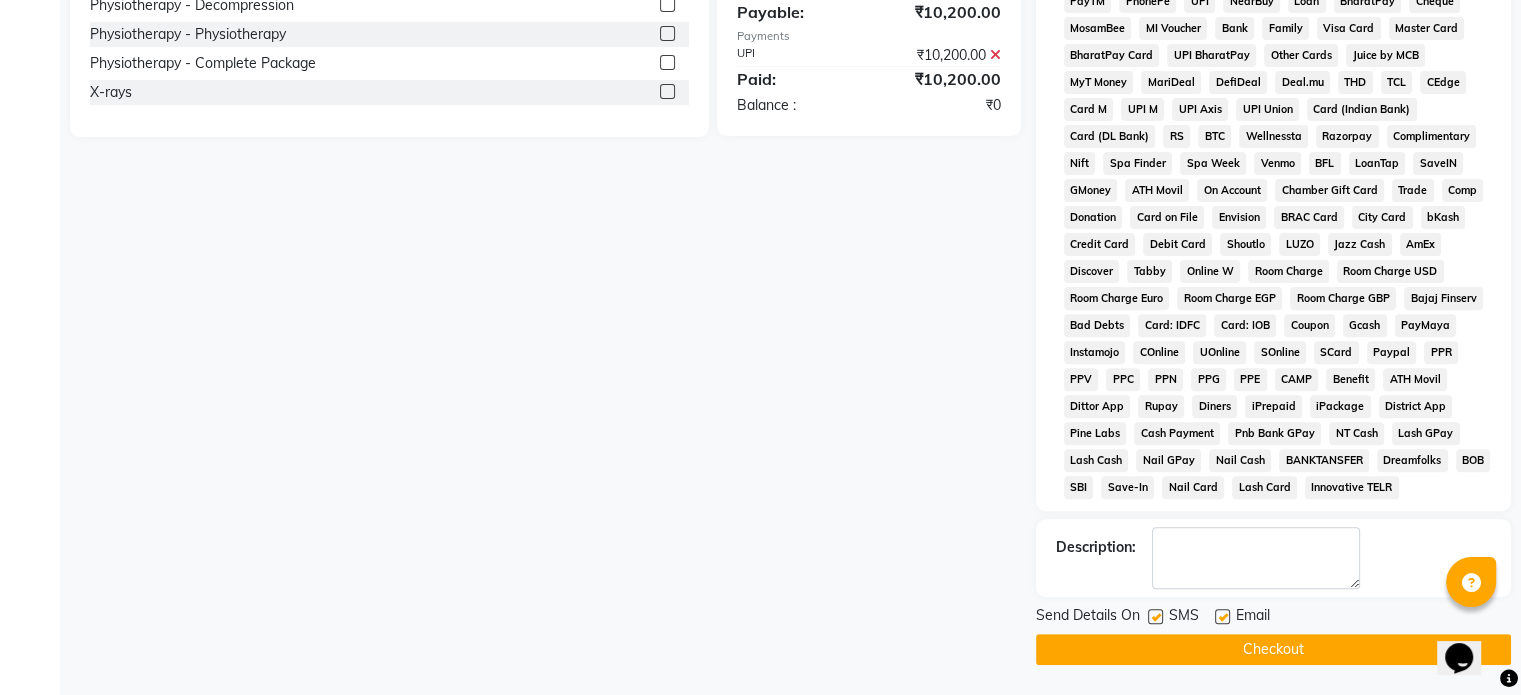 click 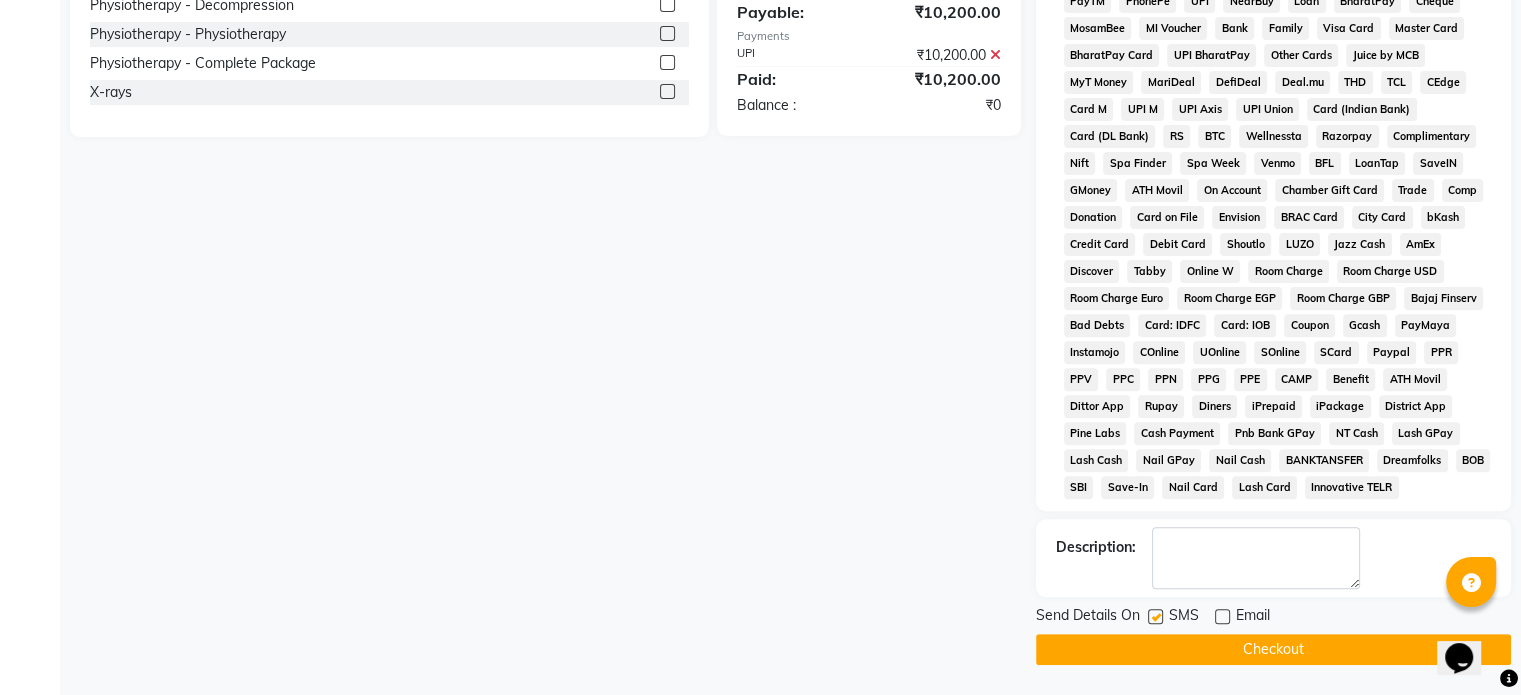 click 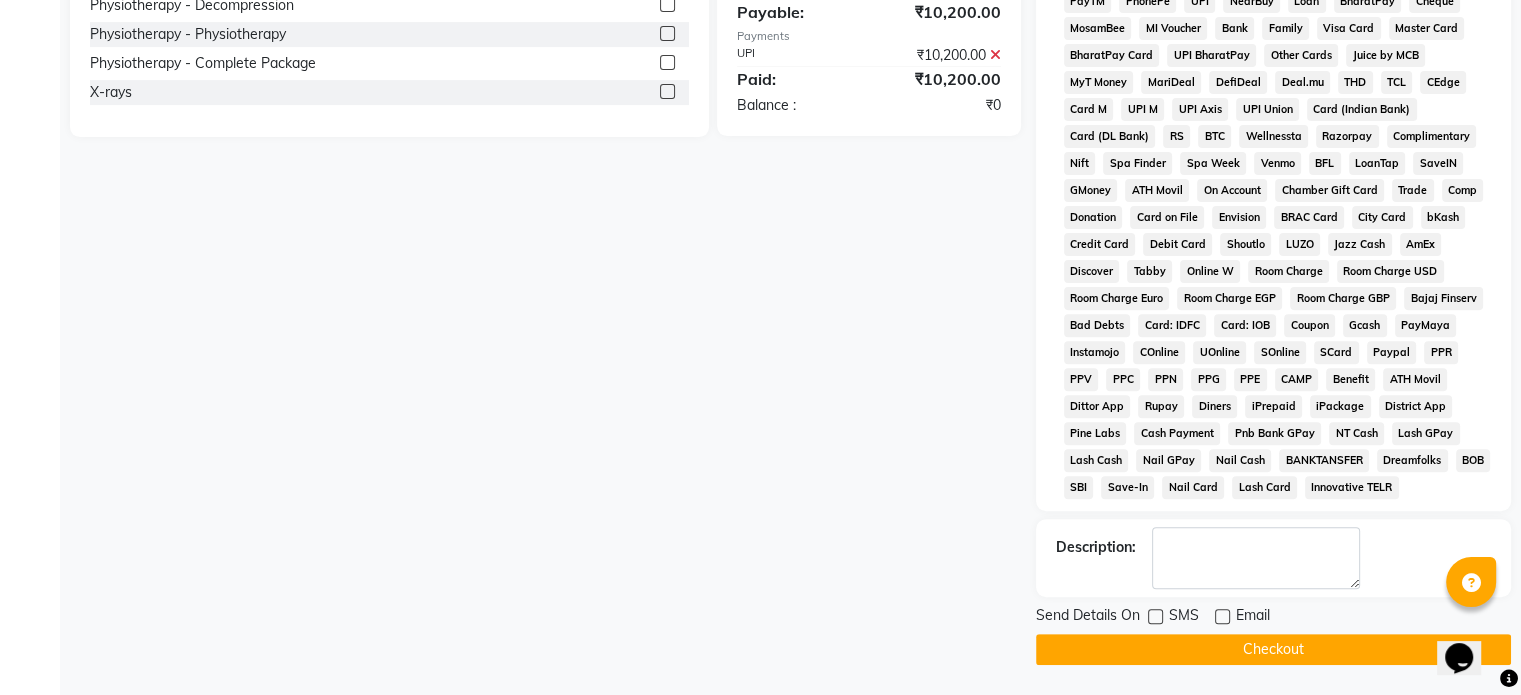 click on "Checkout" 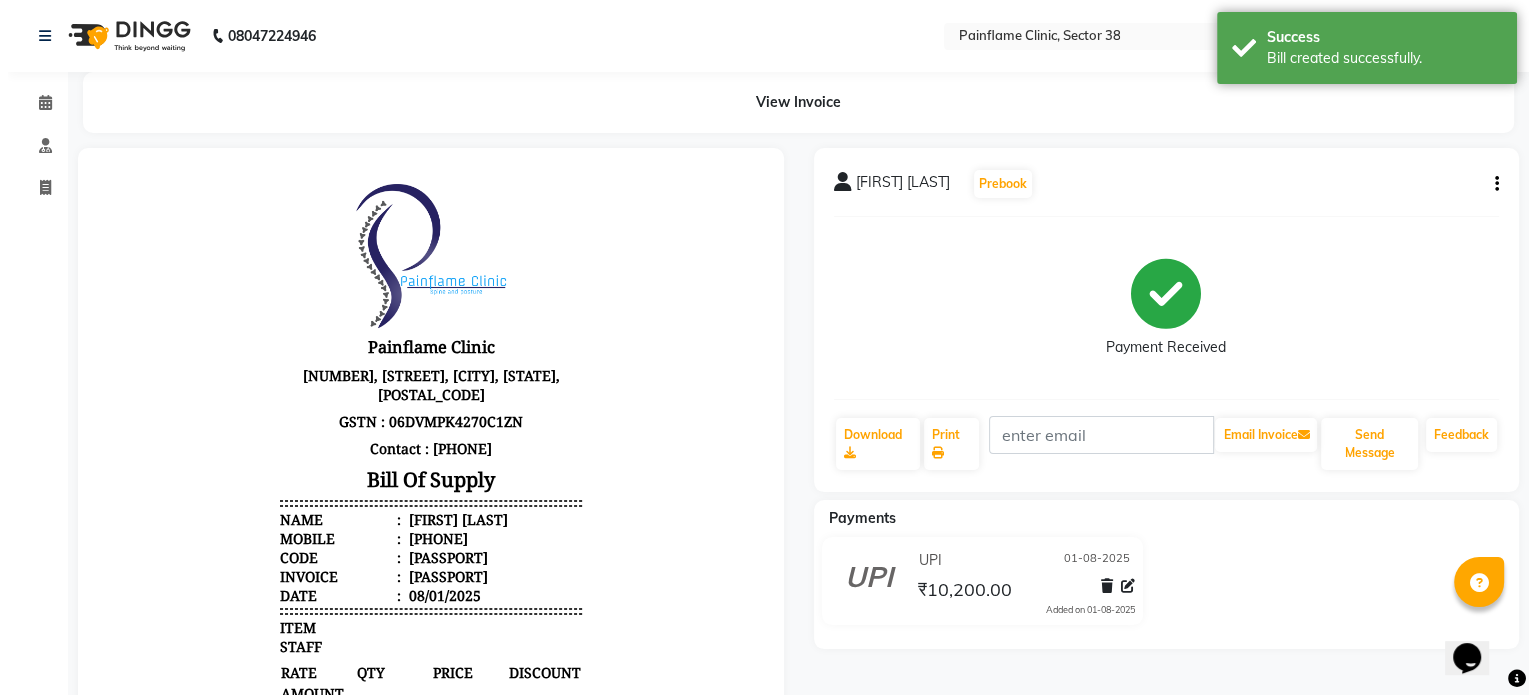 scroll, scrollTop: 0, scrollLeft: 0, axis: both 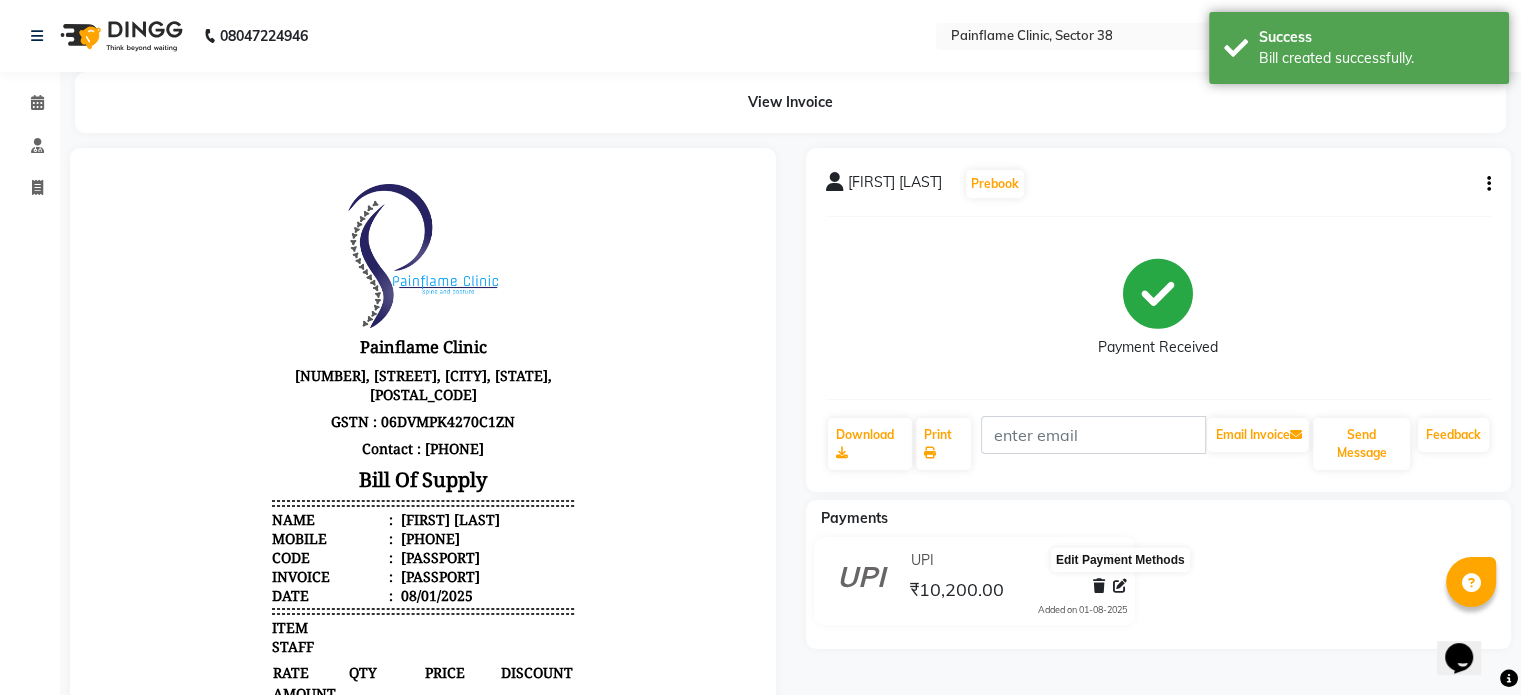 click 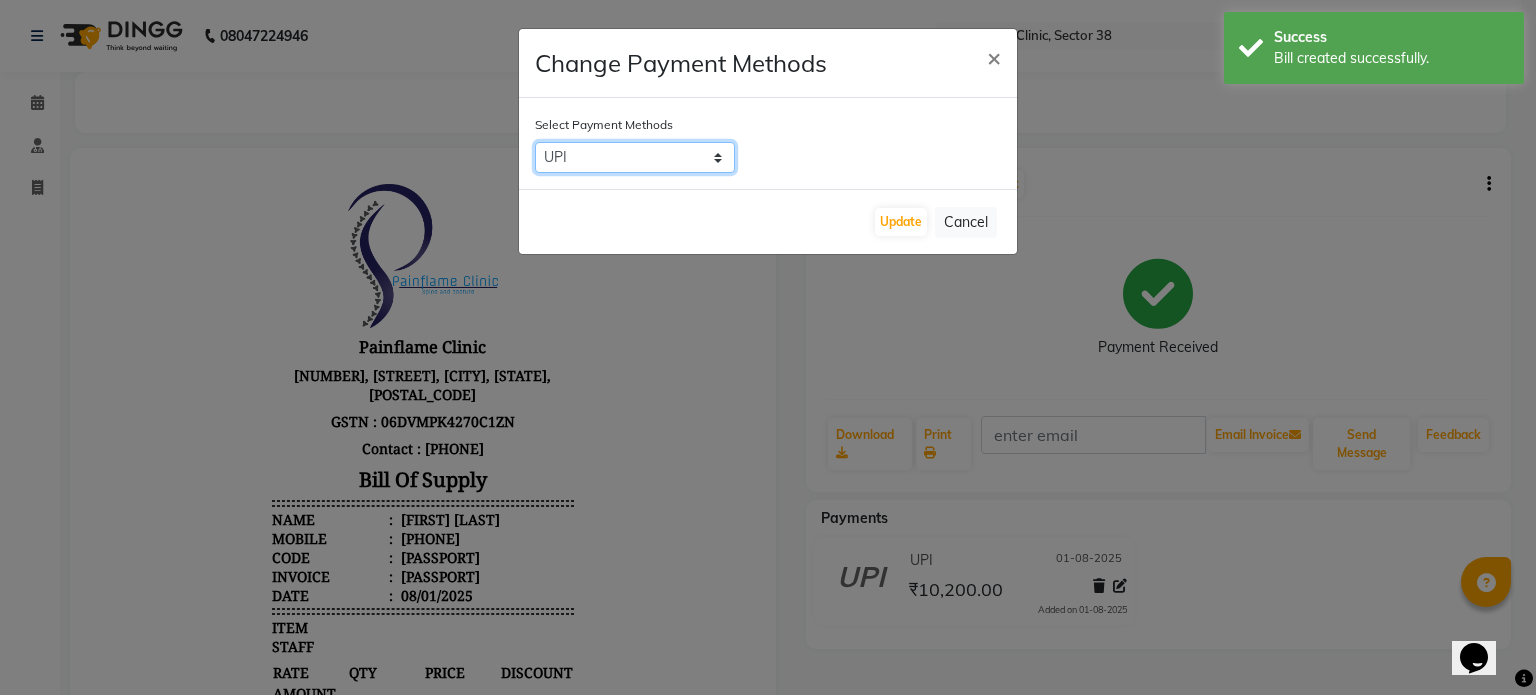 click on "CASH   CARD   ONLINE   CUSTOM   GPay   PayTM   PhonePe   UPI   NearBuy   Loan   BharatPay   Cheque   MosamBee   MI Voucher   Bank   Family   Visa Card   Master Card   BharatPay Card   UPI BharatPay   Other Cards   Juice by MCB   MyT Money   MariDeal   DefiDeal   Deal.mu   THD   TCL   CEdge   Card M   UPI M   UPI Axis   UPI Union   Card (Indian Bank)   Card (DL Bank)   RS   BTC   Wellnessta   Razorpay   Complimentary   Nift   Spa Finder   Spa Week   Venmo   BFL   LoanTap   SaveIN   GMoney   ATH Movil   On Account   Chamber Gift Card   Trade   Comp   Donation   Card on File   Envision   BRAC Card   City Card   bKash   Credit Card   Debit Card   Shoutlo   LUZO   Jazz Cash   AmEx   Discover   Tabby   Online W   Room Charge   Room Charge USD   Room Charge Euro   Room Charge EGP   Room Charge GBP   Bajaj Finserv   Bad Debts   Card: IDFC   Card: IOB   Coupon   Gcash   PayMaya   Instamojo   COnline   UOnline   SOnline   SCard   Paypal   PPR   PPV   PPC   PPN   PPG   PPE   CAMP   Benefit   ATH Movil   Dittor App" 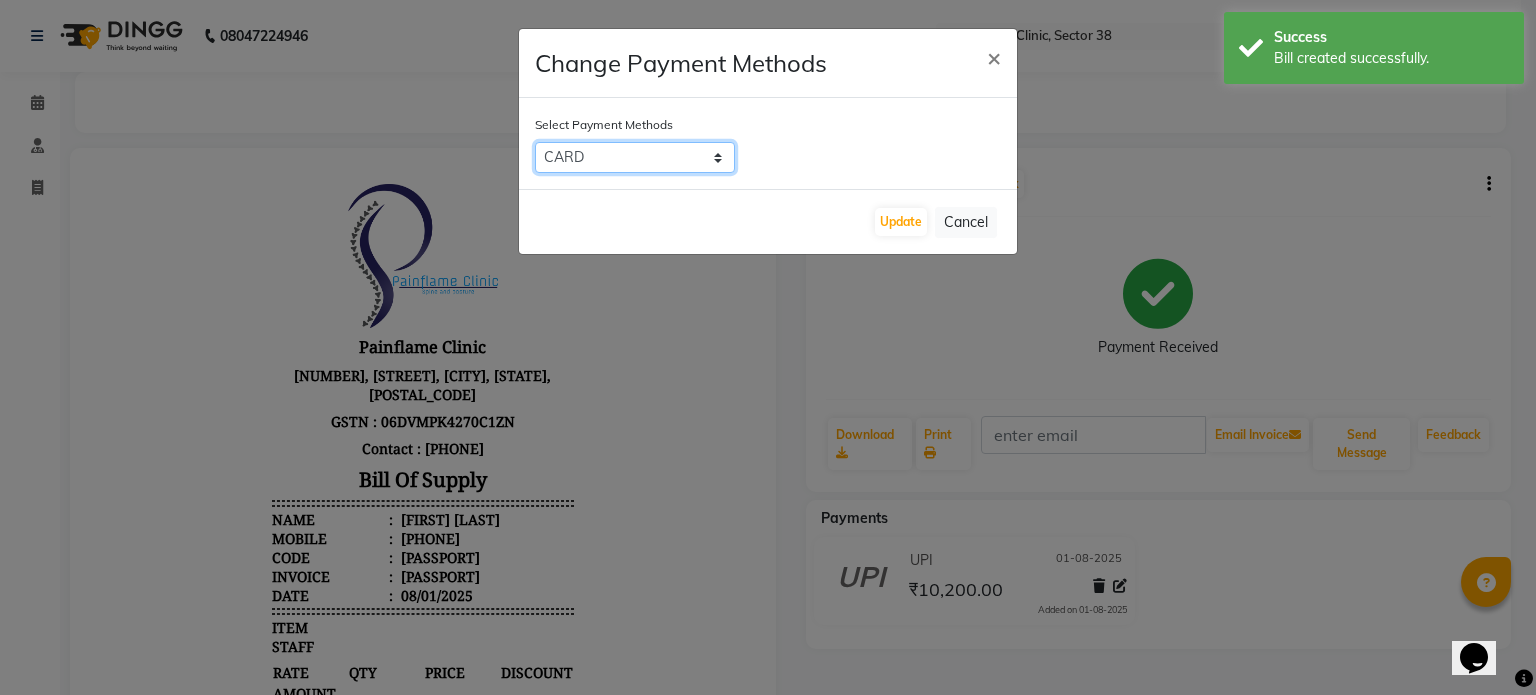 click on "CASH   CARD   ONLINE   CUSTOM   GPay   PayTM   PhonePe   UPI   NearBuy   Loan   BharatPay   Cheque   MosamBee   MI Voucher   Bank   Family   Visa Card   Master Card   BharatPay Card   UPI BharatPay   Other Cards   Juice by MCB   MyT Money   MariDeal   DefiDeal   Deal.mu   THD   TCL   CEdge   Card M   UPI M   UPI Axis   UPI Union   Card (Indian Bank)   Card (DL Bank)   RS   BTC   Wellnessta   Razorpay   Complimentary   Nift   Spa Finder   Spa Week   Venmo   BFL   LoanTap   SaveIN   GMoney   ATH Movil   On Account   Chamber Gift Card   Trade   Comp   Donation   Card on File   Envision   BRAC Card   City Card   bKash   Credit Card   Debit Card   Shoutlo   LUZO   Jazz Cash   AmEx   Discover   Tabby   Online W   Room Charge   Room Charge USD   Room Charge Euro   Room Charge EGP   Room Charge GBP   Bajaj Finserv   Bad Debts   Card: IDFC   Card: IOB   Coupon   Gcash   PayMaya   Instamojo   COnline   UOnline   SOnline   SCard   Paypal   PPR   PPV   PPC   PPN   PPG   PPE   CAMP   Benefit   ATH Movil   Dittor App" 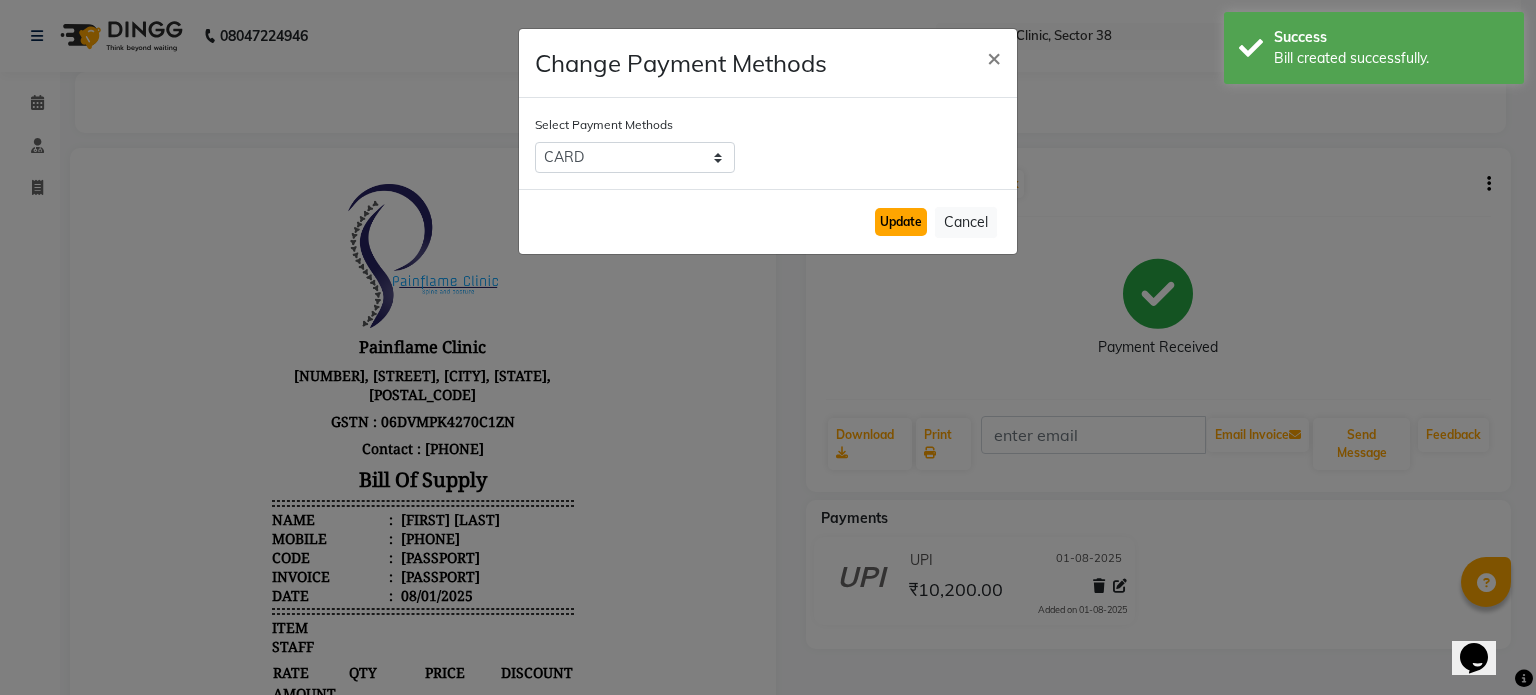 click on "Update" 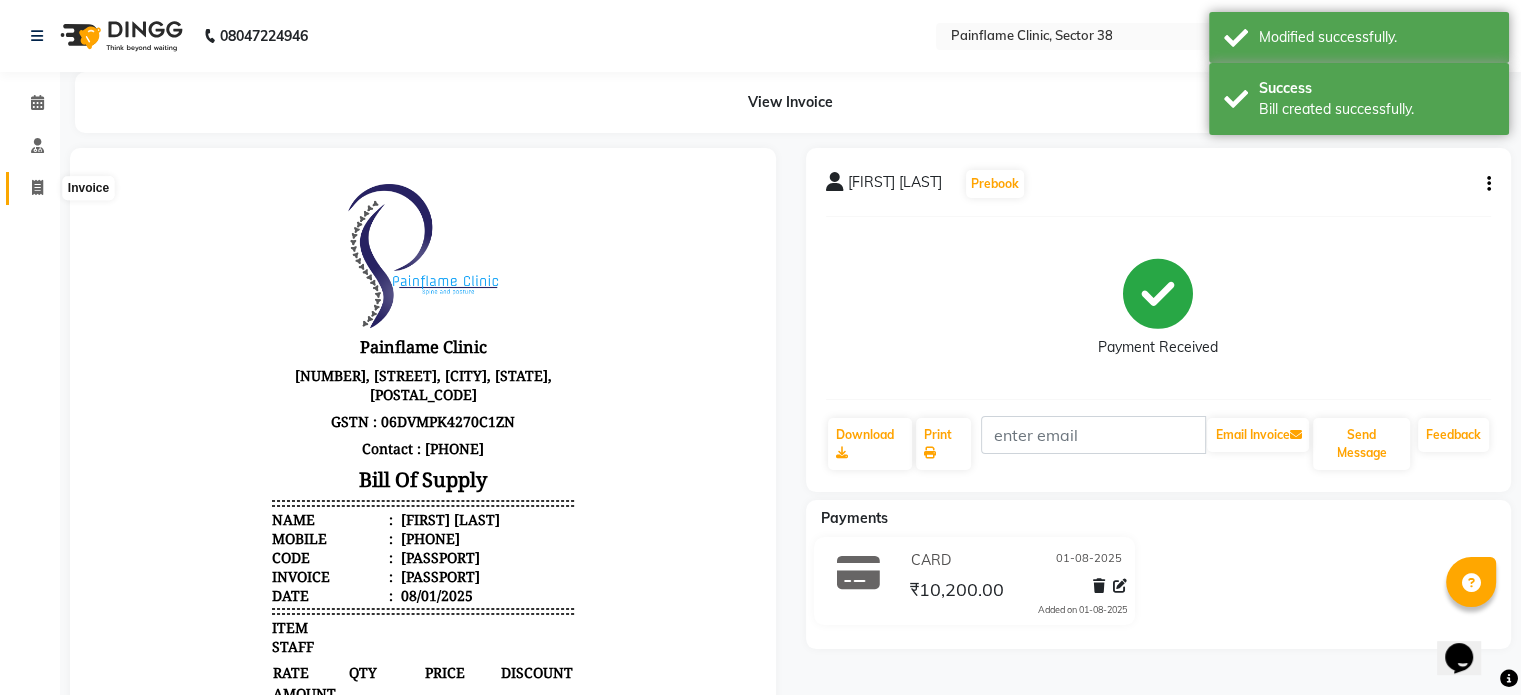 click 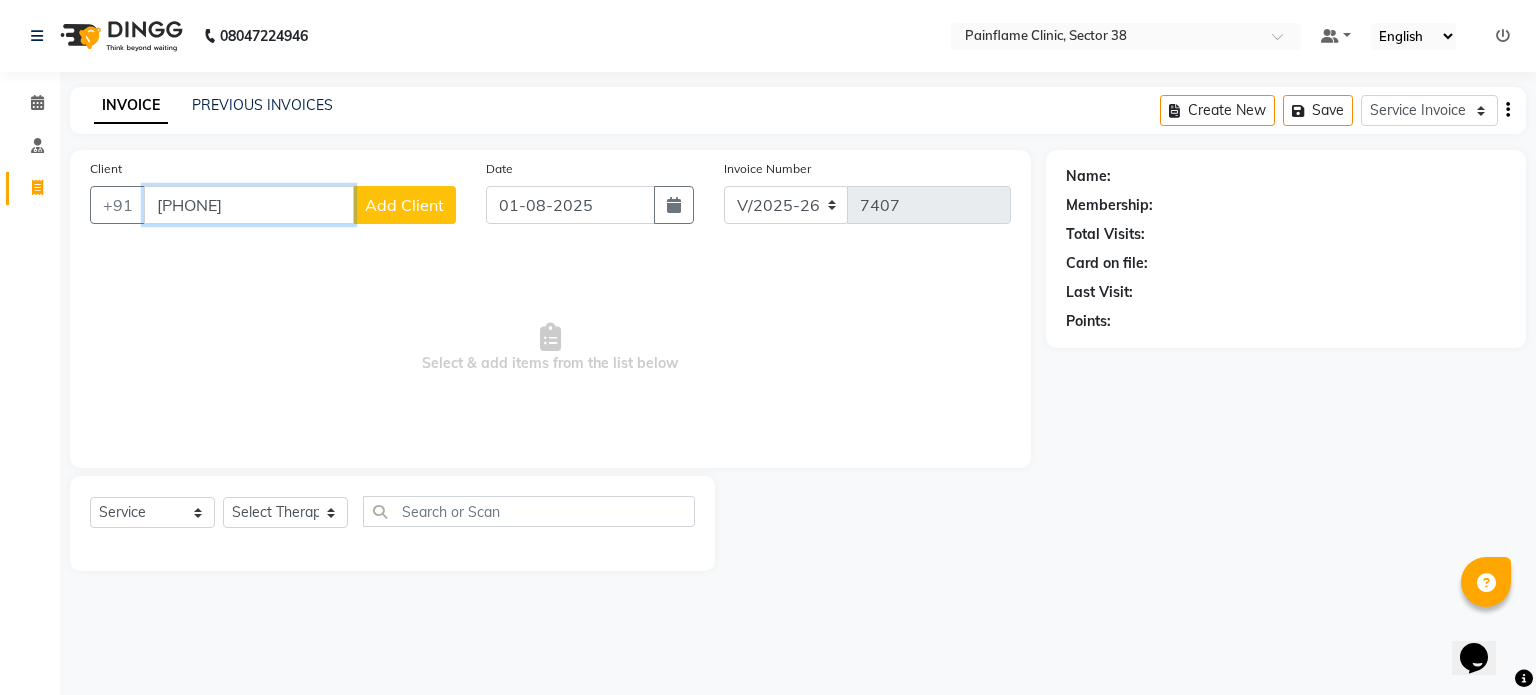 click on "9891087378" at bounding box center (249, 205) 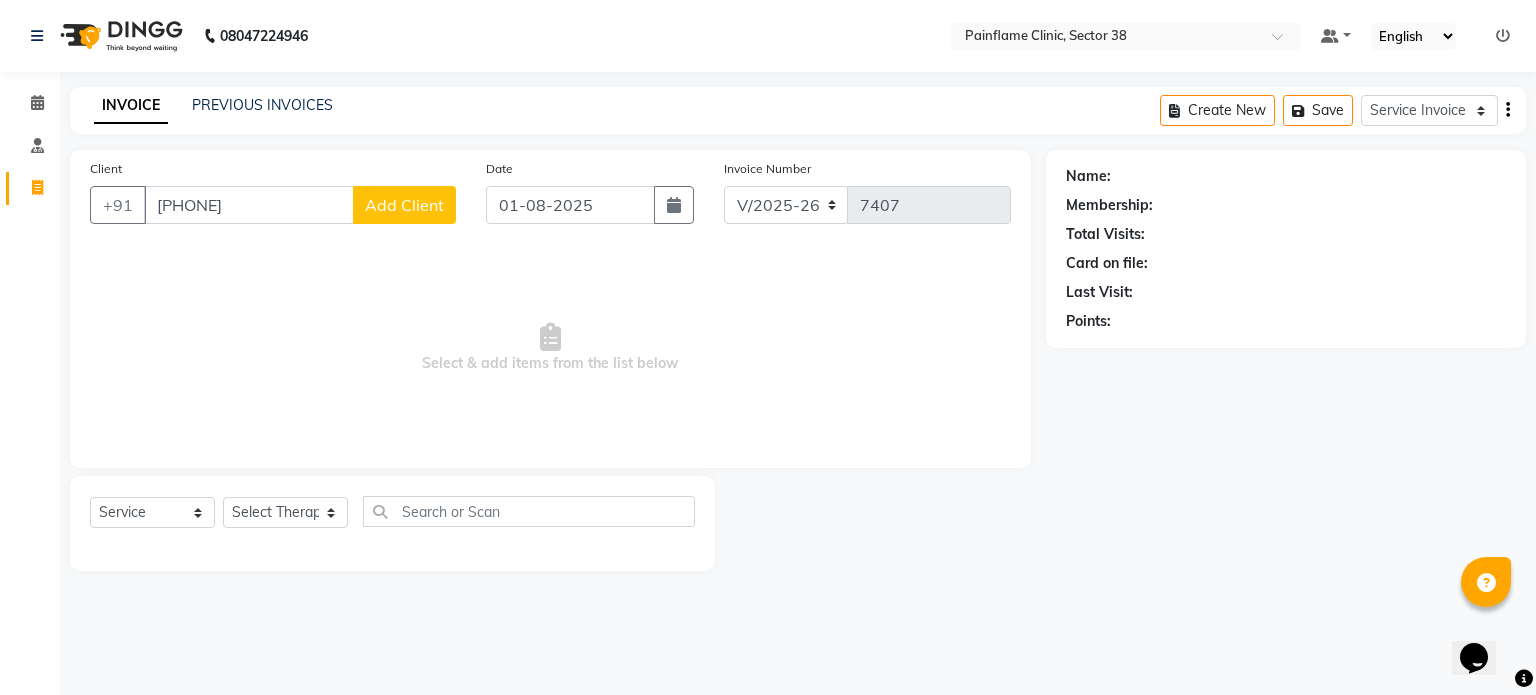 click on "Add Client" 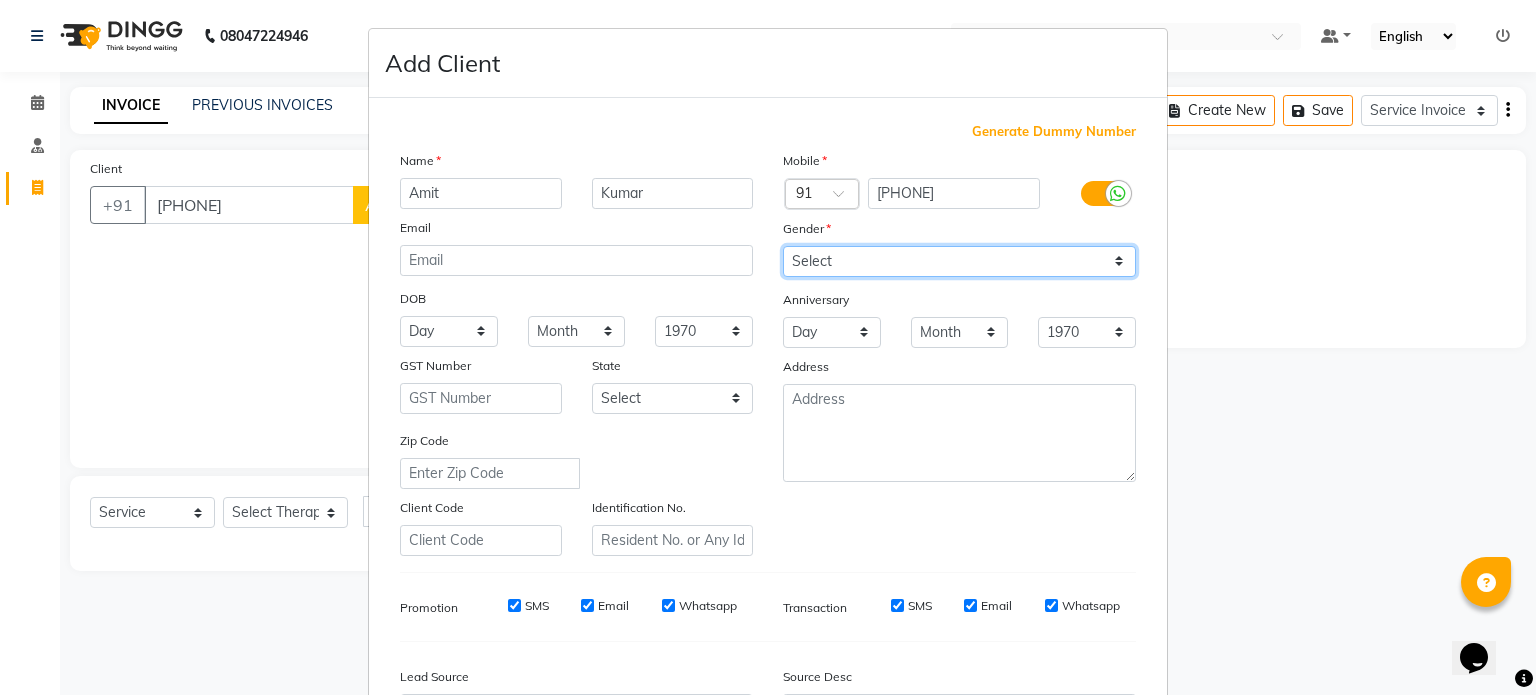 click on "Select Male Female Other Prefer Not To Say" at bounding box center [959, 261] 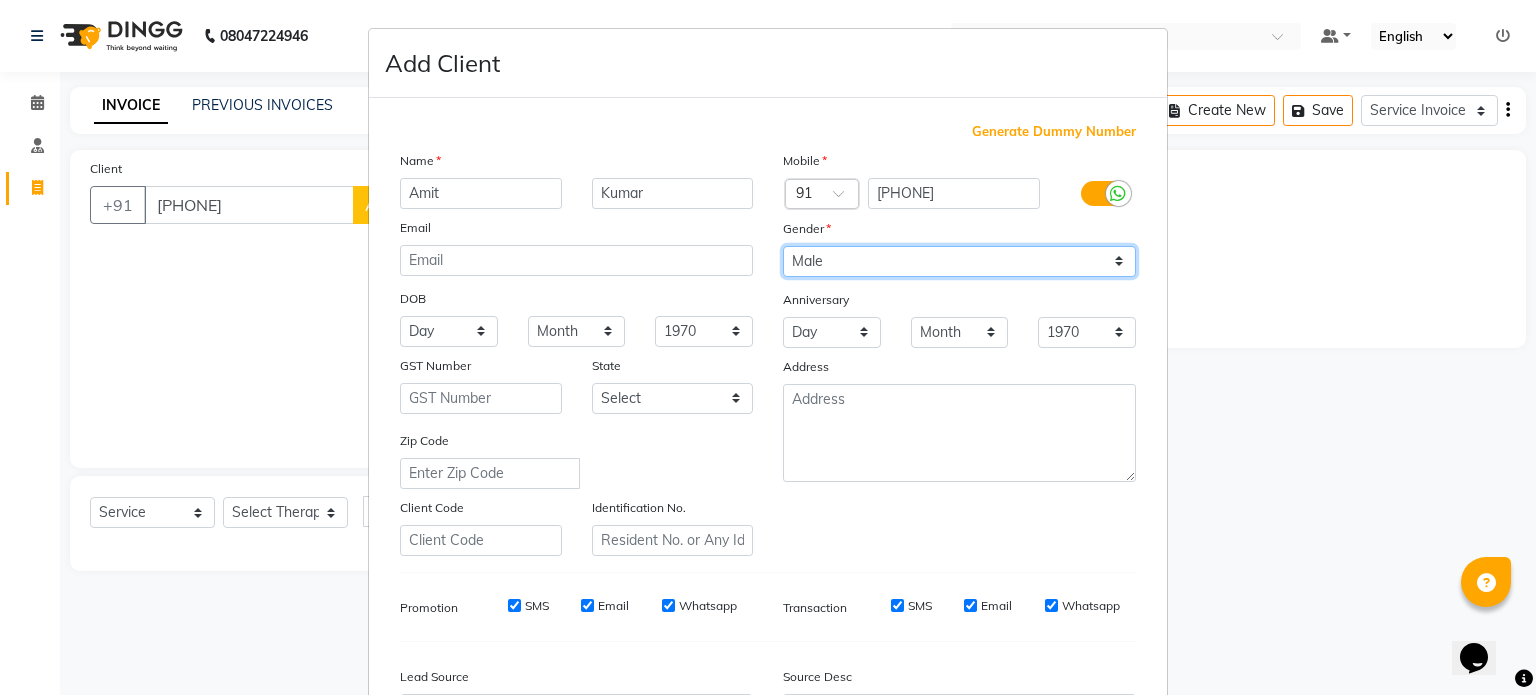 click on "Select Male Female Other Prefer Not To Say" at bounding box center [959, 261] 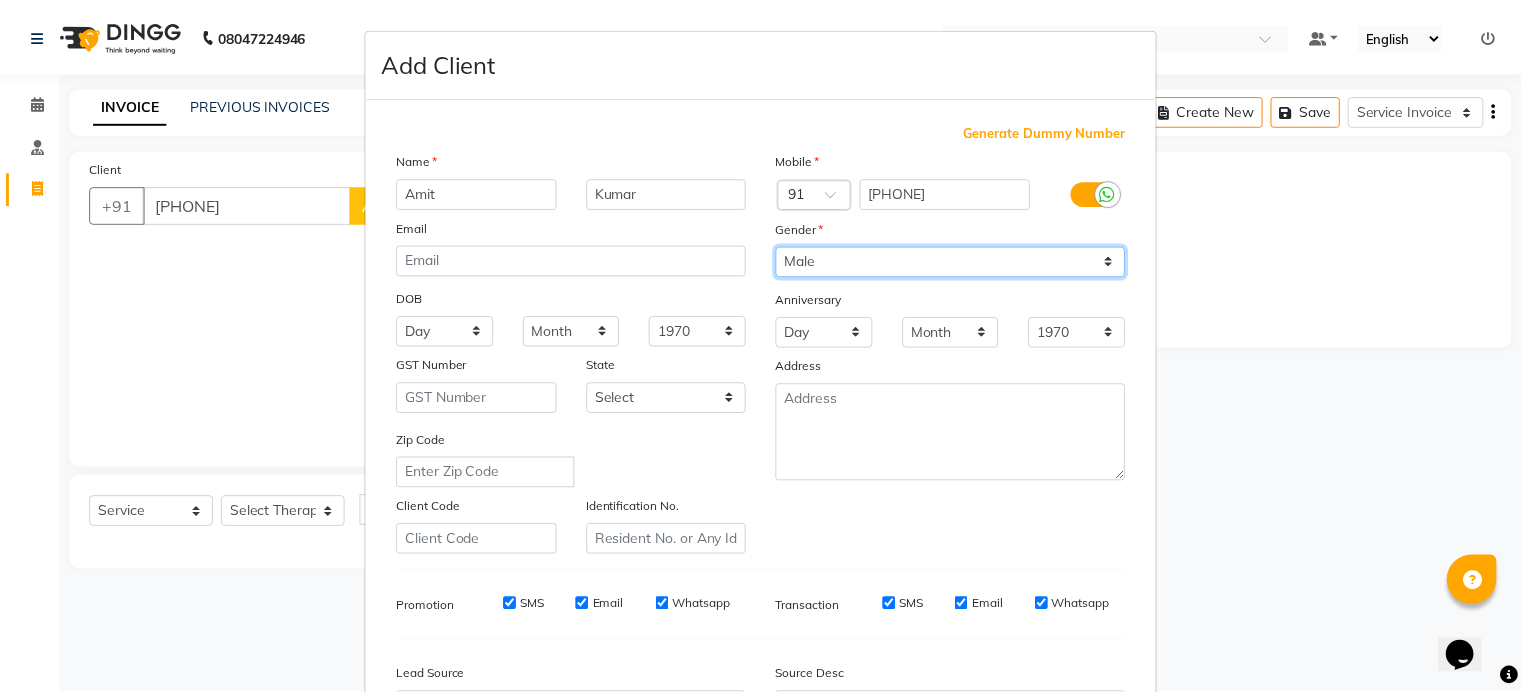 scroll, scrollTop: 237, scrollLeft: 0, axis: vertical 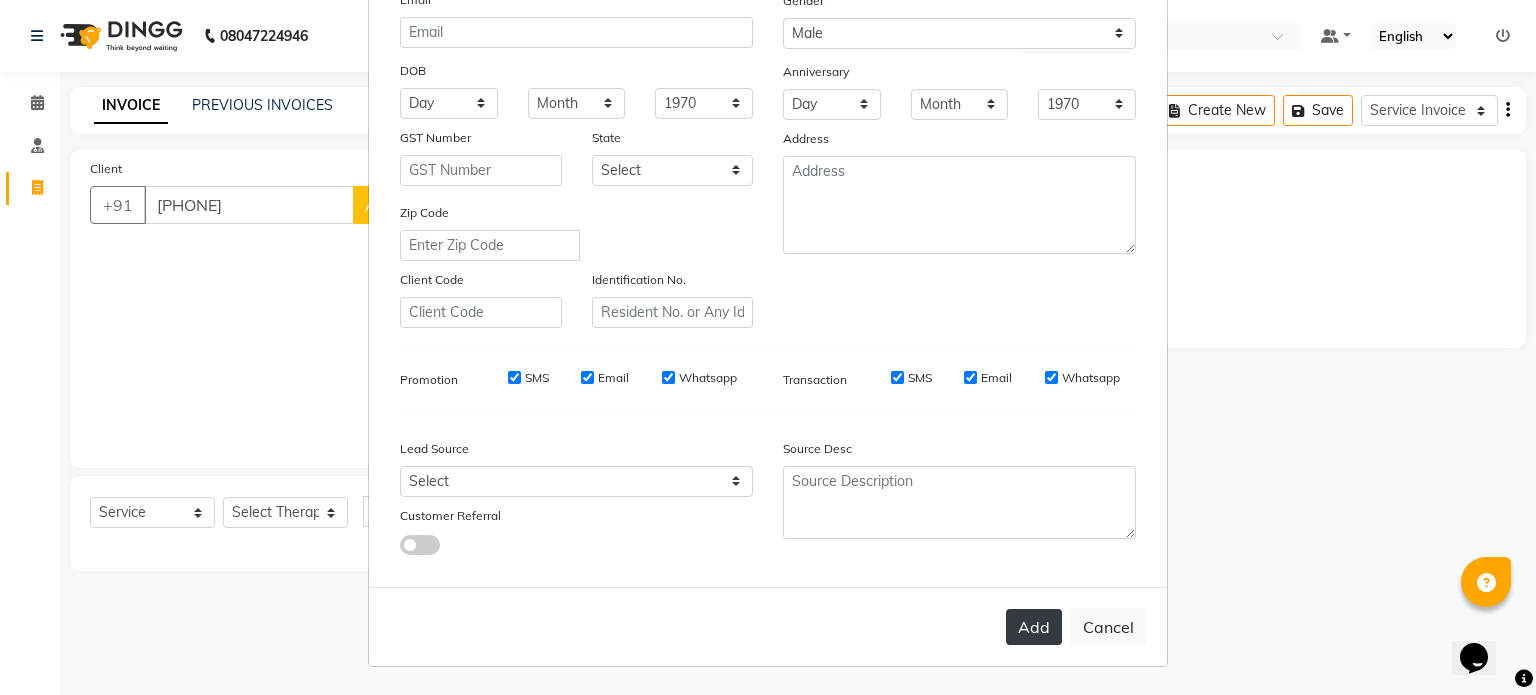 click on "Add" at bounding box center [1034, 627] 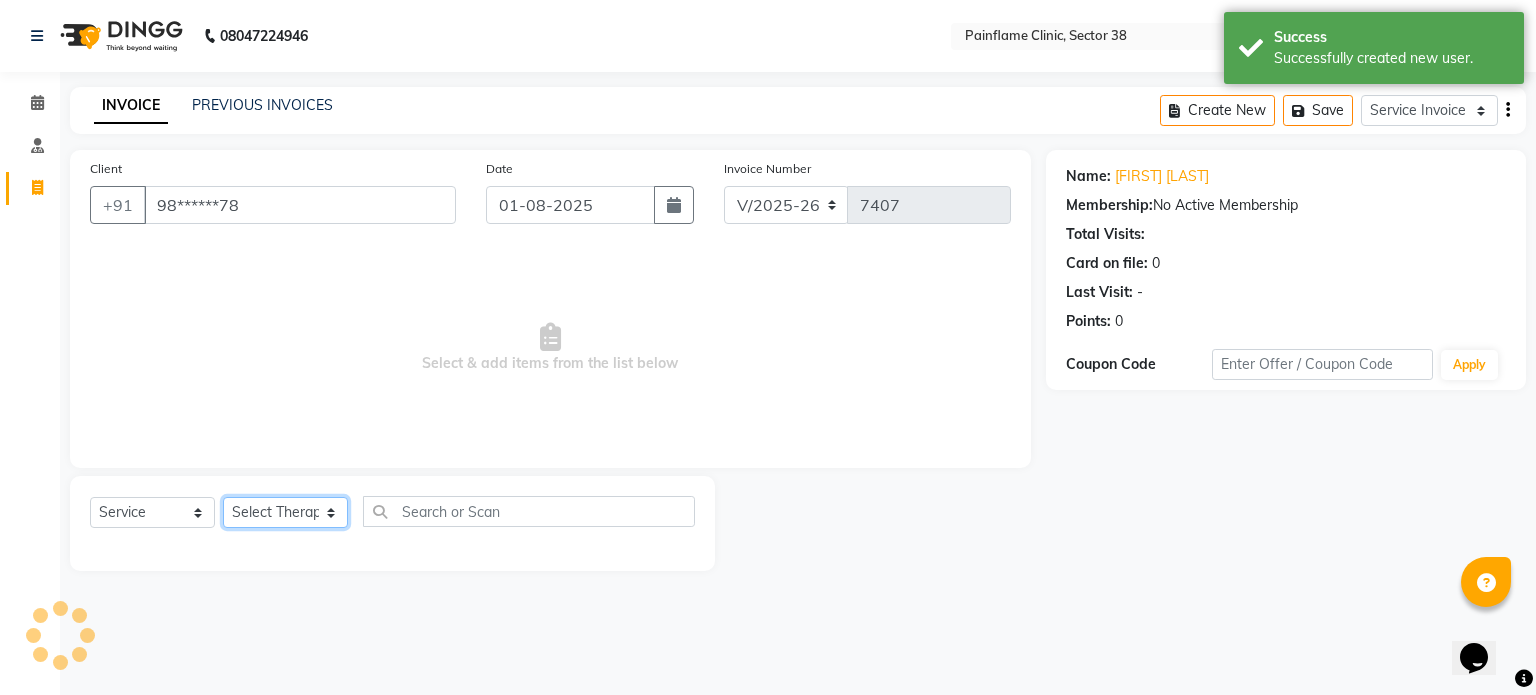 click on "Select Therapist Dr Durgesh Dr Harish Dr Ranjana Dr Saurabh Dr. Suraj Dr. Tejpal Mehlawat KUSHAL MOHIT SEMWAL Nancy Singhai Reception 1  Reception 2 Reception 3" 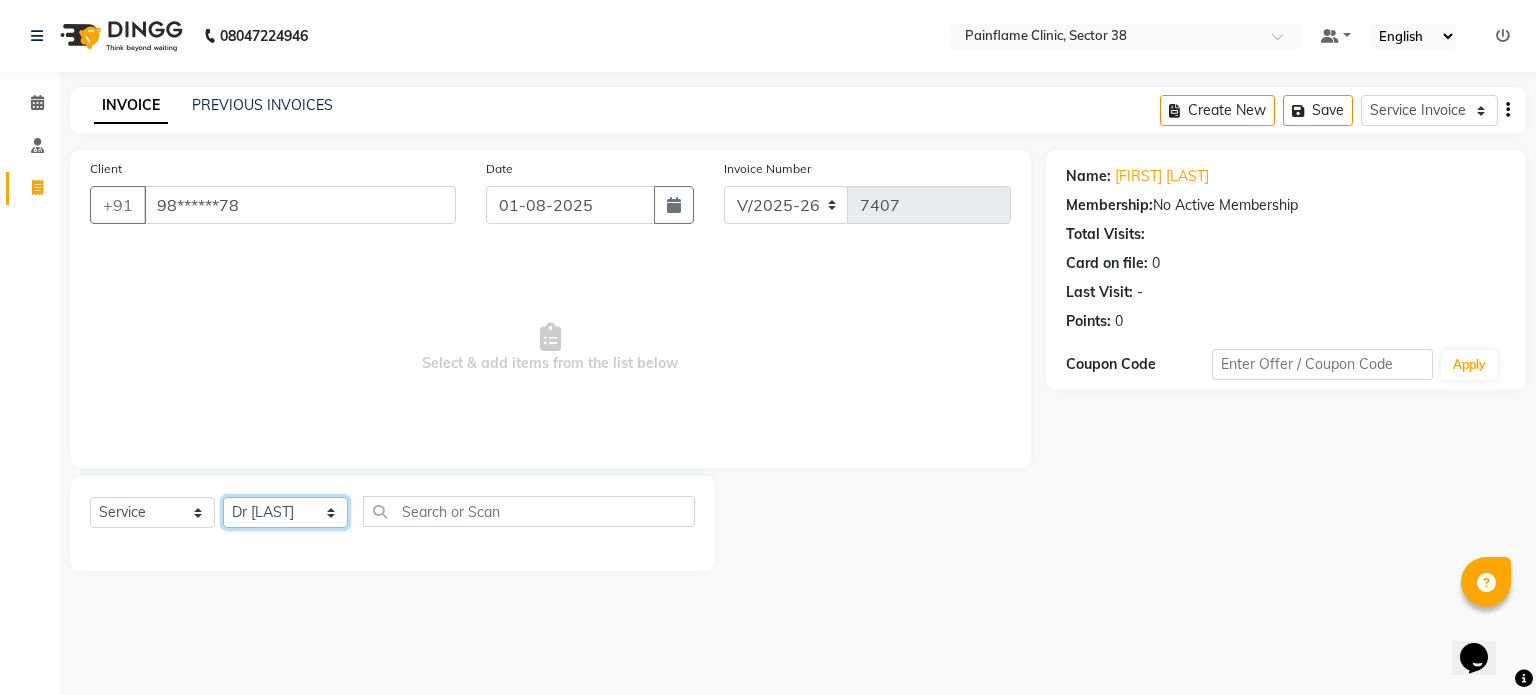 click on "Select Therapist Dr Durgesh Dr Harish Dr Ranjana Dr Saurabh Dr. Suraj Dr. Tejpal Mehlawat KUSHAL MOHIT SEMWAL Nancy Singhai Reception 1  Reception 2 Reception 3" 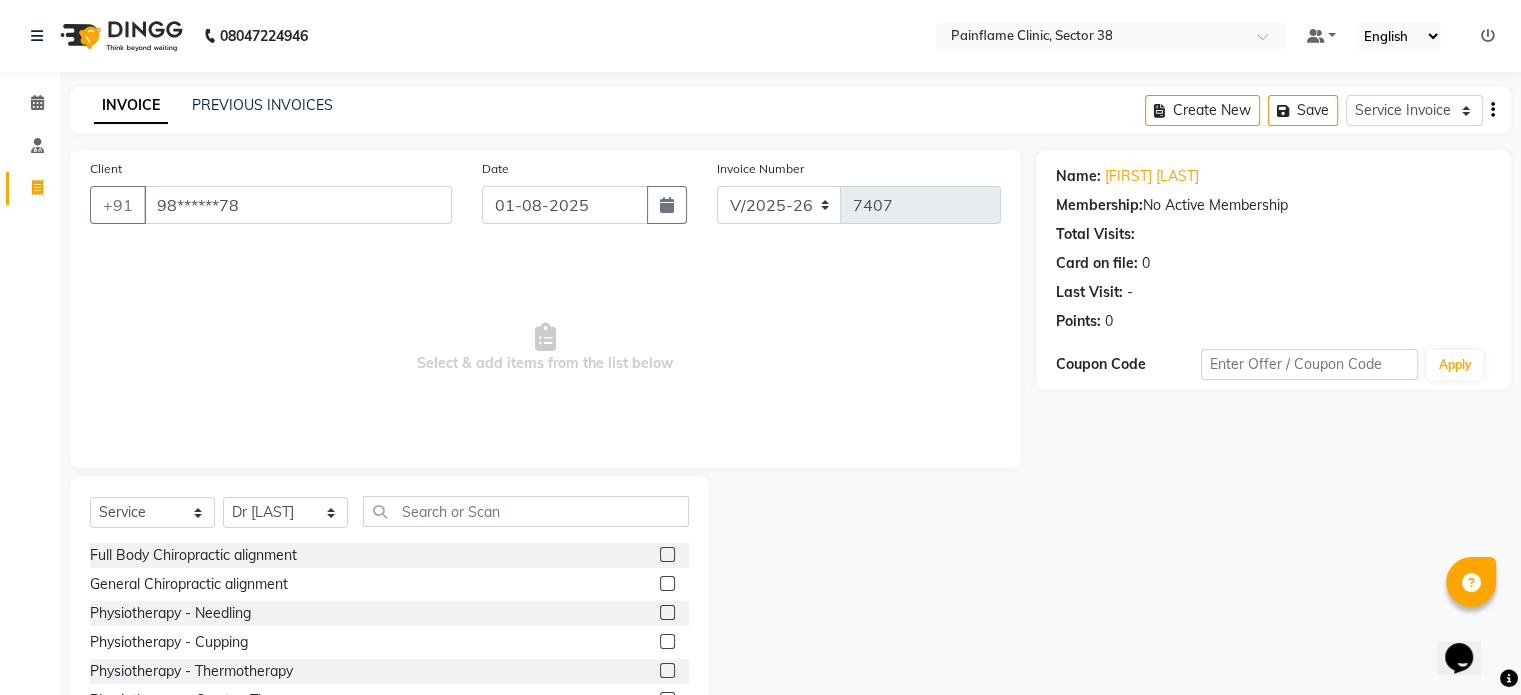 click 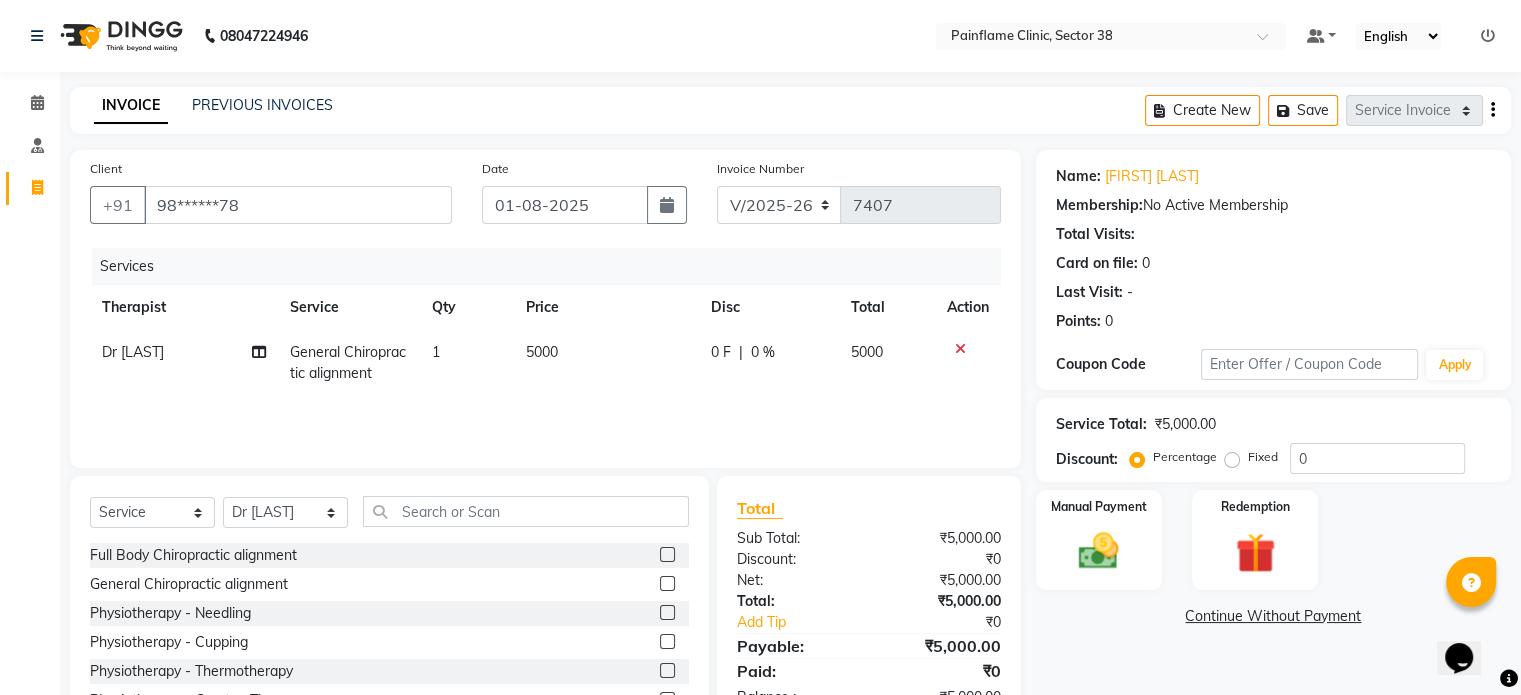 click on "5000" 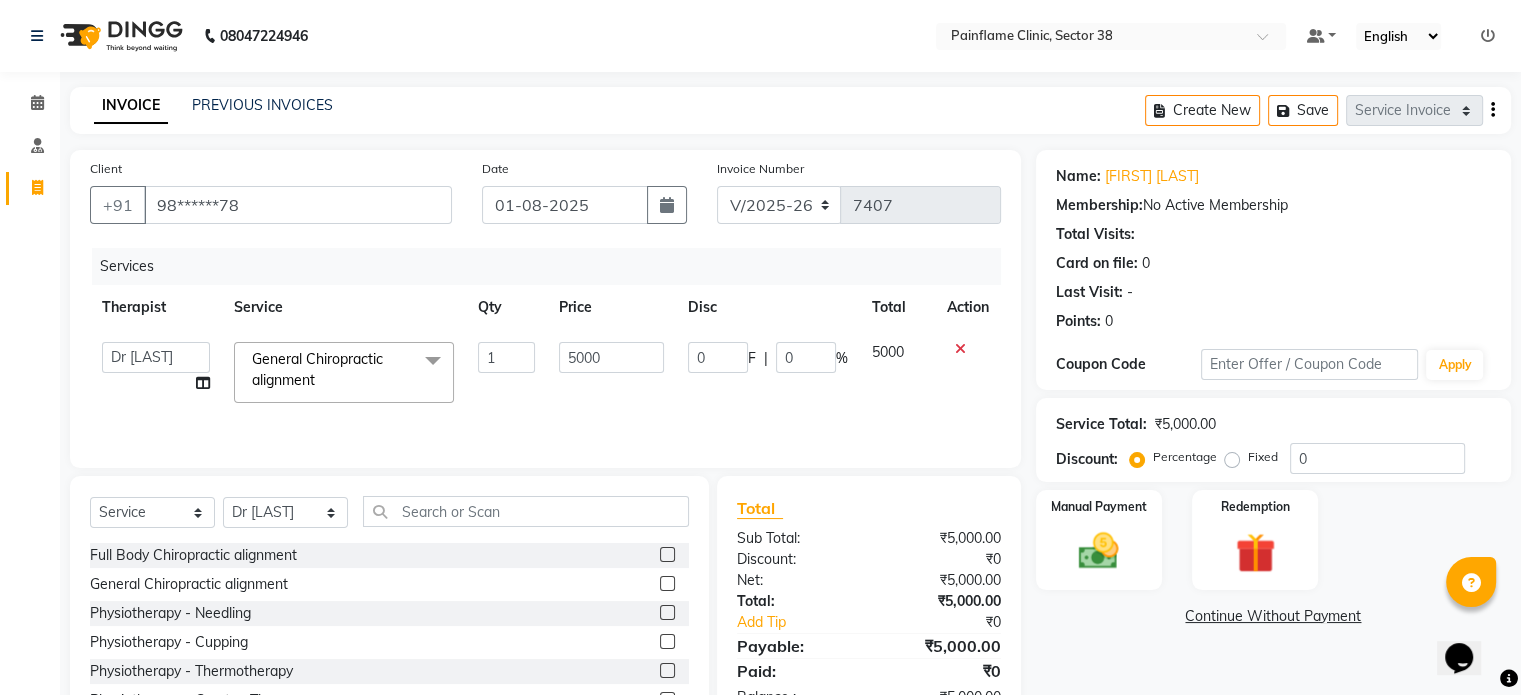 click on "5000" 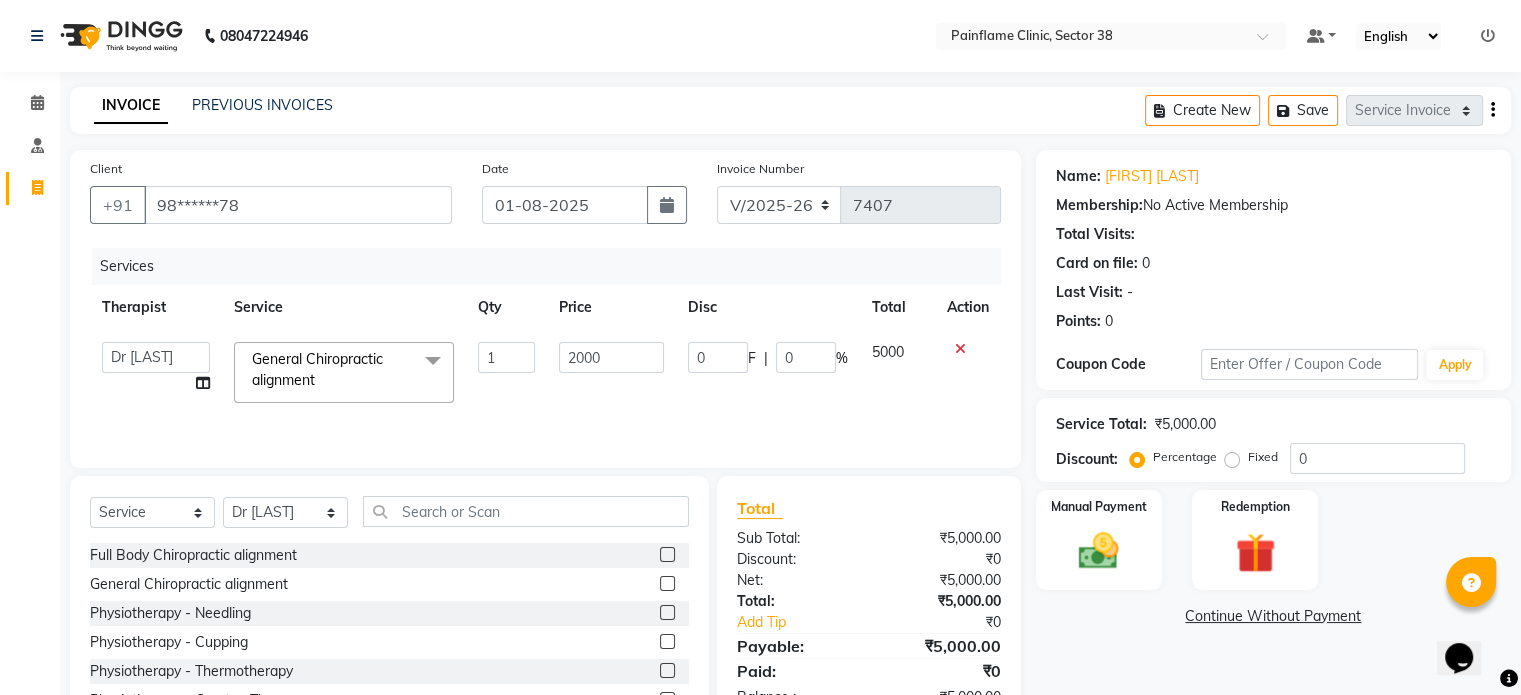 scroll, scrollTop: 119, scrollLeft: 0, axis: vertical 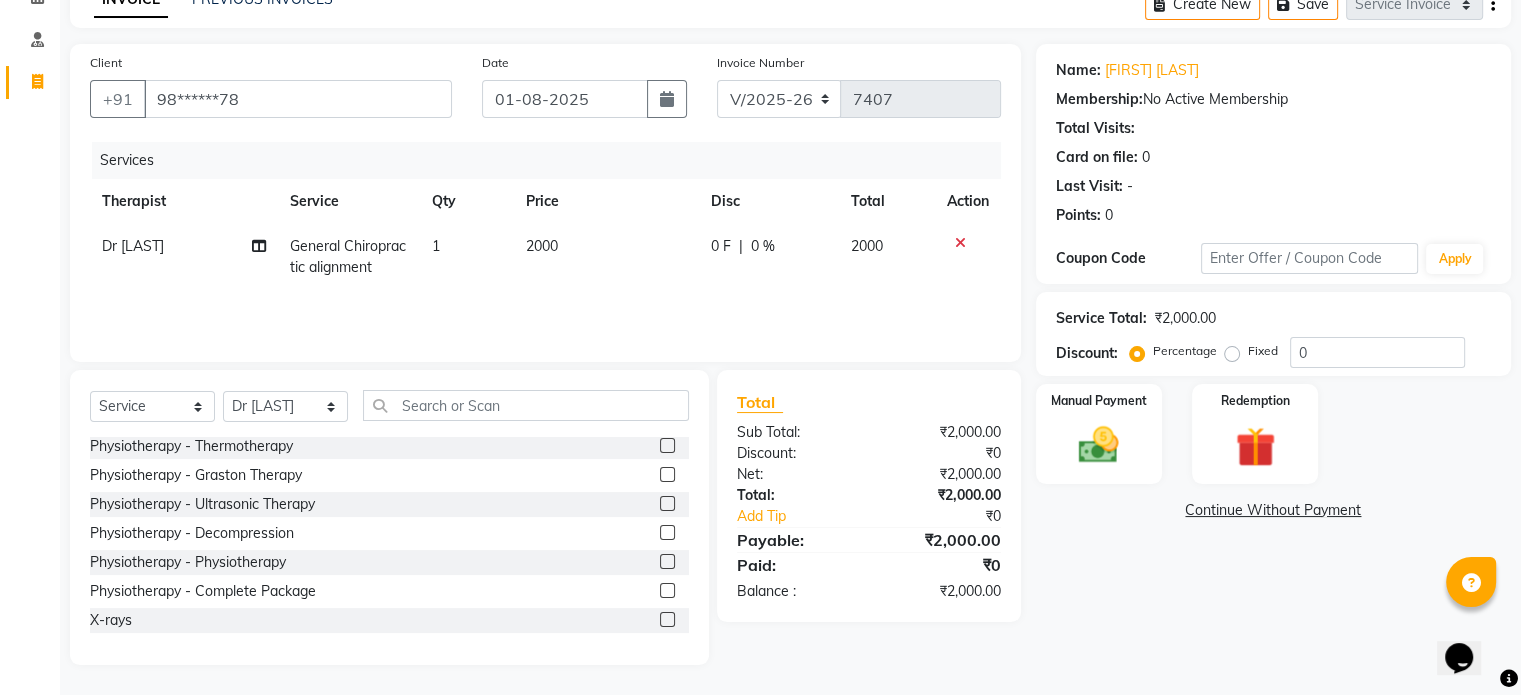 click 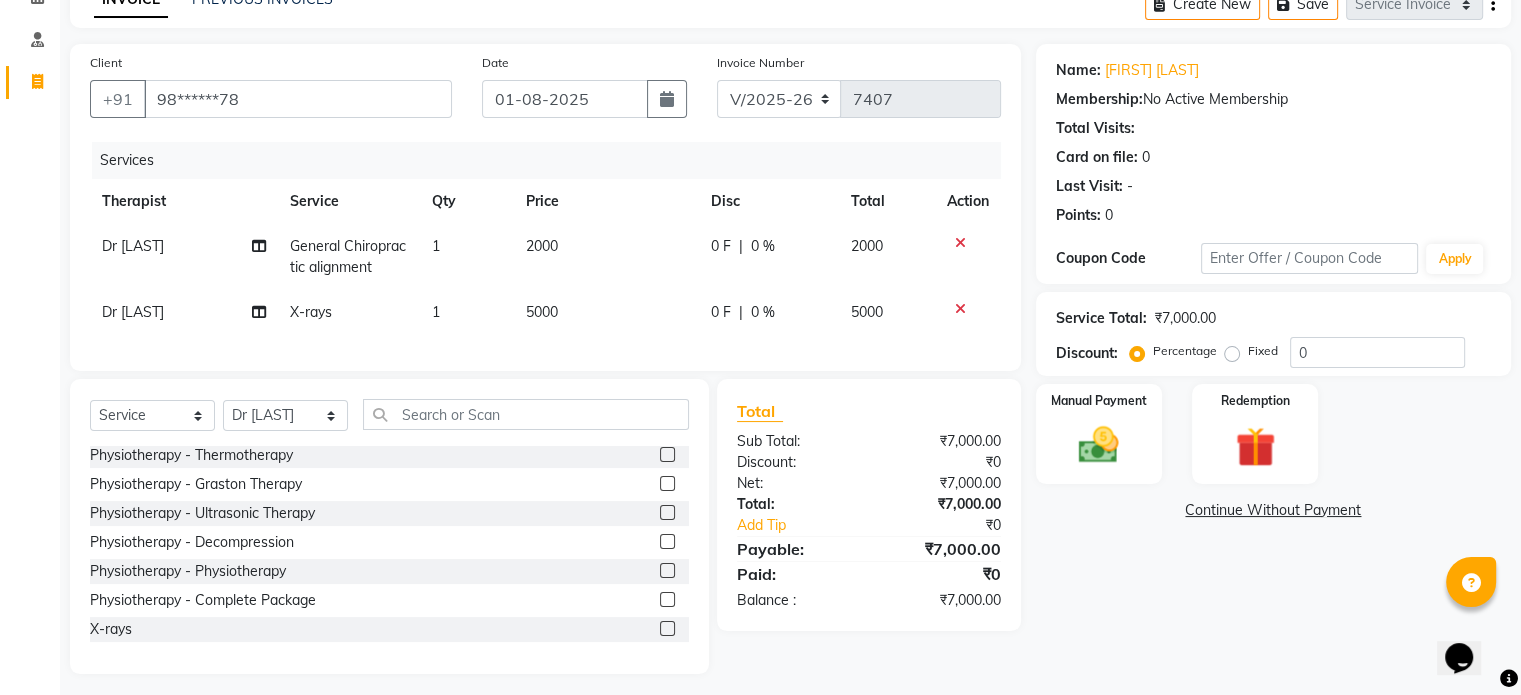 click on "5000" 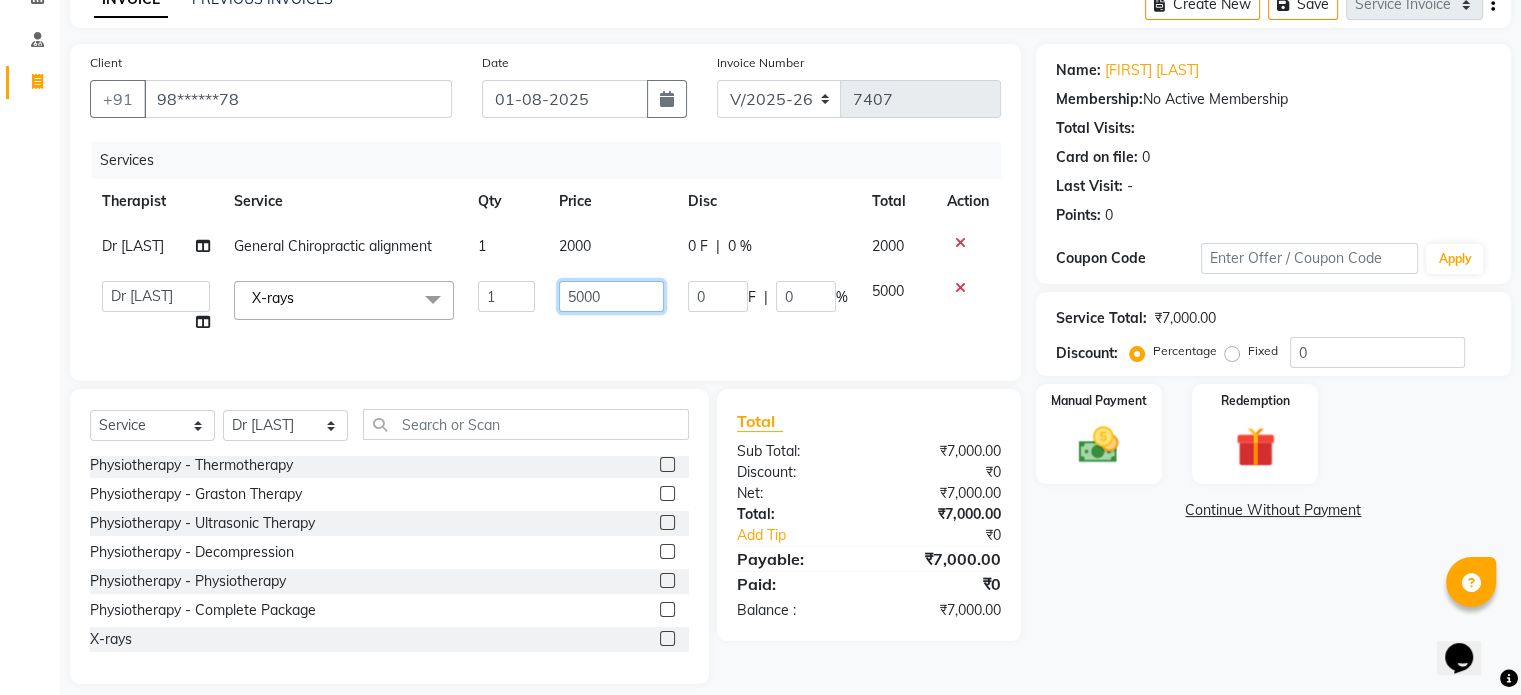 click on "5000" 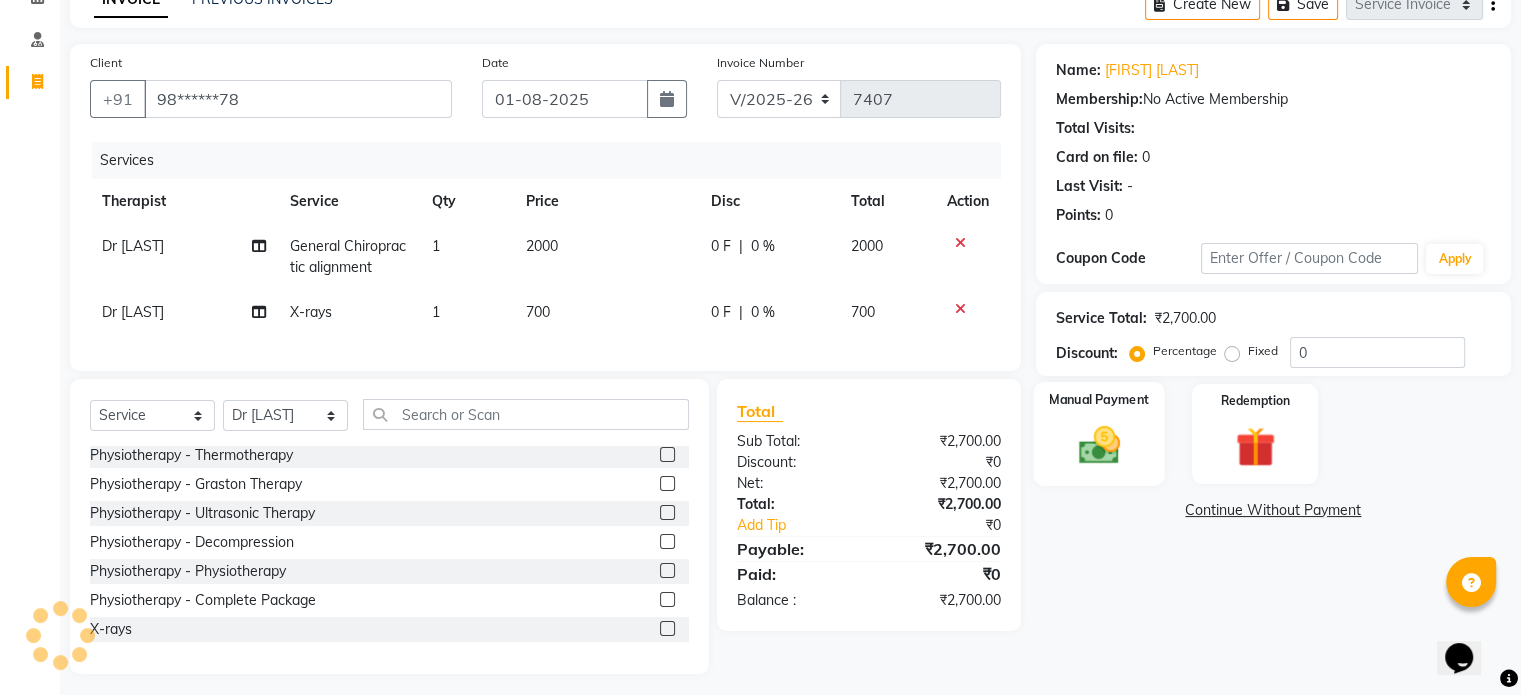 click on "Manual Payment" 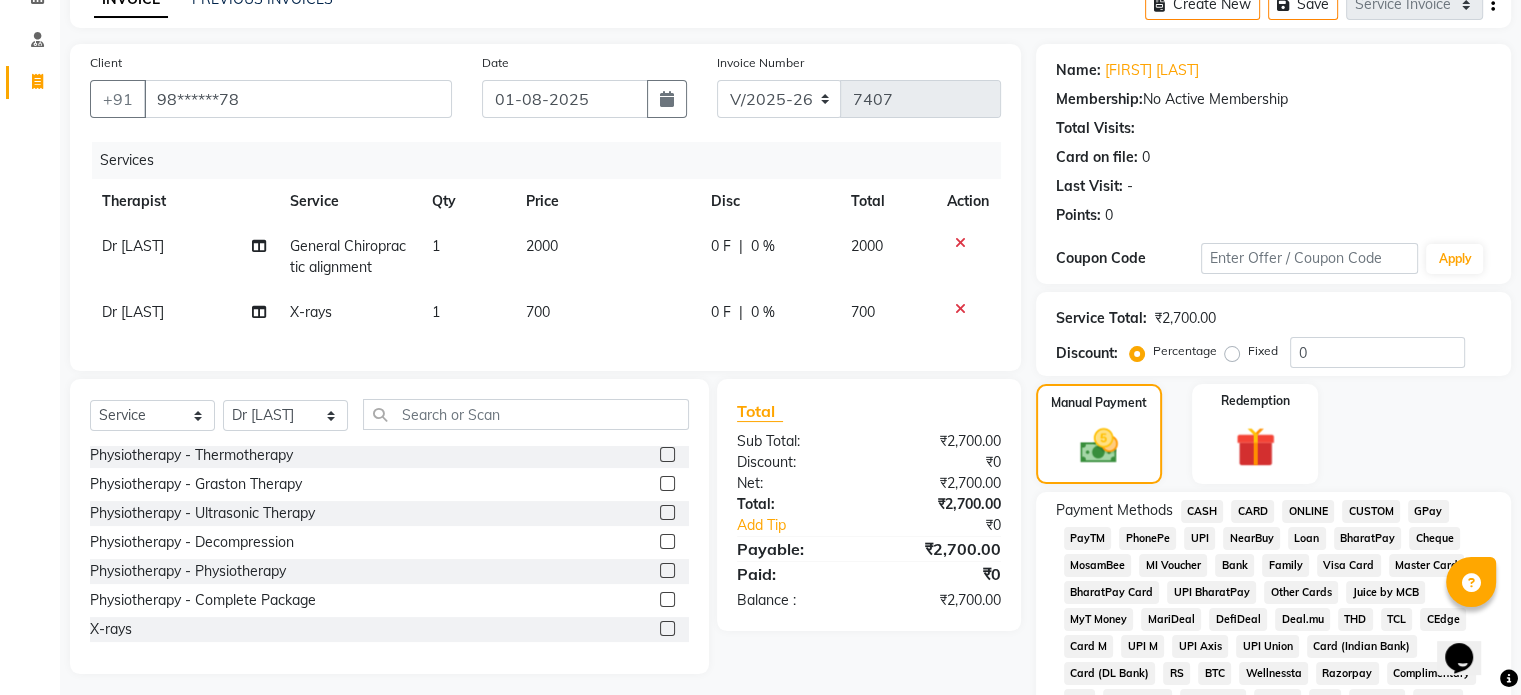 click on "UPI" 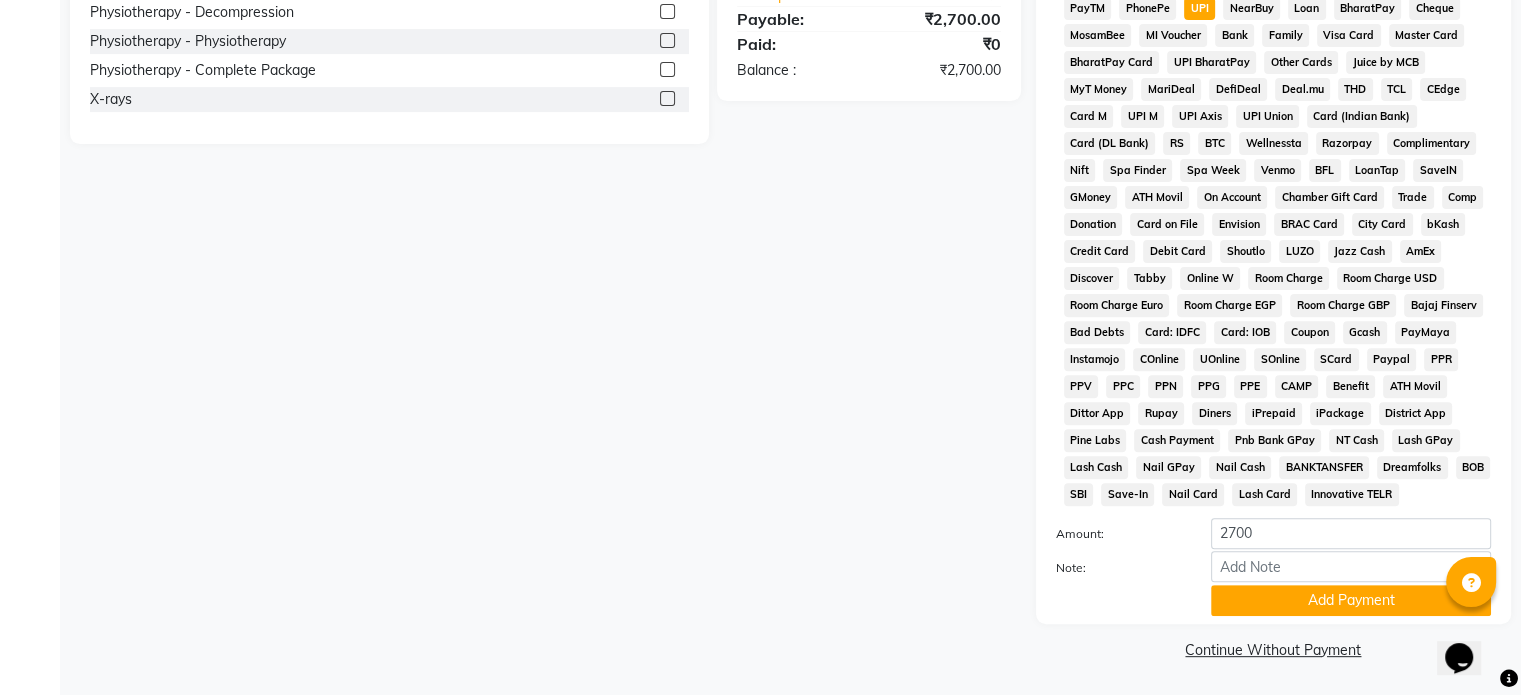 scroll, scrollTop: 651, scrollLeft: 0, axis: vertical 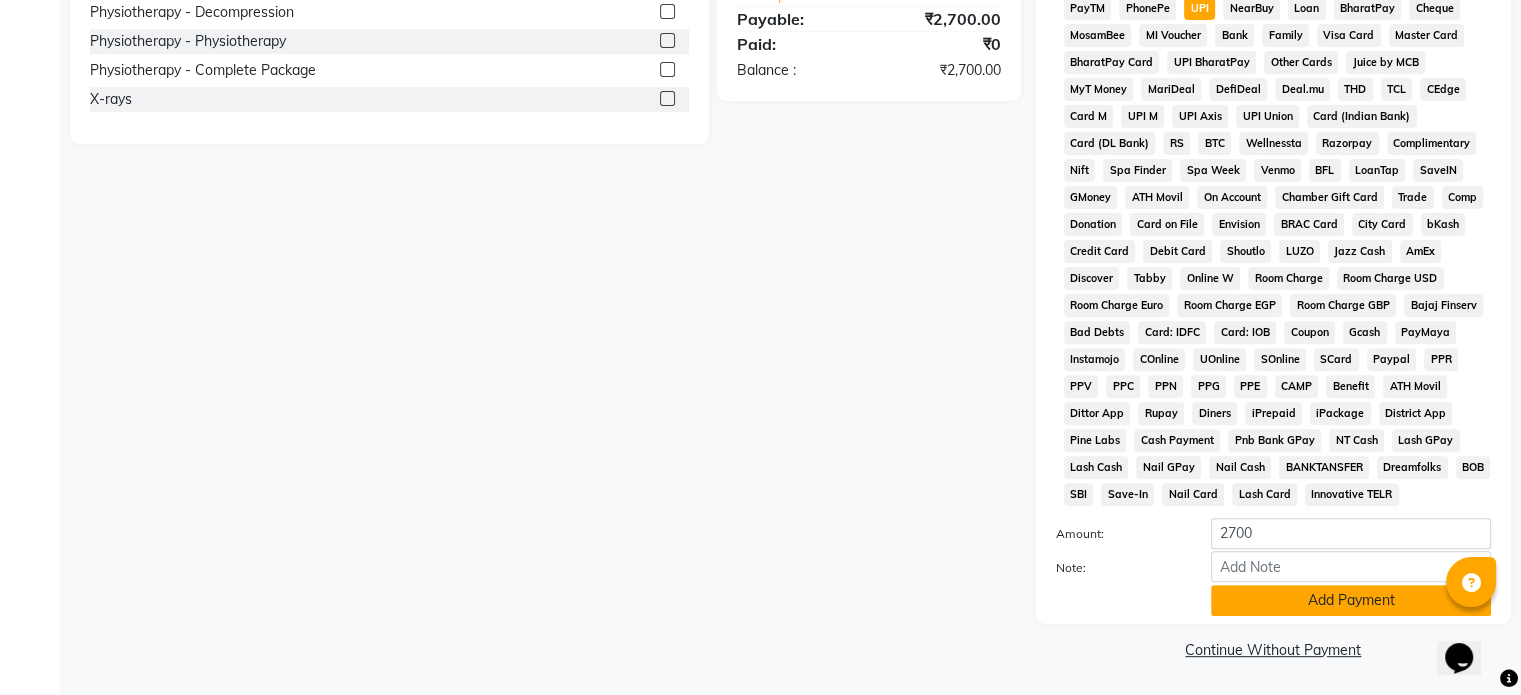 click on "Add Payment" 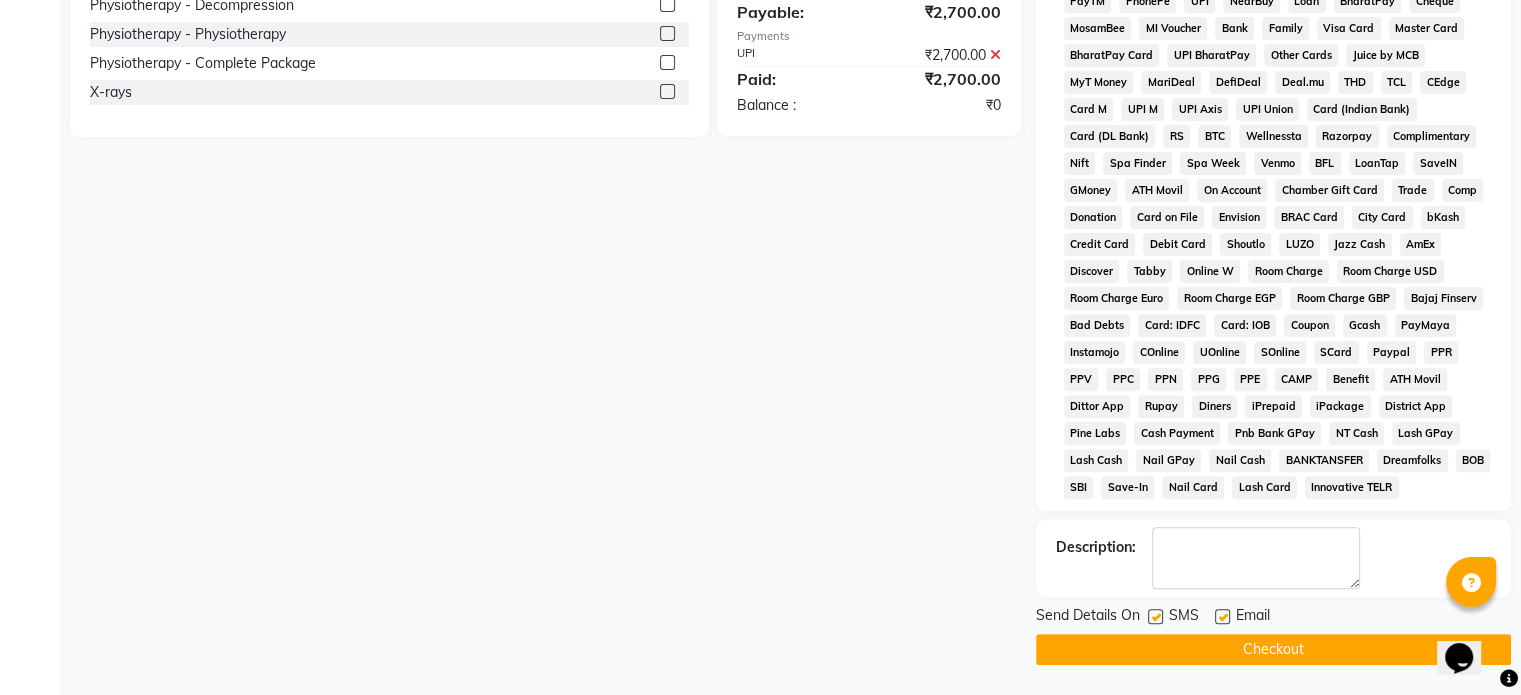 click 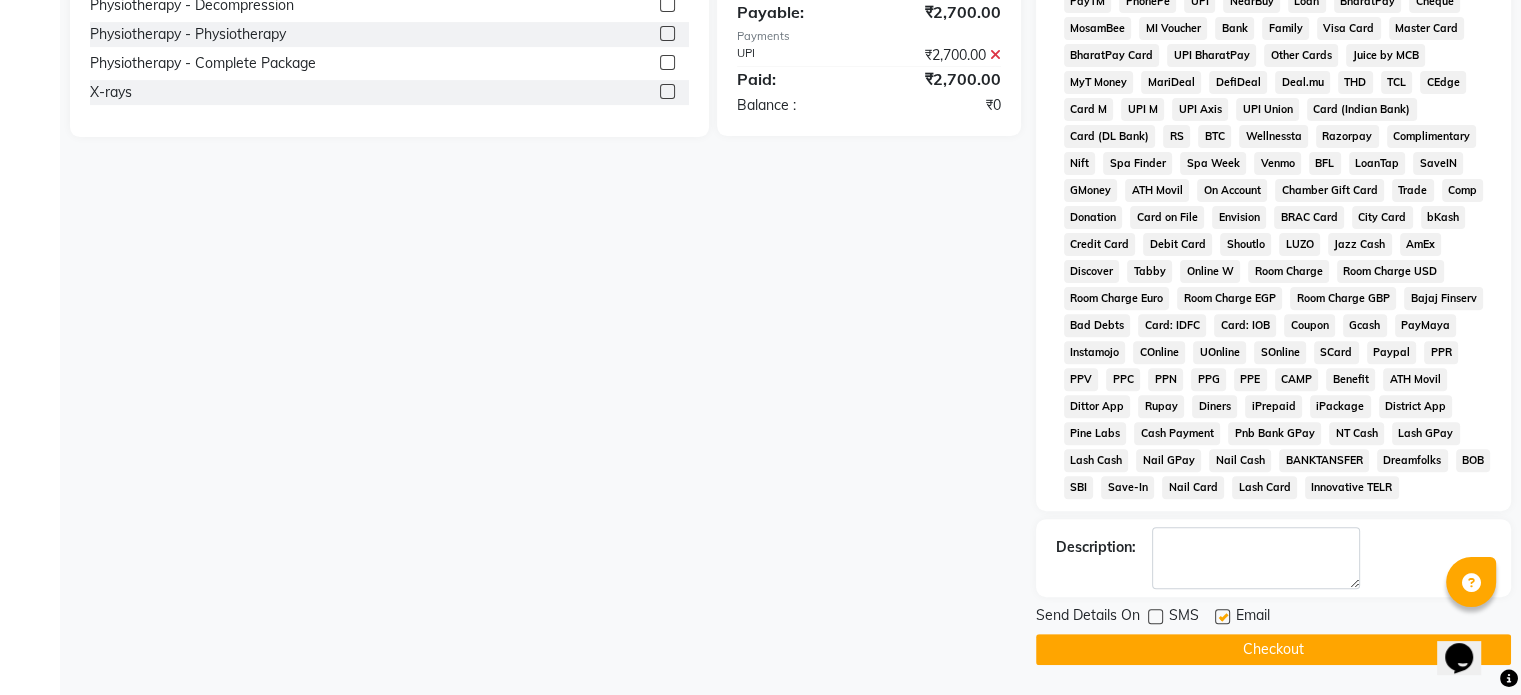 click 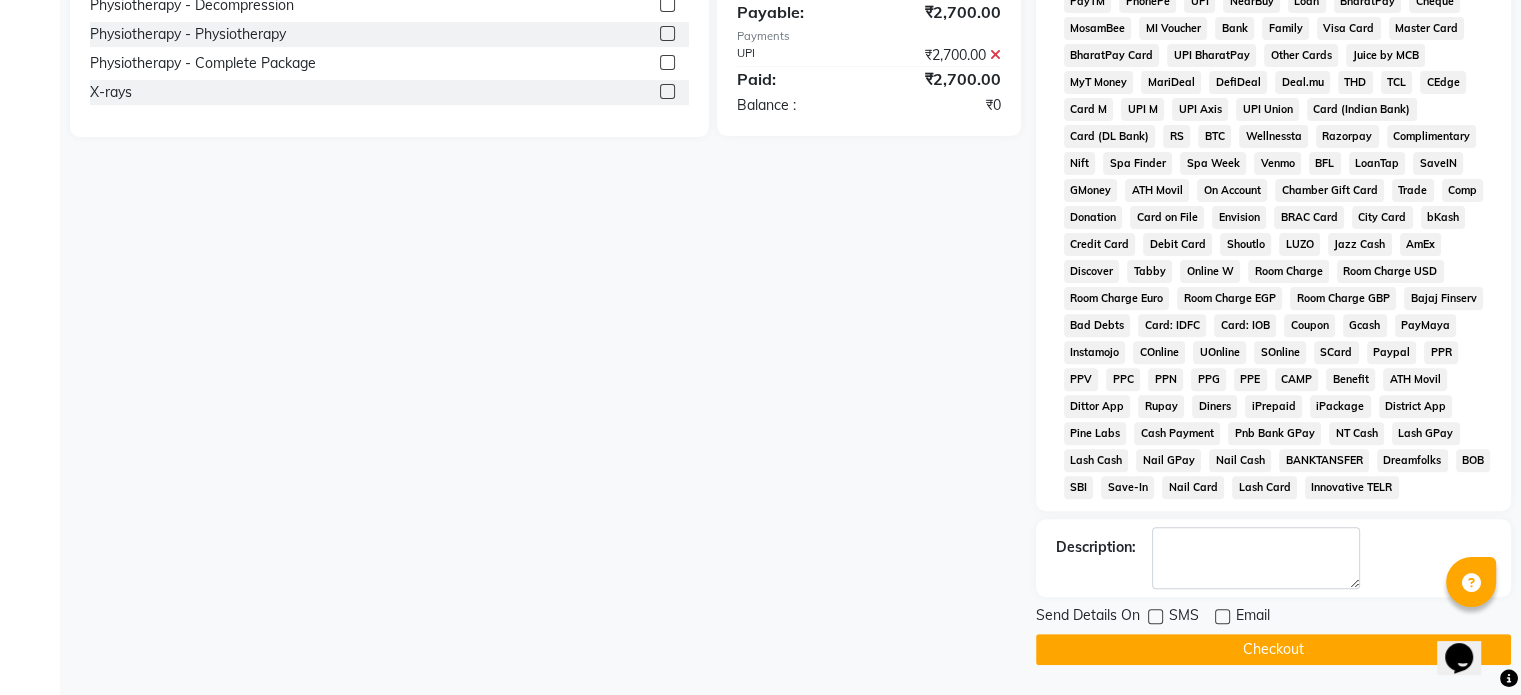 click on "Checkout" 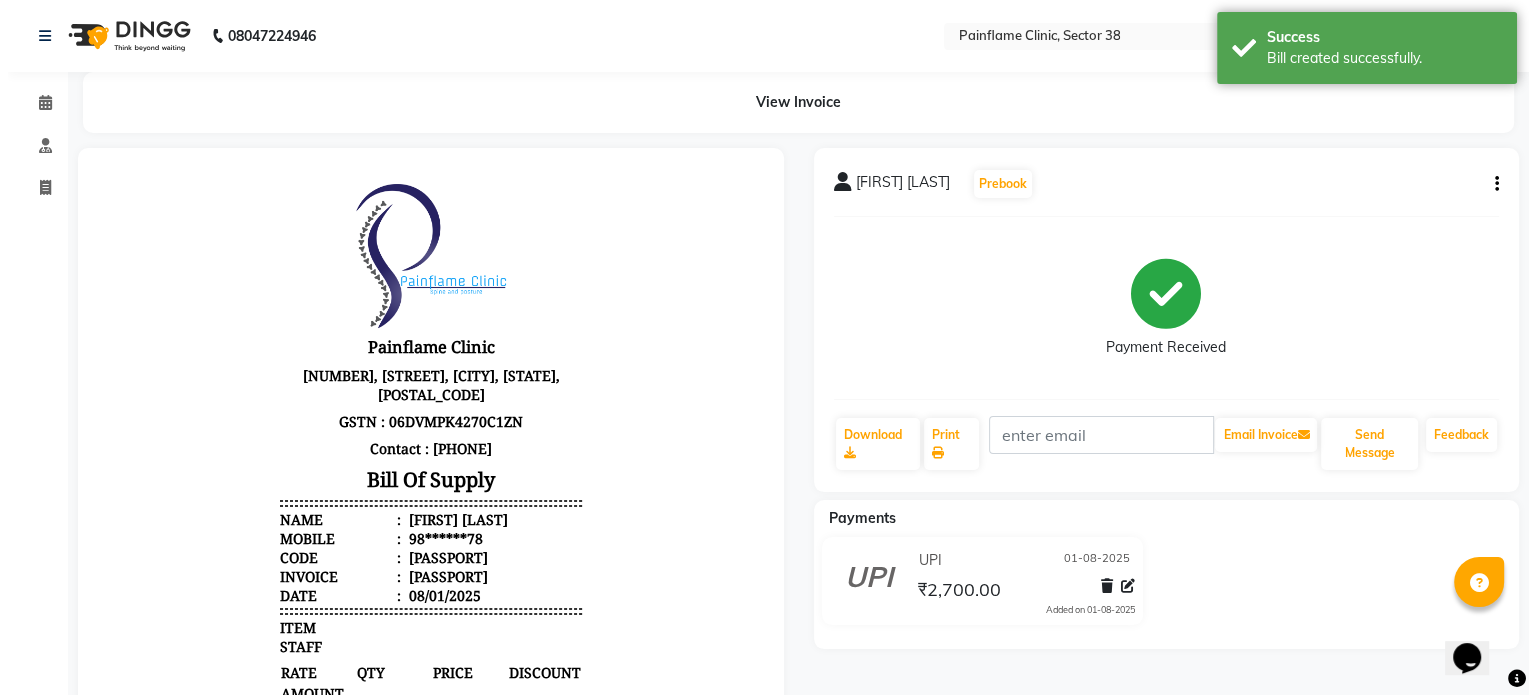 scroll, scrollTop: 0, scrollLeft: 0, axis: both 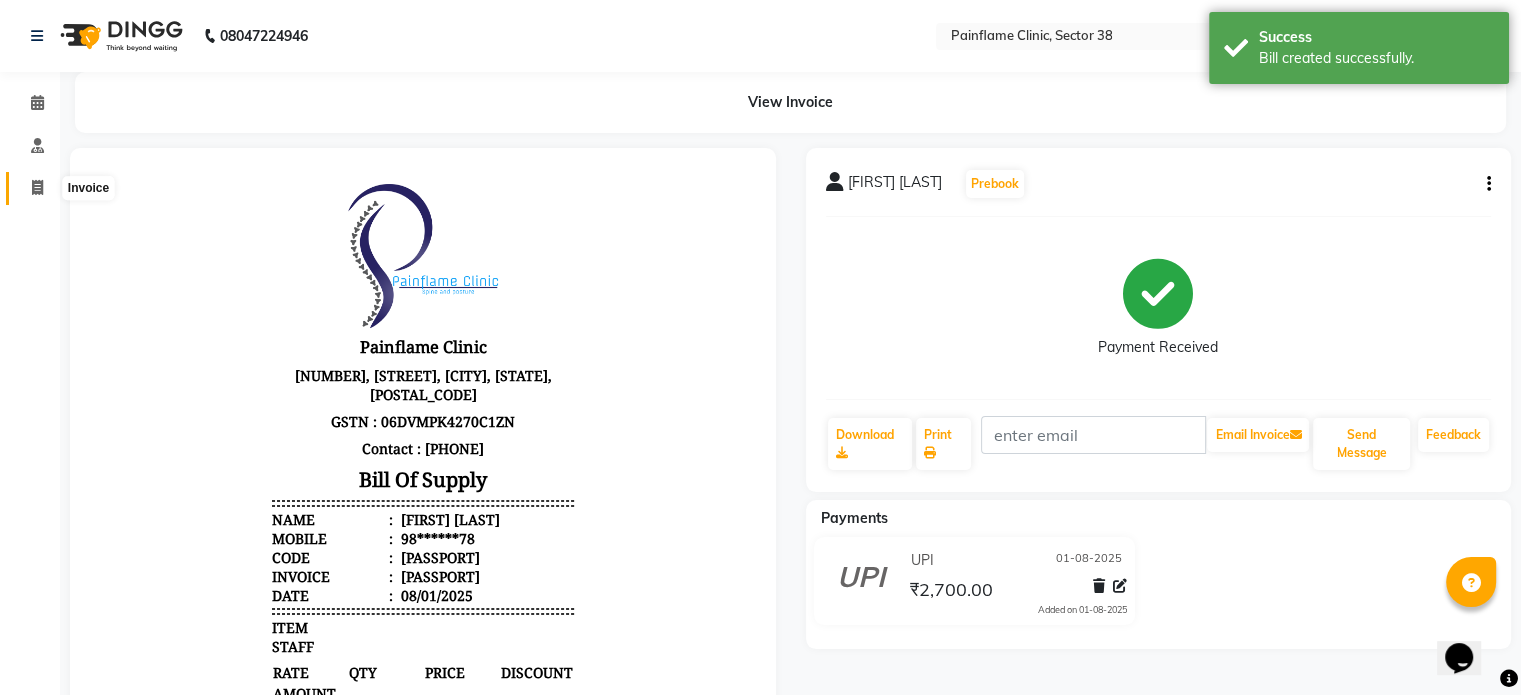 click 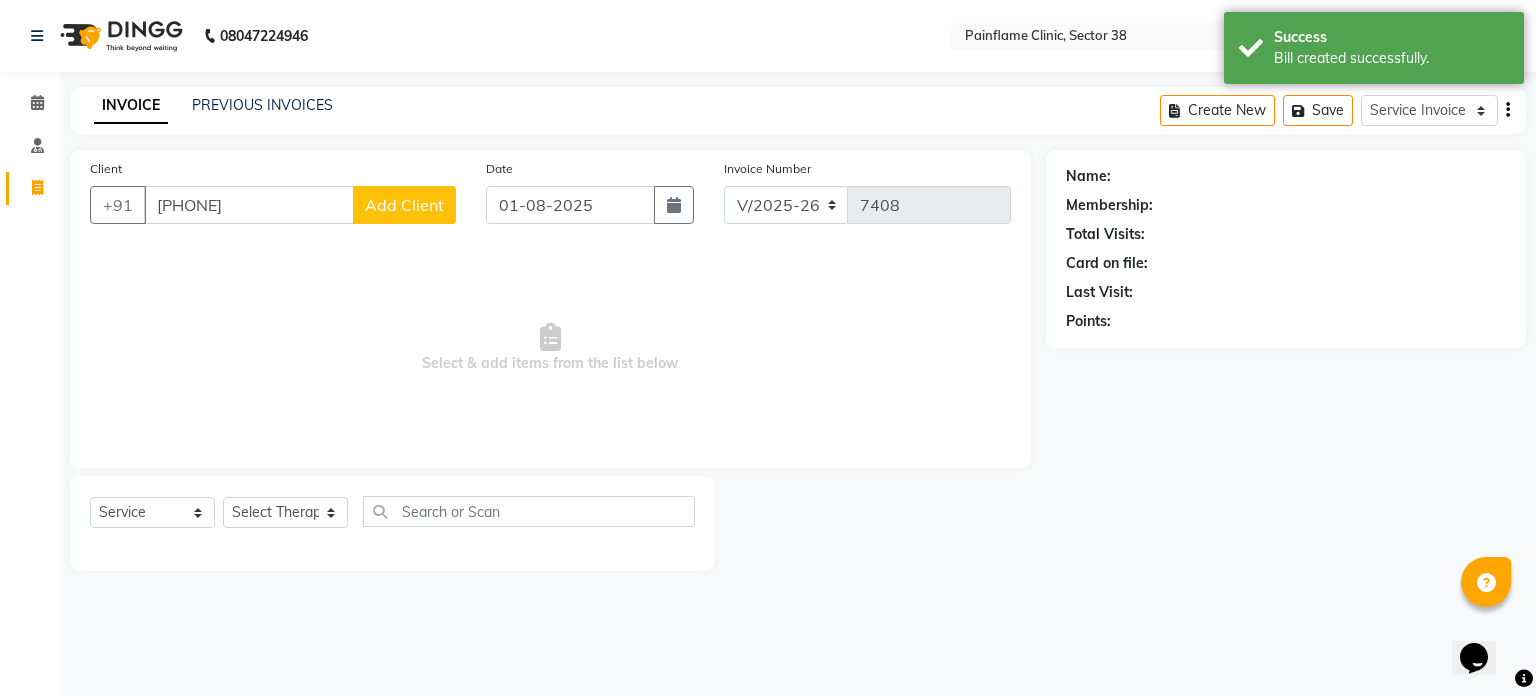 click on "9899956796" at bounding box center [249, 205] 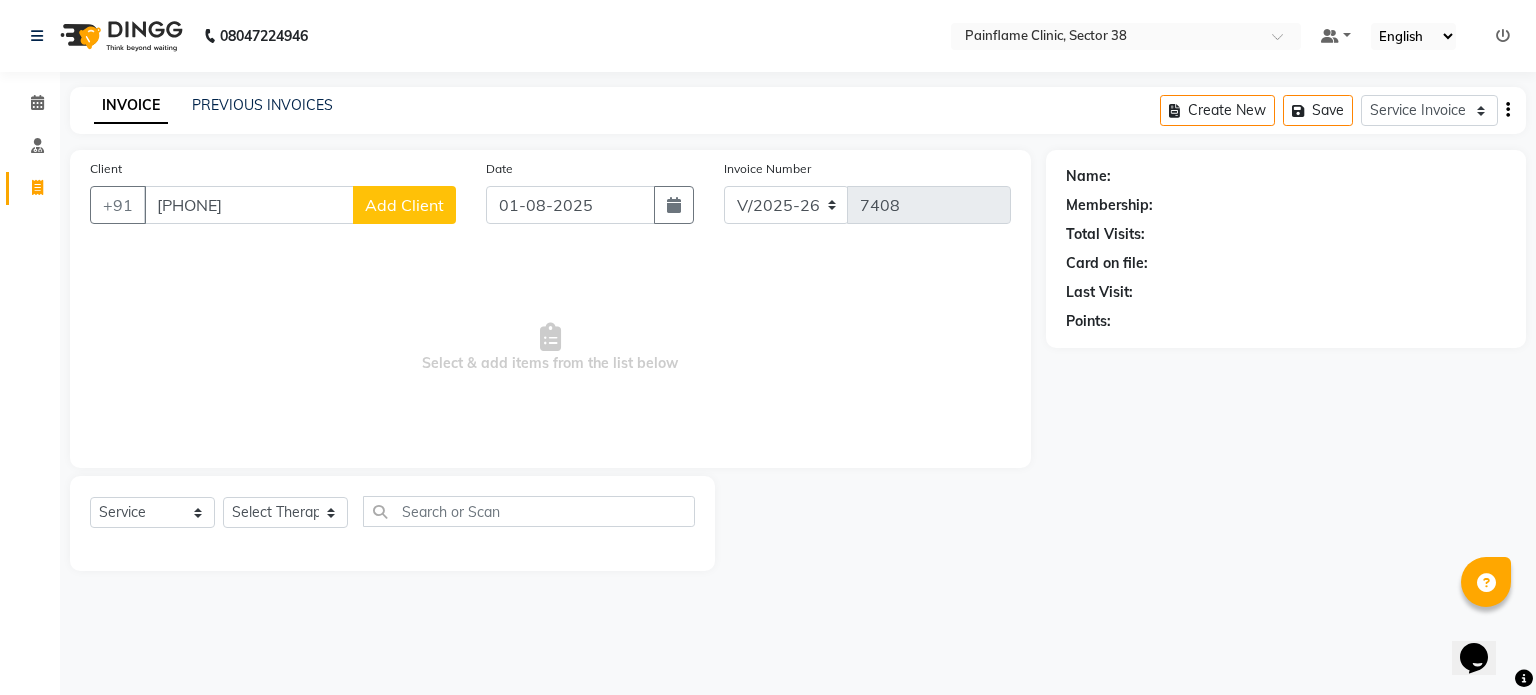 click on "Add Client" 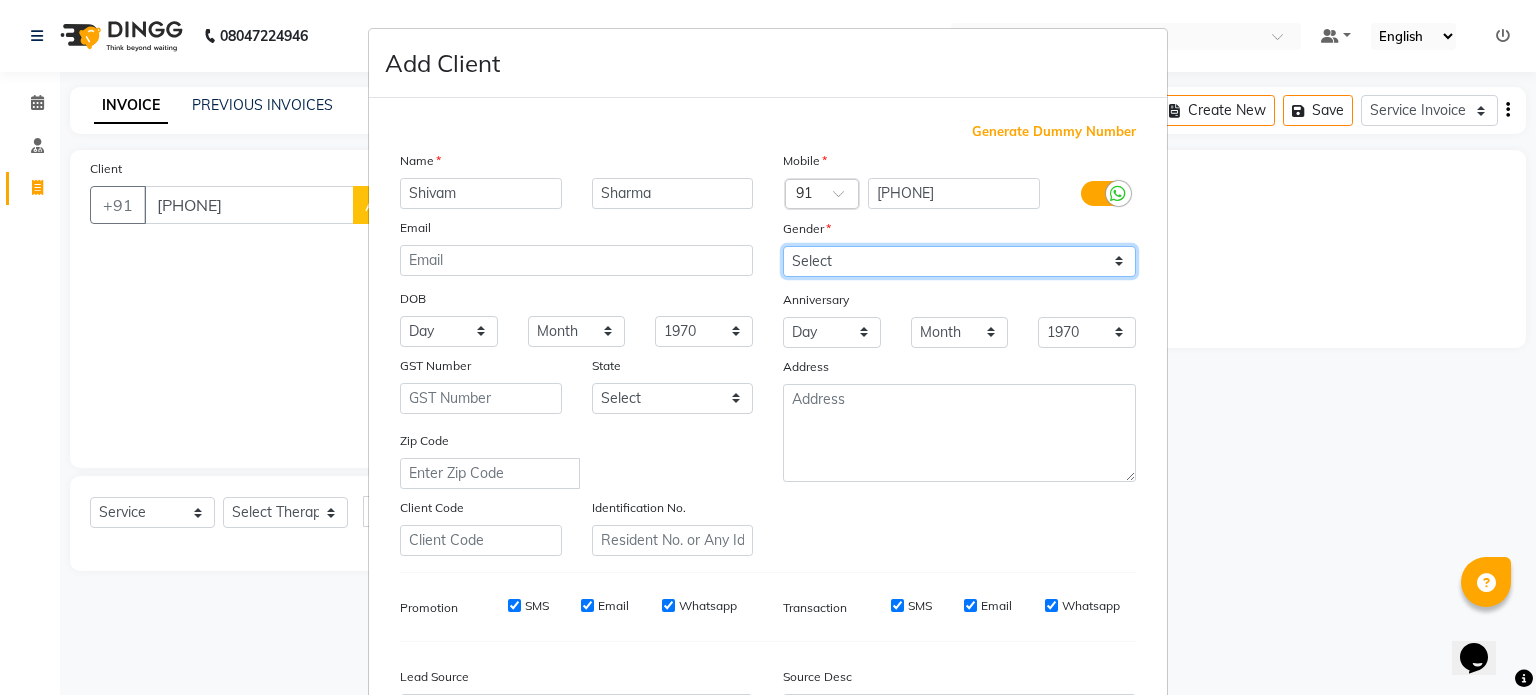 click on "Select Male Female Other Prefer Not To Say" at bounding box center [959, 261] 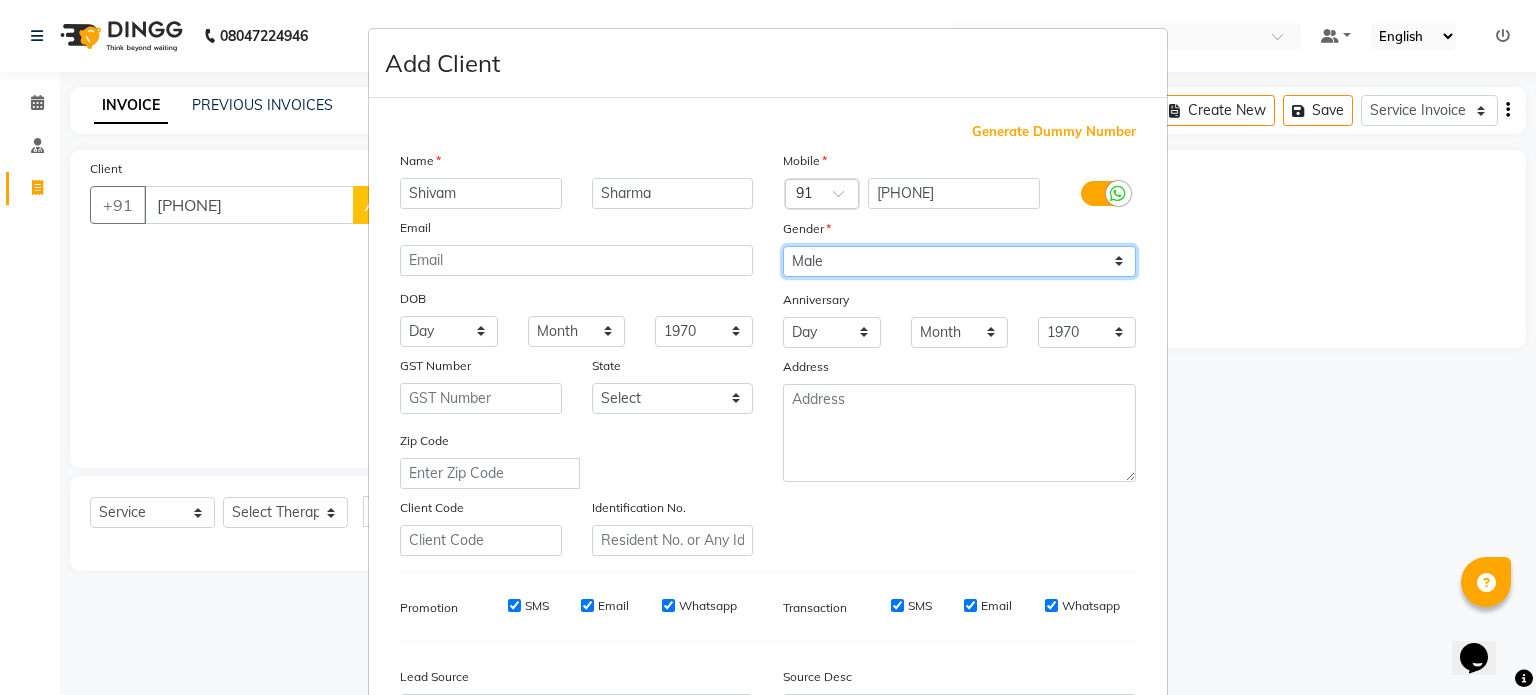 click on "Select Male Female Other Prefer Not To Say" at bounding box center [959, 261] 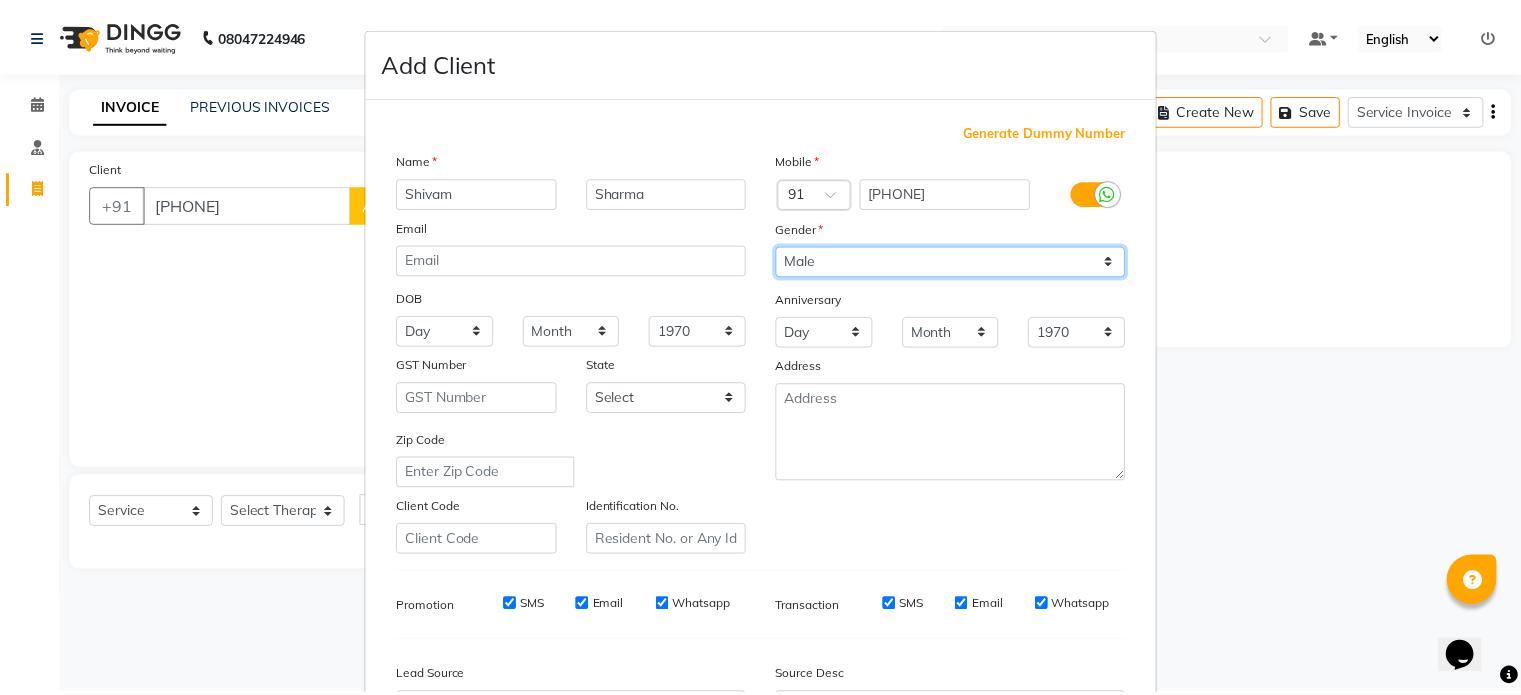 scroll, scrollTop: 237, scrollLeft: 0, axis: vertical 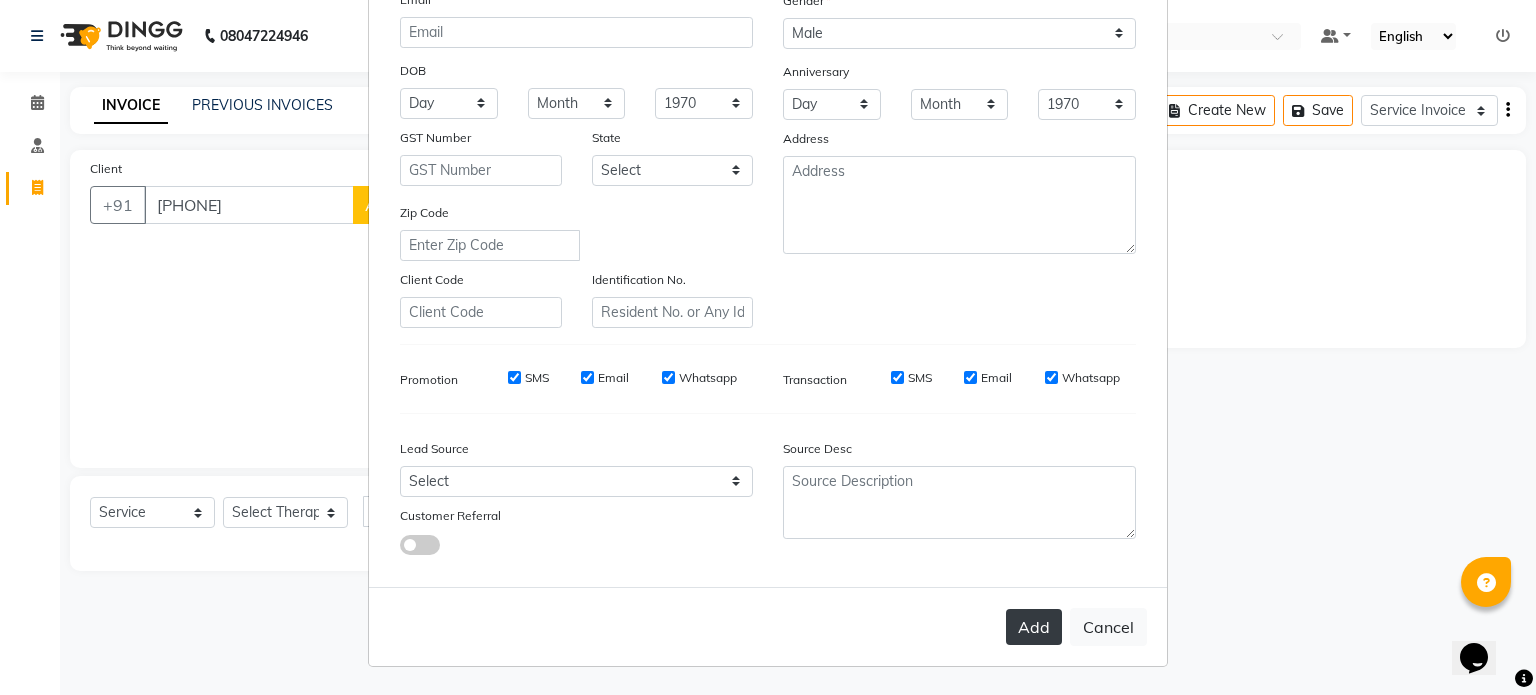 click on "Add" at bounding box center (1034, 627) 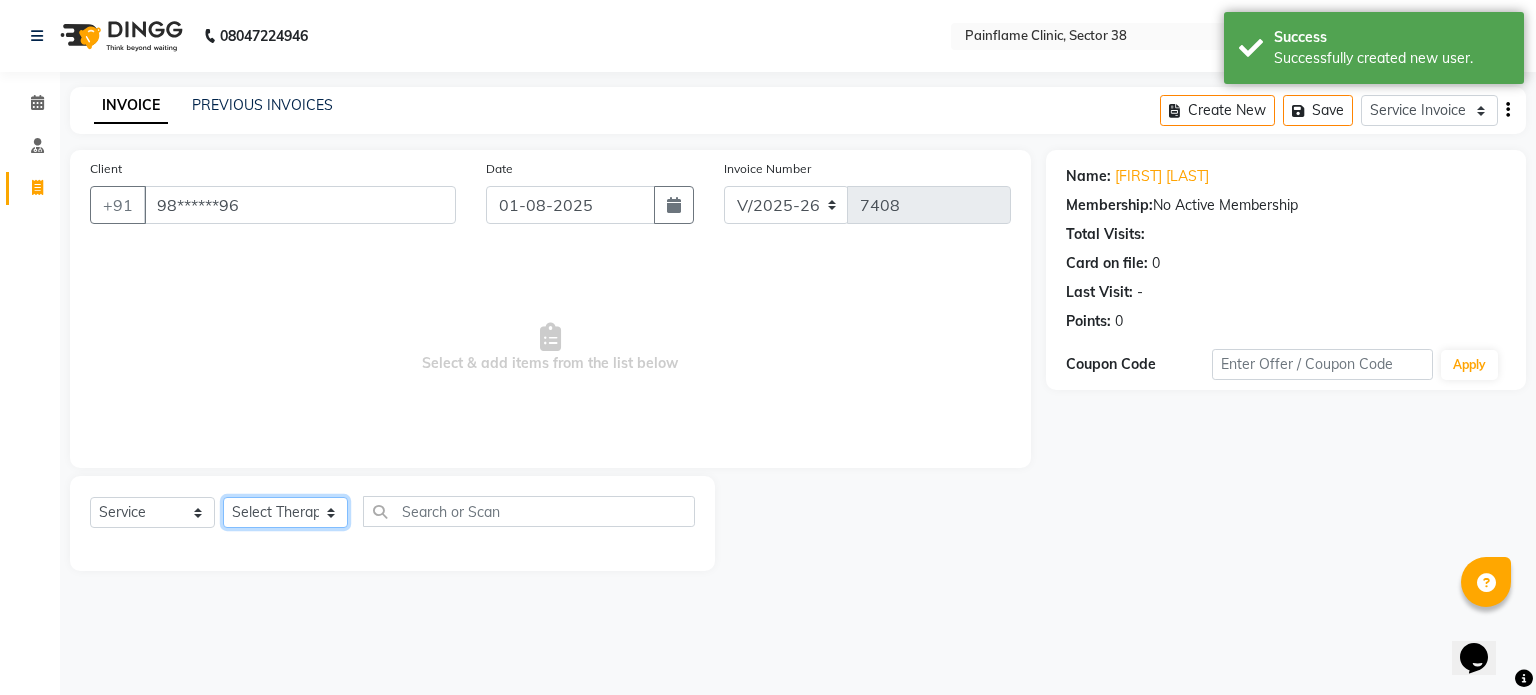 click on "Select Therapist Dr Durgesh Dr Harish Dr Ranjana Dr Saurabh Dr. Suraj Dr. Tejpal Mehlawat KUSHAL MOHIT SEMWAL Nancy Singhai Reception 1  Reception 2 Reception 3" 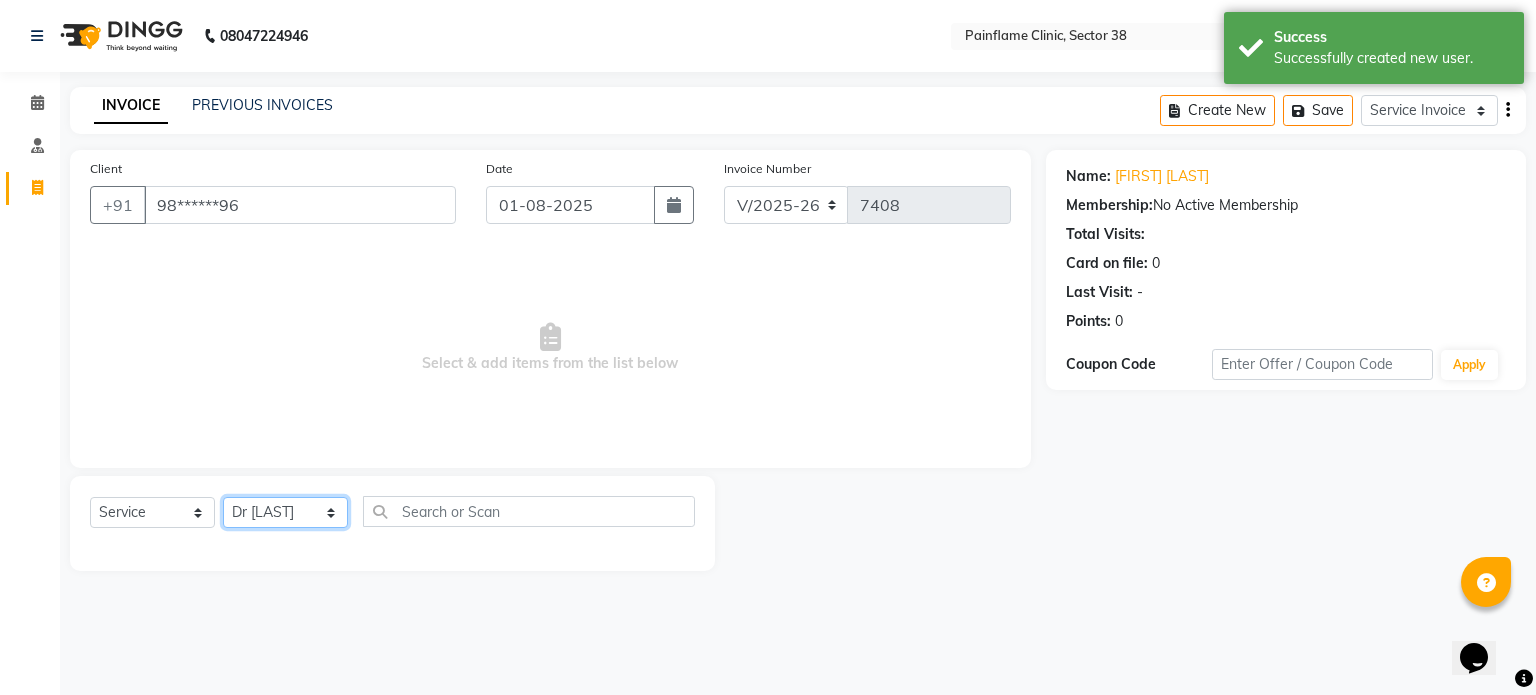 click on "Select Therapist Dr Durgesh Dr Harish Dr Ranjana Dr Saurabh Dr. Suraj Dr. Tejpal Mehlawat KUSHAL MOHIT SEMWAL Nancy Singhai Reception 1  Reception 2 Reception 3" 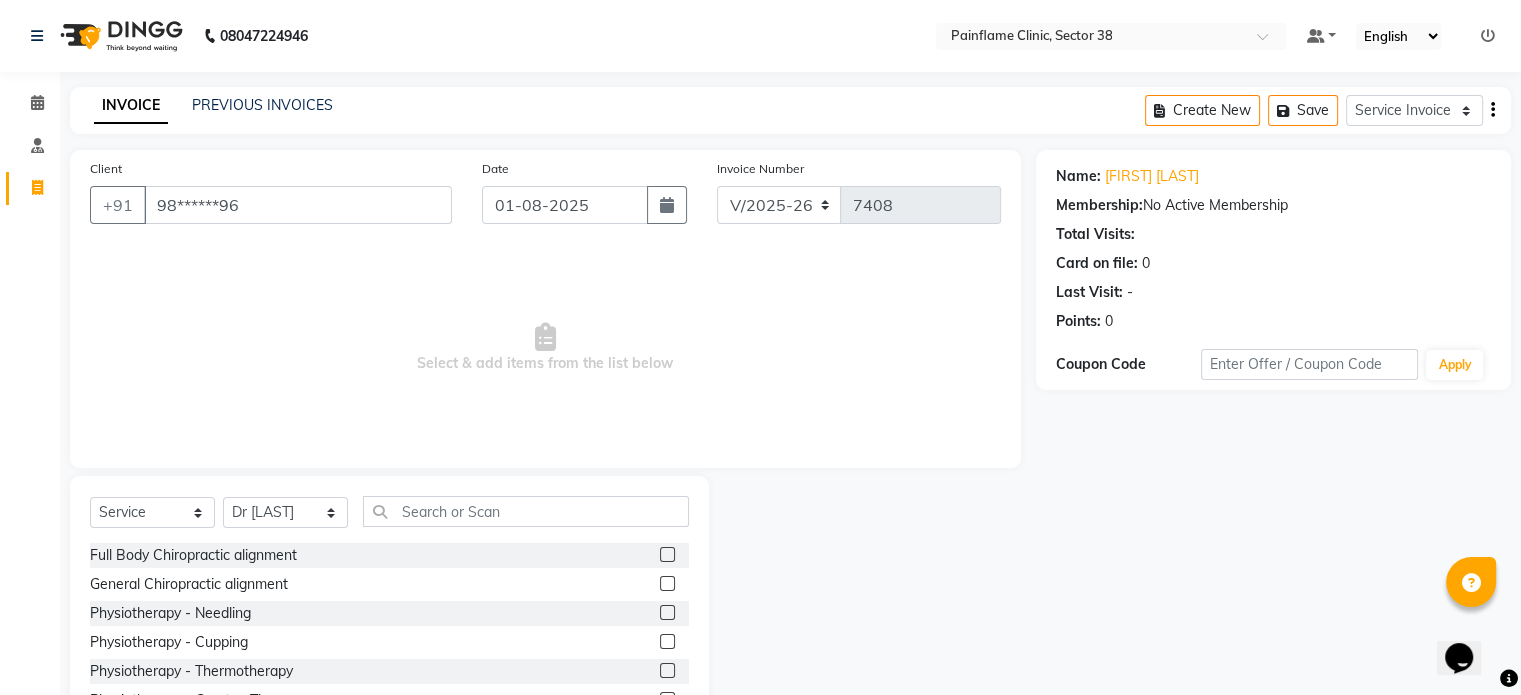 click 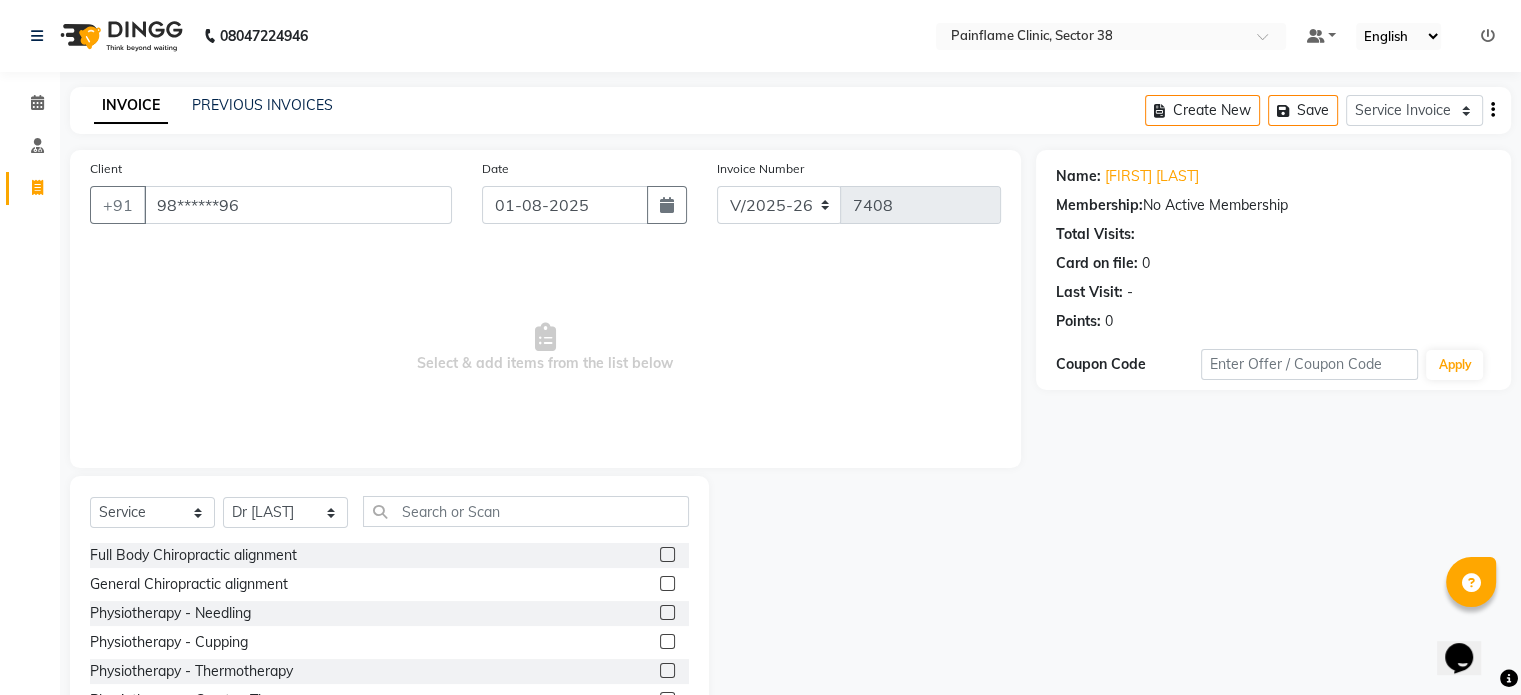 click at bounding box center [666, 555] 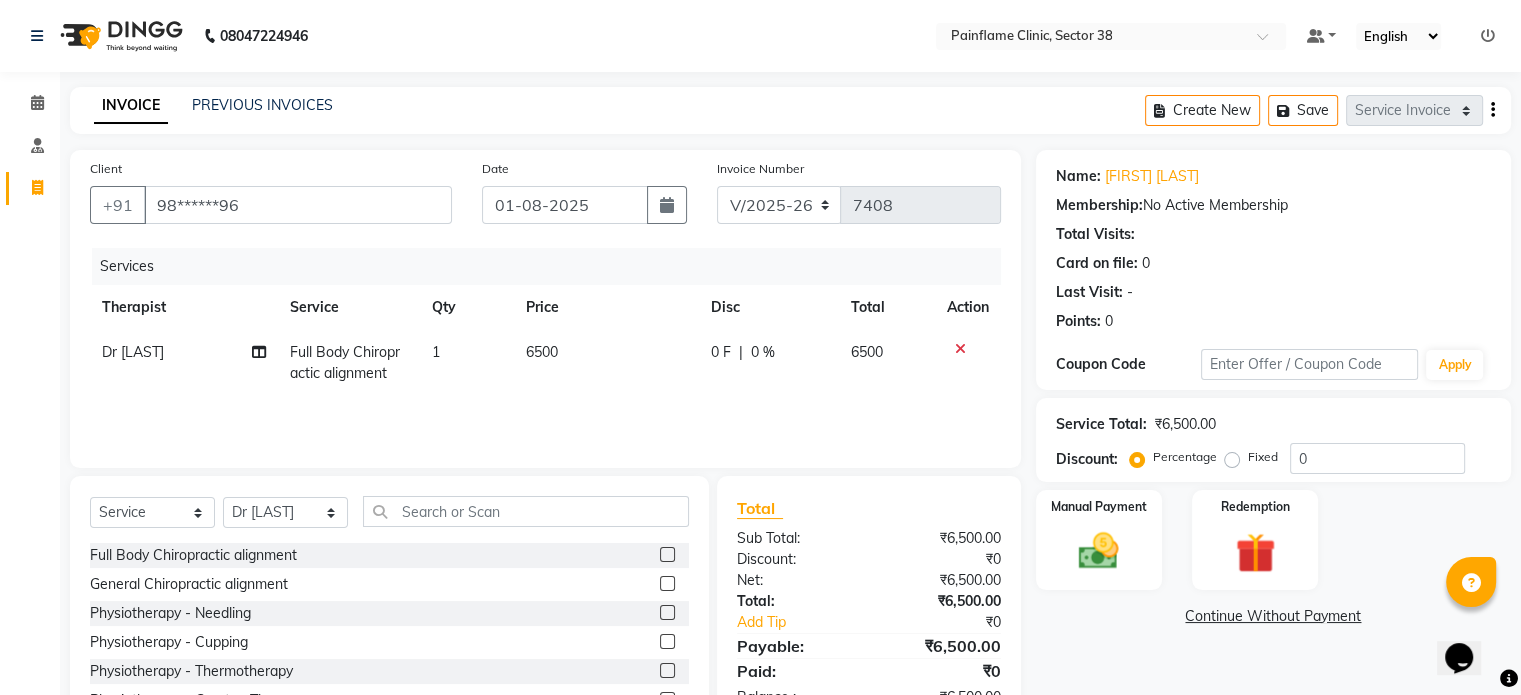 scroll, scrollTop: 119, scrollLeft: 0, axis: vertical 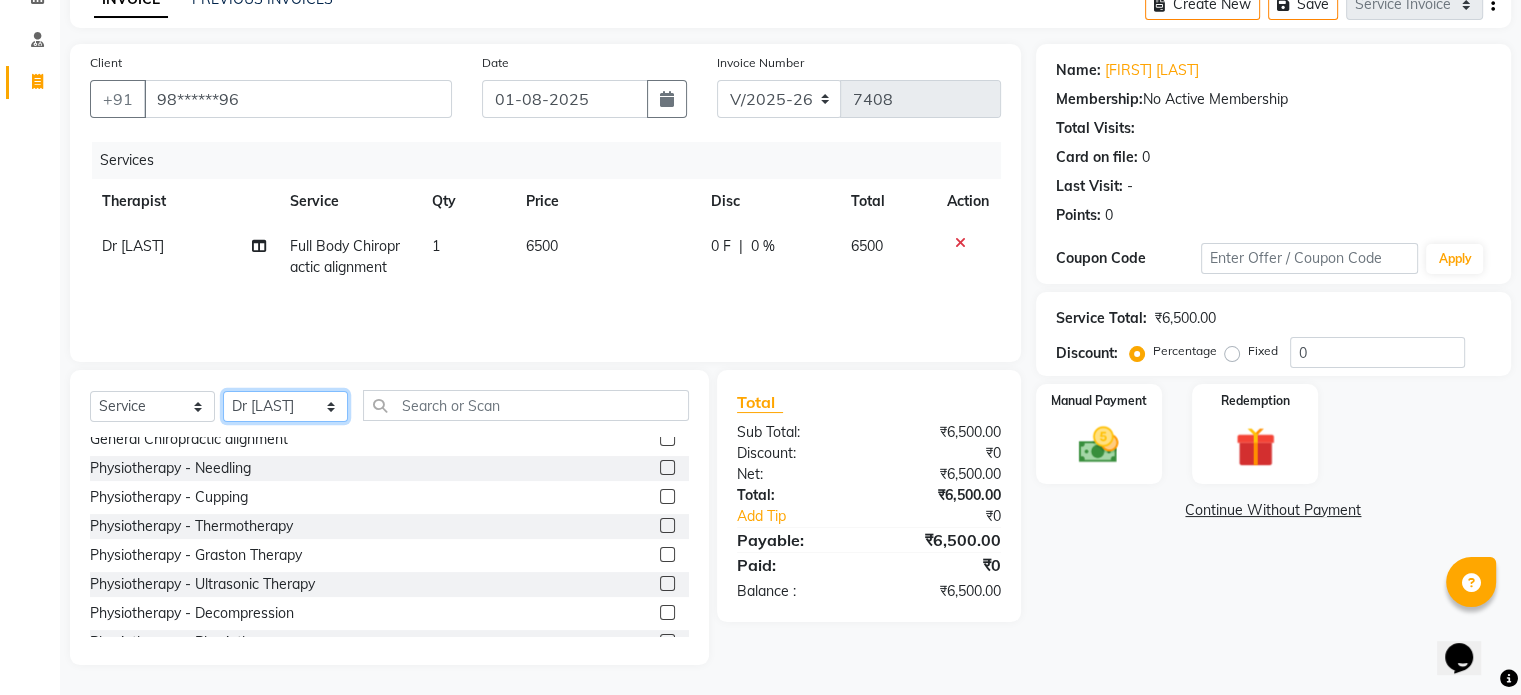 click on "Select Therapist Dr Durgesh Dr Harish Dr Ranjana Dr Saurabh Dr. Suraj Dr. Tejpal Mehlawat KUSHAL MOHIT SEMWAL Nancy Singhai Reception 1  Reception 2 Reception 3" 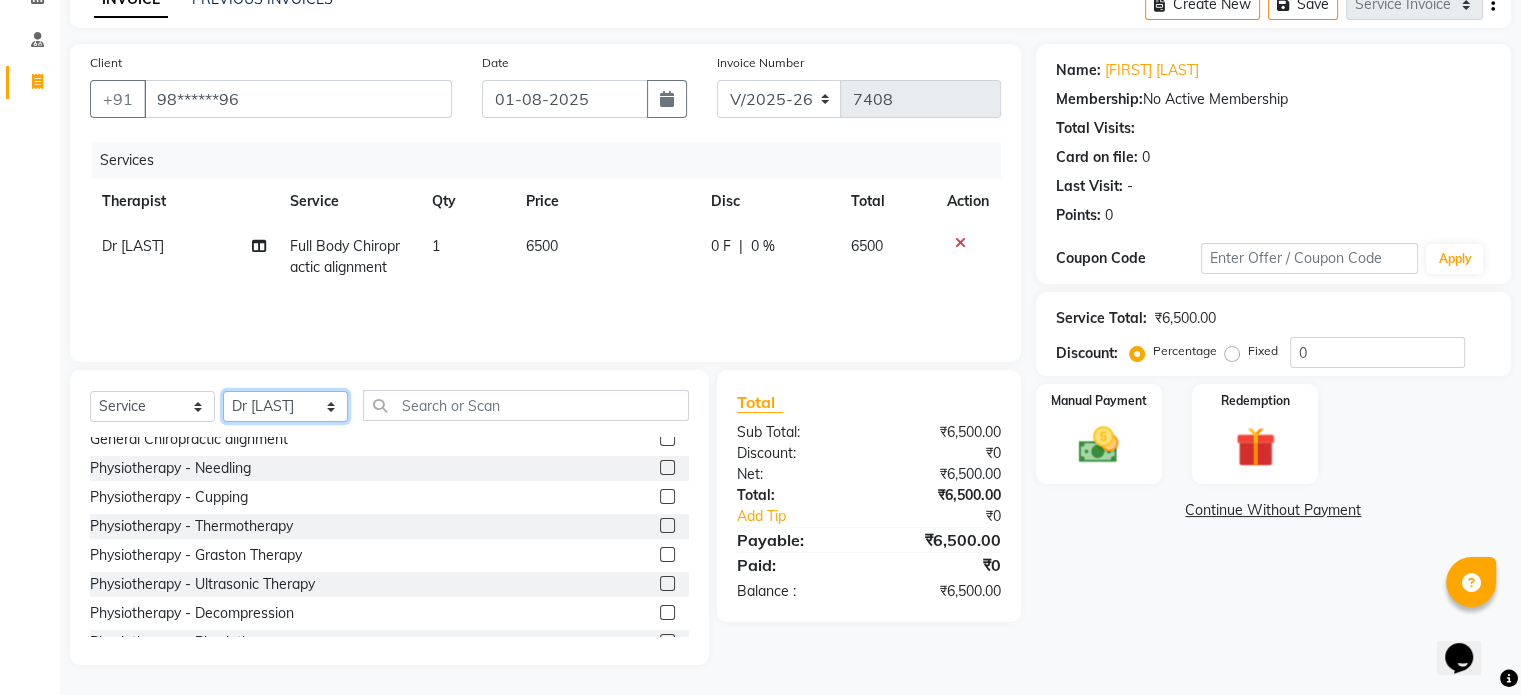 click on "Select Therapist Dr Durgesh Dr Harish Dr Ranjana Dr Saurabh Dr. Suraj Dr. Tejpal Mehlawat KUSHAL MOHIT SEMWAL Nancy Singhai Reception 1  Reception 2 Reception 3" 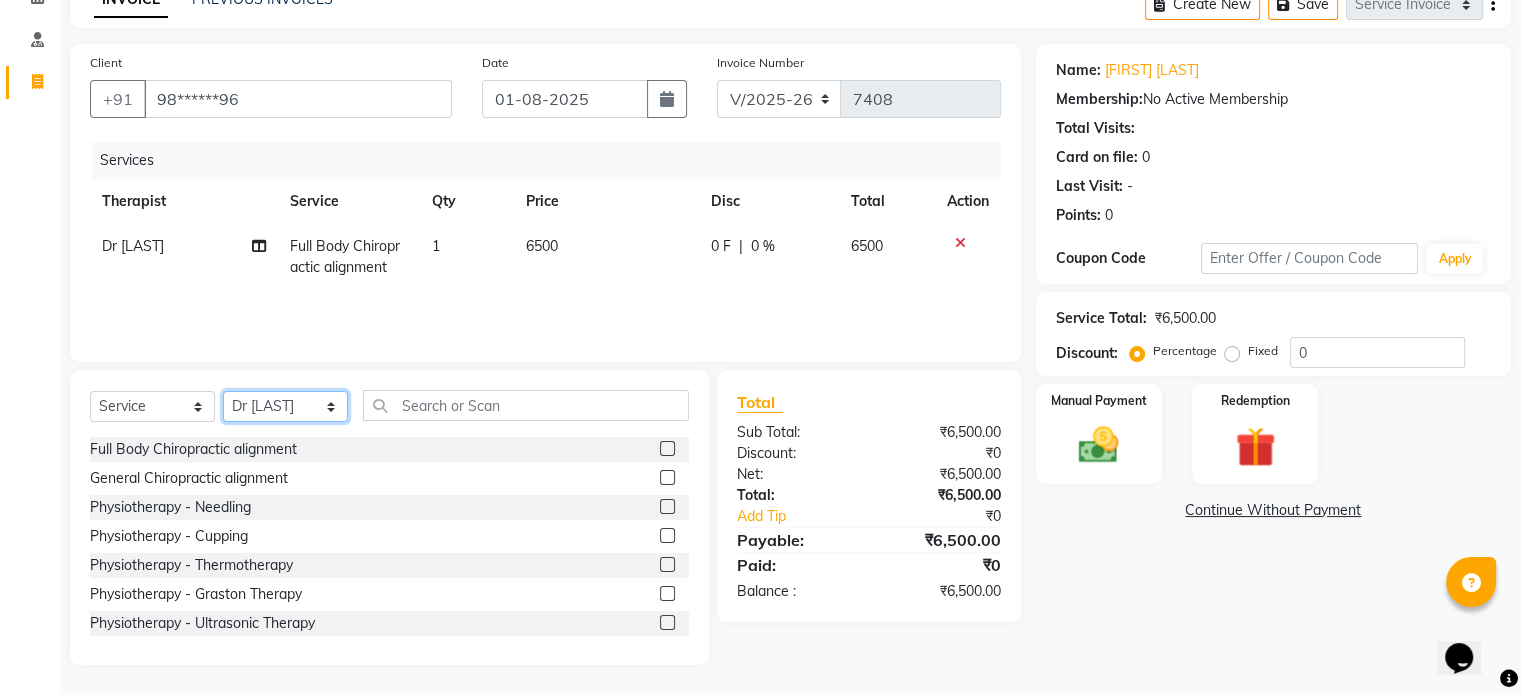 scroll, scrollTop: 0, scrollLeft: 0, axis: both 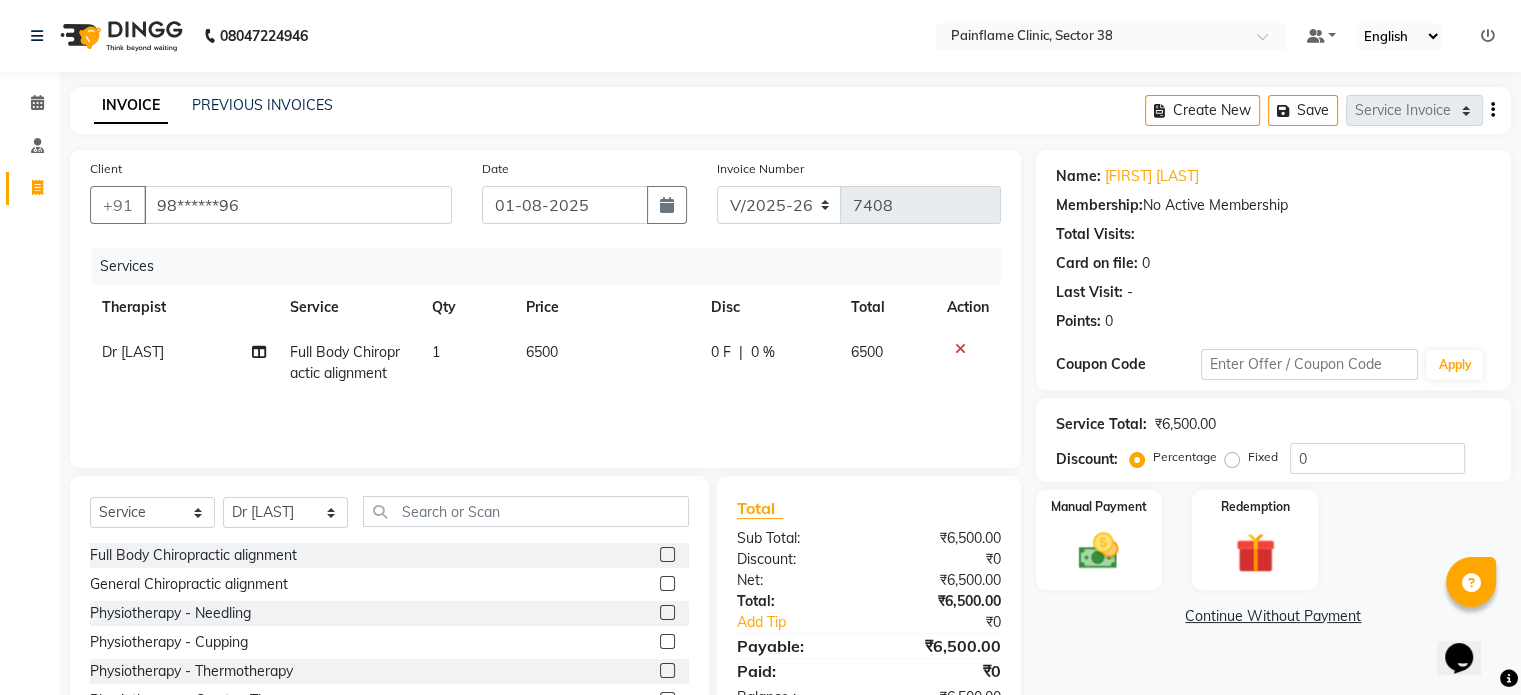 click on "6500" 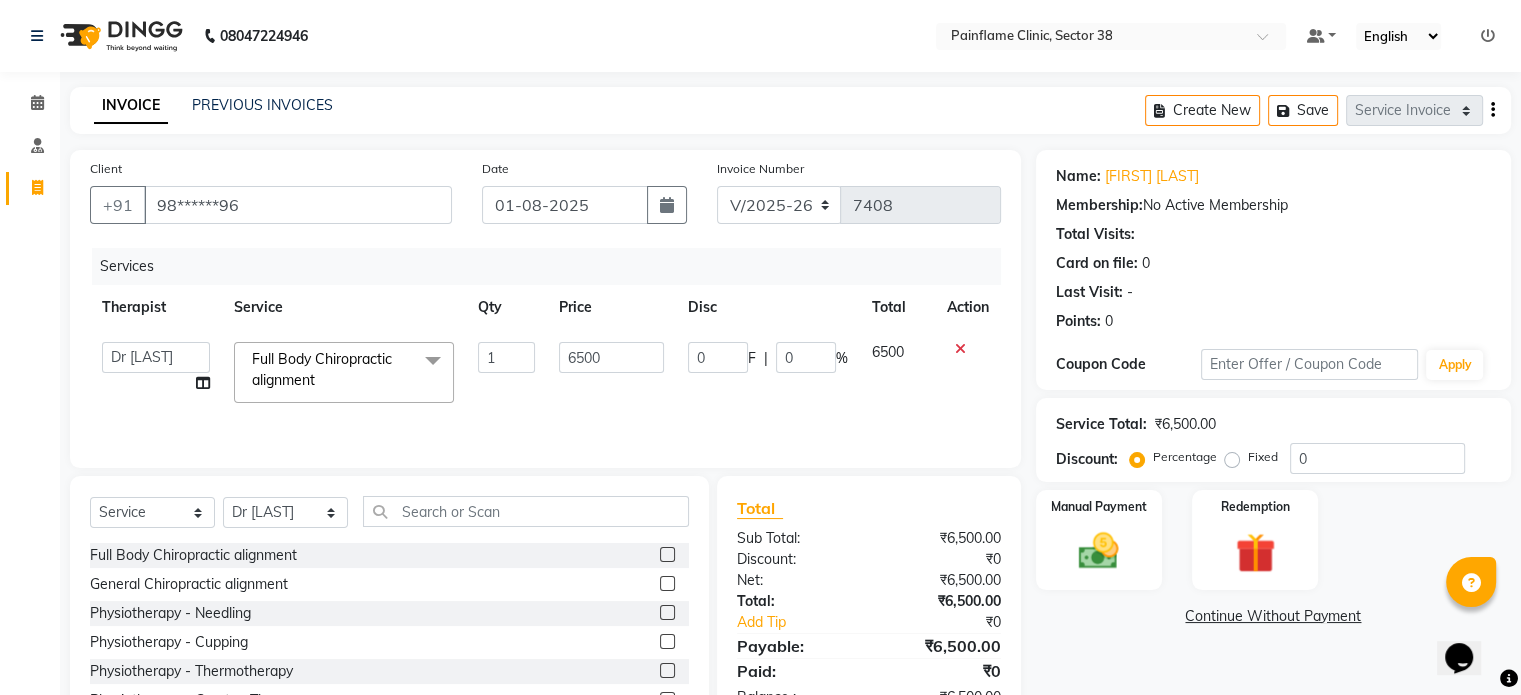 click on "6500" 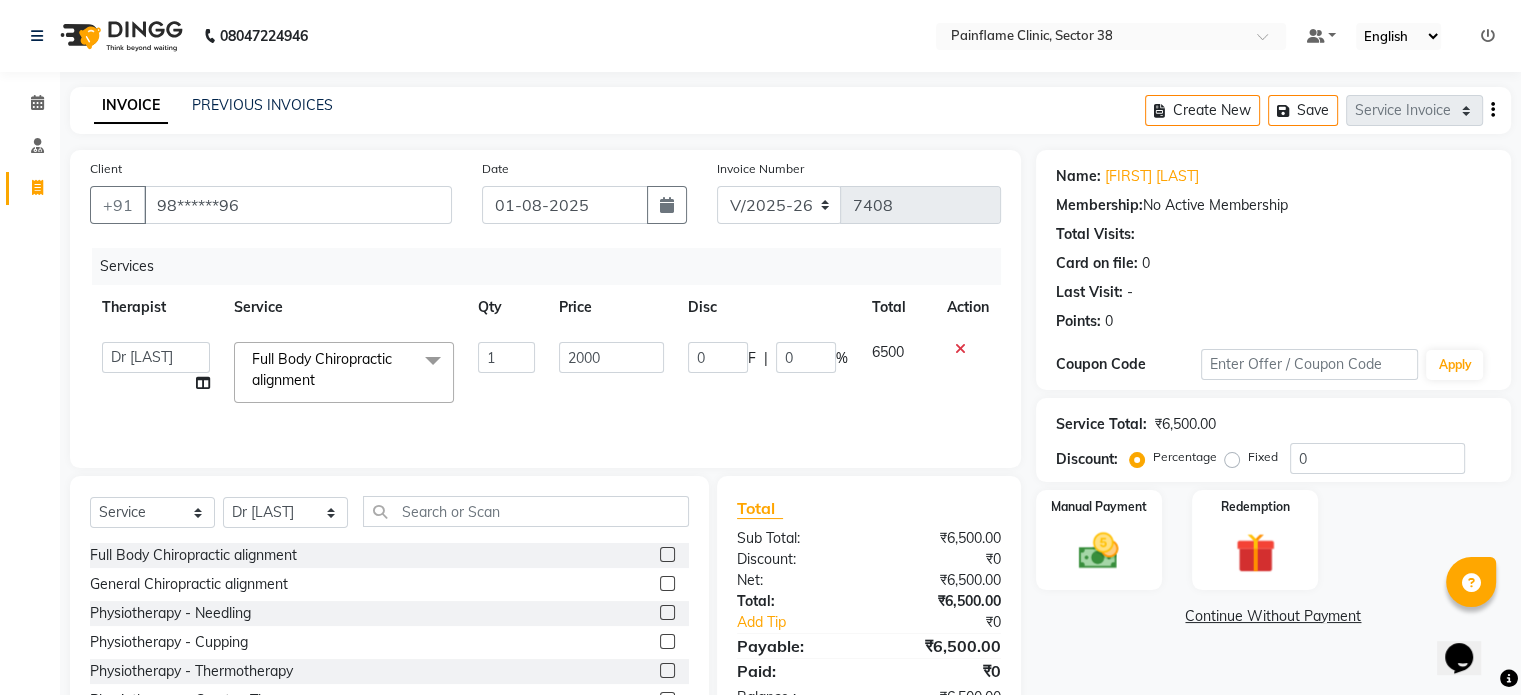 scroll, scrollTop: 119, scrollLeft: 0, axis: vertical 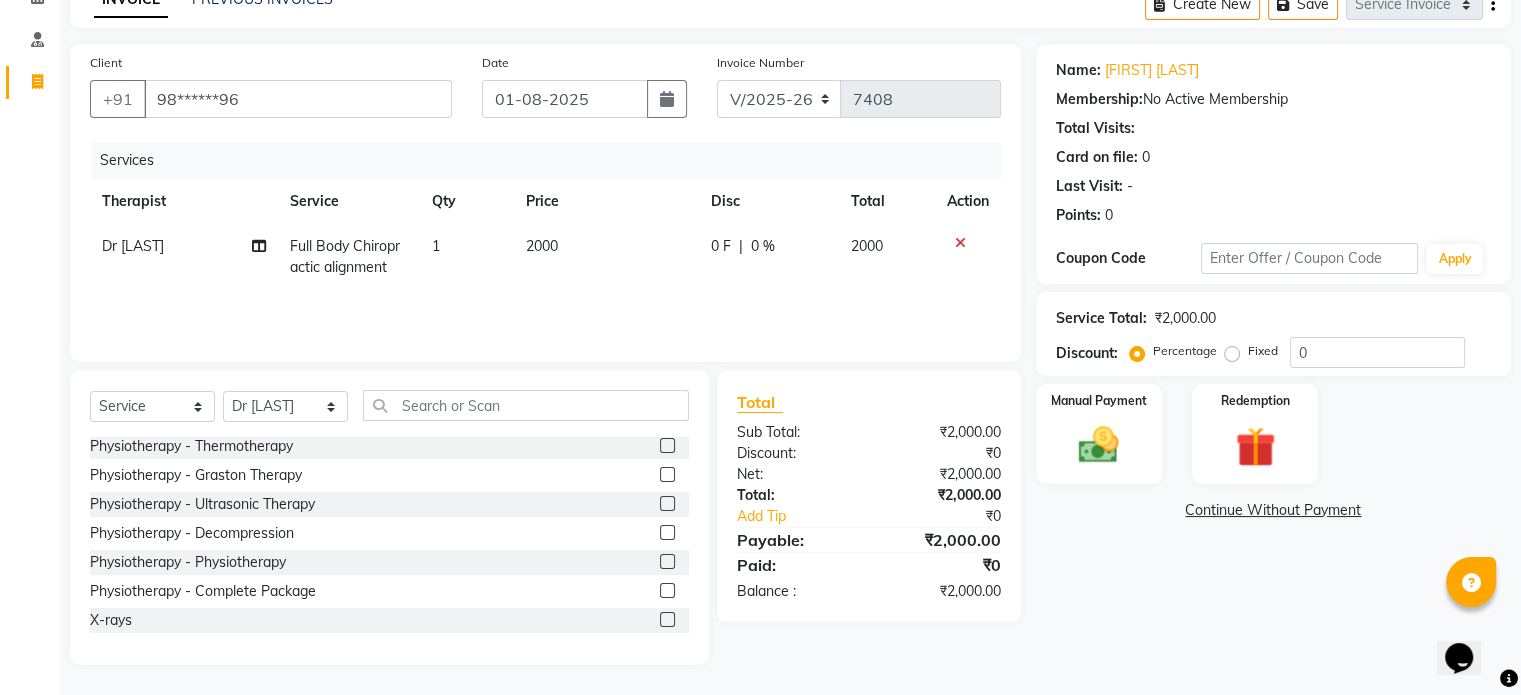 click 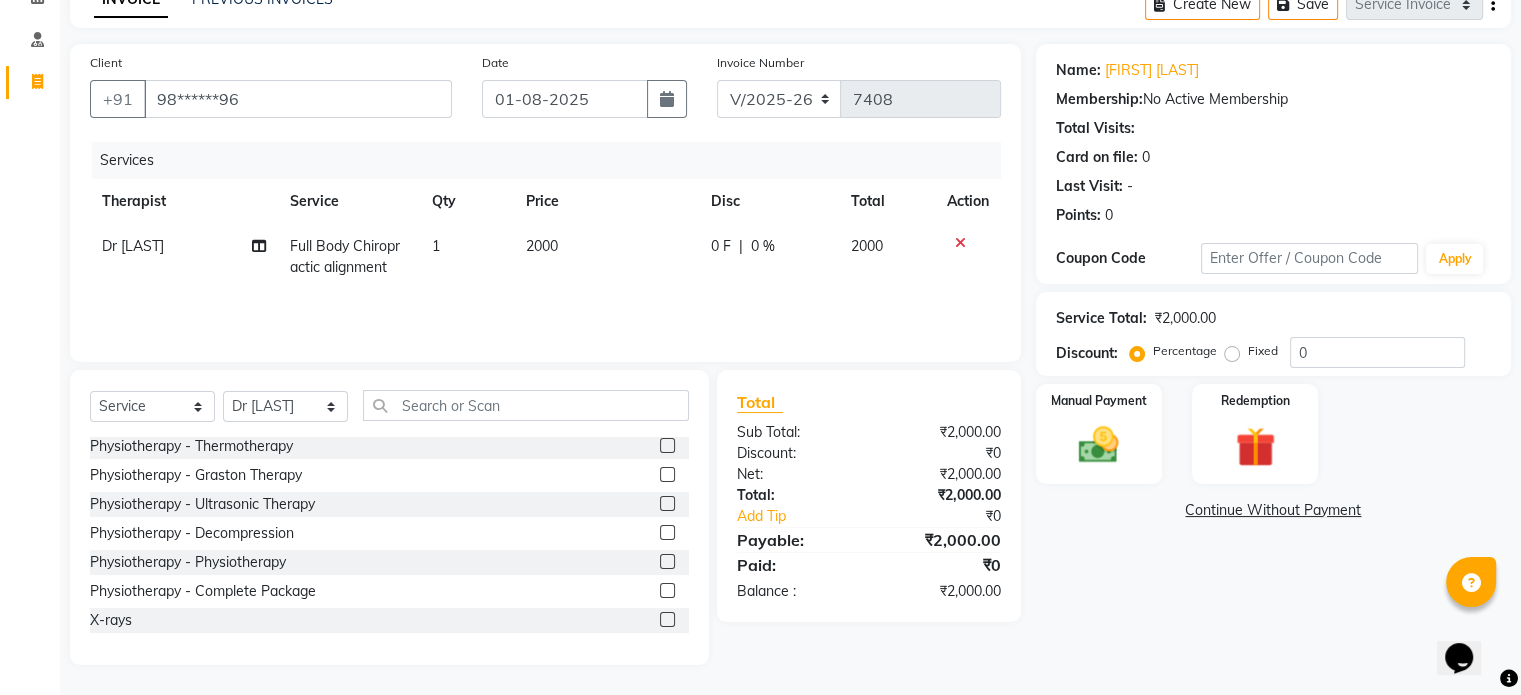 click at bounding box center (666, 620) 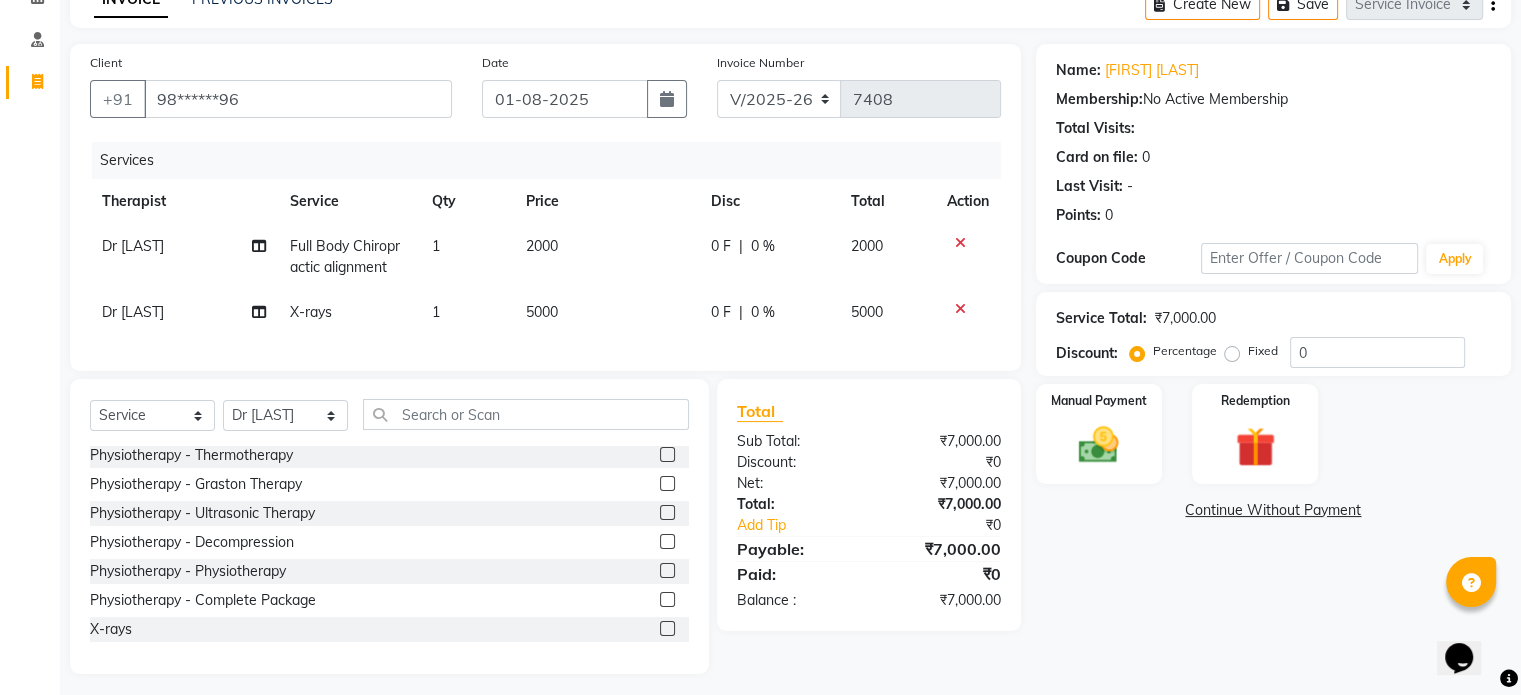 click on "5000" 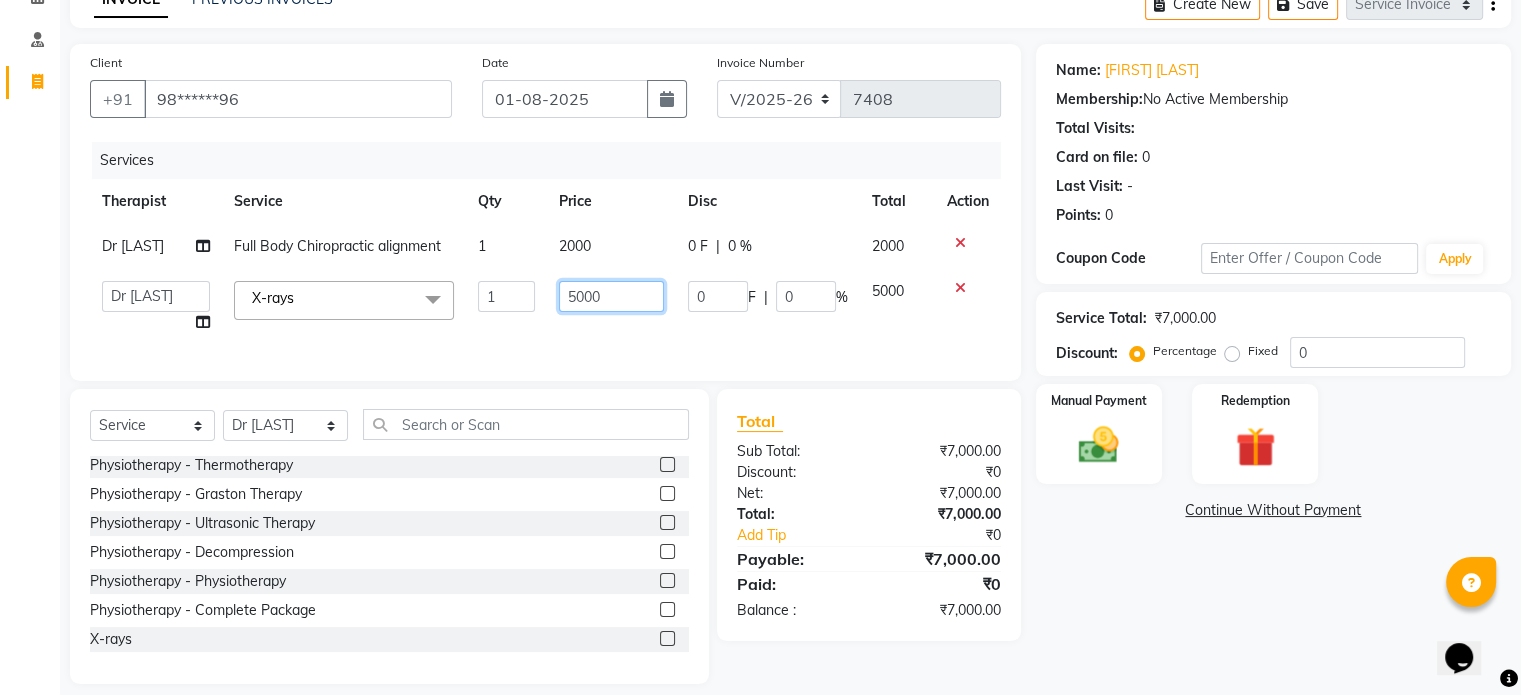 click on "5000" 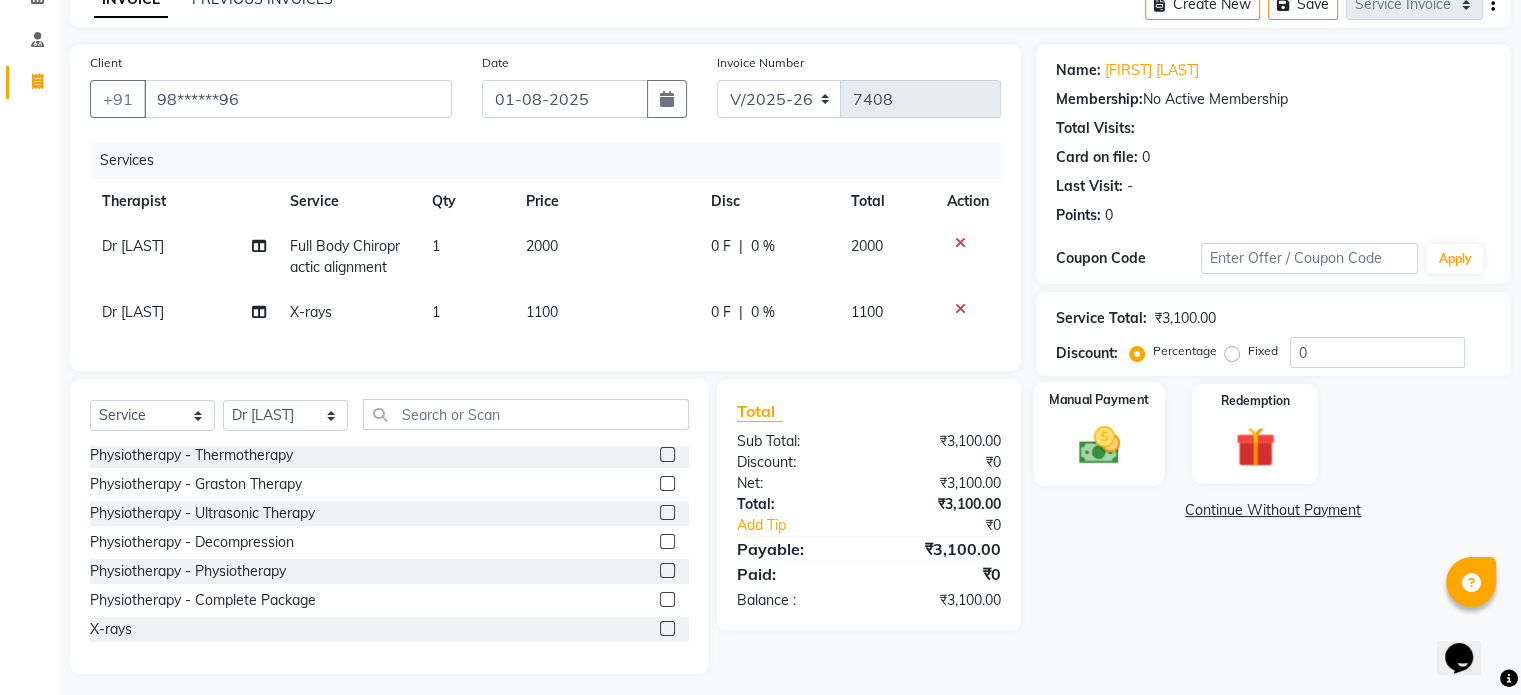 click 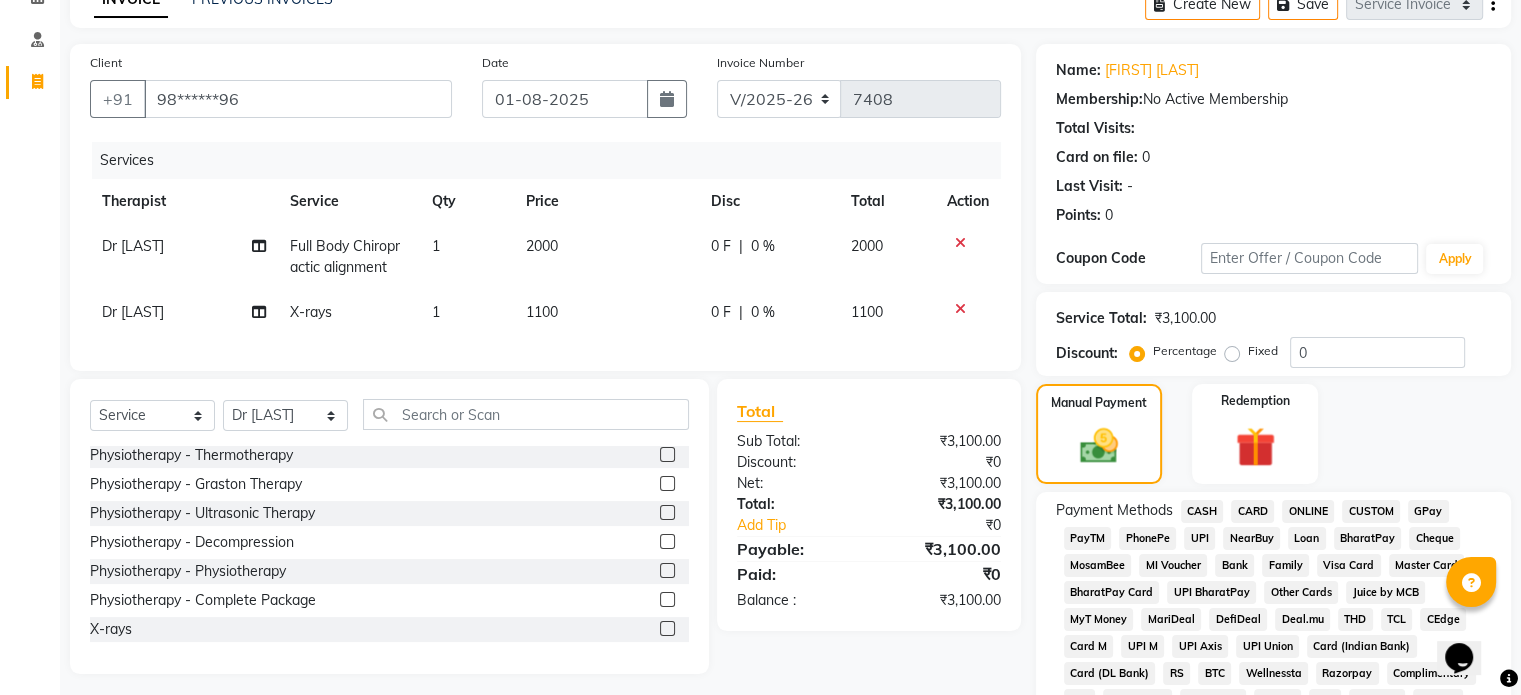 click on "UPI" 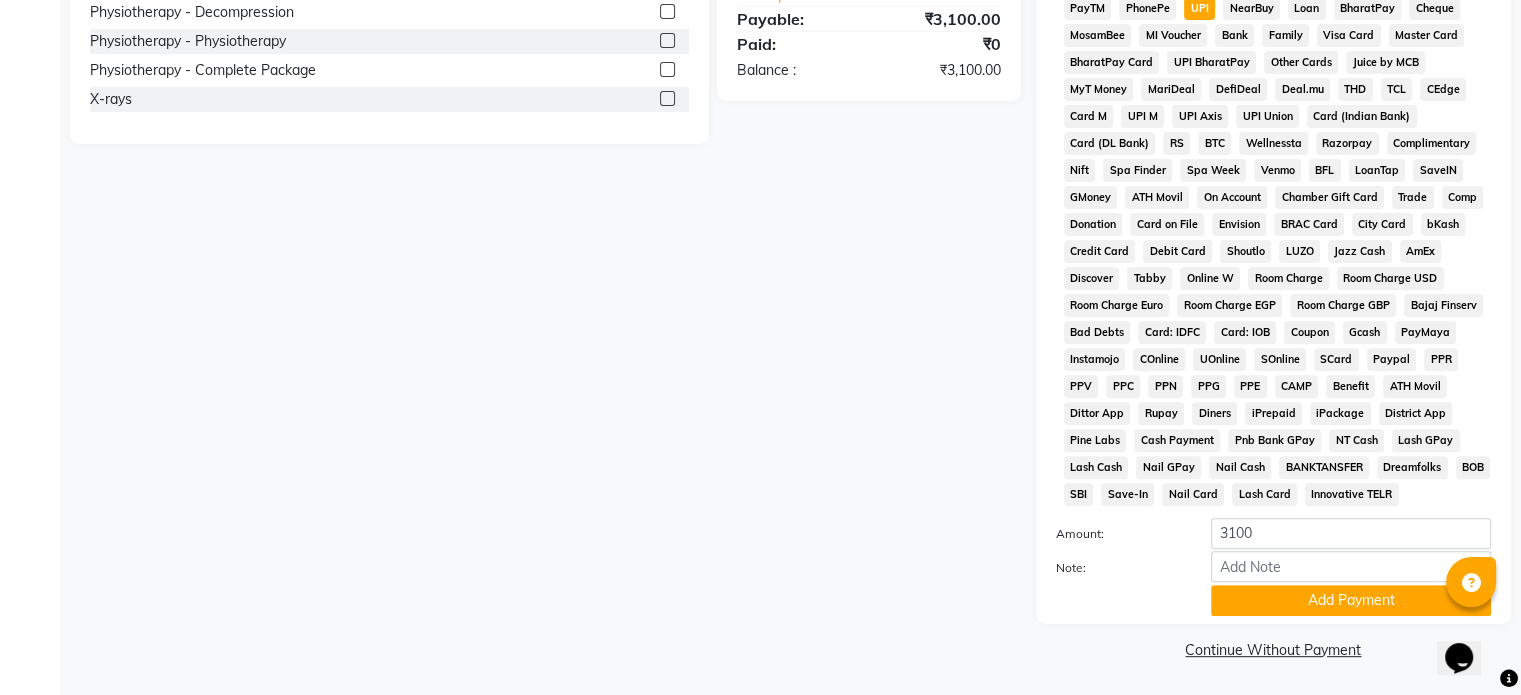 scroll, scrollTop: 651, scrollLeft: 0, axis: vertical 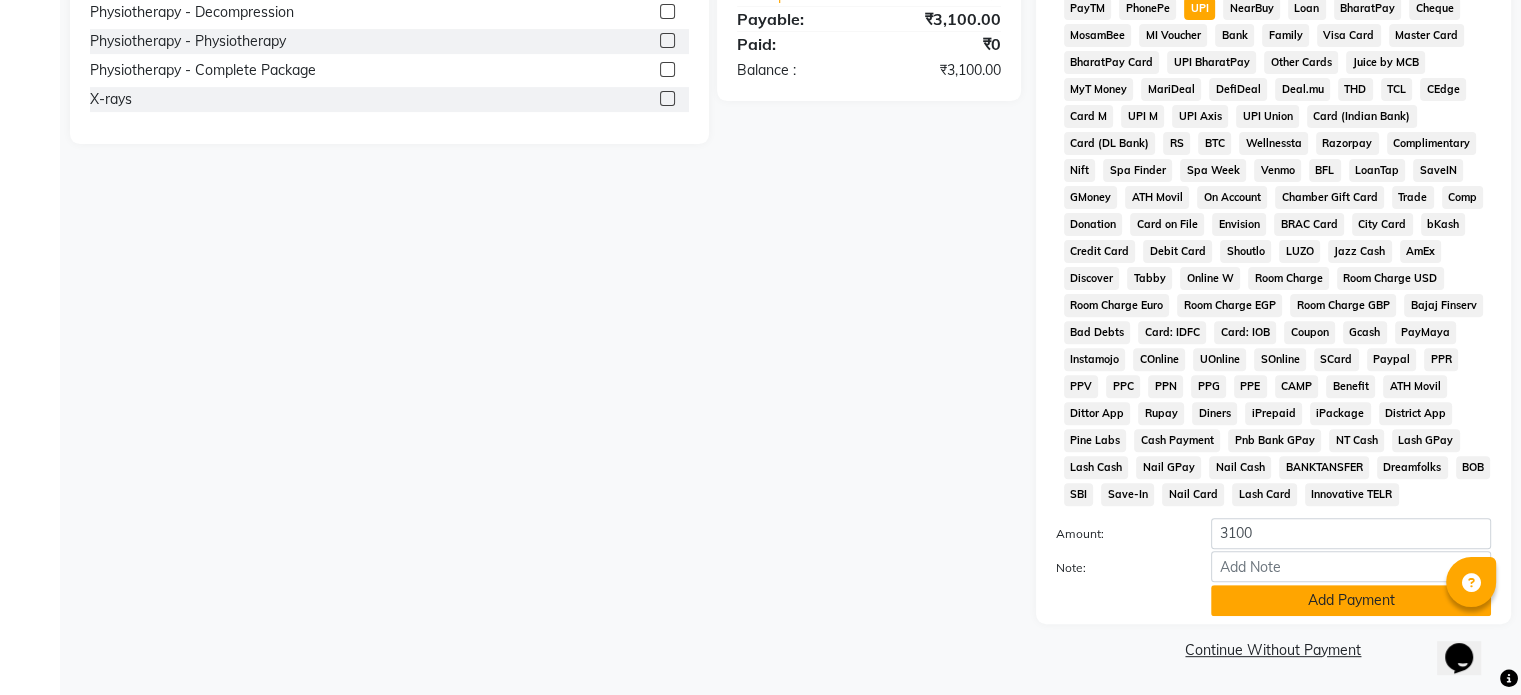 click on "Add Payment" 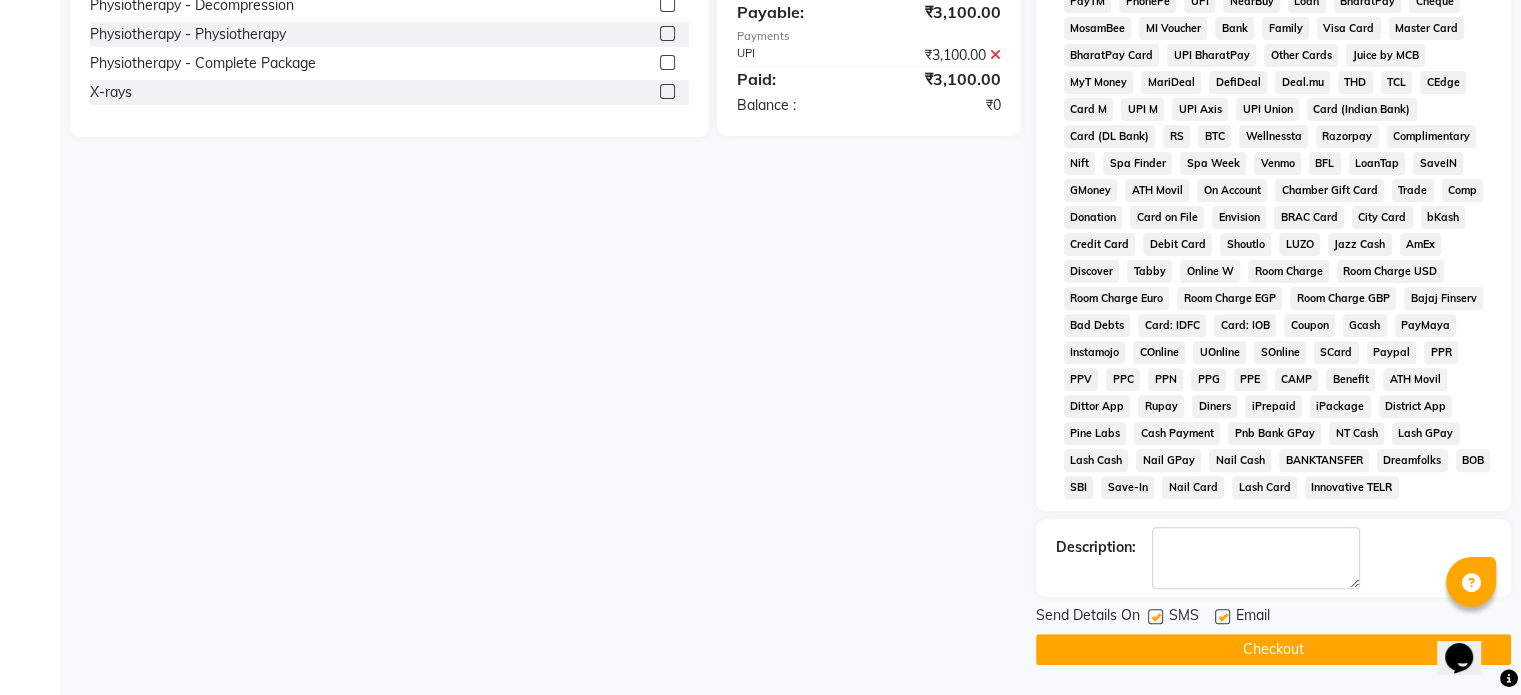 click 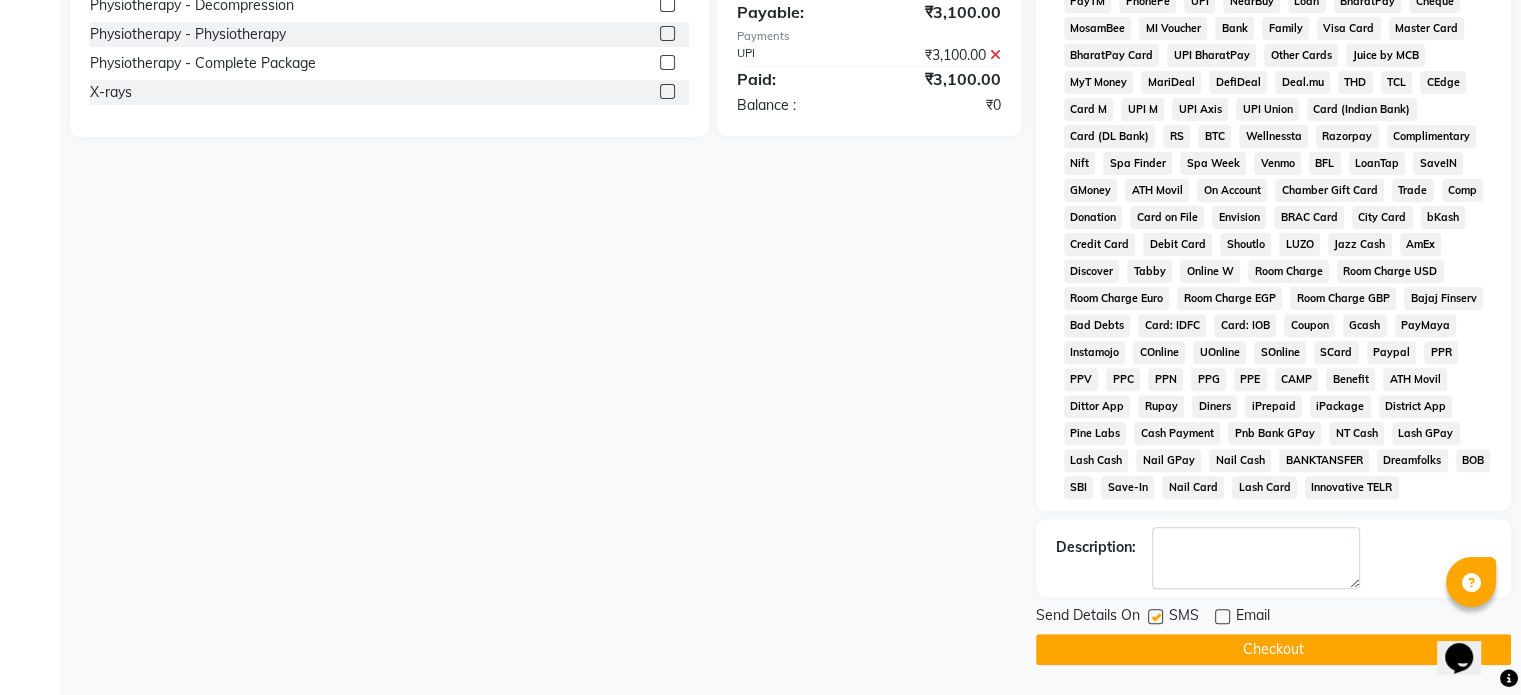 click 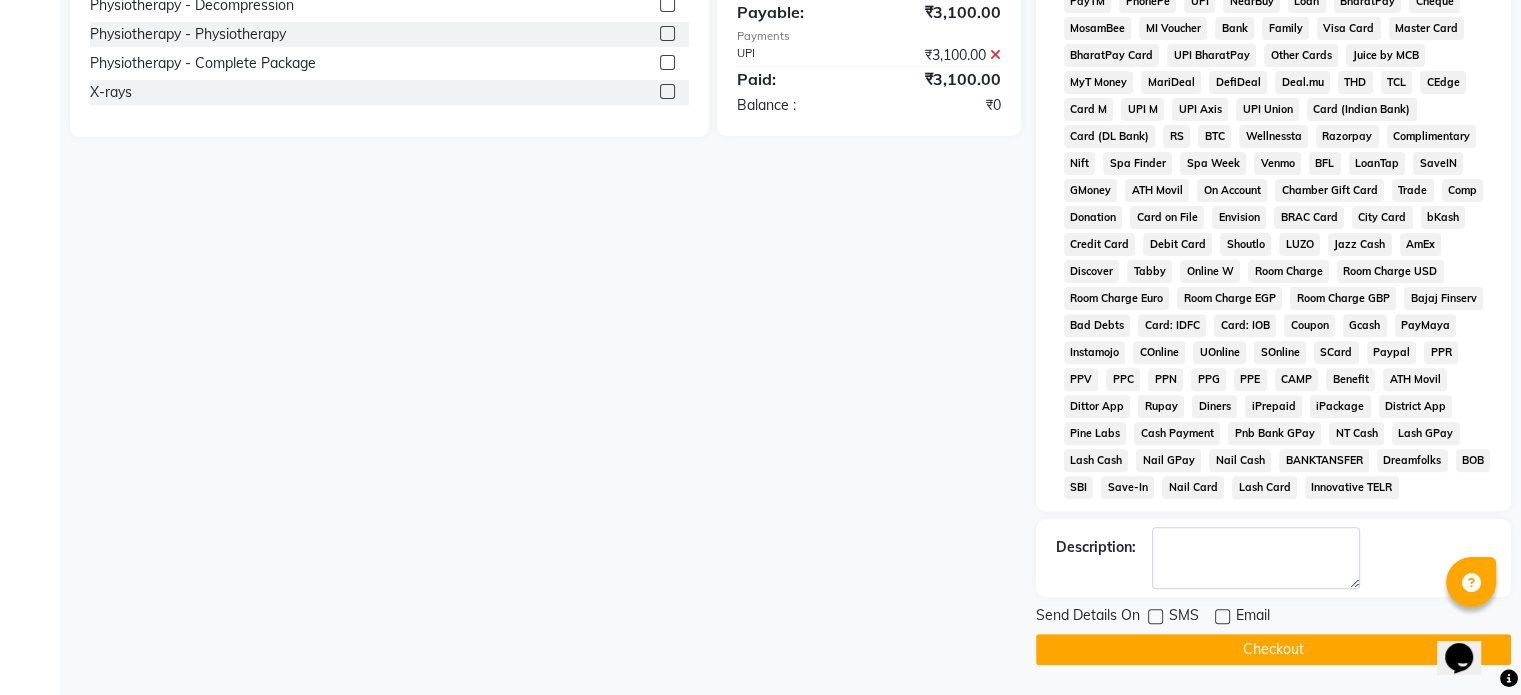 click on "Checkout" 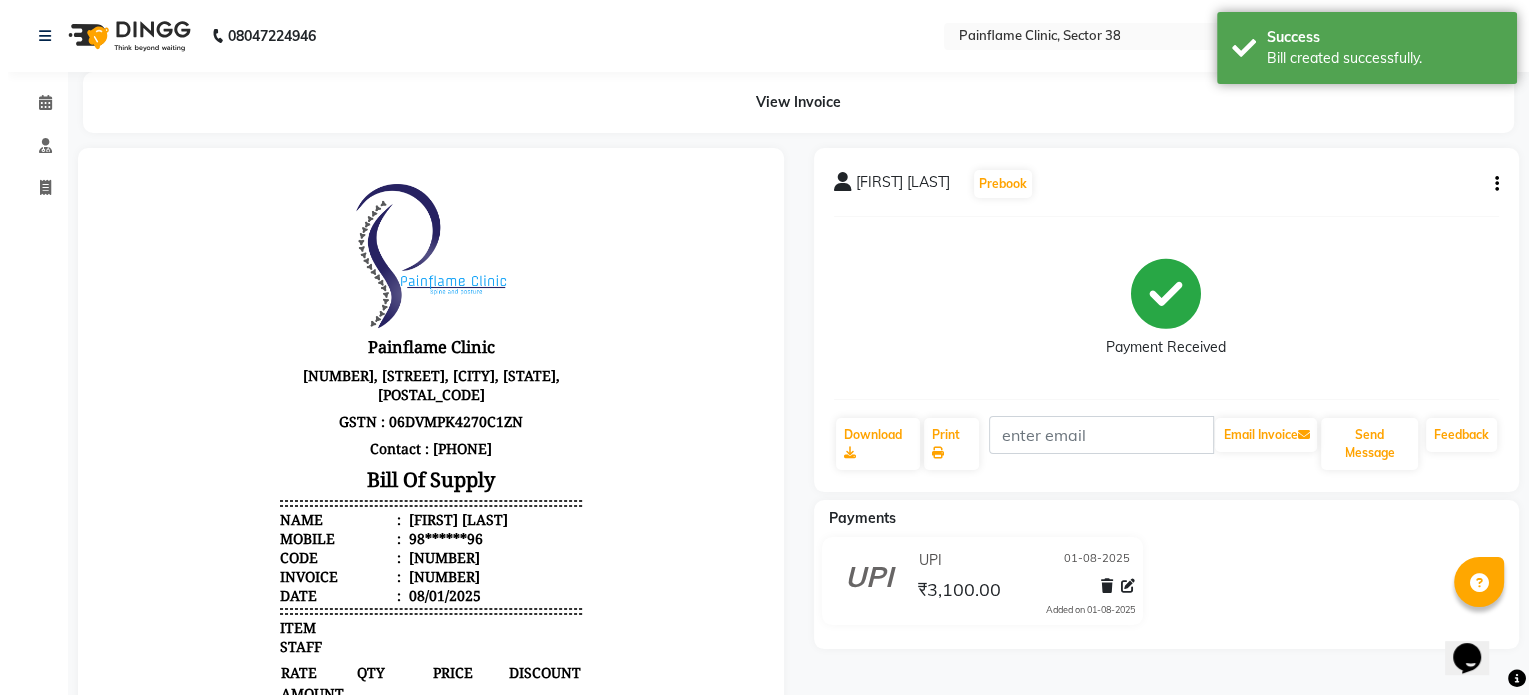 scroll, scrollTop: 0, scrollLeft: 0, axis: both 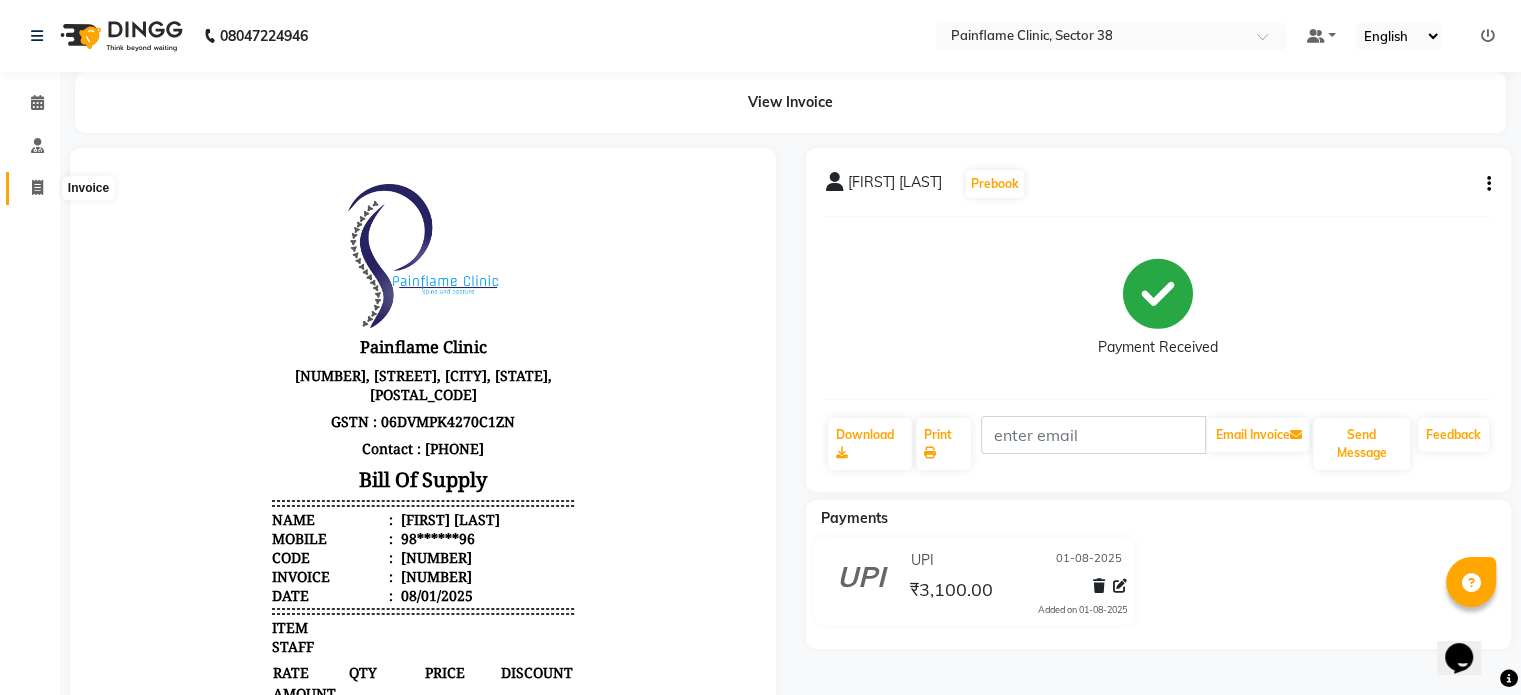 click 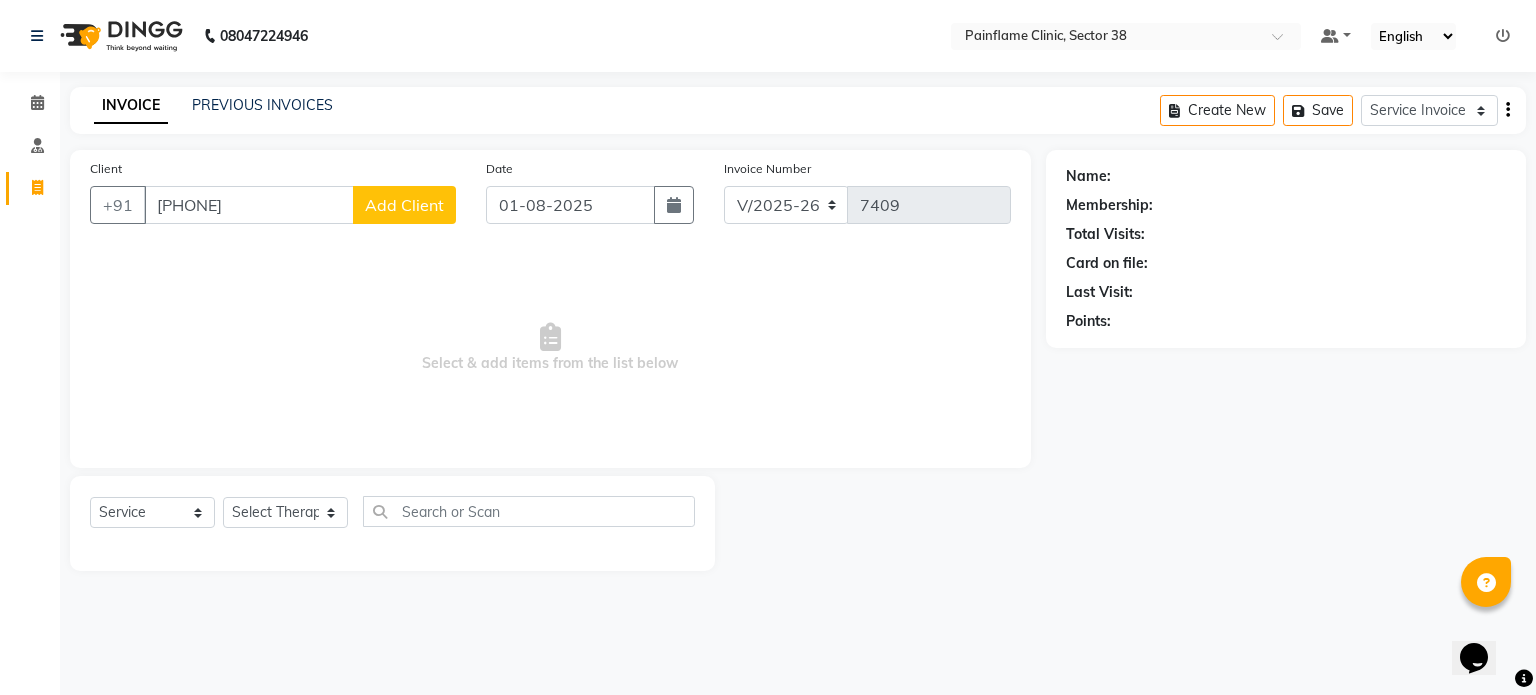 click on "7733090678" at bounding box center (249, 205) 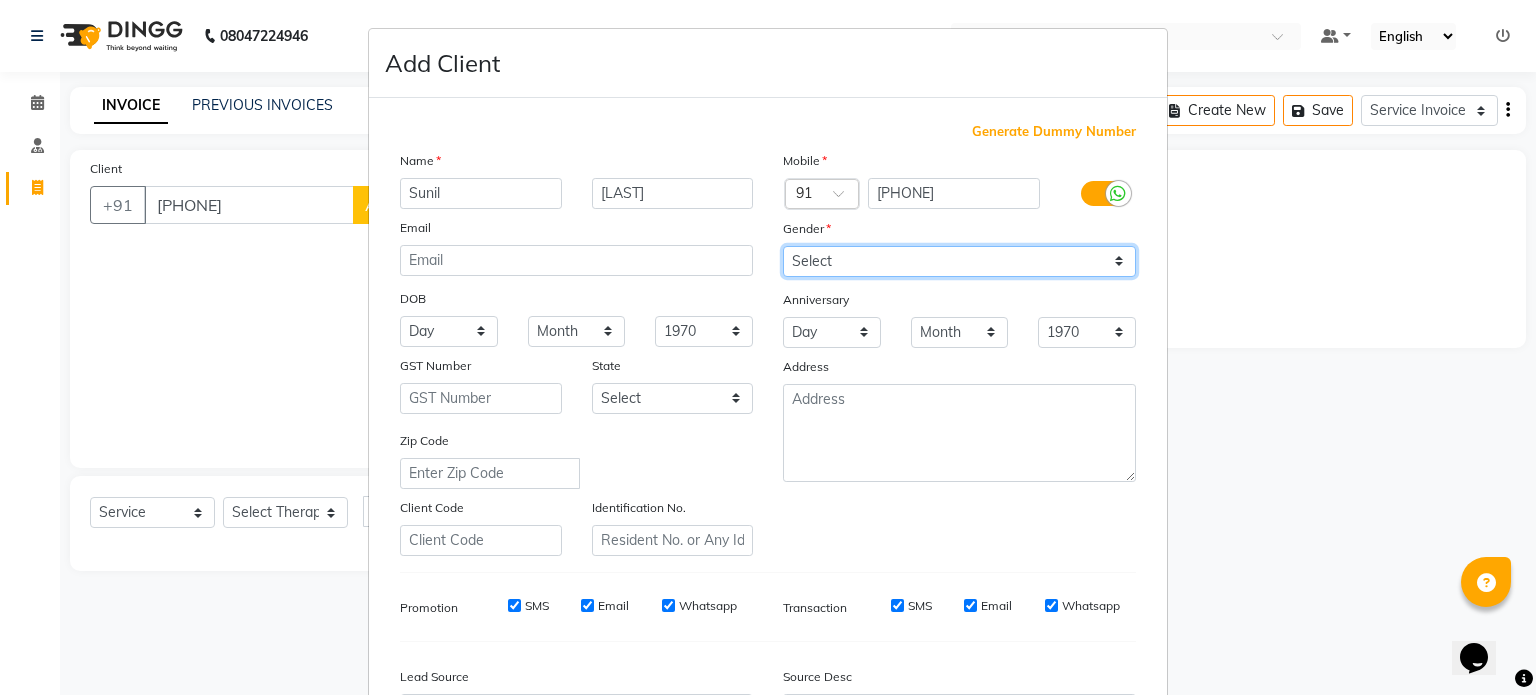 click on "Select Male Female Other Prefer Not To Say" at bounding box center (959, 261) 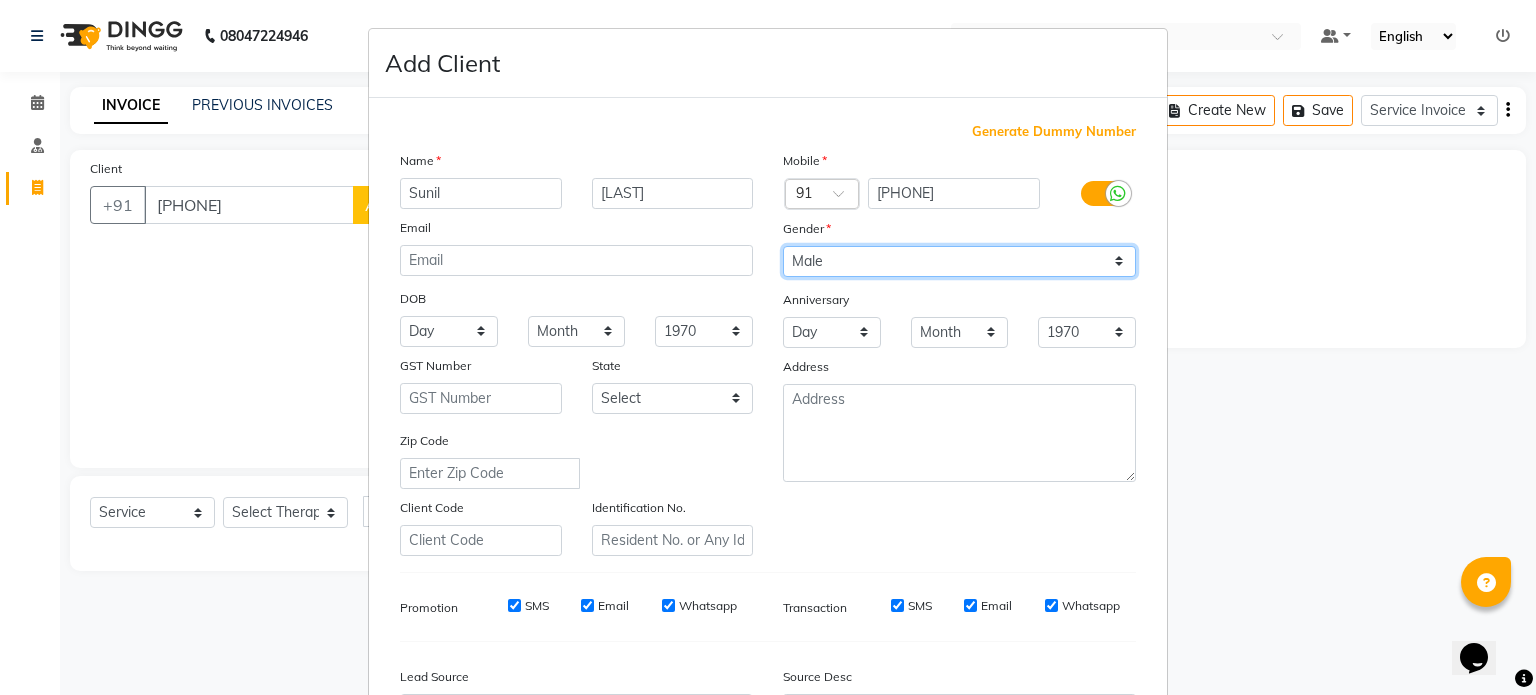 click on "Select Male Female Other Prefer Not To Say" at bounding box center [959, 261] 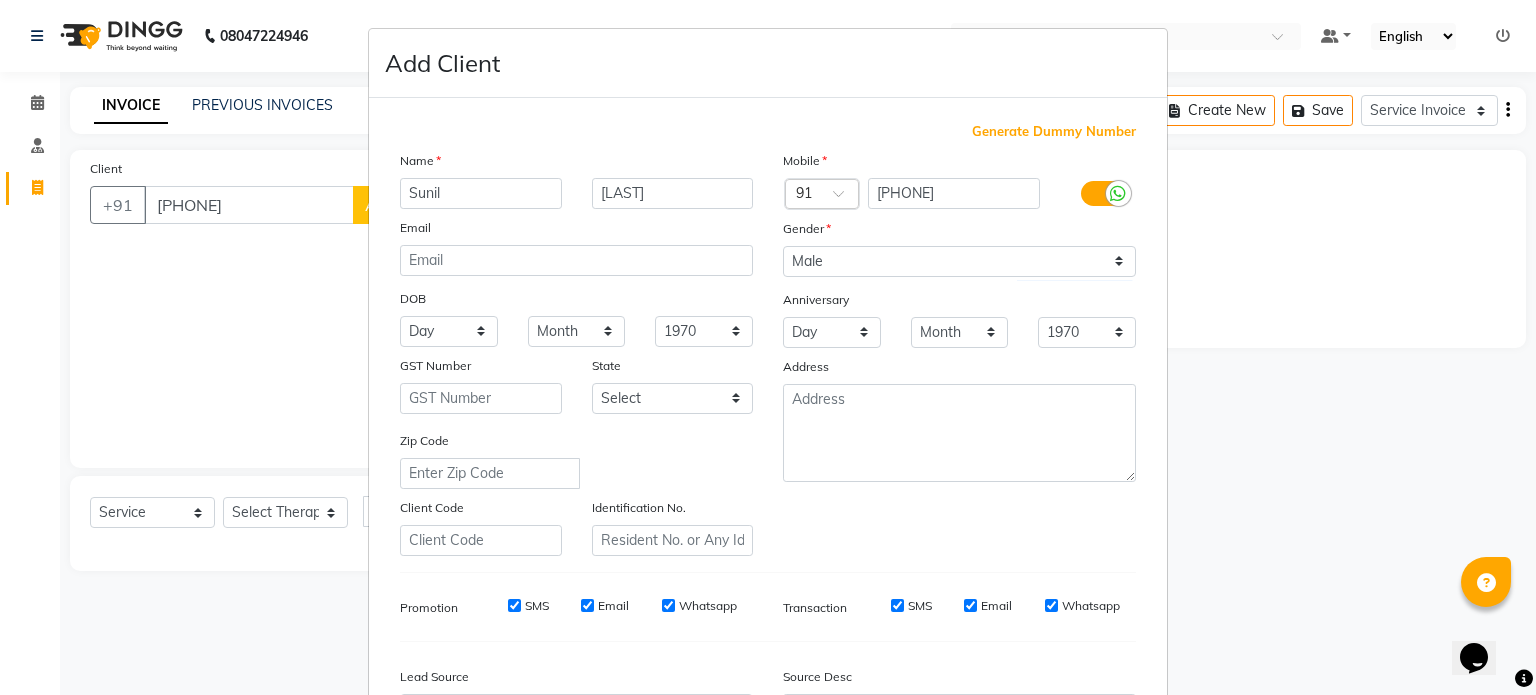 click on "Anniversary" at bounding box center (816, 300) 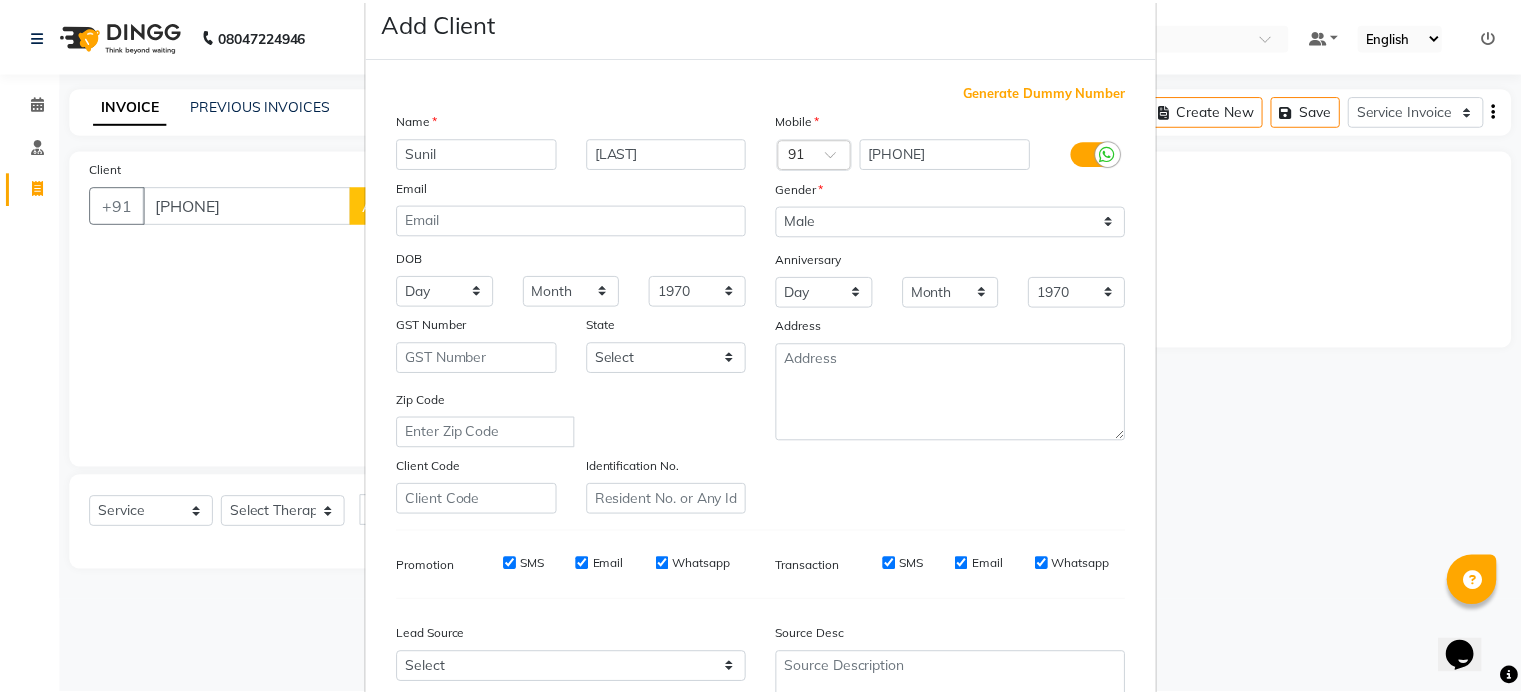 scroll, scrollTop: 237, scrollLeft: 0, axis: vertical 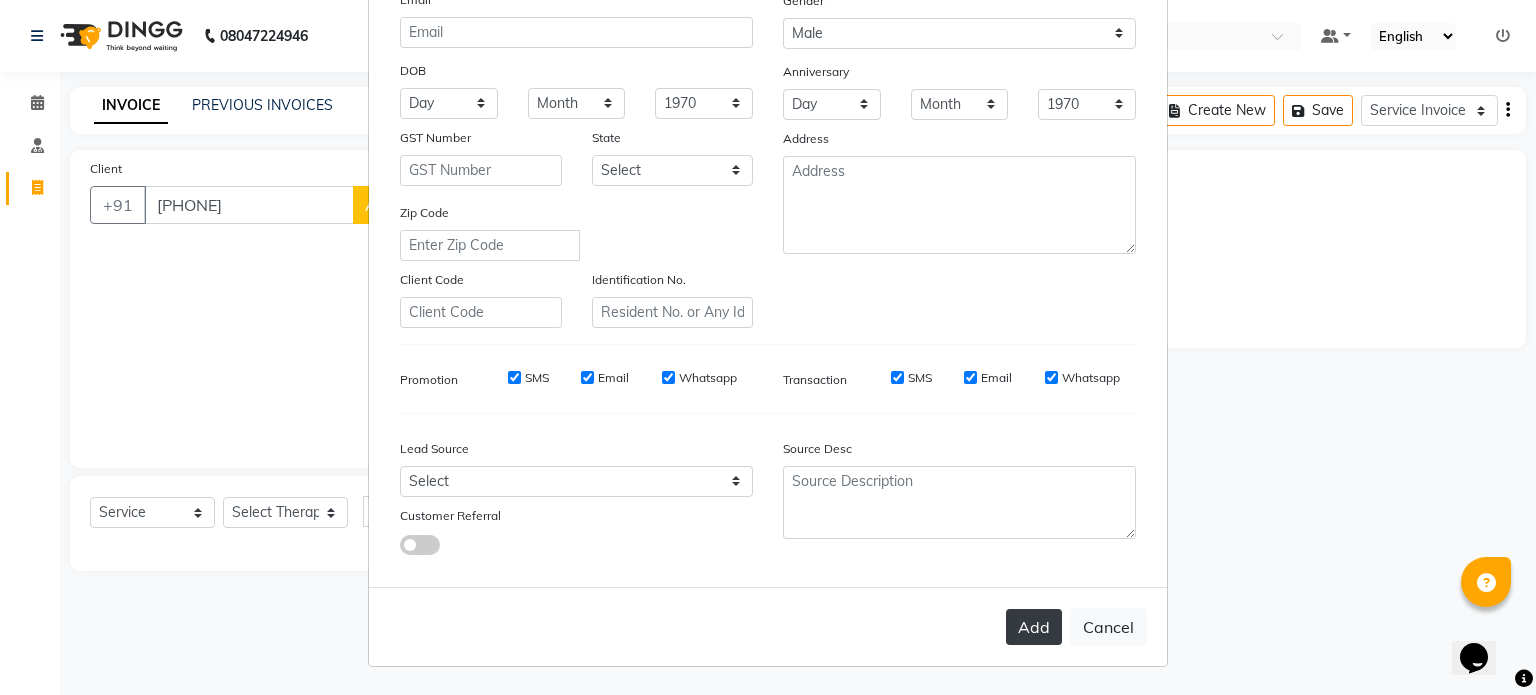 click on "Add" at bounding box center (1034, 627) 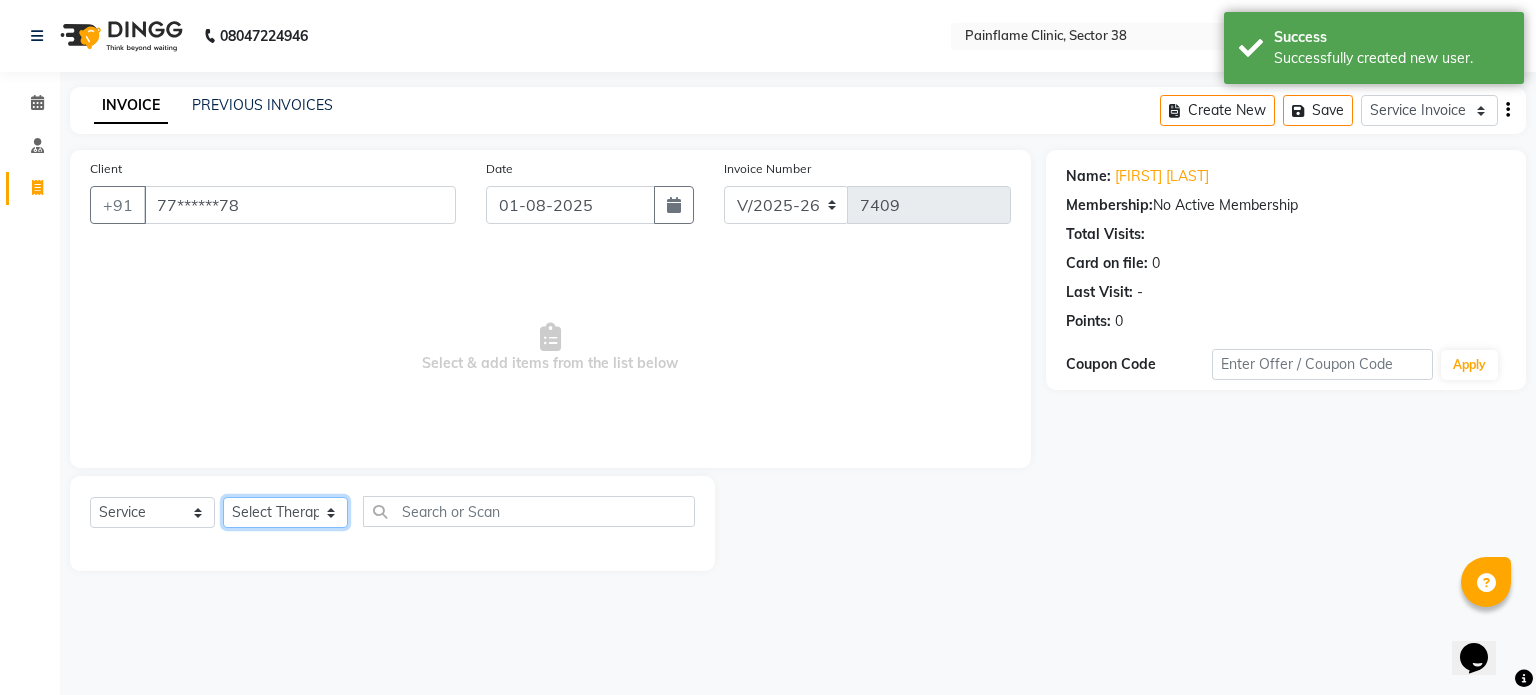 click on "Select Therapist Dr Durgesh Dr Harish Dr Ranjana Dr Saurabh Dr. Suraj Dr. Tejpal Mehlawat KUSHAL MOHIT SEMWAL Nancy Singhai Reception 1  Reception 2 Reception 3" 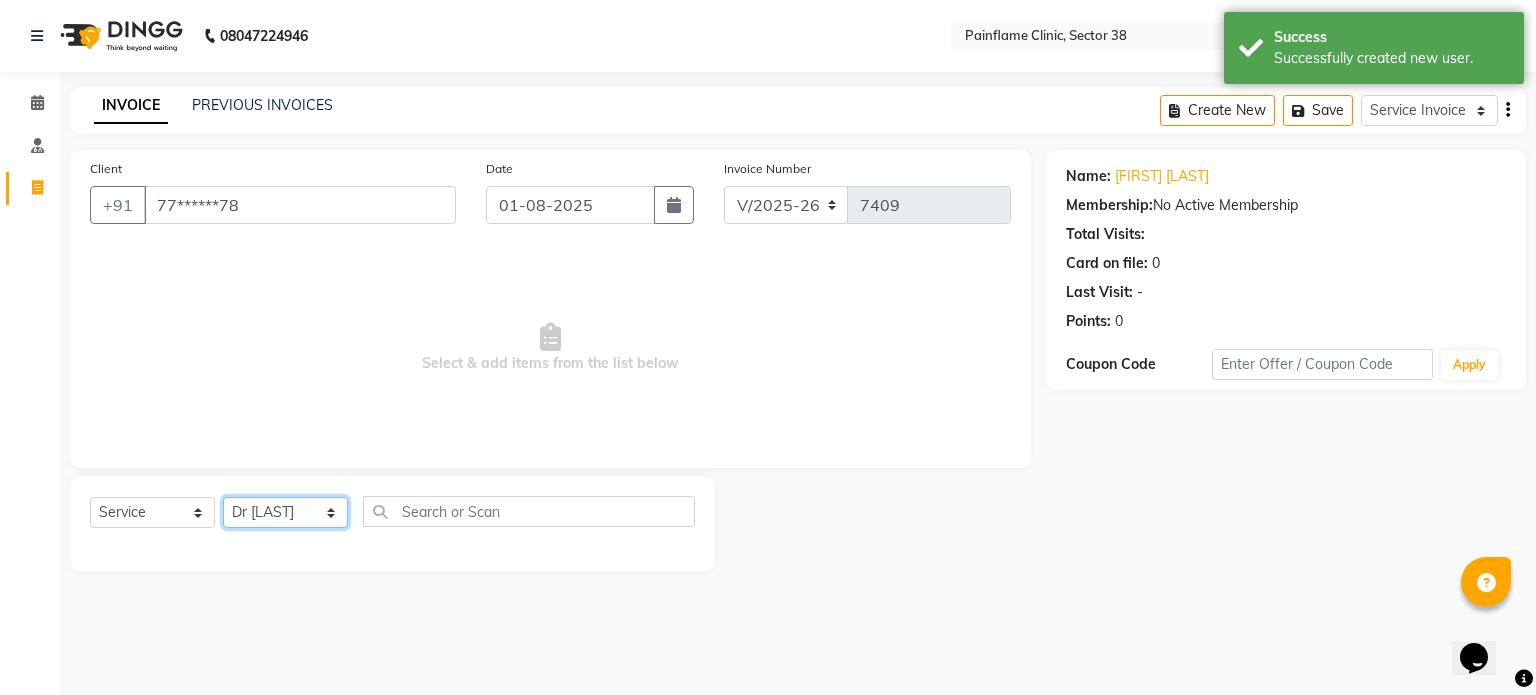 click on "Select Therapist Dr Durgesh Dr Harish Dr Ranjana Dr Saurabh Dr. Suraj Dr. Tejpal Mehlawat KUSHAL MOHIT SEMWAL Nancy Singhai Reception 1  Reception 2 Reception 3" 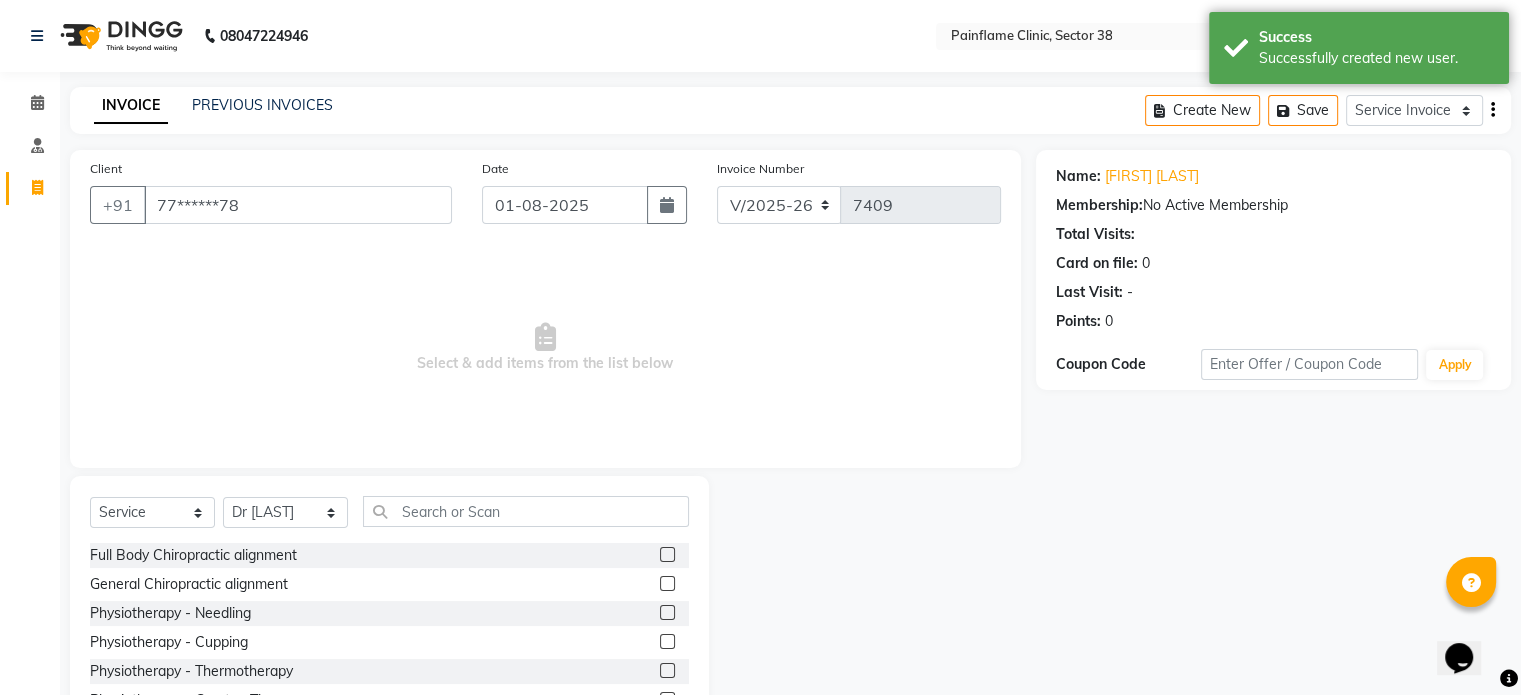 click 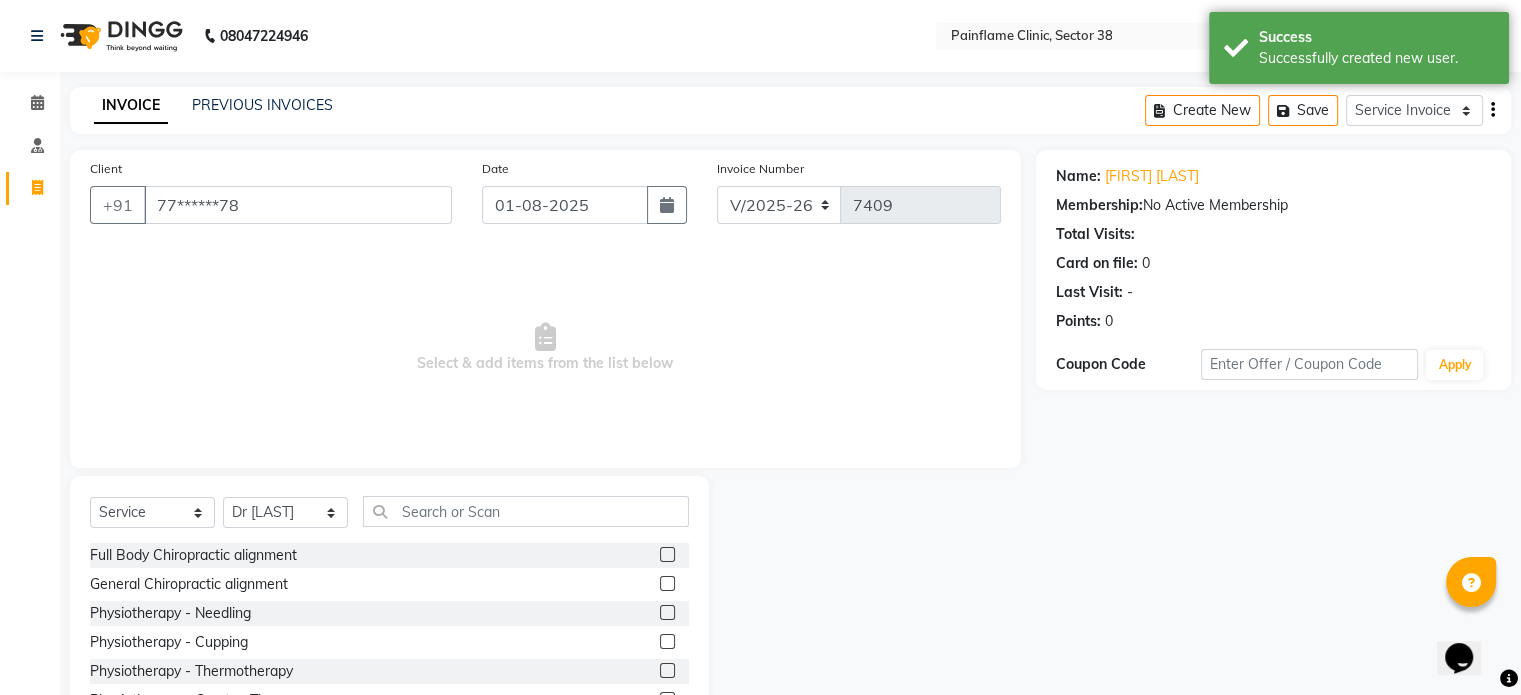 click at bounding box center (666, 555) 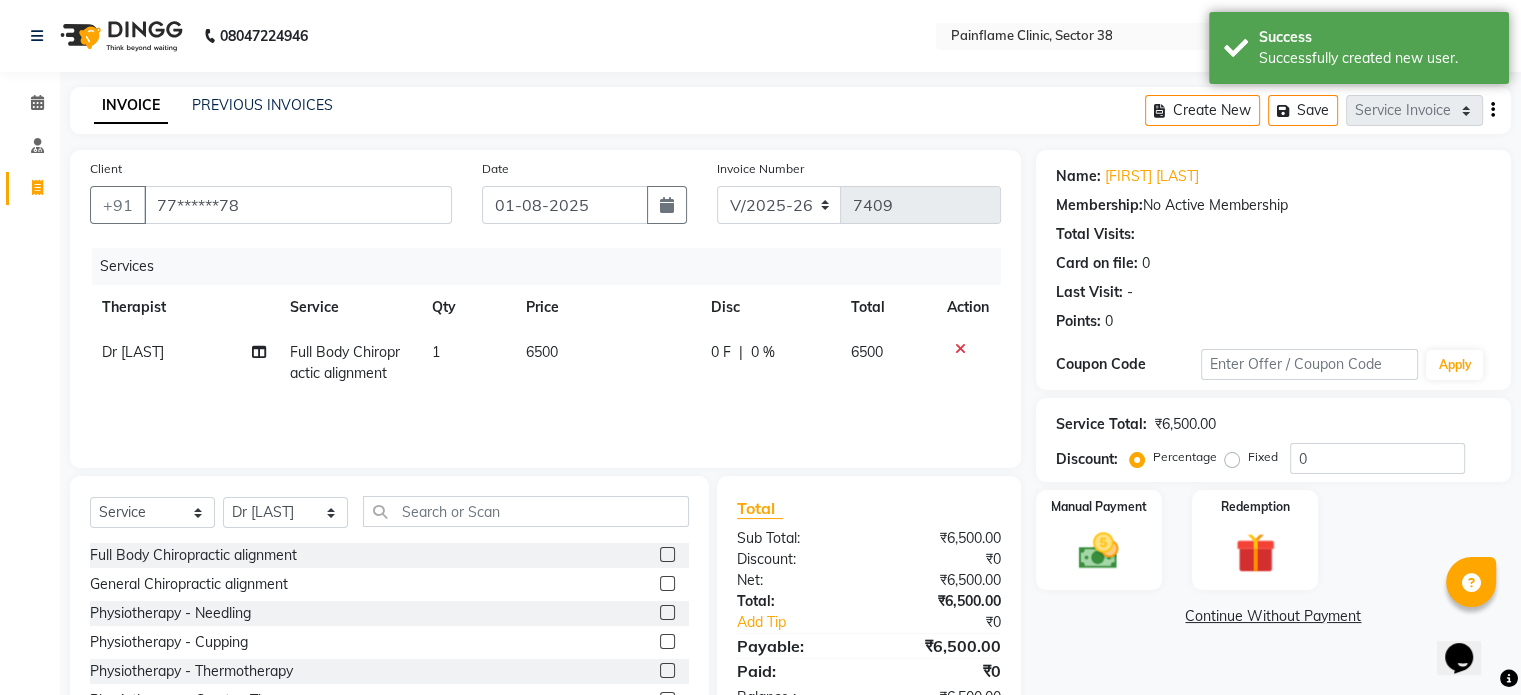 scroll, scrollTop: 119, scrollLeft: 0, axis: vertical 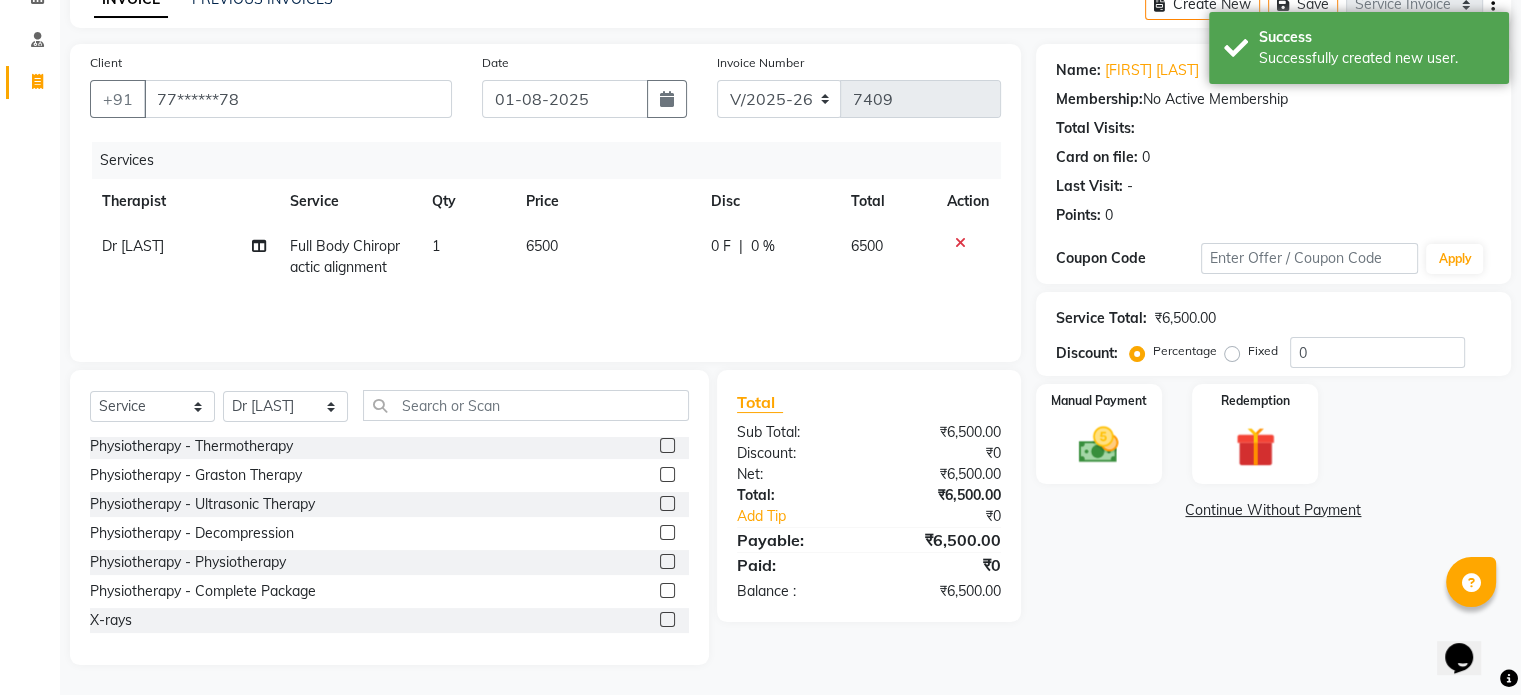 click 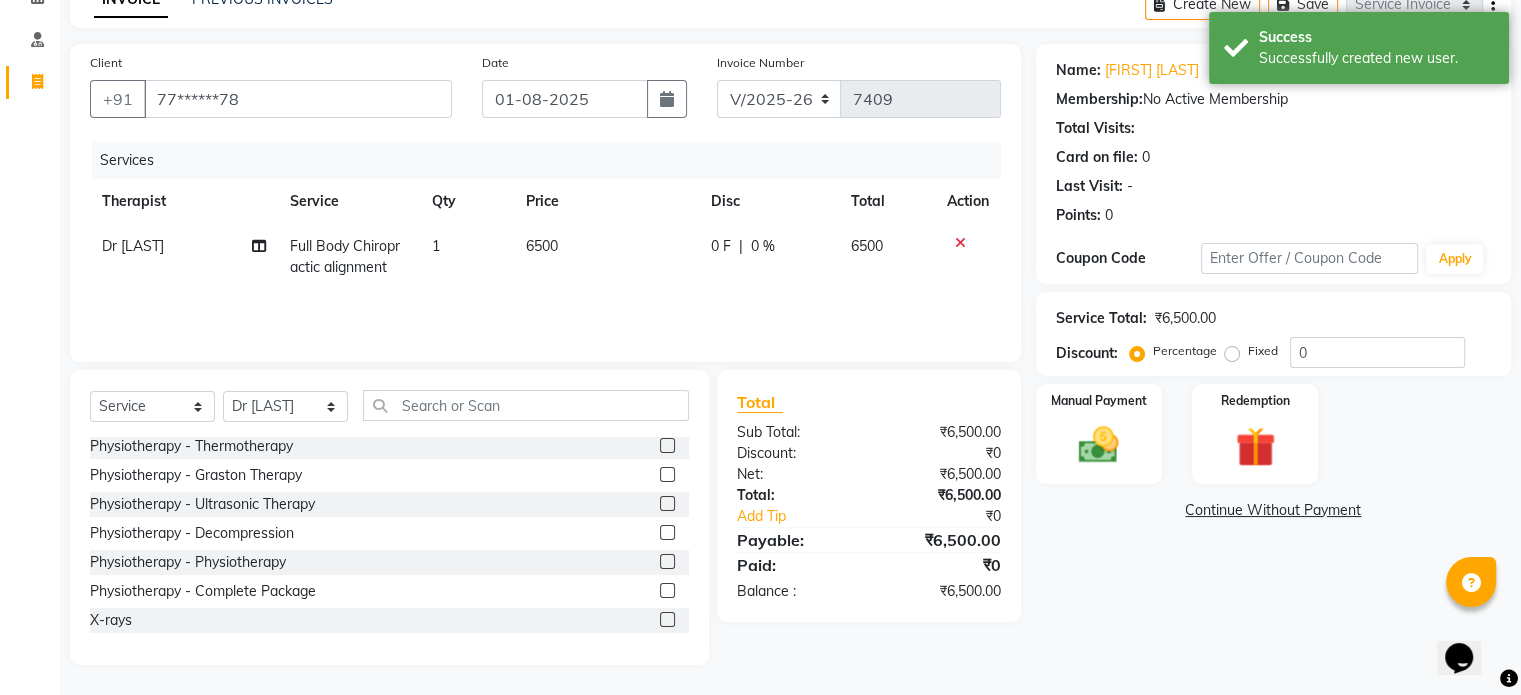 click at bounding box center (666, 620) 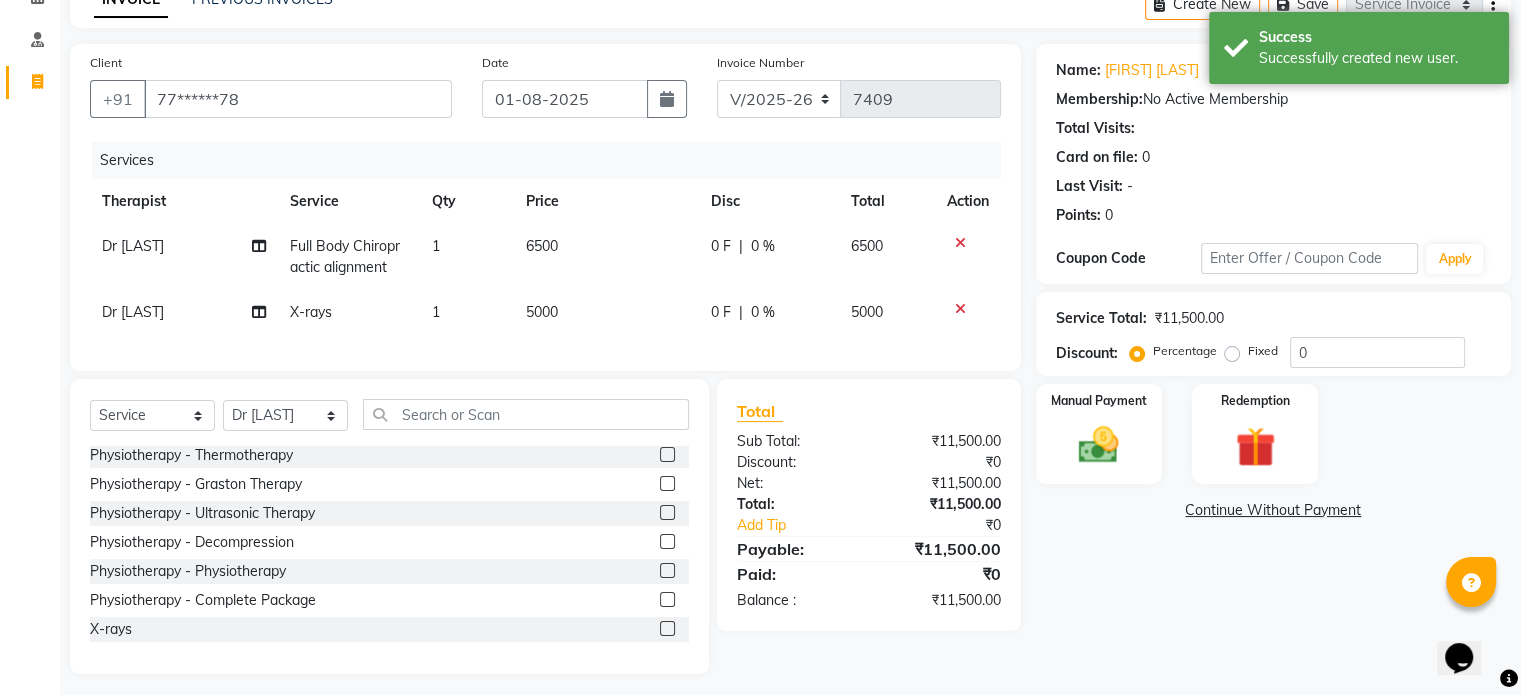 click on "5000" 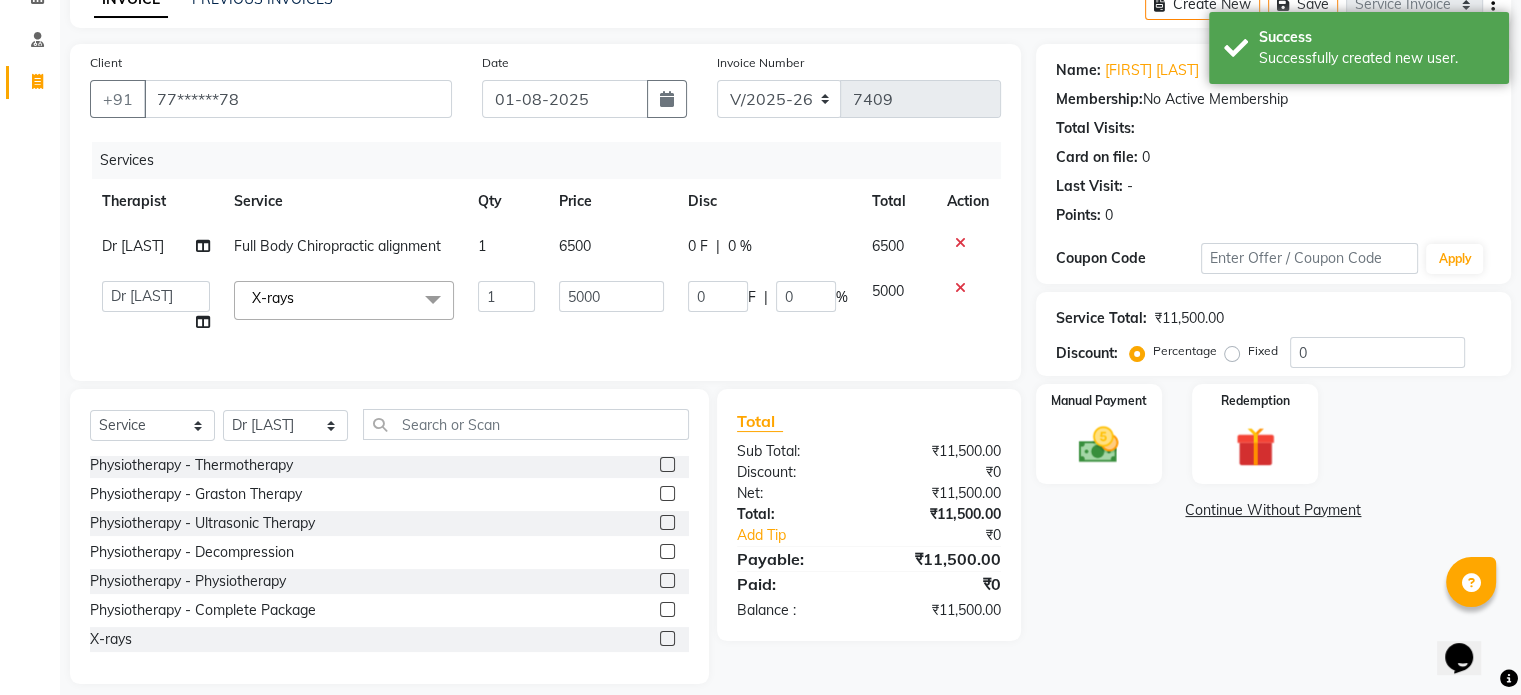 click on "5000" 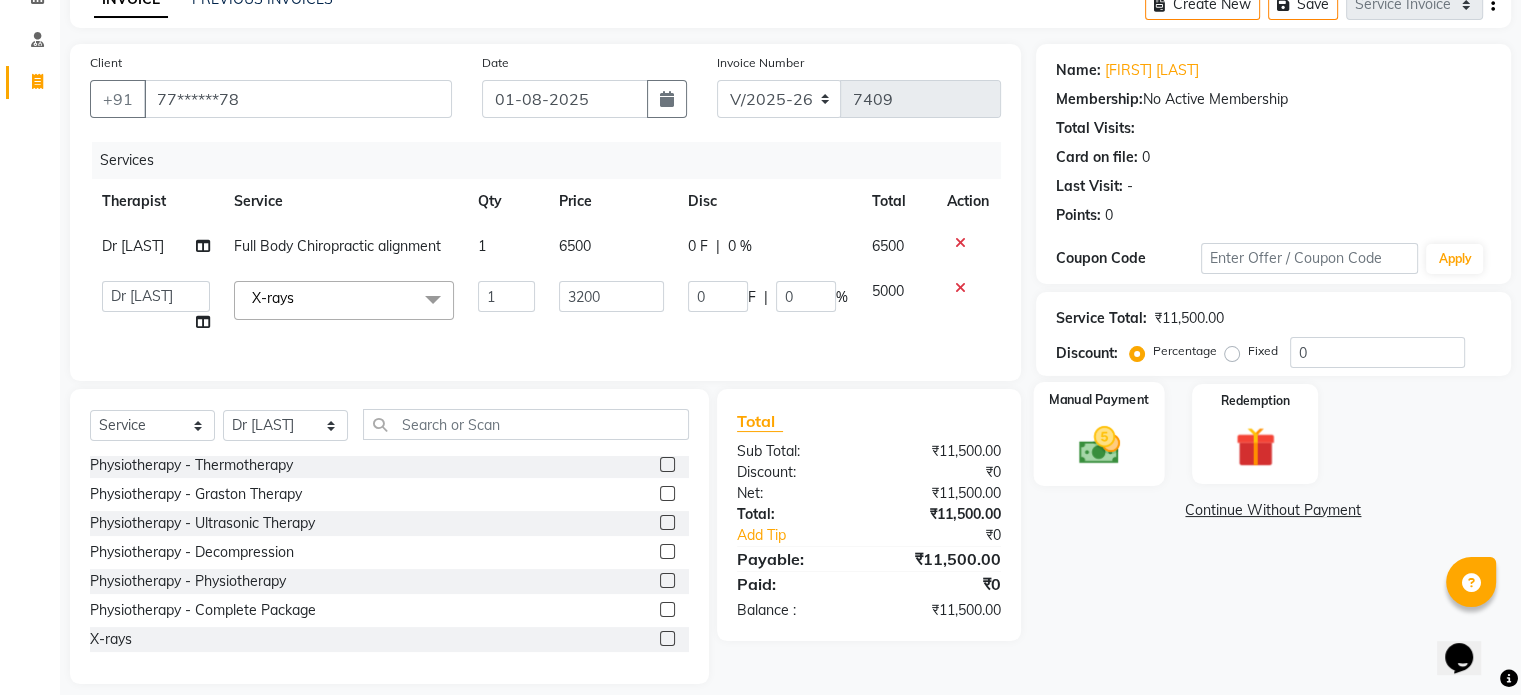 click 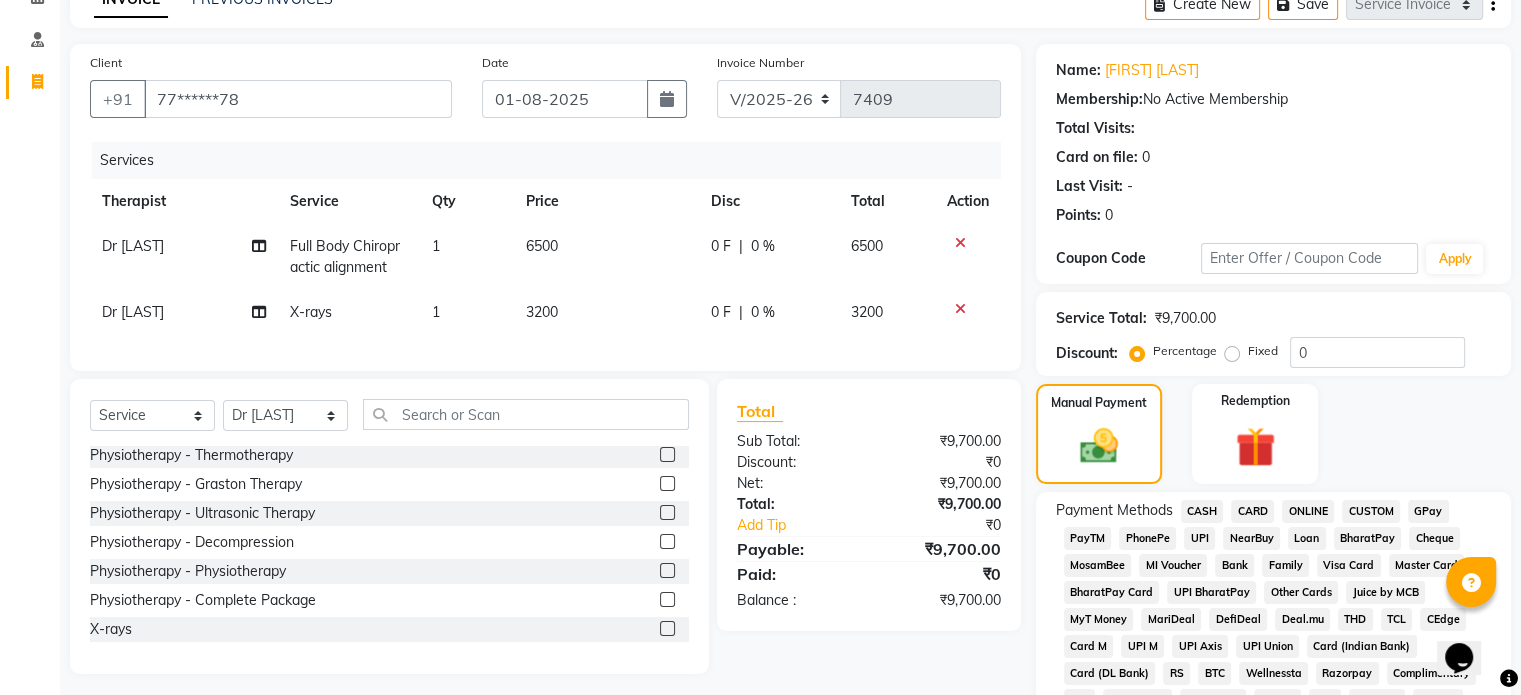click on "UPI" 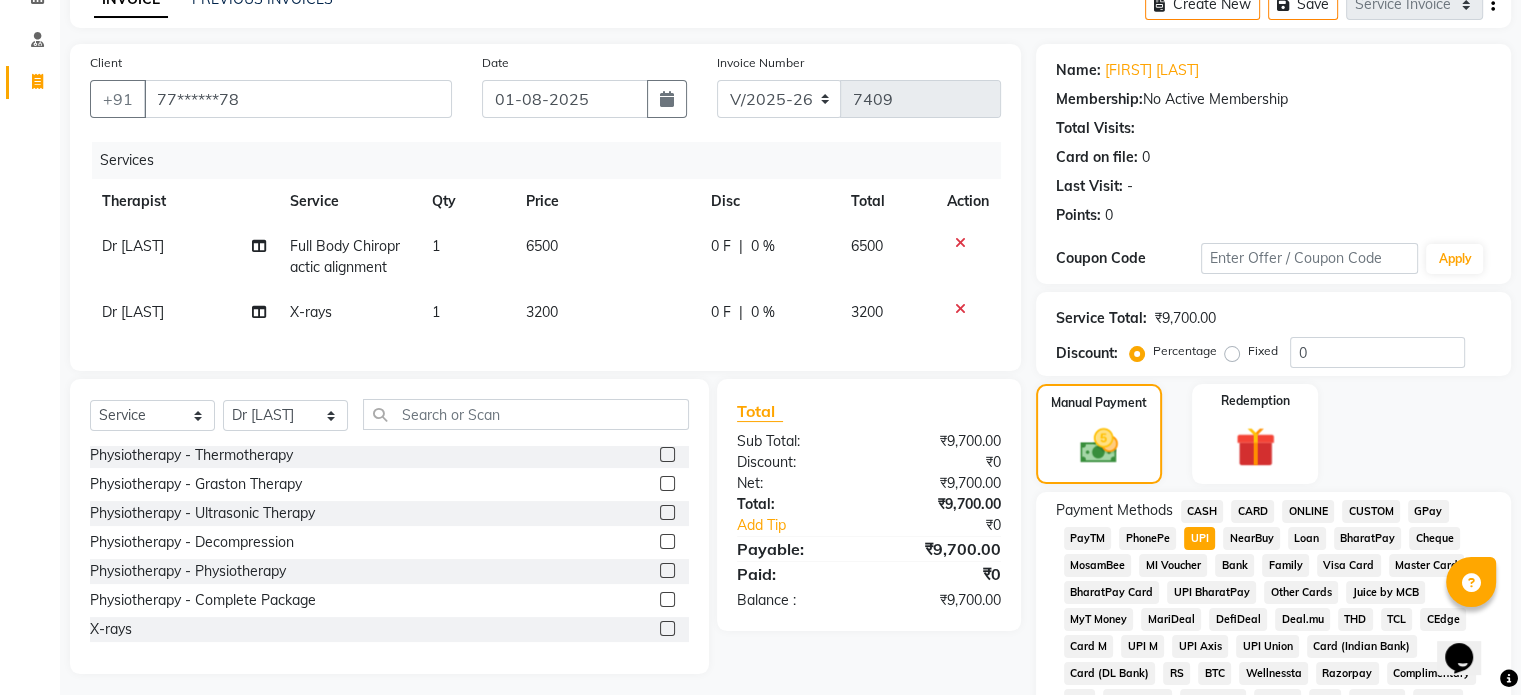 scroll, scrollTop: 652, scrollLeft: 0, axis: vertical 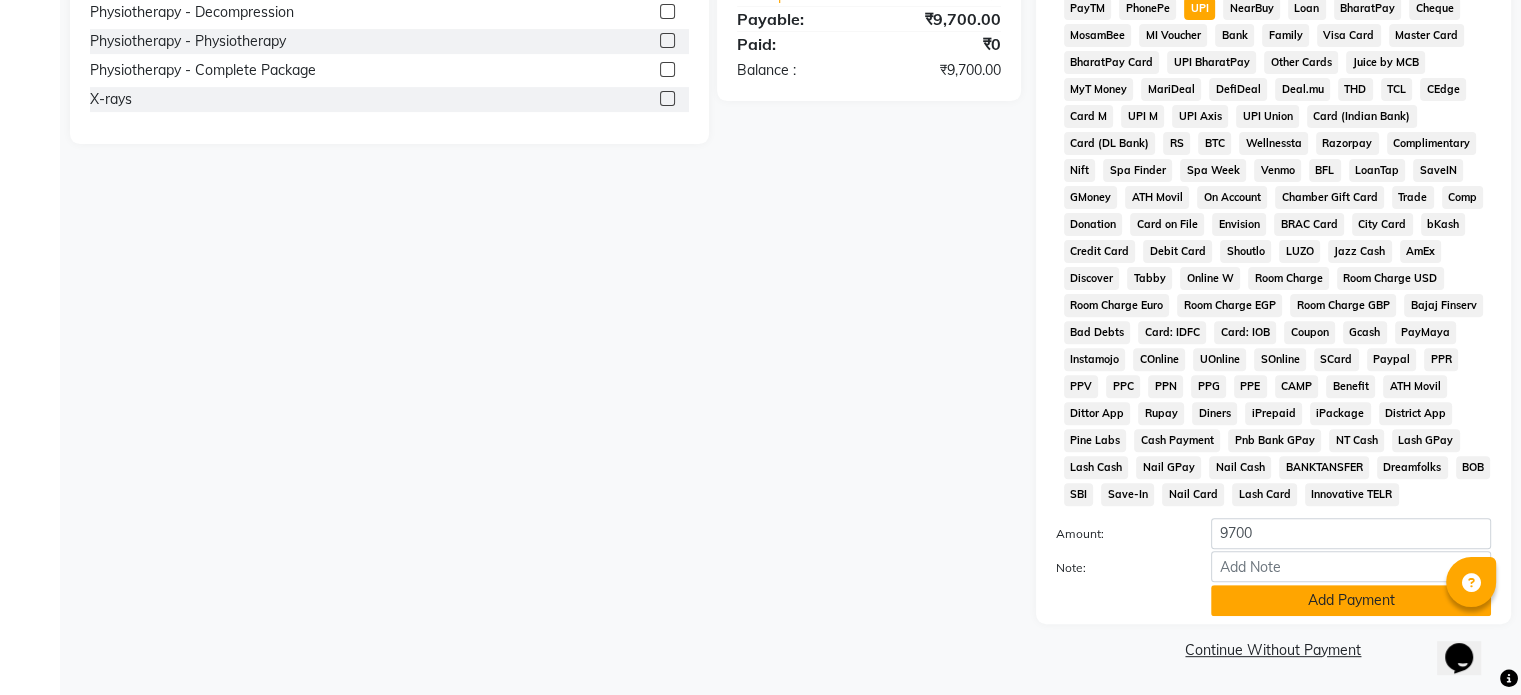 click on "Add Payment" 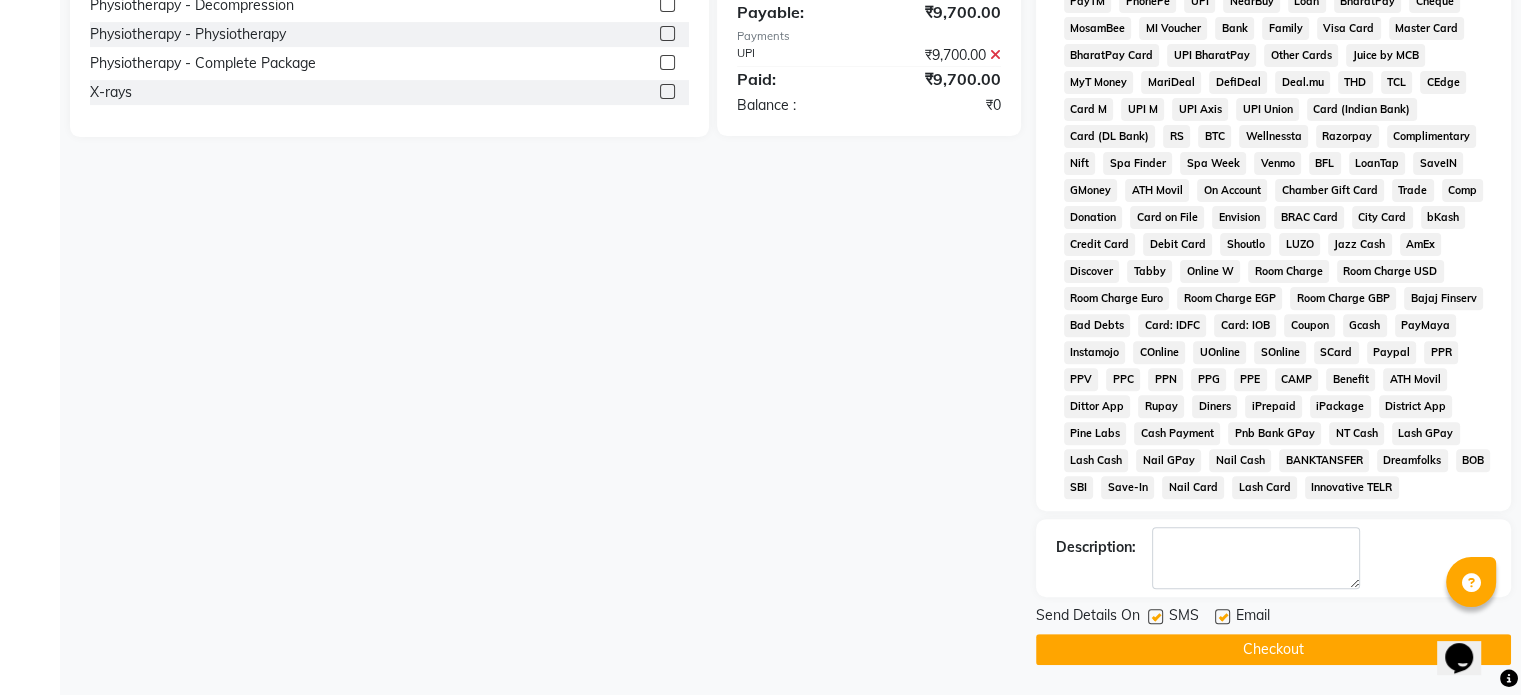 click 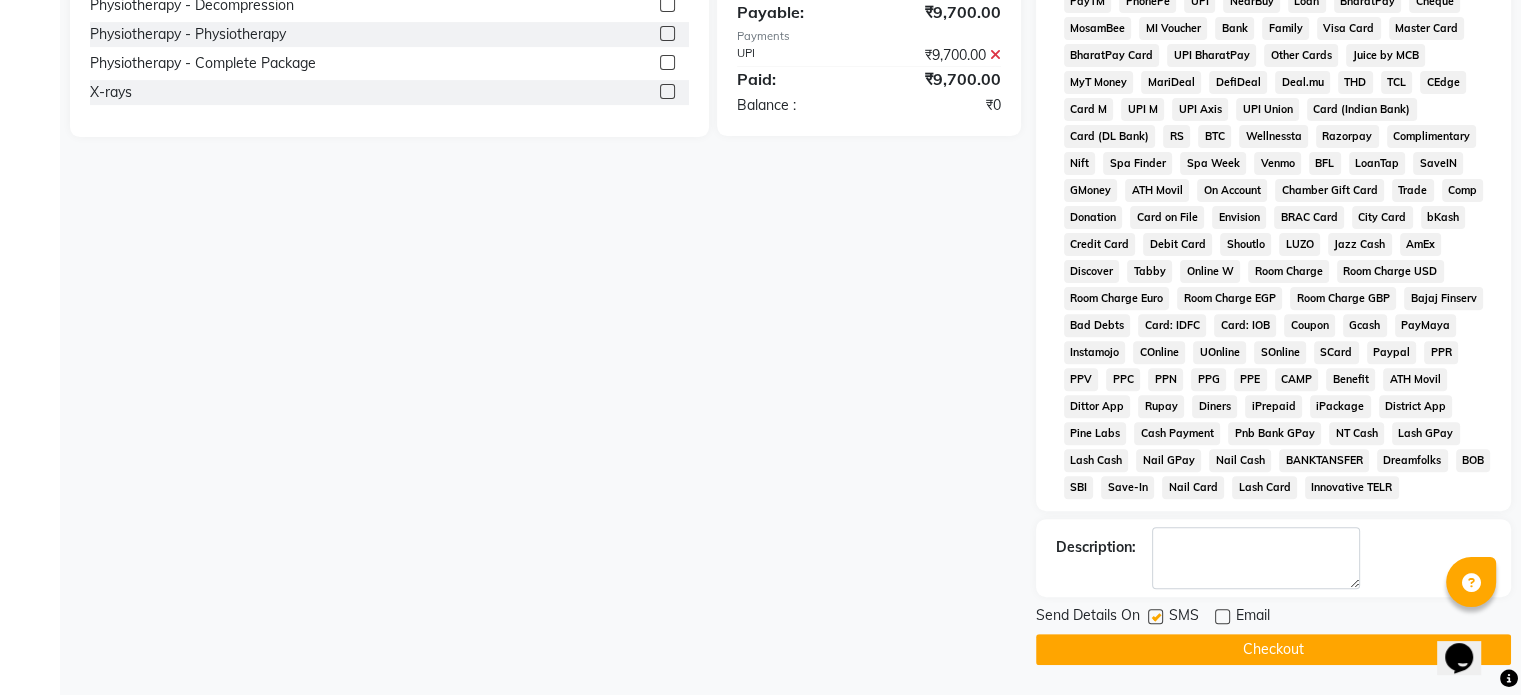 click 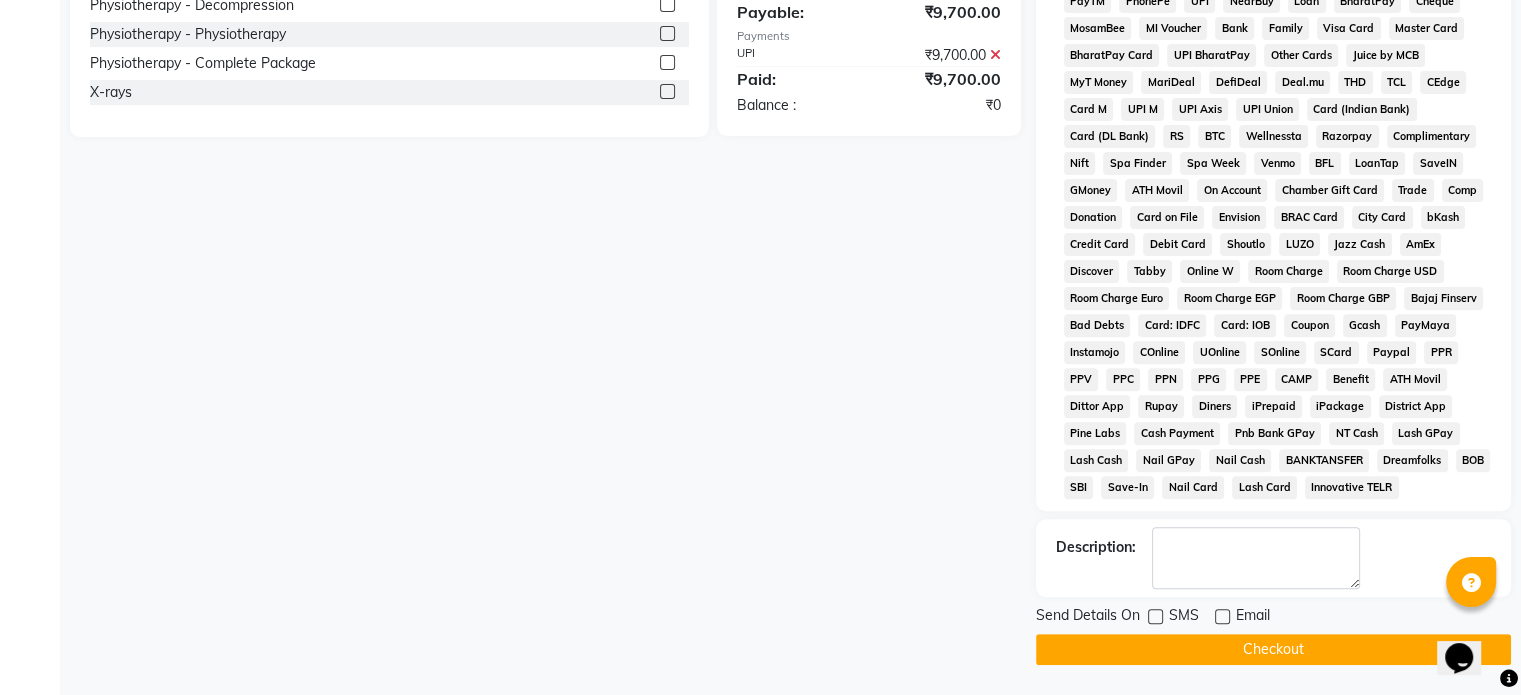 click on "Checkout" 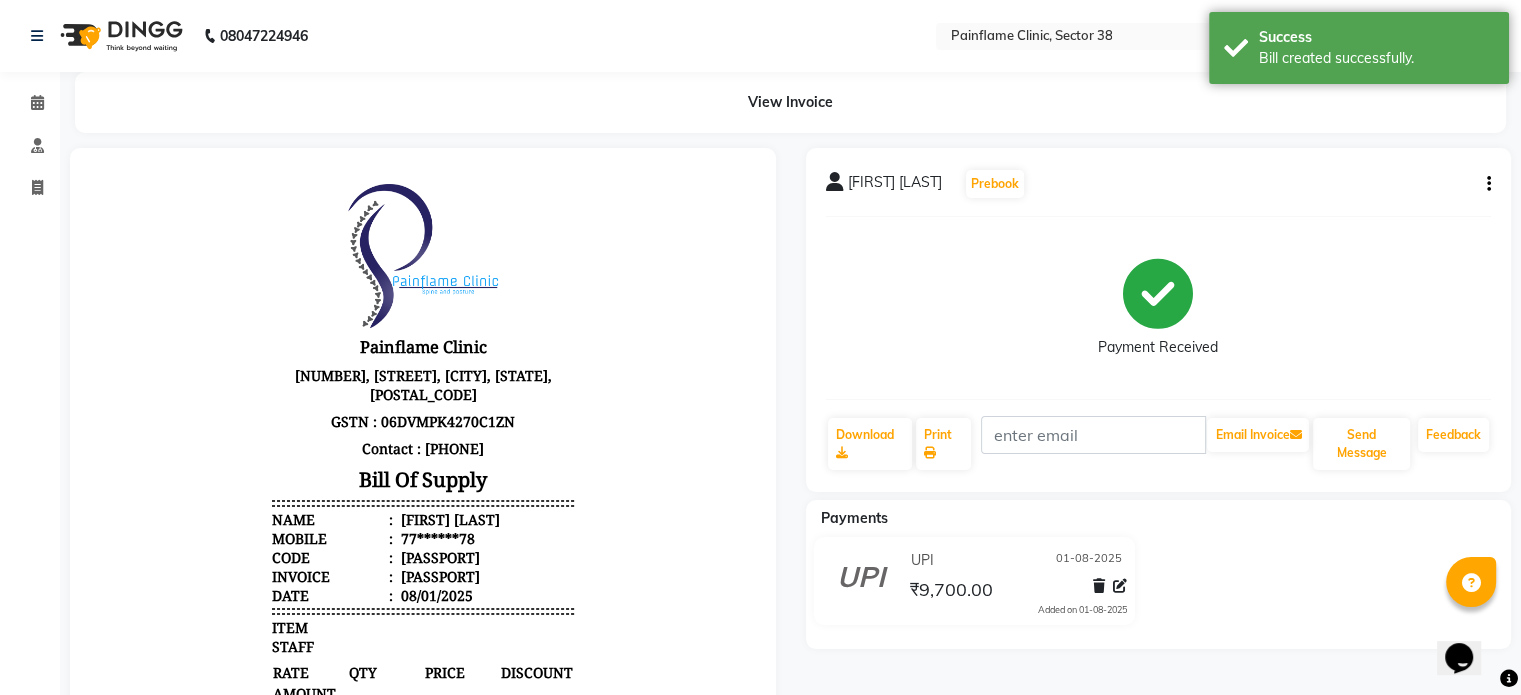 scroll, scrollTop: 0, scrollLeft: 0, axis: both 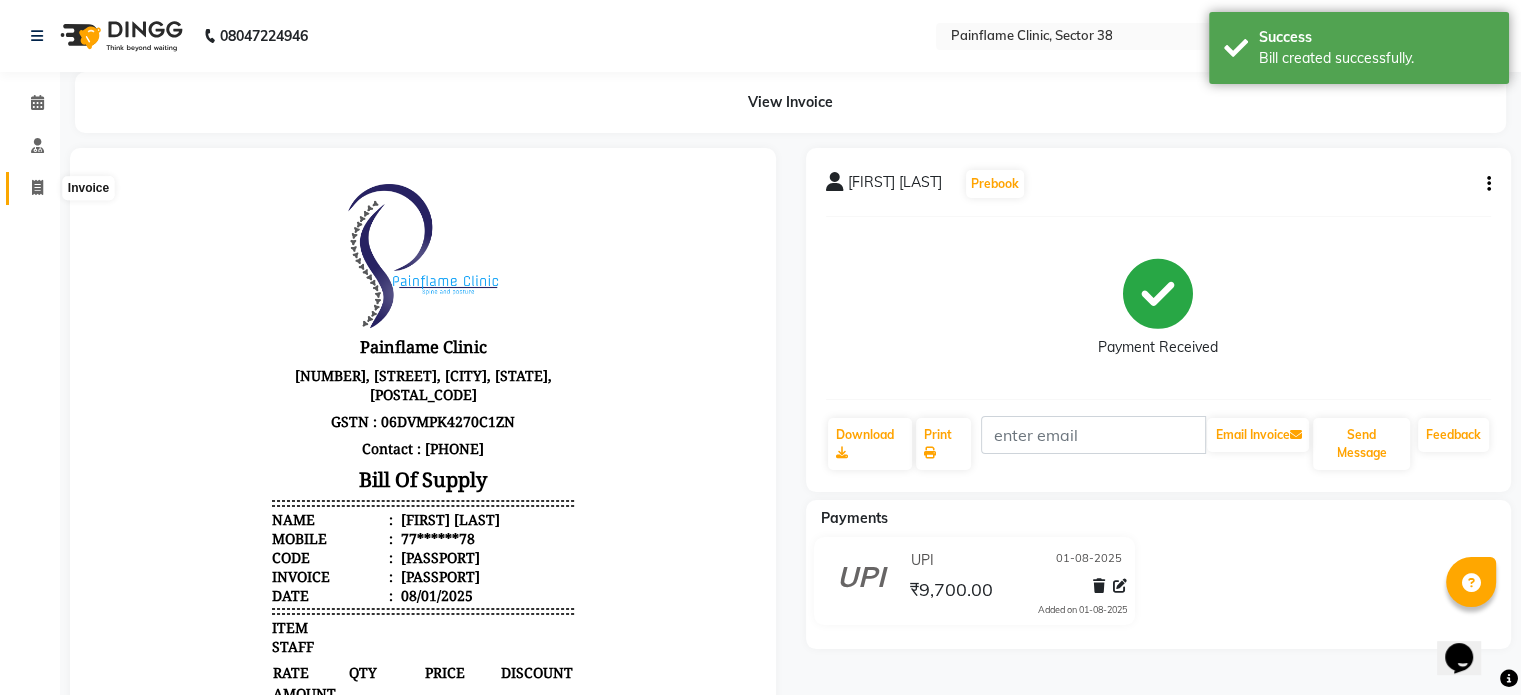 click 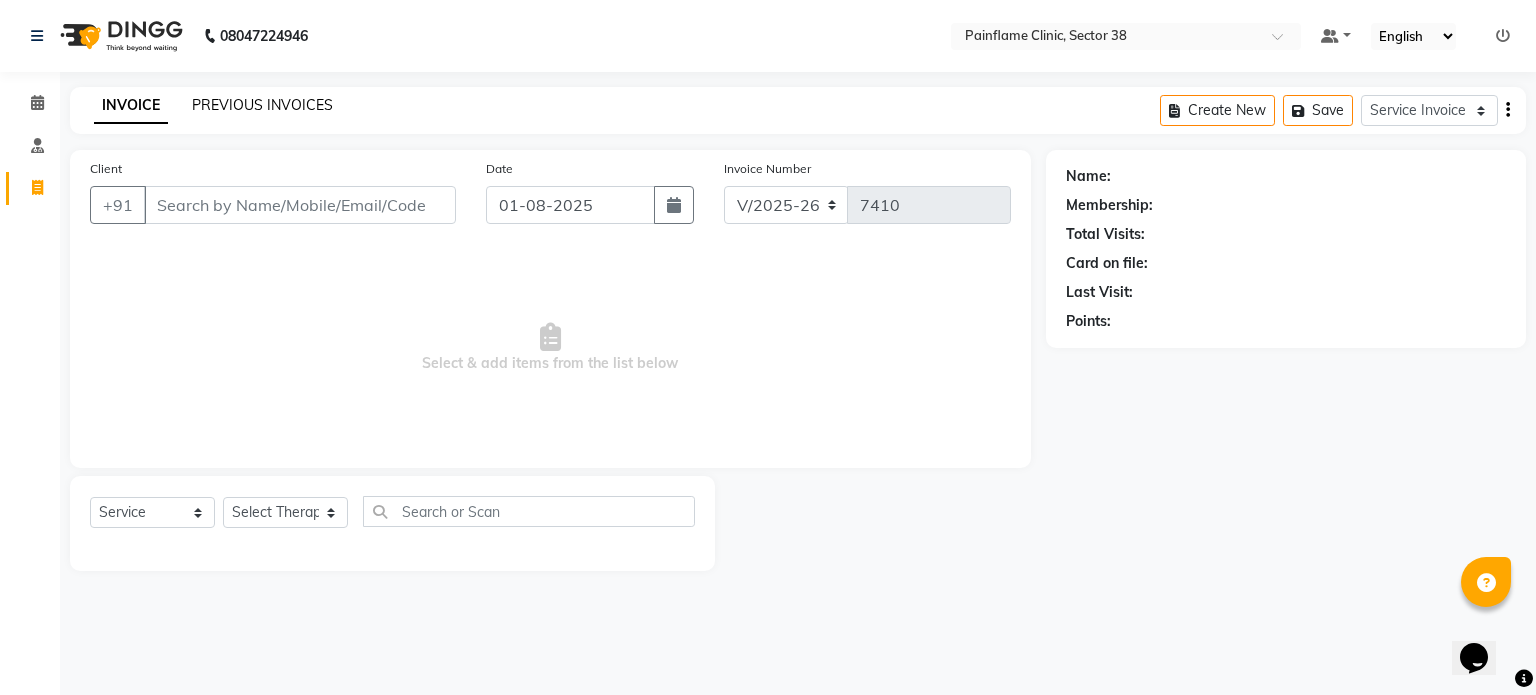 click on "PREVIOUS INVOICES" 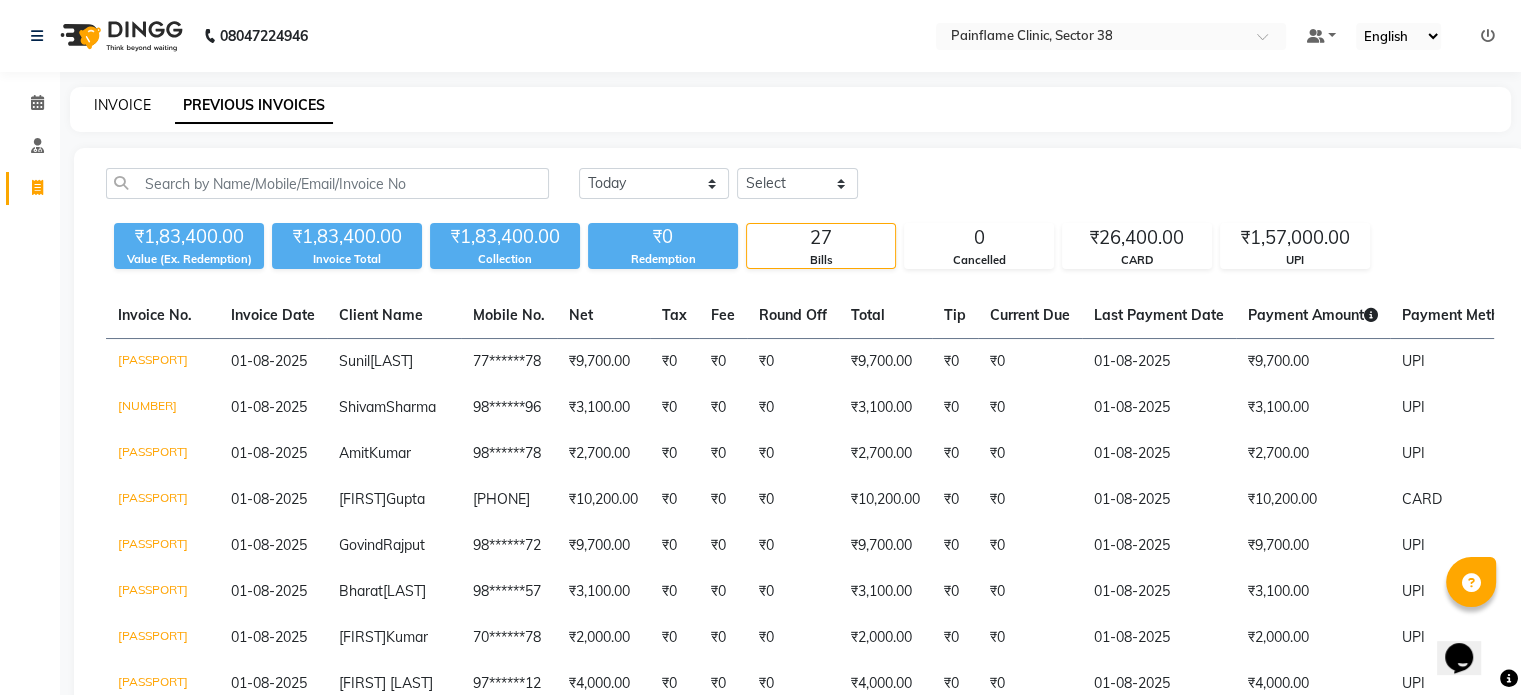 click on "INVOICE" 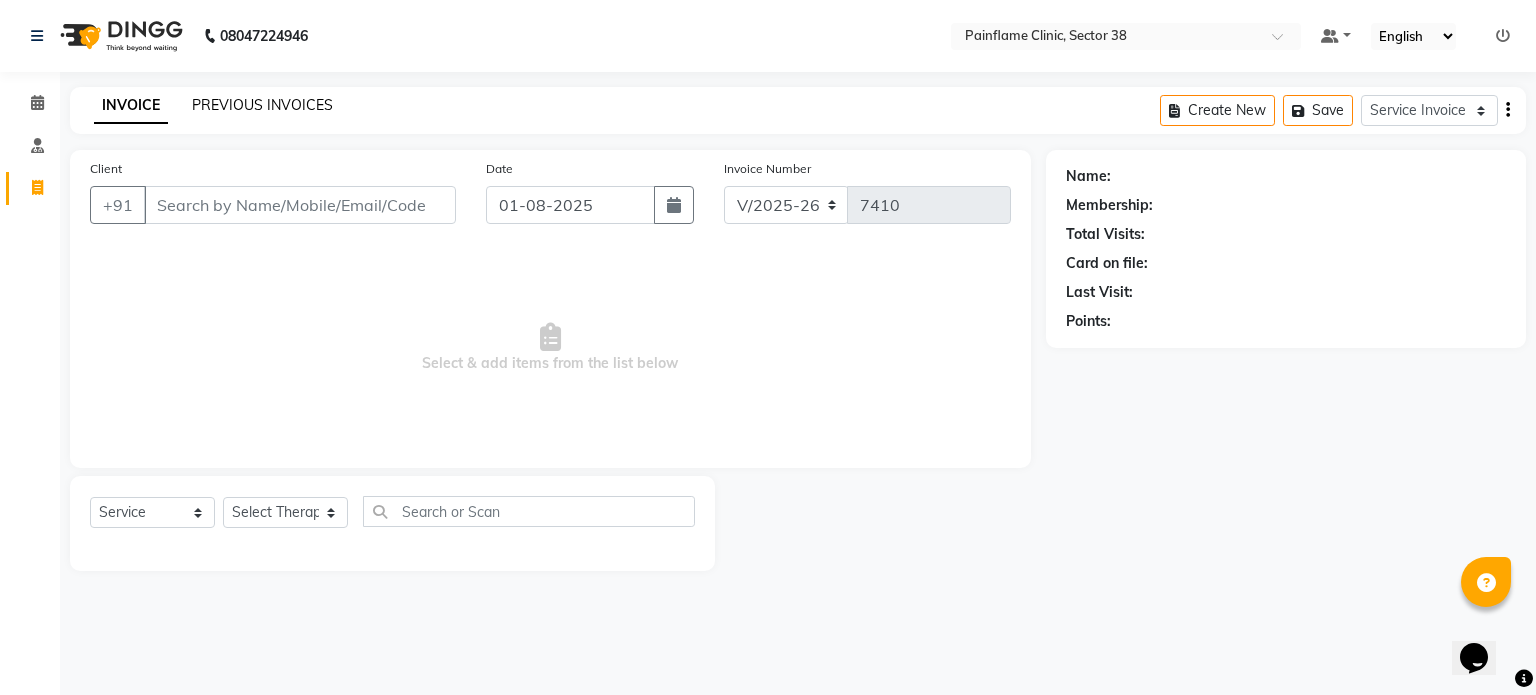 click on "PREVIOUS INVOICES" 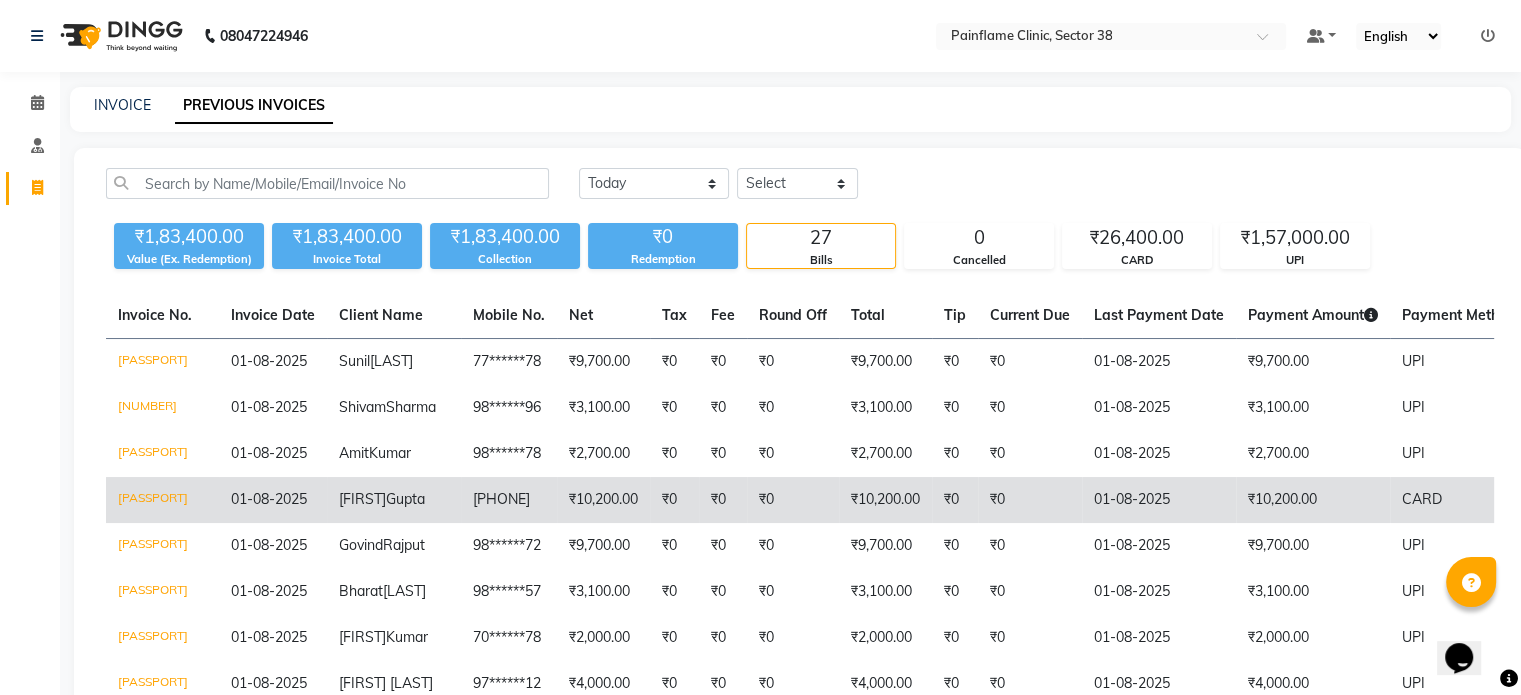 click on "[FIRST]" 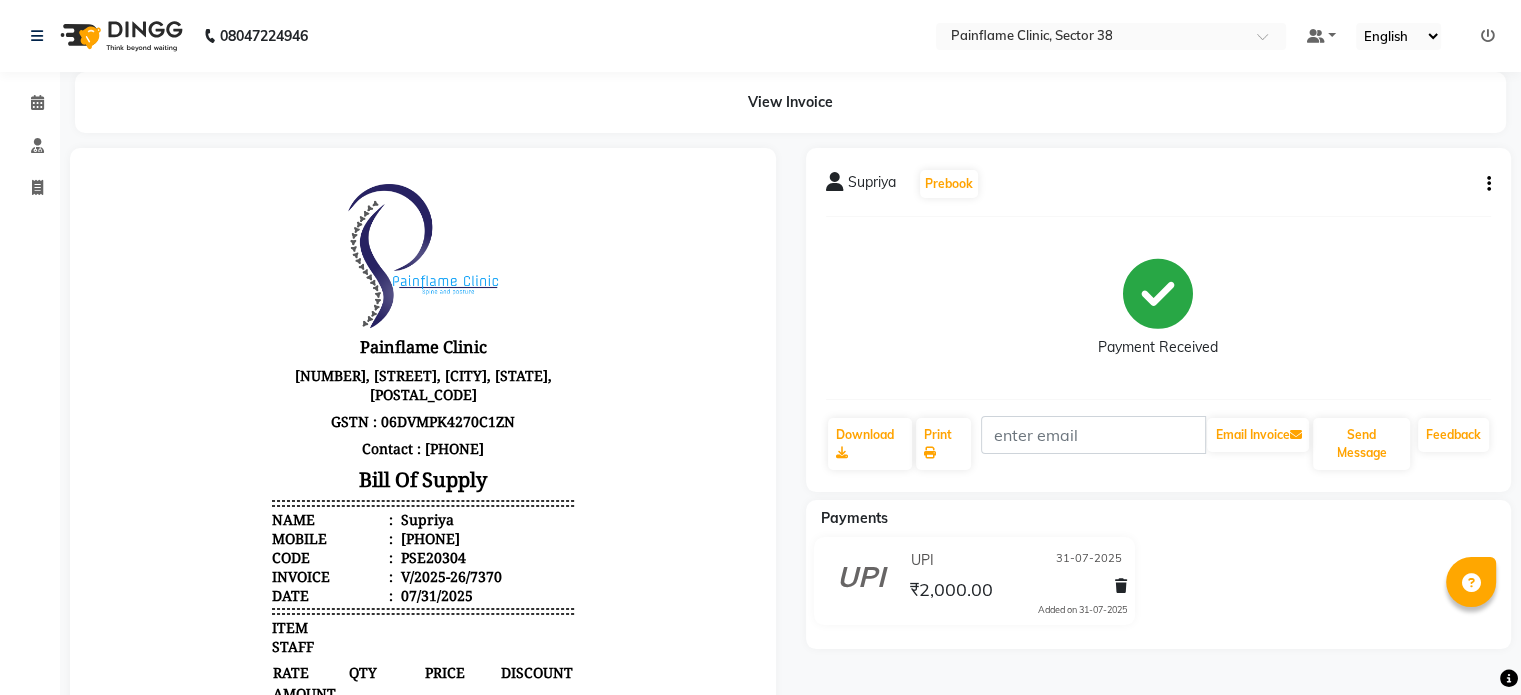 scroll, scrollTop: 0, scrollLeft: 0, axis: both 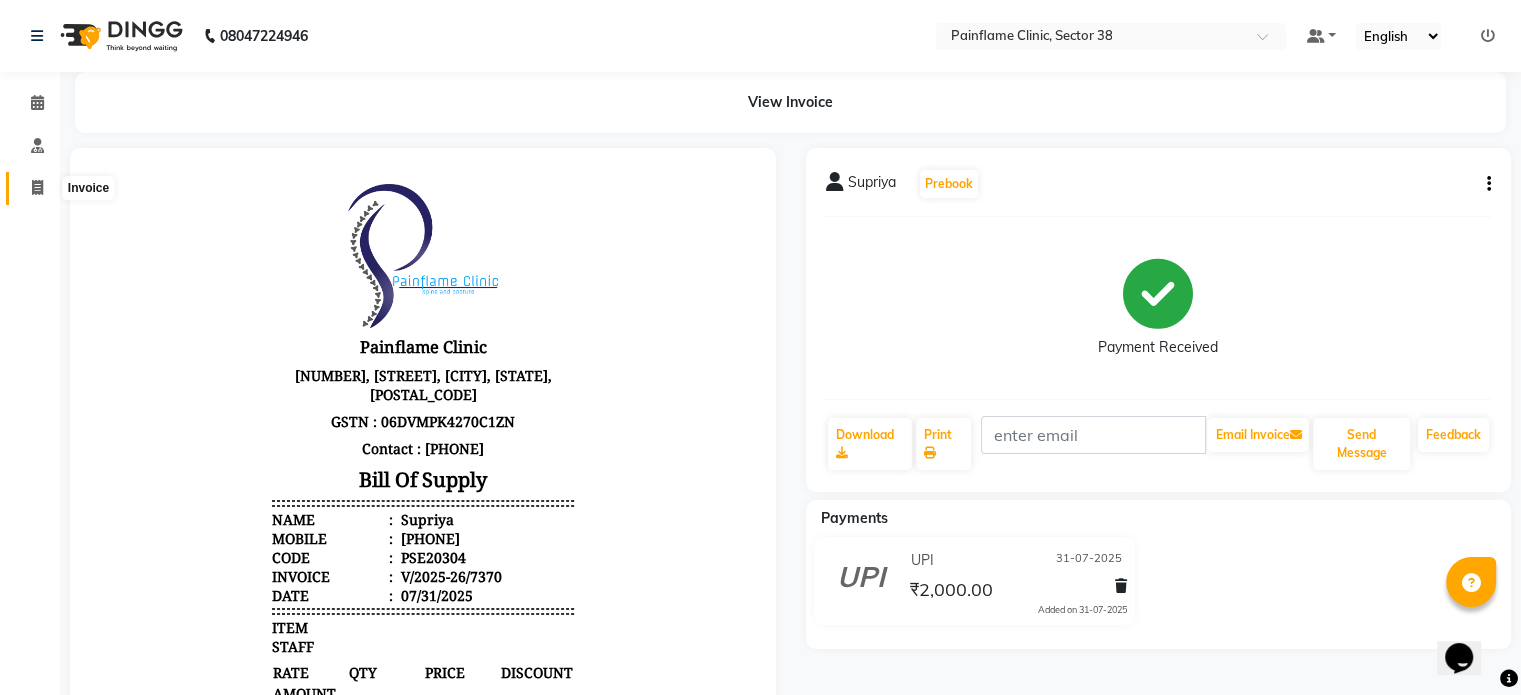 click 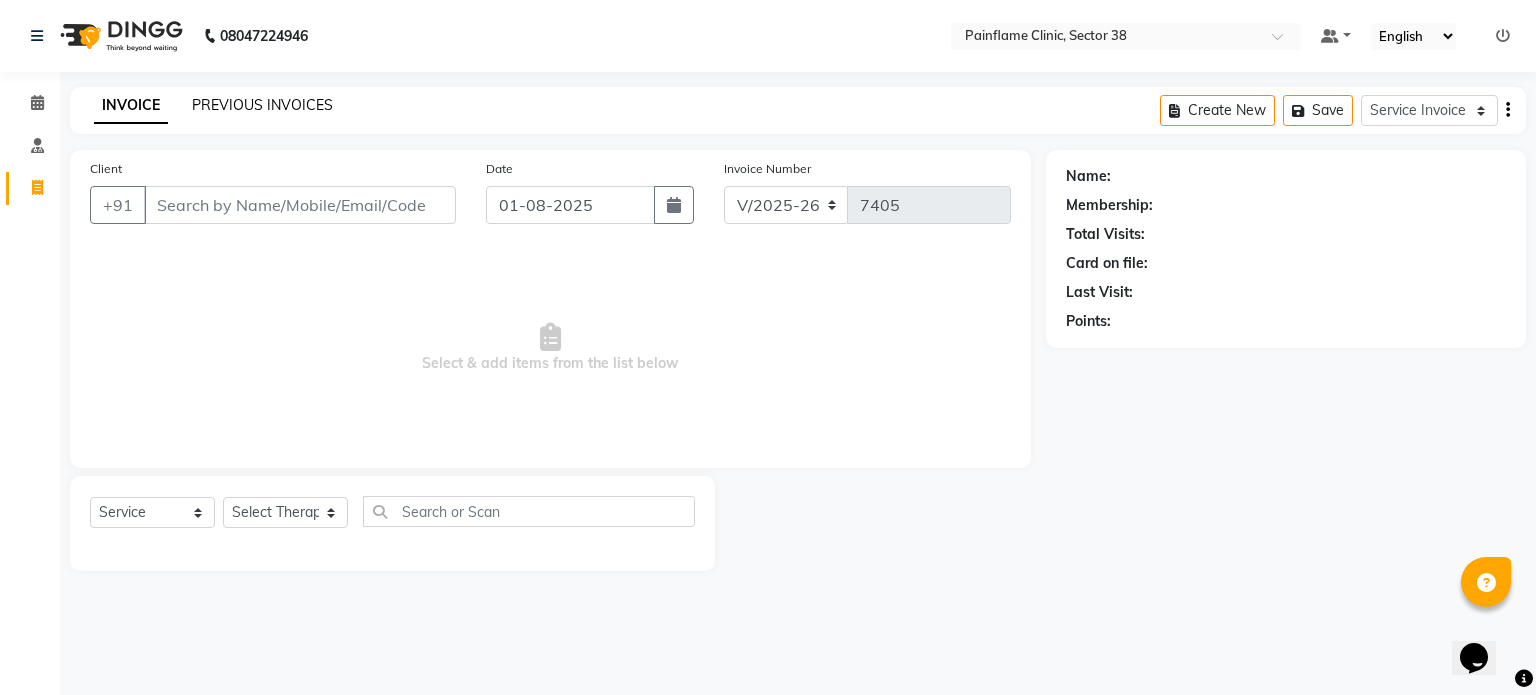 click on "PREVIOUS INVOICES" 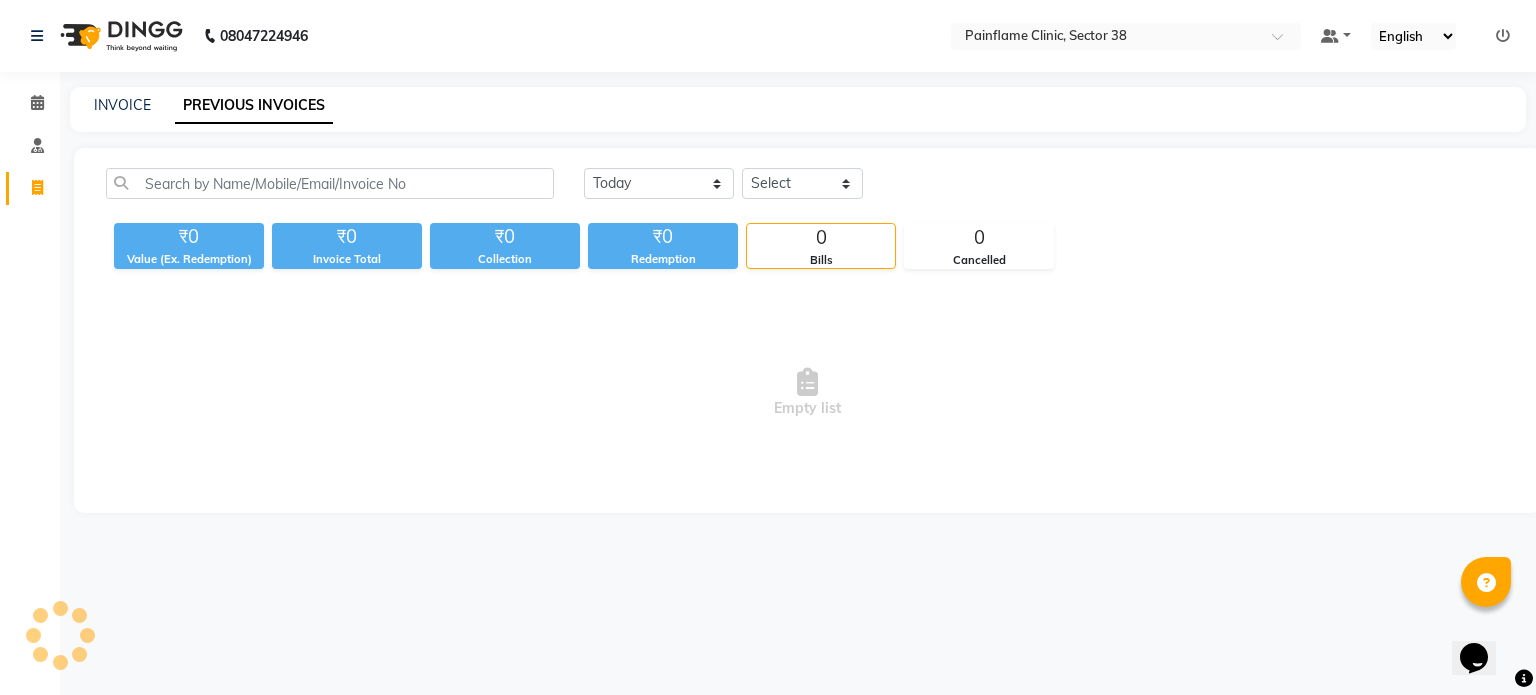 click on "PREVIOUS INVOICES" 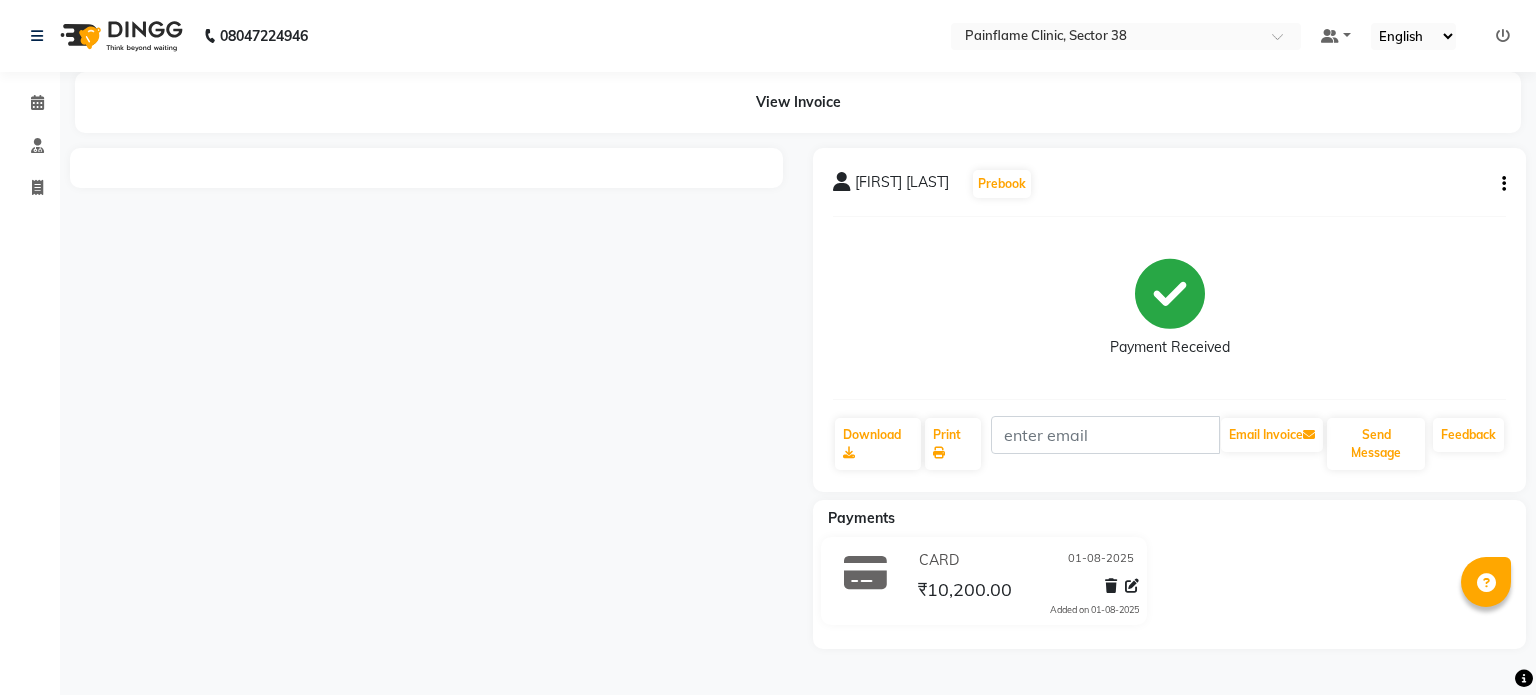 scroll, scrollTop: 0, scrollLeft: 0, axis: both 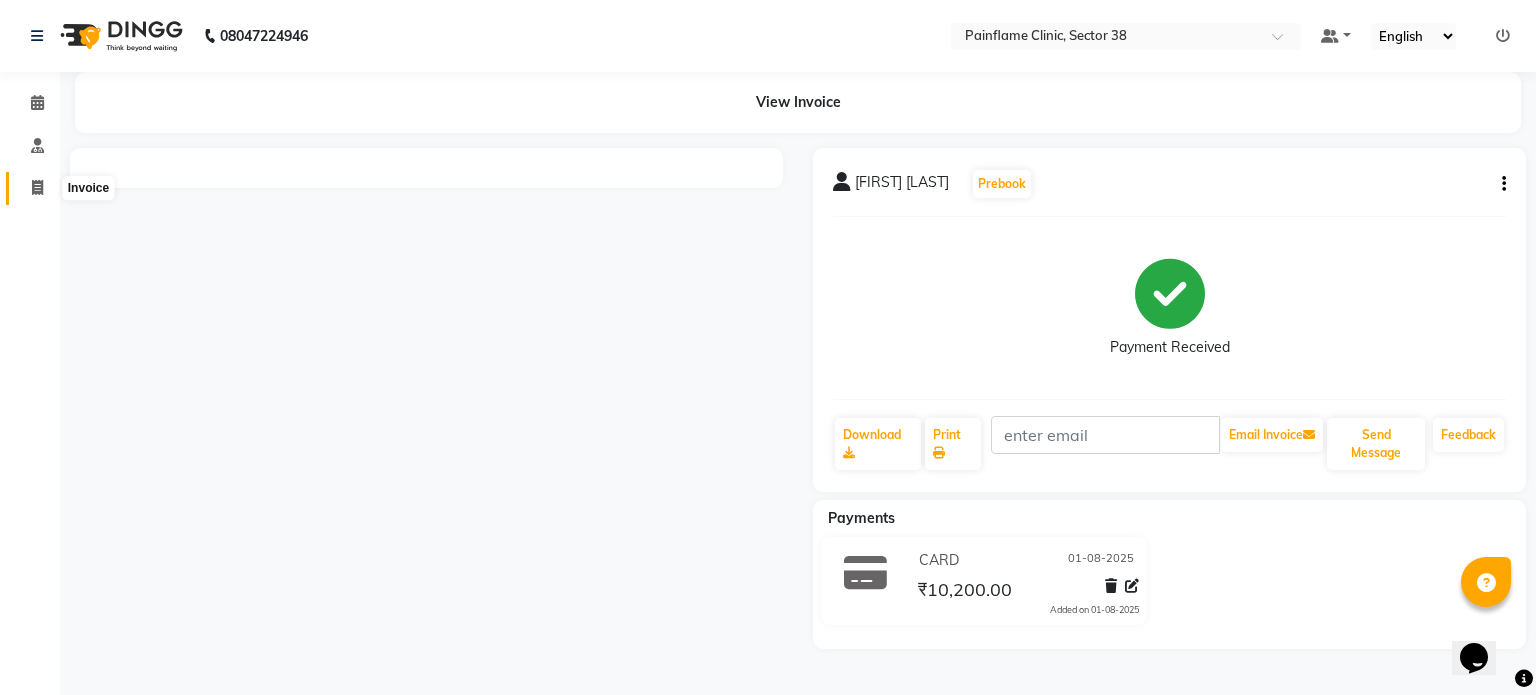 click 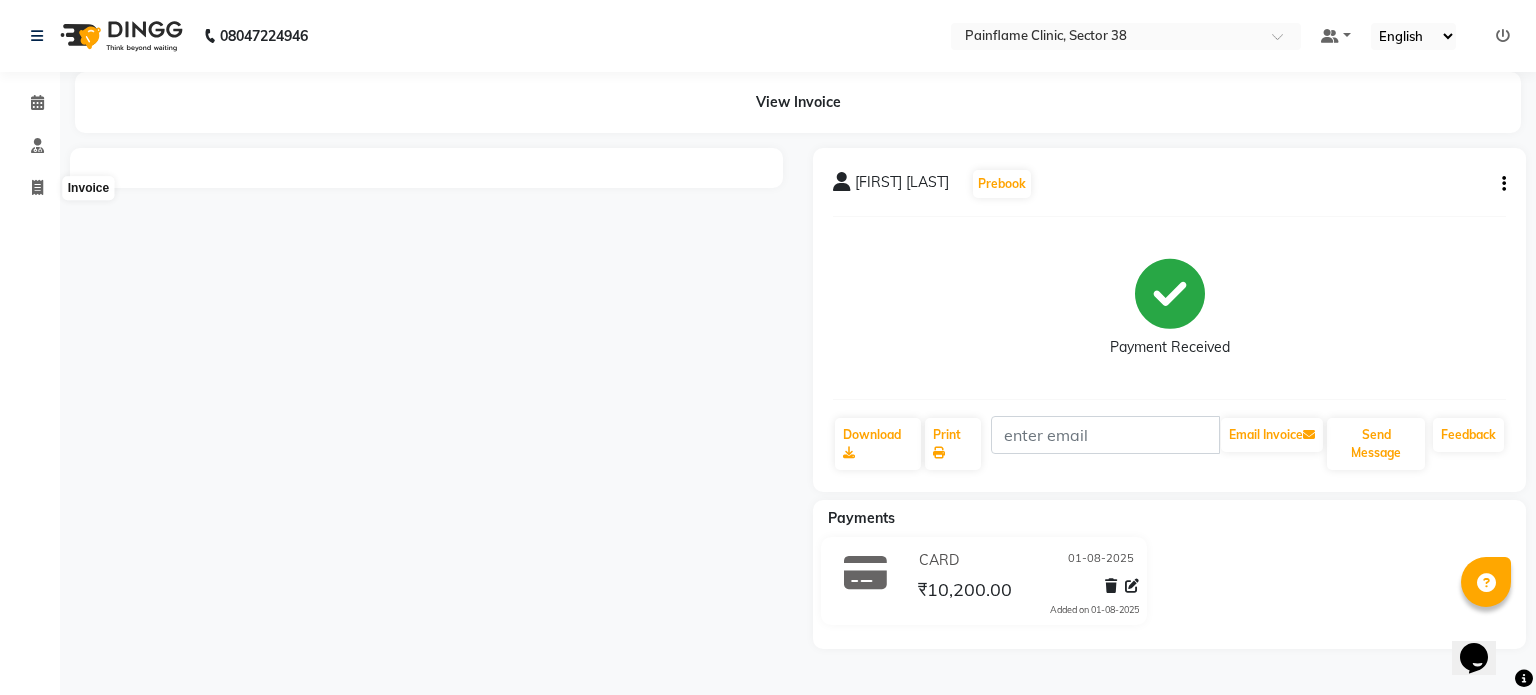 select on "3964" 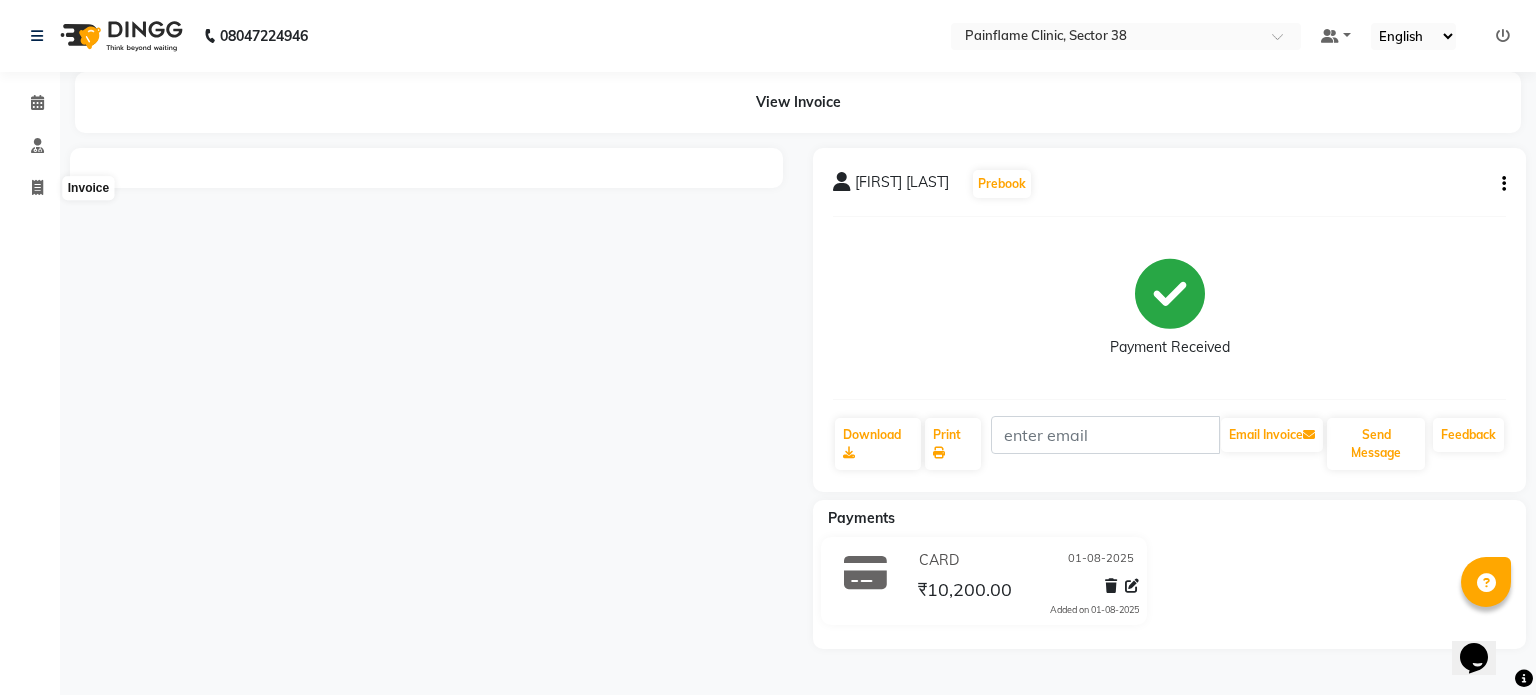 select on "service" 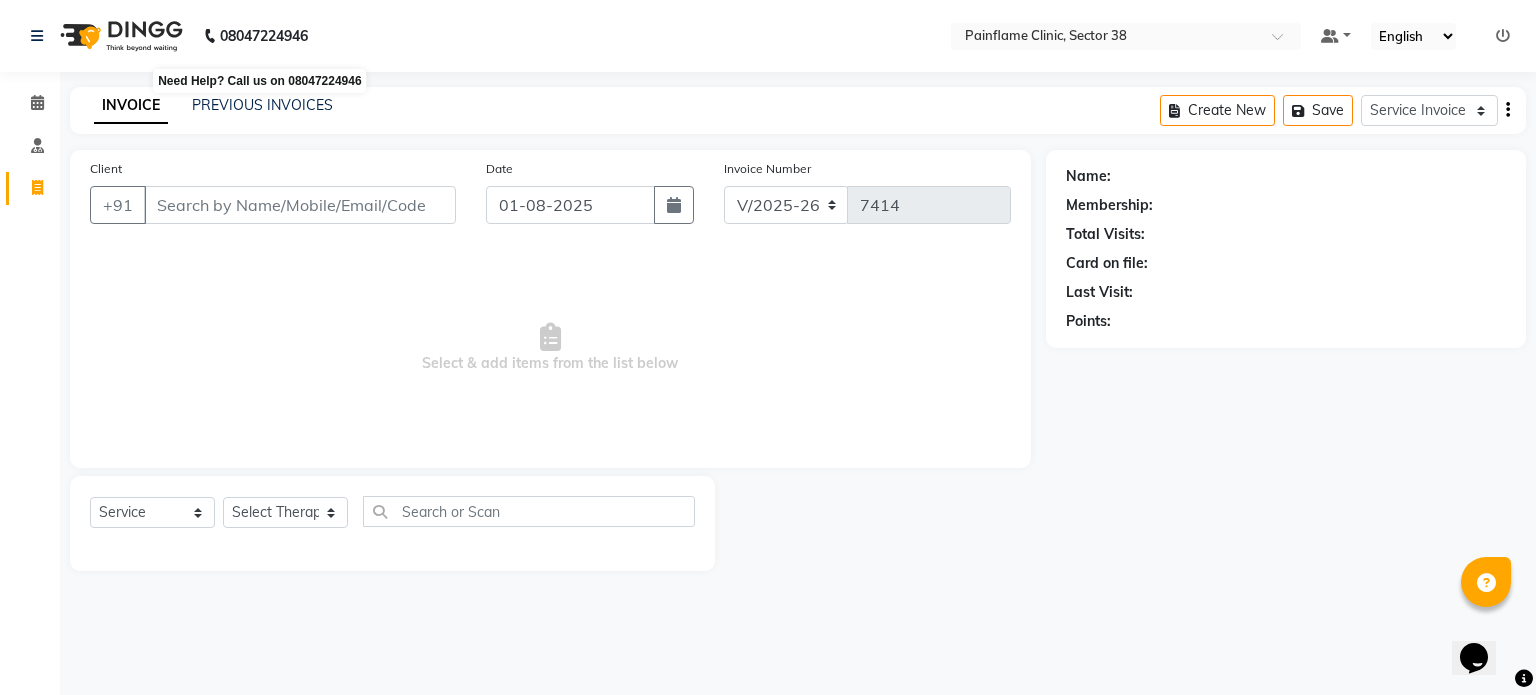 click on "08047224946" 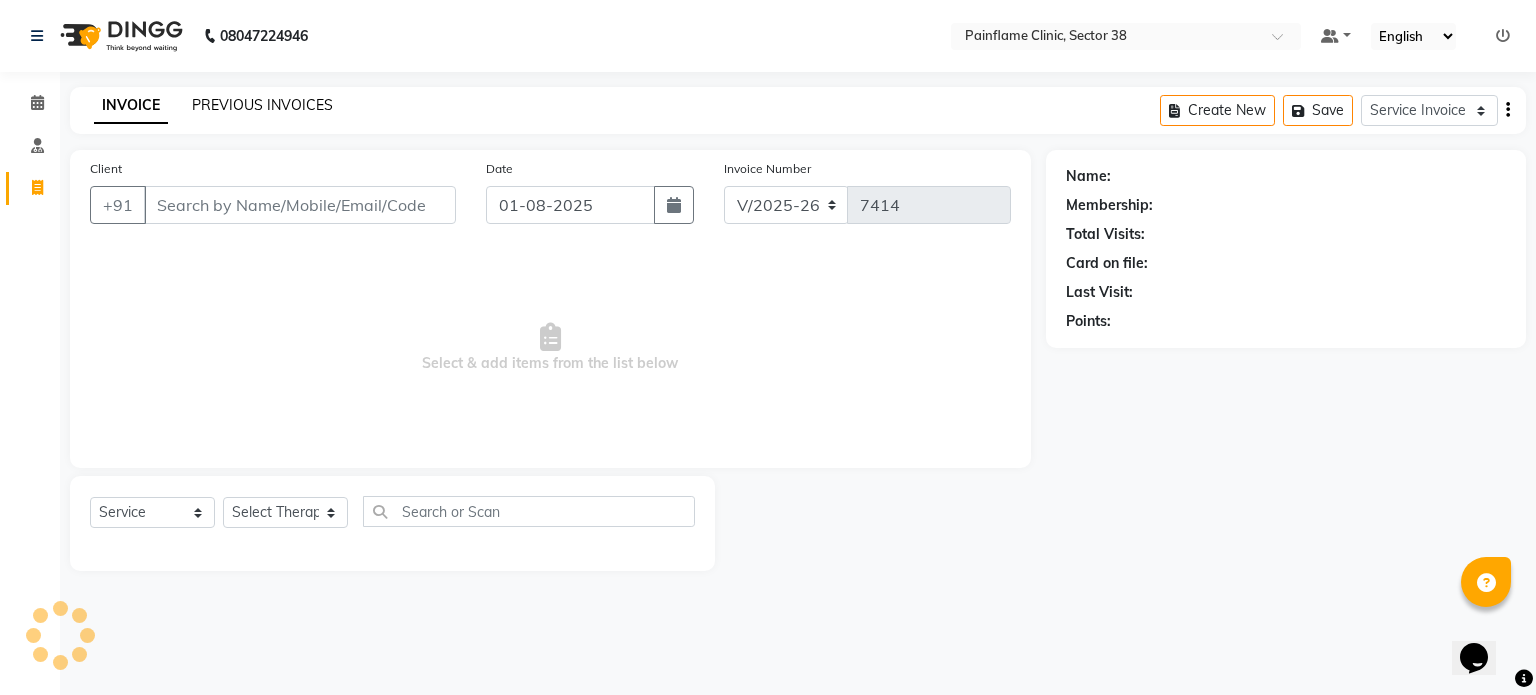 click on "PREVIOUS INVOICES" 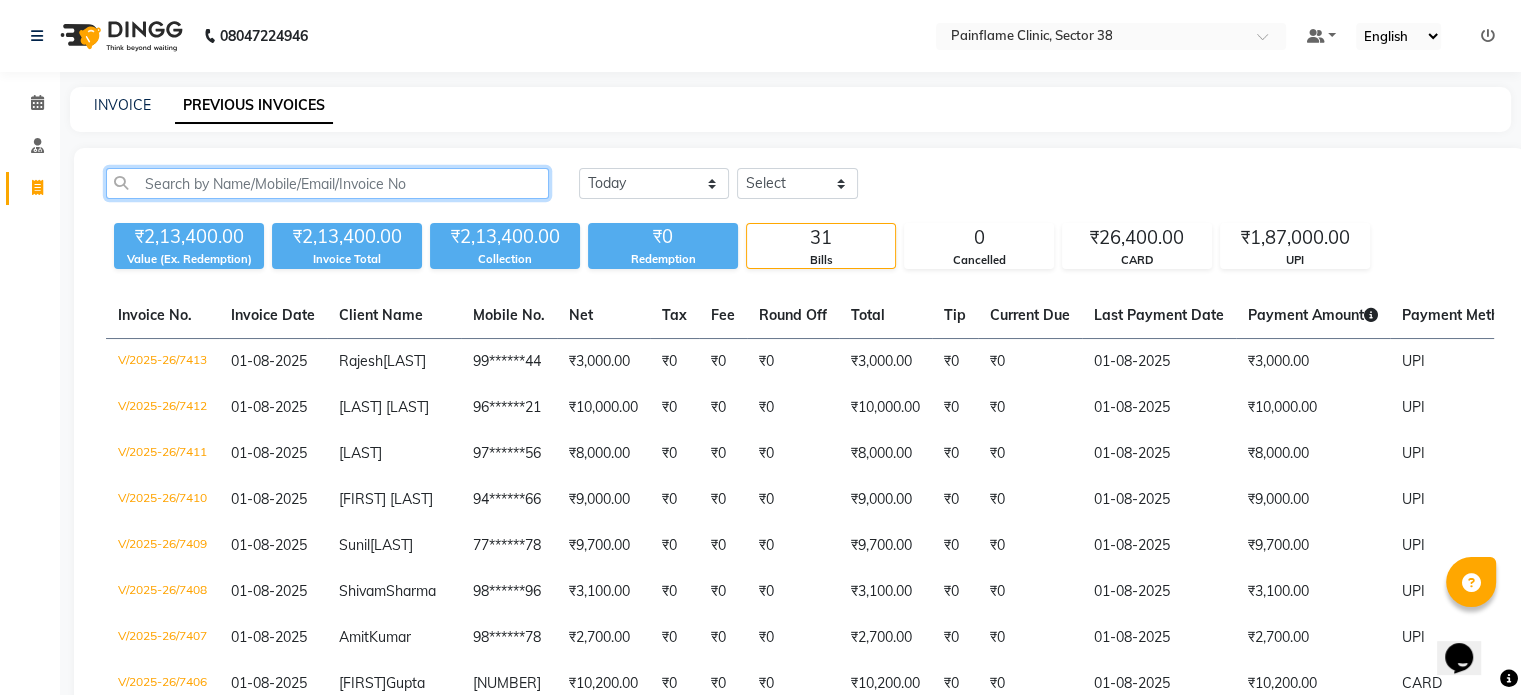 click 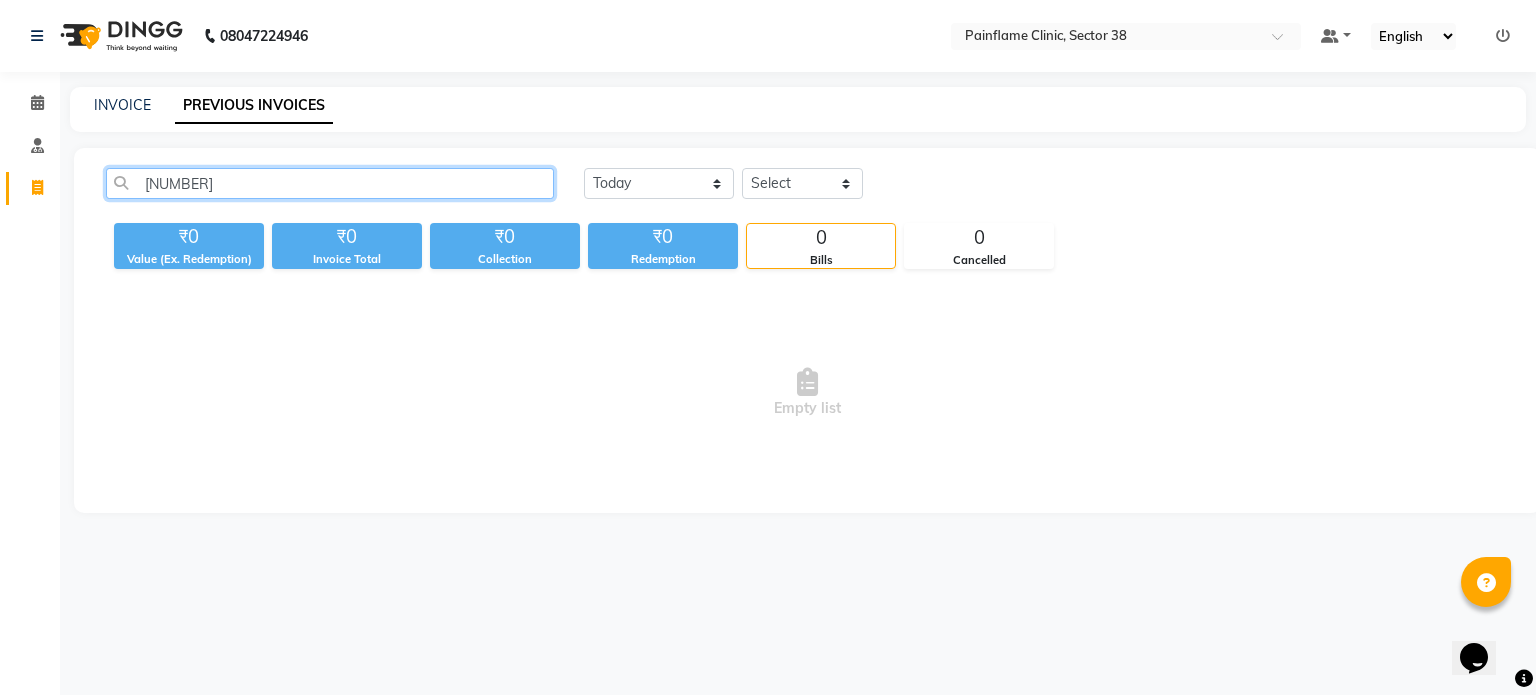 click on "8890241328" 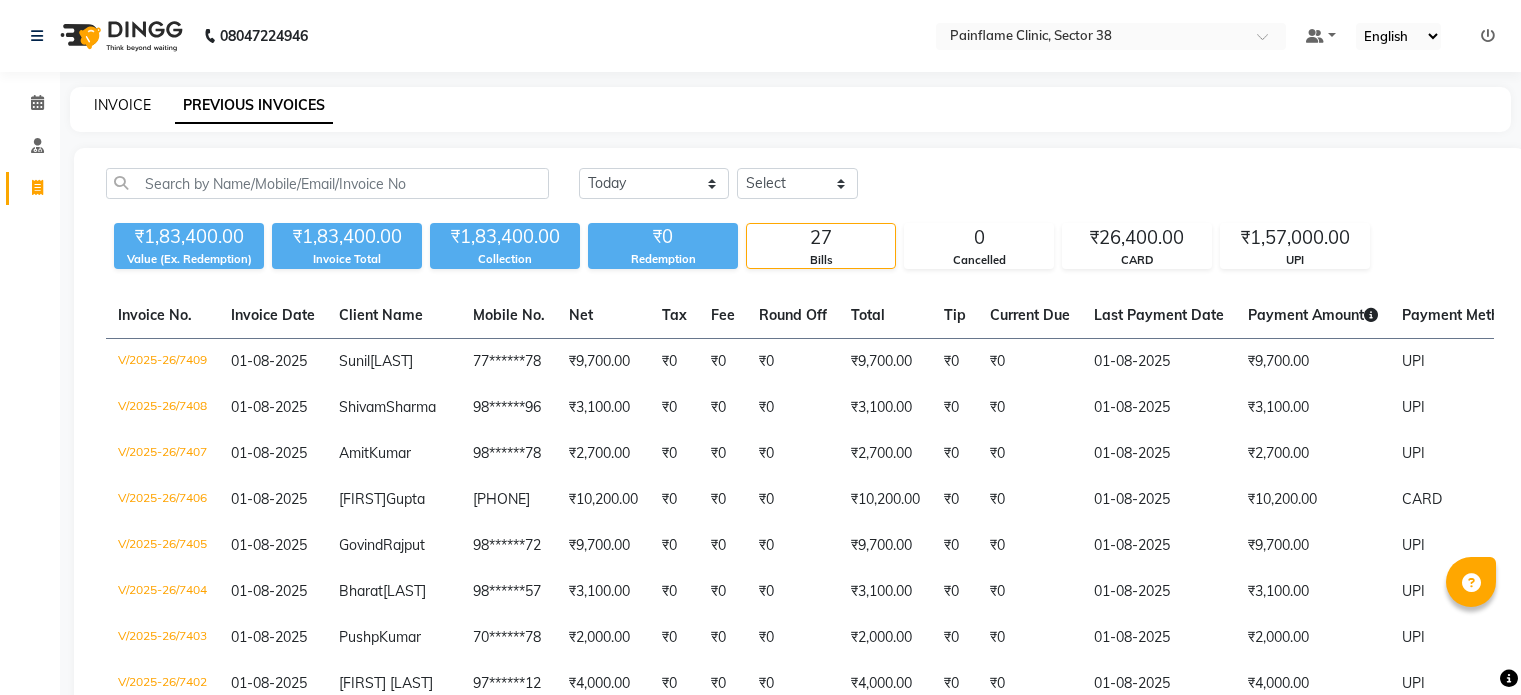 scroll, scrollTop: 0, scrollLeft: 0, axis: both 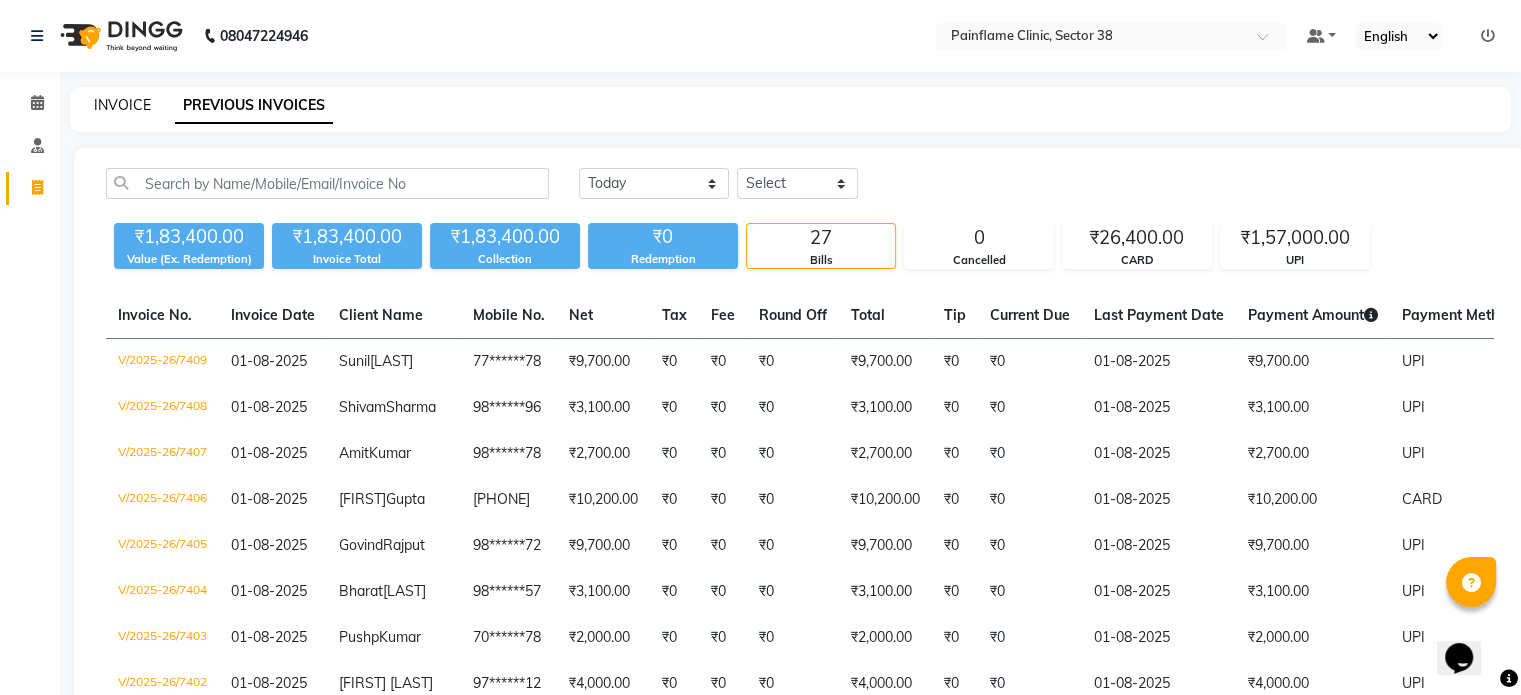 click on "INVOICE" 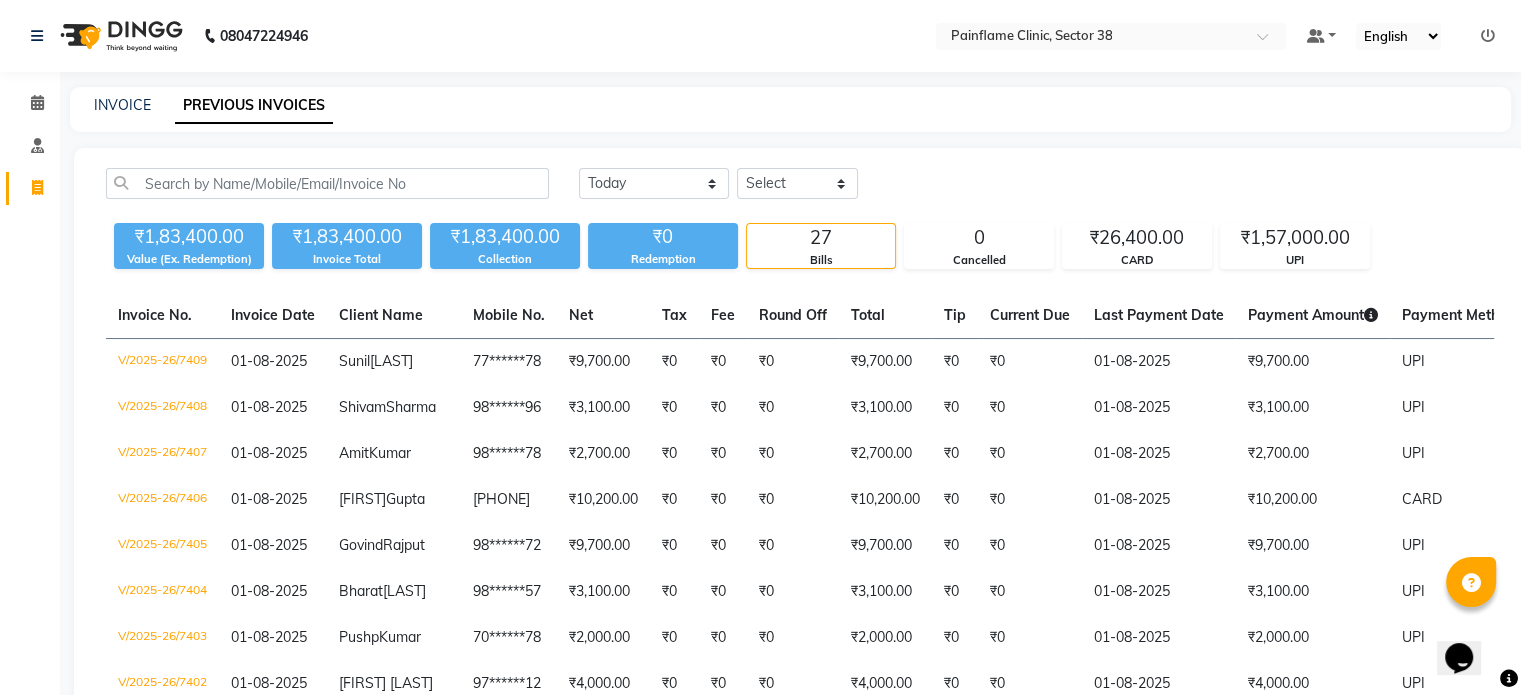 select on "service" 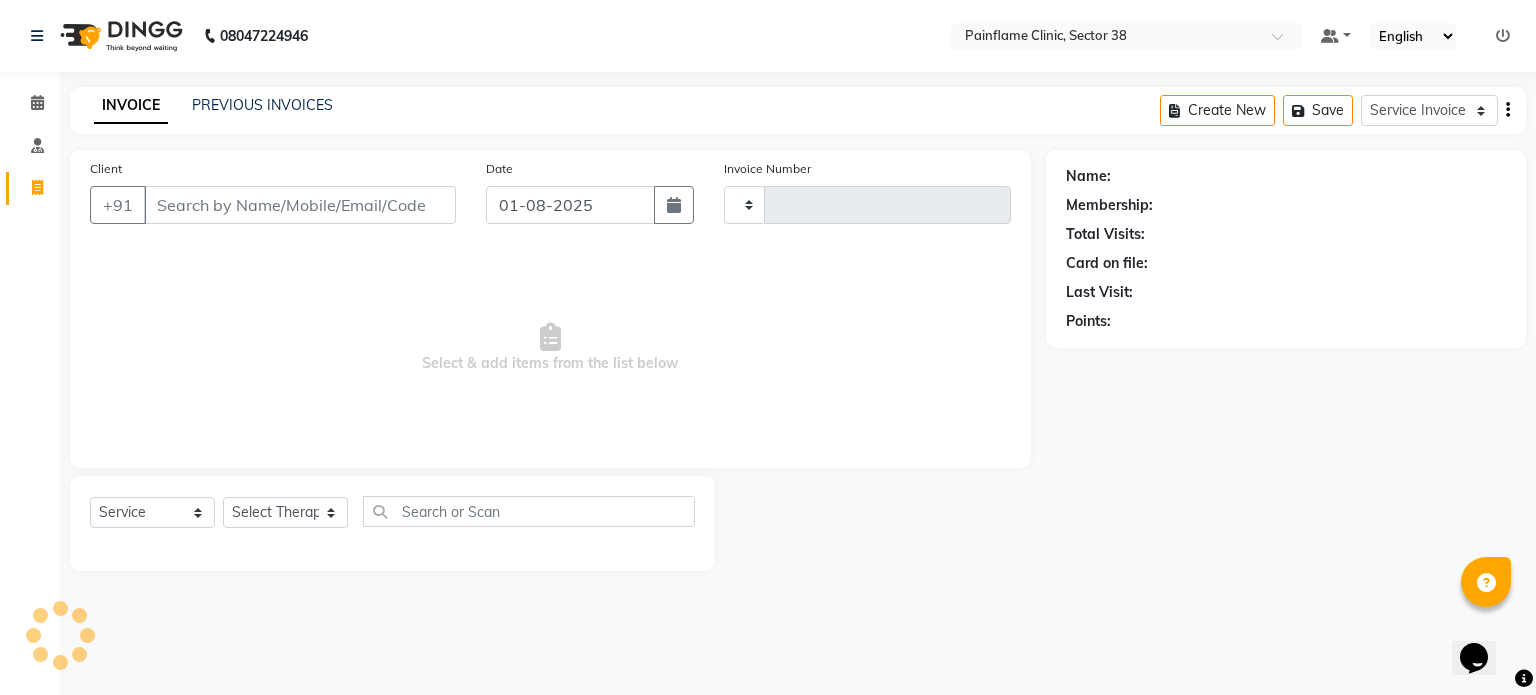 type on "7426" 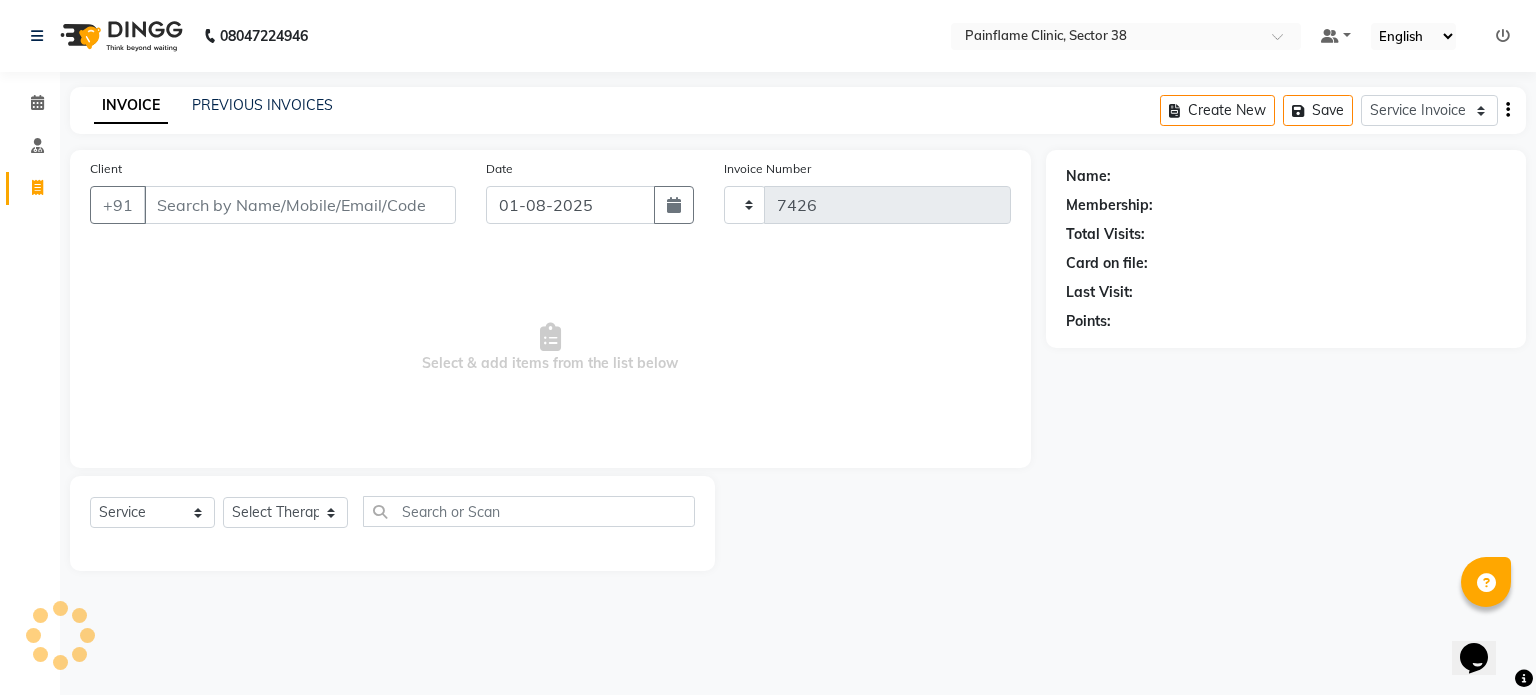 select on "3964" 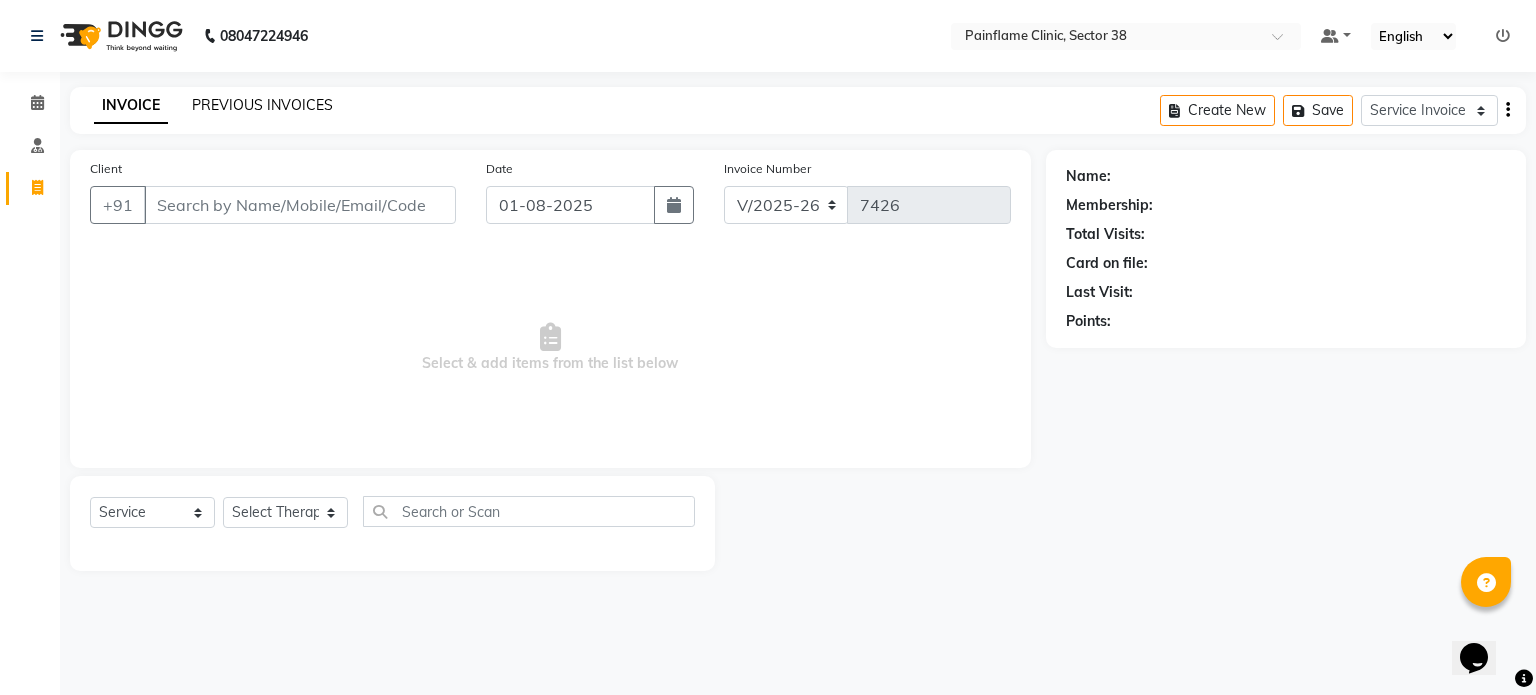 click on "PREVIOUS INVOICES" 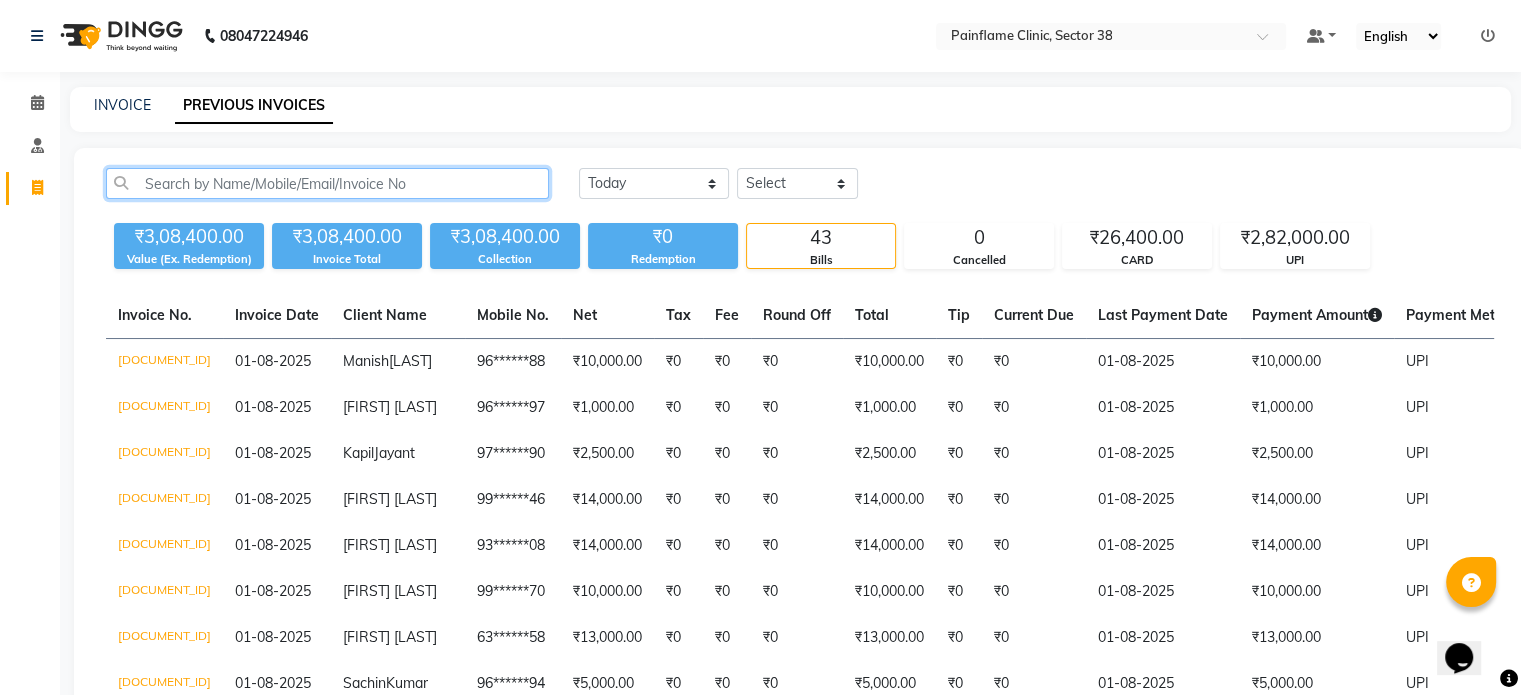 click 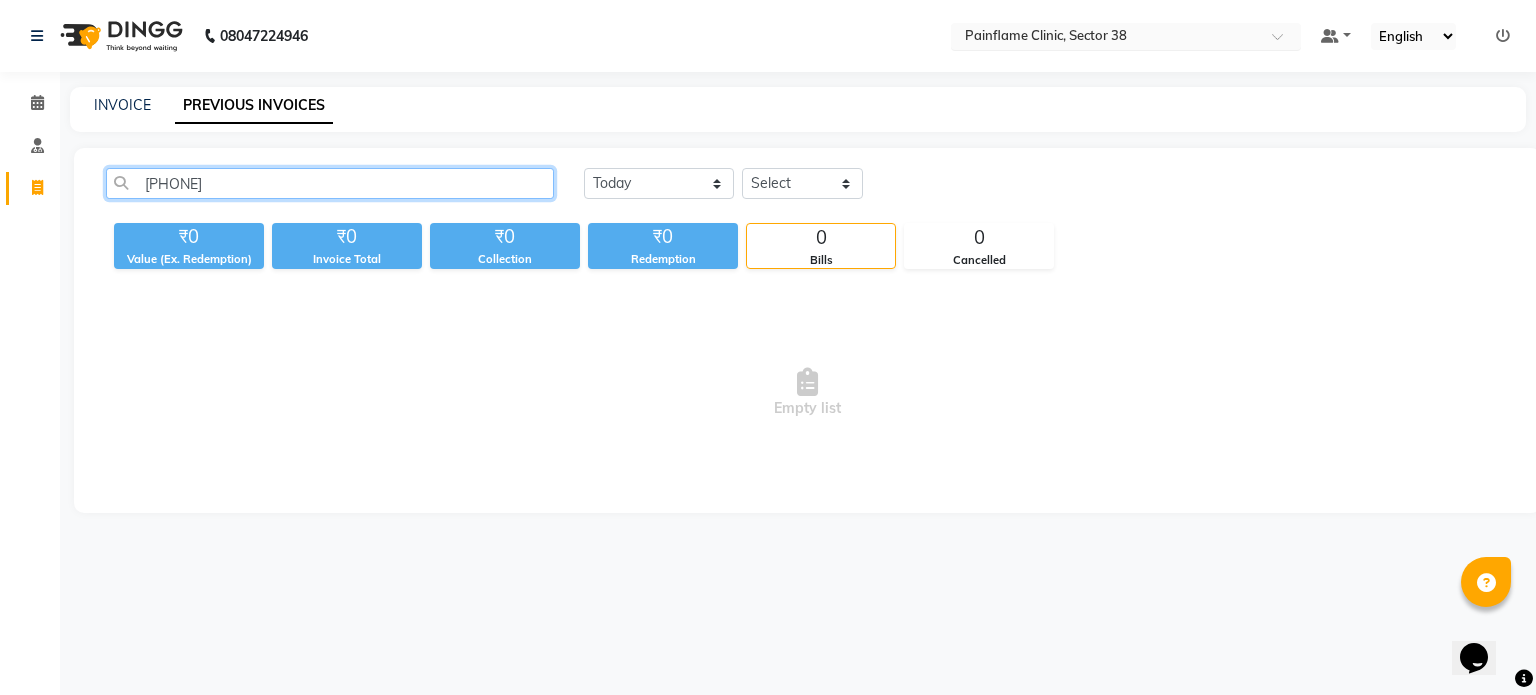 type on "[PHONE]" 